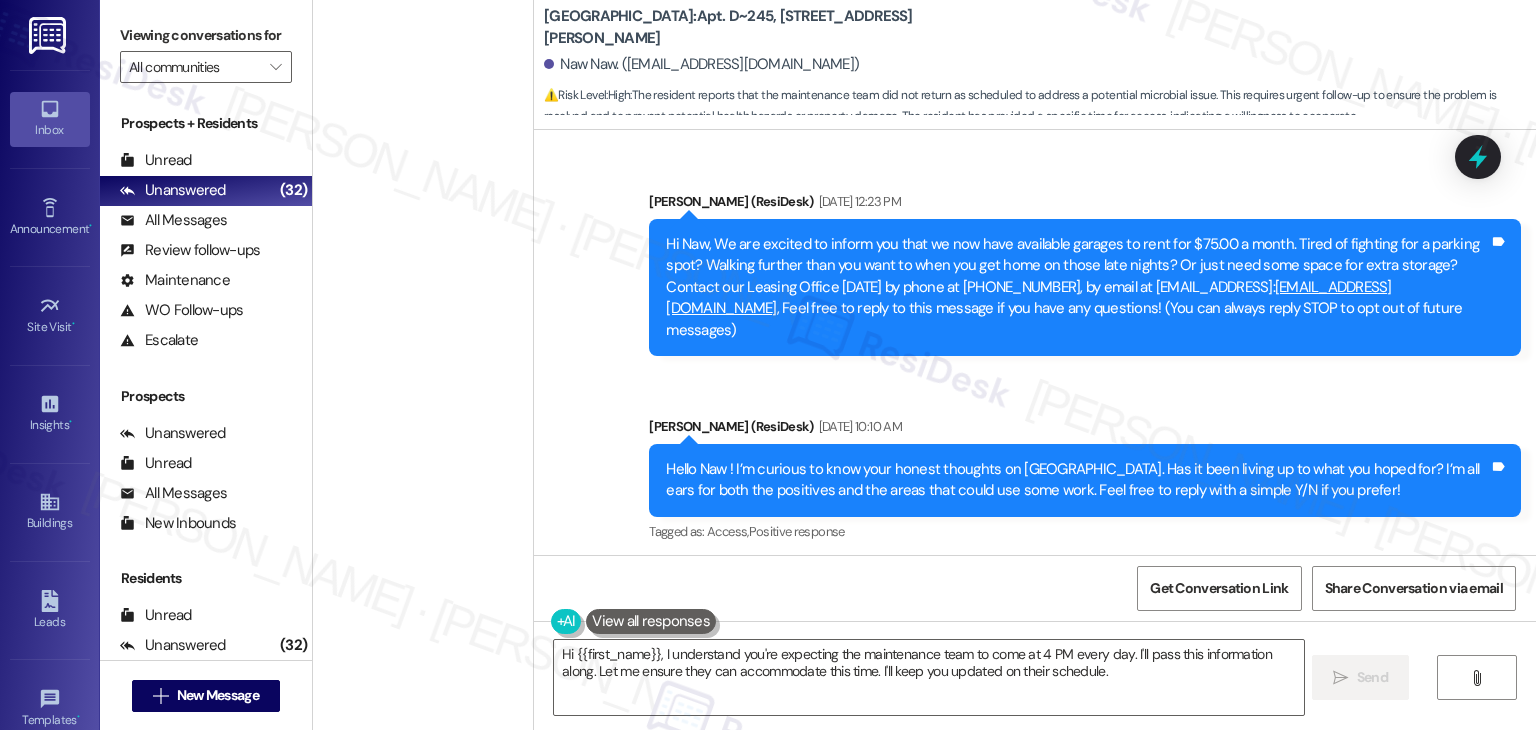 scroll, scrollTop: 0, scrollLeft: 0, axis: both 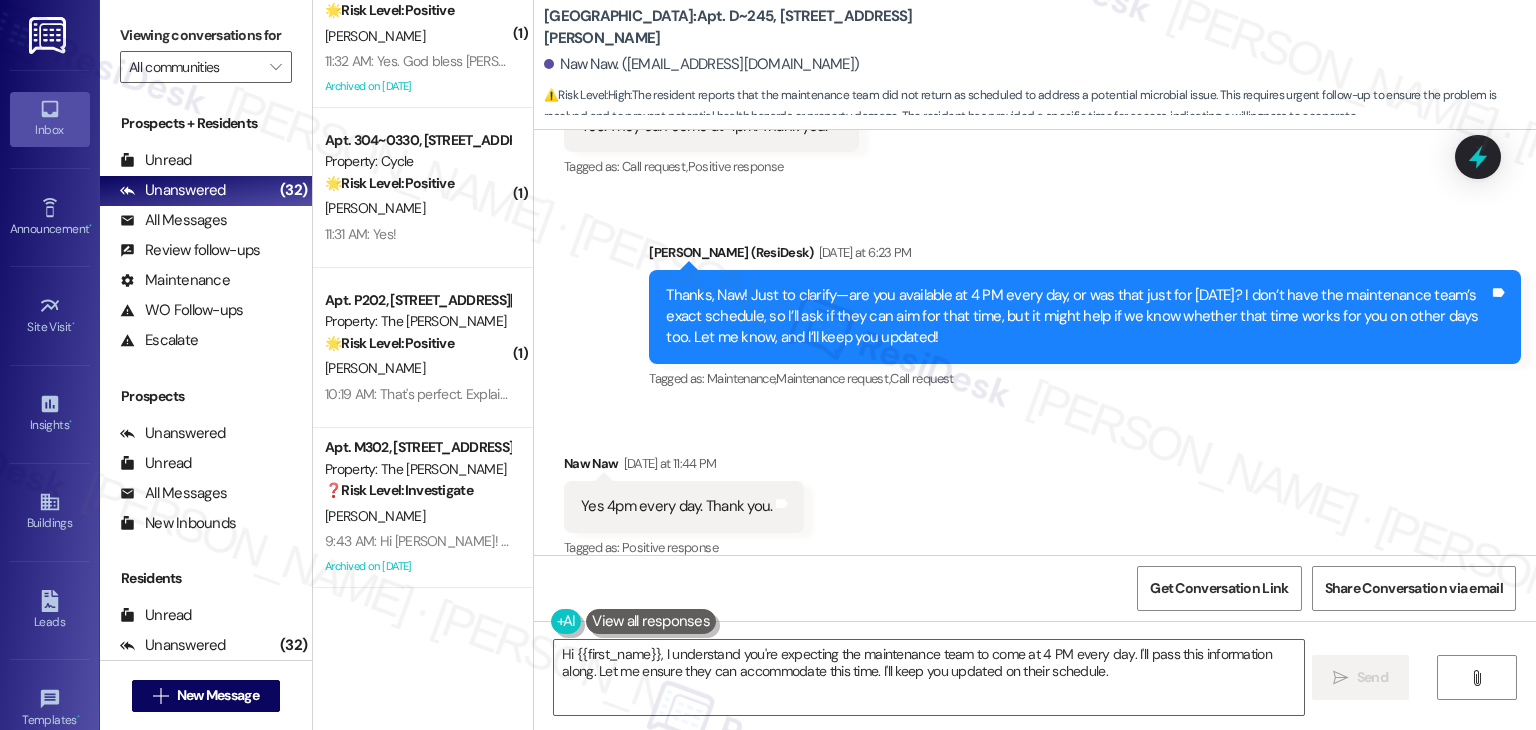 click on "Received via SMS Naw Naw Yesterday at 11:44 PM Yes 4pm every day. Thank you. Tags and notes Tagged as:   Positive response Click to highlight conversations about Positive response" at bounding box center [1035, 492] 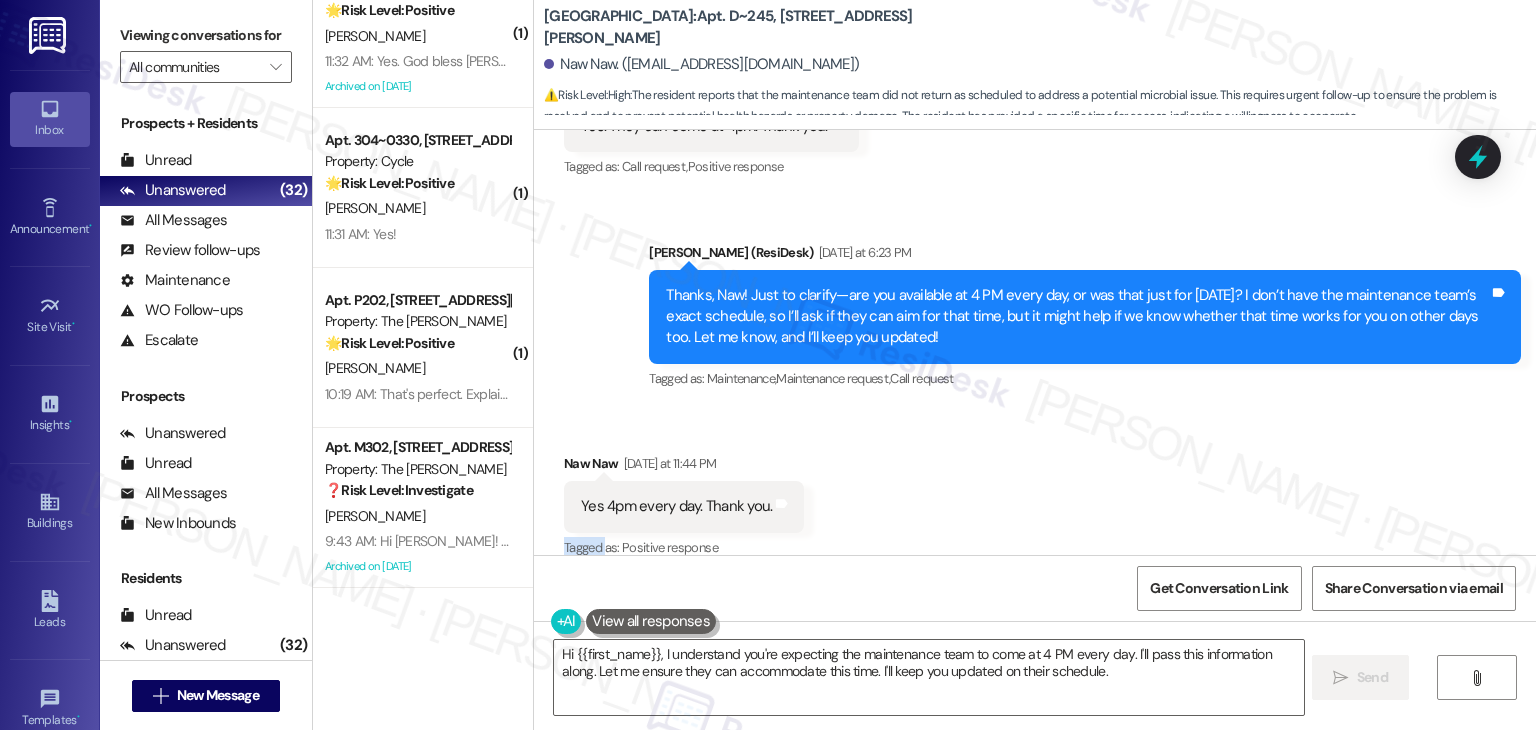 click on "Received via SMS Naw Naw Yesterday at 11:44 PM Yes 4pm every day. Thank you. Tags and notes Tagged as:   Positive response Click to highlight conversations about Positive response" at bounding box center (1035, 492) 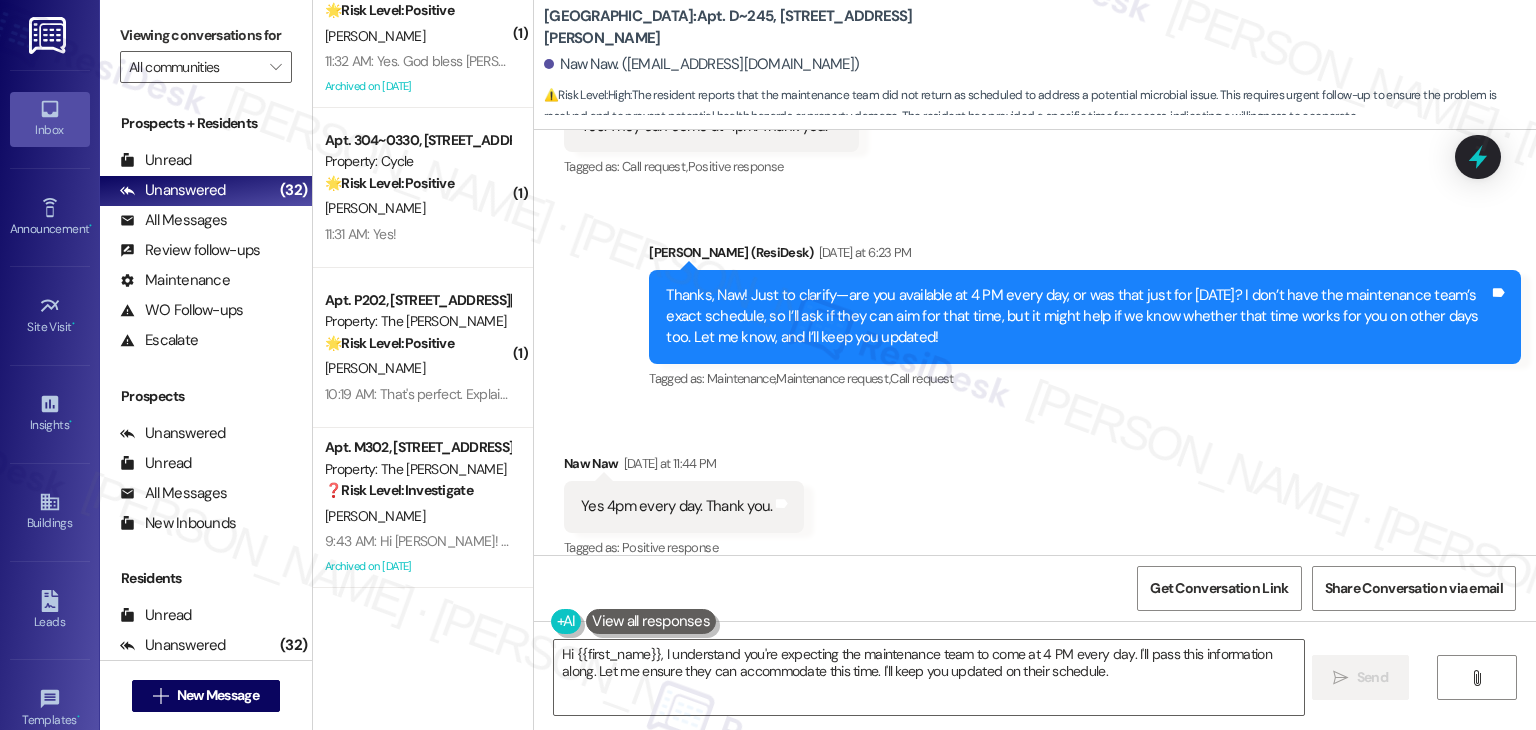 click on "Received via SMS Naw Naw Yesterday at 11:44 PM Yes 4pm every day. Thank you. Tags and notes Tagged as:   Positive response Click to highlight conversations about Positive response" at bounding box center (1035, 492) 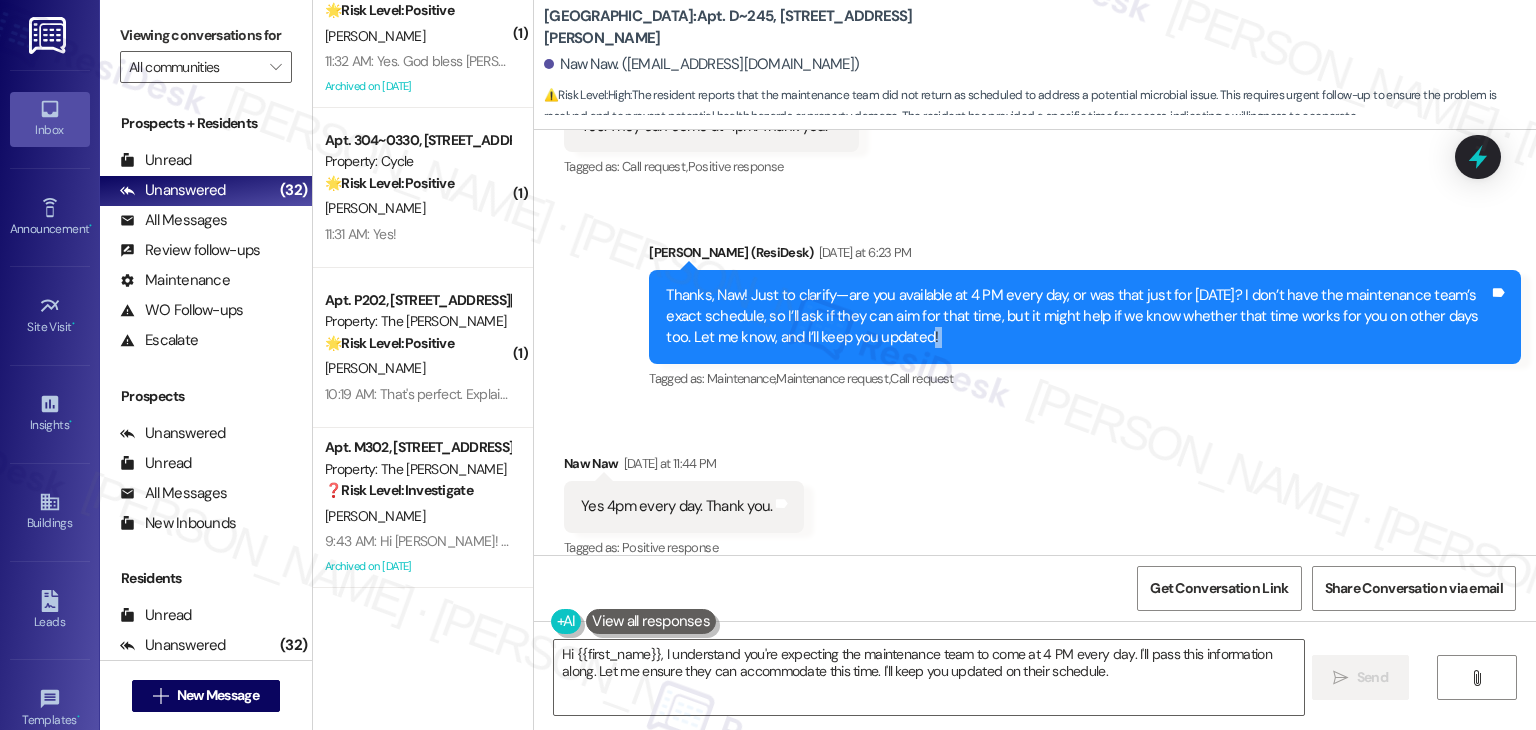 click on "Thanks, Naw! Just to clarify—are you available at 4 PM every day, or was that just for today? I don’t have the maintenance team’s exact schedule, so I’ll ask if they can aim for that time, but it might help if we know whether that time works for you on other days too. Let me know, and I’ll keep you updated!" at bounding box center [1077, 317] 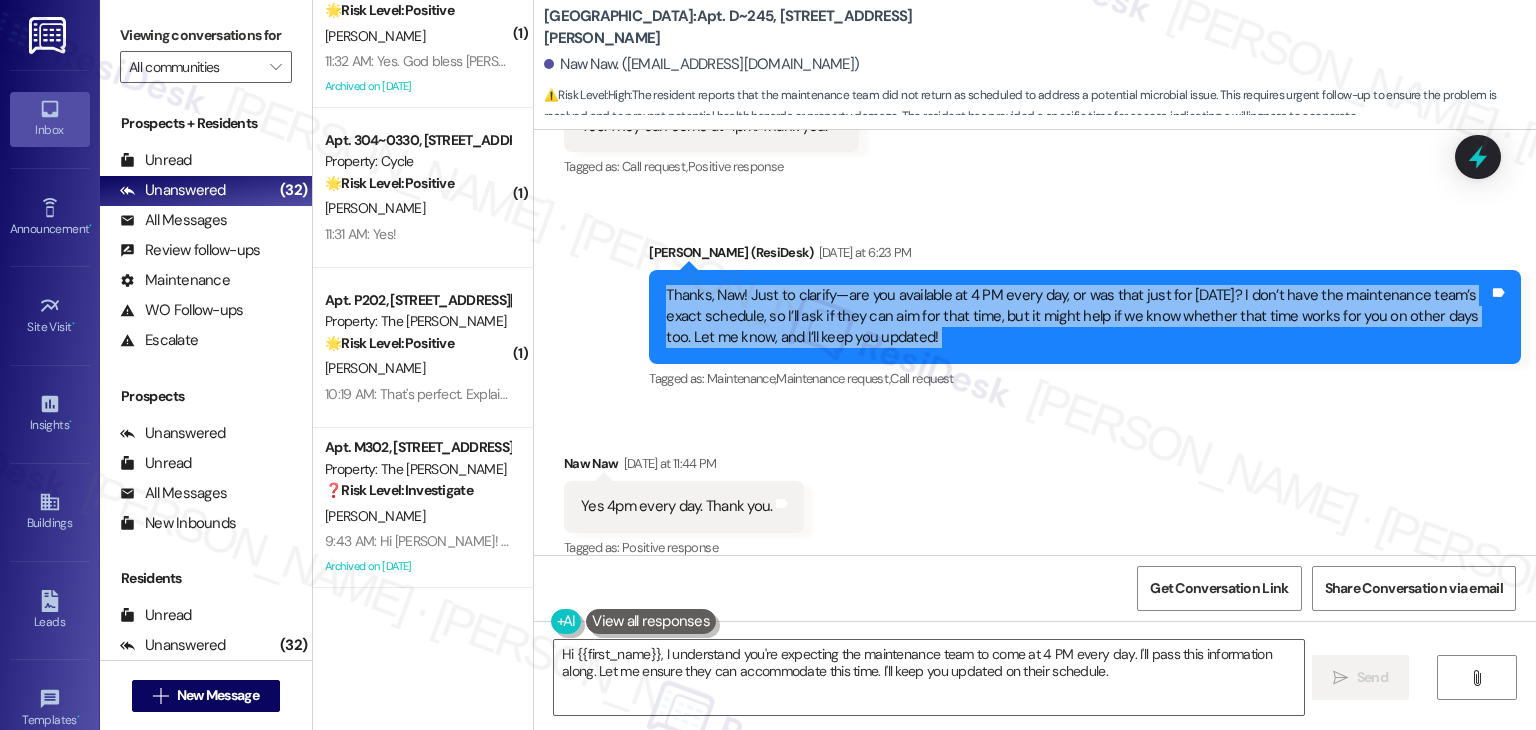 click on "Thanks, Naw! Just to clarify—are you available at 4 PM every day, or was that just for today? I don’t have the maintenance team’s exact schedule, so I’ll ask if they can aim for that time, but it might help if we know whether that time works for you on other days too. Let me know, and I’ll keep you updated!" at bounding box center [1077, 317] 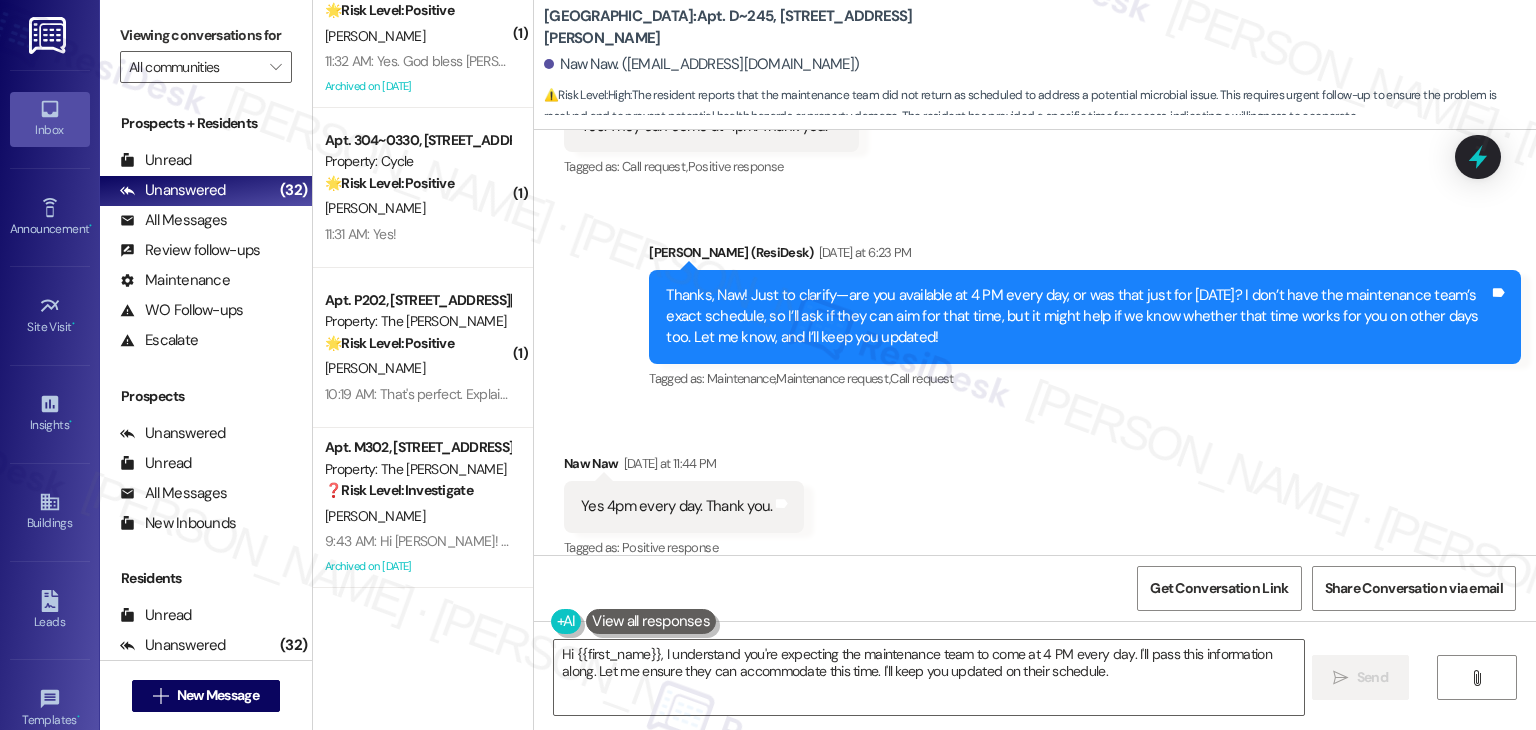click on "Received via SMS Naw Naw Yesterday at 11:44 PM Yes 4pm every day. Thank you. Tags and notes Tagged as:   Positive response Click to highlight conversations about Positive response" at bounding box center [1035, 492] 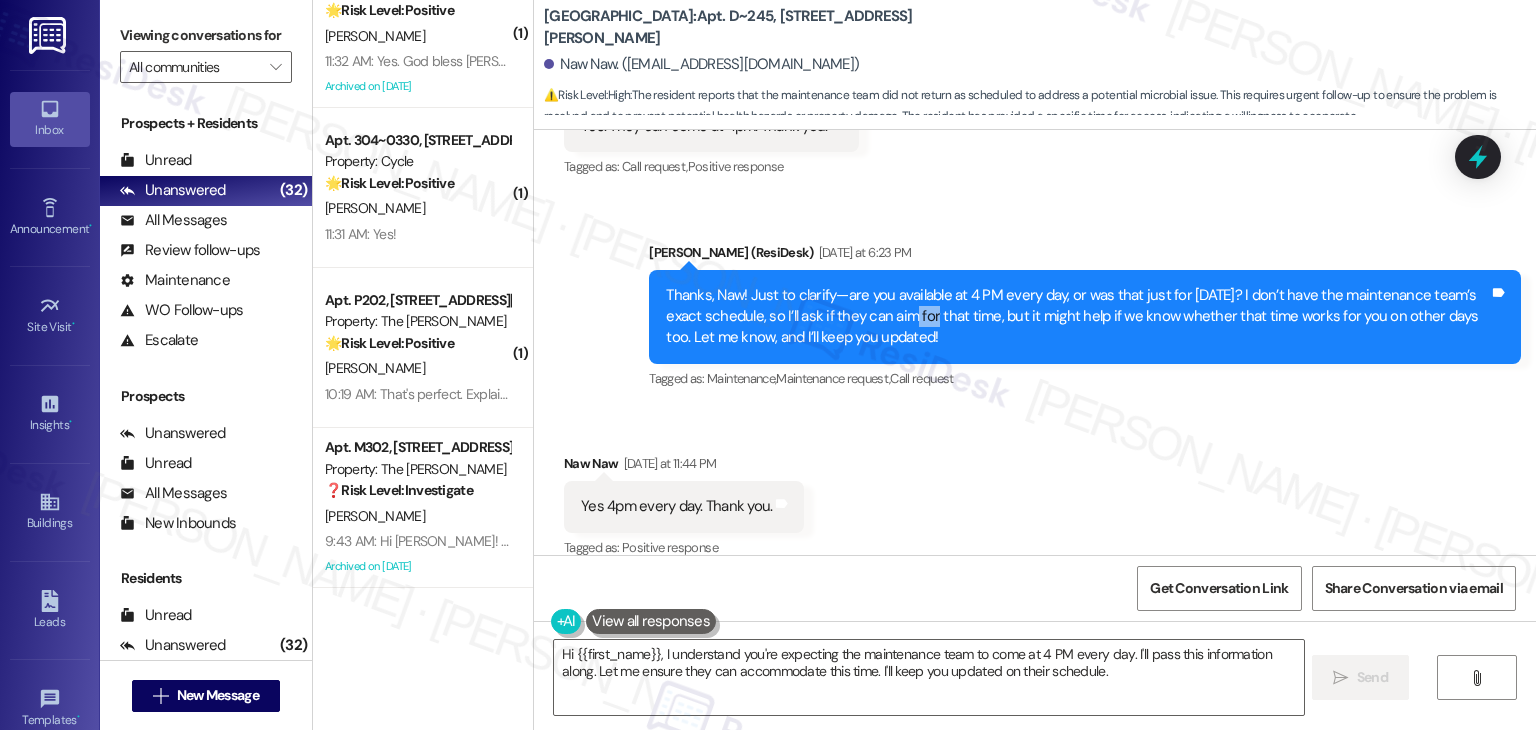 click on "Thanks, Naw! Just to clarify—are you available at 4 PM every day, or was that just for today? I don’t have the maintenance team’s exact schedule, so I’ll ask if they can aim for that time, but it might help if we know whether that time works for you on other days too. Let me know, and I’ll keep you updated!" at bounding box center [1077, 317] 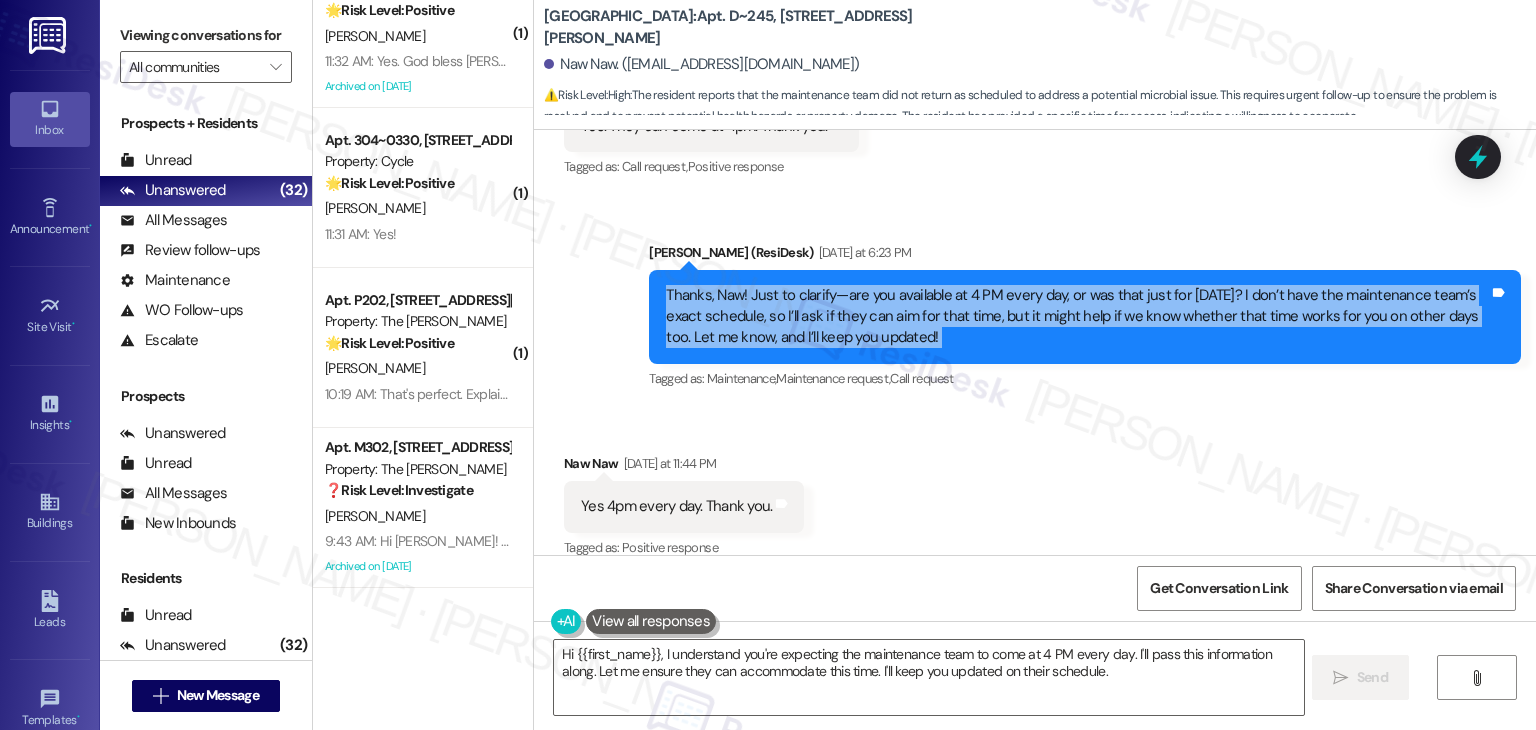 click on "Thanks, Naw! Just to clarify—are you available at 4 PM every day, or was that just for today? I don’t have the maintenance team’s exact schedule, so I’ll ask if they can aim for that time, but it might help if we know whether that time works for you on other days too. Let me know, and I’ll keep you updated!" at bounding box center [1077, 317] 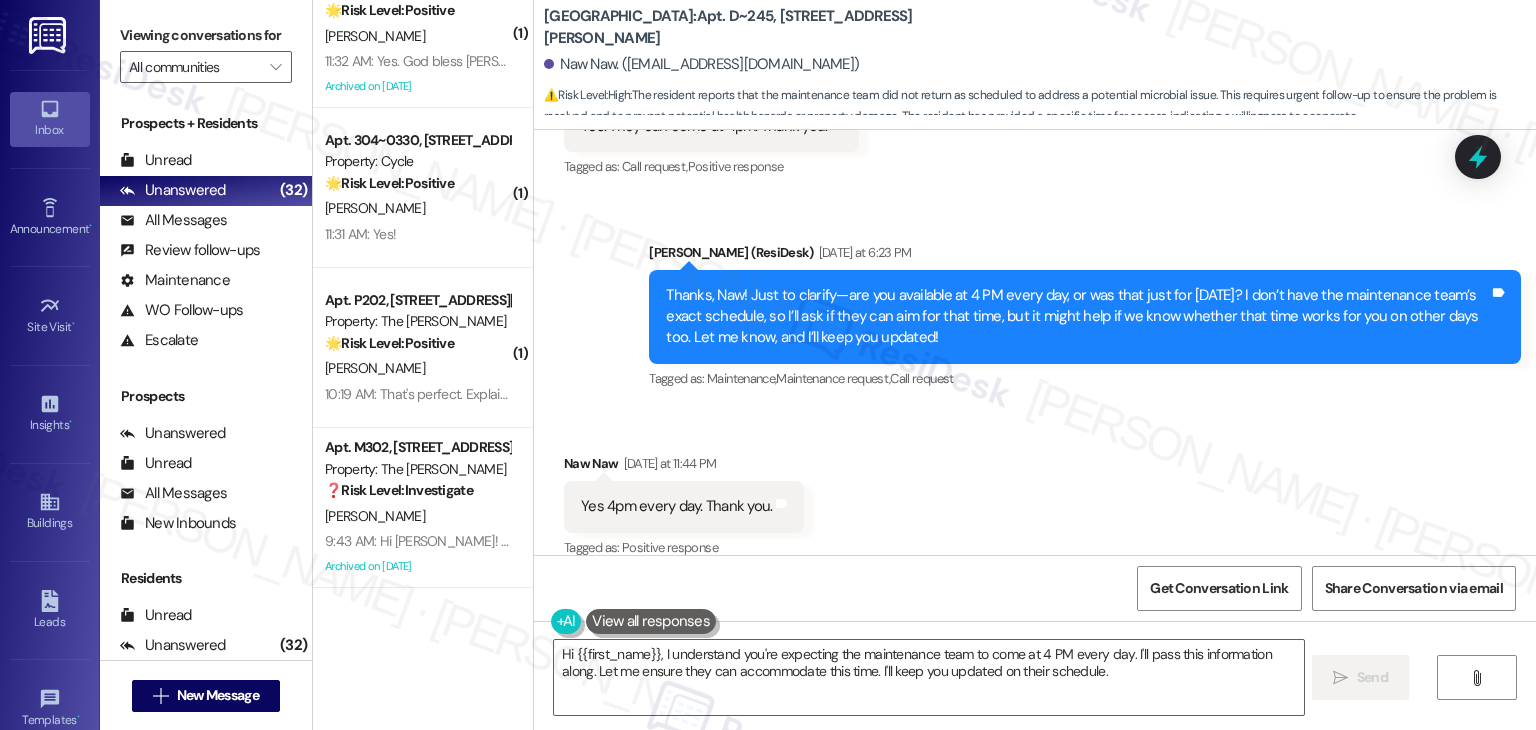 click on "Yes 4pm every day. Thank you." at bounding box center [676, 506] 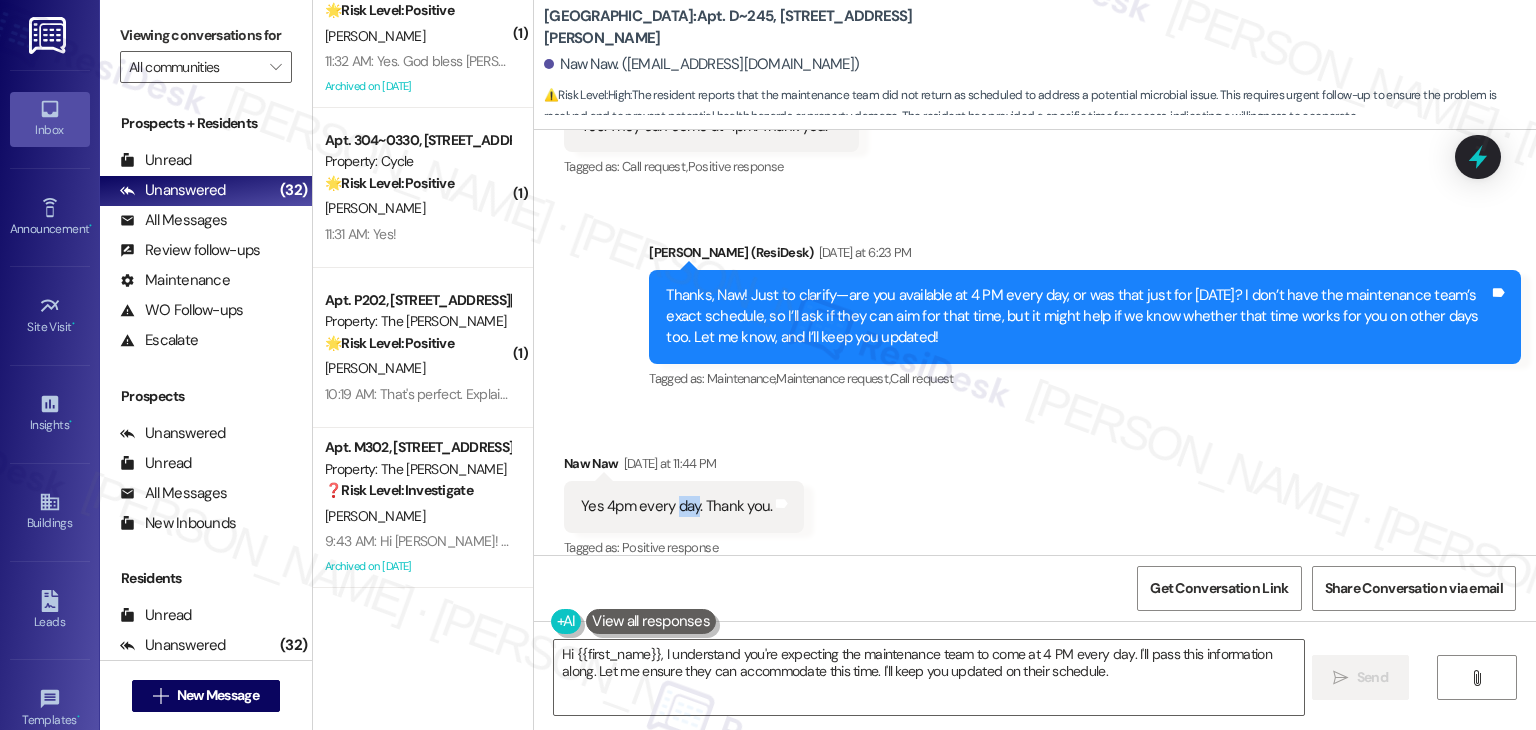 click on "Yes 4pm every day. Thank you." at bounding box center (676, 506) 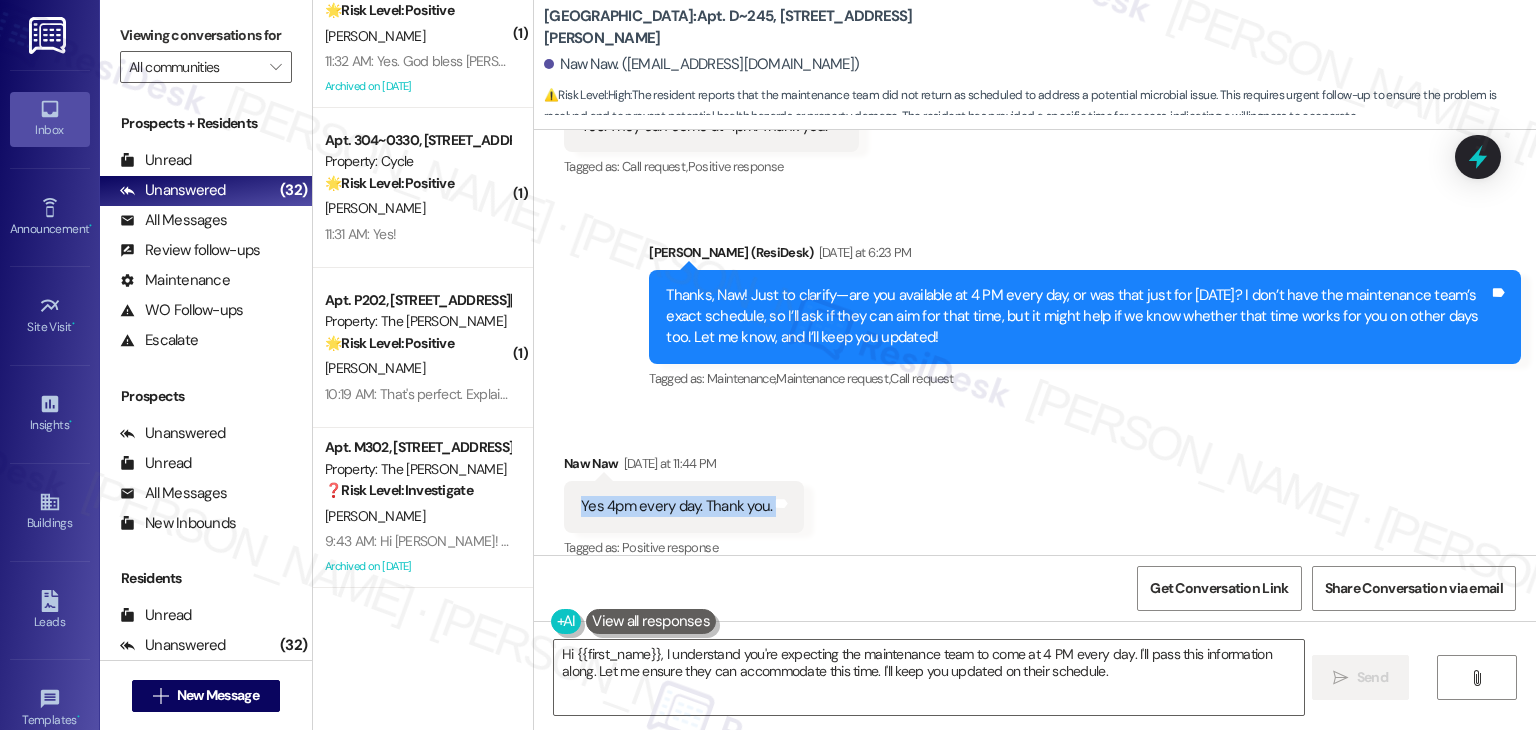 click on "Yes 4pm every day. Thank you." at bounding box center [676, 506] 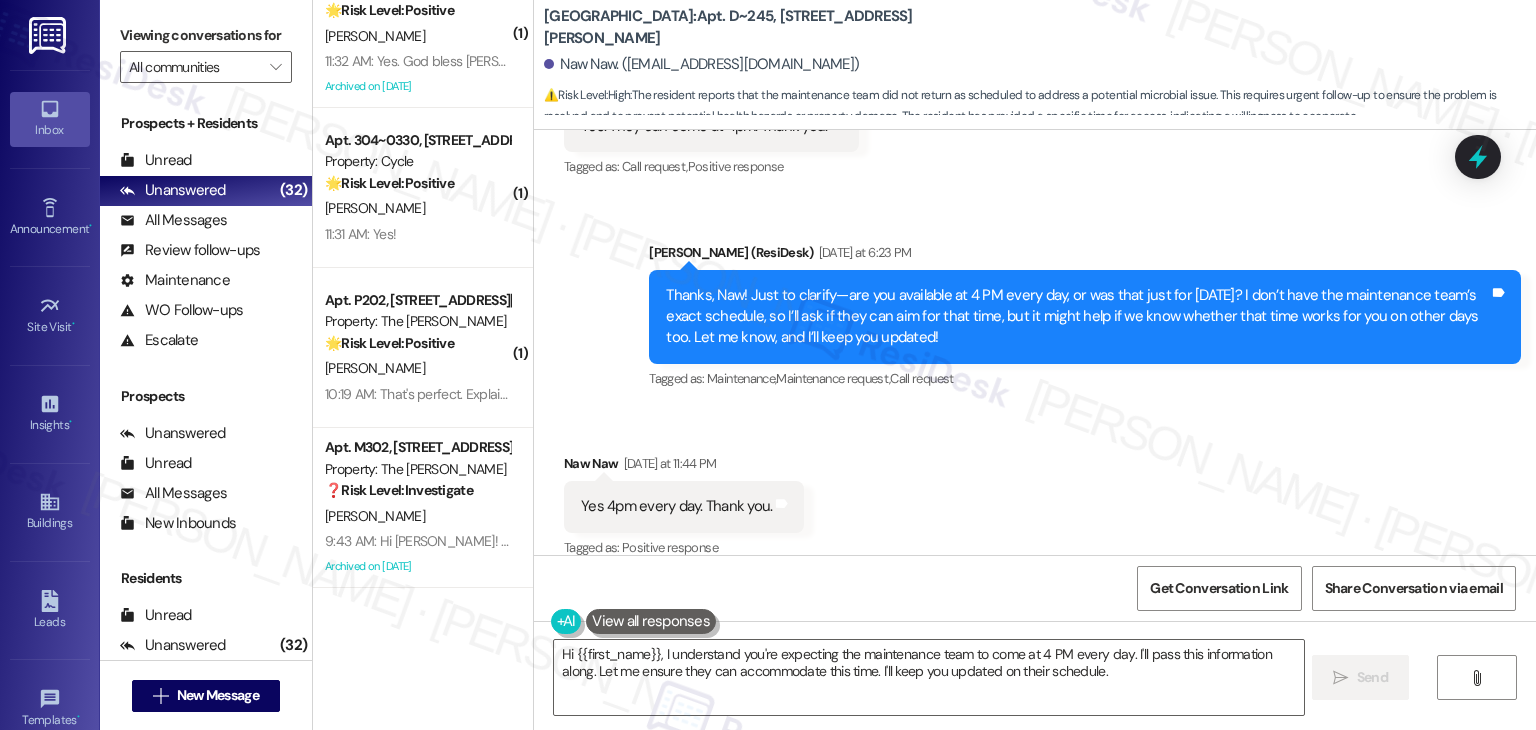 click on "Received via SMS Naw Naw Yesterday at 11:44 PM Yes 4pm every day. Thank you. Tags and notes Tagged as:   Positive response Click to highlight conversations about Positive response" at bounding box center [1035, 492] 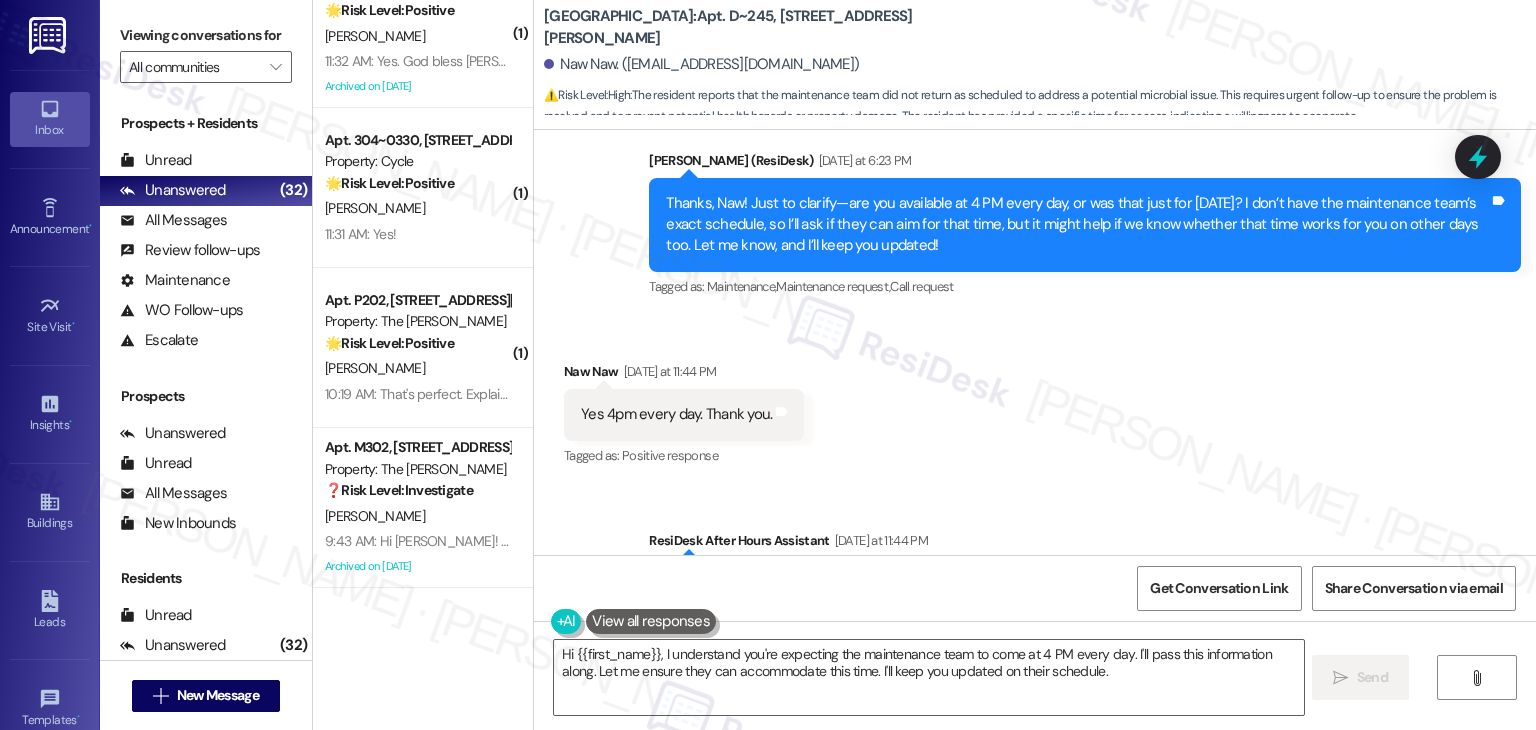 scroll, scrollTop: 4288, scrollLeft: 0, axis: vertical 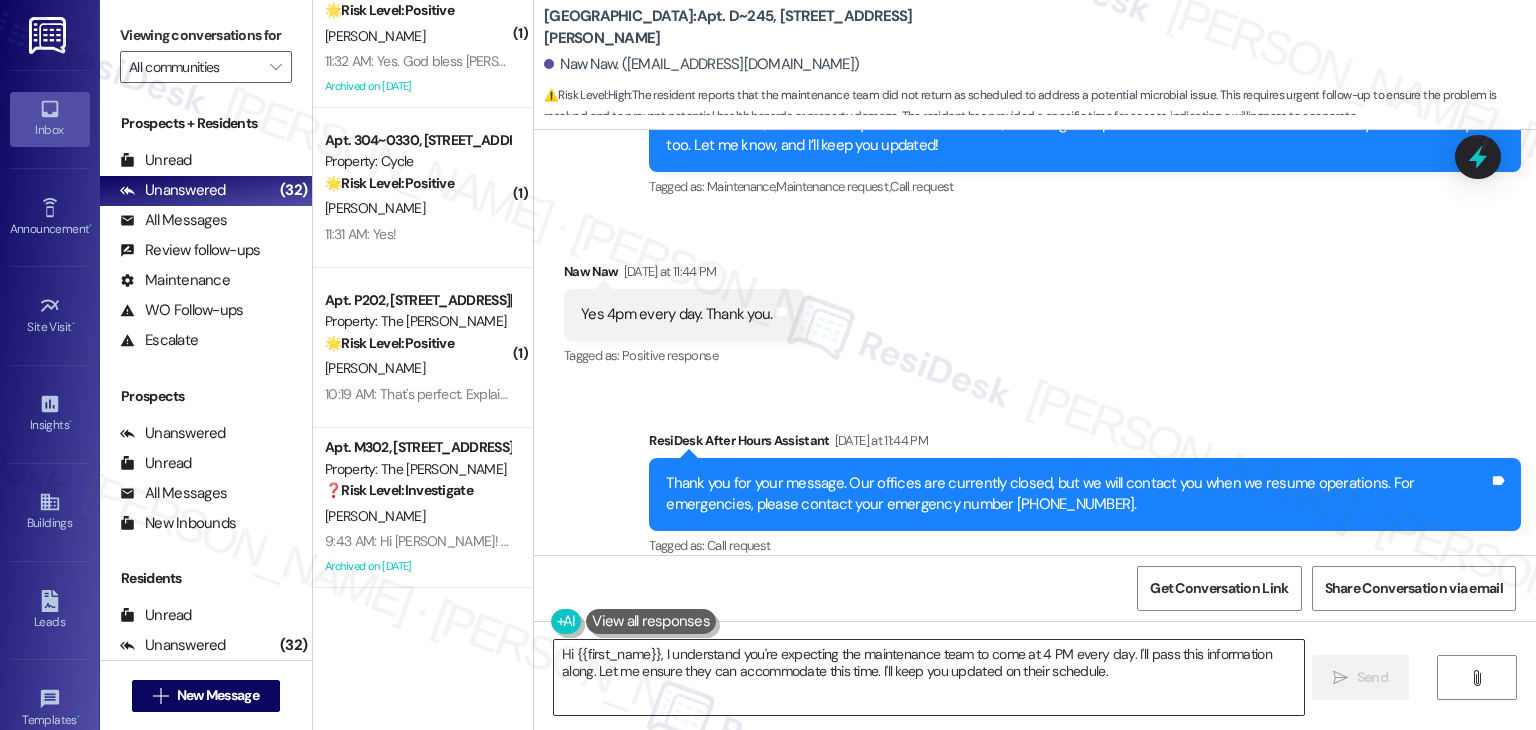 click on "Hi {{first_name}}, I understand you're expecting the maintenance team to come at 4 PM every day. I'll pass this information along. Let me ensure they can accommodate this time. I'll keep you updated on their schedule." at bounding box center [928, 677] 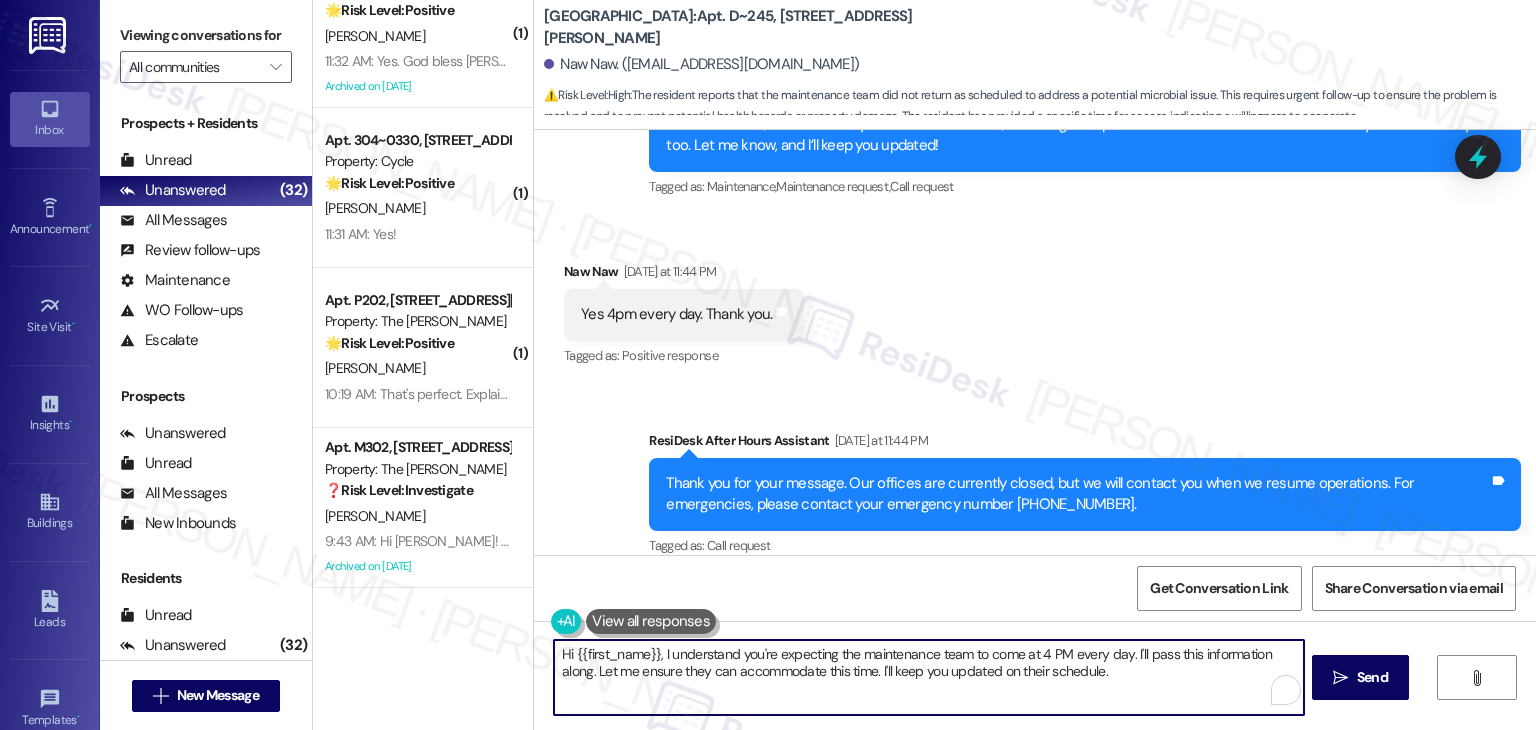 click on "Hi {{first_name}}, I understand you're expecting the maintenance team to come at 4 PM every day. I'll pass this information along. Let me ensure they can accommodate this time. I'll keep you updated on their schedule." at bounding box center (928, 677) 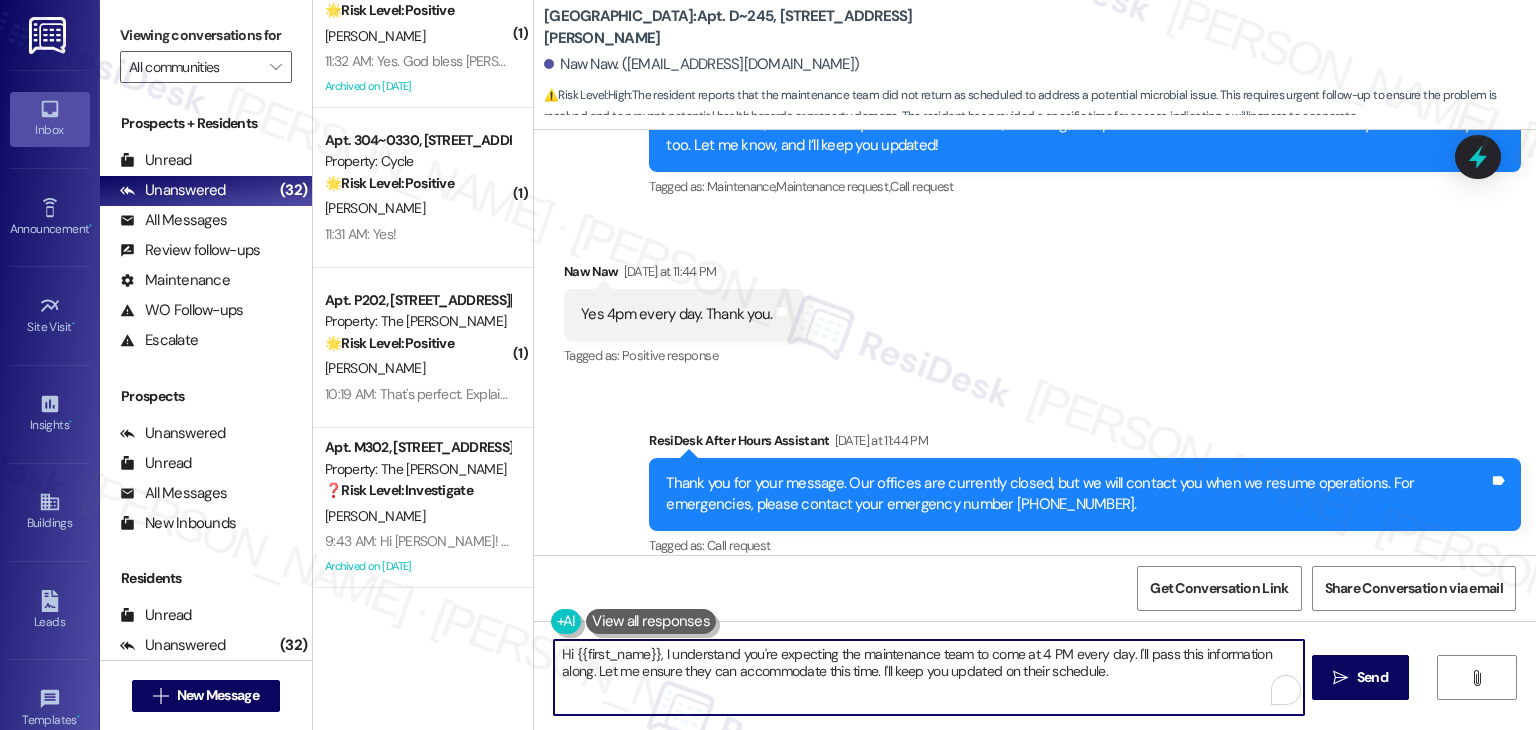 paste on "Great, thanks for confirming, Naw! I’ll let the team know that 4 PM works for you daily and ask if they can coordinate around that time. I’ll keep you posted once I hear back—thanks again for your patience!" 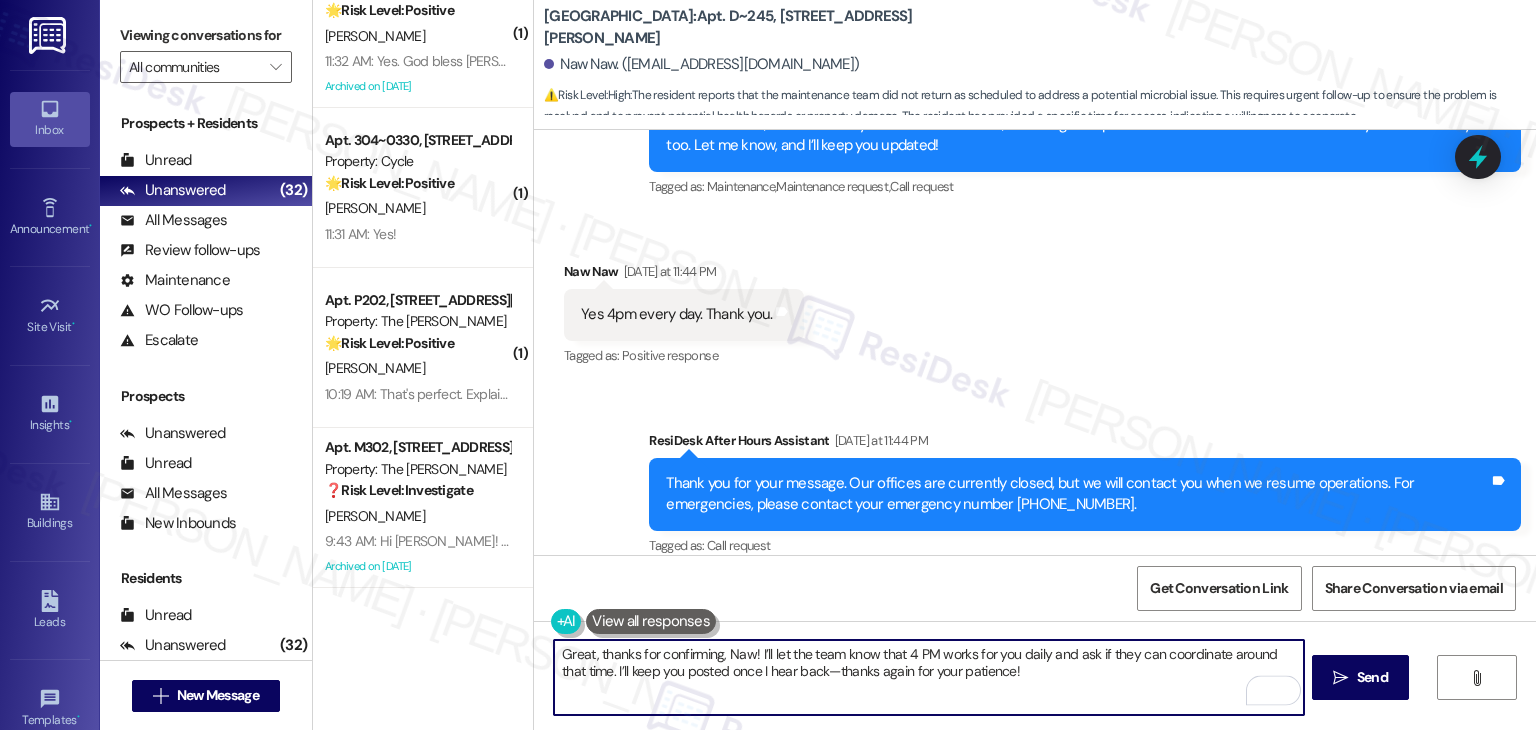type on "Great, thanks for confirming, Naw! I’ll let the team know that 4 PM works for you daily and ask if they can coordinate around that time. I’ll keep you posted once I hear back—thanks again for your patience!" 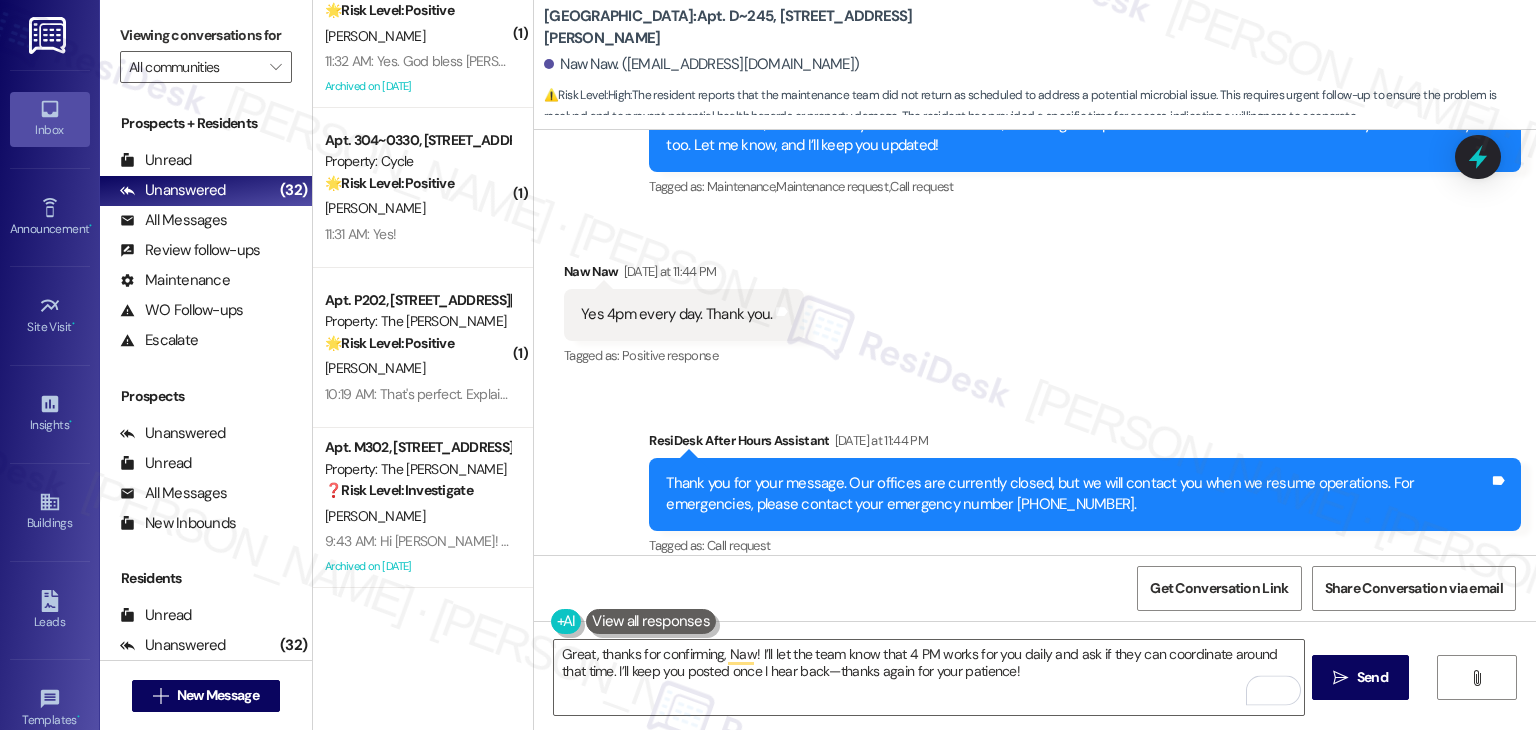 click on "Get Conversation Link Share Conversation via email" at bounding box center (1035, 588) 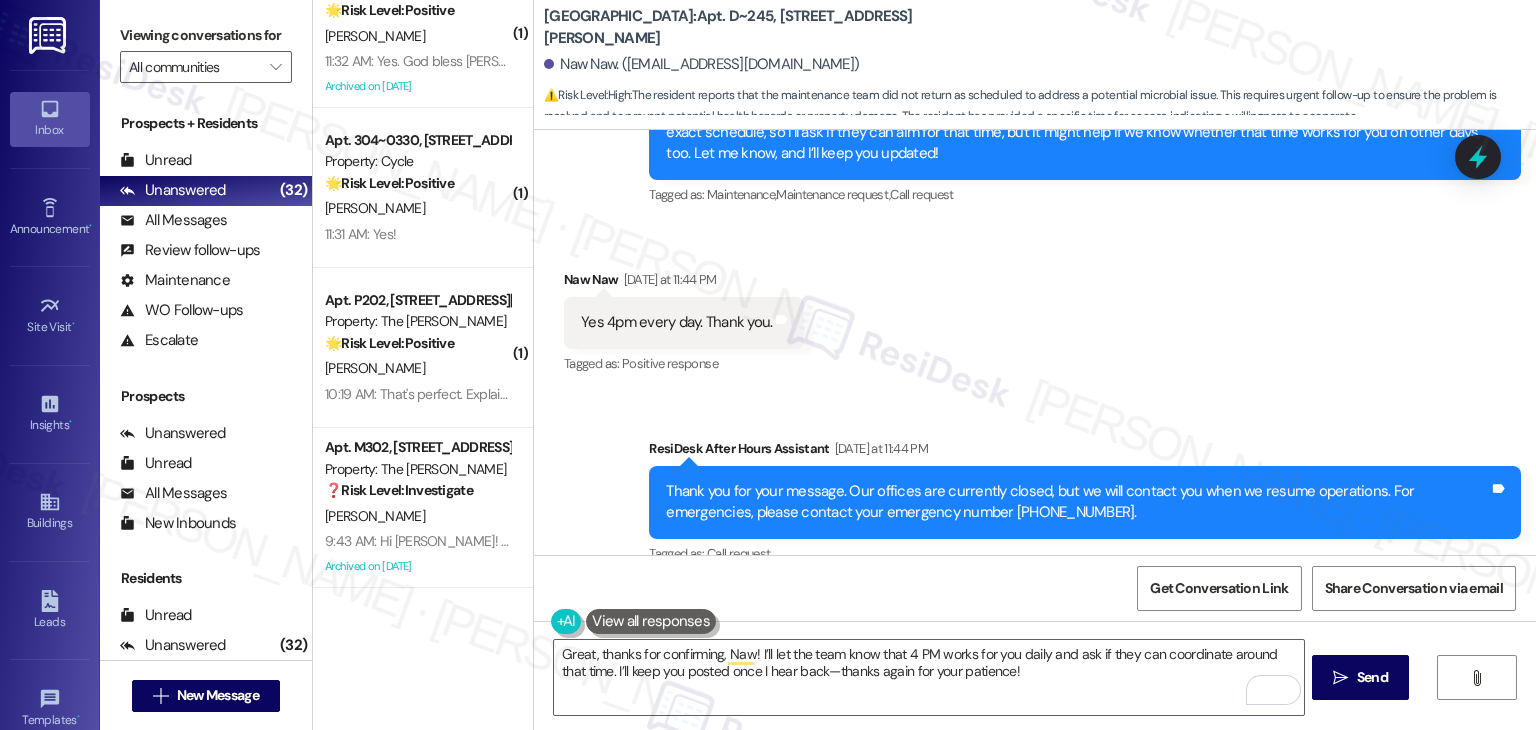 scroll, scrollTop: 4288, scrollLeft: 0, axis: vertical 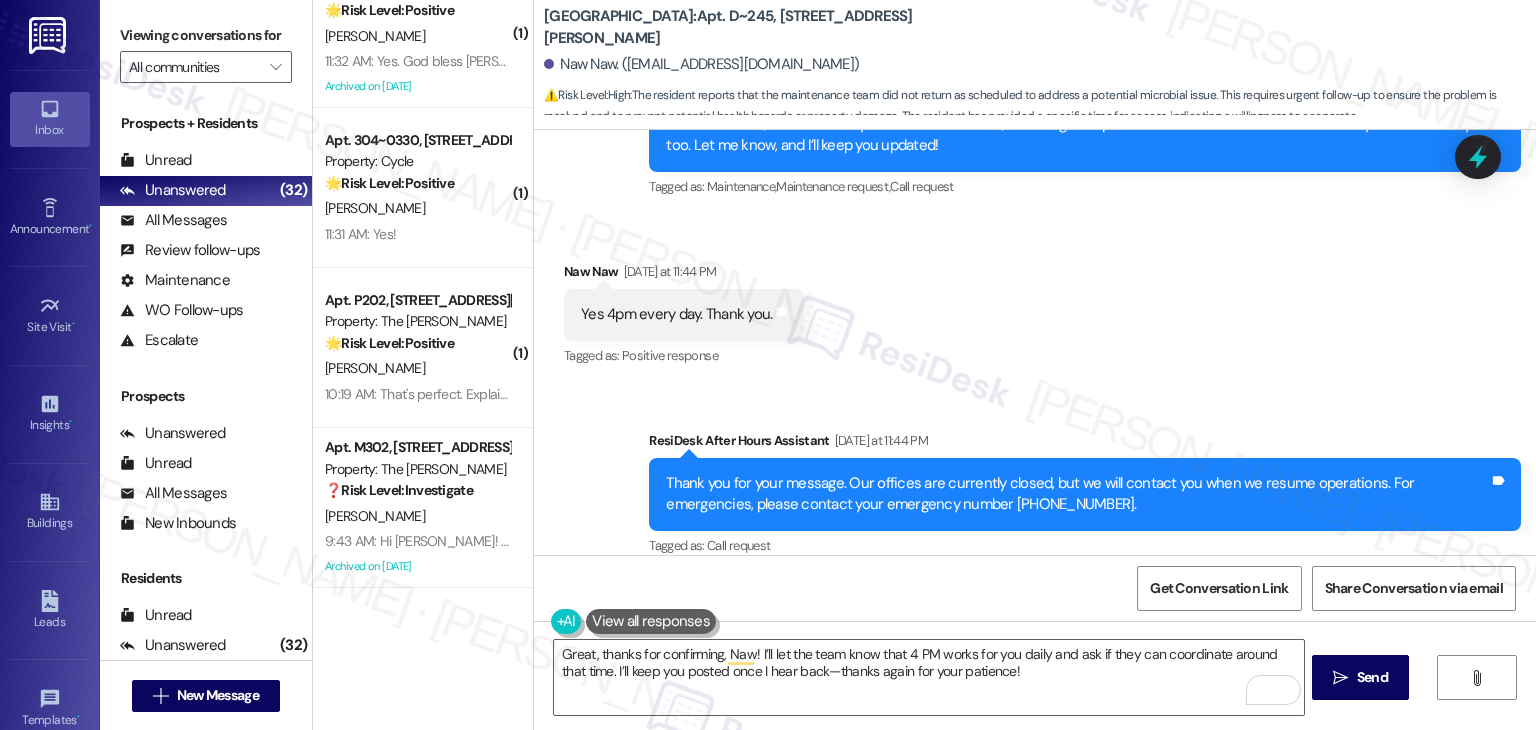 click on "Received via SMS Naw Naw Yesterday at 11:44 PM Yes 4pm every day. Thank you. Tags and notes Tagged as:   Positive response Click to highlight conversations about Positive response" at bounding box center [1035, 300] 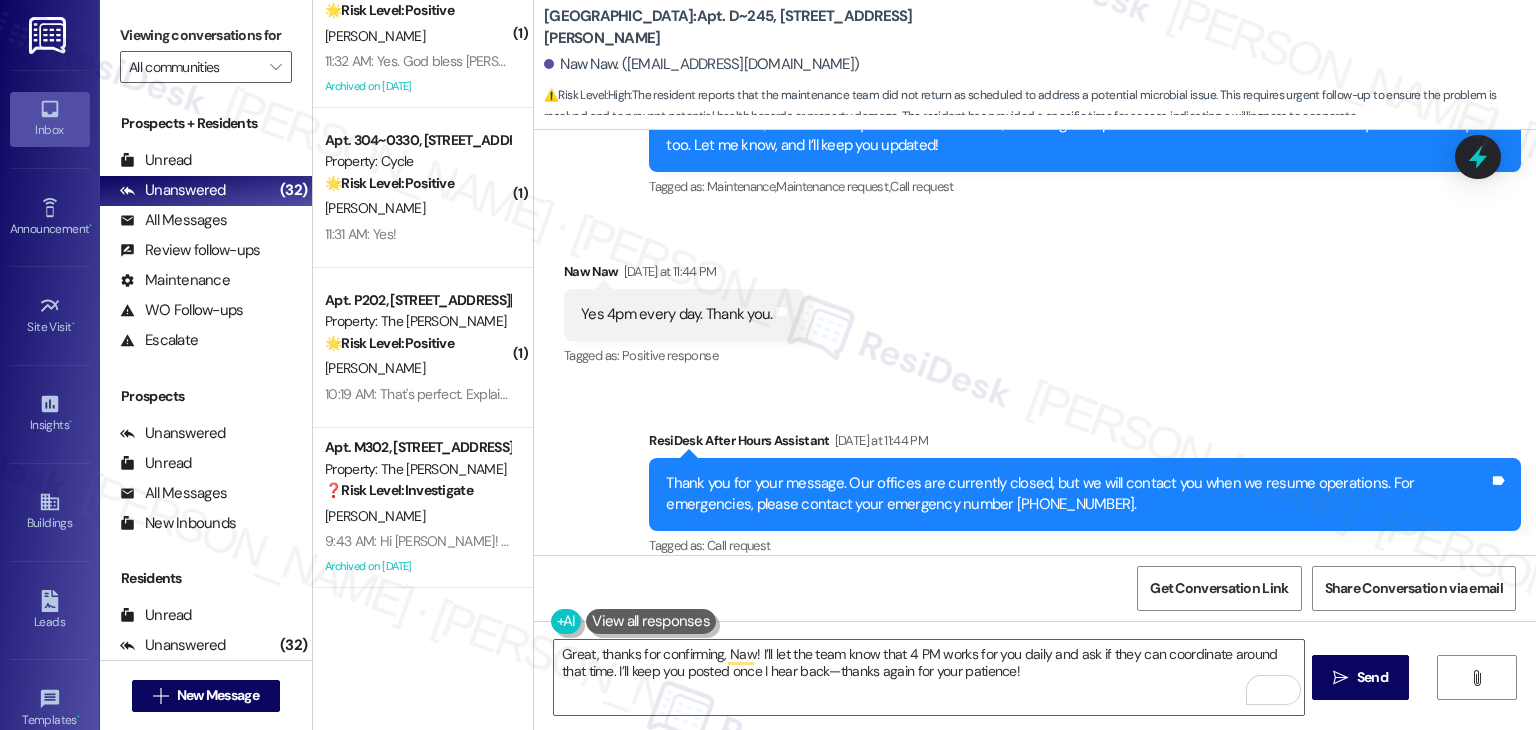 click on "Received via SMS Naw Naw Yesterday at 11:44 PM Yes 4pm every day. Thank you. Tags and notes Tagged as:   Positive response Click to highlight conversations about Positive response" at bounding box center (1035, 300) 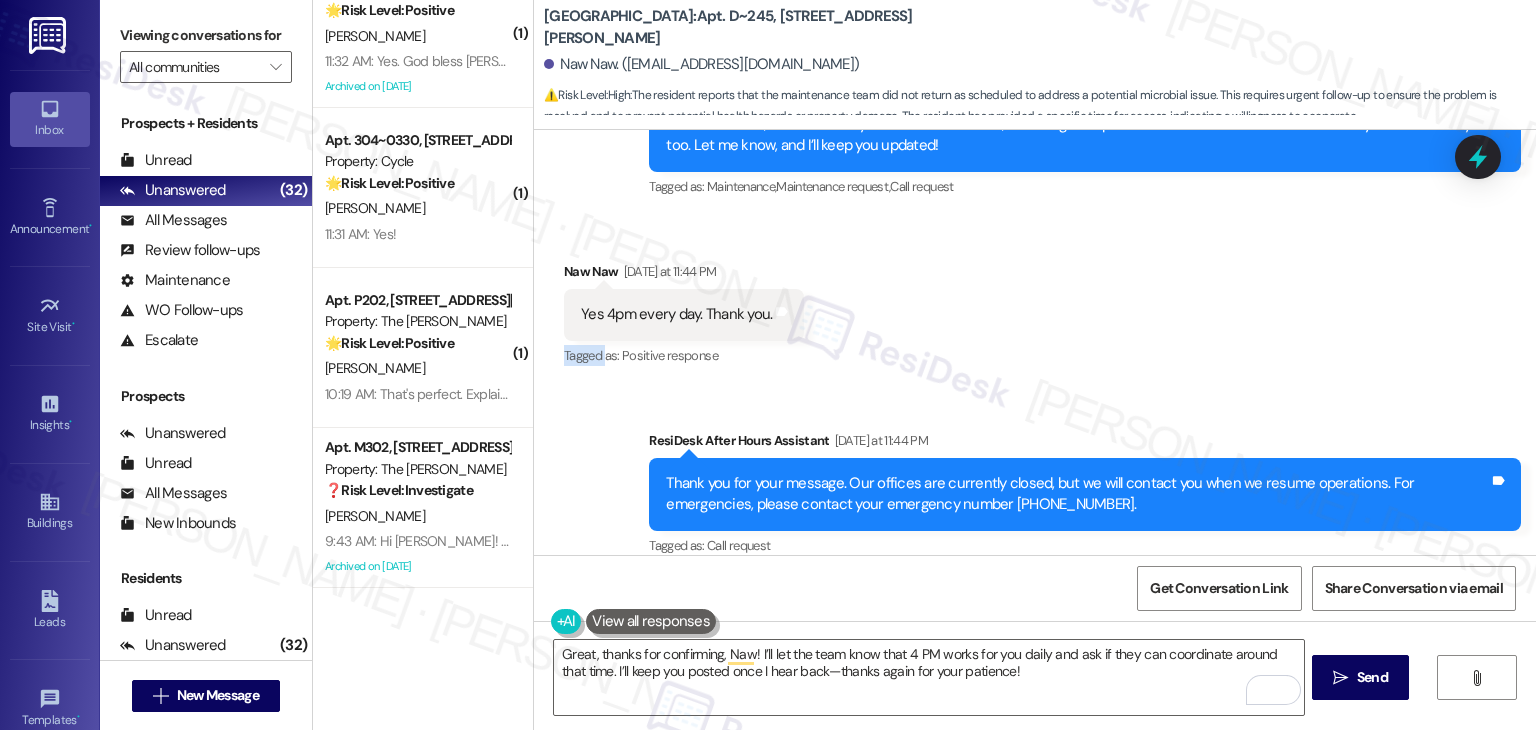 click on "Received via SMS Naw Naw Yesterday at 11:44 PM Yes 4pm every day. Thank you. Tags and notes Tagged as:   Positive response Click to highlight conversations about Positive response" at bounding box center [1035, 300] 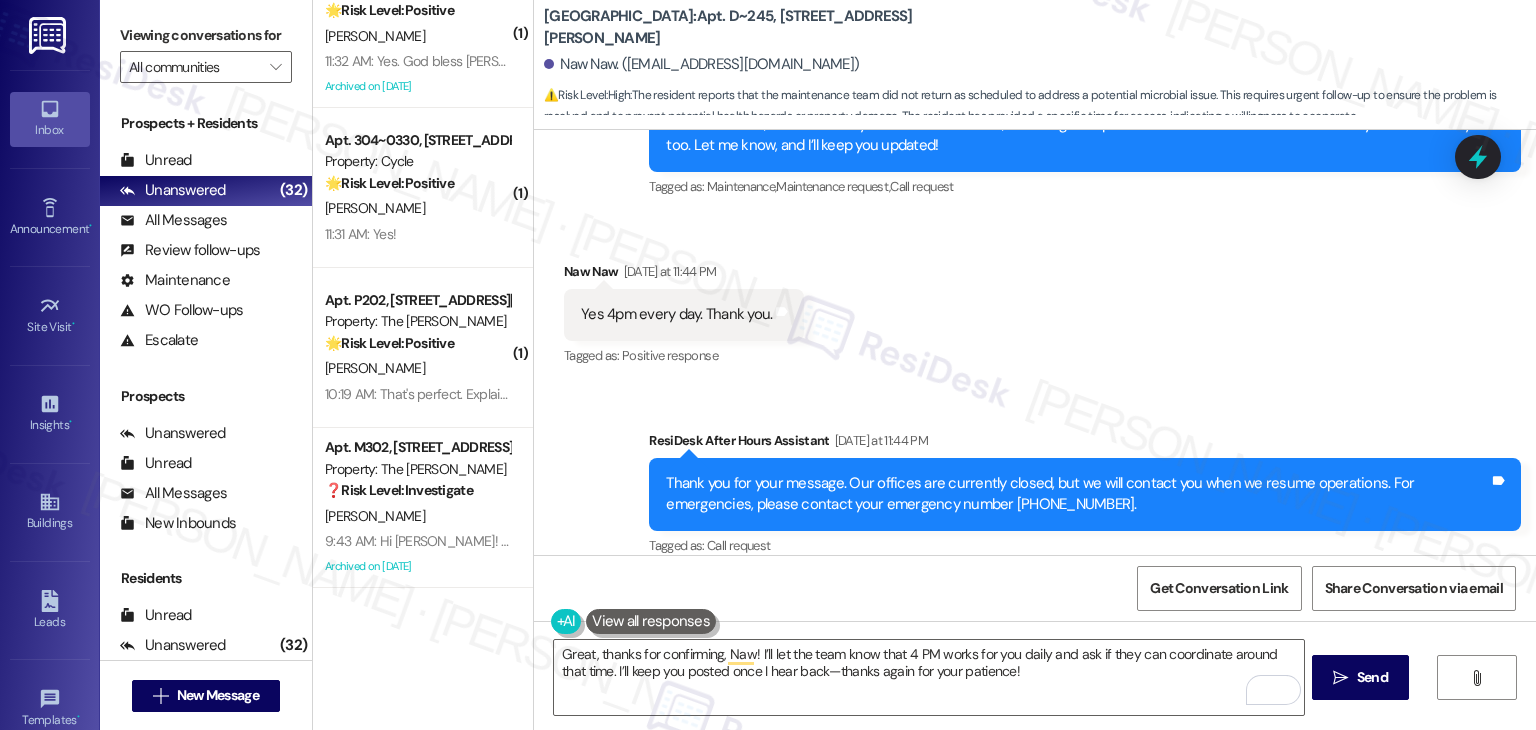 click on "Received via SMS Naw Naw Yesterday at 11:44 PM Yes 4pm every day. Thank you. Tags and notes Tagged as:   Positive response Click to highlight conversations about Positive response" at bounding box center (1035, 300) 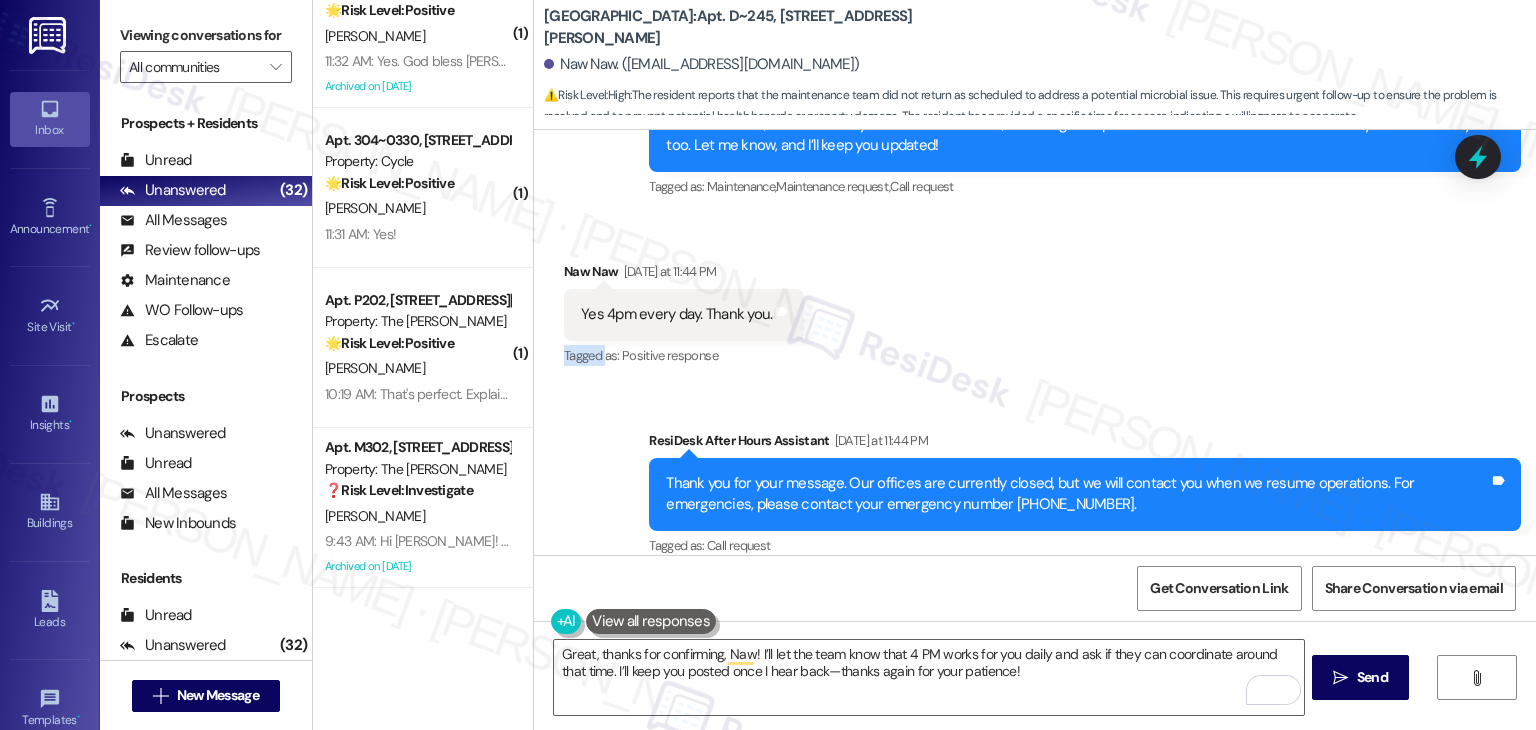 click on "Received via SMS Naw Naw Yesterday at 11:44 PM Yes 4pm every day. Thank you. Tags and notes Tagged as:   Positive response Click to highlight conversations about Positive response" at bounding box center [1035, 300] 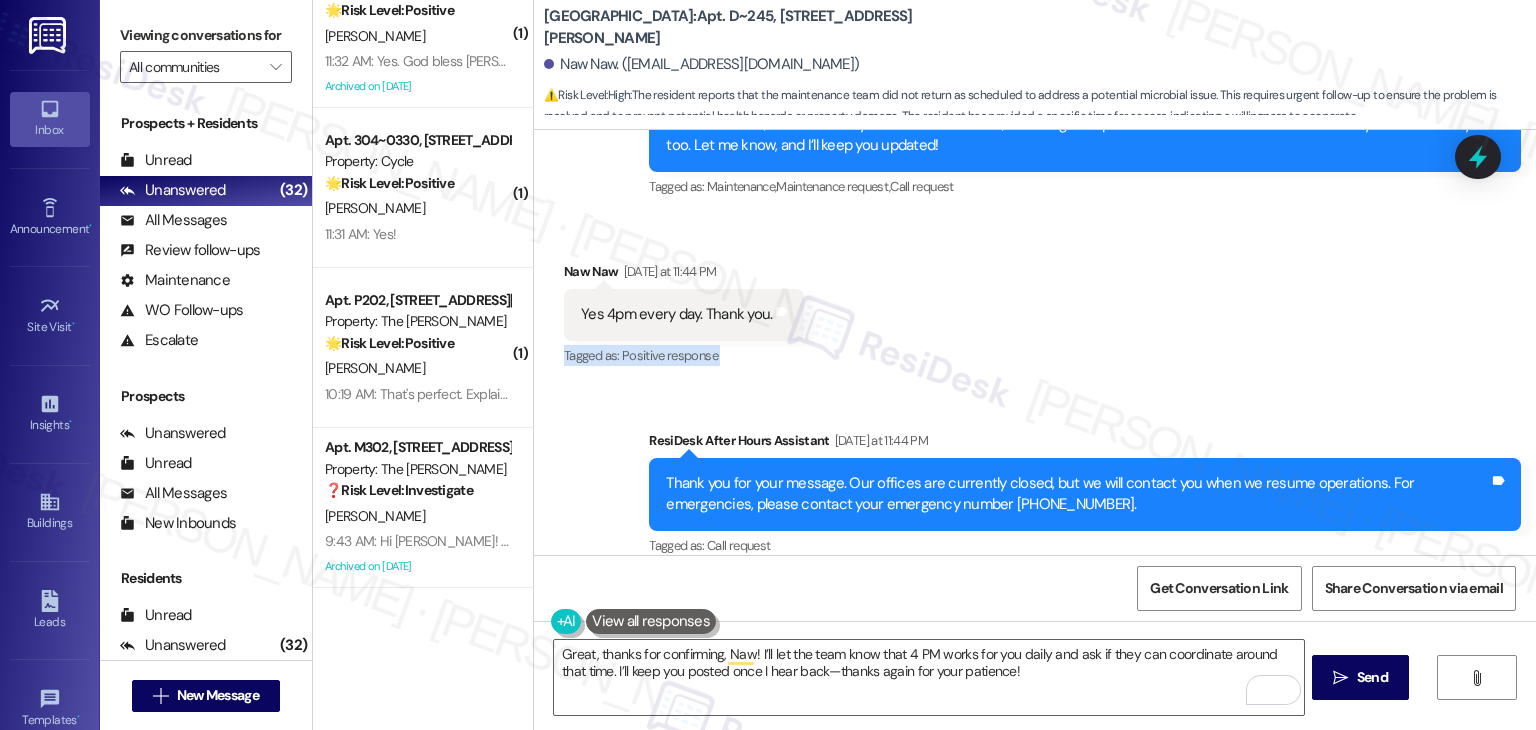 click on "Received via SMS Naw Naw Yesterday at 11:44 PM Yes 4pm every day. Thank you. Tags and notes Tagged as:   Positive response Click to highlight conversations about Positive response" at bounding box center [1035, 300] 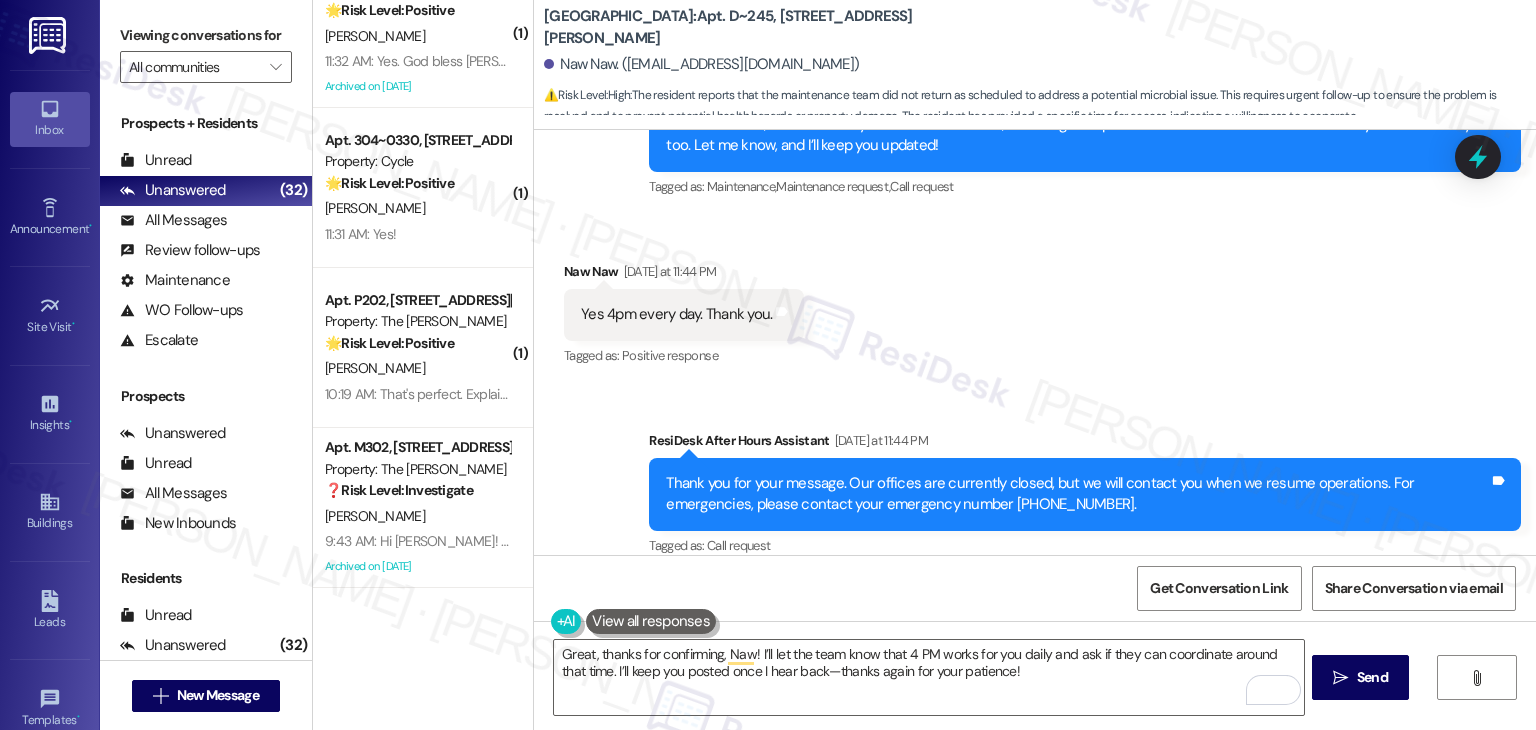 click on "Sent via SMS ResiDesk After Hours Assistant Yesterday at 11:44 PM Thank you for your message. Our offices are currently closed, but we will contact you when we resume operations. For emergencies, please contact your emergency number 208-322-1181. Tags and notes Tagged as:   Call request Click to highlight conversations about Call request" at bounding box center (1035, 480) 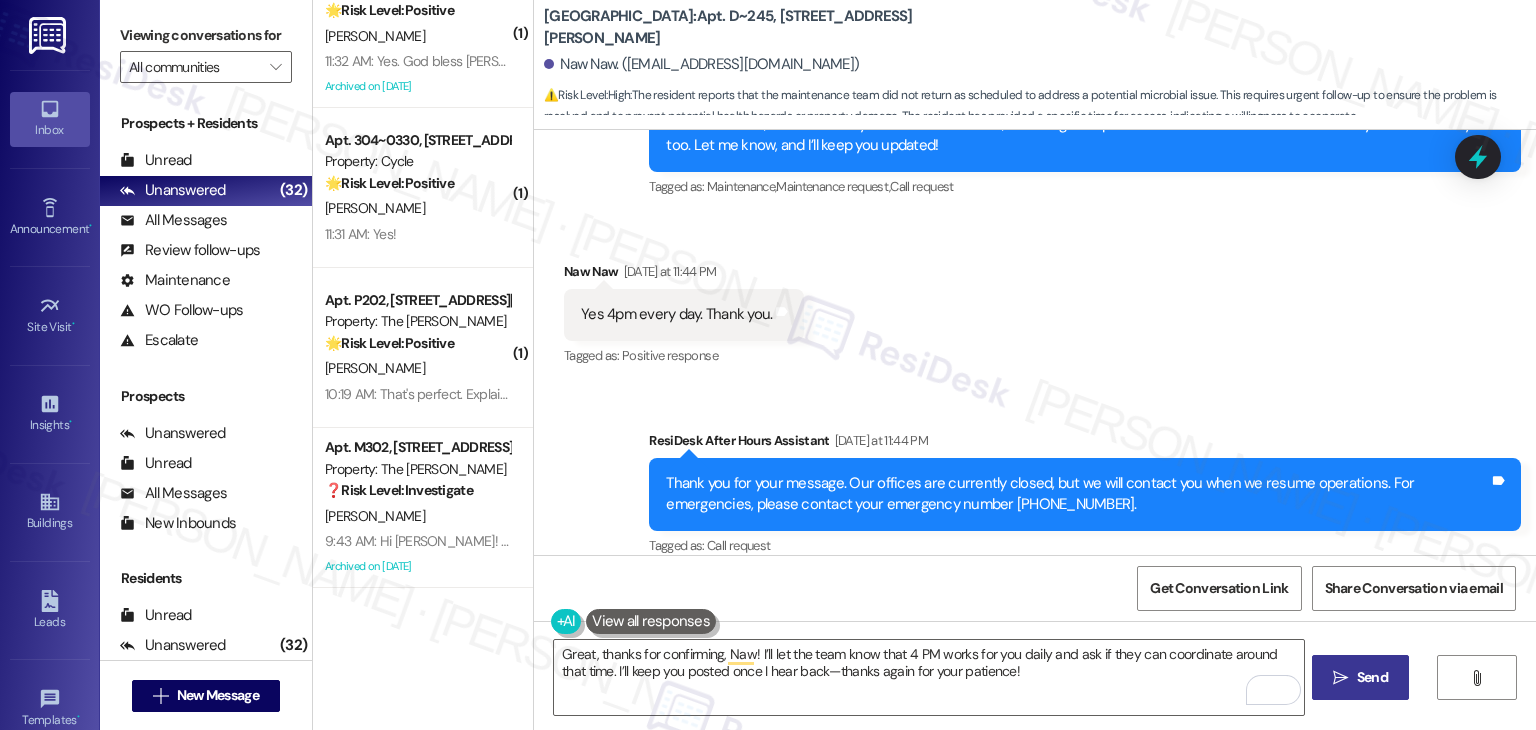click on "Send" at bounding box center (1372, 677) 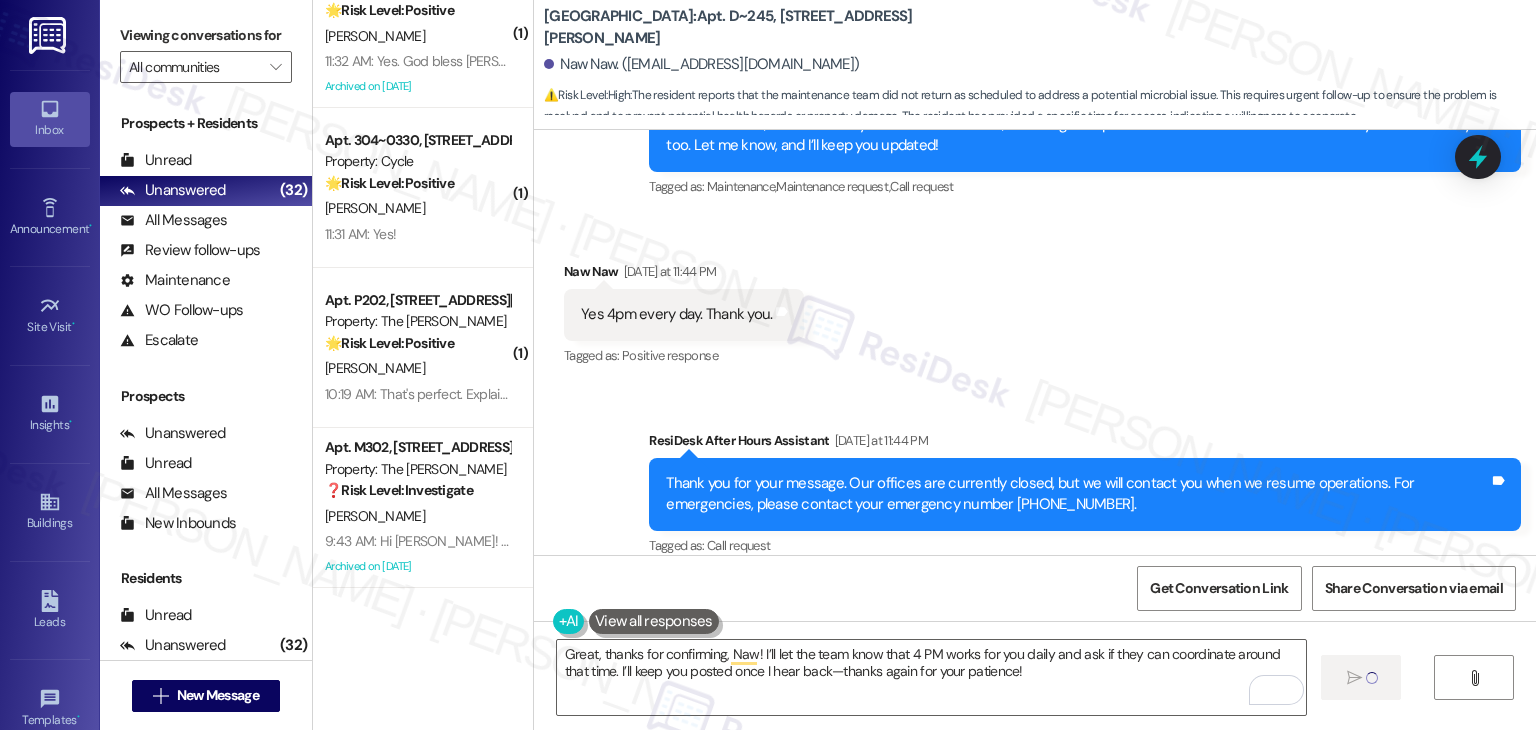 click on "Received via SMS Naw Naw Yesterday at 11:44 PM Yes 4pm every day. Thank you. Tags and notes Tagged as:   Positive response Click to highlight conversations about Positive response" at bounding box center [1035, 300] 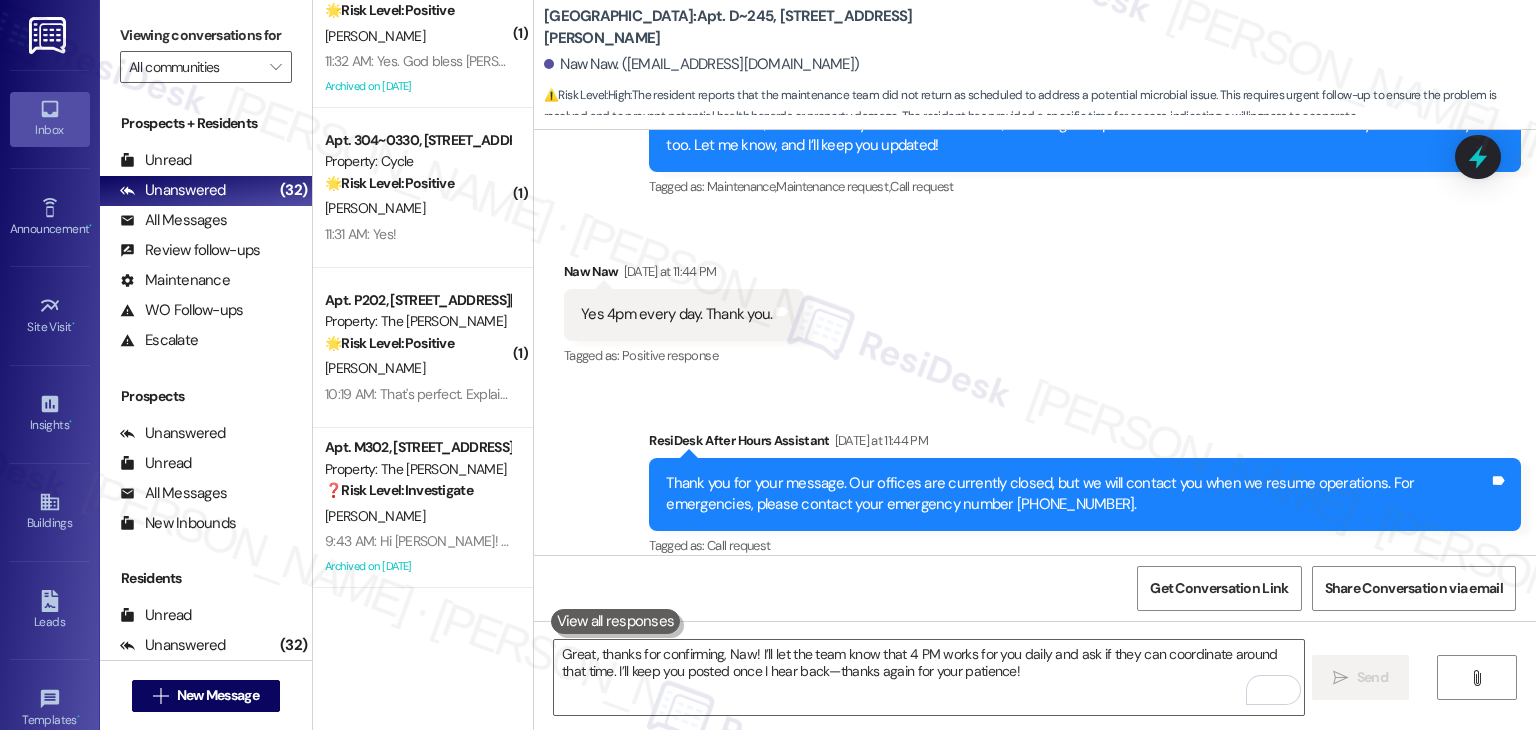 scroll, scrollTop: 4096, scrollLeft: 0, axis: vertical 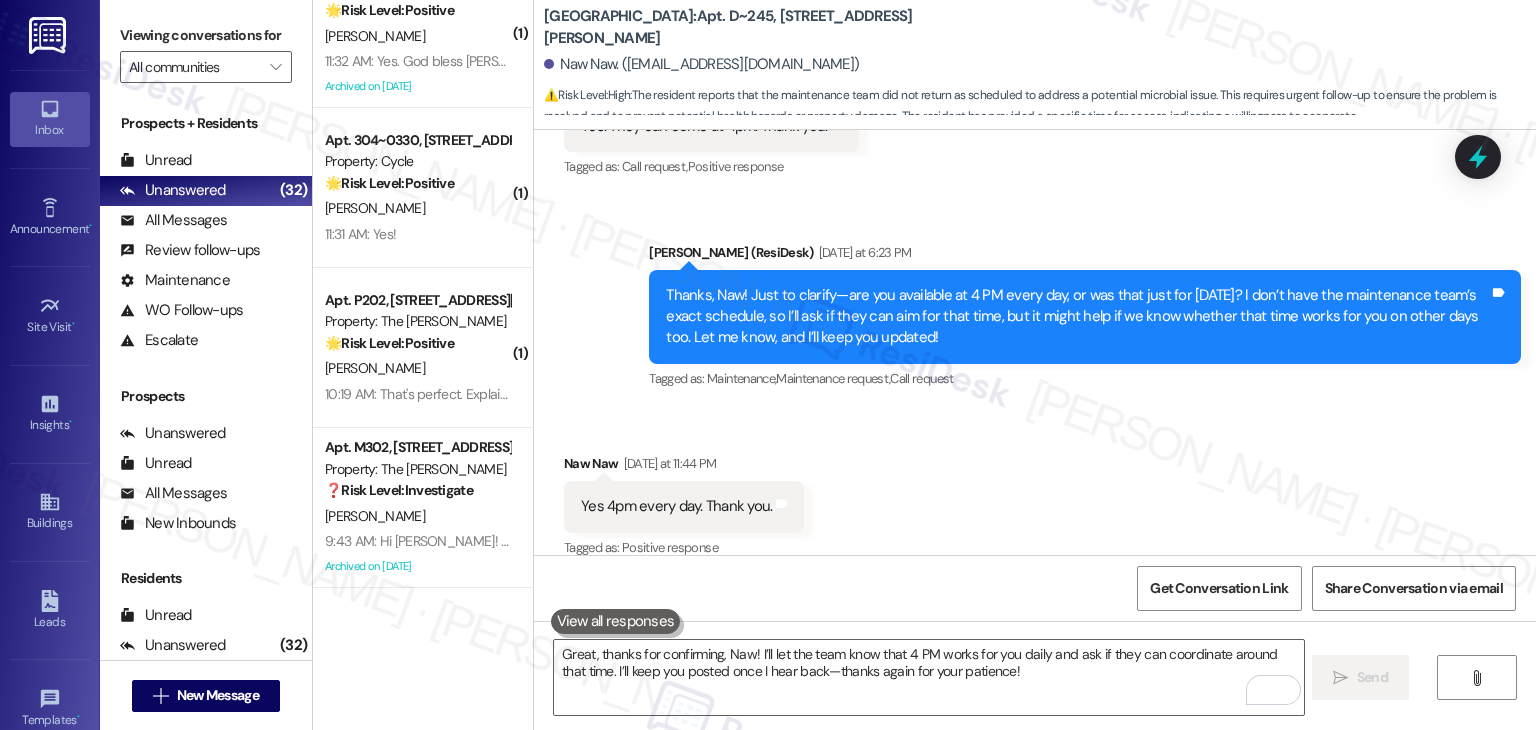 click on "Thanks, Naw! Just to clarify—are you available at 4 PM every day, or was that just for today? I don’t have the maintenance team’s exact schedule, so I’ll ask if they can aim for that time, but it might help if we know whether that time works for you on other days too. Let me know, and I’ll keep you updated!" at bounding box center (1077, 317) 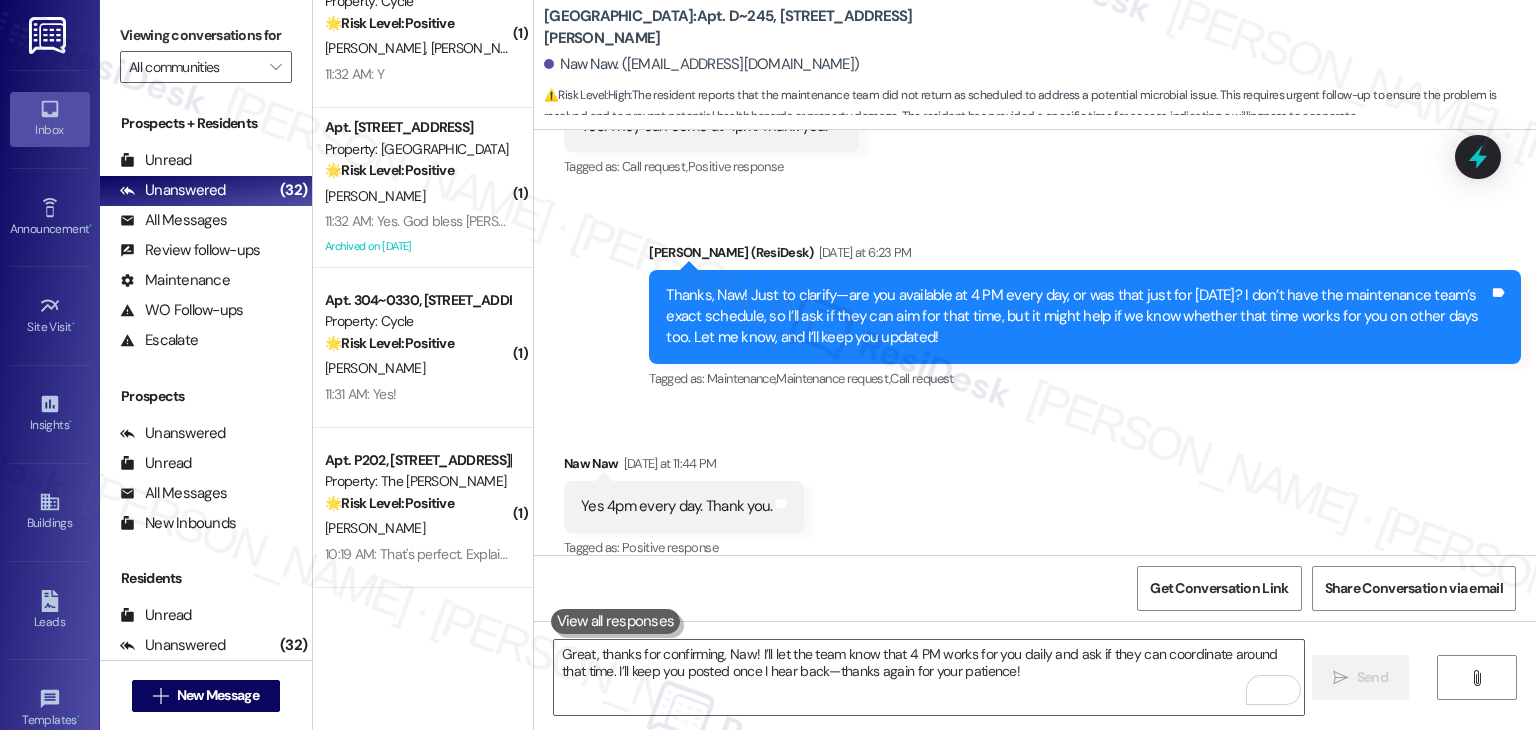 click on "Received via SMS Naw Naw Yesterday at 11:44 PM Yes 4pm every day. Thank you. Tags and notes Tagged as:   Positive response Click to highlight conversations about Positive response" at bounding box center (1035, 492) 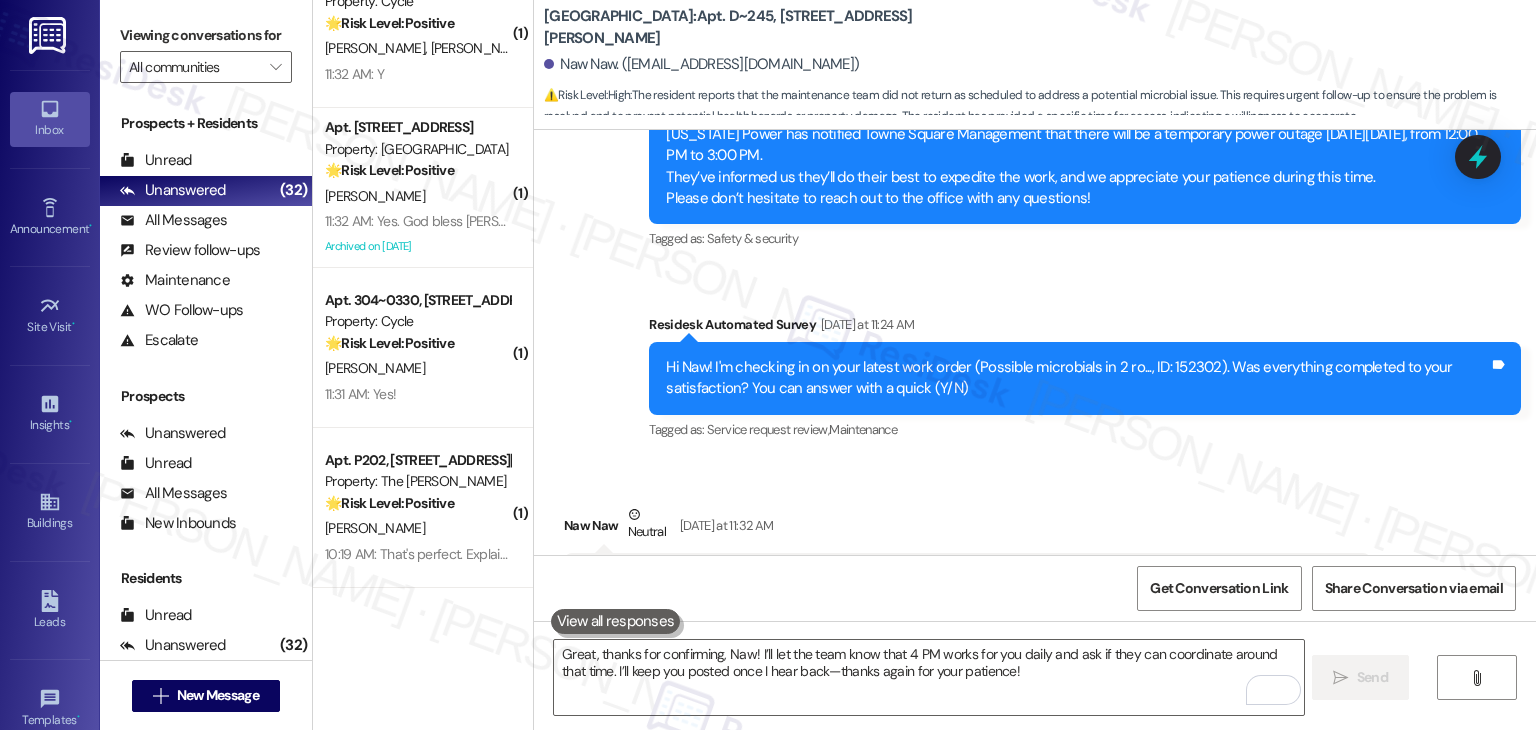 scroll, scrollTop: 3096, scrollLeft: 0, axis: vertical 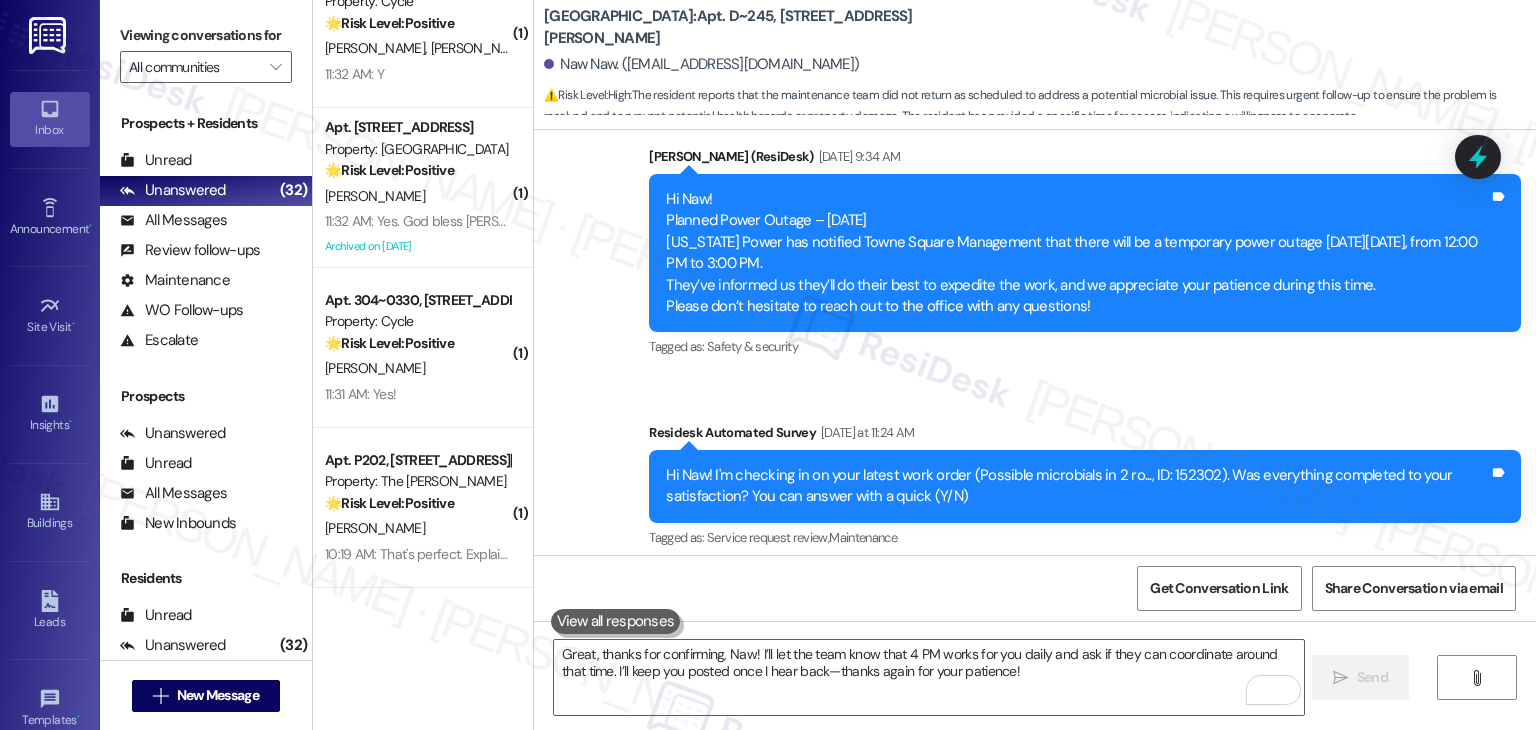 click on "Hi Naw! I'm checking in on your latest work order (Possible microbials in 2 ro..., ID: 152302). Was everything completed to your satisfaction? You can answer with a quick (Y/N)" at bounding box center [1077, 486] 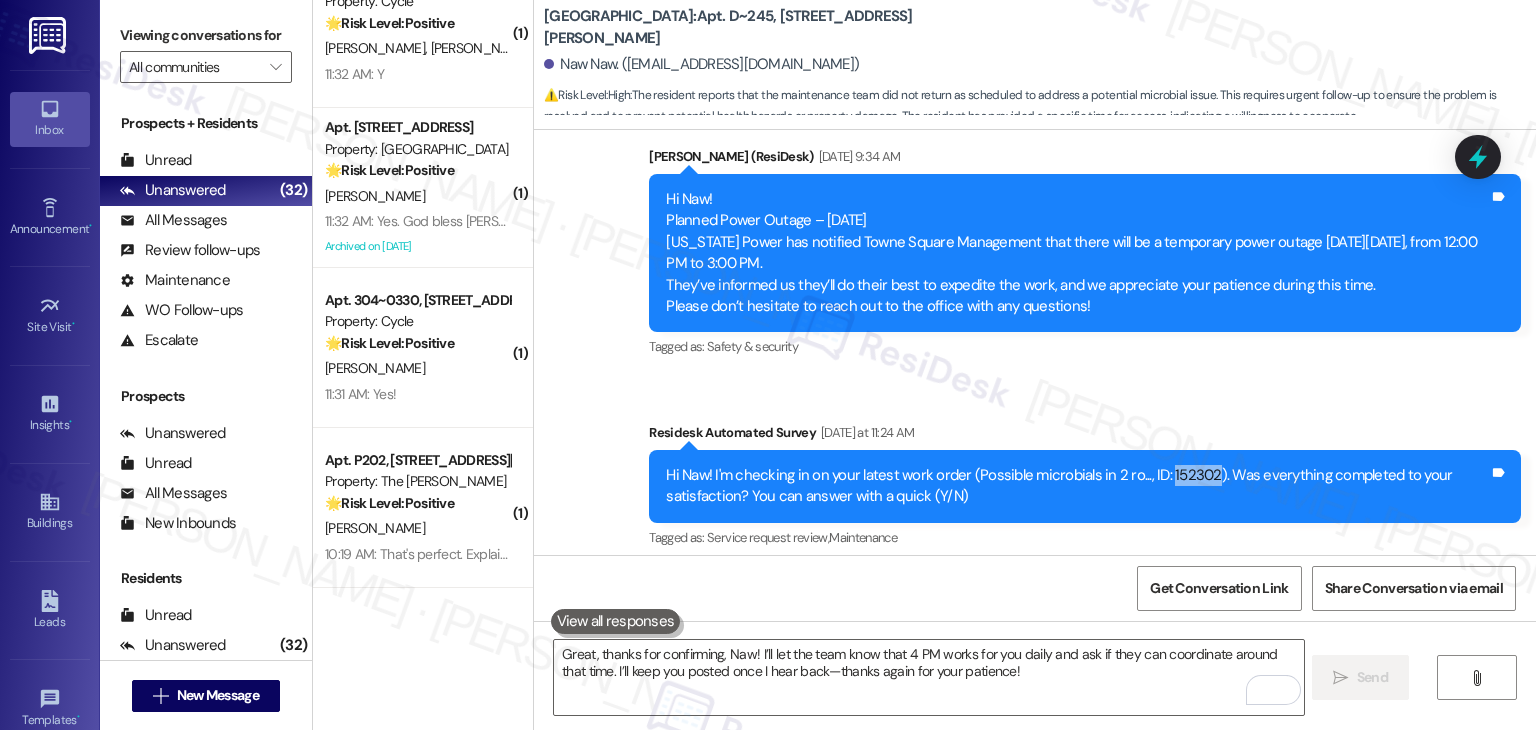 click on "Hi Naw! I'm checking in on your latest work order (Possible microbials in 2 ro..., ID: 152302). Was everything completed to your satisfaction? You can answer with a quick (Y/N)" at bounding box center [1077, 486] 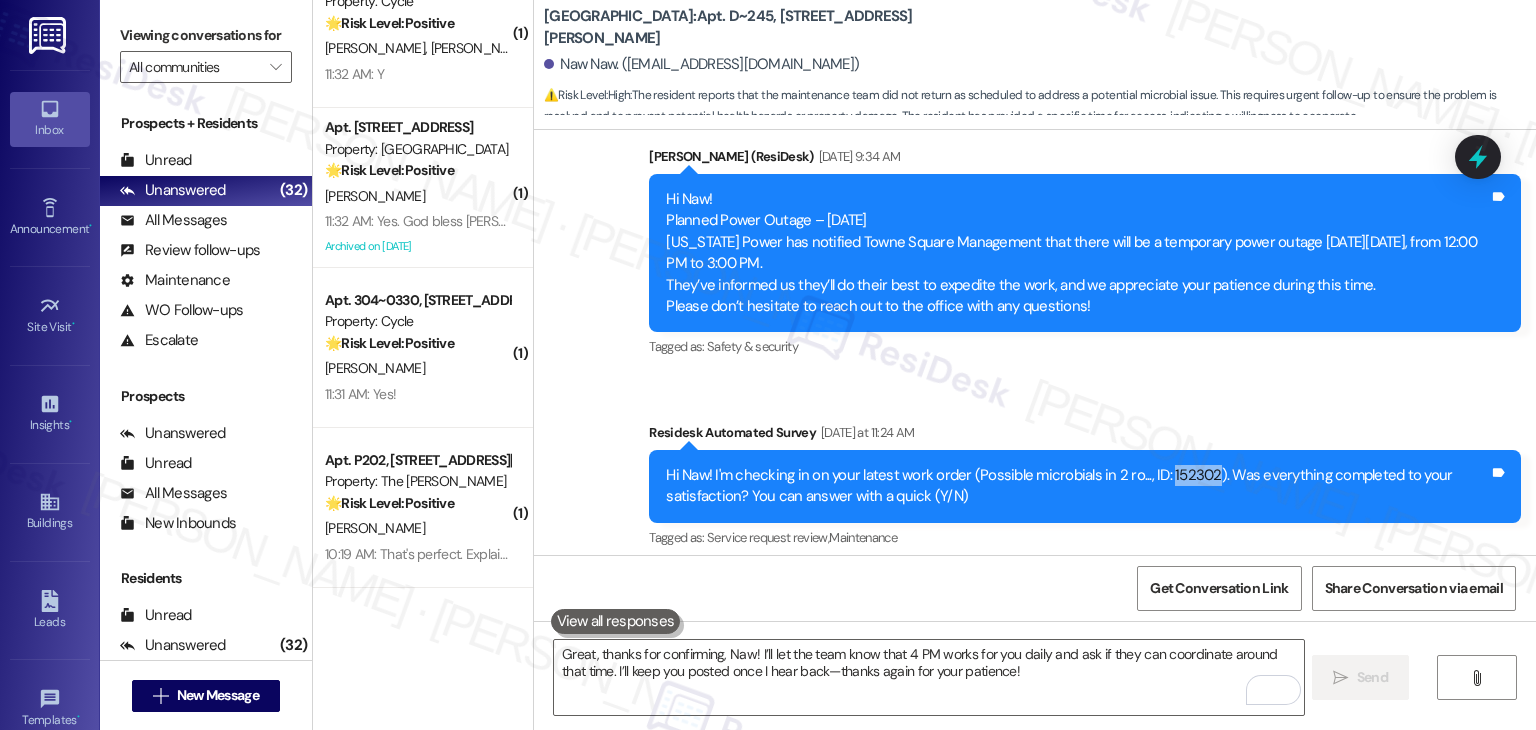 copy on "152302" 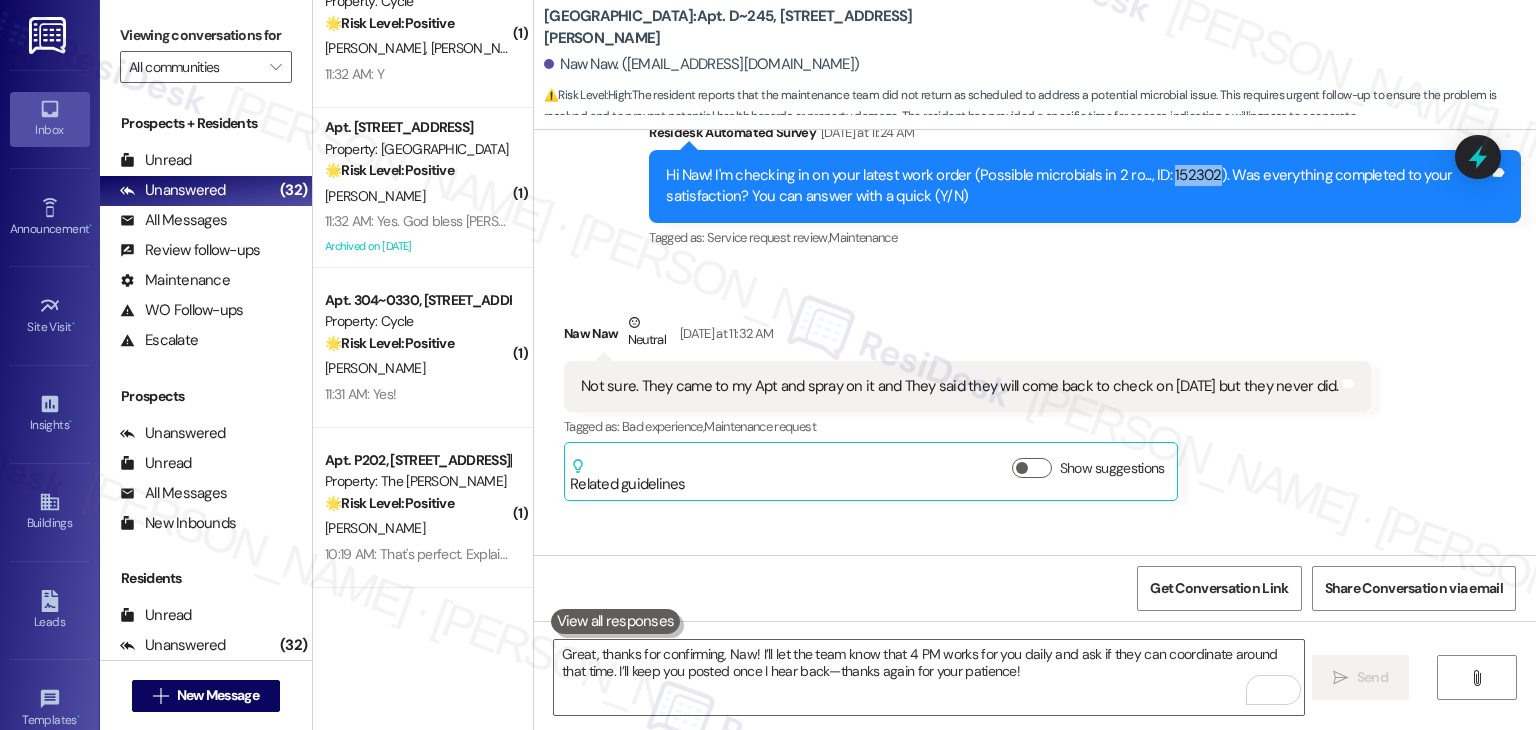 scroll, scrollTop: 4448, scrollLeft: 0, axis: vertical 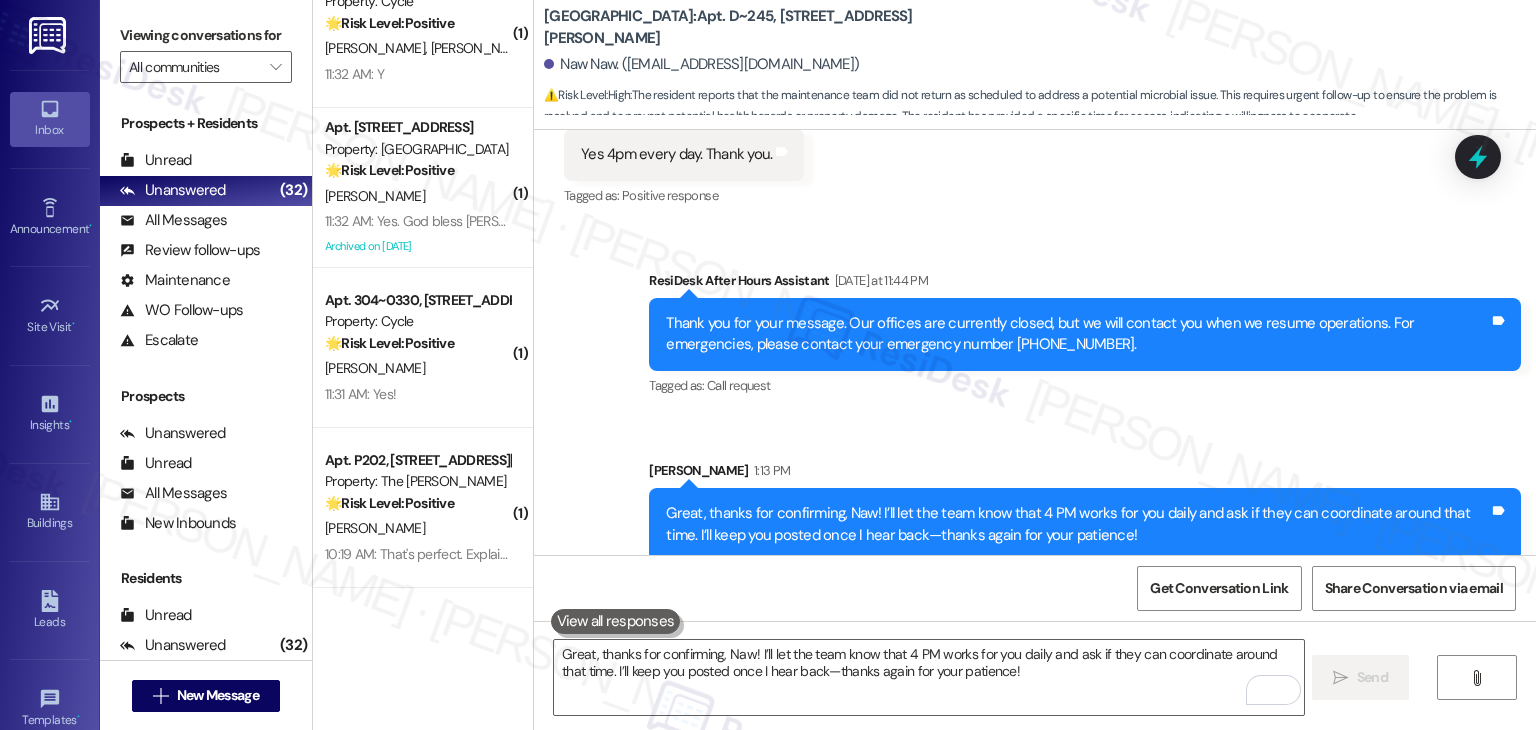 click on "Sent via SMS ResiDesk After Hours Assistant Yesterday at 11:44 PM Thank you for your message. Our offices are currently closed, but we will contact you when we resume operations. For emergencies, please contact your emergency number 208-322-1181. Tags and notes Tagged as:   Call request Click to highlight conversations about Call request Sent via SMS Sarah 1:13 PM Great, thanks for confirming, Naw! I’ll let the team know that 4 PM works for you daily and ask if they can coordinate around that time. I’ll keep you posted once I hear back—thanks again for your patience! Tags and notes" at bounding box center (1035, 400) 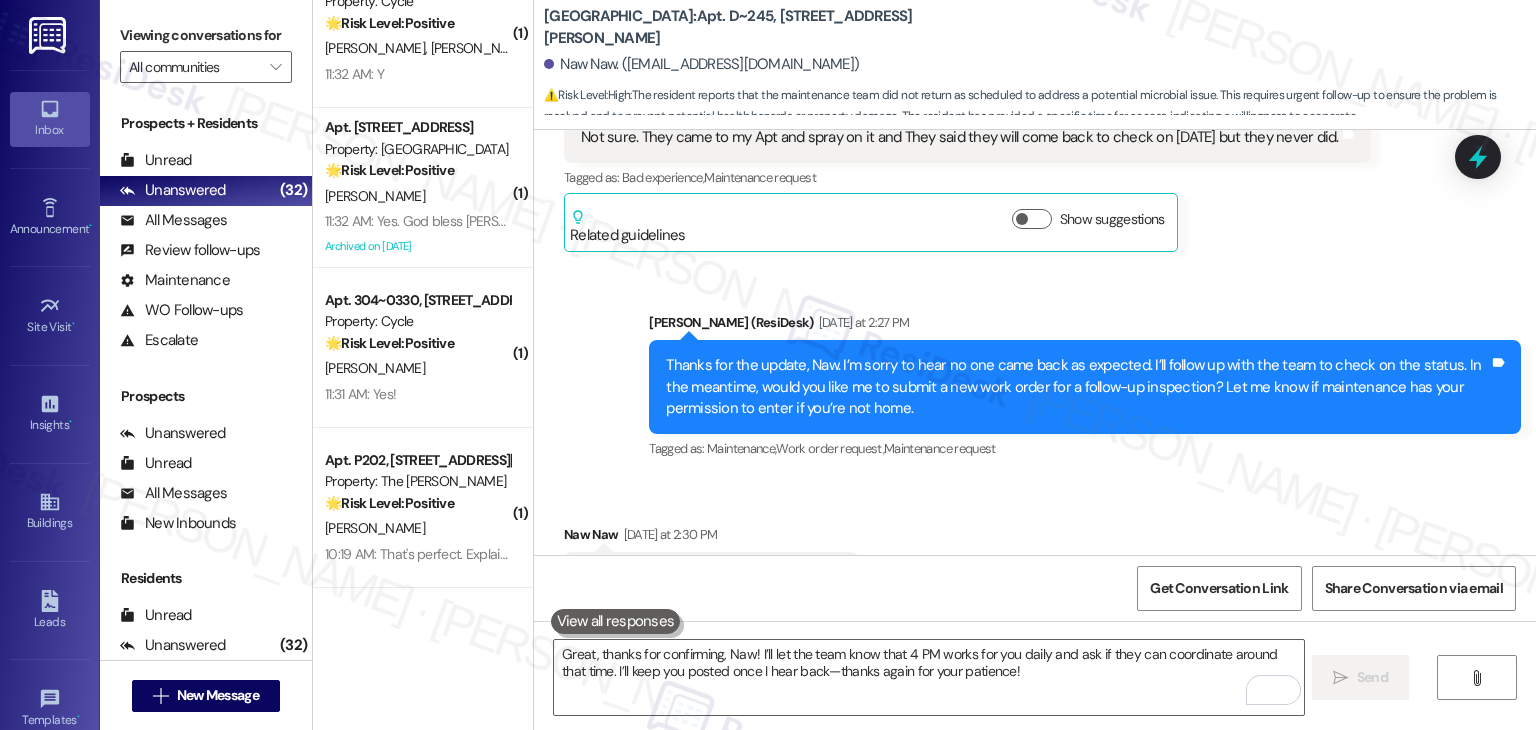 scroll, scrollTop: 3548, scrollLeft: 0, axis: vertical 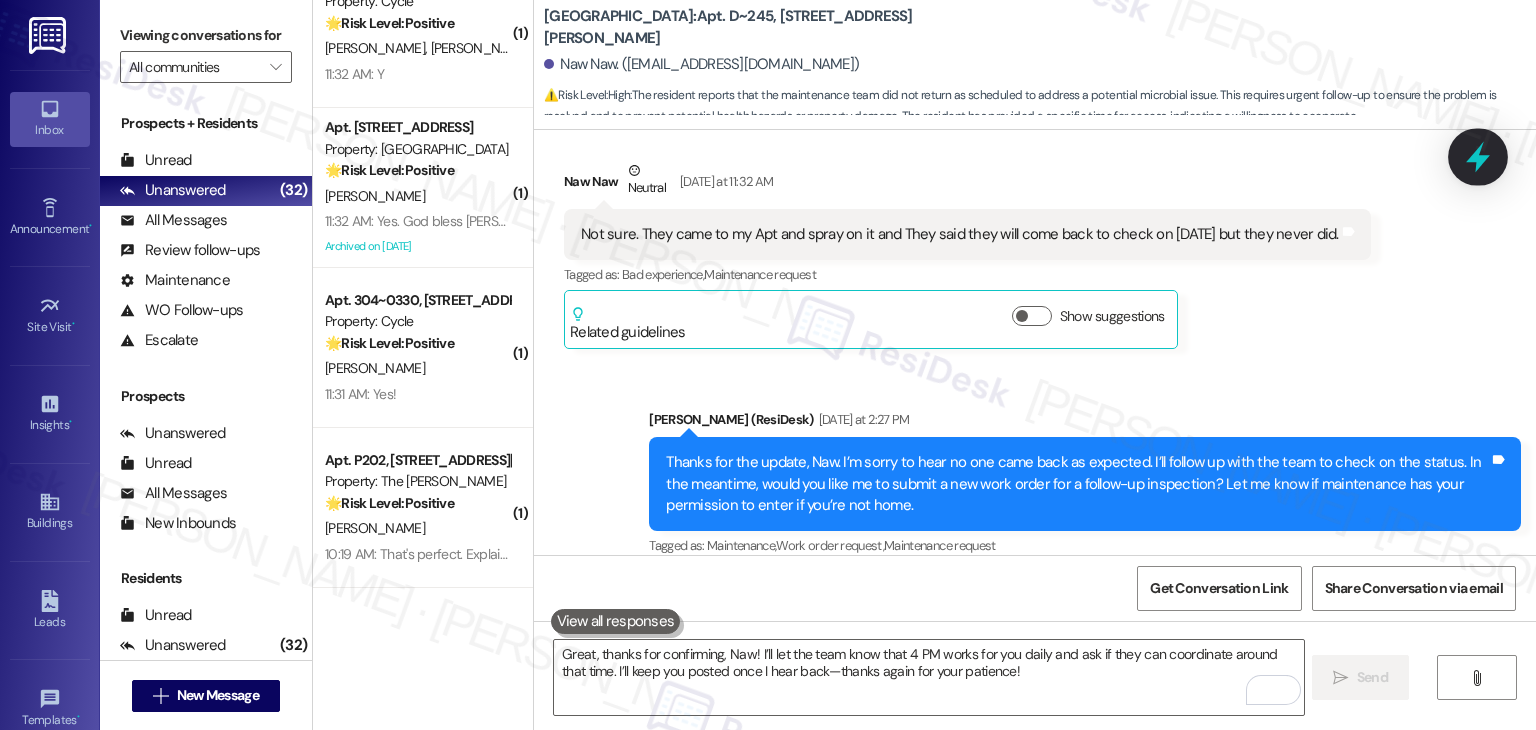 click 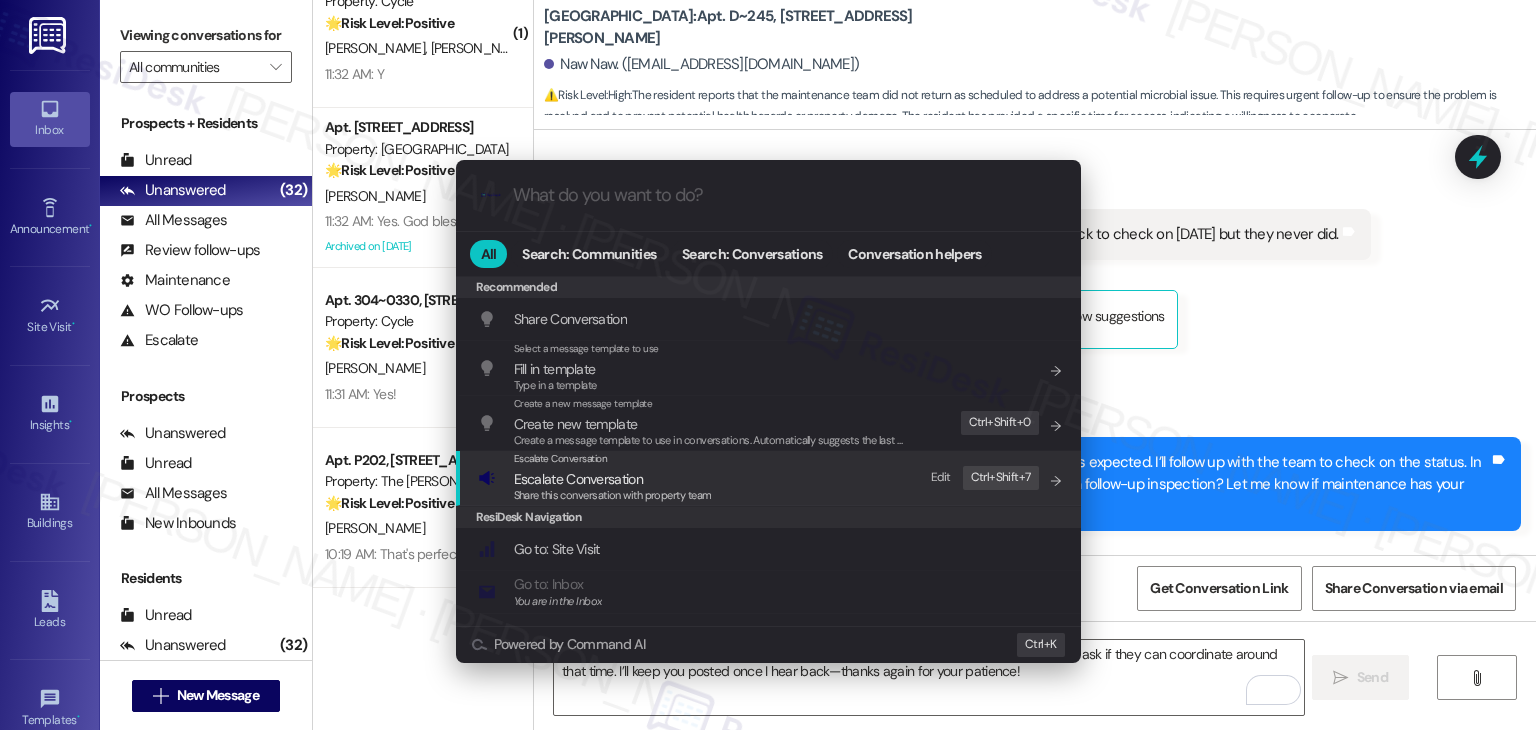 click on "Share this conversation with property team" at bounding box center [613, 495] 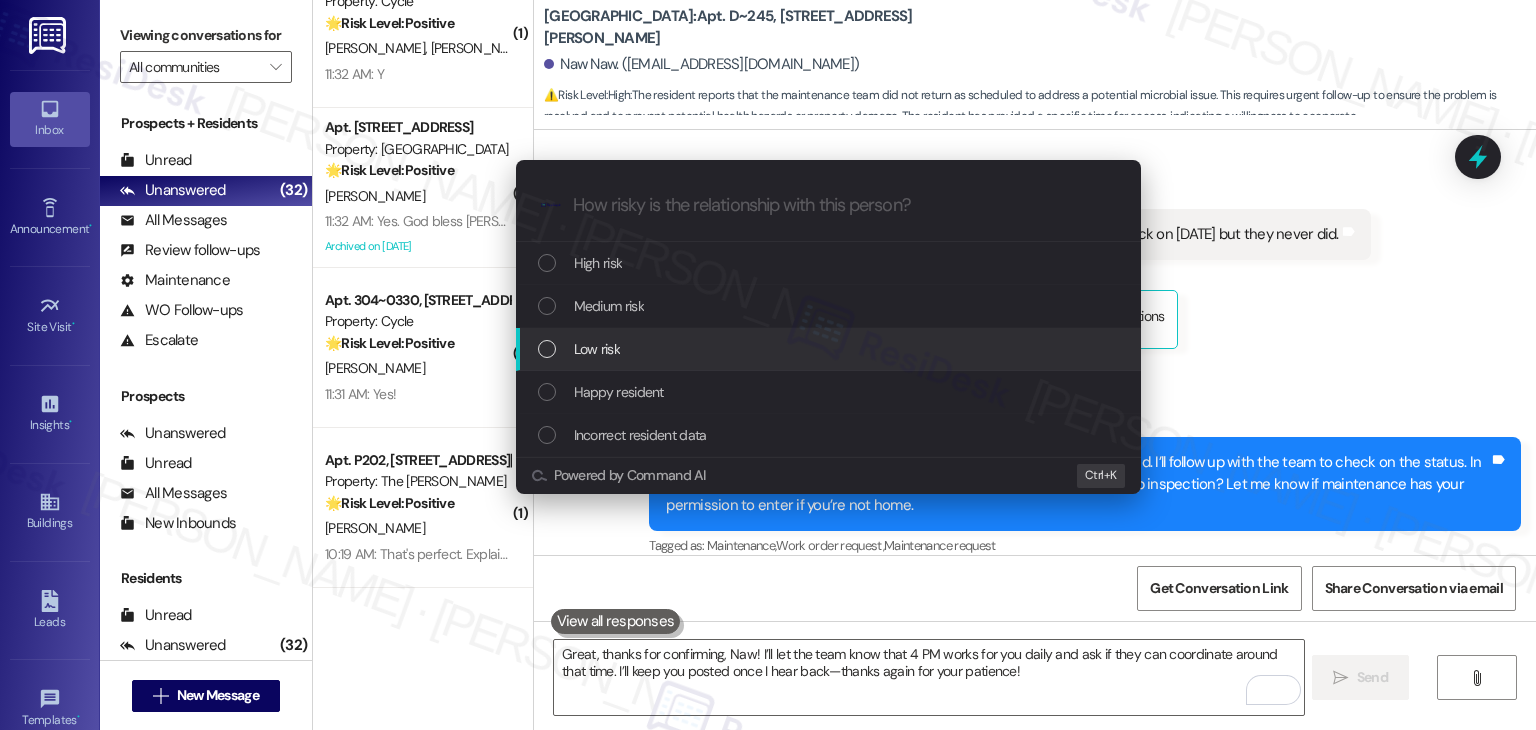 click at bounding box center (547, 349) 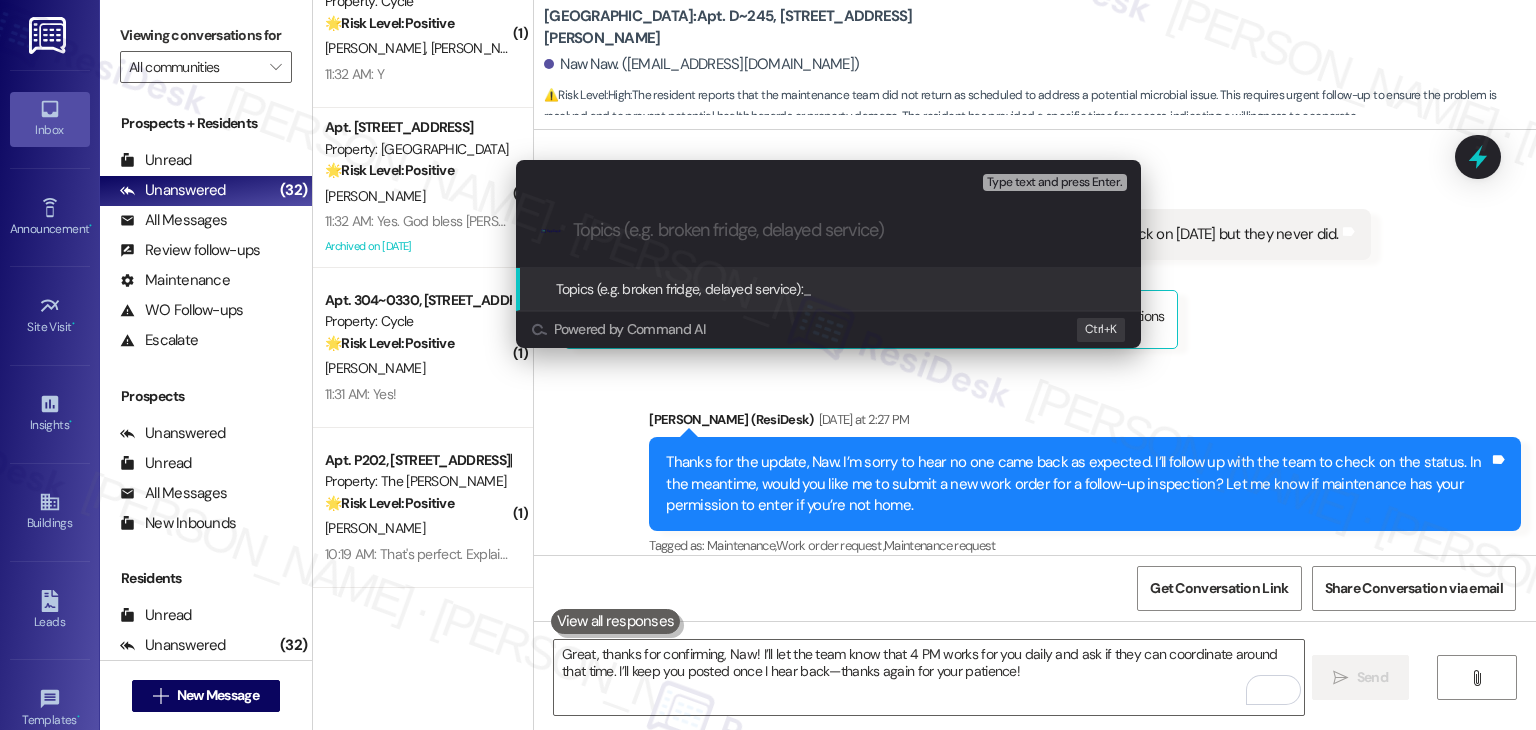 paste on "Follow-Up on Work Order #152302 – Resident Availability Confirmed for 4 PM Daily" 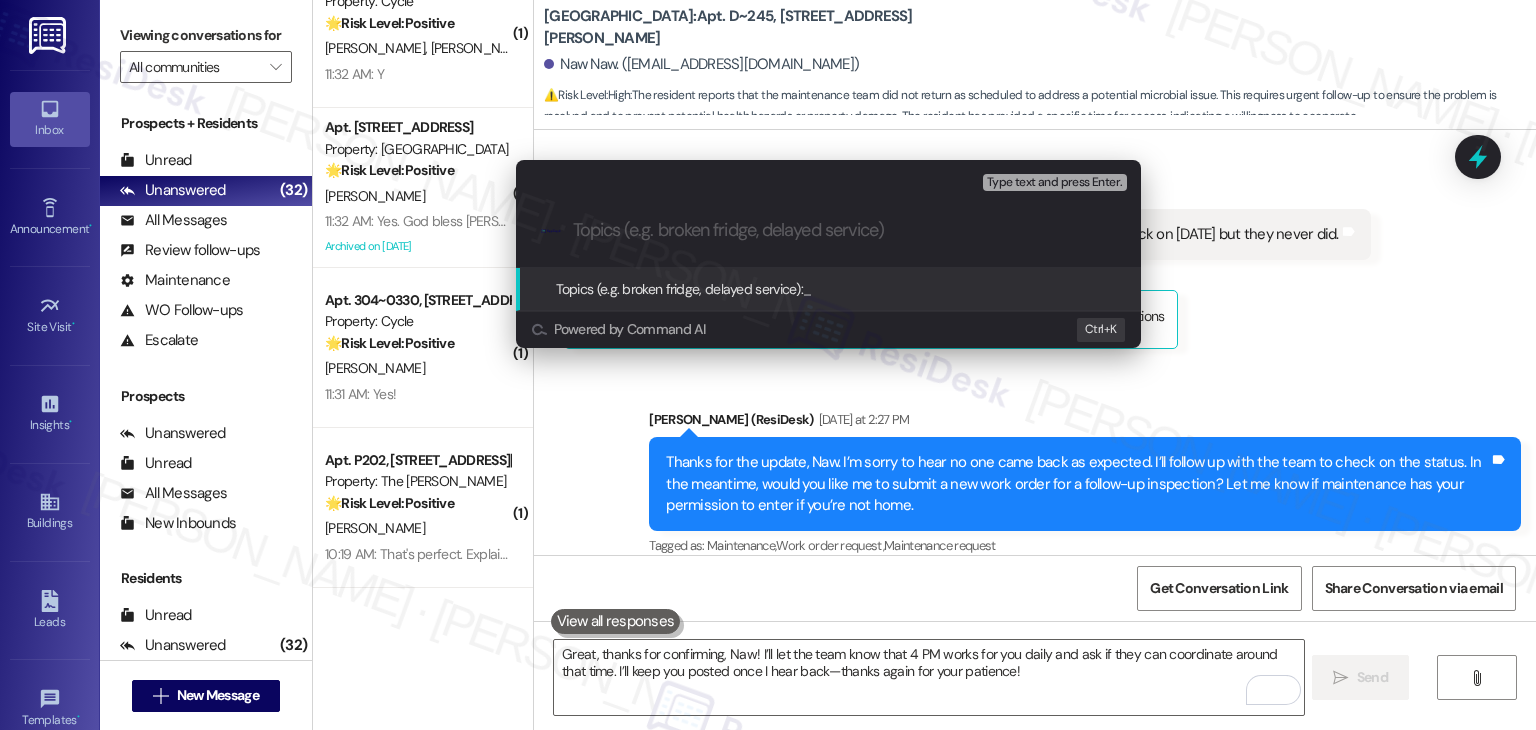 type on "Follow-Up on Work Order #152302 – Resident Availability Confirmed for 4 PM Daily" 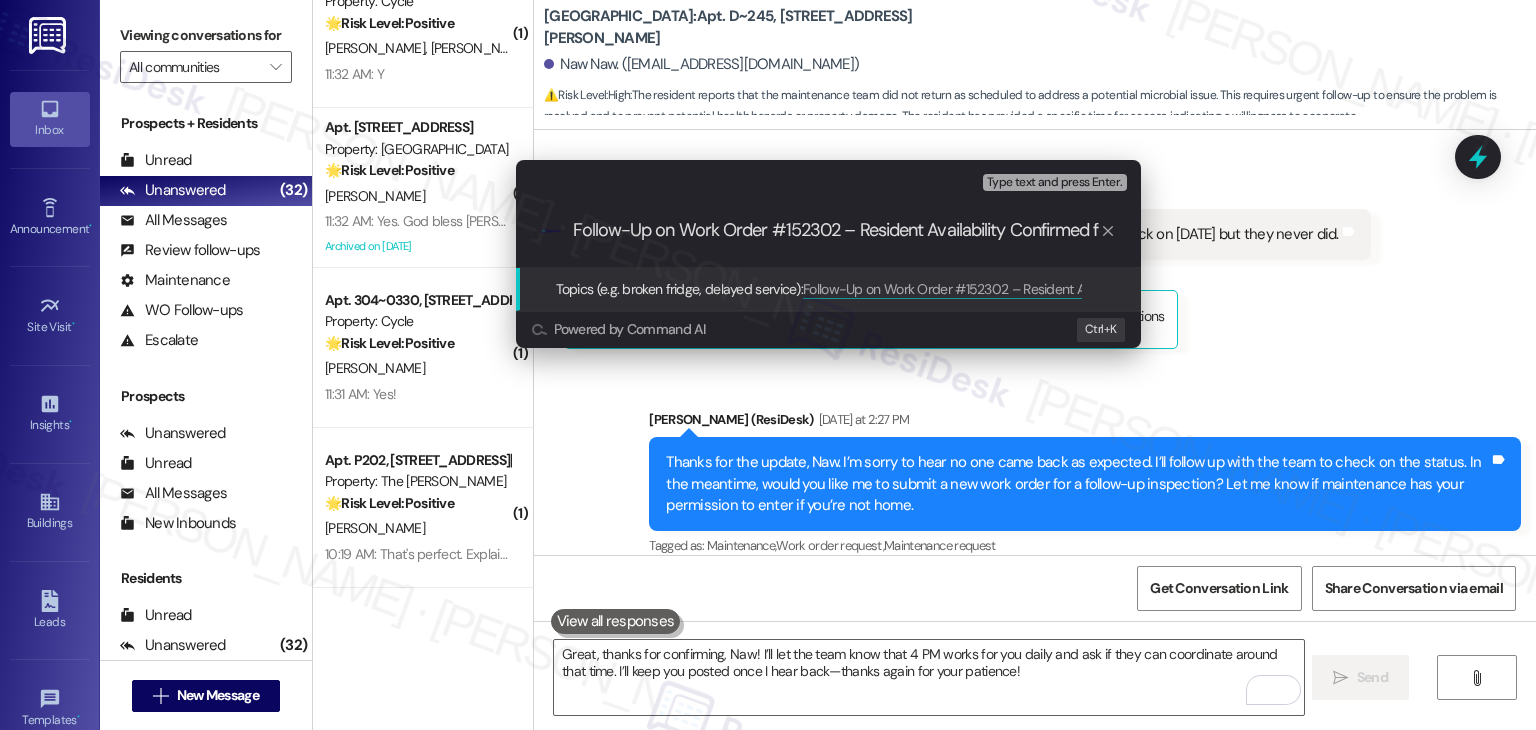 scroll, scrollTop: 0, scrollLeft: 99, axis: horizontal 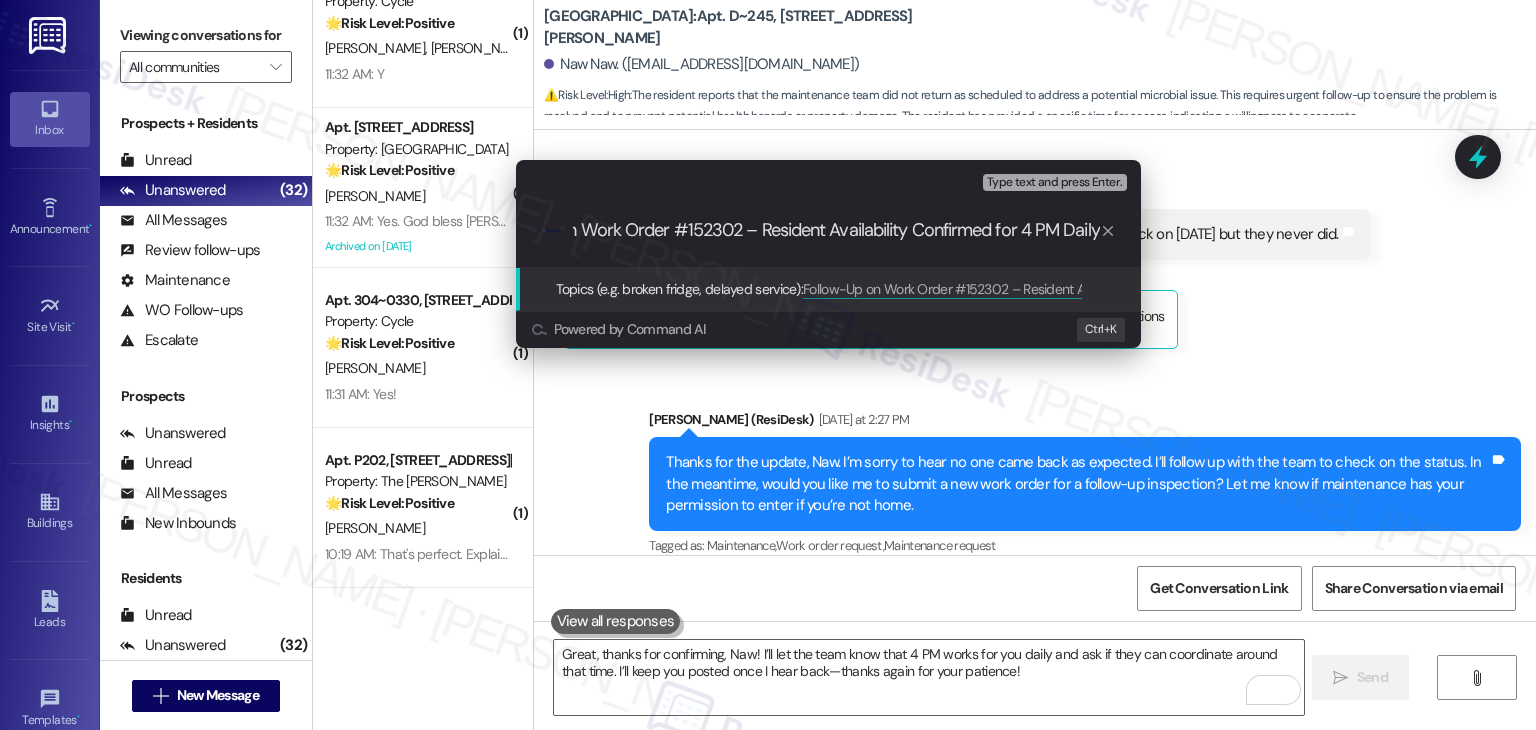 type 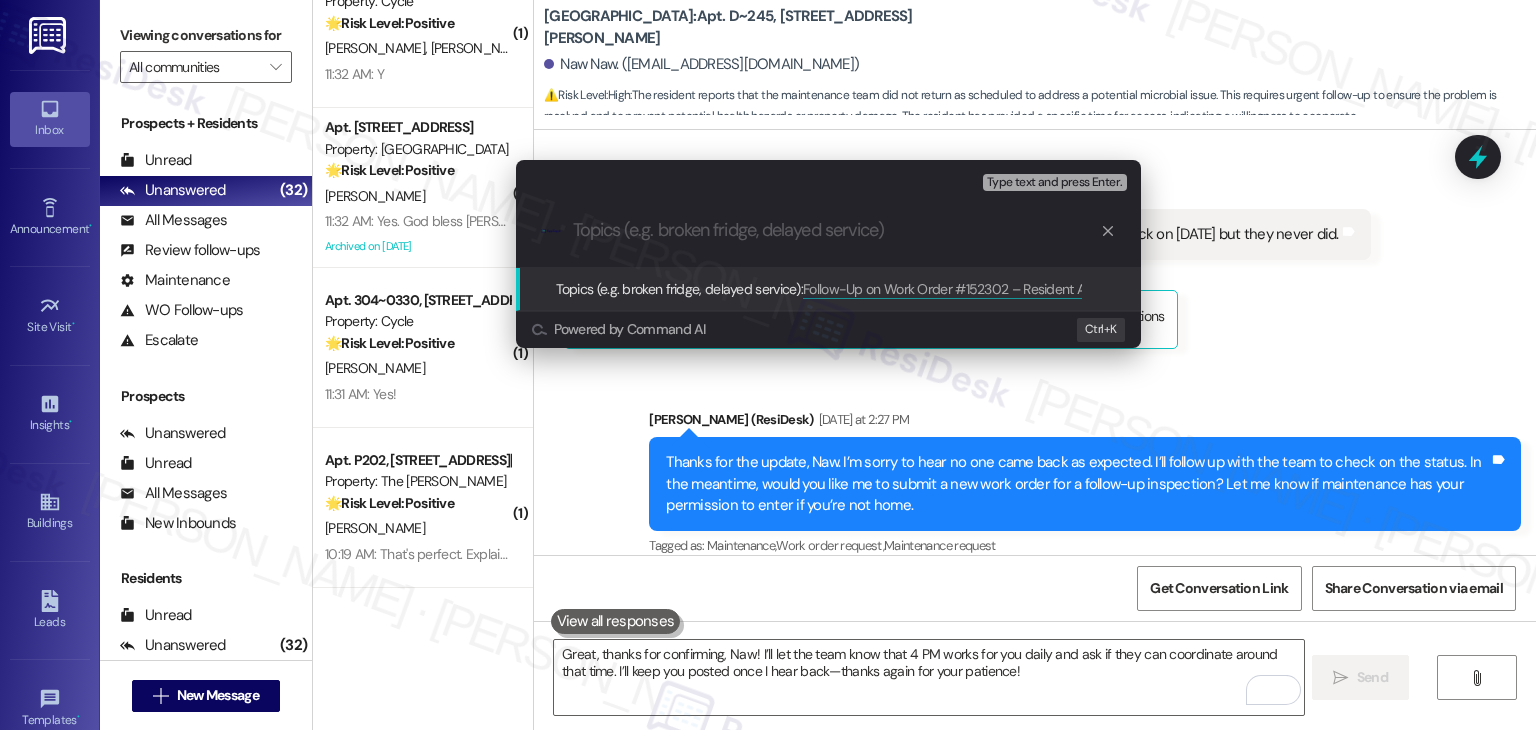 scroll, scrollTop: 0, scrollLeft: 0, axis: both 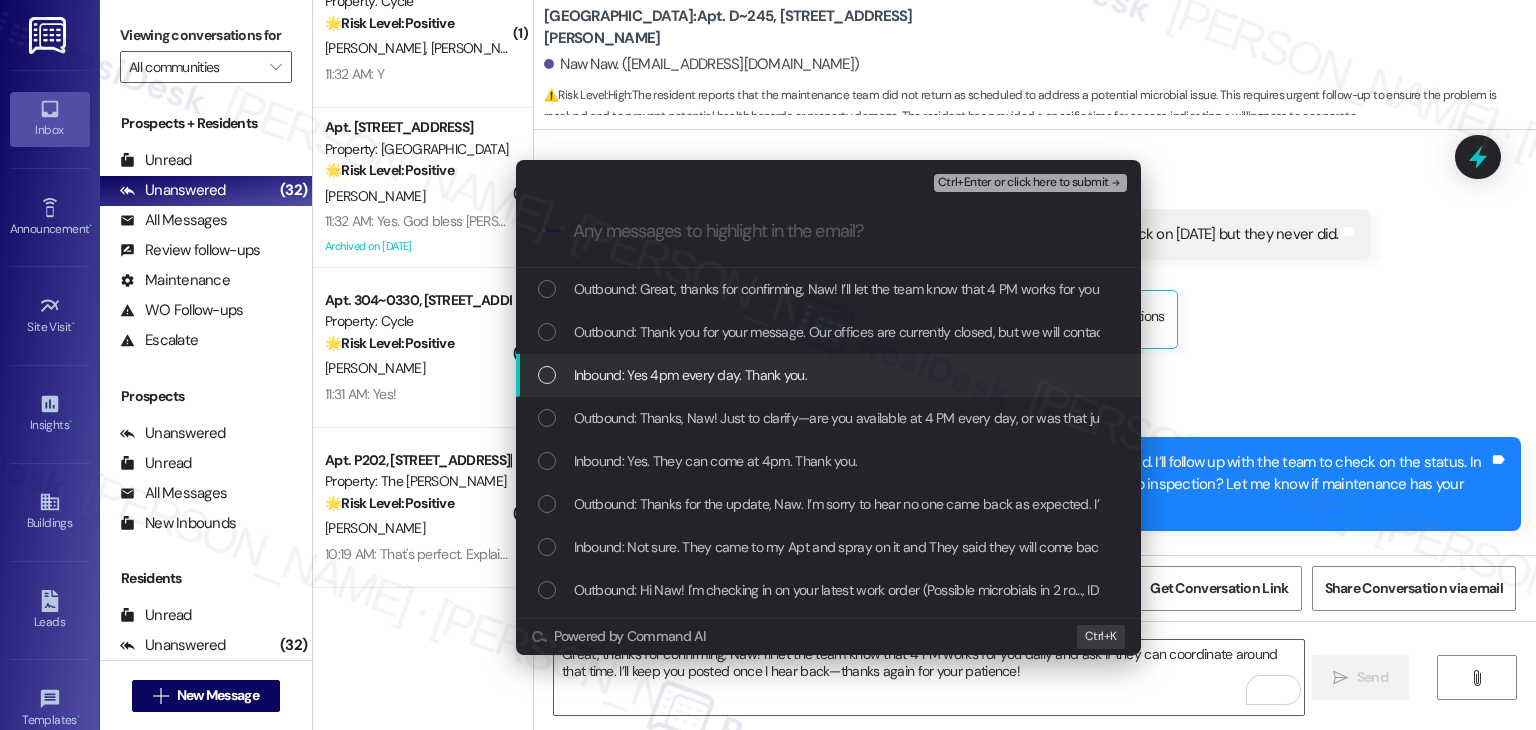 click at bounding box center (547, 375) 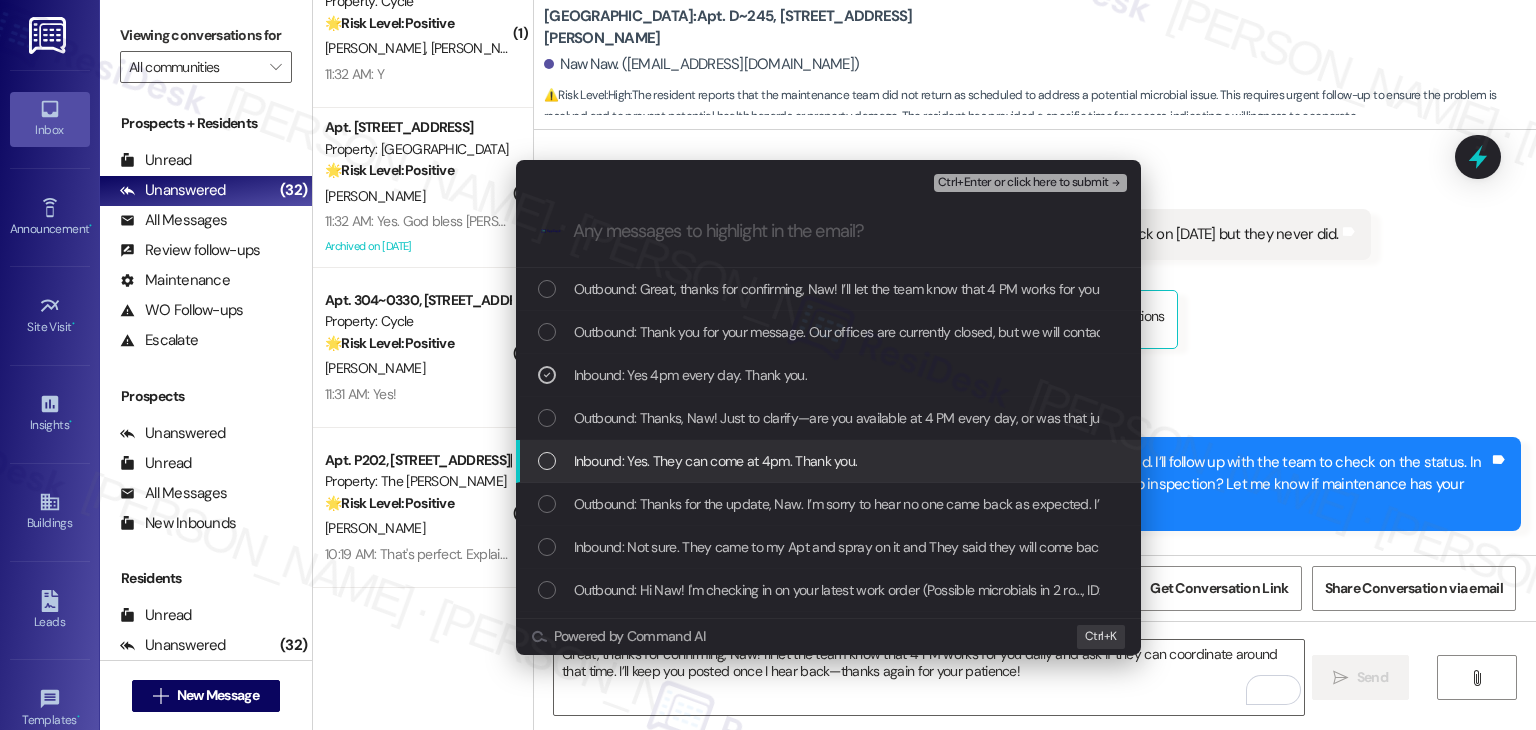drag, startPoint x: 546, startPoint y: 455, endPoint x: 546, endPoint y: 478, distance: 23 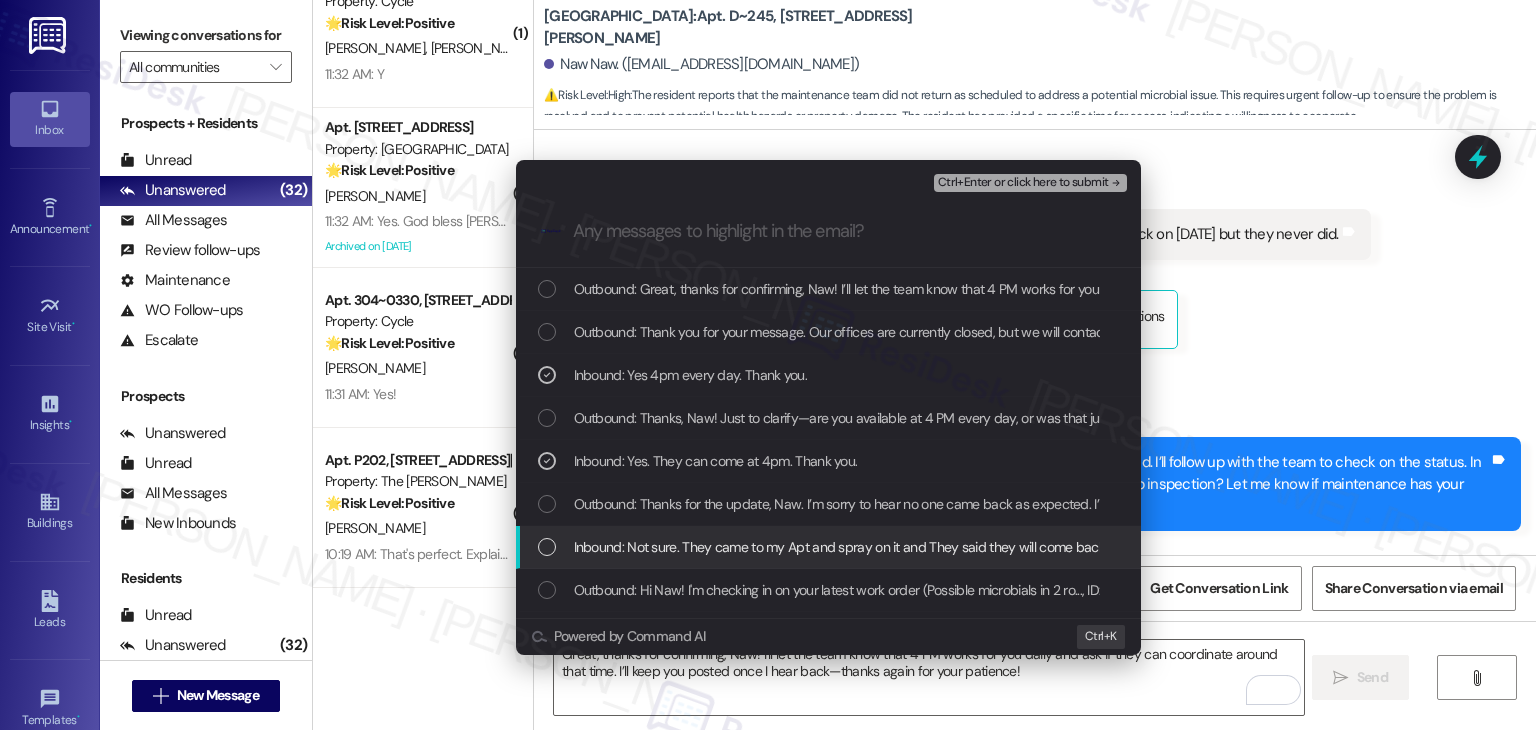 click at bounding box center (547, 547) 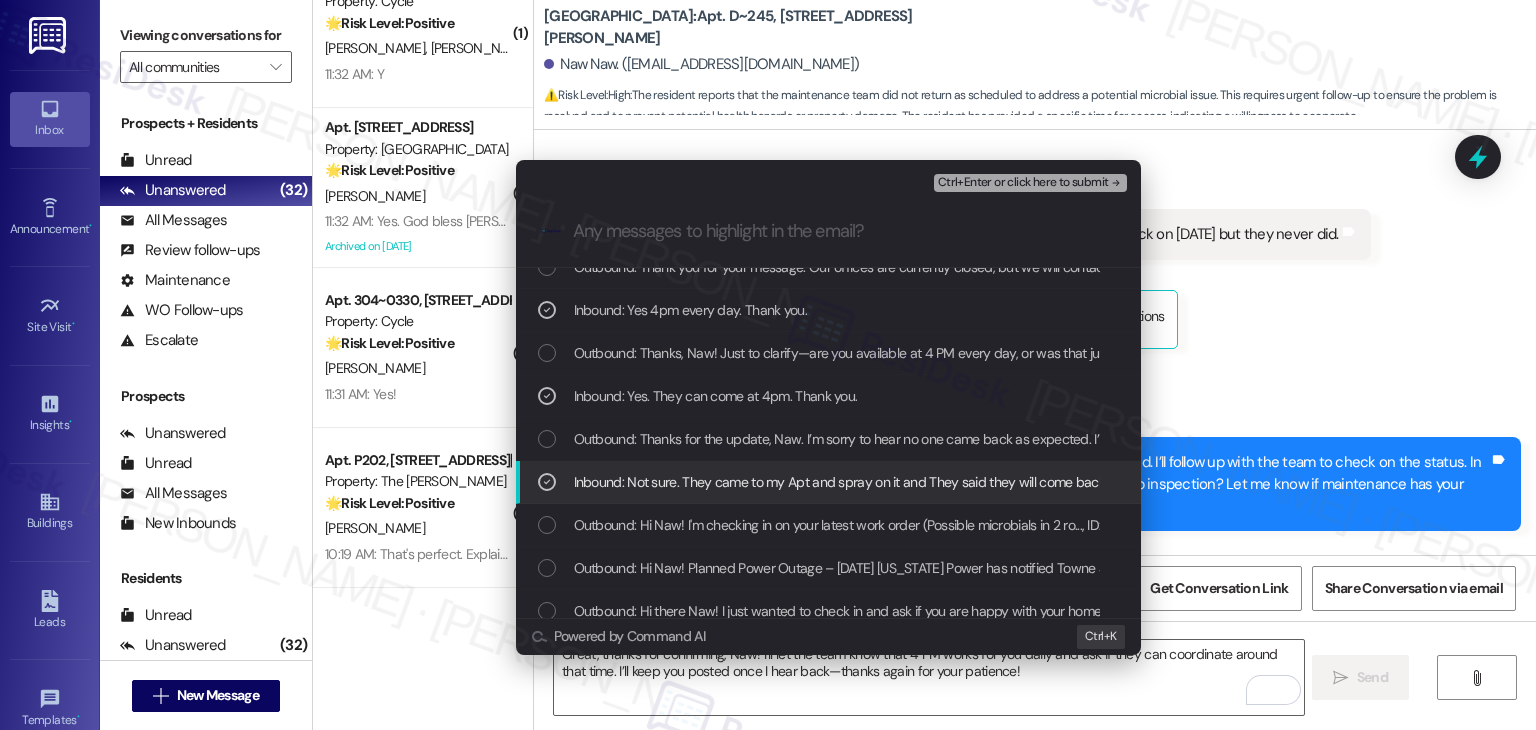 scroll, scrollTop: 100, scrollLeft: 0, axis: vertical 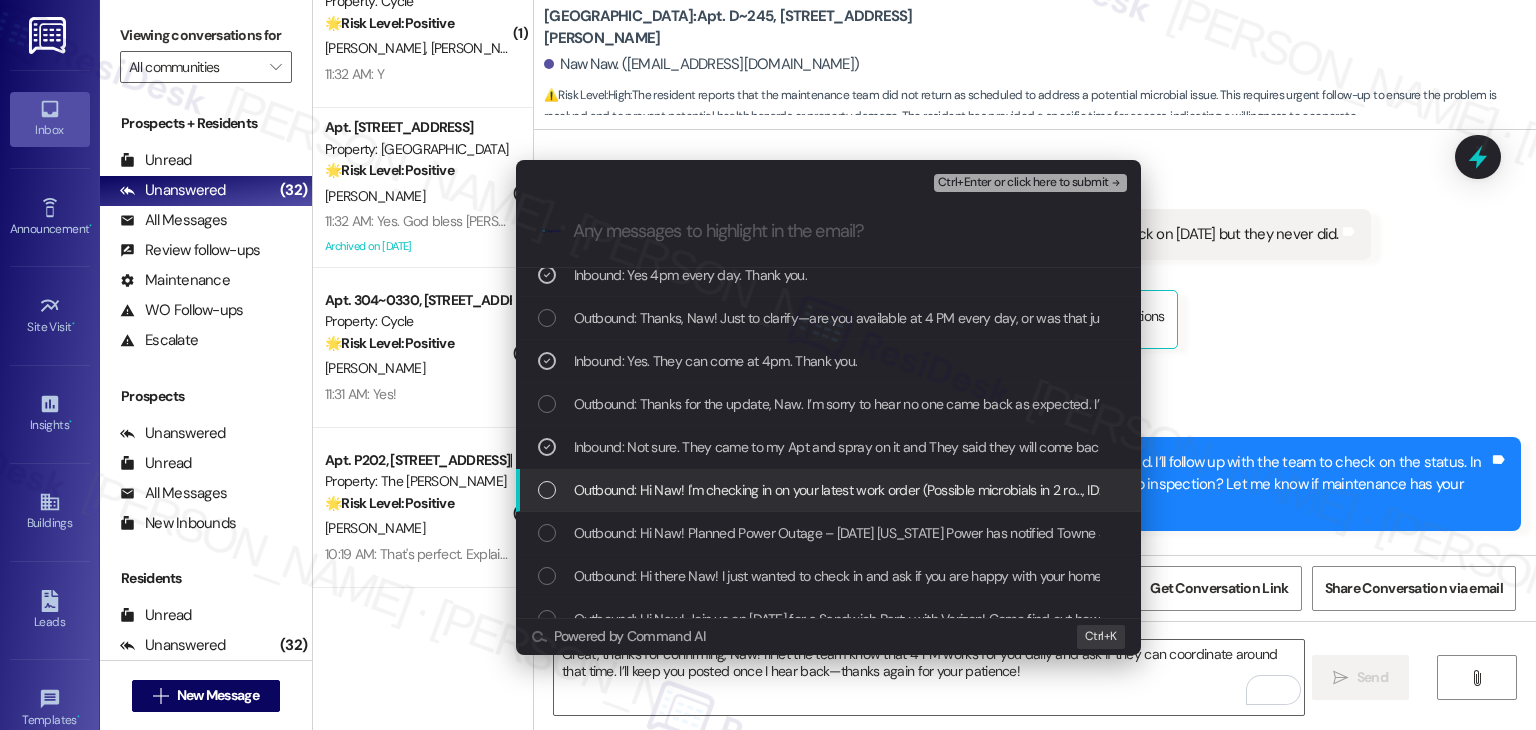 click at bounding box center [547, 490] 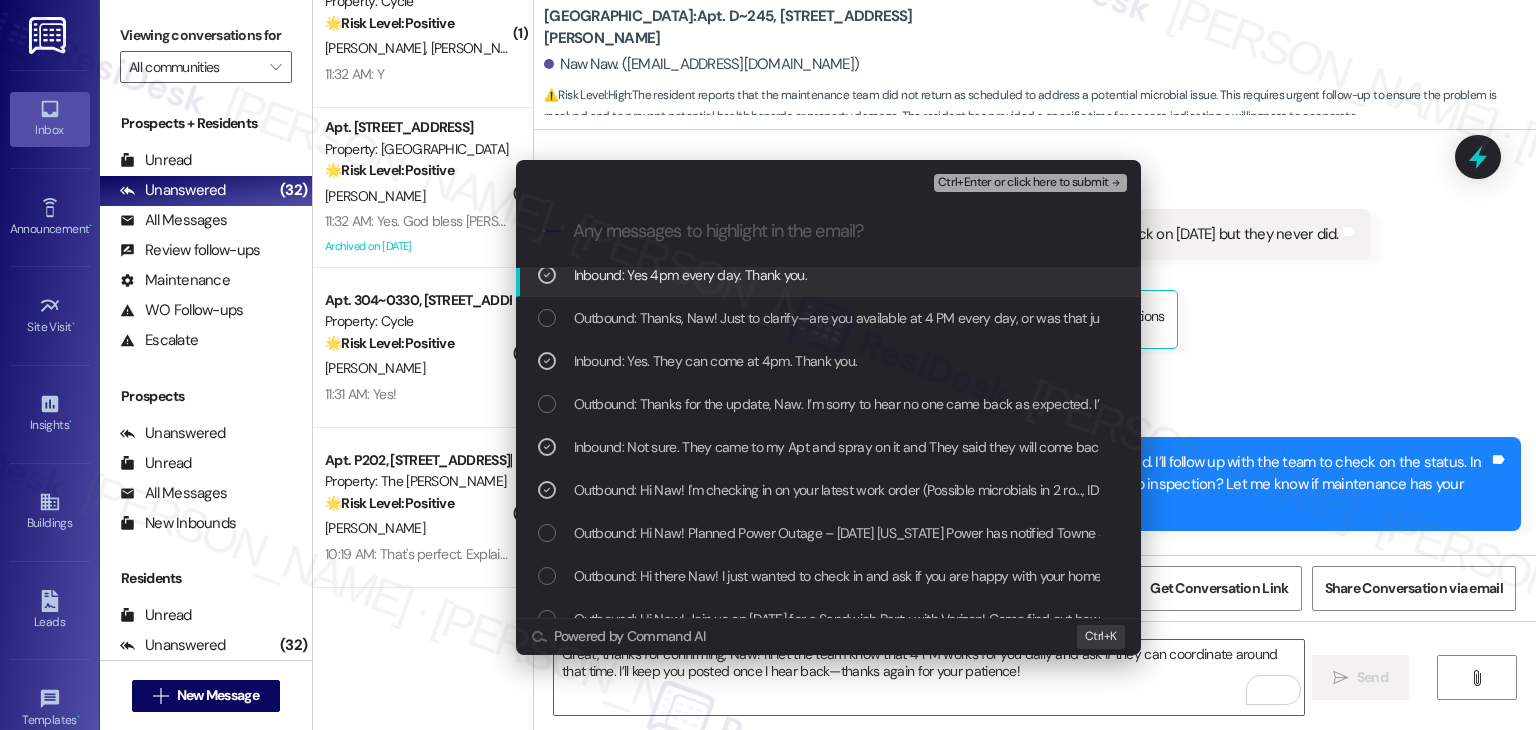 click on "Ctrl+Enter or click here to submit" at bounding box center [1023, 183] 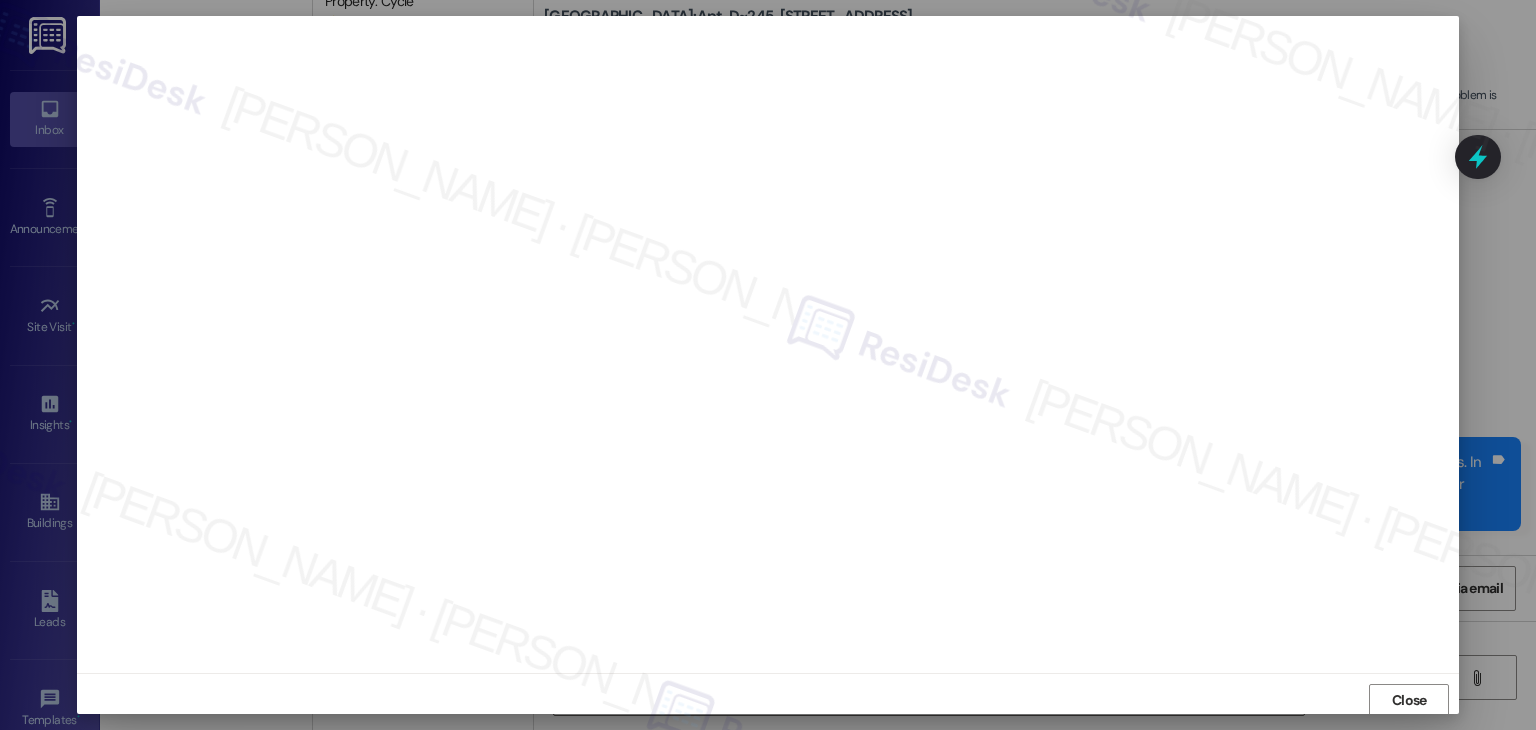 scroll, scrollTop: 1, scrollLeft: 0, axis: vertical 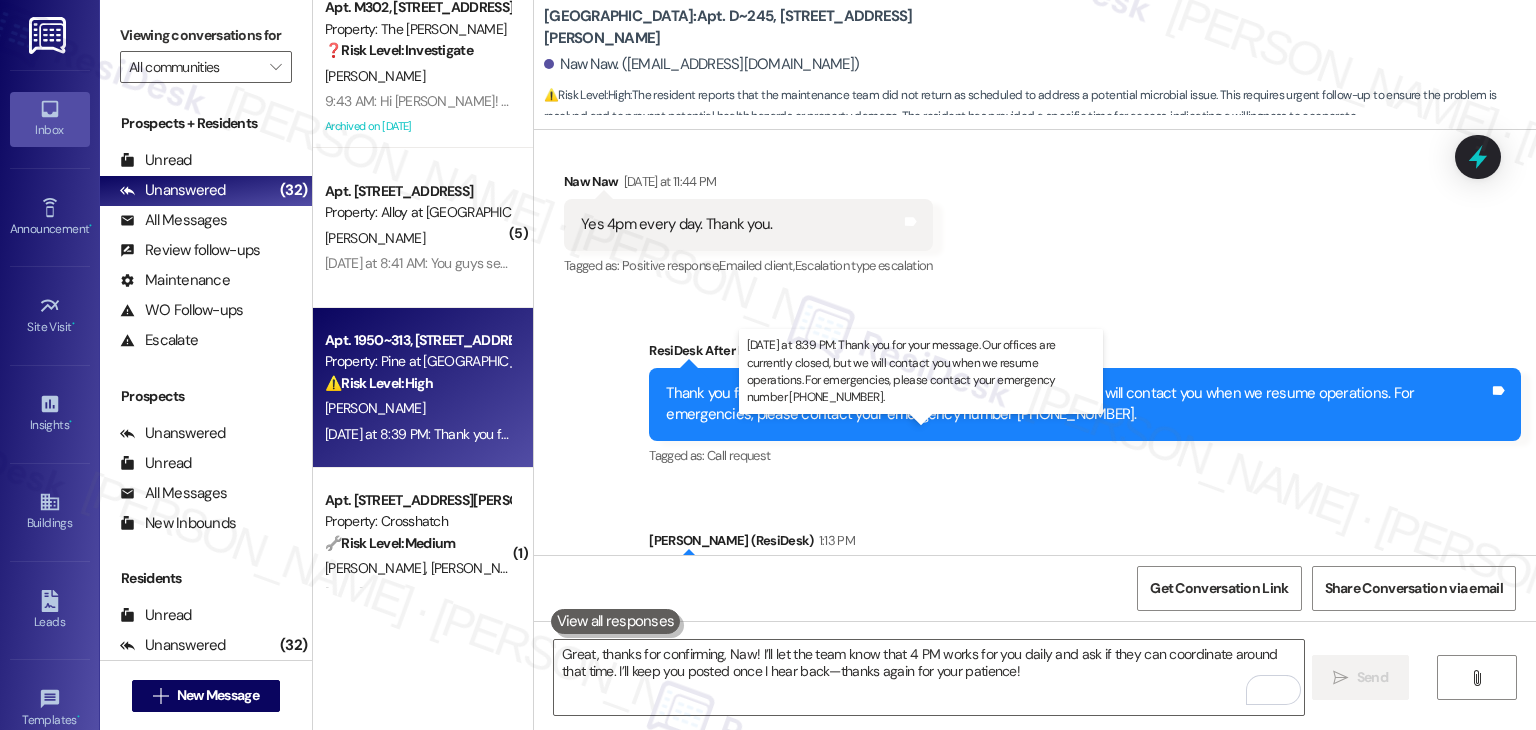 click on "Yesterday at 8:39 PM: Thank you for your message. Our offices are currently closed, but we will contact you when we resume operations. For emergencies, please contact your emergency number 406-519-3100. Yesterday at 8:39 PM: Thank you for your message. Our offices are currently closed, but we will contact you when we resume operations. For emergencies, please contact your emergency number 406-519-3100." at bounding box center [938, 434] 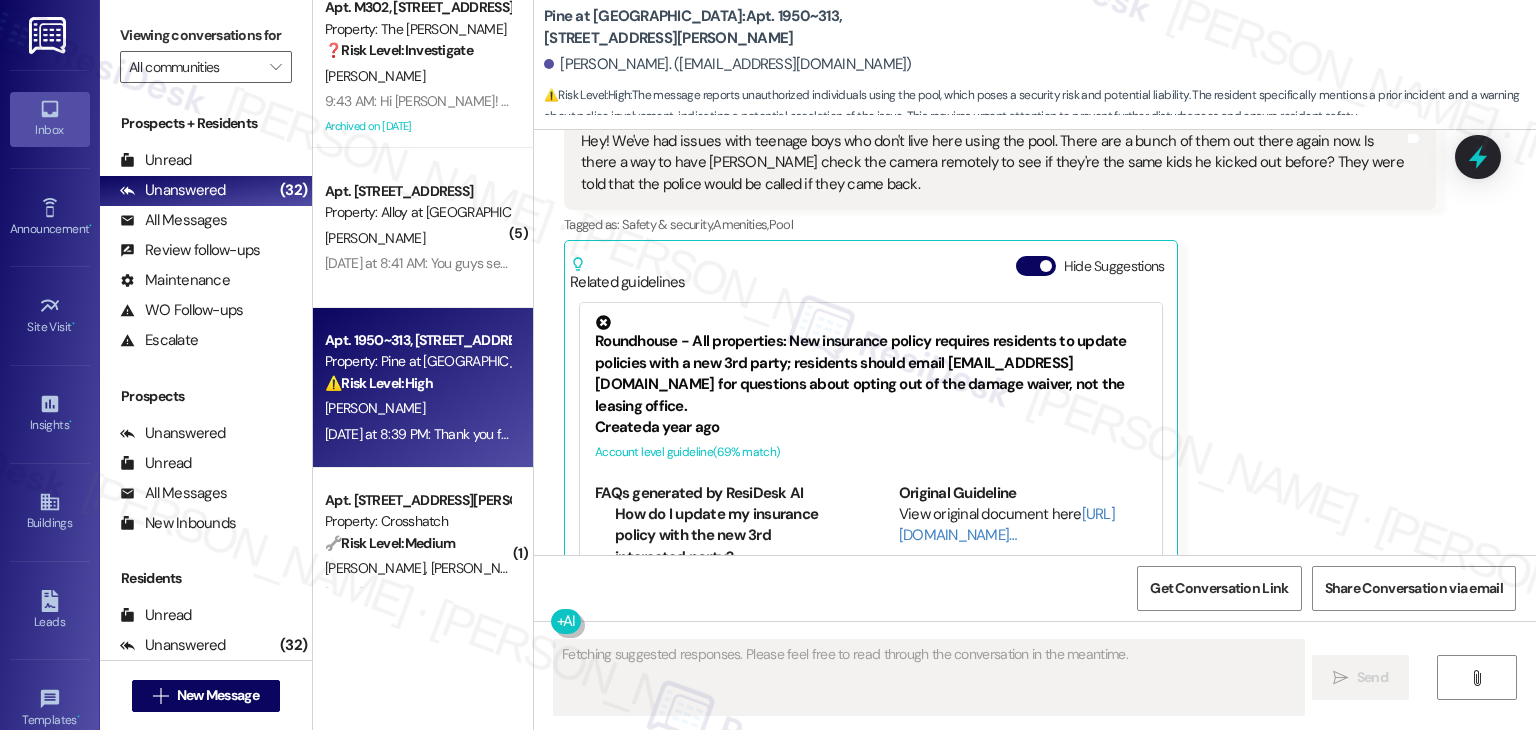 scroll, scrollTop: 1661, scrollLeft: 0, axis: vertical 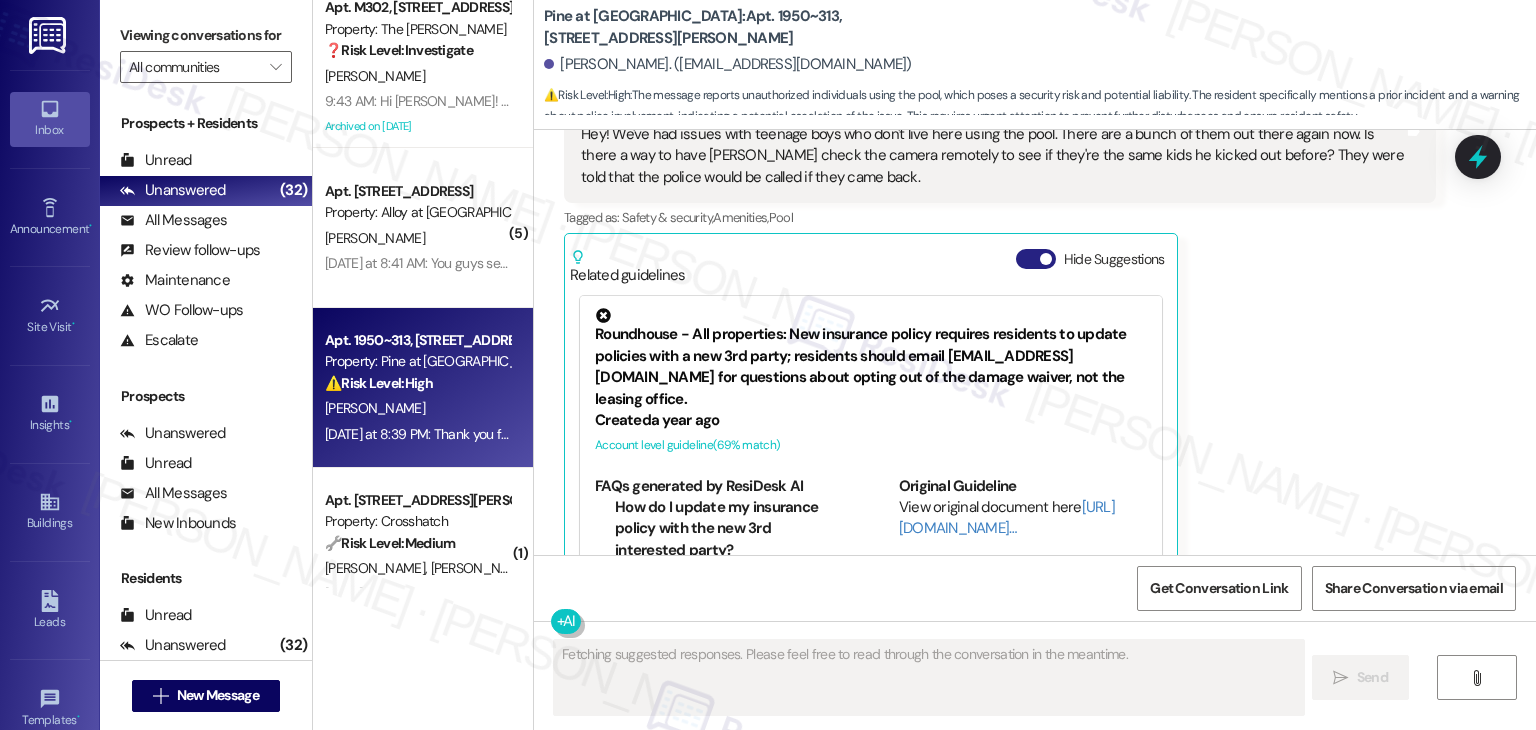 click on "Hide Suggestions" at bounding box center [1036, 259] 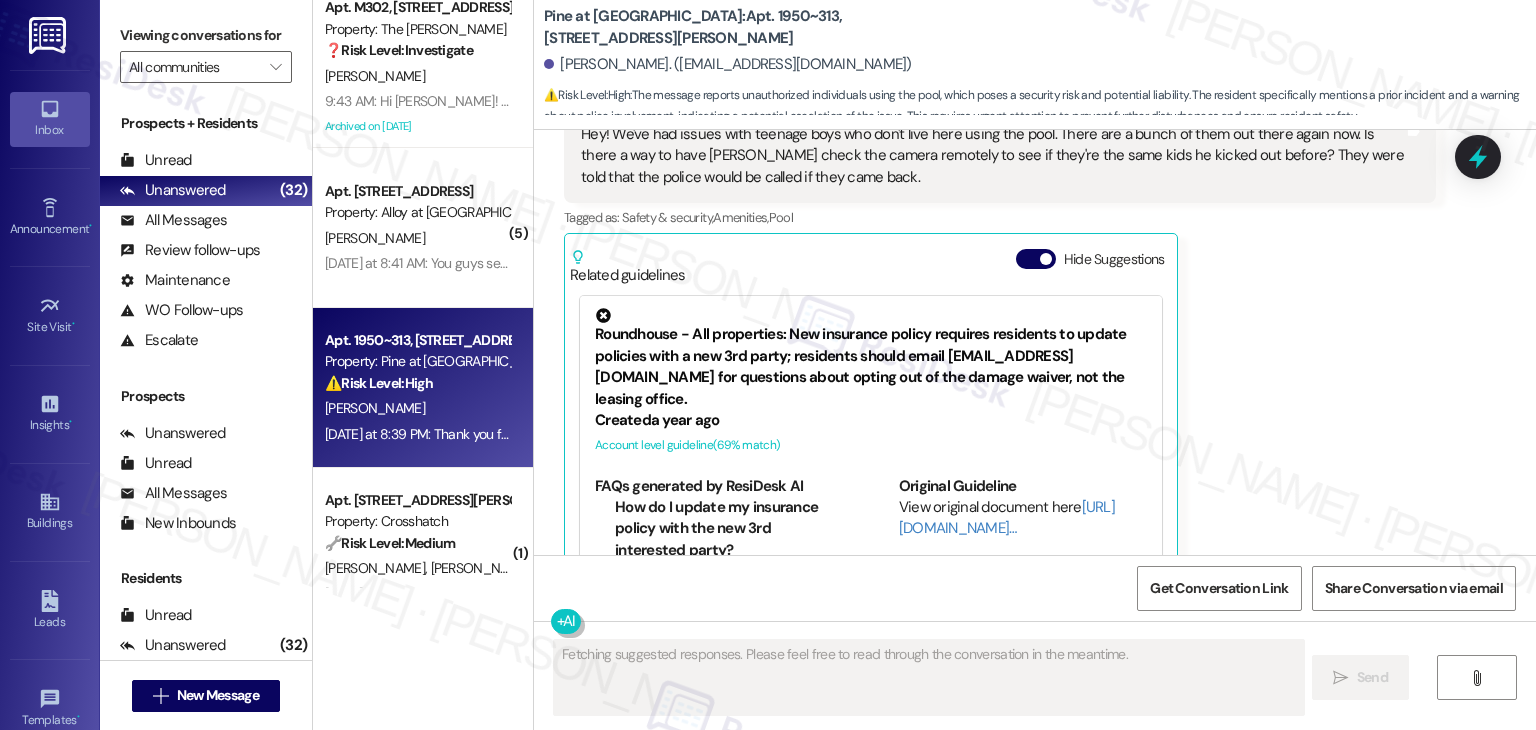 scroll, scrollTop: 1560, scrollLeft: 0, axis: vertical 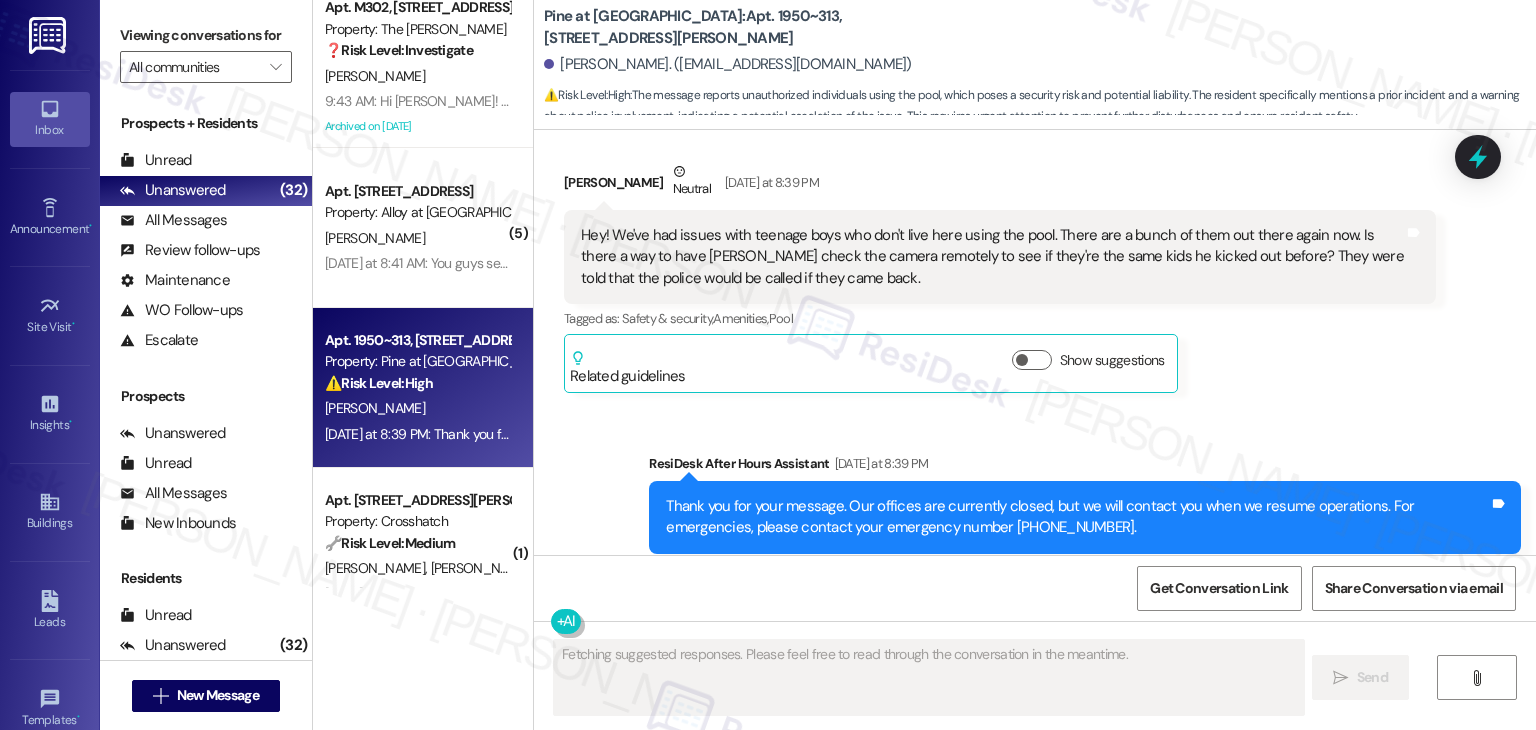 click on "Aimee Louck   Neutral Yesterday at 8:39 PM Hey! We've had issues with teenage boys who don't live here using the pool. There are a bunch of them out there again now. Is there a way to have John check the camera remotely to see if they're the same kids he kicked out before? They were told that the police would be called if they came back. Tags and notes Tagged as:   Safety & security ,  Click to highlight conversations about Safety & security Amenities ,  Click to highlight conversations about Amenities Pool Click to highlight conversations about Pool  Related guidelines Show suggestions" at bounding box center (1000, 277) 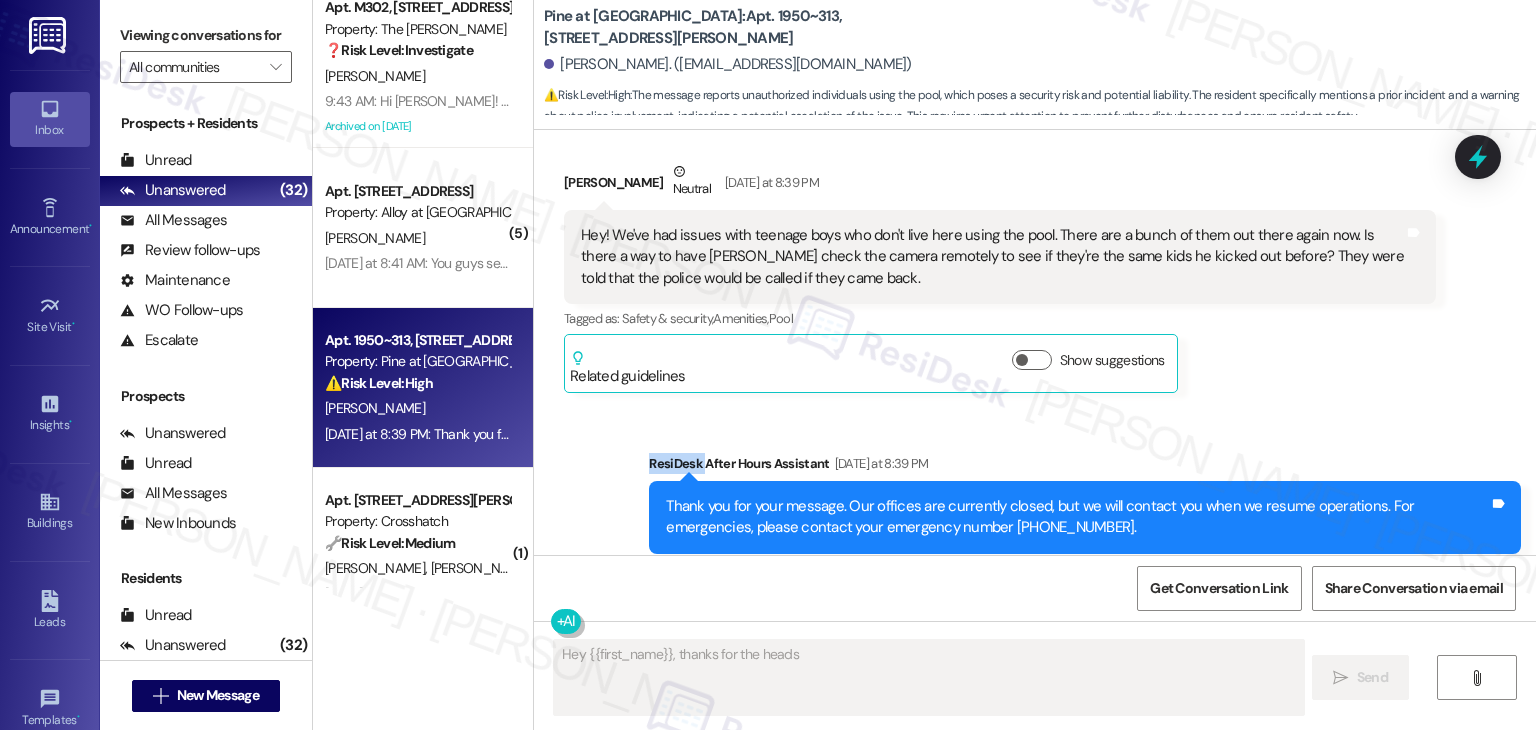 click on "Aimee Louck   Neutral Yesterday at 8:39 PM Hey! We've had issues with teenage boys who don't live here using the pool. There are a bunch of them out there again now. Is there a way to have John check the camera remotely to see if they're the same kids he kicked out before? They were told that the police would be called if they came back. Tags and notes Tagged as:   Safety & security ,  Click to highlight conversations about Safety & security Amenities ,  Click to highlight conversations about Amenities Pool Click to highlight conversations about Pool  Related guidelines Show suggestions" at bounding box center (1000, 277) 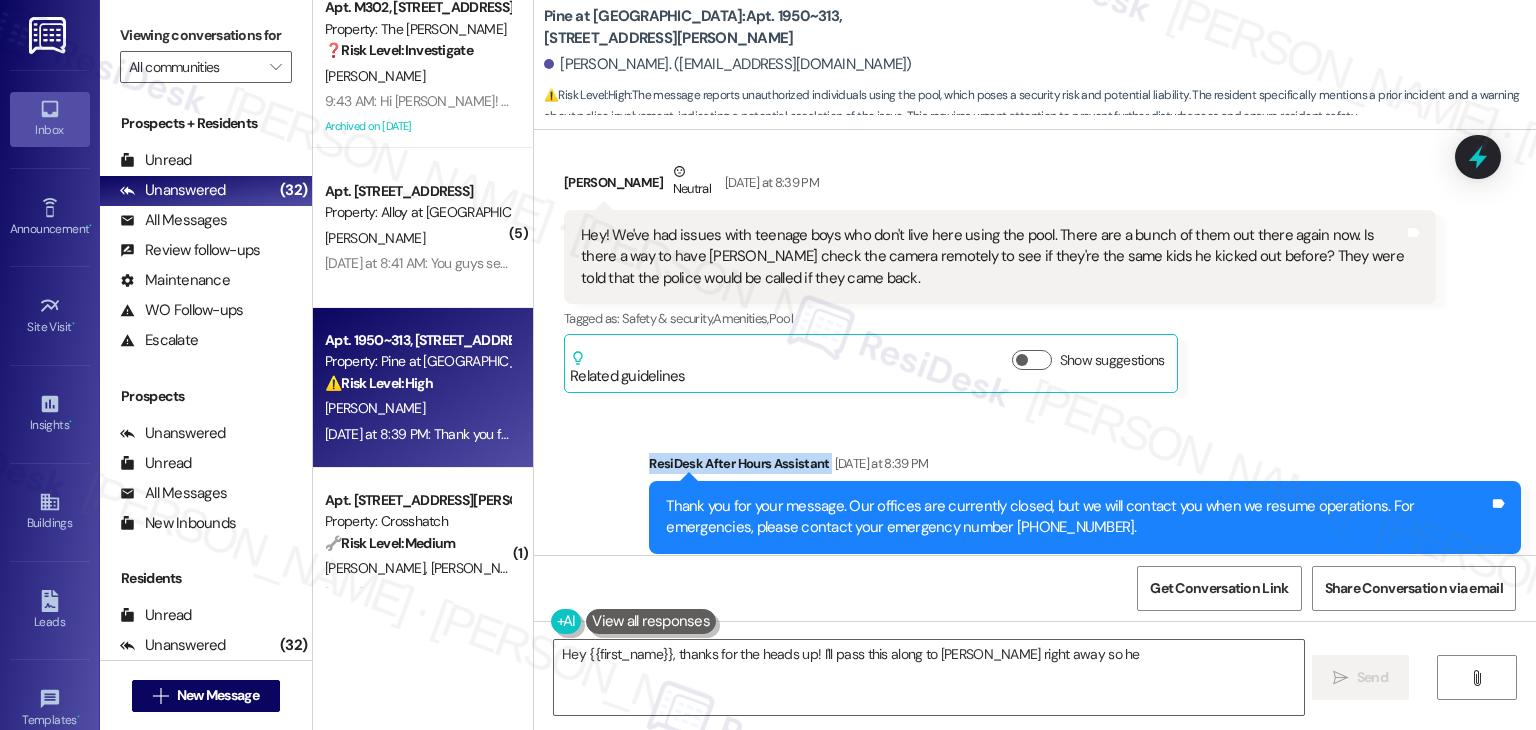 click on "Aimee Louck   Neutral Yesterday at 8:39 PM Hey! We've had issues with teenage boys who don't live here using the pool. There are a bunch of them out there again now. Is there a way to have John check the camera remotely to see if they're the same kids he kicked out before? They were told that the police would be called if they came back. Tags and notes Tagged as:   Safety & security ,  Click to highlight conversations about Safety & security Amenities ,  Click to highlight conversations about Amenities Pool Click to highlight conversations about Pool  Related guidelines Show suggestions" at bounding box center (1000, 277) 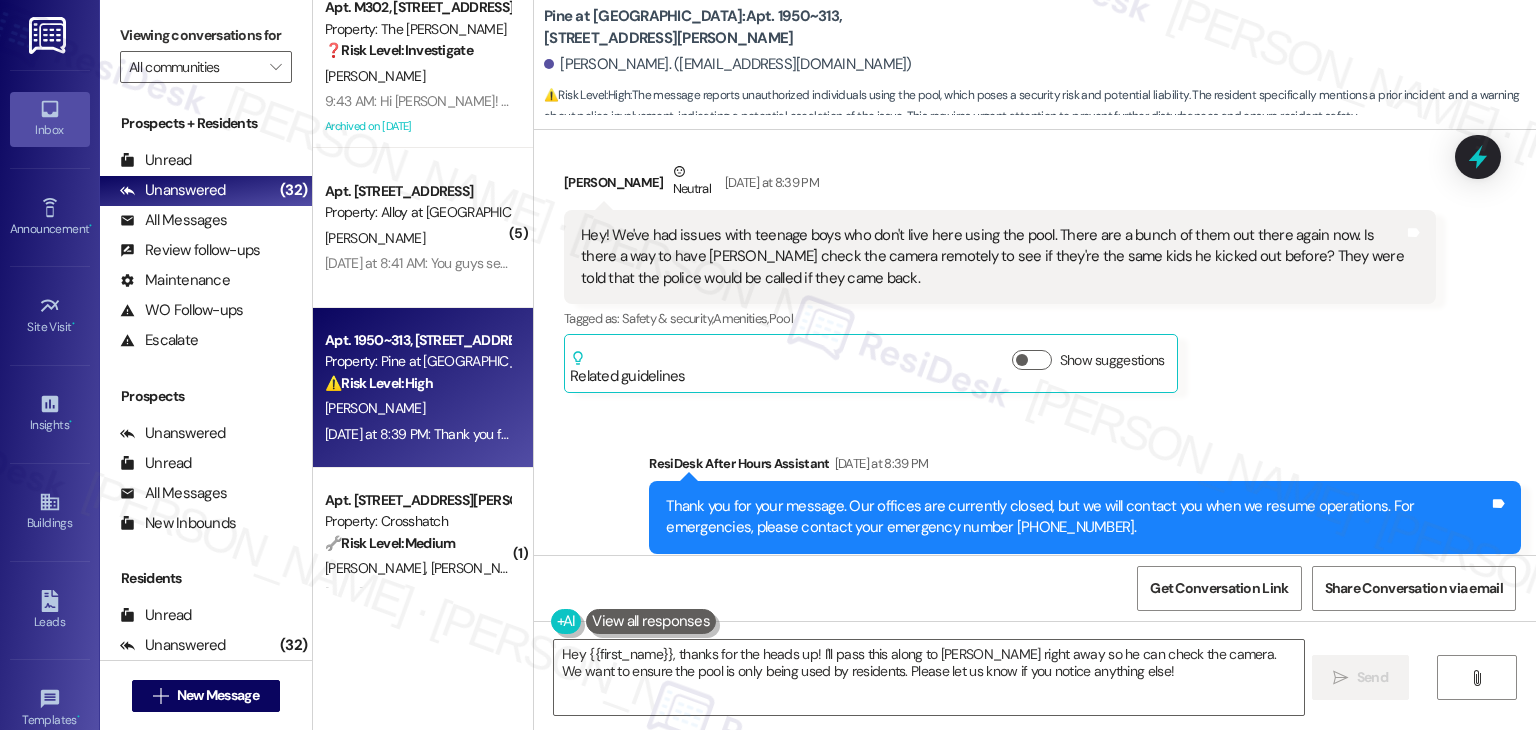 click on "Hey! We've had issues with teenage boys who don't live here using the pool. There are a bunch of them out there again now. Is there a way to have John check the camera remotely to see if they're the same kids he kicked out before? They were told that the police would be called if they came back." at bounding box center (992, 257) 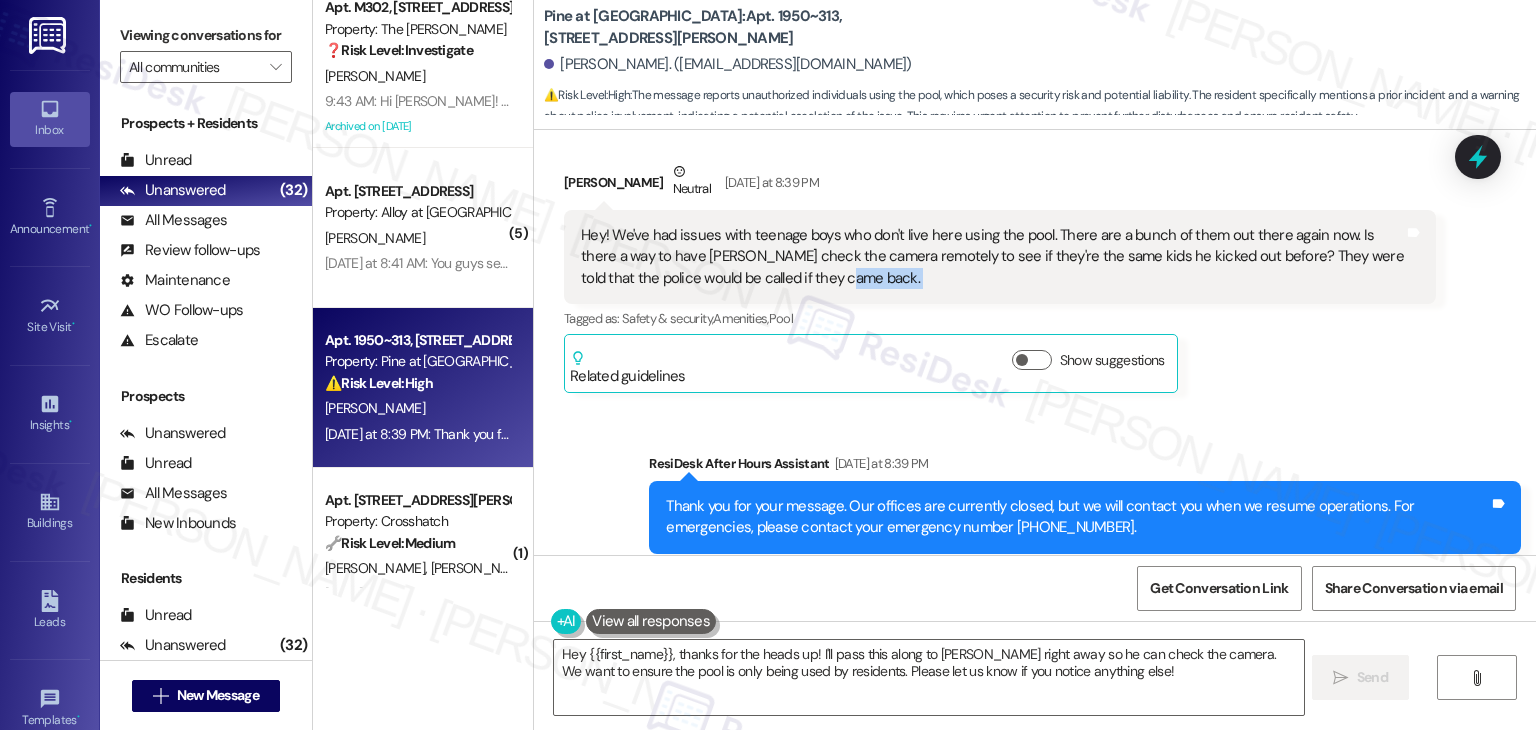 click on "Hey! We've had issues with teenage boys who don't live here using the pool. There are a bunch of them out there again now. Is there a way to have John check the camera remotely to see if they're the same kids he kicked out before? They were told that the police would be called if they came back." at bounding box center (992, 257) 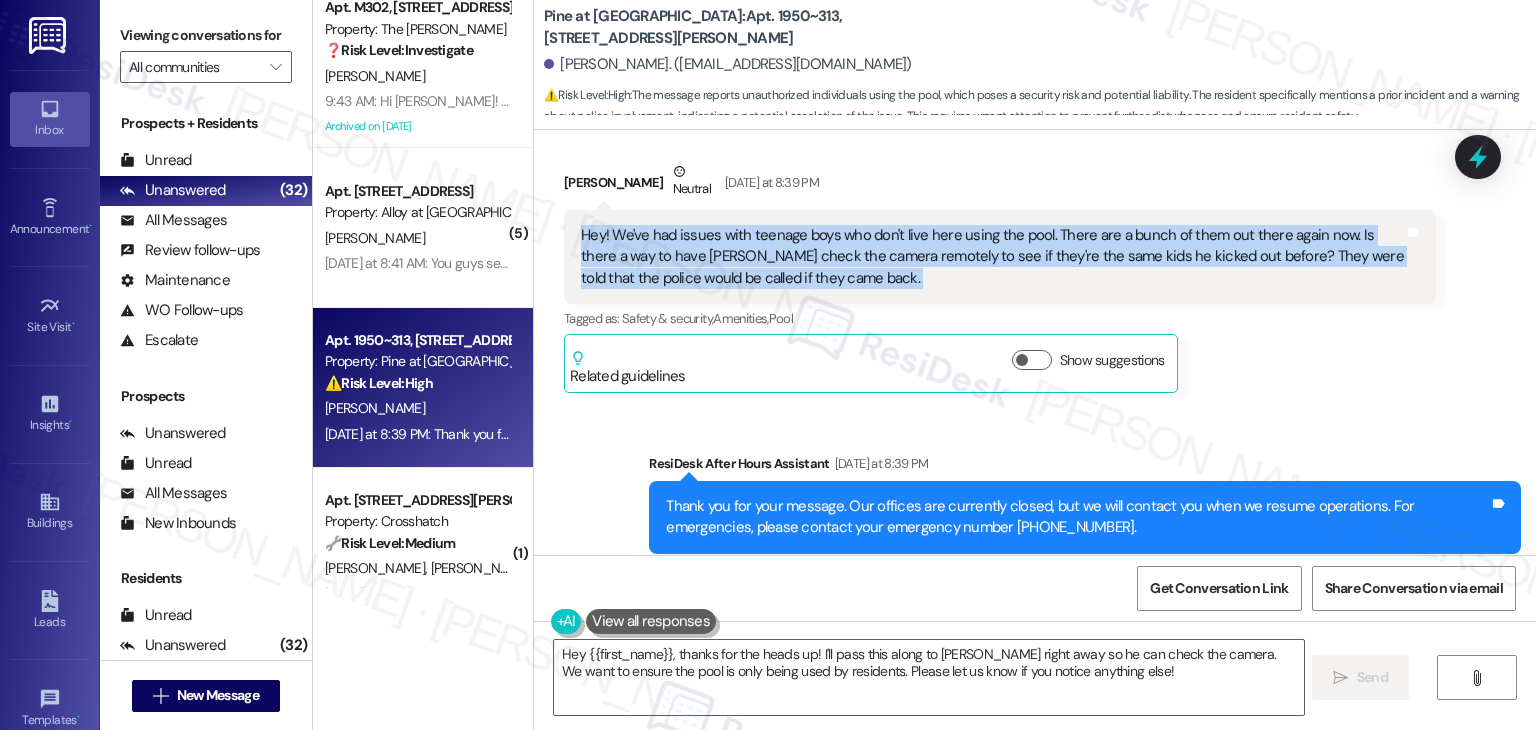 click on "Hey! We've had issues with teenage boys who don't live here using the pool. There are a bunch of them out there again now. Is there a way to have John check the camera remotely to see if they're the same kids he kicked out before? They were told that the police would be called if they came back." at bounding box center [992, 257] 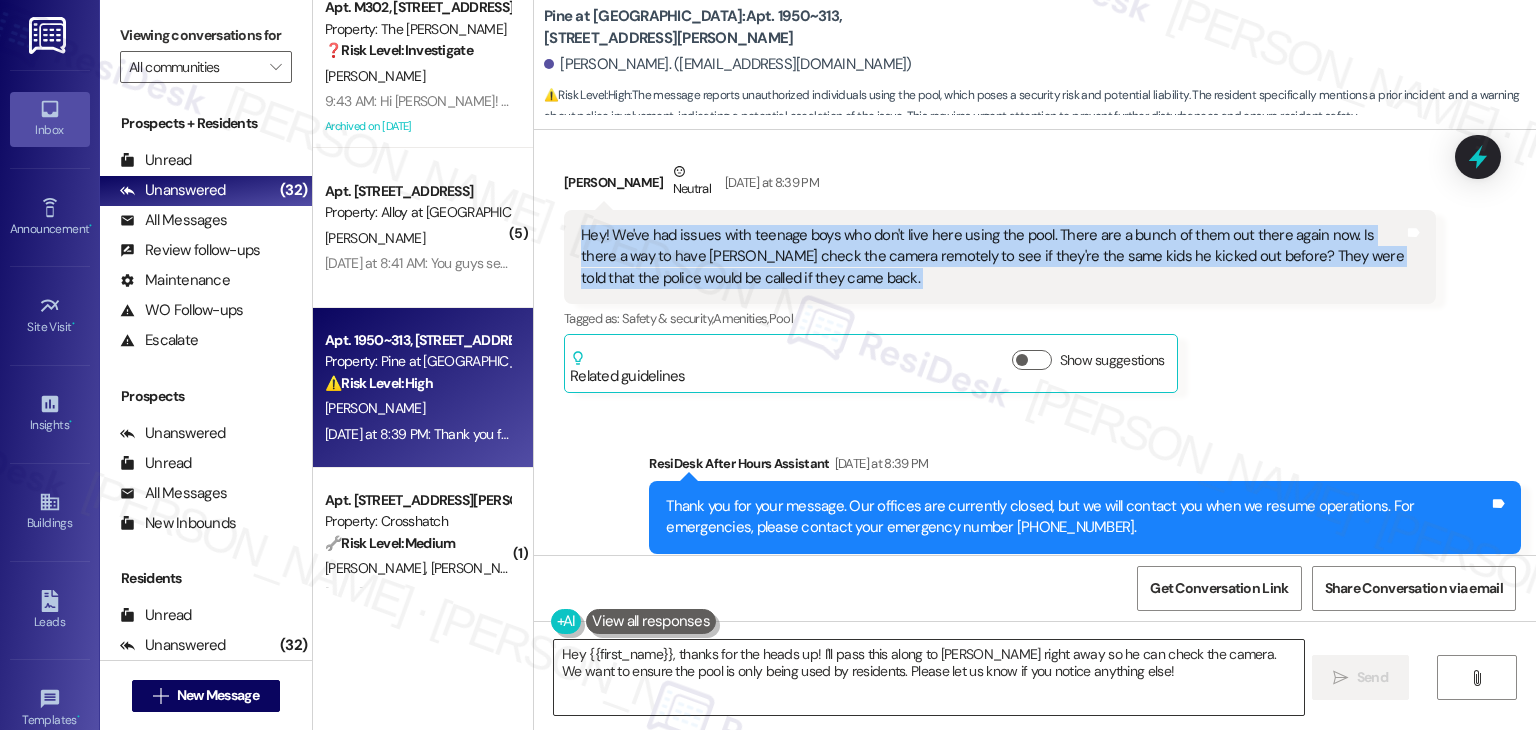 click on "Hey {{first_name}}, thanks for the heads up! I'll pass this along to John right away so he can check the camera. We want to ensure the pool is only being used by residents. Please let us know if you notice anything else!" at bounding box center [928, 677] 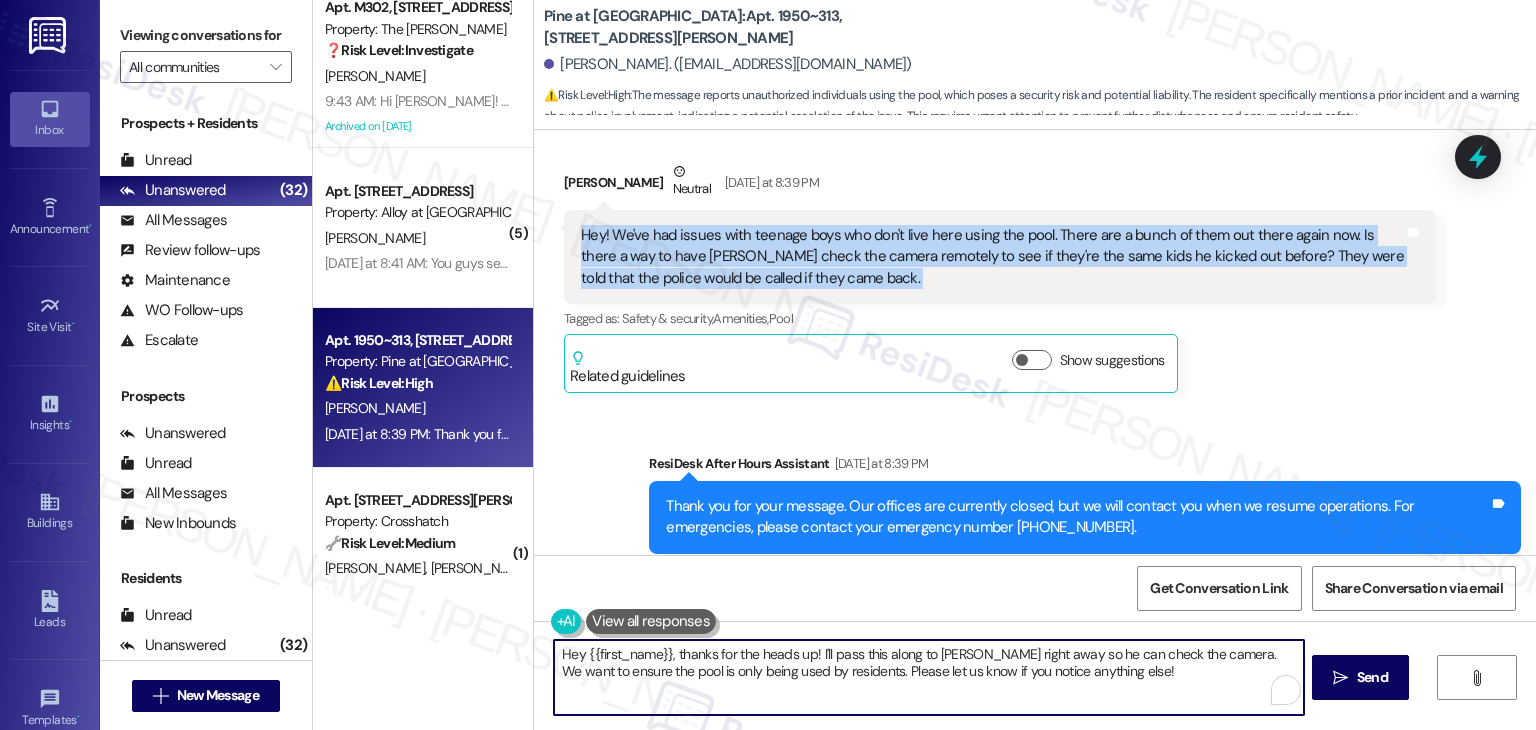 click on "Hey {{first_name}}, thanks for the heads up! I'll pass this along to John right away so he can check the camera. We want to ensure the pool is only being used by residents. Please let us know if you notice anything else!" at bounding box center (928, 677) 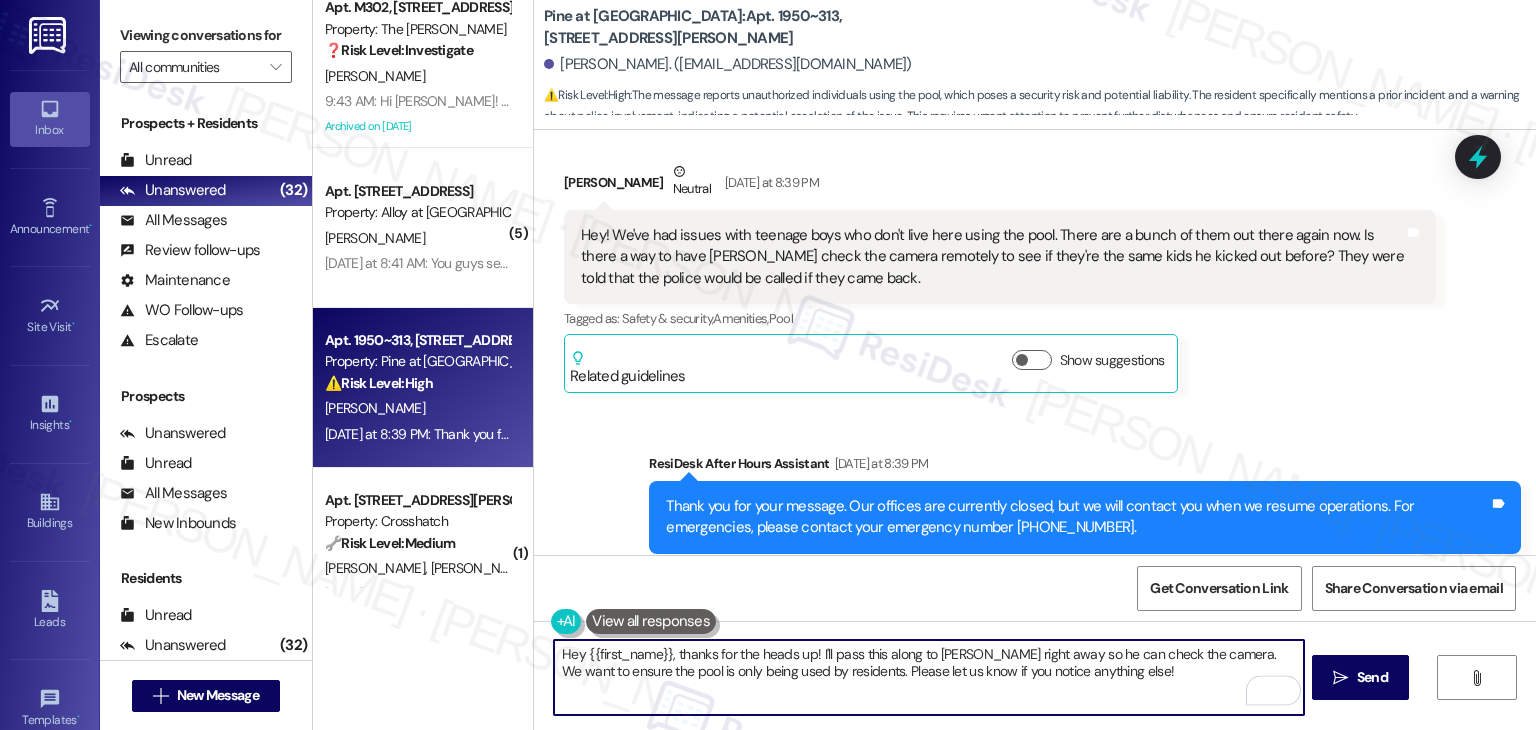 paste on "i Aimee, thanks for the heads-up! I’ll let the site team know and ask if John can check the cameras to see if it’s the same group. We want to make sure the pool stays safe and secure for residents. Really appreciate you keeping an eye out—I'll keep you updated" 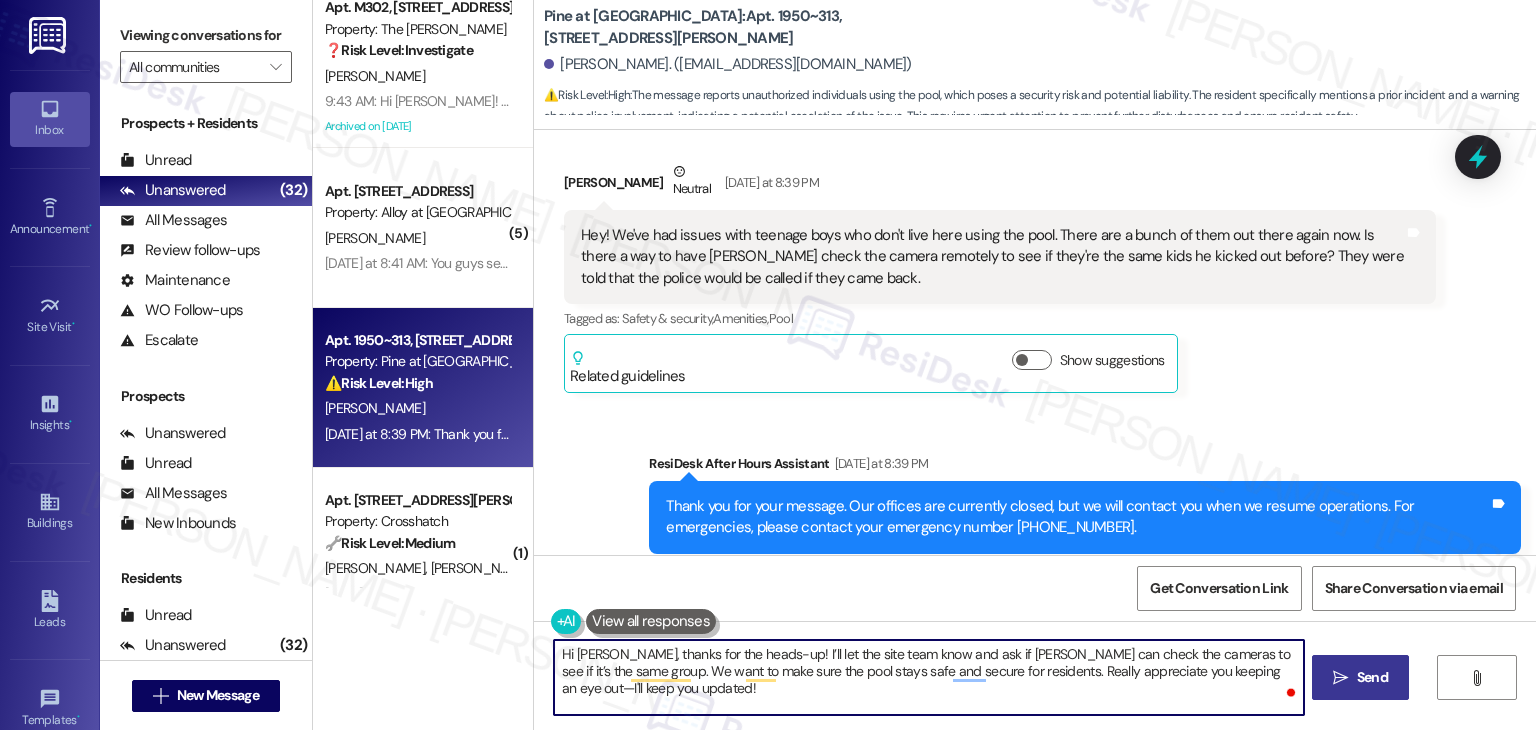 type on "Hi Aimee, thanks for the heads-up! I’ll let the site team know and ask if John can check the cameras to see if it’s the same group. We want to make sure the pool stays safe and secure for residents. Really appreciate you keeping an eye out—I'll keep you updated!" 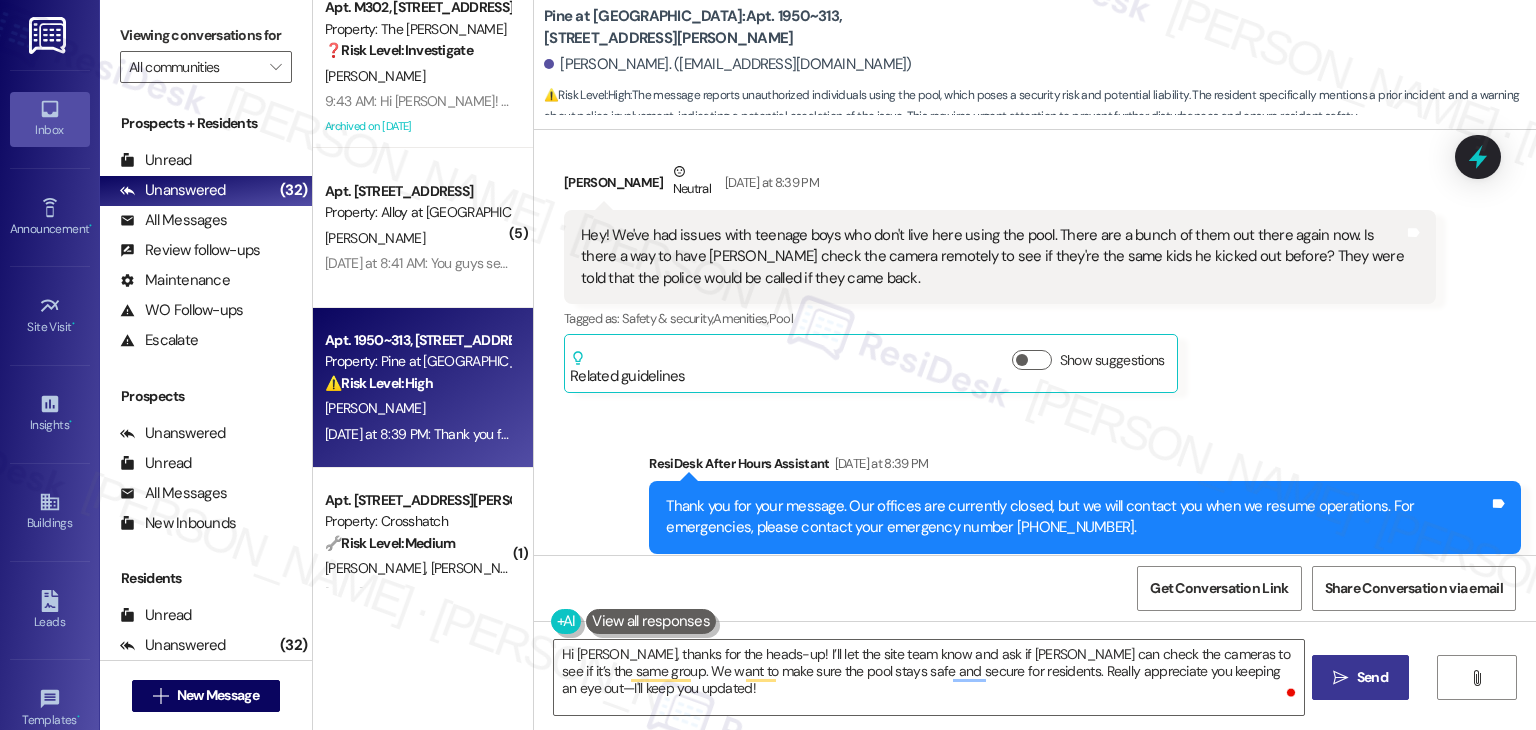 click on " Send" at bounding box center [1360, 677] 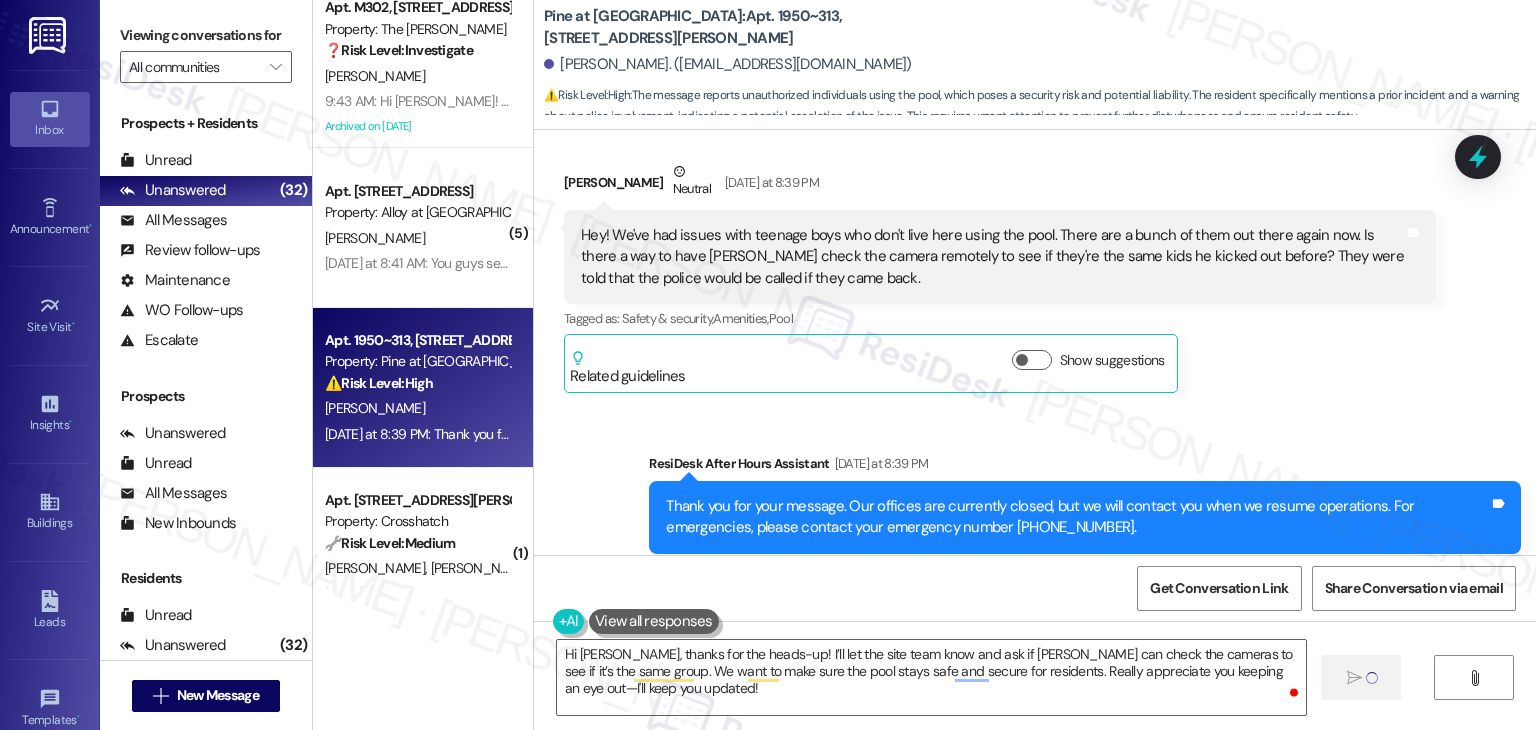 type 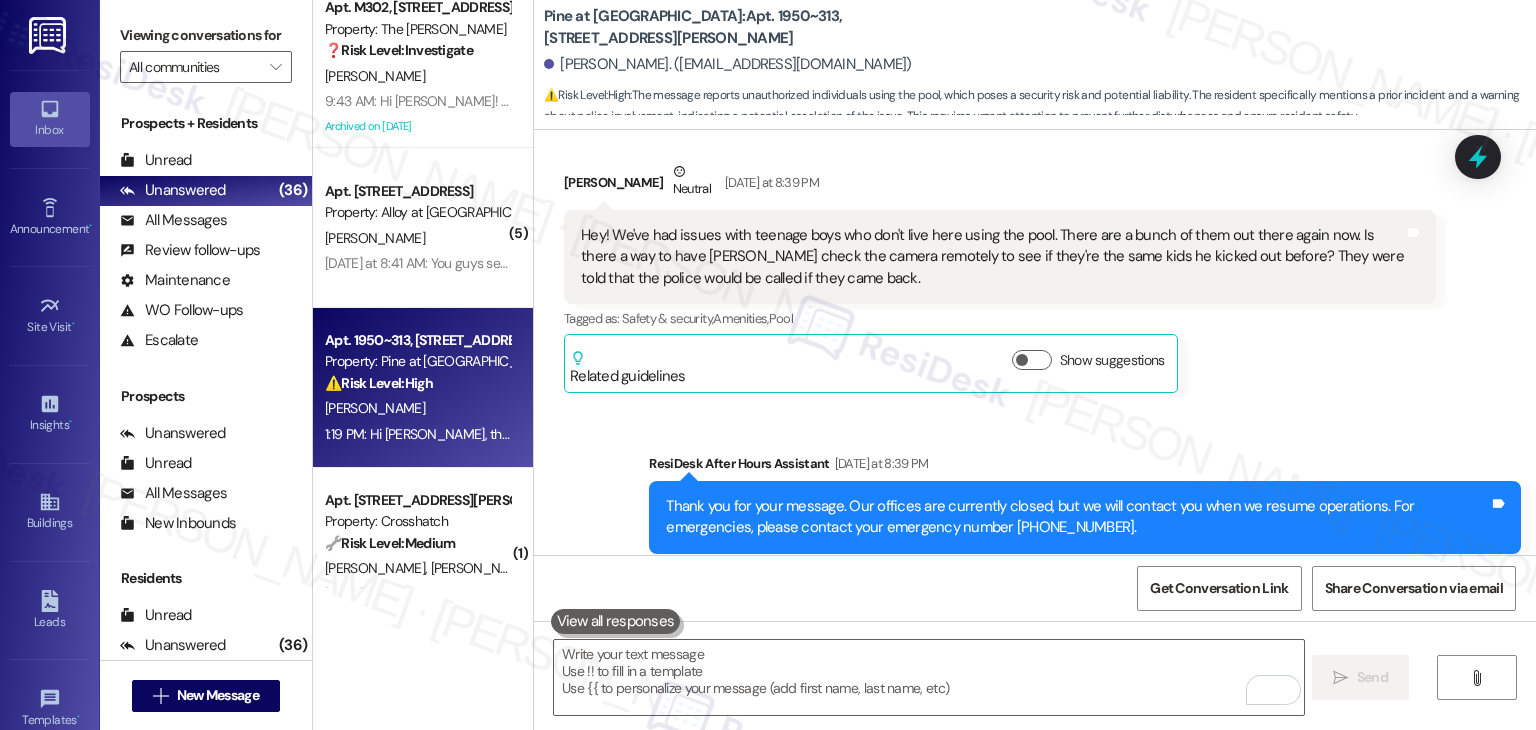 scroll, scrollTop: 1369, scrollLeft: 0, axis: vertical 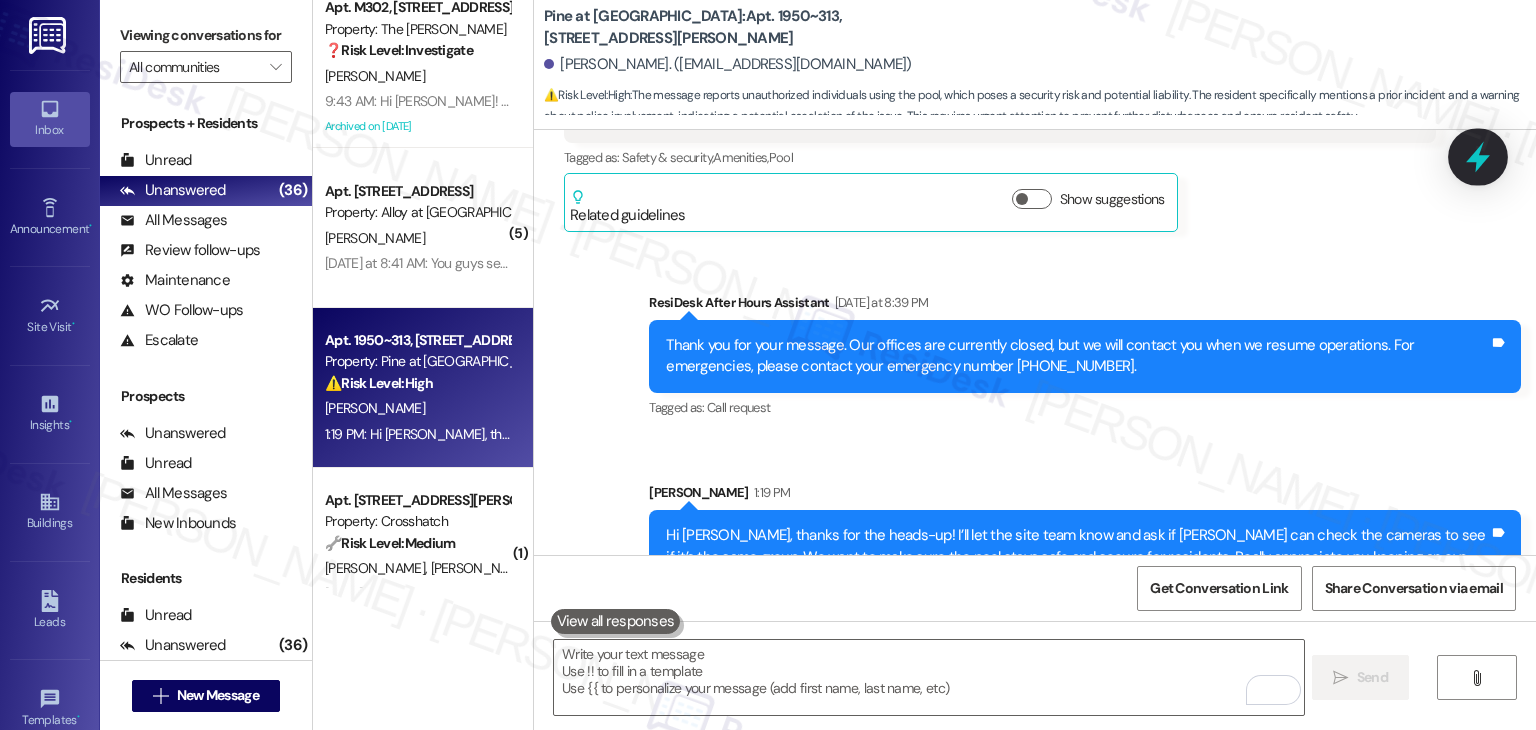 click 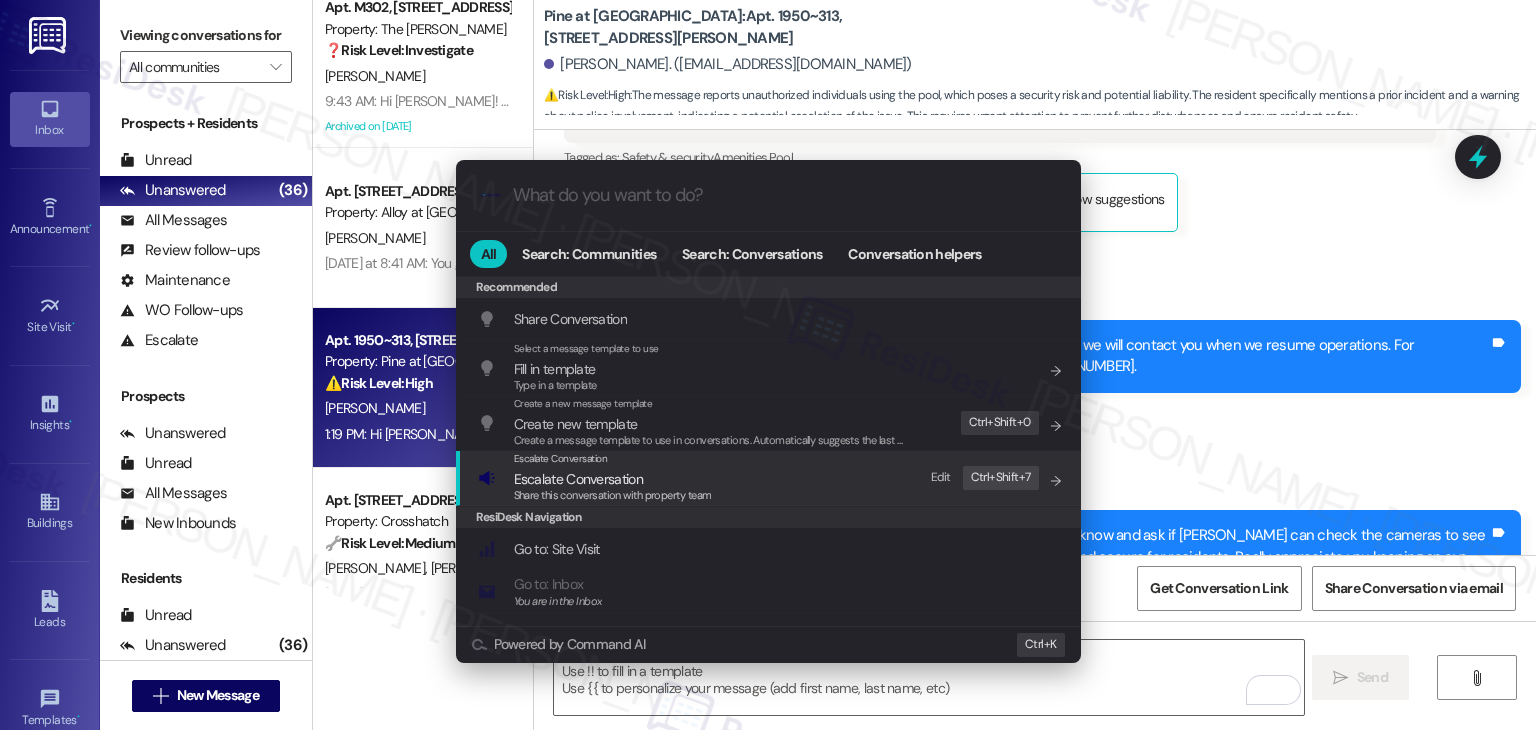 click on "Escalate Conversation" at bounding box center (578, 479) 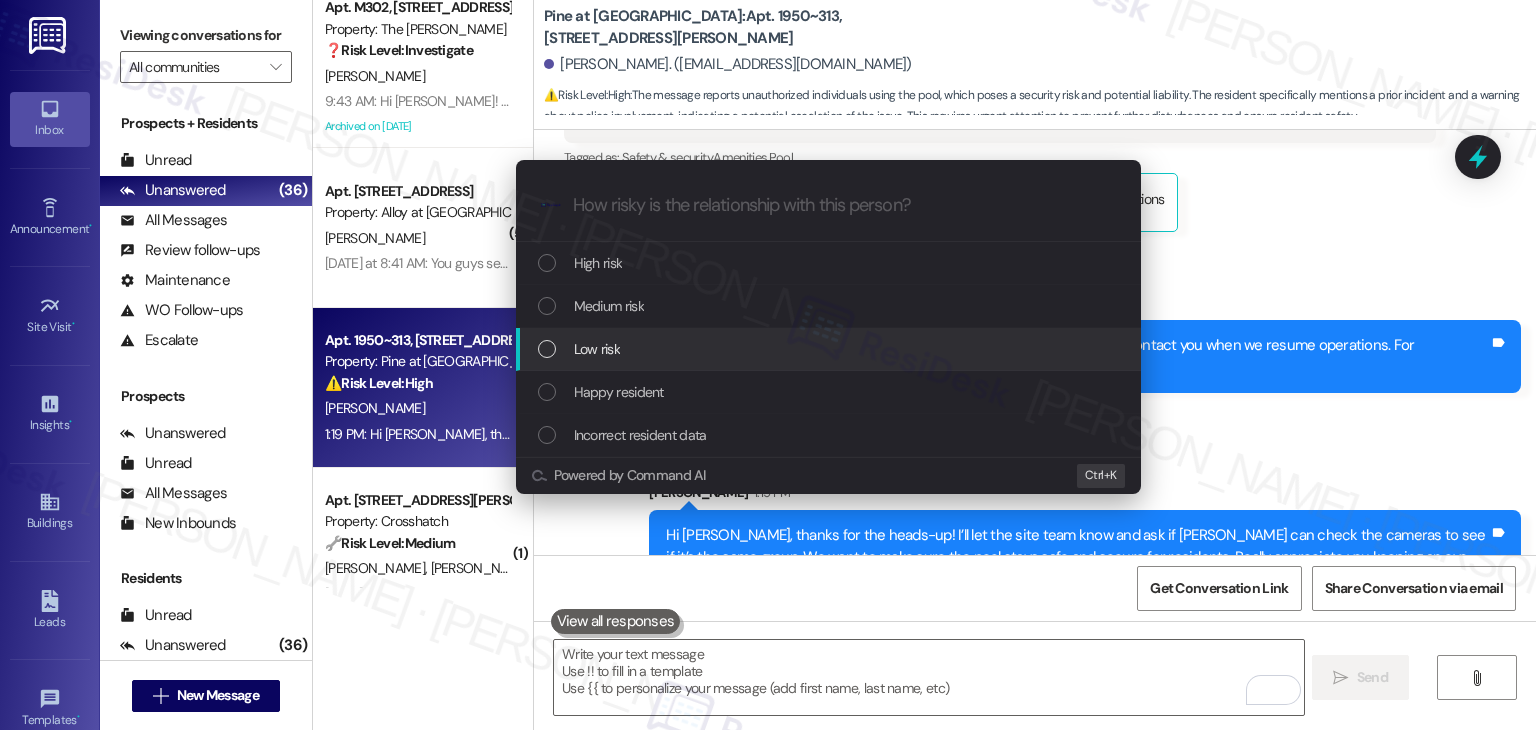 click at bounding box center [547, 349] 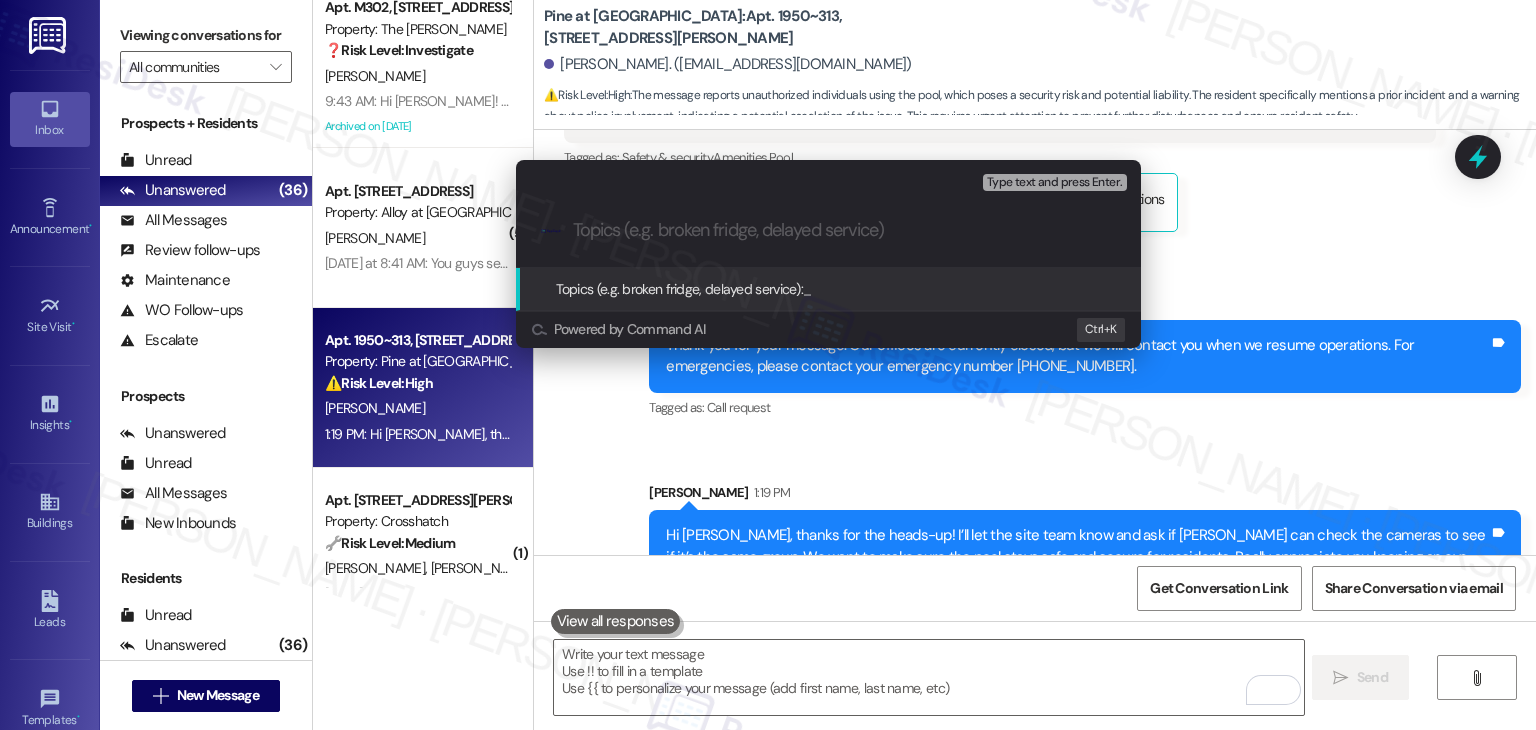 paste on "Unauthorized Pool Use Concern – Request to Review Security Footage" 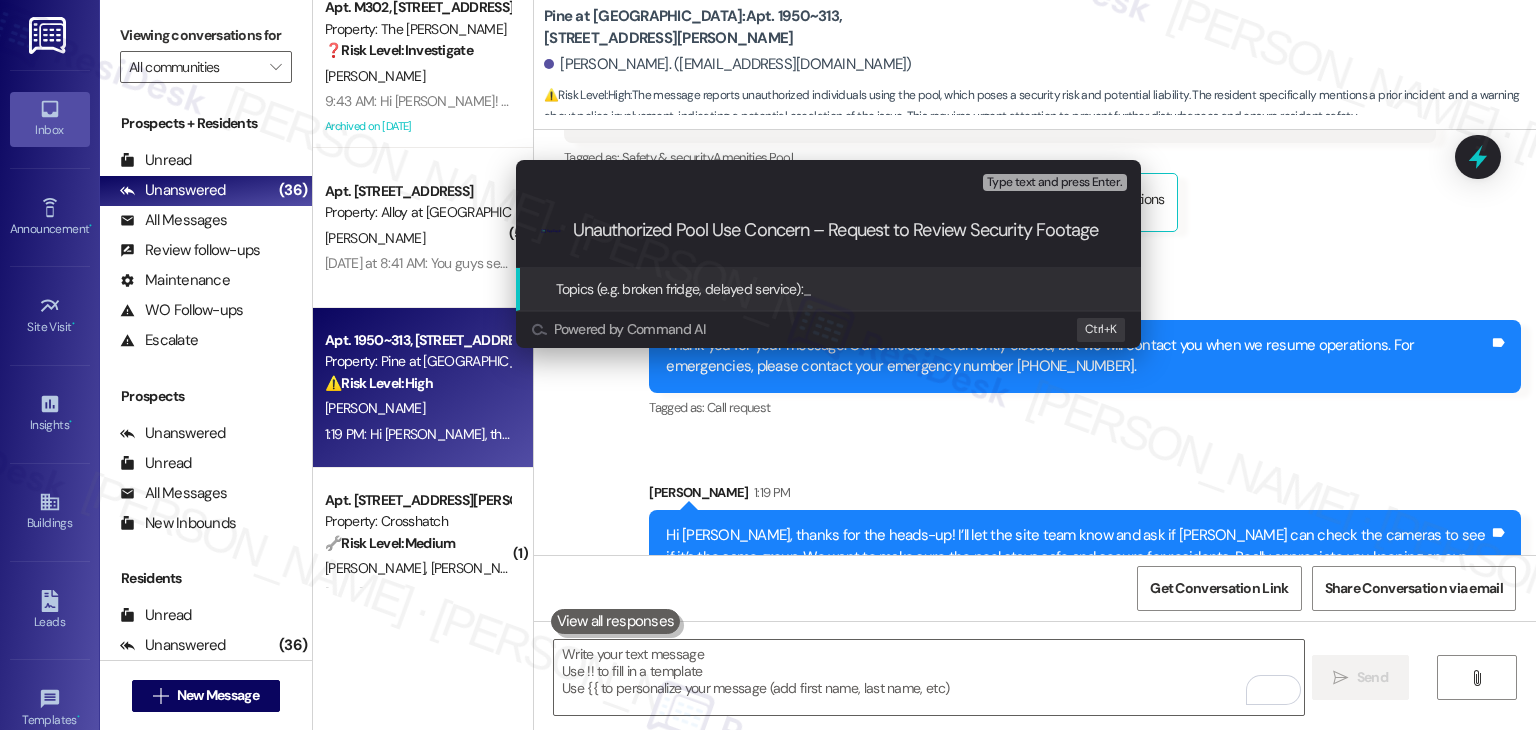 scroll, scrollTop: 0, scrollLeft: 2, axis: horizontal 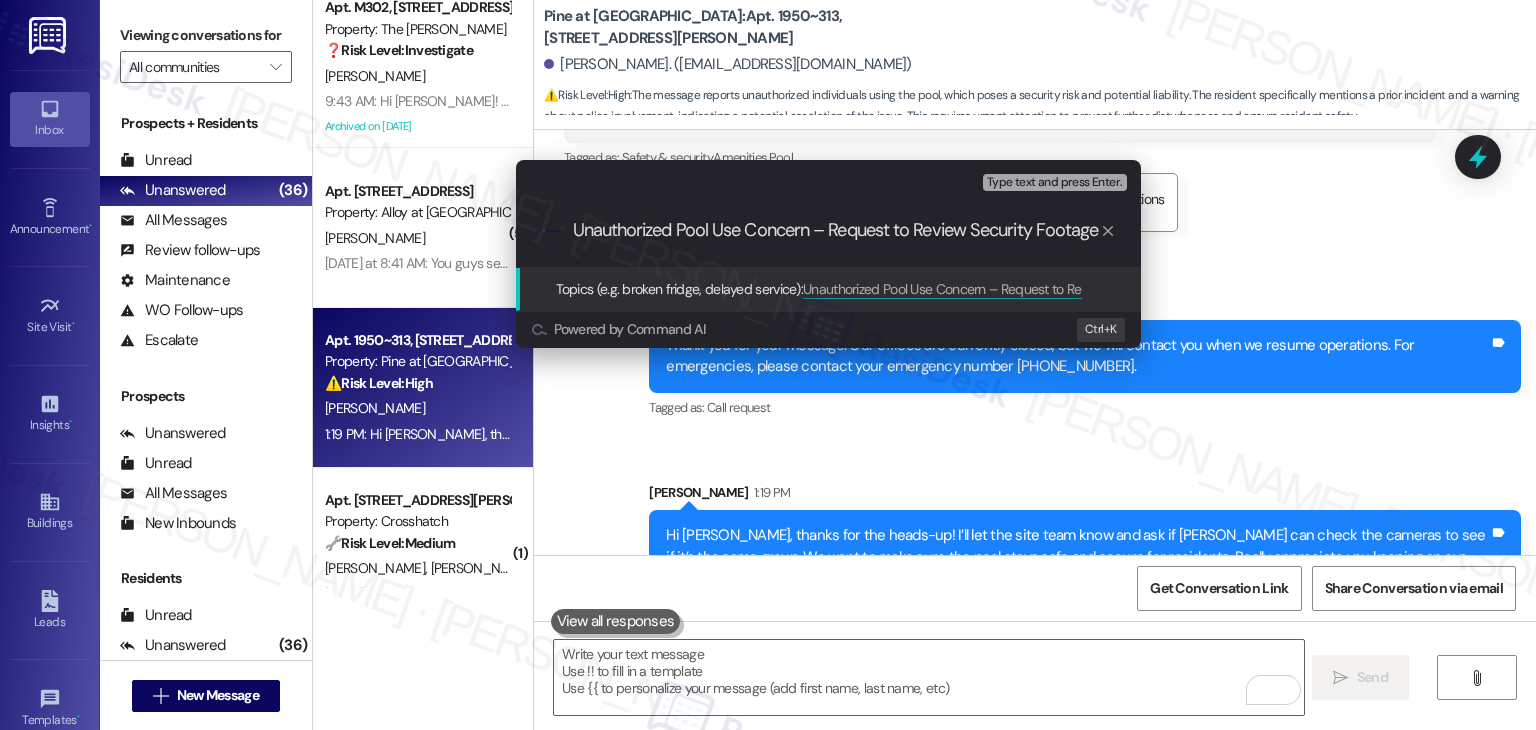 type 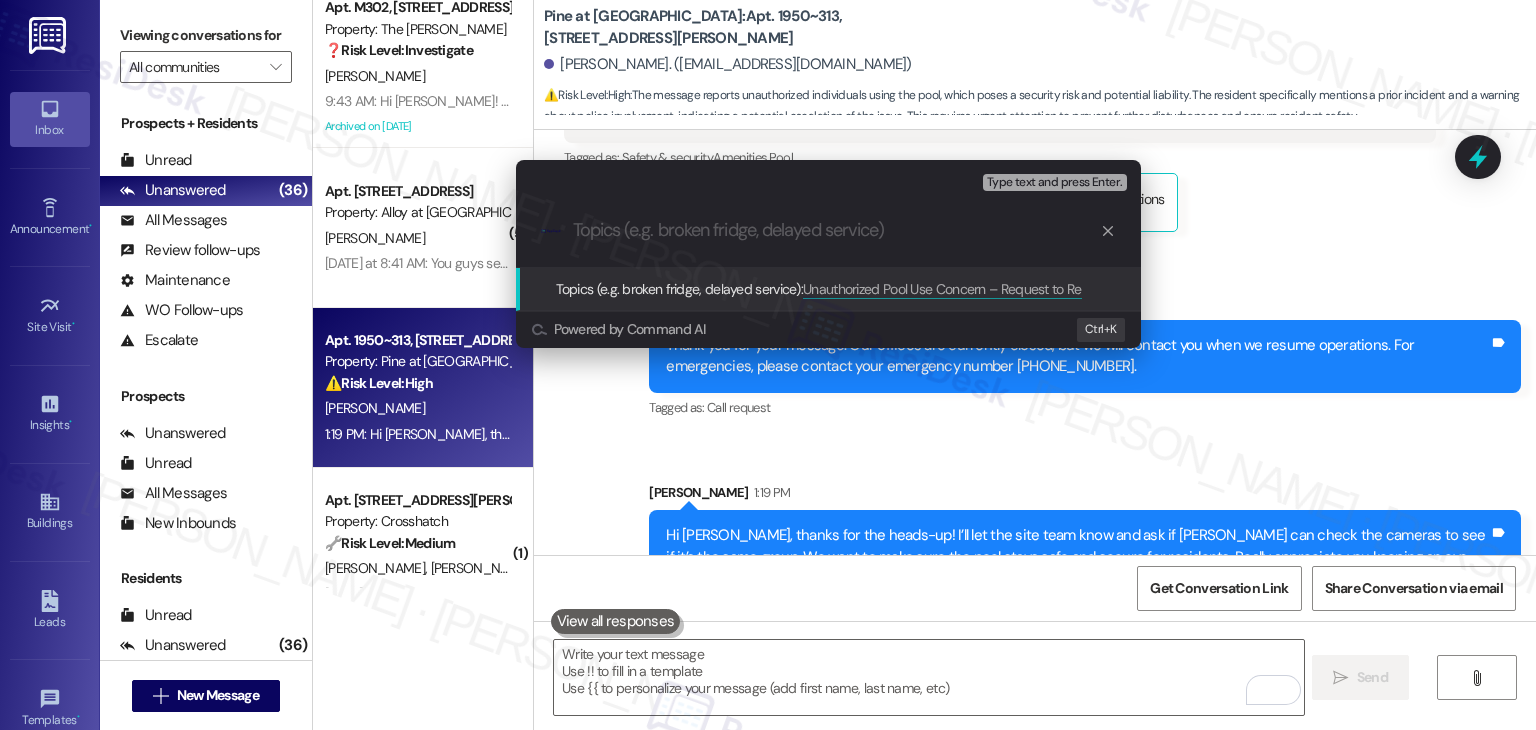 scroll, scrollTop: 0, scrollLeft: 0, axis: both 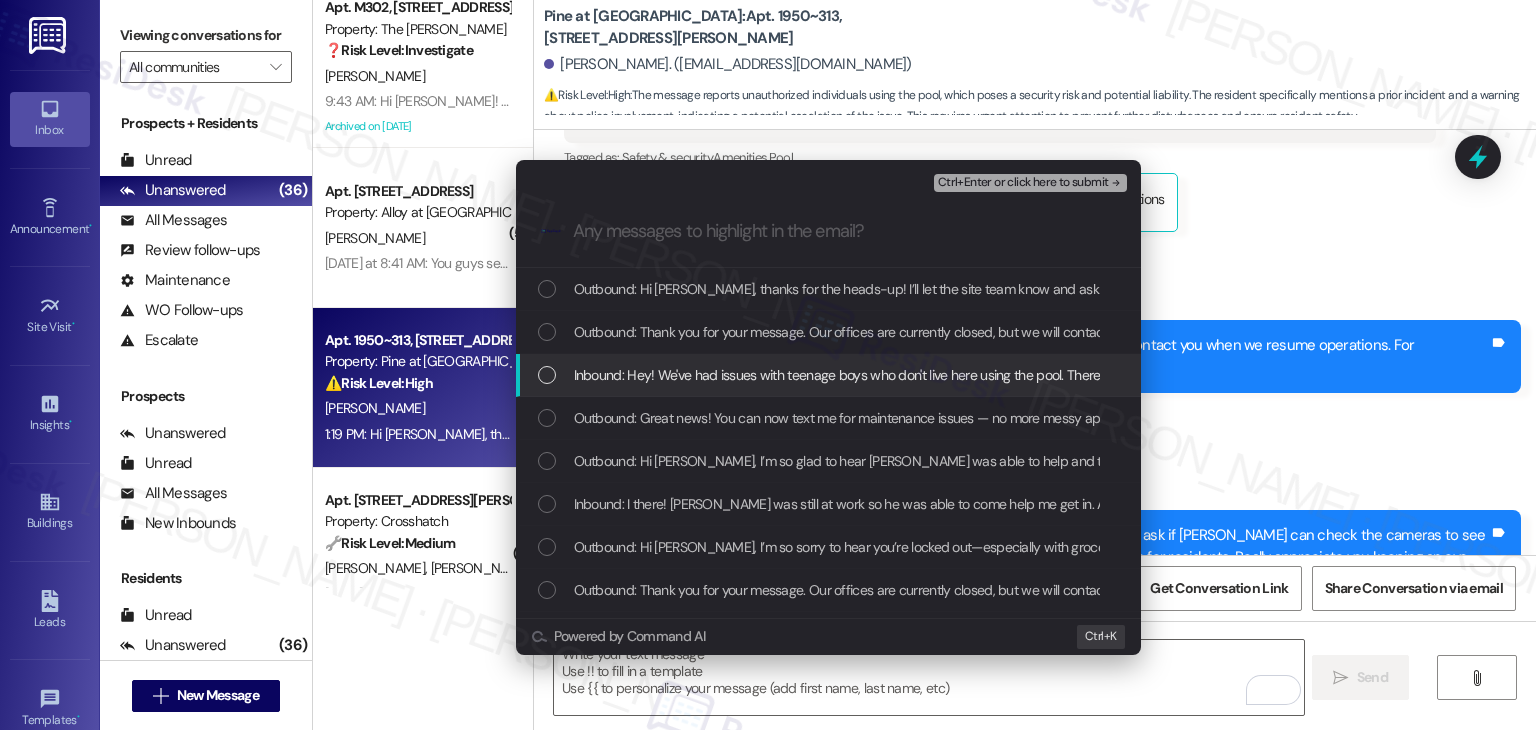 click at bounding box center (547, 375) 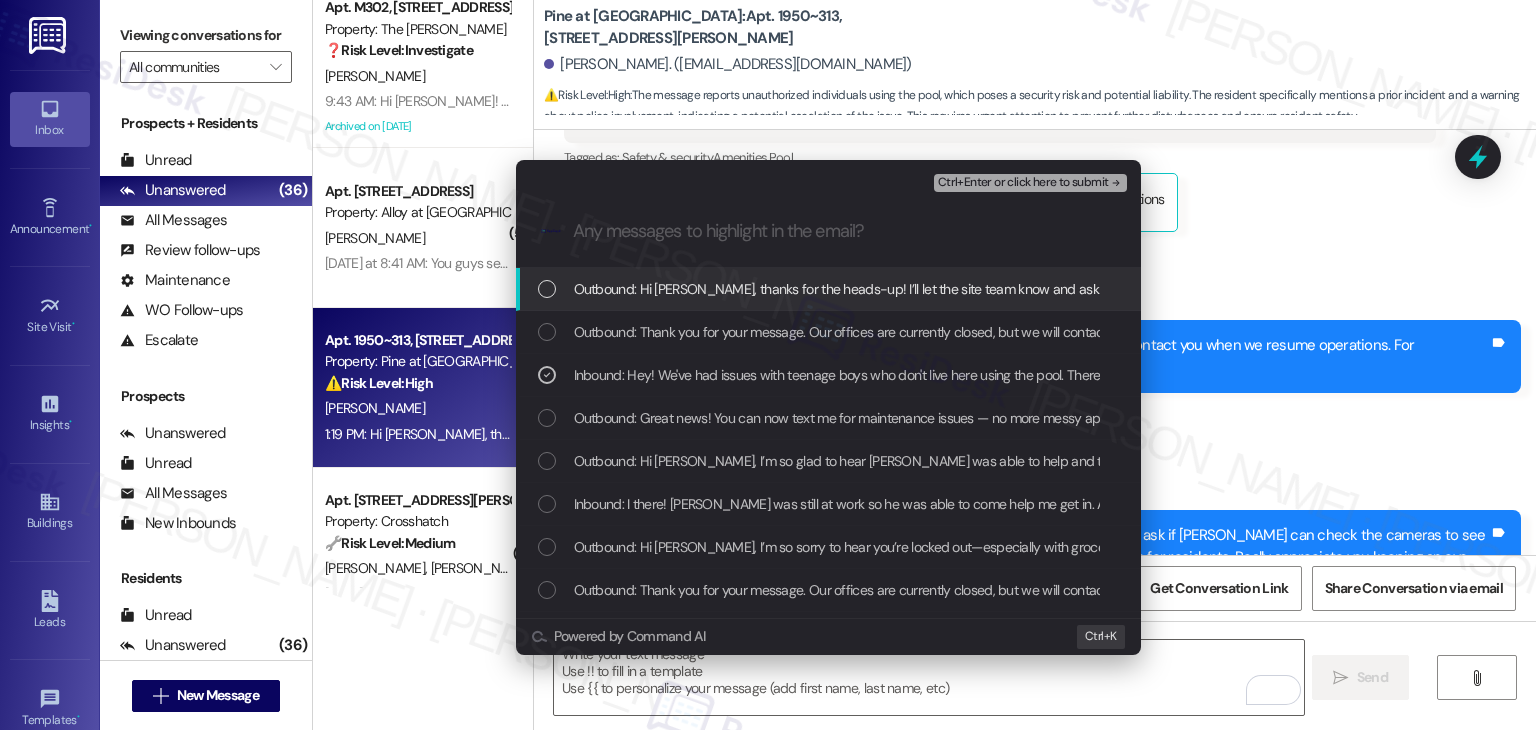 click on "Ctrl+Enter or click here to submit" at bounding box center [1023, 183] 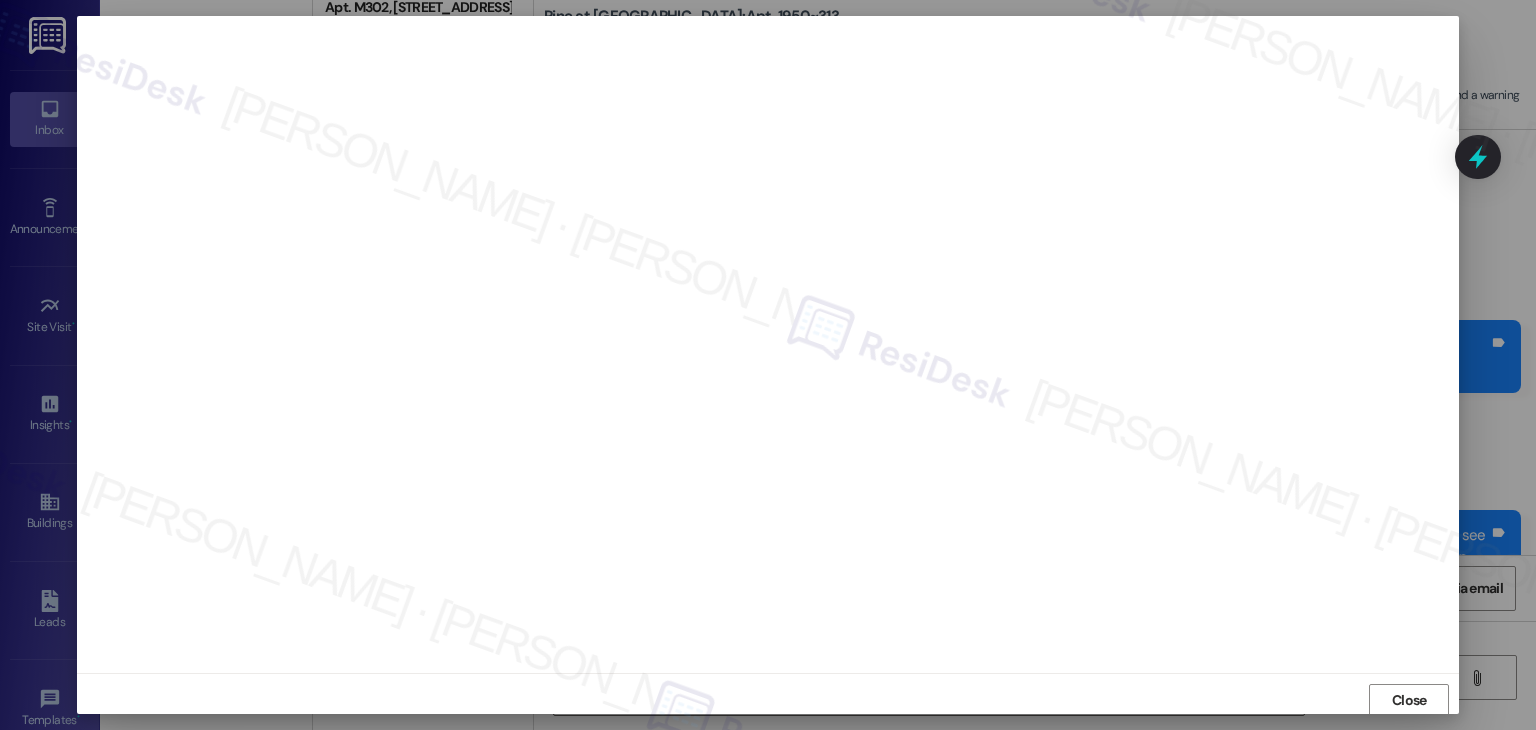 scroll, scrollTop: 1, scrollLeft: 0, axis: vertical 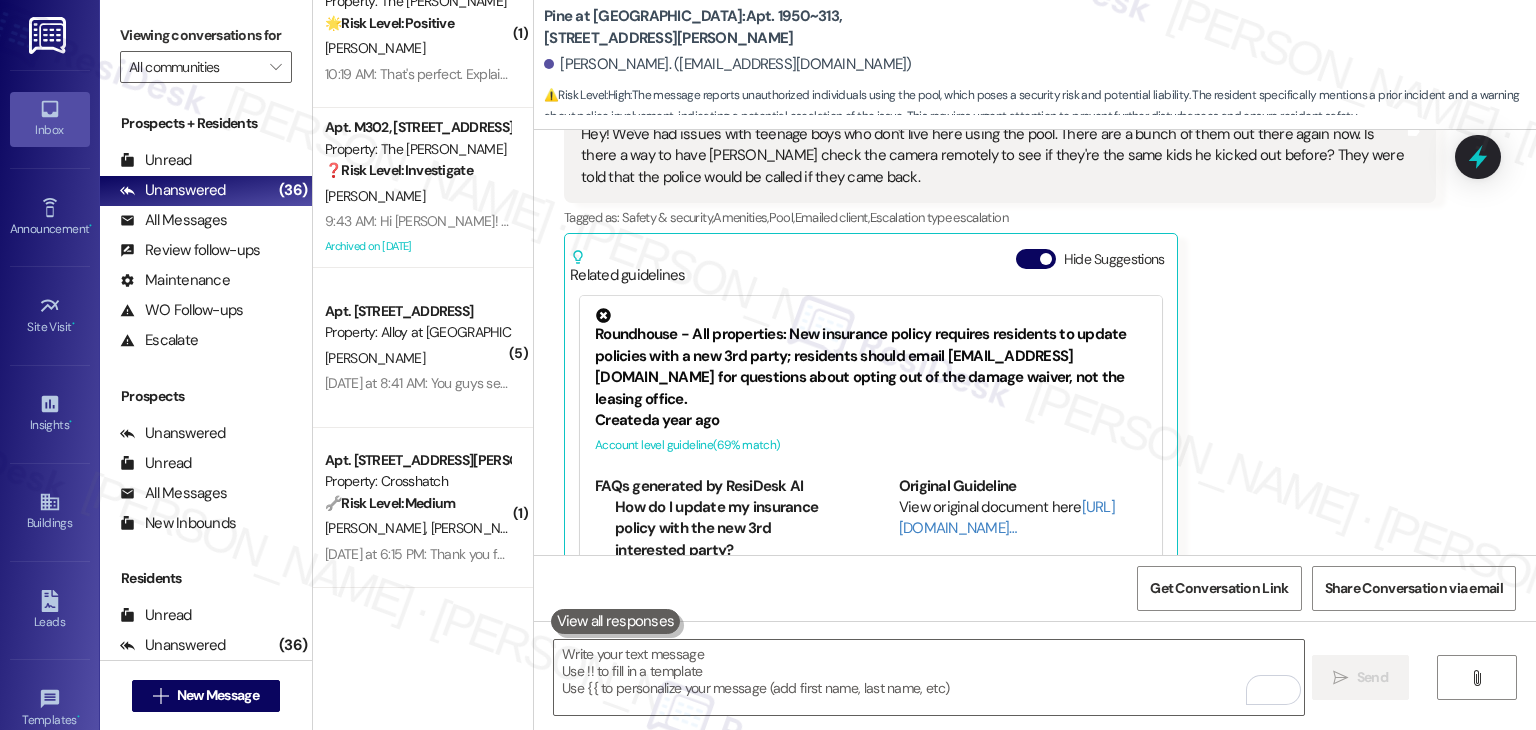 click on "Aimee Louck   Neutral Yesterday at 8:39 PM Hey! We've had issues with teenage boys who don't live here using the pool. There are a bunch of them out there again now. Is there a way to have John check the camera remotely to see if they're the same kids he kicked out before? They were told that the police would be called if they came back. Tags and notes Tagged as:   Safety & security ,  Click to highlight conversations about Safety & security Amenities ,  Click to highlight conversations about Amenities Pool ,  Click to highlight conversations about Pool Emailed client ,  Click to highlight conversations about Emailed client Escalation type escalation Click to highlight conversations about Escalation type escalation  Related guidelines Hide Suggestions Roundhouse - All properties: New insurance policy requires residents to update policies with a new 3rd party; residents should email info@confirminsurance.com for questions about opting out of the damage waiver, not the leasing office. Created  a year ago  ( 69" at bounding box center (1000, 322) 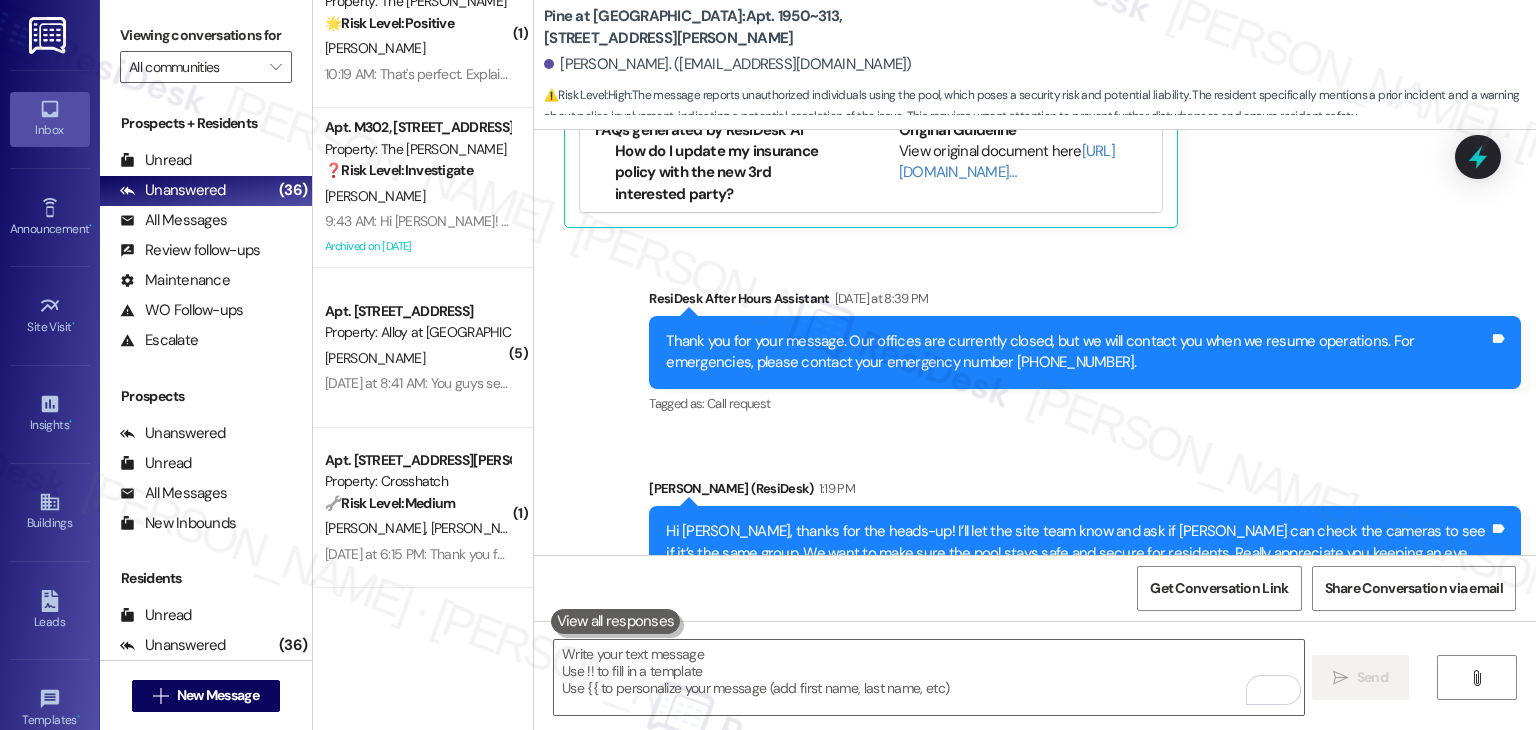 scroll, scrollTop: 2043, scrollLeft: 0, axis: vertical 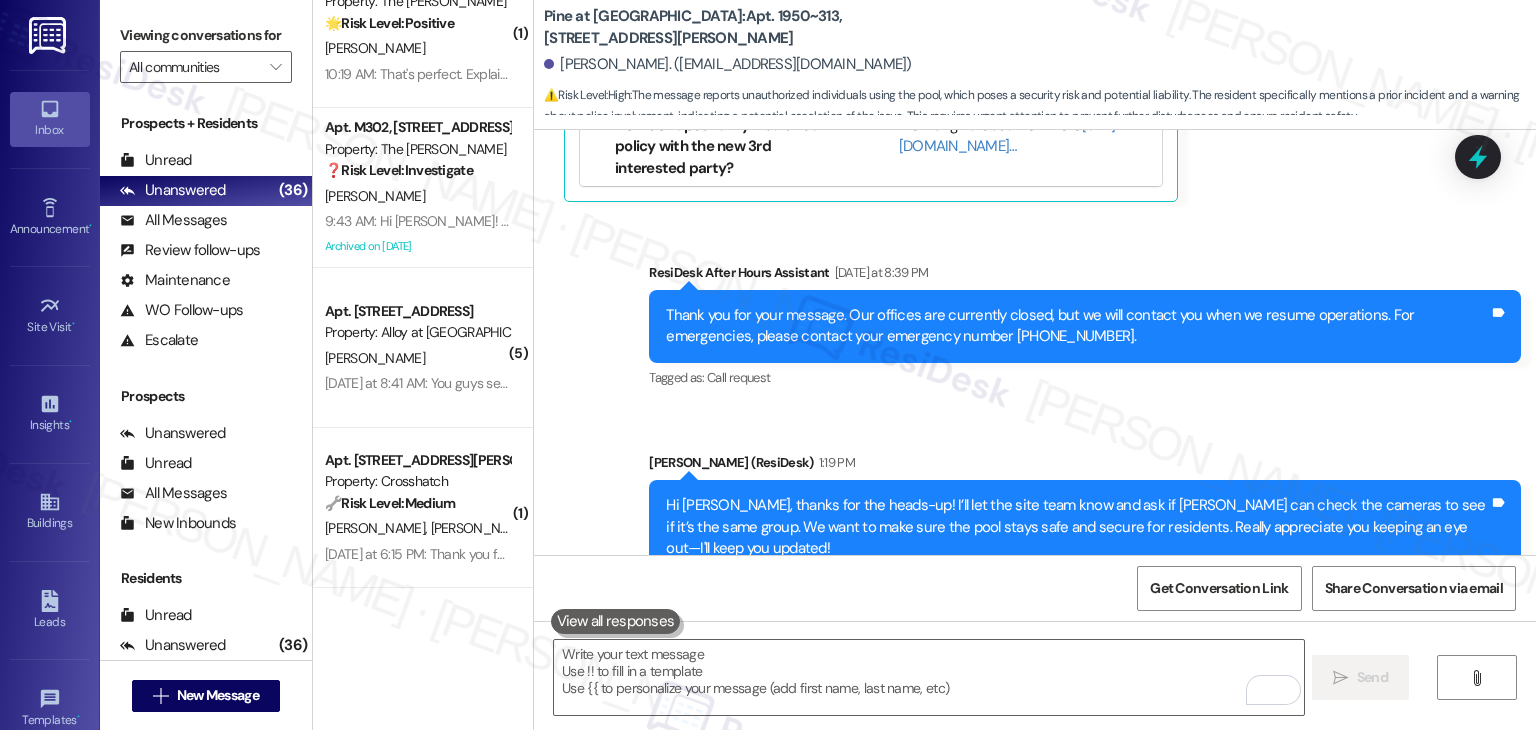click on "Sent via SMS Dottie  (ResiDesk) 1:19 PM Hi Aimee, thanks for the heads-up! I’ll let the site team know and ask if John can check the cameras to see if it’s the same group. We want to make sure the pool stays safe and secure for residents. Really appreciate you keeping an eye out—I'll keep you updated! Tags and notes Tagged as:   Amenities ,  Click to highlight conversations about Amenities Safety & security ,  Click to highlight conversations about Safety & security Praise Click to highlight conversations about Praise" at bounding box center [1085, 528] 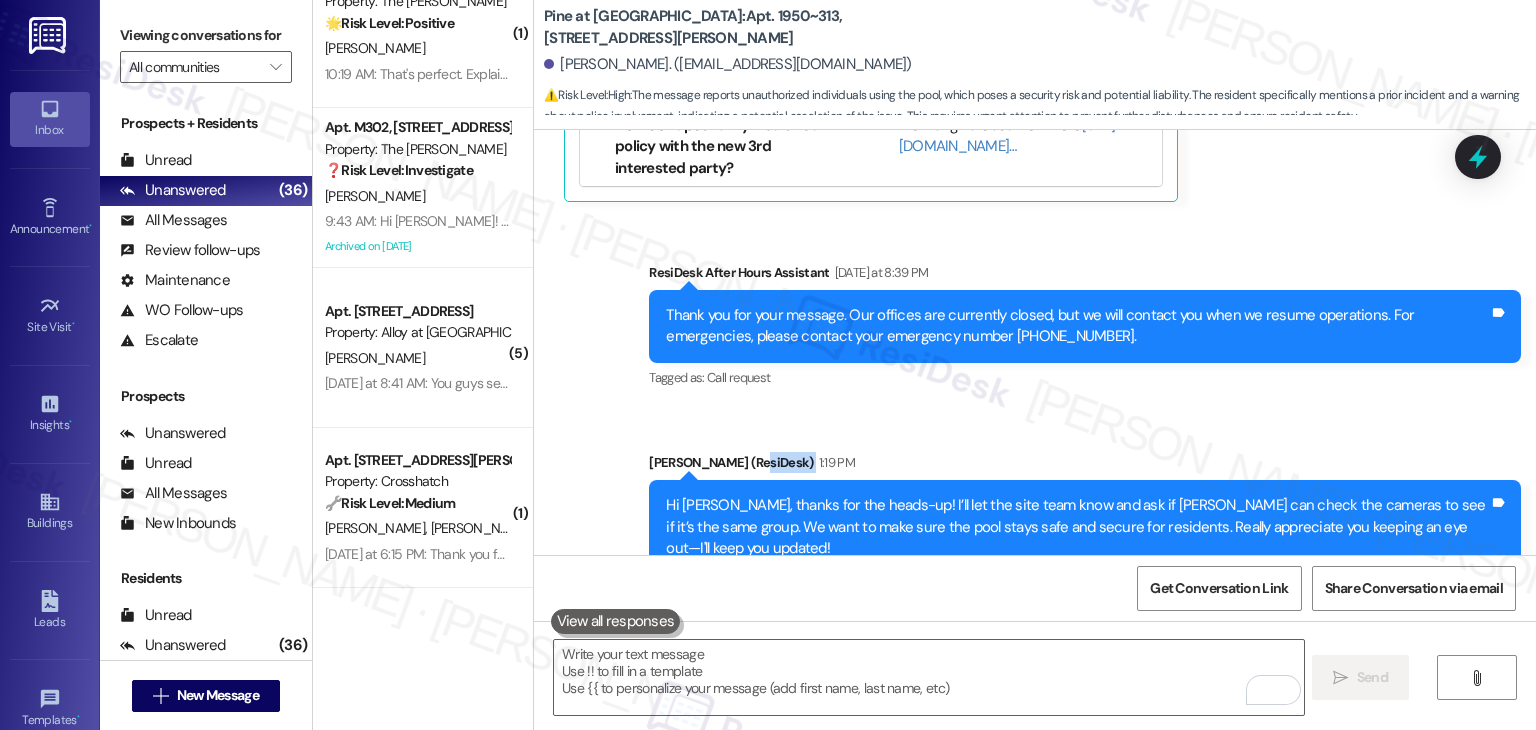 click on "Sent via SMS Dottie  (ResiDesk) 1:19 PM Hi Aimee, thanks for the heads-up! I’ll let the site team know and ask if John can check the cameras to see if it’s the same group. We want to make sure the pool stays safe and secure for residents. Really appreciate you keeping an eye out—I'll keep you updated! Tags and notes Tagged as:   Amenities ,  Click to highlight conversations about Amenities Safety & security ,  Click to highlight conversations about Safety & security Praise Click to highlight conversations about Praise" at bounding box center [1085, 528] 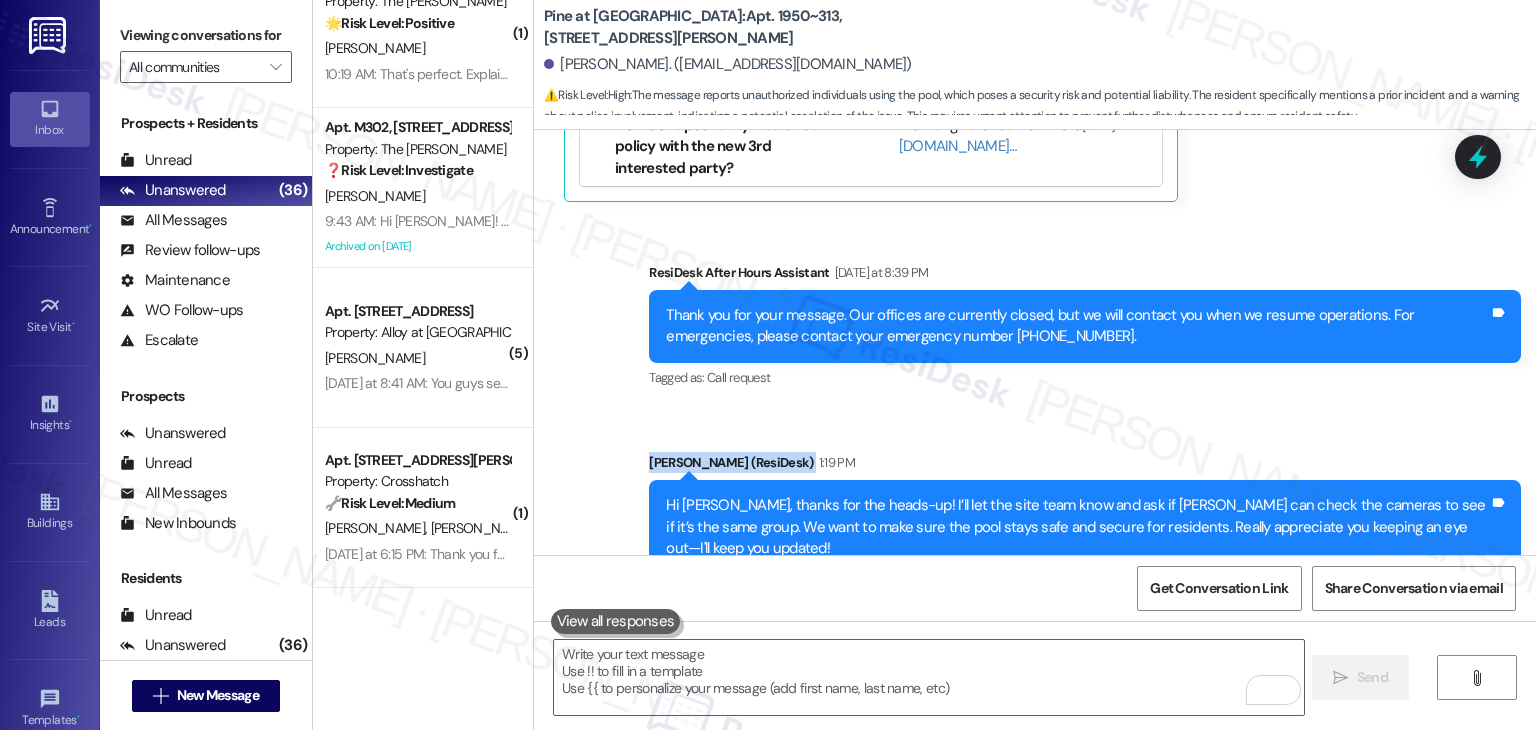 click on "Sent via SMS Dottie  (ResiDesk) 1:19 PM Hi Aimee, thanks for the heads-up! I’ll let the site team know and ask if John can check the cameras to see if it’s the same group. We want to make sure the pool stays safe and secure for residents. Really appreciate you keeping an eye out—I'll keep you updated! Tags and notes Tagged as:   Amenities ,  Click to highlight conversations about Amenities Safety & security ,  Click to highlight conversations about Safety & security Praise Click to highlight conversations about Praise" at bounding box center [1085, 528] 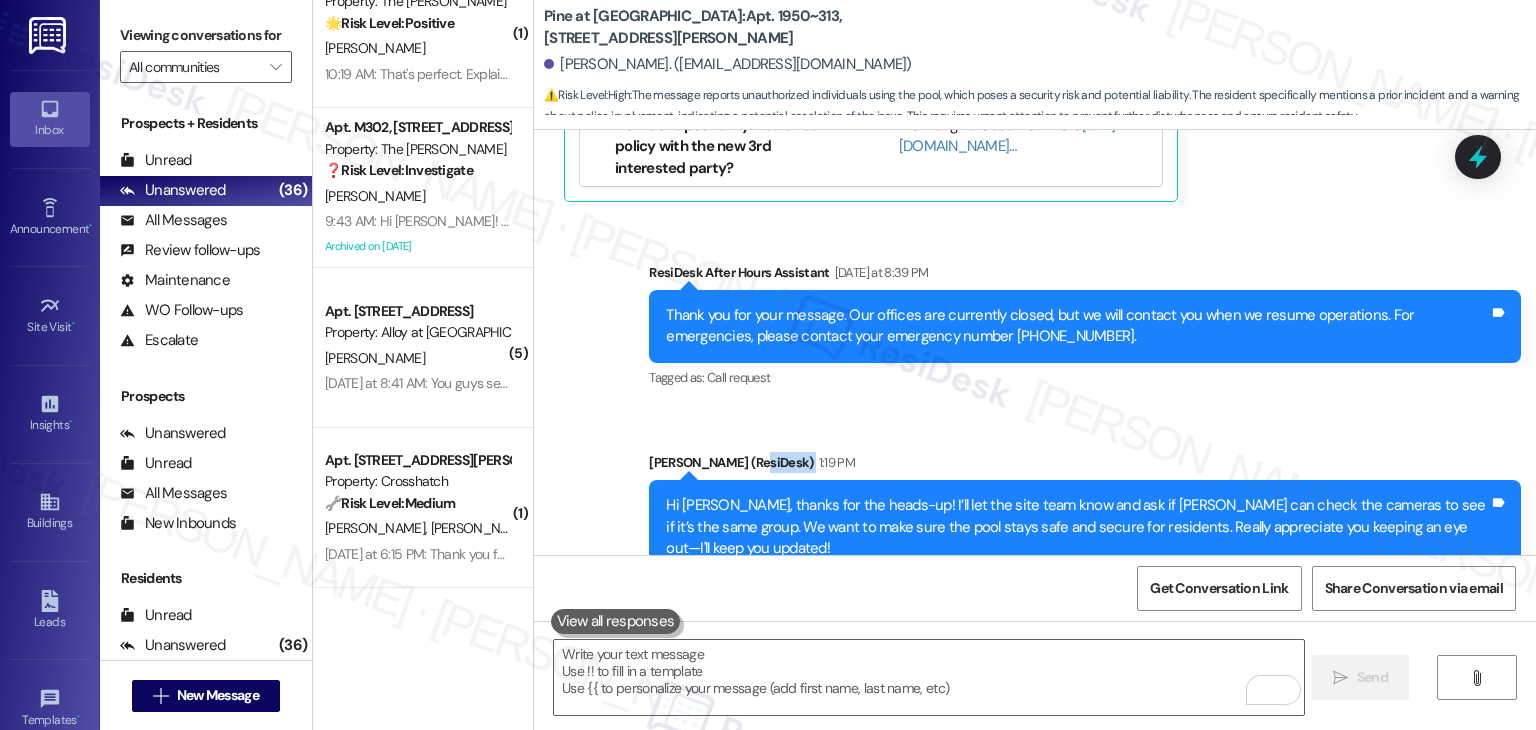 click on "Sent via SMS Dottie  (ResiDesk) 1:19 PM Hi Aimee, thanks for the heads-up! I’ll let the site team know and ask if John can check the cameras to see if it’s the same group. We want to make sure the pool stays safe and secure for residents. Really appreciate you keeping an eye out—I'll keep you updated! Tags and notes Tagged as:   Amenities ,  Click to highlight conversations about Amenities Safety & security ,  Click to highlight conversations about Safety & security Praise Click to highlight conversations about Praise" at bounding box center (1085, 528) 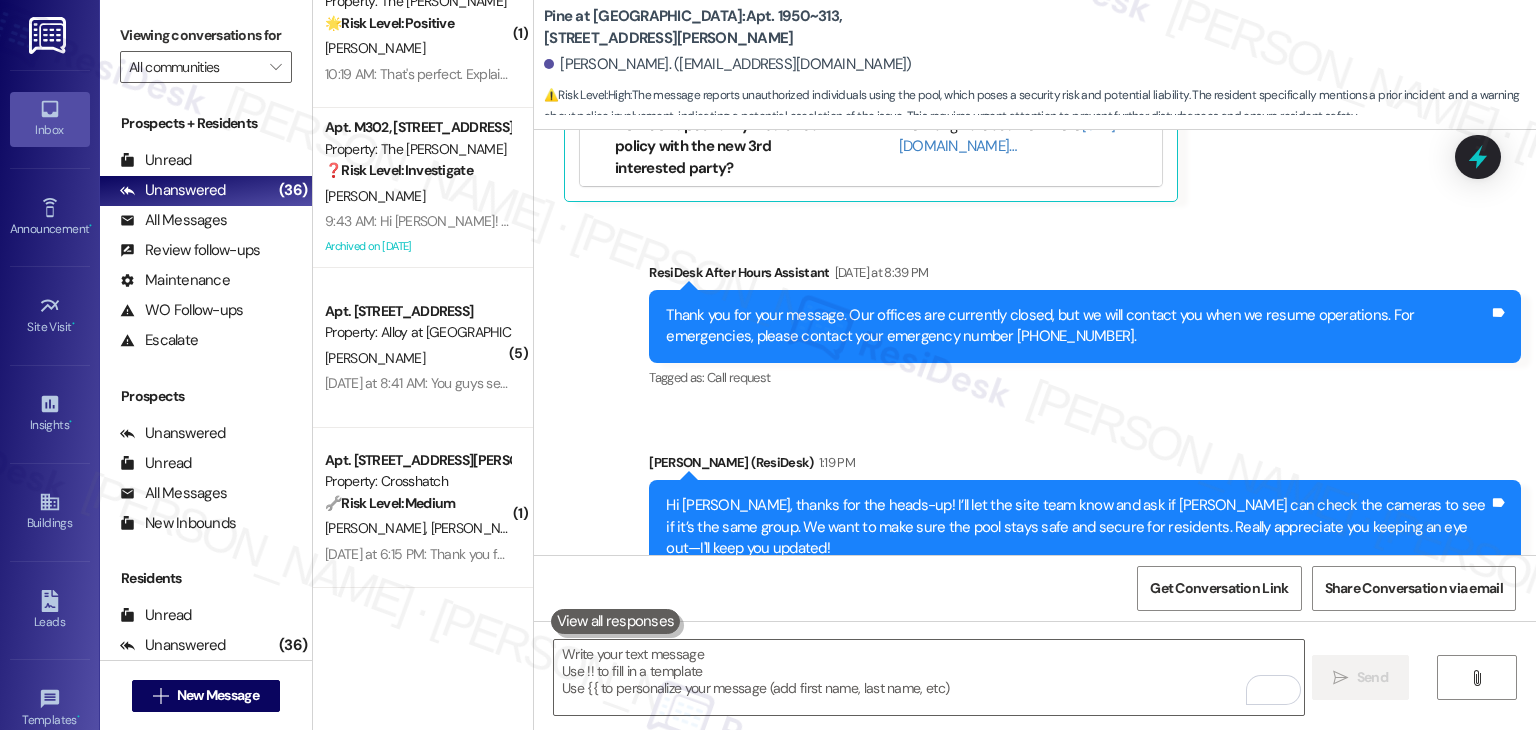 click on "Sent via SMS ResiDesk After Hours Assistant Yesterday at 8:39 PM Thank you for your message. Our offices are currently closed, but we will contact you when we resume operations. For emergencies, please contact your emergency number 406-519-3100. Tags and notes Tagged as:   Call request Click to highlight conversations about Call request Sent via SMS Dottie  (ResiDesk) 1:19 PM Hi Aimee, thanks for the heads-up! I’ll let the site team know and ask if John can check the cameras to see if it’s the same group. We want to make sure the pool stays safe and secure for residents. Really appreciate you keeping an eye out—I'll keep you updated! Tags and notes Tagged as:   Amenities ,  Click to highlight conversations about Amenities Safety & security ,  Click to highlight conversations about Safety & security Praise Click to highlight conversations about Praise" at bounding box center [1035, 418] 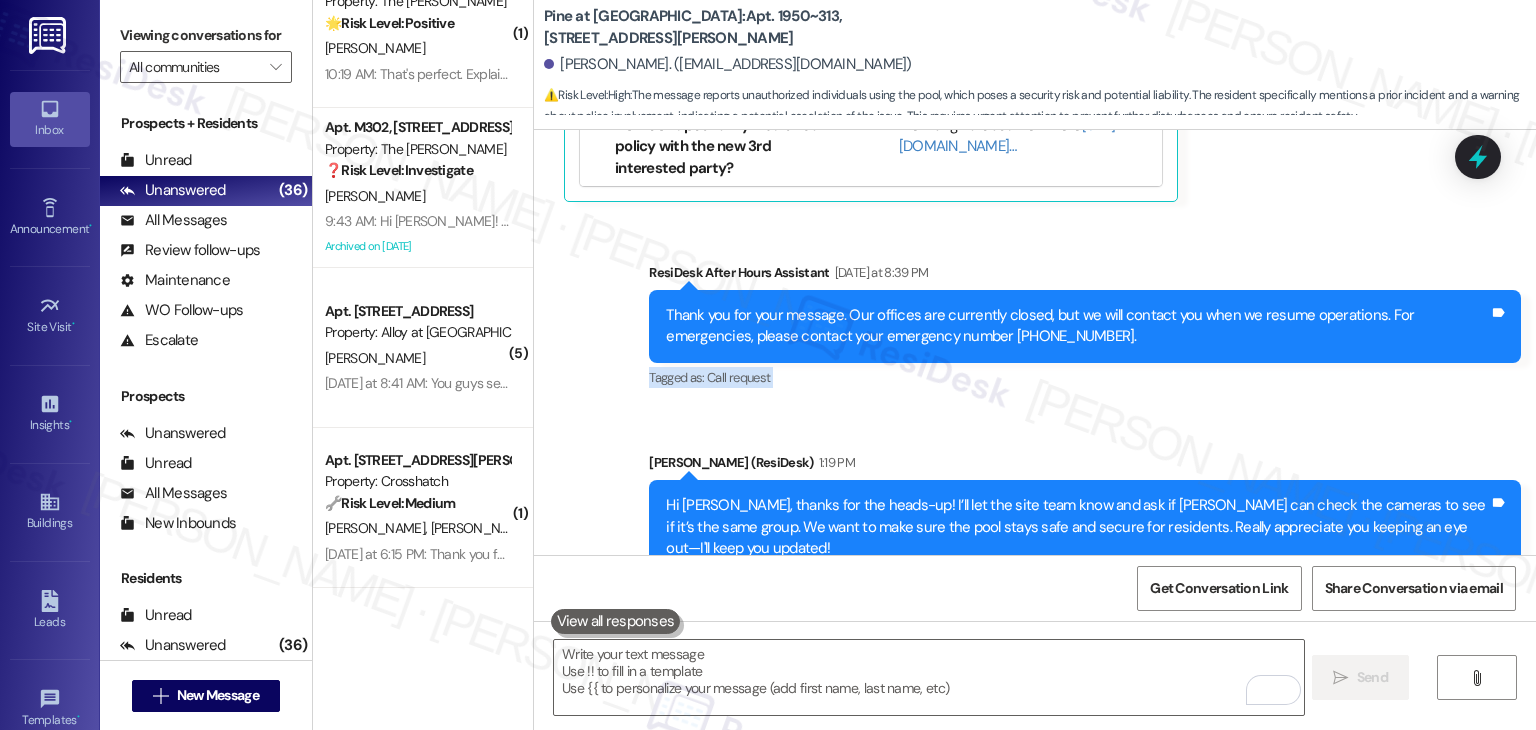 click on "Sent via SMS ResiDesk After Hours Assistant Yesterday at 8:39 PM Thank you for your message. Our offices are currently closed, but we will contact you when we resume operations. For emergencies, please contact your emergency number 406-519-3100. Tags and notes Tagged as:   Call request Click to highlight conversations about Call request Sent via SMS Dottie  (ResiDesk) 1:19 PM Hi Aimee, thanks for the heads-up! I’ll let the site team know and ask if John can check the cameras to see if it’s the same group. We want to make sure the pool stays safe and secure for residents. Really appreciate you keeping an eye out—I'll keep you updated! Tags and notes Tagged as:   Amenities ,  Click to highlight conversations about Amenities Safety & security ,  Click to highlight conversations about Safety & security Praise Click to highlight conversations about Praise" at bounding box center (1035, 418) 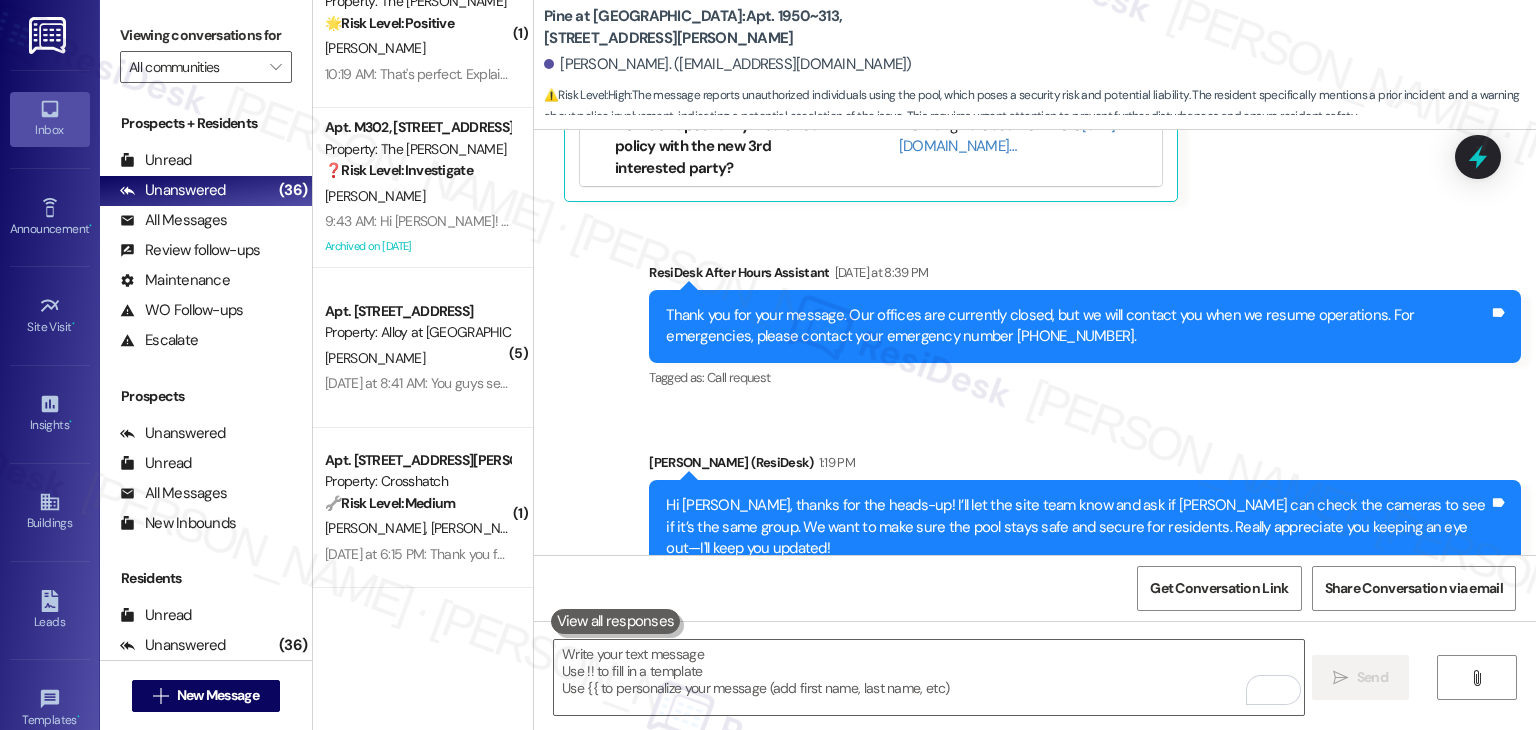 click on "Sent via SMS ResiDesk After Hours Assistant Yesterday at 8:39 PM Thank you for your message. Our offices are currently closed, but we will contact you when we resume operations. For emergencies, please contact your emergency number 406-519-3100. Tags and notes Tagged as:   Call request Click to highlight conversations about Call request Sent via SMS Dottie  (ResiDesk) 1:19 PM Hi Aimee, thanks for the heads-up! I’ll let the site team know and ask if John can check the cameras to see if it’s the same group. We want to make sure the pool stays safe and secure for residents. Really appreciate you keeping an eye out—I'll keep you updated! Tags and notes Tagged as:   Amenities ,  Click to highlight conversations about Amenities Safety & security ,  Click to highlight conversations about Safety & security Praise Click to highlight conversations about Praise" at bounding box center (1035, 418) 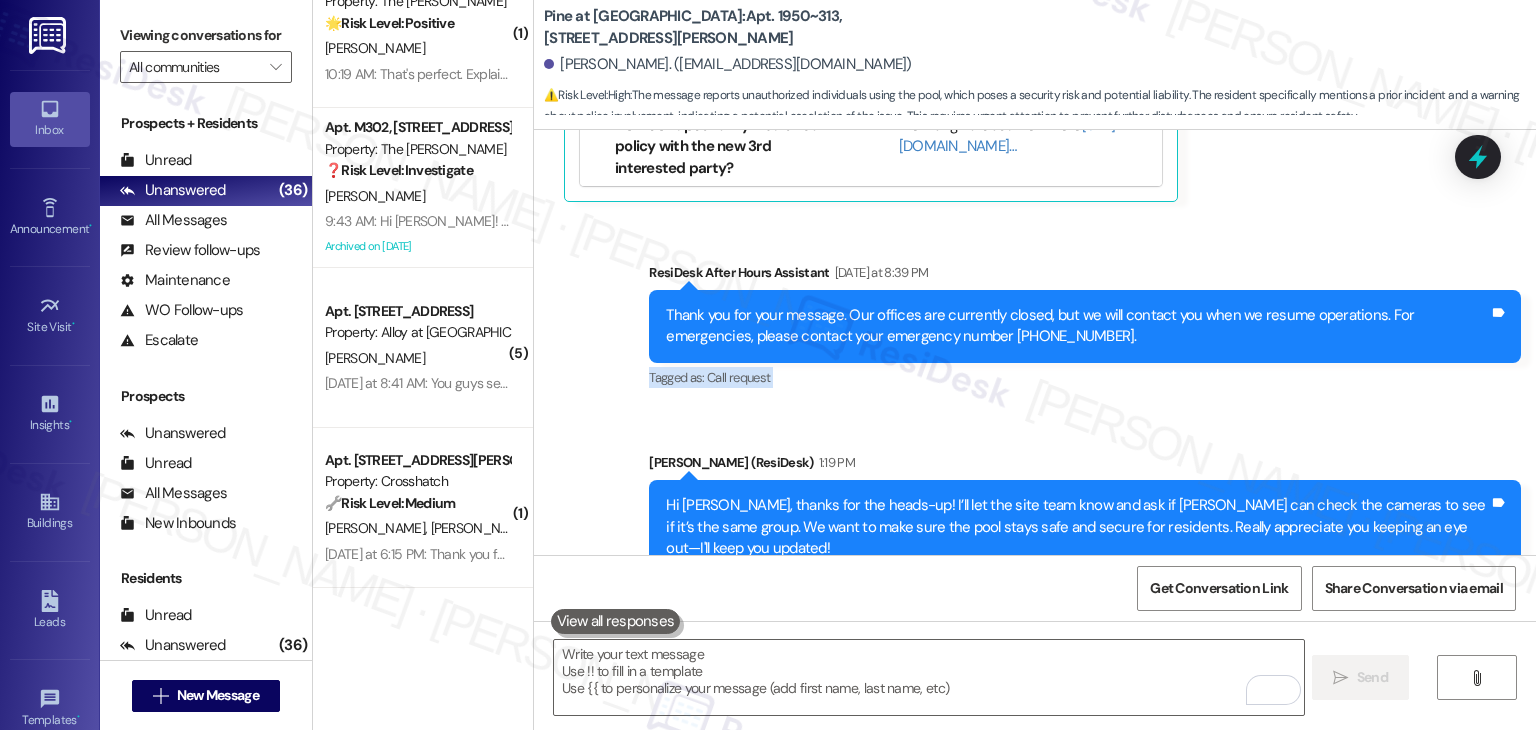 click on "Sent via SMS ResiDesk After Hours Assistant Yesterday at 8:39 PM Thank you for your message. Our offices are currently closed, but we will contact you when we resume operations. For emergencies, please contact your emergency number 406-519-3100. Tags and notes Tagged as:   Call request Click to highlight conversations about Call request Sent via SMS Dottie  (ResiDesk) 1:19 PM Hi Aimee, thanks for the heads-up! I’ll let the site team know and ask if John can check the cameras to see if it’s the same group. We want to make sure the pool stays safe and secure for residents. Really appreciate you keeping an eye out—I'll keep you updated! Tags and notes Tagged as:   Amenities ,  Click to highlight conversations about Amenities Safety & security ,  Click to highlight conversations about Safety & security Praise Click to highlight conversations about Praise" at bounding box center (1035, 418) 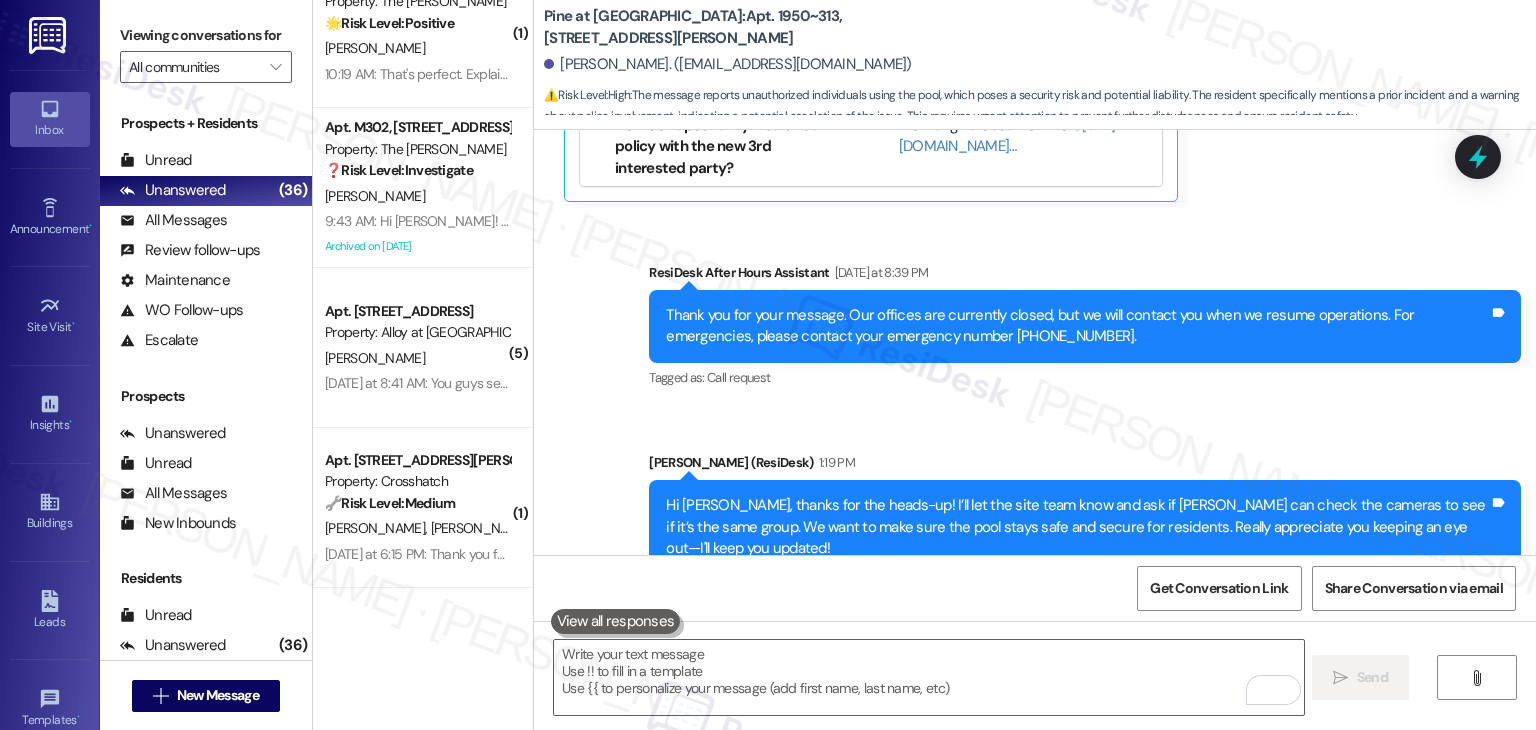 click on "Sent via SMS ResiDesk After Hours Assistant Yesterday at 8:39 PM Thank you for your message. Our offices are currently closed, but we will contact you when we resume operations. For emergencies, please contact your emergency number 406-519-3100. Tags and notes Tagged as:   Call request Click to highlight conversations about Call request Sent via SMS Dottie  (ResiDesk) 1:19 PM Hi Aimee, thanks for the heads-up! I’ll let the site team know and ask if John can check the cameras to see if it’s the same group. We want to make sure the pool stays safe and secure for residents. Really appreciate you keeping an eye out—I'll keep you updated! Tags and notes Tagged as:   Amenities ,  Click to highlight conversations about Amenities Safety & security ,  Click to highlight conversations about Safety & security Praise Click to highlight conversations about Praise" at bounding box center (1035, 418) 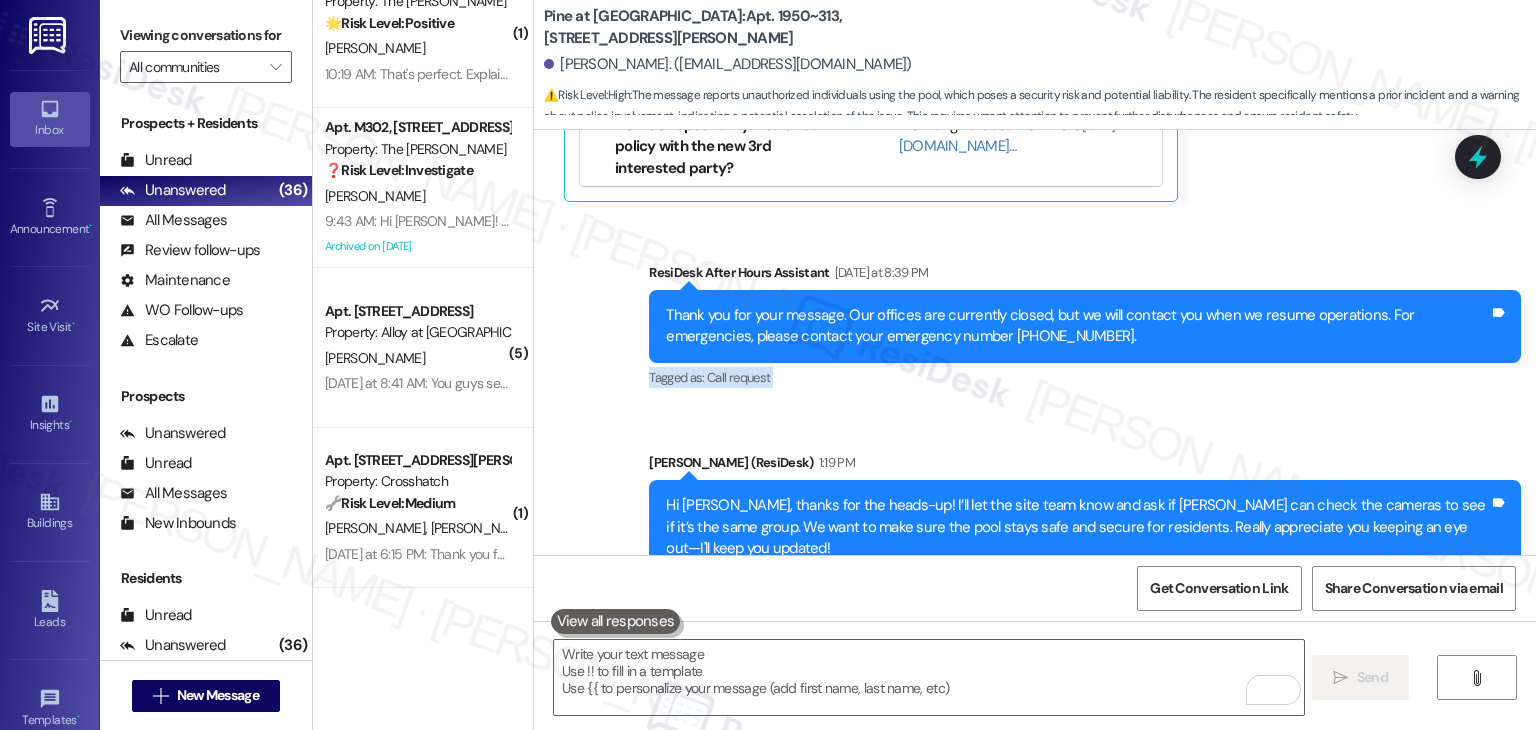 click on "Sent via SMS ResiDesk After Hours Assistant Yesterday at 8:39 PM Thank you for your message. Our offices are currently closed, but we will contact you when we resume operations. For emergencies, please contact your emergency number 406-519-3100. Tags and notes Tagged as:   Call request Click to highlight conversations about Call request Sent via SMS Dottie  (ResiDesk) 1:19 PM Hi Aimee, thanks for the heads-up! I’ll let the site team know and ask if John can check the cameras to see if it’s the same group. We want to make sure the pool stays safe and secure for residents. Really appreciate you keeping an eye out—I'll keep you updated! Tags and notes Tagged as:   Amenities ,  Click to highlight conversations about Amenities Safety & security ,  Click to highlight conversations about Safety & security Praise Click to highlight conversations about Praise" at bounding box center [1035, 418] 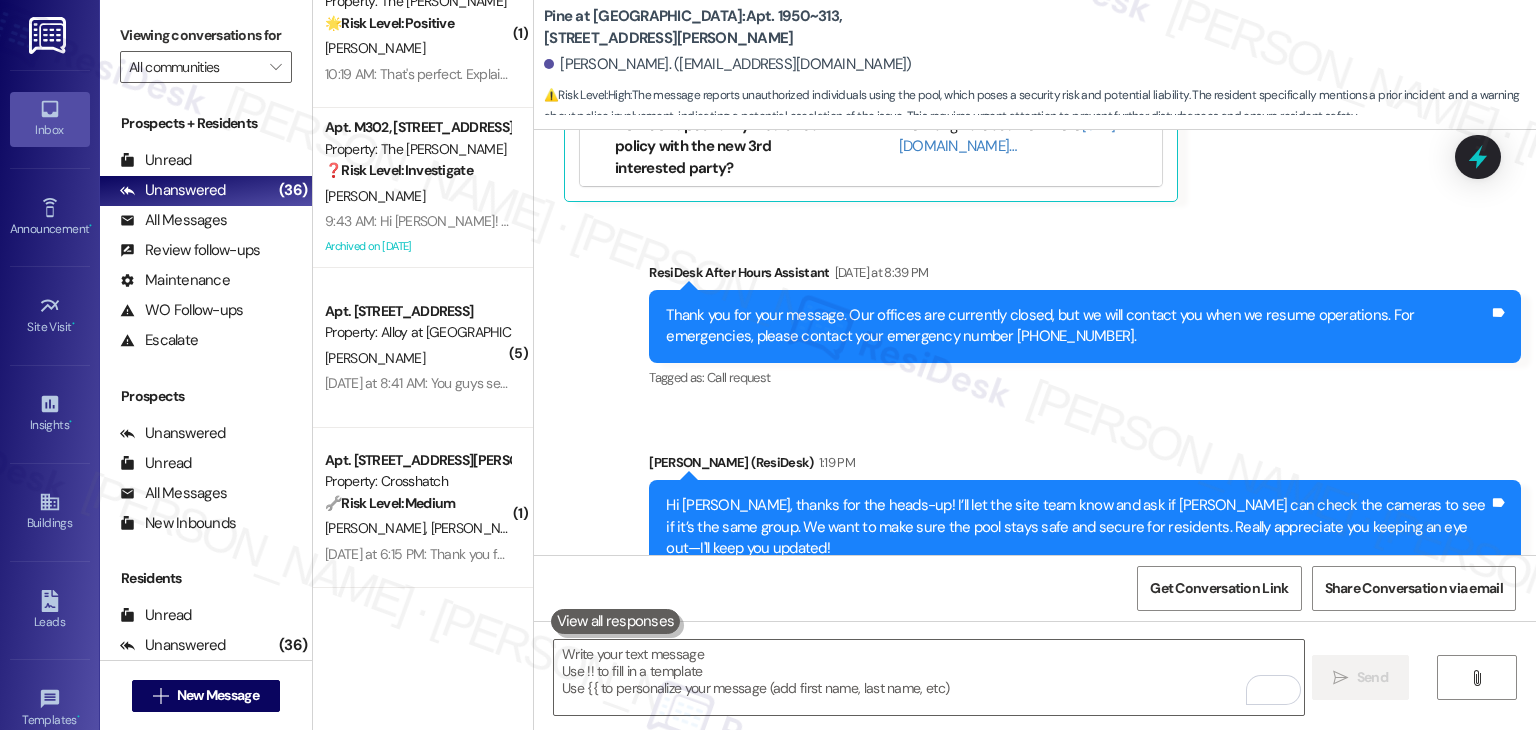 click on "Sent via SMS ResiDesk After Hours Assistant Yesterday at 8:39 PM Thank you for your message. Our offices are currently closed, but we will contact you when we resume operations. For emergencies, please contact your emergency number 406-519-3100. Tags and notes Tagged as:   Call request Click to highlight conversations about Call request Sent via SMS Dottie  (ResiDesk) 1:19 PM Hi Aimee, thanks for the heads-up! I’ll let the site team know and ask if John can check the cameras to see if it’s the same group. We want to make sure the pool stays safe and secure for residents. Really appreciate you keeping an eye out—I'll keep you updated! Tags and notes Tagged as:   Amenities ,  Click to highlight conversations about Amenities Safety & security ,  Click to highlight conversations about Safety & security Praise Click to highlight conversations about Praise" at bounding box center (1035, 418) 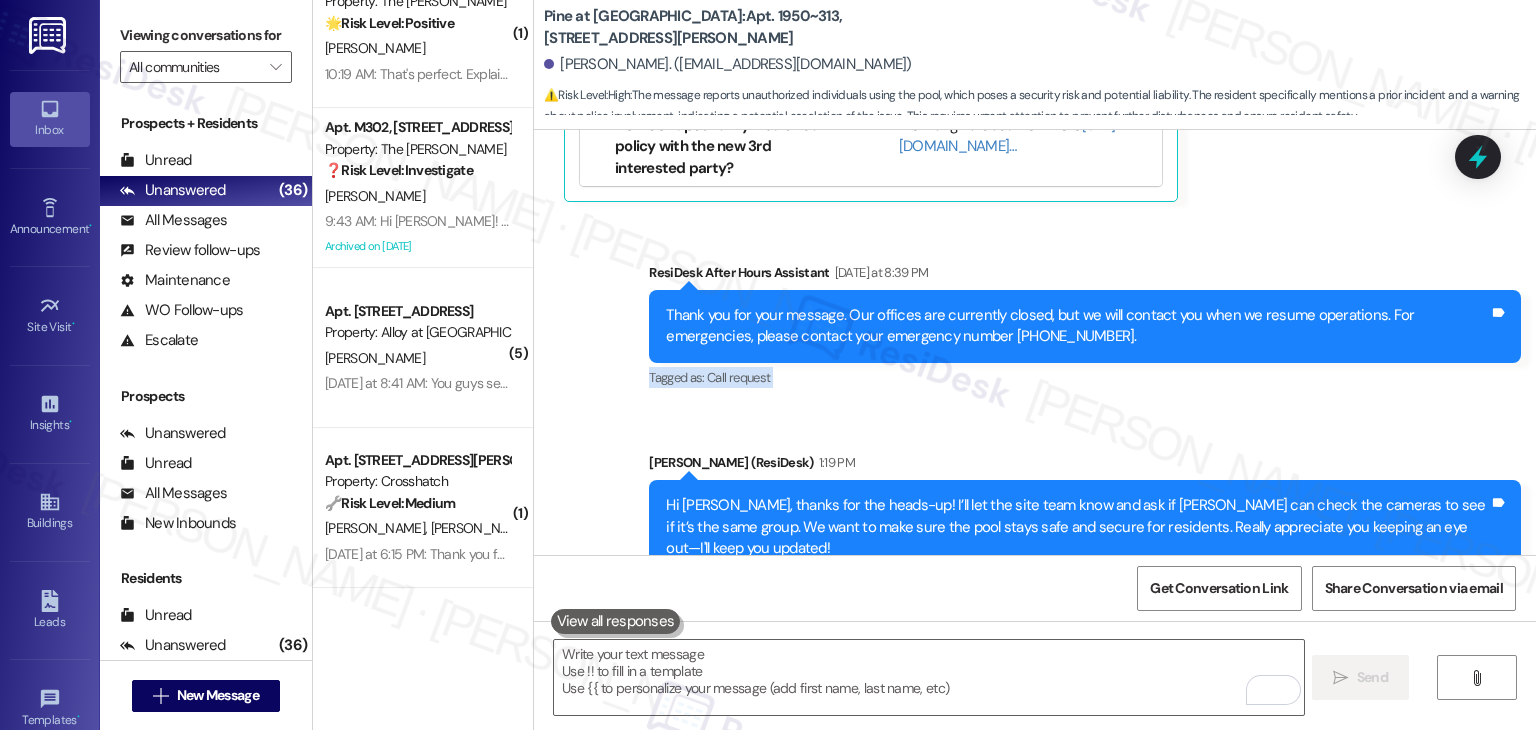 click on "Sent via SMS ResiDesk After Hours Assistant Yesterday at 8:39 PM Thank you for your message. Our offices are currently closed, but we will contact you when we resume operations. For emergencies, please contact your emergency number 406-519-3100. Tags and notes Tagged as:   Call request Click to highlight conversations about Call request Sent via SMS Dottie  (ResiDesk) 1:19 PM Hi Aimee, thanks for the heads-up! I’ll let the site team know and ask if John can check the cameras to see if it’s the same group. We want to make sure the pool stays safe and secure for residents. Really appreciate you keeping an eye out—I'll keep you updated! Tags and notes Tagged as:   Amenities ,  Click to highlight conversations about Amenities Safety & security ,  Click to highlight conversations about Safety & security Praise Click to highlight conversations about Praise" at bounding box center [1035, 418] 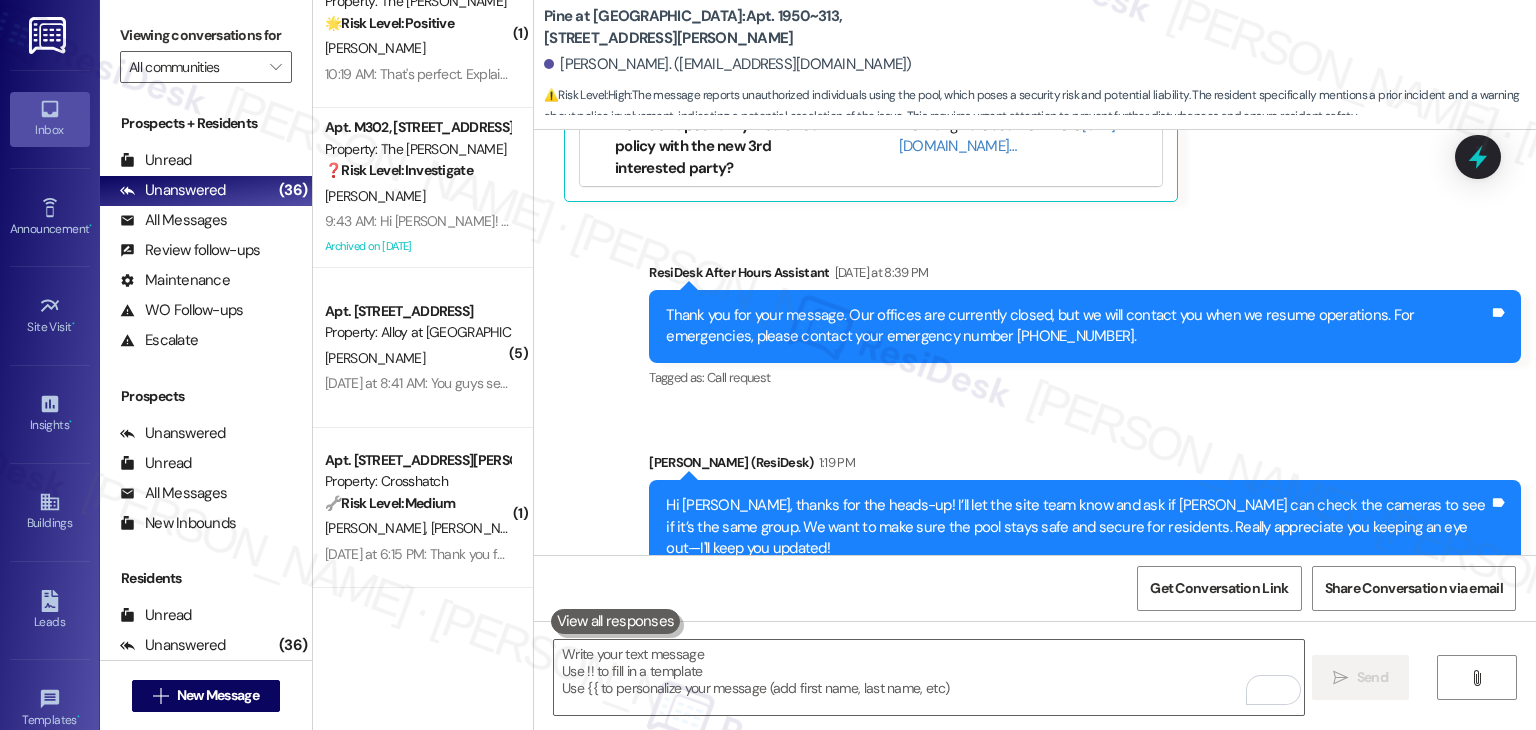 click on "Sent via SMS ResiDesk After Hours Assistant Yesterday at 8:39 PM Thank you for your message. Our offices are currently closed, but we will contact you when we resume operations. For emergencies, please contact your emergency number 406-519-3100. Tags and notes Tagged as:   Call request Click to highlight conversations about Call request Sent via SMS Dottie  (ResiDesk) 1:19 PM Hi Aimee, thanks for the heads-up! I’ll let the site team know and ask if John can check the cameras to see if it’s the same group. We want to make sure the pool stays safe and secure for residents. Really appreciate you keeping an eye out—I'll keep you updated! Tags and notes Tagged as:   Amenities ,  Click to highlight conversations about Amenities Safety & security ,  Click to highlight conversations about Safety & security Praise Click to highlight conversations about Praise" at bounding box center (1035, 418) 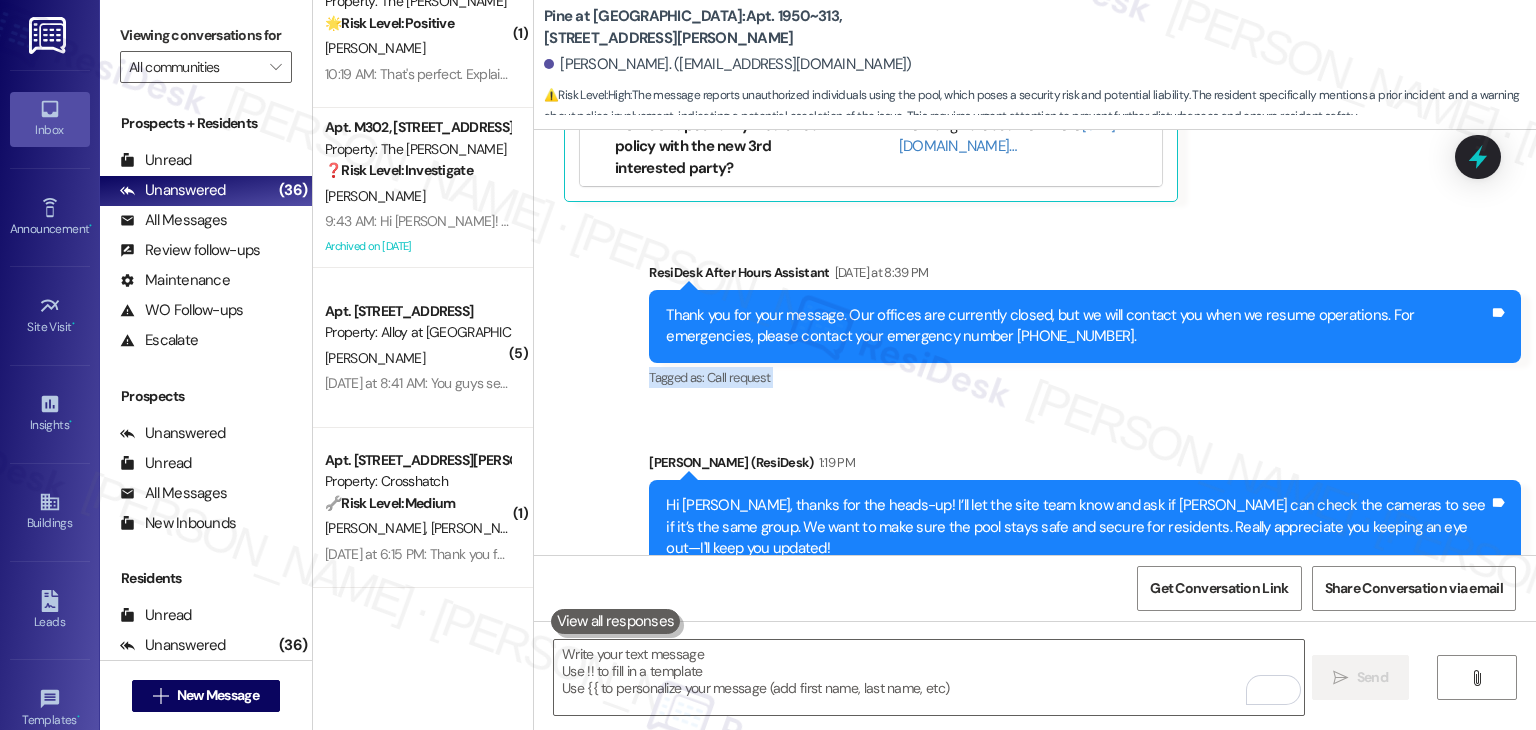 click on "Sent via SMS ResiDesk After Hours Assistant Yesterday at 8:39 PM Thank you for your message. Our offices are currently closed, but we will contact you when we resume operations. For emergencies, please contact your emergency number 406-519-3100. Tags and notes Tagged as:   Call request Click to highlight conversations about Call request Sent via SMS Dottie  (ResiDesk) 1:19 PM Hi Aimee, thanks for the heads-up! I’ll let the site team know and ask if John can check the cameras to see if it’s the same group. We want to make sure the pool stays safe and secure for residents. Really appreciate you keeping an eye out—I'll keep you updated! Tags and notes Tagged as:   Amenities ,  Click to highlight conversations about Amenities Safety & security ,  Click to highlight conversations about Safety & security Praise Click to highlight conversations about Praise" at bounding box center [1035, 418] 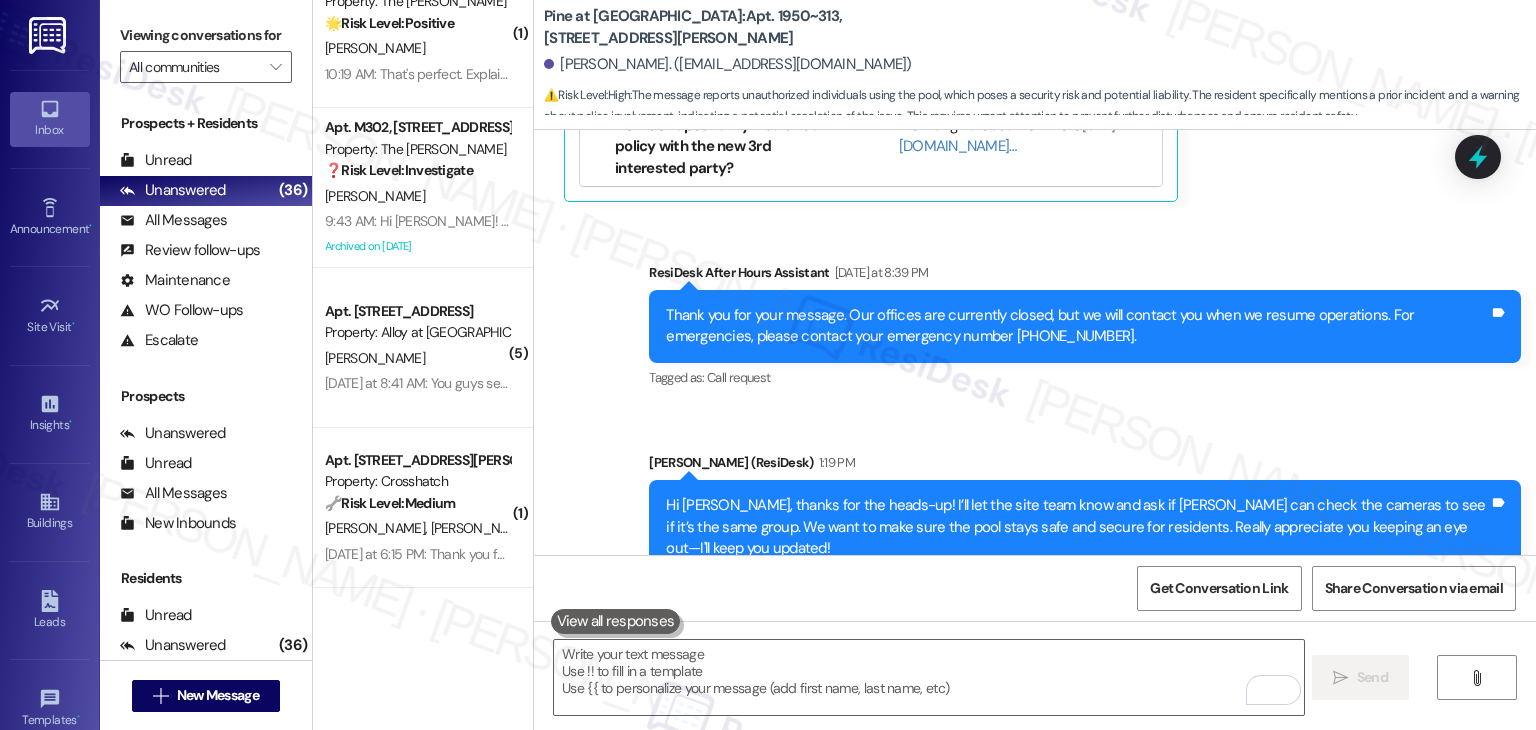 click on "Sent via SMS ResiDesk After Hours Assistant Yesterday at 8:39 PM Thank you for your message. Our offices are currently closed, but we will contact you when we resume operations. For emergencies, please contact your emergency number 406-519-3100. Tags and notes Tagged as:   Call request Click to highlight conversations about Call request Sent via SMS Dottie  (ResiDesk) 1:19 PM Hi Aimee, thanks for the heads-up! I’ll let the site team know and ask if John can check the cameras to see if it’s the same group. We want to make sure the pool stays safe and secure for residents. Really appreciate you keeping an eye out—I'll keep you updated! Tags and notes Tagged as:   Amenities ,  Click to highlight conversations about Amenities Safety & security ,  Click to highlight conversations about Safety & security Praise Click to highlight conversations about Praise" at bounding box center [1035, 418] 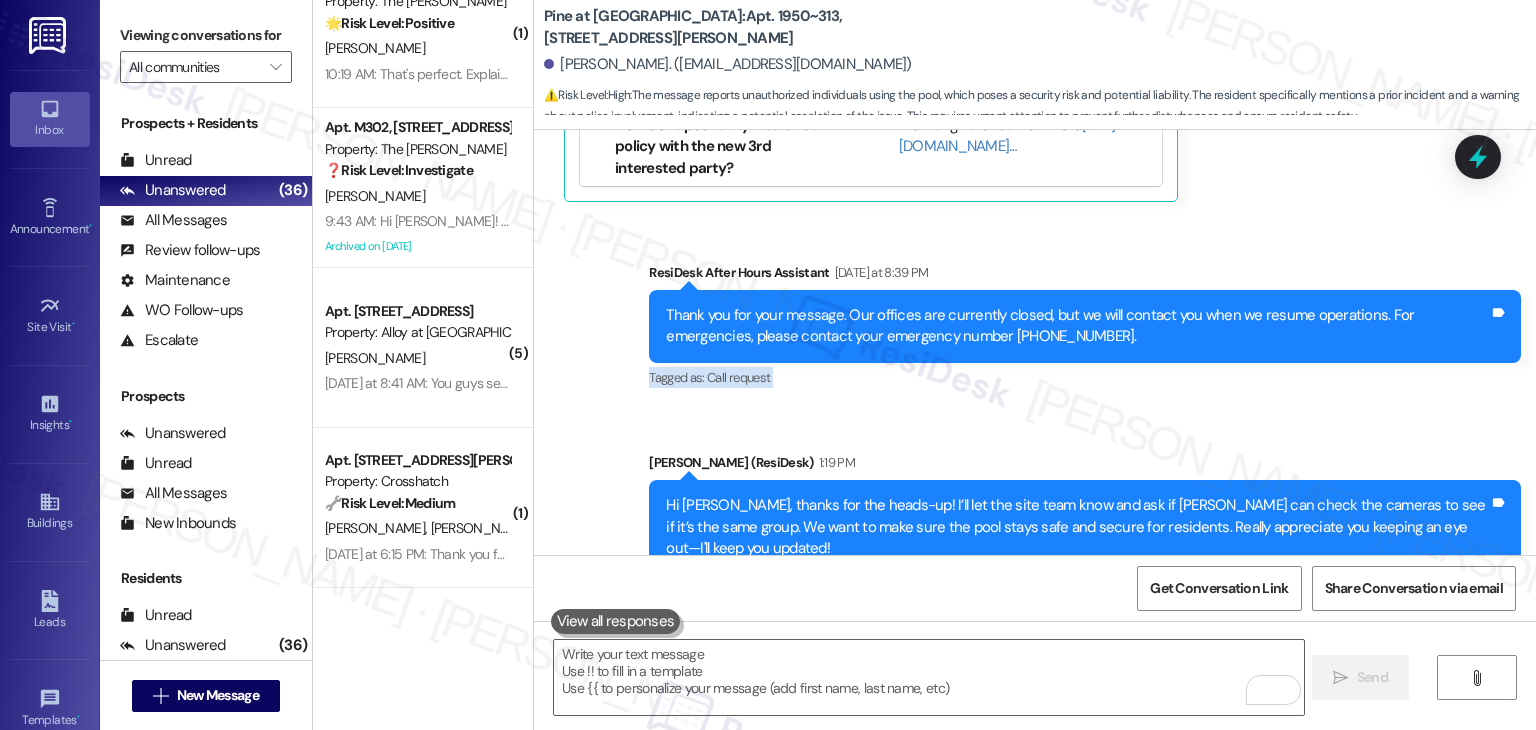 click on "Sent via SMS ResiDesk After Hours Assistant Yesterday at 8:39 PM Thank you for your message. Our offices are currently closed, but we will contact you when we resume operations. For emergencies, please contact your emergency number 406-519-3100. Tags and notes Tagged as:   Call request Click to highlight conversations about Call request Sent via SMS Dottie  (ResiDesk) 1:19 PM Hi Aimee, thanks for the heads-up! I’ll let the site team know and ask if John can check the cameras to see if it’s the same group. We want to make sure the pool stays safe and secure for residents. Really appreciate you keeping an eye out—I'll keep you updated! Tags and notes Tagged as:   Amenities ,  Click to highlight conversations about Amenities Safety & security ,  Click to highlight conversations about Safety & security Praise Click to highlight conversations about Praise" at bounding box center (1035, 418) 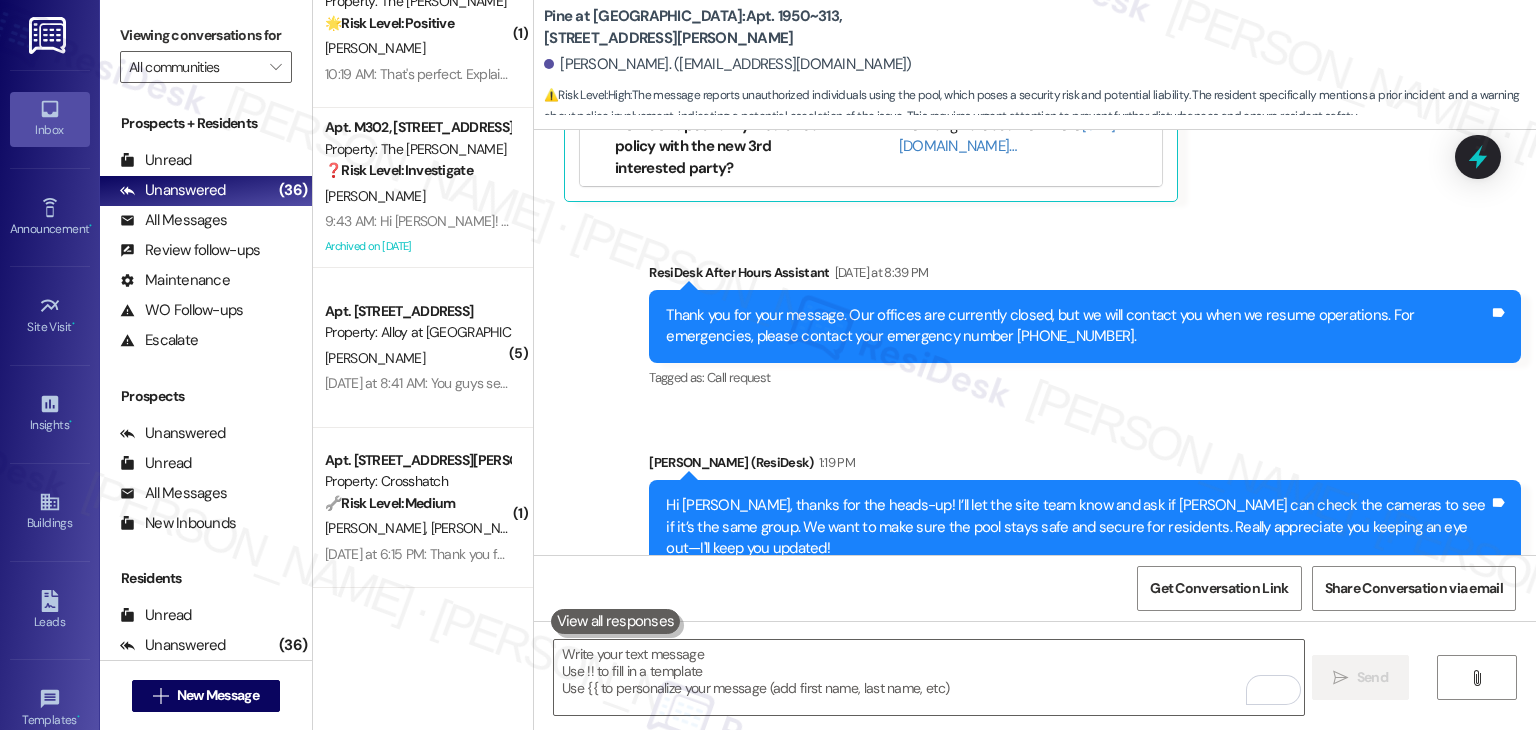 click on "Sent via SMS ResiDesk After Hours Assistant Yesterday at 8:39 PM Thank you for your message. Our offices are currently closed, but we will contact you when we resume operations. For emergencies, please contact your emergency number 406-519-3100. Tags and notes Tagged as:   Call request Click to highlight conversations about Call request Sent via SMS Dottie  (ResiDesk) 1:19 PM Hi Aimee, thanks for the heads-up! I’ll let the site team know and ask if John can check the cameras to see if it’s the same group. We want to make sure the pool stays safe and secure for residents. Really appreciate you keeping an eye out—I'll keep you updated! Tags and notes Tagged as:   Amenities ,  Click to highlight conversations about Amenities Safety & security ,  Click to highlight conversations about Safety & security Praise Click to highlight conversations about Praise" at bounding box center (1035, 418) 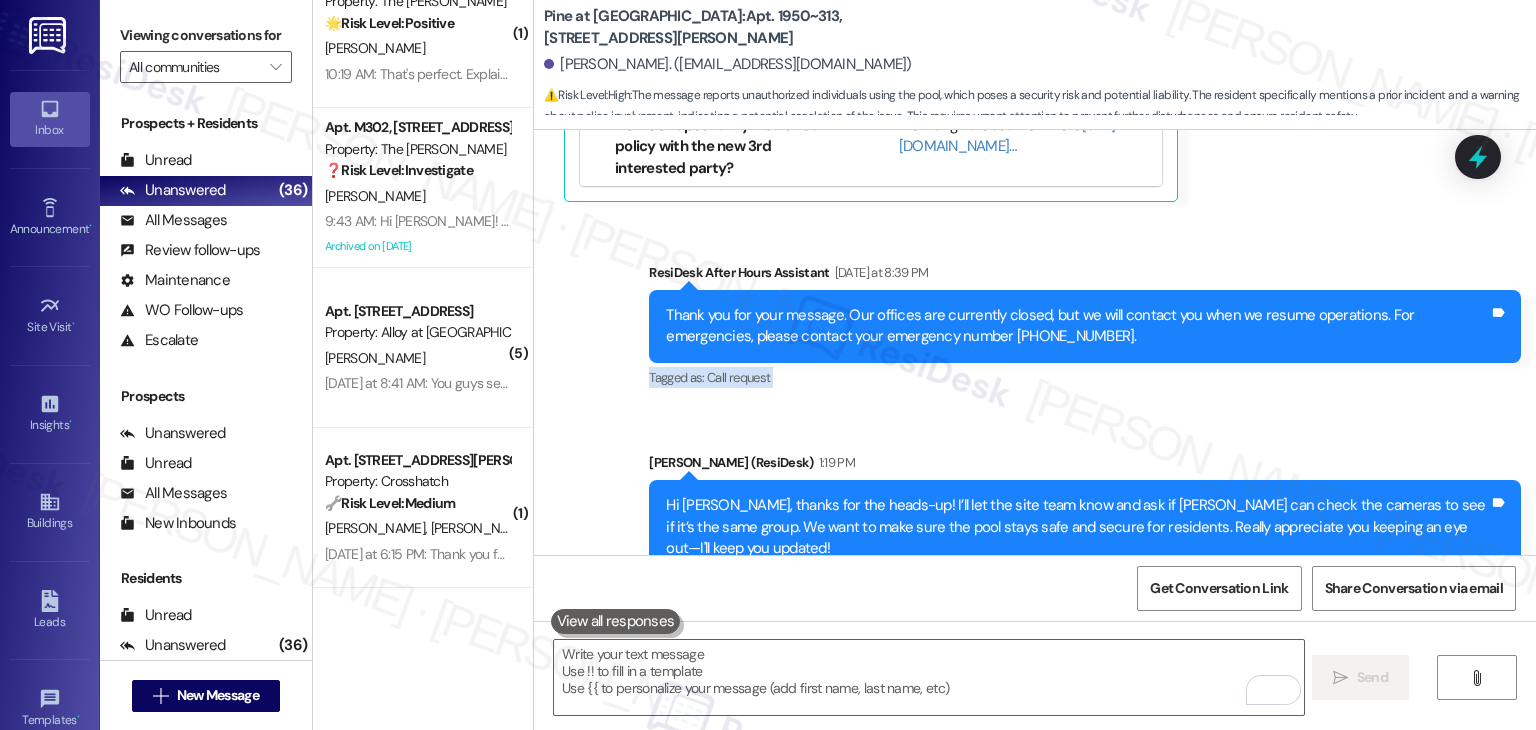 click on "Sent via SMS ResiDesk After Hours Assistant Yesterday at 8:39 PM Thank you for your message. Our offices are currently closed, but we will contact you when we resume operations. For emergencies, please contact your emergency number 406-519-3100. Tags and notes Tagged as:   Call request Click to highlight conversations about Call request Sent via SMS Dottie  (ResiDesk) 1:19 PM Hi Aimee, thanks for the heads-up! I’ll let the site team know and ask if John can check the cameras to see if it’s the same group. We want to make sure the pool stays safe and secure for residents. Really appreciate you keeping an eye out—I'll keep you updated! Tags and notes Tagged as:   Amenities ,  Click to highlight conversations about Amenities Safety & security ,  Click to highlight conversations about Safety & security Praise Click to highlight conversations about Praise" at bounding box center [1035, 418] 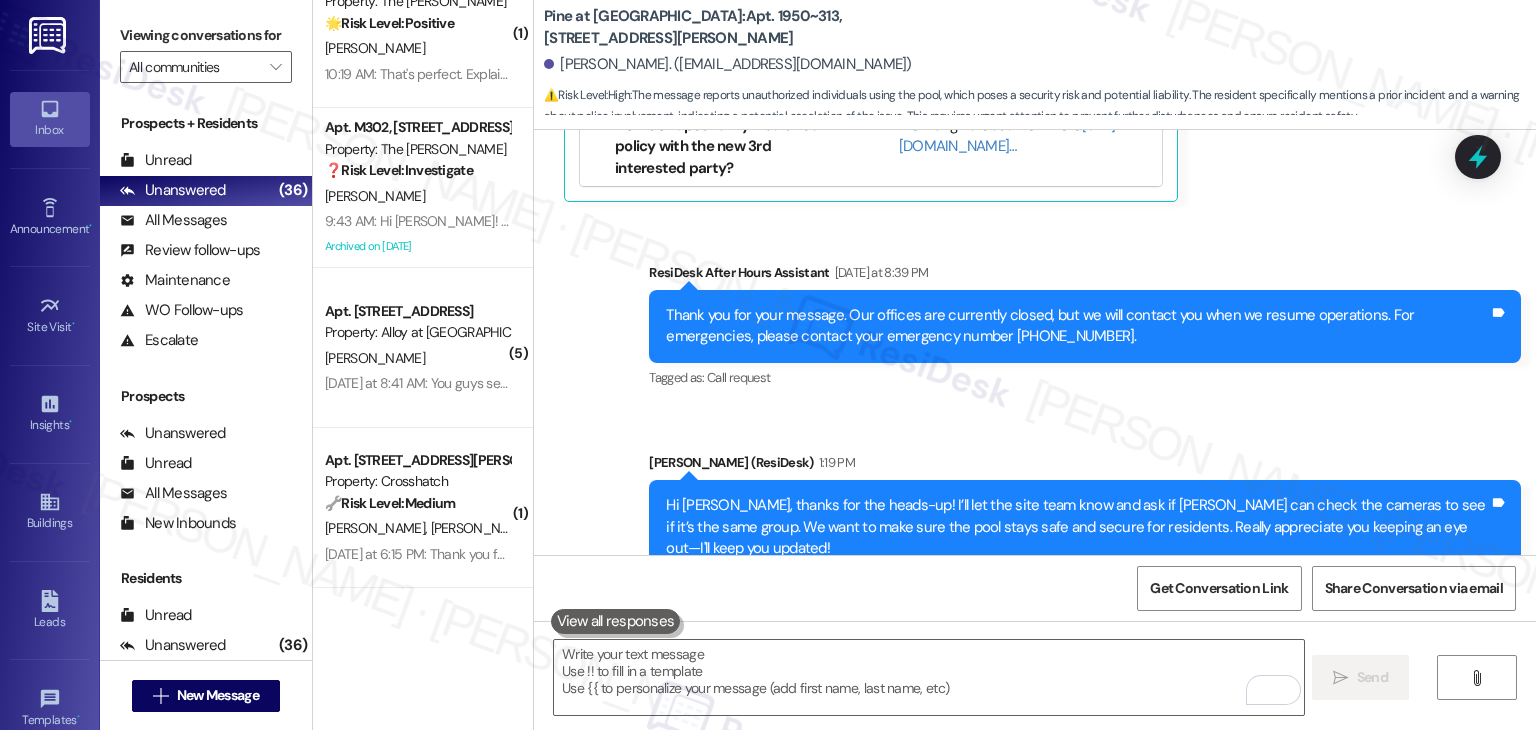 click on "Sent via SMS ResiDesk After Hours Assistant Yesterday at 8:39 PM Thank you for your message. Our offices are currently closed, but we will contact you when we resume operations. For emergencies, please contact your emergency number 406-519-3100. Tags and notes Tagged as:   Call request Click to highlight conversations about Call request Sent via SMS Dottie  (ResiDesk) 1:19 PM Hi Aimee, thanks for the heads-up! I’ll let the site team know and ask if John can check the cameras to see if it’s the same group. We want to make sure the pool stays safe and secure for residents. Really appreciate you keeping an eye out—I'll keep you updated! Tags and notes Tagged as:   Amenities ,  Click to highlight conversations about Amenities Safety & security ,  Click to highlight conversations about Safety & security Praise Click to highlight conversations about Praise" at bounding box center (1035, 418) 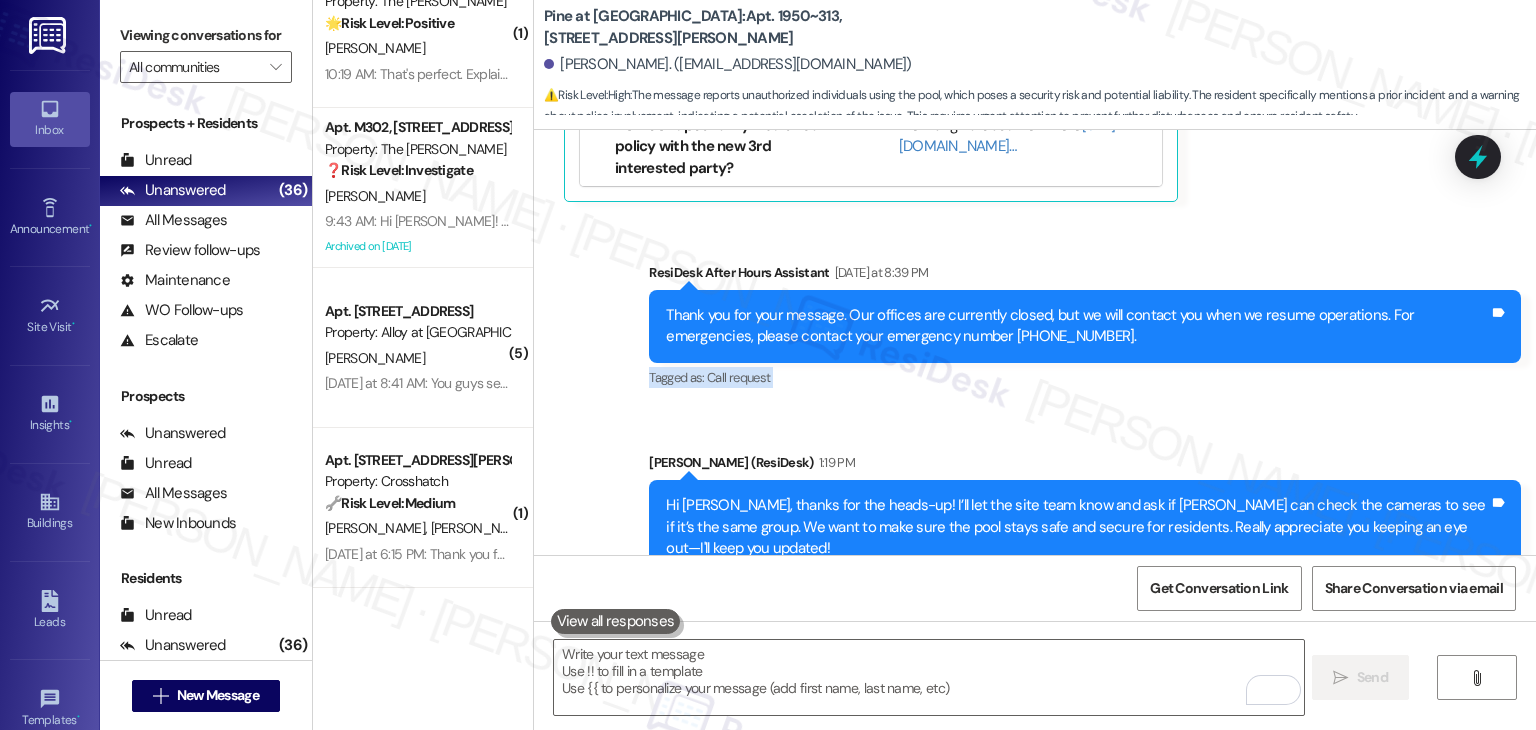 click on "Sent via SMS ResiDesk After Hours Assistant Yesterday at 8:39 PM Thank you for your message. Our offices are currently closed, but we will contact you when we resume operations. For emergencies, please contact your emergency number 406-519-3100. Tags and notes Tagged as:   Call request Click to highlight conversations about Call request Sent via SMS Dottie  (ResiDesk) 1:19 PM Hi Aimee, thanks for the heads-up! I’ll let the site team know and ask if John can check the cameras to see if it’s the same group. We want to make sure the pool stays safe and secure for residents. Really appreciate you keeping an eye out—I'll keep you updated! Tags and notes Tagged as:   Amenities ,  Click to highlight conversations about Amenities Safety & security ,  Click to highlight conversations about Safety & security Praise Click to highlight conversations about Praise" at bounding box center [1035, 418] 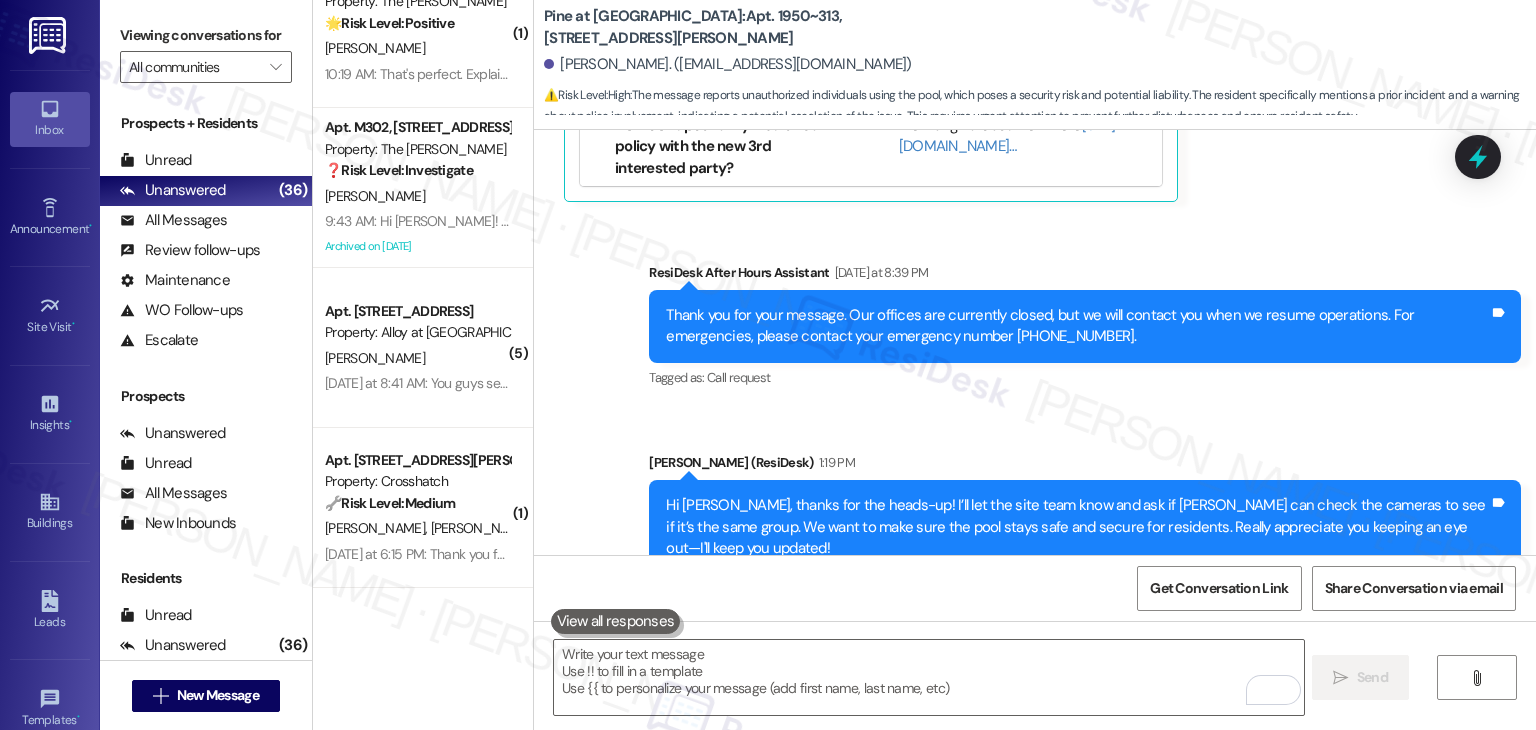 click on "Sent via SMS ResiDesk After Hours Assistant Yesterday at 8:39 PM Thank you for your message. Our offices are currently closed, but we will contact you when we resume operations. For emergencies, please contact your emergency number 406-519-3100. Tags and notes Tagged as:   Call request Click to highlight conversations about Call request Sent via SMS Dottie  (ResiDesk) 1:19 PM Hi Aimee, thanks for the heads-up! I’ll let the site team know and ask if John can check the cameras to see if it’s the same group. We want to make sure the pool stays safe and secure for residents. Really appreciate you keeping an eye out—I'll keep you updated! Tags and notes Tagged as:   Amenities ,  Click to highlight conversations about Amenities Safety & security ,  Click to highlight conversations about Safety & security Praise Click to highlight conversations about Praise" at bounding box center (1035, 418) 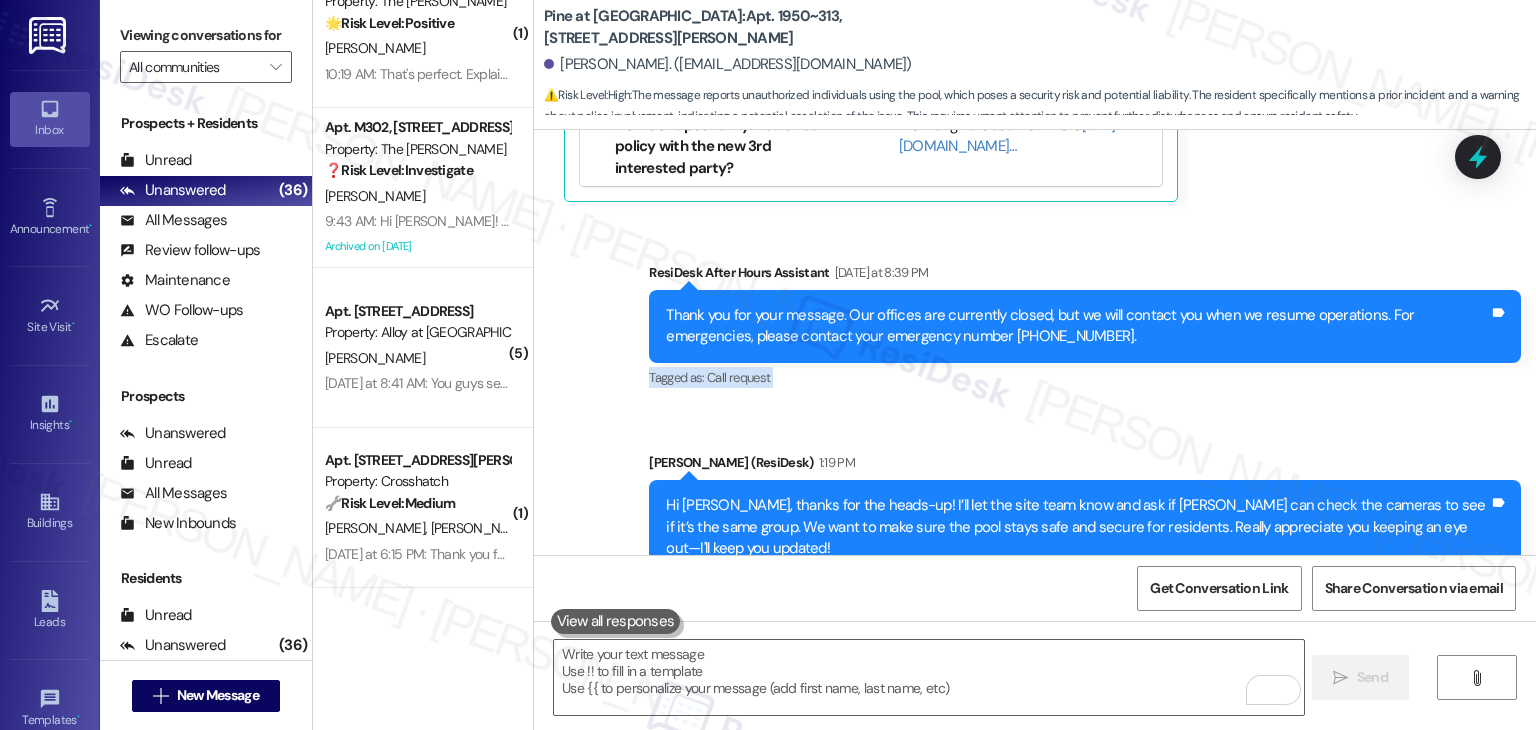 click on "Sent via SMS ResiDesk After Hours Assistant Yesterday at 8:39 PM Thank you for your message. Our offices are currently closed, but we will contact you when we resume operations. For emergencies, please contact your emergency number 406-519-3100. Tags and notes Tagged as:   Call request Click to highlight conversations about Call request Sent via SMS Dottie  (ResiDesk) 1:19 PM Hi Aimee, thanks for the heads-up! I’ll let the site team know and ask if John can check the cameras to see if it’s the same group. We want to make sure the pool stays safe and secure for residents. Really appreciate you keeping an eye out—I'll keep you updated! Tags and notes Tagged as:   Amenities ,  Click to highlight conversations about Amenities Safety & security ,  Click to highlight conversations about Safety & security Praise Click to highlight conversations about Praise" at bounding box center [1035, 418] 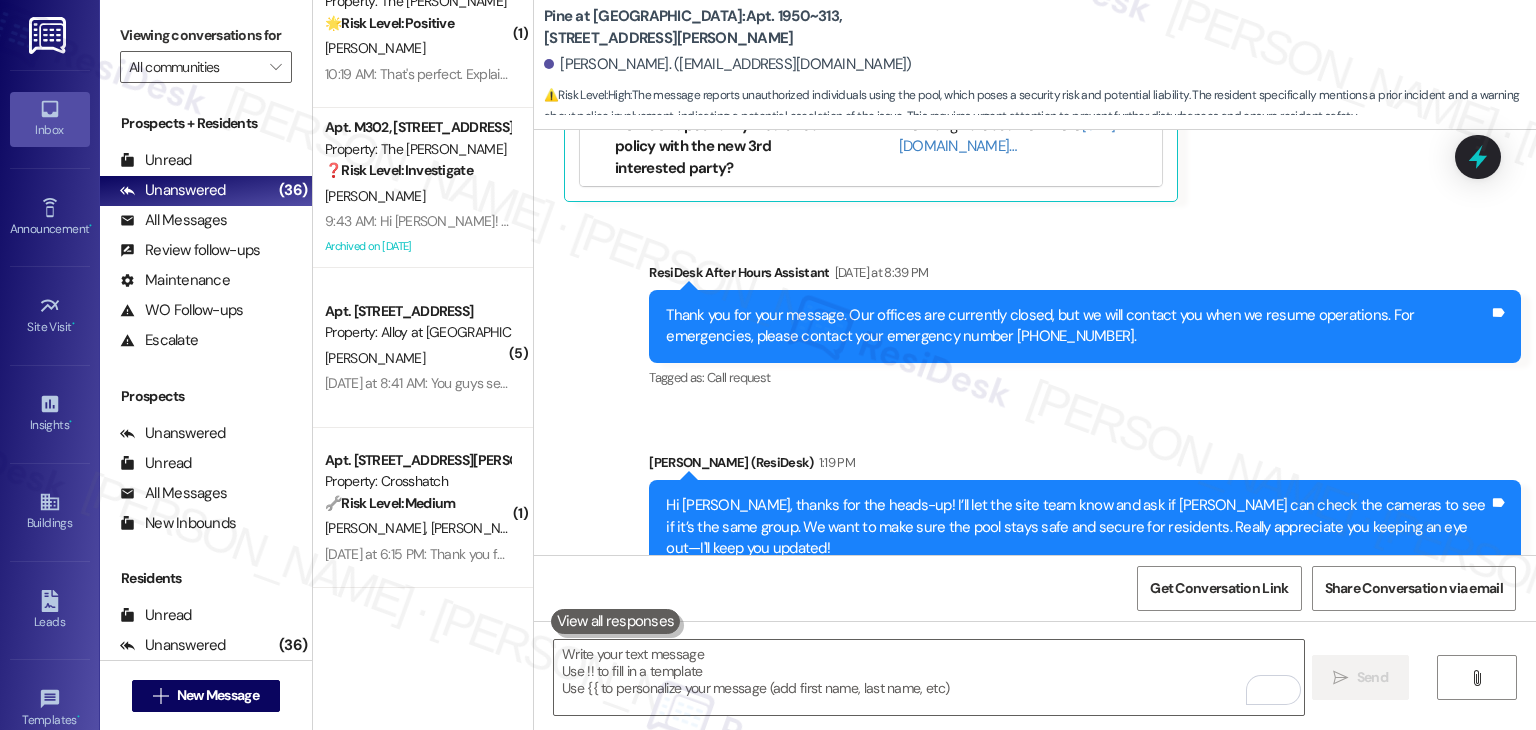 click on "Sent via SMS ResiDesk After Hours Assistant Yesterday at 8:39 PM Thank you for your message. Our offices are currently closed, but we will contact you when we resume operations. For emergencies, please contact your emergency number 406-519-3100. Tags and notes Tagged as:   Call request Click to highlight conversations about Call request Sent via SMS Dottie  (ResiDesk) 1:19 PM Hi Aimee, thanks for the heads-up! I’ll let the site team know and ask if John can check the cameras to see if it’s the same group. We want to make sure the pool stays safe and secure for residents. Really appreciate you keeping an eye out—I'll keep you updated! Tags and notes Tagged as:   Amenities ,  Click to highlight conversations about Amenities Safety & security ,  Click to highlight conversations about Safety & security Praise Click to highlight conversations about Praise" at bounding box center (1035, 418) 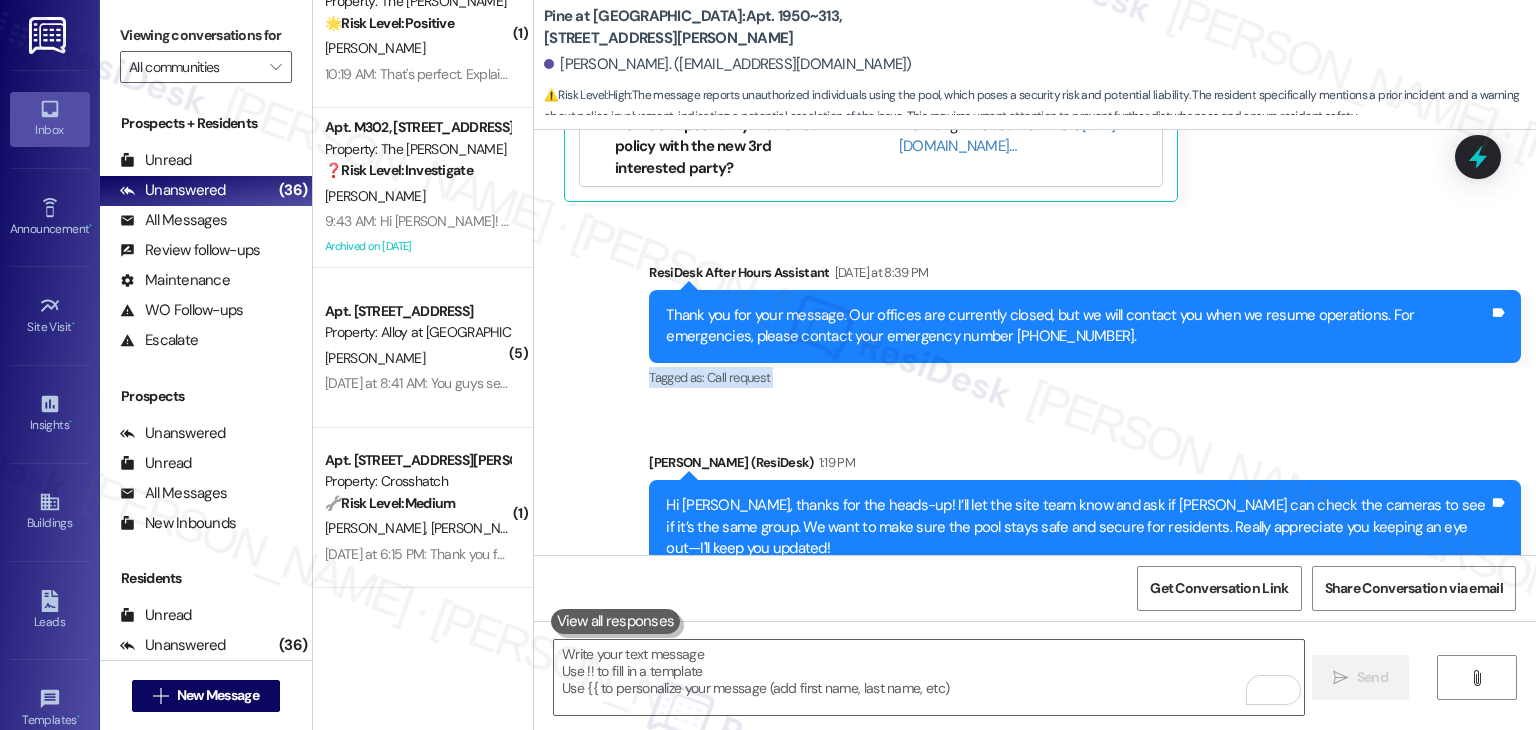 click on "Sent via SMS ResiDesk After Hours Assistant Yesterday at 8:39 PM Thank you for your message. Our offices are currently closed, but we will contact you when we resume operations. For emergencies, please contact your emergency number 406-519-3100. Tags and notes Tagged as:   Call request Click to highlight conversations about Call request Sent via SMS Dottie  (ResiDesk) 1:19 PM Hi Aimee, thanks for the heads-up! I’ll let the site team know and ask if John can check the cameras to see if it’s the same group. We want to make sure the pool stays safe and secure for residents. Really appreciate you keeping an eye out—I'll keep you updated! Tags and notes Tagged as:   Amenities ,  Click to highlight conversations about Amenities Safety & security ,  Click to highlight conversations about Safety & security Praise Click to highlight conversations about Praise" at bounding box center (1035, 418) 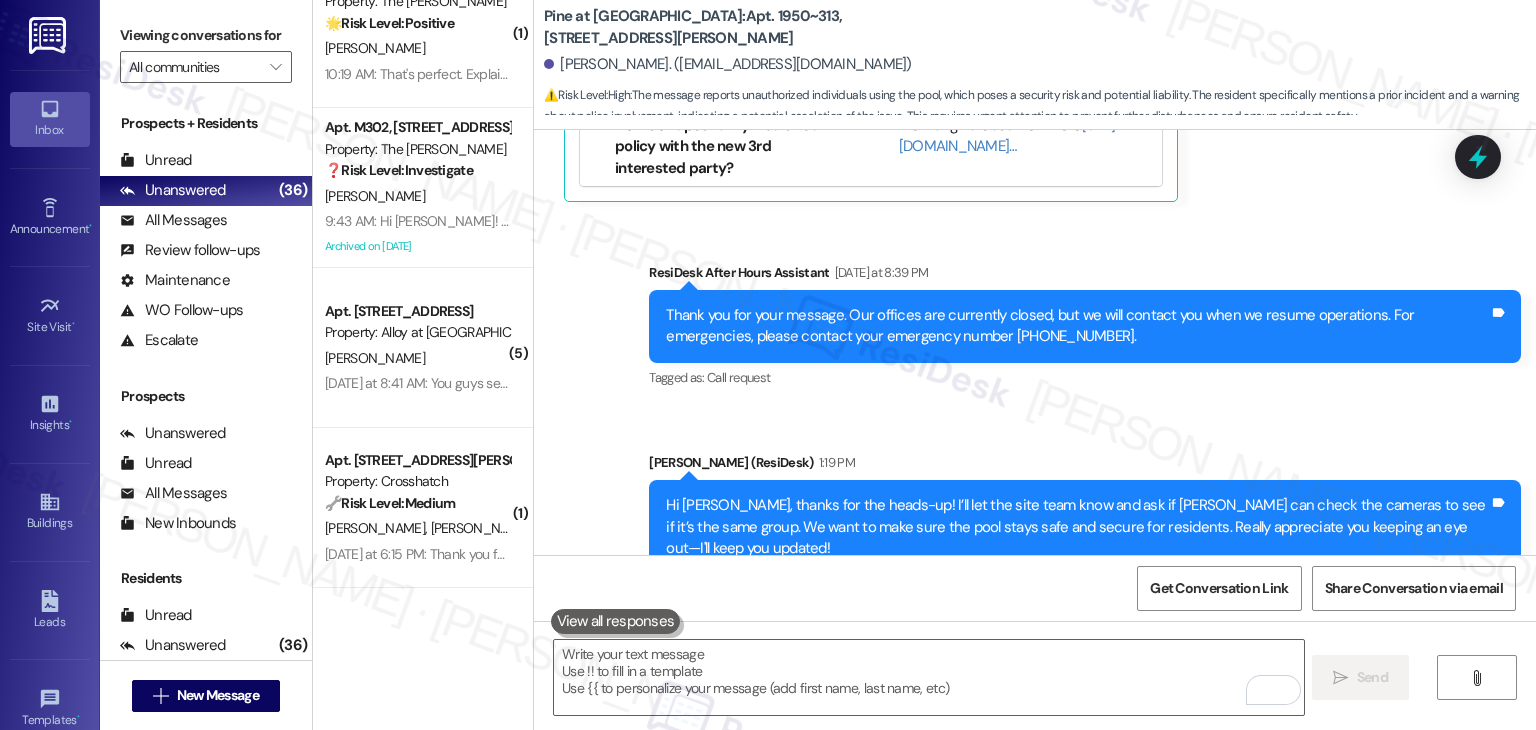 click on "Sent via SMS ResiDesk After Hours Assistant Yesterday at 8:39 PM Thank you for your message. Our offices are currently closed, but we will contact you when we resume operations. For emergencies, please contact your emergency number 406-519-3100. Tags and notes Tagged as:   Call request Click to highlight conversations about Call request Sent via SMS Dottie  (ResiDesk) 1:19 PM Hi Aimee, thanks for the heads-up! I’ll let the site team know and ask if John can check the cameras to see if it’s the same group. We want to make sure the pool stays safe and secure for residents. Really appreciate you keeping an eye out—I'll keep you updated! Tags and notes Tagged as:   Amenities ,  Click to highlight conversations about Amenities Safety & security ,  Click to highlight conversations about Safety & security Praise Click to highlight conversations about Praise" at bounding box center (1035, 418) 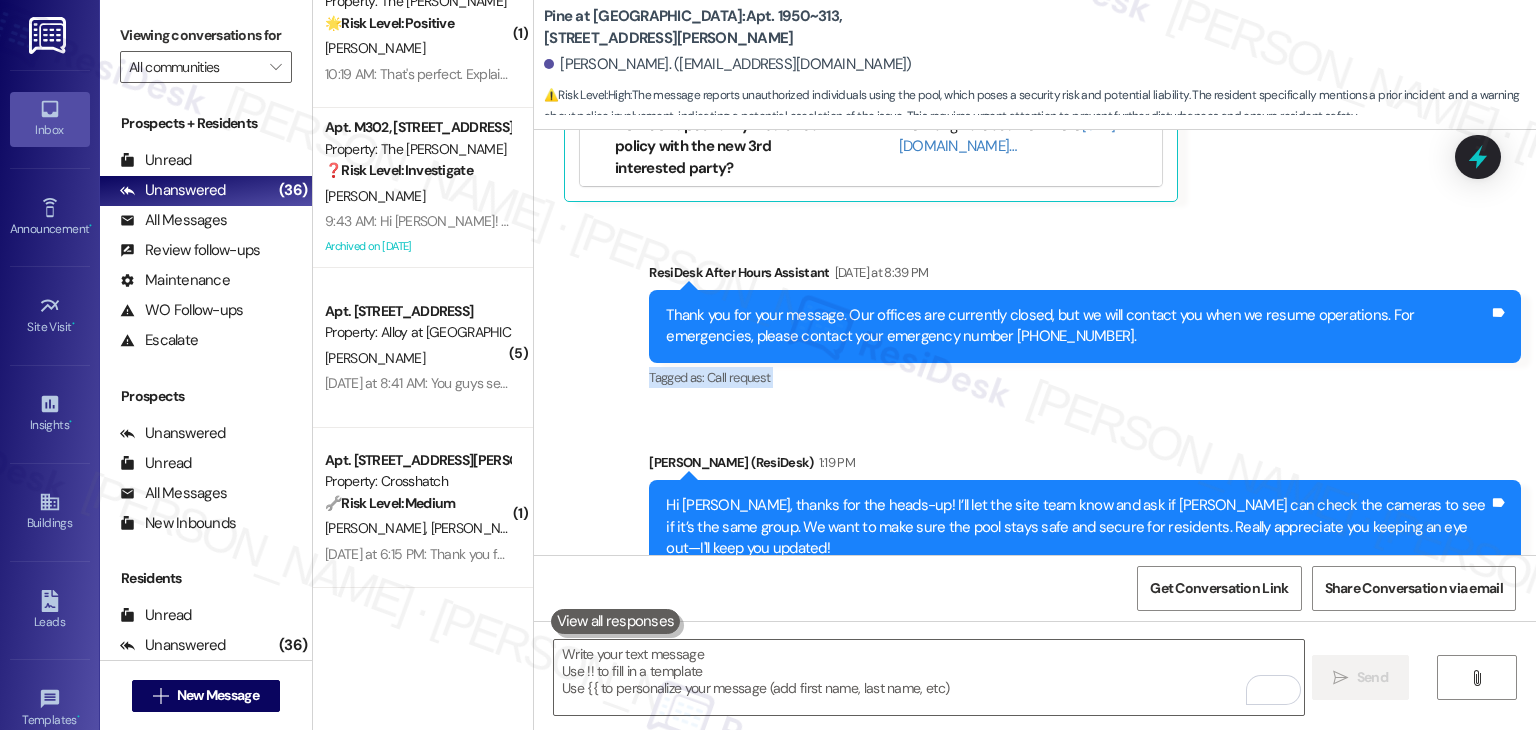 click on "Sent via SMS ResiDesk After Hours Assistant Yesterday at 8:39 PM Thank you for your message. Our offices are currently closed, but we will contact you when we resume operations. For emergencies, please contact your emergency number 406-519-3100. Tags and notes Tagged as:   Call request Click to highlight conversations about Call request Sent via SMS Dottie  (ResiDesk) 1:19 PM Hi Aimee, thanks for the heads-up! I’ll let the site team know and ask if John can check the cameras to see if it’s the same group. We want to make sure the pool stays safe and secure for residents. Really appreciate you keeping an eye out—I'll keep you updated! Tags and notes Tagged as:   Amenities ,  Click to highlight conversations about Amenities Safety & security ,  Click to highlight conversations about Safety & security Praise Click to highlight conversations about Praise" at bounding box center (1035, 418) 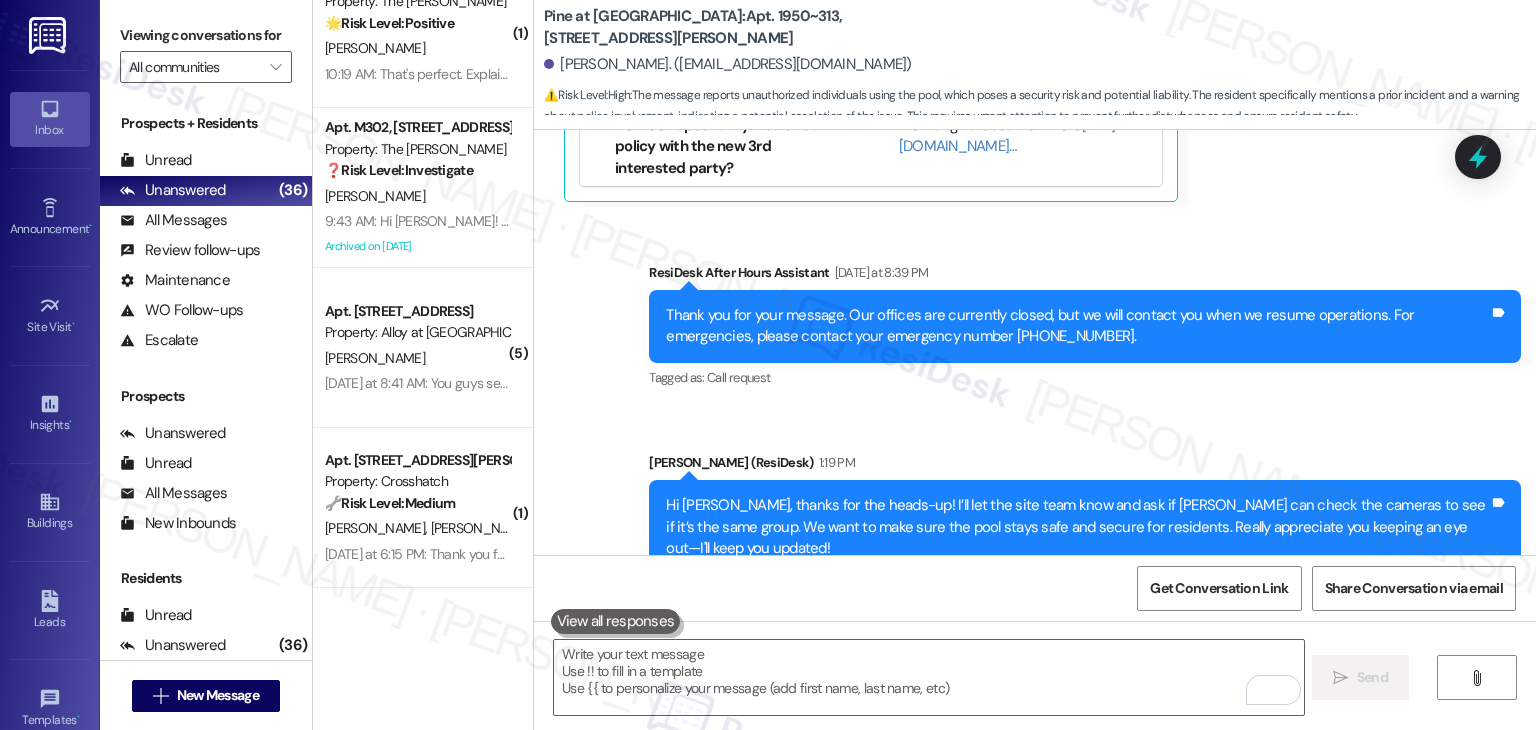 click on "Sent via SMS ResiDesk After Hours Assistant Yesterday at 8:39 PM Thank you for your message. Our offices are currently closed, but we will contact you when we resume operations. For emergencies, please contact your emergency number 406-519-3100. Tags and notes Tagged as:   Call request Click to highlight conversations about Call request Sent via SMS Dottie  (ResiDesk) 1:19 PM Hi Aimee, thanks for the heads-up! I’ll let the site team know and ask if John can check the cameras to see if it’s the same group. We want to make sure the pool stays safe and secure for residents. Really appreciate you keeping an eye out—I'll keep you updated! Tags and notes Tagged as:   Amenities ,  Click to highlight conversations about Amenities Safety & security ,  Click to highlight conversations about Safety & security Praise Click to highlight conversations about Praise" at bounding box center (1035, 418) 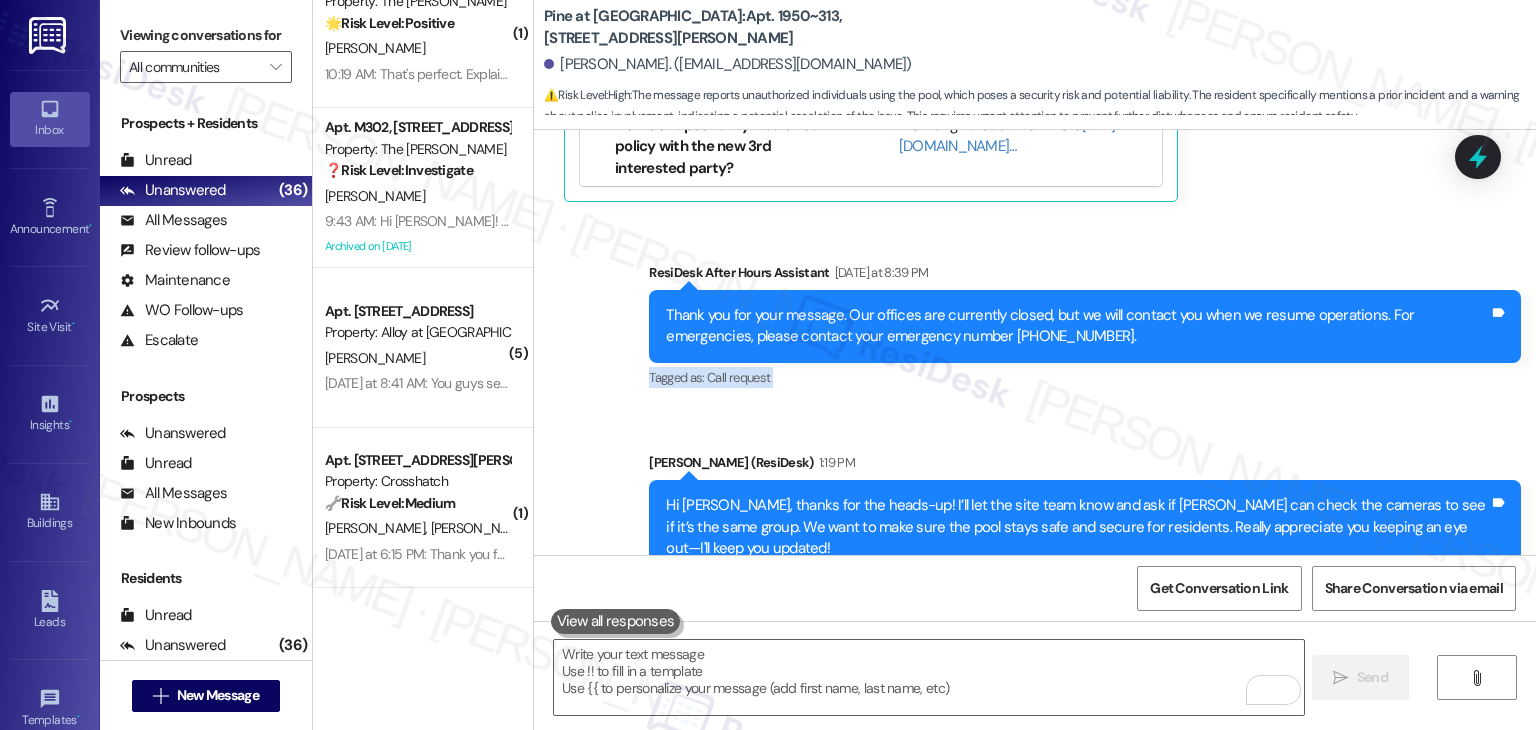 click on "Sent via SMS ResiDesk After Hours Assistant Yesterday at 8:39 PM Thank you for your message. Our offices are currently closed, but we will contact you when we resume operations. For emergencies, please contact your emergency number 406-519-3100. Tags and notes Tagged as:   Call request Click to highlight conversations about Call request Sent via SMS Dottie  (ResiDesk) 1:19 PM Hi Aimee, thanks for the heads-up! I’ll let the site team know and ask if John can check the cameras to see if it’s the same group. We want to make sure the pool stays safe and secure for residents. Really appreciate you keeping an eye out—I'll keep you updated! Tags and notes Tagged as:   Amenities ,  Click to highlight conversations about Amenities Safety & security ,  Click to highlight conversations about Safety & security Praise Click to highlight conversations about Praise" at bounding box center (1035, 418) 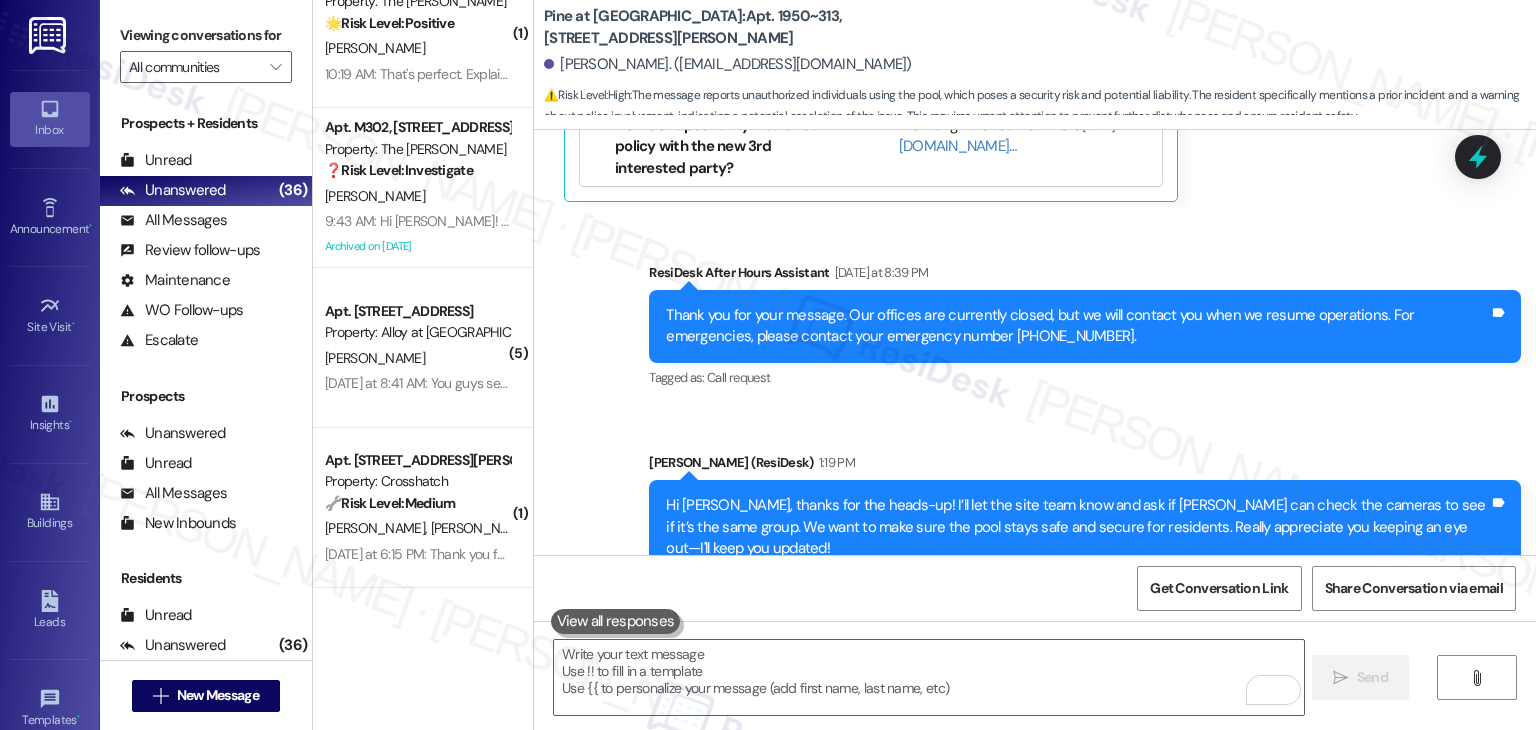 click on "Sent via SMS ResiDesk After Hours Assistant Yesterday at 8:39 PM Thank you for your message. Our offices are currently closed, but we will contact you when we resume operations. For emergencies, please contact your emergency number 406-519-3100. Tags and notes Tagged as:   Call request Click to highlight conversations about Call request Sent via SMS Dottie  (ResiDesk) 1:19 PM Hi Aimee, thanks for the heads-up! I’ll let the site team know and ask if John can check the cameras to see if it’s the same group. We want to make sure the pool stays safe and secure for residents. Really appreciate you keeping an eye out—I'll keep you updated! Tags and notes Tagged as:   Amenities ,  Click to highlight conversations about Amenities Safety & security ,  Click to highlight conversations about Safety & security Praise Click to highlight conversations about Praise" at bounding box center [1035, 418] 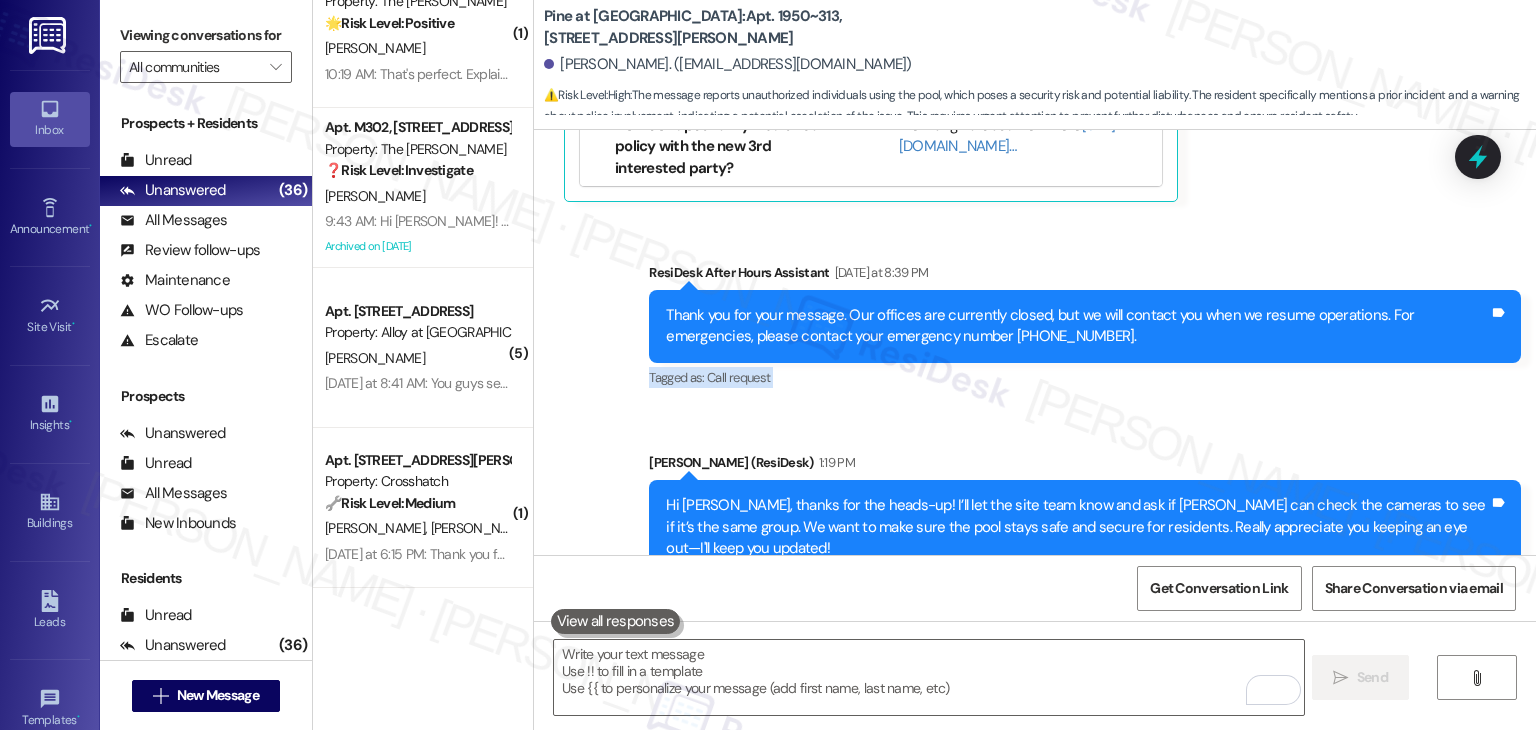 click on "Sent via SMS ResiDesk After Hours Assistant Yesterday at 8:39 PM Thank you for your message. Our offices are currently closed, but we will contact you when we resume operations. For emergencies, please contact your emergency number 406-519-3100. Tags and notes Tagged as:   Call request Click to highlight conversations about Call request Sent via SMS Dottie  (ResiDesk) 1:19 PM Hi Aimee, thanks for the heads-up! I’ll let the site team know and ask if John can check the cameras to see if it’s the same group. We want to make sure the pool stays safe and secure for residents. Really appreciate you keeping an eye out—I'll keep you updated! Tags and notes Tagged as:   Amenities ,  Click to highlight conversations about Amenities Safety & security ,  Click to highlight conversations about Safety & security Praise Click to highlight conversations about Praise" at bounding box center (1035, 418) 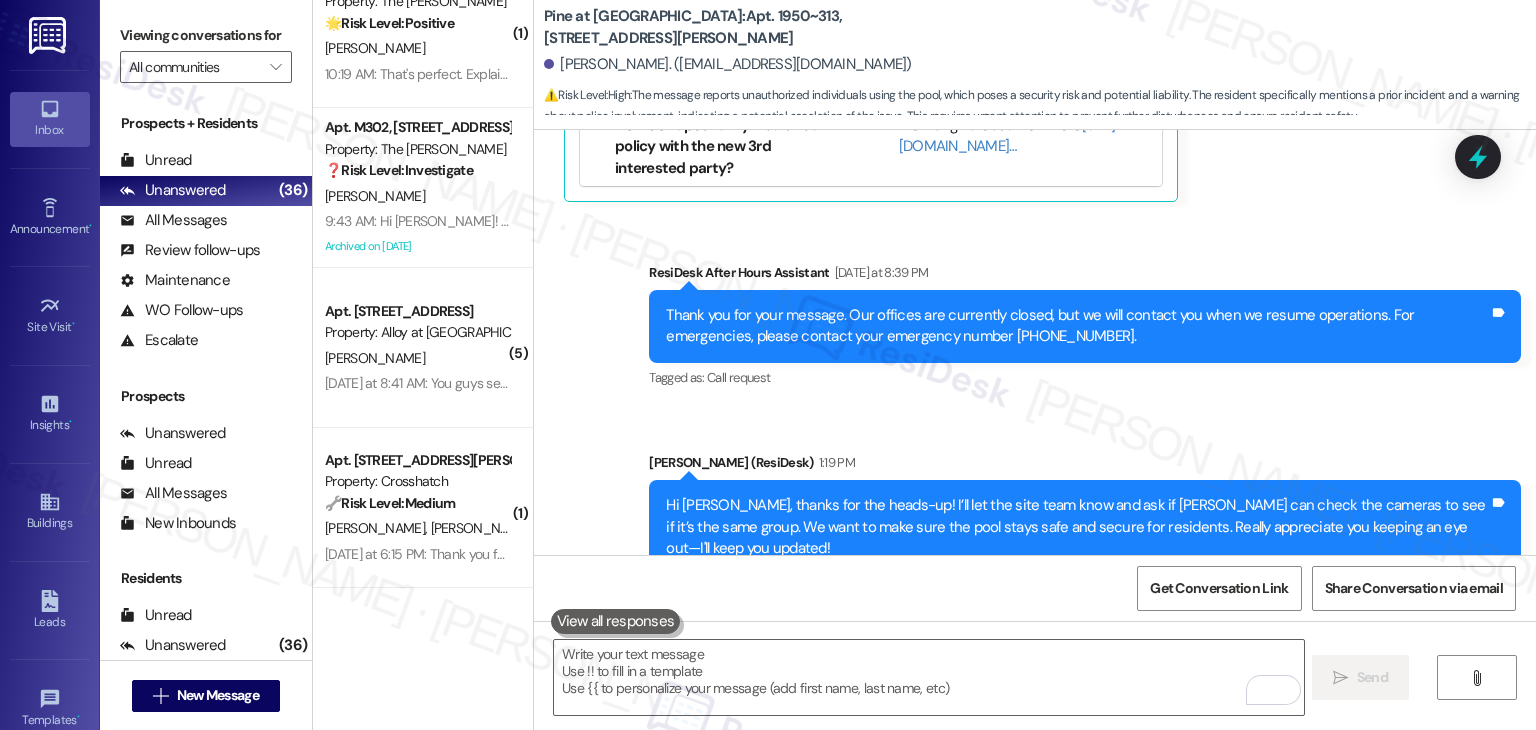 click on "Sent via SMS ResiDesk After Hours Assistant Yesterday at 8:39 PM Thank you for your message. Our offices are currently closed, but we will contact you when we resume operations. For emergencies, please contact your emergency number 406-519-3100. Tags and notes Tagged as:   Call request Click to highlight conversations about Call request Sent via SMS Dottie  (ResiDesk) 1:19 PM Hi Aimee, thanks for the heads-up! I’ll let the site team know and ask if John can check the cameras to see if it’s the same group. We want to make sure the pool stays safe and secure for residents. Really appreciate you keeping an eye out—I'll keep you updated! Tags and notes Tagged as:   Amenities ,  Click to highlight conversations about Amenities Safety & security ,  Click to highlight conversations about Safety & security Praise Click to highlight conversations about Praise" at bounding box center (1035, 418) 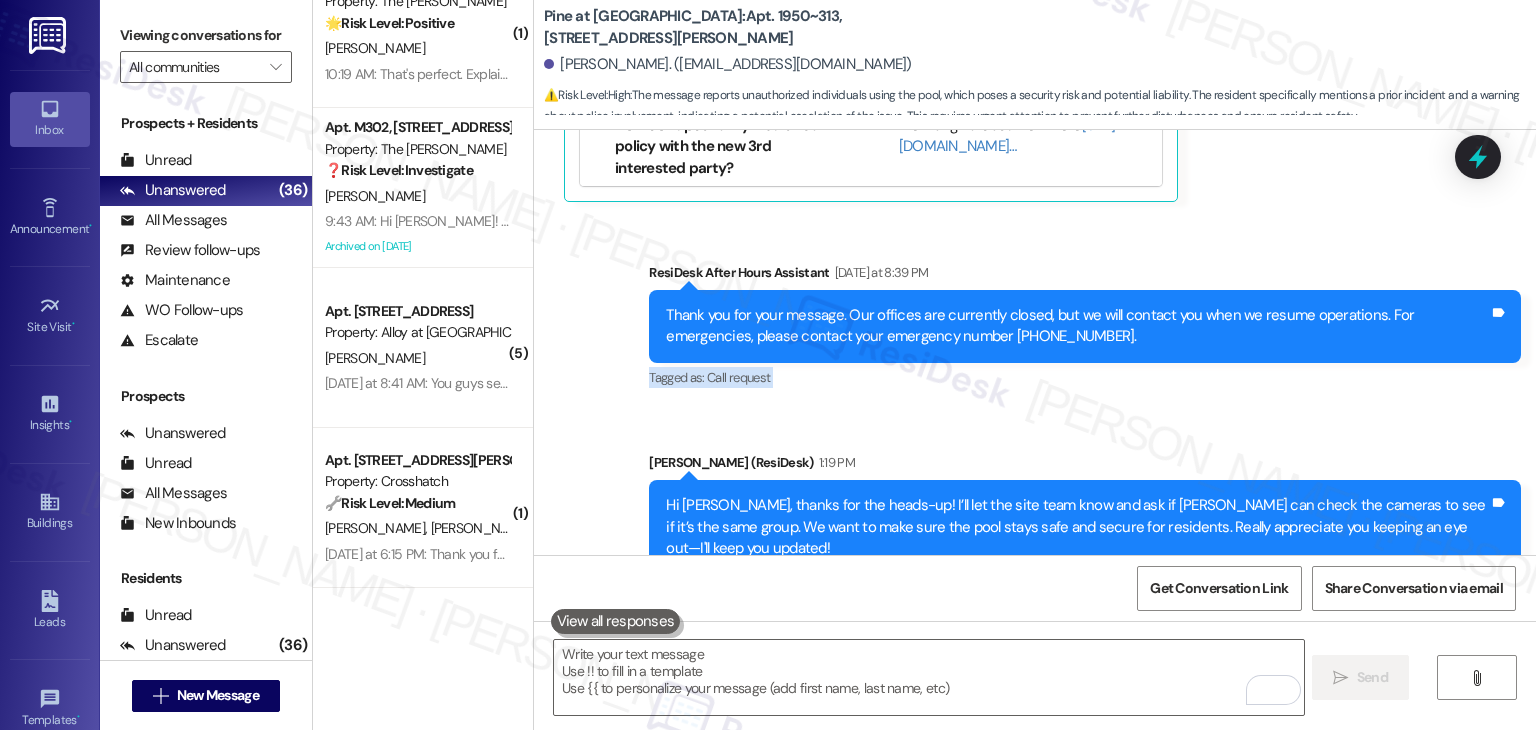click on "Sent via SMS ResiDesk After Hours Assistant Yesterday at 8:39 PM Thank you for your message. Our offices are currently closed, but we will contact you when we resume operations. For emergencies, please contact your emergency number 406-519-3100. Tags and notes Tagged as:   Call request Click to highlight conversations about Call request Sent via SMS Dottie  (ResiDesk) 1:19 PM Hi Aimee, thanks for the heads-up! I’ll let the site team know and ask if John can check the cameras to see if it’s the same group. We want to make sure the pool stays safe and secure for residents. Really appreciate you keeping an eye out—I'll keep you updated! Tags and notes Tagged as:   Amenities ,  Click to highlight conversations about Amenities Safety & security ,  Click to highlight conversations about Safety & security Praise Click to highlight conversations about Praise" at bounding box center (1035, 418) 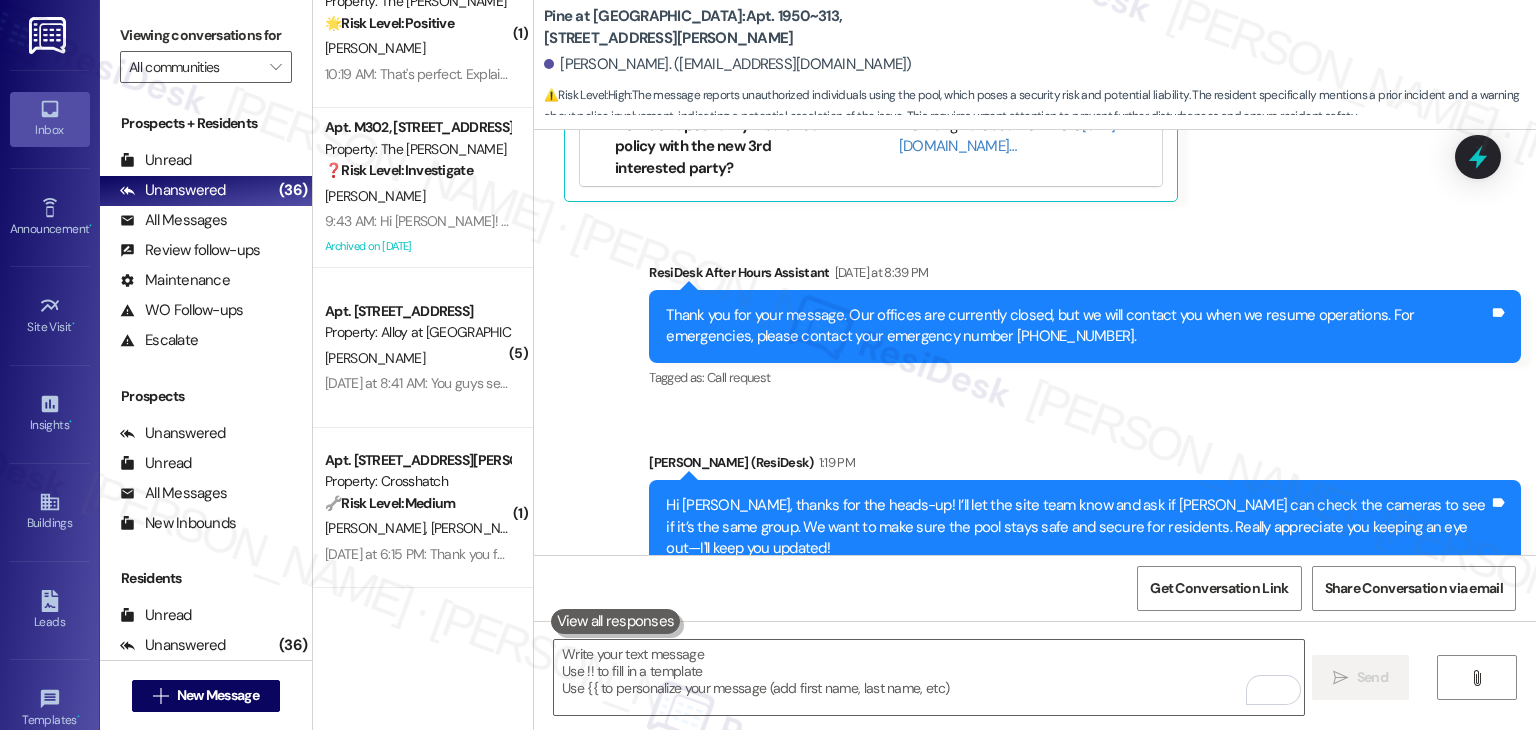 click on "Sent via SMS ResiDesk After Hours Assistant Yesterday at 8:39 PM Thank you for your message. Our offices are currently closed, but we will contact you when we resume operations. For emergencies, please contact your emergency number 406-519-3100. Tags and notes Tagged as:   Call request Click to highlight conversations about Call request Sent via SMS Dottie  (ResiDesk) 1:19 PM Hi Aimee, thanks for the heads-up! I’ll let the site team know and ask if John can check the cameras to see if it’s the same group. We want to make sure the pool stays safe and secure for residents. Really appreciate you keeping an eye out—I'll keep you updated! Tags and notes Tagged as:   Amenities ,  Click to highlight conversations about Amenities Safety & security ,  Click to highlight conversations about Safety & security Praise Click to highlight conversations about Praise" at bounding box center (1035, 418) 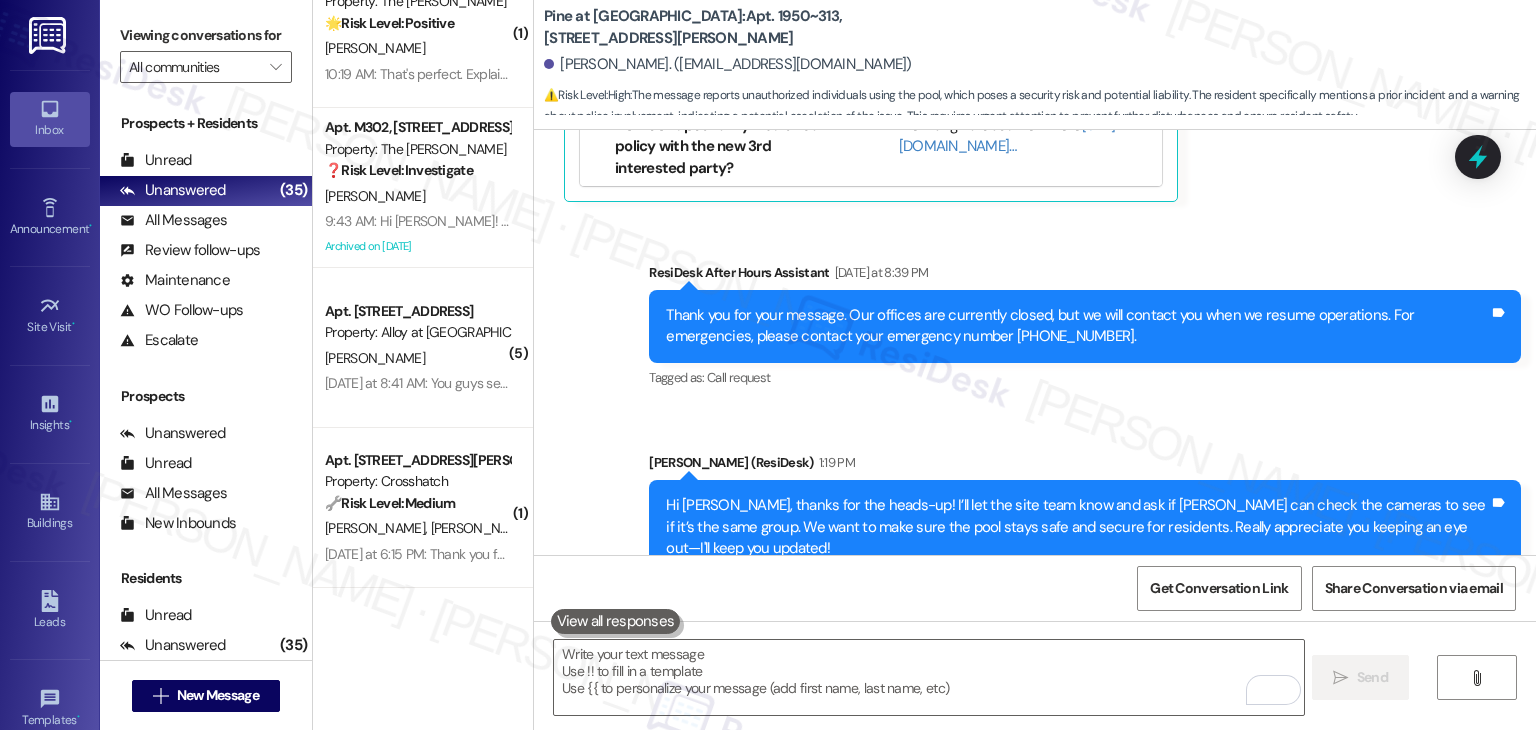 click on "Sent via SMS ResiDesk After Hours Assistant Yesterday at 8:39 PM Thank you for your message. Our offices are currently closed, but we will contact you when we resume operations. For emergencies, please contact your emergency number 406-519-3100. Tags and notes Tagged as:   Call request Click to highlight conversations about Call request Sent via SMS Dottie  (ResiDesk) 1:19 PM Hi Aimee, thanks for the heads-up! I’ll let the site team know and ask if John can check the cameras to see if it’s the same group. We want to make sure the pool stays safe and secure for residents. Really appreciate you keeping an eye out—I'll keep you updated! Tags and notes Tagged as:   Amenities ,  Click to highlight conversations about Amenities Safety & security ,  Click to highlight conversations about Safety & security Praise Click to highlight conversations about Praise" at bounding box center [1035, 418] 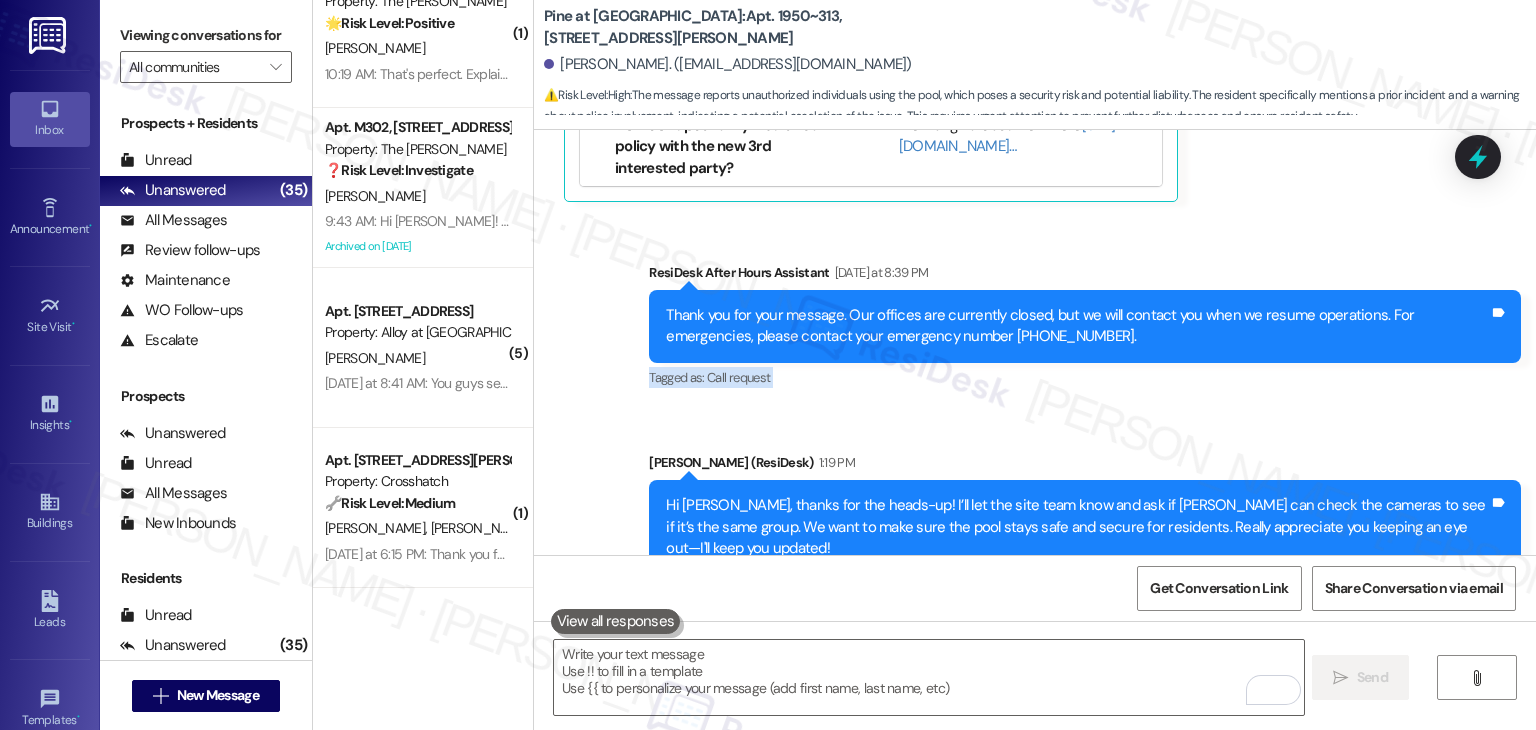 click on "Sent via SMS ResiDesk After Hours Assistant Yesterday at 8:39 PM Thank you for your message. Our offices are currently closed, but we will contact you when we resume operations. For emergencies, please contact your emergency number 406-519-3100. Tags and notes Tagged as:   Call request Click to highlight conversations about Call request Sent via SMS Dottie  (ResiDesk) 1:19 PM Hi Aimee, thanks for the heads-up! I’ll let the site team know and ask if John can check the cameras to see if it’s the same group. We want to make sure the pool stays safe and secure for residents. Really appreciate you keeping an eye out—I'll keep you updated! Tags and notes Tagged as:   Amenities ,  Click to highlight conversations about Amenities Safety & security ,  Click to highlight conversations about Safety & security Praise Click to highlight conversations about Praise" at bounding box center (1035, 418) 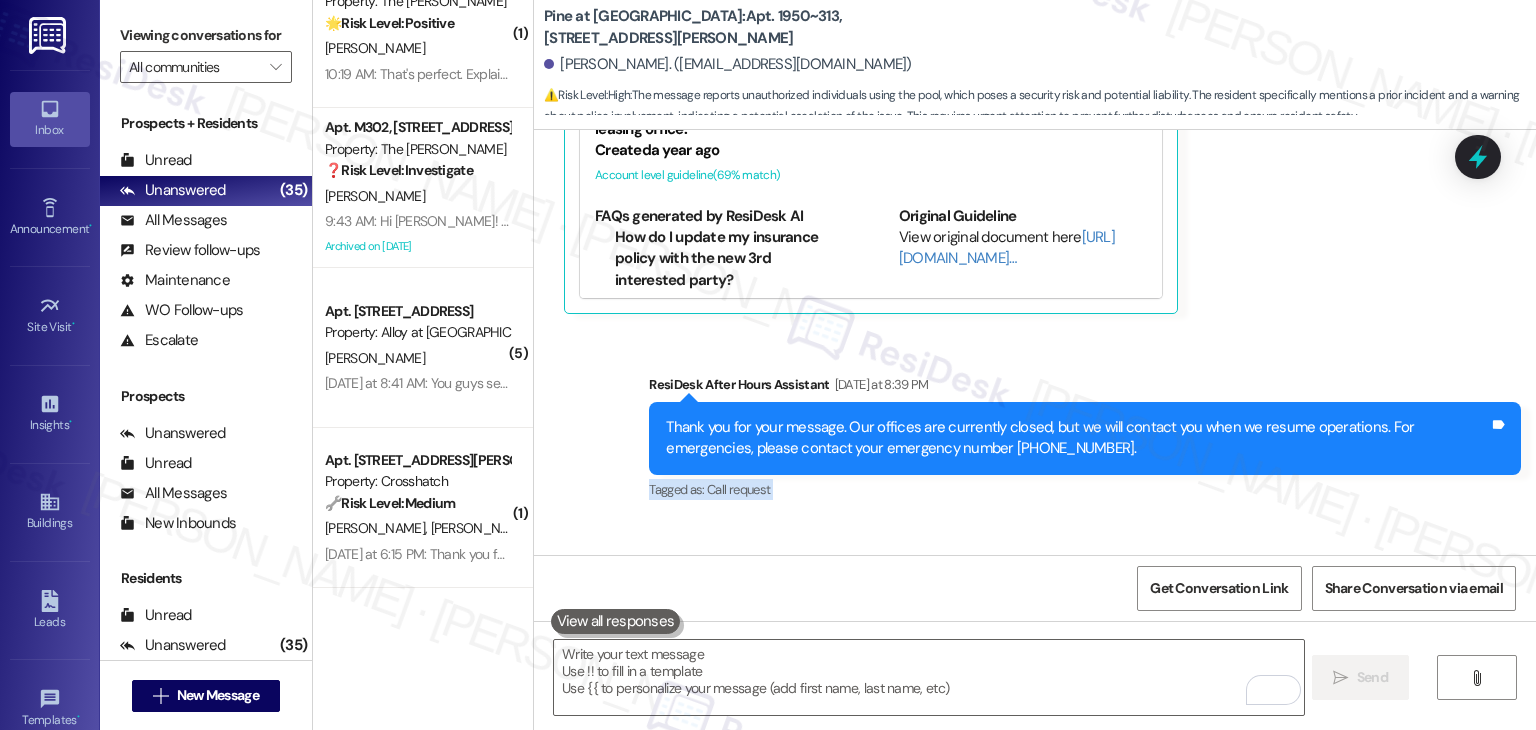 scroll, scrollTop: 2043, scrollLeft: 0, axis: vertical 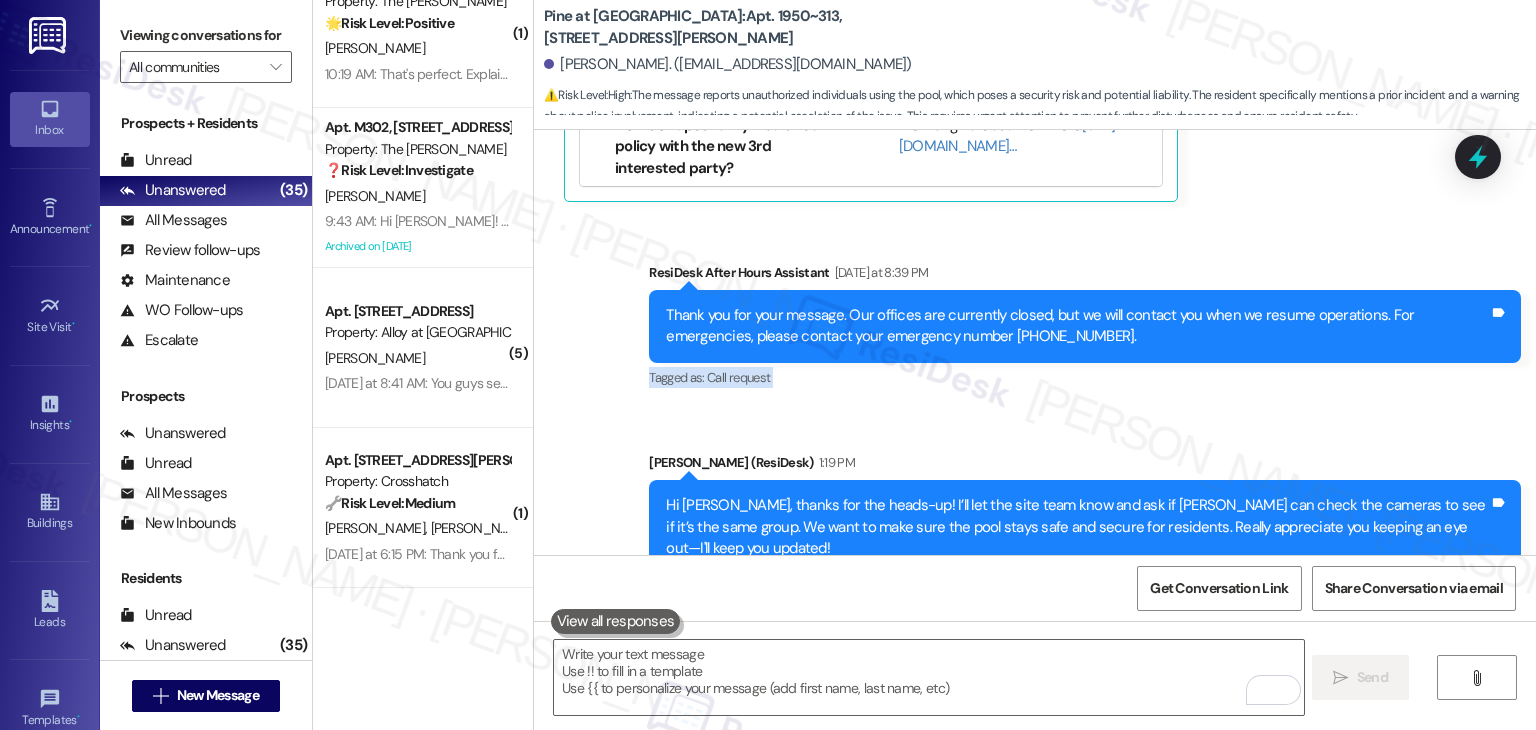 click on "Sent via SMS ResiDesk After Hours Assistant Yesterday at 8:39 PM Thank you for your message. Our offices are currently closed, but we will contact you when we resume operations. For emergencies, please contact your emergency number 406-519-3100. Tags and notes Tagged as:   Call request Click to highlight conversations about Call request Sent via SMS Dottie  (ResiDesk) 1:19 PM Hi Aimee, thanks for the heads-up! I’ll let the site team know and ask if John can check the cameras to see if it’s the same group. We want to make sure the pool stays safe and secure for residents. Really appreciate you keeping an eye out—I'll keep you updated! Tags and notes Tagged as:   Amenities ,  Click to highlight conversations about Amenities Safety & security ,  Click to highlight conversations about Safety & security Praise Click to highlight conversations about Praise" at bounding box center [1035, 418] 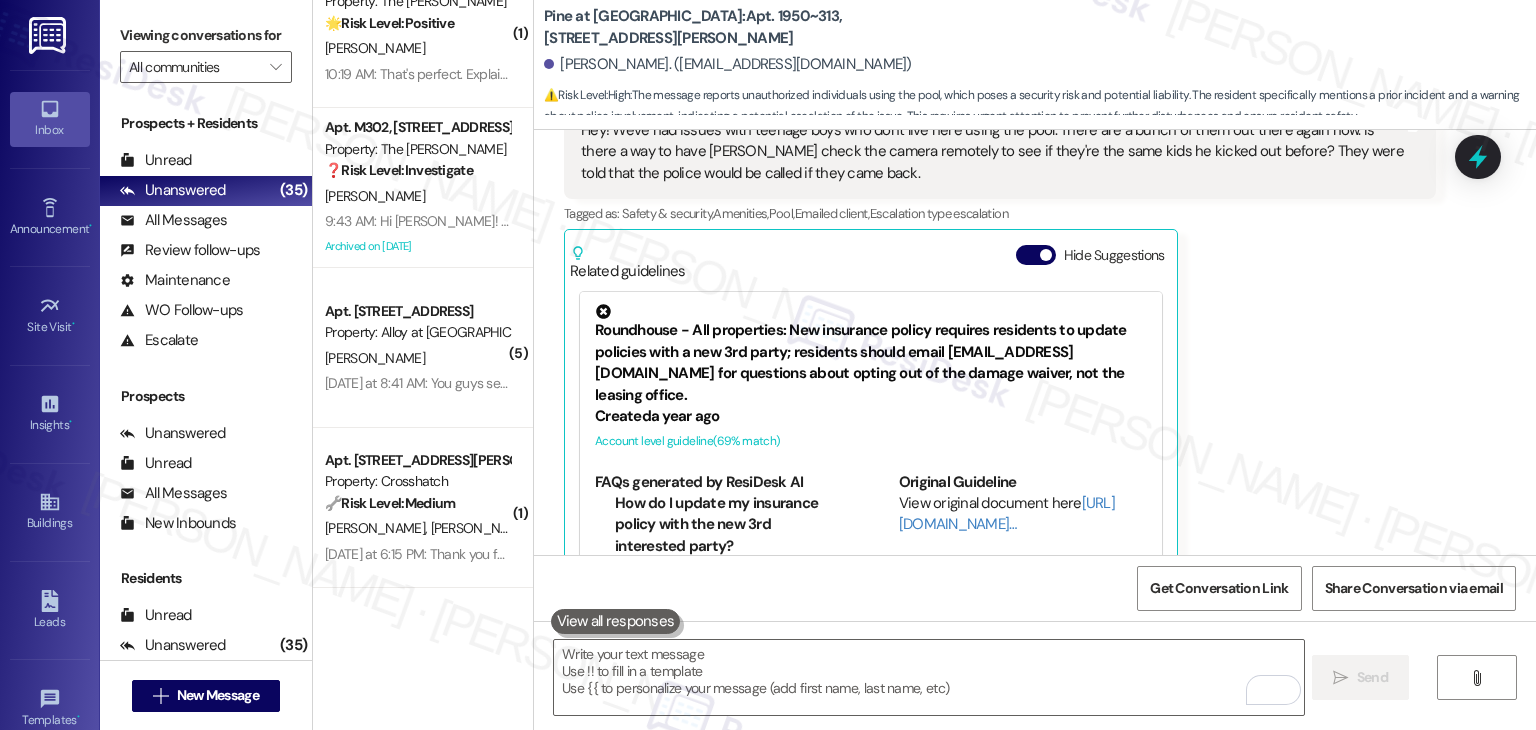 scroll, scrollTop: 1643, scrollLeft: 0, axis: vertical 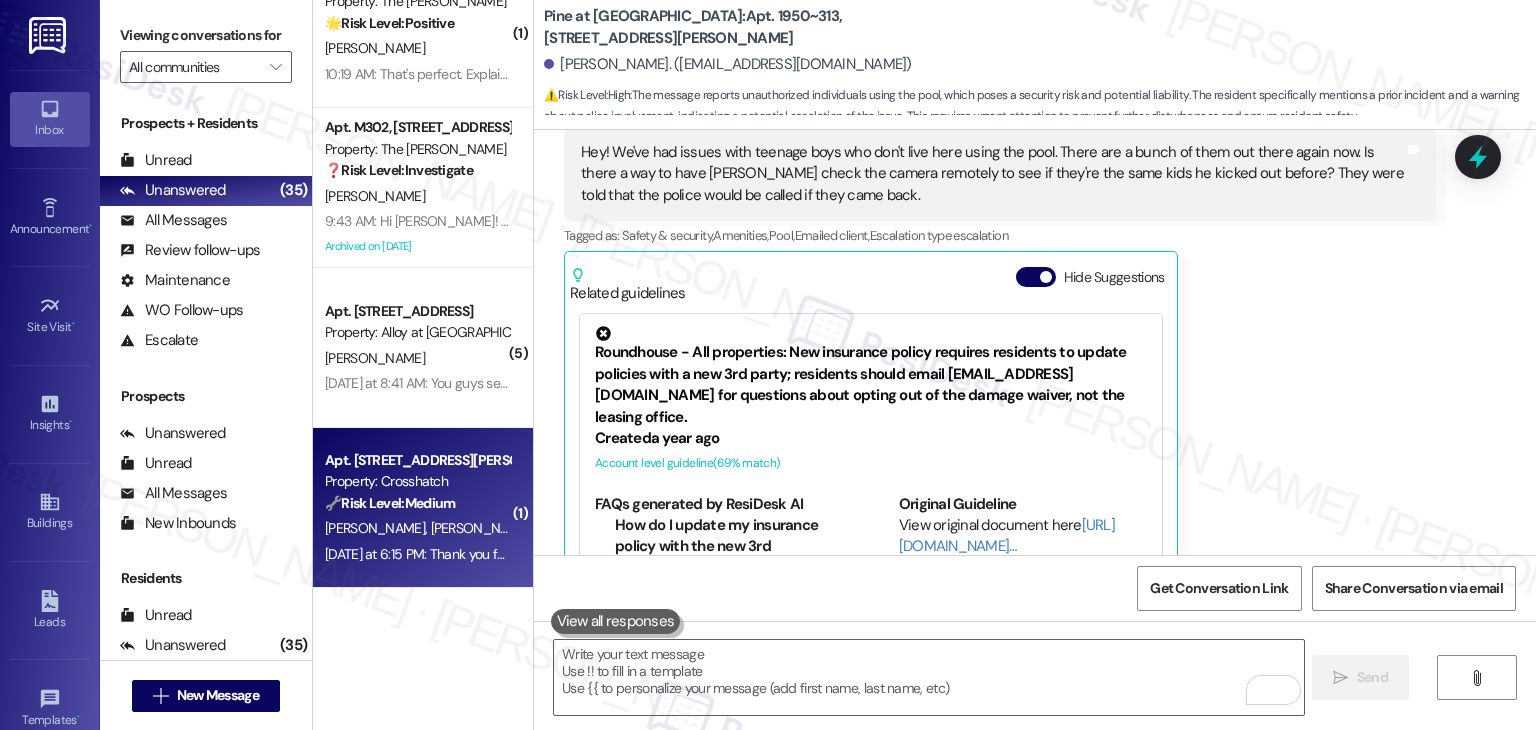 click on "Yesterday at 6:15 PM: Thank you for your message. Our offices are currently closed, but we will contact you when we resume operations. For emergencies, please contact your emergency number 208-923-8087. Yesterday at 6:15 PM: Thank you for your message. Our offices are currently closed, but we will contact you when we resume operations. For emergencies, please contact your emergency number 208-923-8087." at bounding box center (936, 554) 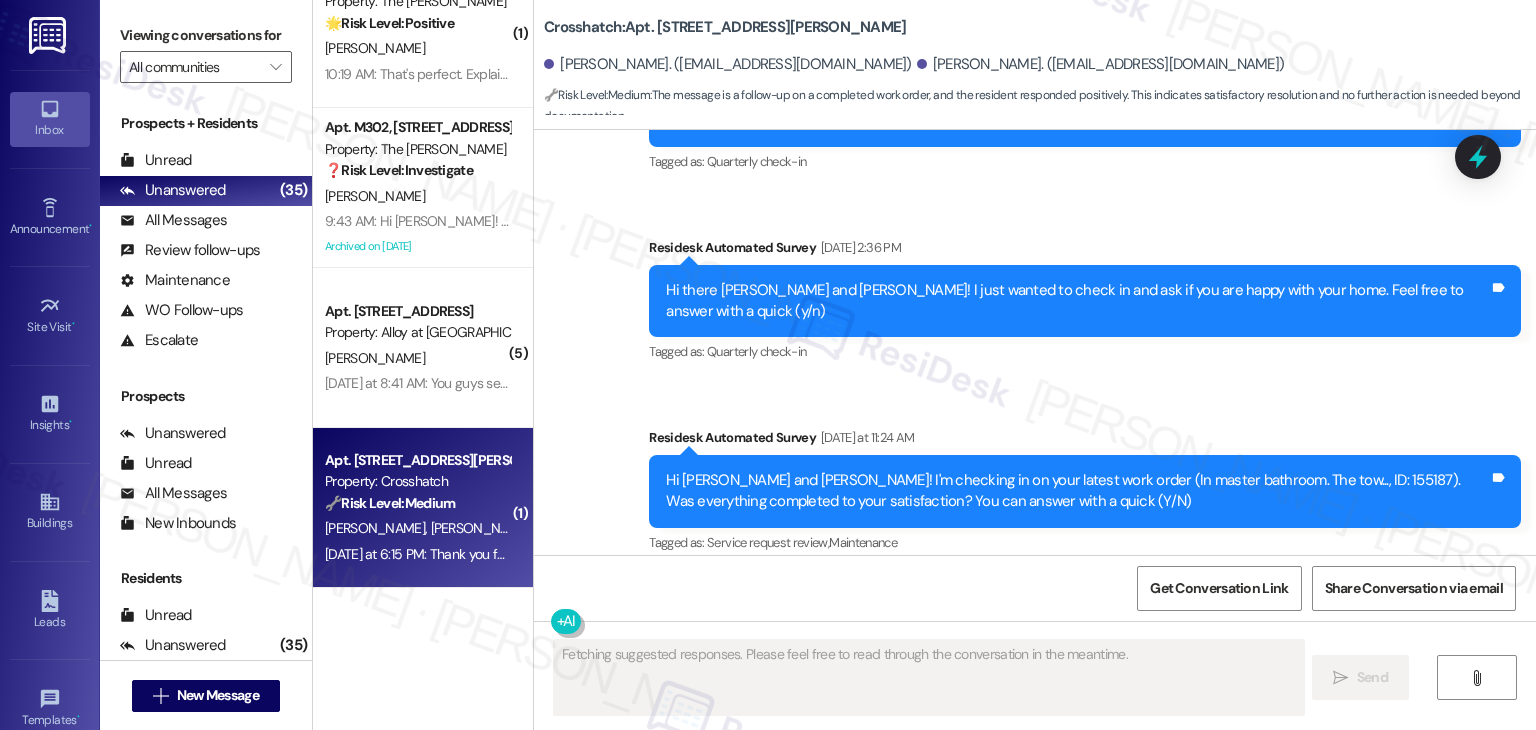 scroll, scrollTop: 5600, scrollLeft: 0, axis: vertical 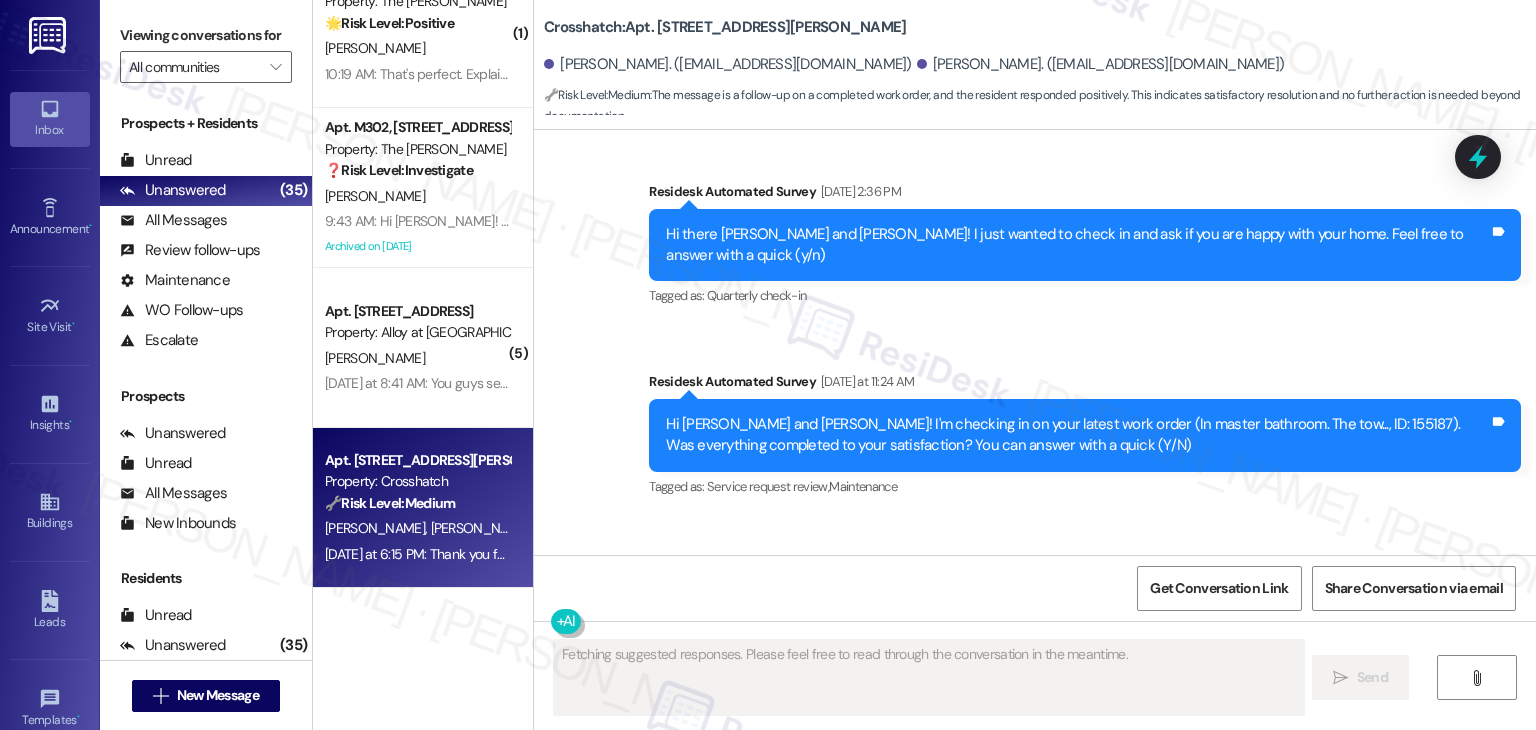click on "Received via SMS Clarissa Lucas Yesterday at 6:15 PM Y Tags and notes Tagged as:   Positive response Click to highlight conversations about Positive response" at bounding box center (1035, 600) 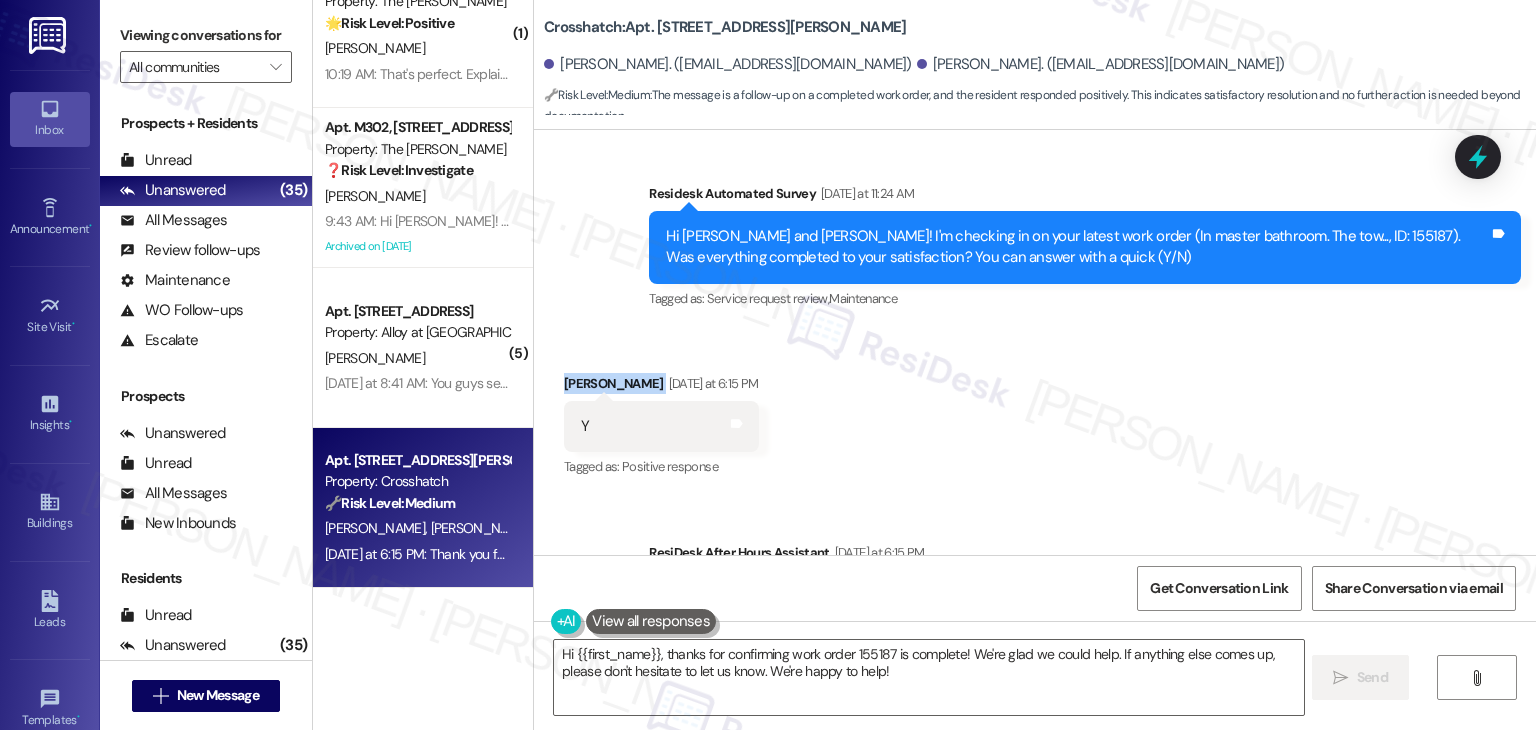 scroll, scrollTop: 5791, scrollLeft: 0, axis: vertical 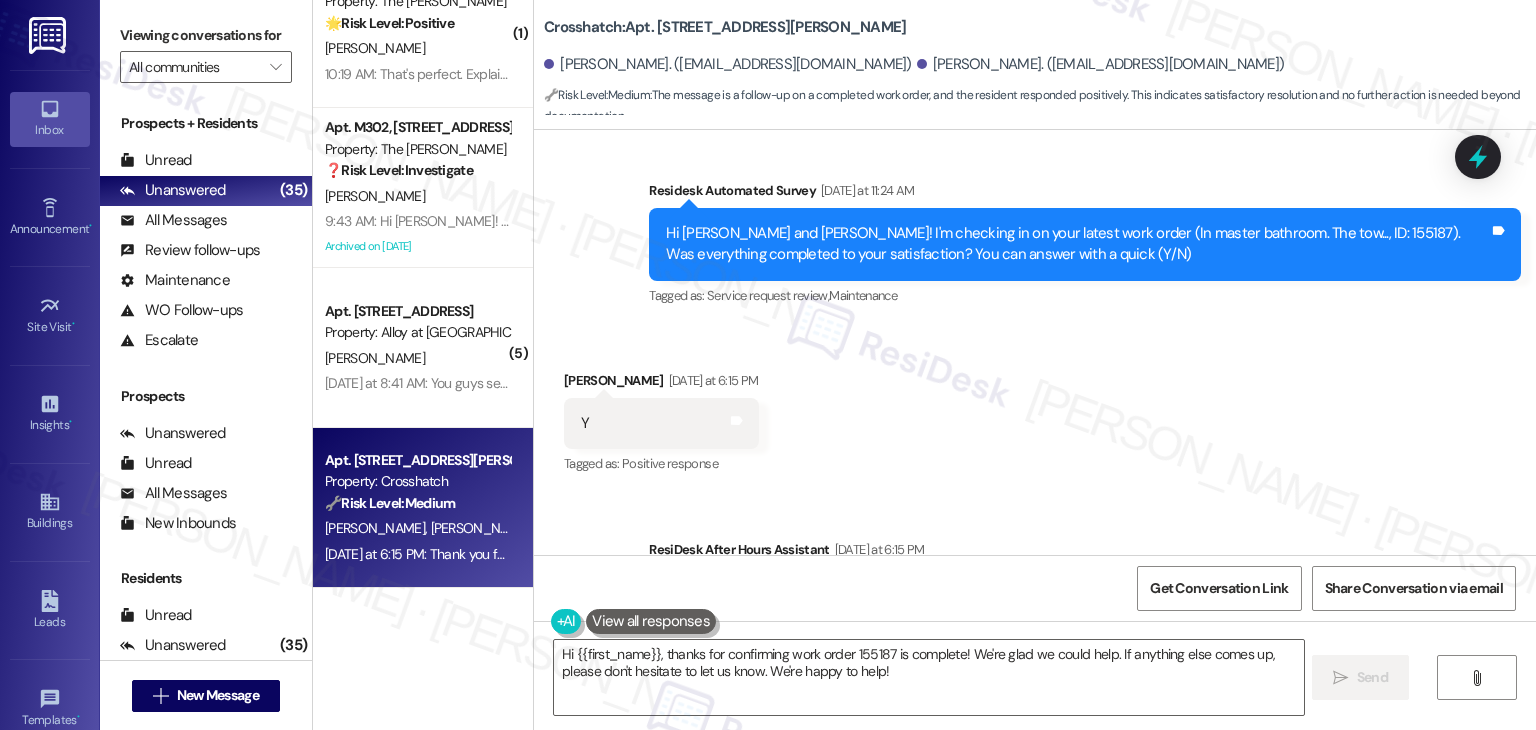 click on "Received via SMS Clarissa Lucas Yesterday at 6:15 PM Y Tags and notes Tagged as:   Positive response Click to highlight conversations about Positive response" at bounding box center (1035, 409) 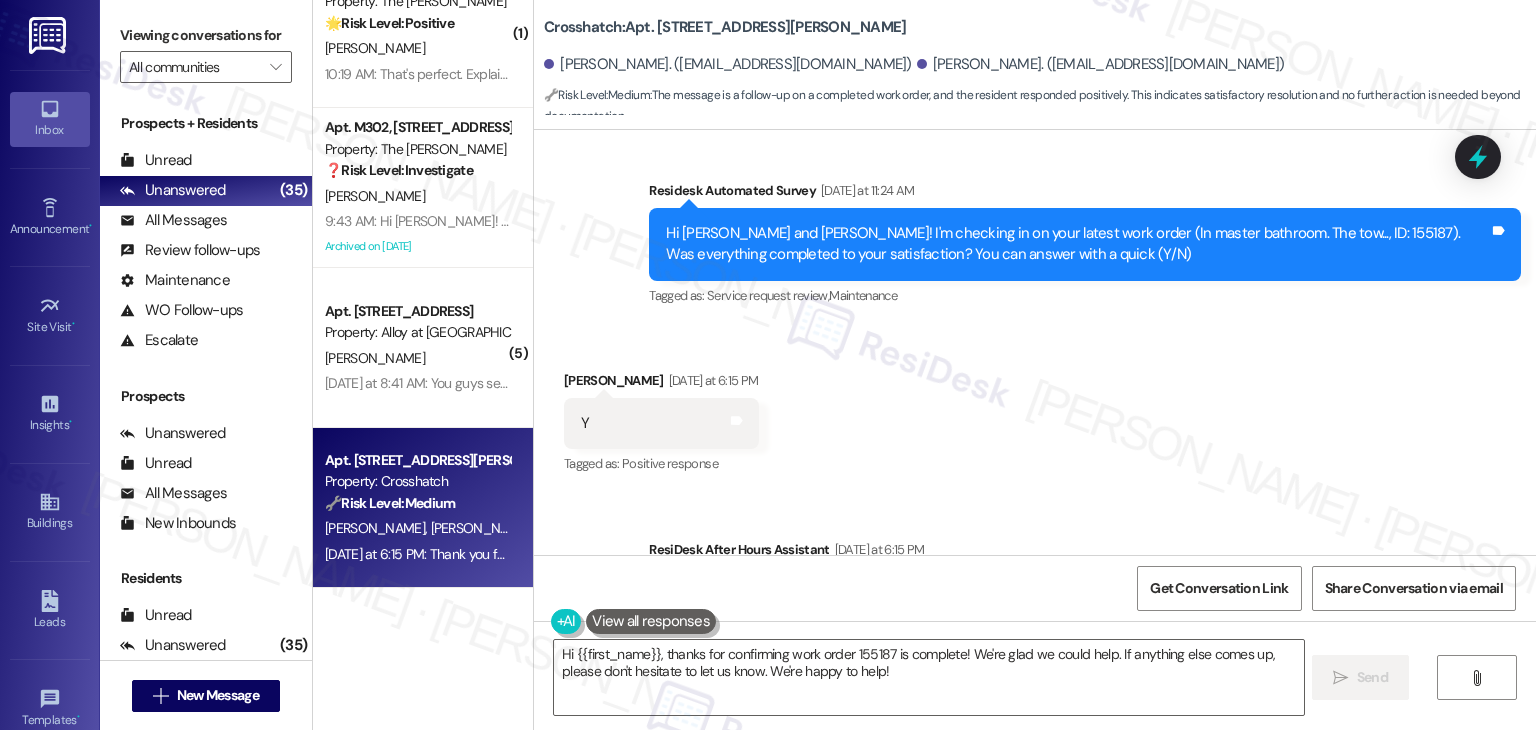 click on "Received via SMS Clarissa Lucas Yesterday at 6:15 PM Y Tags and notes Tagged as:   Positive response Click to highlight conversations about Positive response" at bounding box center (1035, 409) 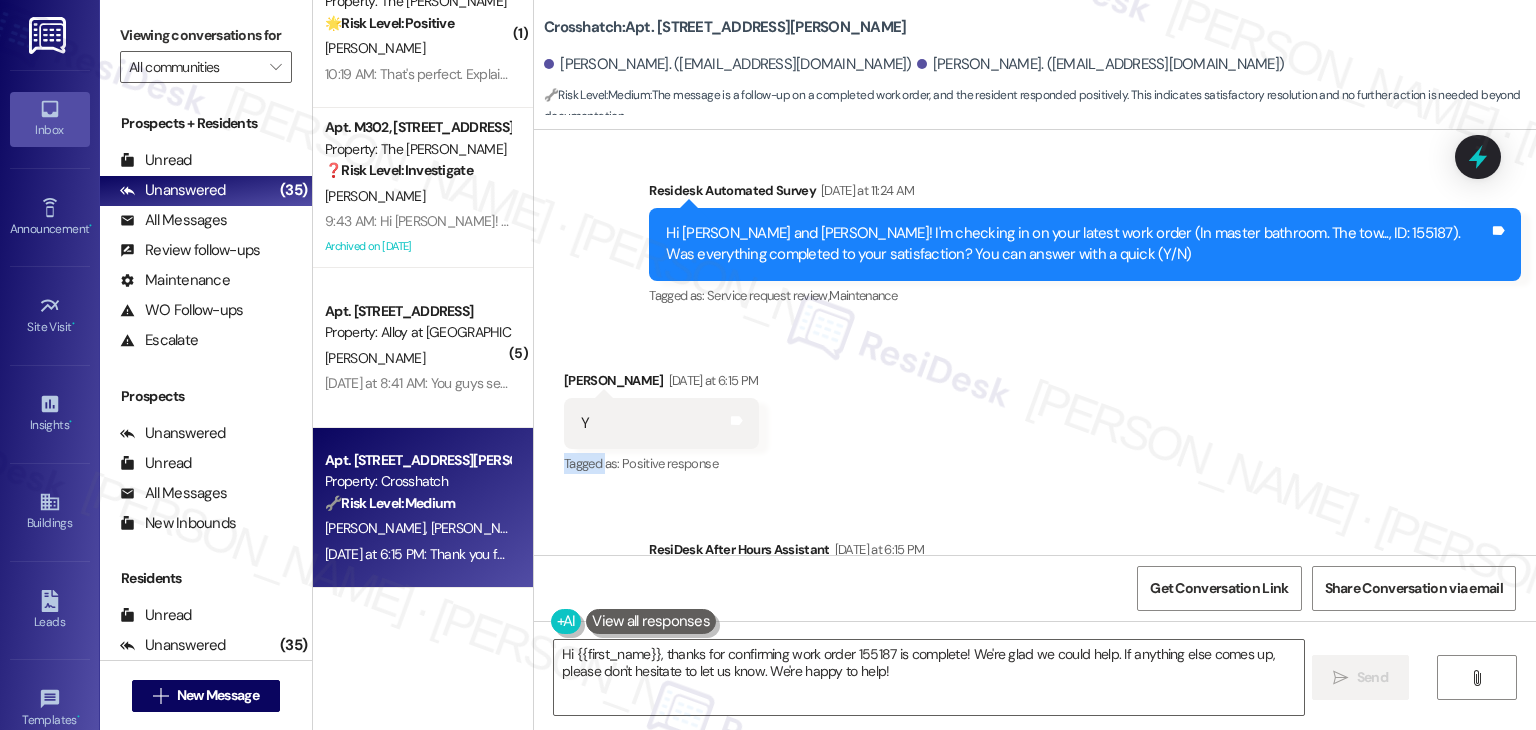 click on "Received via SMS Clarissa Lucas Yesterday at 6:15 PM Y Tags and notes Tagged as:   Positive response Click to highlight conversations about Positive response" at bounding box center (1035, 409) 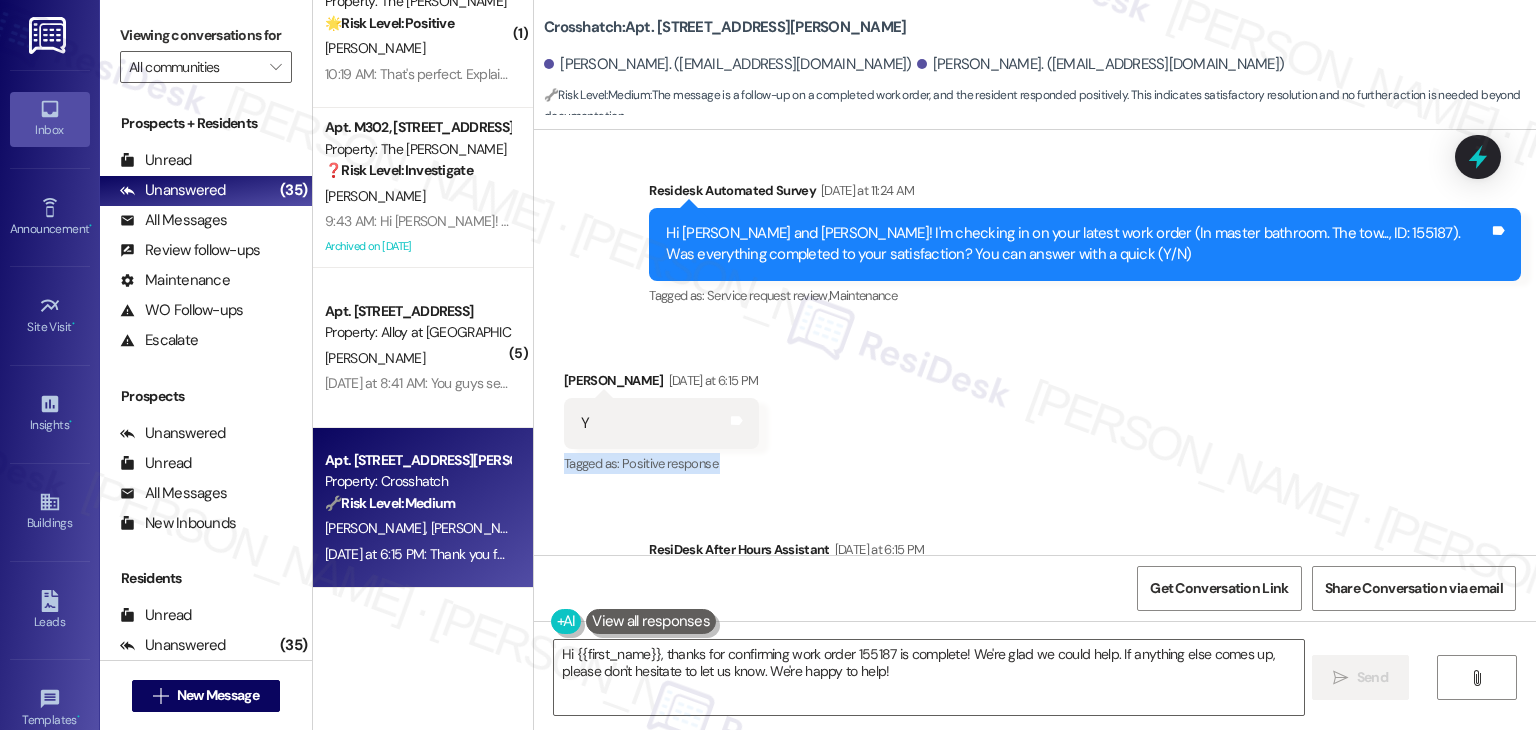 click on "Received via SMS Clarissa Lucas Yesterday at 6:15 PM Y Tags and notes Tagged as:   Positive response Click to highlight conversations about Positive response" at bounding box center [1035, 409] 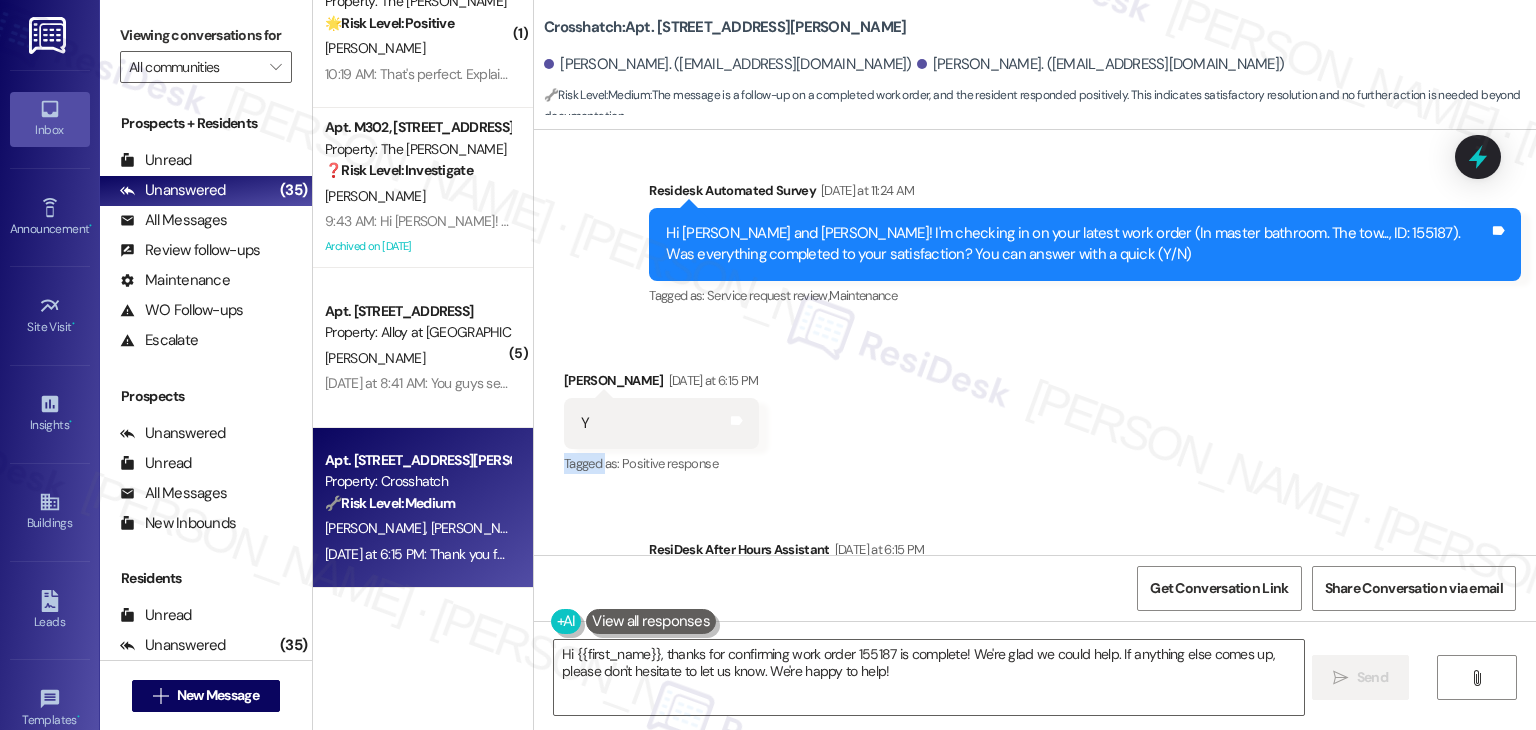 click on "Received via SMS Clarissa Lucas Yesterday at 6:15 PM Y Tags and notes Tagged as:   Positive response Click to highlight conversations about Positive response" at bounding box center (1035, 409) 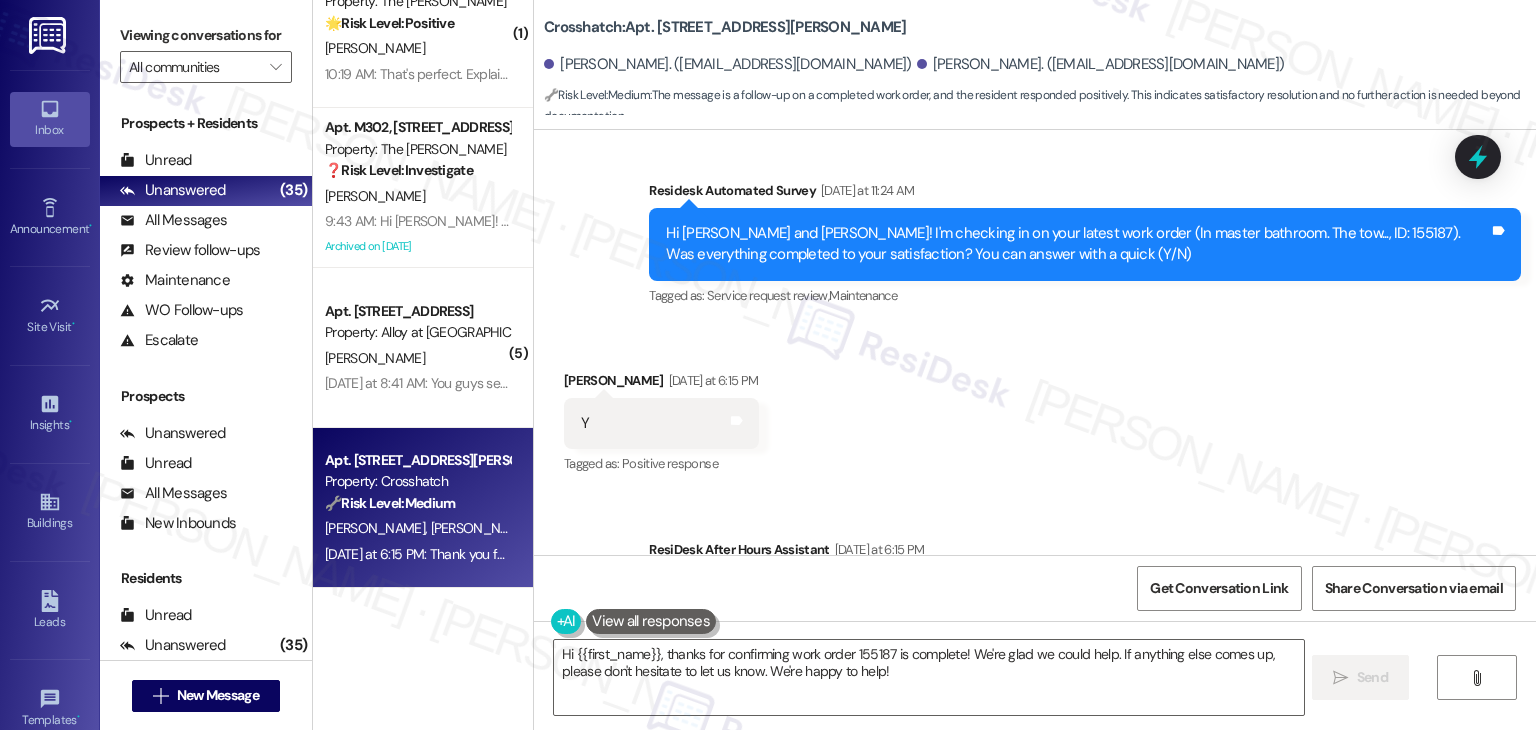 click on "Clarissa Lucas Yesterday at 6:15 PM" at bounding box center [661, 384] 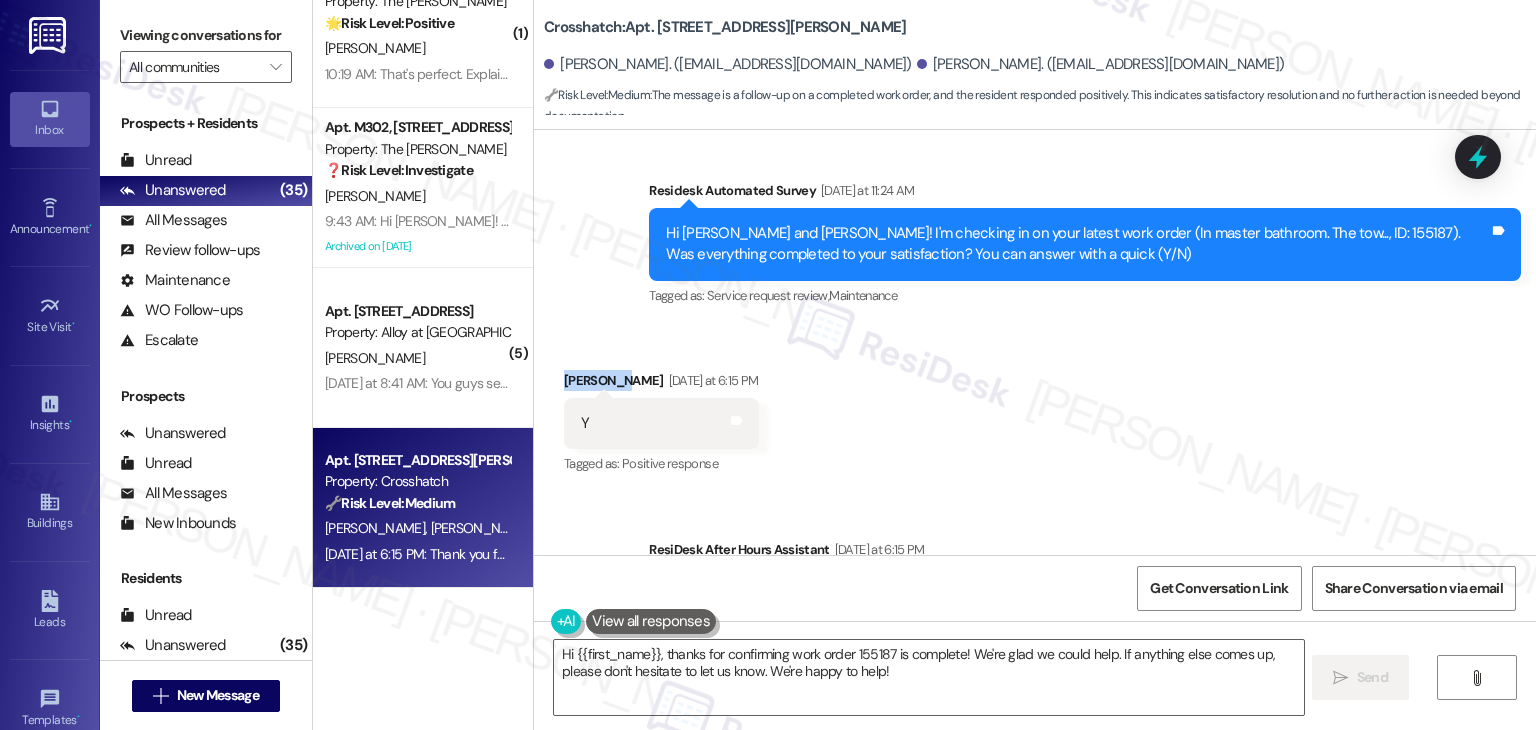 click on "Clarissa Lucas Yesterday at 6:15 PM" at bounding box center [661, 384] 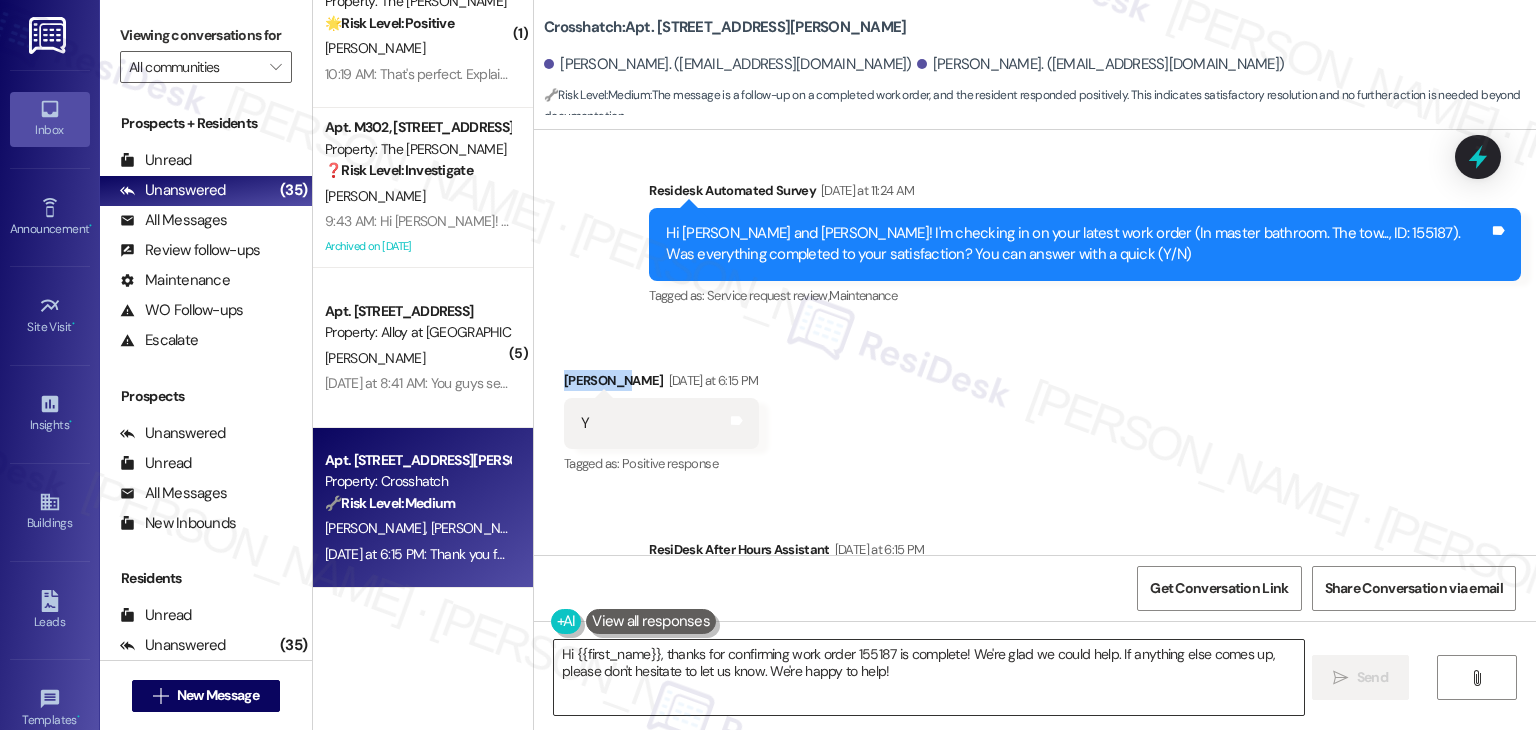 click on "Hi {{first_name}}, thanks for confirming work order 155187 is complete! We're glad we could help. If anything else comes up, please don't hesitate to let us know. We're happy to help!" at bounding box center (928, 677) 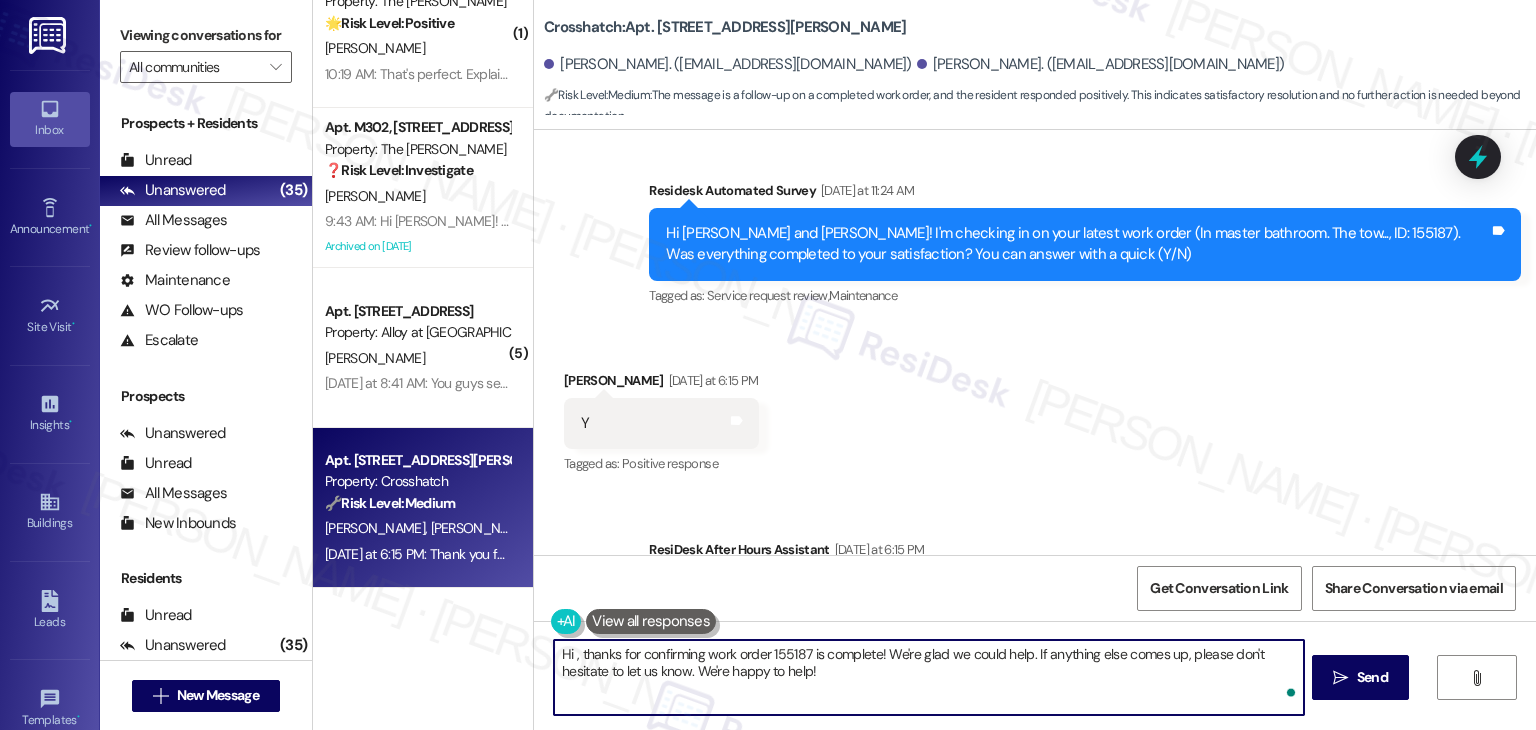paste on "Clarissa" 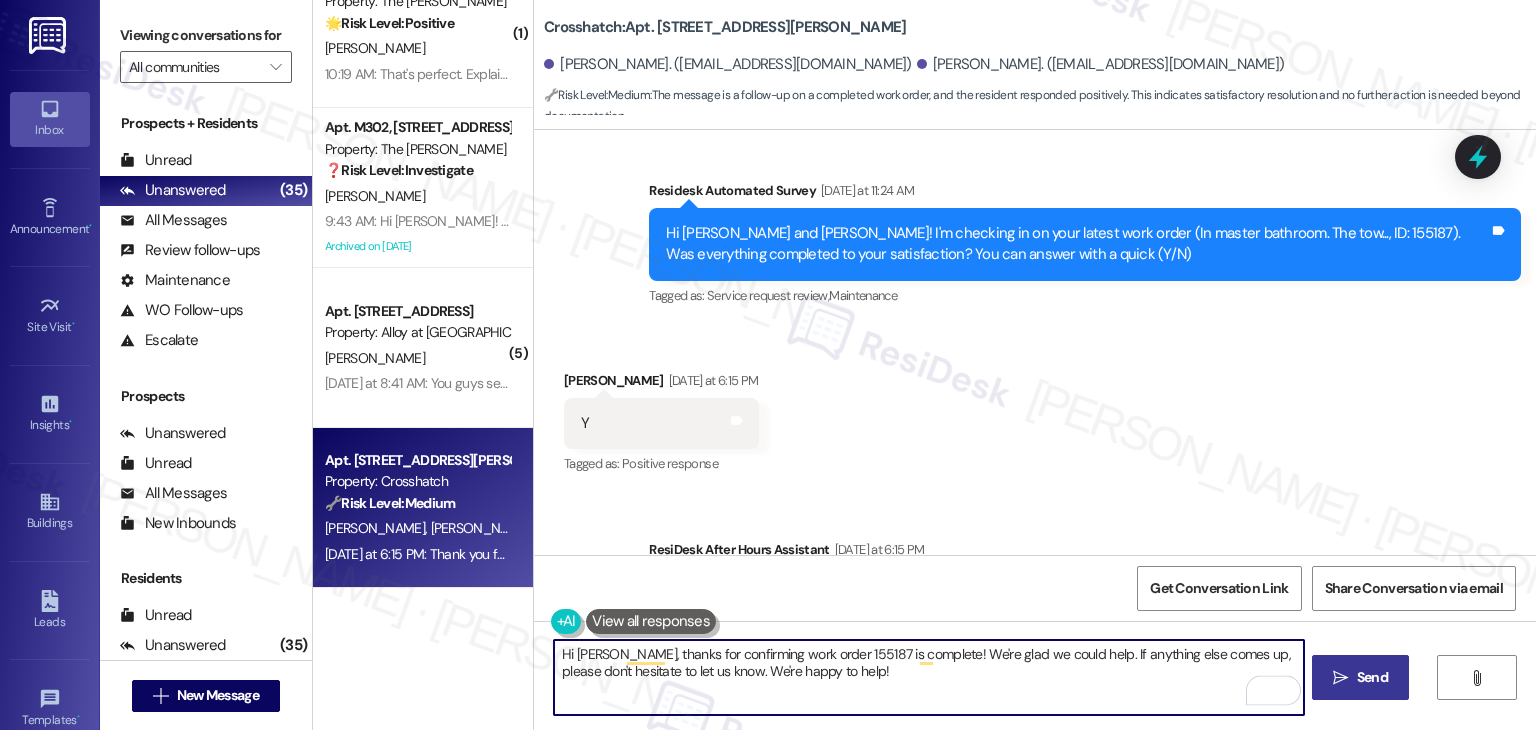 type on "Hi Clarissa, thanks for confirming work order 155187 is complete! We're glad we could help. If anything else comes up, please don't hesitate to let us know. We're happy to help!" 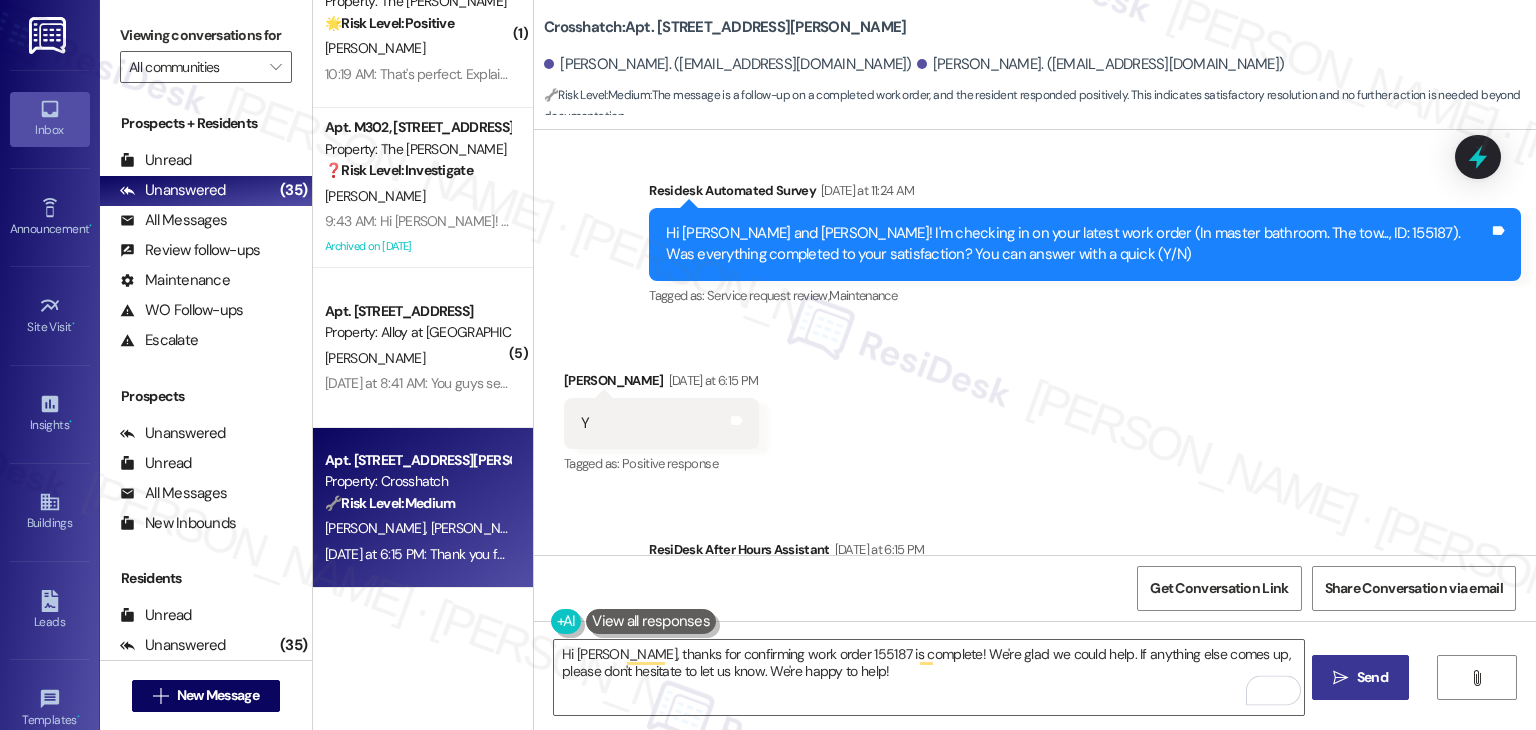 click on "Send" at bounding box center [1372, 677] 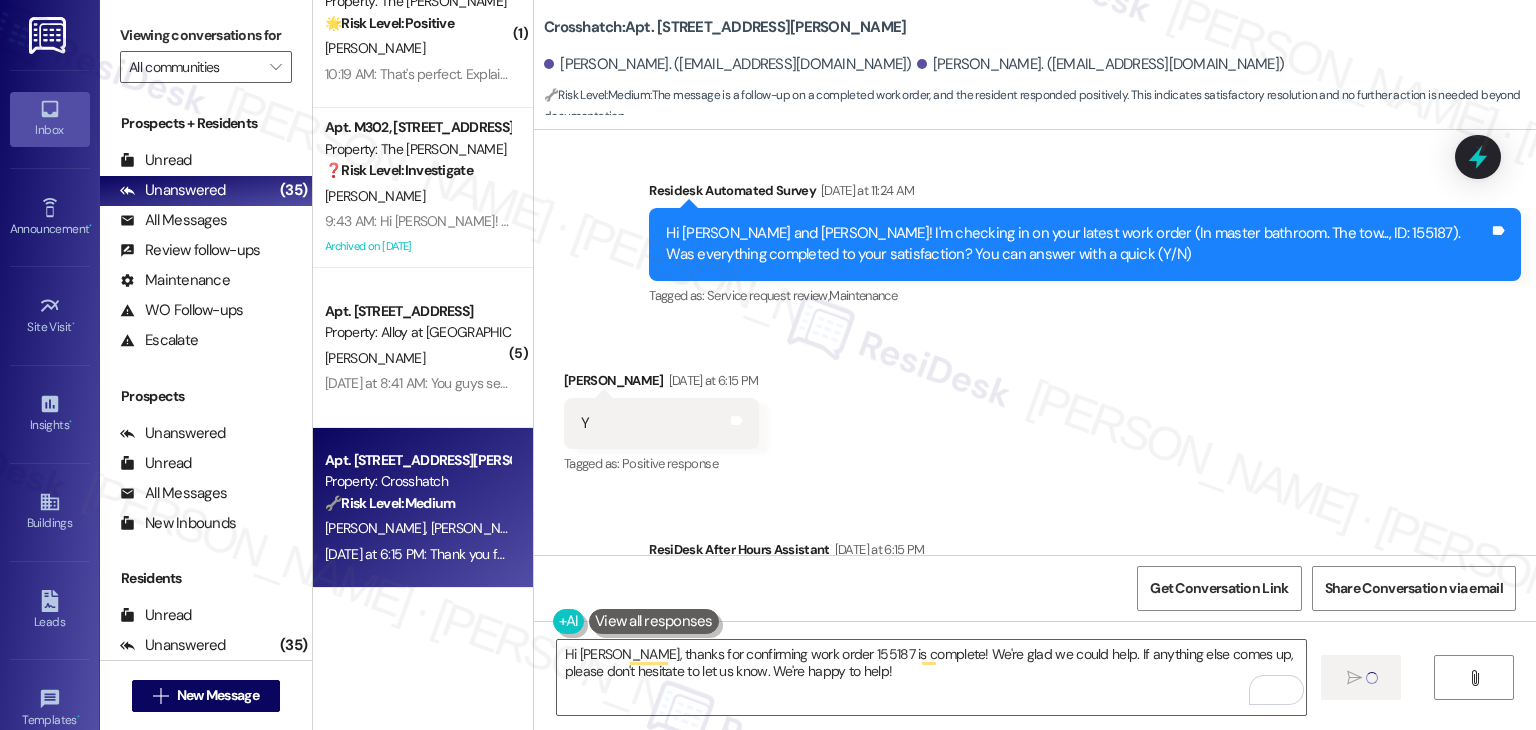 type 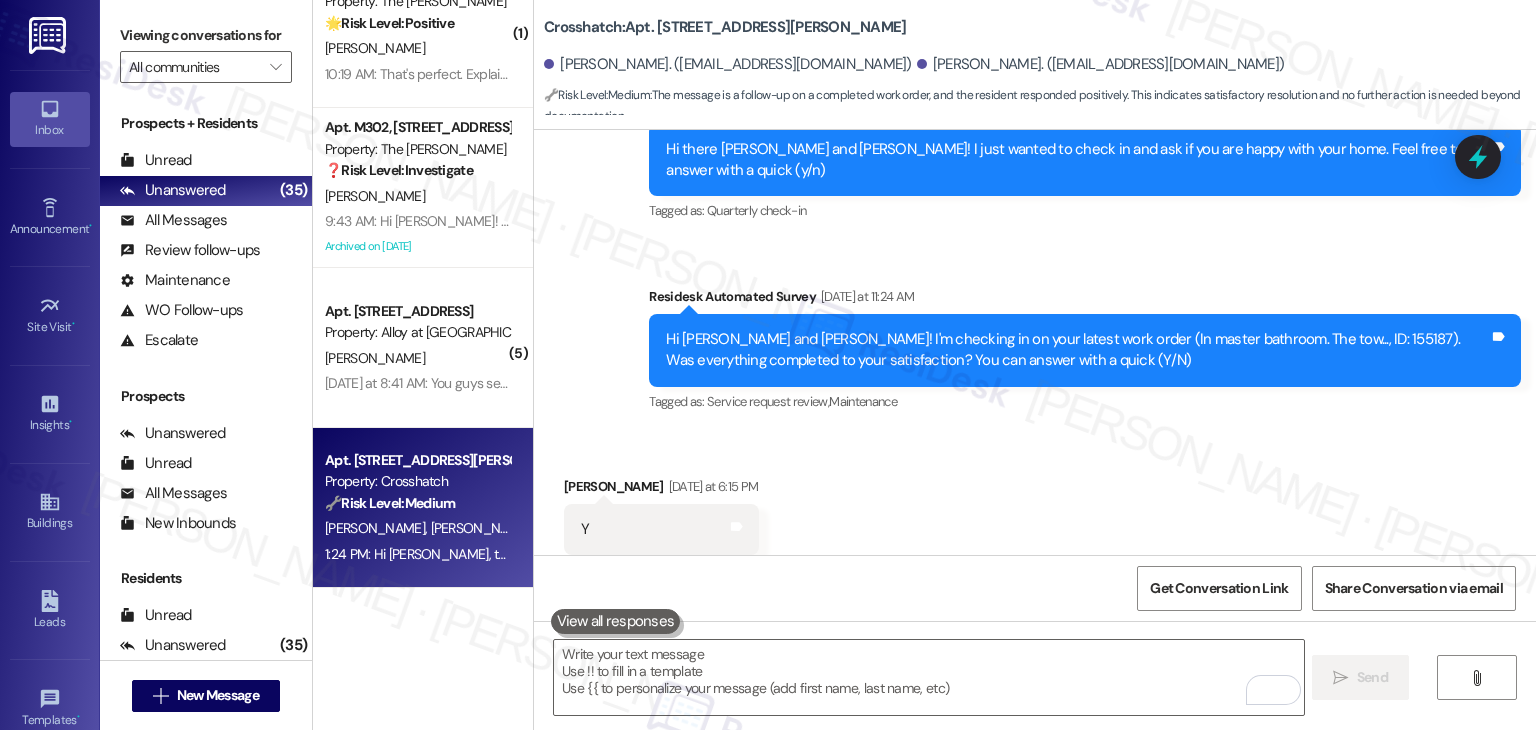 scroll, scrollTop: 5700, scrollLeft: 0, axis: vertical 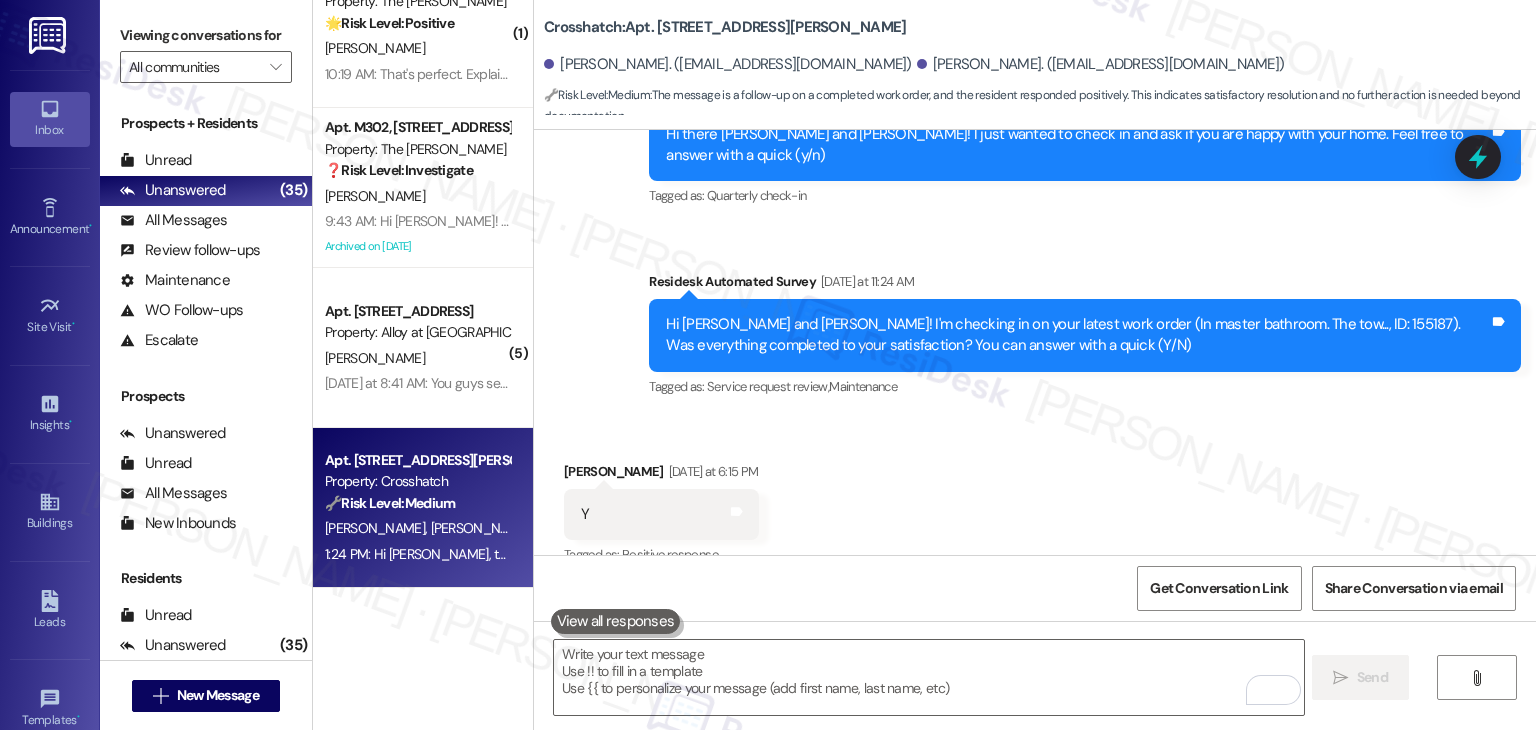 click on "Sent via SMS ResiDesk After Hours Assistant Yesterday at 6:15 PM Thank you for your message. Our offices are currently closed, but we will contact you when we resume operations. For emergencies, please contact your emergency number 208-923-8087. Tags and notes Tagged as:   Call request Click to highlight conversations about Call request" at bounding box center [1085, 695] 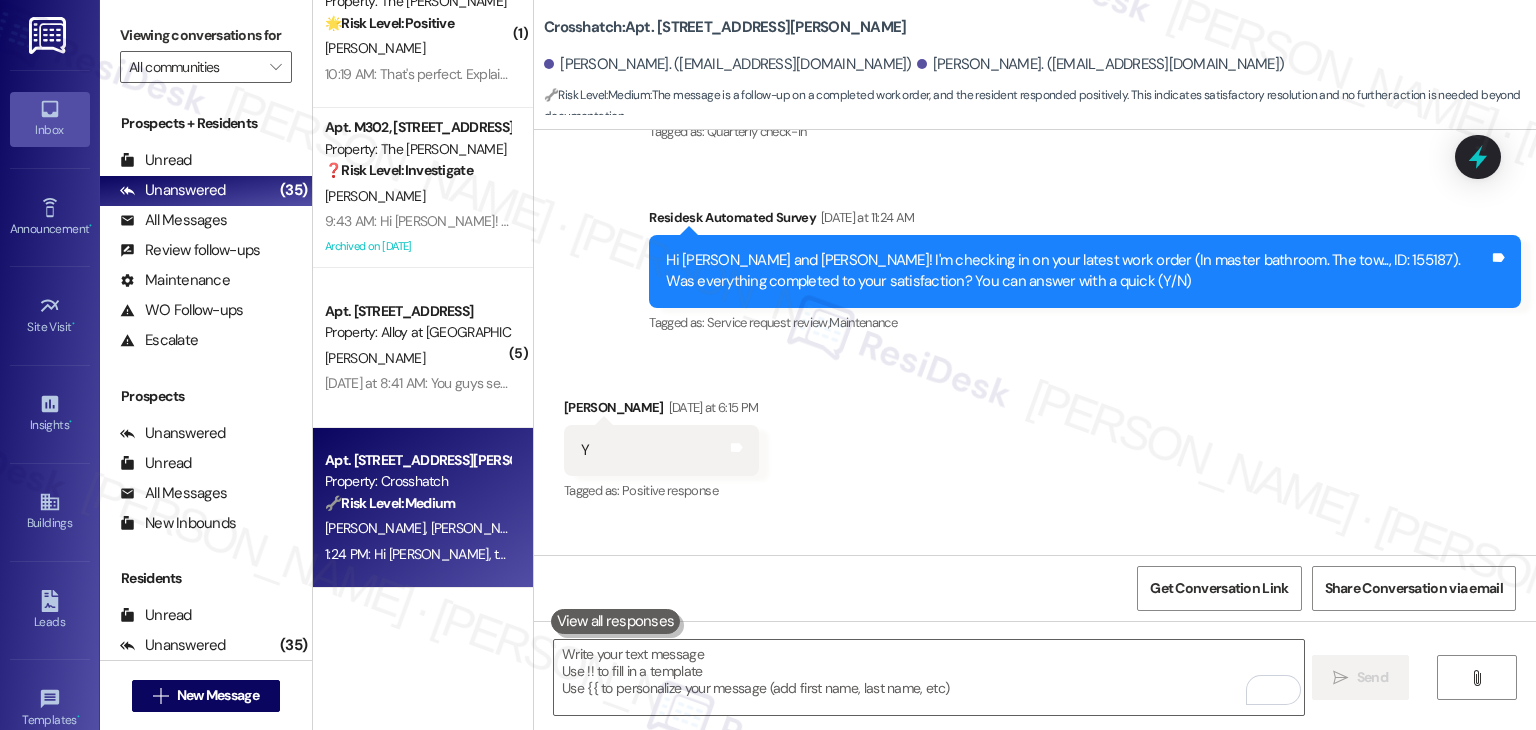 scroll, scrollTop: 5952, scrollLeft: 0, axis: vertical 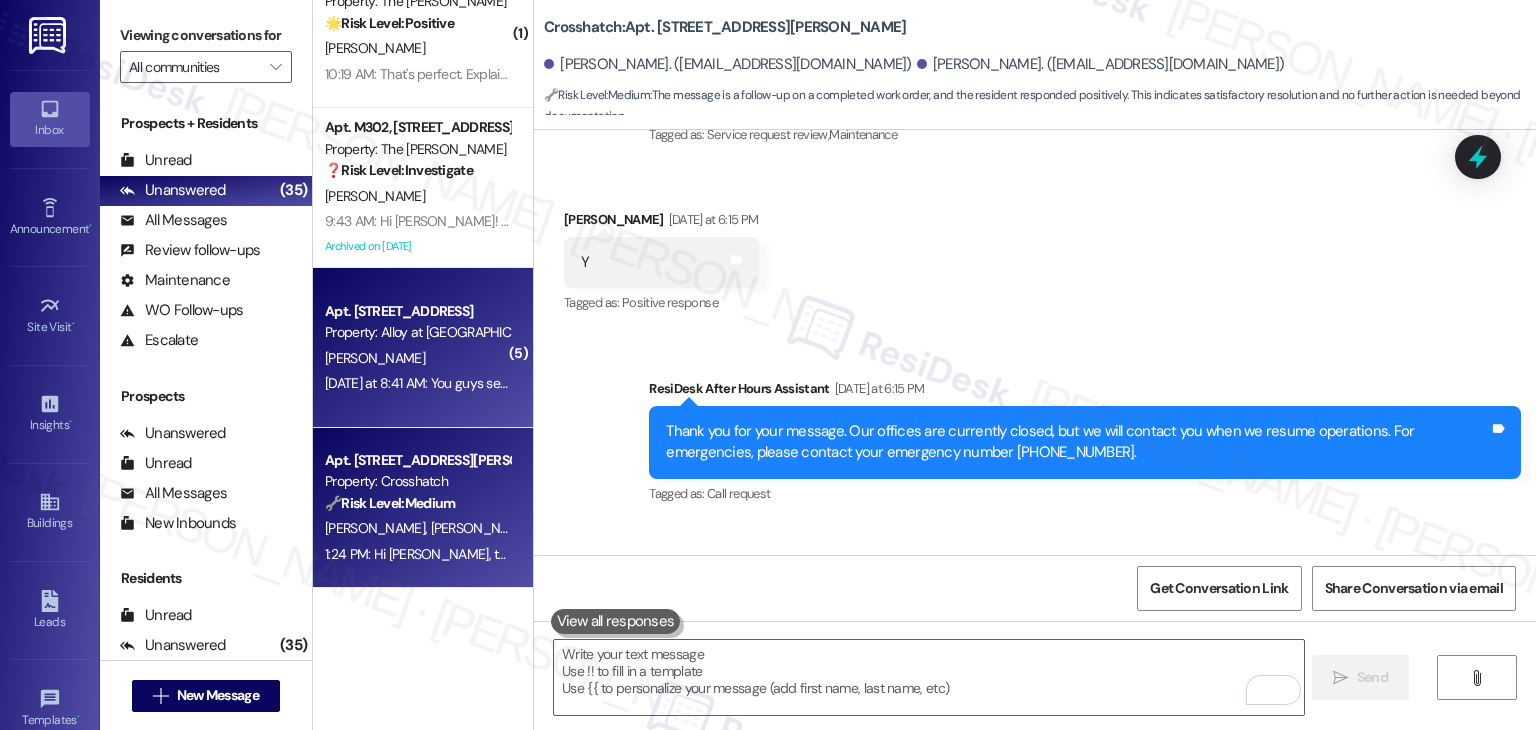 click on "Property: Alloy at [GEOGRAPHIC_DATA]" at bounding box center [417, 332] 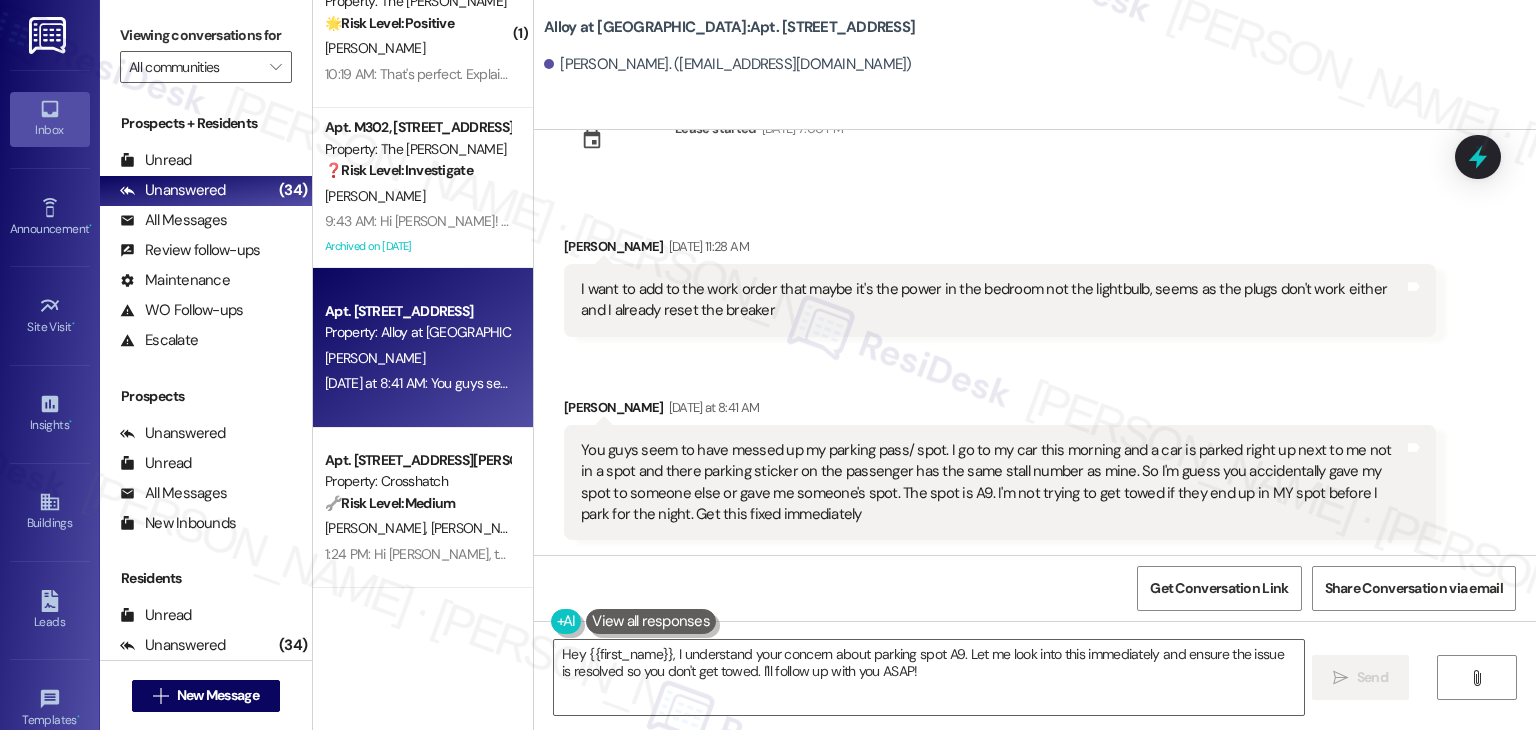 scroll, scrollTop: 1081, scrollLeft: 0, axis: vertical 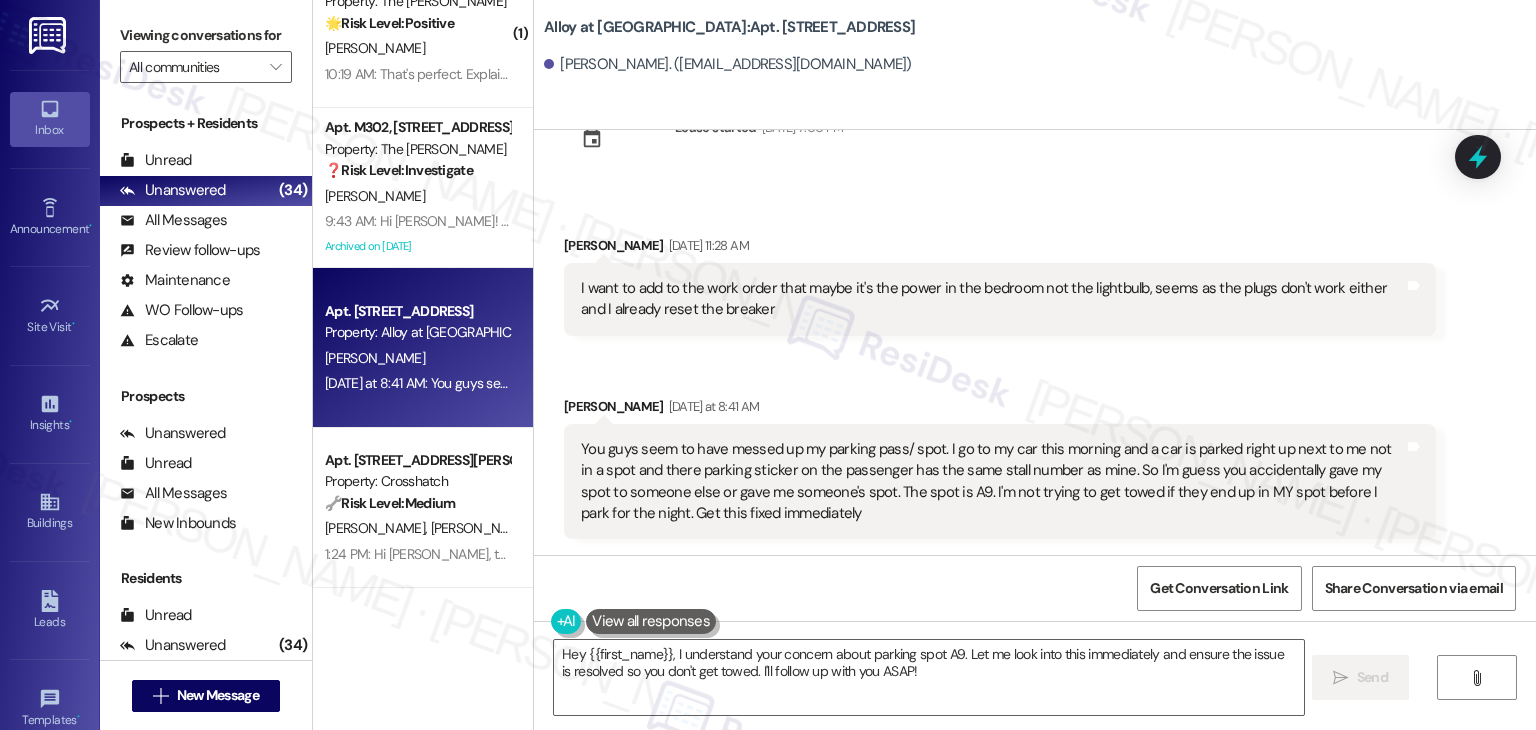 click on "Received via SMS Sydney Hansen Jul 19, 2025 at 11:28 AM I want to add to the work order that maybe it's the power in the bedroom not the lightbulb, seems as the plugs don't work either and I already reset the breaker Tags and notes Received via SMS Sydney Hansen Yesterday at 8:41 AM You guys seem to have messed up my parking pass/ spot. I go to my car this morning and a car is parked right up next to me not in a spot and there parking sticker on the passenger has the same stall number as mine. So I'm guess you accidentally gave my spot to someone else or gave me someone's spot. The spot is A9. I'm not trying to get towed if they end up in MY spot before I park for the night. Get this fixed immediately Tags and notes" at bounding box center (1035, 372) 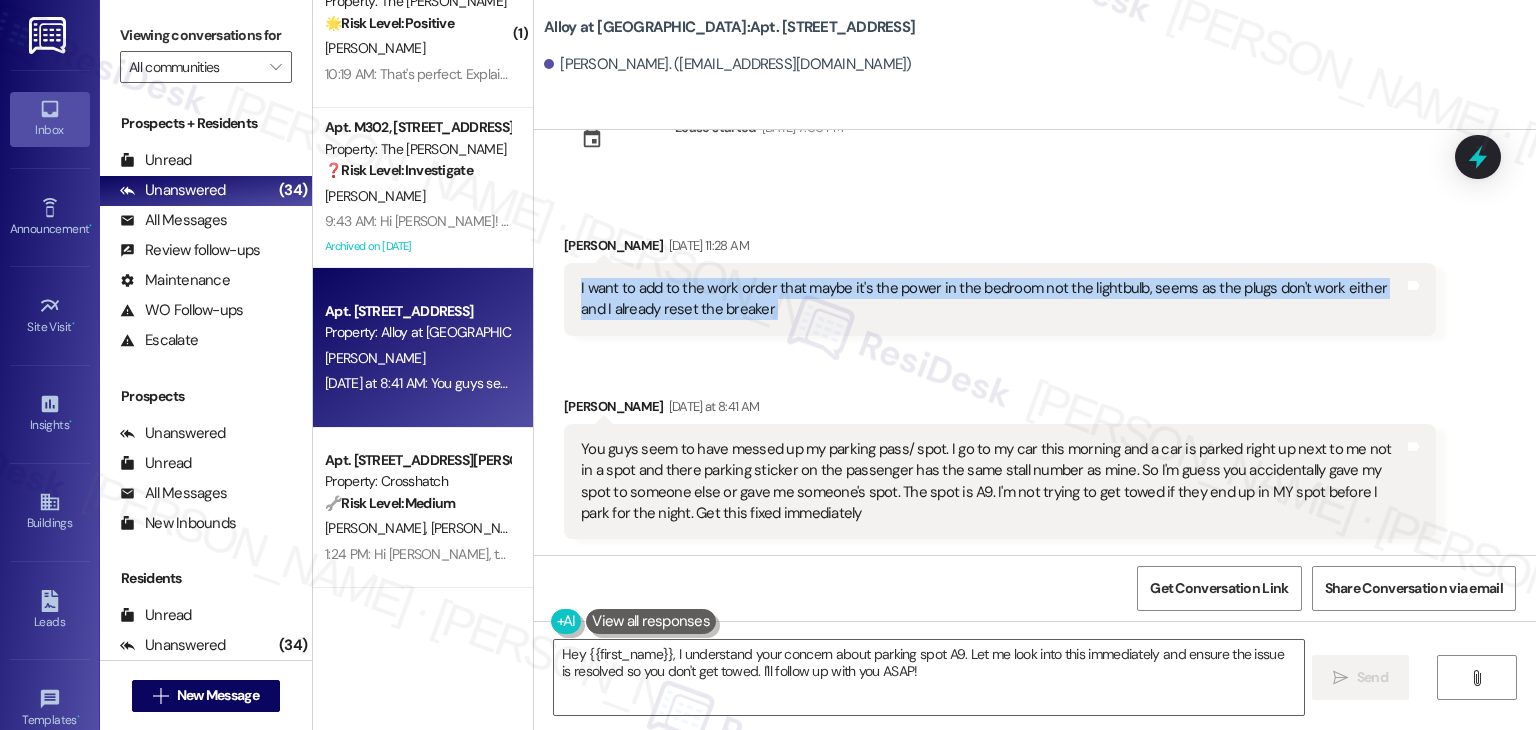 click on "Received via SMS Sydney Hansen Jul 19, 2025 at 11:28 AM I want to add to the work order that maybe it's the power in the bedroom not the lightbulb, seems as the plugs don't work either and I already reset the breaker Tags and notes Received via SMS Sydney Hansen Yesterday at 8:41 AM You guys seem to have messed up my parking pass/ spot. I go to my car this morning and a car is parked right up next to me not in a spot and there parking sticker on the passenger has the same stall number as mine. So I'm guess you accidentally gave my spot to someone else or gave me someone's spot. The spot is A9. I'm not trying to get towed if they end up in MY spot before I park for the night. Get this fixed immediately Tags and notes" at bounding box center (1035, 372) 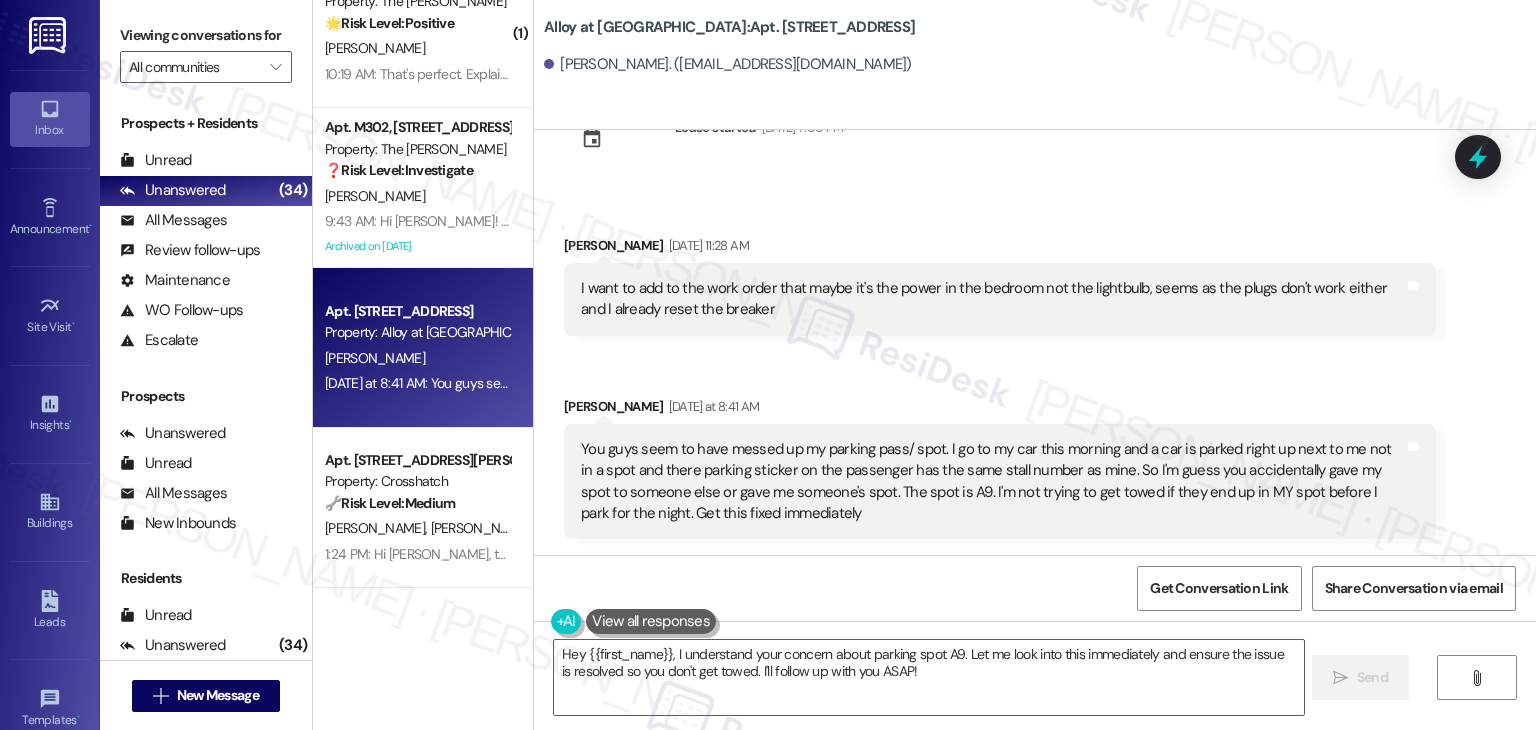 click on "Received via SMS Sydney Hansen Jul 19, 2025 at 11:28 AM I want to add to the work order that maybe it's the power in the bedroom not the lightbulb, seems as the plugs don't work either and I already reset the breaker Tags and notes Received via SMS Sydney Hansen Yesterday at 8:41 AM You guys seem to have messed up my parking pass/ spot. I go to my car this morning and a car is parked right up next to me not in a spot and there parking sticker on the passenger has the same stall number as mine. So I'm guess you accidentally gave my spot to someone else or gave me someone's spot. The spot is A9. I'm not trying to get towed if they end up in MY spot before I park for the night. Get this fixed immediately Tags and notes" at bounding box center (1035, 372) 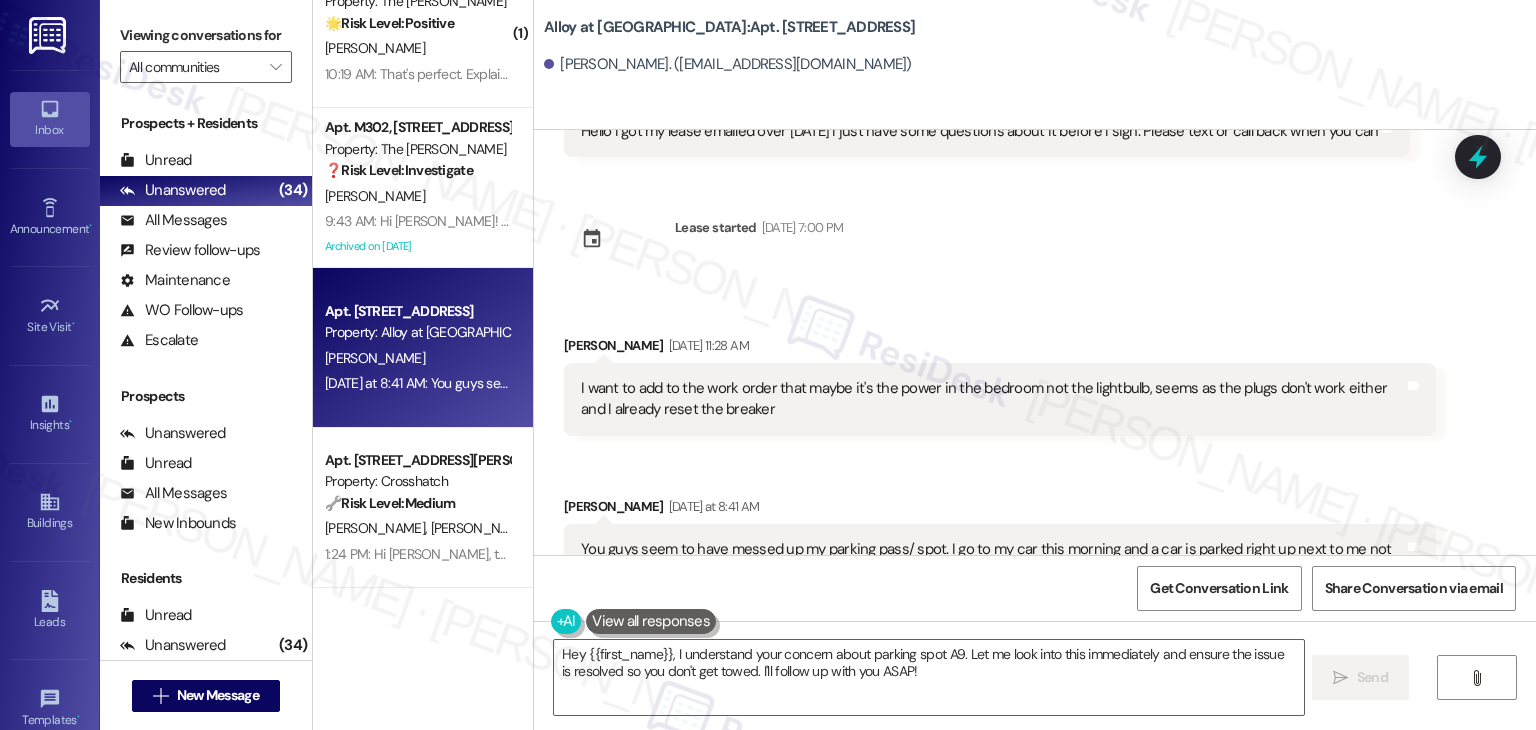 click on "Received via SMS Sydney Hansen Jul 19, 2025 at 11:28 AM I want to add to the work order that maybe it's the power in the bedroom not the lightbulb, seems as the plugs don't work either and I already reset the breaker Tags and notes Received via SMS Sydney Hansen Yesterday at 8:41 AM You guys seem to have messed up my parking pass/ spot. I go to my car this morning and a car is parked right up next to me not in a spot and there parking sticker on the passenger has the same stall number as mine. So I'm guess you accidentally gave my spot to someone else or gave me someone's spot. The spot is A9. I'm not trying to get towed if they end up in MY spot before I park for the night. Get this fixed immediately Tags and notes" at bounding box center (1035, 472) 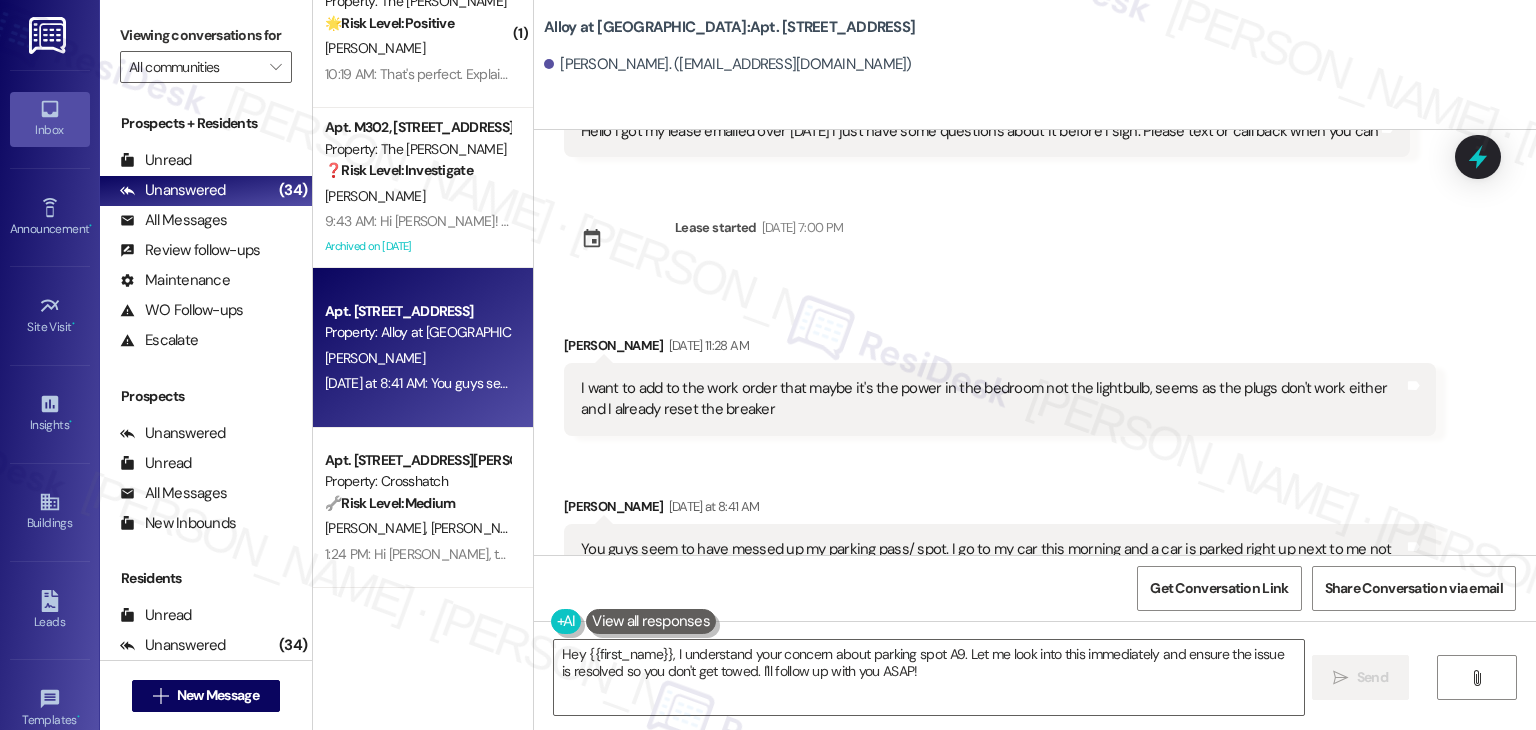 click on "Received via SMS Sydney Hansen Jul 19, 2025 at 11:28 AM I want to add to the work order that maybe it's the power in the bedroom not the lightbulb, seems as the plugs don't work either and I already reset the breaker Tags and notes Received via SMS Sydney Hansen Yesterday at 8:41 AM You guys seem to have messed up my parking pass/ spot. I go to my car this morning and a car is parked right up next to me not in a spot and there parking sticker on the passenger has the same stall number as mine. So I'm guess you accidentally gave my spot to someone else or gave me someone's spot. The spot is A9. I'm not trying to get towed if they end up in MY spot before I park for the night. Get this fixed immediately Tags and notes" at bounding box center (1035, 472) 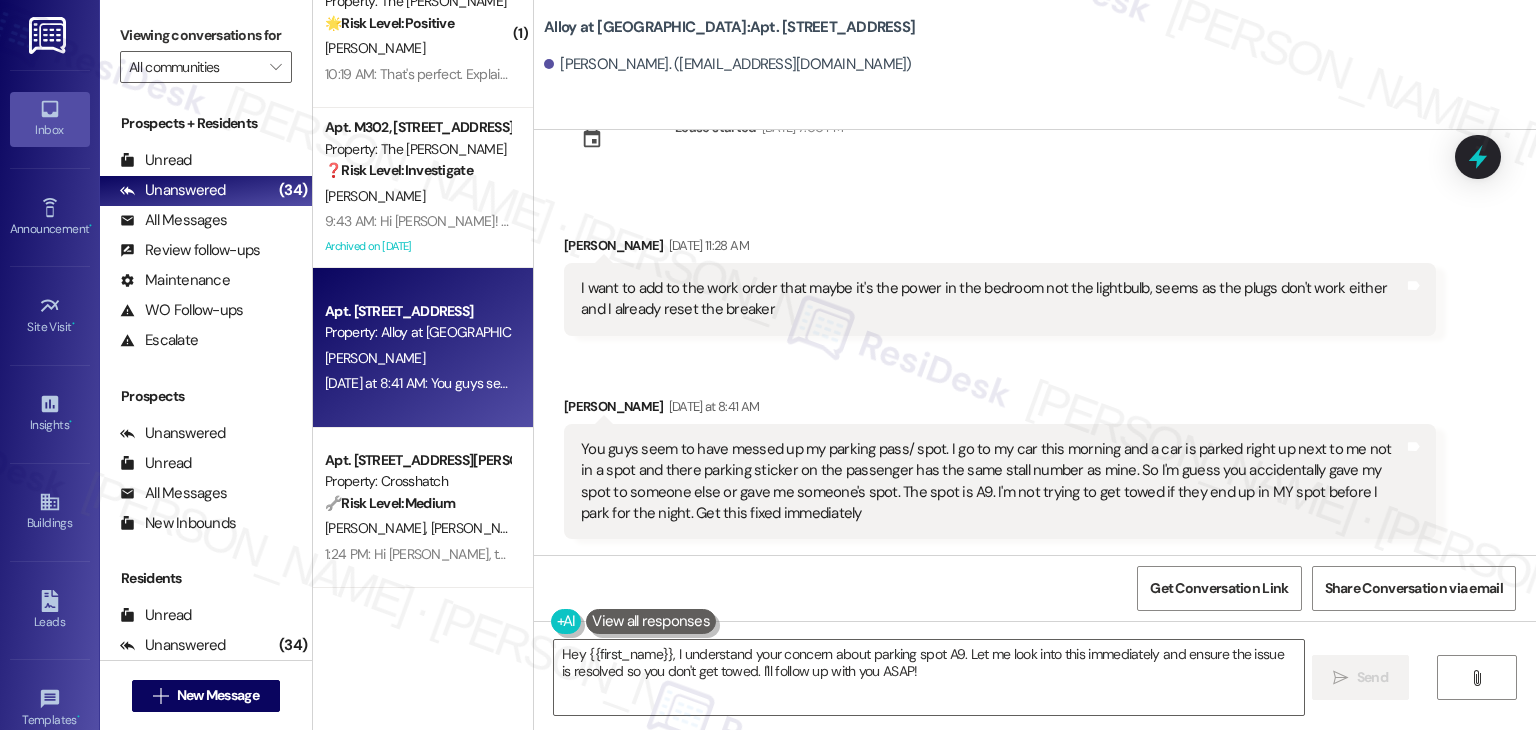 click on "Received via SMS Sydney Hansen Jul 19, 2025 at 11:28 AM I want to add to the work order that maybe it's the power in the bedroom not the lightbulb, seems as the plugs don't work either and I already reset the breaker Tags and notes Received via SMS Sydney Hansen Yesterday at 8:41 AM You guys seem to have messed up my parking pass/ spot. I go to my car this morning and a car is parked right up next to me not in a spot and there parking sticker on the passenger has the same stall number as mine. So I'm guess you accidentally gave my spot to someone else or gave me someone's spot. The spot is A9. I'm not trying to get towed if they end up in MY spot before I park for the night. Get this fixed immediately Tags and notes" at bounding box center [1035, 372] 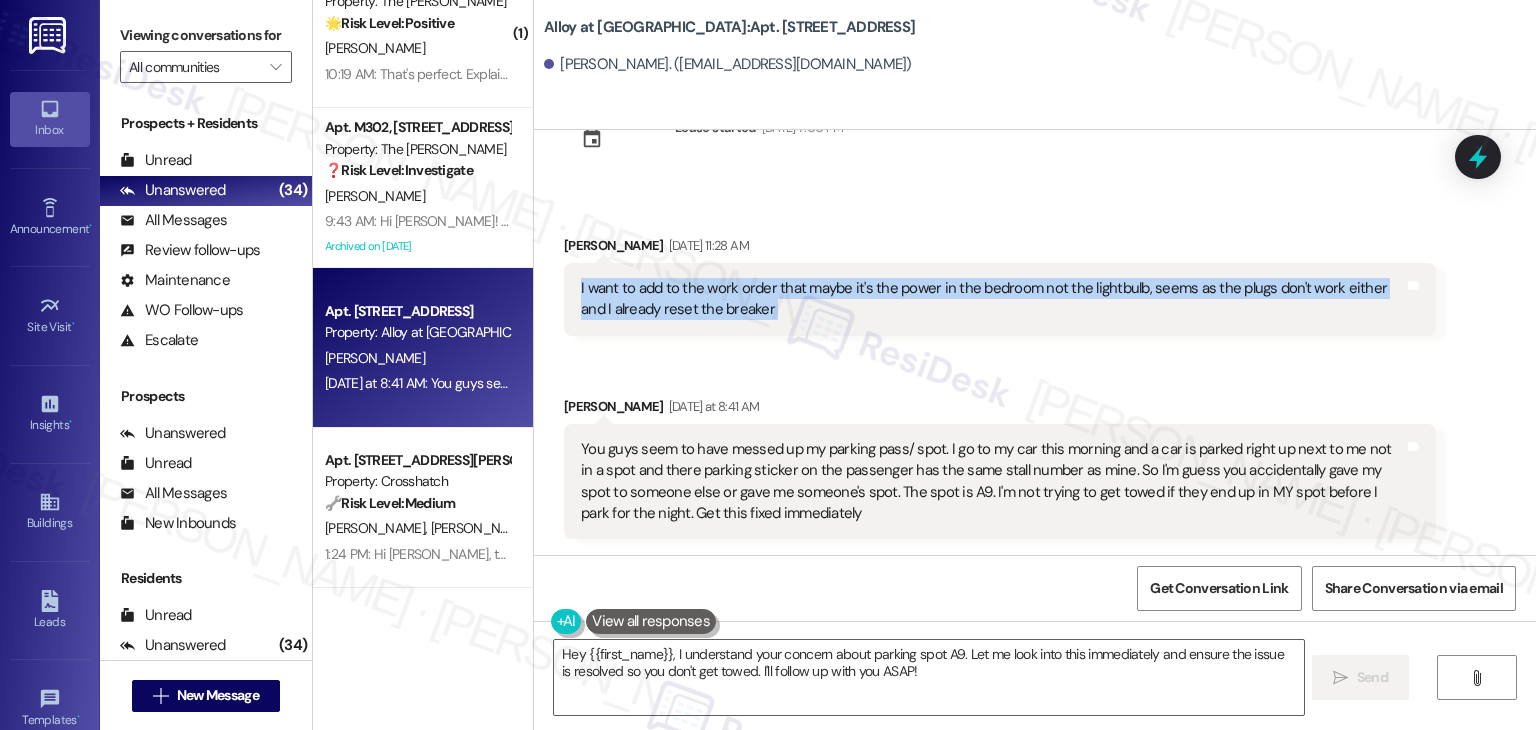click on "Received via SMS Sydney Hansen Jul 19, 2025 at 11:28 AM I want to add to the work order that maybe it's the power in the bedroom not the lightbulb, seems as the plugs don't work either and I already reset the breaker Tags and notes Received via SMS Sydney Hansen Yesterday at 8:41 AM You guys seem to have messed up my parking pass/ spot. I go to my car this morning and a car is parked right up next to me not in a spot and there parking sticker on the passenger has the same stall number as mine. So I'm guess you accidentally gave my spot to someone else or gave me someone's spot. The spot is A9. I'm not trying to get towed if they end up in MY spot before I park for the night. Get this fixed immediately Tags and notes" at bounding box center (1035, 372) 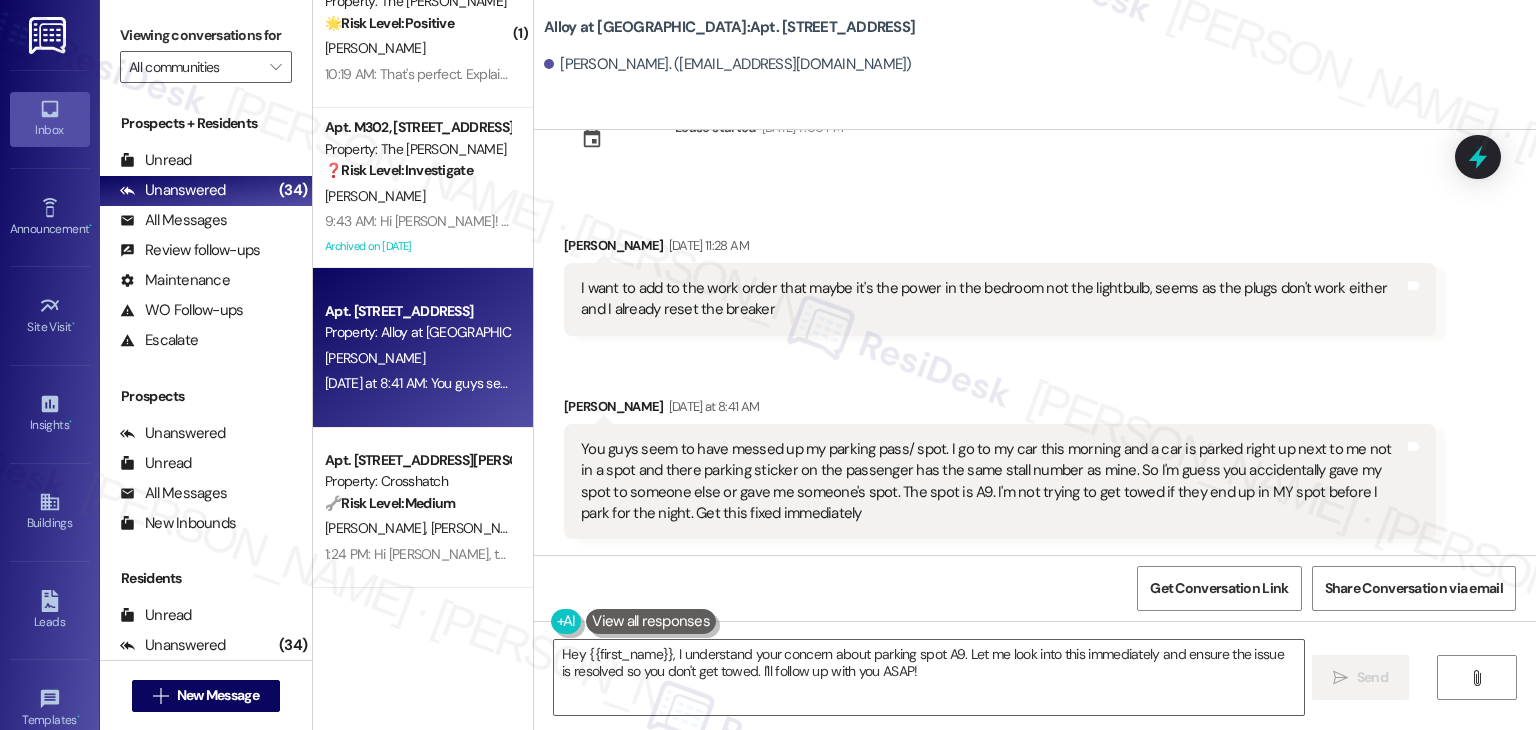 click on "Received via SMS Sydney Hansen Yesterday at 8:41 AM You guys seem to have messed up my parking pass/ spot. I go to my car this morning and a car is parked right up next to me not in a spot and there parking sticker on the passenger has the same stall number as mine. So I'm guess you accidentally gave my spot to someone else or gave me someone's spot. The spot is A9. I'm not trying to get towed if they end up in MY spot before I park for the night. Get this fixed immediately Tags and notes" at bounding box center [1000, 468] 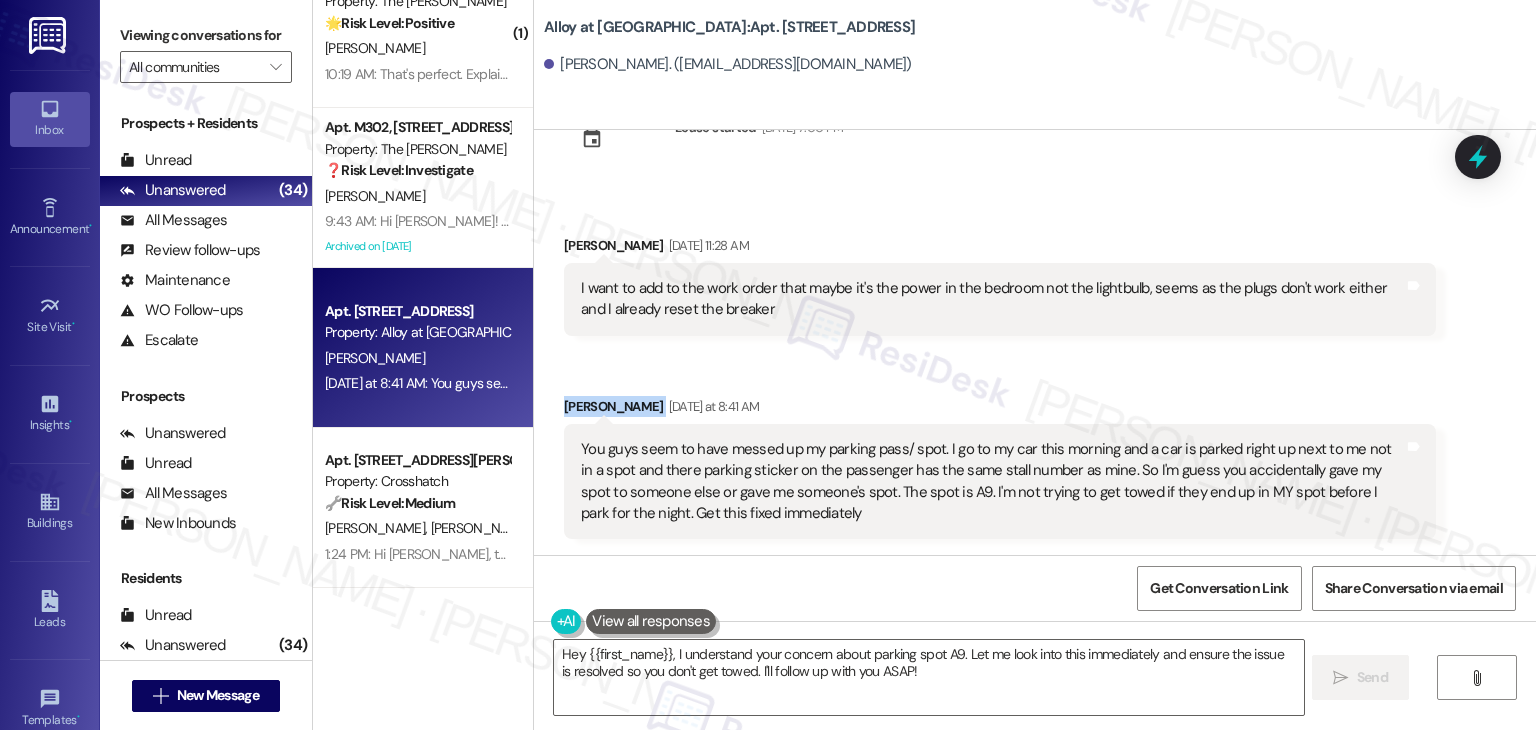 click on "Received via SMS Sydney Hansen Yesterday at 8:41 AM You guys seem to have messed up my parking pass/ spot. I go to my car this morning and a car is parked right up next to me not in a spot and there parking sticker on the passenger has the same stall number as mine. So I'm guess you accidentally gave my spot to someone else or gave me someone's spot. The spot is A9. I'm not trying to get towed if they end up in MY spot before I park for the night. Get this fixed immediately Tags and notes" at bounding box center [1000, 468] 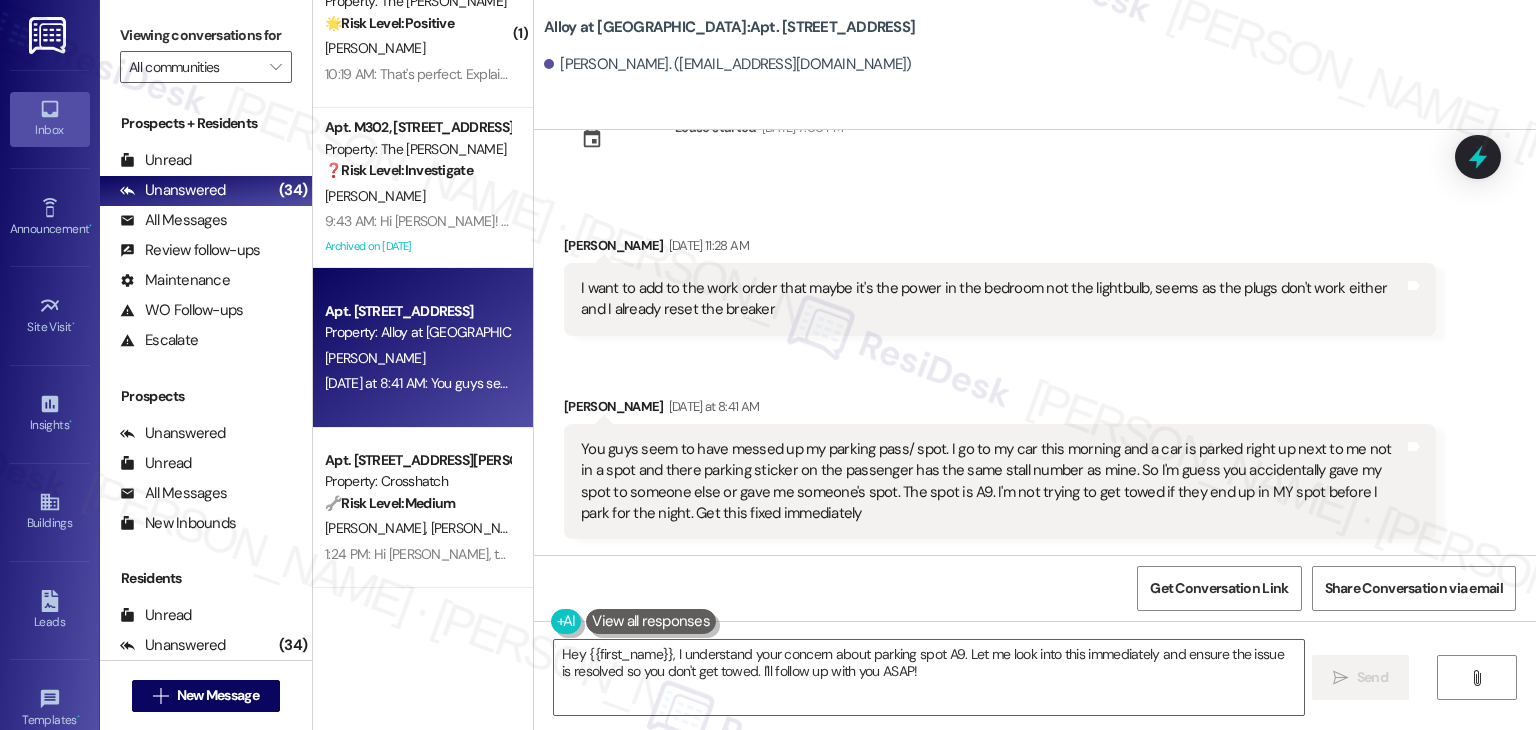 click on "Received via SMS Sydney Hansen Yesterday at 8:41 AM You guys seem to have messed up my parking pass/ spot. I go to my car this morning and a car is parked right up next to me not in a spot and there parking sticker on the passenger has the same stall number as mine. So I'm guess you accidentally gave my spot to someone else or gave me someone's spot. The spot is A9. I'm not trying to get towed if they end up in MY spot before I park for the night. Get this fixed immediately Tags and notes" at bounding box center [1000, 468] 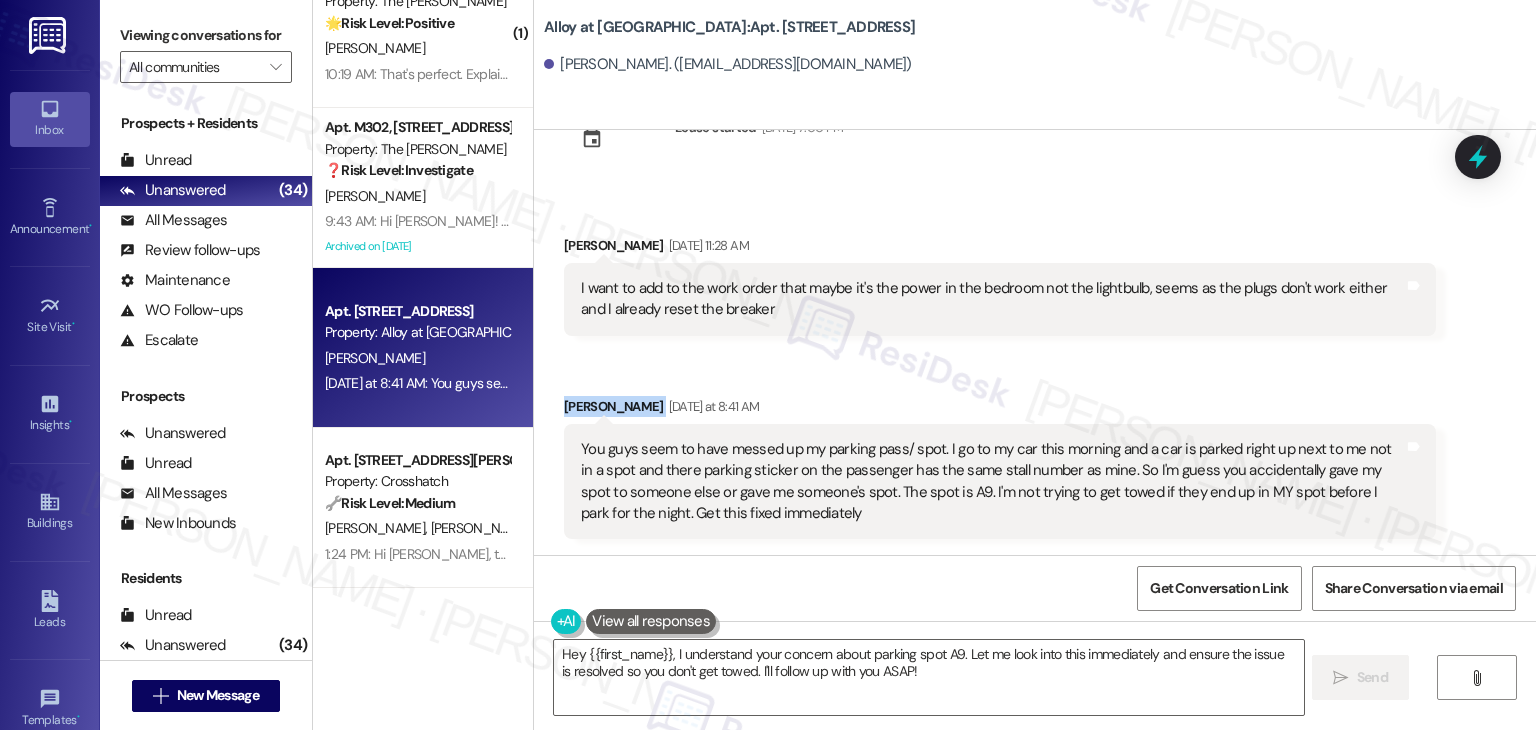 click on "Received via SMS Sydney Hansen Yesterday at 8:41 AM You guys seem to have messed up my parking pass/ spot. I go to my car this morning and a car is parked right up next to me not in a spot and there parking sticker on the passenger has the same stall number as mine. So I'm guess you accidentally gave my spot to someone else or gave me someone's spot. The spot is A9. I'm not trying to get towed if they end up in MY spot before I park for the night. Get this fixed immediately Tags and notes" at bounding box center [1000, 468] 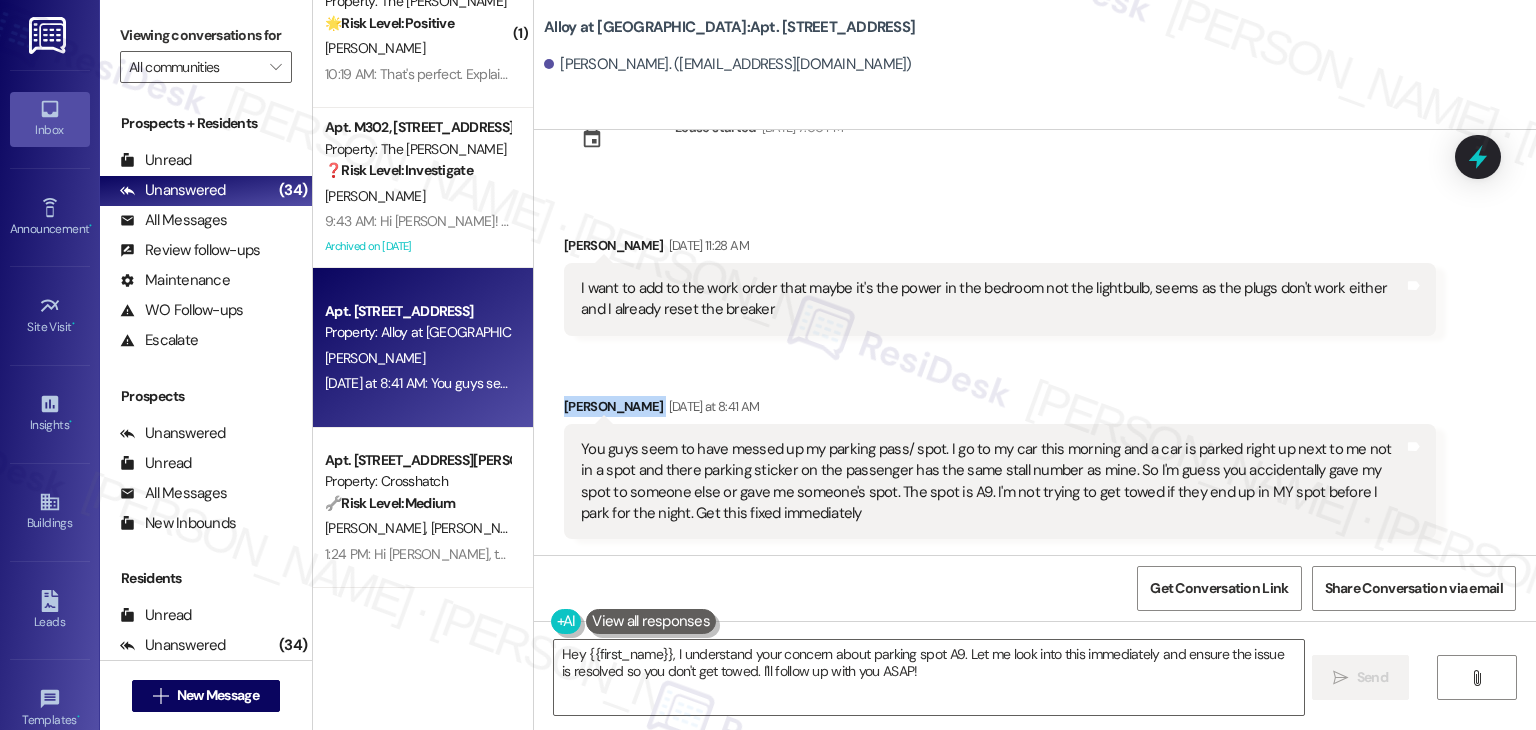 click on "Sydney Hansen Yesterday at 8:41 AM" at bounding box center [1000, 410] 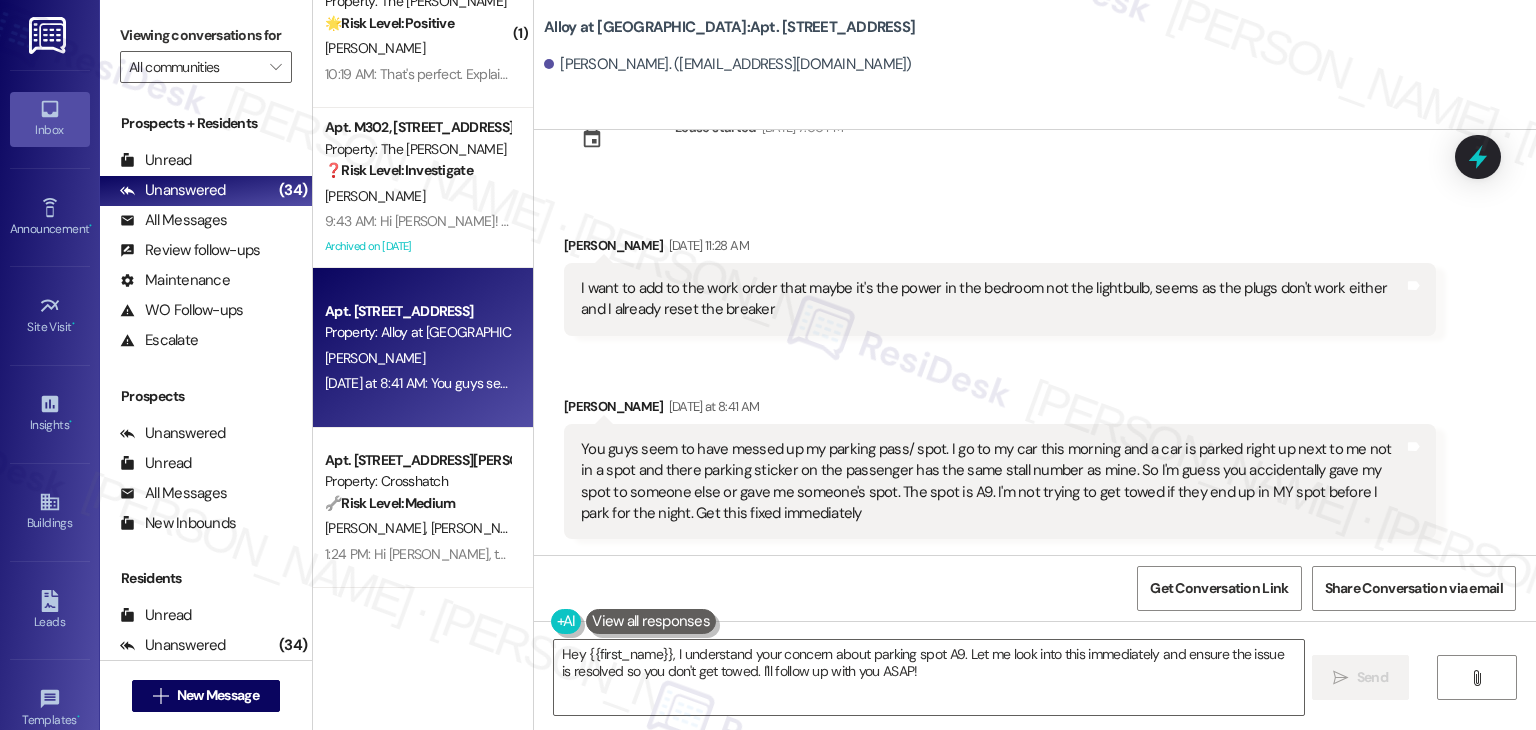 click on "You guys seem to have messed up my parking pass/ spot. I go to my car this morning and a car is parked right up next to me not in a spot and there parking sticker on the passenger has the same stall number as mine. So I'm guess you accidentally gave my spot to someone else or gave me someone's spot. The spot is A9. I'm not trying to get towed if they end up in MY spot before I park for the night. Get this fixed immediately" at bounding box center (992, 482) 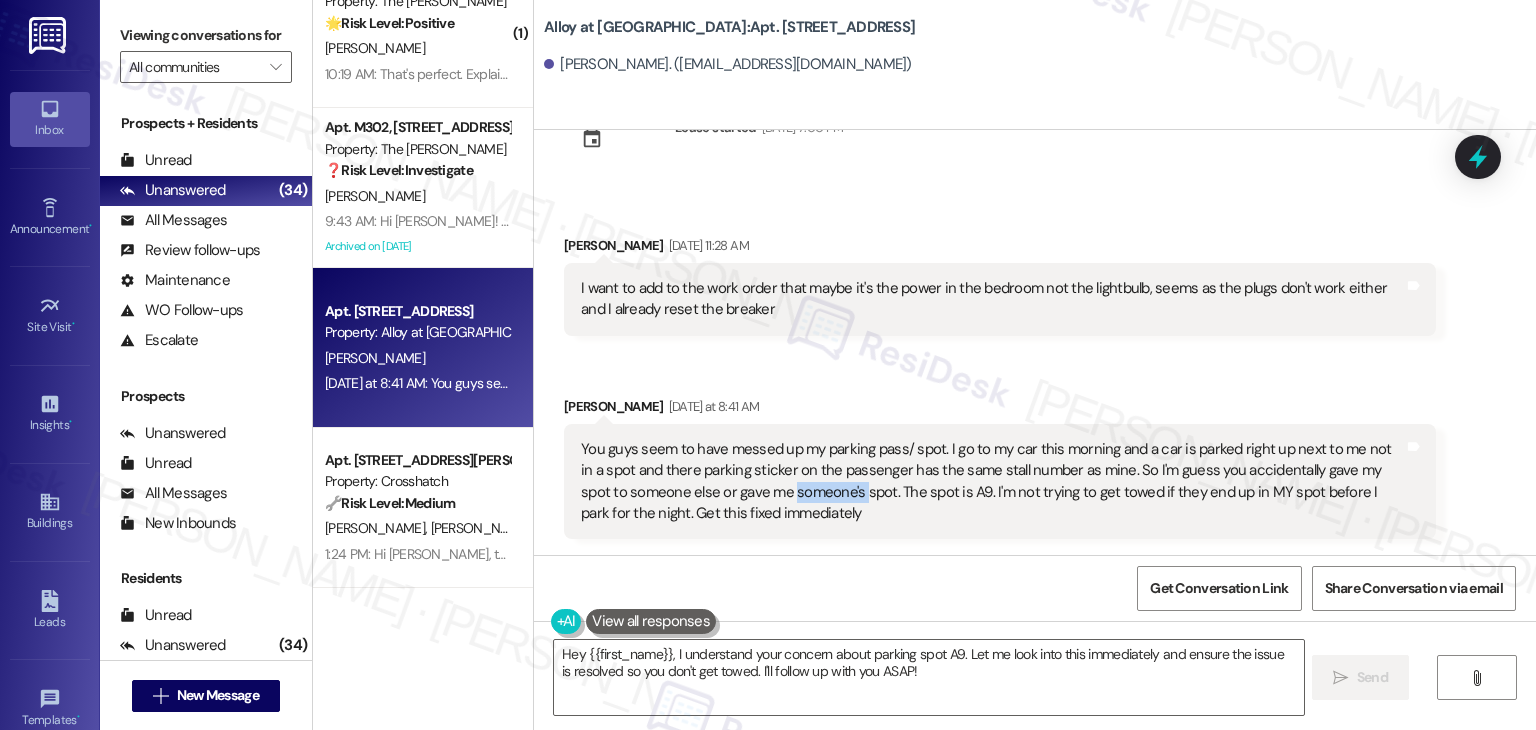 click on "You guys seem to have messed up my parking pass/ spot. I go to my car this morning and a car is parked right up next to me not in a spot and there parking sticker on the passenger has the same stall number as mine. So I'm guess you accidentally gave my spot to someone else or gave me someone's spot. The spot is A9. I'm not trying to get towed if they end up in MY spot before I park for the night. Get this fixed immediately" at bounding box center [992, 482] 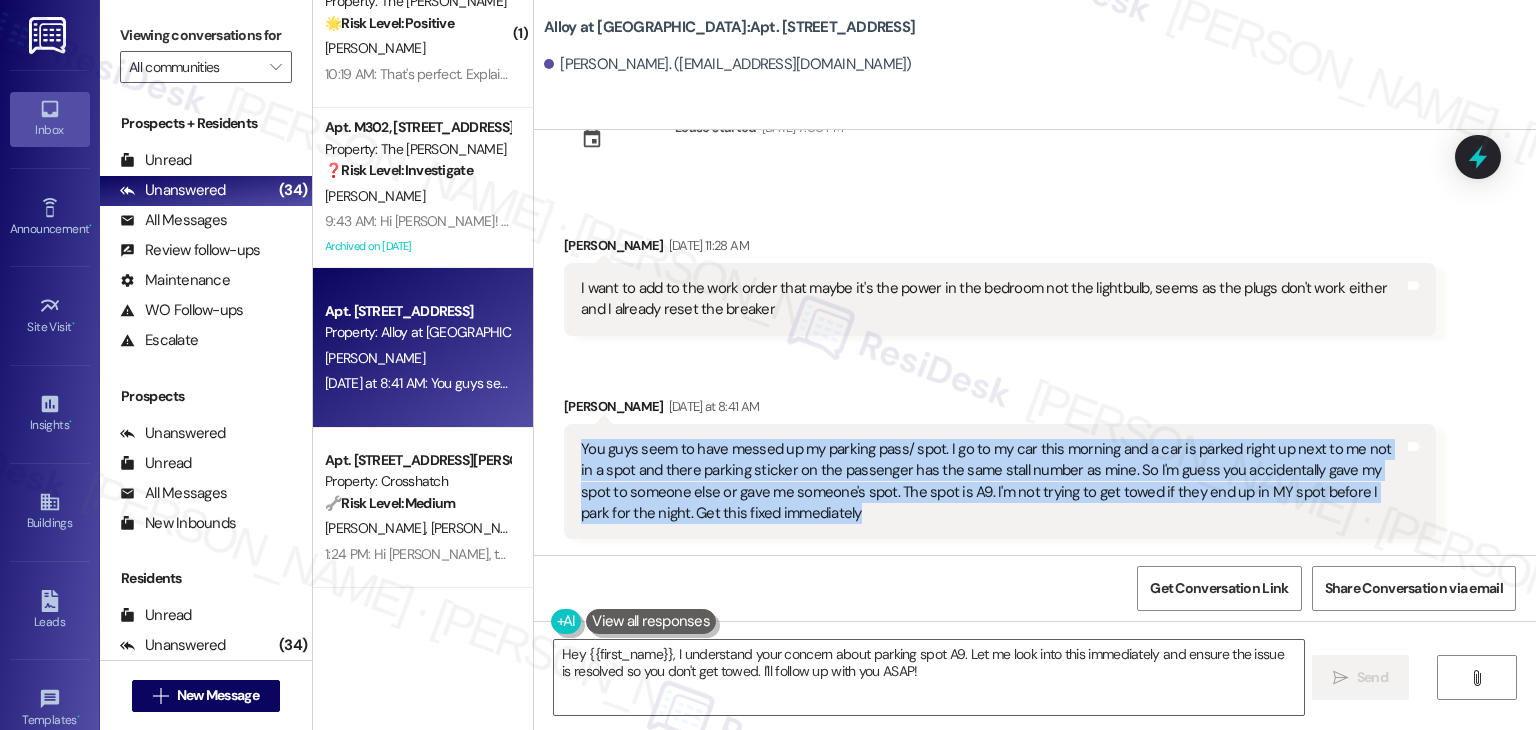 click on "You guys seem to have messed up my parking pass/ spot. I go to my car this morning and a car is parked right up next to me not in a spot and there parking sticker on the passenger has the same stall number as mine. So I'm guess you accidentally gave my spot to someone else or gave me someone's spot. The spot is A9. I'm not trying to get towed if they end up in MY spot before I park for the night. Get this fixed immediately" at bounding box center [992, 482] 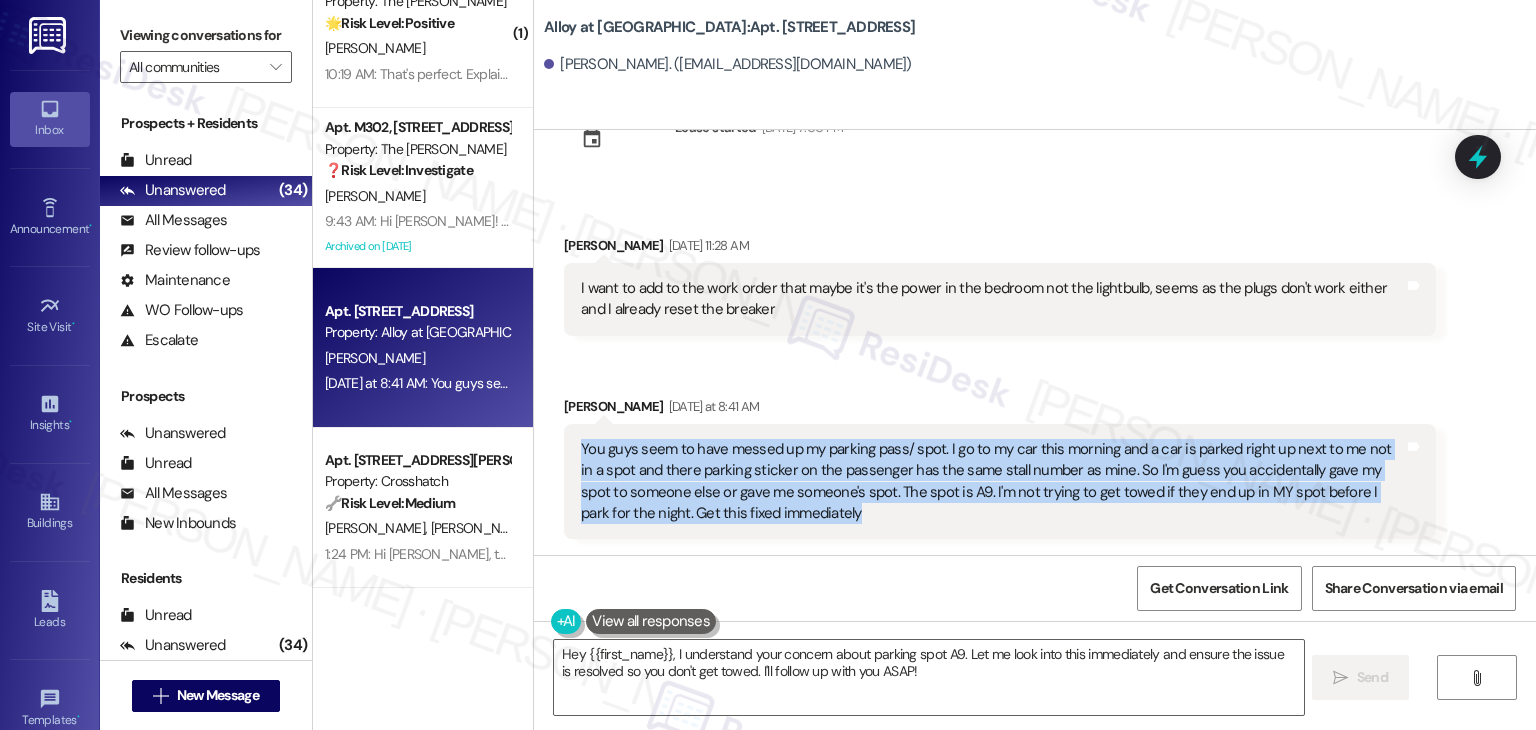 copy on "You guys seem to have messed up my parking pass/ spot. I go to my car this morning and a car is parked right up next to me not in a spot and there parking sticker on the passenger has the same stall number as mine. So I'm guess you accidentally gave my spot to someone else or gave me someone's spot. The spot is A9. I'm not trying to get towed if they end up in MY spot before I park for the night. Get this fixed immediately Tags and notes" 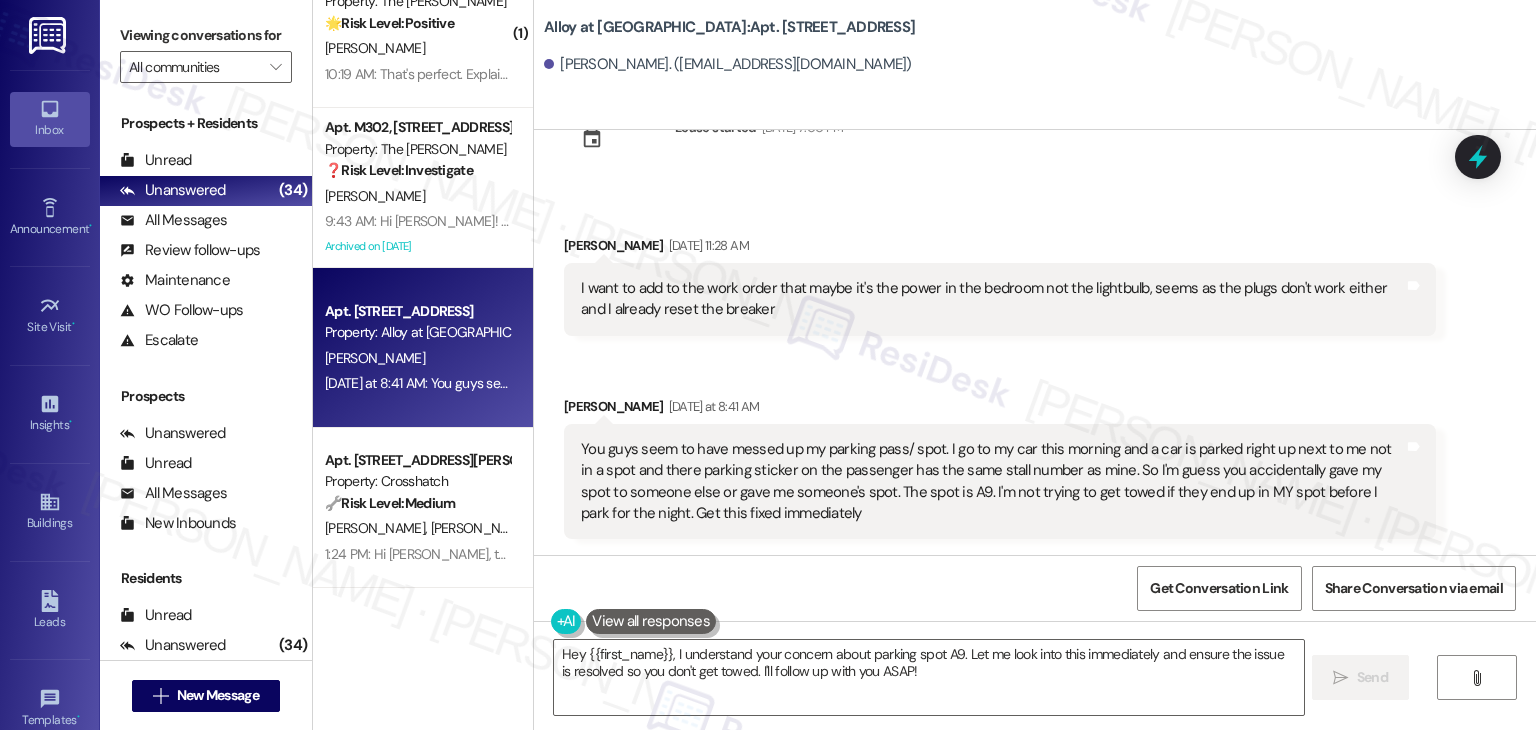 click on "Received via SMS Sydney Hansen Yesterday at 8:41 AM You guys seem to have messed up my parking pass/ spot. I go to my car this morning and a car is parked right up next to me not in a spot and there parking sticker on the passenger has the same stall number as mine. So I'm guess you accidentally gave my spot to someone else or gave me someone's spot. The spot is A9. I'm not trying to get towed if they end up in MY spot before I park for the night. Get this fixed immediately Tags and notes" at bounding box center [1000, 468] 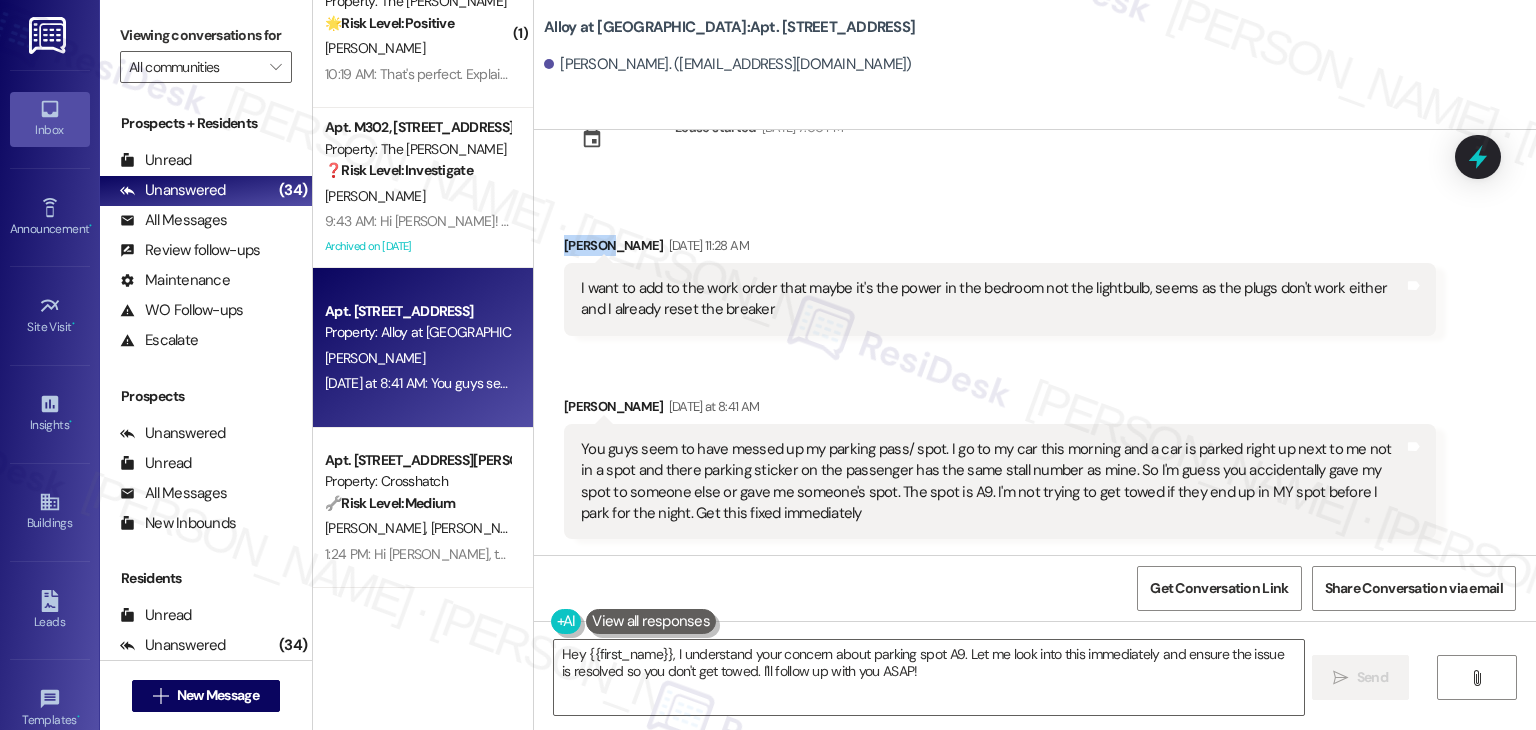 click on "WO Opened request: Fridge is warm Apr 06, 2025 at 7:04 AM Status :  Completed Show details Received via SMS Sydney Hansen Jun 25, 2025 at 3:00 PM Hello! I received a call to email in some of my pay stubbs so that me and my roommates can get approved for our apartment. Just wanted to let you know that I sent that email over!! Tags and notes Sent via SMS ResiDesk Leasing Assistant Jun 25, 2025 at 3:00 PM Thank you for contacting our leasing department. A leasing partner will be in touch with you shortly. Before we do, could we get your name? Tags and notes Tagged as:   Call request Click to highlight conversations about Call request Received via SMS Sydney Hansen Jun 25, 2025 at 3:00 PM Sydney hansen Tags and notes WO Opened request: Our front d... Jul 06, 2025 at 11:13 AM Status :  Completed Show details Received via SMS Sydney Hansen Jul 09, 2025 at 5:31 PM Hello I got my lease emailed over yesterday I just have some questions about it before I sign. Please text or call back when you can Tags and notes" at bounding box center [1035, 342] 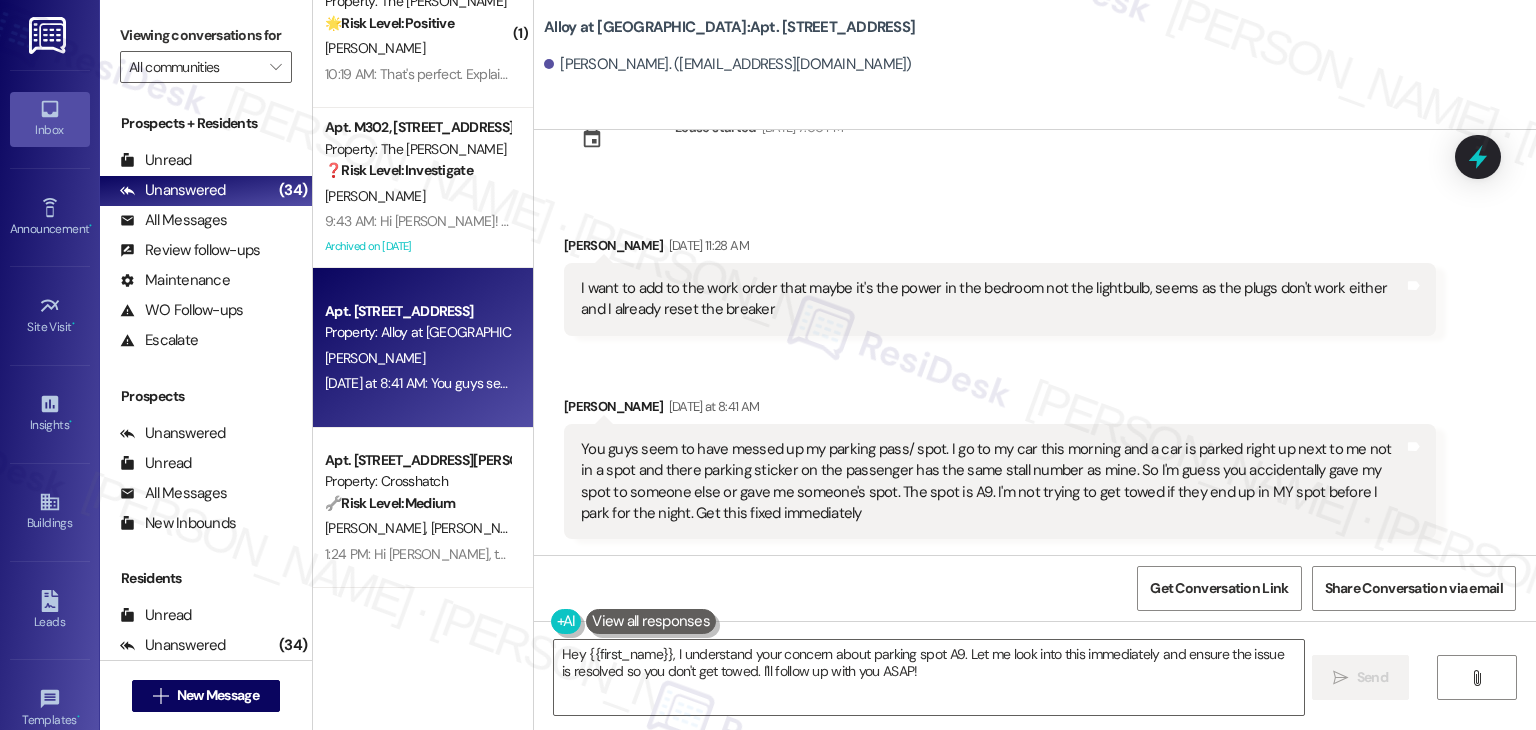 click on "WO Opened request: Fridge is warm Apr 06, 2025 at 7:04 AM Status :  Completed Show details Received via SMS Sydney Hansen Jun 25, 2025 at 3:00 PM Hello! I received a call to email in some of my pay stubbs so that me and my roommates can get approved for our apartment. Just wanted to let you know that I sent that email over!! Tags and notes Sent via SMS ResiDesk Leasing Assistant Jun 25, 2025 at 3:00 PM Thank you for contacting our leasing department. A leasing partner will be in touch with you shortly. Before we do, could we get your name? Tags and notes Tagged as:   Call request Click to highlight conversations about Call request Received via SMS Sydney Hansen Jun 25, 2025 at 3:00 PM Sydney hansen Tags and notes WO Opened request: Our front d... Jul 06, 2025 at 11:13 AM Status :  Completed Show details Received via SMS Sydney Hansen Jul 09, 2025 at 5:31 PM Hello I got my lease emailed over yesterday I just have some questions about it before I sign. Please text or call back when you can Tags and notes" at bounding box center [1035, 342] 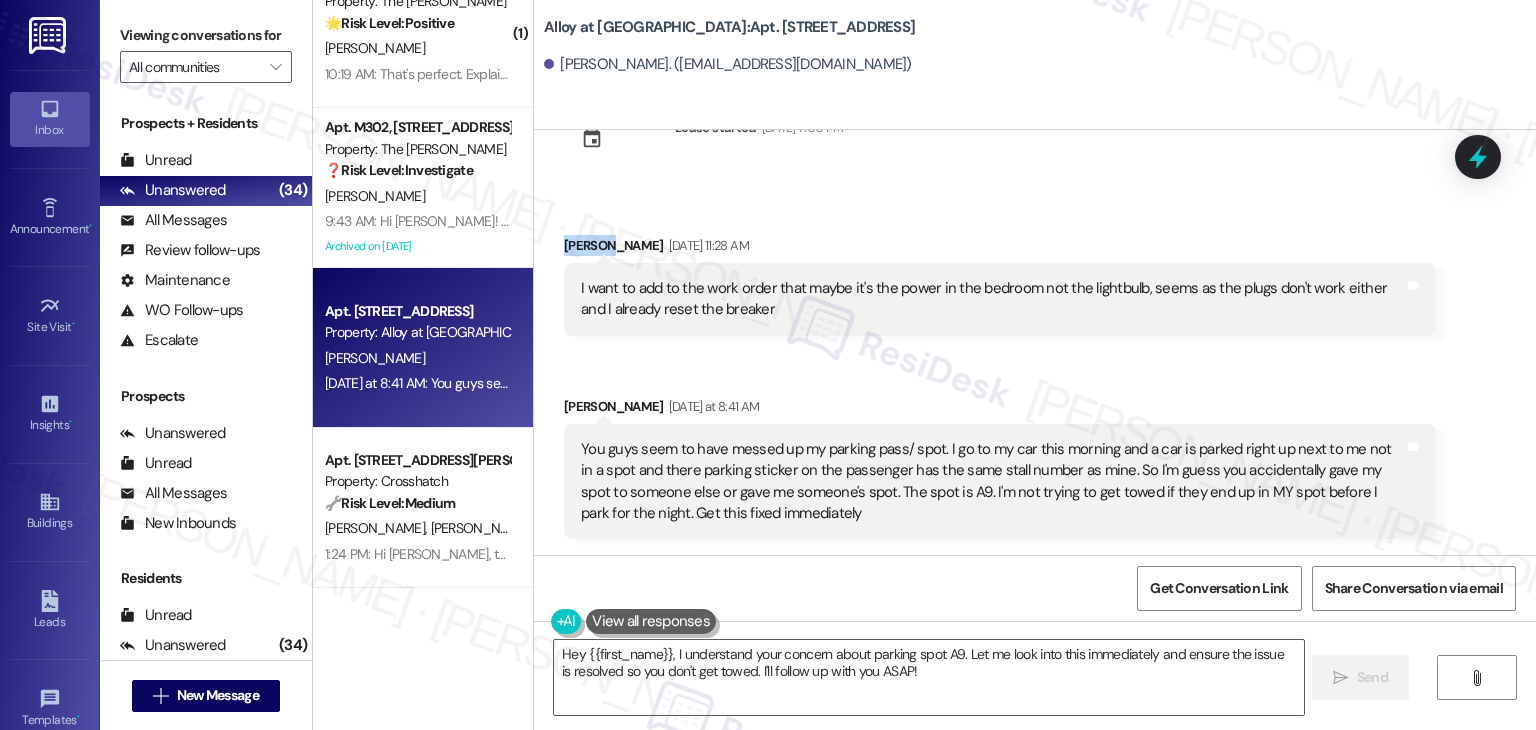 click on "WO Opened request: Fridge is warm Apr 06, 2025 at 7:04 AM Status :  Completed Show details Received via SMS Sydney Hansen Jun 25, 2025 at 3:00 PM Hello! I received a call to email in some of my pay stubbs so that me and my roommates can get approved for our apartment. Just wanted to let you know that I sent that email over!! Tags and notes Sent via SMS ResiDesk Leasing Assistant Jun 25, 2025 at 3:00 PM Thank you for contacting our leasing department. A leasing partner will be in touch with you shortly. Before we do, could we get your name? Tags and notes Tagged as:   Call request Click to highlight conversations about Call request Received via SMS Sydney Hansen Jun 25, 2025 at 3:00 PM Sydney hansen Tags and notes WO Opened request: Our front d... Jul 06, 2025 at 11:13 AM Status :  Completed Show details Received via SMS Sydney Hansen Jul 09, 2025 at 5:31 PM Hello I got my lease emailed over yesterday I just have some questions about it before I sign. Please text or call back when you can Tags and notes" at bounding box center [1035, 342] 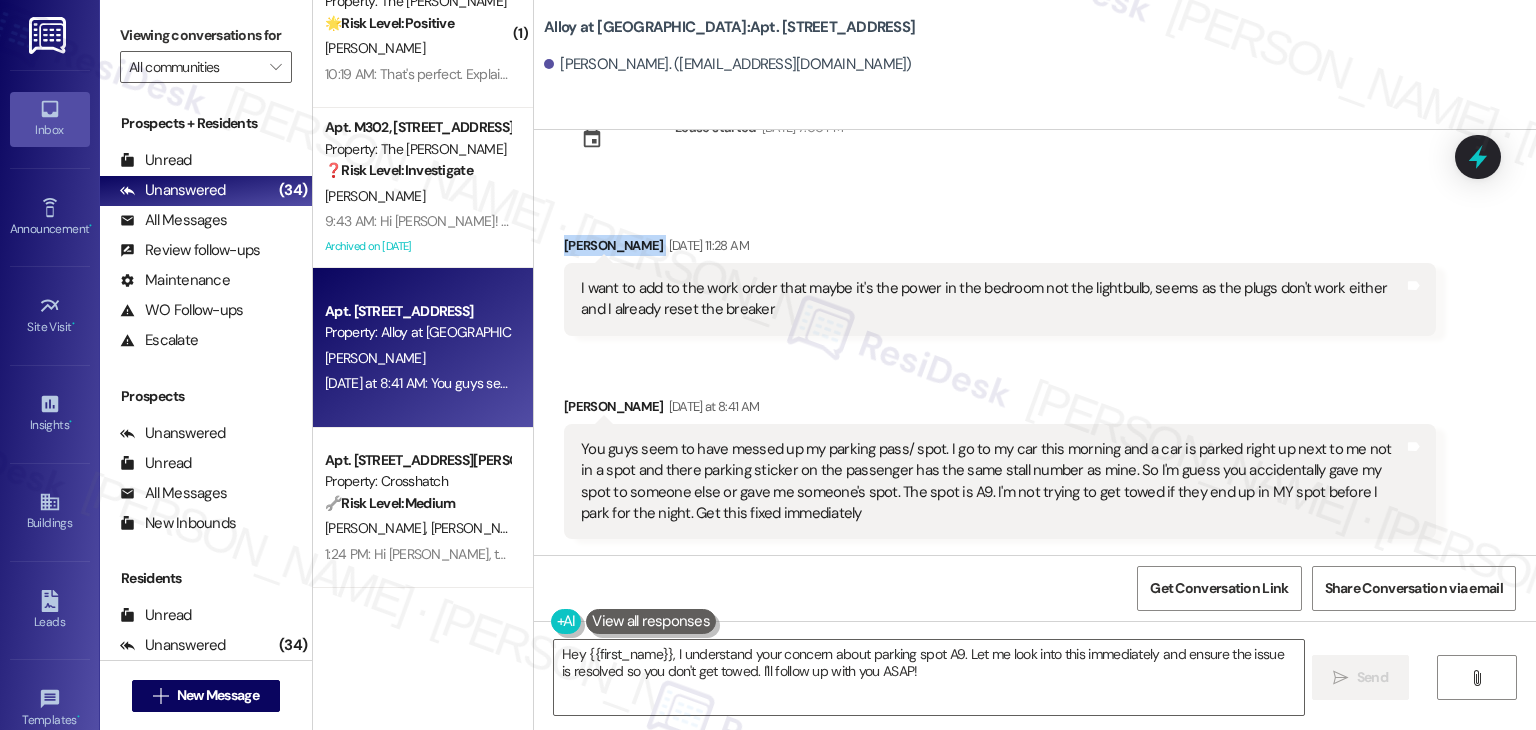 click on "WO Opened request: Fridge is warm Apr 06, 2025 at 7:04 AM Status :  Completed Show details Received via SMS Sydney Hansen Jun 25, 2025 at 3:00 PM Hello! I received a call to email in some of my pay stubbs so that me and my roommates can get approved for our apartment. Just wanted to let you know that I sent that email over!! Tags and notes Sent via SMS ResiDesk Leasing Assistant Jun 25, 2025 at 3:00 PM Thank you for contacting our leasing department. A leasing partner will be in touch with you shortly. Before we do, could we get your name? Tags and notes Tagged as:   Call request Click to highlight conversations about Call request Received via SMS Sydney Hansen Jun 25, 2025 at 3:00 PM Sydney hansen Tags and notes WO Opened request: Our front d... Jul 06, 2025 at 11:13 AM Status :  Completed Show details Received via SMS Sydney Hansen Jul 09, 2025 at 5:31 PM Hello I got my lease emailed over yesterday I just have some questions about it before I sign. Please text or call back when you can Tags and notes" at bounding box center (1035, 342) 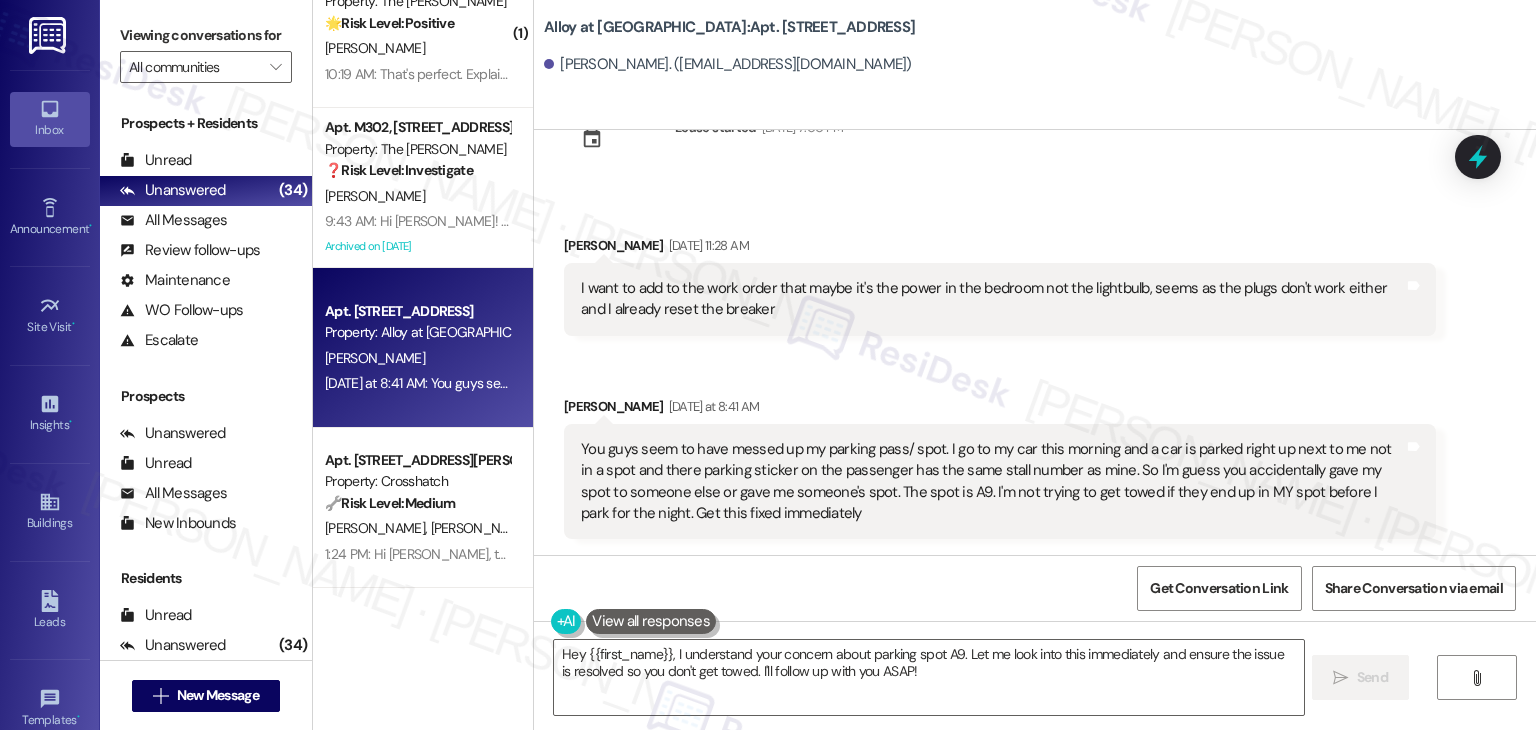 click on "WO Opened request: Fridge is warm Apr 06, 2025 at 7:04 AM Status :  Completed Show details Received via SMS Sydney Hansen Jun 25, 2025 at 3:00 PM Hello! I received a call to email in some of my pay stubbs so that me and my roommates can get approved for our apartment. Just wanted to let you know that I sent that email over!! Tags and notes Sent via SMS ResiDesk Leasing Assistant Jun 25, 2025 at 3:00 PM Thank you for contacting our leasing department. A leasing partner will be in touch with you shortly. Before we do, could we get your name? Tags and notes Tagged as:   Call request Click to highlight conversations about Call request Received via SMS Sydney Hansen Jun 25, 2025 at 3:00 PM Sydney hansen Tags and notes WO Opened request: Our front d... Jul 06, 2025 at 11:13 AM Status :  Completed Show details Received via SMS Sydney Hansen Jul 09, 2025 at 5:31 PM Hello I got my lease emailed over yesterday I just have some questions about it before I sign. Please text or call back when you can Tags and notes" at bounding box center [1035, 342] 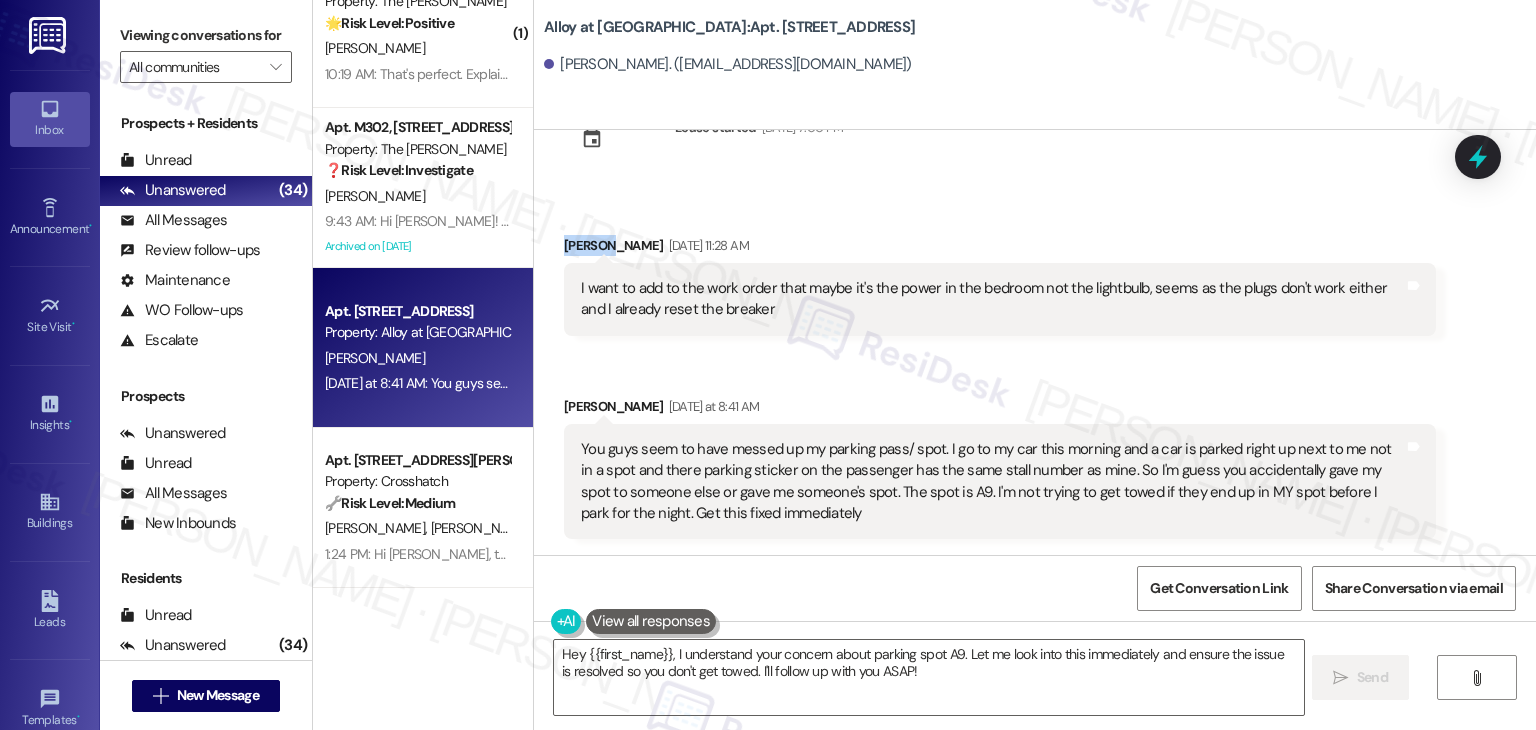 click on "WO Opened request: Fridge is warm Apr 06, 2025 at 7:04 AM Status :  Completed Show details Received via SMS Sydney Hansen Jun 25, 2025 at 3:00 PM Hello! I received a call to email in some of my pay stubbs so that me and my roommates can get approved for our apartment. Just wanted to let you know that I sent that email over!! Tags and notes Sent via SMS ResiDesk Leasing Assistant Jun 25, 2025 at 3:00 PM Thank you for contacting our leasing department. A leasing partner will be in touch with you shortly. Before we do, could we get your name? Tags and notes Tagged as:   Call request Click to highlight conversations about Call request Received via SMS Sydney Hansen Jun 25, 2025 at 3:00 PM Sydney hansen Tags and notes WO Opened request: Our front d... Jul 06, 2025 at 11:13 AM Status :  Completed Show details Received via SMS Sydney Hansen Jul 09, 2025 at 5:31 PM Hello I got my lease emailed over yesterday I just have some questions about it before I sign. Please text or call back when you can Tags and notes" at bounding box center [1035, 342] 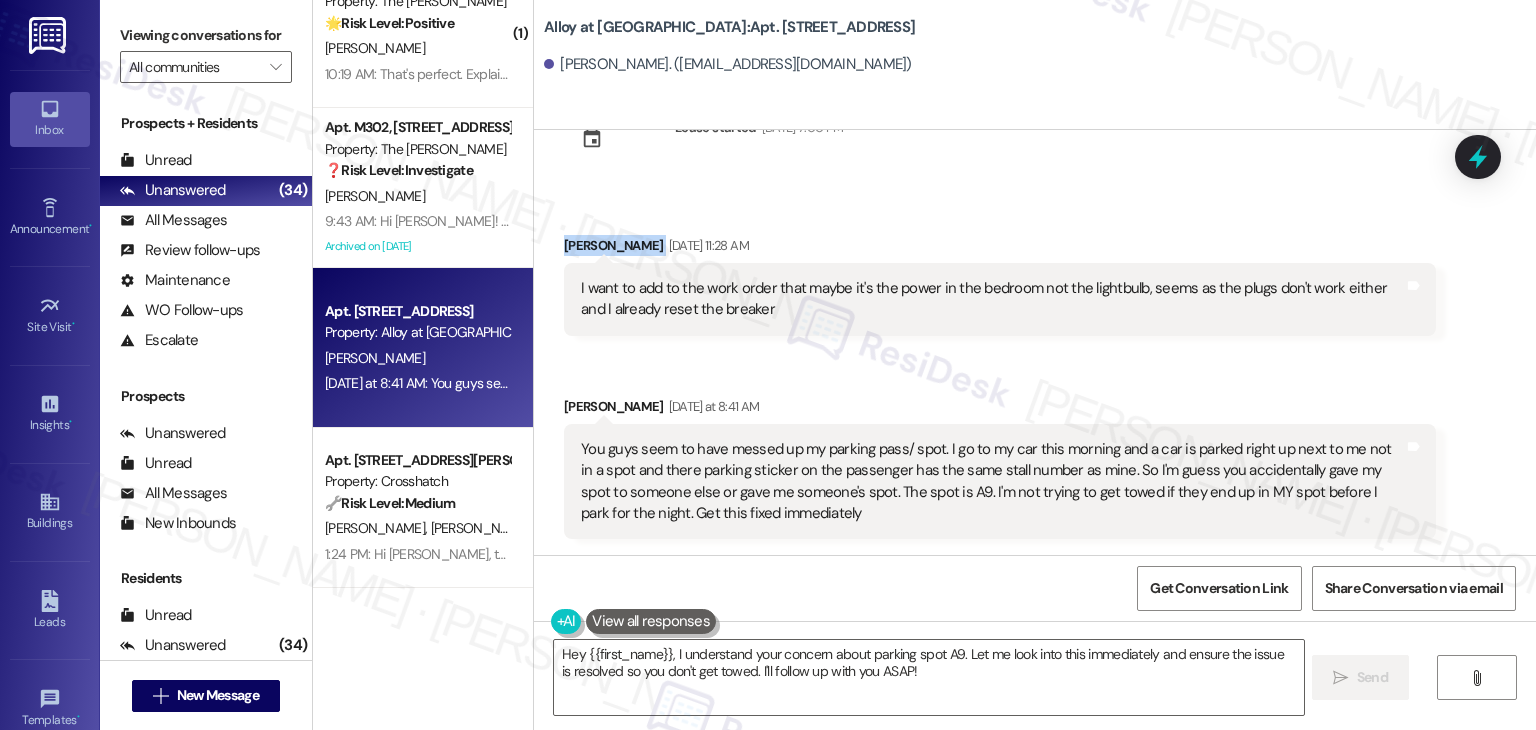 click on "WO Opened request: Fridge is warm Apr 06, 2025 at 7:04 AM Status :  Completed Show details Received via SMS Sydney Hansen Jun 25, 2025 at 3:00 PM Hello! I received a call to email in some of my pay stubbs so that me and my roommates can get approved for our apartment. Just wanted to let you know that I sent that email over!! Tags and notes Sent via SMS ResiDesk Leasing Assistant Jun 25, 2025 at 3:00 PM Thank you for contacting our leasing department. A leasing partner will be in touch with you shortly. Before we do, could we get your name? Tags and notes Tagged as:   Call request Click to highlight conversations about Call request Received via SMS Sydney Hansen Jun 25, 2025 at 3:00 PM Sydney hansen Tags and notes WO Opened request: Our front d... Jul 06, 2025 at 11:13 AM Status :  Completed Show details Received via SMS Sydney Hansen Jul 09, 2025 at 5:31 PM Hello I got my lease emailed over yesterday I just have some questions about it before I sign. Please text or call back when you can Tags and notes" at bounding box center (1035, 342) 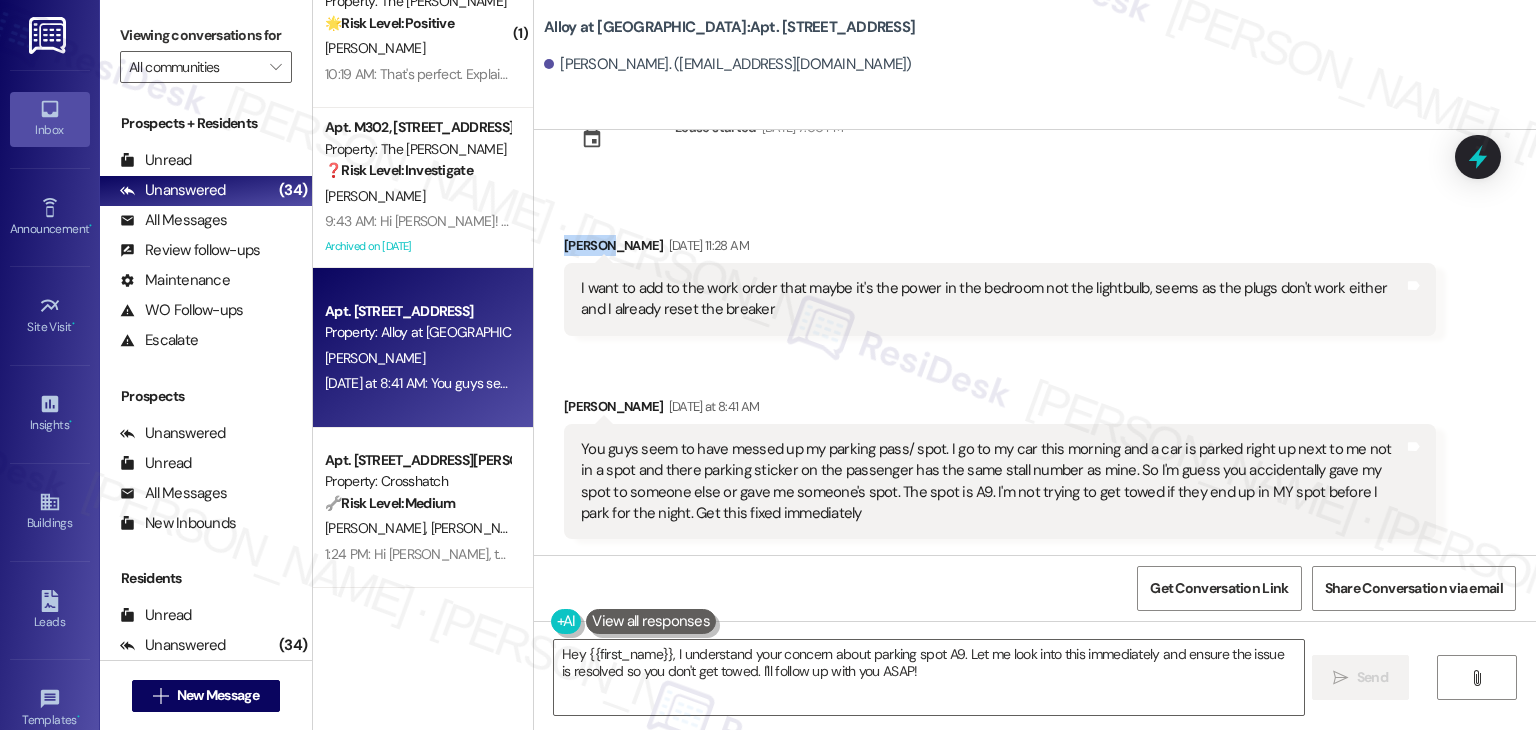 click on "WO Opened request: Fridge is warm Apr 06, 2025 at 7:04 AM Status :  Completed Show details Received via SMS Sydney Hansen Jun 25, 2025 at 3:00 PM Hello! I received a call to email in some of my pay stubbs so that me and my roommates can get approved for our apartment. Just wanted to let you know that I sent that email over!! Tags and notes Sent via SMS ResiDesk Leasing Assistant Jun 25, 2025 at 3:00 PM Thank you for contacting our leasing department. A leasing partner will be in touch with you shortly. Before we do, could we get your name? Tags and notes Tagged as:   Call request Click to highlight conversations about Call request Received via SMS Sydney Hansen Jun 25, 2025 at 3:00 PM Sydney hansen Tags and notes WO Opened request: Our front d... Jul 06, 2025 at 11:13 AM Status :  Completed Show details Received via SMS Sydney Hansen Jul 09, 2025 at 5:31 PM Hello I got my lease emailed over yesterday I just have some questions about it before I sign. Please text or call back when you can Tags and notes" at bounding box center (1035, 342) 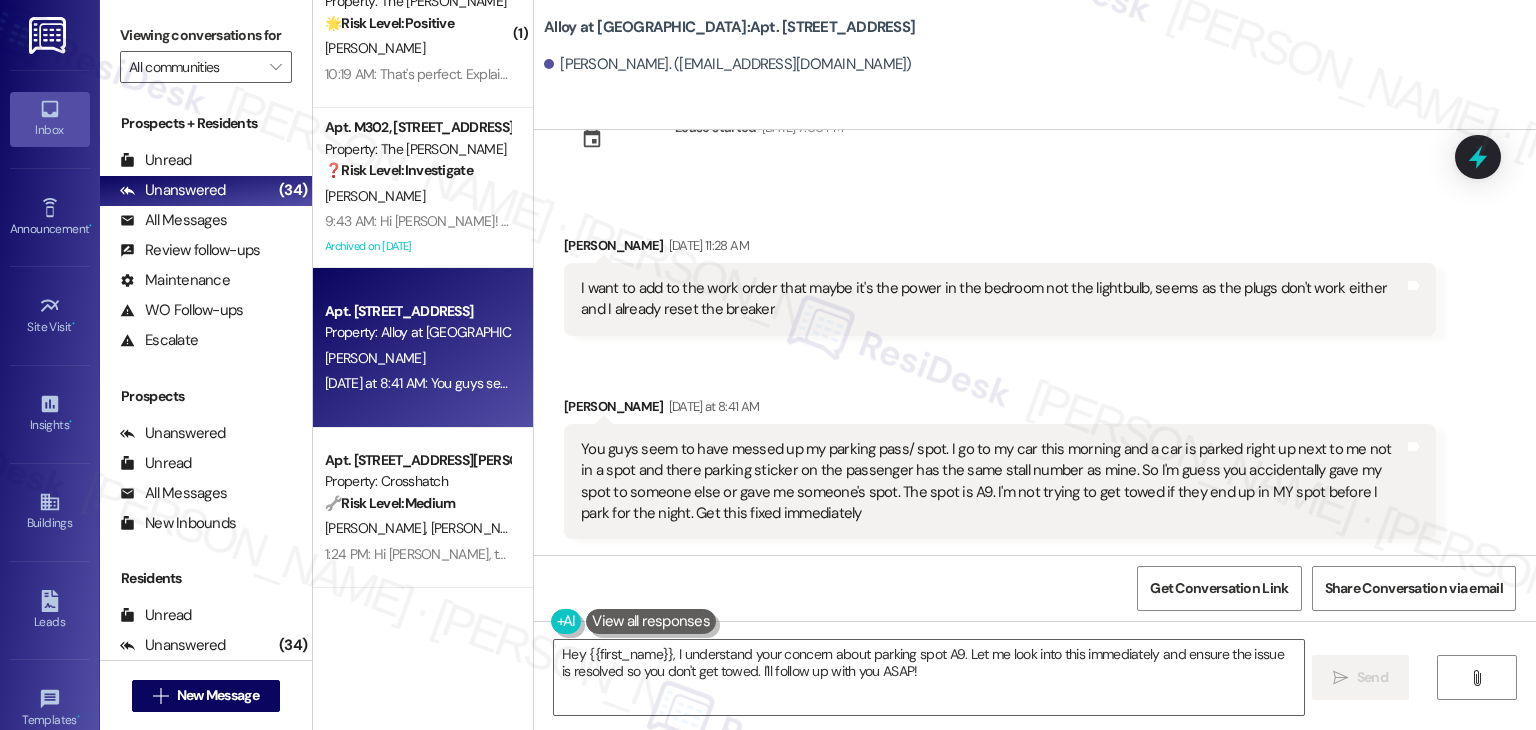 click on "WO Opened request: Fridge is warm Apr 06, 2025 at 7:04 AM Status :  Completed Show details Received via SMS Sydney Hansen Jun 25, 2025 at 3:00 PM Hello! I received a call to email in some of my pay stubbs so that me and my roommates can get approved for our apartment. Just wanted to let you know that I sent that email over!! Tags and notes Sent via SMS ResiDesk Leasing Assistant Jun 25, 2025 at 3:00 PM Thank you for contacting our leasing department. A leasing partner will be in touch with you shortly. Before we do, could we get your name? Tags and notes Tagged as:   Call request Click to highlight conversations about Call request Received via SMS Sydney Hansen Jun 25, 2025 at 3:00 PM Sydney hansen Tags and notes WO Opened request: Our front d... Jul 06, 2025 at 11:13 AM Status :  Completed Show details Received via SMS Sydney Hansen Jul 09, 2025 at 5:31 PM Hello I got my lease emailed over yesterday I just have some questions about it before I sign. Please text or call back when you can Tags and notes" at bounding box center (1035, 342) 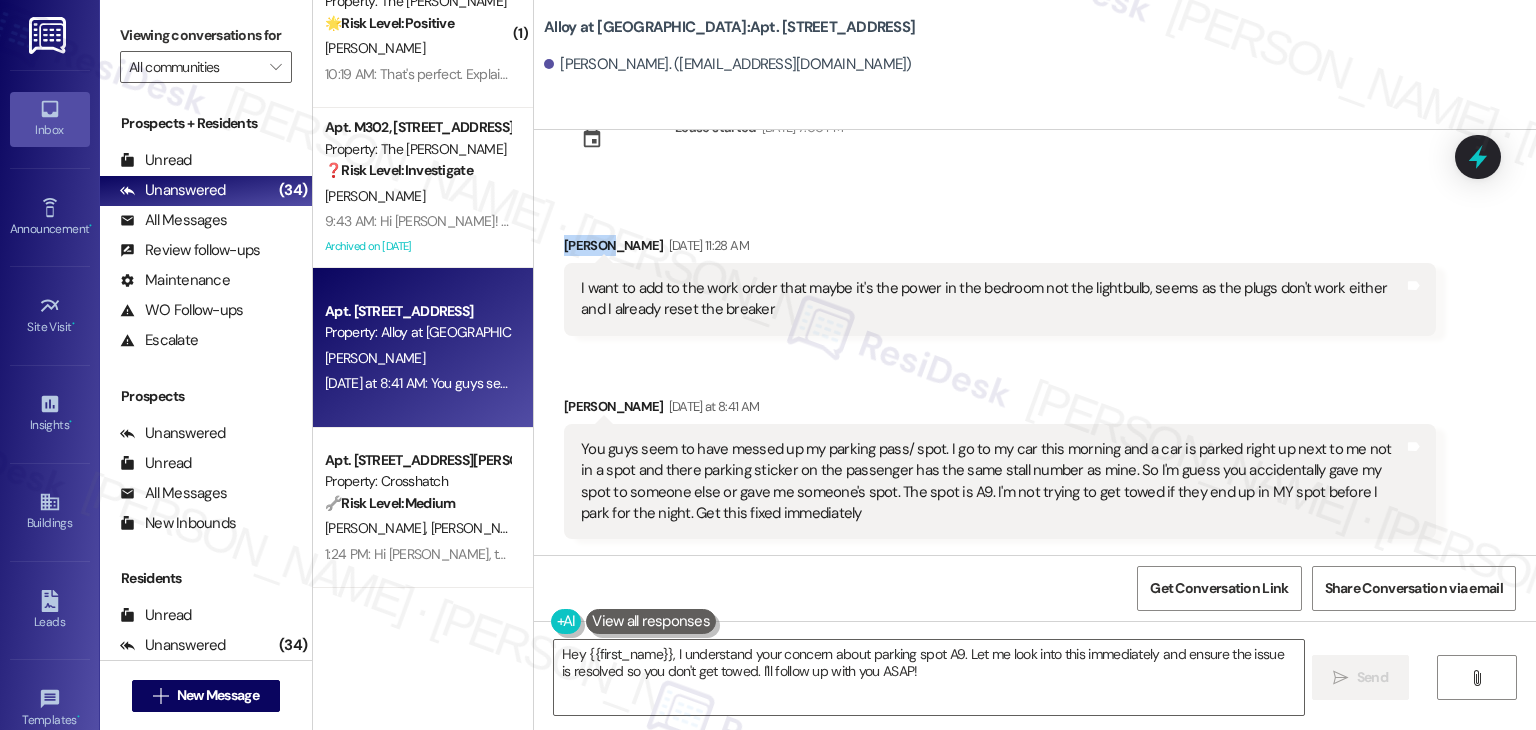 click on "WO Opened request: Fridge is warm Apr 06, 2025 at 7:04 AM Status :  Completed Show details Received via SMS Sydney Hansen Jun 25, 2025 at 3:00 PM Hello! I received a call to email in some of my pay stubbs so that me and my roommates can get approved for our apartment. Just wanted to let you know that I sent that email over!! Tags and notes Sent via SMS ResiDesk Leasing Assistant Jun 25, 2025 at 3:00 PM Thank you for contacting our leasing department. A leasing partner will be in touch with you shortly. Before we do, could we get your name? Tags and notes Tagged as:   Call request Click to highlight conversations about Call request Received via SMS Sydney Hansen Jun 25, 2025 at 3:00 PM Sydney hansen Tags and notes WO Opened request: Our front d... Jul 06, 2025 at 11:13 AM Status :  Completed Show details Received via SMS Sydney Hansen Jul 09, 2025 at 5:31 PM Hello I got my lease emailed over yesterday I just have some questions about it before I sign. Please text or call back when you can Tags and notes" at bounding box center (1035, 342) 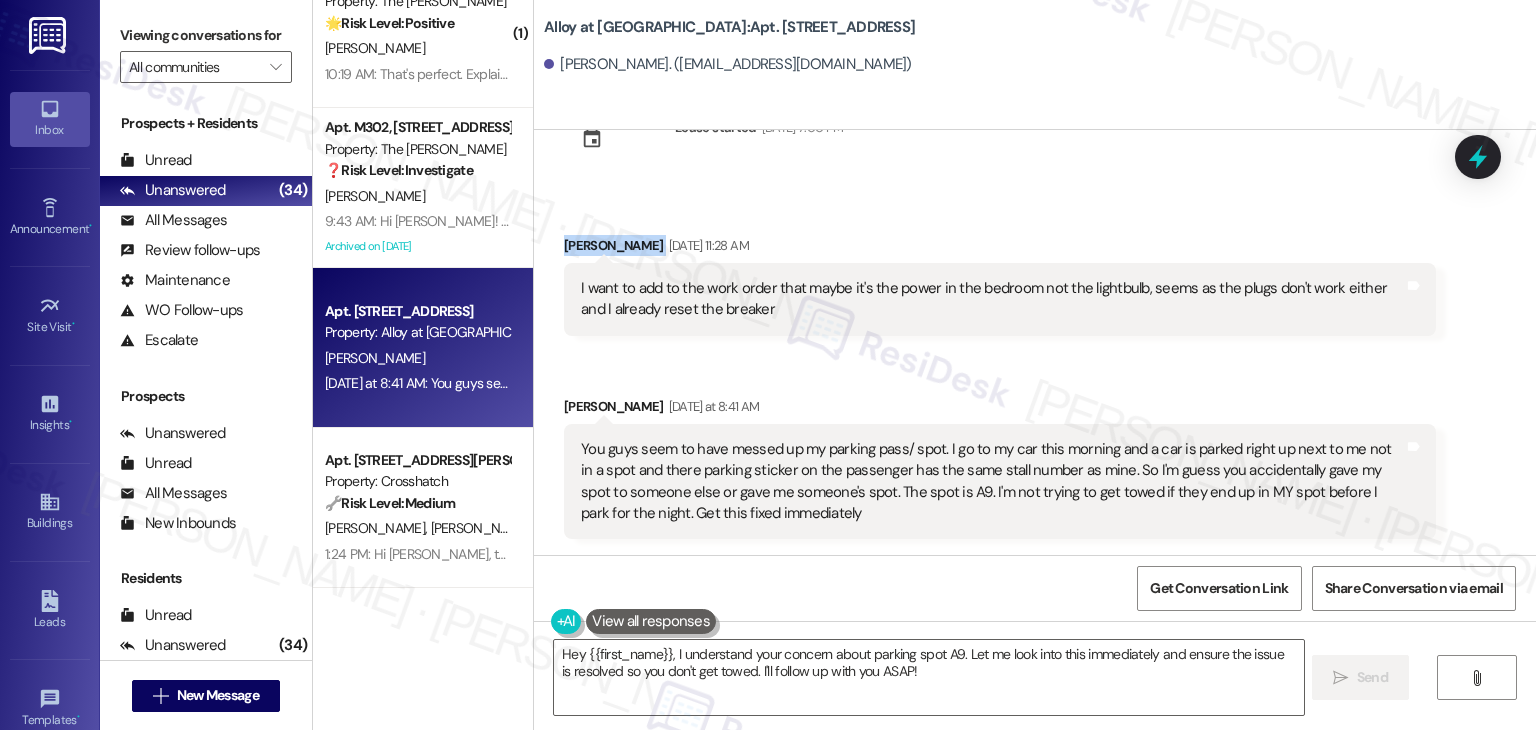 click on "Received via SMS Sydney Hansen Jul 19, 2025 at 11:28 AM I want to add to the work order that maybe it's the power in the bedroom not the lightbulb, seems as the plugs don't work either and I already reset the breaker Tags and notes Received via SMS Sydney Hansen Yesterday at 8:41 AM You guys seem to have messed up my parking pass/ spot. I go to my car this morning and a car is parked right up next to me not in a spot and there parking sticker on the passenger has the same stall number as mine. So I'm guess you accidentally gave my spot to someone else or gave me someone's spot. The spot is A9. I'm not trying to get towed if they end up in MY spot before I park for the night. Get this fixed immediately Tags and notes" at bounding box center (1035, 372) 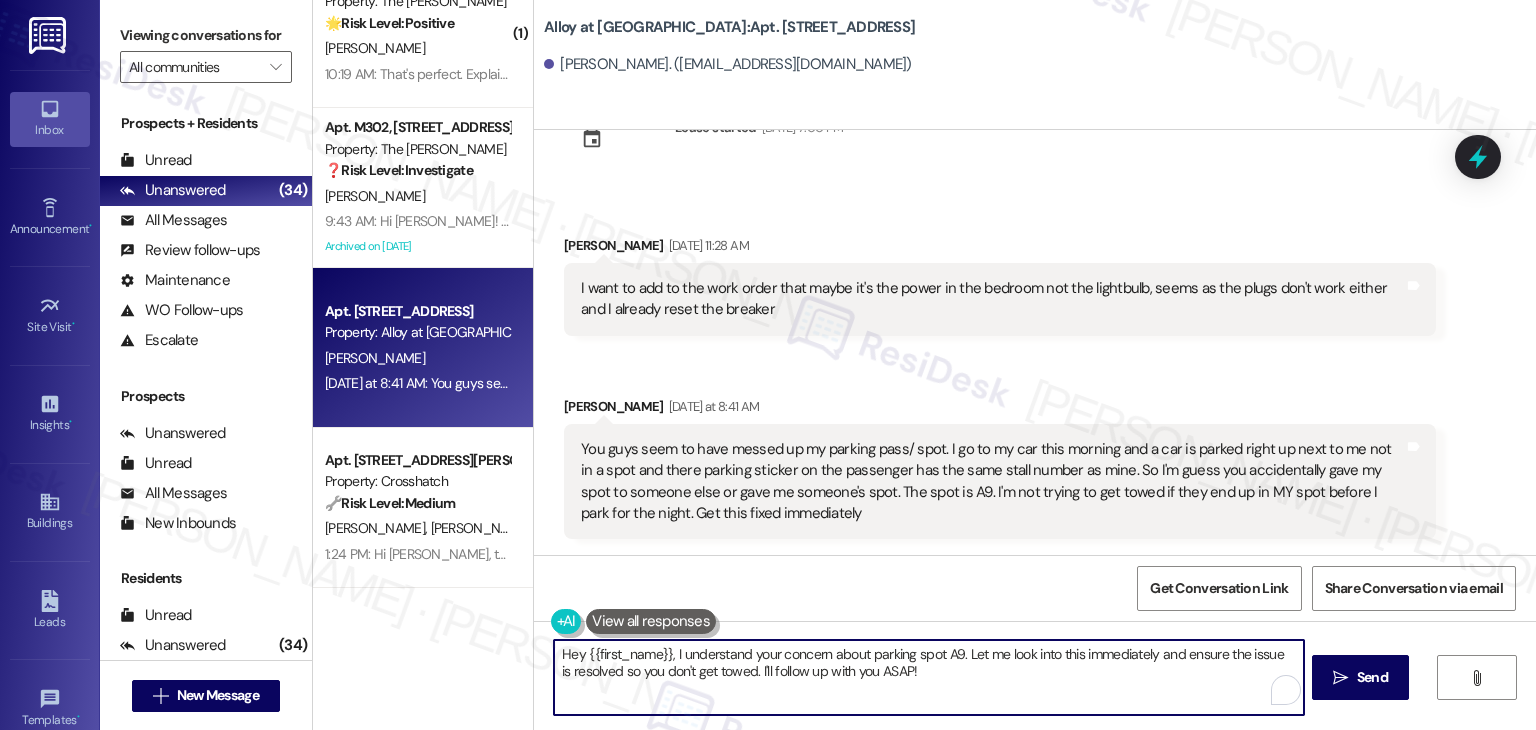 drag, startPoint x: 955, startPoint y: 657, endPoint x: 666, endPoint y: 661, distance: 289.02768 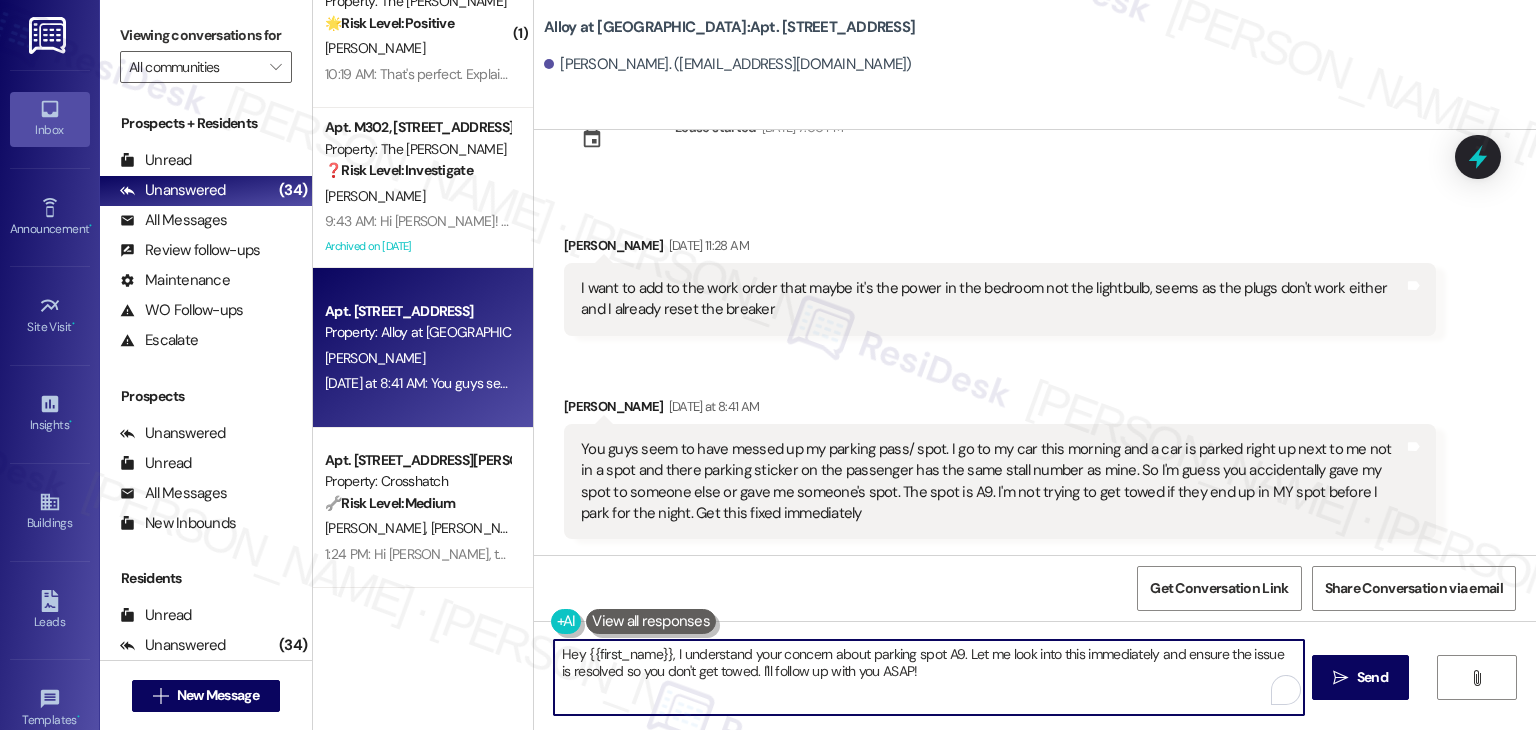 click on "Hey {{first_name}}, I understand your concern about parking spot A9. Let me look into this immediately and ensure the issue is resolved so you don't get towed. I'll follow up with you ASAP!" at bounding box center (928, 677) 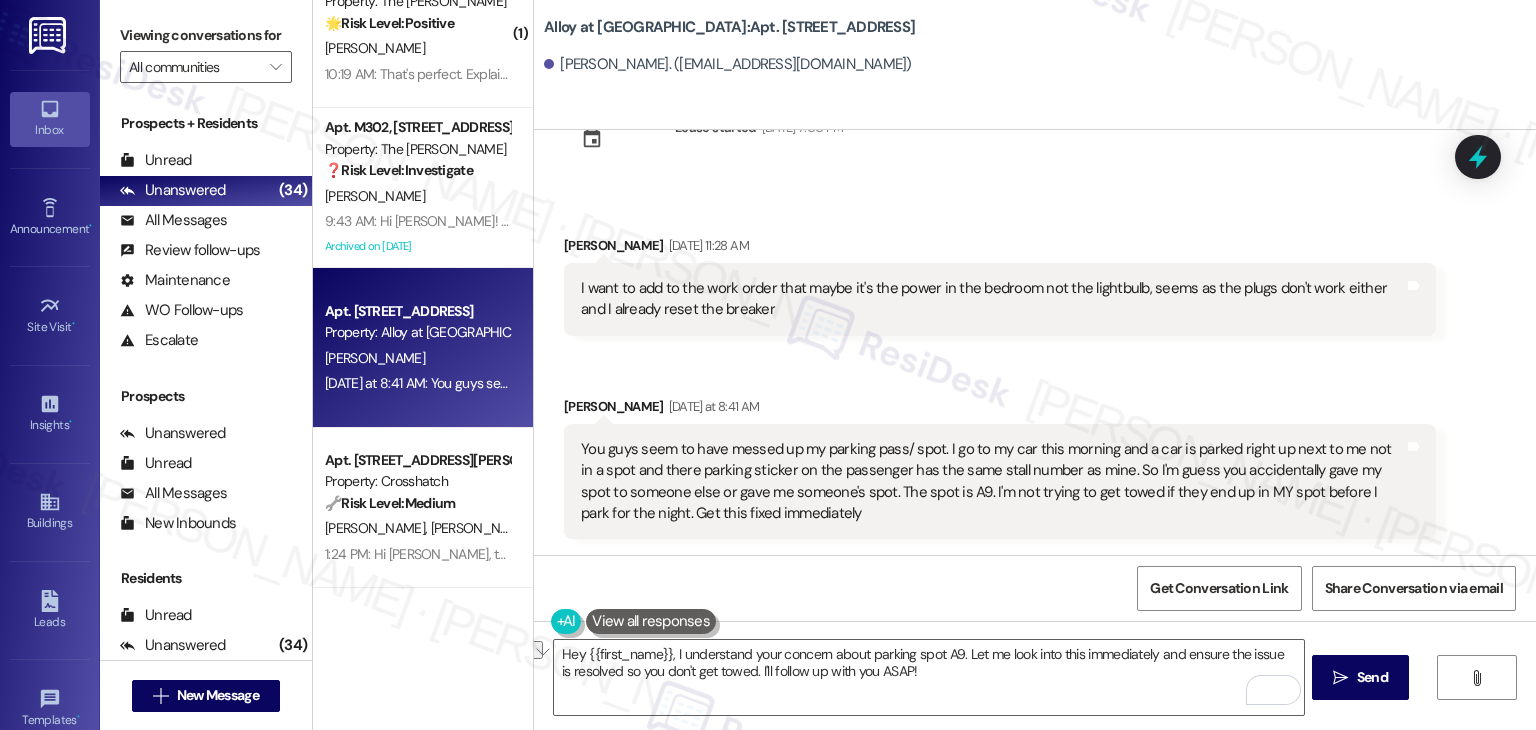 click on "Received via SMS Sydney Hansen Jul 19, 2025 at 11:28 AM I want to add to the work order that maybe it's the power in the bedroom not the lightbulb, seems as the plugs don't work either and I already reset the breaker Tags and notes Received via SMS Sydney Hansen Yesterday at 8:41 AM You guys seem to have messed up my parking pass/ spot. I go to my car this morning and a car is parked right up next to me not in a spot and there parking sticker on the passenger has the same stall number as mine. So I'm guess you accidentally gave my spot to someone else or gave me someone's spot. The spot is A9. I'm not trying to get towed if they end up in MY spot before I park for the night. Get this fixed immediately Tags and notes" at bounding box center (1035, 372) 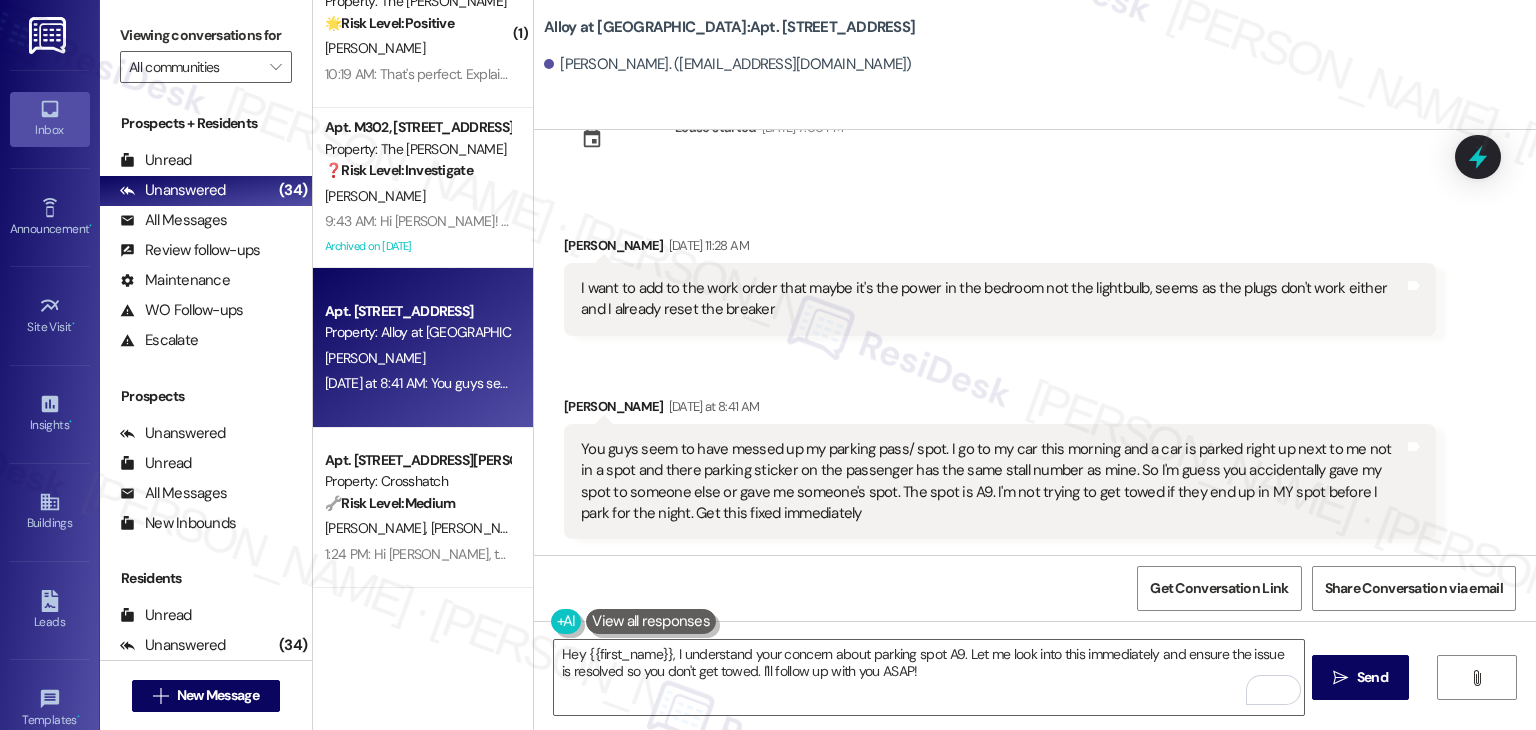 click on "Received via SMS Sydney Hansen Jul 19, 2025 at 11:28 AM I want to add to the work order that maybe it's the power in the bedroom not the lightbulb, seems as the plugs don't work either and I already reset the breaker Tags and notes Received via SMS Sydney Hansen Yesterday at 8:41 AM You guys seem to have messed up my parking pass/ spot. I go to my car this morning and a car is parked right up next to me not in a spot and there parking sticker on the passenger has the same stall number as mine. So I'm guess you accidentally gave my spot to someone else or gave me someone's spot. The spot is A9. I'm not trying to get towed if they end up in MY spot before I park for the night. Get this fixed immediately Tags and notes" at bounding box center [1035, 372] 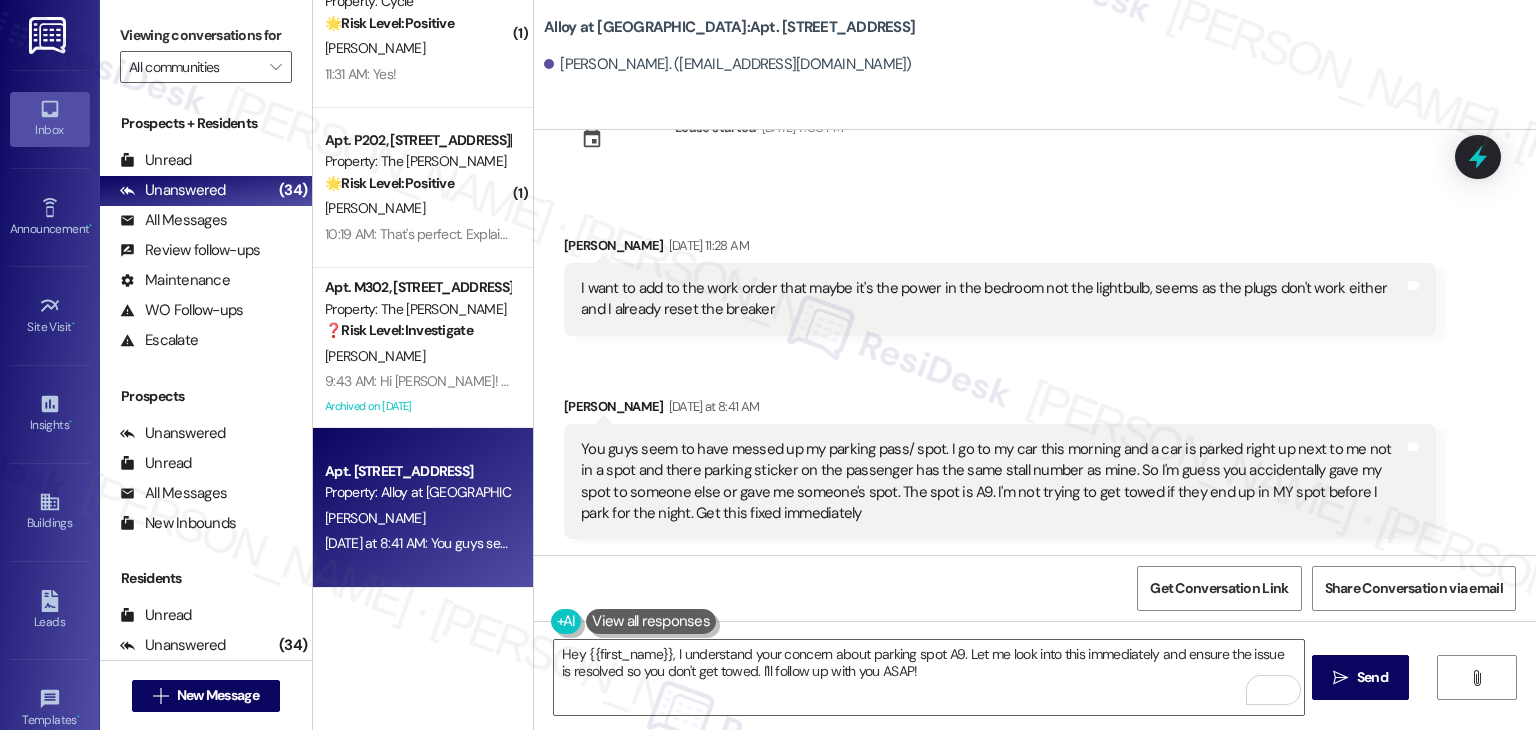 scroll, scrollTop: 4852, scrollLeft: 0, axis: vertical 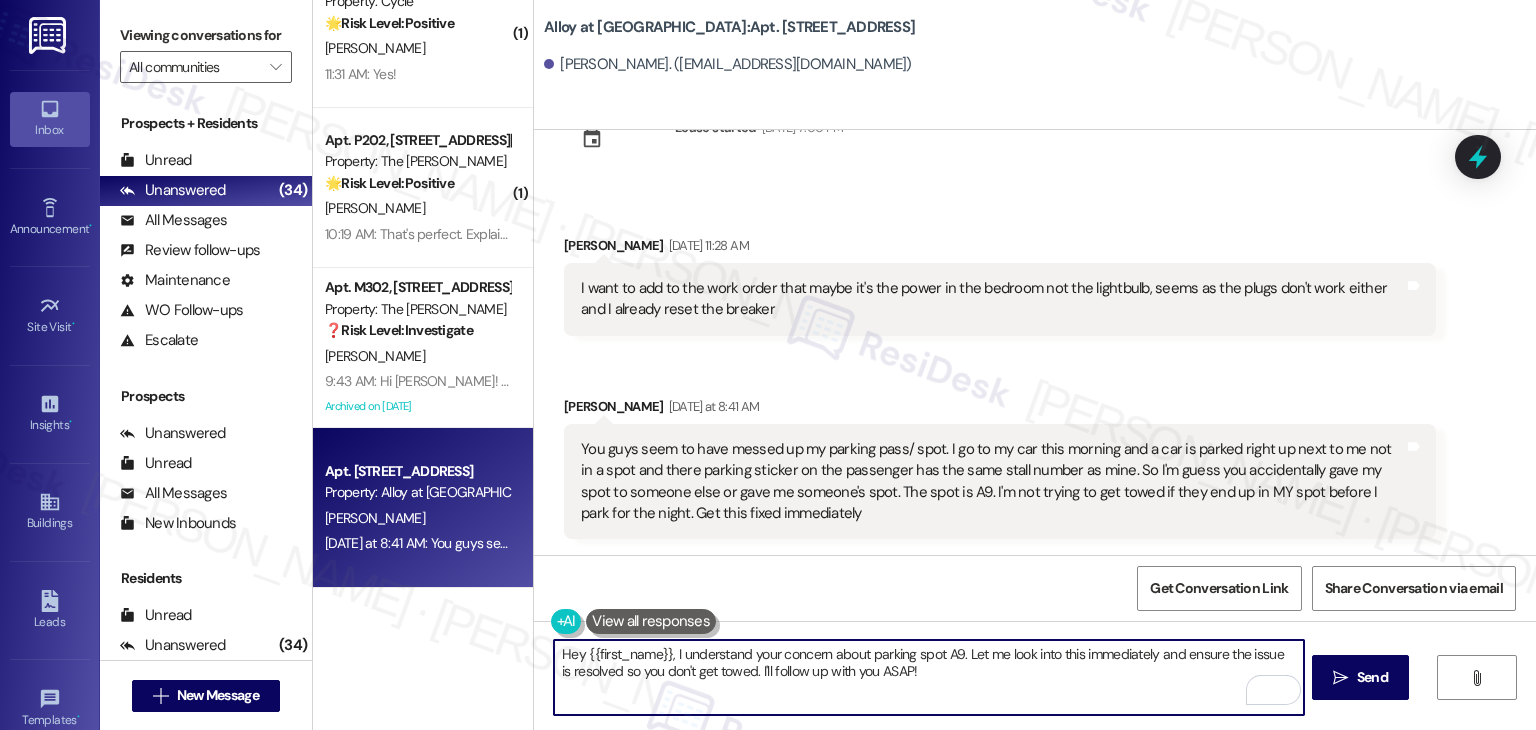 click on "Hey {{first_name}}, I understand your concern about parking spot A9. Let me look into this immediately and ensure the issue is resolved so you don't get towed. I'll follow up with you ASAP!" at bounding box center (928, 677) 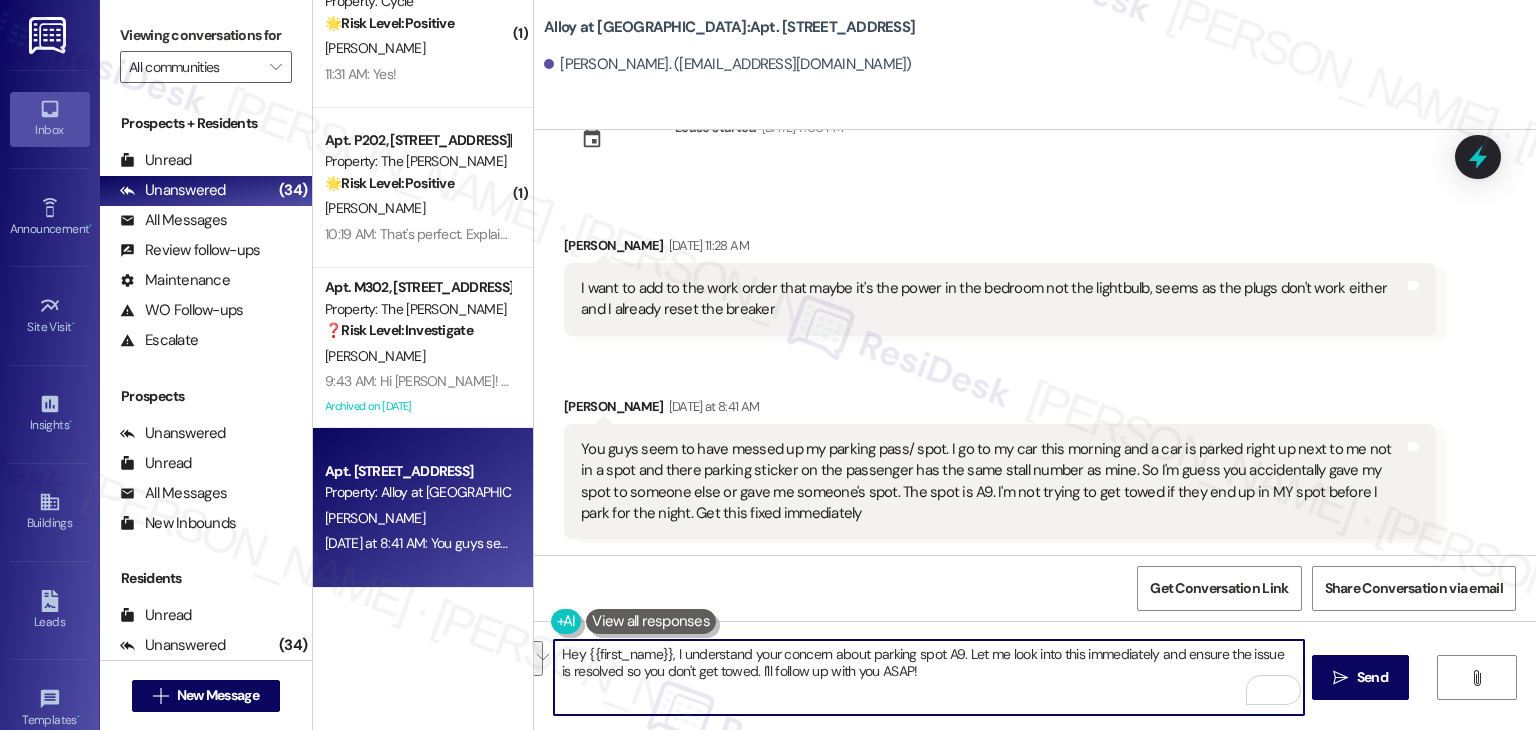 paste on "i Sydney, thanks for reaching out! I'm sorry to hear about the mix-up with your parking spot. I’m forwarding this to the site team right away so they can look into what’s going on with spot A9. In the meantime, I recommend stopping by or calling the office directly so they can help you avoid any issues with towing. I appreciate your patience while this gets sorted out" 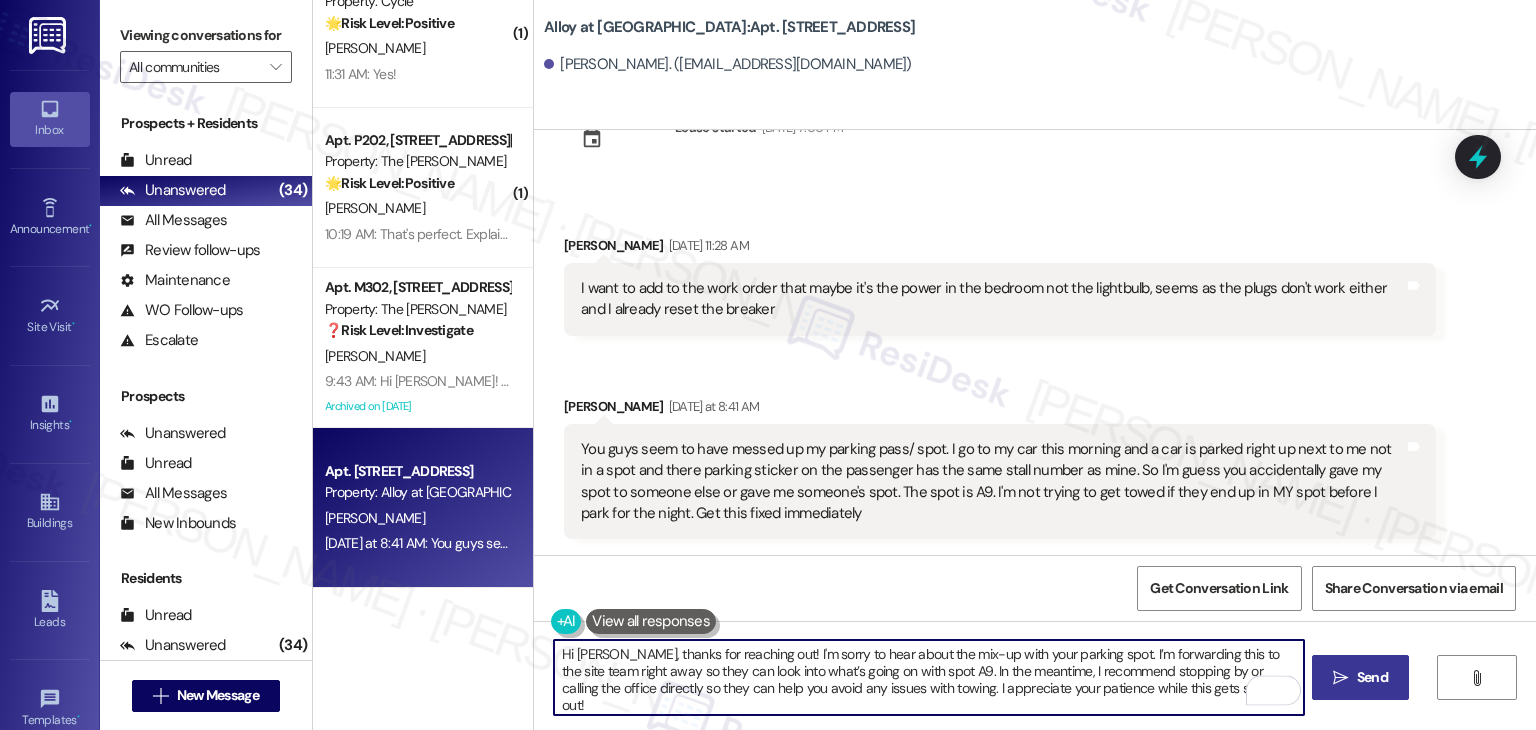 type on "Hi Sydney, thanks for reaching out! I'm sorry to hear about the mix-up with your parking spot. I’m forwarding this to the site team right away so they can look into what’s going on with spot A9. In the meantime, I recommend stopping by or calling the office directly so they can help you avoid any issues with towing. I appreciate your patience while this gets sorted out!" 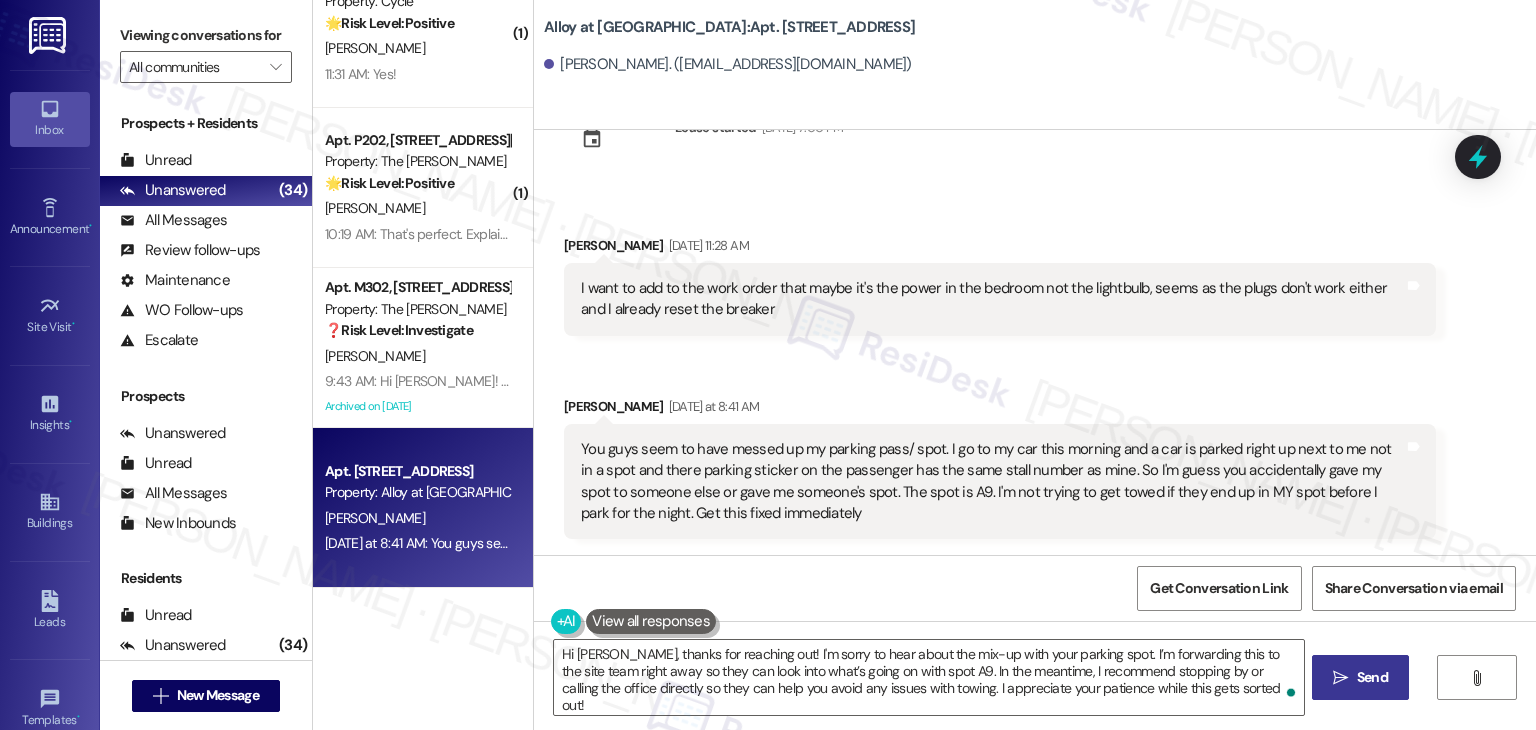 click on "Send" at bounding box center (1372, 677) 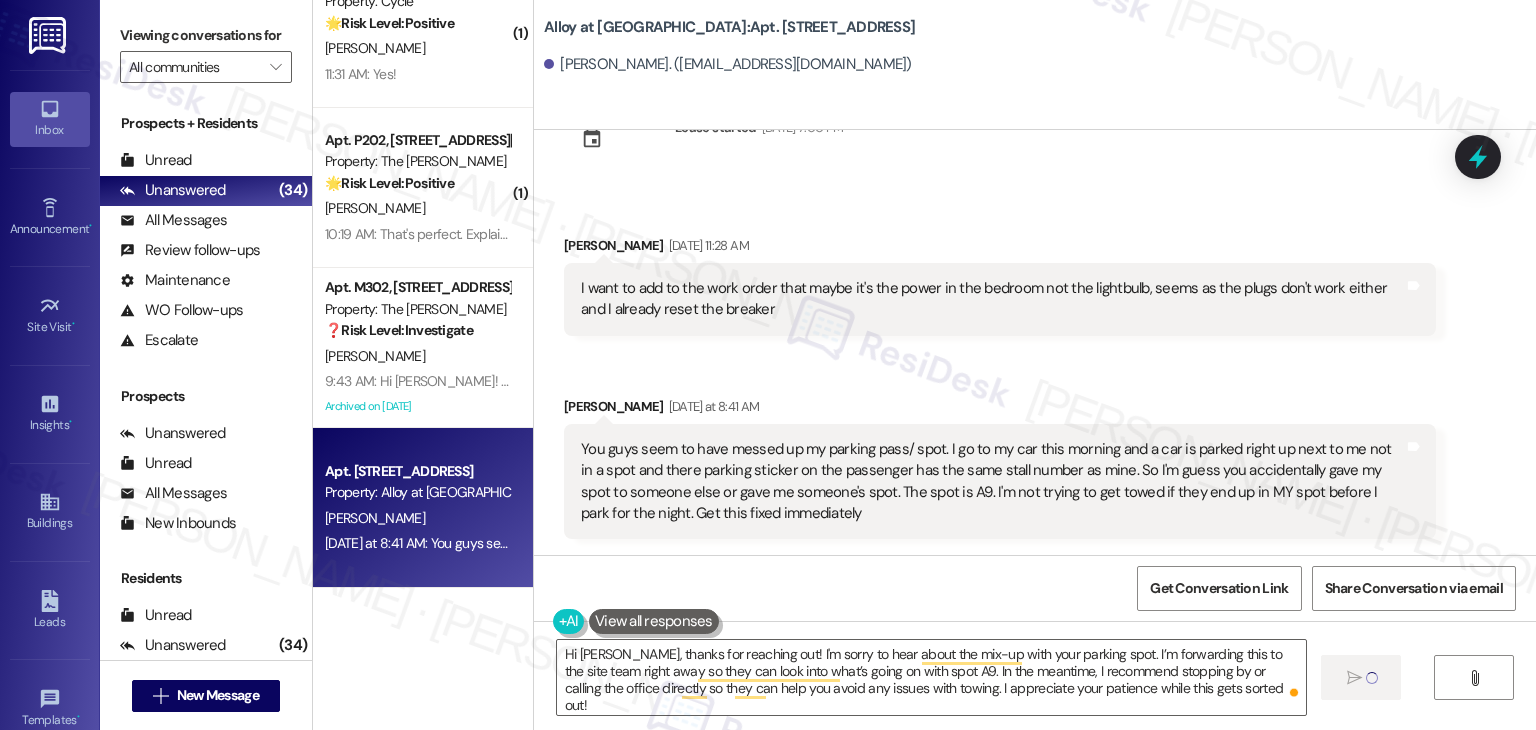 type 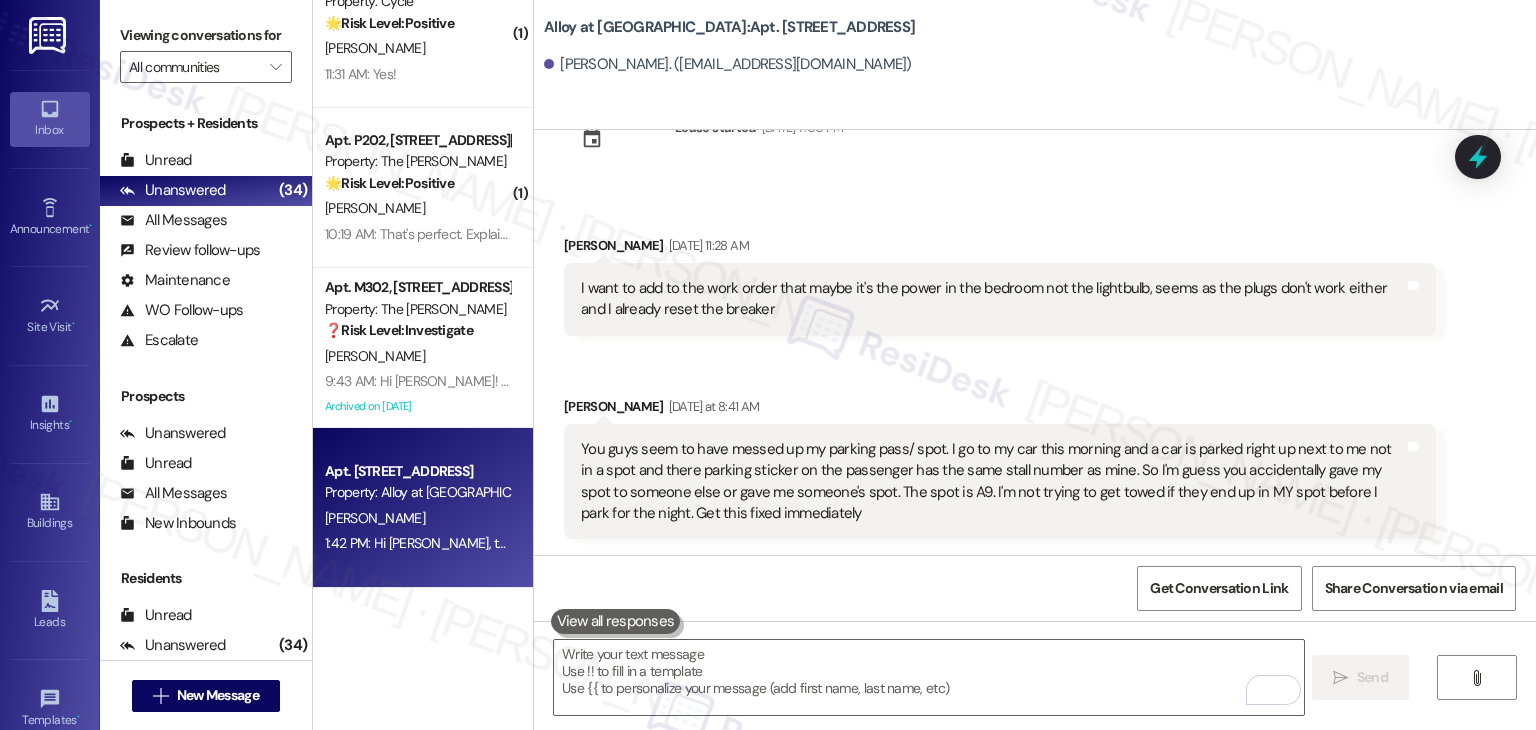 scroll, scrollTop: 1080, scrollLeft: 0, axis: vertical 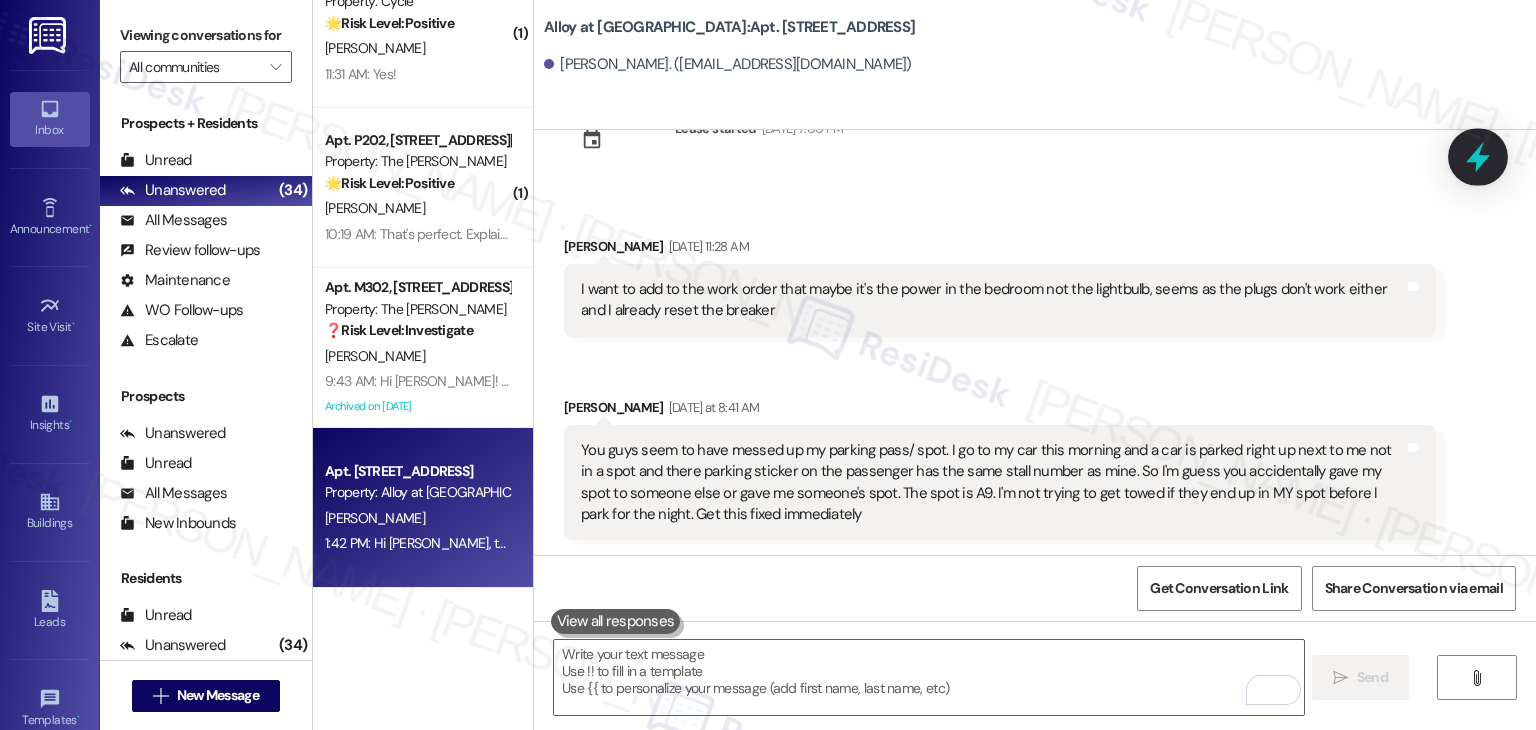 click 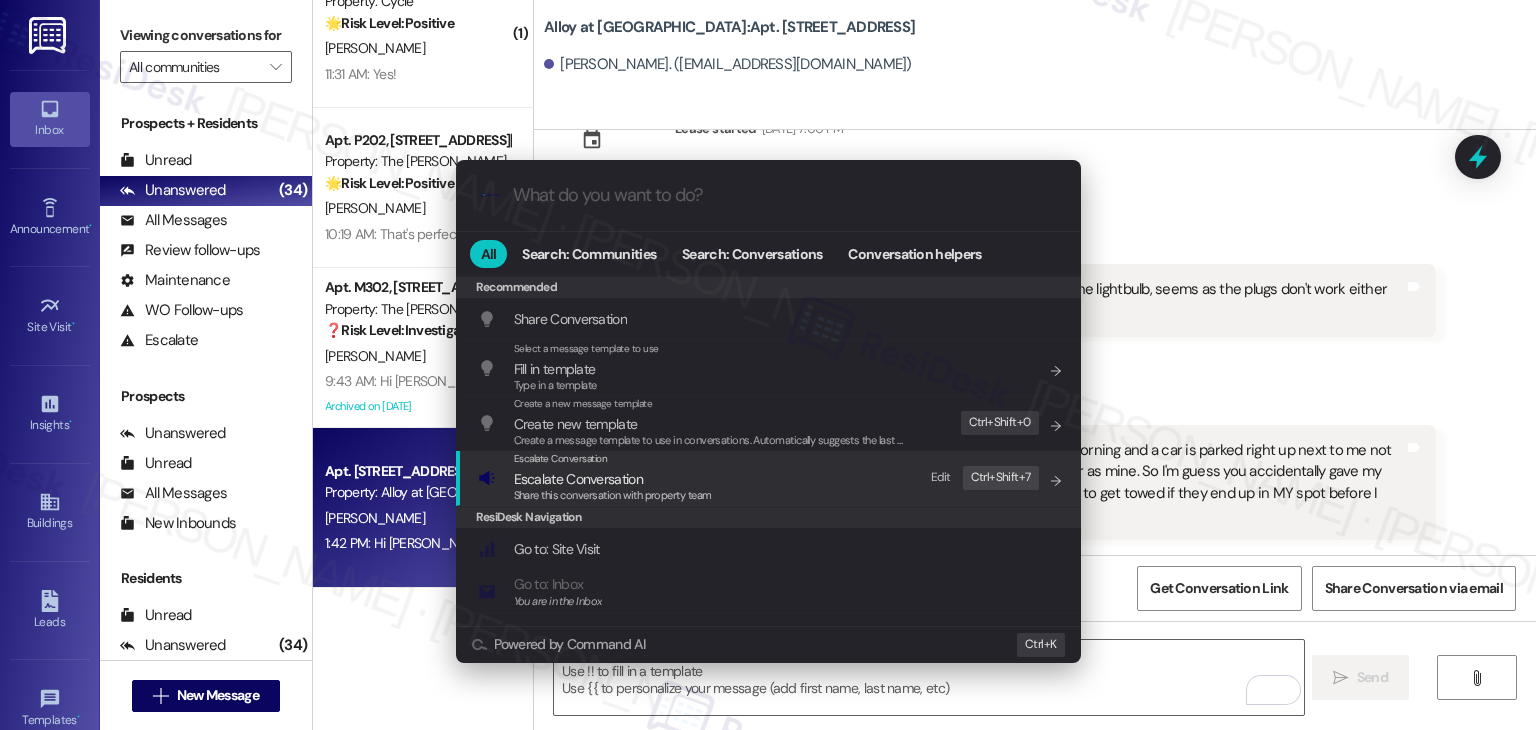 click on "Escalate Conversation" at bounding box center [578, 479] 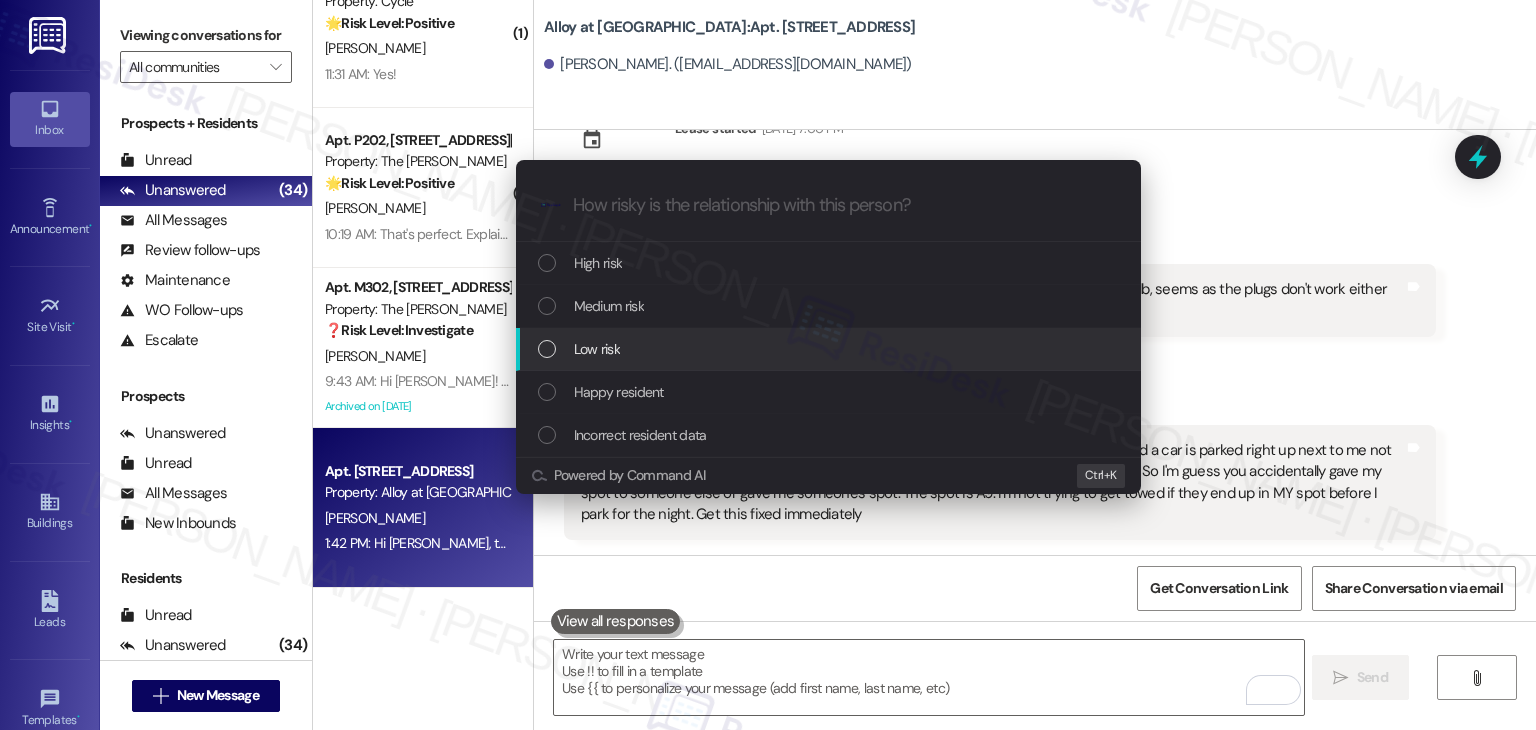 click at bounding box center [547, 349] 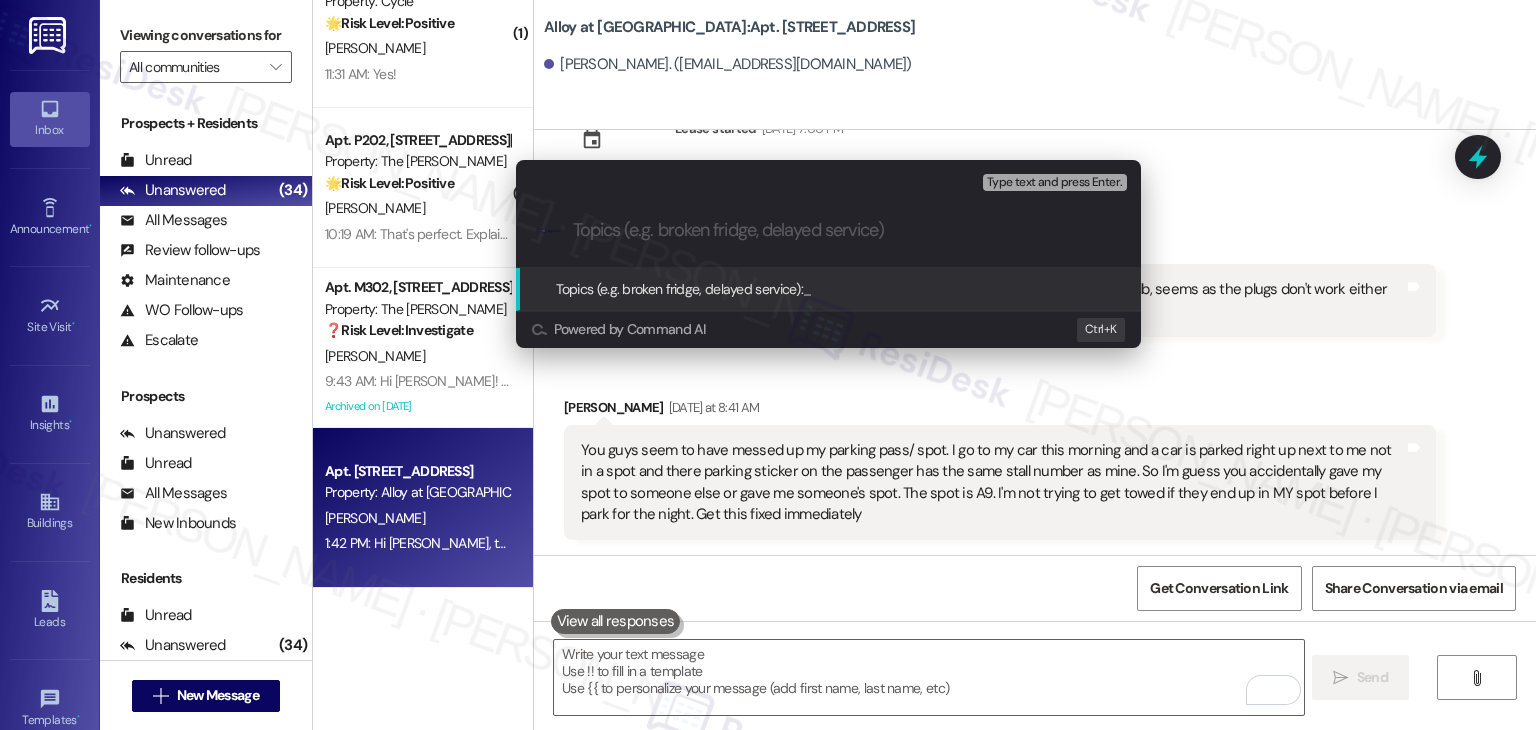paste on "Parking Spot A9 – Possible Assignment Mix-Up and Urgent Resolution Needed" 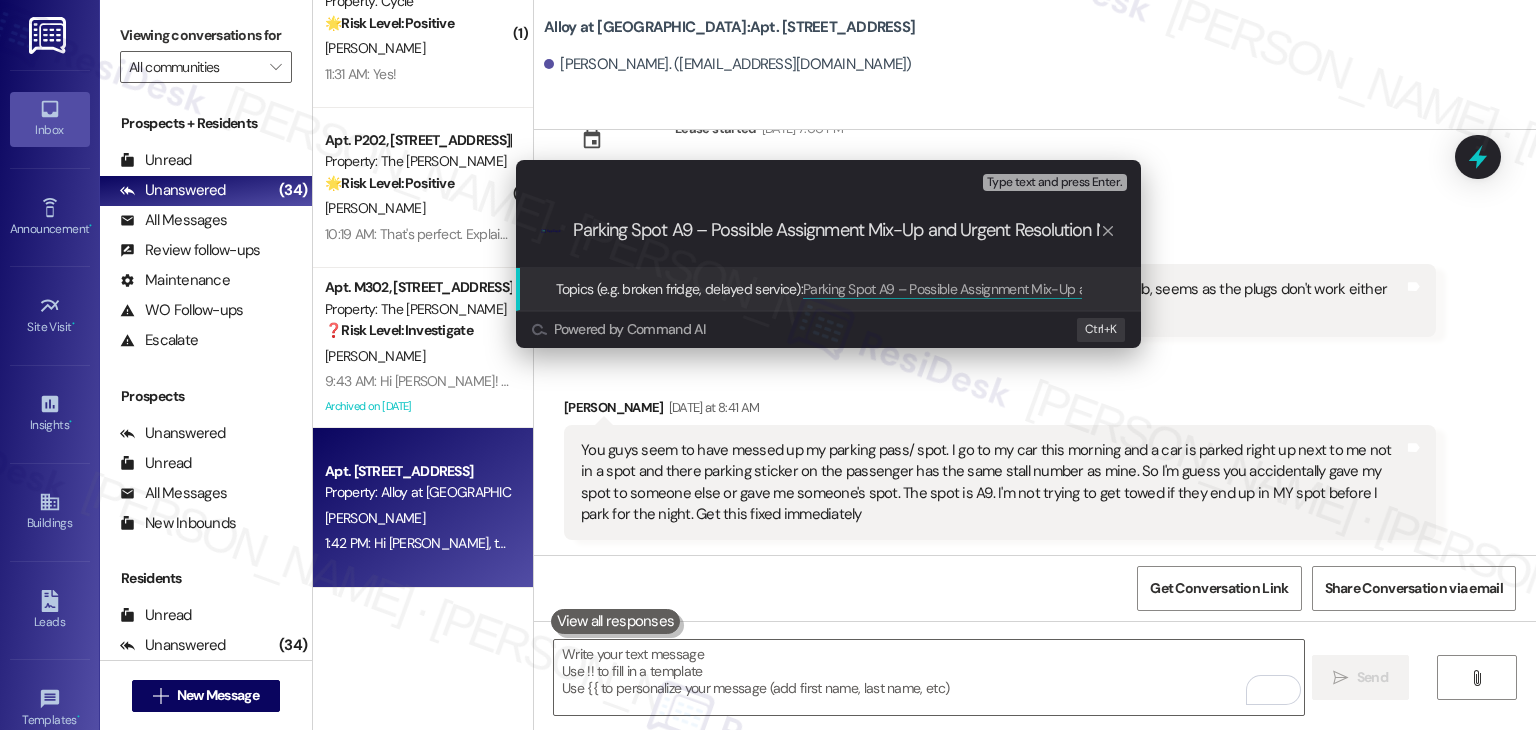 scroll, scrollTop: 0, scrollLeft: 63, axis: horizontal 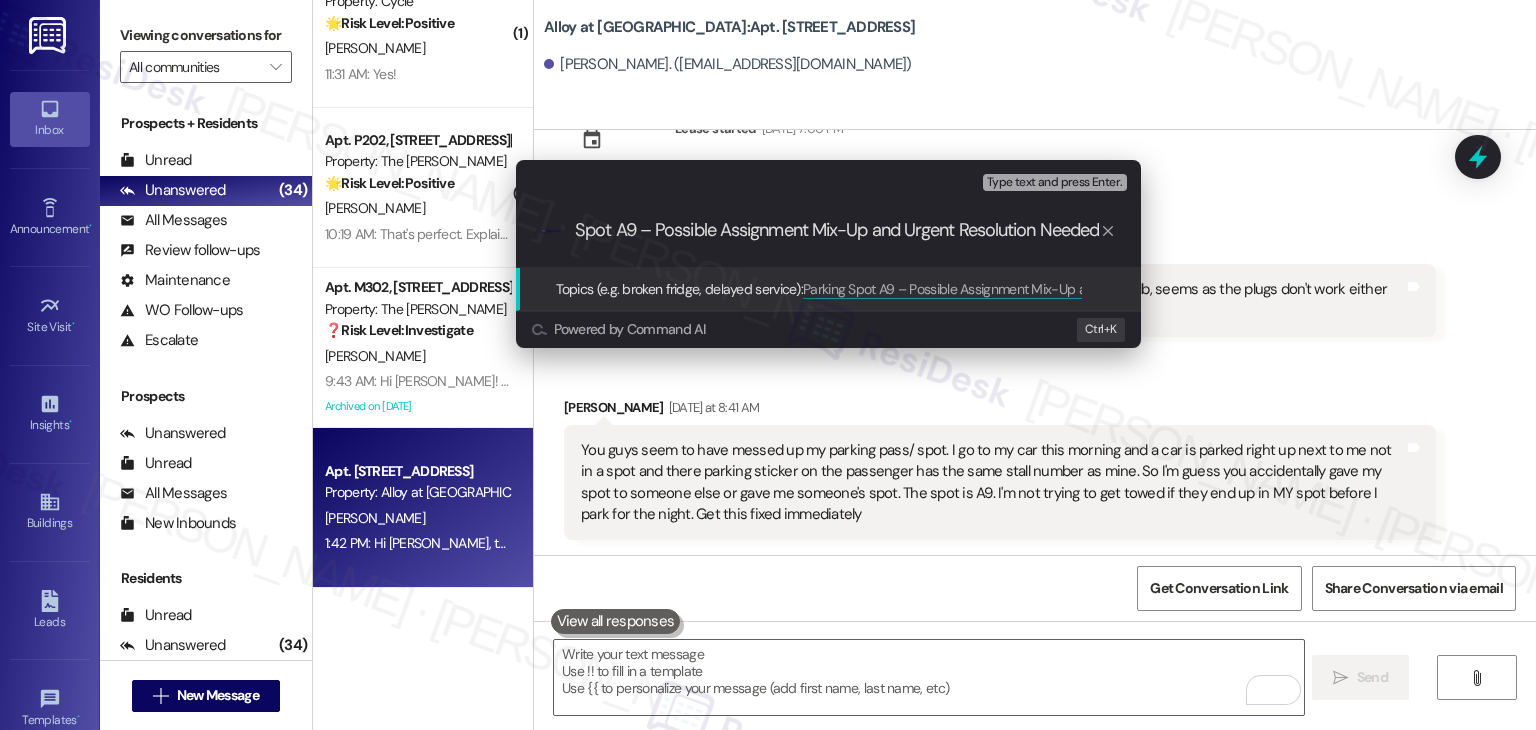 type 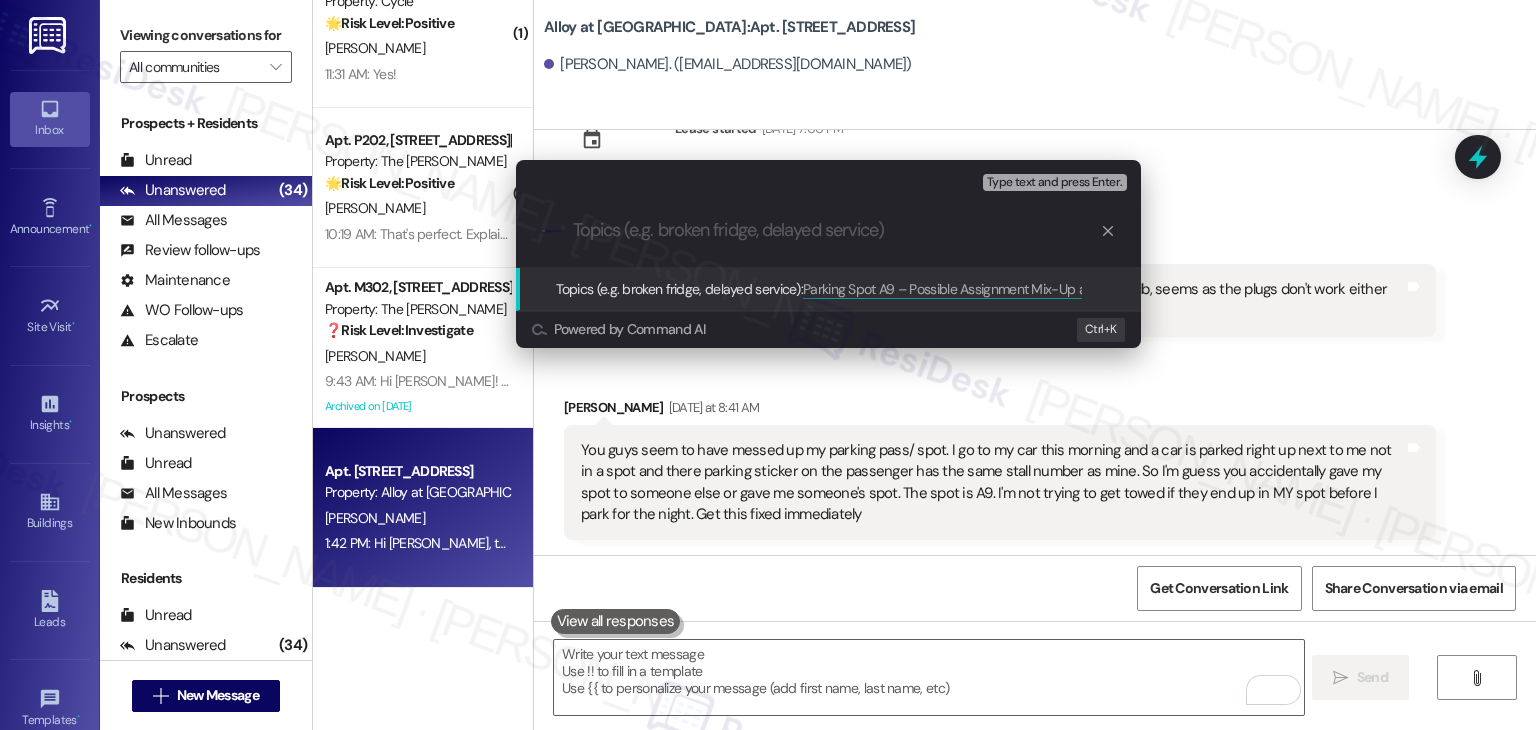 scroll, scrollTop: 0, scrollLeft: 0, axis: both 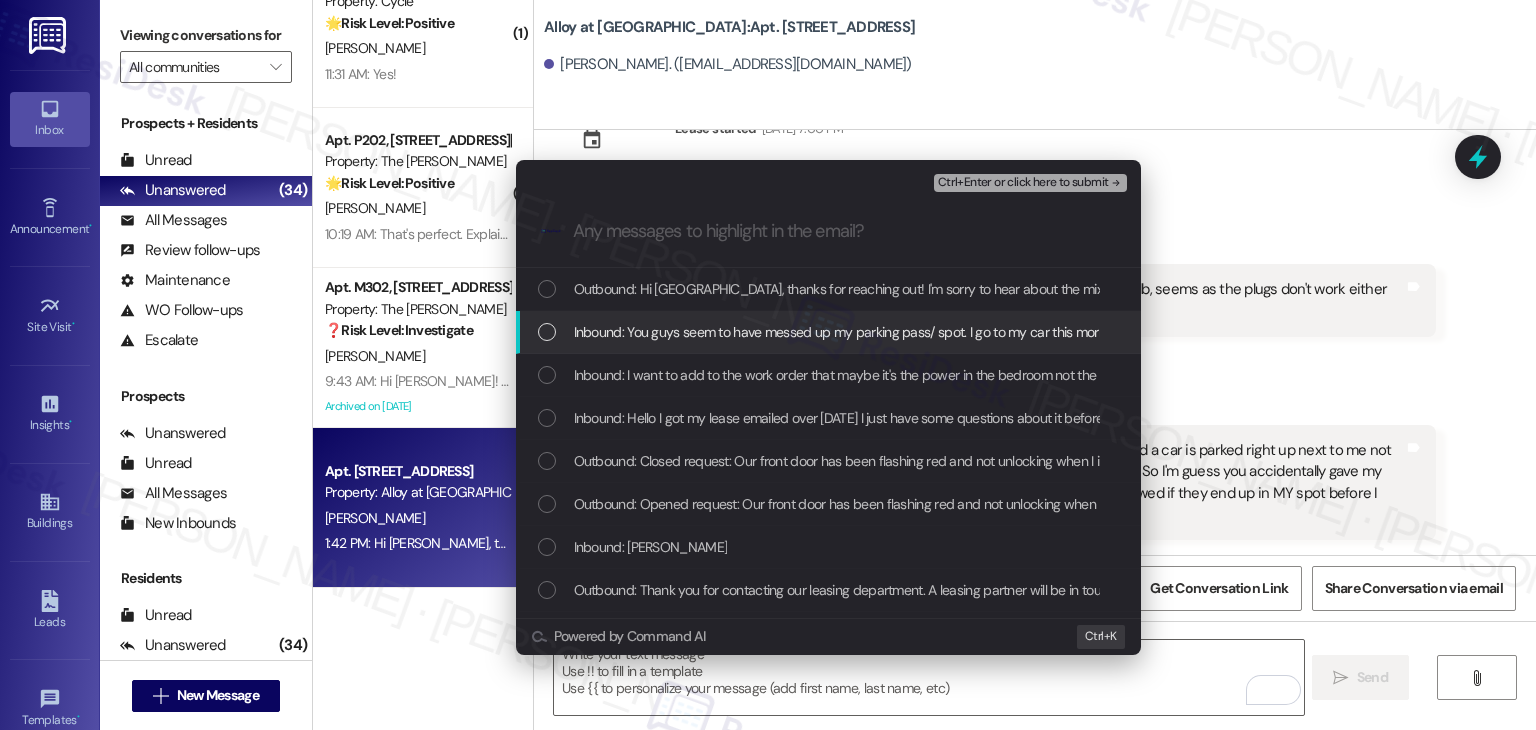 click at bounding box center (547, 332) 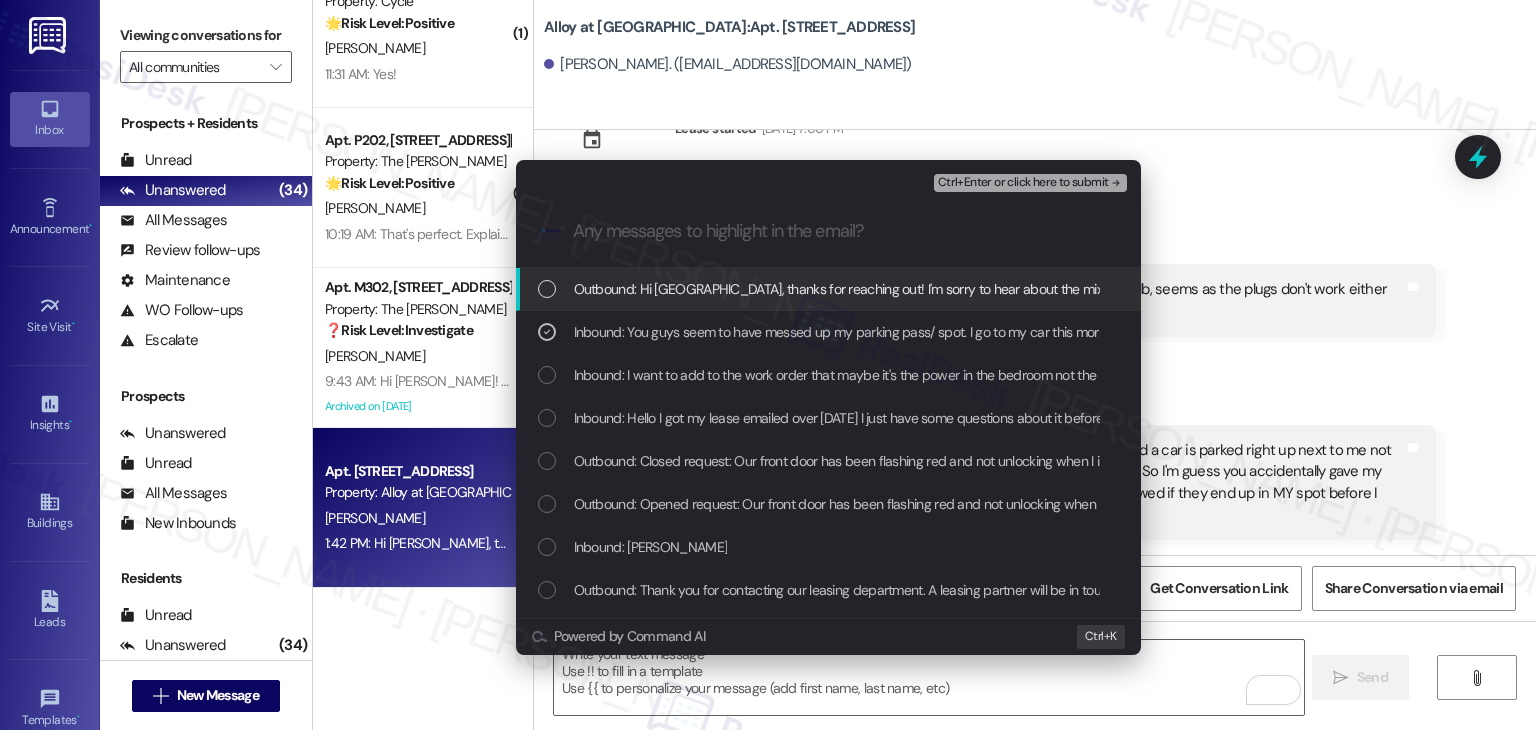 click on "Ctrl+Enter or click here to submit" at bounding box center [1023, 183] 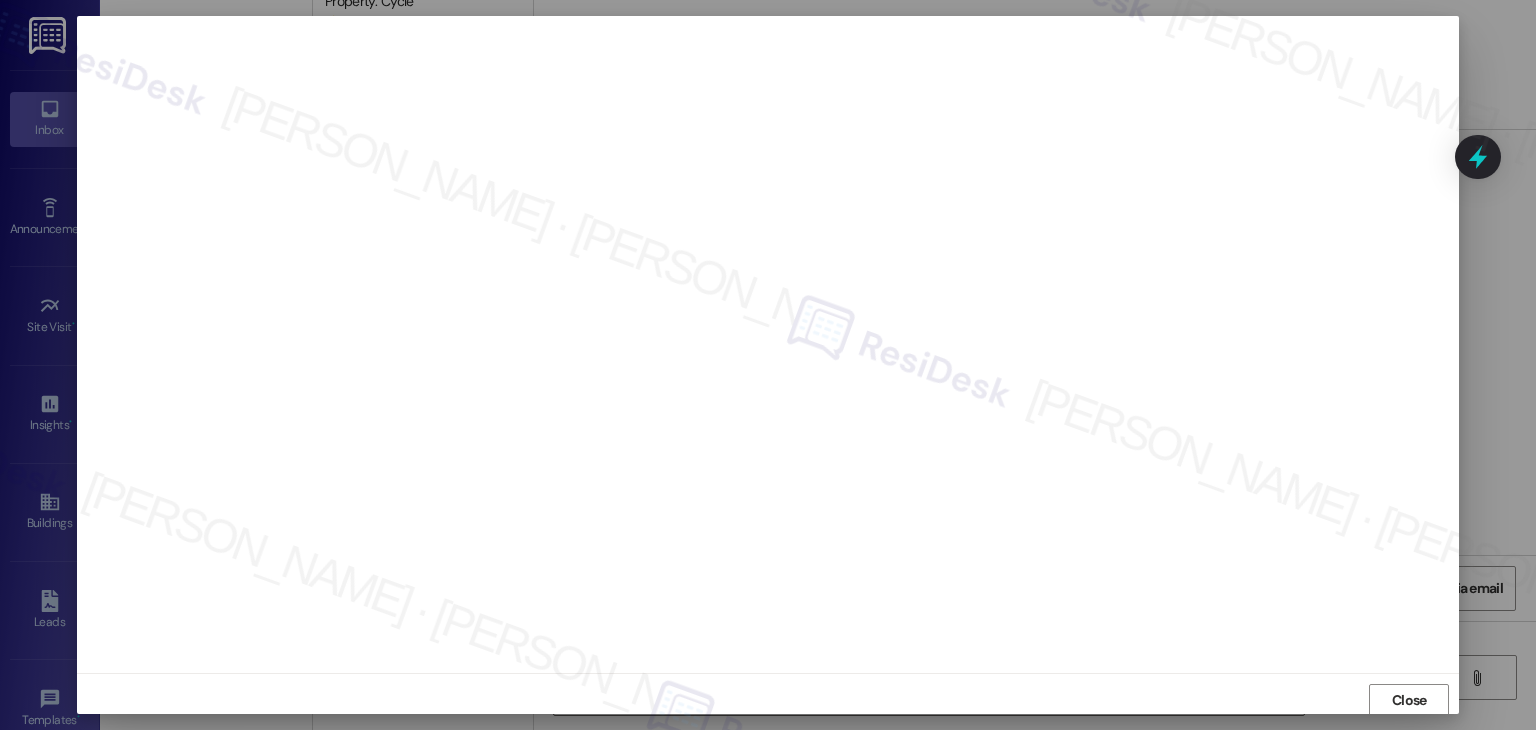 scroll, scrollTop: 1, scrollLeft: 0, axis: vertical 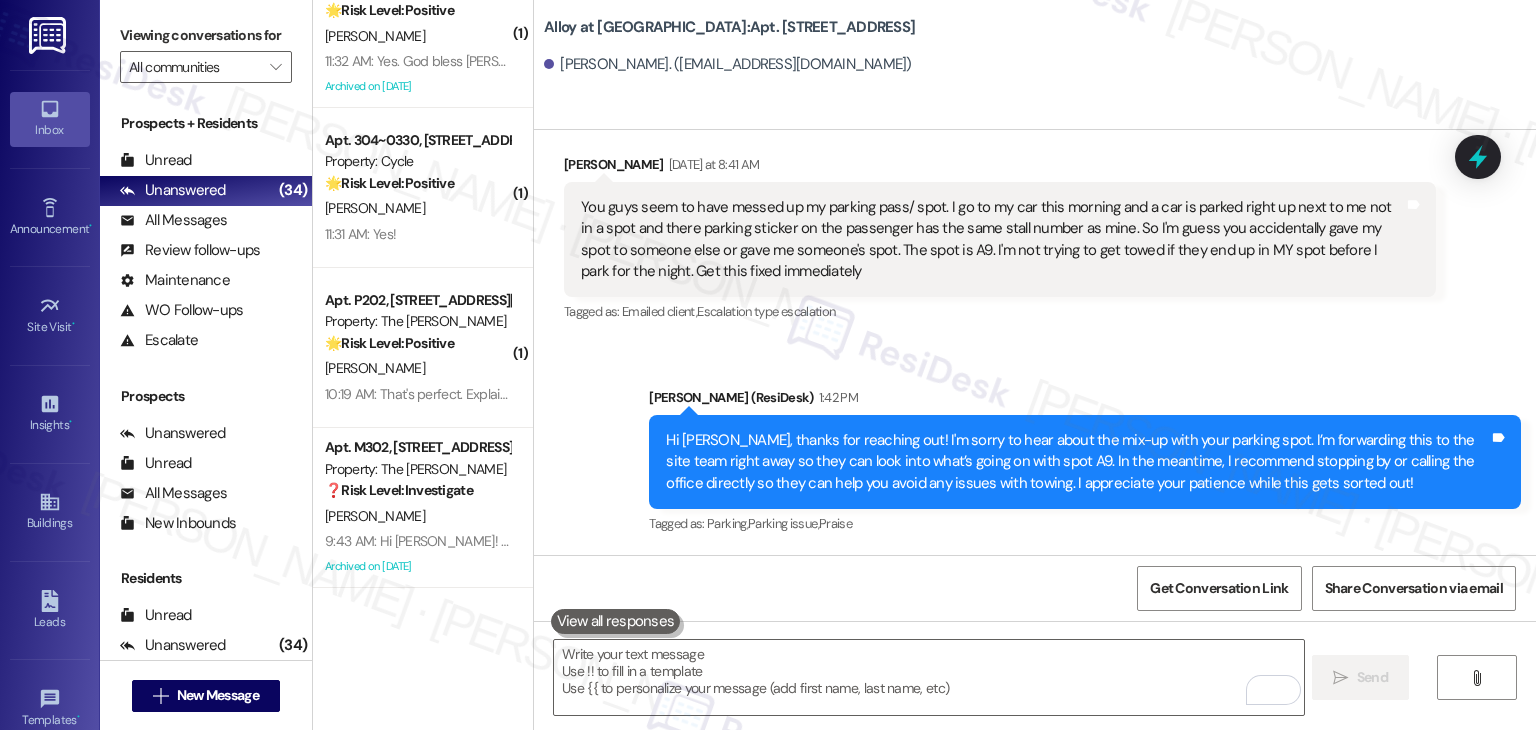 click on "Sent via SMS Sarah   (ResiDesk) 1:42 PM Hi Sydney, thanks for reaching out! I'm sorry to hear about the mix-up with your parking spot. I’m forwarding this to the site team right away so they can look into what’s going on with spot A9. In the meantime, I recommend stopping by or calling the office directly so they can help you avoid any issues with towing. I appreciate your patience while this gets sorted out! Tags and notes Tagged as:   Parking ,  Click to highlight conversations about Parking Parking issue ,  Click to highlight conversations about Parking issue Praise Click to highlight conversations about Praise" at bounding box center (1085, 463) 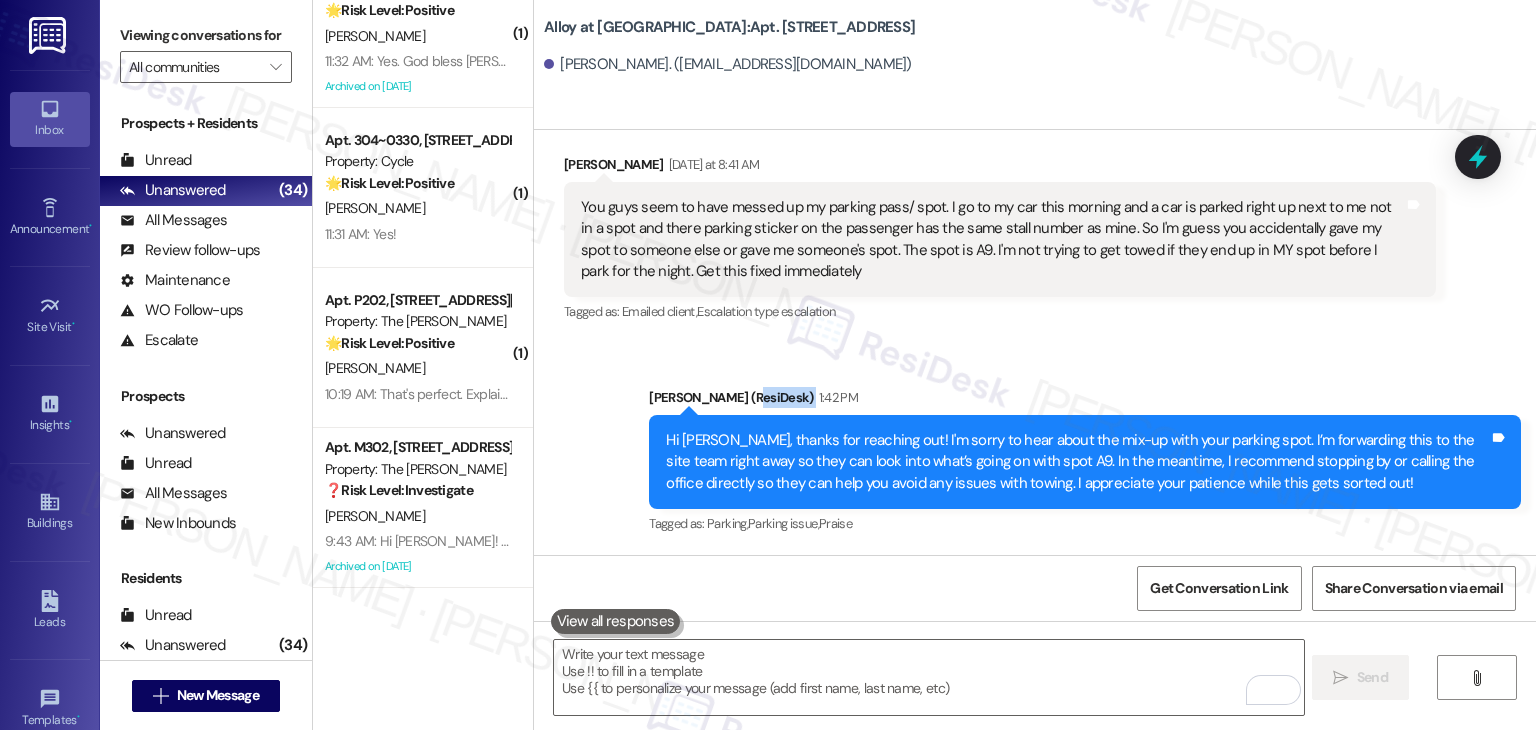 click on "Sent via SMS Sarah   (ResiDesk) 1:42 PM Hi Sydney, thanks for reaching out! I'm sorry to hear about the mix-up with your parking spot. I’m forwarding this to the site team right away so they can look into what’s going on with spot A9. In the meantime, I recommend stopping by or calling the office directly so they can help you avoid any issues with towing. I appreciate your patience while this gets sorted out! Tags and notes Tagged as:   Parking ,  Click to highlight conversations about Parking Parking issue ,  Click to highlight conversations about Parking issue Praise Click to highlight conversations about Praise" at bounding box center [1085, 463] 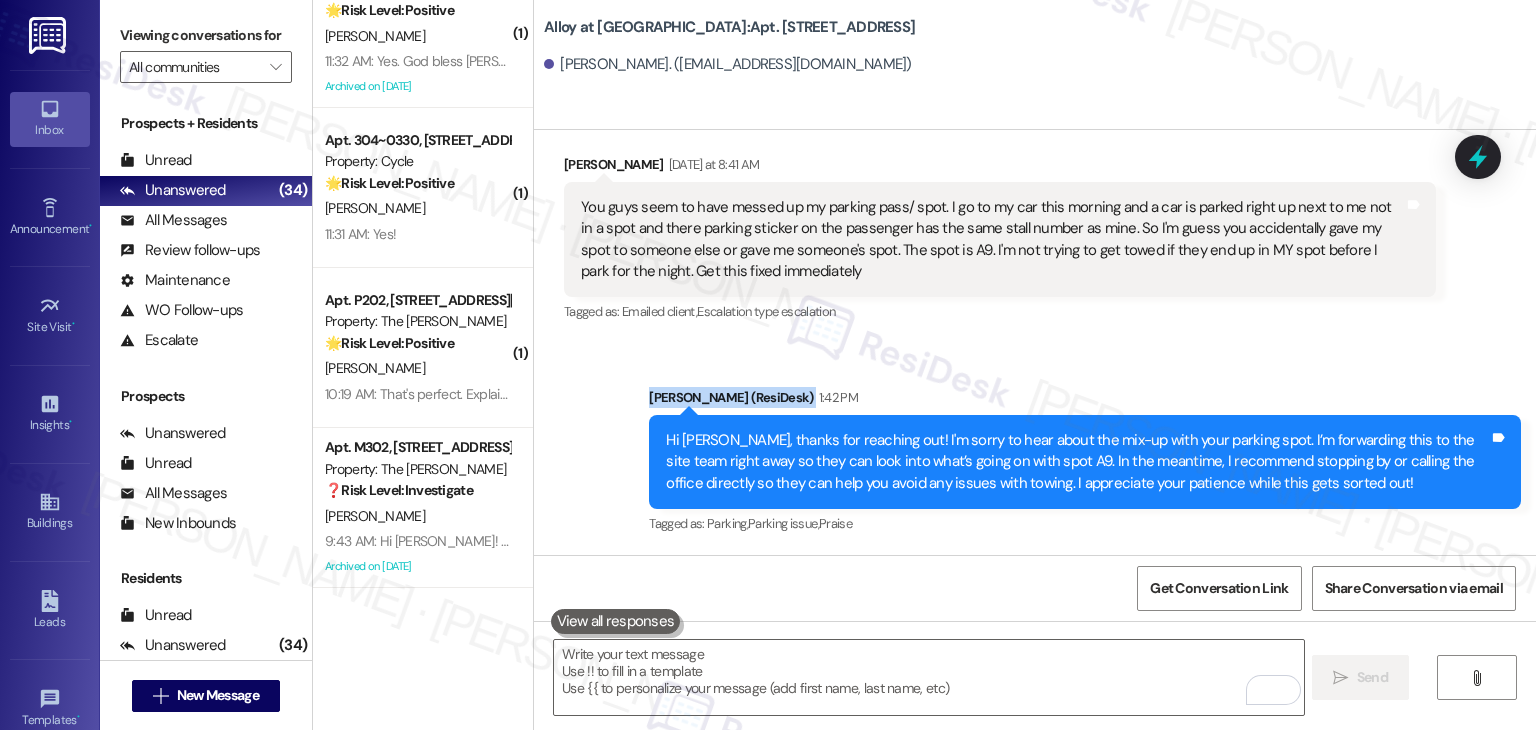 click on "Sent via SMS Sarah   (ResiDesk) 1:42 PM Hi Sydney, thanks for reaching out! I'm sorry to hear about the mix-up with your parking spot. I’m forwarding this to the site team right away so they can look into what’s going on with spot A9. In the meantime, I recommend stopping by or calling the office directly so they can help you avoid any issues with towing. I appreciate your patience while this gets sorted out! Tags and notes Tagged as:   Parking ,  Click to highlight conversations about Parking Parking issue ,  Click to highlight conversations about Parking issue Praise Click to highlight conversations about Praise" at bounding box center [1085, 463] 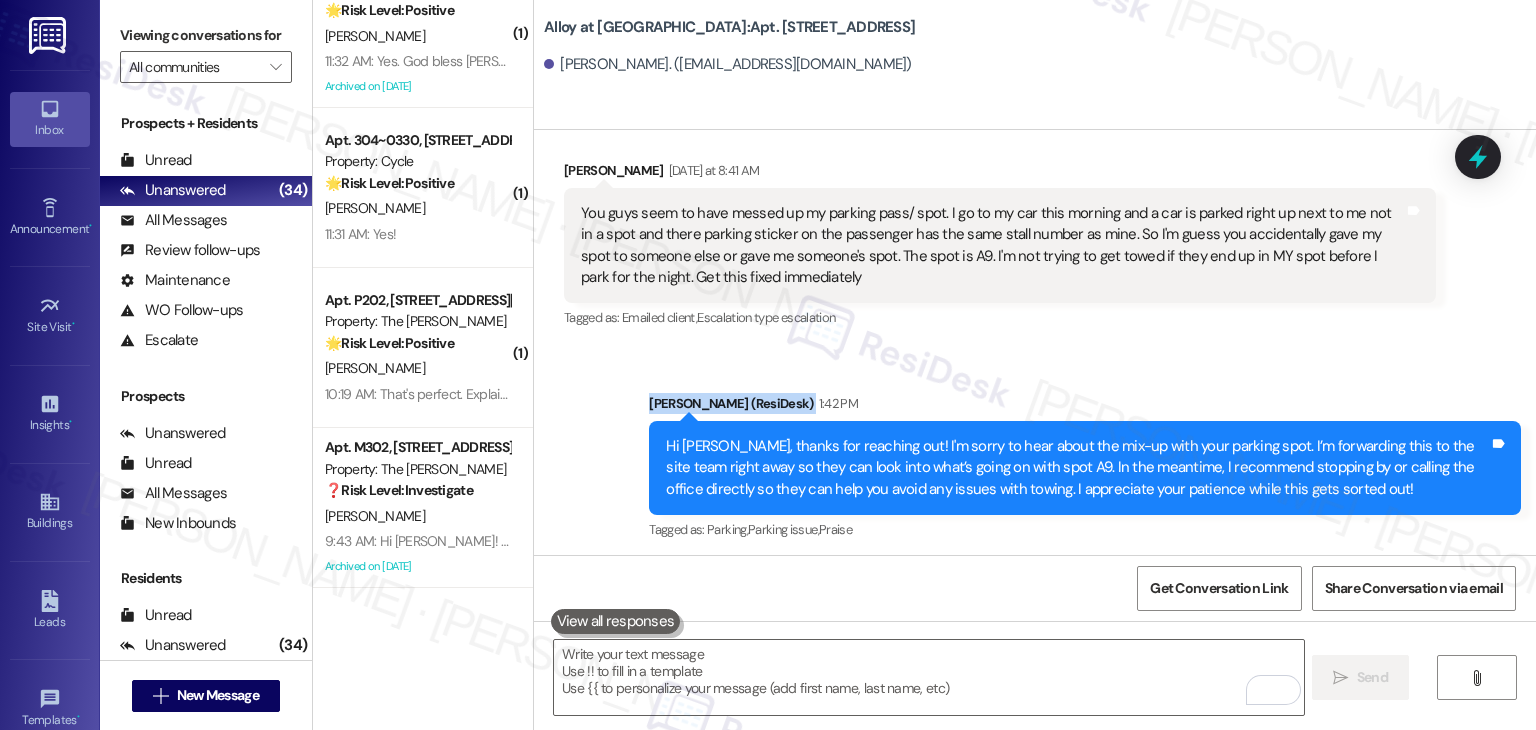 scroll, scrollTop: 1323, scrollLeft: 0, axis: vertical 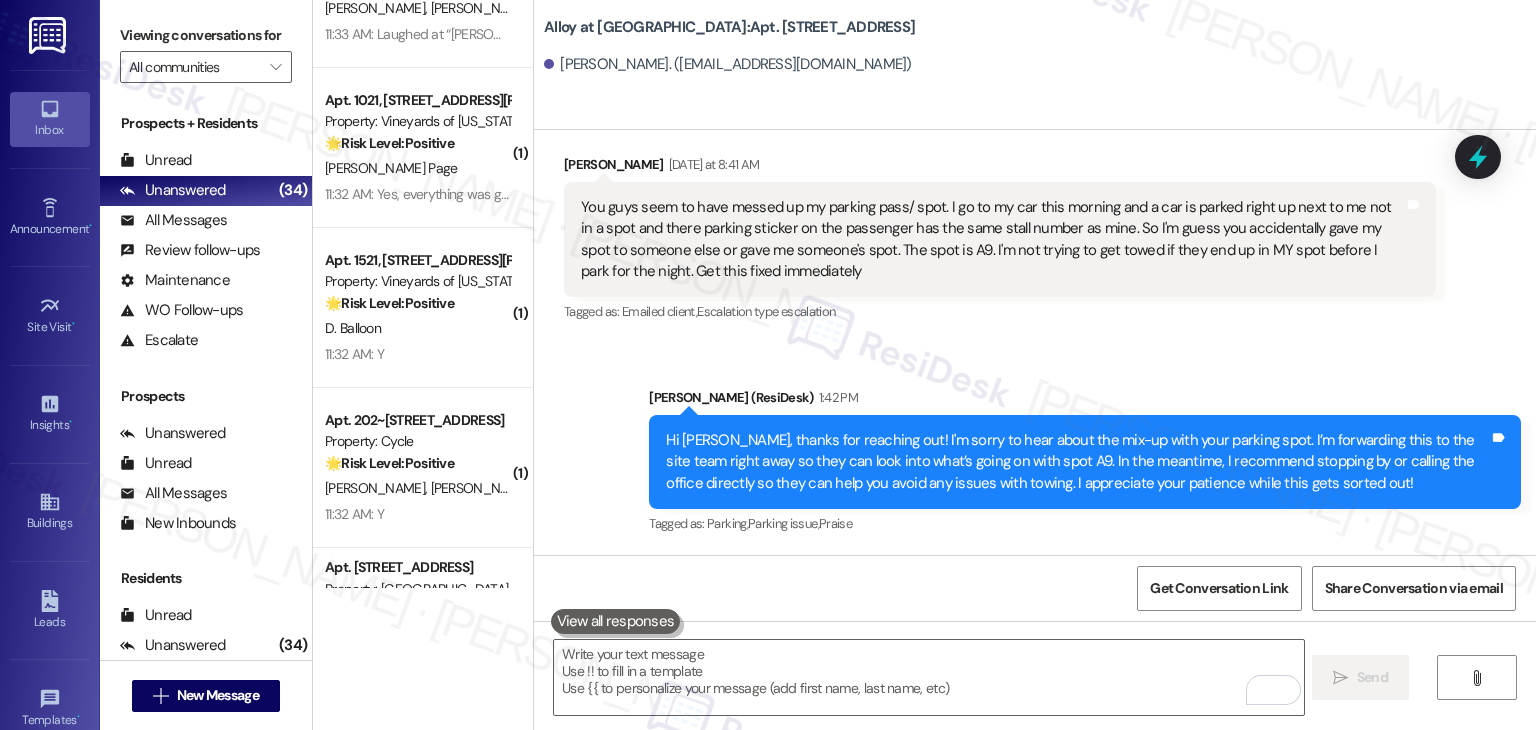 click on "Sydney Hansen. (sydneyyhansen@gmail.com)" at bounding box center (1040, 65) 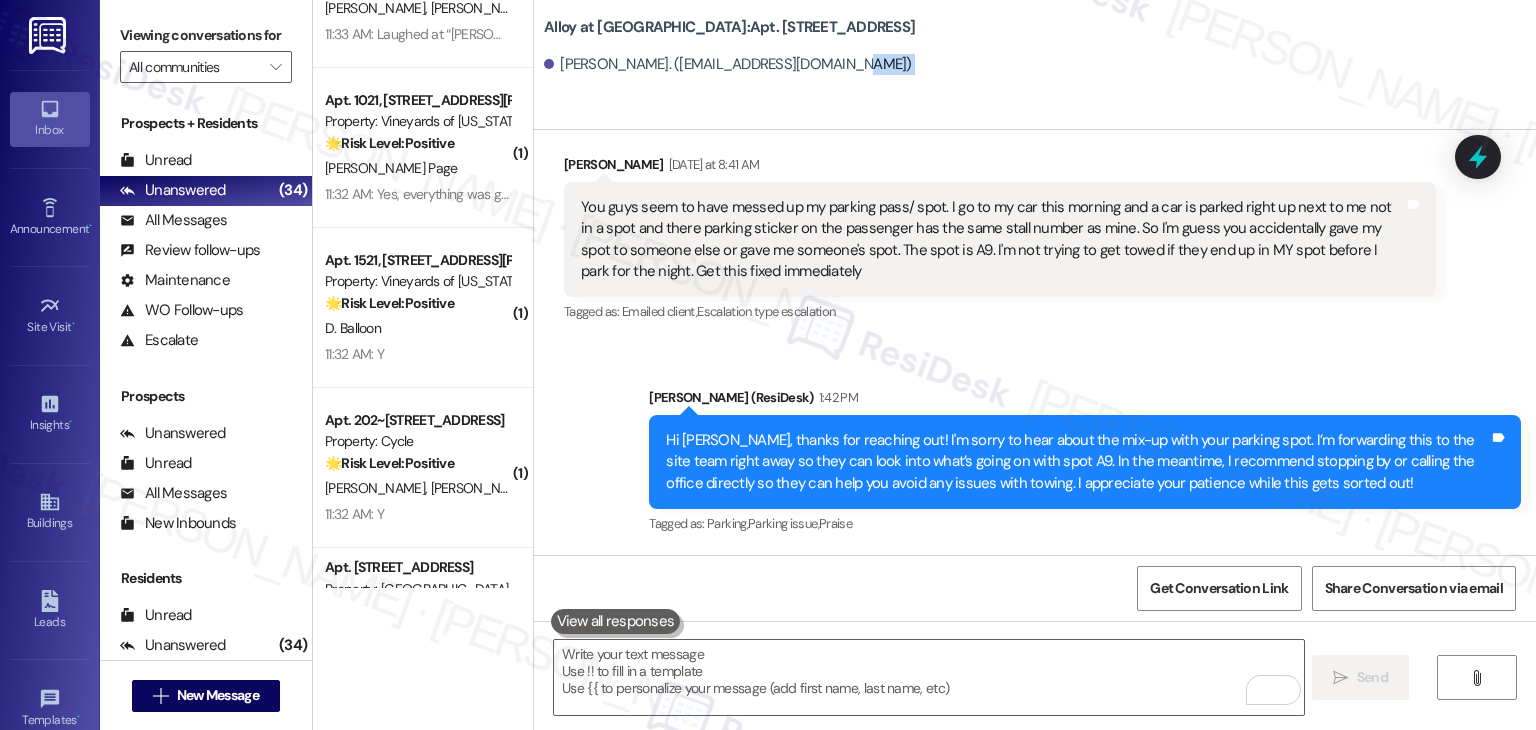 click on "Sydney Hansen. (sydneyyhansen@gmail.com)" at bounding box center (1040, 65) 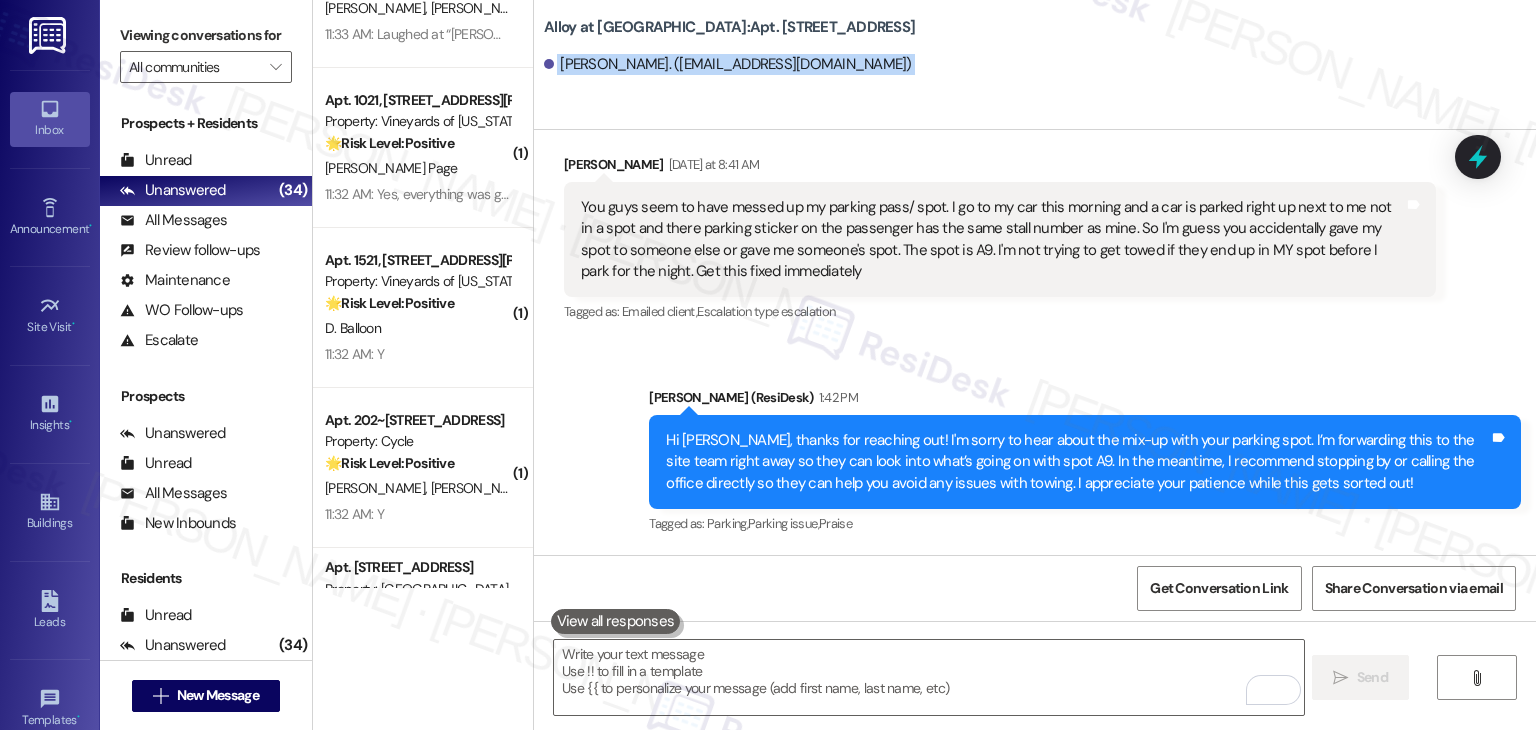 click on "Sydney Hansen. (sydneyyhansen@gmail.com)" at bounding box center [1040, 65] 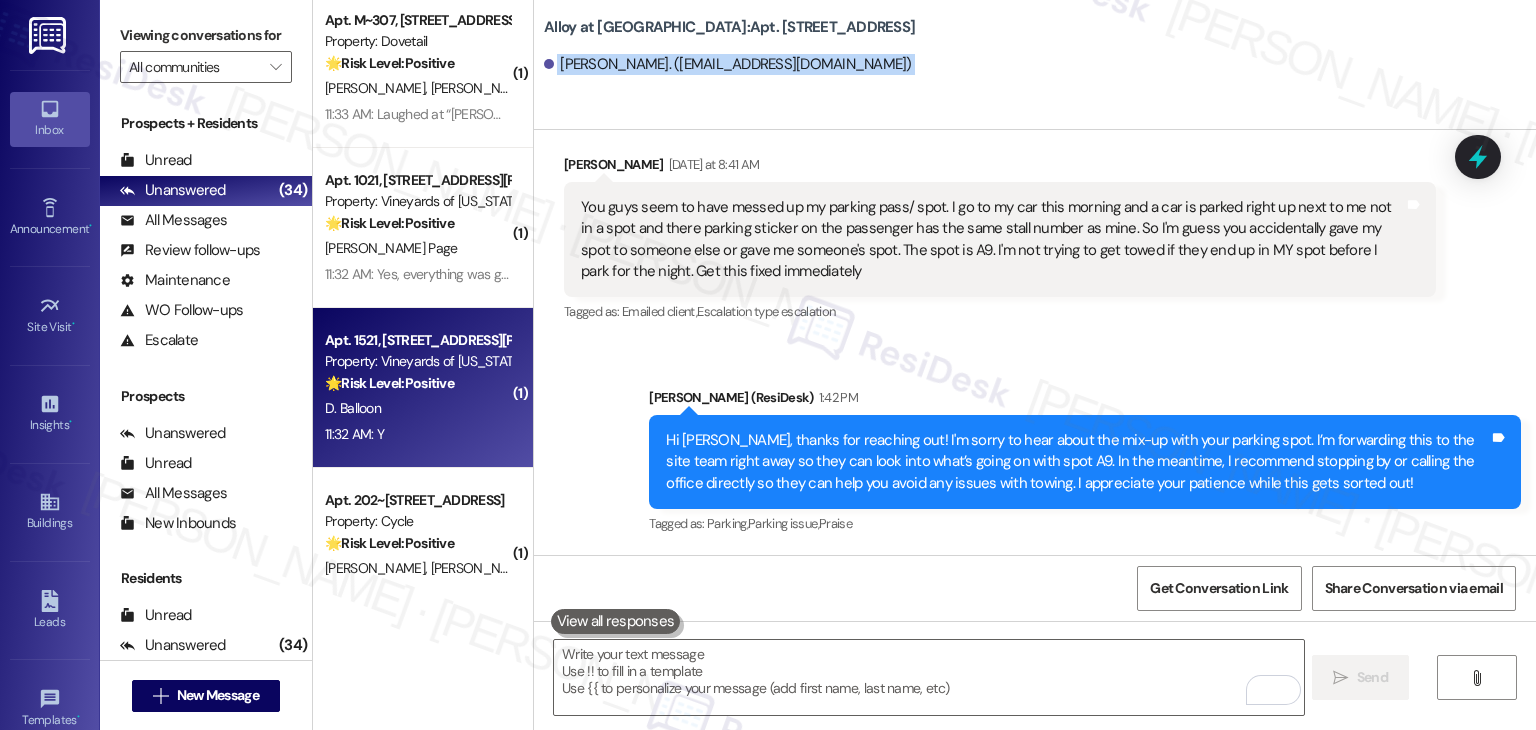 scroll, scrollTop: 3992, scrollLeft: 0, axis: vertical 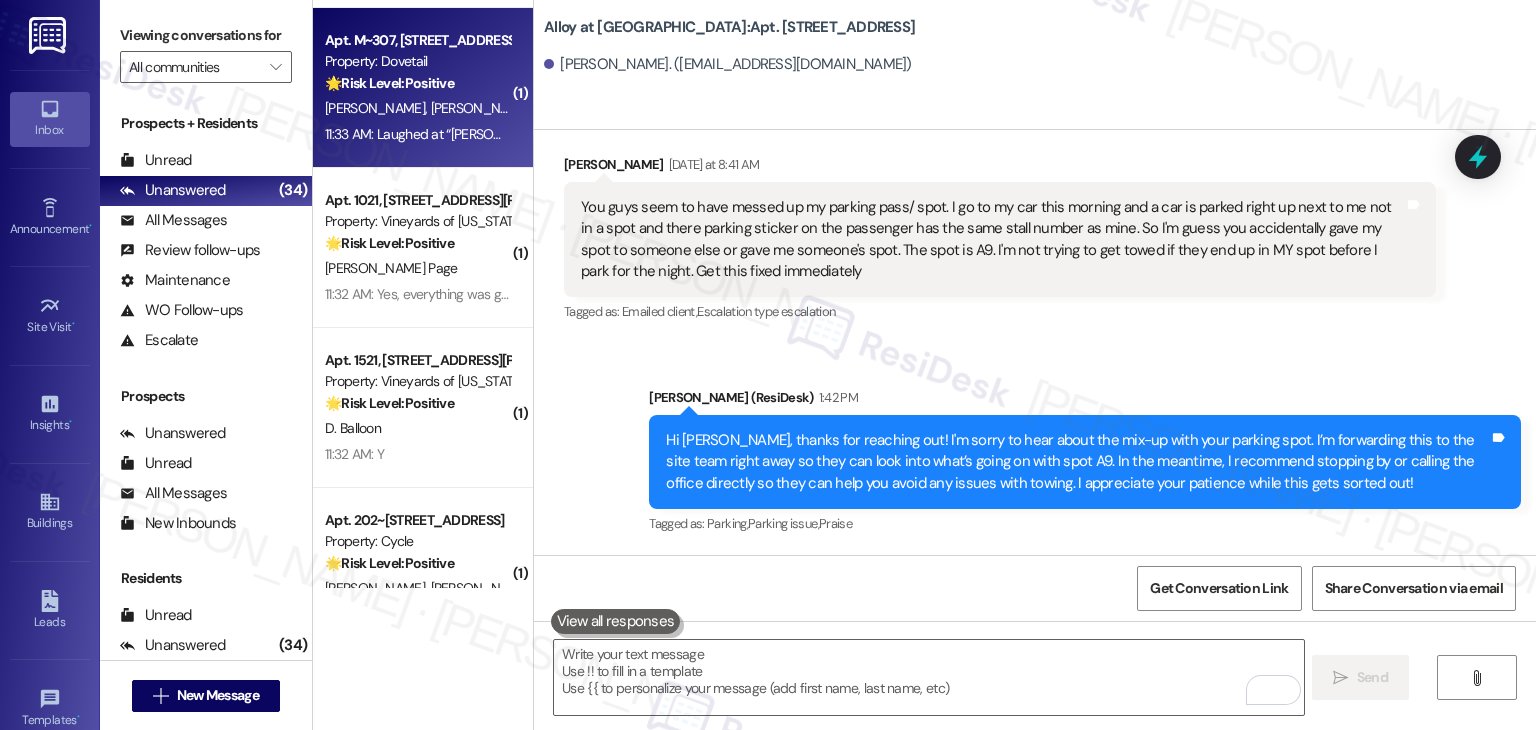 click on "H. Copmann" at bounding box center (481, 108) 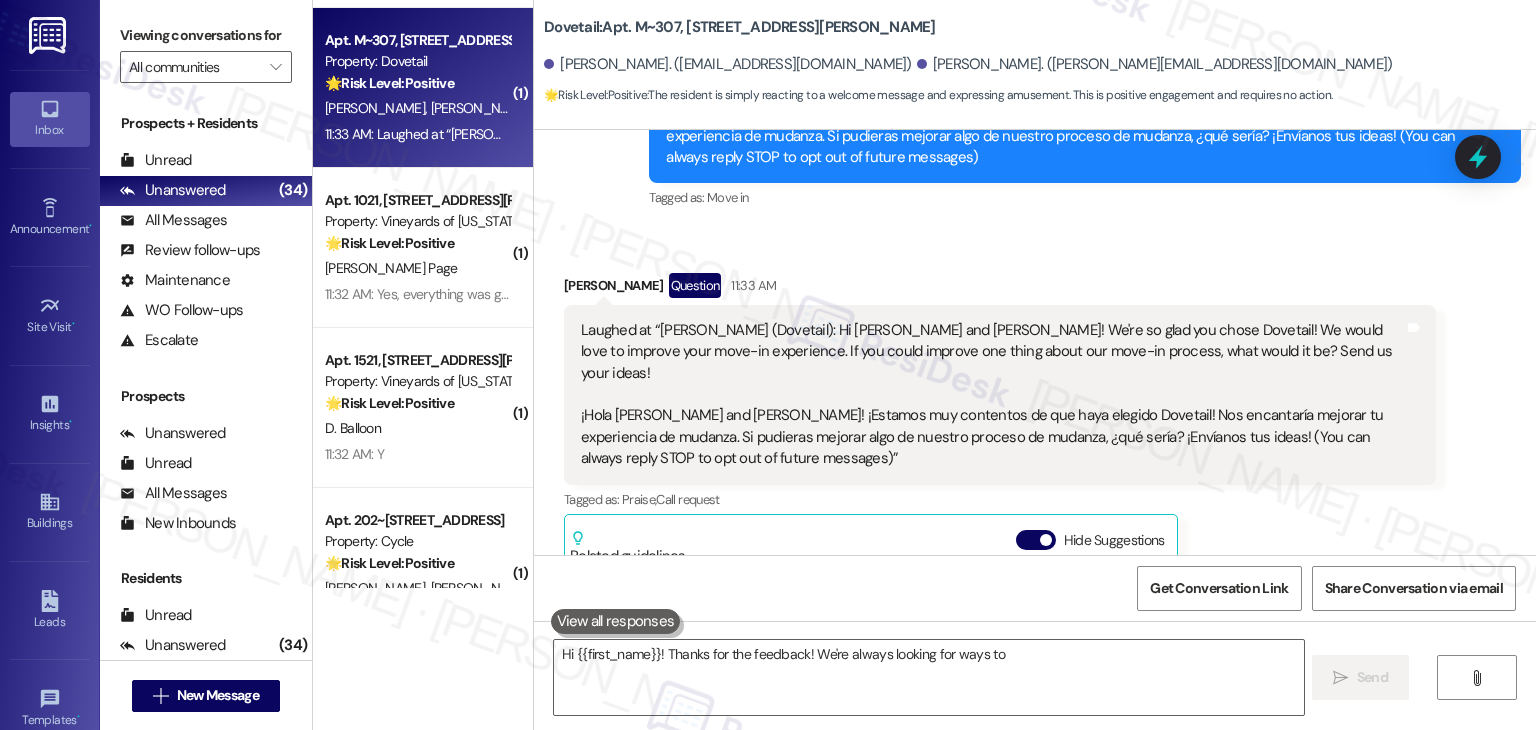 scroll, scrollTop: 616, scrollLeft: 0, axis: vertical 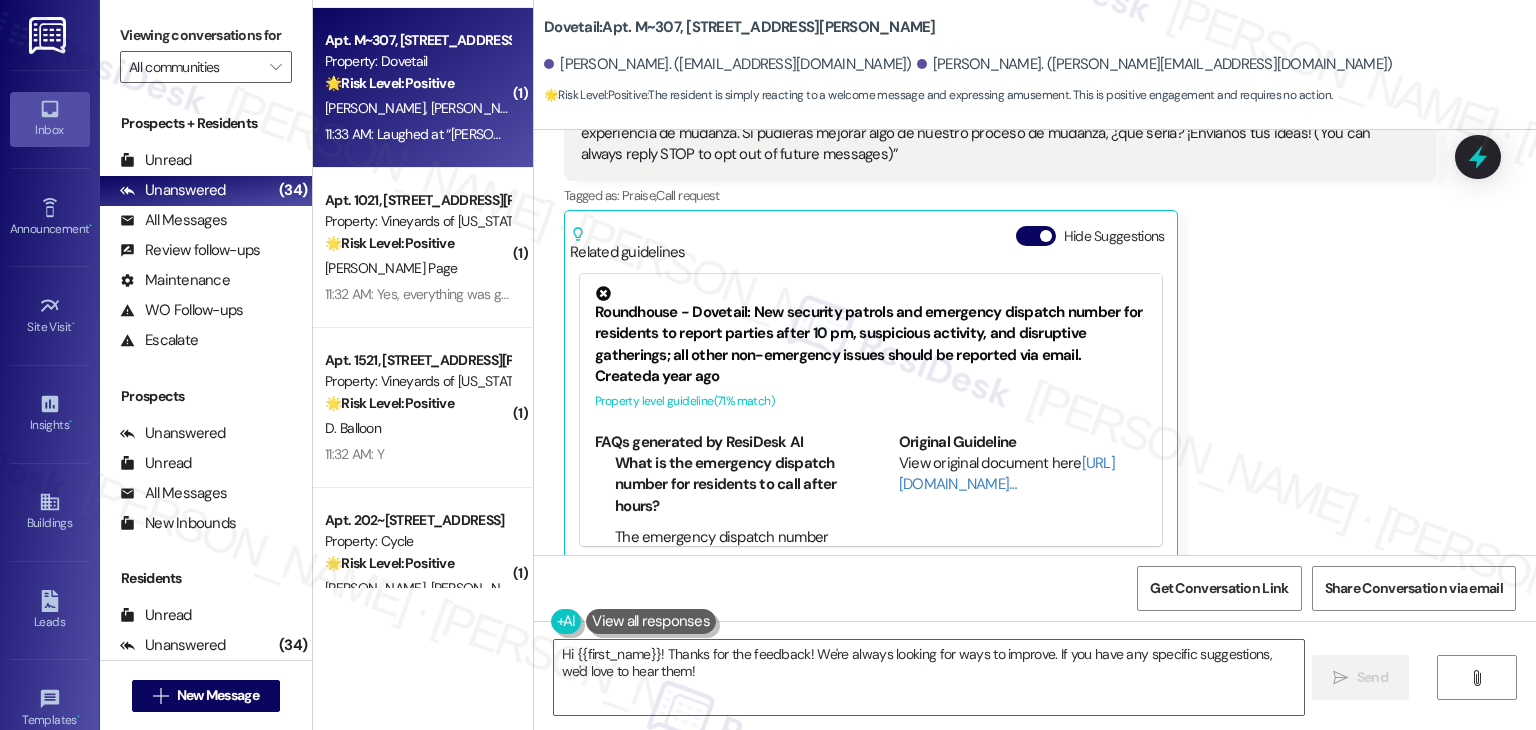 click on "Alexis Schwartz Question 11:33 AM Laughed at “Dottie (Dovetail): Hi Alexis and Hannah! We're so glad you chose Dovetail! We would love to improve your move-in experience. If you could improve one thing about our move-in process, what would it be? Send us your ideas!
¡Hola Alexis and Hannah! ¡Estamos muy contentos de que haya elegido Dovetail! Nos encantaría mejorar tu experiencia de mudanza. Si pudieras mejorar algo de nuestro proceso de mudanza, ¿qué sería? ¡Envíanos tus ideas! (You can always reply STOP to opt out of future messages)” Tags and notes Tagged as:   Praise ,  Click to highlight conversations about Praise Call request Click to highlight conversations about Call request  Related guidelines Hide Suggestions Roundhouse - Dovetail: New security patrols and emergency dispatch number for residents to report parties after 10 pm, suspicious activity, and disruptive gatherings; all other non-emergency issues should be reported via email. Created  a year ago Property level guideline  ( 71" at bounding box center (1000, 265) 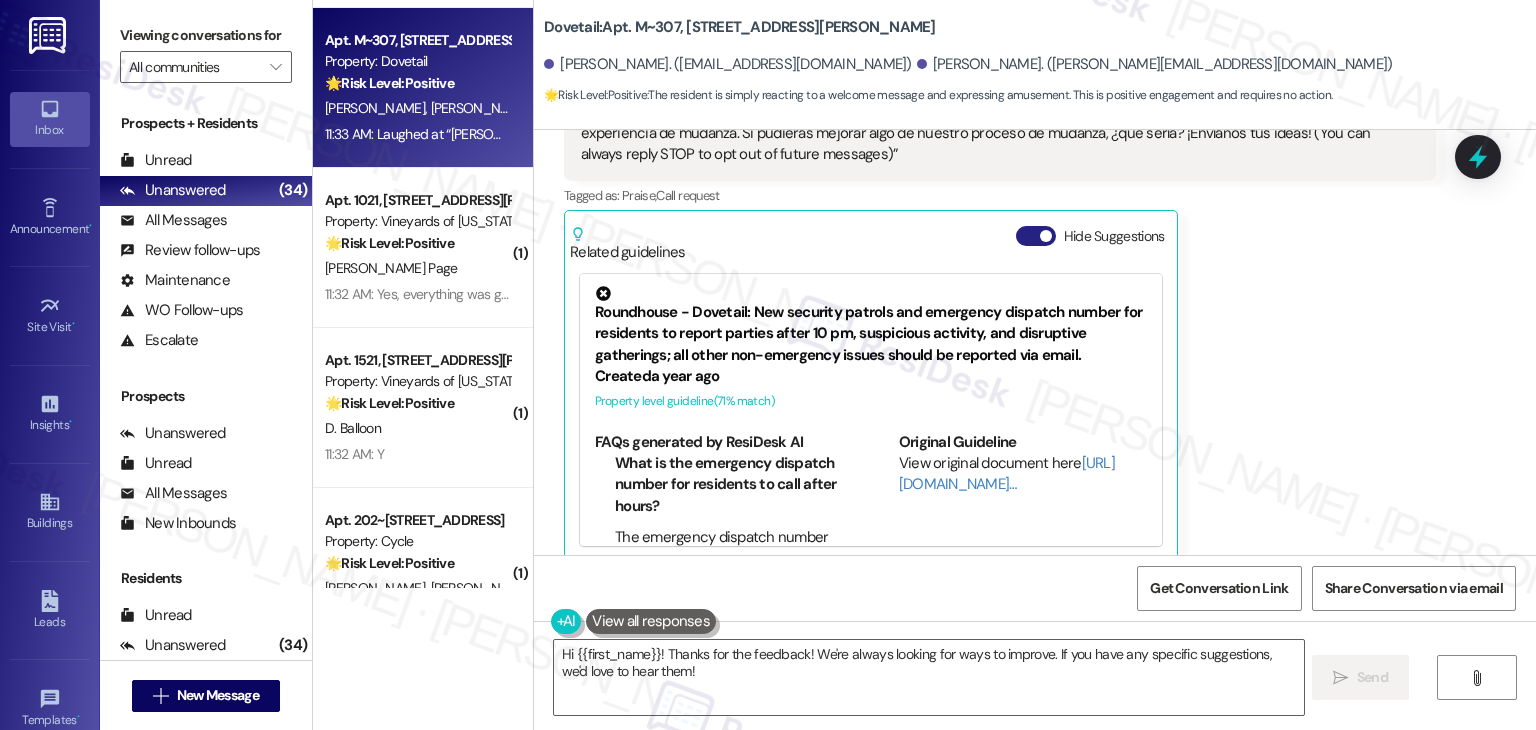 click on "Hide Suggestions" at bounding box center [1036, 236] 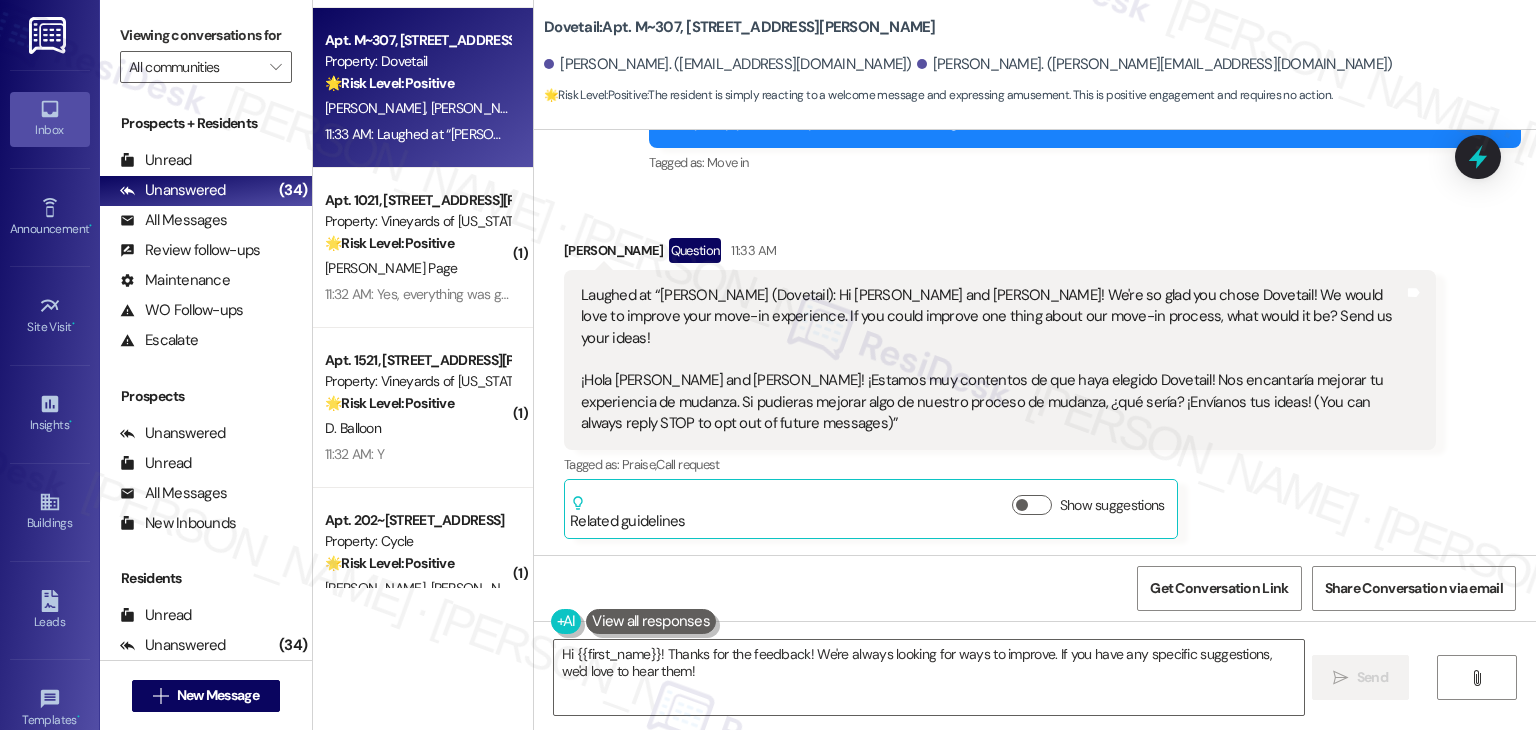scroll, scrollTop: 324, scrollLeft: 0, axis: vertical 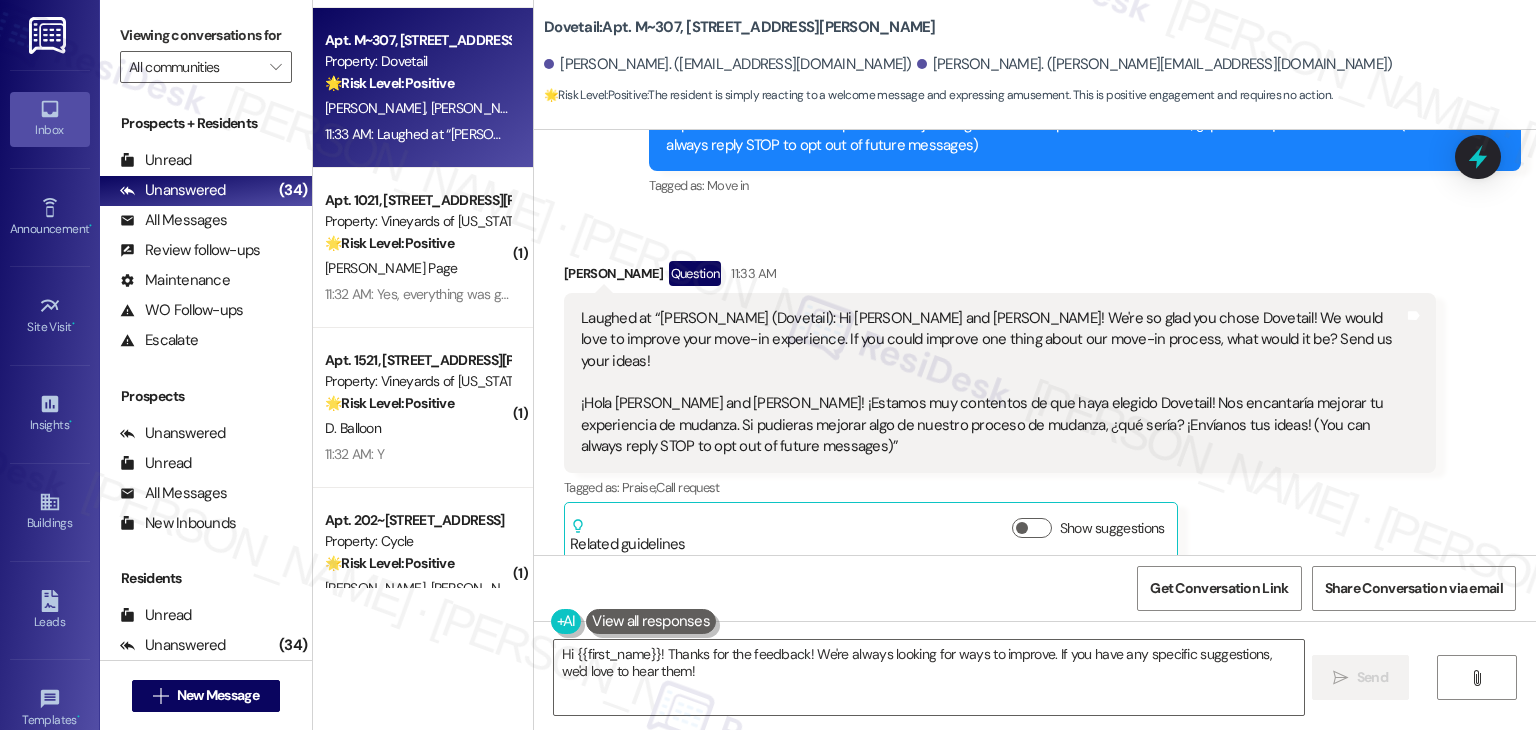 click on "Survey, sent via SMS Residesk Automated Survey 11:31 AM Hi Alexis and Hannah! We're so glad you chose Dovetail! We would love to improve your move-in experience. If you could improve one thing about our move-in process, what would it be? Send us your ideas!
¡Hola Alexis and Hannah! ¡Estamos muy contentos de que haya elegido Dovetail! Nos encantaría mejorar tu experiencia de mudanza. Si pudieras mejorar algo de nuestro proceso de mudanza, ¿qué sería? ¡Envíanos tus ideas! (You can always reply STOP to opt out of future messages) Tags and notes Tagged as:   Move in Click to highlight conversations about Move in" at bounding box center [1085, 93] 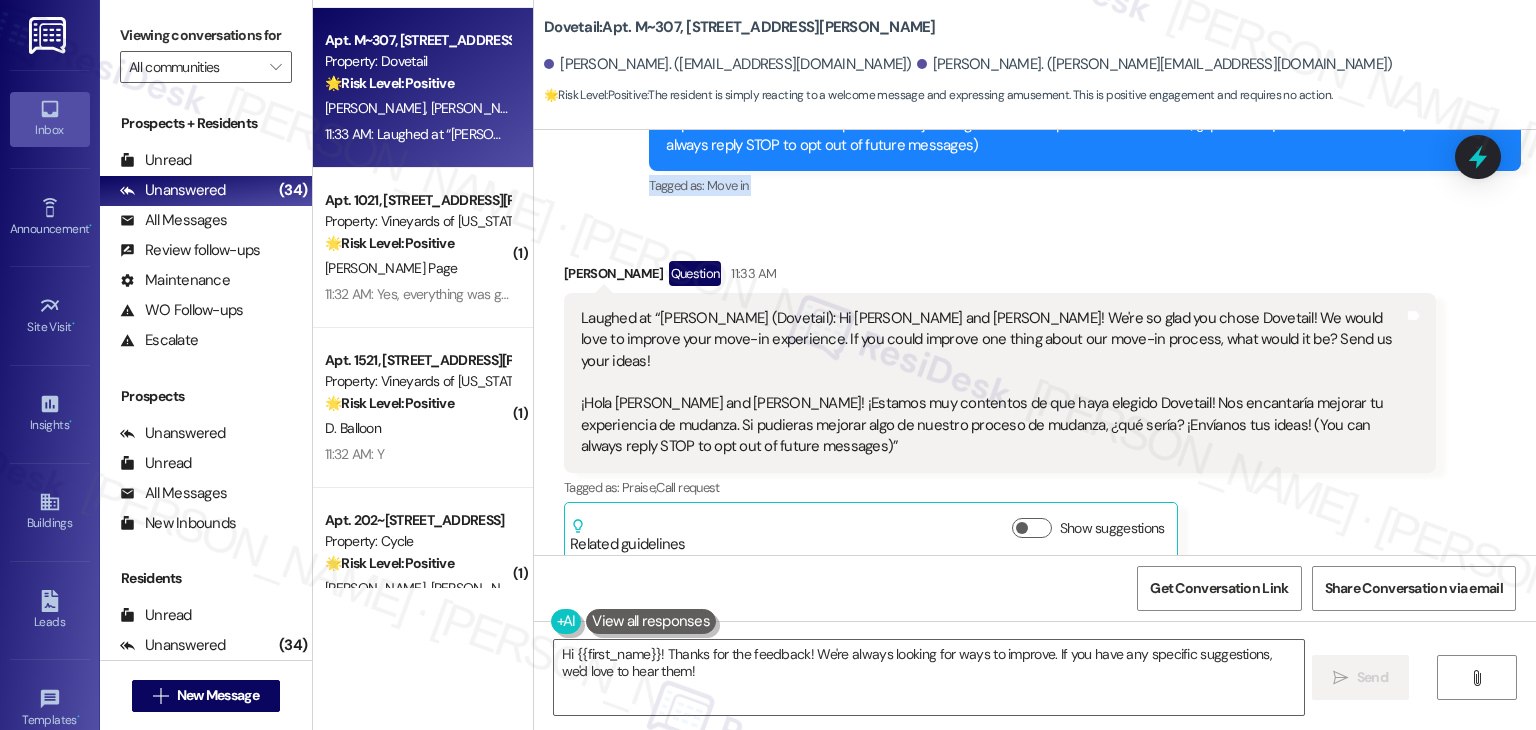 click on "Survey, sent via SMS Residesk Automated Survey 11:31 AM Hi Alexis and Hannah! We're so glad you chose Dovetail! We would love to improve your move-in experience. If you could improve one thing about our move-in process, what would it be? Send us your ideas!
¡Hola Alexis and Hannah! ¡Estamos muy contentos de que haya elegido Dovetail! Nos encantaría mejorar tu experiencia de mudanza. Si pudieras mejorar algo de nuestro proceso de mudanza, ¿qué sería? ¡Envíanos tus ideas! (You can always reply STOP to opt out of future messages) Tags and notes Tagged as:   Move in Click to highlight conversations about Move in" at bounding box center [1085, 93] 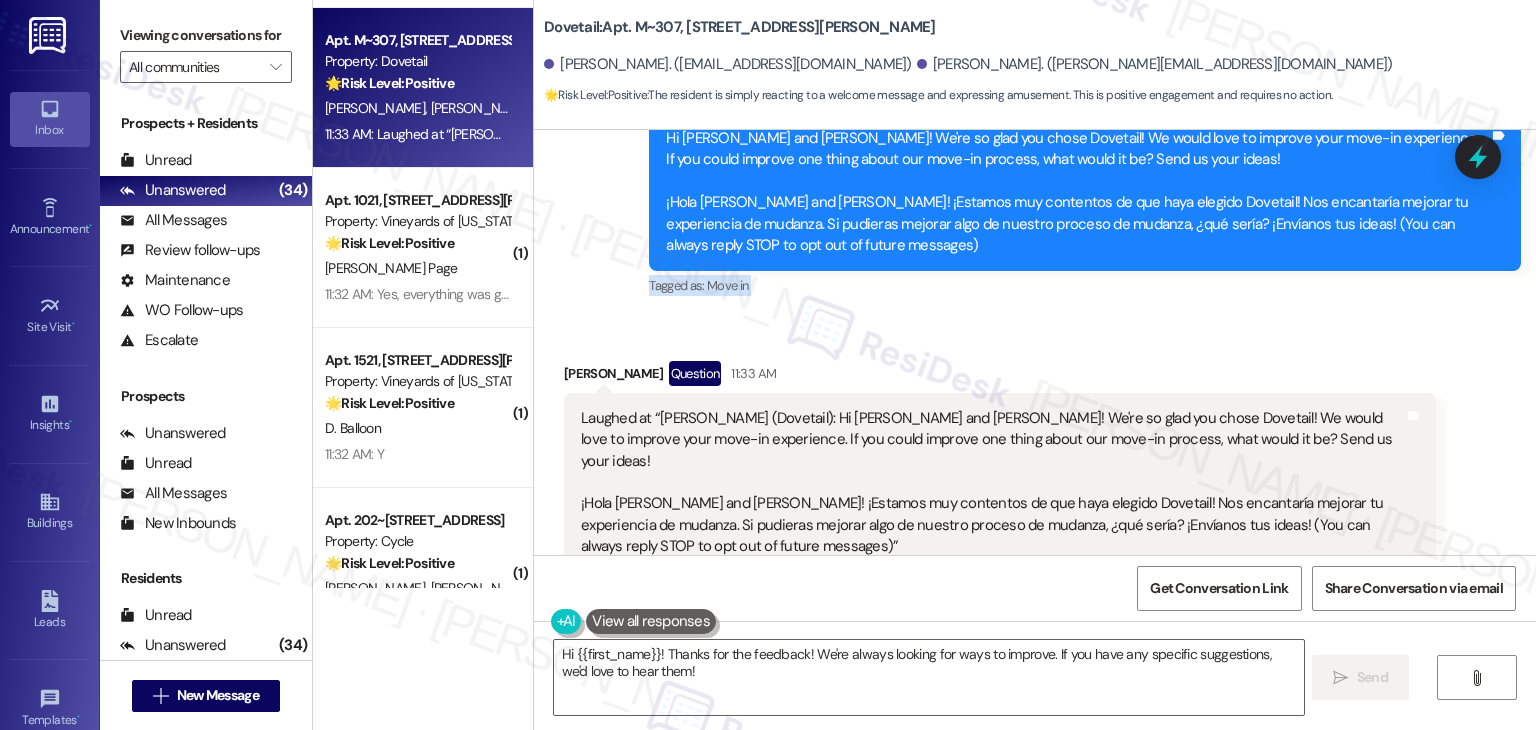 scroll, scrollTop: 124, scrollLeft: 0, axis: vertical 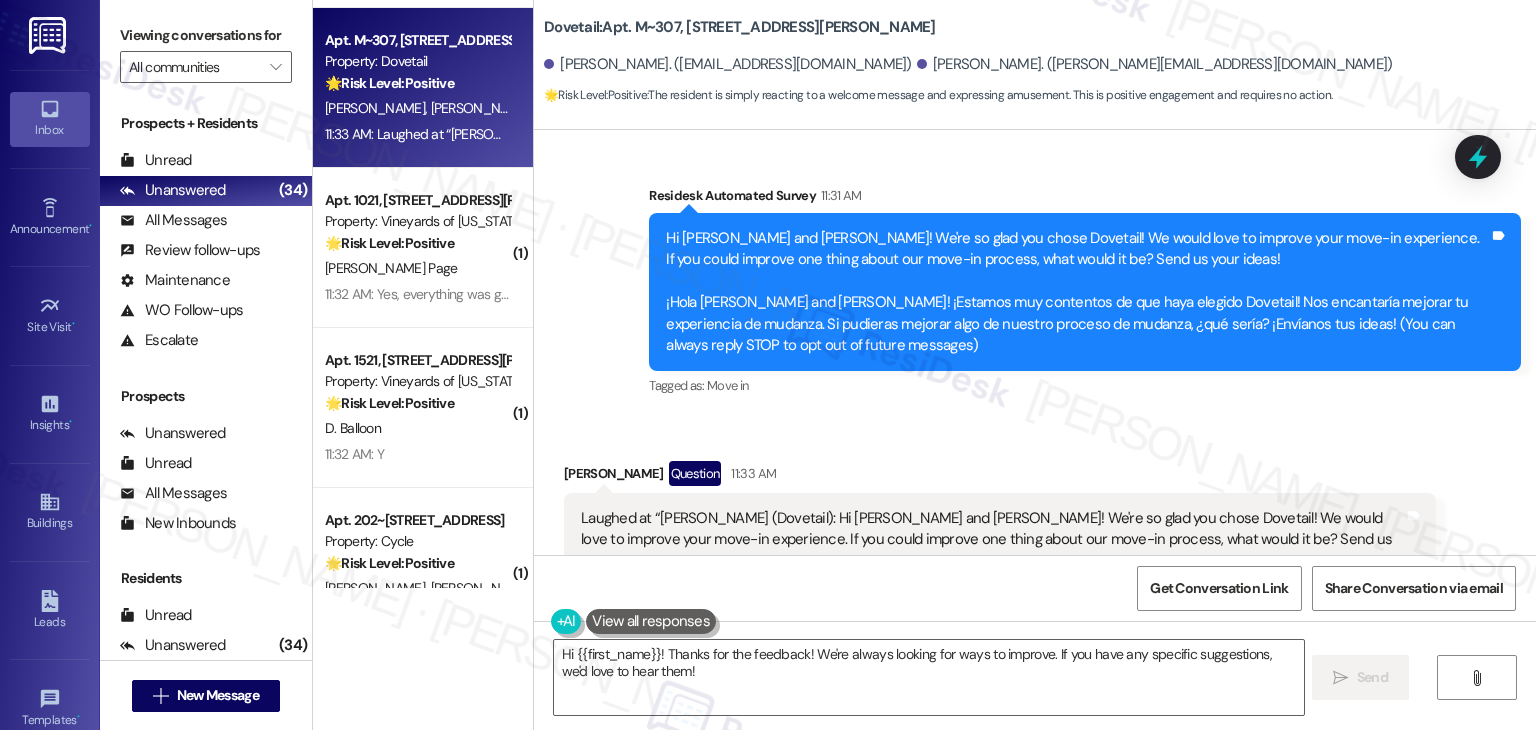 click on "Received via SMS Alexis Schwartz Question 11:33 AM Laughed at “Dottie (Dovetail): Hi Alexis and Hannah! We're so glad you chose Dovetail! We would love to improve your move-in experience. If you could improve one thing about our move-in process, what would it be? Send us your ideas!
¡Hola Alexis and Hannah! ¡Estamos muy contentos de que haya elegido Dovetail! Nos encantaría mejorar tu experiencia de mudanza. Si pudieras mejorar algo de nuestro proceso de mudanza, ¿qué sería? ¡Envíanos tus ideas! (You can always reply STOP to opt out of future messages)” Tags and notes Tagged as:   Praise ,  Click to highlight conversations about Praise Call request Click to highlight conversations about Call request  Related guidelines Show suggestions" at bounding box center (1035, 596) 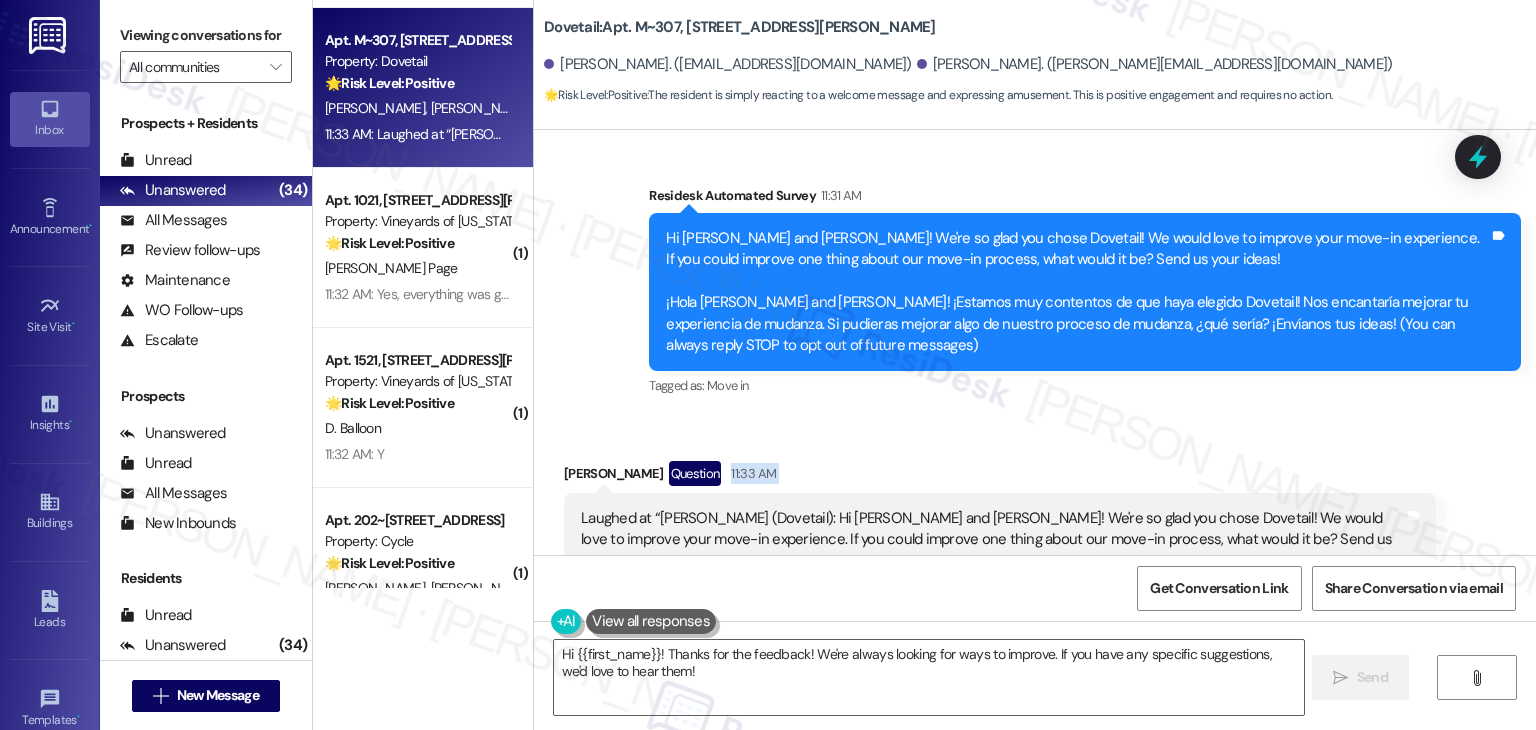 click on "Received via SMS Alexis Schwartz Question 11:33 AM Laughed at “Dottie (Dovetail): Hi Alexis and Hannah! We're so glad you chose Dovetail! We would love to improve your move-in experience. If you could improve one thing about our move-in process, what would it be? Send us your ideas!
¡Hola Alexis and Hannah! ¡Estamos muy contentos de que haya elegido Dovetail! Nos encantaría mejorar tu experiencia de mudanza. Si pudieras mejorar algo de nuestro proceso de mudanza, ¿qué sería? ¡Envíanos tus ideas! (You can always reply STOP to opt out of future messages)” Tags and notes Tagged as:   Praise ,  Click to highlight conversations about Praise Call request Click to highlight conversations about Call request  Related guidelines Show suggestions" at bounding box center [1035, 596] 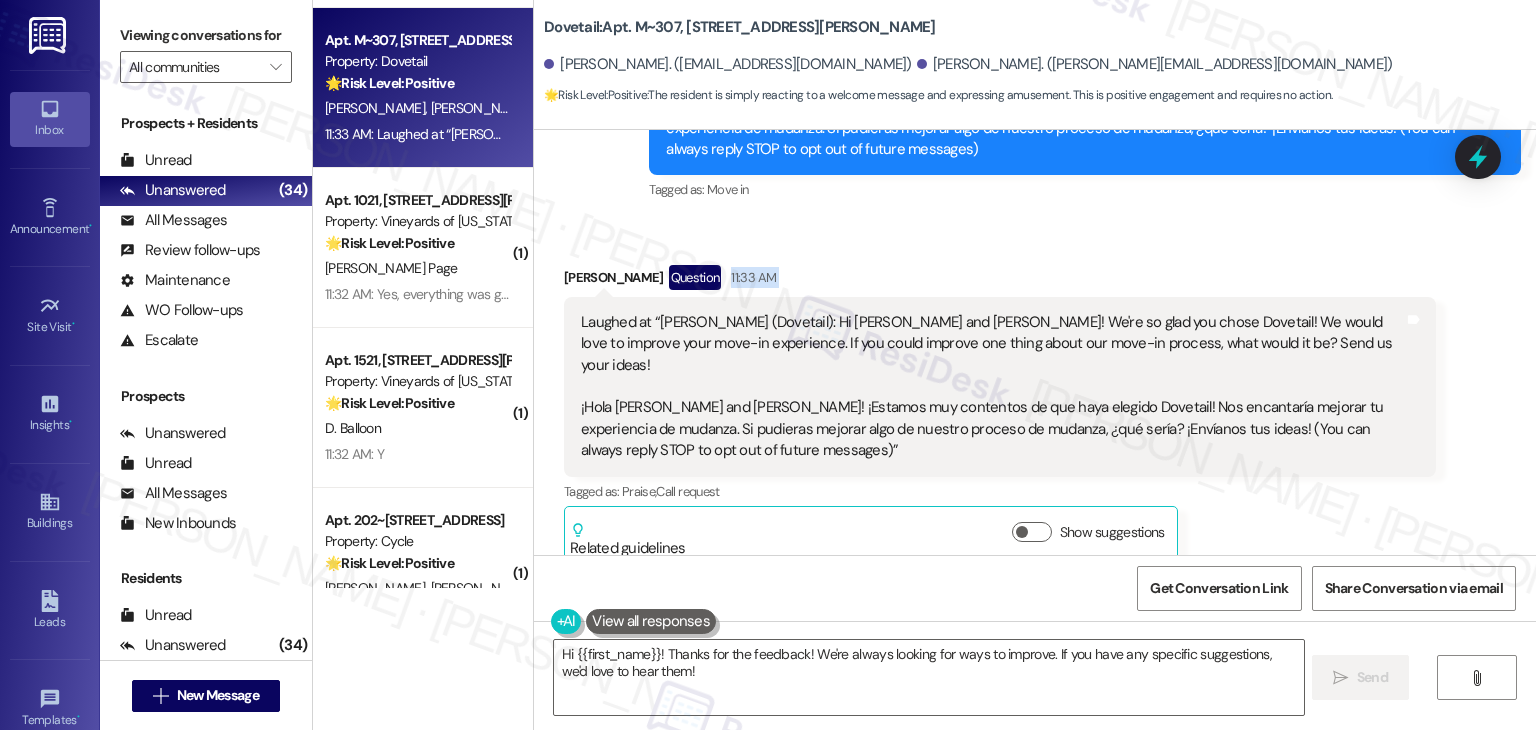 scroll, scrollTop: 324, scrollLeft: 0, axis: vertical 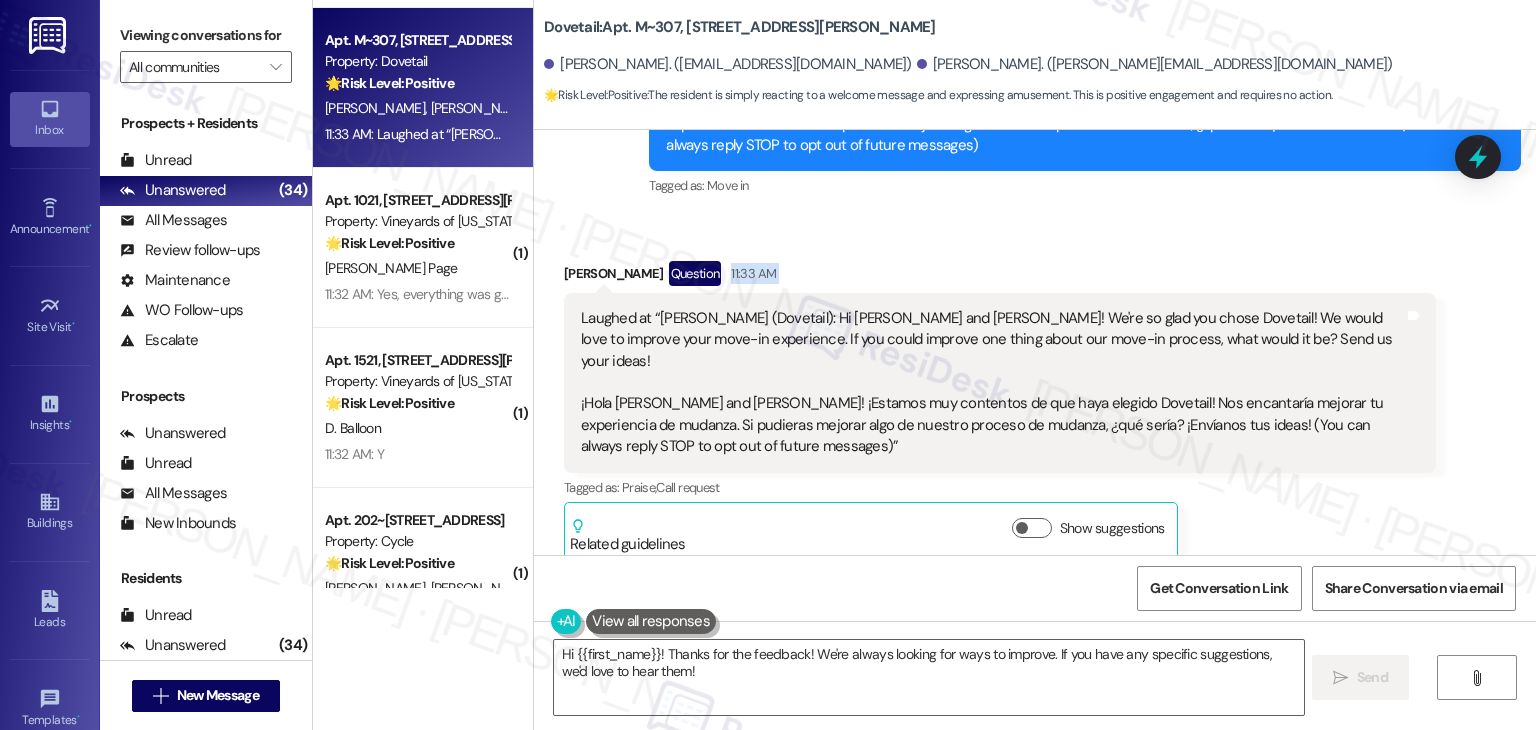 click on "Received via SMS Alexis Schwartz Question 11:33 AM Laughed at “Dottie (Dovetail): Hi Alexis and Hannah! We're so glad you chose Dovetail! We would love to improve your move-in experience. If you could improve one thing about our move-in process, what would it be? Send us your ideas!
¡Hola Alexis and Hannah! ¡Estamos muy contentos de que haya elegido Dovetail! Nos encantaría mejorar tu experiencia de mudanza. Si pudieras mejorar algo de nuestro proceso de mudanza, ¿qué sería? ¡Envíanos tus ideas! (You can always reply STOP to opt out of future messages)” Tags and notes Tagged as:   Praise ,  Click to highlight conversations about Praise Call request Click to highlight conversations about Call request  Related guidelines Show suggestions" at bounding box center [1035, 396] 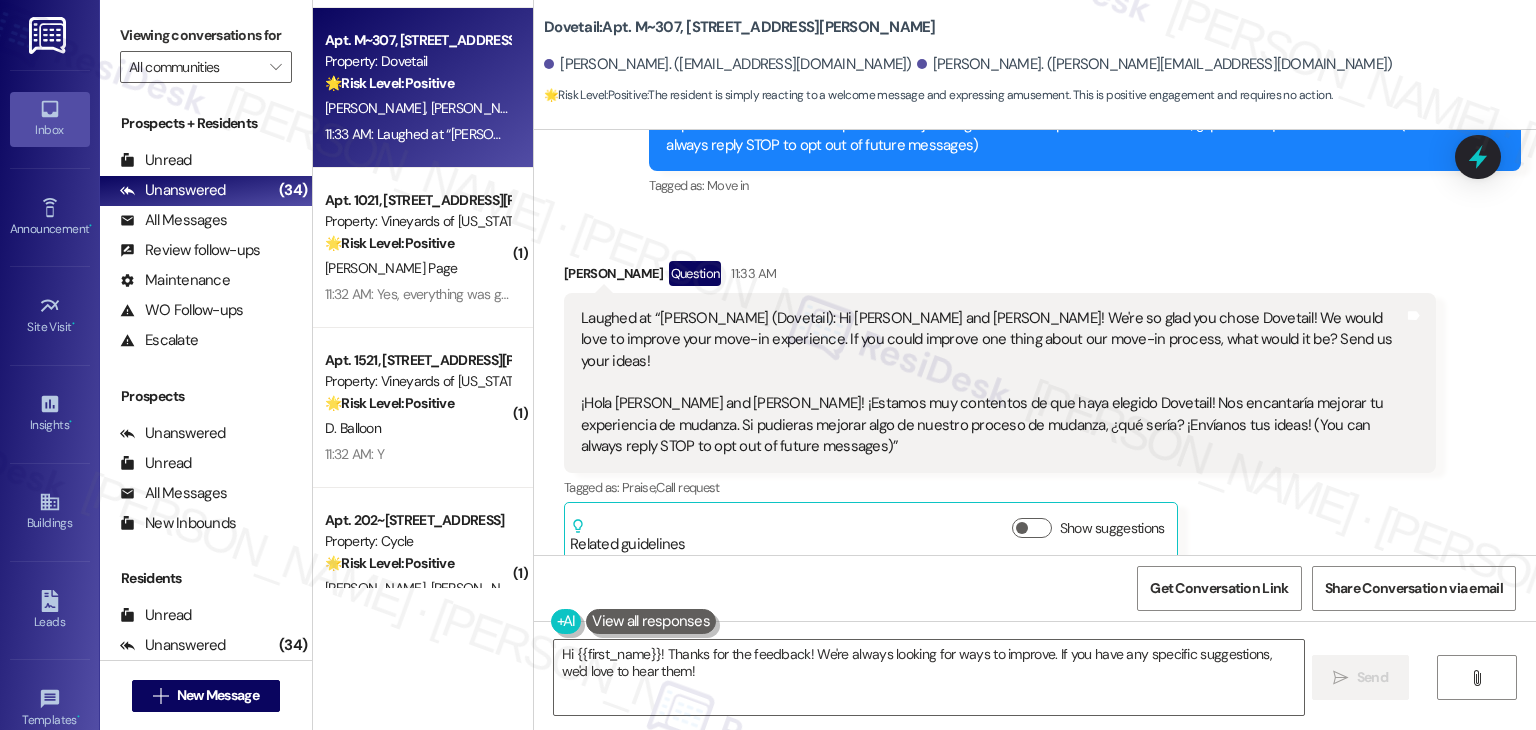 click on "Received via SMS Alexis Schwartz Question 11:33 AM Laughed at “Dottie (Dovetail): Hi Alexis and Hannah! We're so glad you chose Dovetail! We would love to improve your move-in experience. If you could improve one thing about our move-in process, what would it be? Send us your ideas!
¡Hola Alexis and Hannah! ¡Estamos muy contentos de que haya elegido Dovetail! Nos encantaría mejorar tu experiencia de mudanza. Si pudieras mejorar algo de nuestro proceso de mudanza, ¿qué sería? ¡Envíanos tus ideas! (You can always reply STOP to opt out of future messages)” Tags and notes Tagged as:   Praise ,  Click to highlight conversations about Praise Call request Click to highlight conversations about Call request  Related guidelines Show suggestions" at bounding box center (1035, 396) 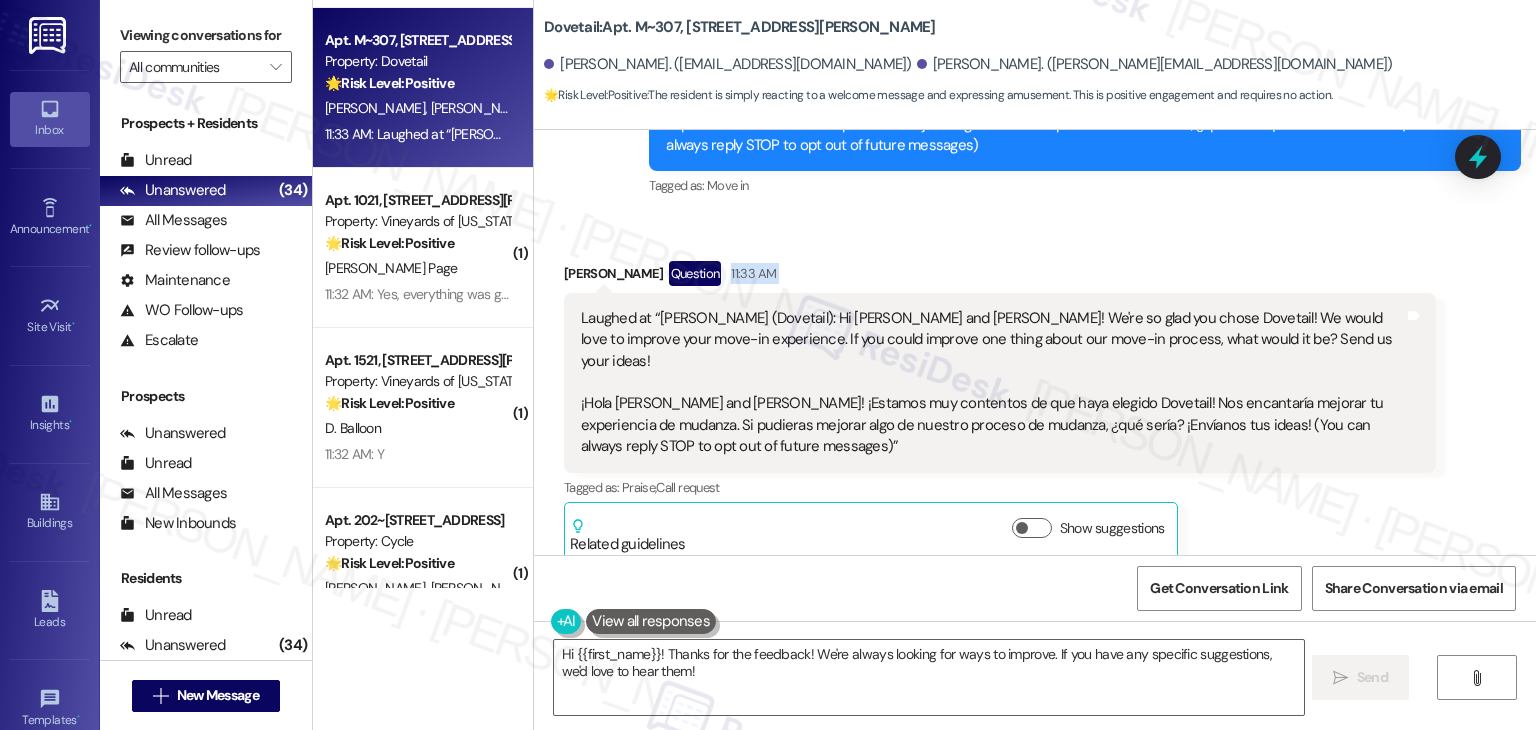 click on "Received via SMS Alexis Schwartz Question 11:33 AM Laughed at “Dottie (Dovetail): Hi Alexis and Hannah! We're so glad you chose Dovetail! We would love to improve your move-in experience. If you could improve one thing about our move-in process, what would it be? Send us your ideas!
¡Hola Alexis and Hannah! ¡Estamos muy contentos de que haya elegido Dovetail! Nos encantaría mejorar tu experiencia de mudanza. Si pudieras mejorar algo de nuestro proceso de mudanza, ¿qué sería? ¡Envíanos tus ideas! (You can always reply STOP to opt out of future messages)” Tags and notes Tagged as:   Praise ,  Click to highlight conversations about Praise Call request Click to highlight conversations about Call request  Related guidelines Show suggestions" at bounding box center [1035, 396] 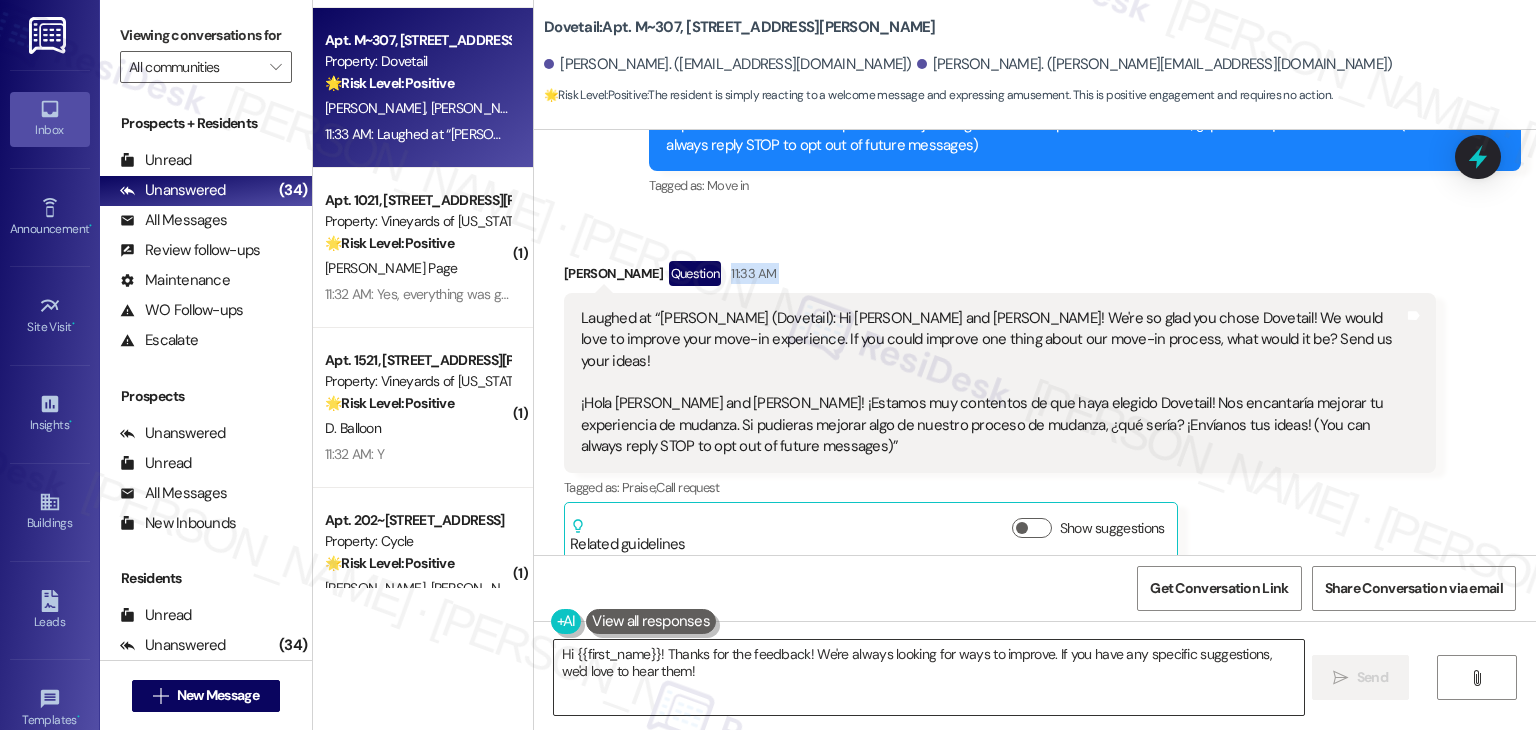 click on "Hi {{first_name}}! Thanks for the feedback! We're always looking for ways to improve. If you have any specific suggestions, we'd love to hear them!" at bounding box center [928, 677] 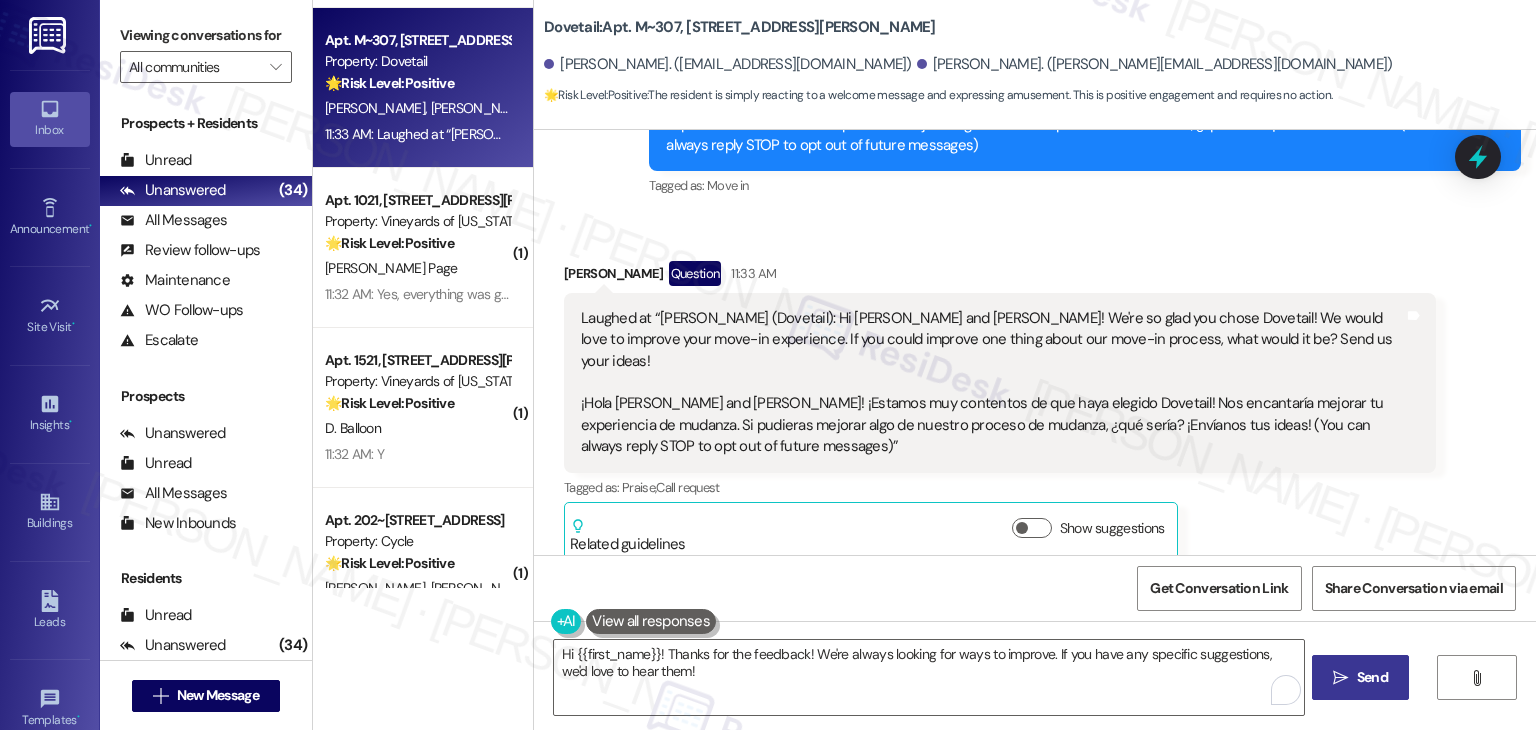click on " Send" at bounding box center [1360, 677] 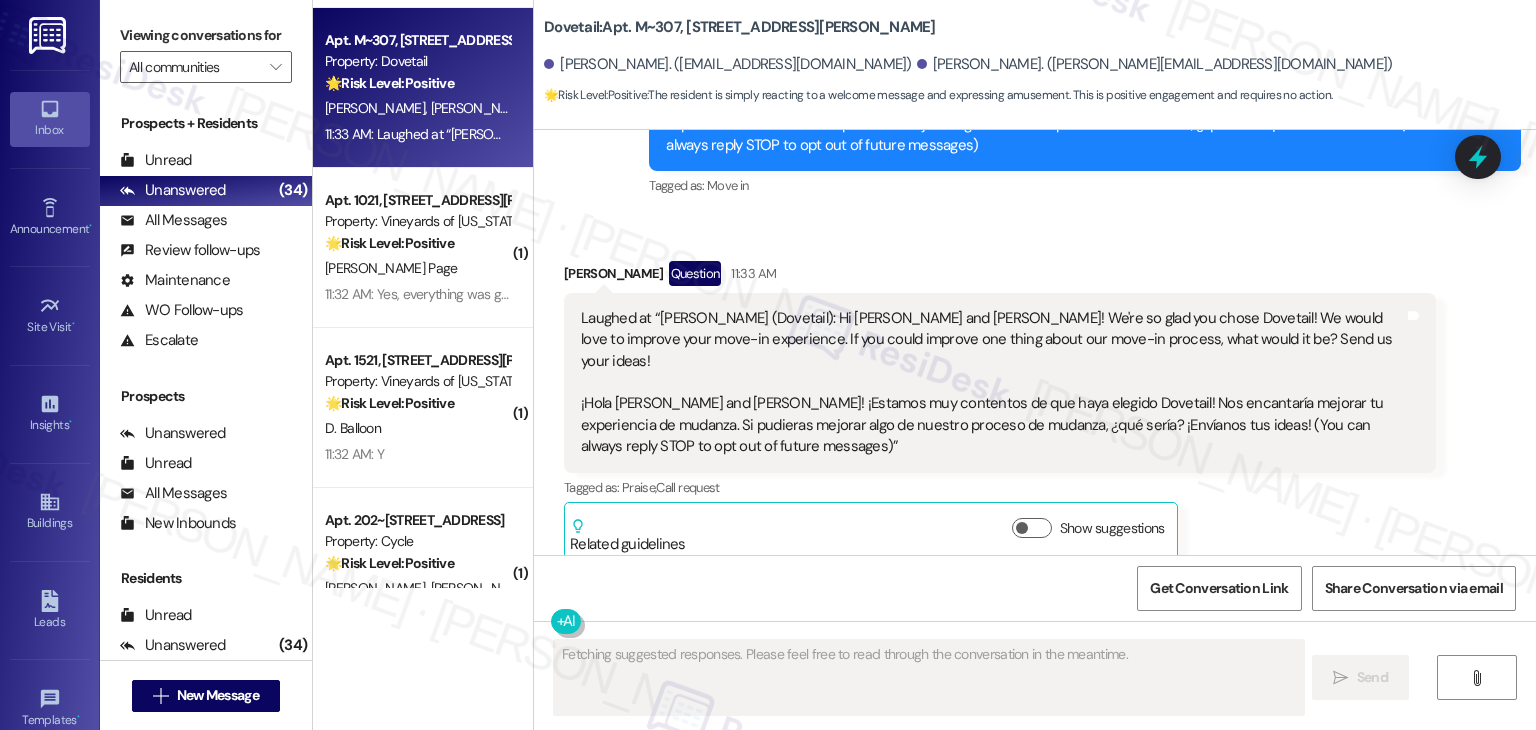 scroll, scrollTop: 324, scrollLeft: 0, axis: vertical 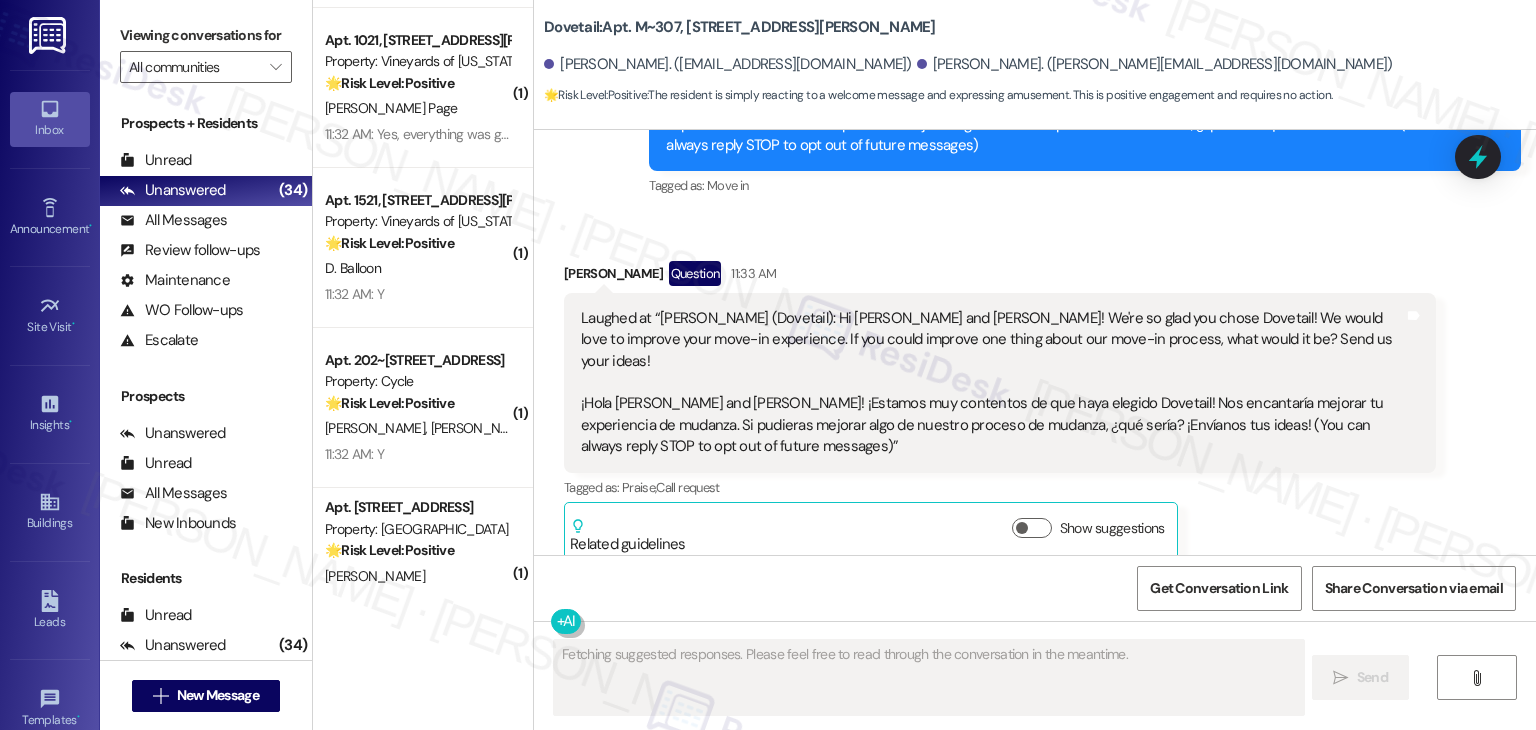click on "Survey, sent via SMS Residesk Automated Survey 11:31 AM Hi Alexis and Hannah! We're so glad you chose Dovetail! We would love to improve your move-in experience. If you could improve one thing about our move-in process, what would it be? Send us your ideas!
¡Hola Alexis and Hannah! ¡Estamos muy contentos de que haya elegido Dovetail! Nos encantaría mejorar tu experiencia de mudanza. Si pudieras mejorar algo de nuestro proceso de mudanza, ¿qué sería? ¡Envíanos tus ideas! (You can always reply STOP to opt out of future messages) Tags and notes Tagged as:   Move in Click to highlight conversations about Move in" at bounding box center (1085, 93) 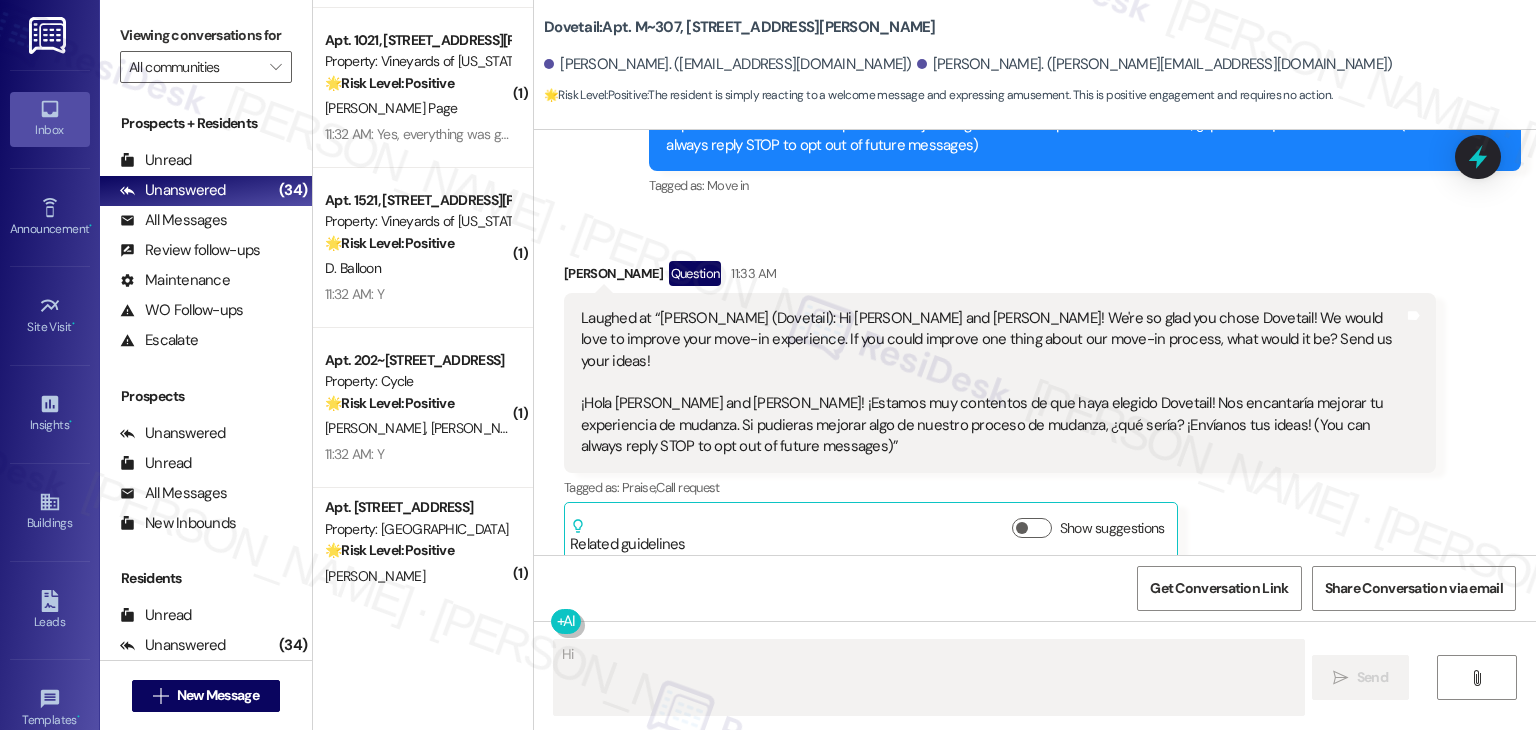 click on "Survey, sent via SMS Residesk Automated Survey 11:31 AM Hi Alexis and Hannah! We're so glad you chose Dovetail! We would love to improve your move-in experience. If you could improve one thing about our move-in process, what would it be? Send us your ideas!
¡Hola Alexis and Hannah! ¡Estamos muy contentos de que haya elegido Dovetail! Nos encantaría mejorar tu experiencia de mudanza. Si pudieras mejorar algo de nuestro proceso de mudanza, ¿qué sería? ¡Envíanos tus ideas! (You can always reply STOP to opt out of future messages) Tags and notes Tagged as:   Move in Click to highlight conversations about Move in" at bounding box center (1085, 93) 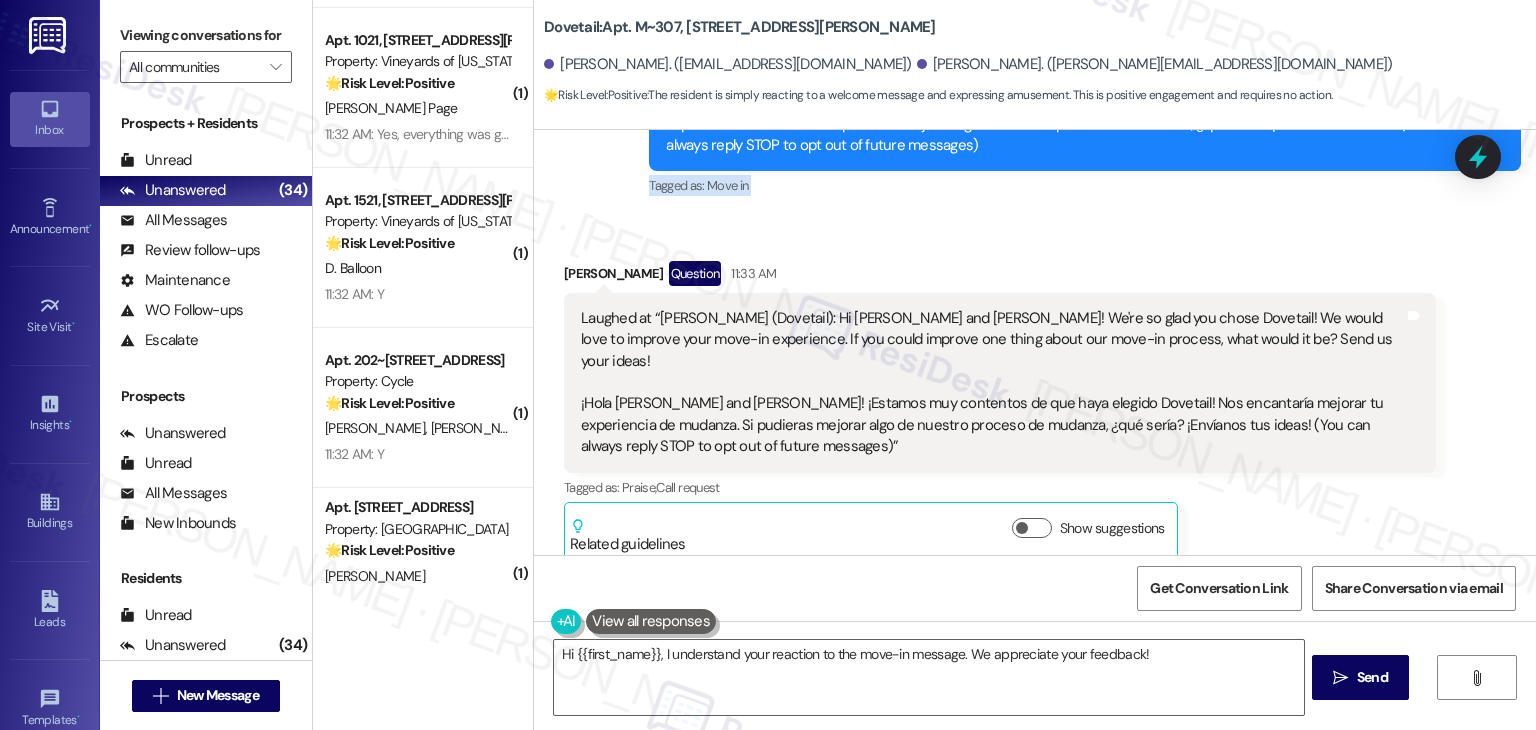 click on "Survey, sent via SMS Residesk Automated Survey 11:31 AM Hi Alexis and Hannah! We're so glad you chose Dovetail! We would love to improve your move-in experience. If you could improve one thing about our move-in process, what would it be? Send us your ideas!
¡Hola Alexis and Hannah! ¡Estamos muy contentos de que haya elegido Dovetail! Nos encantaría mejorar tu experiencia de mudanza. Si pudieras mejorar algo de nuestro proceso de mudanza, ¿qué sería? ¡Envíanos tus ideas! (You can always reply STOP to opt out of future messages) Tags and notes Tagged as:   Move in Click to highlight conversations about Move in" at bounding box center (1085, 93) 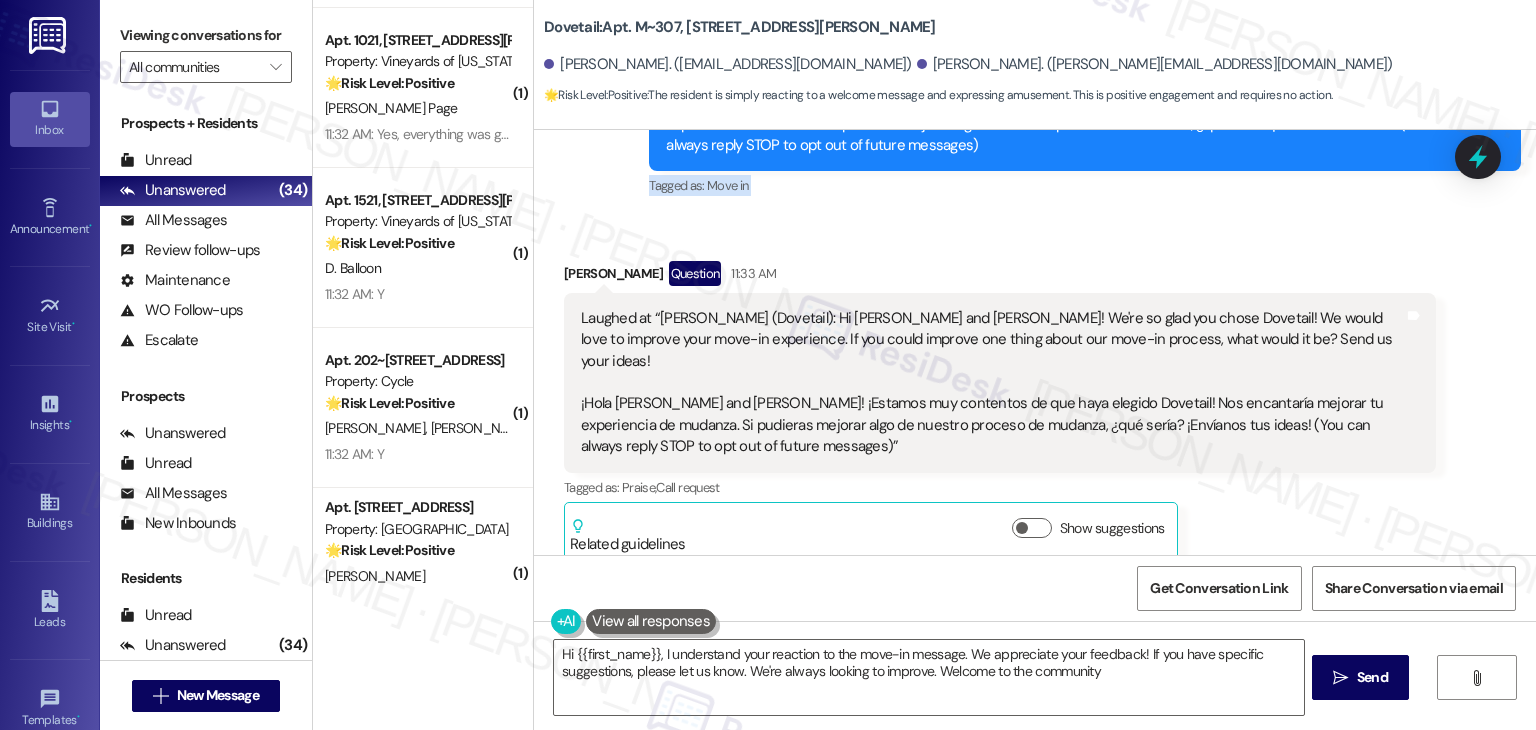 type on "Hi {{first_name}}, I understand your reaction to the move-in message. We appreciate your feedback! If you have specific suggestions, please let us know. We're always looking to improve. Welcome to the community!" 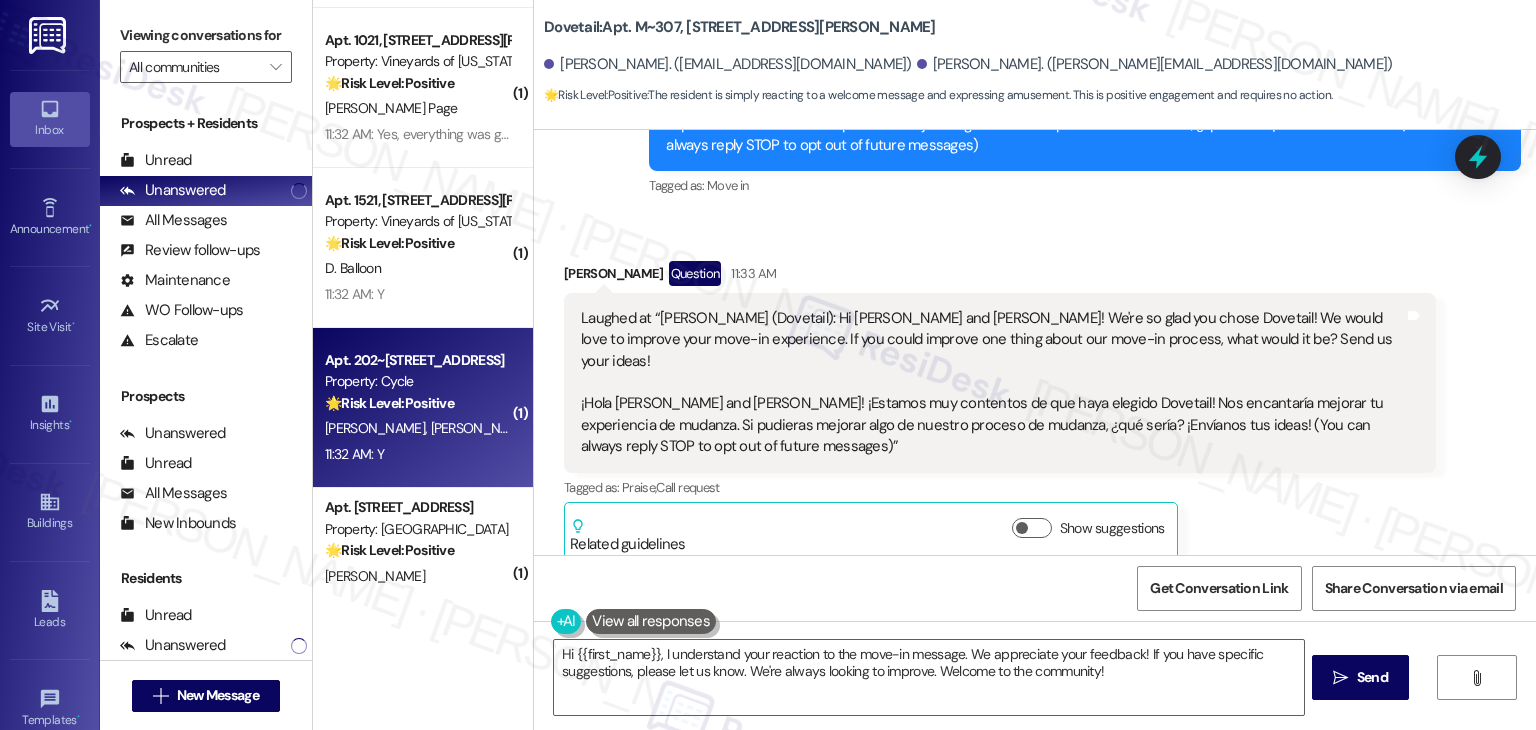 click on "11:32 AM: Y 11:32 AM: Y" at bounding box center [417, 454] 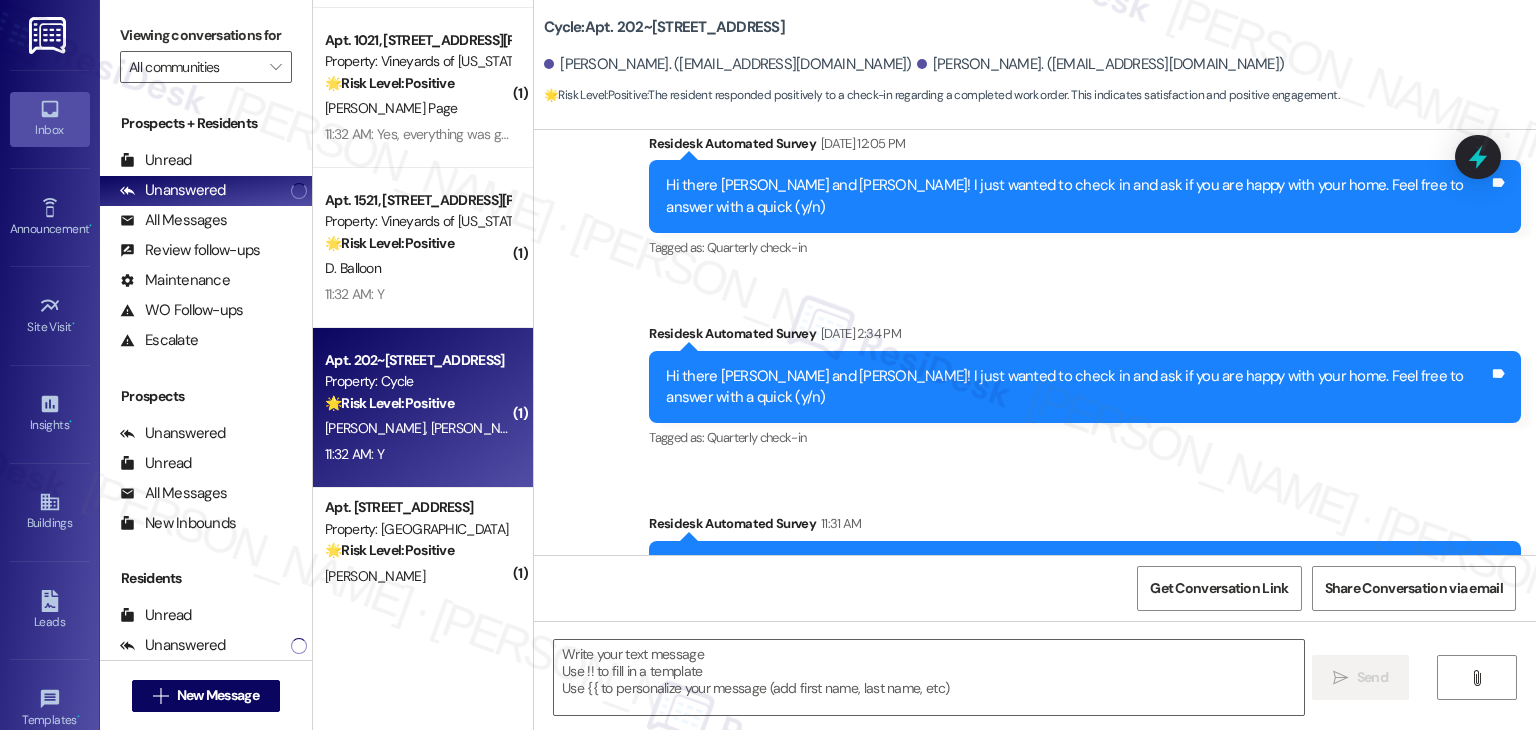 scroll, scrollTop: 617, scrollLeft: 0, axis: vertical 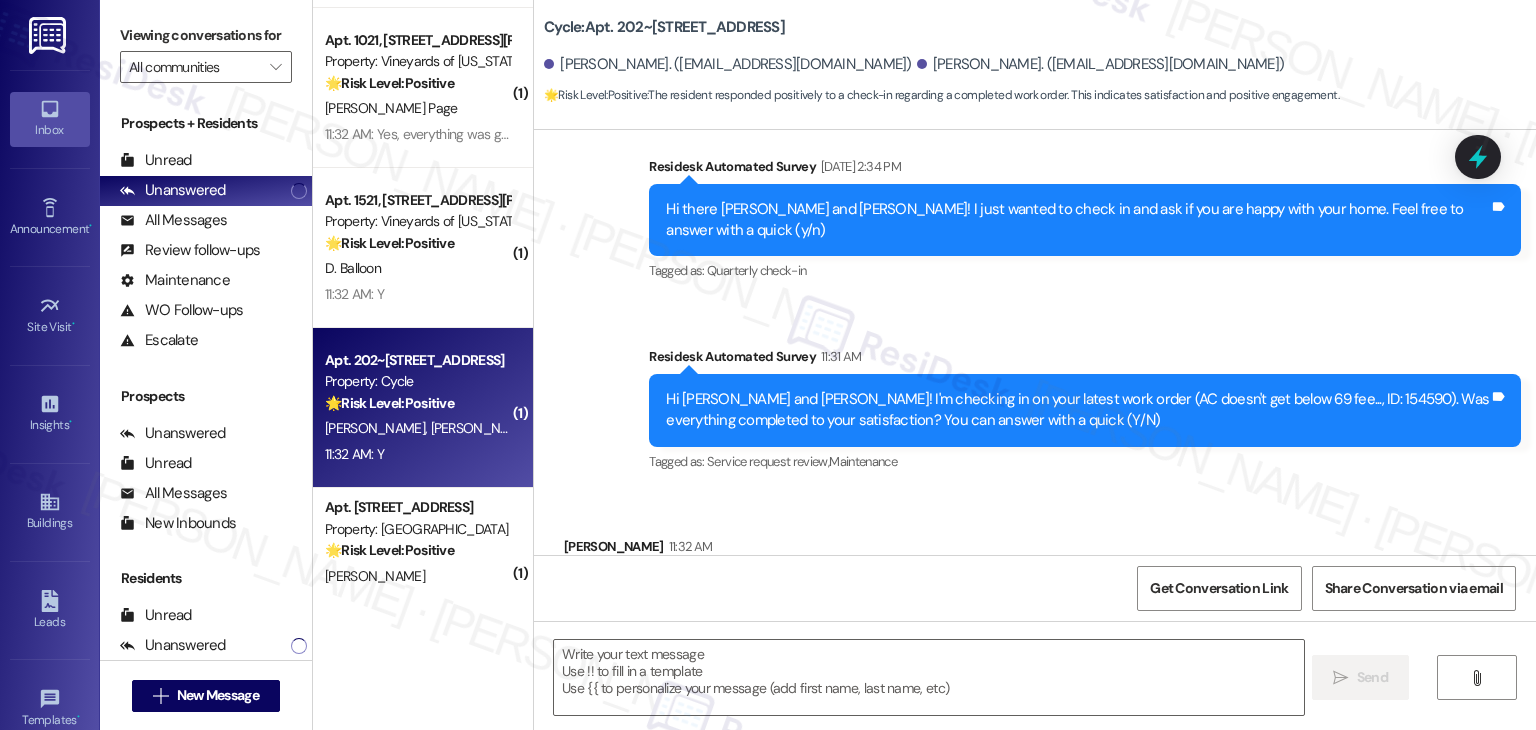 type on "Fetching suggested responses. Please feel free to read through the conversation in the meantime." 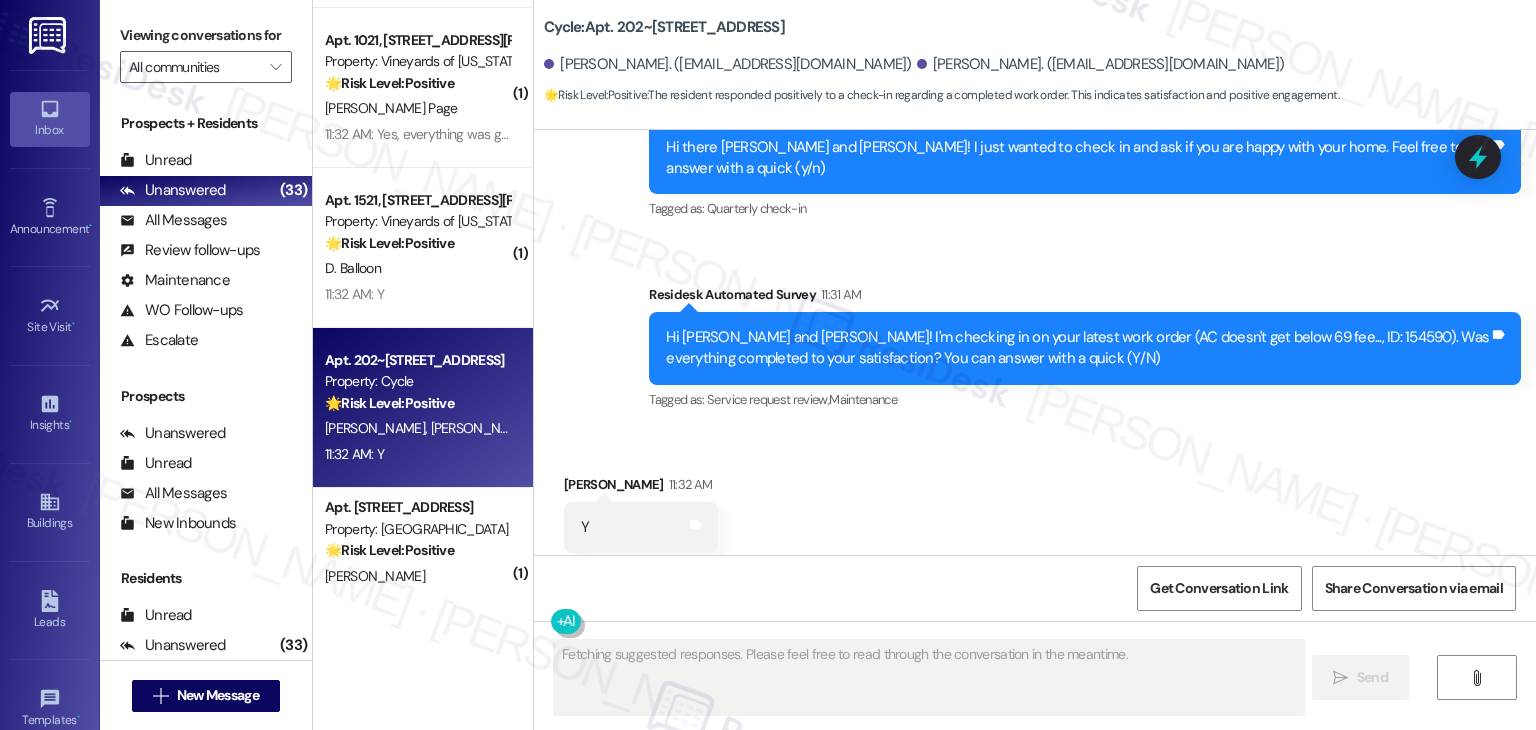 type 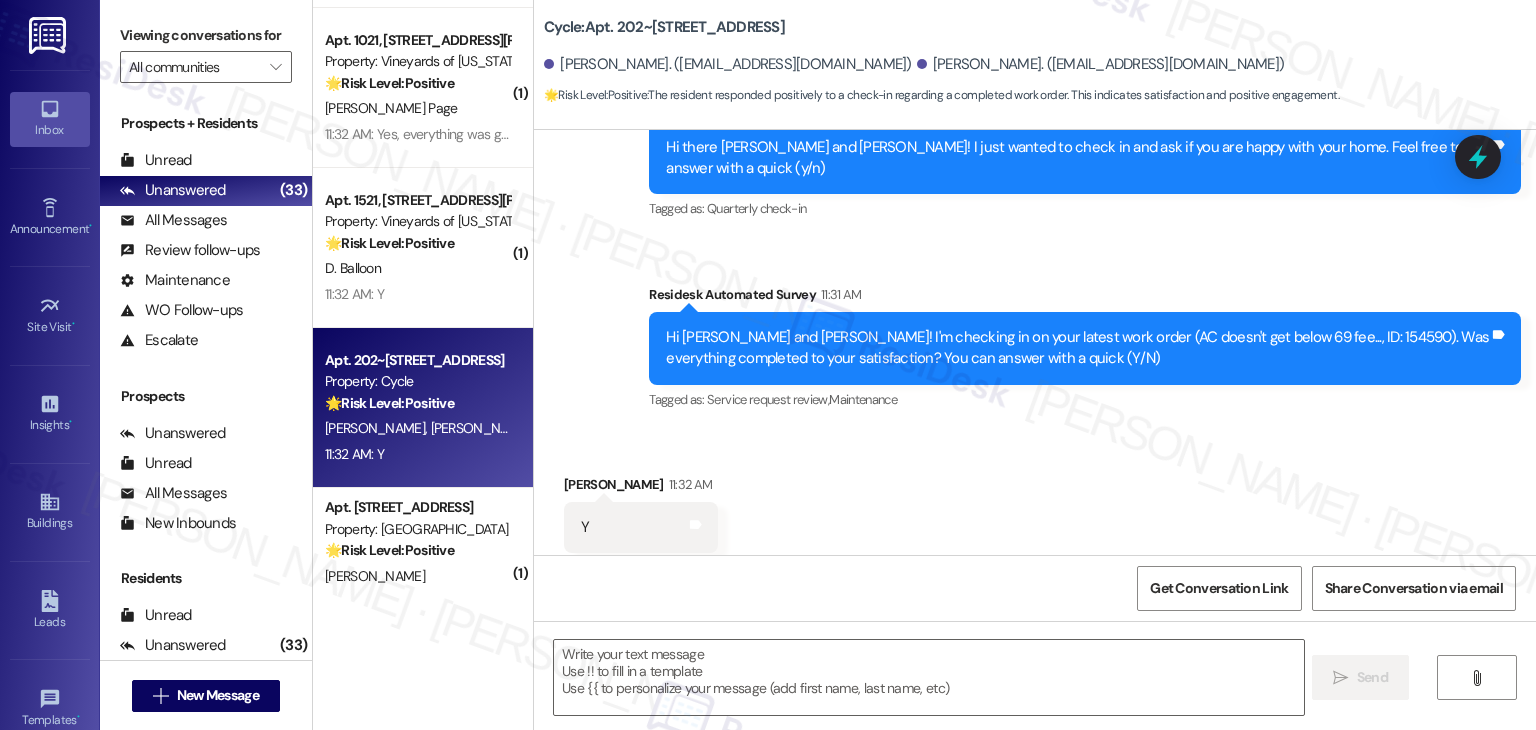click on "Received via SMS [PERSON_NAME] 11:32 AM Y Tags and notes Tagged as:   Positive response Click to highlight conversations about Positive response" at bounding box center (1035, 513) 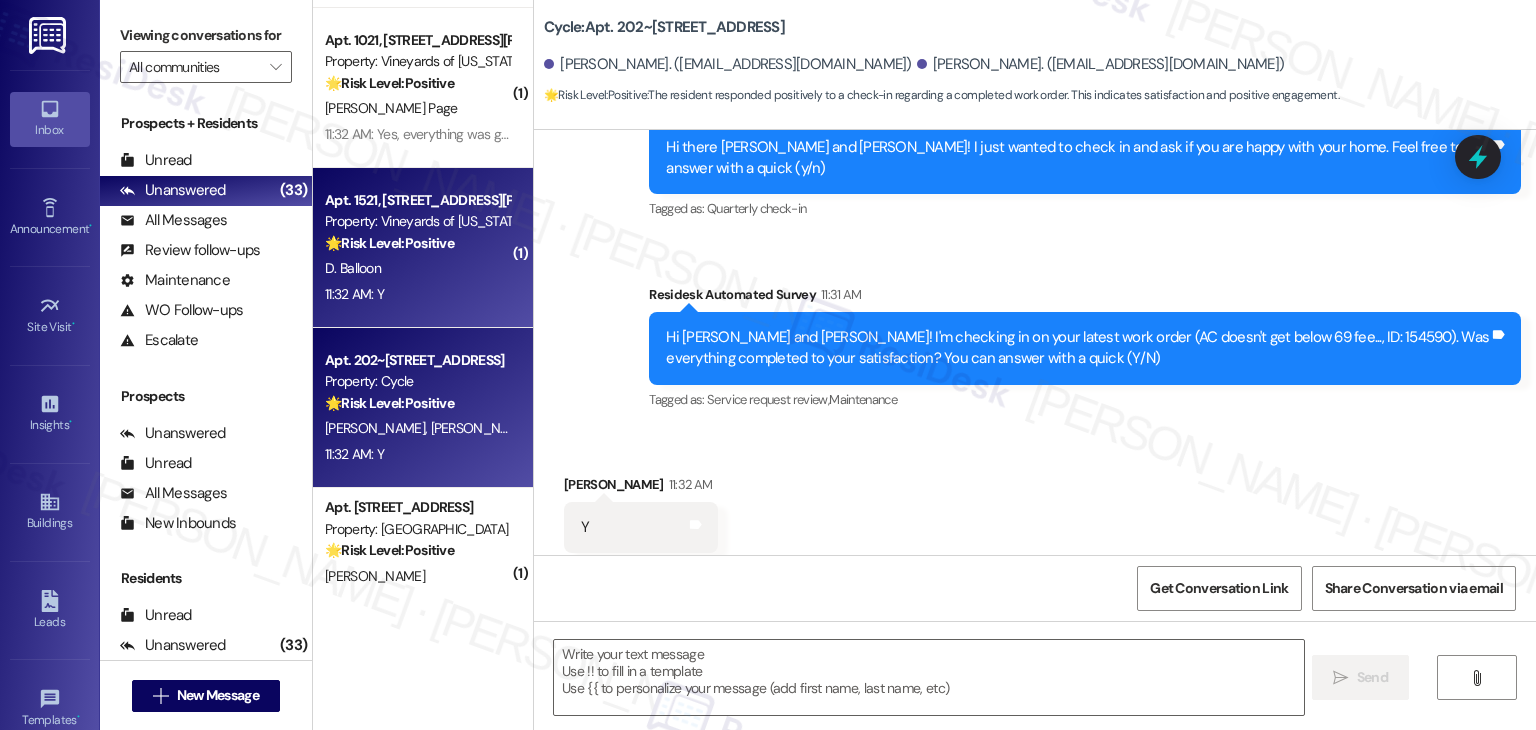 click on "11:32 AM: Y  11:32 AM: Y" at bounding box center (417, 294) 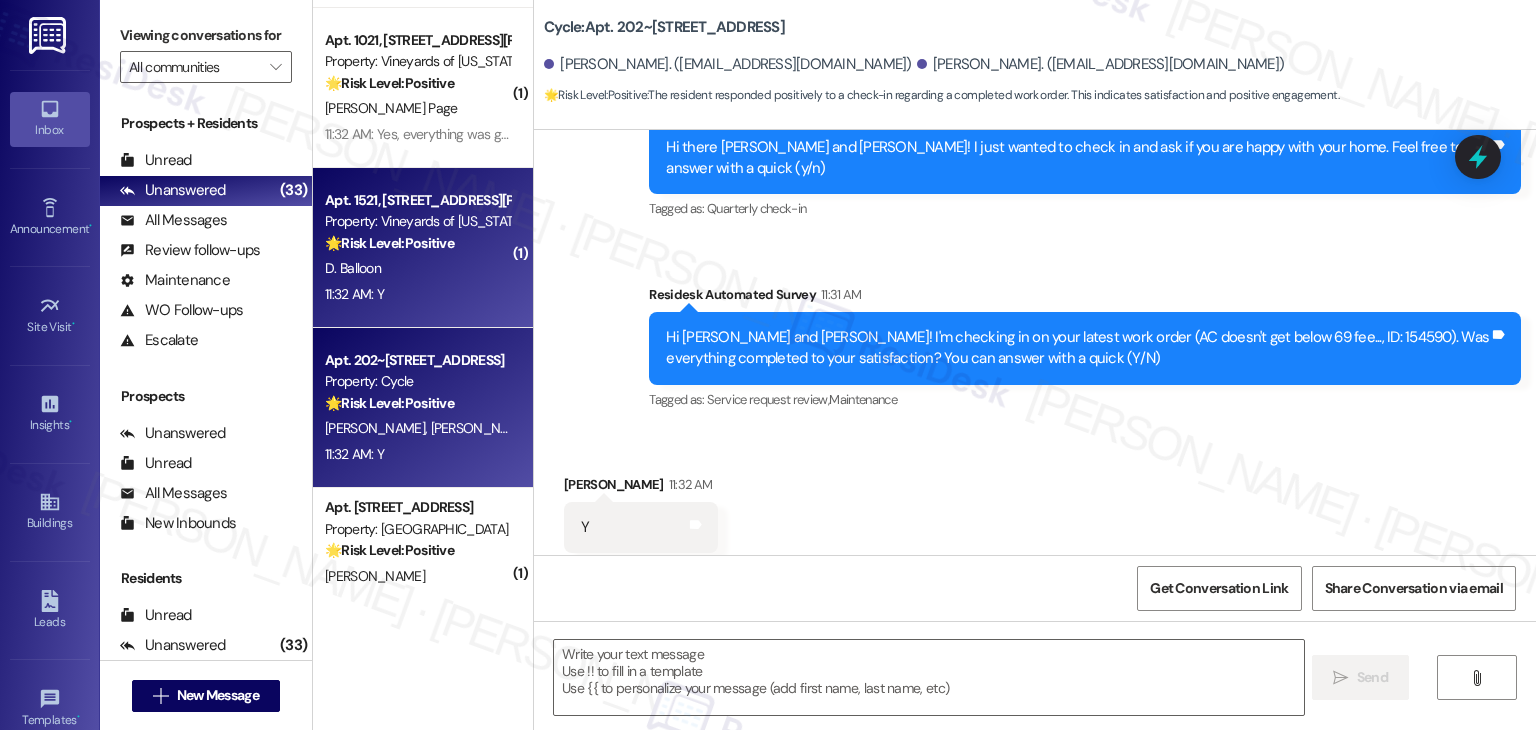click on "B. Wegner M. Orbison" at bounding box center [417, 428] 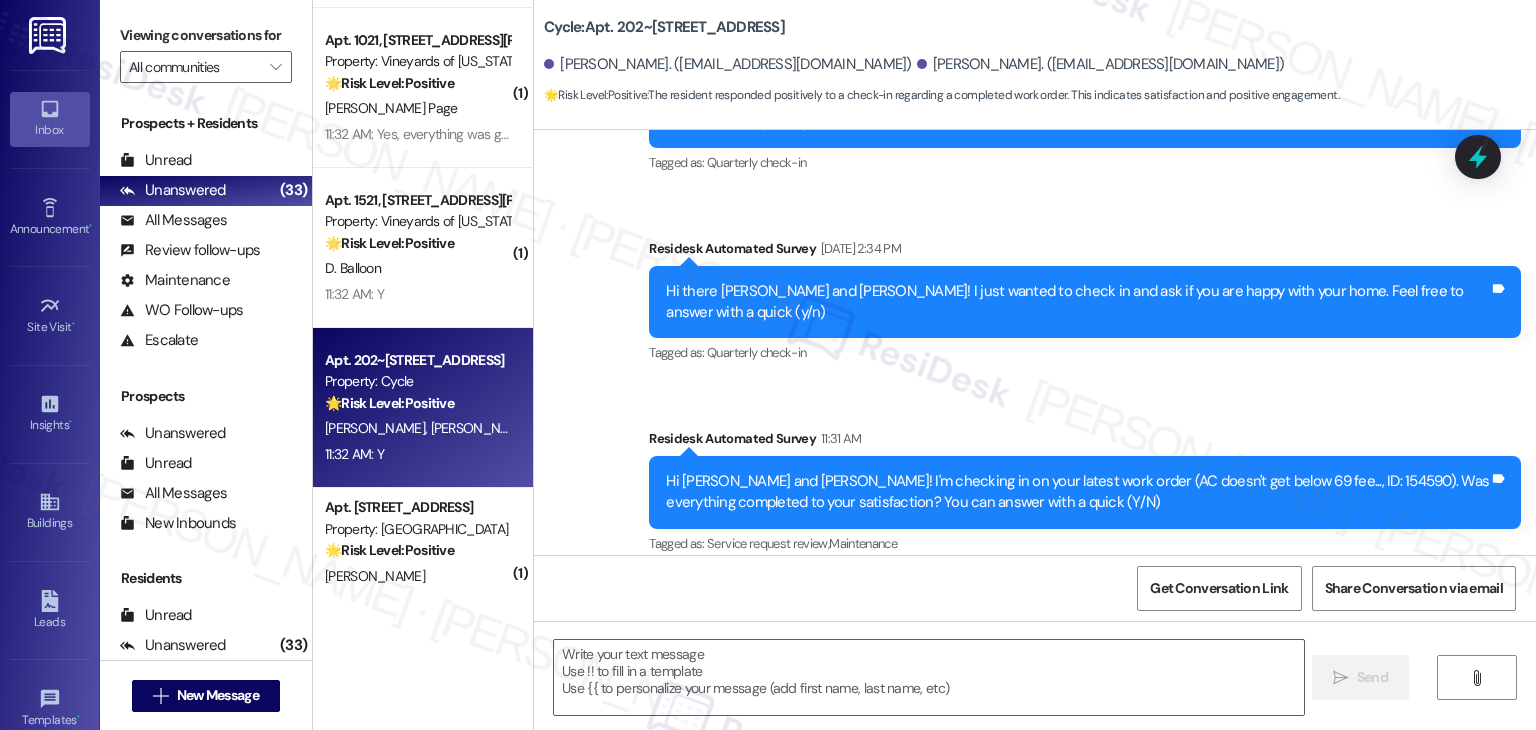 scroll, scrollTop: 618, scrollLeft: 0, axis: vertical 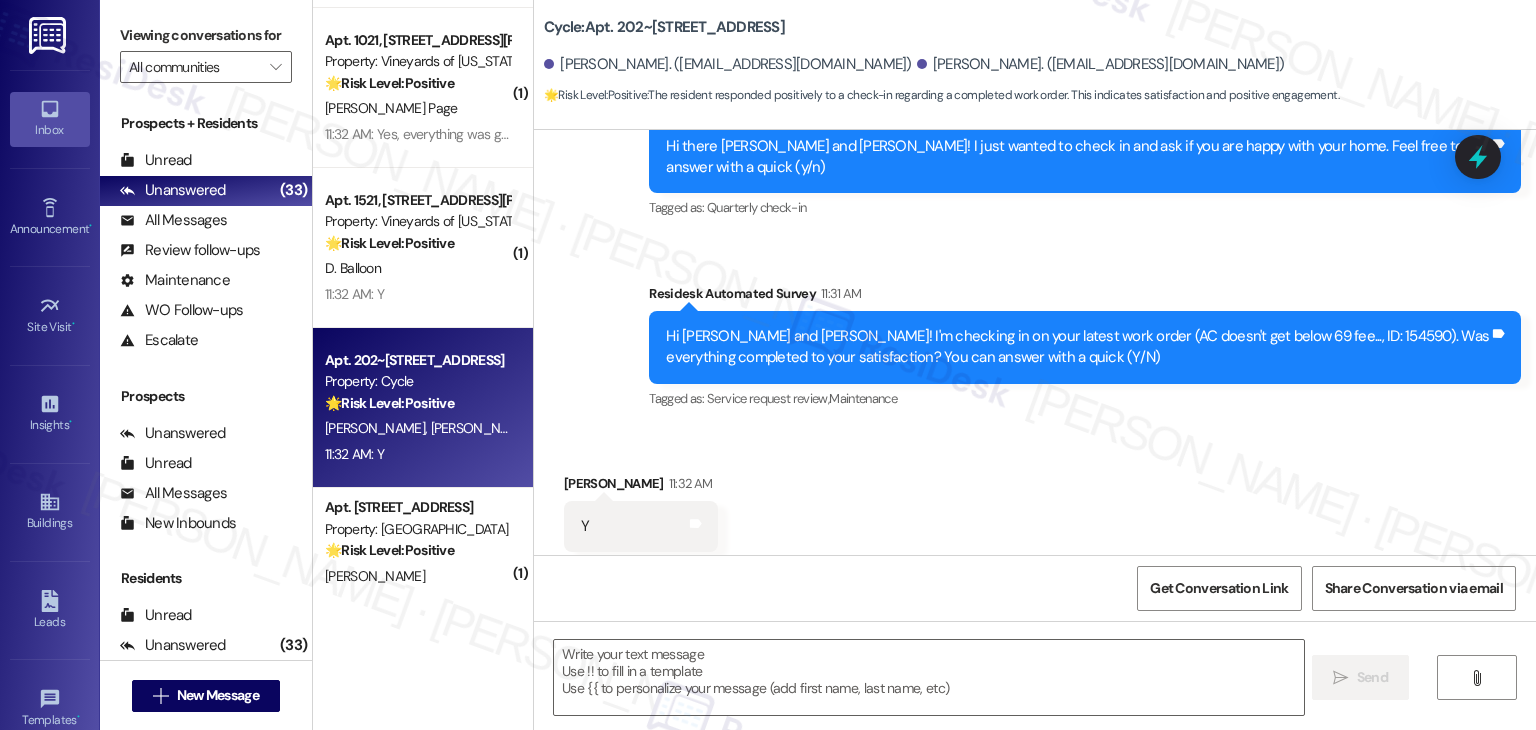 type on "Fetching suggested responses. Please feel free to read through the conversation in the meantime." 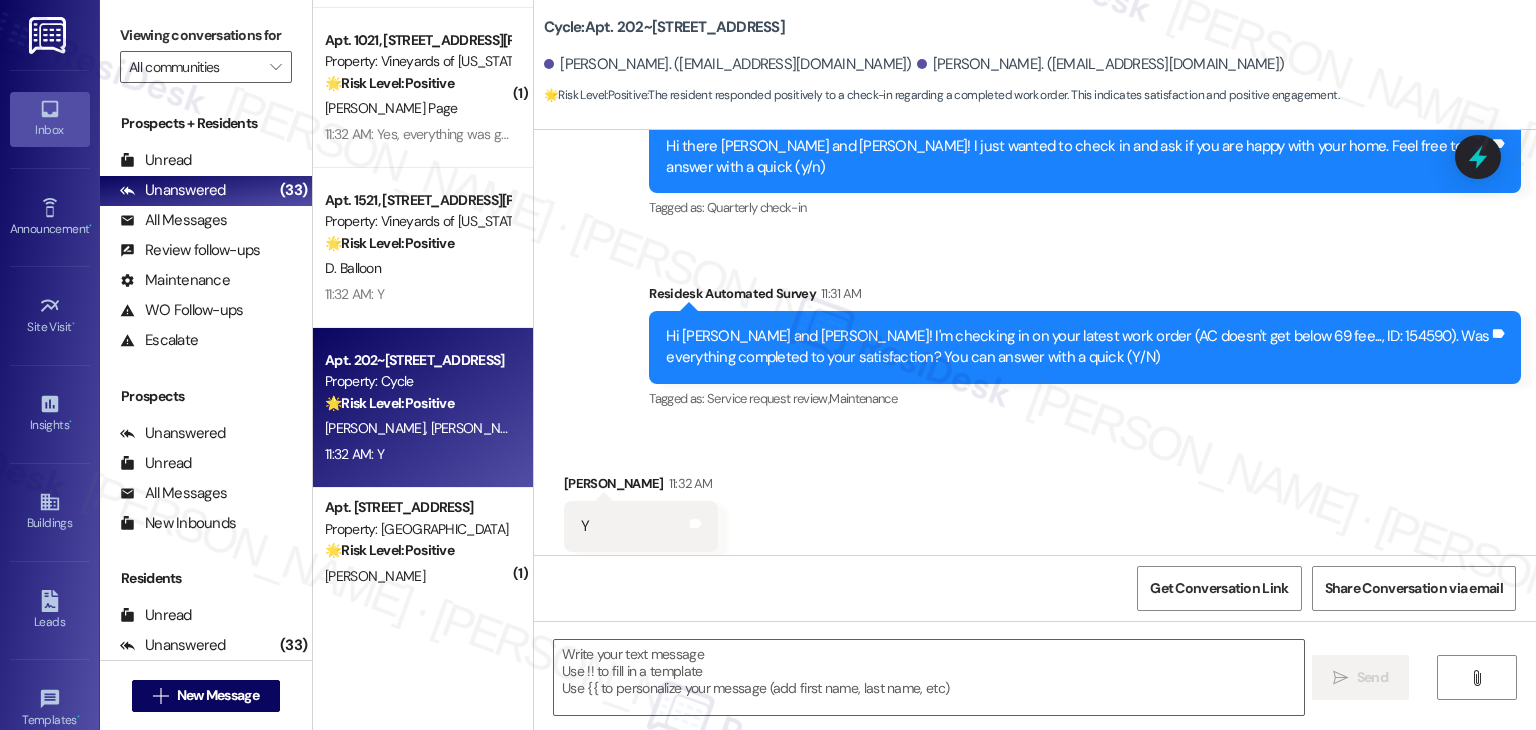 click on "Received via SMS [PERSON_NAME] 11:32 AM Y Tags and notes Tagged as:   Positive response Click to highlight conversations about Positive response" at bounding box center (1035, 512) 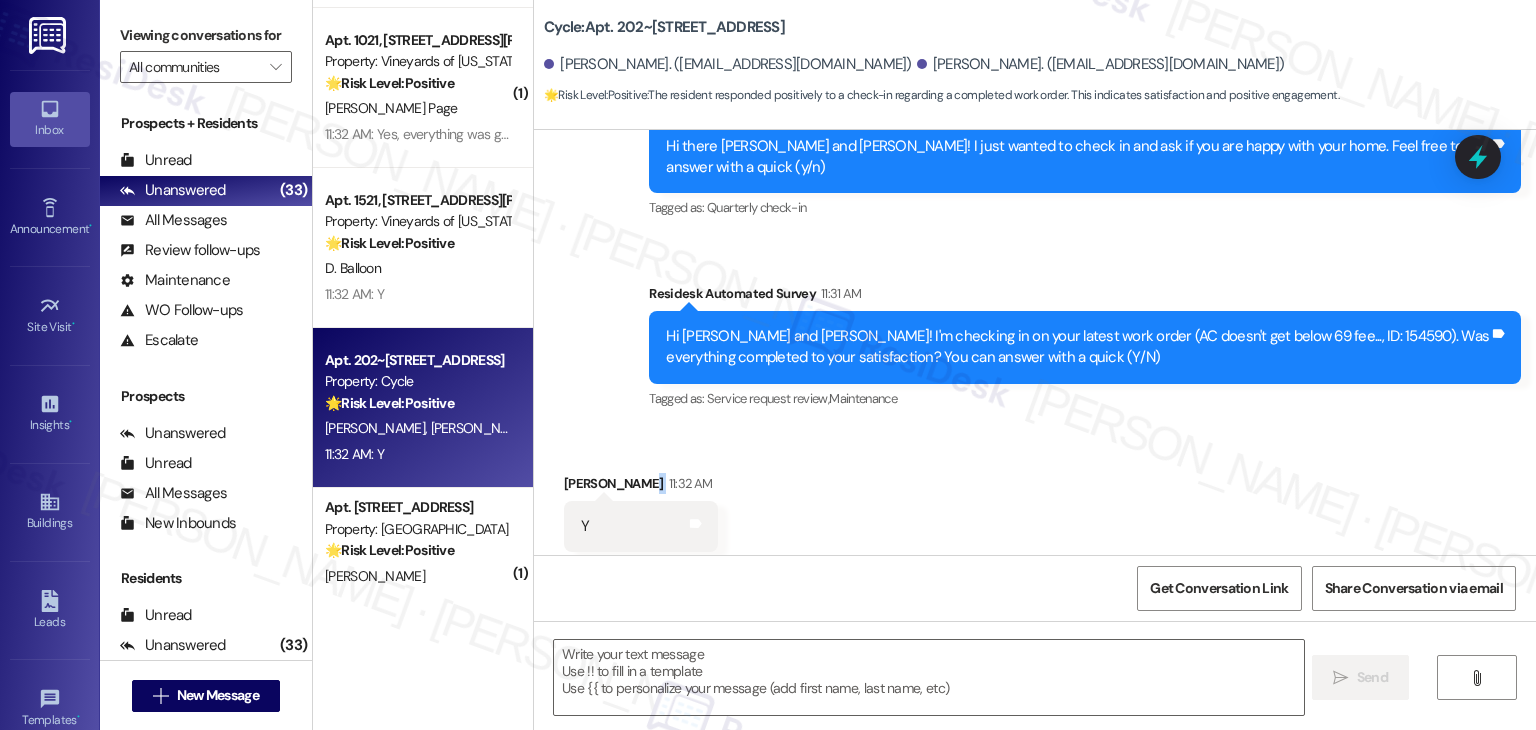 click on "Received via SMS [PERSON_NAME] 11:32 AM Y Tags and notes Tagged as:   Positive response Click to highlight conversations about Positive response" at bounding box center [1035, 512] 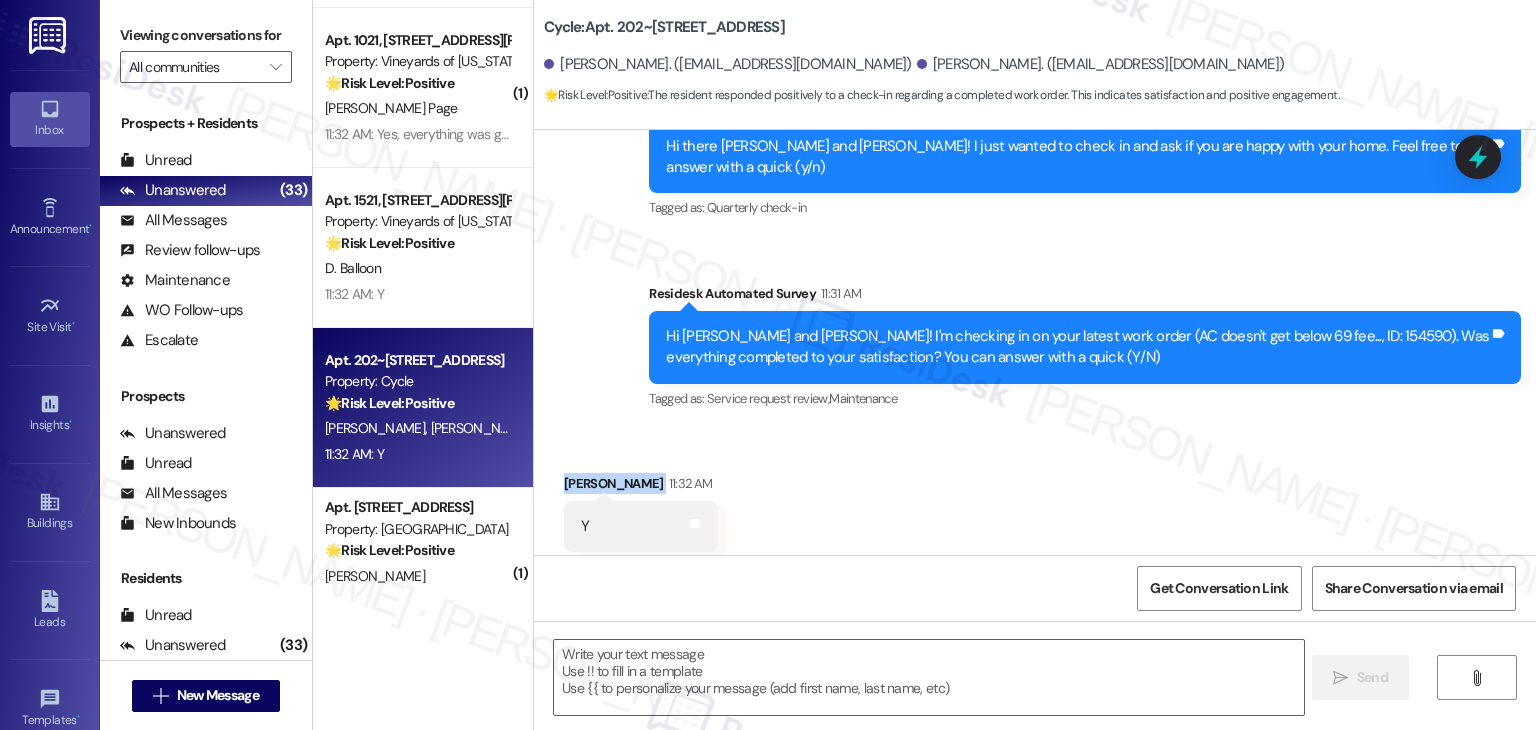 click on "Received via SMS [PERSON_NAME] 11:32 AM Y Tags and notes Tagged as:   Positive response Click to highlight conversations about Positive response" at bounding box center [1035, 512] 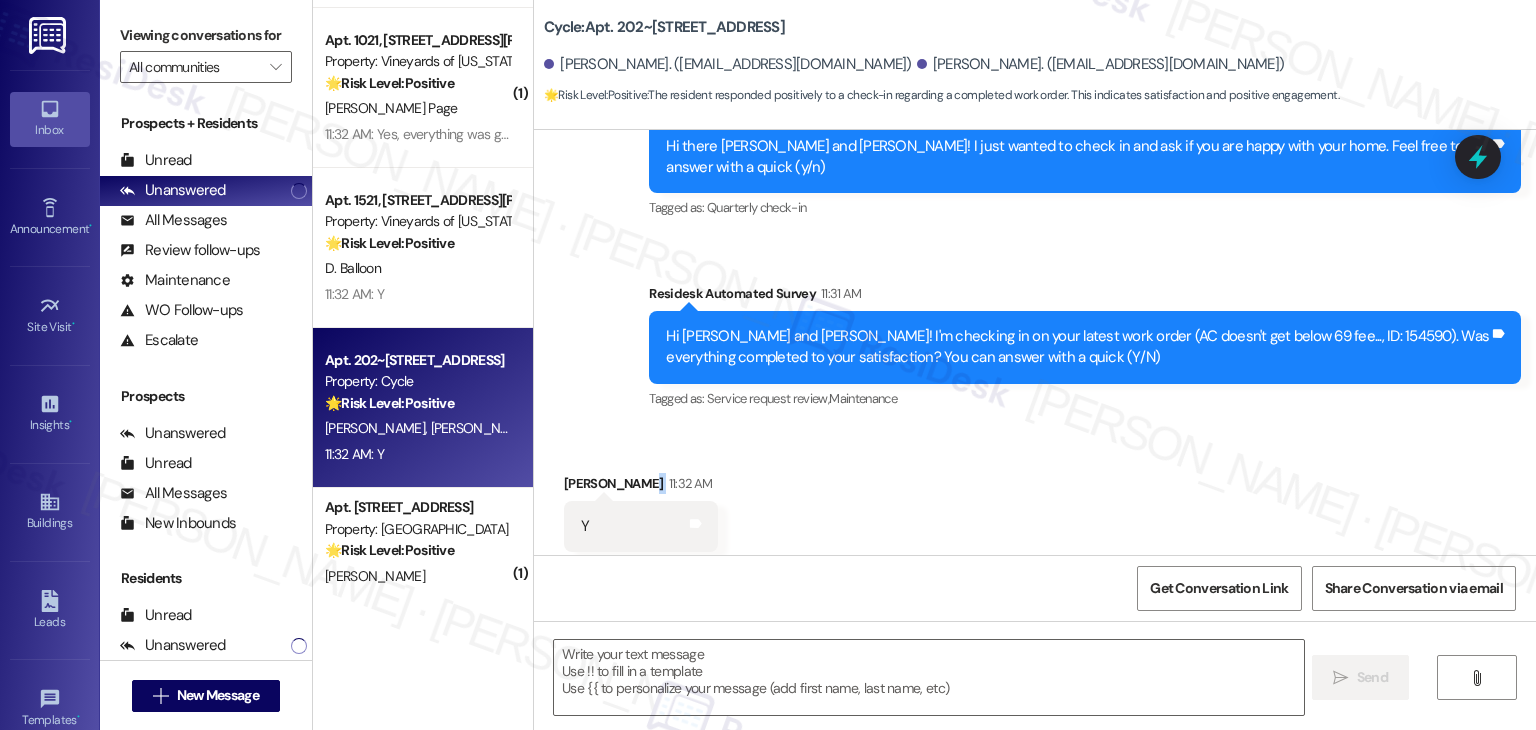 click on "Received via SMS [PERSON_NAME] 11:32 AM Y Tags and notes Tagged as:   Positive response Click to highlight conversations about Positive response" at bounding box center [1035, 512] 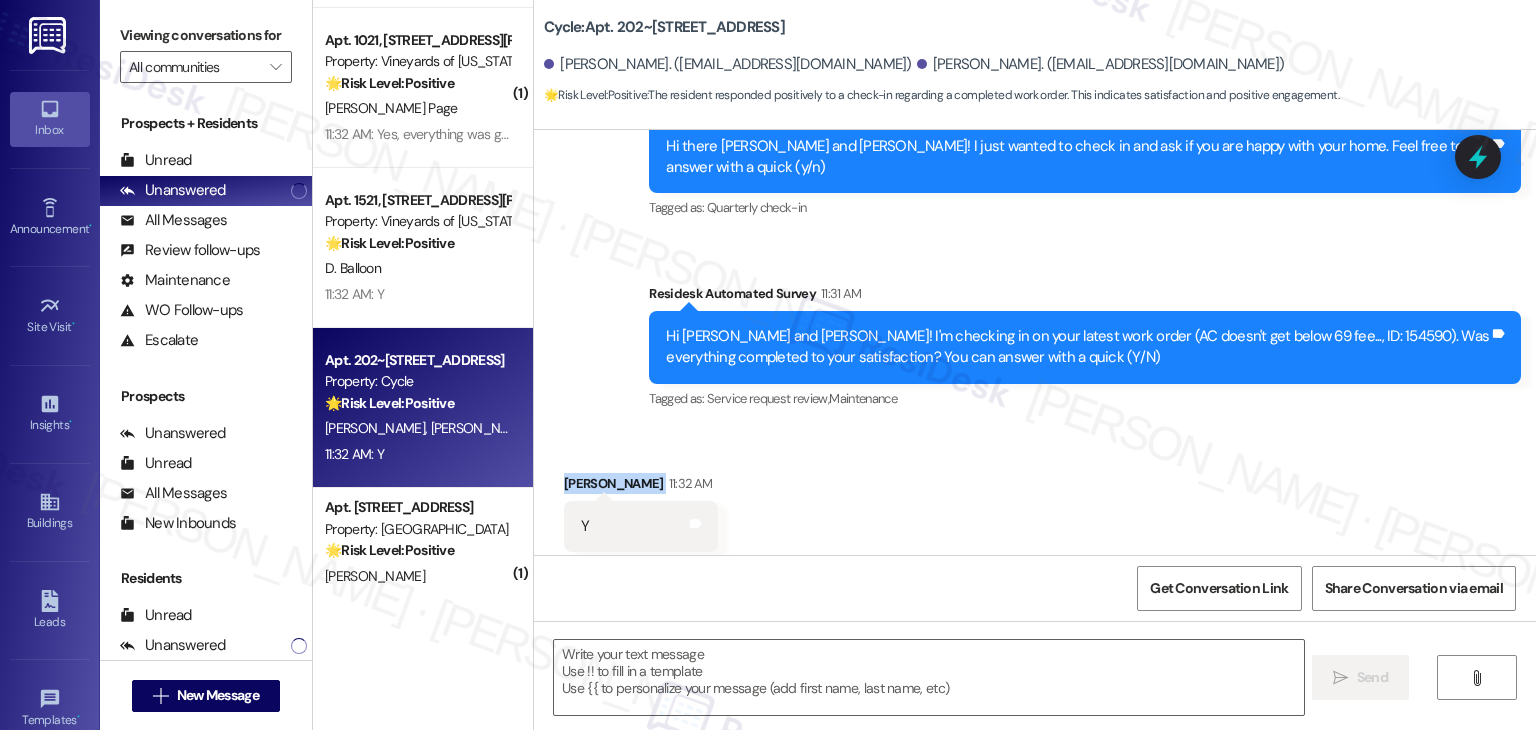 click on "Received via SMS [PERSON_NAME] 11:32 AM Y Tags and notes Tagged as:   Positive response Click to highlight conversations about Positive response" at bounding box center [1035, 512] 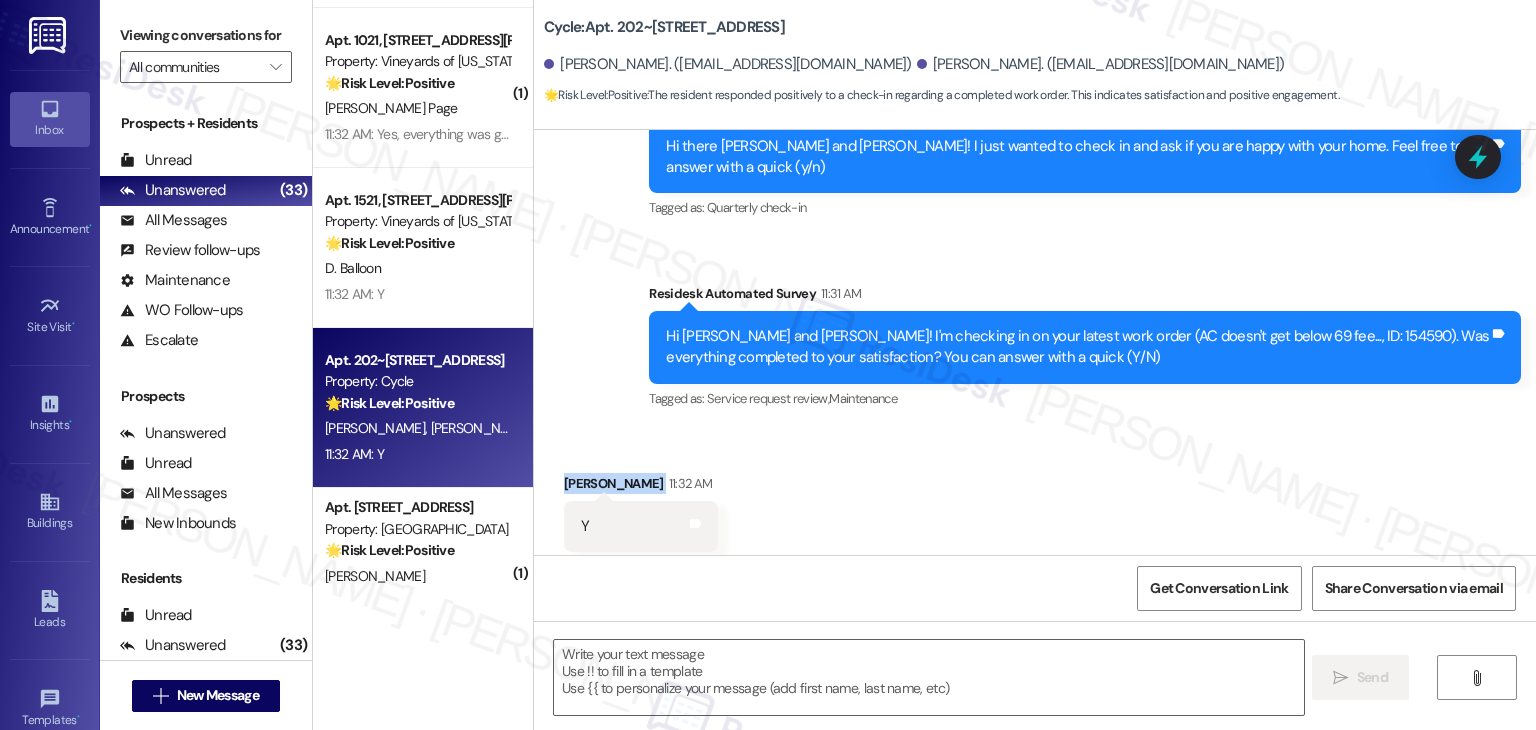 click on "Received via SMS [PERSON_NAME] 11:32 AM Y Tags and notes Tagged as:   Positive response Click to highlight conversations about Positive response" at bounding box center (1035, 512) 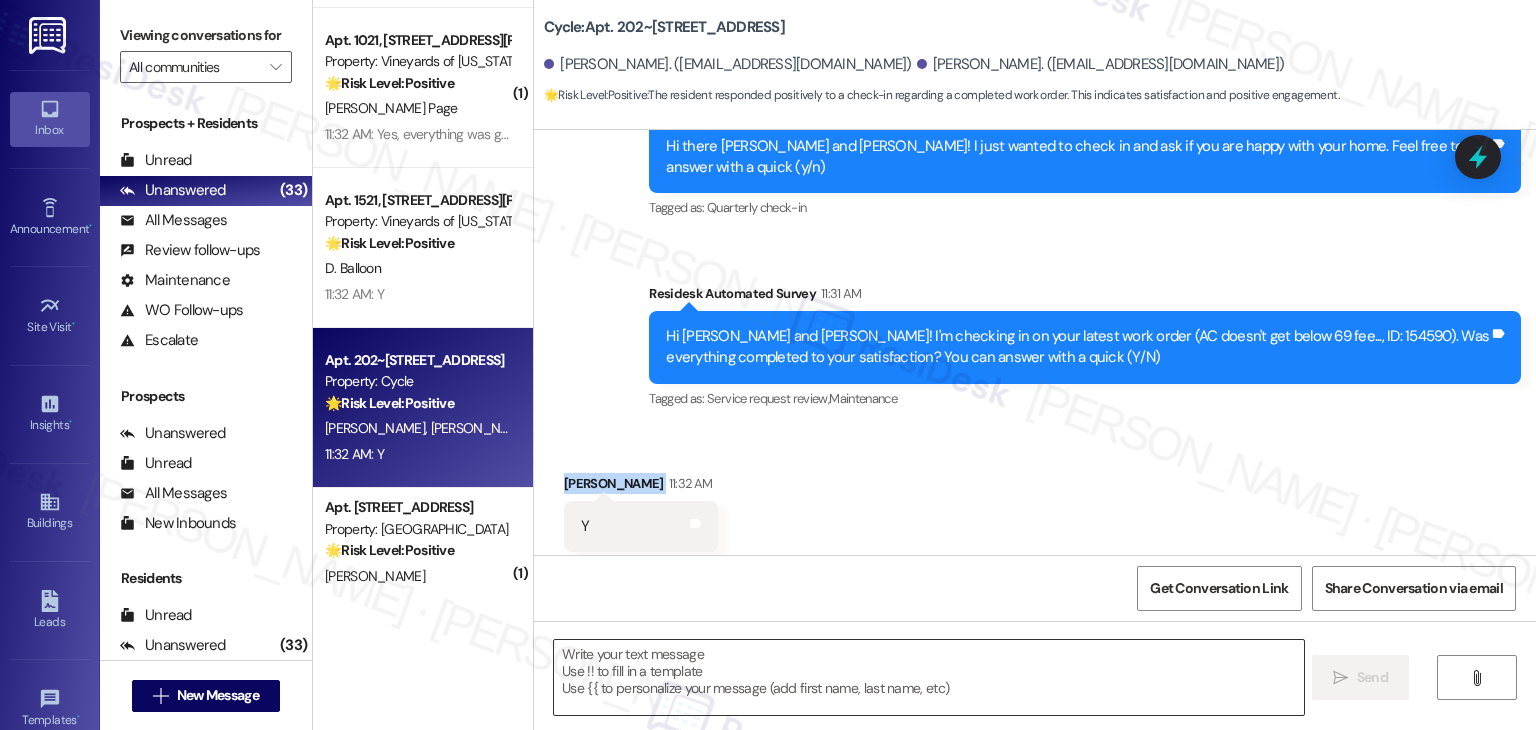 click at bounding box center (928, 677) 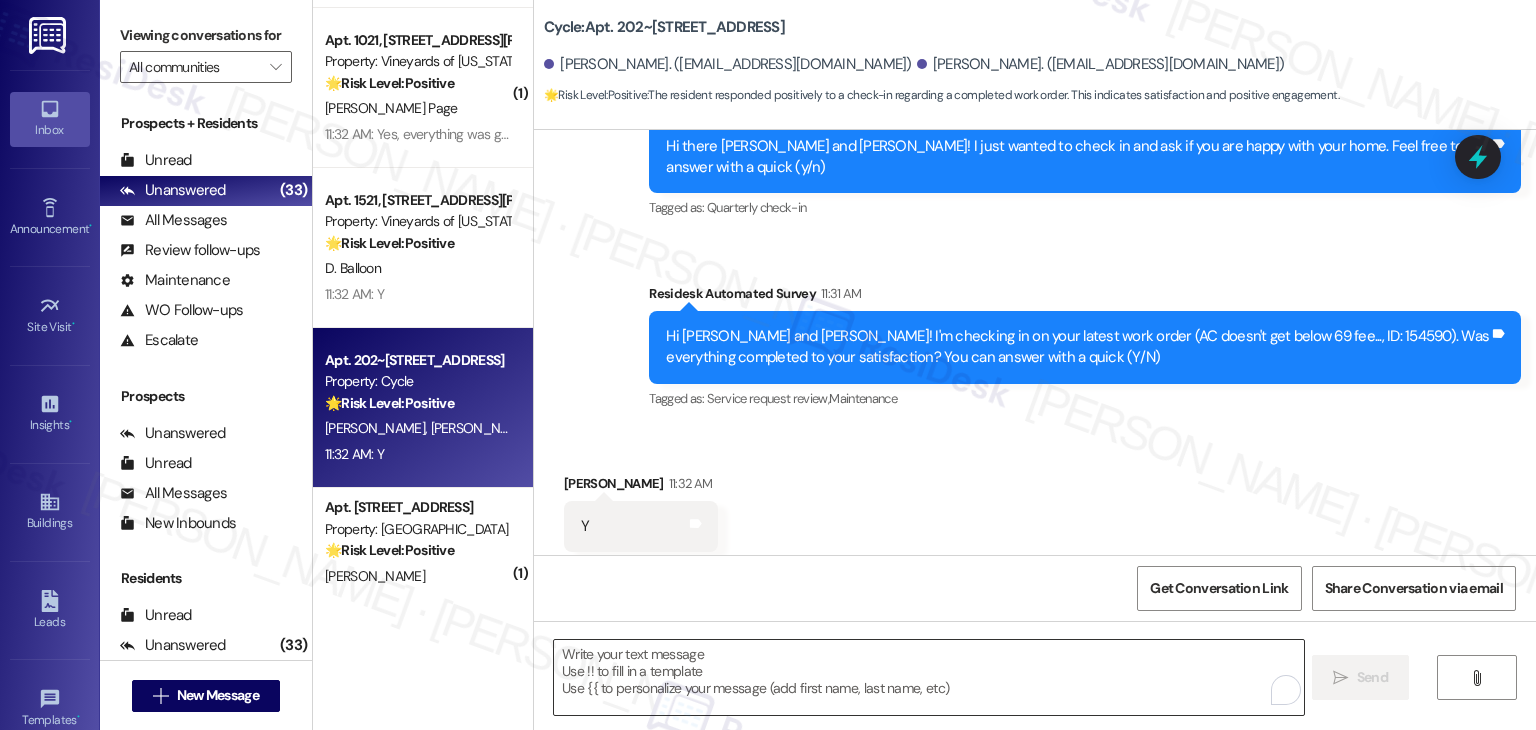 click at bounding box center [928, 677] 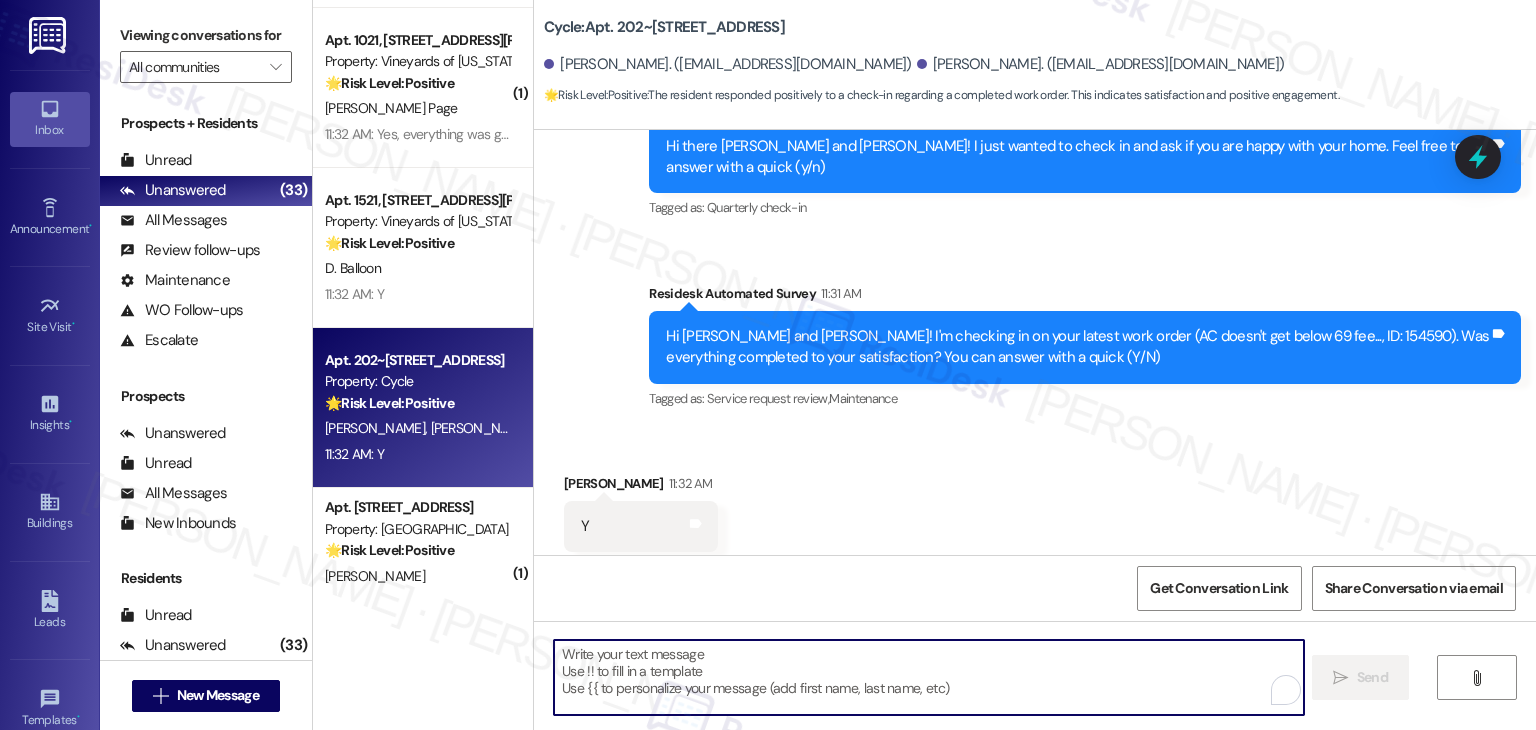 paste on "Hey {{first_name}}, I appreciate your response. I am glad your latest work order was completed to your satisfaction. Feel free to let us know if there is anything else you'd like to address. We're happy to help!" 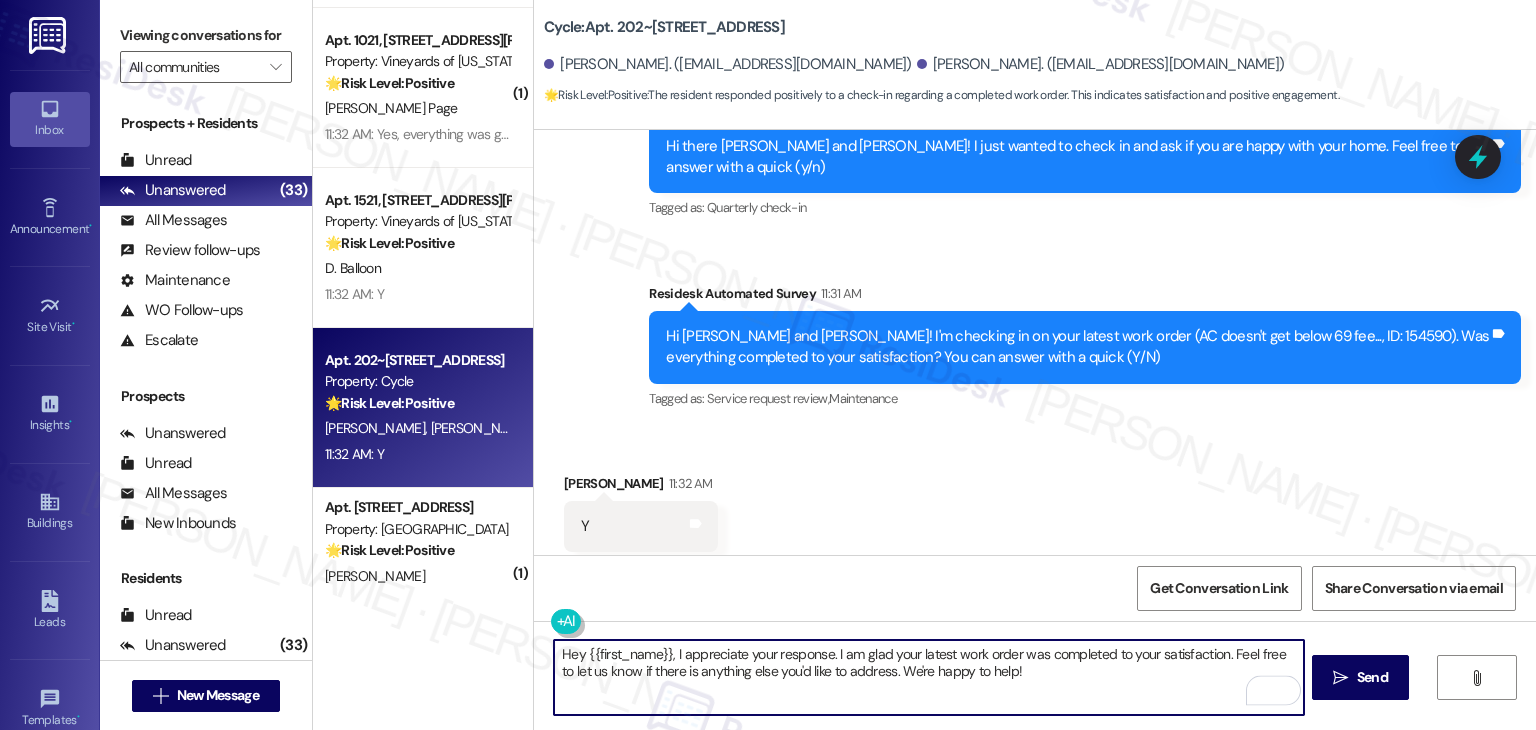drag, startPoint x: 576, startPoint y: 653, endPoint x: 657, endPoint y: 652, distance: 81.00617 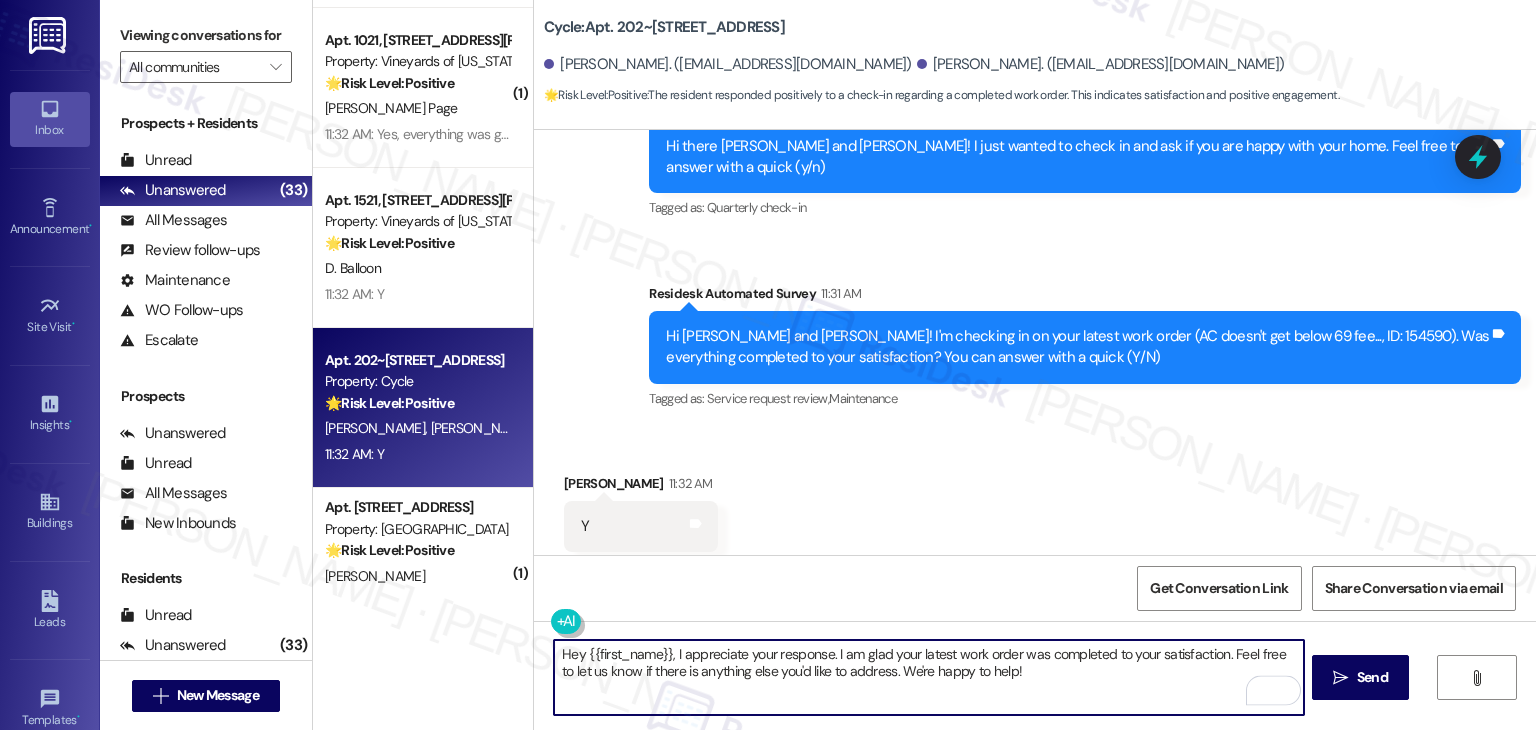 click on "Hey {{first_name}}, I appreciate your response. I am glad your latest work order was completed to your satisfaction. Feel free to let us know if there is anything else you'd like to address. We're happy to help!" at bounding box center [928, 677] 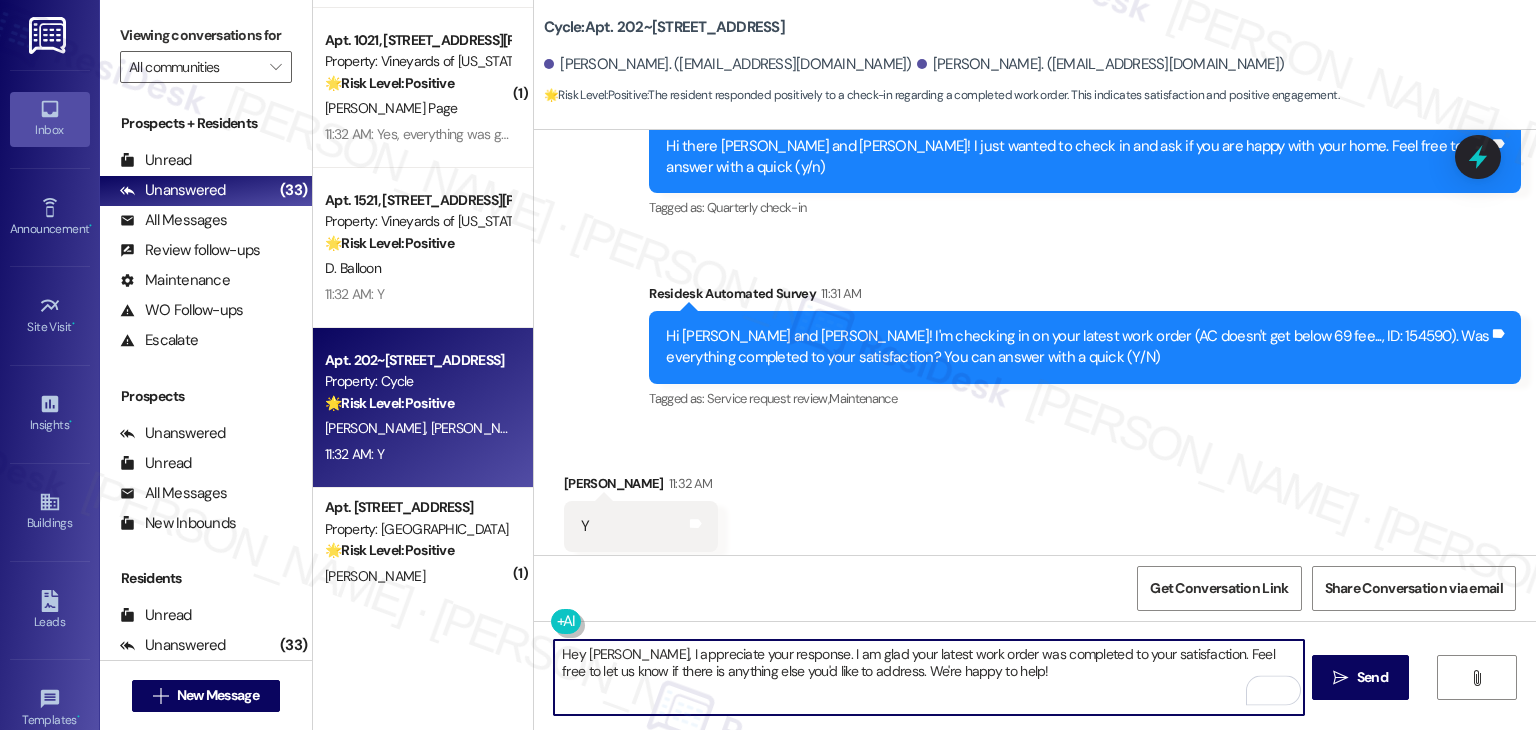 type on "Hey [PERSON_NAME], I appreciate your response. I am glad your latest work order was completed to your satisfaction. Feel free to let us know if there is anything else you'd like to address. We're happy to help!" 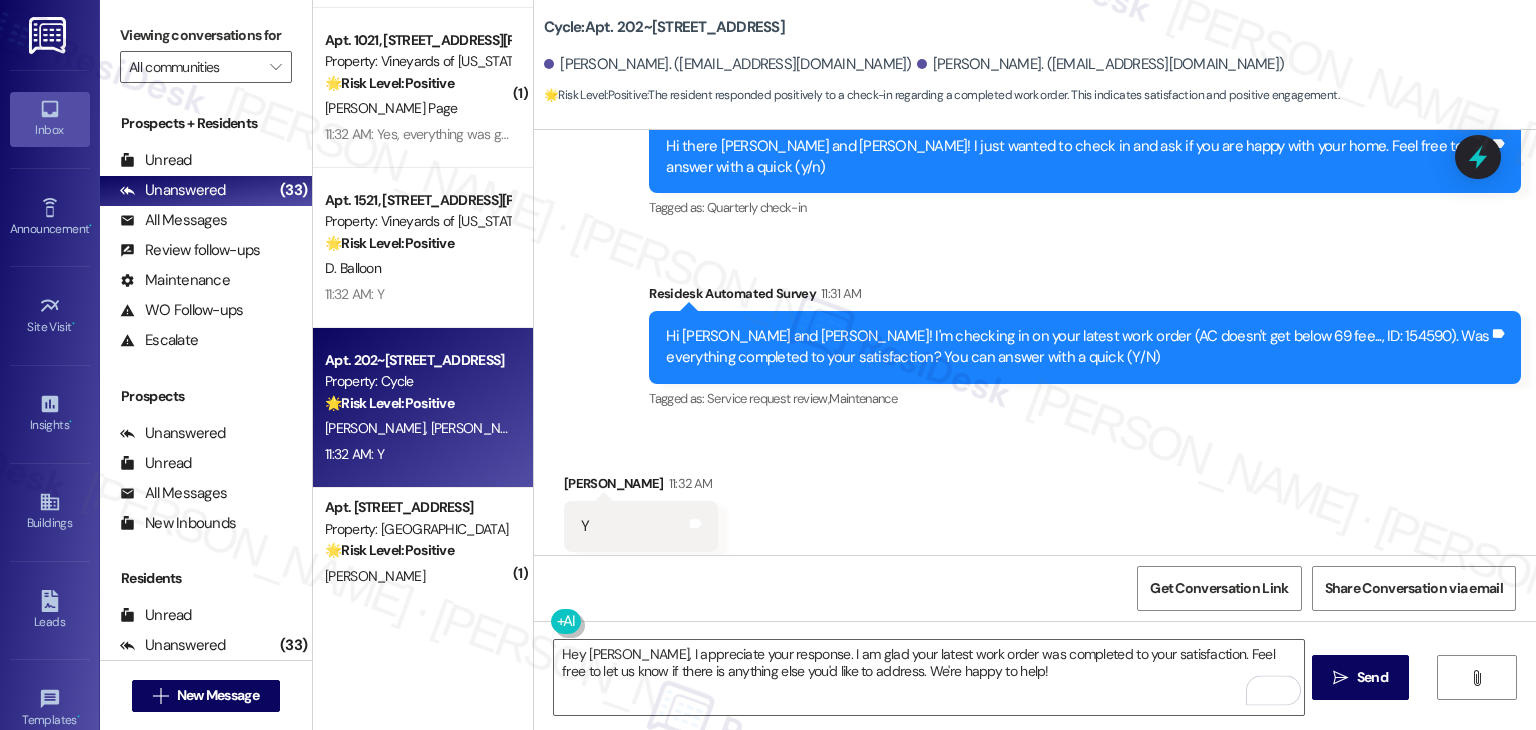 click on "Received via SMS [PERSON_NAME] 11:32 AM Y Tags and notes Tagged as:   Positive response Click to highlight conversations about Positive response" at bounding box center [1035, 512] 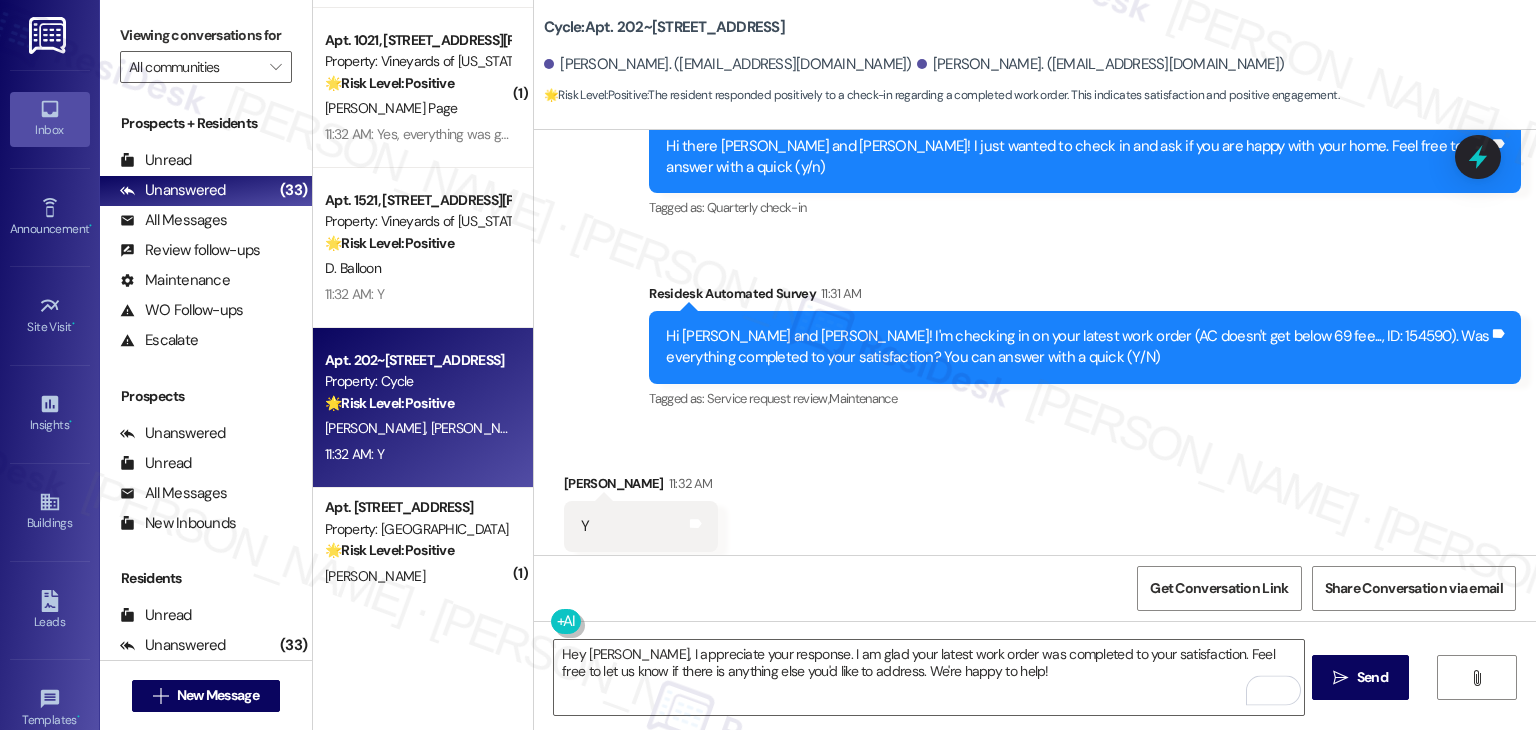click on "Received via SMS [PERSON_NAME] 11:32 AM Y Tags and notes Tagged as:   Positive response Click to highlight conversations about Positive response" at bounding box center [1035, 512] 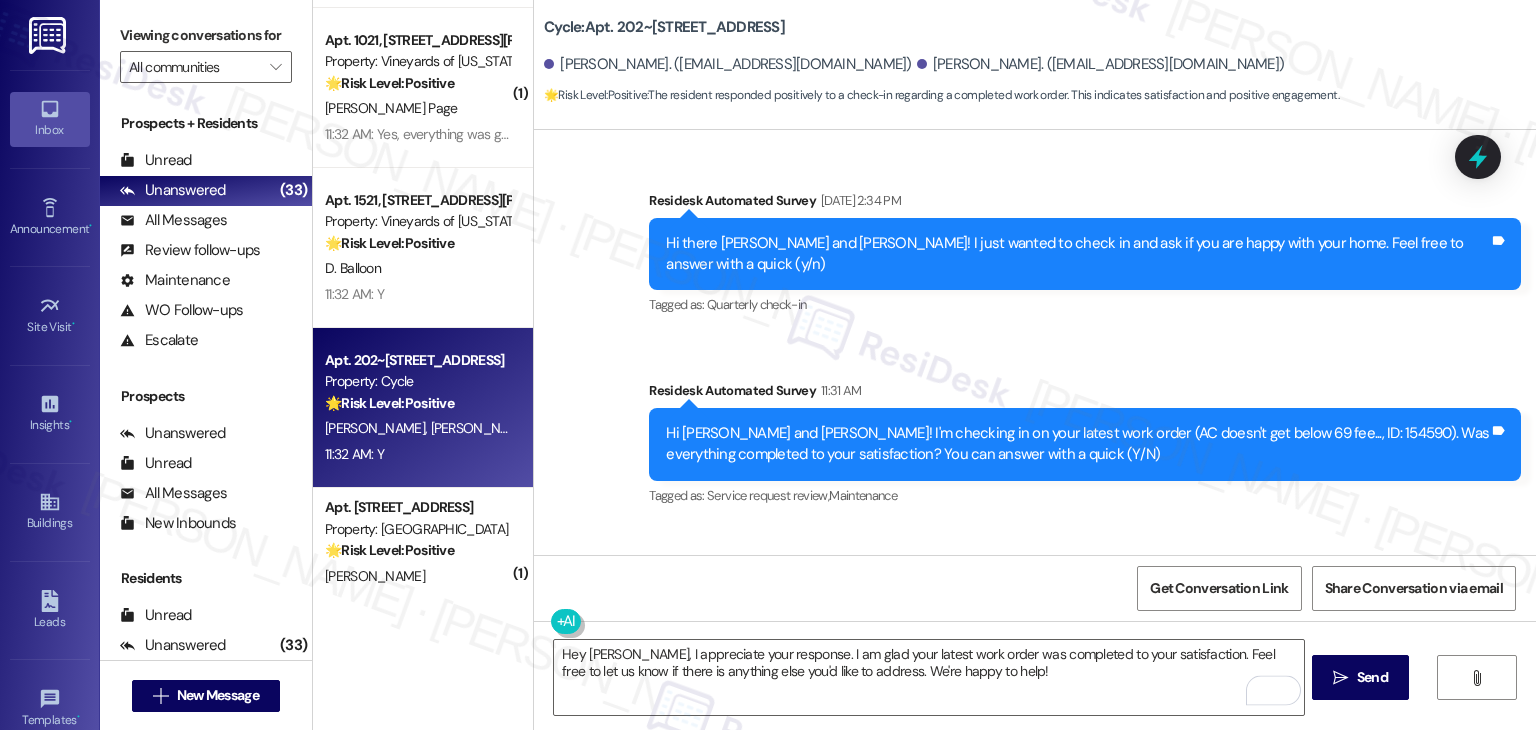 scroll, scrollTop: 618, scrollLeft: 0, axis: vertical 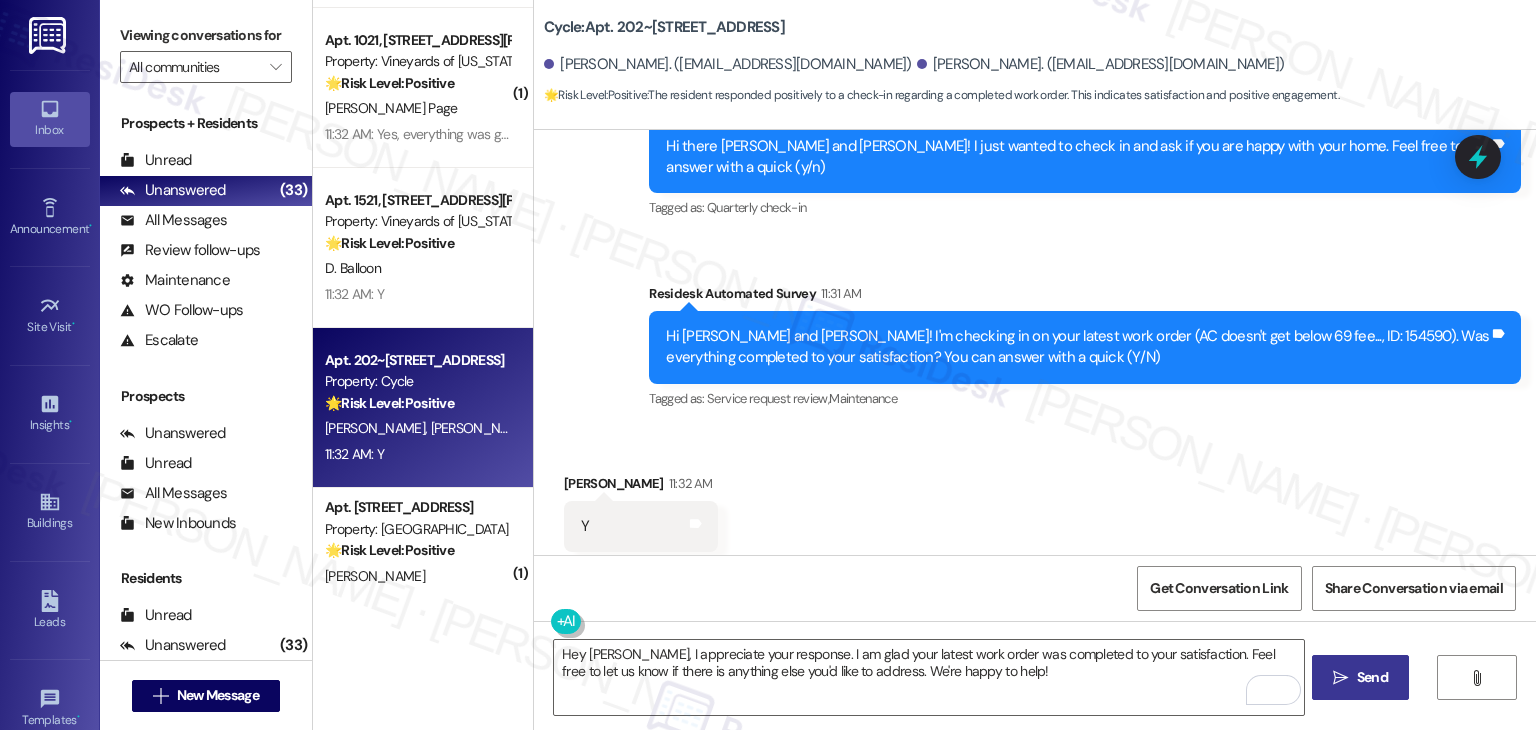 drag, startPoint x: 1378, startPoint y: 678, endPoint x: 1321, endPoint y: 691, distance: 58.463665 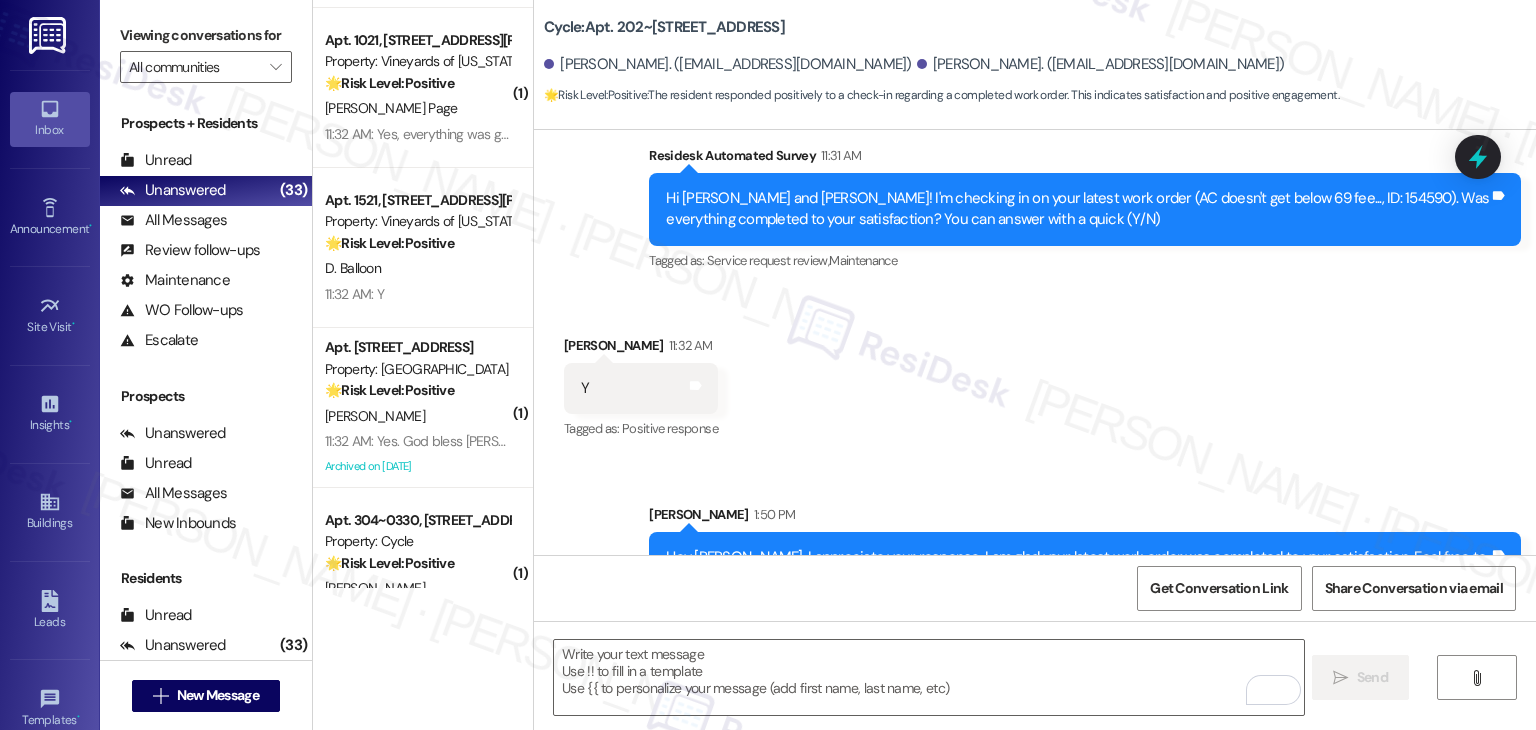 scroll, scrollTop: 779, scrollLeft: 0, axis: vertical 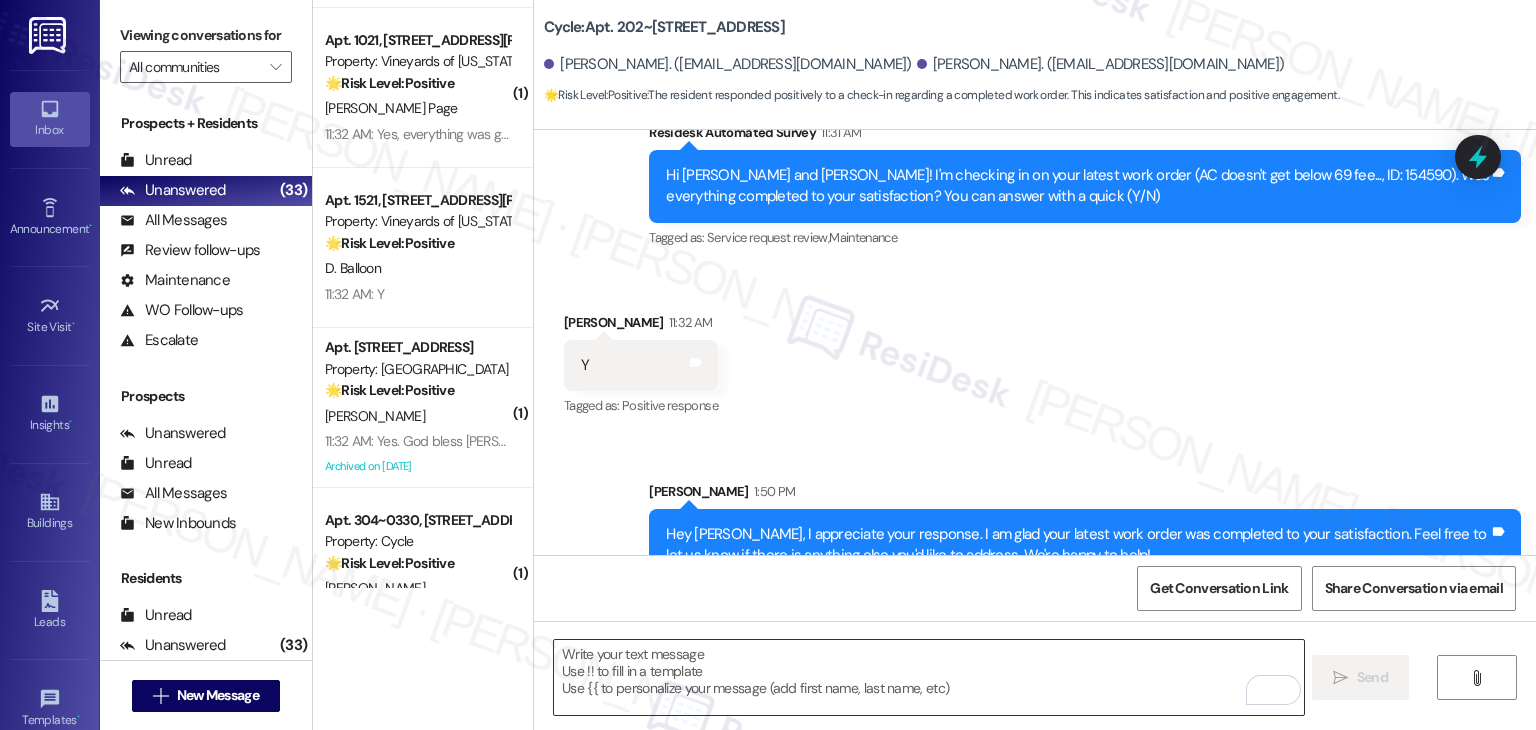 click at bounding box center [928, 677] 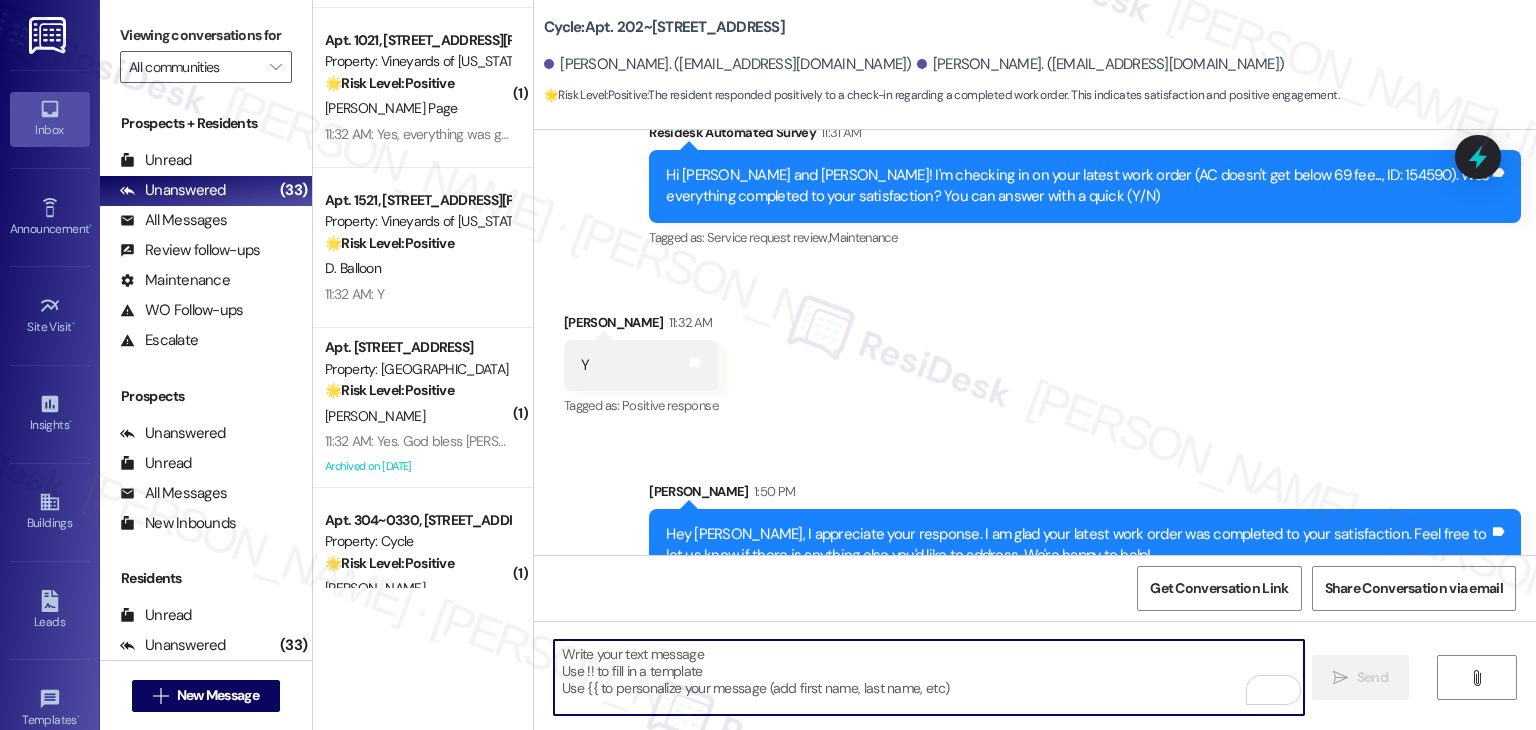 paste on "We're eager to know if {{property}} has met your expectations. Your feedback is important to us! Thank you, and enjoy your day! 😊" 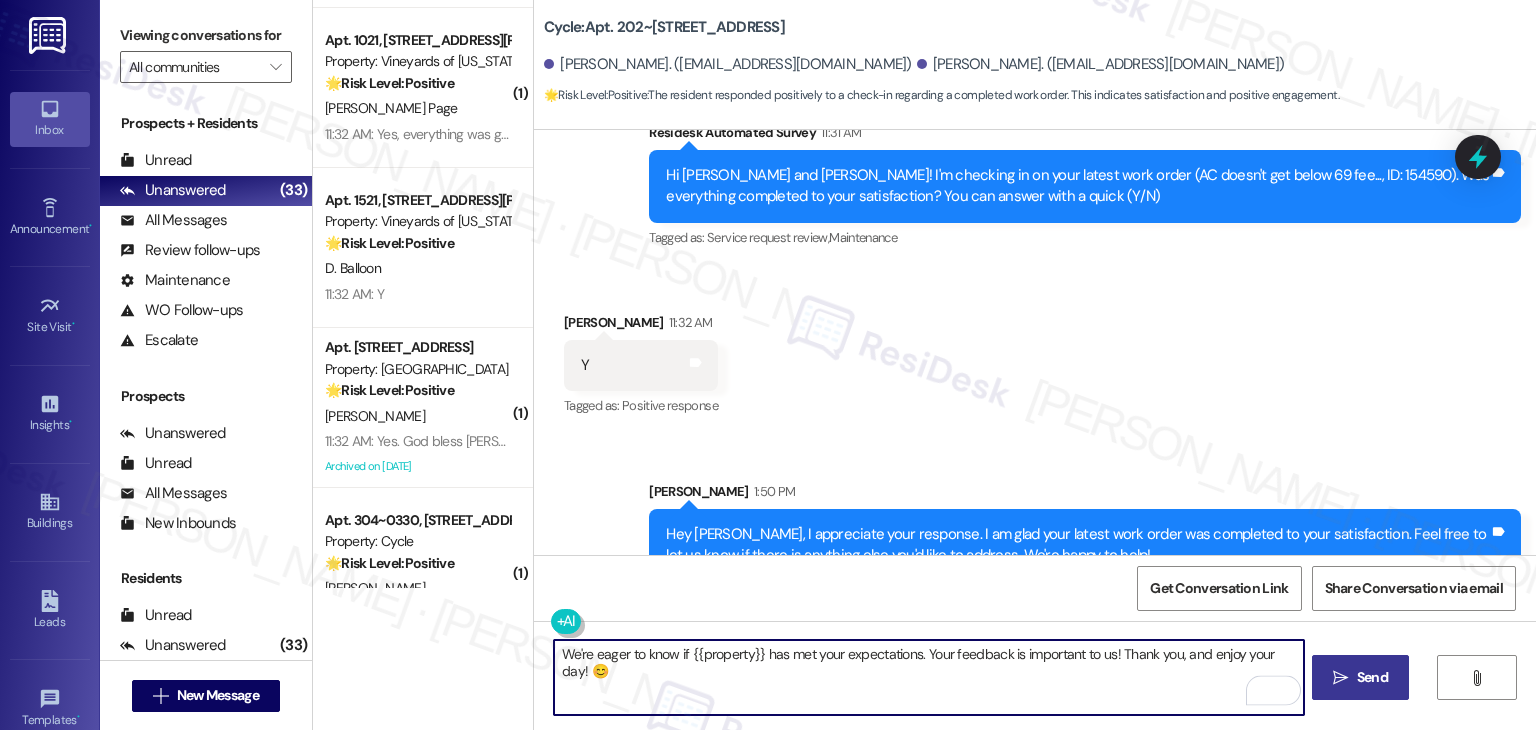 type on "We're eager to know if {{property}} has met your expectations. Your feedback is important to us! Thank you, and enjoy your day! 😊" 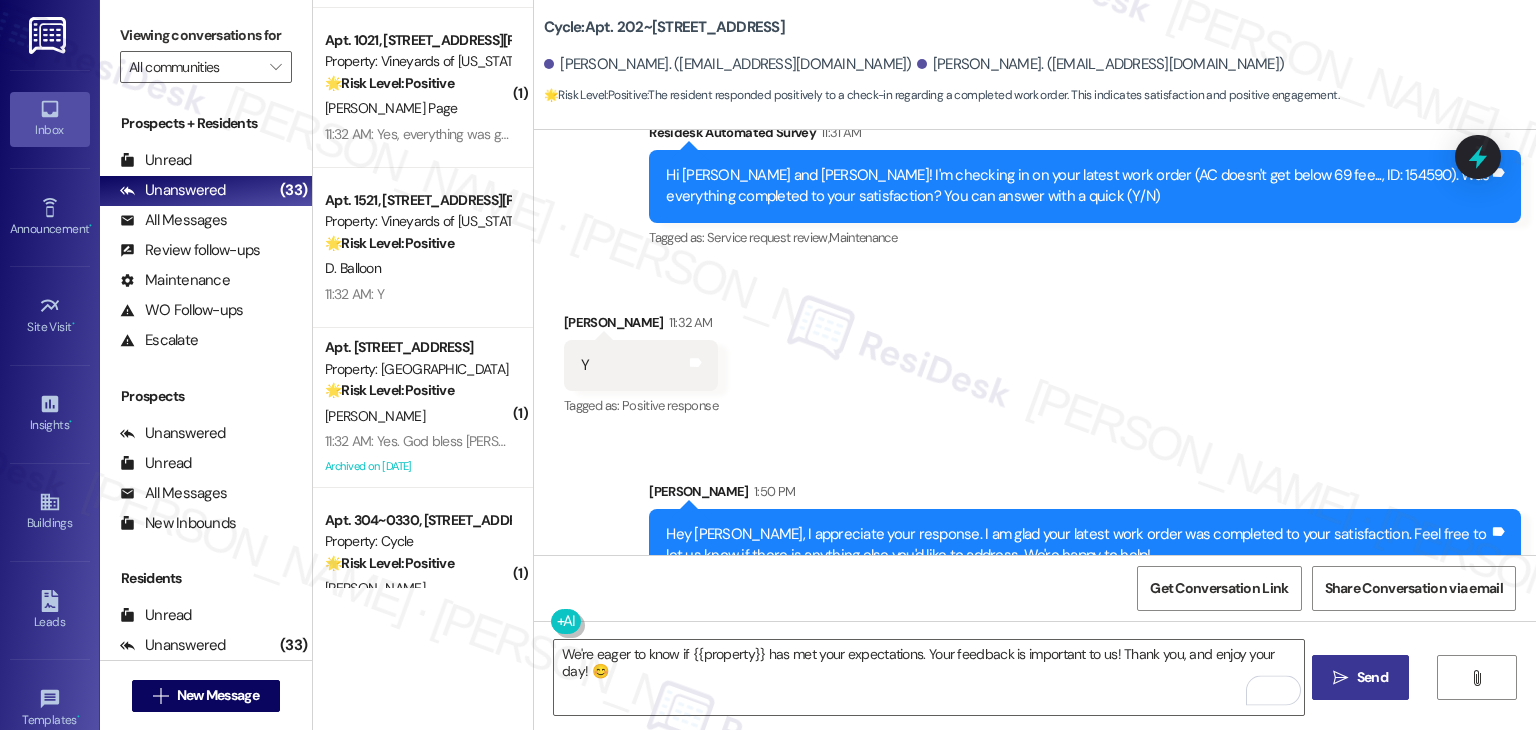 click on "Send" at bounding box center [1372, 677] 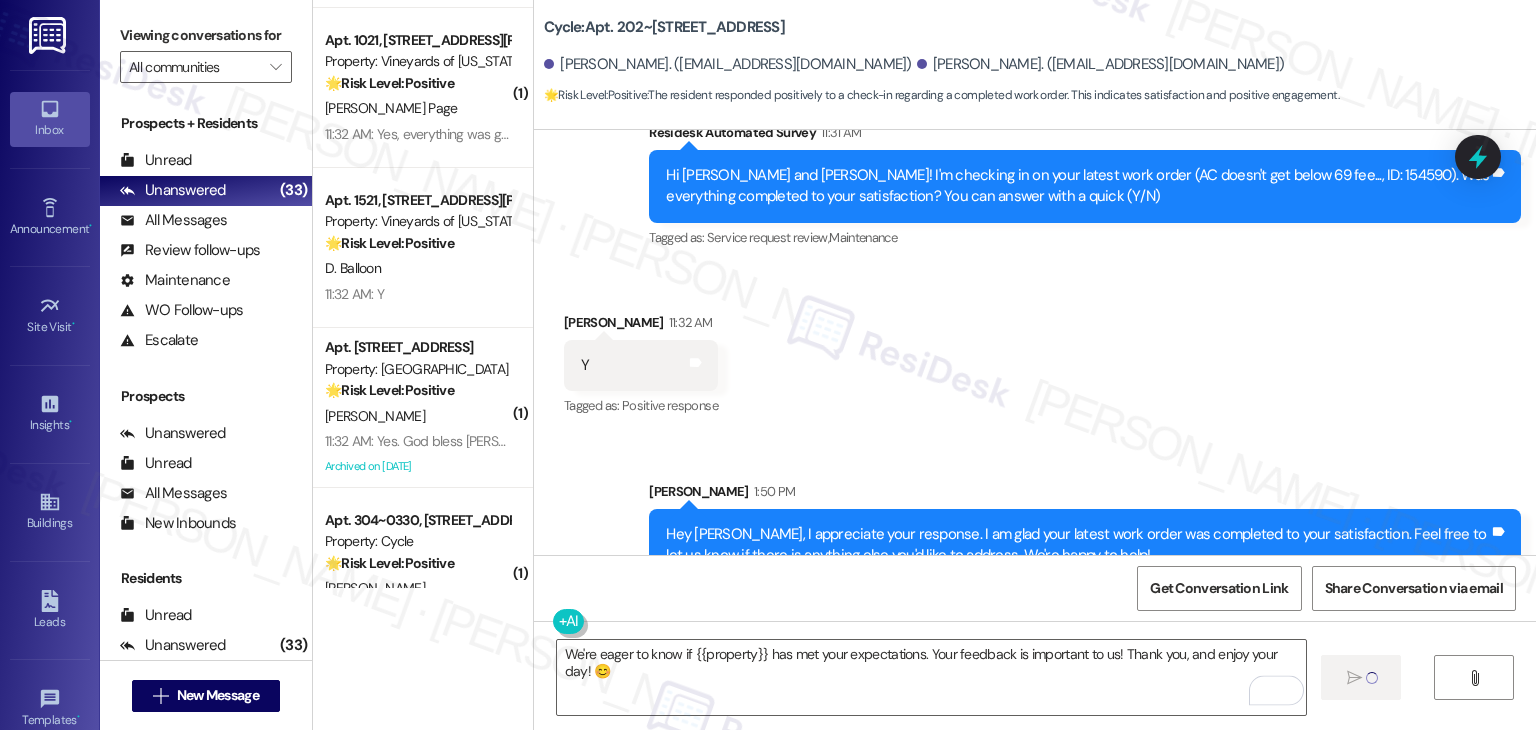 type 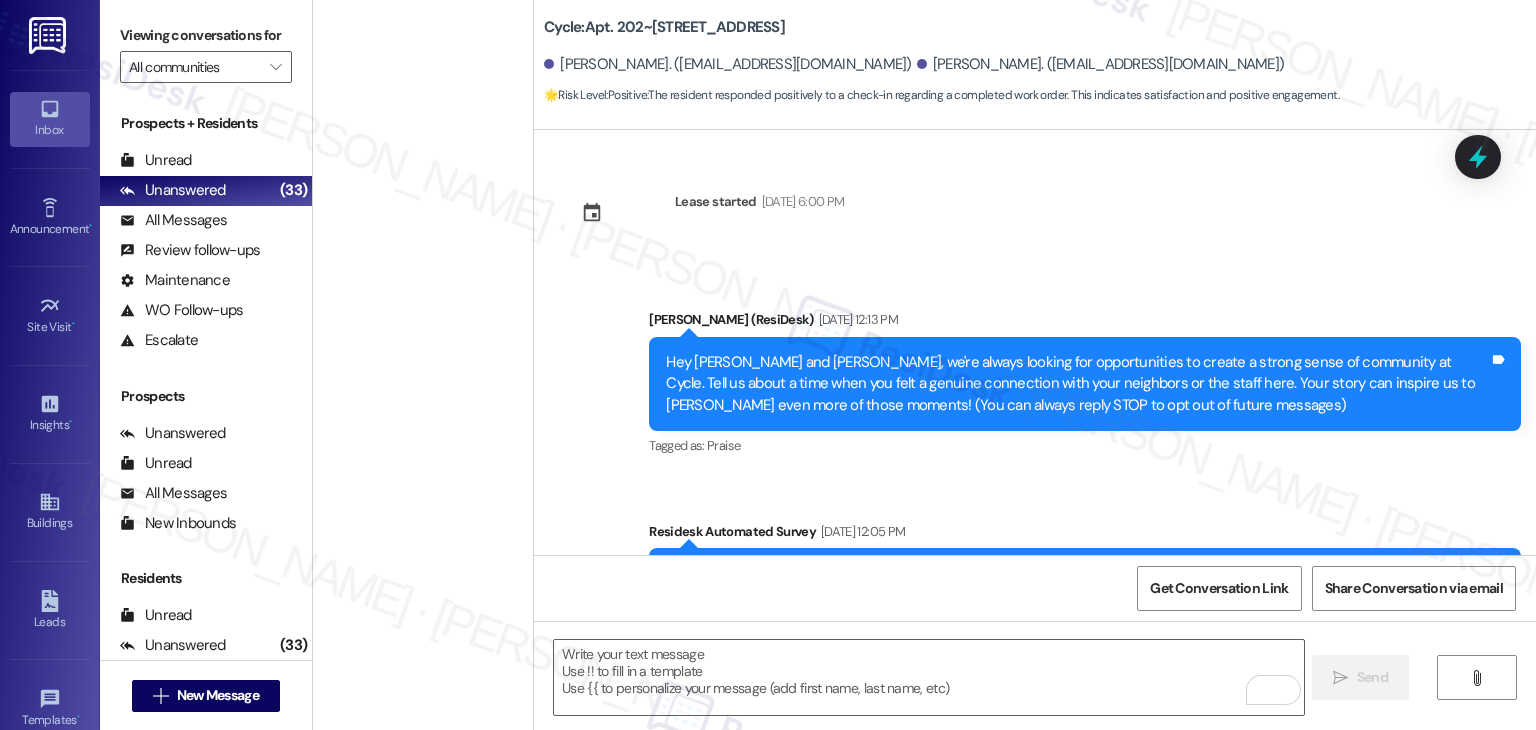 scroll, scrollTop: 0, scrollLeft: 0, axis: both 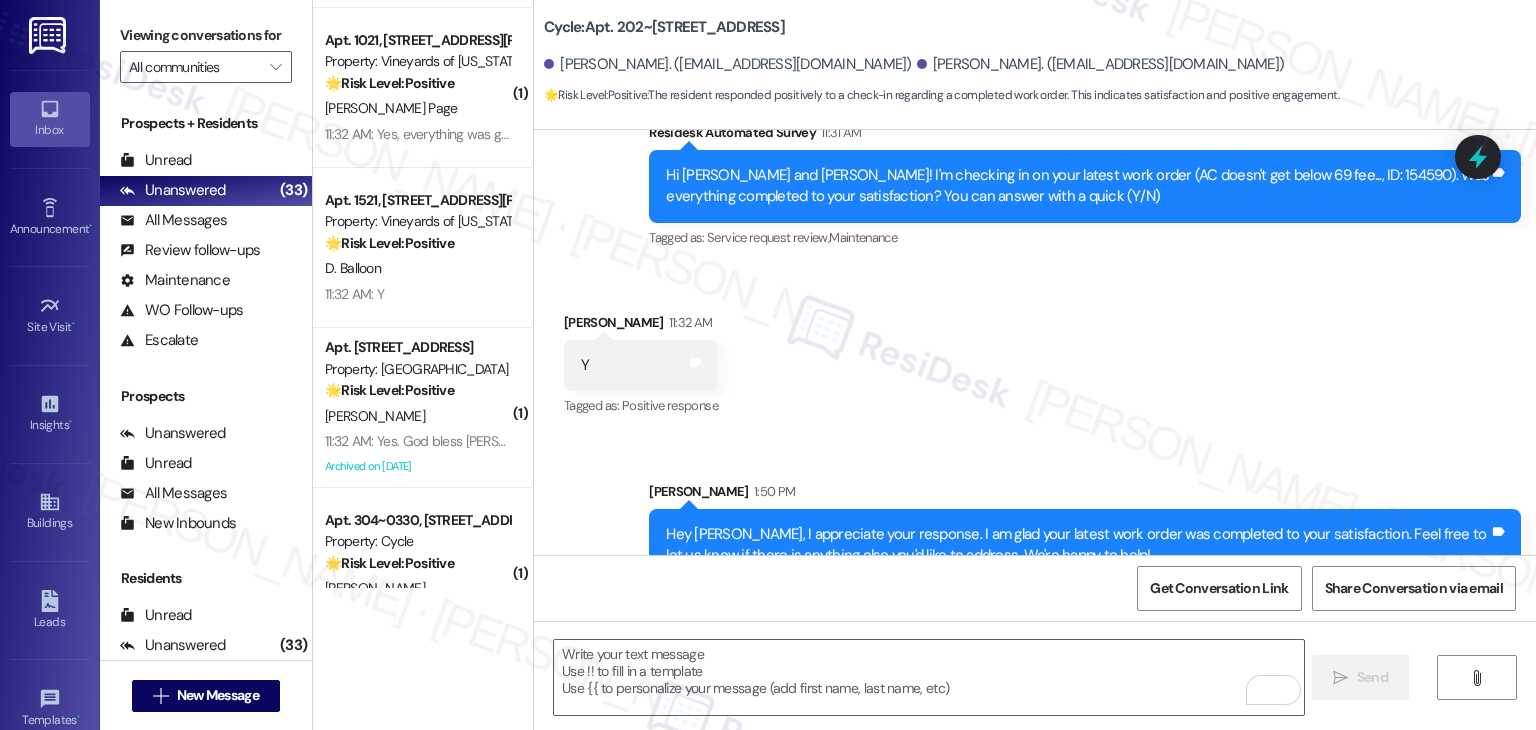 click on "Received via SMS [PERSON_NAME] 11:32 AM Y Tags and notes Tagged as:   Positive response Click to highlight conversations about Positive response" at bounding box center [1035, 351] 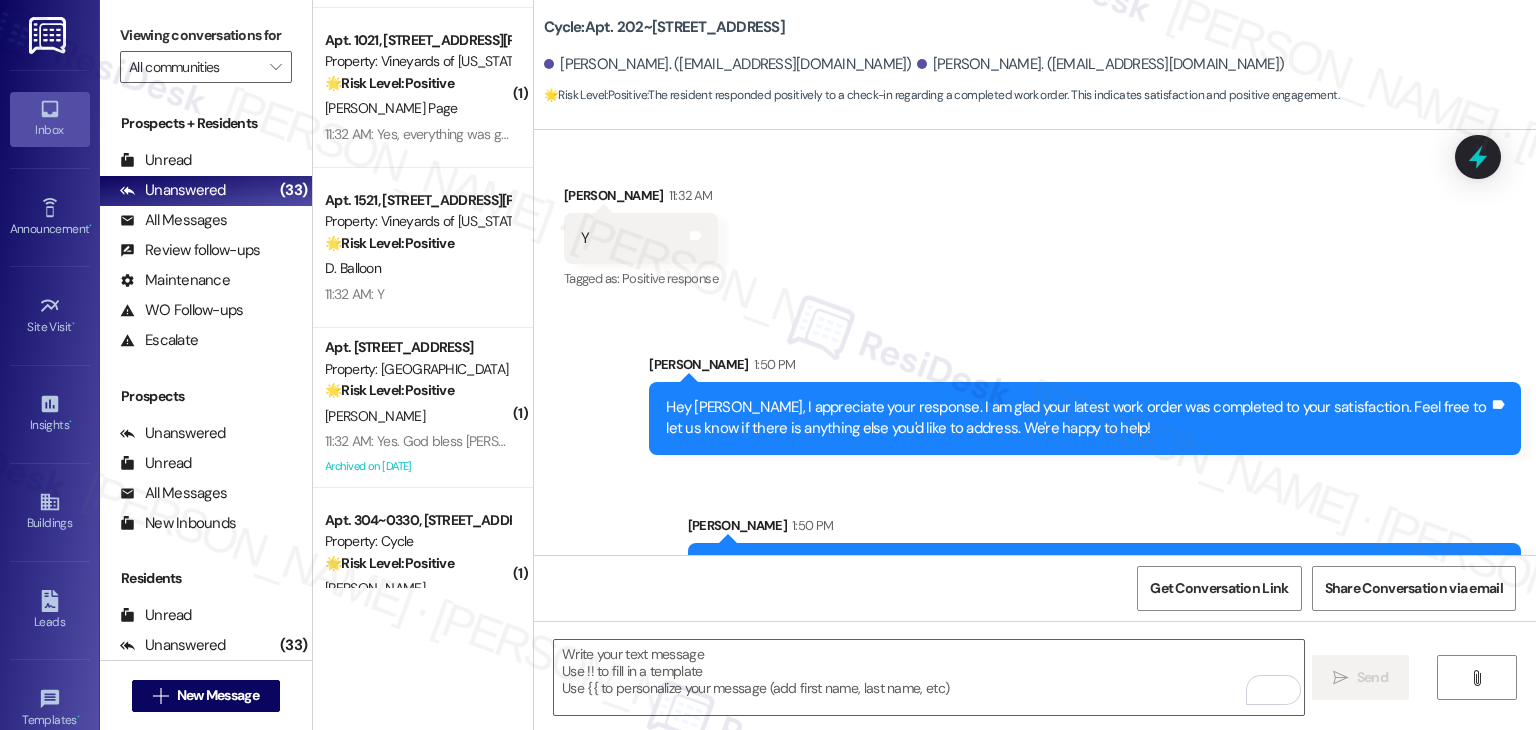 scroll, scrollTop: 918, scrollLeft: 0, axis: vertical 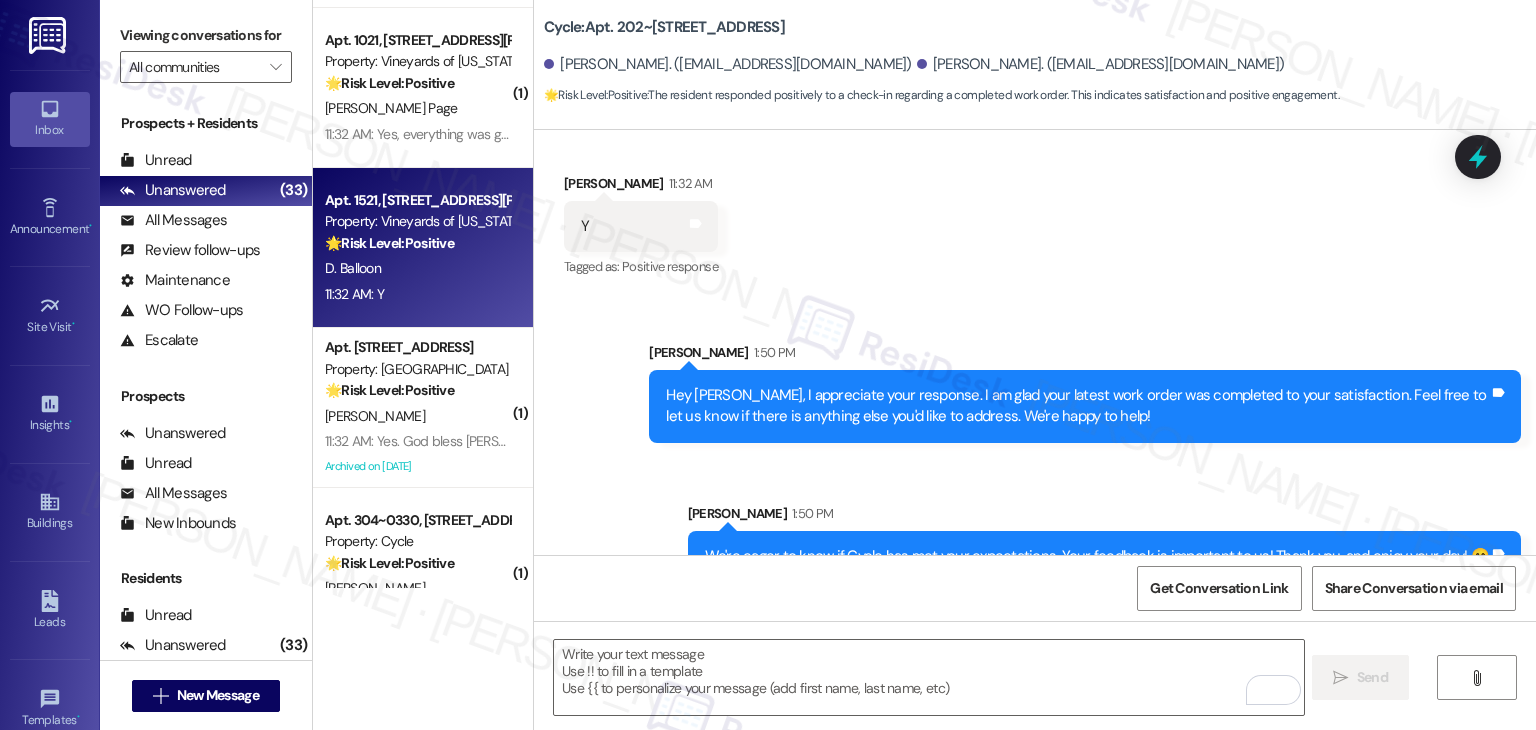 click on "11:32 AM: Y  11:32 AM: Y" at bounding box center (417, 294) 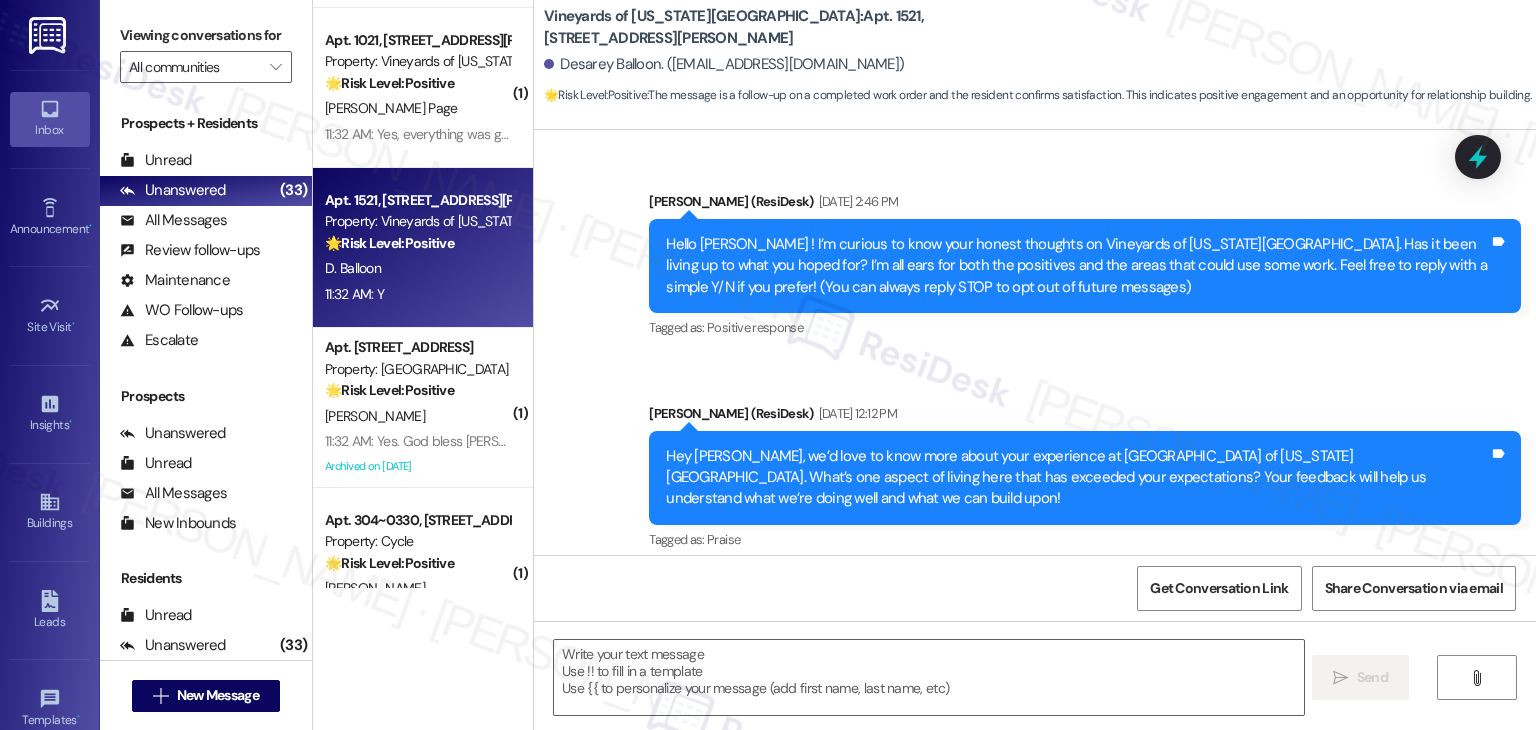 scroll, scrollTop: 4427, scrollLeft: 0, axis: vertical 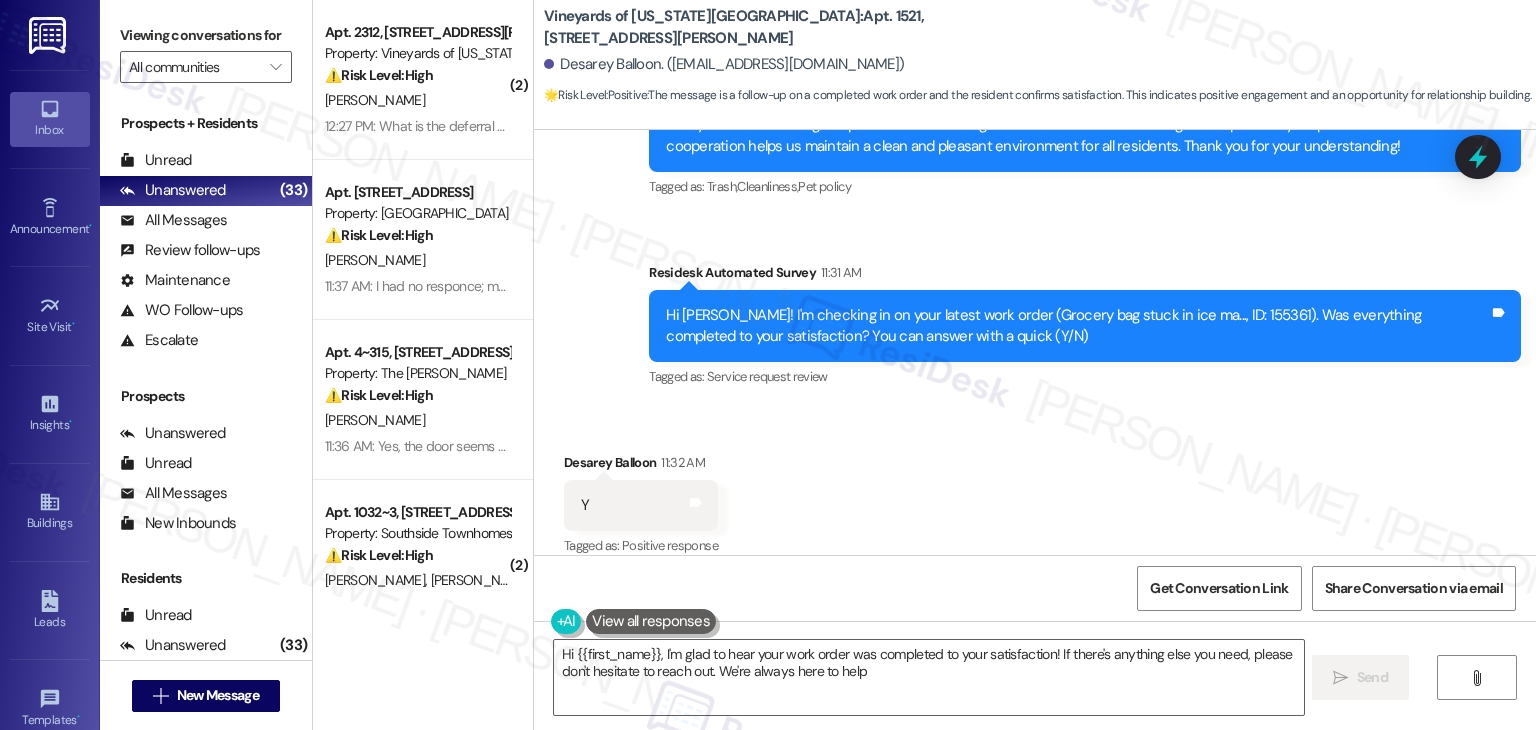 type on "Hi {{first_name}}, I'm glad to hear your work order was completed to your satisfaction! If there's anything else you need, please don't hesitate to reach out. We're always here to help!" 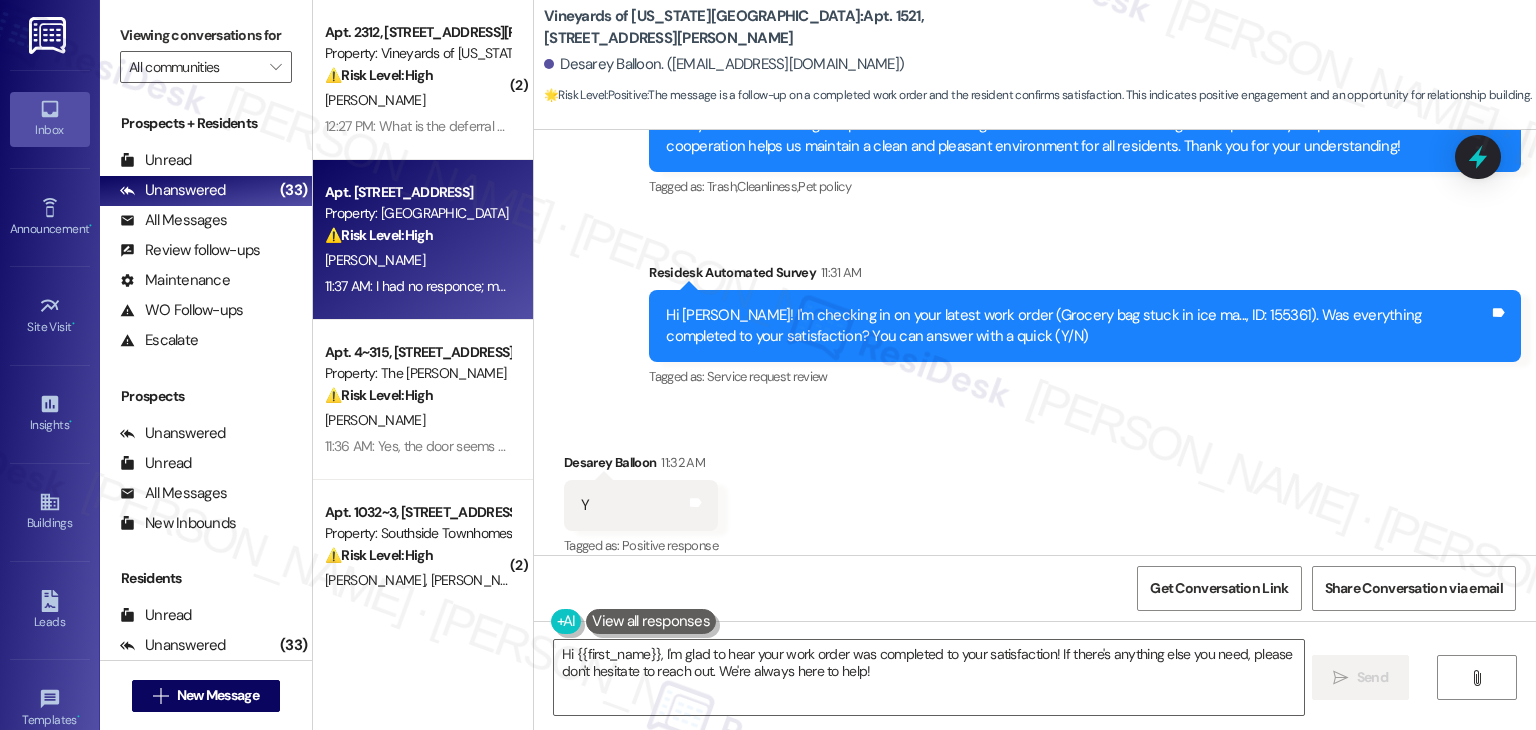 click on "[PERSON_NAME]" at bounding box center [417, 260] 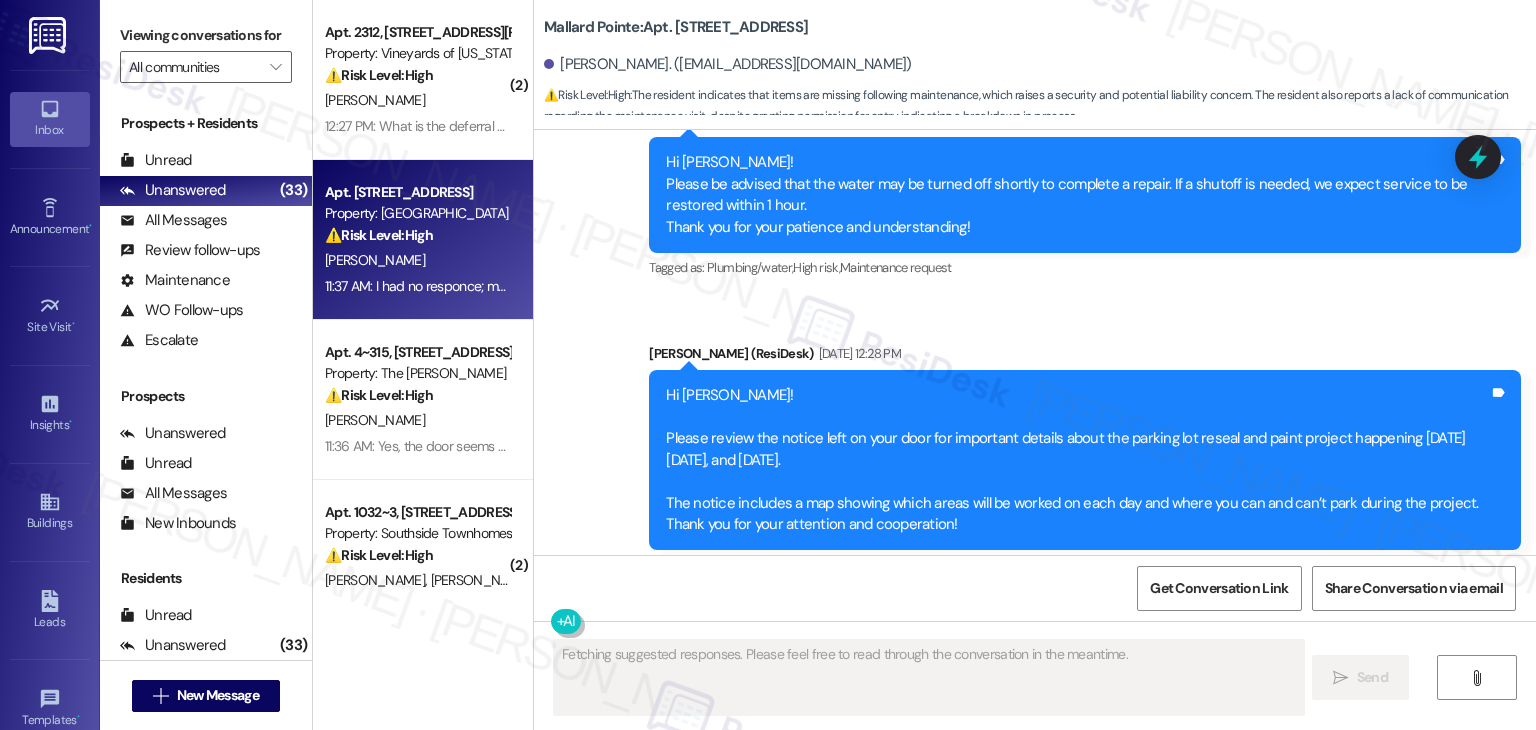 scroll, scrollTop: 3639, scrollLeft: 0, axis: vertical 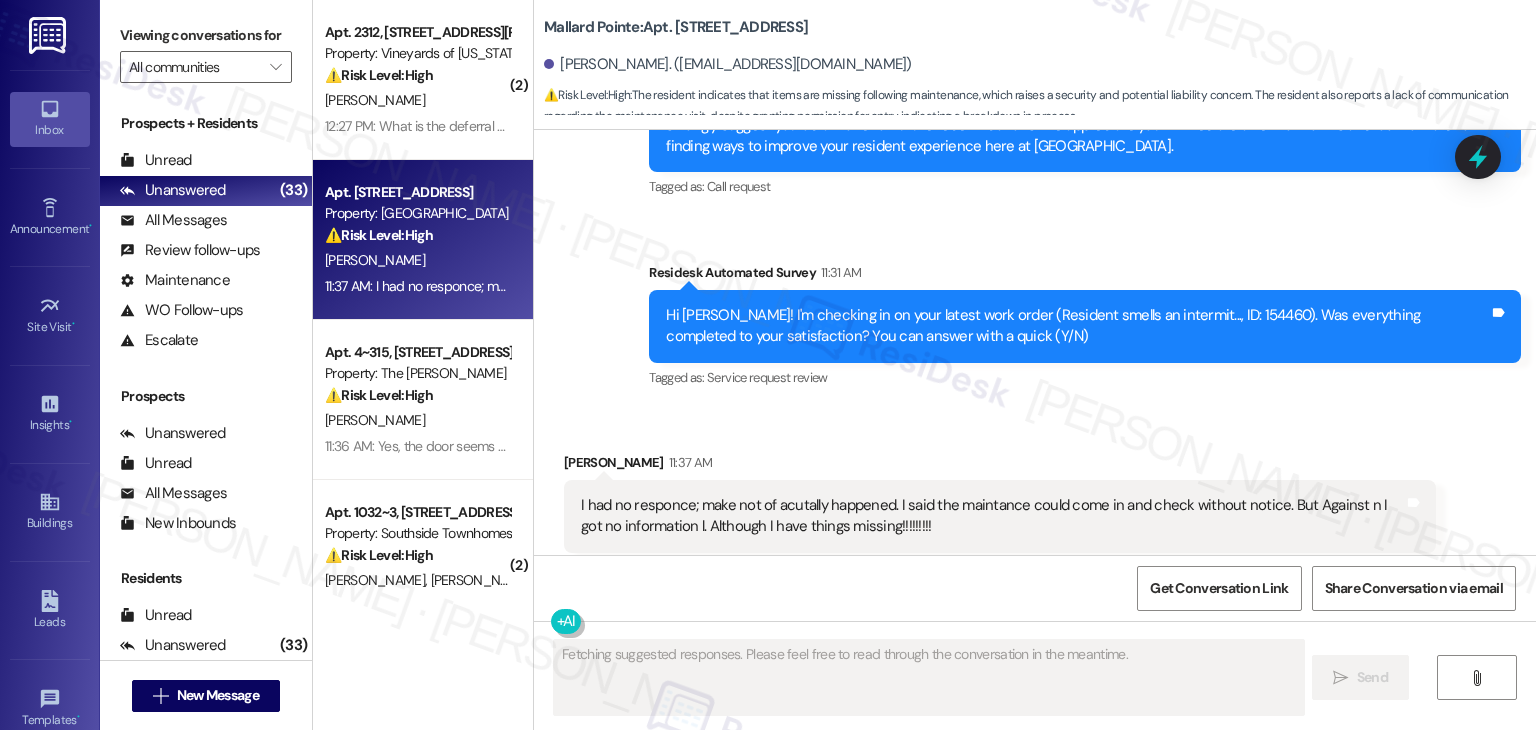 click on "Received via SMS [PERSON_NAME] 11:37 AM I had no responce; make not of acutally happened. I said the maintance could come in and check without notice. But Against n I got no information l. Although I have things missing!!!!!!!!! Tags and notes Tagged as:   Bad communication ,  Click to highlight conversations about Bad communication Maintenance request ,  Click to highlight conversations about Maintenance request Complaint Click to highlight conversations about Complaint" at bounding box center [1035, 502] 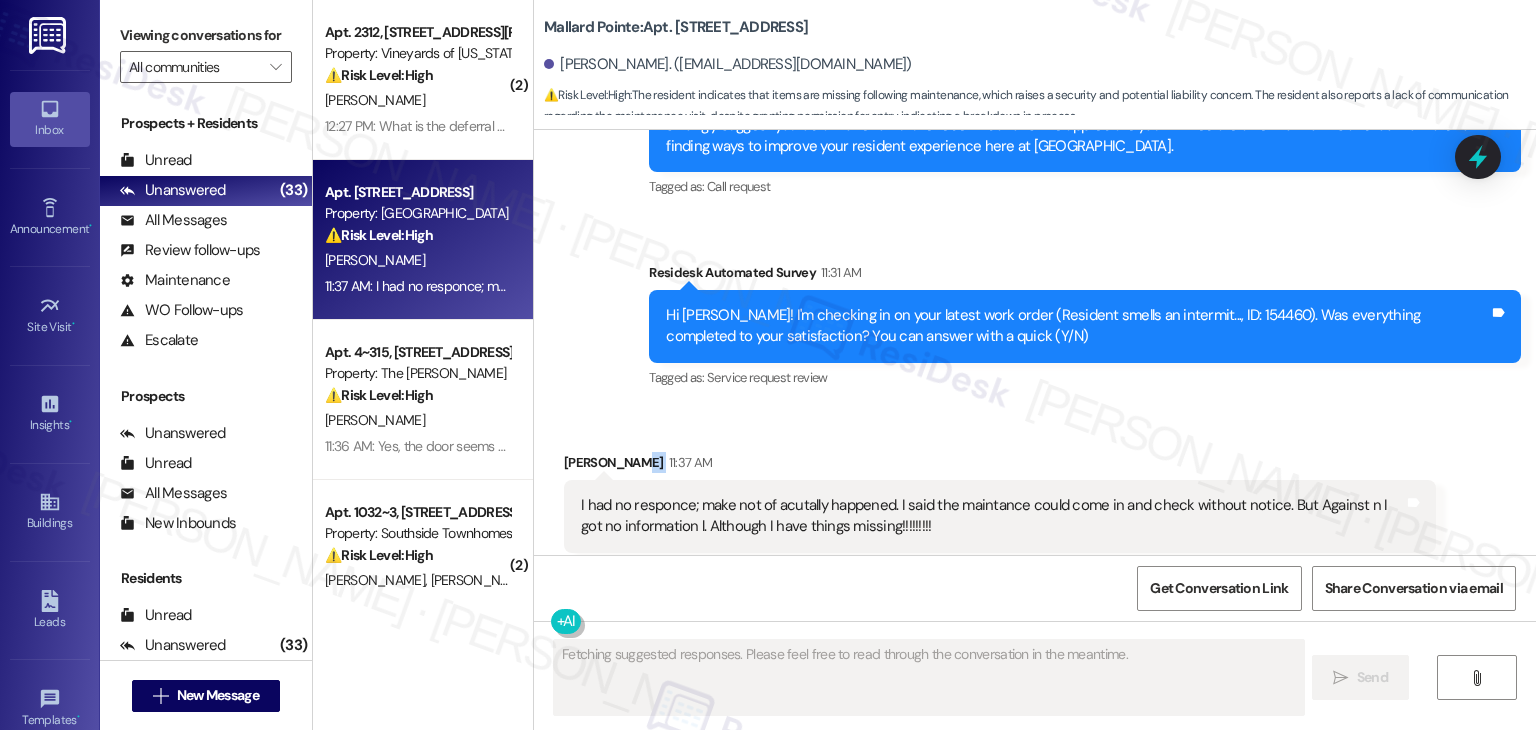 click on "Received via SMS [PERSON_NAME] 11:37 AM I had no responce; make not of acutally happened. I said the maintance could come in and check without notice. But Against n I got no information l. Although I have things missing!!!!!!!!! Tags and notes Tagged as:   Bad communication ,  Click to highlight conversations about Bad communication Maintenance request ,  Click to highlight conversations about Maintenance request Complaint Click to highlight conversations about Complaint" at bounding box center [1035, 502] 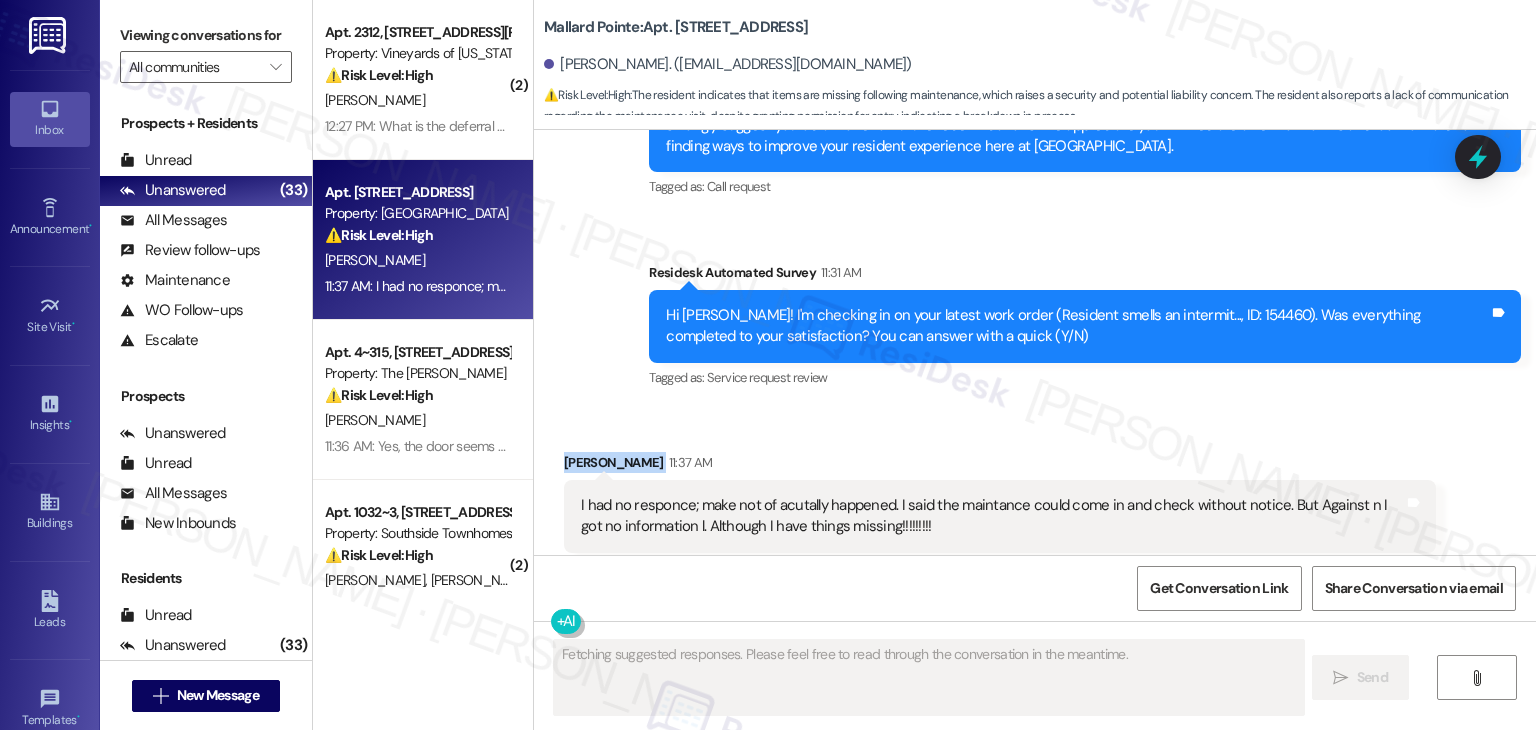click on "Received via SMS [PERSON_NAME] 11:37 AM I had no responce; make not of acutally happened. I said the maintance could come in and check without notice. But Against n I got no information l. Although I have things missing!!!!!!!!! Tags and notes Tagged as:   Bad communication ,  Click to highlight conversations about Bad communication Maintenance request ,  Click to highlight conversations about Maintenance request Complaint Click to highlight conversations about Complaint" at bounding box center (1035, 502) 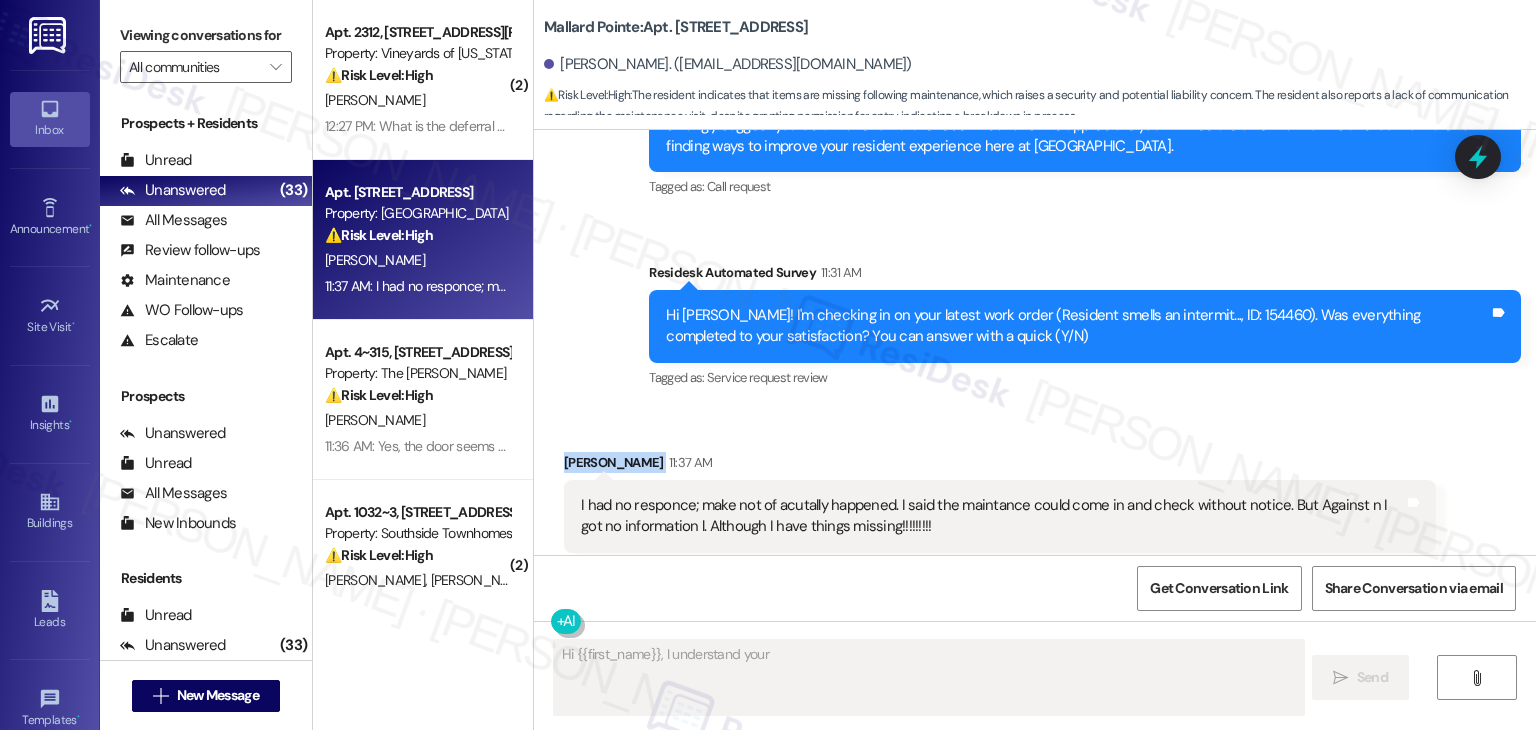 click on "Received via SMS [PERSON_NAME] 11:37 AM I had no responce; make not of acutally happened. I said the maintance could come in and check without notice. But Against n I got no information l. Although I have things missing!!!!!!!!! Tags and notes Tagged as:   Bad communication ,  Click to highlight conversations about Bad communication Maintenance request ,  Click to highlight conversations about Maintenance request Complaint Click to highlight conversations about Complaint" at bounding box center [1035, 502] 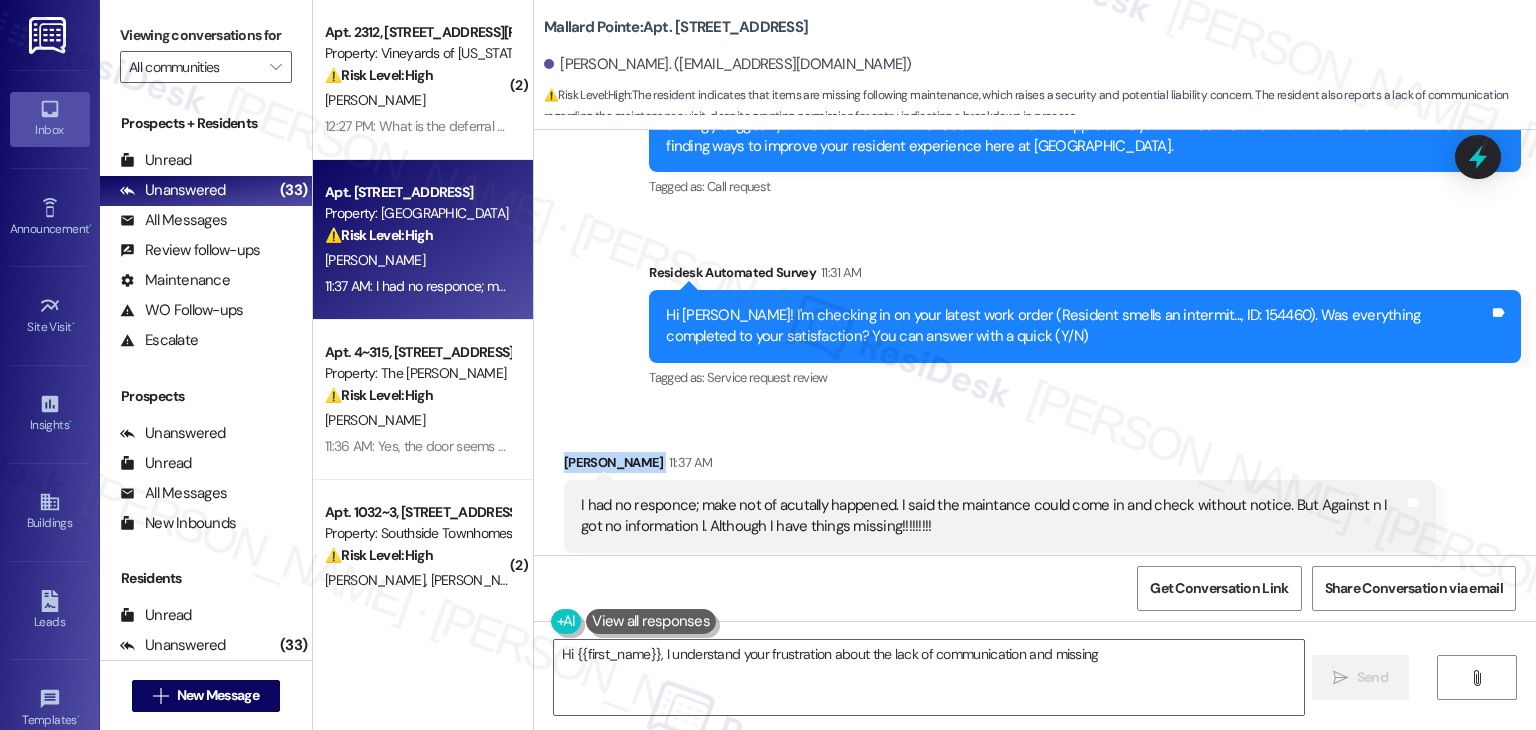 click on "Received via SMS [PERSON_NAME] 11:37 AM I had no responce; make not of acutally happened. I said the maintance could come in and check without notice. But Against n I got no information l. Although I have things missing!!!!!!!!! Tags and notes Tagged as:   Bad communication ,  Click to highlight conversations about Bad communication Maintenance request ,  Click to highlight conversations about Maintenance request Complaint Click to highlight conversations about Complaint" at bounding box center (1035, 502) 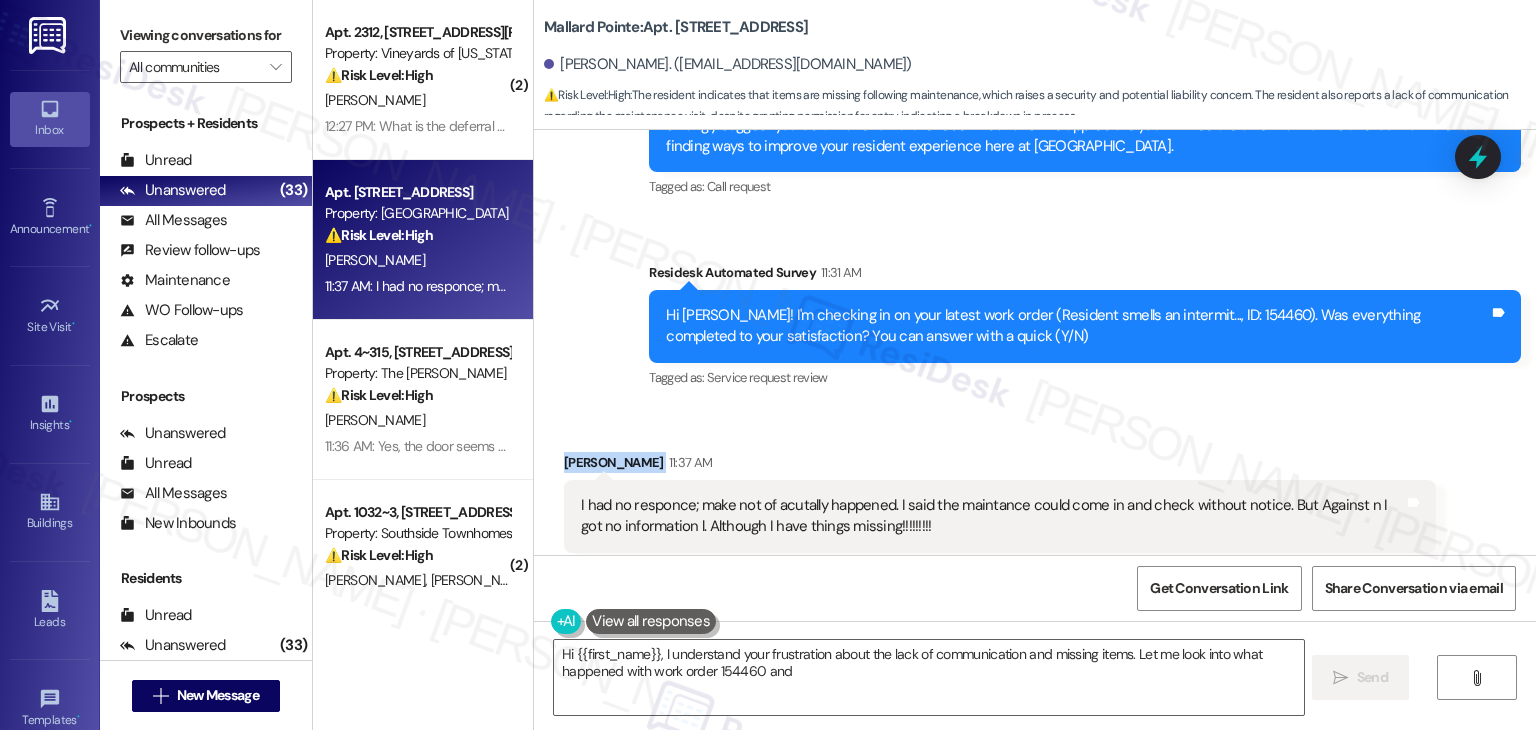 click on "Received via SMS [PERSON_NAME] 11:37 AM I had no responce; make not of acutally happened. I said the maintance could come in and check without notice. But Against n I got no information l. Although I have things missing!!!!!!!!! Tags and notes Tagged as:   Bad communication ,  Click to highlight conversations about Bad communication Maintenance request ,  Click to highlight conversations about Maintenance request Complaint Click to highlight conversations about Complaint" at bounding box center [1035, 502] 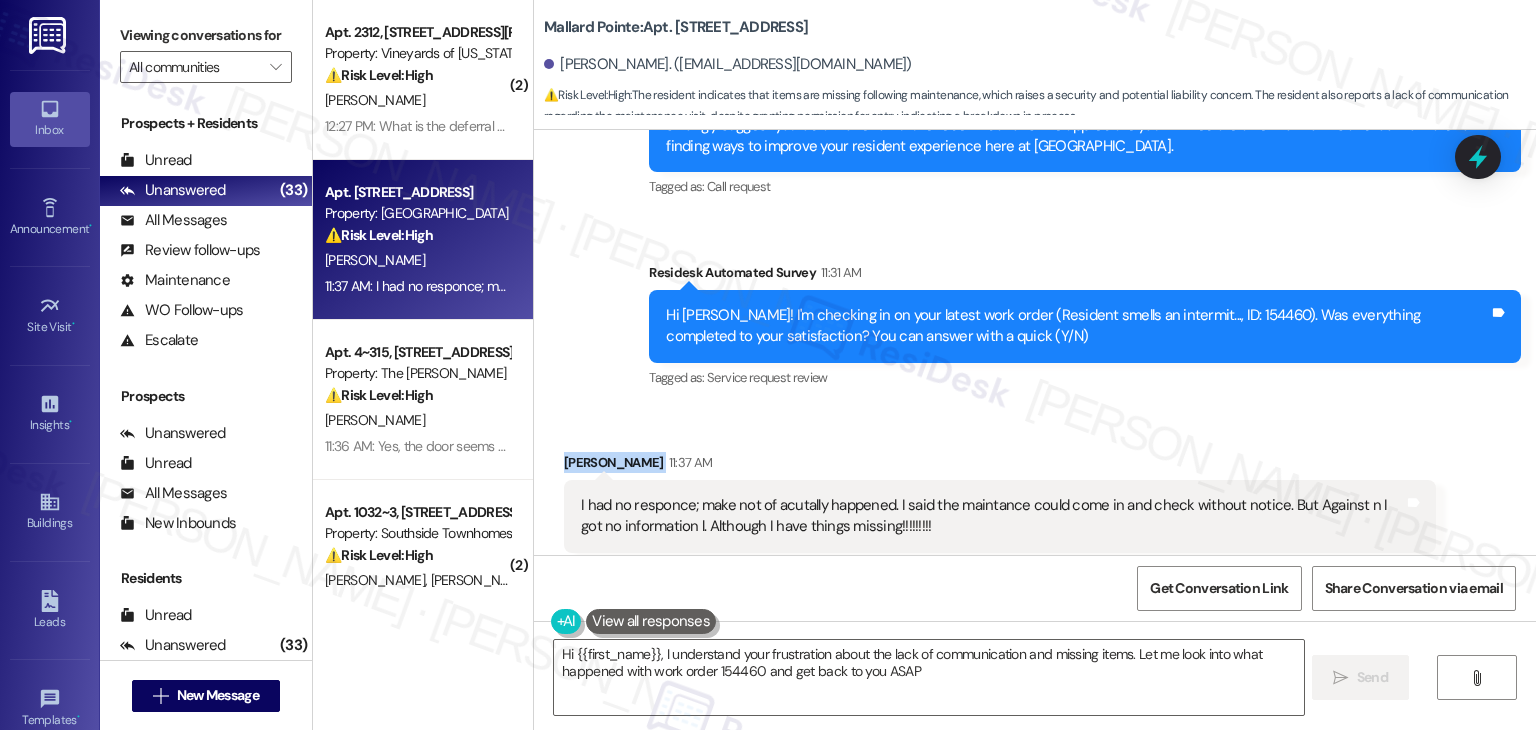 type on "Hi {{first_name}}, I understand your frustration about the lack of communication and missing items. Let me look into what happened with work order 154460 and get back to you ASAP." 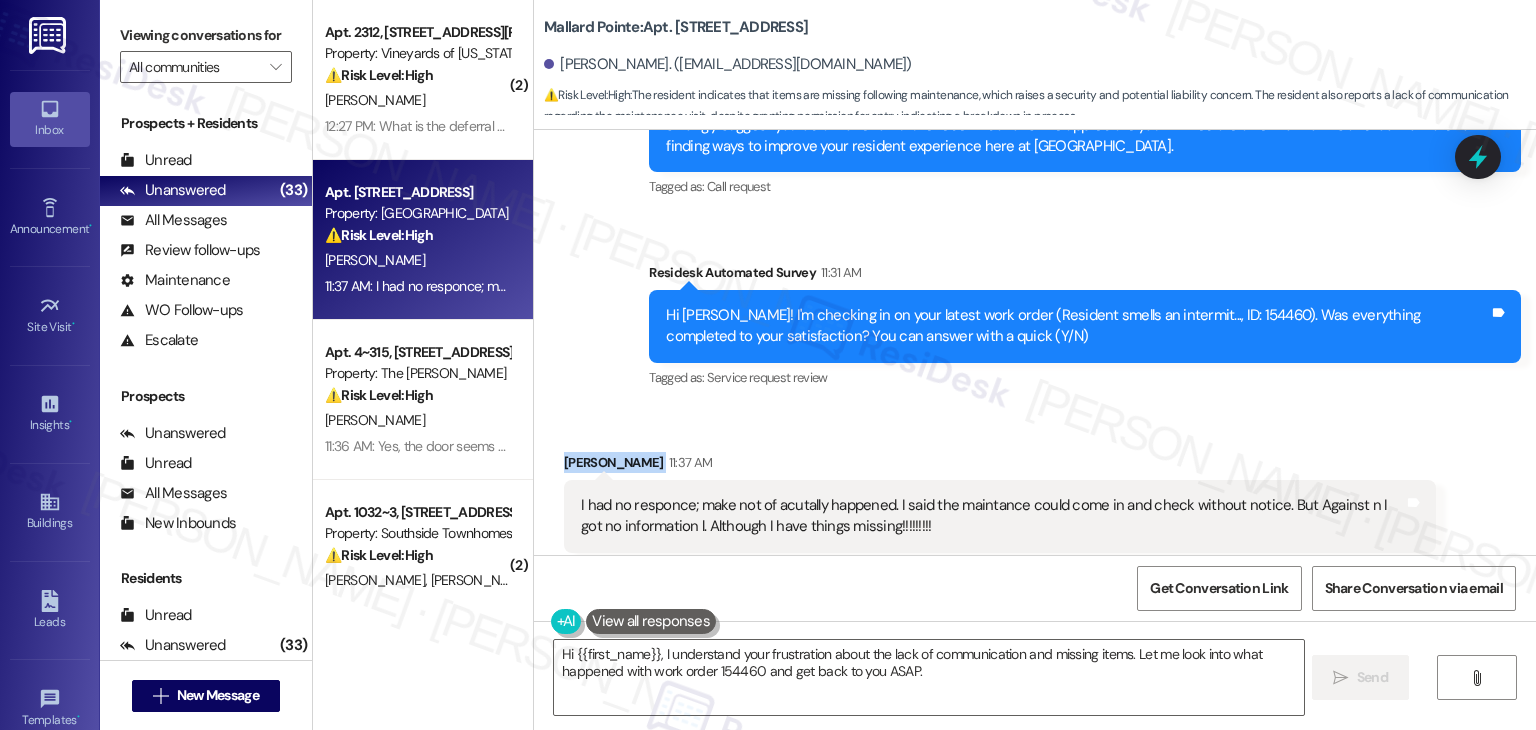 click on "Received via SMS [PERSON_NAME] 11:37 AM I had no responce; make not of acutally happened. I said the maintance could come in and check without notice. But Against n I got no information l. Although I have things missing!!!!!!!!! Tags and notes Tagged as:   Bad communication ,  Click to highlight conversations about Bad communication Maintenance request ,  Click to highlight conversations about Maintenance request Complaint Click to highlight conversations about Complaint" at bounding box center (1035, 502) 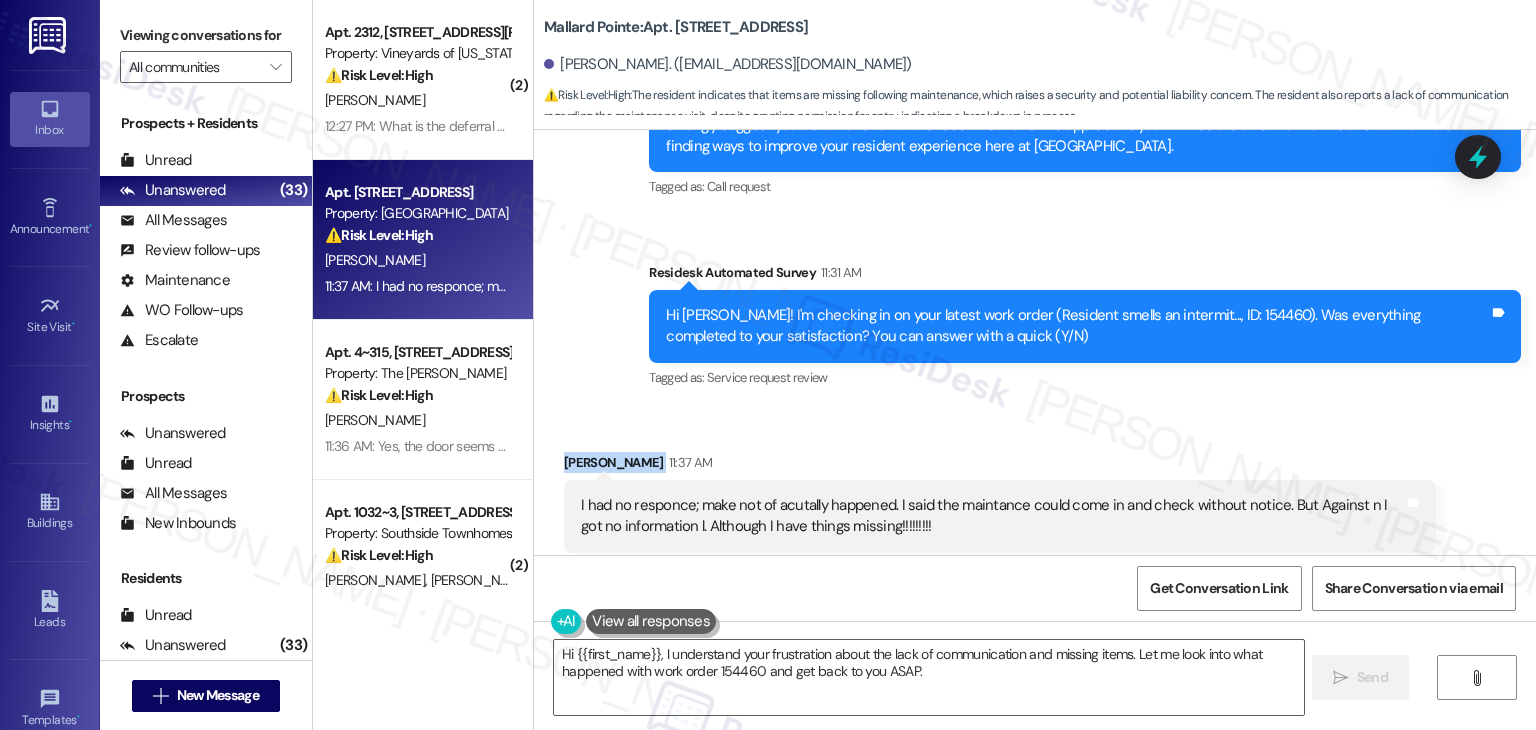 click on "Received via SMS [PERSON_NAME] 11:37 AM I had no responce; make not of acutally happened. I said the maintance could come in and check without notice. But Against n I got no information l. Although I have things missing!!!!!!!!! Tags and notes Tagged as:   Bad communication ,  Click to highlight conversations about Bad communication Maintenance request ,  Click to highlight conversations about Maintenance request Complaint Click to highlight conversations about Complaint" at bounding box center (1035, 502) 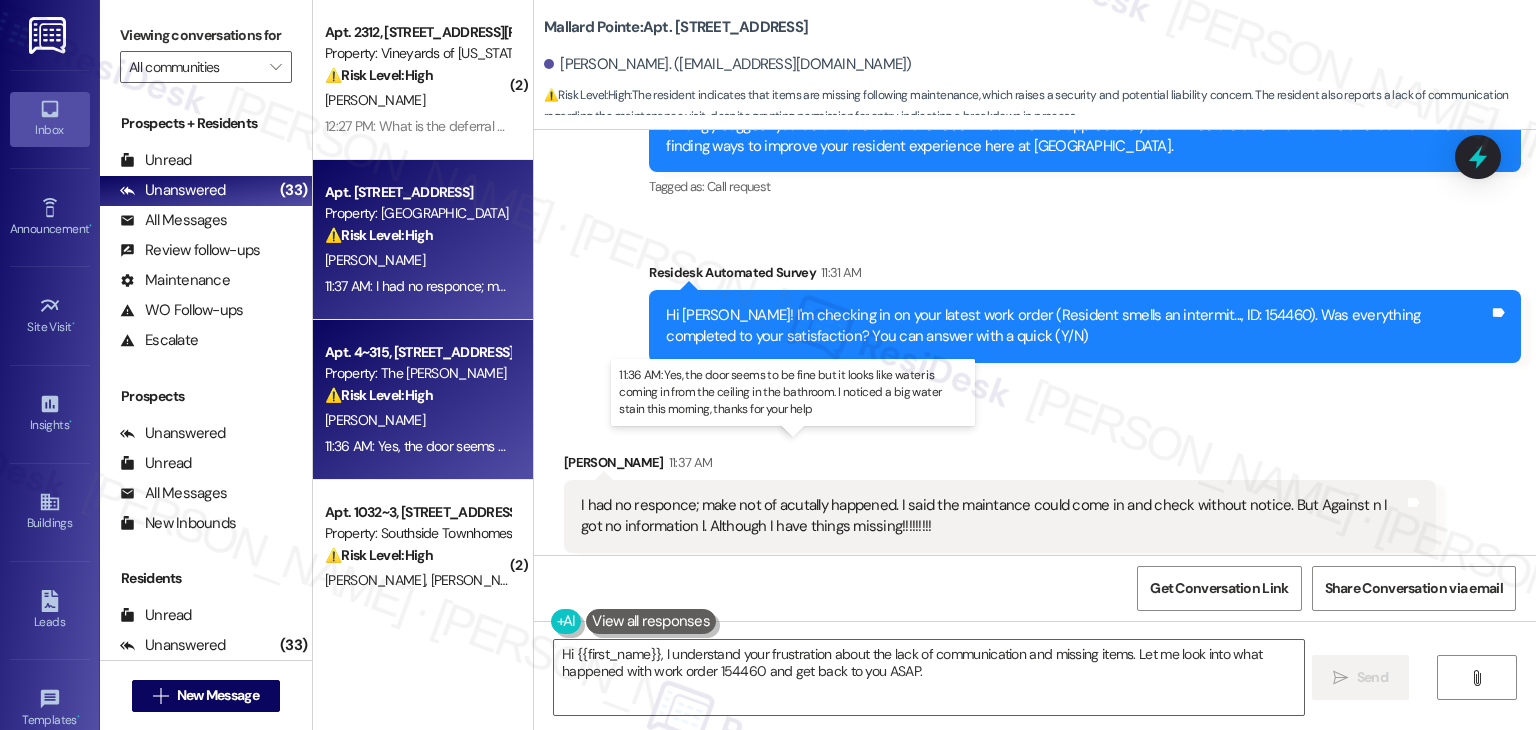 click on "11:36 AM: Yes, the door seems to be fine but it looks like water is coming in from the ceiling in the bathroom.  I noticed a big water stain this morning, thanks for your help 11:36 AM: Yes, the door seems to be fine but it looks like water is coming in from the ceiling in the bathroom.  I noticed a big water stain this morning, thanks for your help" at bounding box center [804, 446] 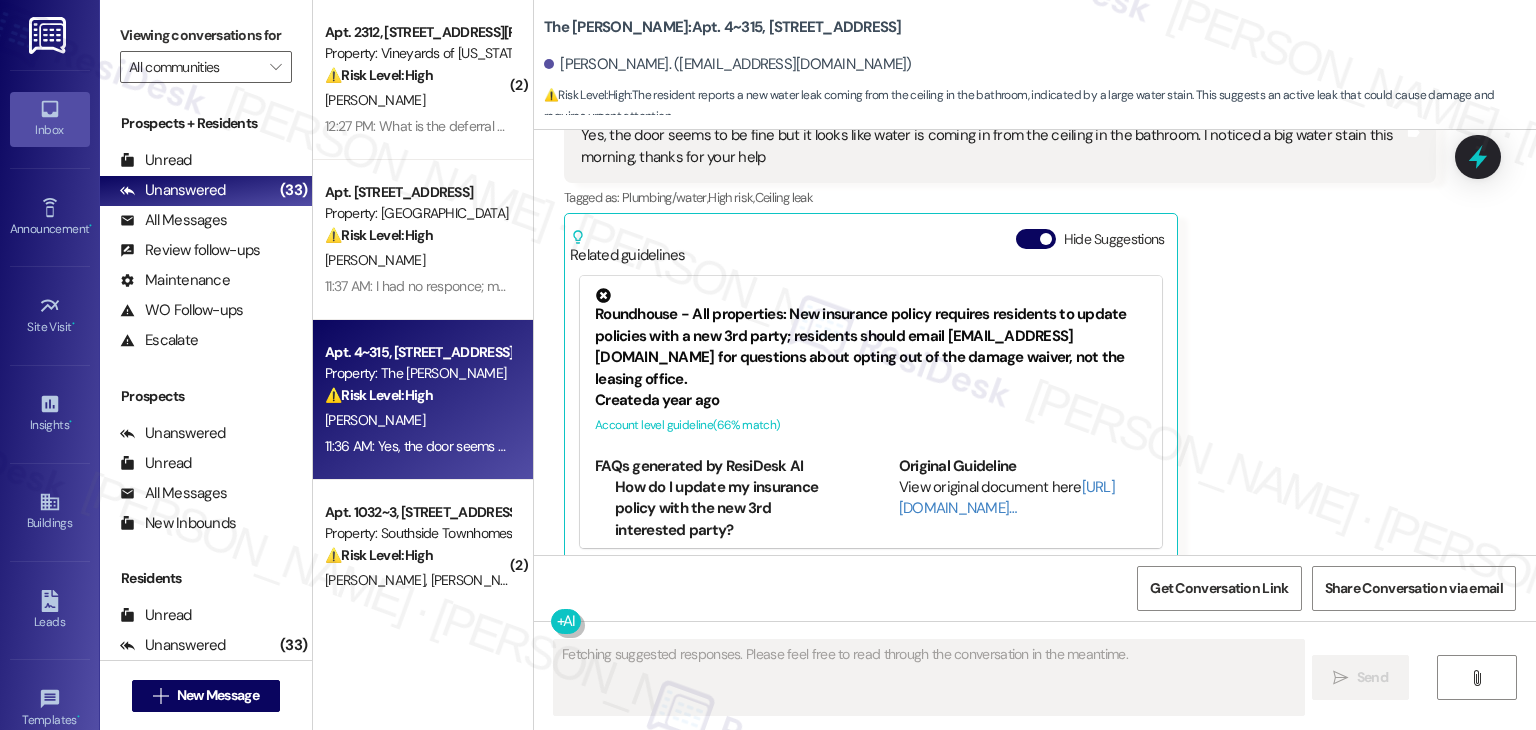scroll, scrollTop: 1691, scrollLeft: 0, axis: vertical 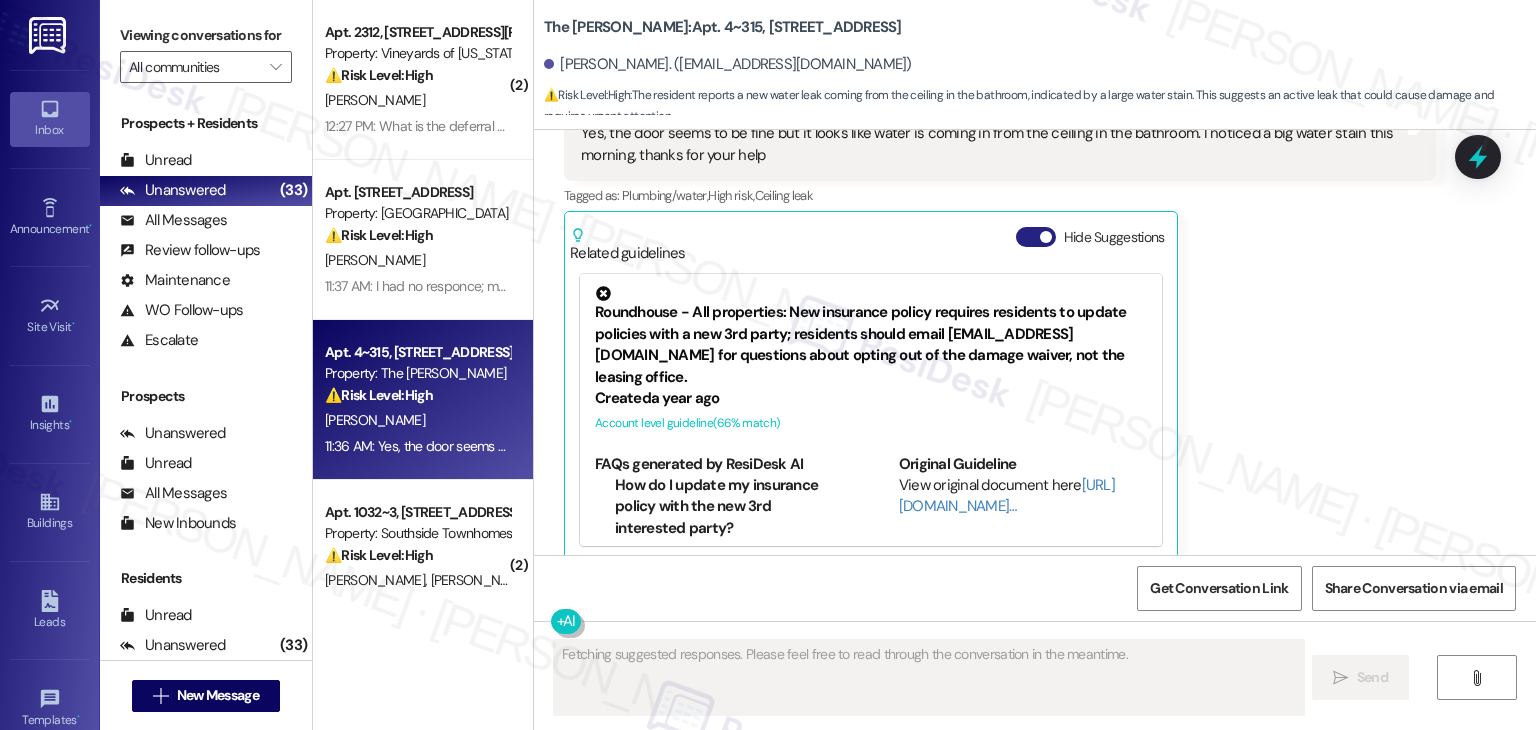 click on "Hide Suggestions" at bounding box center (1036, 237) 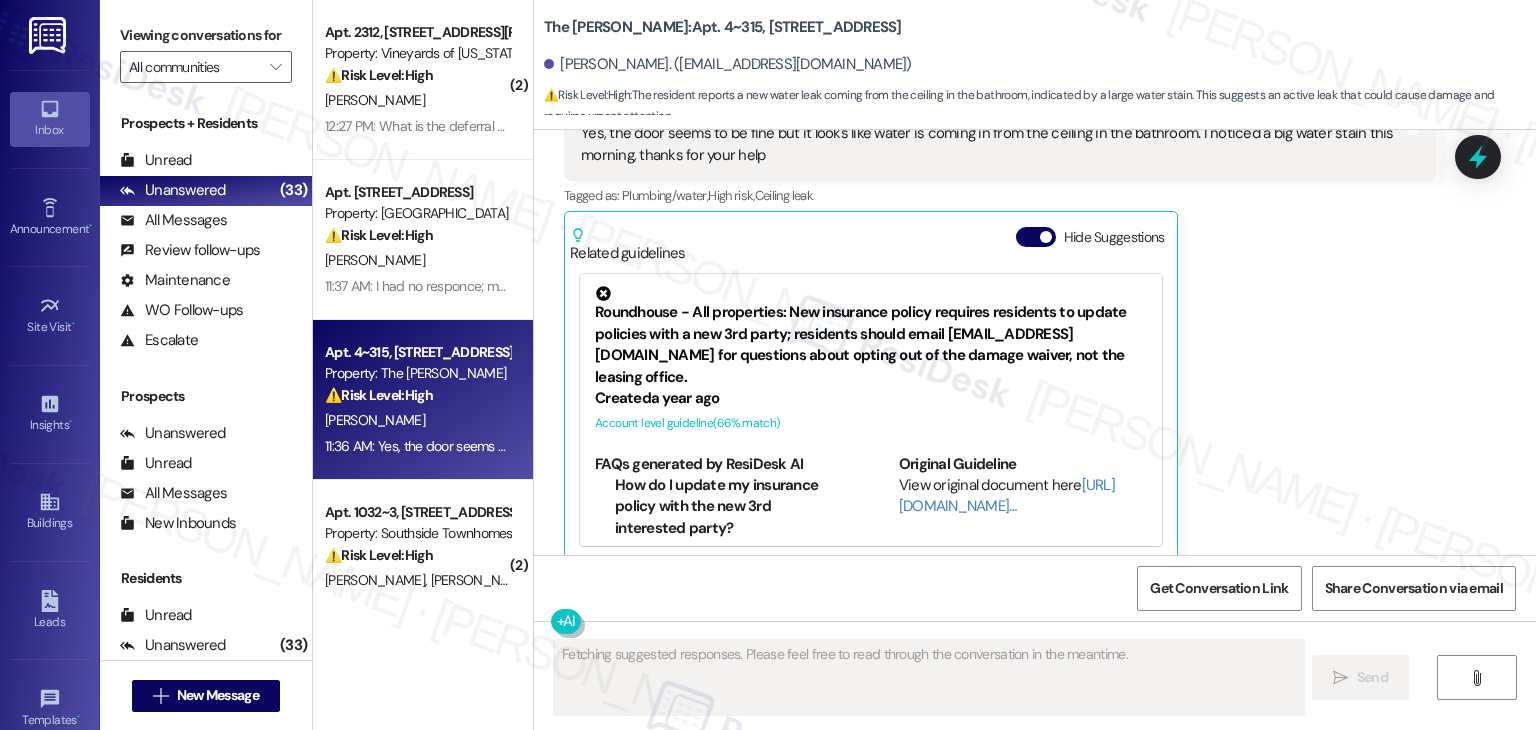 scroll, scrollTop: 1400, scrollLeft: 0, axis: vertical 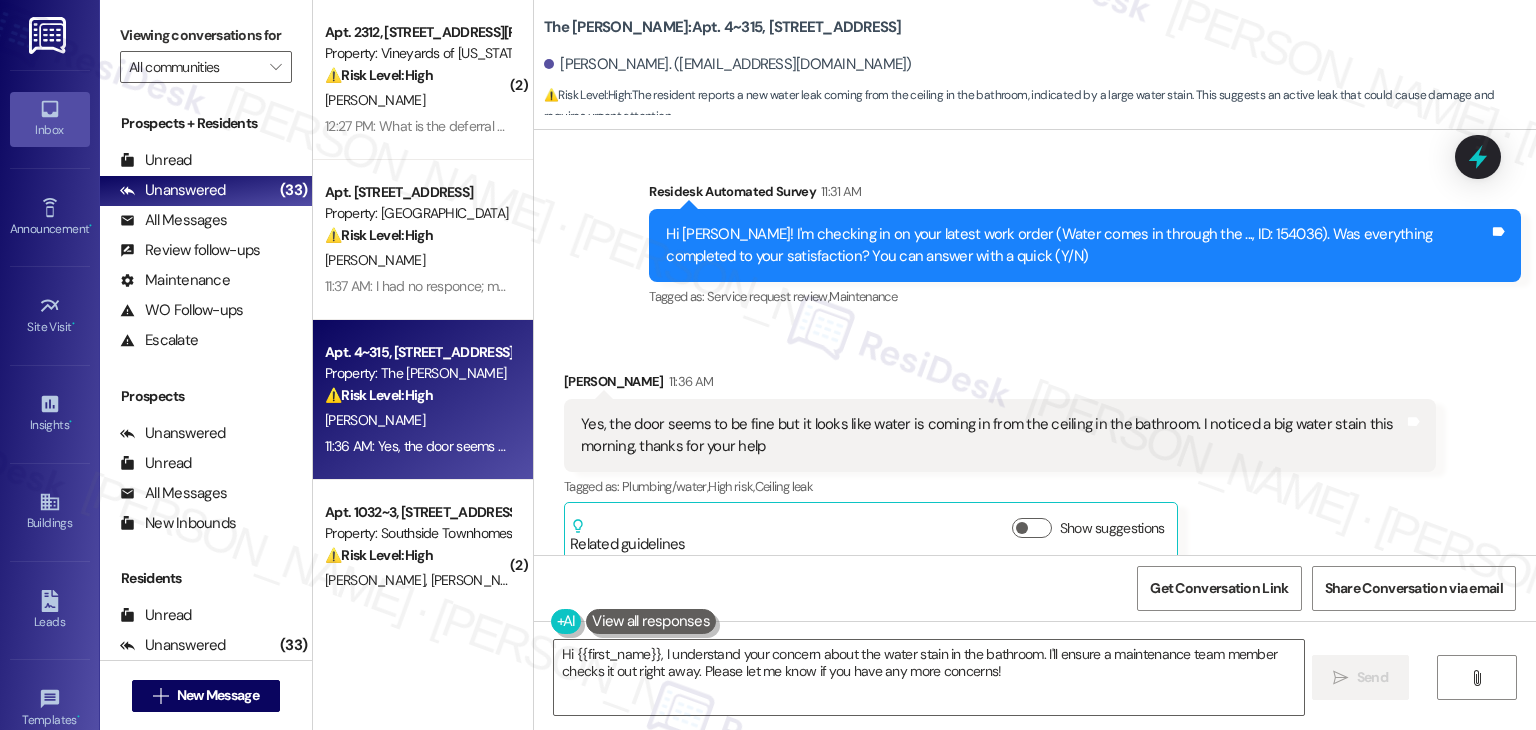 click on "Survey, sent via SMS Residesk Automated Survey 11:31 AM Hi [PERSON_NAME]! I'm checking in on your latest work order (Water comes in through the ..., ID: 154036). Was everything completed to your satisfaction? You can answer with a quick (Y/N) Tags and notes Tagged as:   Service request review ,  Click to highlight conversations about Service request review Maintenance Click to highlight conversations about Maintenance" at bounding box center (1085, 246) 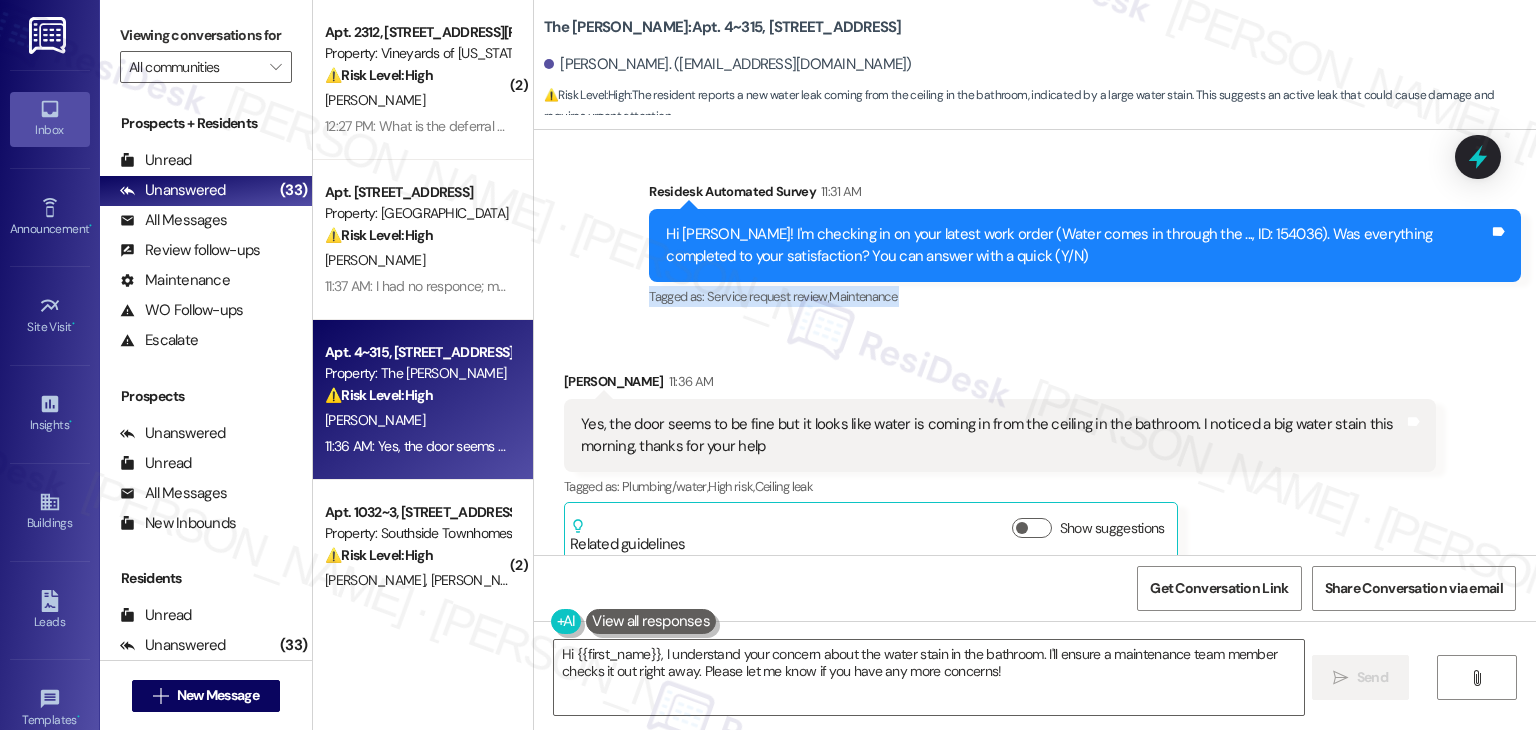 click on "Survey, sent via SMS Residesk Automated Survey 11:31 AM Hi [PERSON_NAME]! I'm checking in on your latest work order (Water comes in through the ..., ID: 154036). Was everything completed to your satisfaction? You can answer with a quick (Y/N) Tags and notes Tagged as:   Service request review ,  Click to highlight conversations about Service request review Maintenance Click to highlight conversations about Maintenance" at bounding box center [1085, 246] 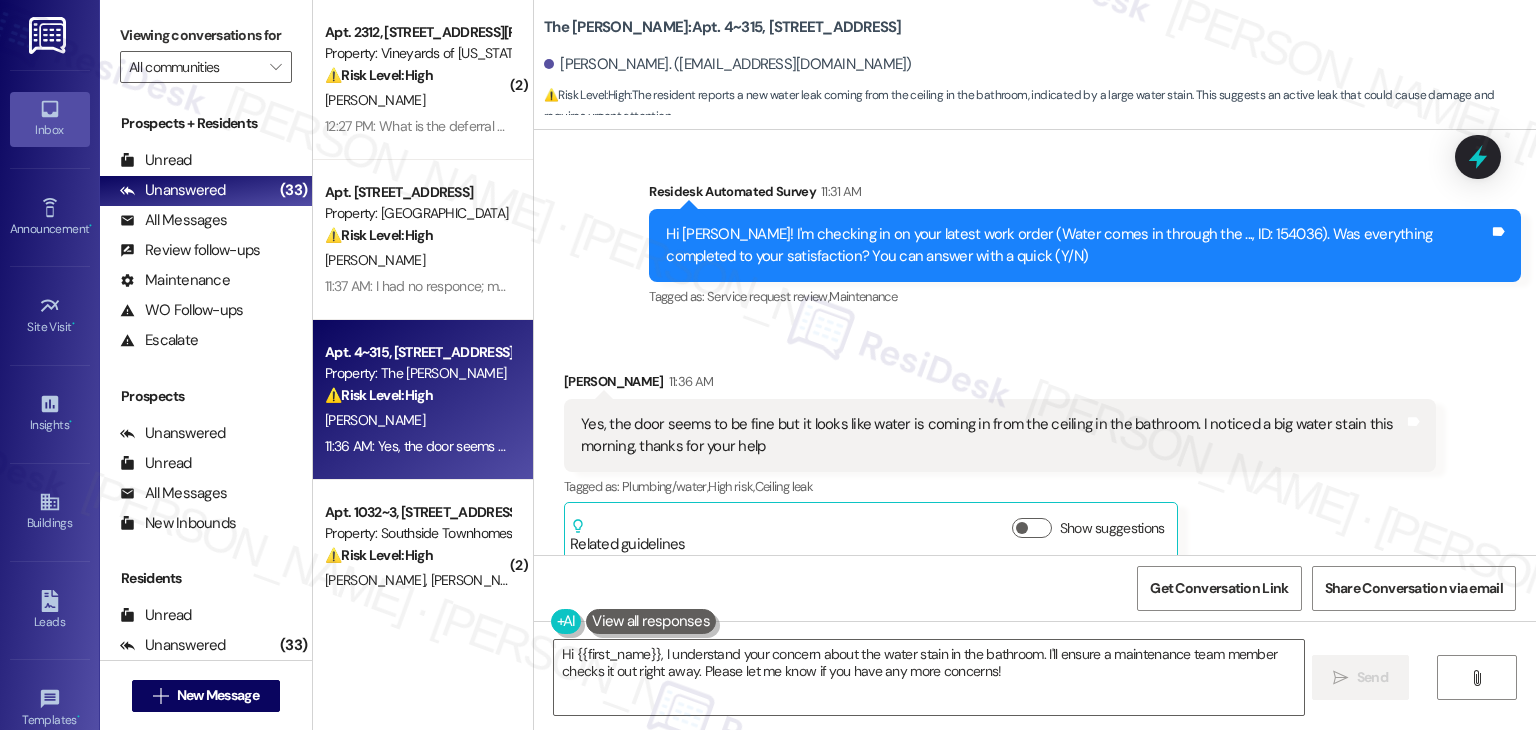 click on "Survey, sent via SMS Residesk Automated Survey 11:31 AM Hi [PERSON_NAME]! I'm checking in on your latest work order (Water comes in through the ..., ID: 154036). Was everything completed to your satisfaction? You can answer with a quick (Y/N) Tags and notes Tagged as:   Service request review ,  Click to highlight conversations about Service request review Maintenance Click to highlight conversations about Maintenance" at bounding box center (1085, 246) 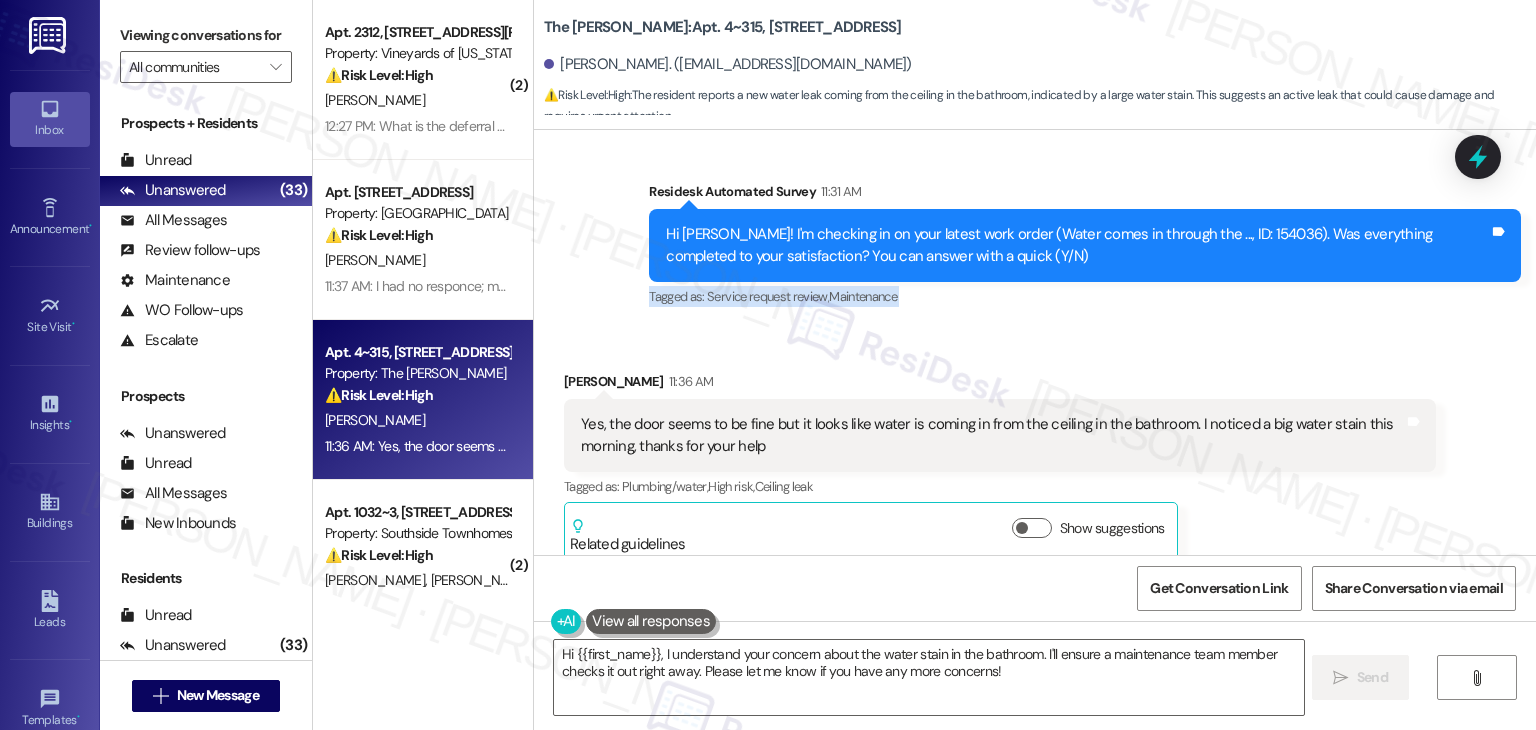 click on "Survey, sent via SMS Residesk Automated Survey 11:31 AM Hi [PERSON_NAME]! I'm checking in on your latest work order (Water comes in through the ..., ID: 154036). Was everything completed to your satisfaction? You can answer with a quick (Y/N) Tags and notes Tagged as:   Service request review ,  Click to highlight conversations about Service request review Maintenance Click to highlight conversations about Maintenance" at bounding box center [1085, 246] 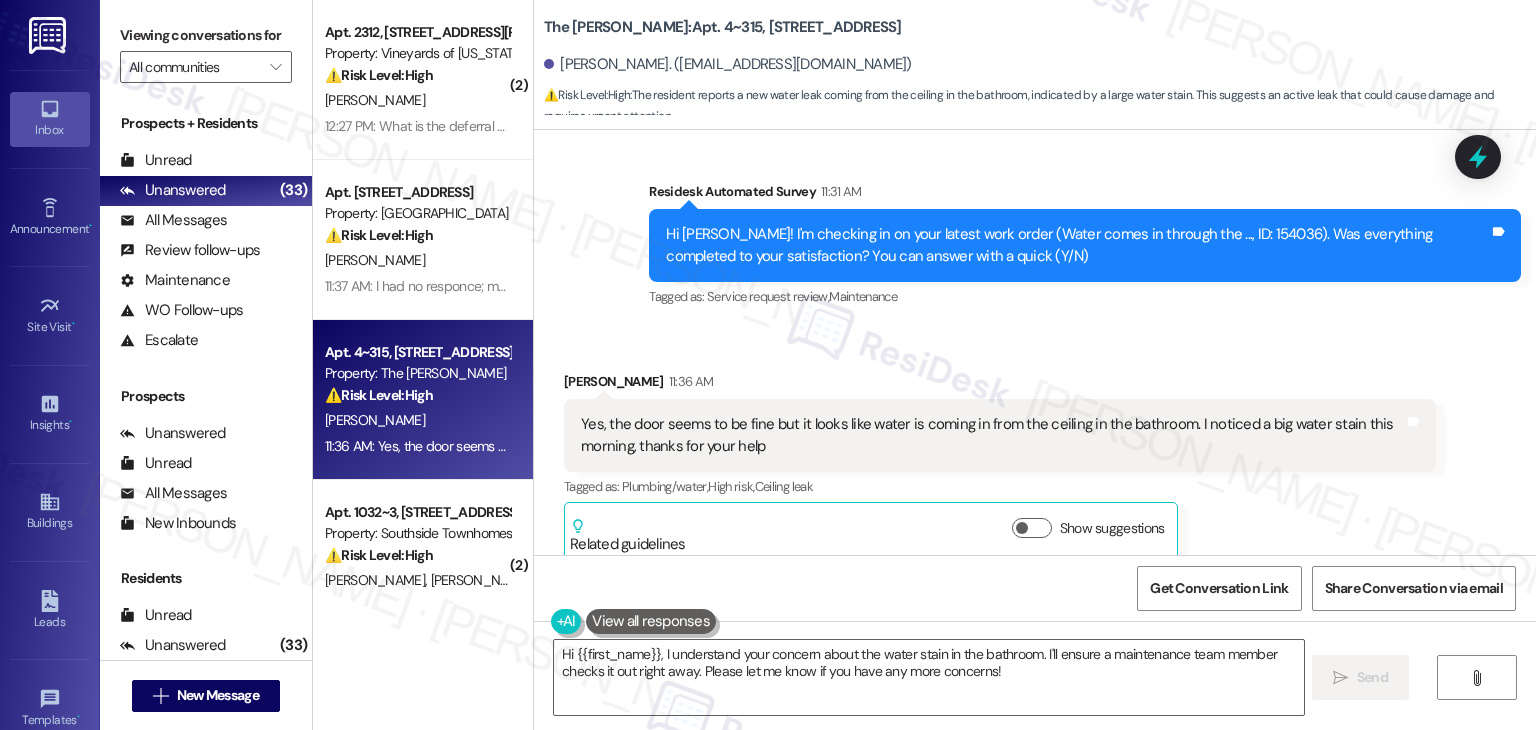 click on "Survey, sent via SMS Residesk Automated Survey 11:31 AM Hi [PERSON_NAME]! I'm checking in on your latest work order (Water comes in through the ..., ID: 154036). Was everything completed to your satisfaction? You can answer with a quick (Y/N) Tags and notes Tagged as:   Service request review ,  Click to highlight conversations about Service request review Maintenance Click to highlight conversations about Maintenance" at bounding box center [1085, 246] 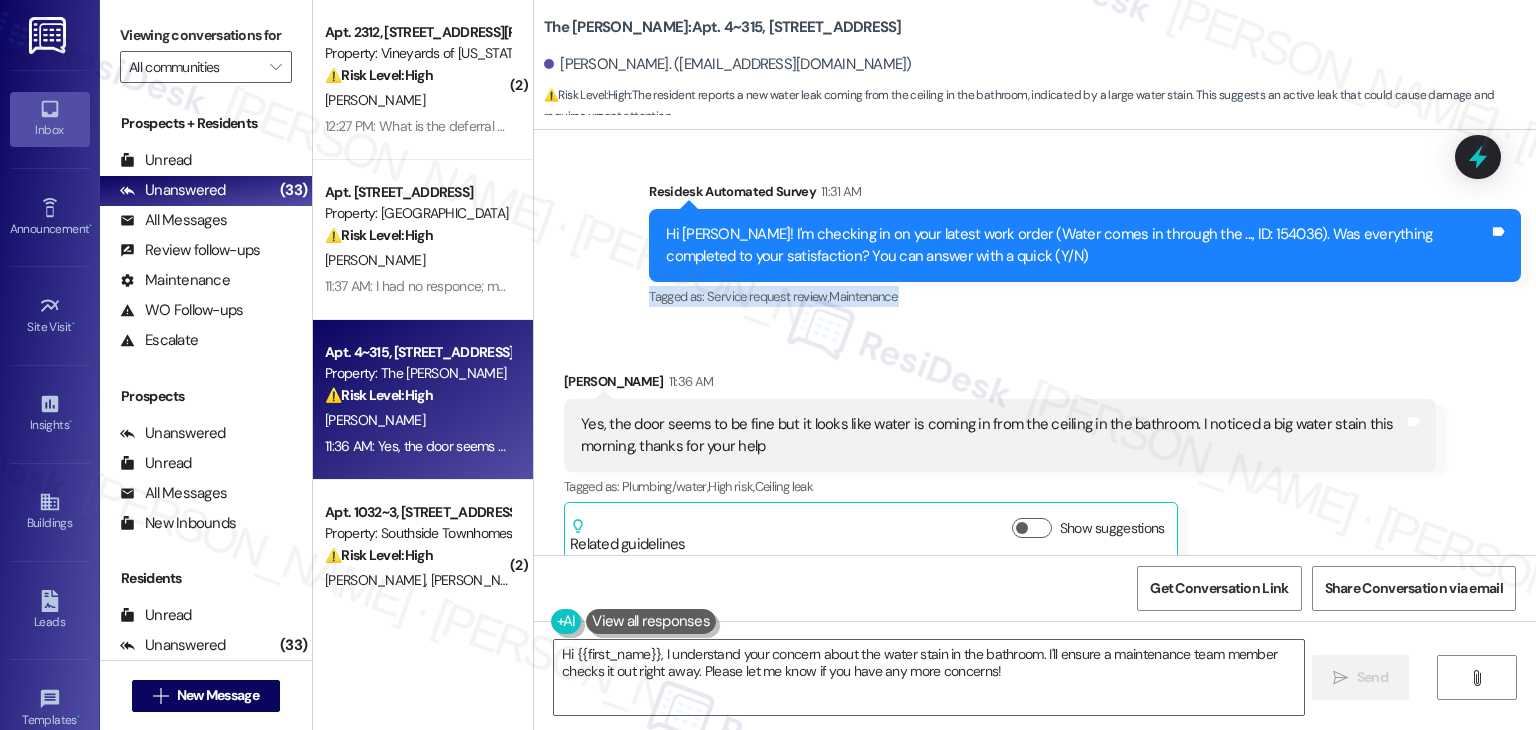 click on "Survey, sent via SMS Residesk Automated Survey 11:31 AM Hi [PERSON_NAME]! I'm checking in on your latest work order (Water comes in through the ..., ID: 154036). Was everything completed to your satisfaction? You can answer with a quick (Y/N) Tags and notes Tagged as:   Service request review ,  Click to highlight conversations about Service request review Maintenance Click to highlight conversations about Maintenance" at bounding box center [1085, 246] 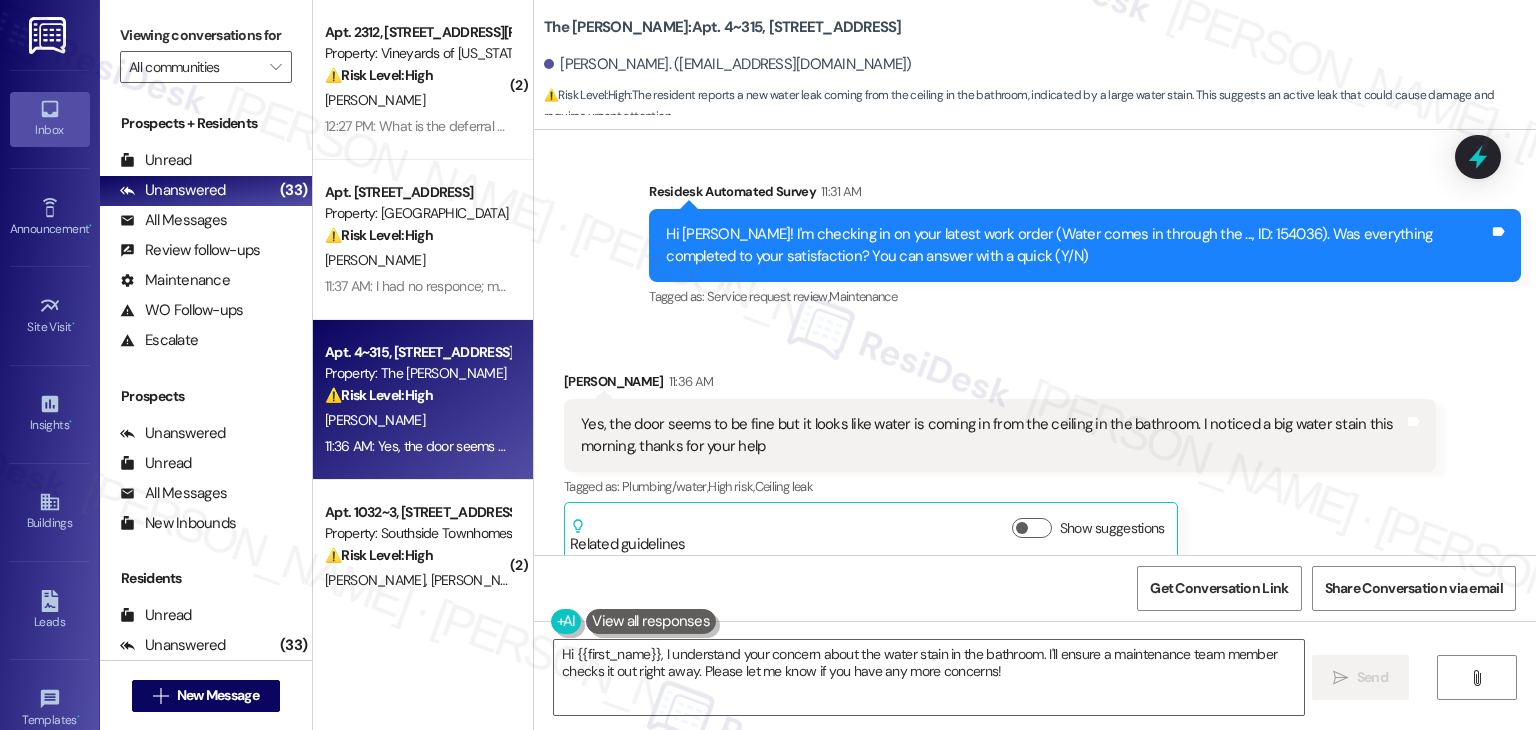 click on "Survey, sent via SMS Residesk Automated Survey 11:31 AM Hi [PERSON_NAME]! I'm checking in on your latest work order (Water comes in through the ..., ID: 154036). Was everything completed to your satisfaction? You can answer with a quick (Y/N) Tags and notes Tagged as:   Service request review ,  Click to highlight conversations about Service request review Maintenance Click to highlight conversations about Maintenance" at bounding box center [1085, 246] 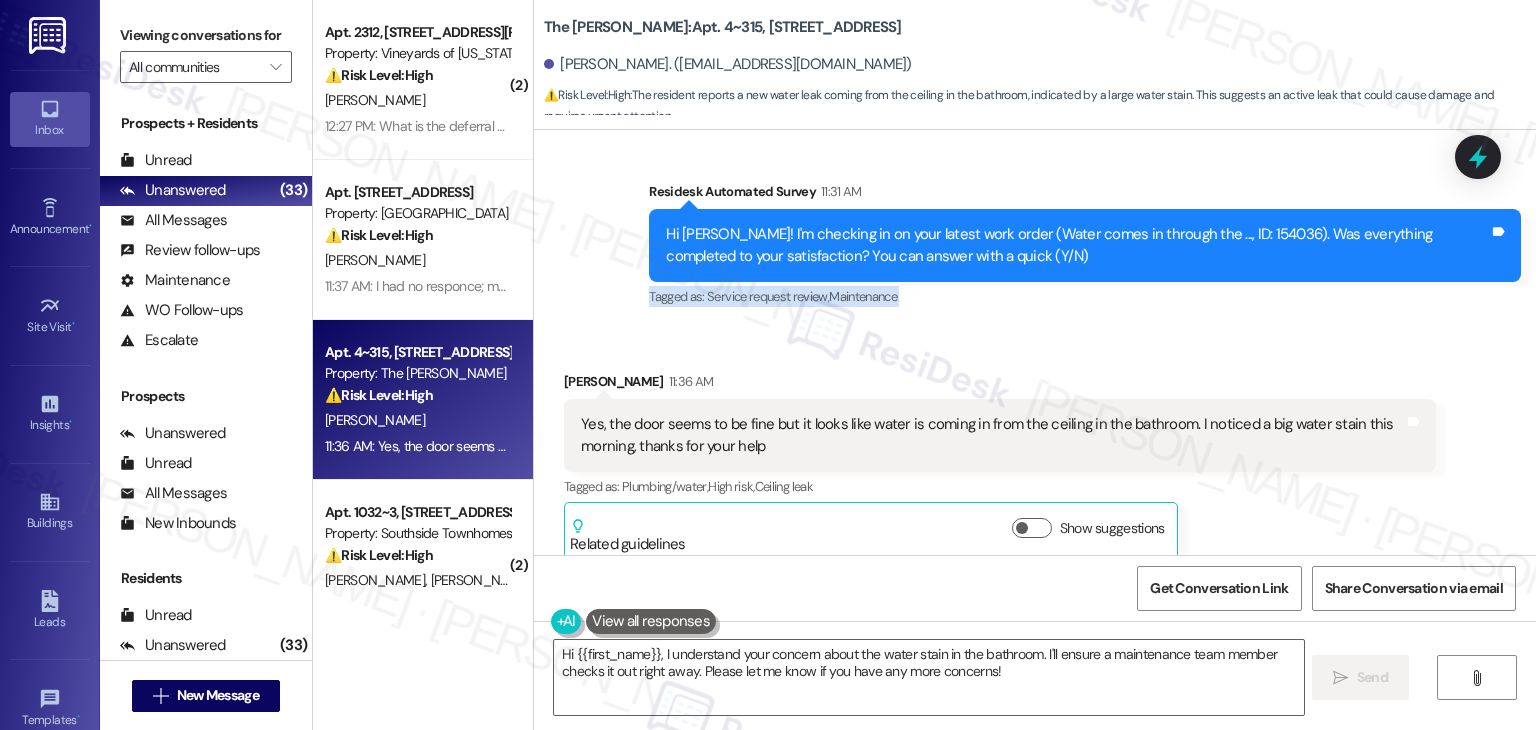 click on "Survey, sent via SMS Residesk Automated Survey 11:31 AM Hi [PERSON_NAME]! I'm checking in on your latest work order (Water comes in through the ..., ID: 154036). Was everything completed to your satisfaction? You can answer with a quick (Y/N) Tags and notes Tagged as:   Service request review ,  Click to highlight conversations about Service request review Maintenance Click to highlight conversations about Maintenance" at bounding box center (1085, 246) 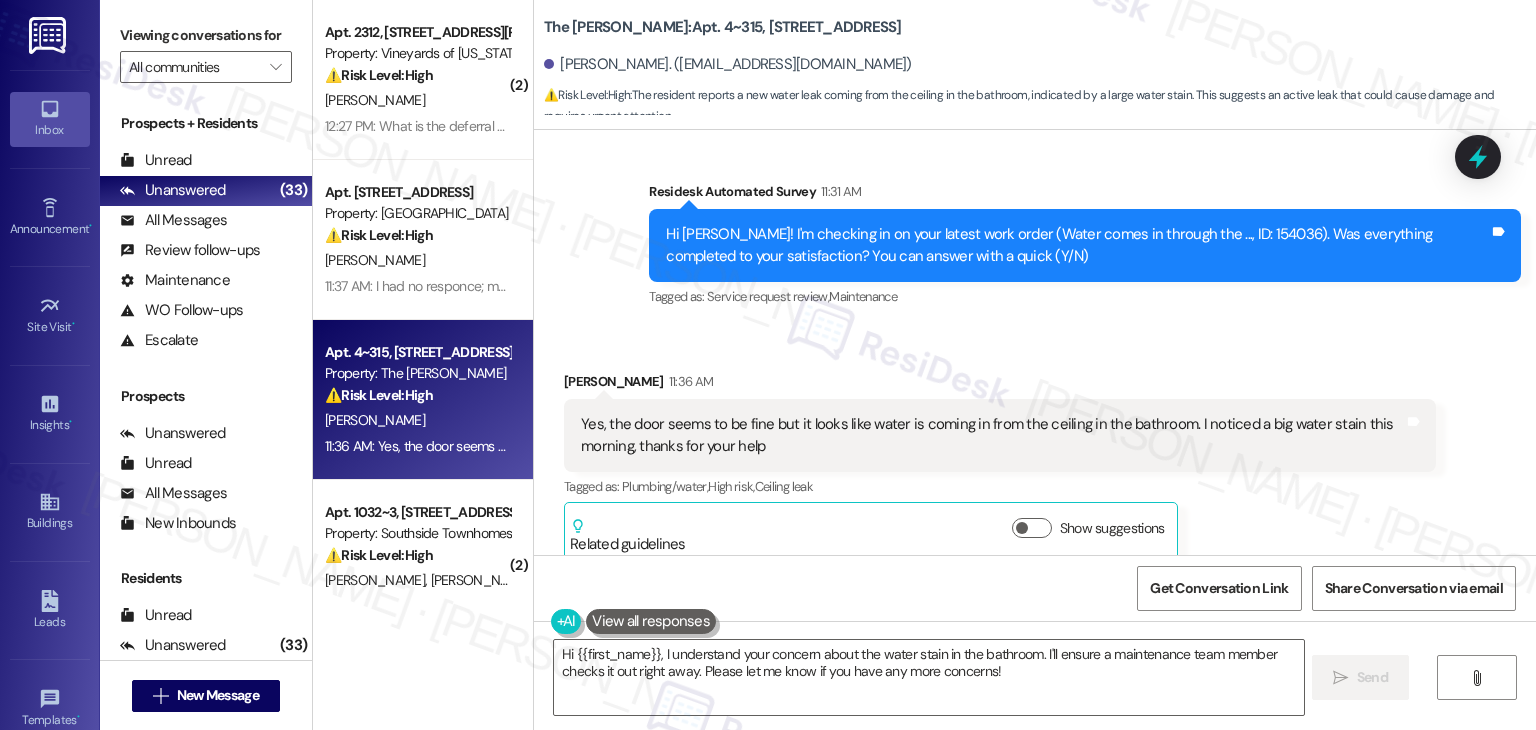 click on "Survey, sent via SMS Residesk Automated Survey 11:31 AM Hi [PERSON_NAME]! I'm checking in on your latest work order (Water comes in through the ..., ID: 154036). Was everything completed to your satisfaction? You can answer with a quick (Y/N) Tags and notes Tagged as:   Service request review ,  Click to highlight conversations about Service request review Maintenance Click to highlight conversations about Maintenance" at bounding box center (1085, 246) 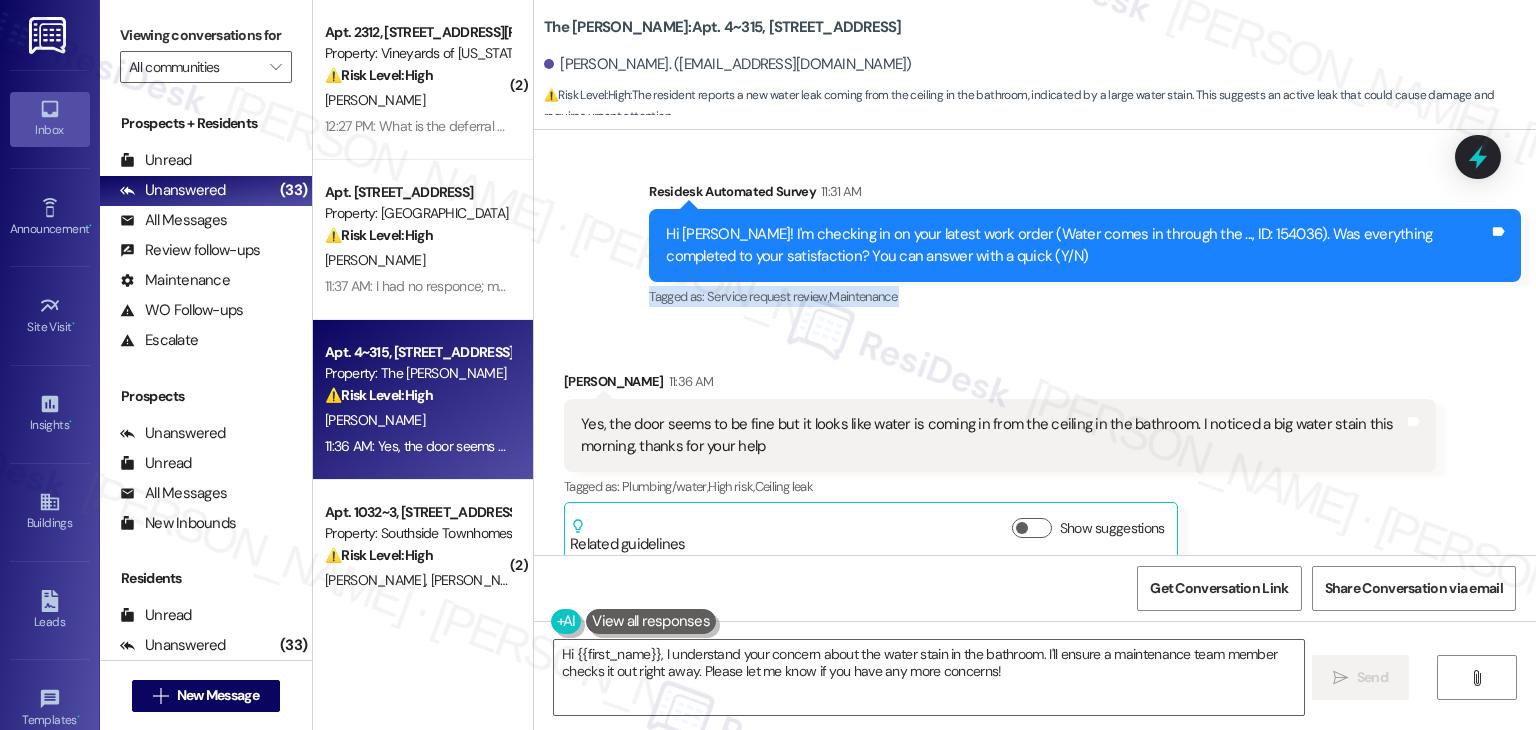 click on "Survey, sent via SMS Residesk Automated Survey 11:31 AM Hi [PERSON_NAME]! I'm checking in on your latest work order (Water comes in through the ..., ID: 154036). Was everything completed to your satisfaction? You can answer with a quick (Y/N) Tags and notes Tagged as:   Service request review ,  Click to highlight conversations about Service request review Maintenance Click to highlight conversations about Maintenance" at bounding box center [1085, 246] 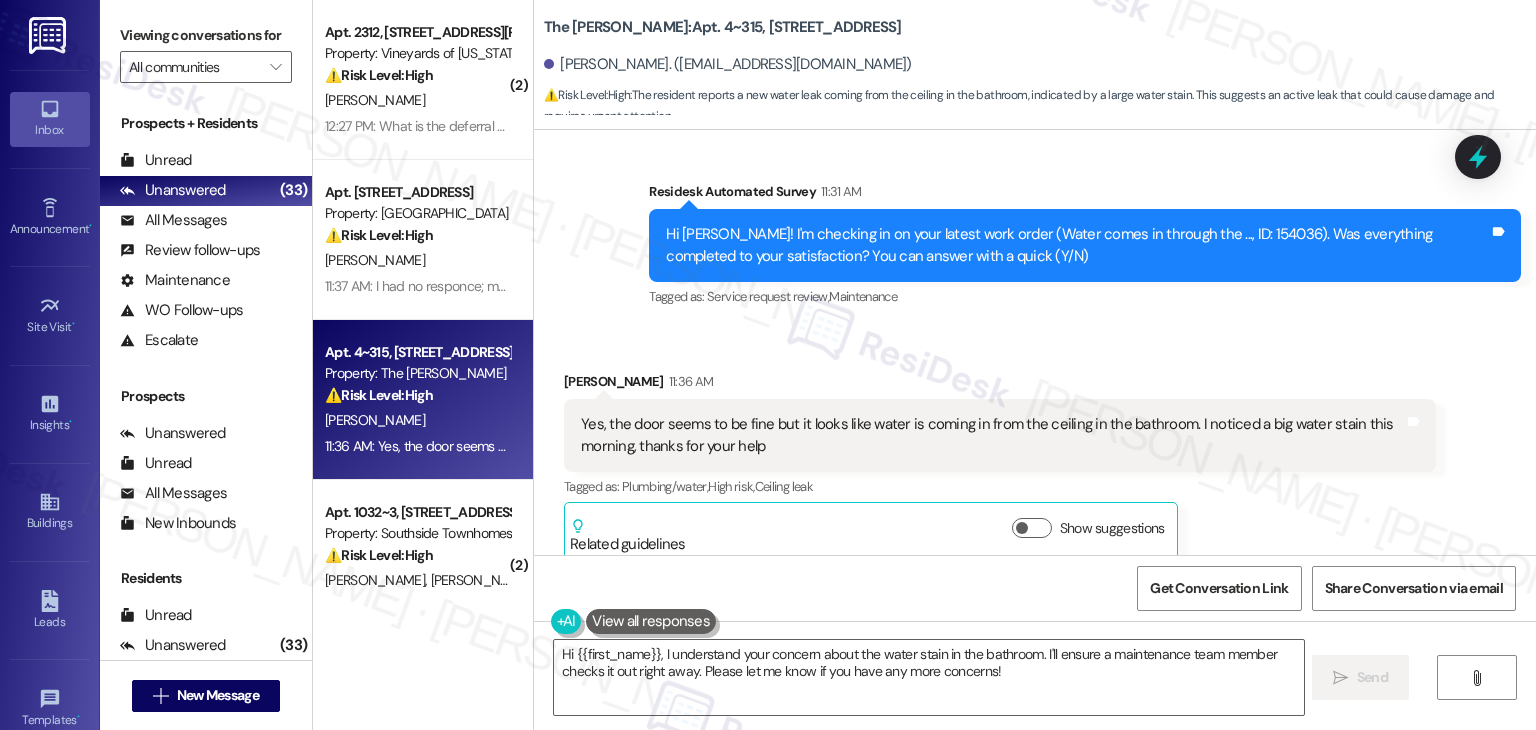click on "Yes, the door seems to be fine but it looks like water is coming in from the ceiling in the bathroom.  I noticed a big water stain this morning, thanks for your help" at bounding box center [992, 435] 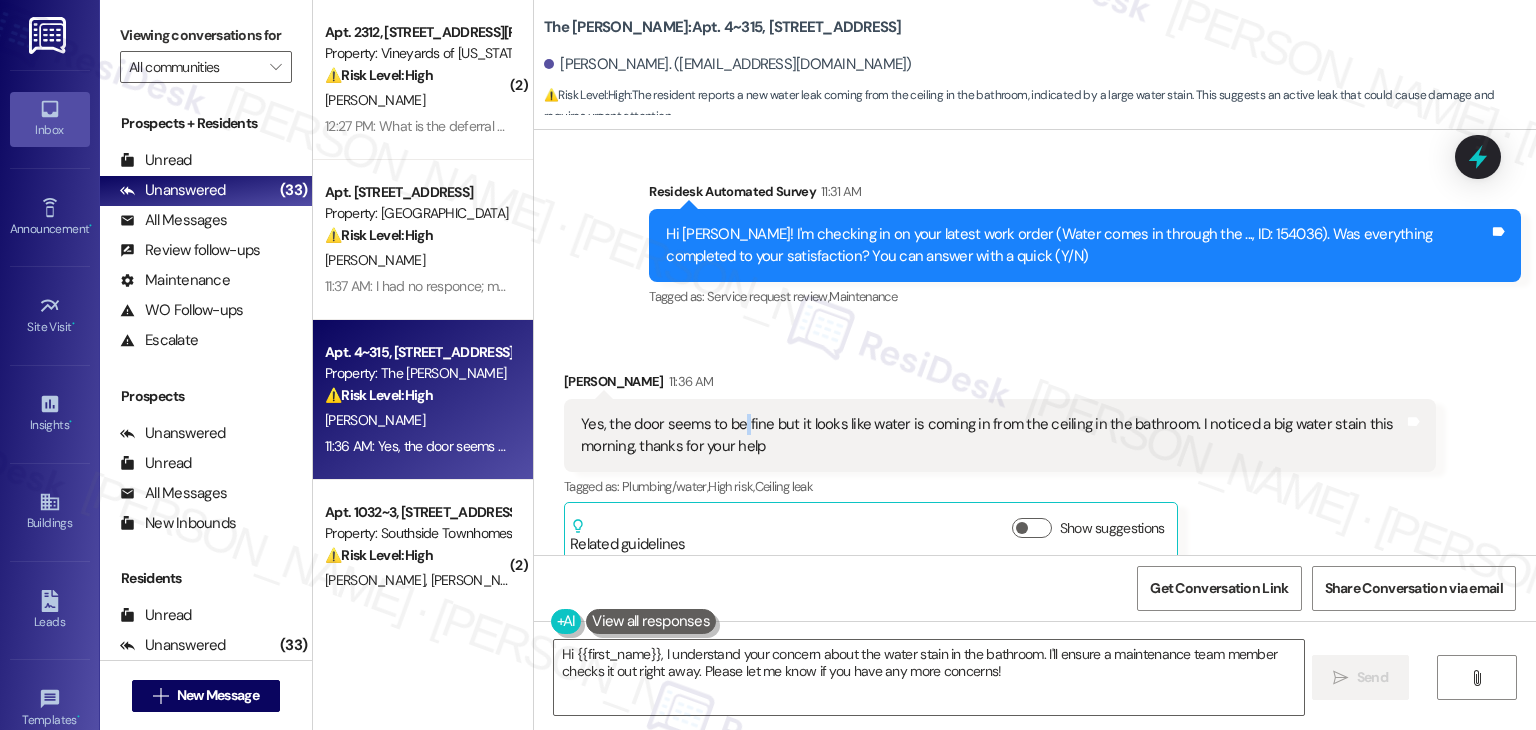 click on "Yes, the door seems to be fine but it looks like water is coming in from the ceiling in the bathroom.  I noticed a big water stain this morning, thanks for your help" at bounding box center [992, 435] 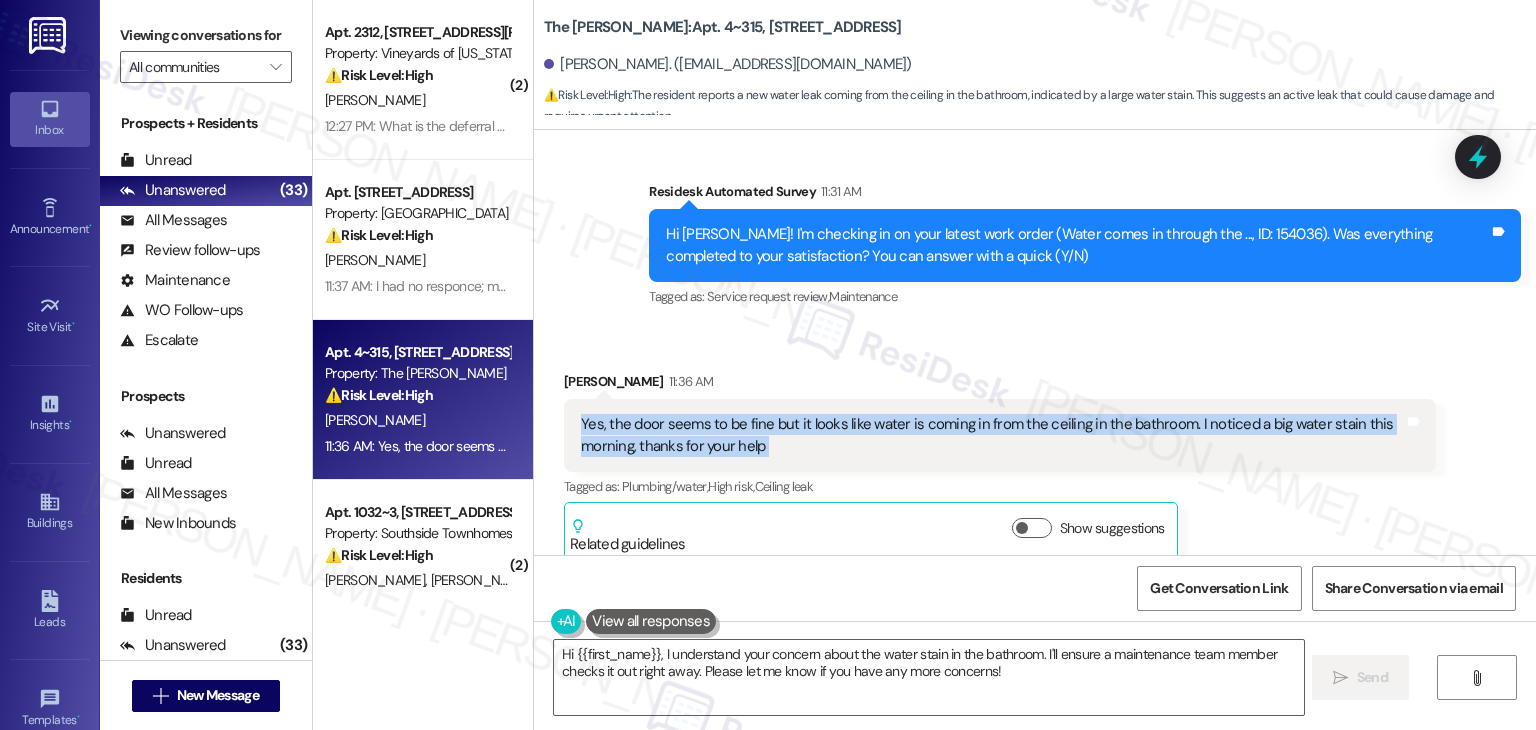 click on "Yes, the door seems to be fine but it looks like water is coming in from the ceiling in the bathroom.  I noticed a big water stain this morning, thanks for your help" at bounding box center (992, 435) 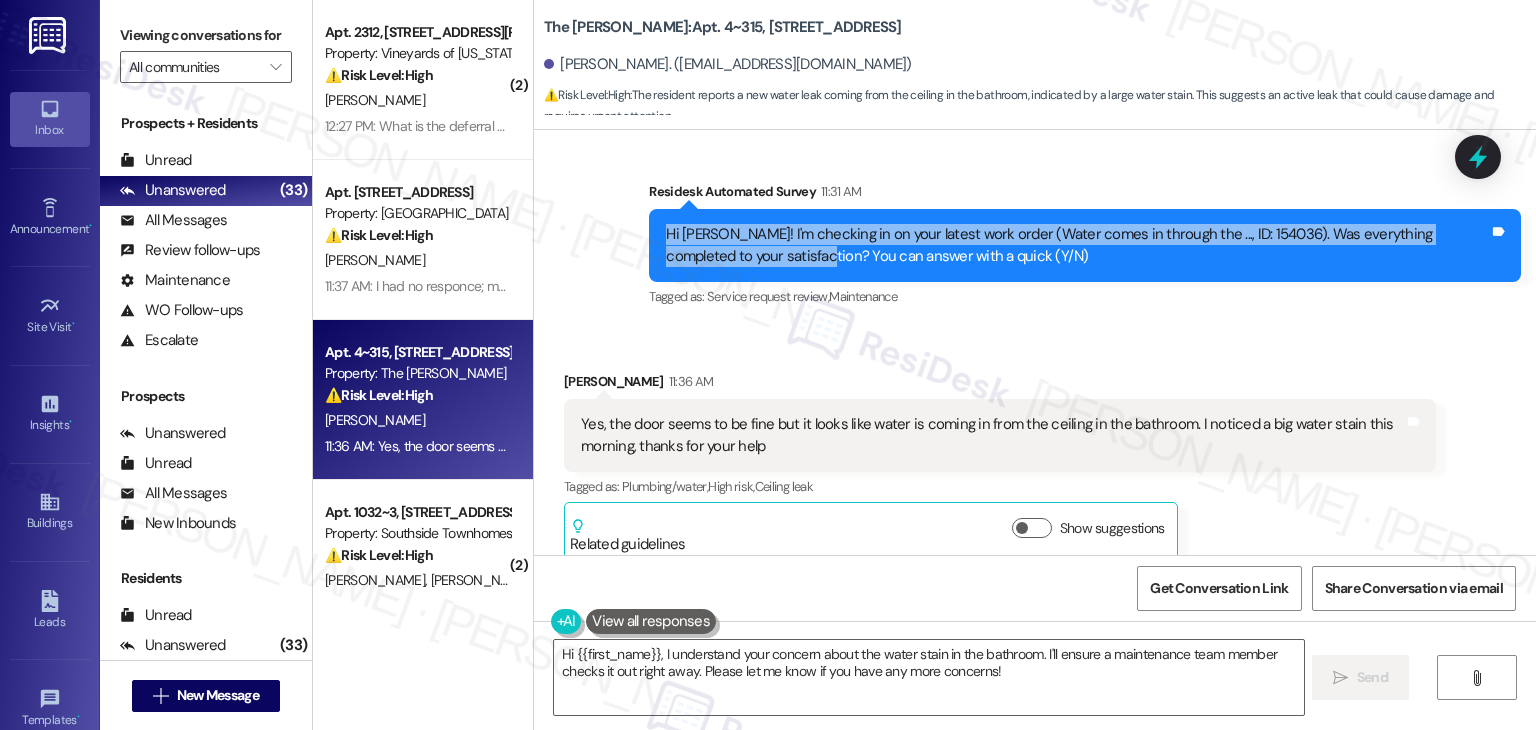 drag, startPoint x: 740, startPoint y: 239, endPoint x: 651, endPoint y: 213, distance: 92.72001 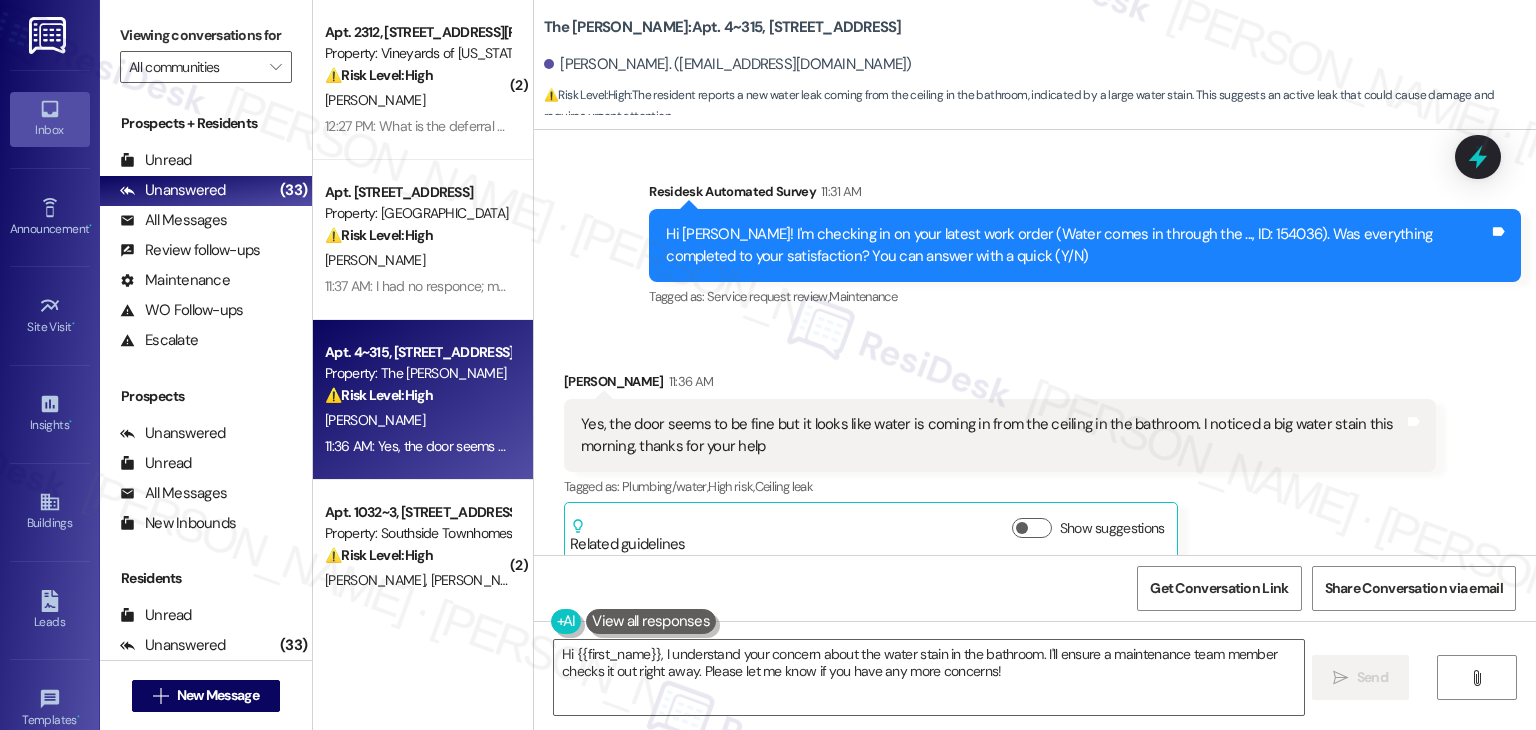 click on "Yes, the door seems to be fine but it looks like water is coming in from the ceiling in the bathroom.  I noticed a big water stain this morning, thanks for your help" at bounding box center (992, 435) 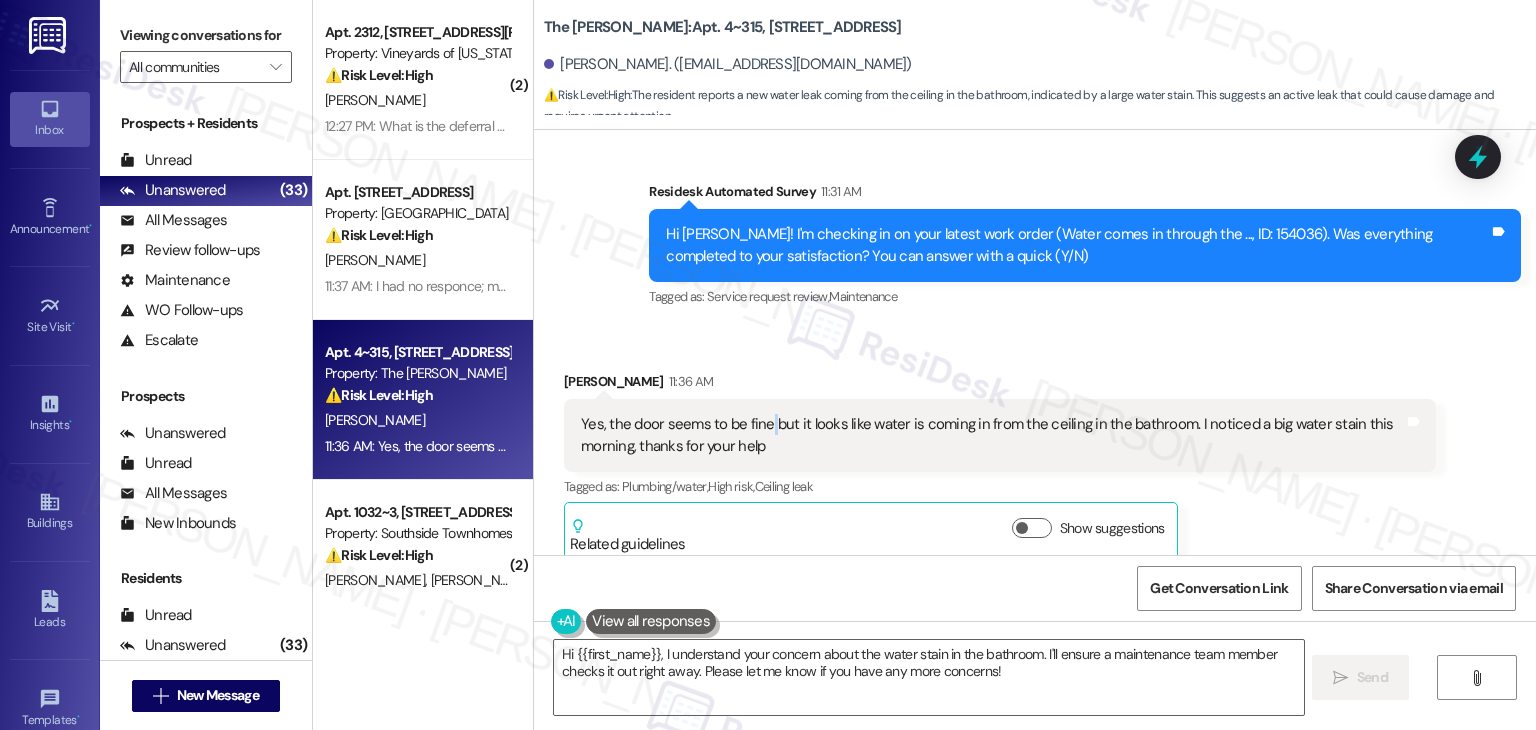 click on "Yes, the door seems to be fine but it looks like water is coming in from the ceiling in the bathroom.  I noticed a big water stain this morning, thanks for your help" at bounding box center (992, 435) 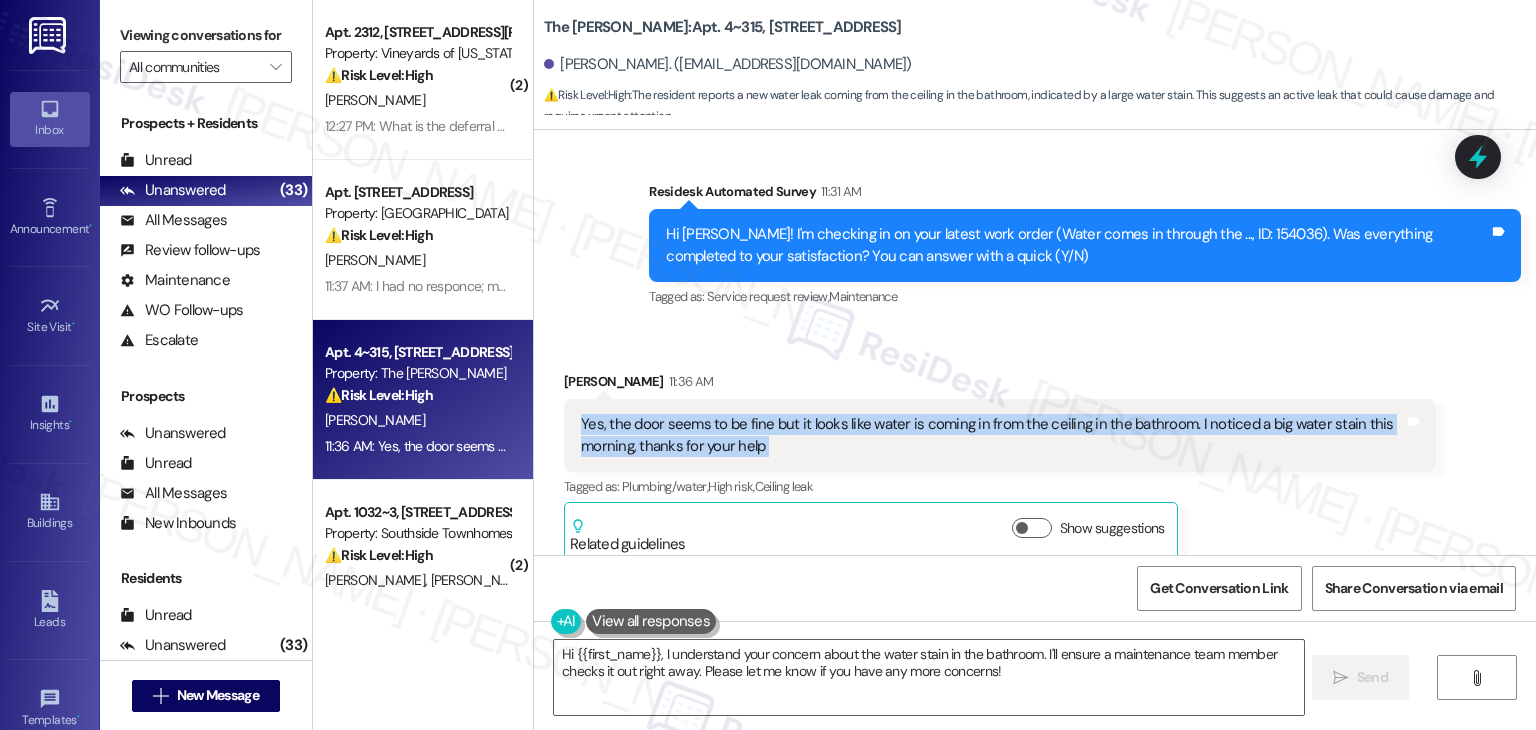 click on "Yes, the door seems to be fine but it looks like water is coming in from the ceiling in the bathroom.  I noticed a big water stain this morning, thanks for your help" at bounding box center (992, 435) 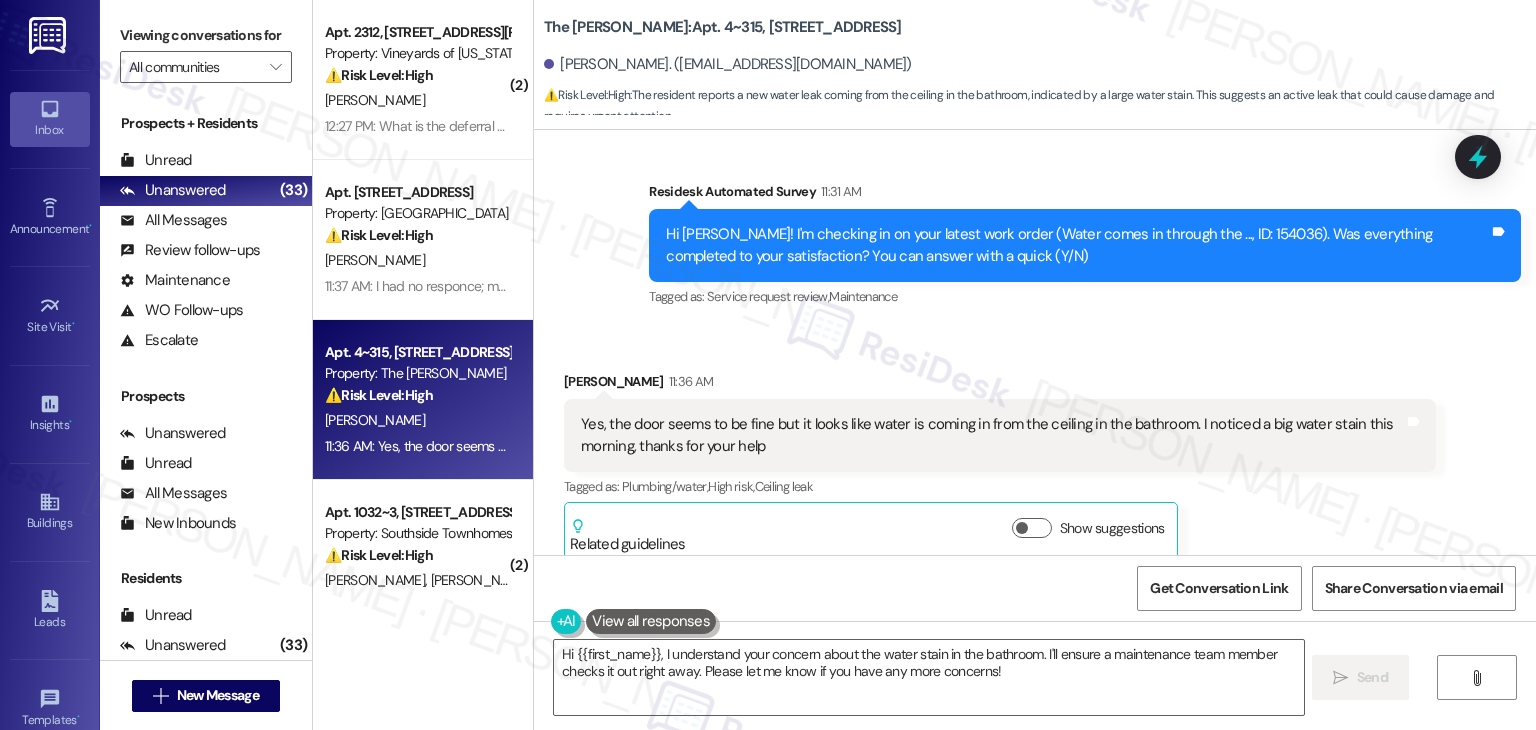 click on "Received via SMS [PERSON_NAME] 11:36 AM Yes, the door seems to be fine but it looks like water is coming in from the ceiling in the bathroom.  I noticed a big water stain this morning, thanks for your help Tags and notes Tagged as:   Plumbing/water ,  Click to highlight conversations about Plumbing/water High risk ,  Click to highlight conversations about High risk Ceiling leak Click to highlight conversations about Ceiling leak  Related guidelines Show suggestions" at bounding box center [1035, 451] 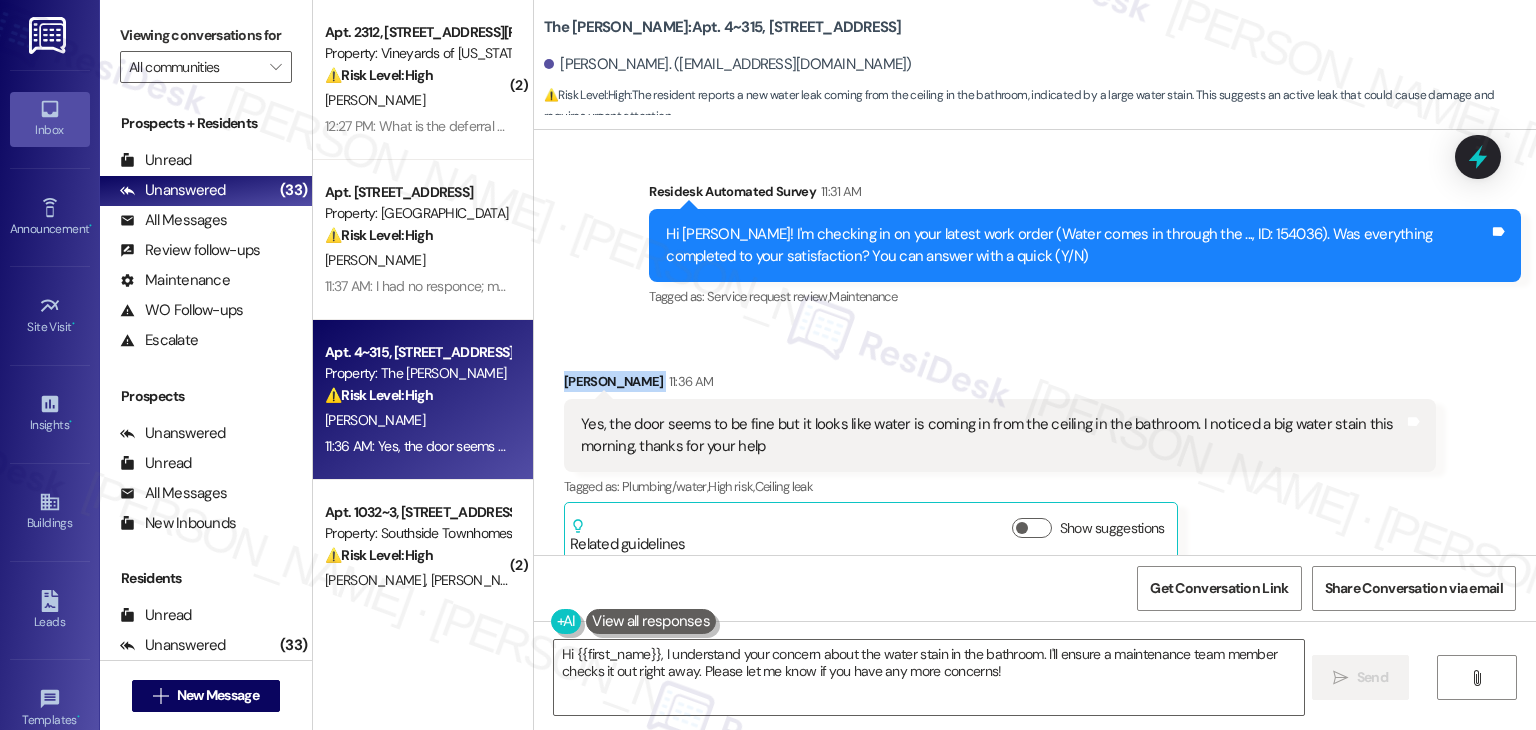 click on "Received via SMS [PERSON_NAME] 11:36 AM Yes, the door seems to be fine but it looks like water is coming in from the ceiling in the bathroom.  I noticed a big water stain this morning, thanks for your help Tags and notes Tagged as:   Plumbing/water ,  Click to highlight conversations about Plumbing/water High risk ,  Click to highlight conversations about High risk Ceiling leak Click to highlight conversations about Ceiling leak  Related guidelines Show suggestions" at bounding box center [1035, 451] 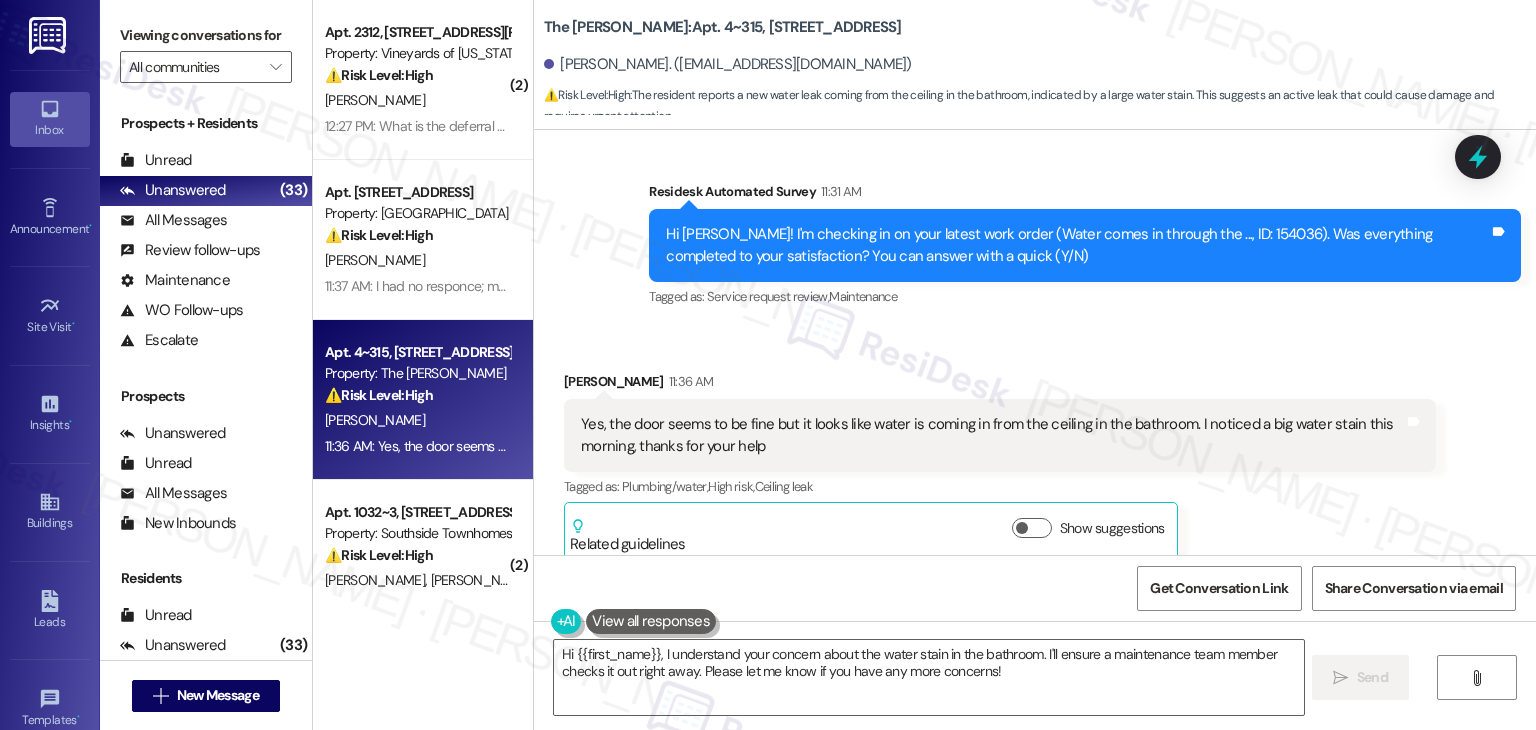 click on "Received via SMS [PERSON_NAME] 11:36 AM Yes, the door seems to be fine but it looks like water is coming in from the ceiling in the bathroom.  I noticed a big water stain this morning, thanks for your help Tags and notes Tagged as:   Plumbing/water ,  Click to highlight conversations about Plumbing/water High risk ,  Click to highlight conversations about High risk Ceiling leak Click to highlight conversations about Ceiling leak  Related guidelines Show suggestions" at bounding box center [1000, 466] 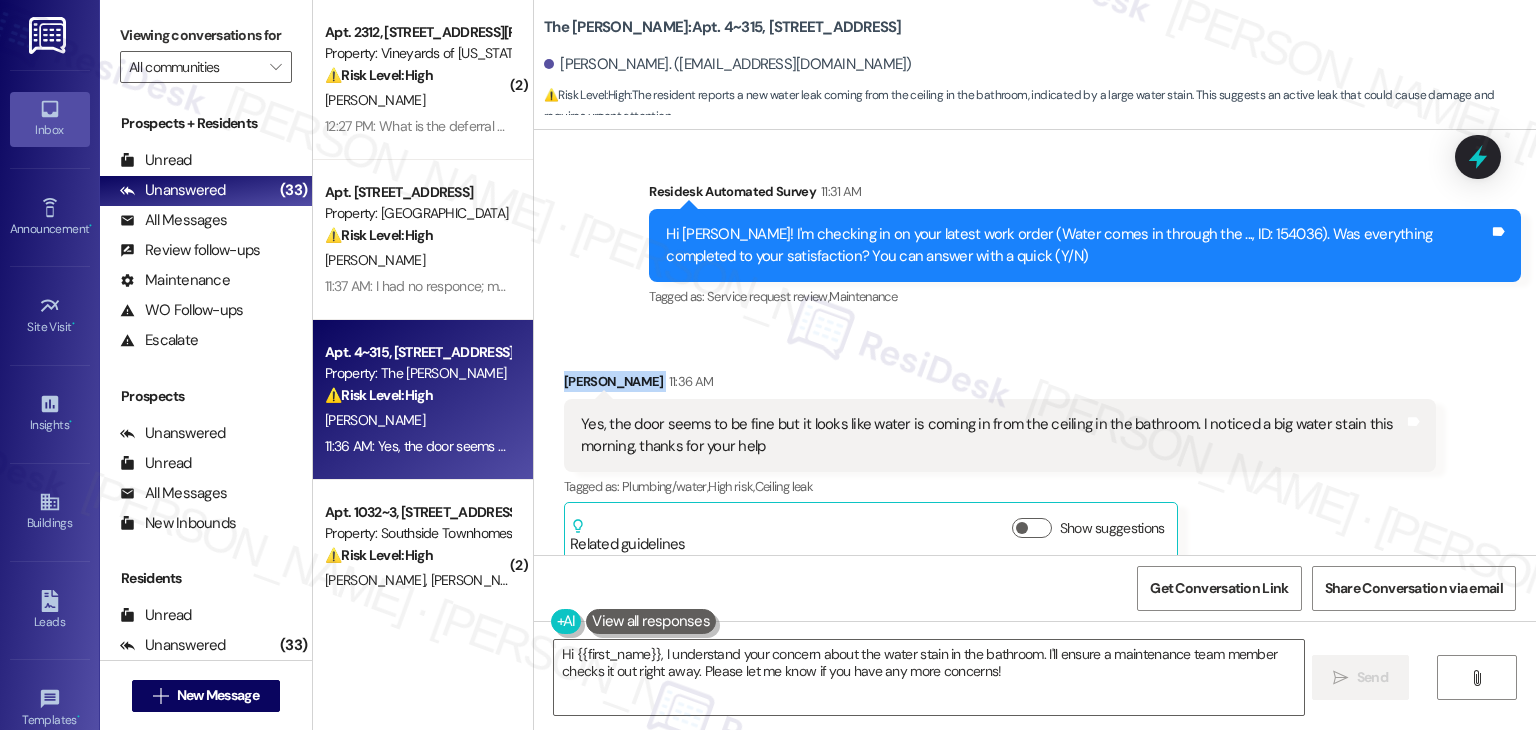 click on "Received via SMS [PERSON_NAME] 11:36 AM Yes, the door seems to be fine but it looks like water is coming in from the ceiling in the bathroom.  I noticed a big water stain this morning, thanks for your help Tags and notes Tagged as:   Plumbing/water ,  Click to highlight conversations about Plumbing/water High risk ,  Click to highlight conversations about High risk Ceiling leak Click to highlight conversations about Ceiling leak  Related guidelines Show suggestions" at bounding box center (1000, 466) 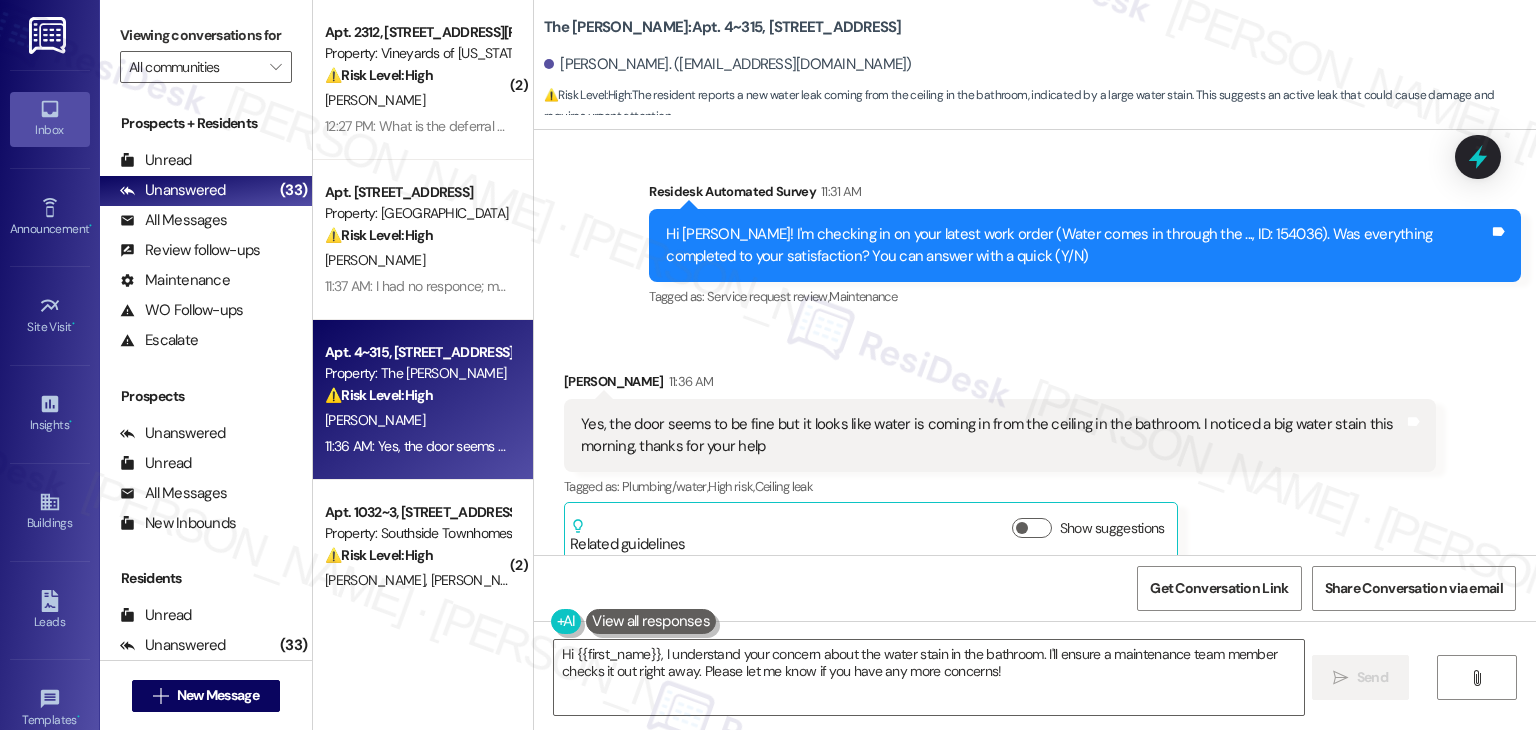 click on "Received via SMS [PERSON_NAME] 11:36 AM Yes, the door seems to be fine but it looks like water is coming in from the ceiling in the bathroom.  I noticed a big water stain this morning, thanks for your help Tags and notes Tagged as:   Plumbing/water ,  Click to highlight conversations about Plumbing/water High risk ,  Click to highlight conversations about High risk Ceiling leak Click to highlight conversations about Ceiling leak  Related guidelines Show suggestions" at bounding box center [1000, 466] 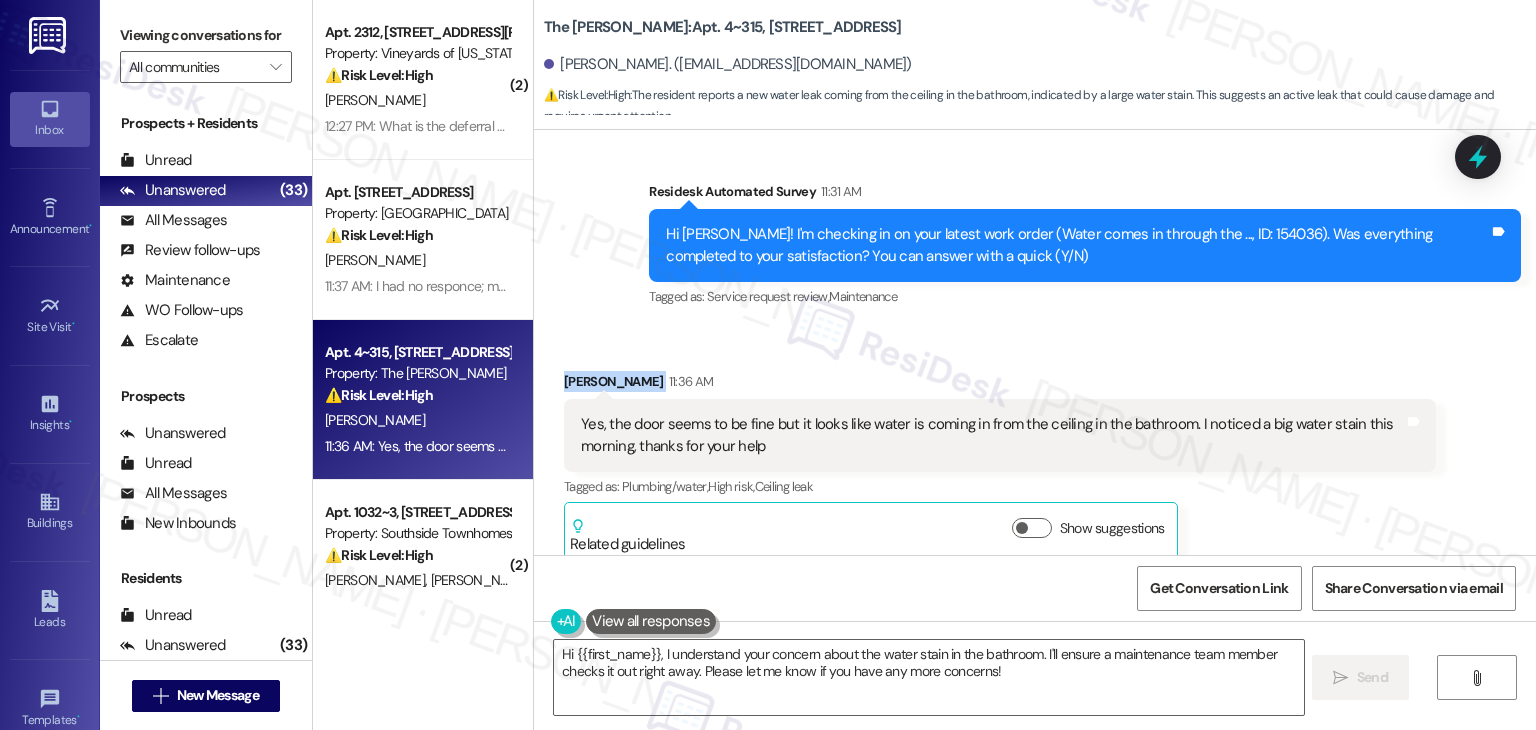 click on "Received via SMS [PERSON_NAME] 11:36 AM Yes, the door seems to be fine but it looks like water is coming in from the ceiling in the bathroom.  I noticed a big water stain this morning, thanks for your help Tags and notes Tagged as:   Plumbing/water ,  Click to highlight conversations about Plumbing/water High risk ,  Click to highlight conversations about High risk Ceiling leak Click to highlight conversations about Ceiling leak  Related guidelines Show suggestions" at bounding box center (1000, 466) 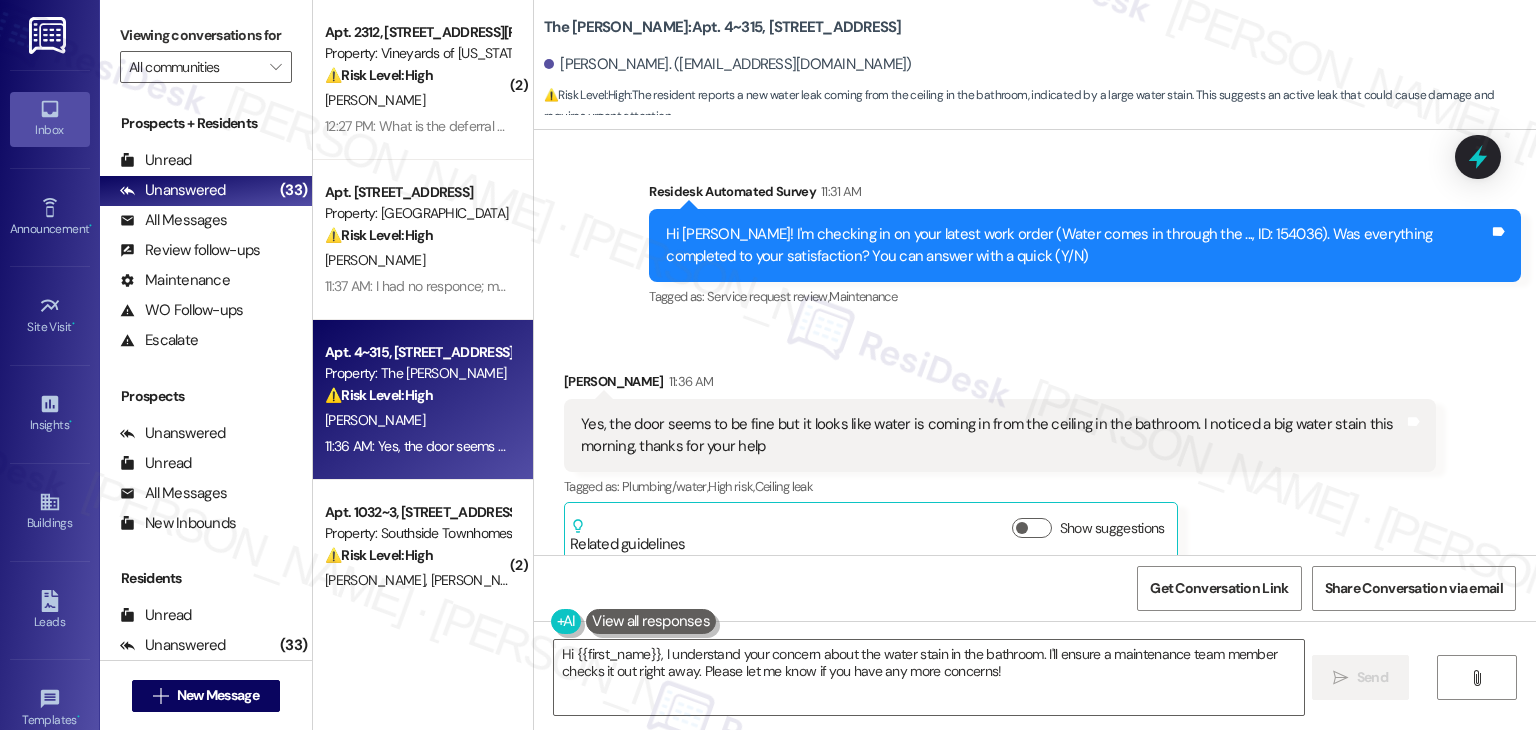 click on "Received via SMS [PERSON_NAME] 11:36 AM Yes, the door seems to be fine but it looks like water is coming in from the ceiling in the bathroom.  I noticed a big water stain this morning, thanks for your help Tags and notes Tagged as:   Plumbing/water ,  Click to highlight conversations about Plumbing/water High risk ,  Click to highlight conversations about High risk Ceiling leak Click to highlight conversations about Ceiling leak  Related guidelines Show suggestions" at bounding box center (1000, 466) 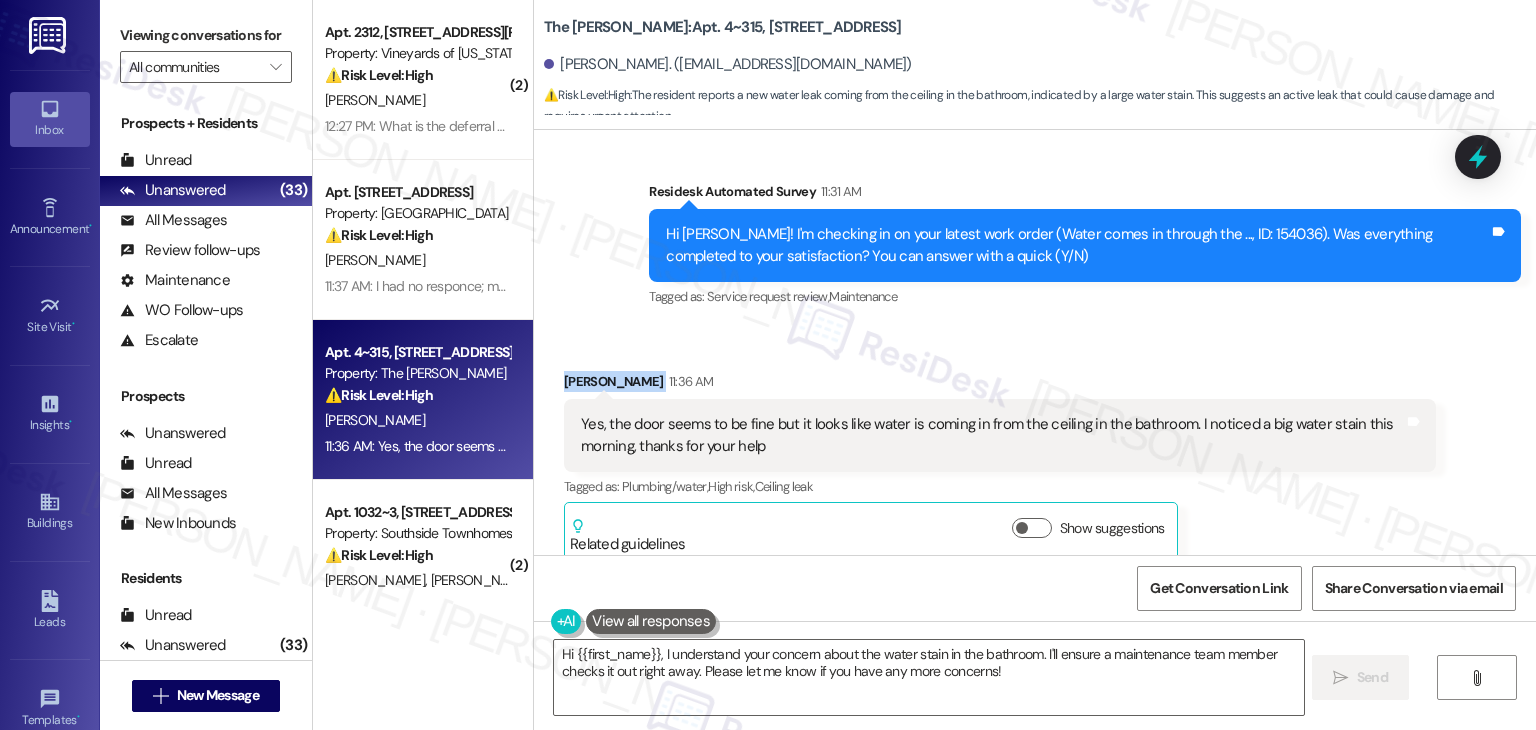 click on "Received via SMS [PERSON_NAME] 11:36 AM Yes, the door seems to be fine but it looks like water is coming in from the ceiling in the bathroom.  I noticed a big water stain this morning, thanks for your help Tags and notes Tagged as:   Plumbing/water ,  Click to highlight conversations about Plumbing/water High risk ,  Click to highlight conversations about High risk Ceiling leak Click to highlight conversations about Ceiling leak  Related guidelines Show suggestions" at bounding box center [1035, 451] 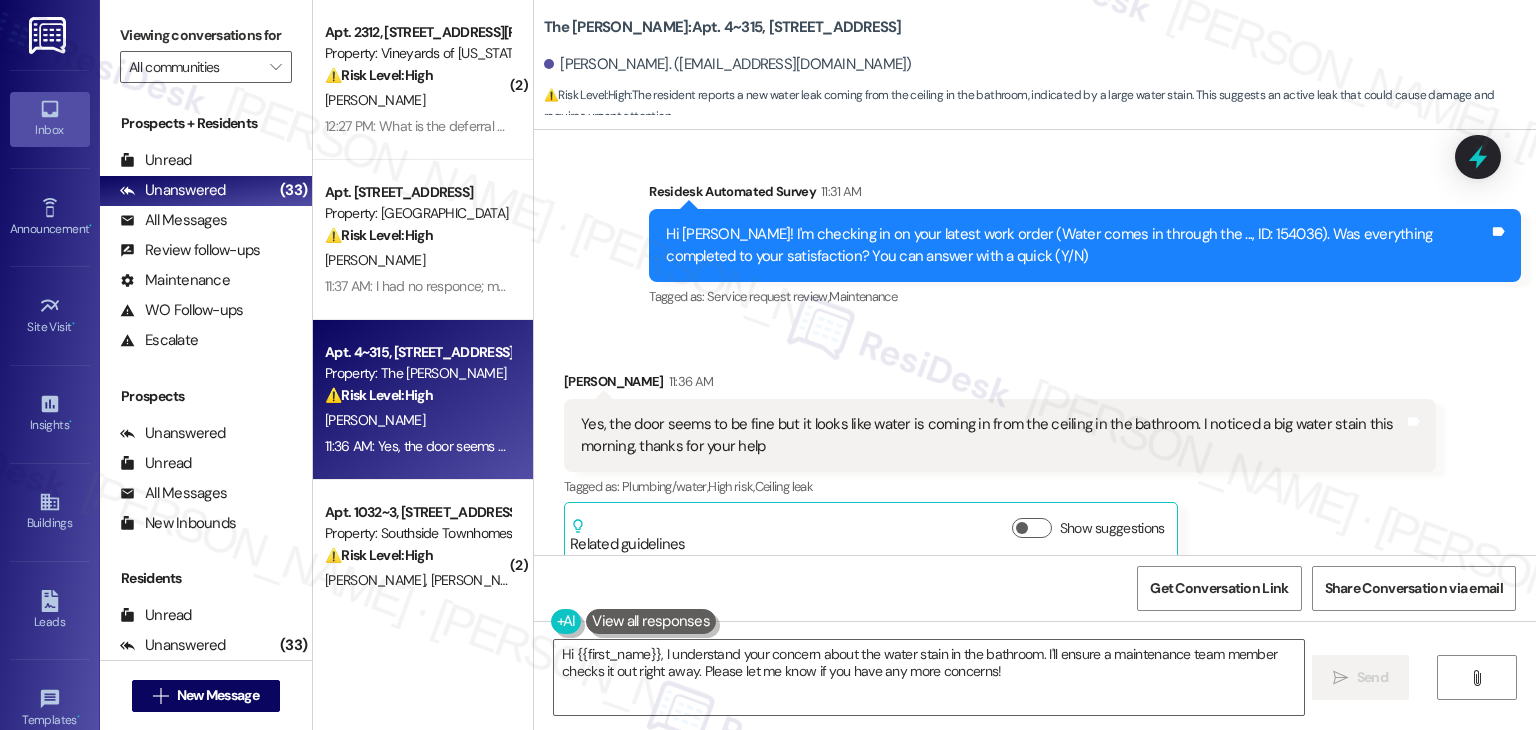 click on "Received via SMS [PERSON_NAME] 11:36 AM Yes, the door seems to be fine but it looks like water is coming in from the ceiling in the bathroom.  I noticed a big water stain this morning, thanks for your help Tags and notes Tagged as:   Plumbing/water ,  Click to highlight conversations about Plumbing/water High risk ,  Click to highlight conversations about High risk Ceiling leak Click to highlight conversations about Ceiling leak  Related guidelines Show suggestions" at bounding box center [1035, 451] 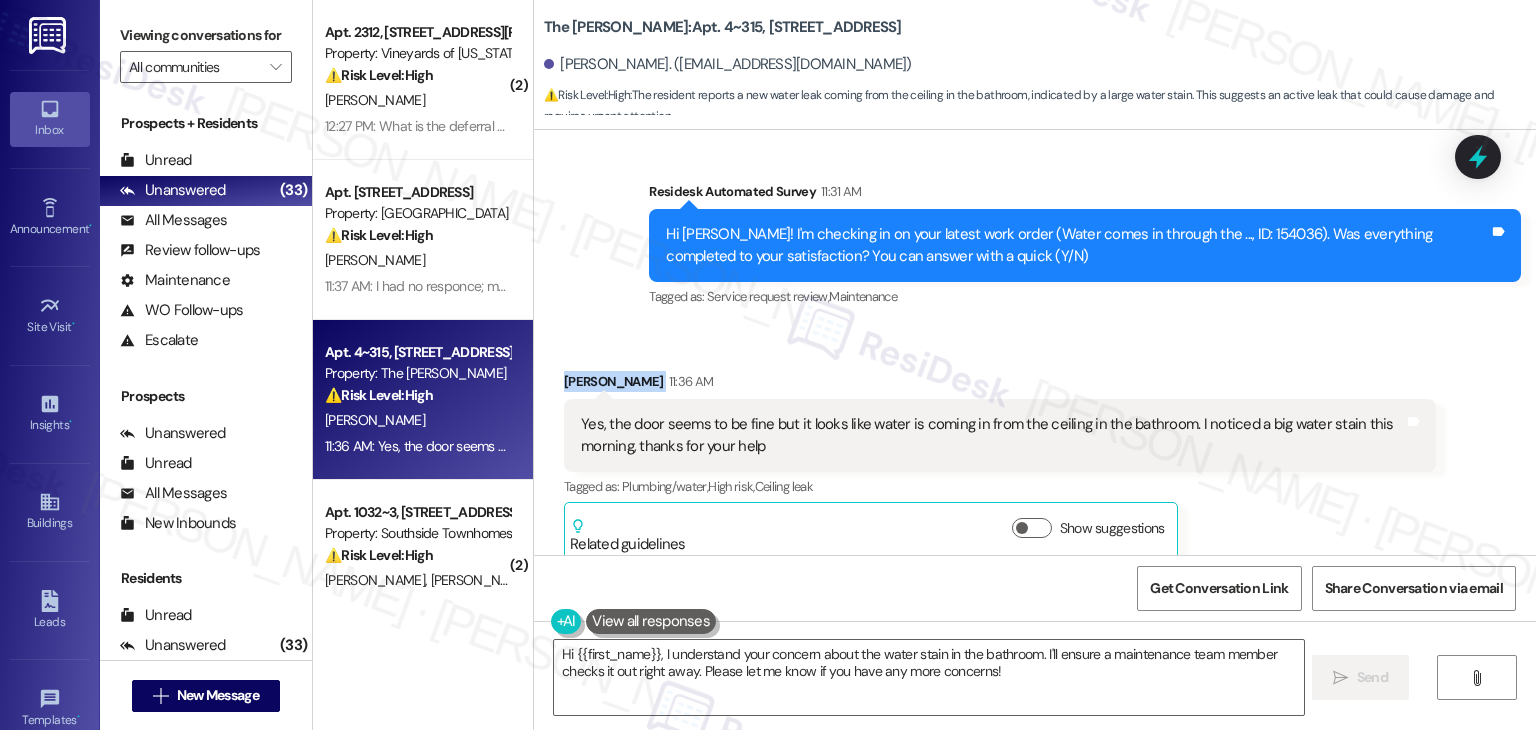 click on "Received via SMS [PERSON_NAME] 11:36 AM Yes, the door seems to be fine but it looks like water is coming in from the ceiling in the bathroom.  I noticed a big water stain this morning, thanks for your help Tags and notes Tagged as:   Plumbing/water ,  Click to highlight conversations about Plumbing/water High risk ,  Click to highlight conversations about High risk Ceiling leak Click to highlight conversations about Ceiling leak  Related guidelines Show suggestions" at bounding box center [1035, 451] 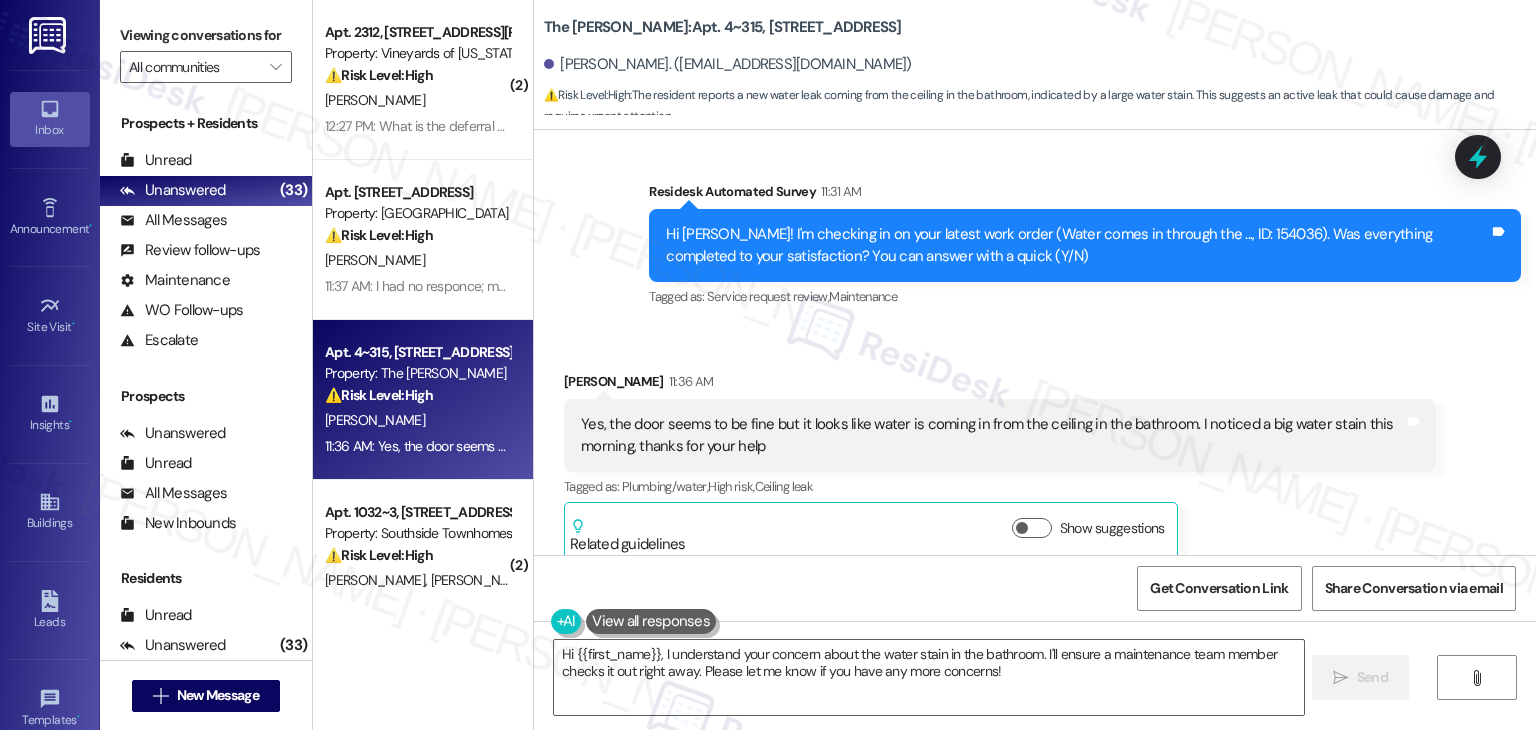 click on "Received via SMS [PERSON_NAME] 11:36 AM Yes, the door seems to be fine but it looks like water is coming in from the ceiling in the bathroom.  I noticed a big water stain this morning, thanks for your help Tags and notes Tagged as:   Plumbing/water ,  Click to highlight conversations about Plumbing/water High risk ,  Click to highlight conversations about High risk Ceiling leak Click to highlight conversations about Ceiling leak  Related guidelines Show suggestions" at bounding box center [1035, 451] 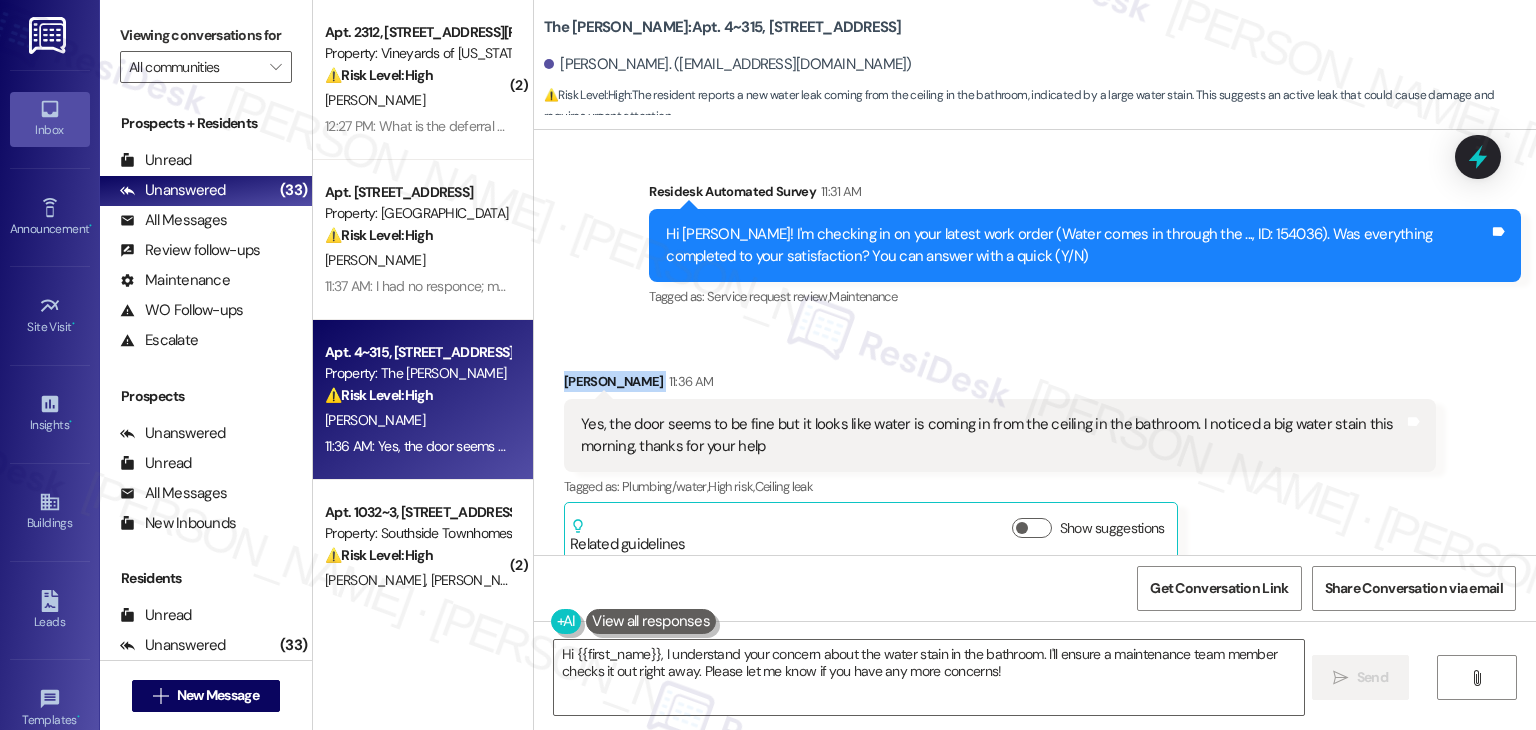 click on "Received via SMS [PERSON_NAME] 11:36 AM Yes, the door seems to be fine but it looks like water is coming in from the ceiling in the bathroom.  I noticed a big water stain this morning, thanks for your help Tags and notes Tagged as:   Plumbing/water ,  Click to highlight conversations about Plumbing/water High risk ,  Click to highlight conversations about High risk Ceiling leak Click to highlight conversations about Ceiling leak  Related guidelines Show suggestions" at bounding box center [1035, 451] 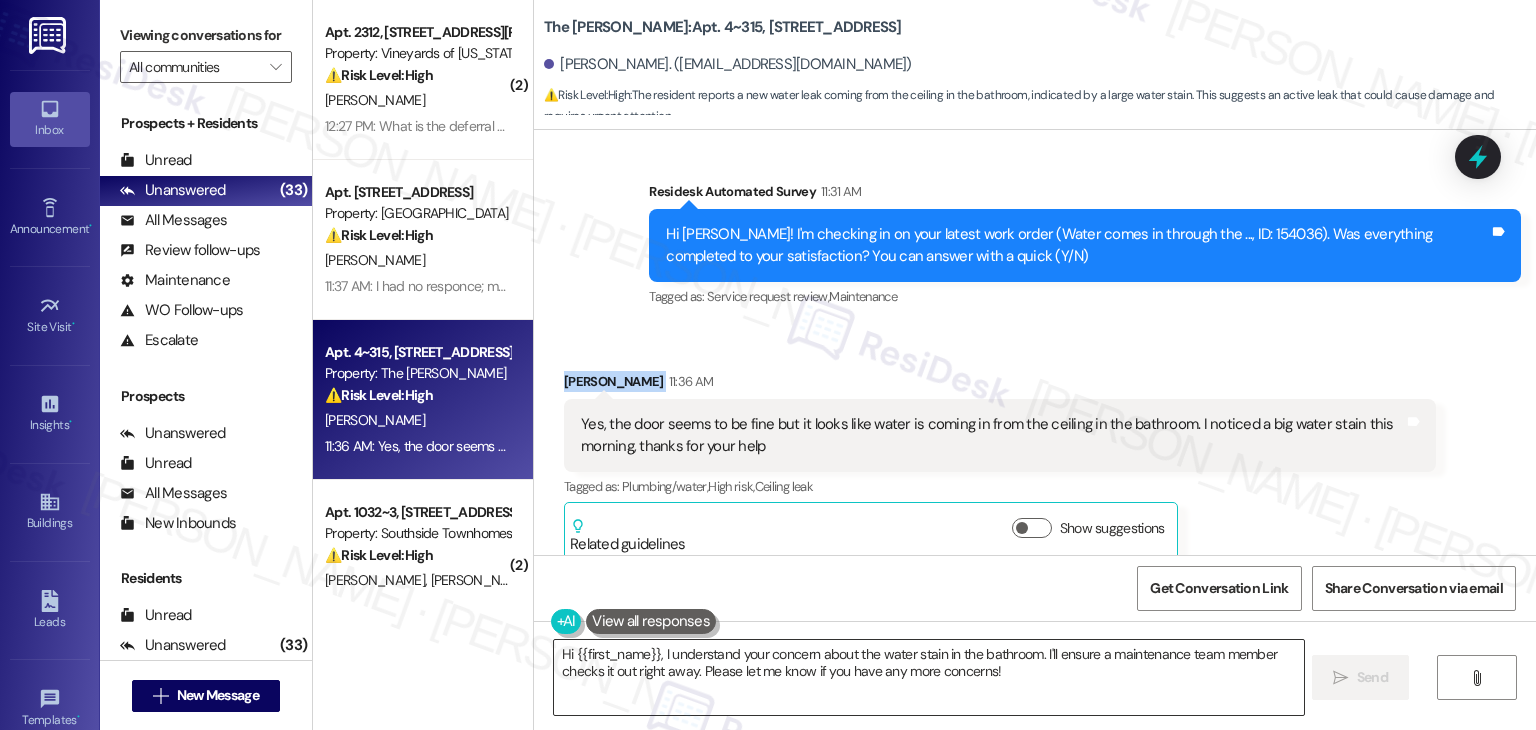 click on "Hi {{first_name}}, I understand your concern about the water stain in the bathroom. I'll ensure a maintenance team member checks it out right away. Please let me know if you have any more concerns!" at bounding box center [928, 677] 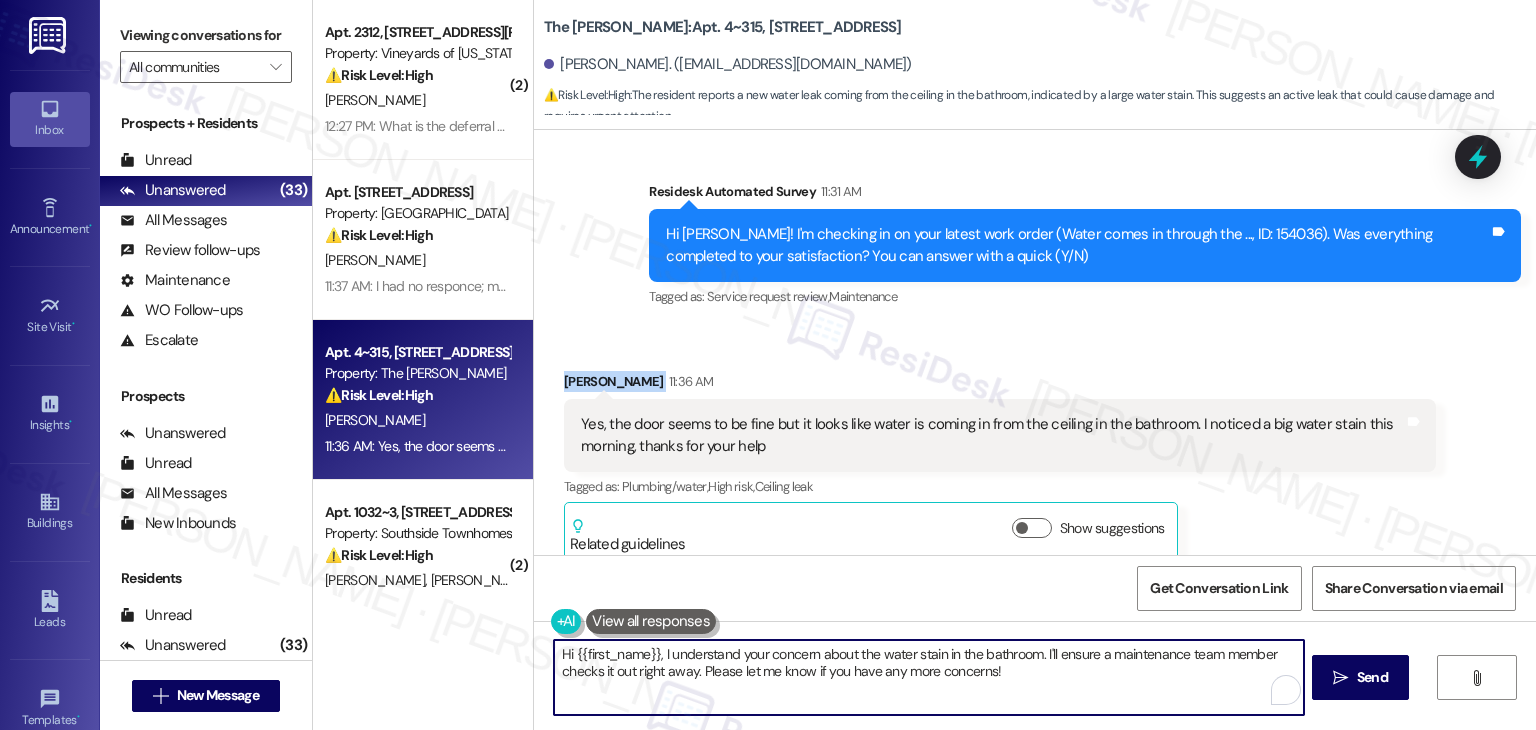 click on "Hi {{first_name}}, I understand your concern about the water stain in the bathroom. I'll ensure a maintenance team member checks it out right away. Please let me know if you have any more concerns!" at bounding box center [928, 677] 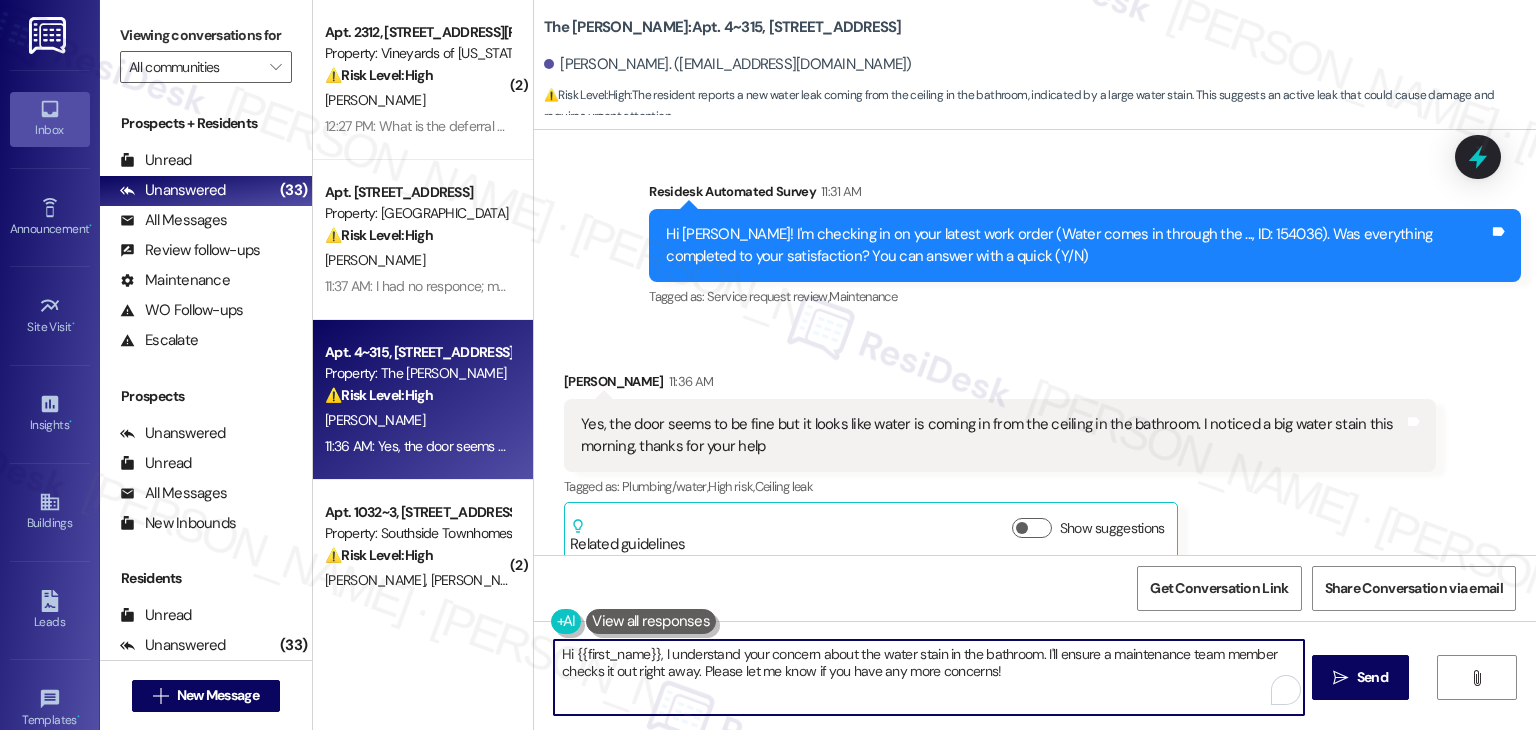 paste on "Thanks for the update, [PERSON_NAME]! Just to confirm—this sounds like a new issue with water coming from the ceiling in the bathroom. Could you share a few more details, like when you first noticed it or if it's actively leaking? I’ll submit a new work order so maintenance can take a look. Also, do we have your permission to enter if someone’s available? Appreciate your patience while we work on getting this resolved" 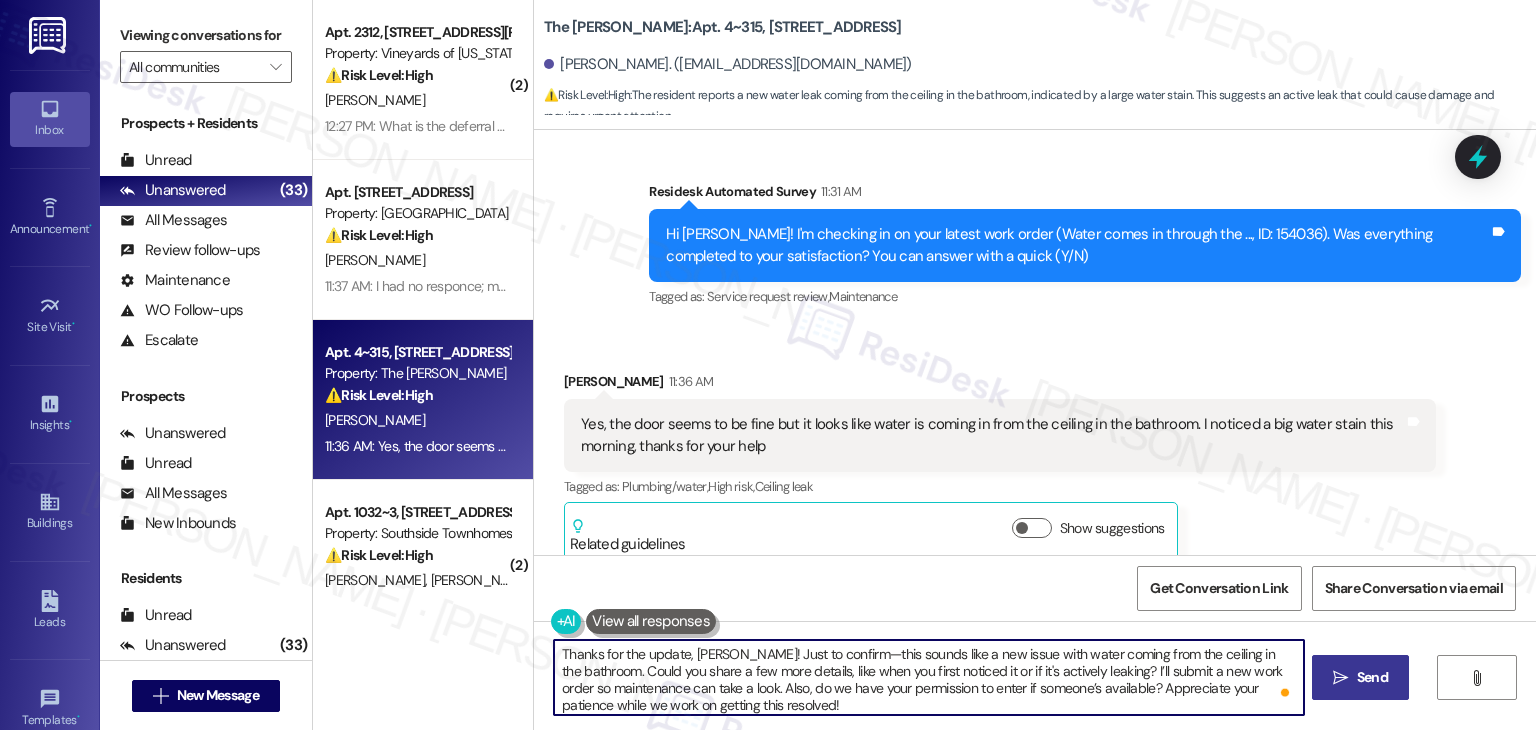 type on "Thanks for the update, [PERSON_NAME]! Just to confirm—this sounds like a new issue with water coming from the ceiling in the bathroom. Could you share a few more details, like when you first noticed it or if it's actively leaking? I’ll submit a new work order so maintenance can take a look. Also, do we have your permission to enter if someone’s available? Appreciate your patience while we work on getting this resolved!" 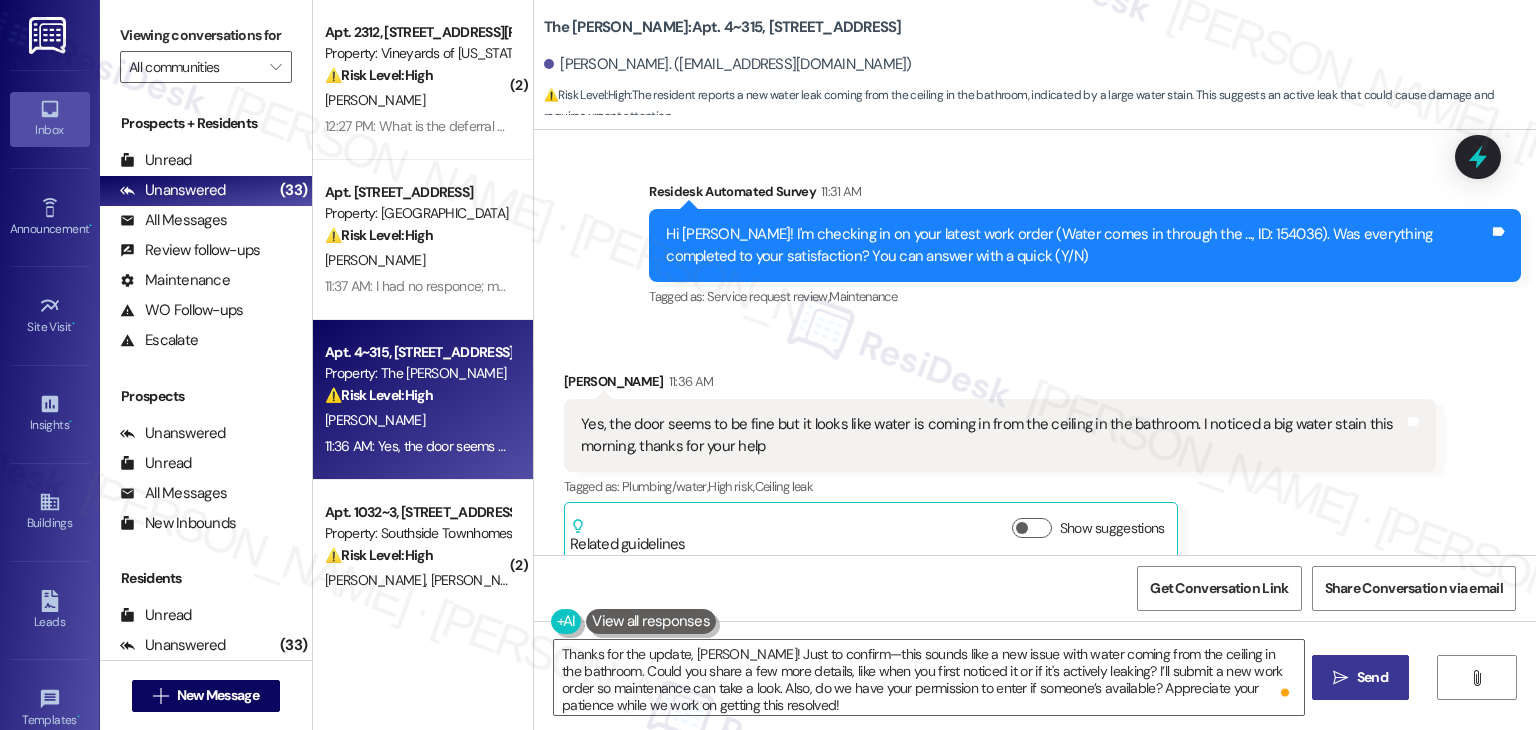 click on "Send" at bounding box center (1372, 677) 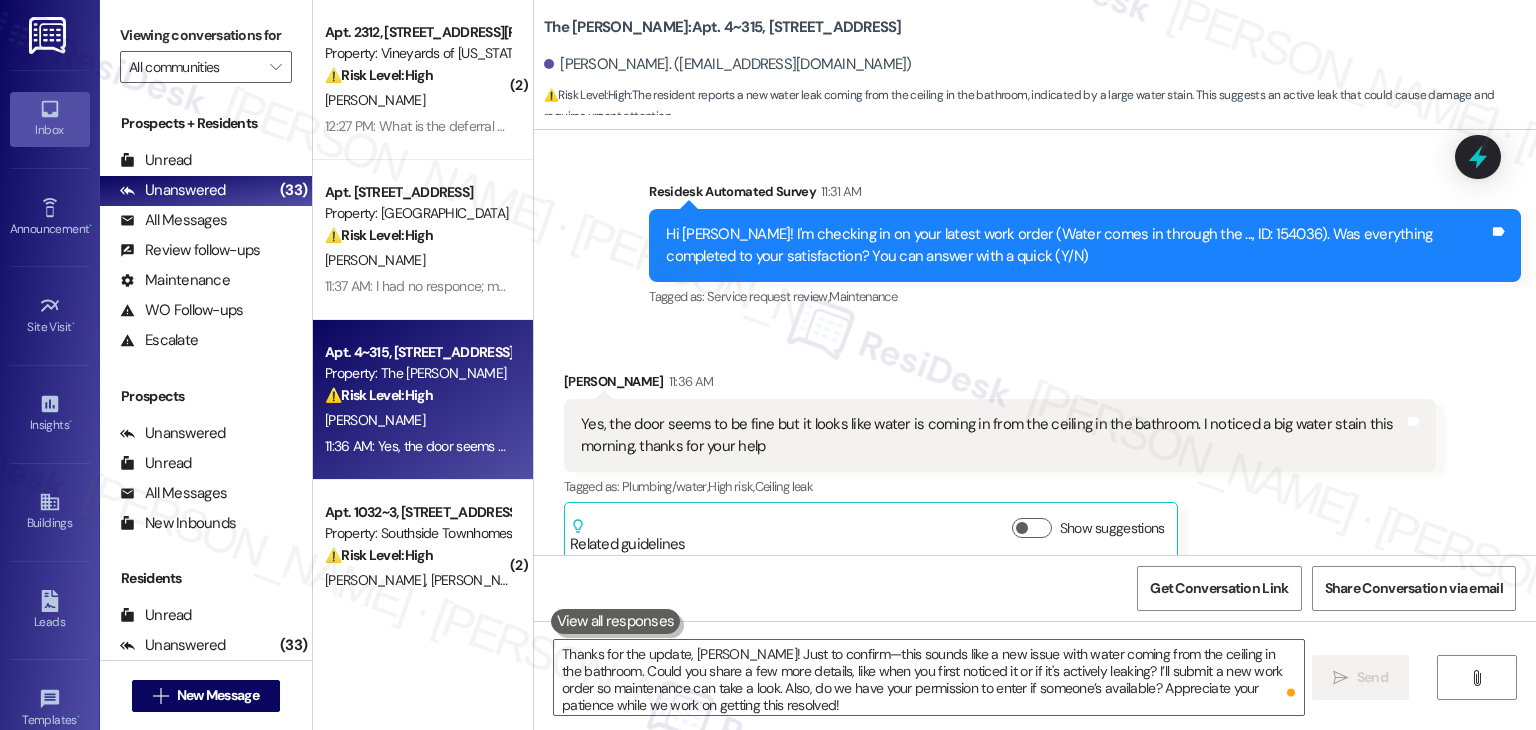 type 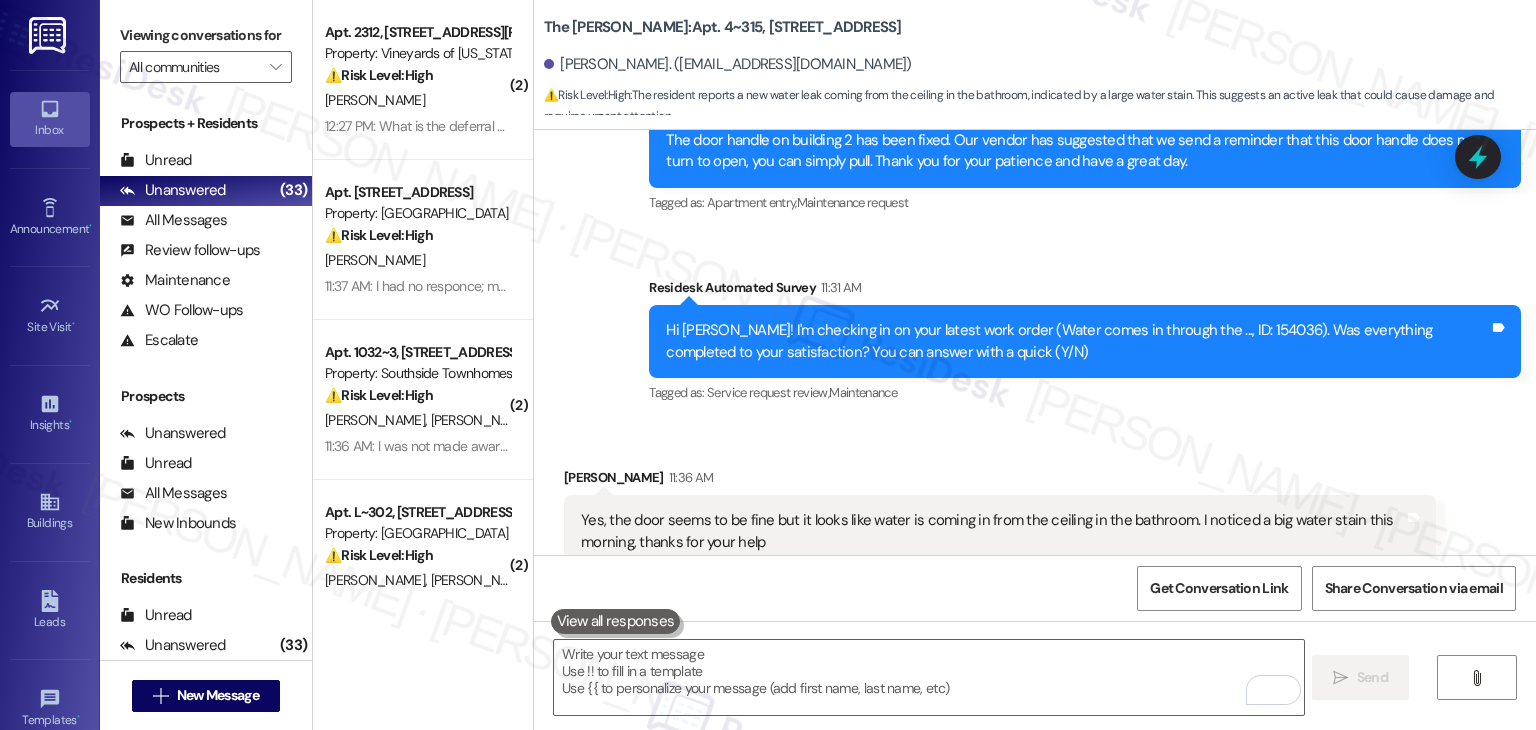 scroll, scrollTop: 1604, scrollLeft: 0, axis: vertical 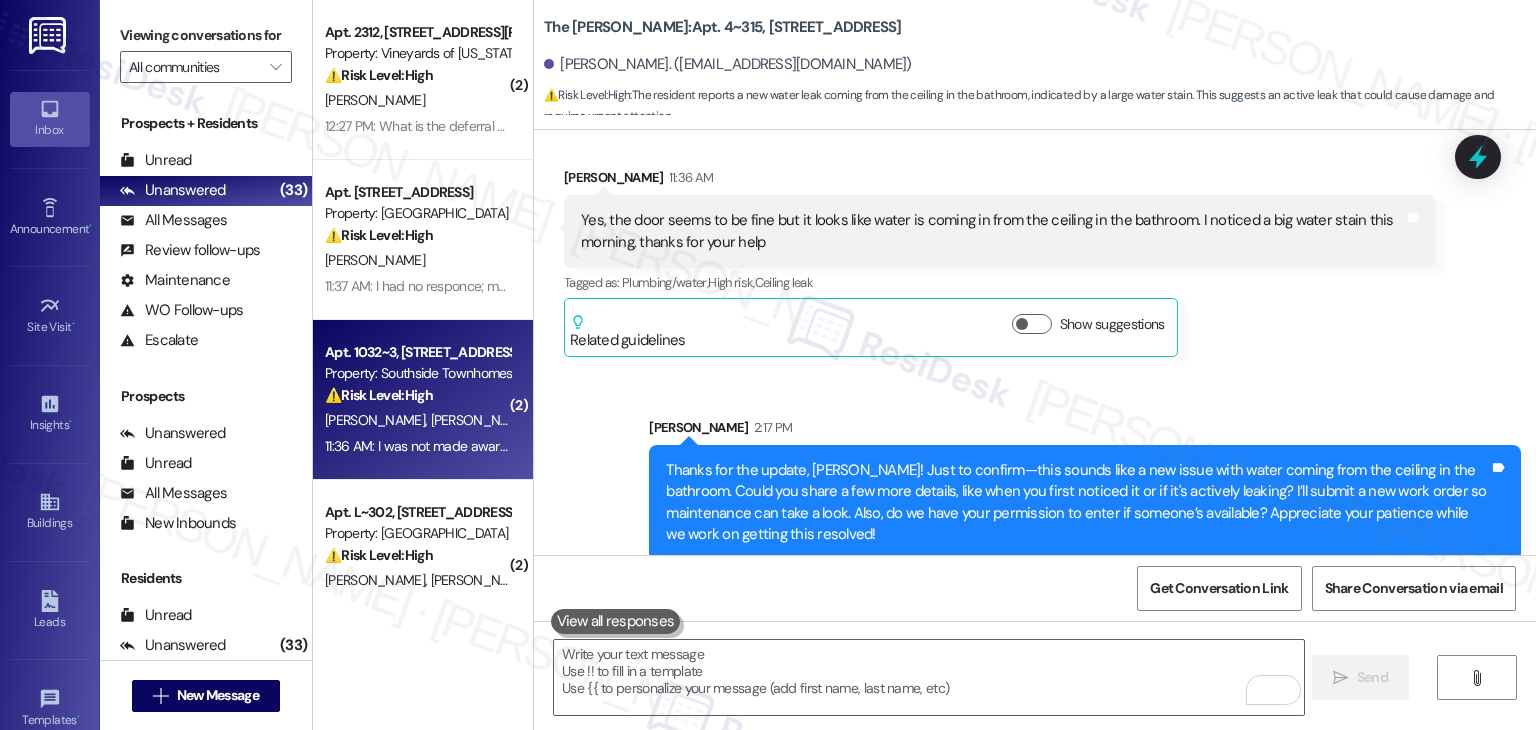 click on "11:36 AM: I was not made aware either, by any sign or notification. Which order would this be in reference to, the bugs inside the home, the dryer vents being clogged, or the tires that were left outside our patio?
I am currently at work but please call Will to confirm and clarify- we are anxious to have our home in the condition it was promised to us as. Thank you for reaching out! 11:36 AM: I was not made aware either, by any sign or notification. Which order would this be in reference to, the bugs inside the home, the dryer vents being clogged, or the tires that were left outside our patio?
I am currently at work but please call Will to confirm and clarify- we are anxious to have our home in the condition it was promised to us as. Thank you for reaching out!" at bounding box center [1413, 446] 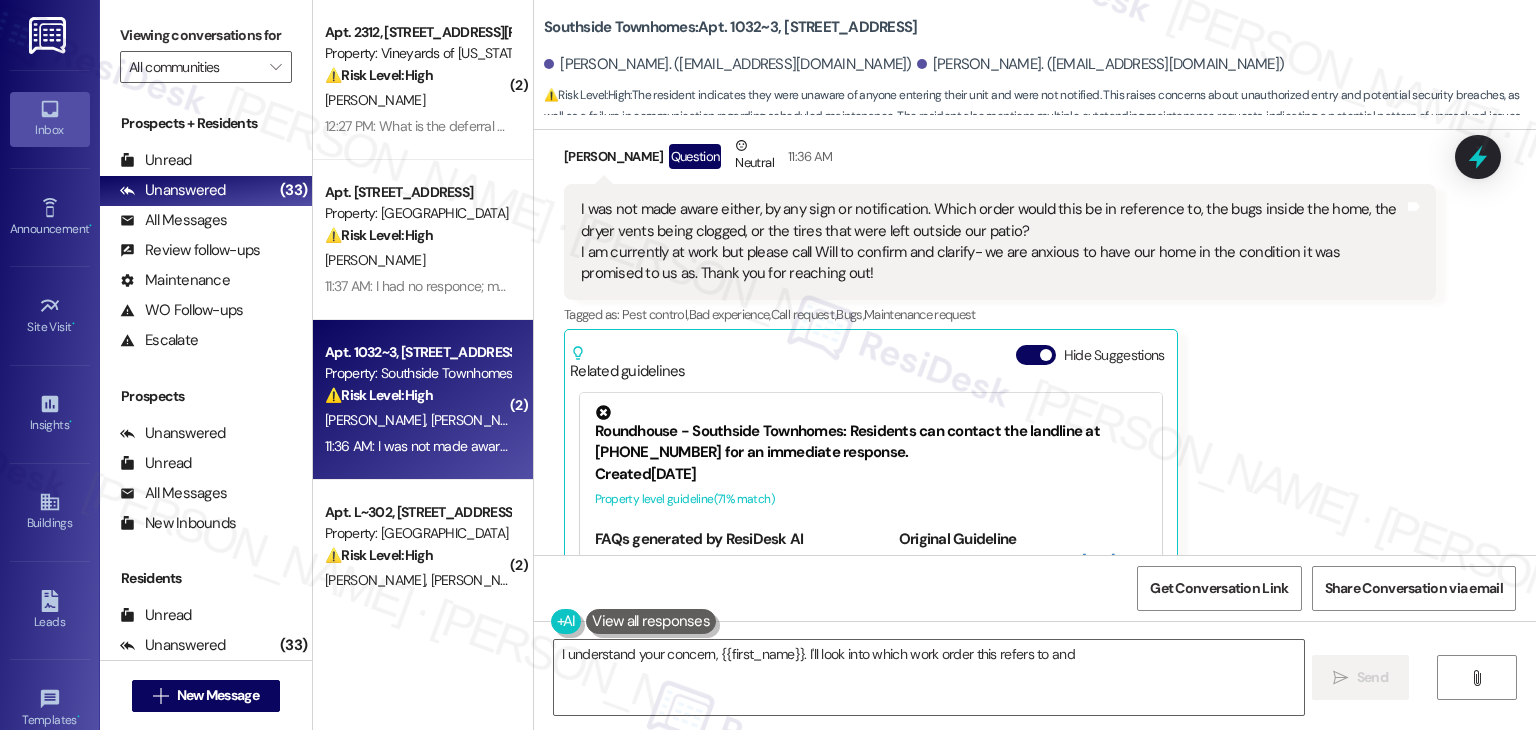 scroll, scrollTop: 694, scrollLeft: 0, axis: vertical 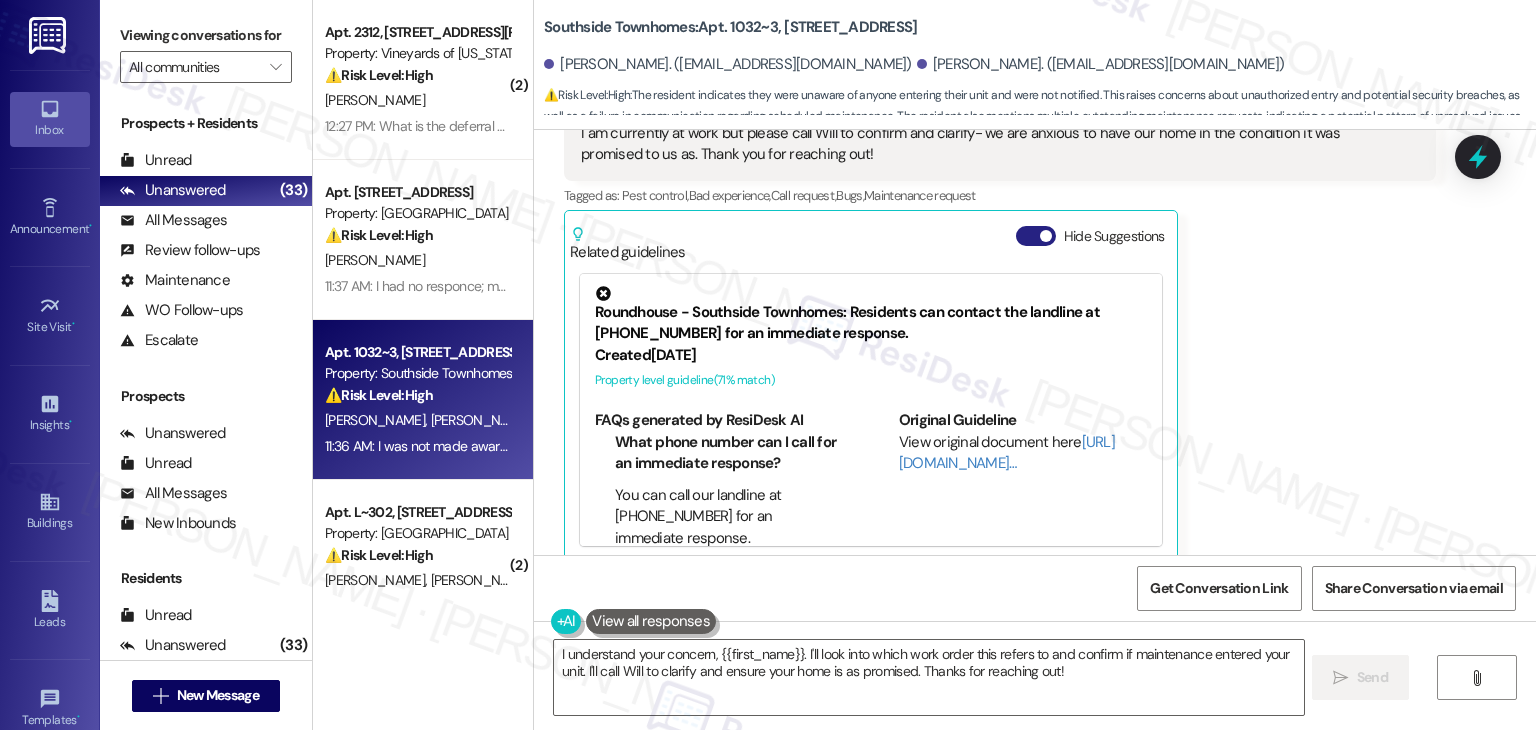 click on "Hide Suggestions" at bounding box center [1036, 236] 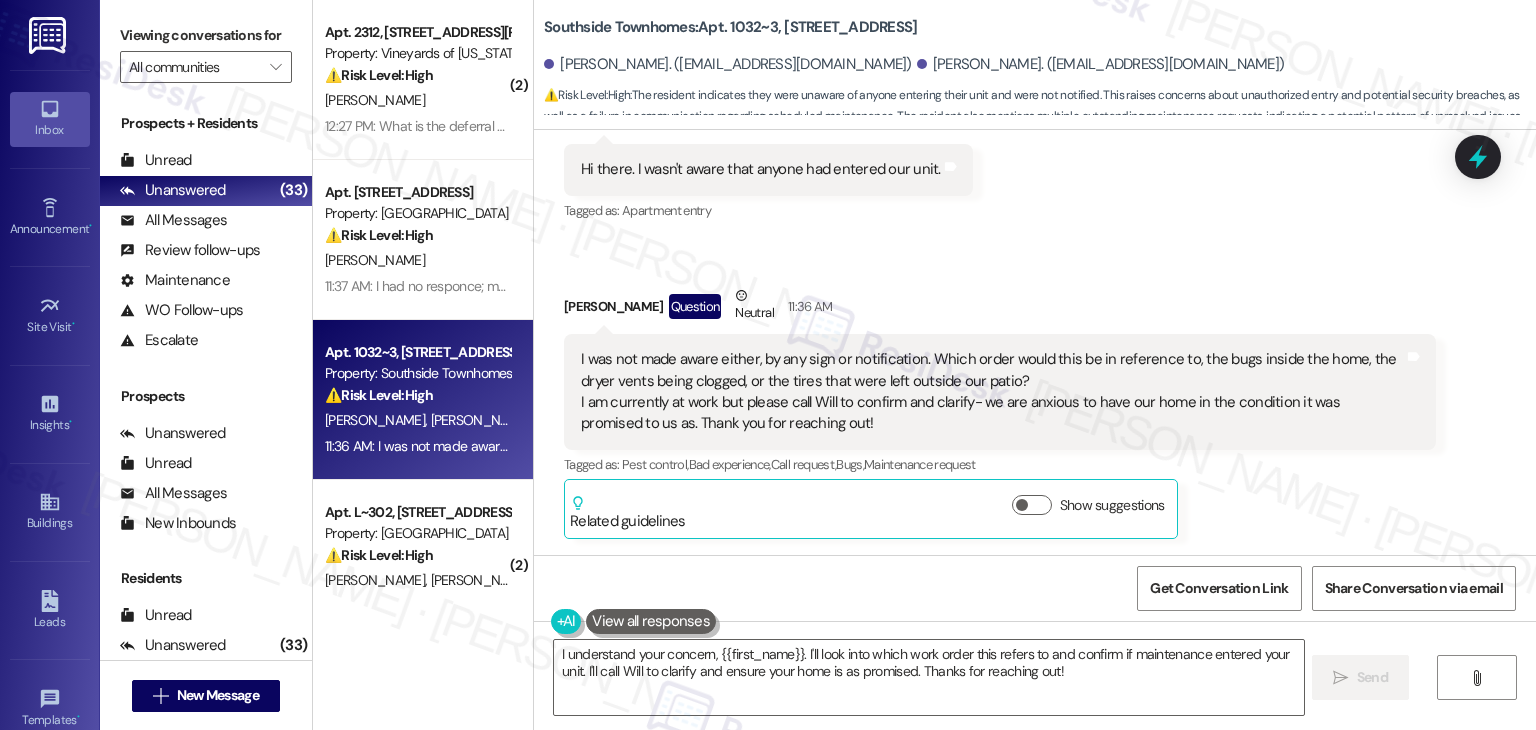 scroll, scrollTop: 403, scrollLeft: 0, axis: vertical 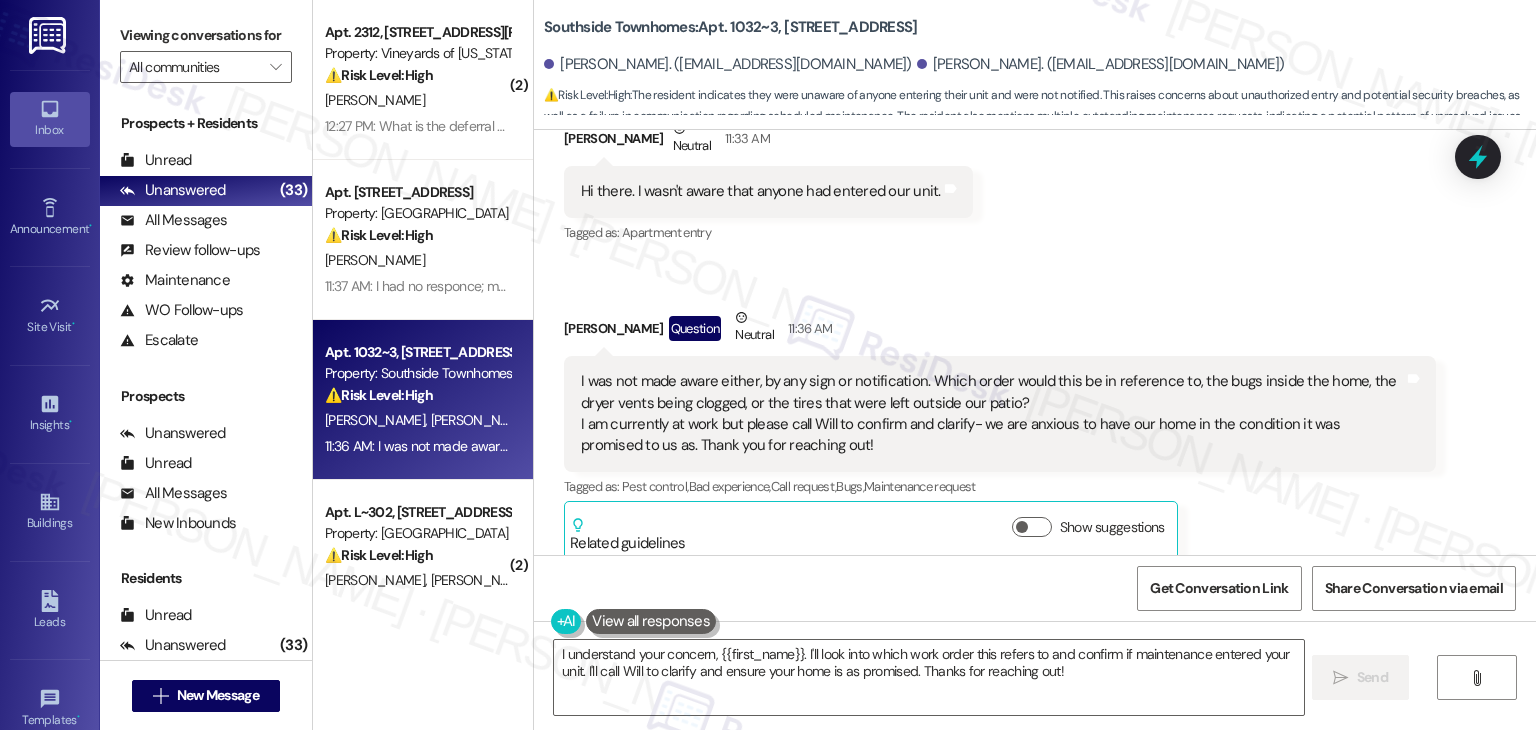 click on "Received via SMS [PERSON_NAME] Question   Neutral 11:36 AM I was not made aware either, by any sign or notification. Which order would this be in reference to, the bugs inside the home, the dryer vents being clogged, or the tires that were left outside our patio?
I am currently at work but please call Will to confirm and clarify- we are anxious to have our home in the condition it was promised to us as. Thank you for reaching out! Tags and notes Tagged as:   Pest control ,  Click to highlight conversations about Pest control Bad experience ,  Click to highlight conversations about Bad experience Call request ,  Click to highlight conversations about Call request [PERSON_NAME] ,  Click to highlight conversations about Bugs Maintenance request Click to highlight conversations about Maintenance request  Related guidelines Show suggestions" at bounding box center (1000, 433) 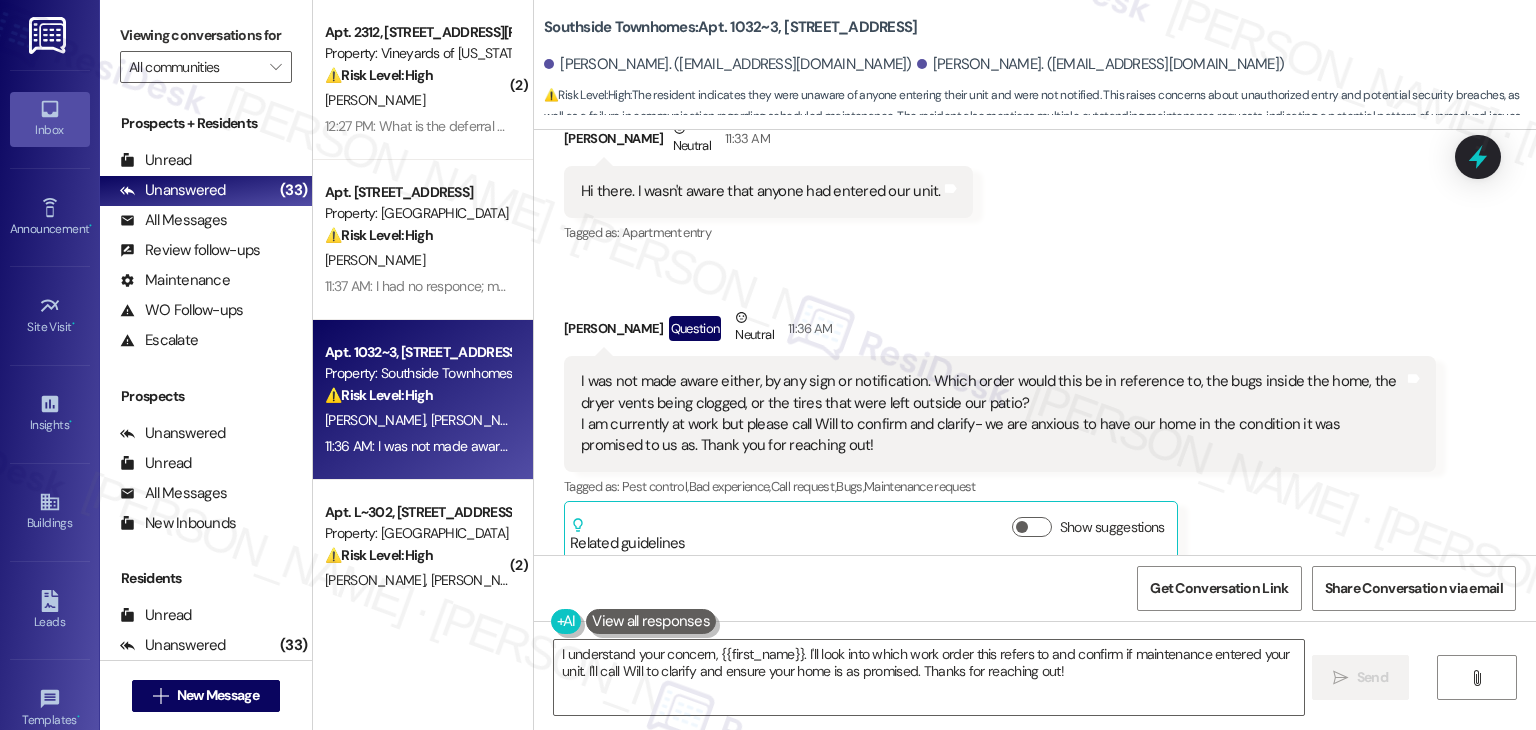 click on "Received via SMS [PERSON_NAME] Question   Neutral 11:36 AM I was not made aware either, by any sign or notification. Which order would this be in reference to, the bugs inside the home, the dryer vents being clogged, or the tires that were left outside our patio?
I am currently at work but please call Will to confirm and clarify- we are anxious to have our home in the condition it was promised to us as. Thank you for reaching out! Tags and notes Tagged as:   Pest control ,  Click to highlight conversations about Pest control Bad experience ,  Click to highlight conversations about Bad experience Call request ,  Click to highlight conversations about Call request [PERSON_NAME] ,  Click to highlight conversations about Bugs Maintenance request Click to highlight conversations about Maintenance request  Related guidelines Show suggestions" at bounding box center [1000, 433] 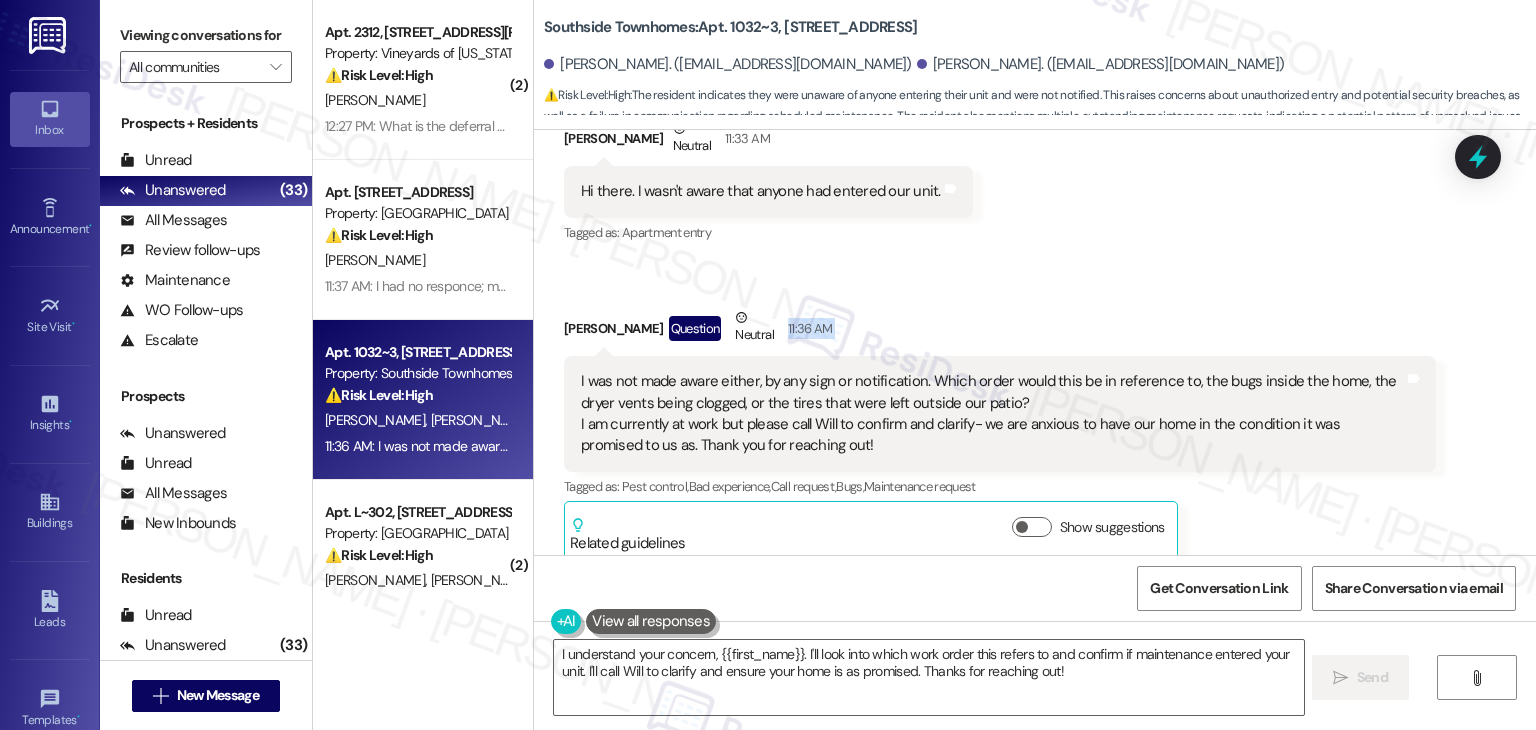 click on "Received via SMS [PERSON_NAME] Question   Neutral 11:36 AM I was not made aware either, by any sign or notification. Which order would this be in reference to, the bugs inside the home, the dryer vents being clogged, or the tires that were left outside our patio?
I am currently at work but please call Will to confirm and clarify- we are anxious to have our home in the condition it was promised to us as. Thank you for reaching out! Tags and notes Tagged as:   Pest control ,  Click to highlight conversations about Pest control Bad experience ,  Click to highlight conversations about Bad experience Call request ,  Click to highlight conversations about Call request [PERSON_NAME] ,  Click to highlight conversations about Bugs Maintenance request Click to highlight conversations about Maintenance request  Related guidelines Show suggestions" at bounding box center [1000, 433] 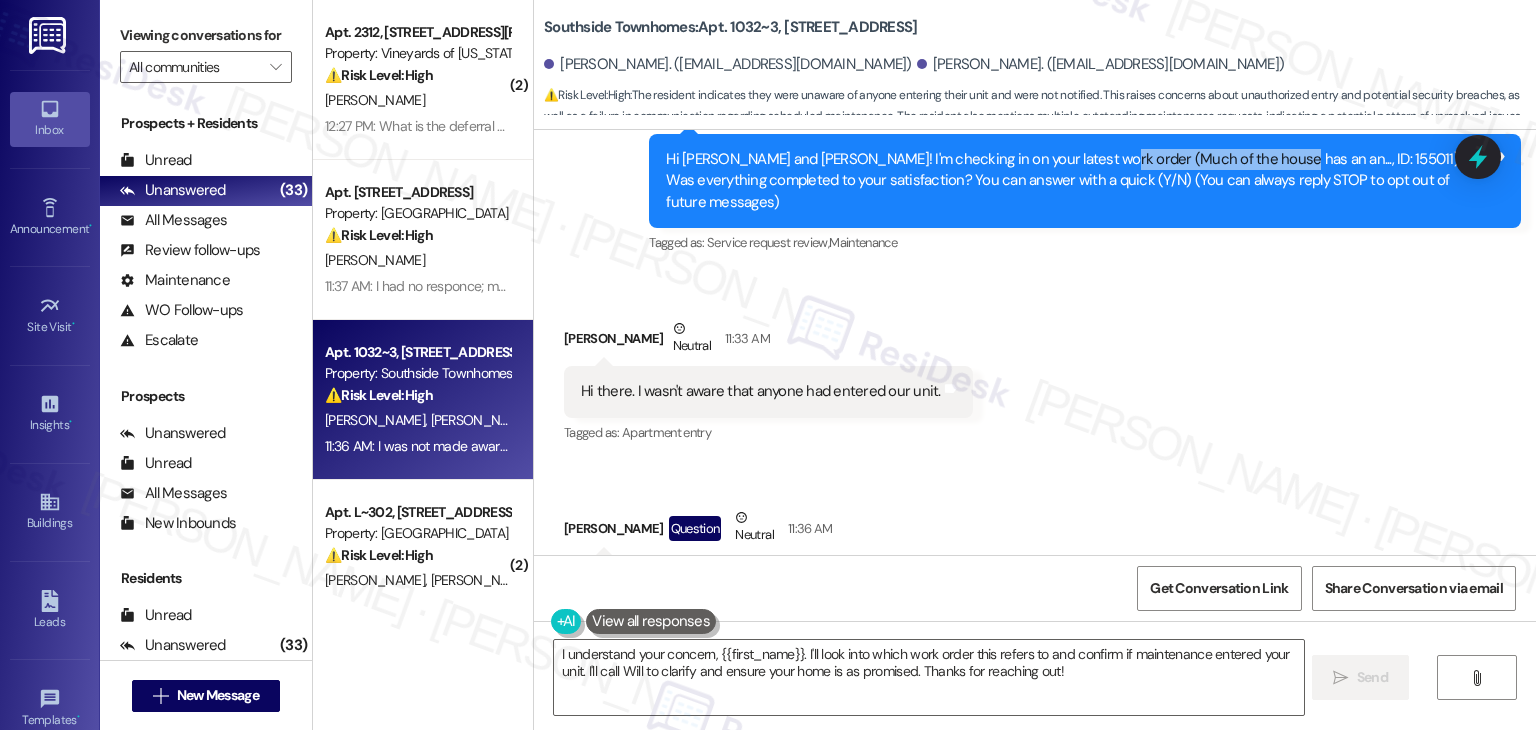 drag, startPoint x: 1056, startPoint y: 163, endPoint x: 1234, endPoint y: 162, distance: 178.0028 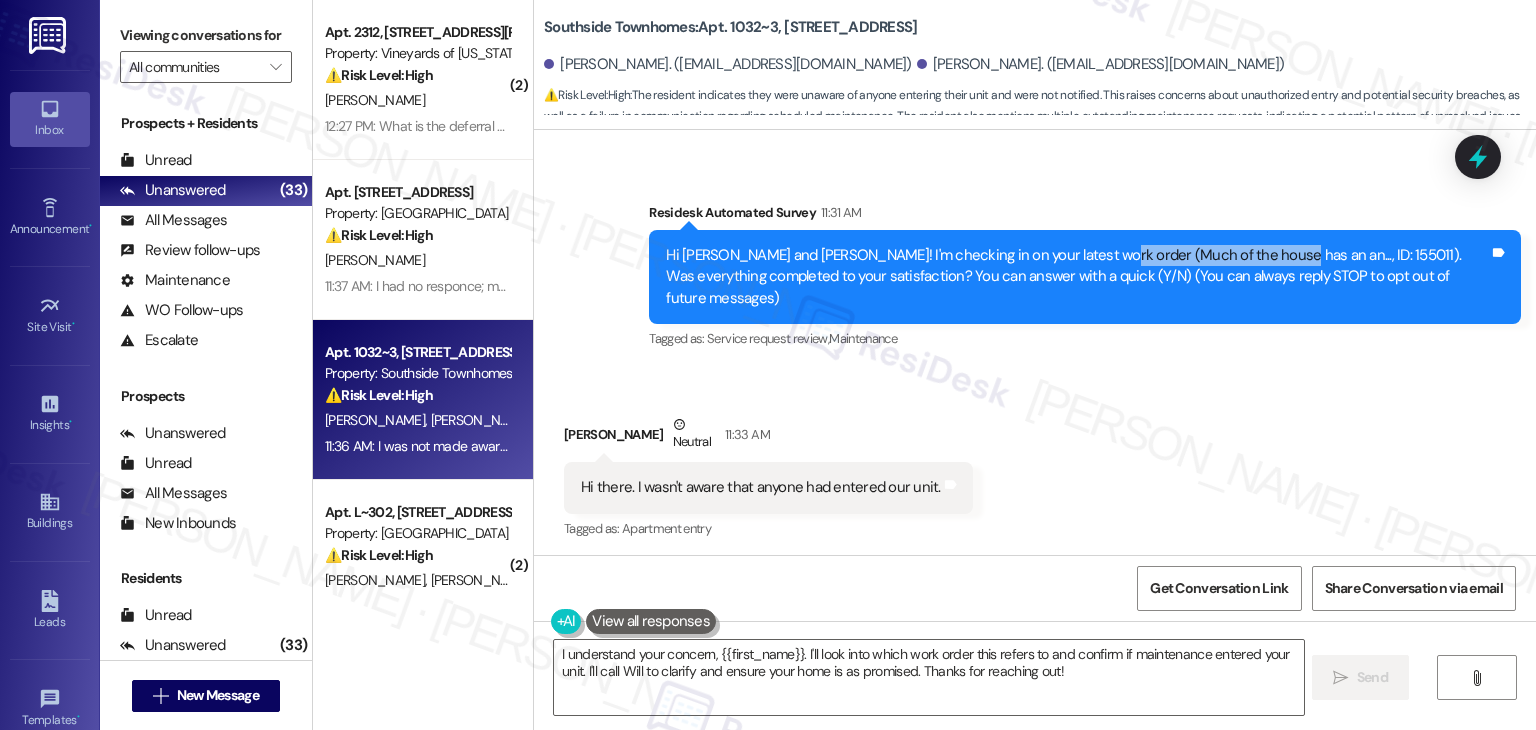 scroll, scrollTop: 103, scrollLeft: 0, axis: vertical 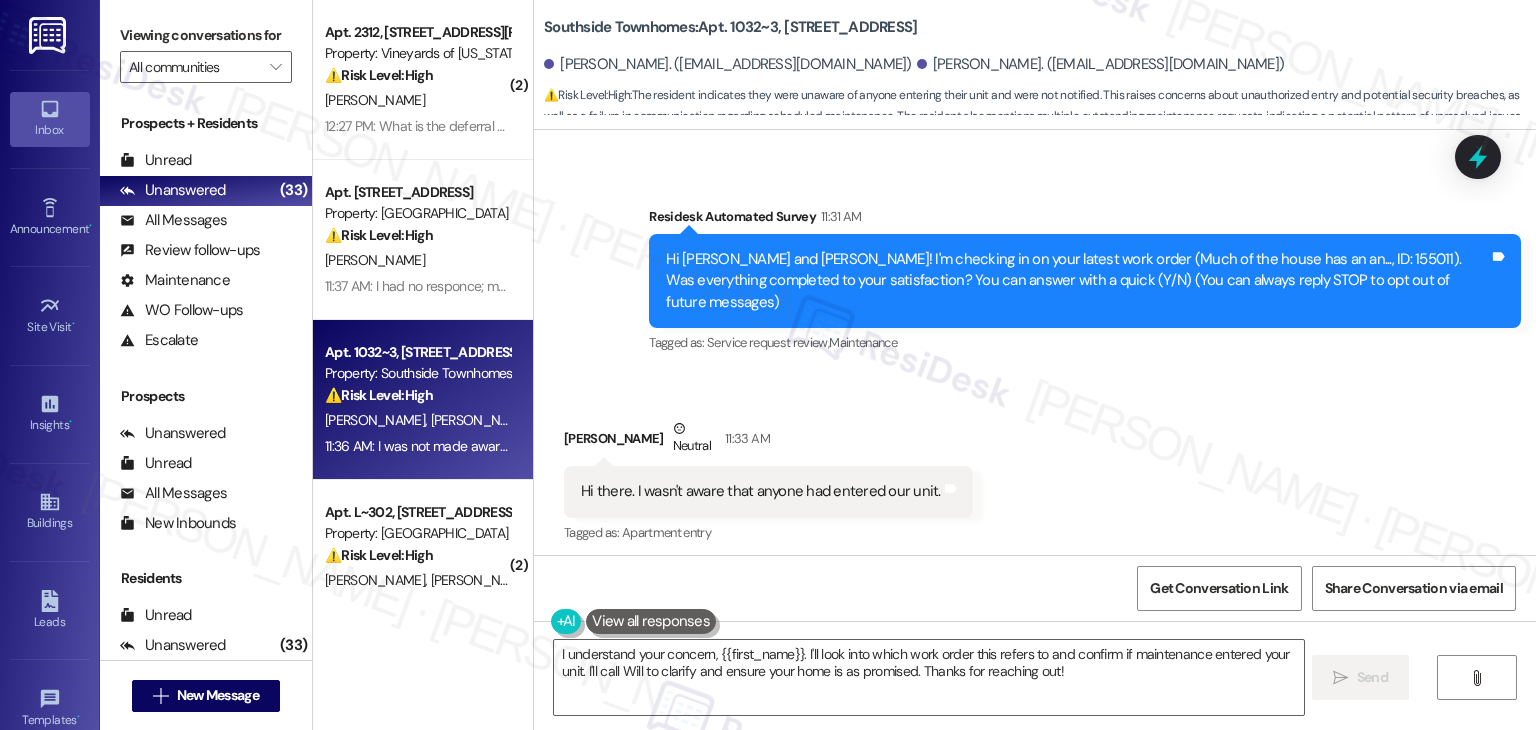 click on "Tagged as:   Service request review ,  Click to highlight conversations about Service request review Maintenance Click to highlight conversations about Maintenance" at bounding box center (1085, 342) 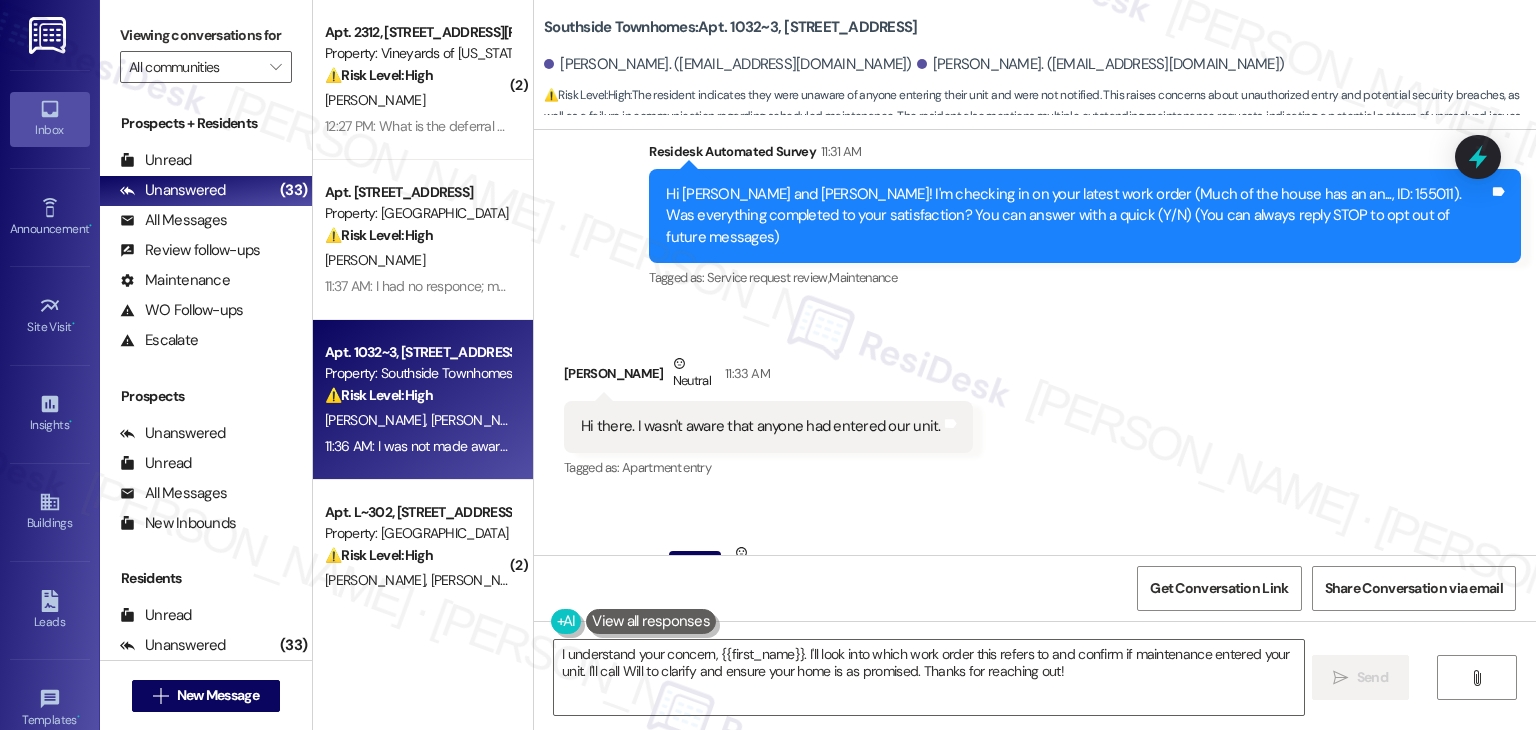 scroll, scrollTop: 0, scrollLeft: 0, axis: both 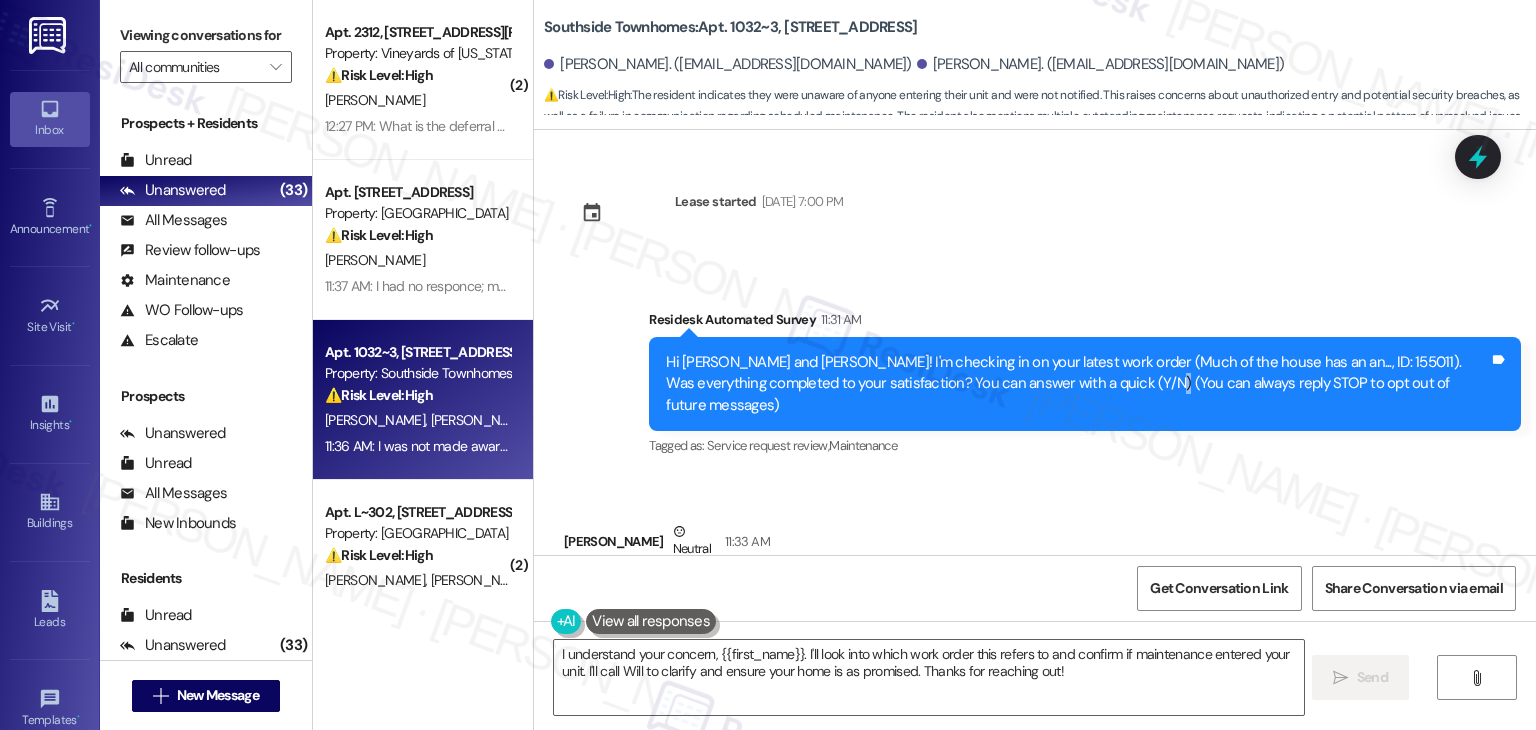 click on "Hi [PERSON_NAME] and [PERSON_NAME]! I'm checking in on your latest work order (Much of the house has an an..., ID: 155011). Was everything completed to your satisfaction? You can answer with a quick (Y/N) (You can always reply STOP to opt out of future messages)" at bounding box center (1077, 384) 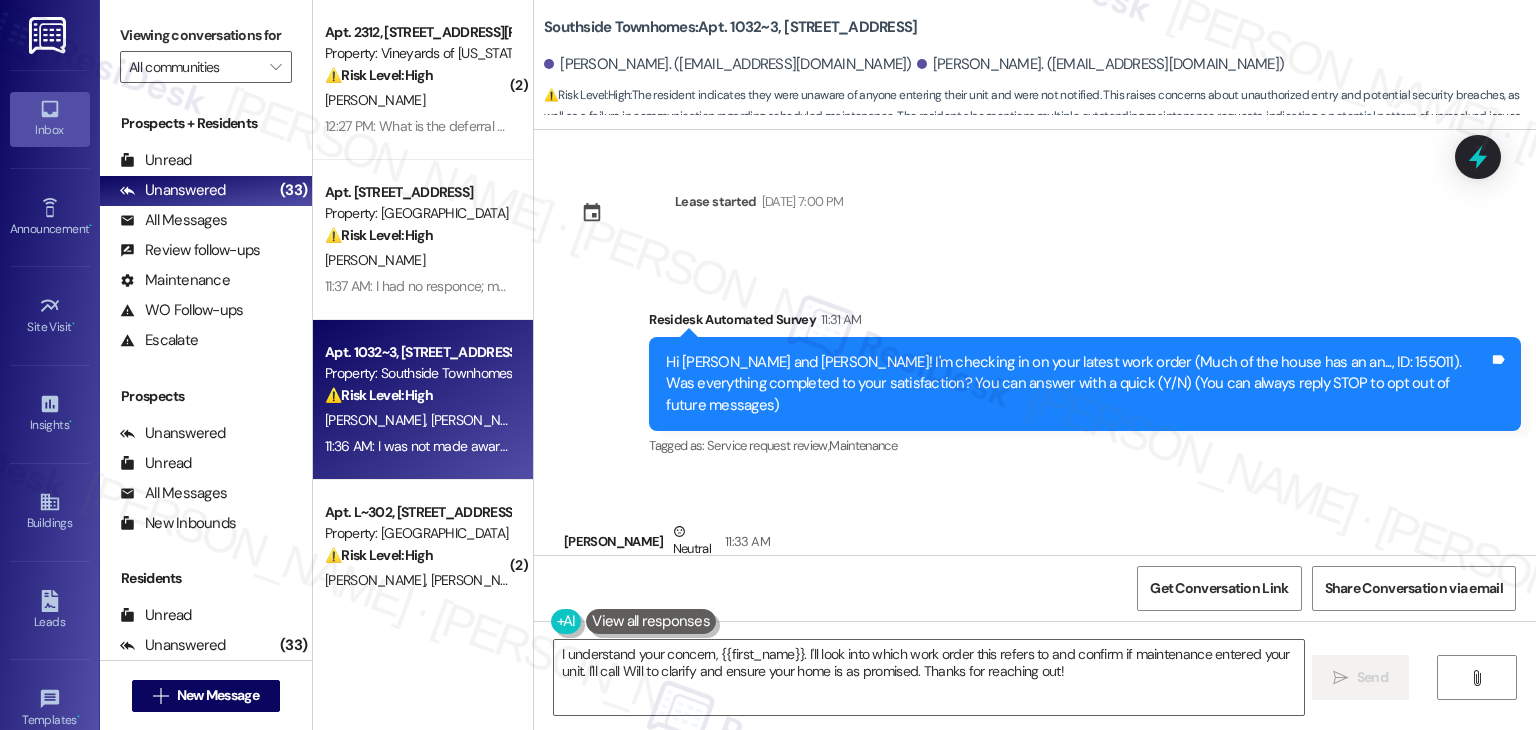 click on "Received via SMS [PERSON_NAME]   Neutral 11:33 AM Hi there. I wasn't aware that anyone had entered our unit. Tags and notes Tagged as:   Apartment entry Click to highlight conversations about Apartment entry Received via SMS [PERSON_NAME] Question   Neutral 11:36 AM I was not made aware either, by any sign or notification. Which order would this be in reference to, the bugs inside the home, the dryer vents being clogged, or the tires that were left outside our patio?
I am currently at work but please call Will to confirm and clarify- we are anxious to have our home in the condition it was promised to us as. Thank you for reaching out! Tags and notes Tagged as:   Pest control ,  Click to highlight conversations about Pest control Bad experience ,  Click to highlight conversations about Bad experience Call request ,  Click to highlight conversations about Call request [PERSON_NAME] ,  Click to highlight conversations about Bugs Maintenance request Click to highlight conversations about Maintenance request" at bounding box center (1035, 727) 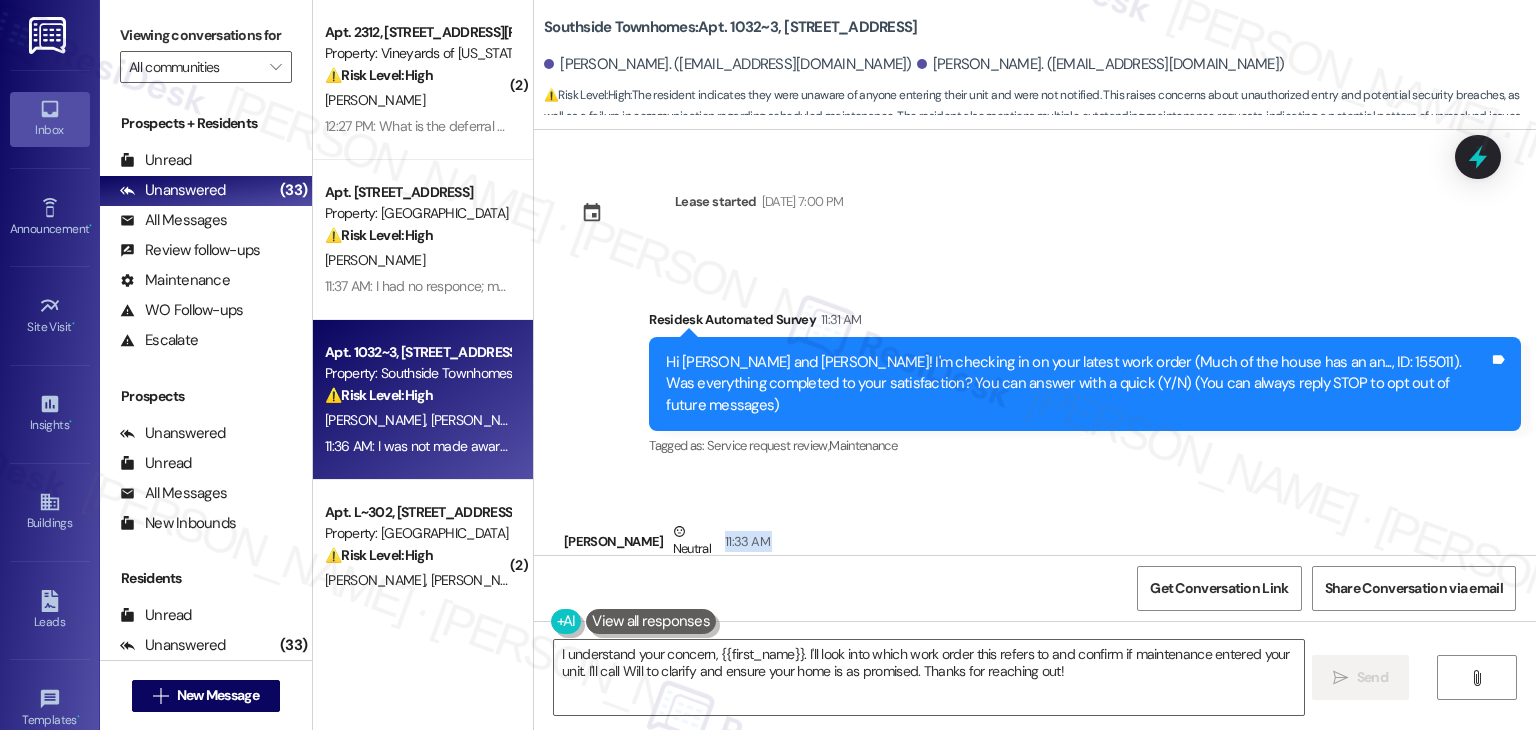 click on "Received via SMS [PERSON_NAME]   Neutral 11:33 AM Hi there. I wasn't aware that anyone had entered our unit. Tags and notes Tagged as:   Apartment entry Click to highlight conversations about Apartment entry Received via SMS [PERSON_NAME] Question   Neutral 11:36 AM I was not made aware either, by any sign or notification. Which order would this be in reference to, the bugs inside the home, the dryer vents being clogged, or the tires that were left outside our patio?
I am currently at work but please call Will to confirm and clarify- we are anxious to have our home in the condition it was promised to us as. Thank you for reaching out! Tags and notes Tagged as:   Pest control ,  Click to highlight conversations about Pest control Bad experience ,  Click to highlight conversations about Bad experience Call request ,  Click to highlight conversations about Call request [PERSON_NAME] ,  Click to highlight conversations about Bugs Maintenance request Click to highlight conversations about Maintenance request" at bounding box center (1035, 727) 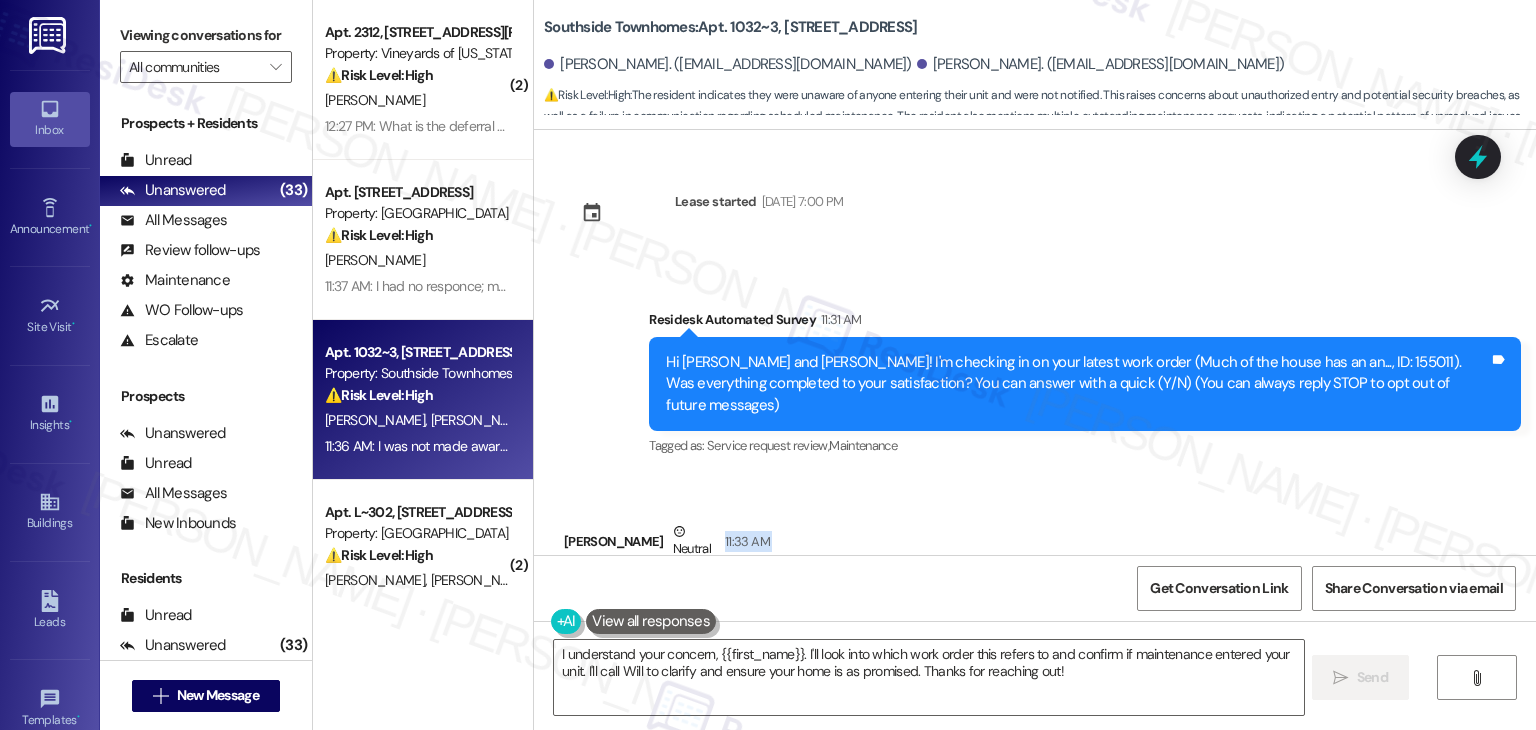 click on "Received via SMS [PERSON_NAME]   Neutral 11:33 AM Hi there. I wasn't aware that anyone had entered our unit. Tags and notes Tagged as:   Apartment entry Click to highlight conversations about Apartment entry Received via SMS [PERSON_NAME] Question   Neutral 11:36 AM I was not made aware either, by any sign or notification. Which order would this be in reference to, the bugs inside the home, the dryer vents being clogged, or the tires that were left outside our patio?
I am currently at work but please call Will to confirm and clarify- we are anxious to have our home in the condition it was promised to us as. Thank you for reaching out! Tags and notes Tagged as:   Pest control ,  Click to highlight conversations about Pest control Bad experience ,  Click to highlight conversations about Bad experience Call request ,  Click to highlight conversations about Call request [PERSON_NAME] ,  Click to highlight conversations about Bugs Maintenance request Click to highlight conversations about Maintenance request" at bounding box center (1035, 727) 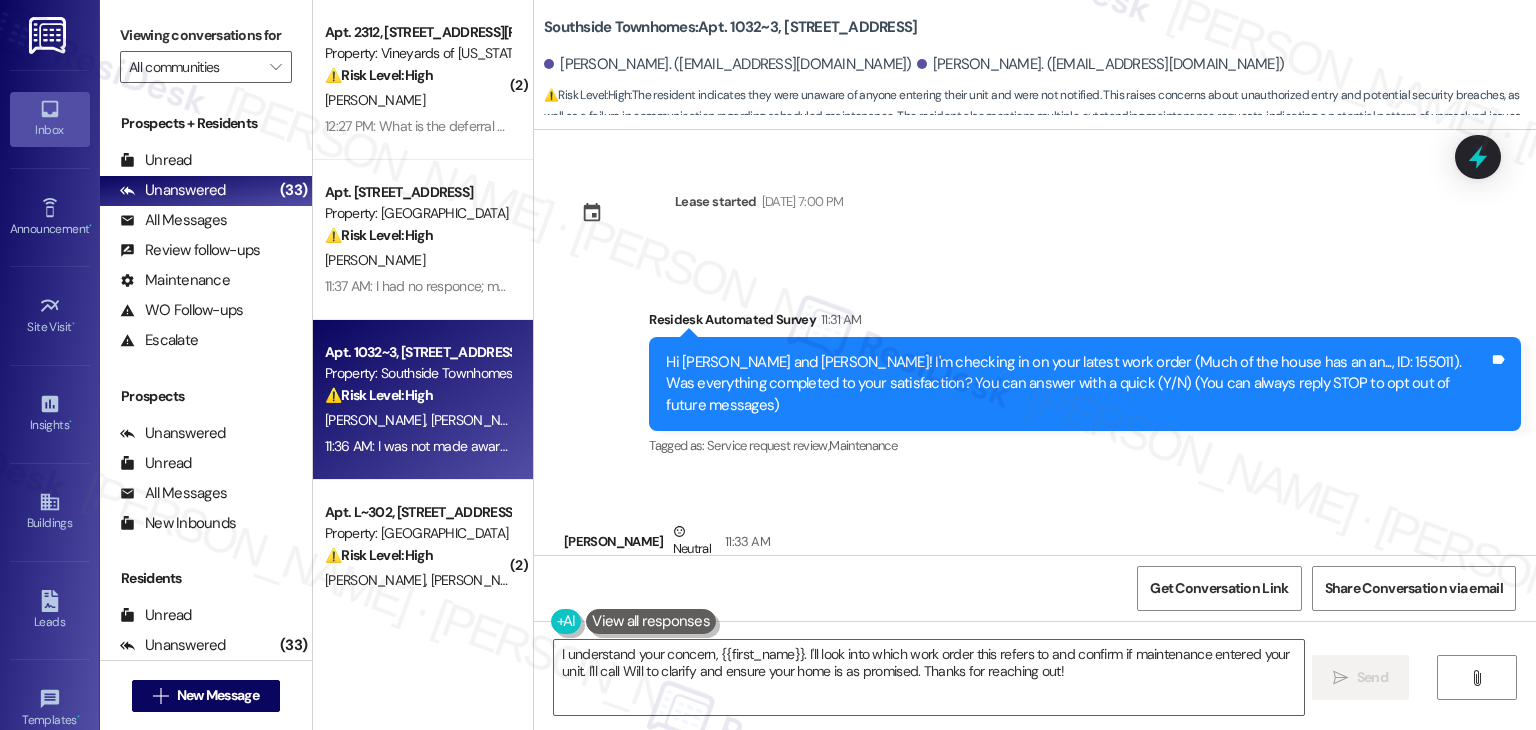 click on "Received via SMS [PERSON_NAME]   Neutral 11:33 AM Hi there. I wasn't aware that anyone had entered our unit. Tags and notes Tagged as:   Apartment entry Click to highlight conversations about Apartment entry Received via SMS [PERSON_NAME] Question   Neutral 11:36 AM I was not made aware either, by any sign or notification. Which order would this be in reference to, the bugs inside the home, the dryer vents being clogged, or the tires that were left outside our patio?
I am currently at work but please call Will to confirm and clarify- we are anxious to have our home in the condition it was promised to us as. Thank you for reaching out! Tags and notes Tagged as:   Pest control ,  Click to highlight conversations about Pest control Bad experience ,  Click to highlight conversations about Bad experience Call request ,  Click to highlight conversations about Call request [PERSON_NAME] ,  Click to highlight conversations about Bugs Maintenance request Click to highlight conversations about Maintenance request" at bounding box center (1035, 727) 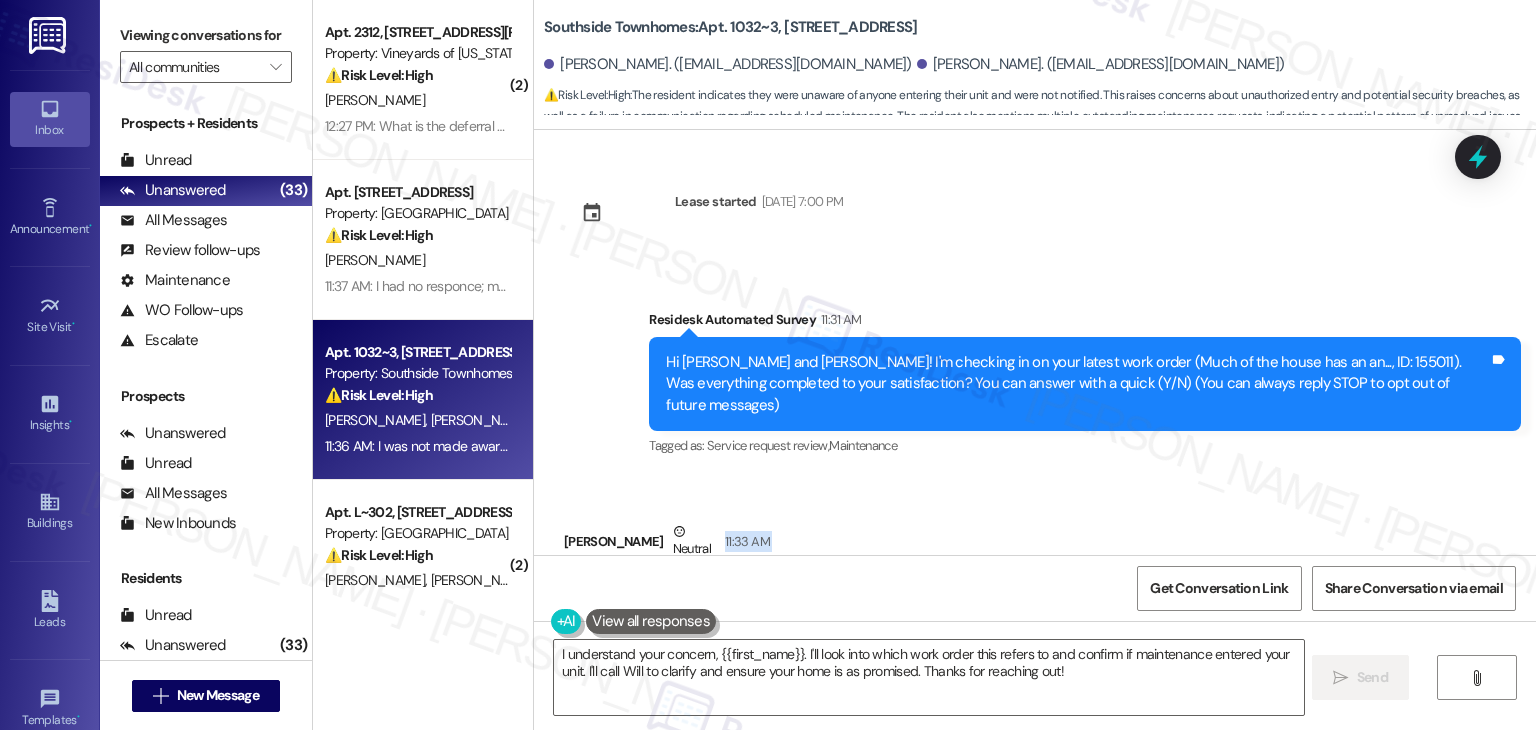 click on "Received via SMS [PERSON_NAME]   Neutral 11:33 AM Hi there. I wasn't aware that anyone had entered our unit. Tags and notes Tagged as:   Apartment entry Click to highlight conversations about Apartment entry Received via SMS [PERSON_NAME] Question   Neutral 11:36 AM I was not made aware either, by any sign or notification. Which order would this be in reference to, the bugs inside the home, the dryer vents being clogged, or the tires that were left outside our patio?
I am currently at work but please call Will to confirm and clarify- we are anxious to have our home in the condition it was promised to us as. Thank you for reaching out! Tags and notes Tagged as:   Pest control ,  Click to highlight conversations about Pest control Bad experience ,  Click to highlight conversations about Bad experience Call request ,  Click to highlight conversations about Call request [PERSON_NAME] ,  Click to highlight conversations about Bugs Maintenance request Click to highlight conversations about Maintenance request" at bounding box center [1035, 727] 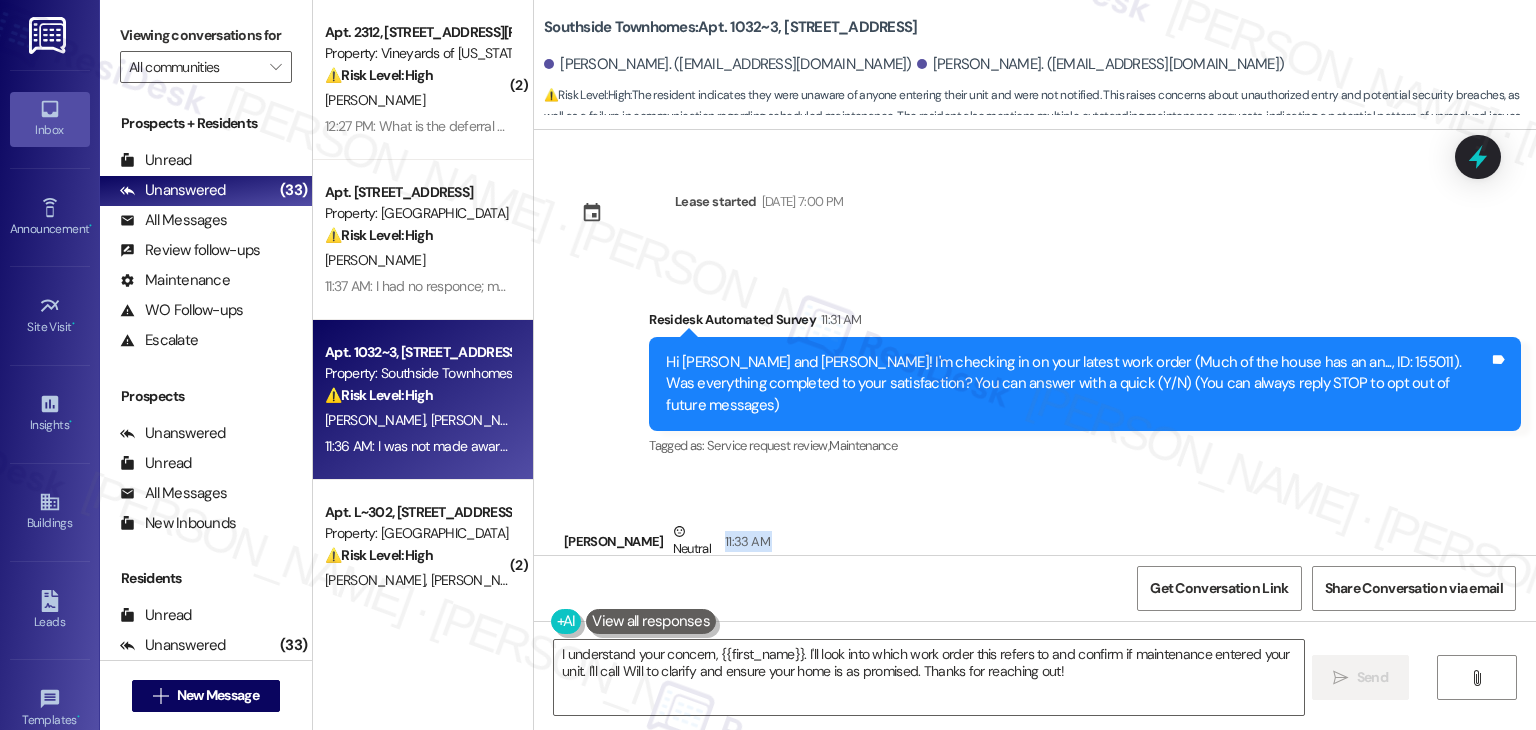 click on "Received via SMS [PERSON_NAME]   Neutral 11:33 AM Hi there. I wasn't aware that anyone had entered our unit. Tags and notes Tagged as:   Apartment entry Click to highlight conversations about Apartment entry Received via SMS [PERSON_NAME] Question   Neutral 11:36 AM I was not made aware either, by any sign or notification. Which order would this be in reference to, the bugs inside the home, the dryer vents being clogged, or the tires that were left outside our patio?
I am currently at work but please call Will to confirm and clarify- we are anxious to have our home in the condition it was promised to us as. Thank you for reaching out! Tags and notes Tagged as:   Pest control ,  Click to highlight conversations about Pest control Bad experience ,  Click to highlight conversations about Bad experience Call request ,  Click to highlight conversations about Call request [PERSON_NAME] ,  Click to highlight conversations about Bugs Maintenance request Click to highlight conversations about Maintenance request" at bounding box center (1035, 727) 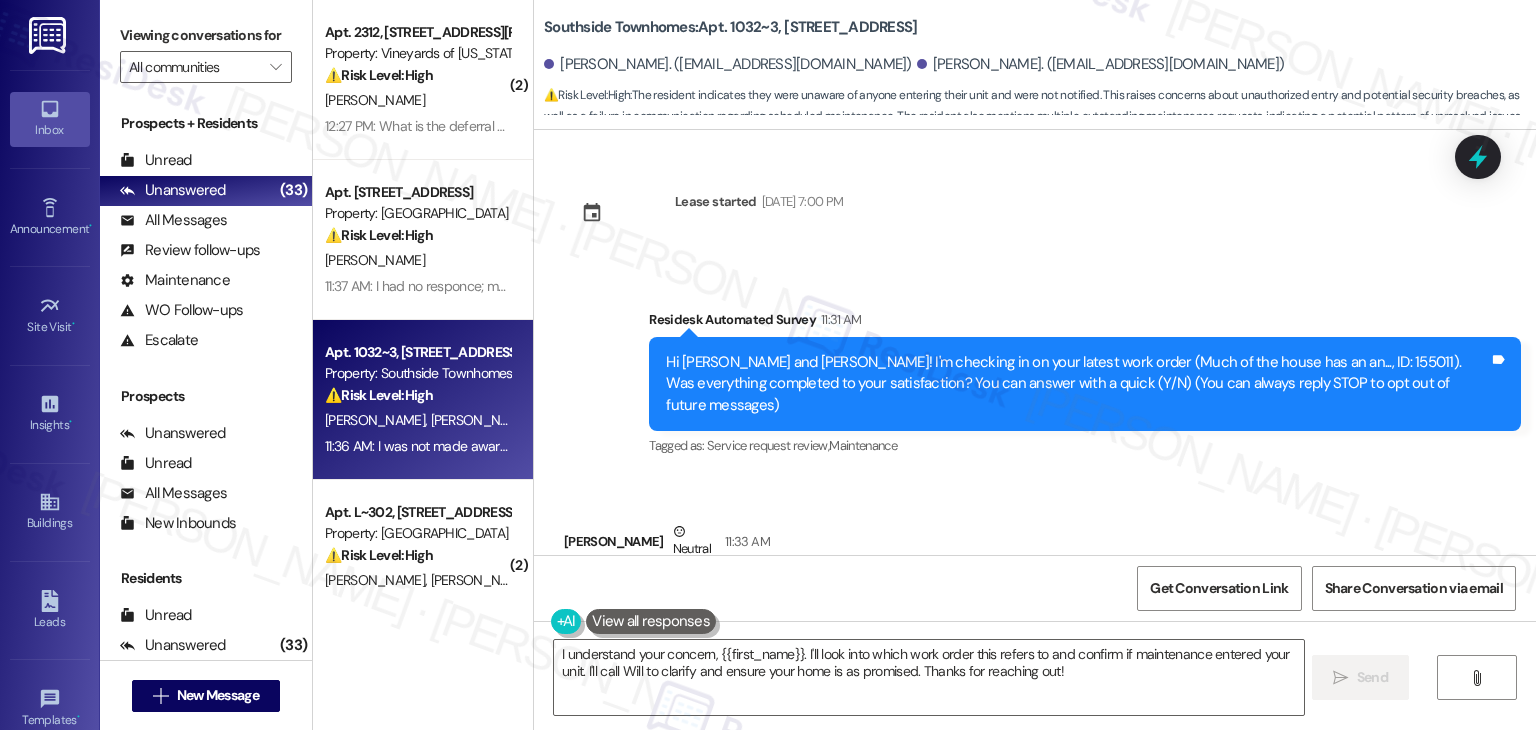 click on "Received via SMS [PERSON_NAME]   Neutral 11:33 AM Hi there. I wasn't aware that anyone had entered our unit. Tags and notes Tagged as:   Apartment entry Click to highlight conversations about Apartment entry Received via SMS [PERSON_NAME] Question   Neutral 11:36 AM I was not made aware either, by any sign or notification. Which order would this be in reference to, the bugs inside the home, the dryer vents being clogged, or the tires that were left outside our patio?
I am currently at work but please call Will to confirm and clarify- we are anxious to have our home in the condition it was promised to us as. Thank you for reaching out! Tags and notes Tagged as:   Pest control ,  Click to highlight conversations about Pest control Bad experience ,  Click to highlight conversations about Bad experience Call request ,  Click to highlight conversations about Call request [PERSON_NAME] ,  Click to highlight conversations about Bugs Maintenance request Click to highlight conversations about Maintenance request" at bounding box center [1035, 727] 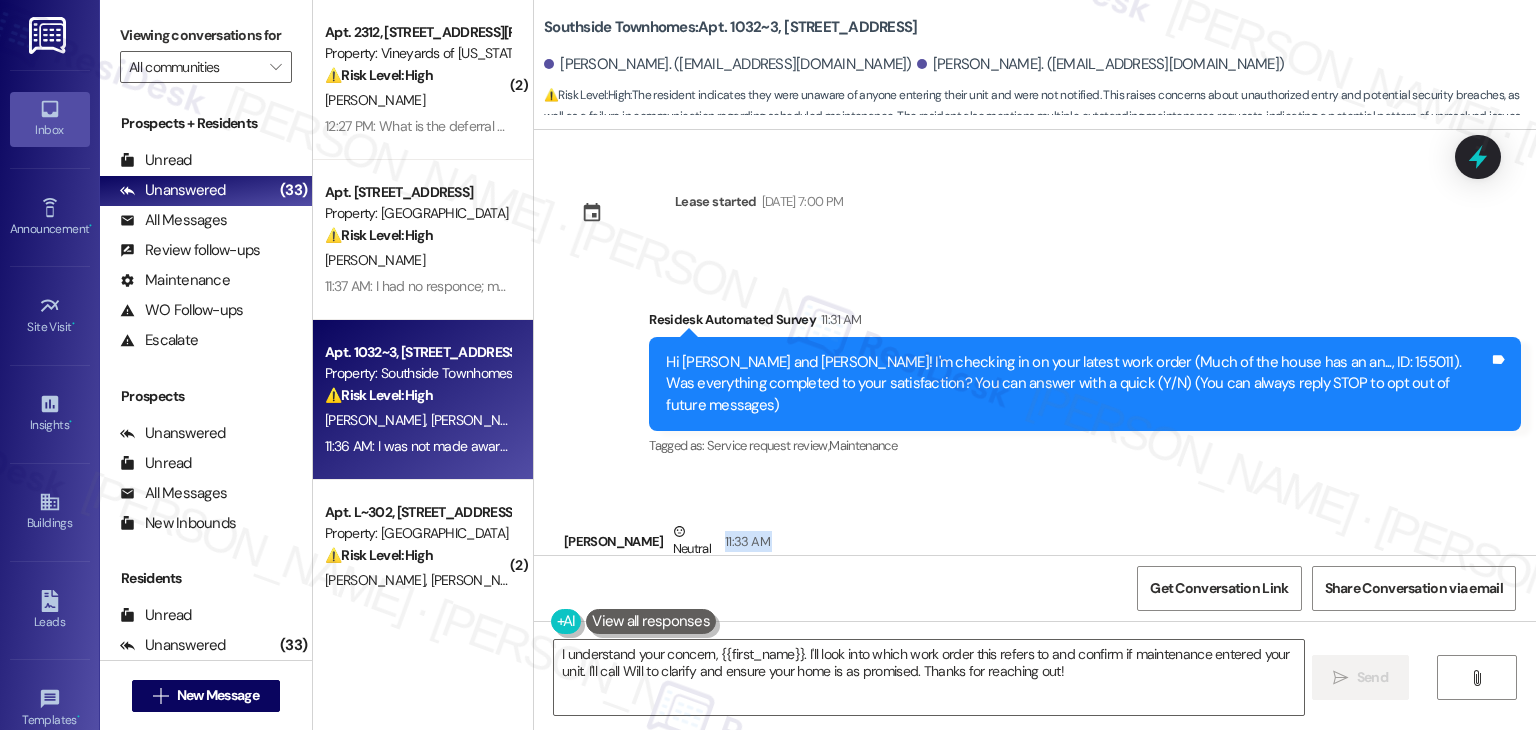 click on "Received via SMS [PERSON_NAME]   Neutral 11:33 AM Hi there. I wasn't aware that anyone had entered our unit. Tags and notes Tagged as:   Apartment entry Click to highlight conversations about Apartment entry Received via SMS [PERSON_NAME] Question   Neutral 11:36 AM I was not made aware either, by any sign or notification. Which order would this be in reference to, the bugs inside the home, the dryer vents being clogged, or the tires that were left outside our patio?
I am currently at work but please call Will to confirm and clarify- we are anxious to have our home in the condition it was promised to us as. Thank you for reaching out! Tags and notes Tagged as:   Pest control ,  Click to highlight conversations about Pest control Bad experience ,  Click to highlight conversations about Bad experience Call request ,  Click to highlight conversations about Call request [PERSON_NAME] ,  Click to highlight conversations about Bugs Maintenance request Click to highlight conversations about Maintenance request" at bounding box center (1035, 727) 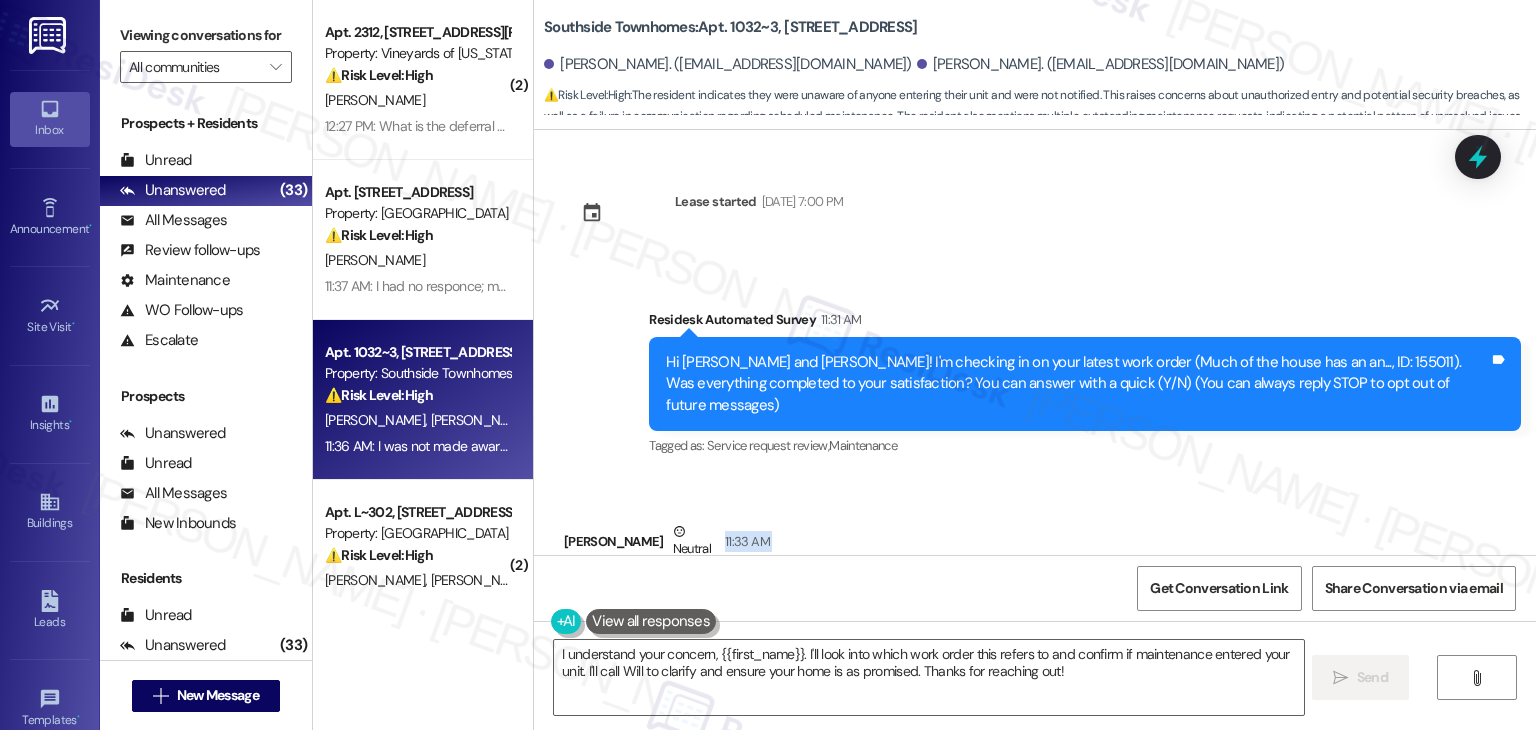 click on "Received via SMS [PERSON_NAME]   Neutral 11:33 AM Hi there. I wasn't aware that anyone had entered our unit. Tags and notes Tagged as:   Apartment entry Click to highlight conversations about Apartment entry Received via SMS [PERSON_NAME] Question   Neutral 11:36 AM I was not made aware either, by any sign or notification. Which order would this be in reference to, the bugs inside the home, the dryer vents being clogged, or the tires that were left outside our patio?
I am currently at work but please call Will to confirm and clarify- we are anxious to have our home in the condition it was promised to us as. Thank you for reaching out! Tags and notes Tagged as:   Pest control ,  Click to highlight conversations about Pest control Bad experience ,  Click to highlight conversations about Bad experience Call request ,  Click to highlight conversations about Call request [PERSON_NAME] ,  Click to highlight conversations about Bugs Maintenance request Click to highlight conversations about Maintenance request" at bounding box center (1035, 727) 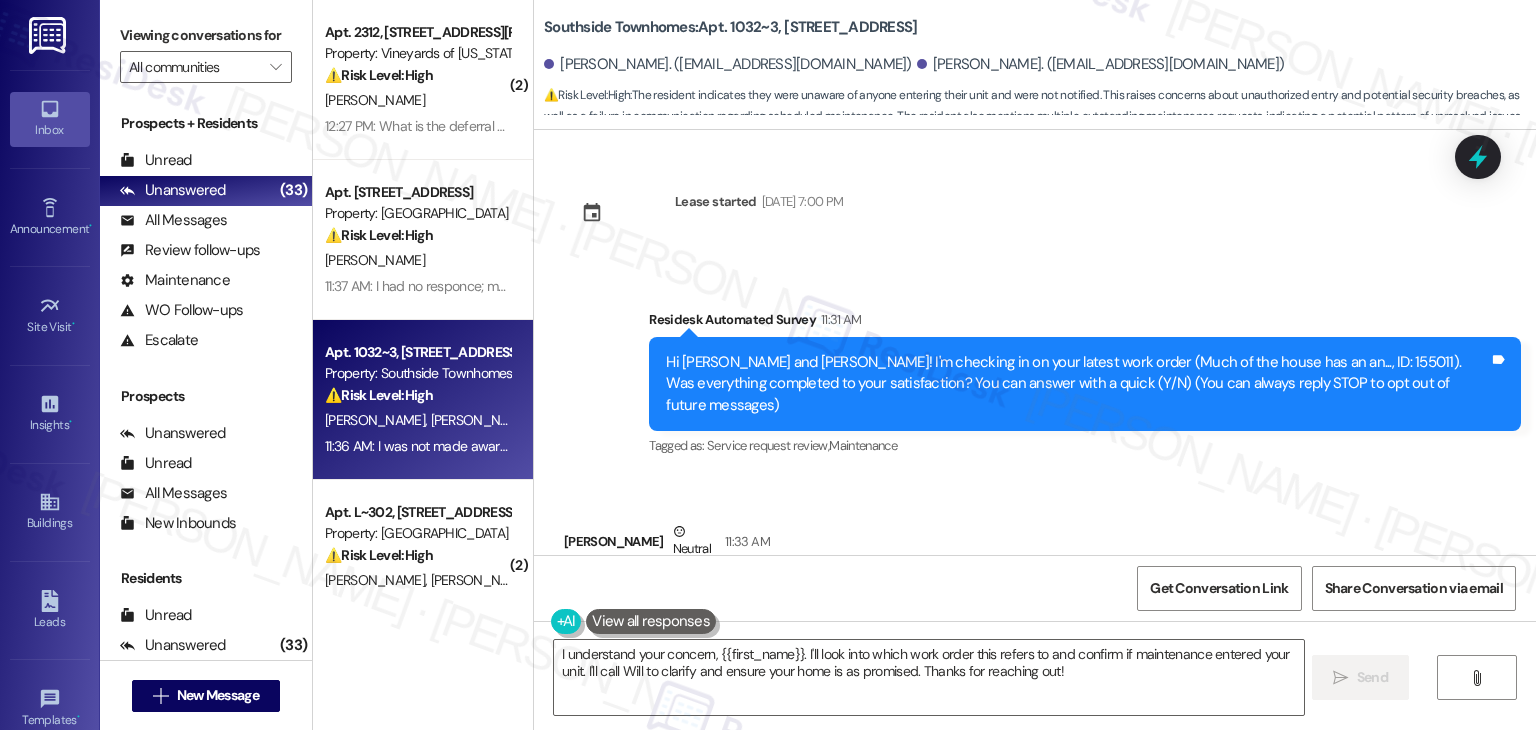 click on "Received via SMS [PERSON_NAME]   Neutral 11:33 AM Hi there. I wasn't aware that anyone had entered our unit. Tags and notes Tagged as:   Apartment entry Click to highlight conversations about Apartment entry Received via SMS [PERSON_NAME] Question   Neutral 11:36 AM I was not made aware either, by any sign or notification. Which order would this be in reference to, the bugs inside the home, the dryer vents being clogged, or the tires that were left outside our patio?
I am currently at work but please call Will to confirm and clarify- we are anxious to have our home in the condition it was promised to us as. Thank you for reaching out! Tags and notes Tagged as:   Pest control ,  Click to highlight conversations about Pest control Bad experience ,  Click to highlight conversations about Bad experience Call request ,  Click to highlight conversations about Call request [PERSON_NAME] ,  Click to highlight conversations about Bugs Maintenance request Click to highlight conversations about Maintenance request" at bounding box center [1035, 727] 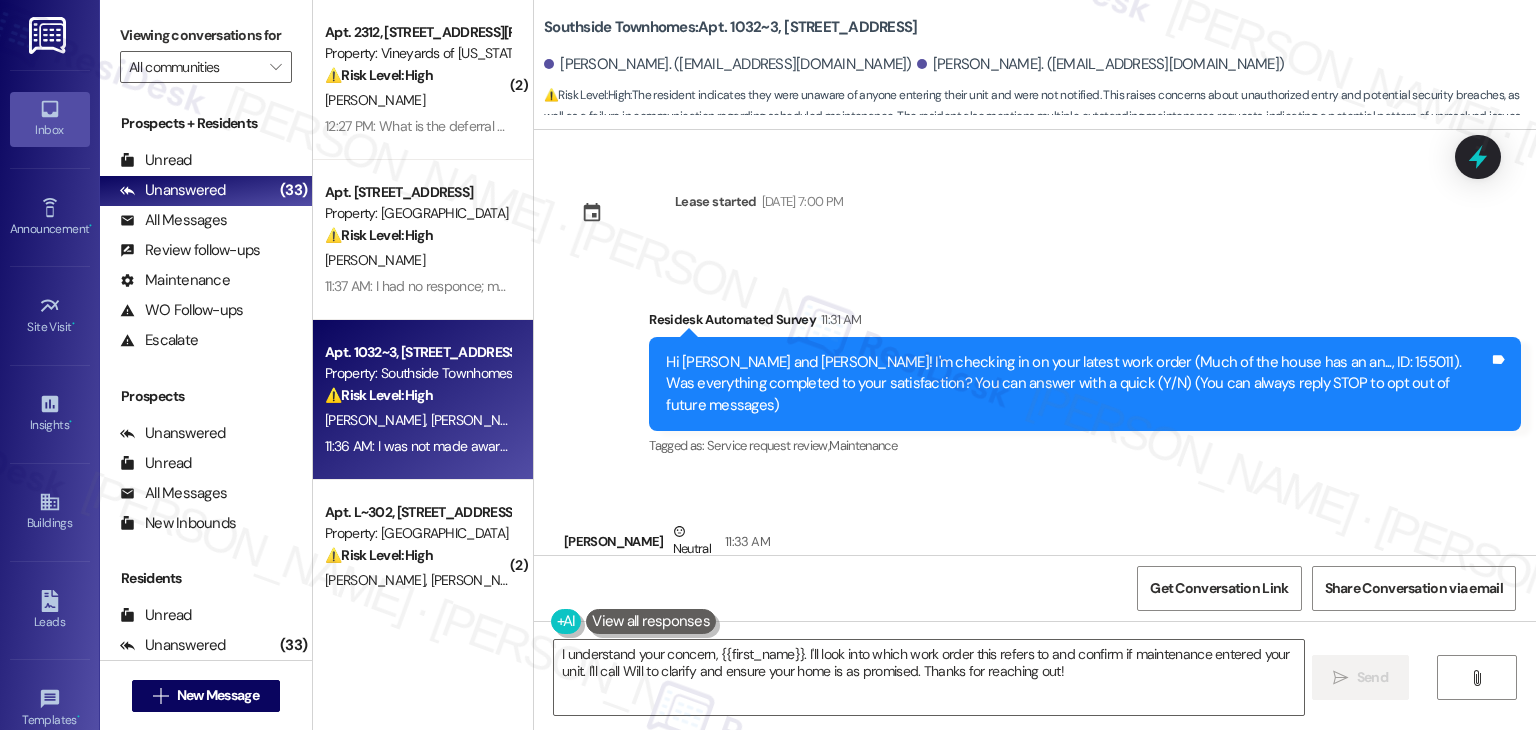 click on "Received via SMS [PERSON_NAME]   Neutral 11:33 AM Hi there. I wasn't aware that anyone had entered our unit. Tags and notes Tagged as:   Apartment entry Click to highlight conversations about Apartment entry Received via SMS [PERSON_NAME] Question   Neutral 11:36 AM I was not made aware either, by any sign or notification. Which order would this be in reference to, the bugs inside the home, the dryer vents being clogged, or the tires that were left outside our patio?
I am currently at work but please call Will to confirm and clarify- we are anxious to have our home in the condition it was promised to us as. Thank you for reaching out! Tags and notes Tagged as:   Pest control ,  Click to highlight conversations about Pest control Bad experience ,  Click to highlight conversations about Bad experience Call request ,  Click to highlight conversations about Call request [PERSON_NAME] ,  Click to highlight conversations about Bugs Maintenance request Click to highlight conversations about Maintenance request" at bounding box center (1035, 727) 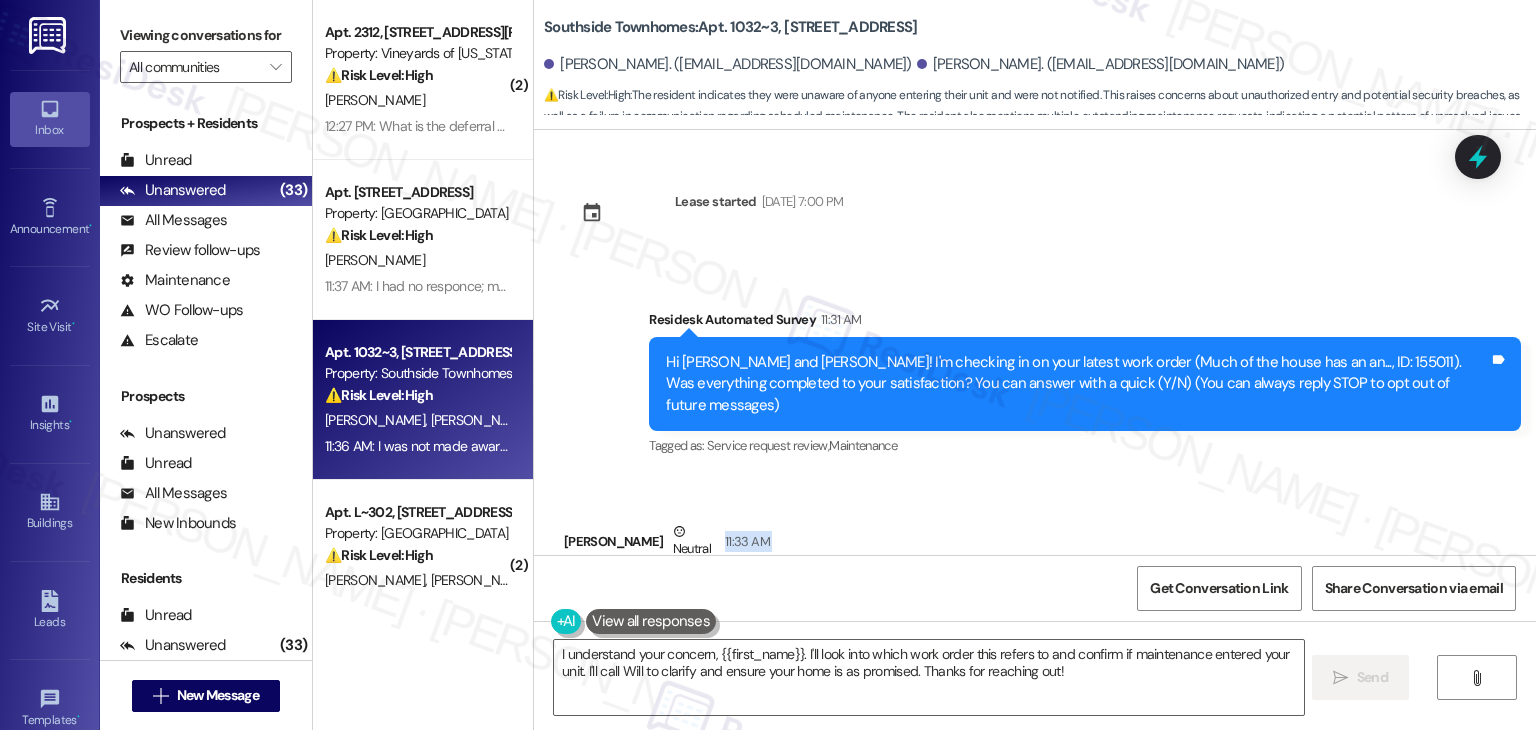 click on "Received via SMS [PERSON_NAME]   Neutral 11:33 AM Hi there. I wasn't aware that anyone had entered our unit. Tags and notes Tagged as:   Apartment entry Click to highlight conversations about Apartment entry Received via SMS [PERSON_NAME] Question   Neutral 11:36 AM I was not made aware either, by any sign or notification. Which order would this be in reference to, the bugs inside the home, the dryer vents being clogged, or the tires that were left outside our patio?
I am currently at work but please call Will to confirm and clarify- we are anxious to have our home in the condition it was promised to us as. Thank you for reaching out! Tags and notes Tagged as:   Pest control ,  Click to highlight conversations about Pest control Bad experience ,  Click to highlight conversations about Bad experience Call request ,  Click to highlight conversations about Call request [PERSON_NAME] ,  Click to highlight conversations about Bugs Maintenance request Click to highlight conversations about Maintenance request" at bounding box center [1035, 727] 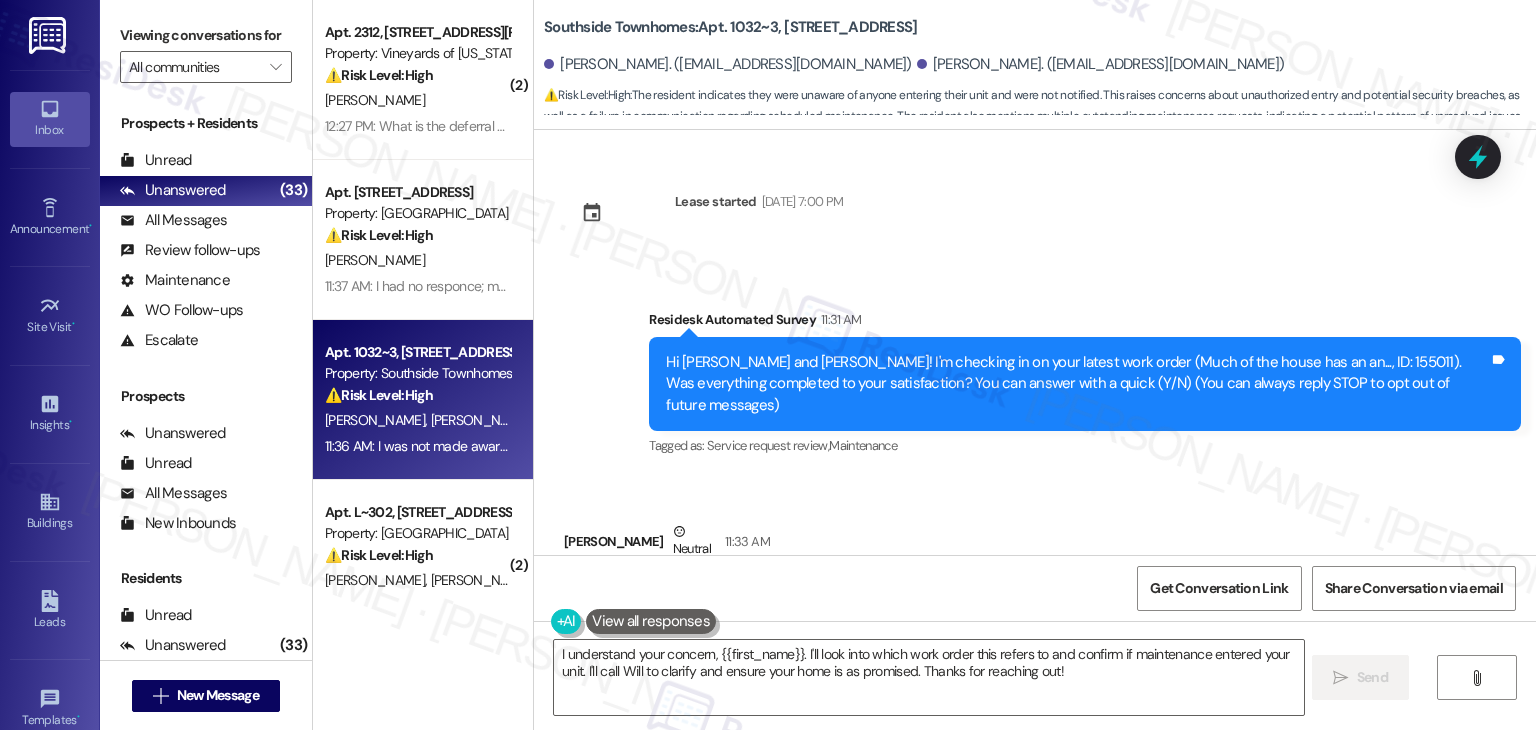 click on "Received via SMS [PERSON_NAME]   Neutral 11:33 AM Hi there. I wasn't aware that anyone had entered our unit. Tags and notes Tagged as:   Apartment entry Click to highlight conversations about Apartment entry Received via SMS [PERSON_NAME] Question   Neutral 11:36 AM I was not made aware either, by any sign or notification. Which order would this be in reference to, the bugs inside the home, the dryer vents being clogged, or the tires that were left outside our patio?
I am currently at work but please call Will to confirm and clarify- we are anxious to have our home in the condition it was promised to us as. Thank you for reaching out! Tags and notes Tagged as:   Pest control ,  Click to highlight conversations about Pest control Bad experience ,  Click to highlight conversations about Bad experience Call request ,  Click to highlight conversations about Call request [PERSON_NAME] ,  Click to highlight conversations about Bugs Maintenance request Click to highlight conversations about Maintenance request" at bounding box center [1035, 727] 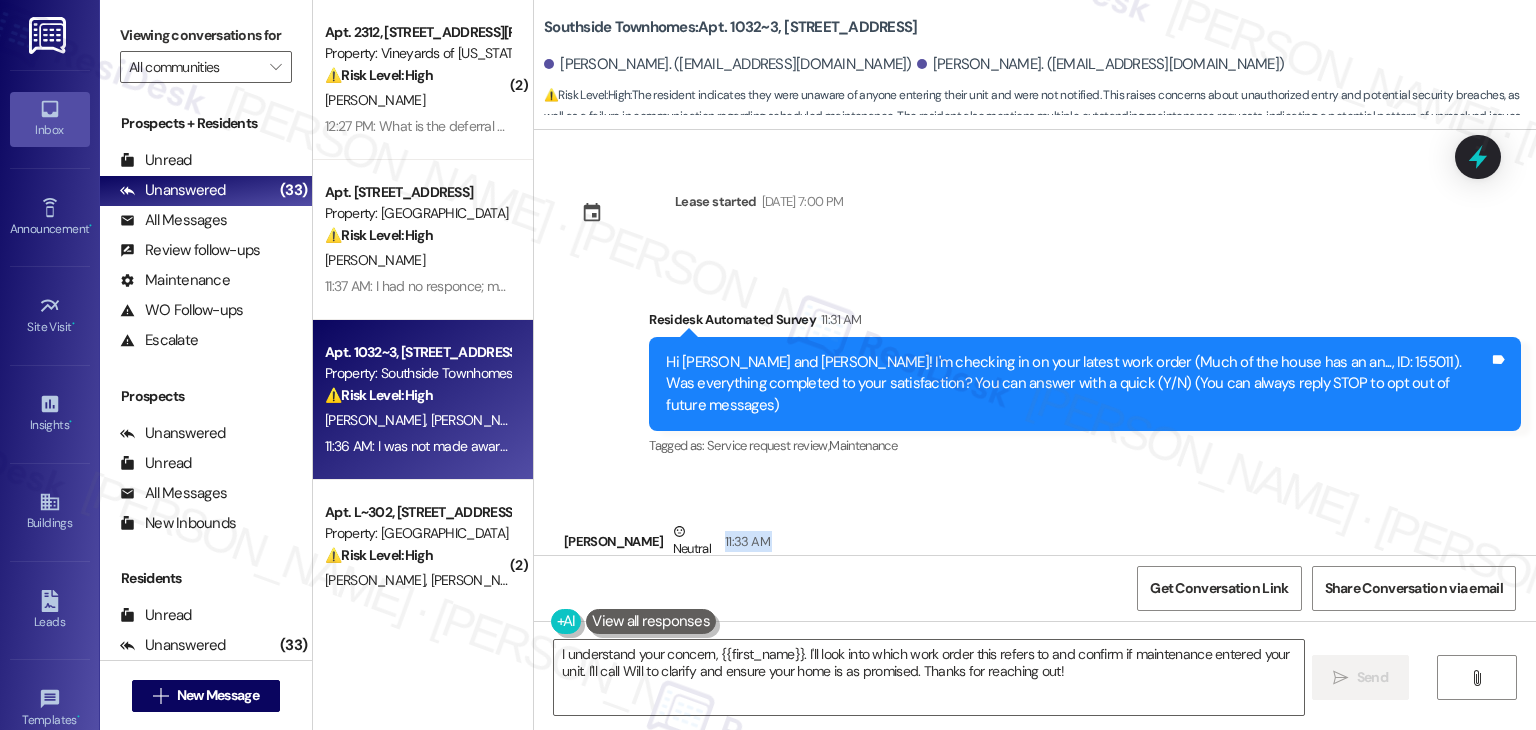 click on "Received via SMS [PERSON_NAME]   Neutral 11:33 AM Hi there. I wasn't aware that anyone had entered our unit. Tags and notes Tagged as:   Apartment entry Click to highlight conversations about Apartment entry Received via SMS [PERSON_NAME] Question   Neutral 11:36 AM I was not made aware either, by any sign or notification. Which order would this be in reference to, the bugs inside the home, the dryer vents being clogged, or the tires that were left outside our patio?
I am currently at work but please call Will to confirm and clarify- we are anxious to have our home in the condition it was promised to us as. Thank you for reaching out! Tags and notes Tagged as:   Pest control ,  Click to highlight conversations about Pest control Bad experience ,  Click to highlight conversations about Bad experience Call request ,  Click to highlight conversations about Call request [PERSON_NAME] ,  Click to highlight conversations about Bugs Maintenance request Click to highlight conversations about Maintenance request" at bounding box center (1035, 727) 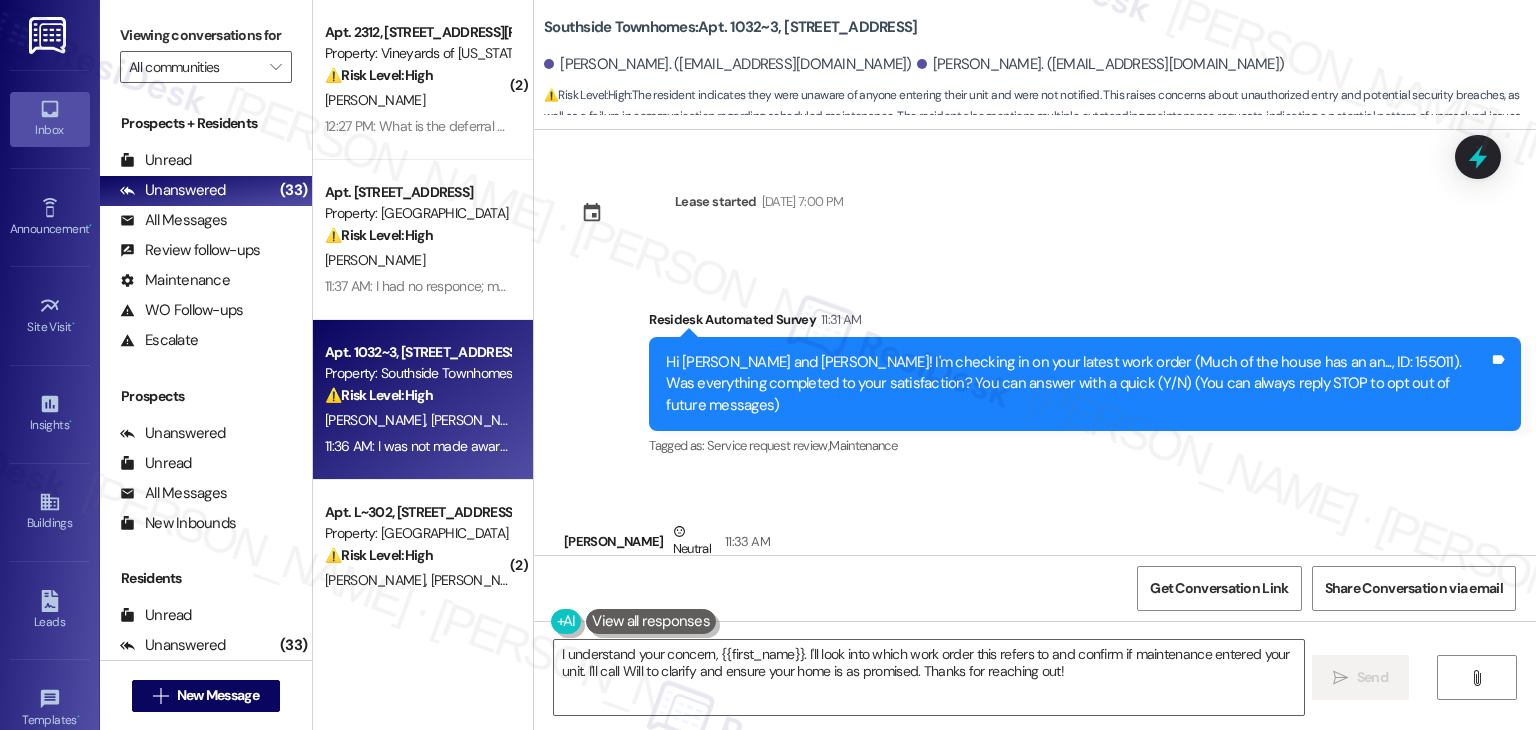 click on "Received via SMS [PERSON_NAME]   Neutral 11:33 AM Hi there. I wasn't aware that anyone had entered our unit. Tags and notes Tagged as:   Apartment entry Click to highlight conversations about Apartment entry Received via SMS [PERSON_NAME] Question   Neutral 11:36 AM I was not made aware either, by any sign or notification. Which order would this be in reference to, the bugs inside the home, the dryer vents being clogged, or the tires that were left outside our patio?
I am currently at work but please call Will to confirm and clarify- we are anxious to have our home in the condition it was promised to us as. Thank you for reaching out! Tags and notes Tagged as:   Pest control ,  Click to highlight conversations about Pest control Bad experience ,  Click to highlight conversations about Bad experience Call request ,  Click to highlight conversations about Call request [PERSON_NAME] ,  Click to highlight conversations about Bugs Maintenance request Click to highlight conversations about Maintenance request" at bounding box center [1035, 727] 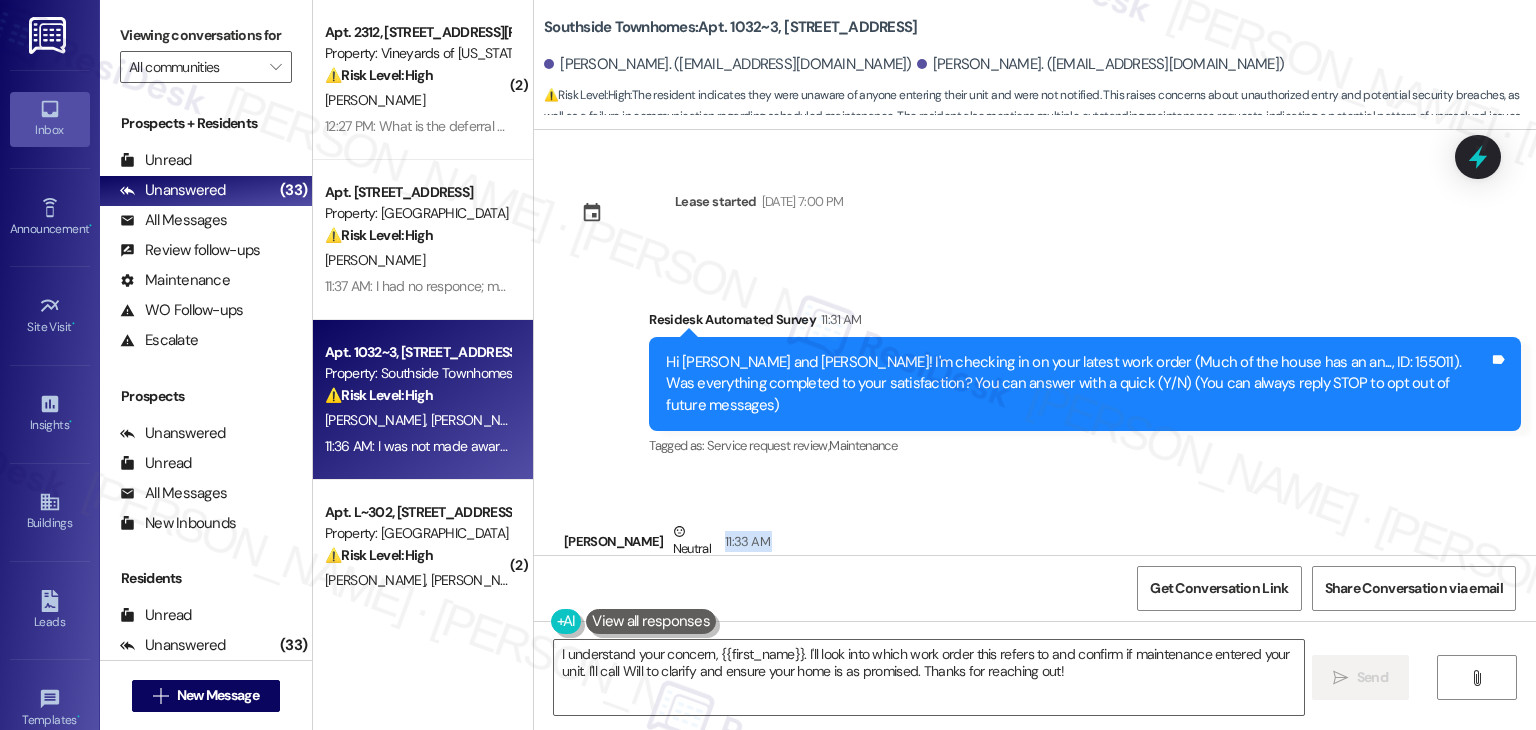 click on "Received via SMS [PERSON_NAME]   Neutral 11:33 AM Hi there. I wasn't aware that anyone had entered our unit. Tags and notes Tagged as:   Apartment entry Click to highlight conversations about Apartment entry Received via SMS [PERSON_NAME] Question   Neutral 11:36 AM I was not made aware either, by any sign or notification. Which order would this be in reference to, the bugs inside the home, the dryer vents being clogged, or the tires that were left outside our patio?
I am currently at work but please call Will to confirm and clarify- we are anxious to have our home in the condition it was promised to us as. Thank you for reaching out! Tags and notes Tagged as:   Pest control ,  Click to highlight conversations about Pest control Bad experience ,  Click to highlight conversations about Bad experience Call request ,  Click to highlight conversations about Call request [PERSON_NAME] ,  Click to highlight conversations about Bugs Maintenance request Click to highlight conversations about Maintenance request" at bounding box center (1035, 727) 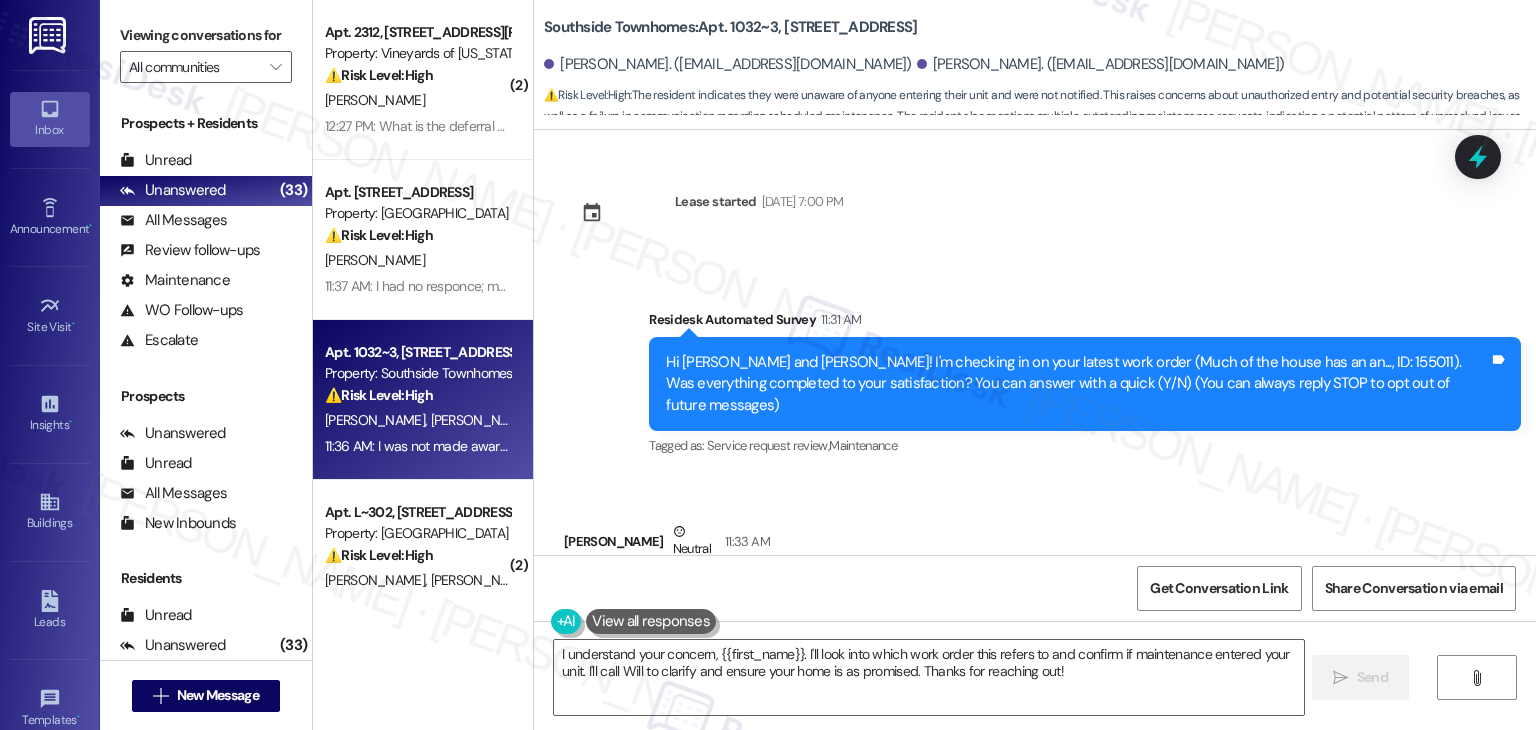 click on "Received via SMS [PERSON_NAME]   Neutral 11:33 AM Hi there. I wasn't aware that anyone had entered our unit. Tags and notes Tagged as:   Apartment entry Click to highlight conversations about Apartment entry Received via SMS [PERSON_NAME] Question   Neutral 11:36 AM I was not made aware either, by any sign or notification. Which order would this be in reference to, the bugs inside the home, the dryer vents being clogged, or the tires that were left outside our patio?
I am currently at work but please call Will to confirm and clarify- we are anxious to have our home in the condition it was promised to us as. Thank you for reaching out! Tags and notes Tagged as:   Pest control ,  Click to highlight conversations about Pest control Bad experience ,  Click to highlight conversations about Bad experience Call request ,  Click to highlight conversations about Call request [PERSON_NAME] ,  Click to highlight conversations about Bugs Maintenance request Click to highlight conversations about Maintenance request" at bounding box center (1035, 727) 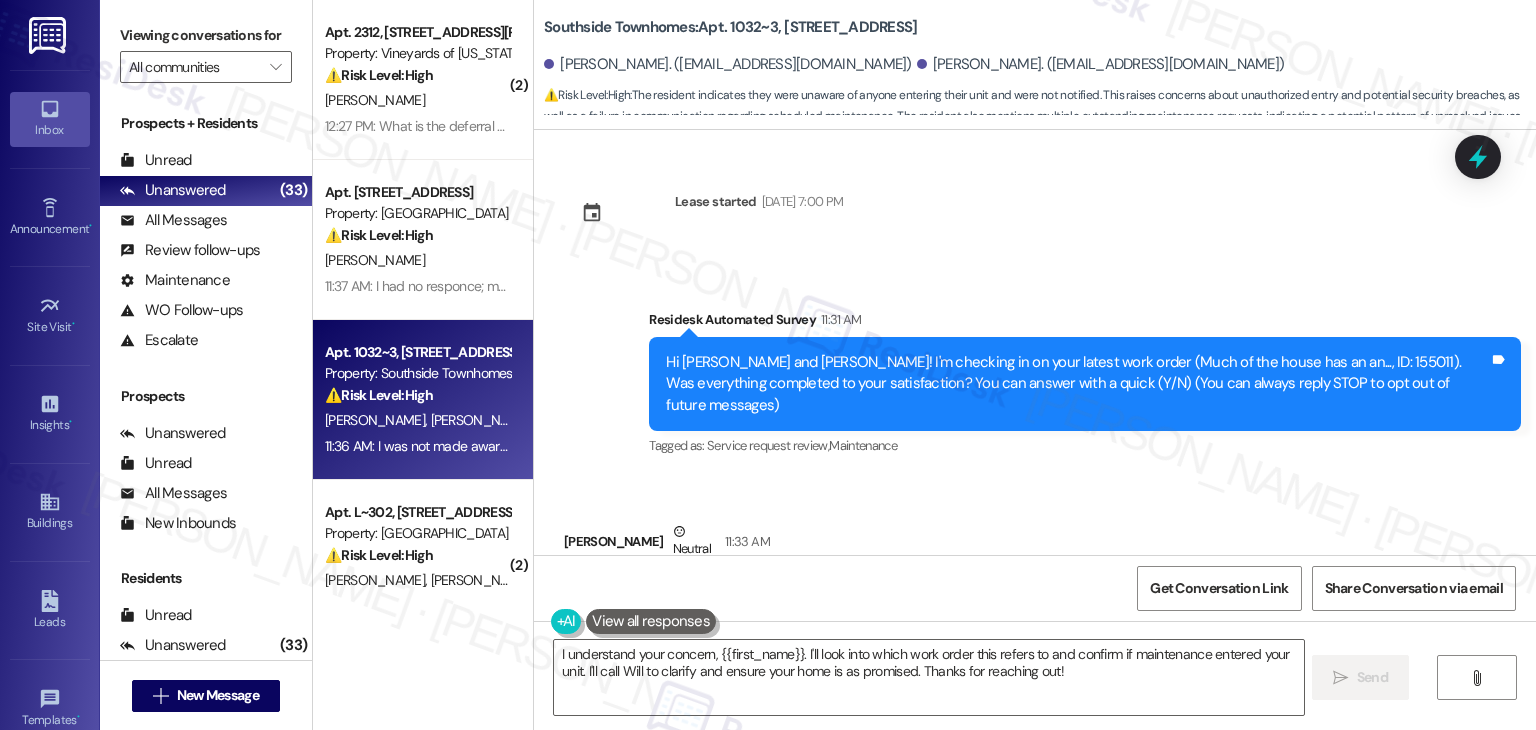 click on "Received via SMS [PERSON_NAME]   Neutral 11:33 AM Hi there. I wasn't aware that anyone had entered our unit. Tags and notes Tagged as:   Apartment entry Click to highlight conversations about Apartment entry Received via SMS [PERSON_NAME] Question   Neutral 11:36 AM I was not made aware either, by any sign or notification. Which order would this be in reference to, the bugs inside the home, the dryer vents being clogged, or the tires that were left outside our patio?
I am currently at work but please call Will to confirm and clarify- we are anxious to have our home in the condition it was promised to us as. Thank you for reaching out! Tags and notes Tagged as:   Pest control ,  Click to highlight conversations about Pest control Bad experience ,  Click to highlight conversations about Bad experience Call request ,  Click to highlight conversations about Call request [PERSON_NAME] ,  Click to highlight conversations about Bugs Maintenance request Click to highlight conversations about Maintenance request" at bounding box center [1035, 727] 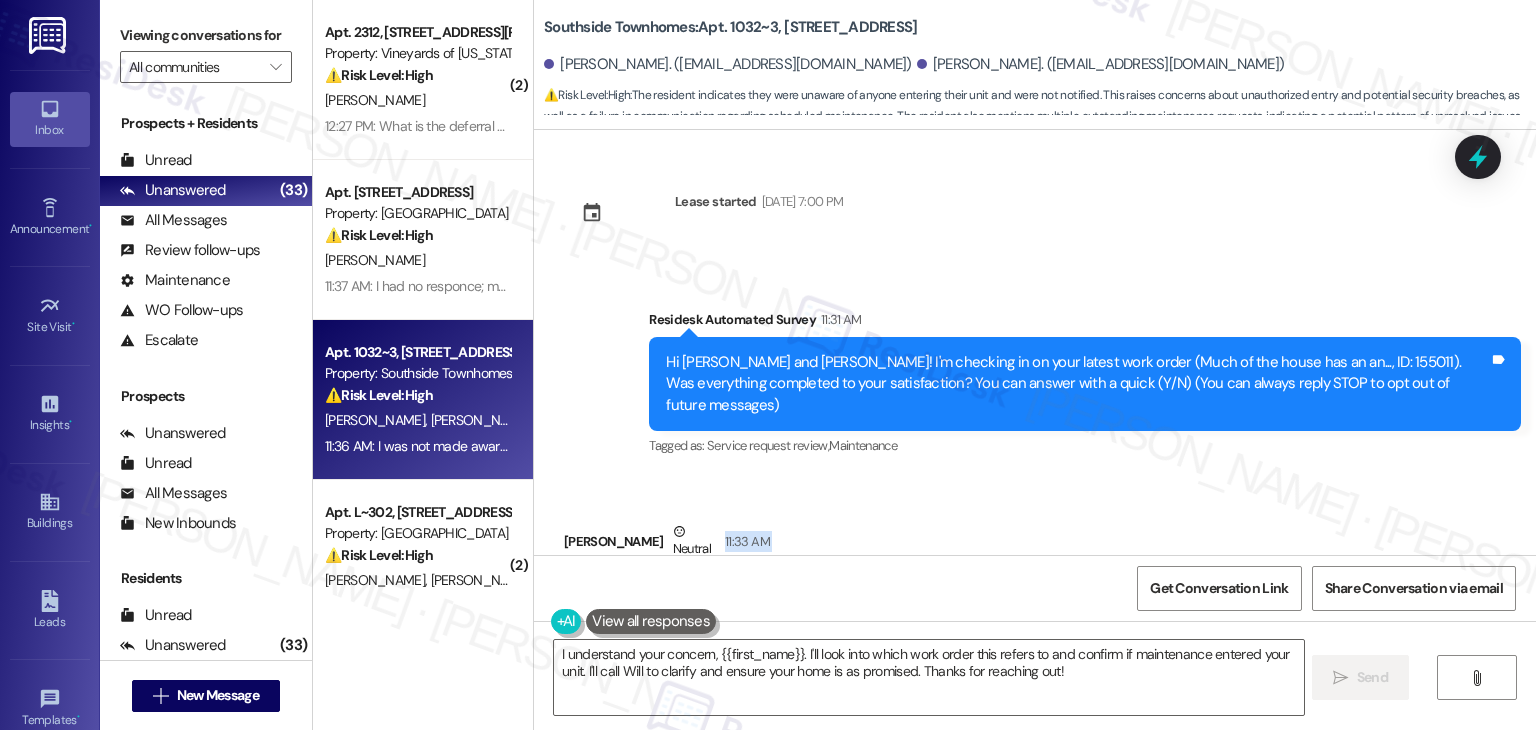 click on "Received via SMS [PERSON_NAME]   Neutral 11:33 AM Hi there. I wasn't aware that anyone had entered our unit. Tags and notes Tagged as:   Apartment entry Click to highlight conversations about Apartment entry Received via SMS [PERSON_NAME] Question   Neutral 11:36 AM I was not made aware either, by any sign or notification. Which order would this be in reference to, the bugs inside the home, the dryer vents being clogged, or the tires that were left outside our patio?
I am currently at work but please call Will to confirm and clarify- we are anxious to have our home in the condition it was promised to us as. Thank you for reaching out! Tags and notes Tagged as:   Pest control ,  Click to highlight conversations about Pest control Bad experience ,  Click to highlight conversations about Bad experience Call request ,  Click to highlight conversations about Call request [PERSON_NAME] ,  Click to highlight conversations about Bugs Maintenance request Click to highlight conversations about Maintenance request" at bounding box center (1035, 727) 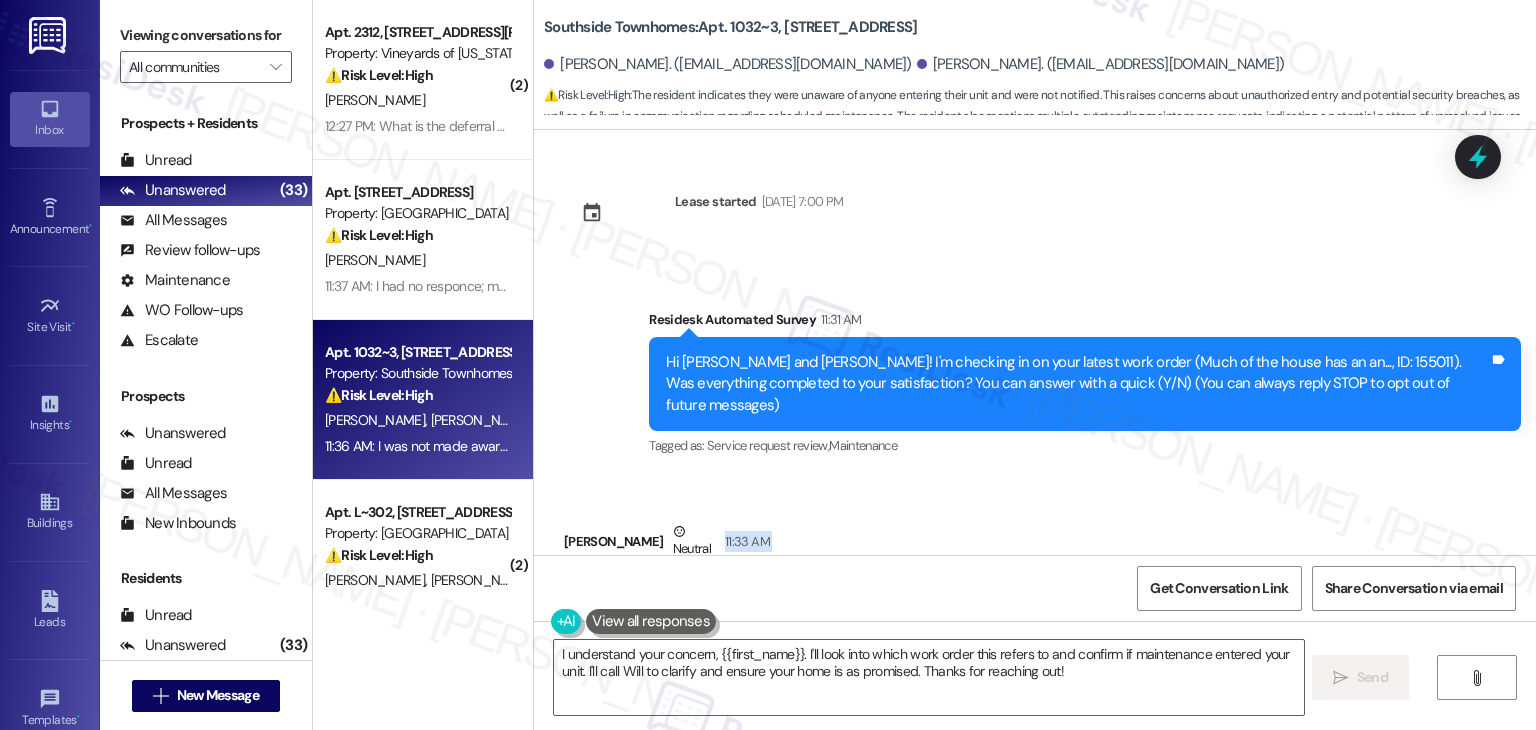 click on "Received via SMS [PERSON_NAME]   Neutral 11:33 AM Hi there. I wasn't aware that anyone had entered our unit. Tags and notes Tagged as:   Apartment entry Click to highlight conversations about Apartment entry Received via SMS [PERSON_NAME] Question   Neutral 11:36 AM I was not made aware either, by any sign or notification. Which order would this be in reference to, the bugs inside the home, the dryer vents being clogged, or the tires that were left outside our patio?
I am currently at work but please call Will to confirm and clarify- we are anxious to have our home in the condition it was promised to us as. Thank you for reaching out! Tags and notes Tagged as:   Pest control ,  Click to highlight conversations about Pest control Bad experience ,  Click to highlight conversations about Bad experience Call request ,  Click to highlight conversations about Call request [PERSON_NAME] ,  Click to highlight conversations about Bugs Maintenance request Click to highlight conversations about Maintenance request" at bounding box center [1035, 727] 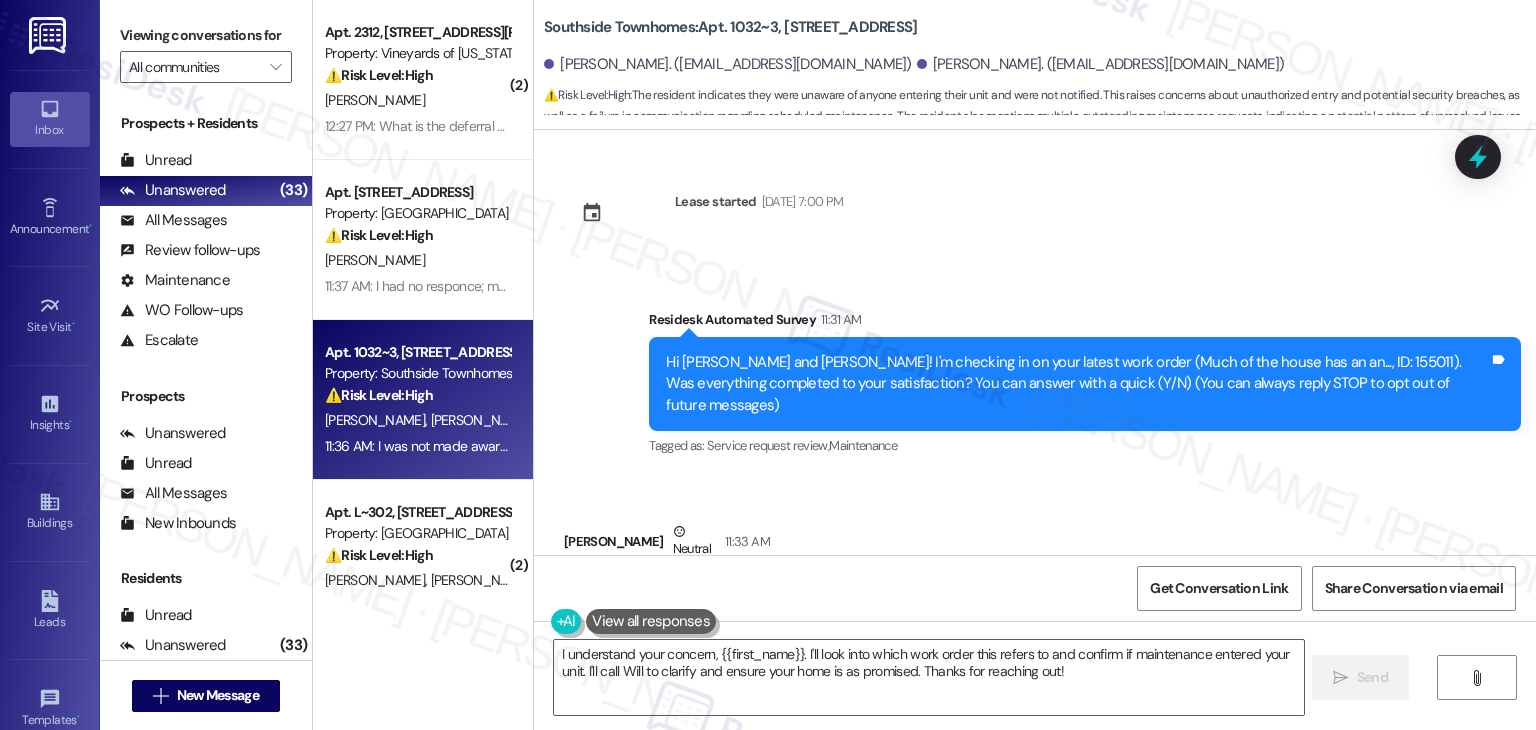 click on "Received via SMS [PERSON_NAME]   Neutral 11:33 AM Hi there. I wasn't aware that anyone had entered our unit. Tags and notes Tagged as:   Apartment entry Click to highlight conversations about Apartment entry Received via SMS [PERSON_NAME] Question   Neutral 11:36 AM I was not made aware either, by any sign or notification. Which order would this be in reference to, the bugs inside the home, the dryer vents being clogged, or the tires that were left outside our patio?
I am currently at work but please call Will to confirm and clarify- we are anxious to have our home in the condition it was promised to us as. Thank you for reaching out! Tags and notes Tagged as:   Pest control ,  Click to highlight conversations about Pest control Bad experience ,  Click to highlight conversations about Bad experience Call request ,  Click to highlight conversations about Call request [PERSON_NAME] ,  Click to highlight conversations about Bugs Maintenance request Click to highlight conversations about Maintenance request" at bounding box center (1035, 727) 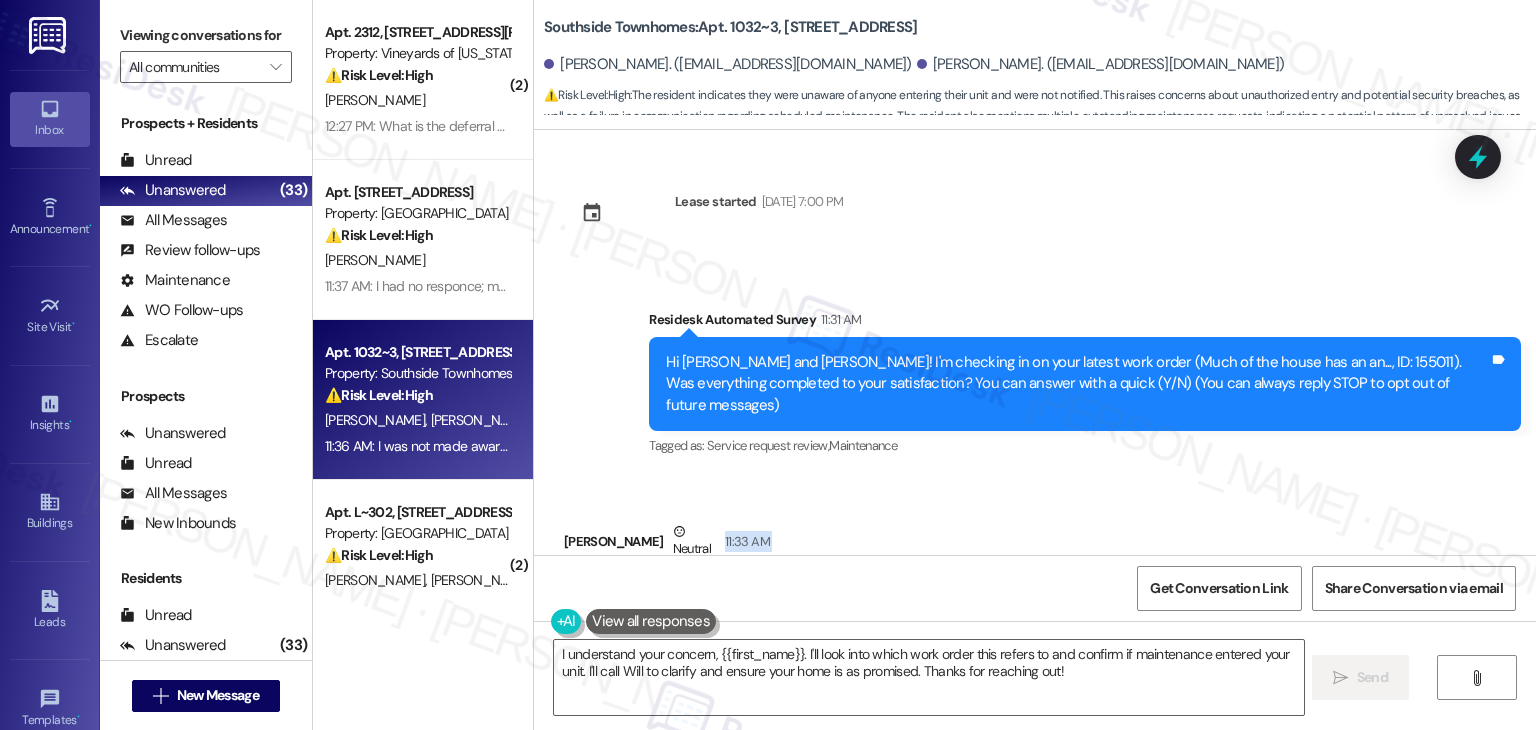 click on "Received via SMS [PERSON_NAME]   Neutral 11:33 AM Hi there. I wasn't aware that anyone had entered our unit. Tags and notes Tagged as:   Apartment entry Click to highlight conversations about Apartment entry Received via SMS [PERSON_NAME] Question   Neutral 11:36 AM I was not made aware either, by any sign or notification. Which order would this be in reference to, the bugs inside the home, the dryer vents being clogged, or the tires that were left outside our patio?
I am currently at work but please call Will to confirm and clarify- we are anxious to have our home in the condition it was promised to us as. Thank you for reaching out! Tags and notes Tagged as:   Pest control ,  Click to highlight conversations about Pest control Bad experience ,  Click to highlight conversations about Bad experience Call request ,  Click to highlight conversations about Call request [PERSON_NAME] ,  Click to highlight conversations about Bugs Maintenance request Click to highlight conversations about Maintenance request" at bounding box center (1035, 727) 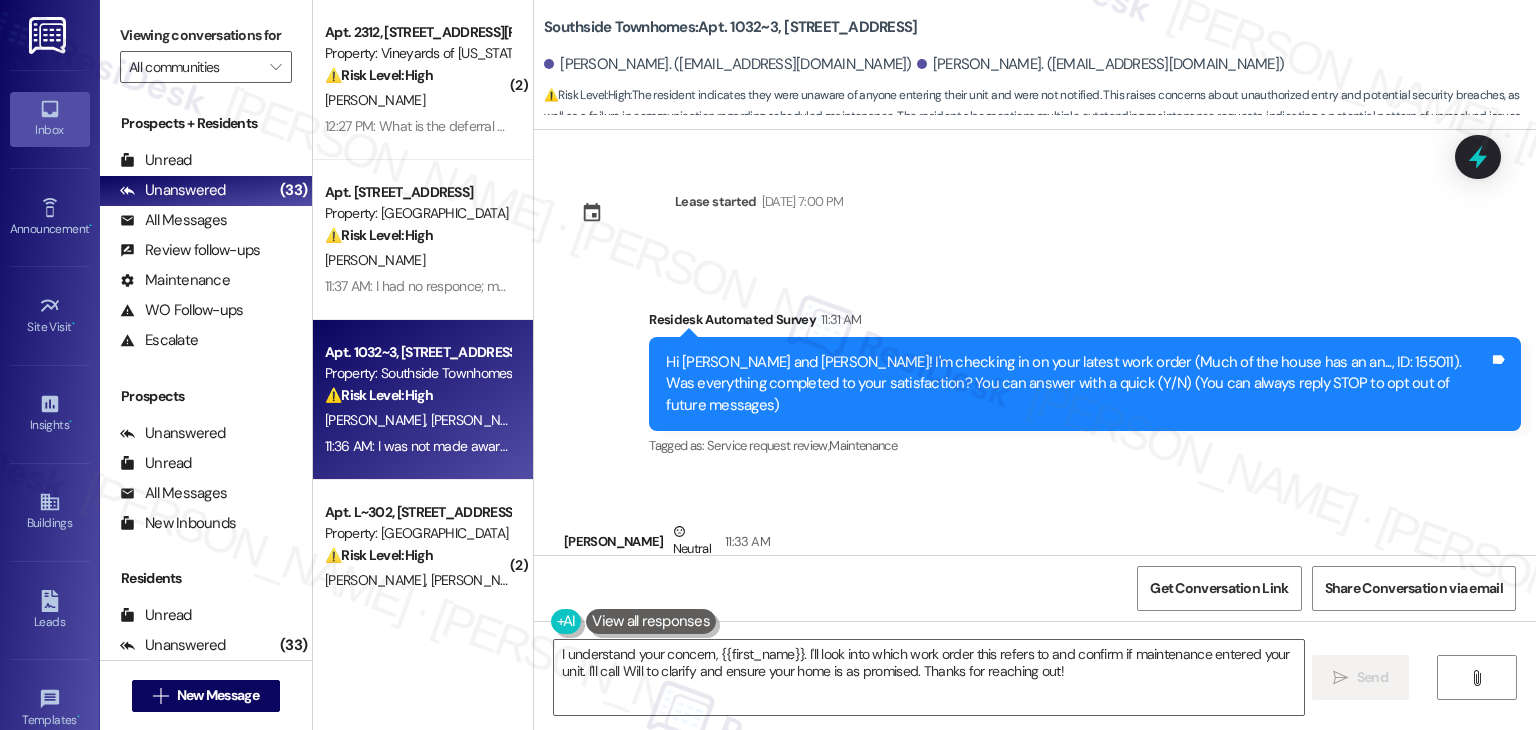 click on "Received via SMS [PERSON_NAME]   Neutral 11:33 AM Hi there. I wasn't aware that anyone had entered our unit. Tags and notes Tagged as:   Apartment entry Click to highlight conversations about Apartment entry Received via SMS [PERSON_NAME] Question   Neutral 11:36 AM I was not made aware either, by any sign or notification. Which order would this be in reference to, the bugs inside the home, the dryer vents being clogged, or the tires that were left outside our patio?
I am currently at work but please call Will to confirm and clarify- we are anxious to have our home in the condition it was promised to us as. Thank you for reaching out! Tags and notes Tagged as:   Pest control ,  Click to highlight conversations about Pest control Bad experience ,  Click to highlight conversations about Bad experience Call request ,  Click to highlight conversations about Call request [PERSON_NAME] ,  Click to highlight conversations about Bugs Maintenance request Click to highlight conversations about Maintenance request" at bounding box center (1035, 727) 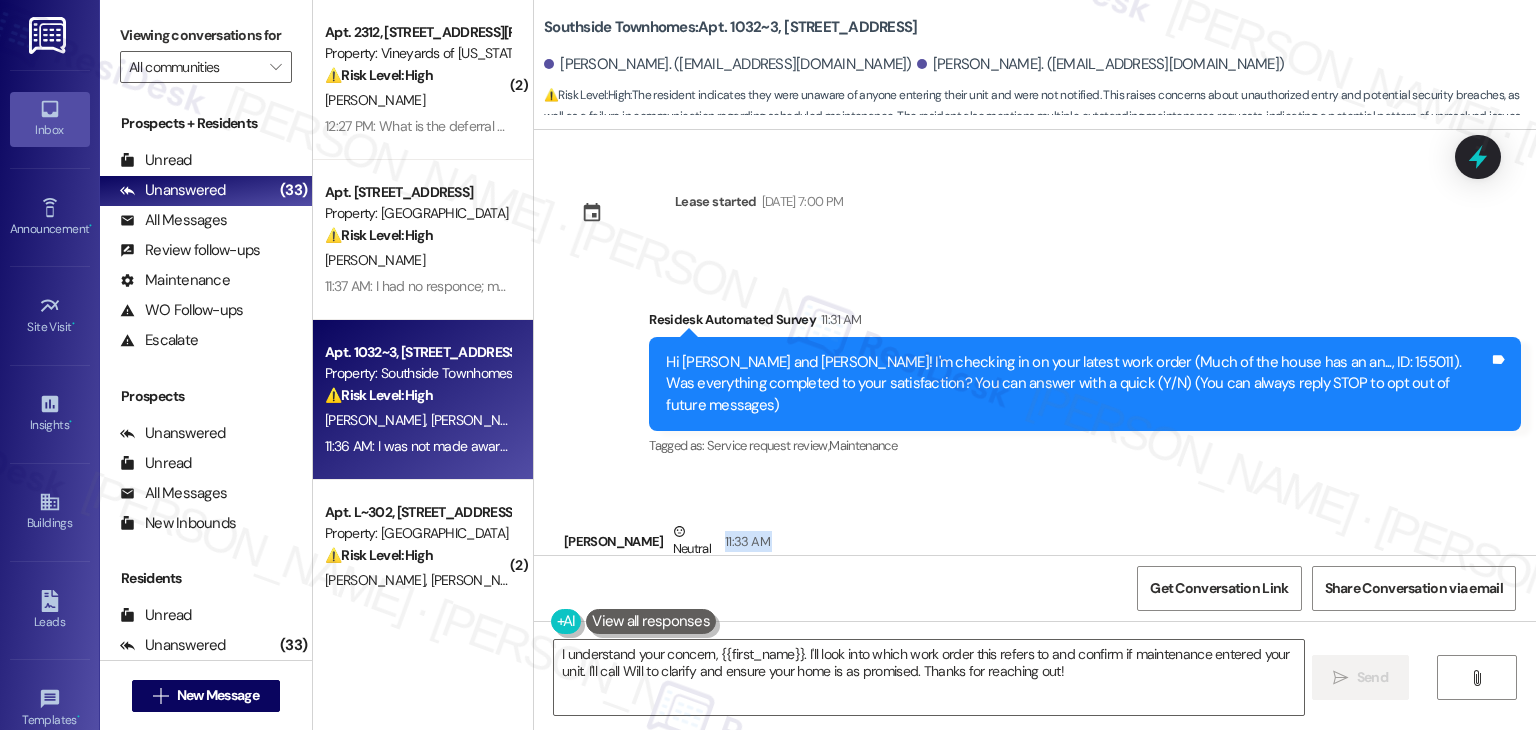 click on "Received via SMS [PERSON_NAME]   Neutral 11:33 AM Hi there. I wasn't aware that anyone had entered our unit. Tags and notes Tagged as:   Apartment entry Click to highlight conversations about Apartment entry Received via SMS [PERSON_NAME] Question   Neutral 11:36 AM I was not made aware either, by any sign or notification. Which order would this be in reference to, the bugs inside the home, the dryer vents being clogged, or the tires that were left outside our patio?
I am currently at work but please call Will to confirm and clarify- we are anxious to have our home in the condition it was promised to us as. Thank you for reaching out! Tags and notes Tagged as:   Pest control ,  Click to highlight conversations about Pest control Bad experience ,  Click to highlight conversations about Bad experience Call request ,  Click to highlight conversations about Call request [PERSON_NAME] ,  Click to highlight conversations about Bugs Maintenance request Click to highlight conversations about Maintenance request" at bounding box center (1035, 727) 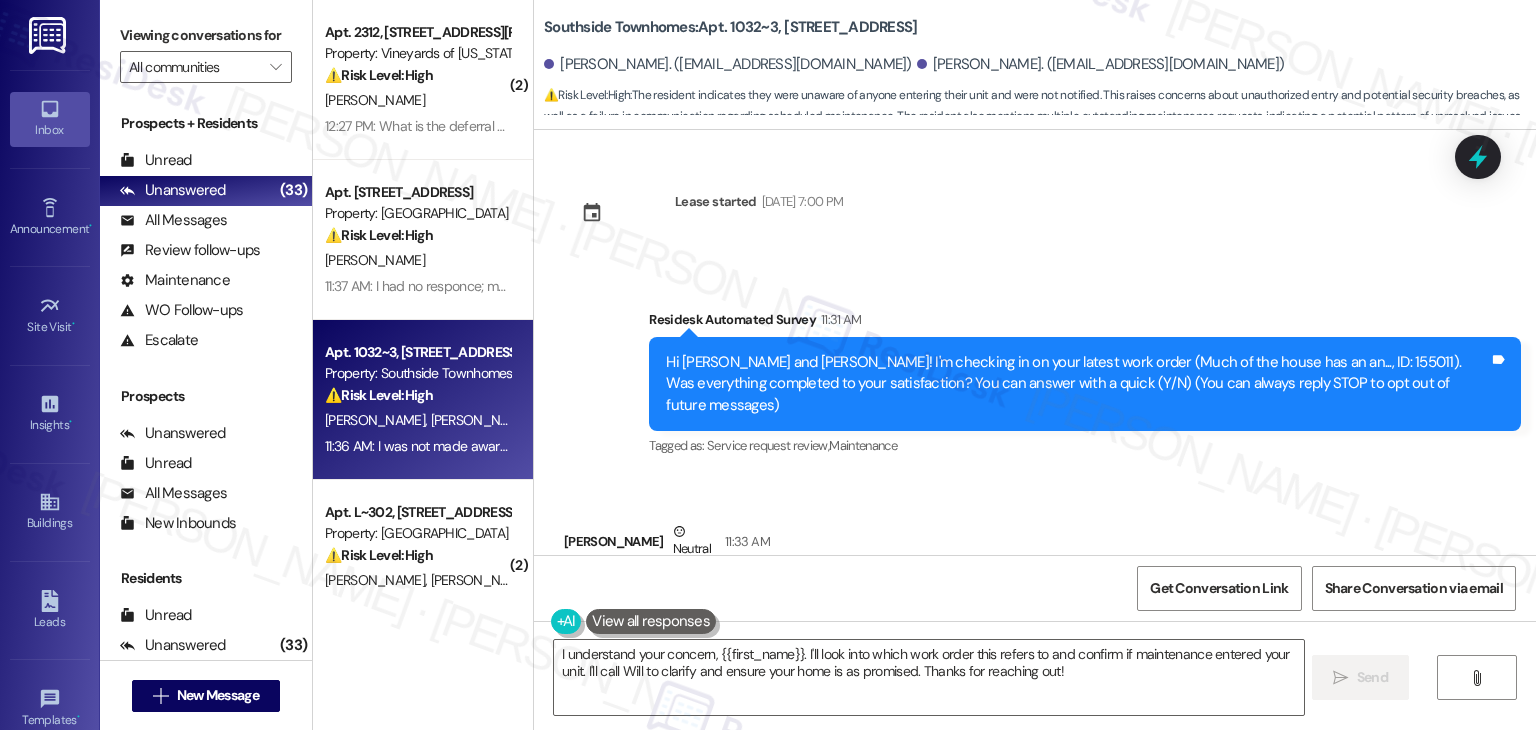 click on "Received via SMS [PERSON_NAME]   Neutral 11:33 AM Hi there. I wasn't aware that anyone had entered our unit. Tags and notes Tagged as:   Apartment entry Click to highlight conversations about Apartment entry Received via SMS [PERSON_NAME] Question   Neutral 11:36 AM I was not made aware either, by any sign or notification. Which order would this be in reference to, the bugs inside the home, the dryer vents being clogged, or the tires that were left outside our patio?
I am currently at work but please call Will to confirm and clarify- we are anxious to have our home in the condition it was promised to us as. Thank you for reaching out! Tags and notes Tagged as:   Pest control ,  Click to highlight conversations about Pest control Bad experience ,  Click to highlight conversations about Bad experience Call request ,  Click to highlight conversations about Call request [PERSON_NAME] ,  Click to highlight conversations about Bugs Maintenance request Click to highlight conversations about Maintenance request" at bounding box center (1035, 727) 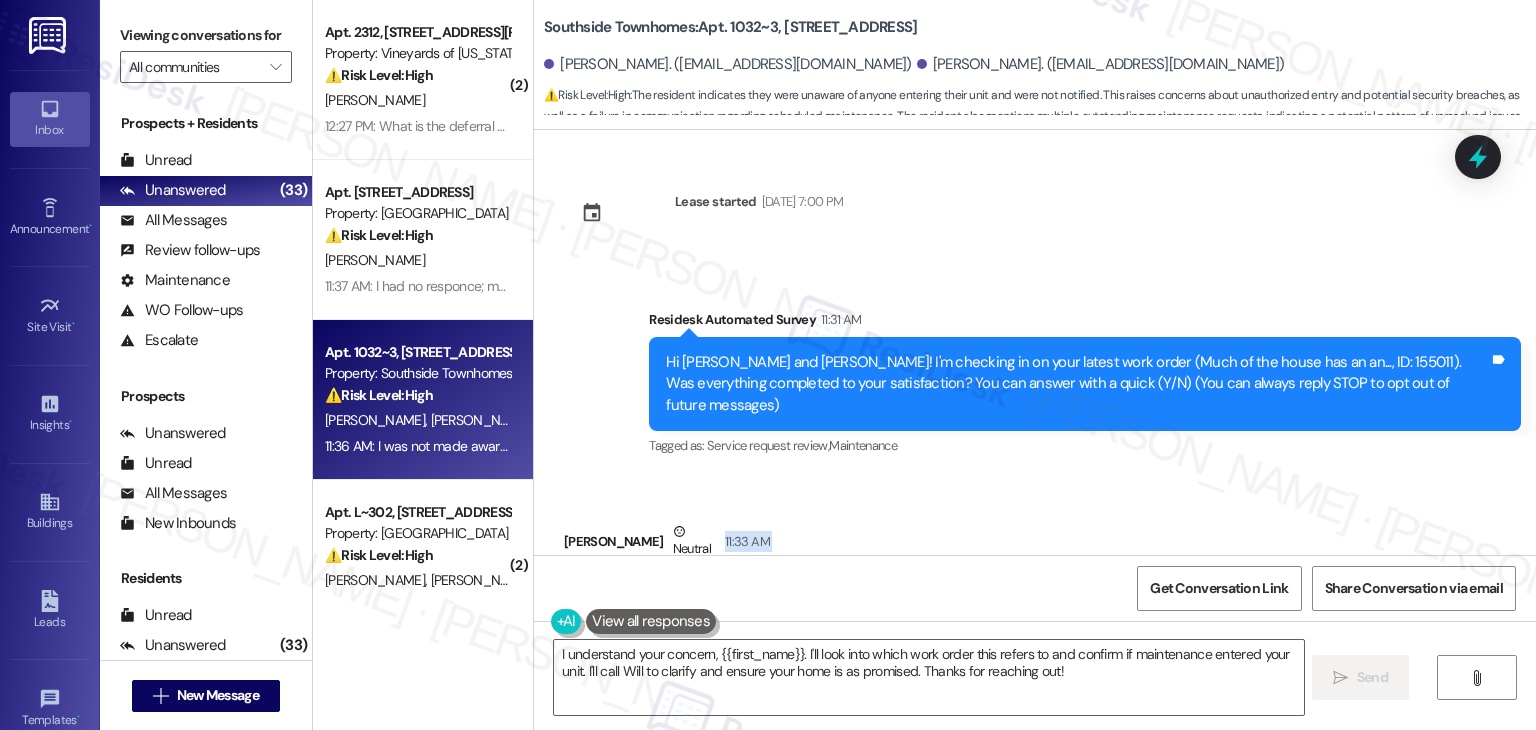 click on "Received via SMS [PERSON_NAME]   Neutral 11:33 AM Hi there. I wasn't aware that anyone had entered our unit. Tags and notes Tagged as:   Apartment entry Click to highlight conversations about Apartment entry Received via SMS [PERSON_NAME] Question   Neutral 11:36 AM I was not made aware either, by any sign or notification. Which order would this be in reference to, the bugs inside the home, the dryer vents being clogged, or the tires that were left outside our patio?
I am currently at work but please call Will to confirm and clarify- we are anxious to have our home in the condition it was promised to us as. Thank you for reaching out! Tags and notes Tagged as:   Pest control ,  Click to highlight conversations about Pest control Bad experience ,  Click to highlight conversations about Bad experience Call request ,  Click to highlight conversations about Call request [PERSON_NAME] ,  Click to highlight conversations about Bugs Maintenance request Click to highlight conversations about Maintenance request" at bounding box center (1035, 727) 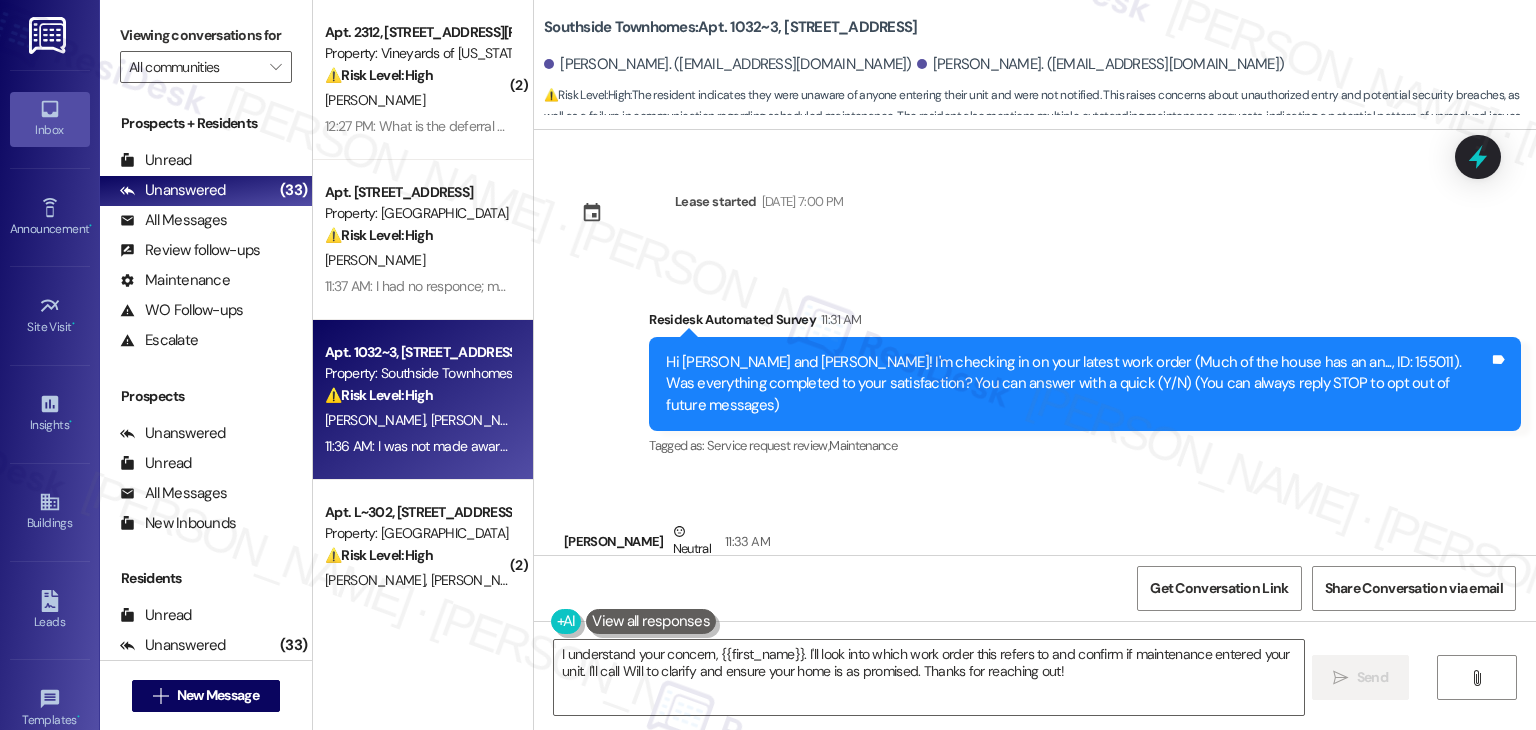 click on "Received via SMS [PERSON_NAME]   Neutral 11:33 AM Hi there. I wasn't aware that anyone had entered our unit. Tags and notes Tagged as:   Apartment entry Click to highlight conversations about Apartment entry Received via SMS [PERSON_NAME] Question   Neutral 11:36 AM I was not made aware either, by any sign or notification. Which order would this be in reference to, the bugs inside the home, the dryer vents being clogged, or the tires that were left outside our patio?
I am currently at work but please call Will to confirm and clarify- we are anxious to have our home in the condition it was promised to us as. Thank you for reaching out! Tags and notes Tagged as:   Pest control ,  Click to highlight conversations about Pest control Bad experience ,  Click to highlight conversations about Bad experience Call request ,  Click to highlight conversations about Call request [PERSON_NAME] ,  Click to highlight conversations about Bugs Maintenance request Click to highlight conversations about Maintenance request" at bounding box center (1035, 727) 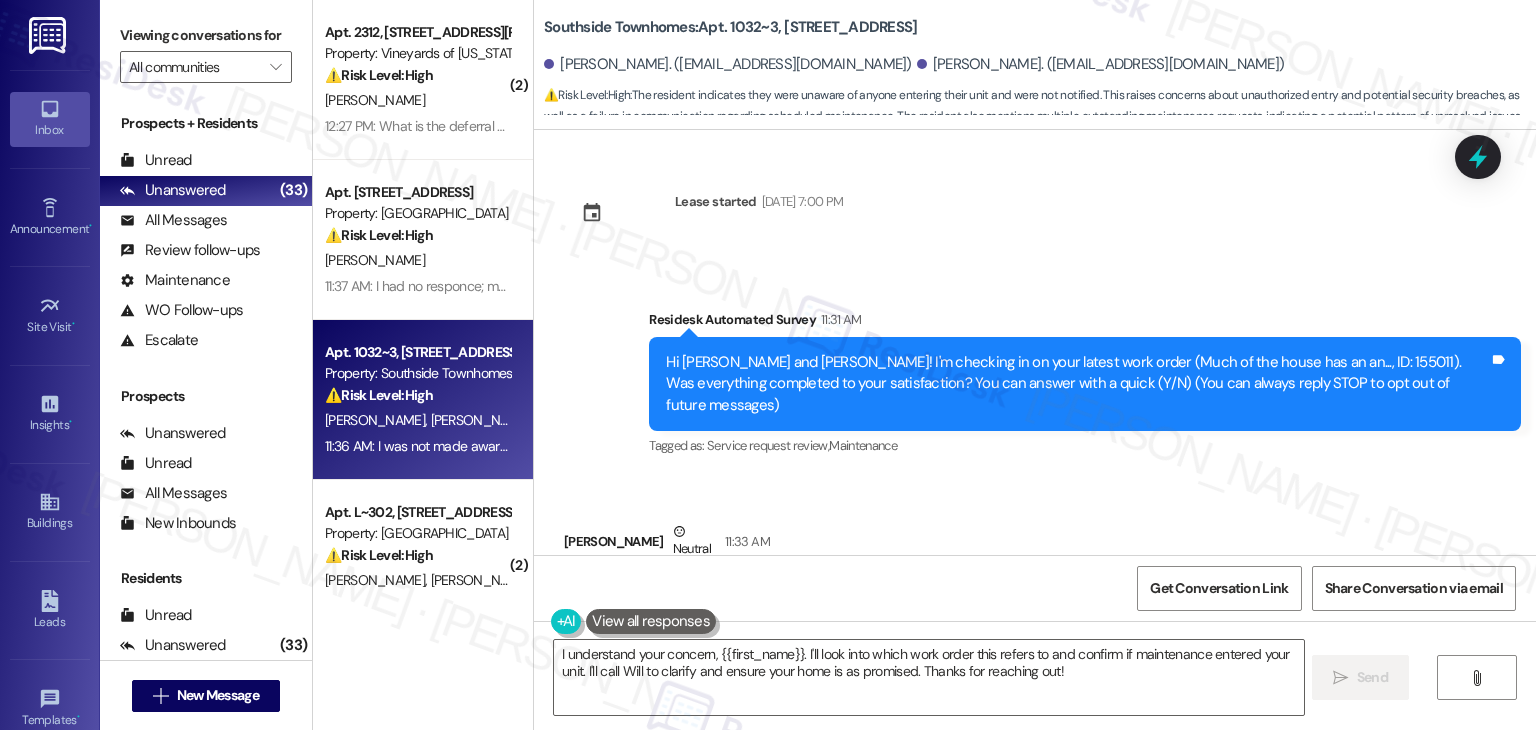 click on "Received via SMS [PERSON_NAME]   Neutral 11:33 AM Hi there. I wasn't aware that anyone had entered our unit. Tags and notes Tagged as:   Apartment entry Click to highlight conversations about Apartment entry Received via SMS [PERSON_NAME] Question   Neutral 11:36 AM I was not made aware either, by any sign or notification. Which order would this be in reference to, the bugs inside the home, the dryer vents being clogged, or the tires that were left outside our patio?
I am currently at work but please call Will to confirm and clarify- we are anxious to have our home in the condition it was promised to us as. Thank you for reaching out! Tags and notes Tagged as:   Pest control ,  Click to highlight conversations about Pest control Bad experience ,  Click to highlight conversations about Bad experience Call request ,  Click to highlight conversations about Call request [PERSON_NAME] ,  Click to highlight conversations about Bugs Maintenance request Click to highlight conversations about Maintenance request" at bounding box center (1035, 727) 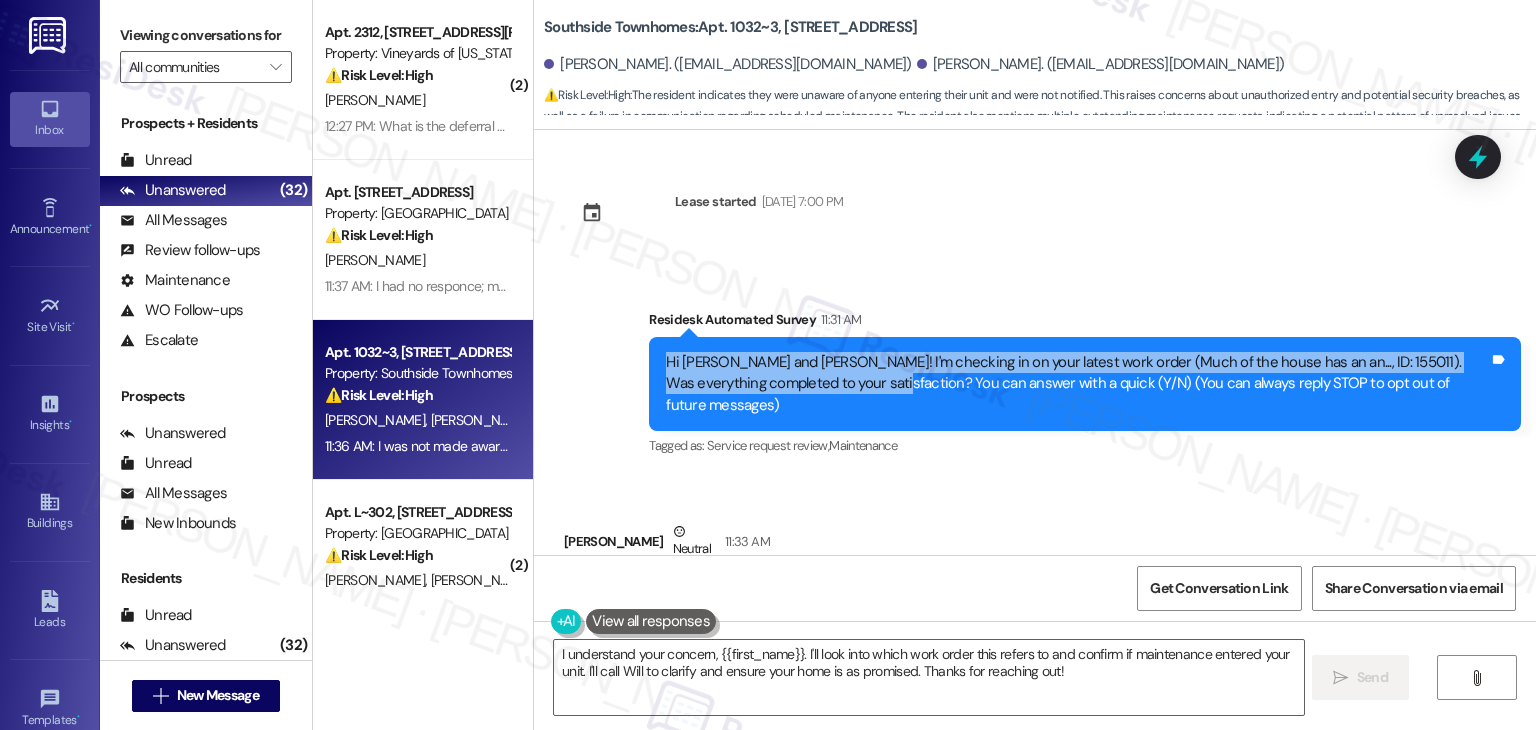 drag, startPoint x: 856, startPoint y: 389, endPoint x: 628, endPoint y: 357, distance: 230.23466 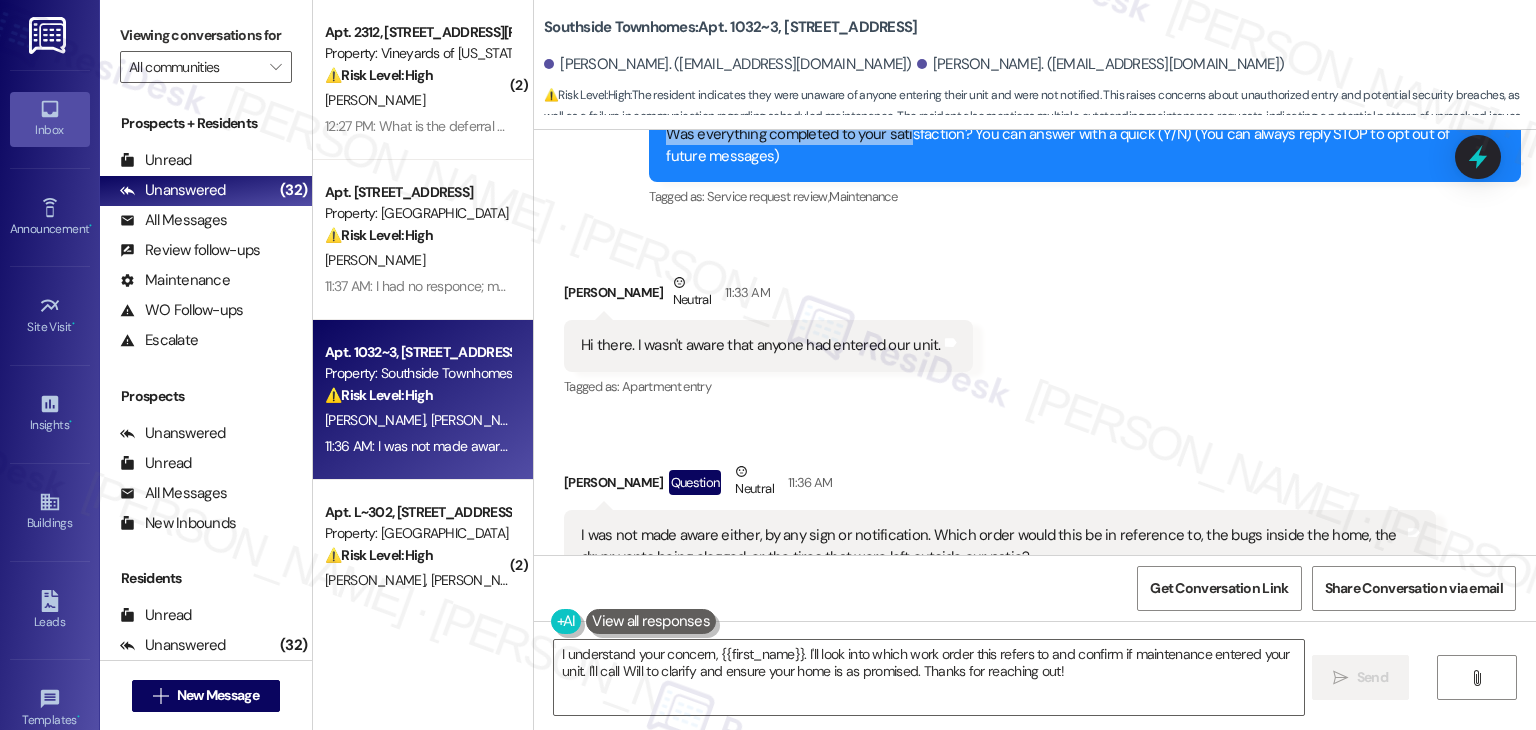 scroll, scrollTop: 300, scrollLeft: 0, axis: vertical 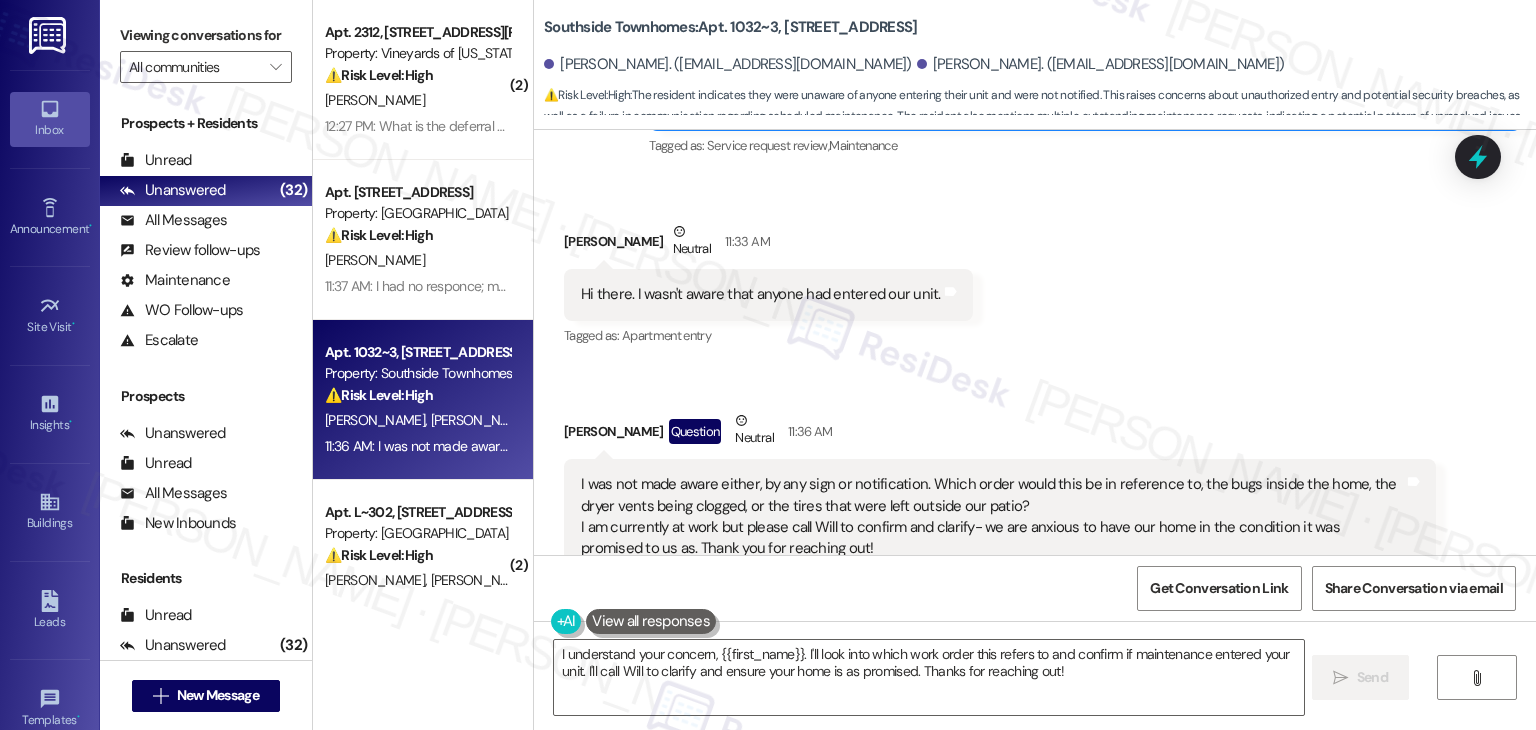 click on "Hi there. I wasn't aware that anyone had entered our unit." at bounding box center [761, 294] 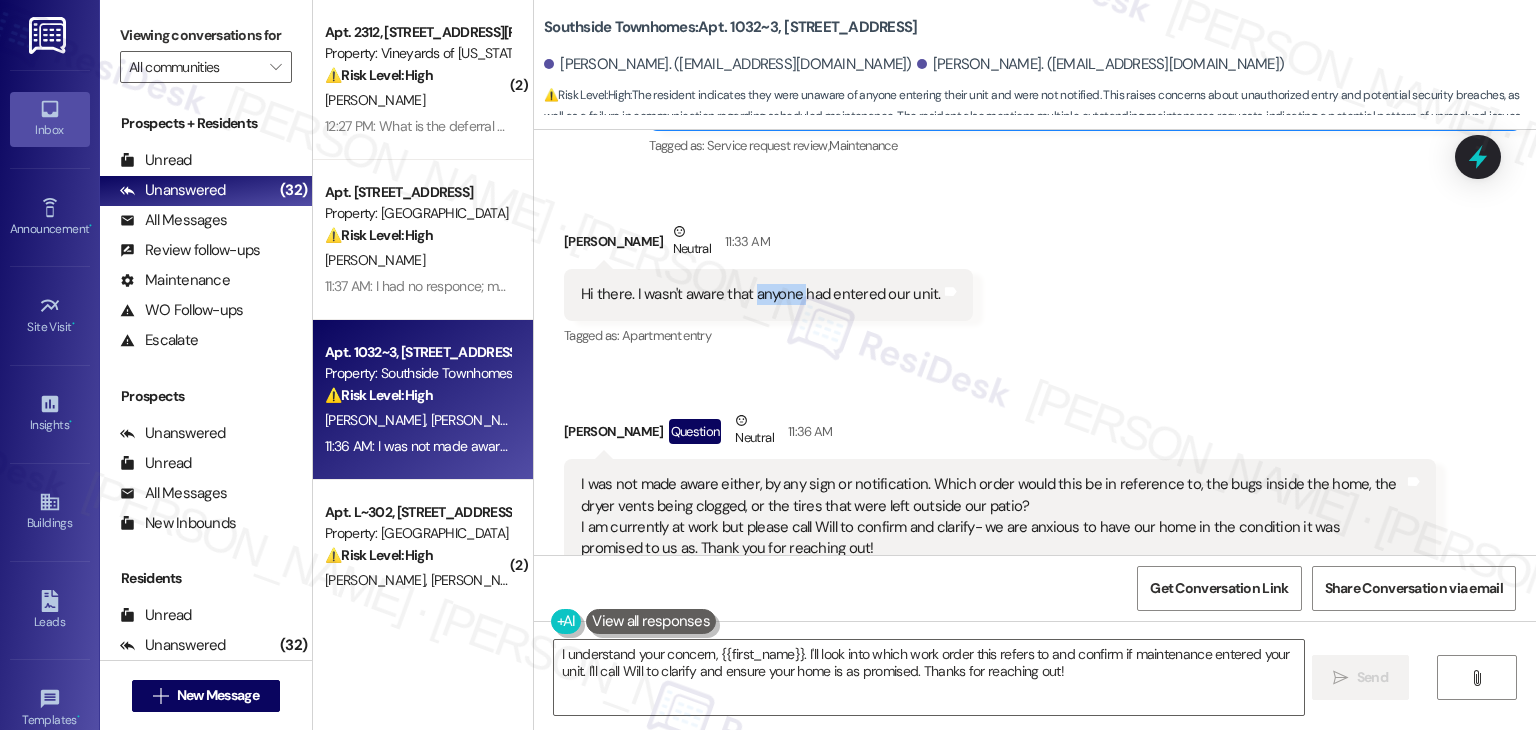 click on "Hi there. I wasn't aware that anyone had entered our unit." at bounding box center [761, 294] 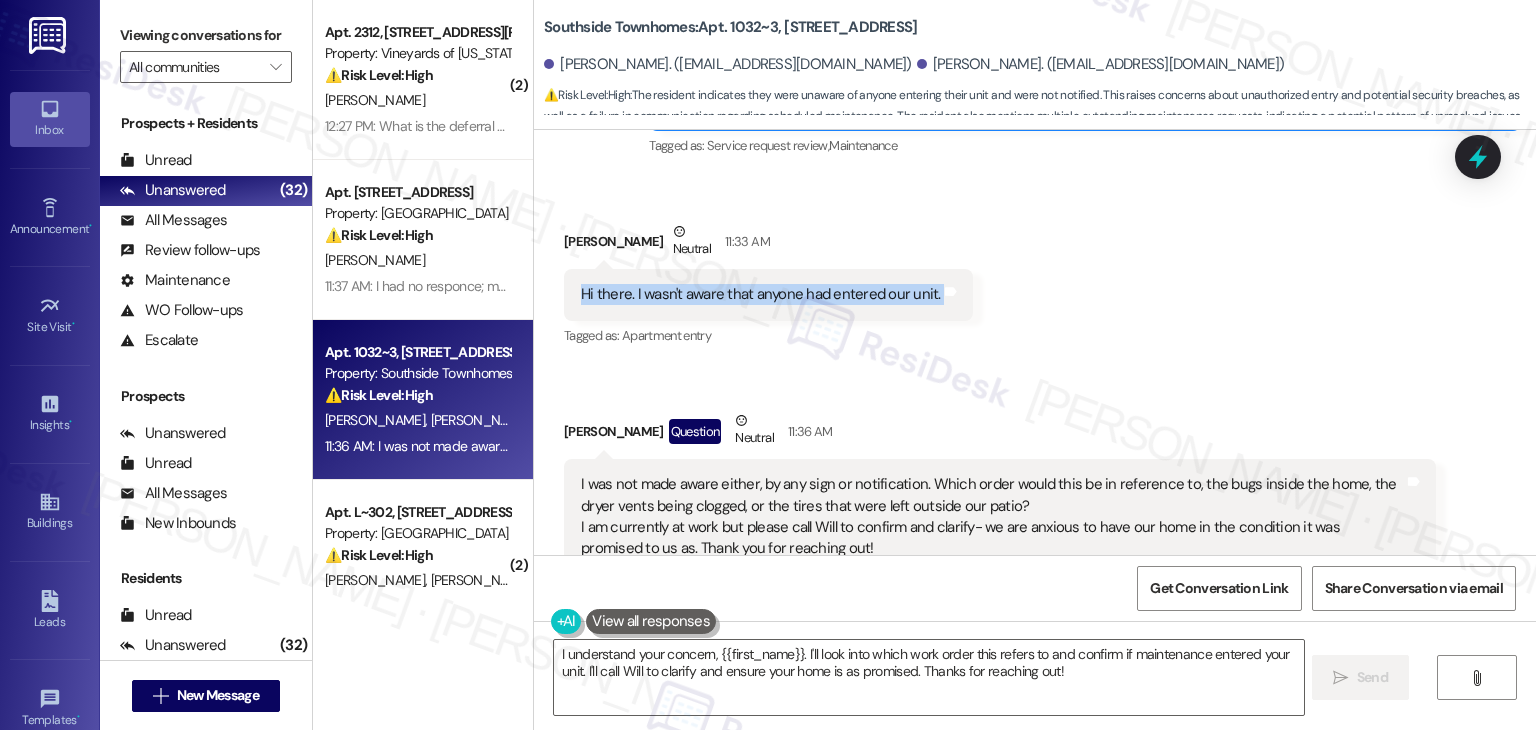 click on "Hi there. I wasn't aware that anyone had entered our unit." at bounding box center (761, 294) 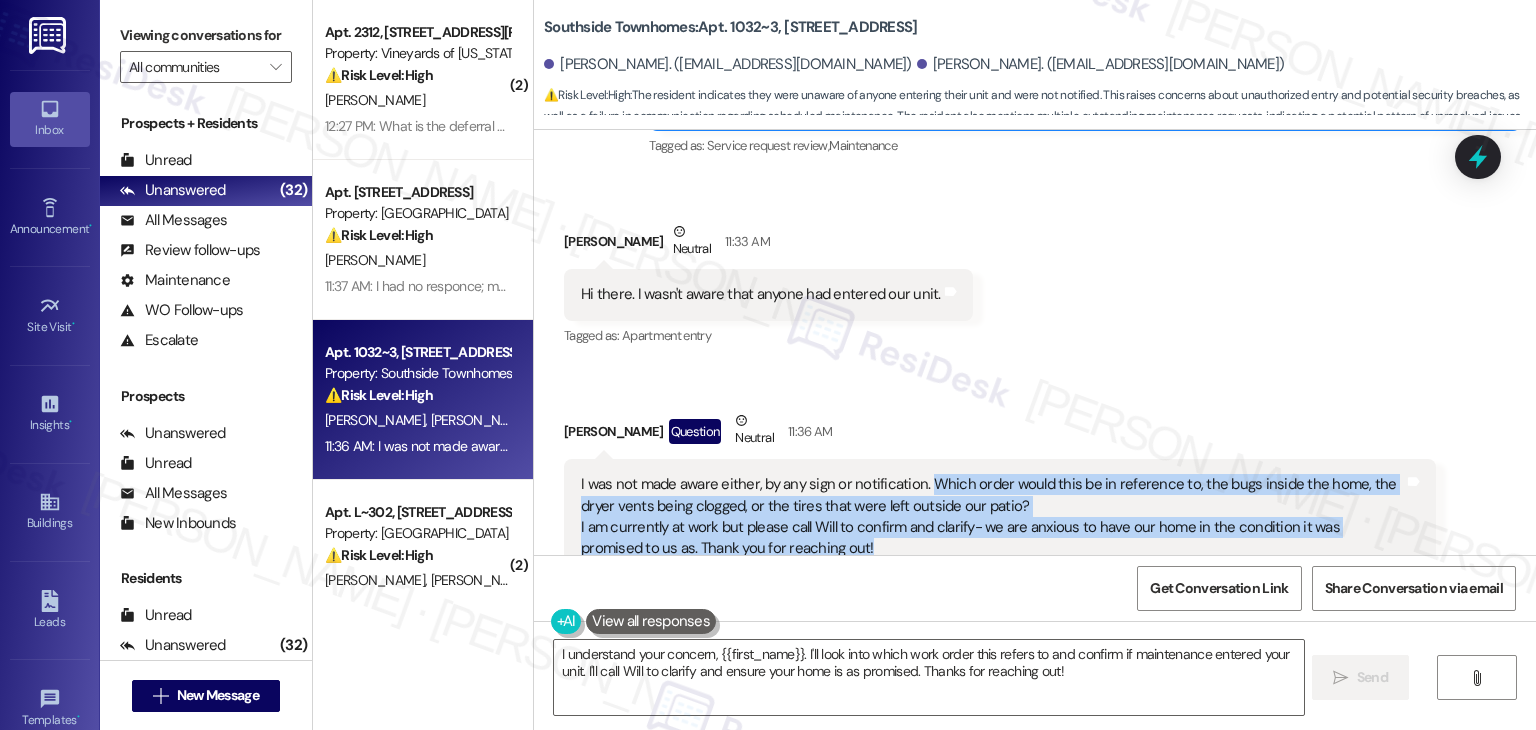drag, startPoint x: 865, startPoint y: 536, endPoint x: 914, endPoint y: 457, distance: 92.96236 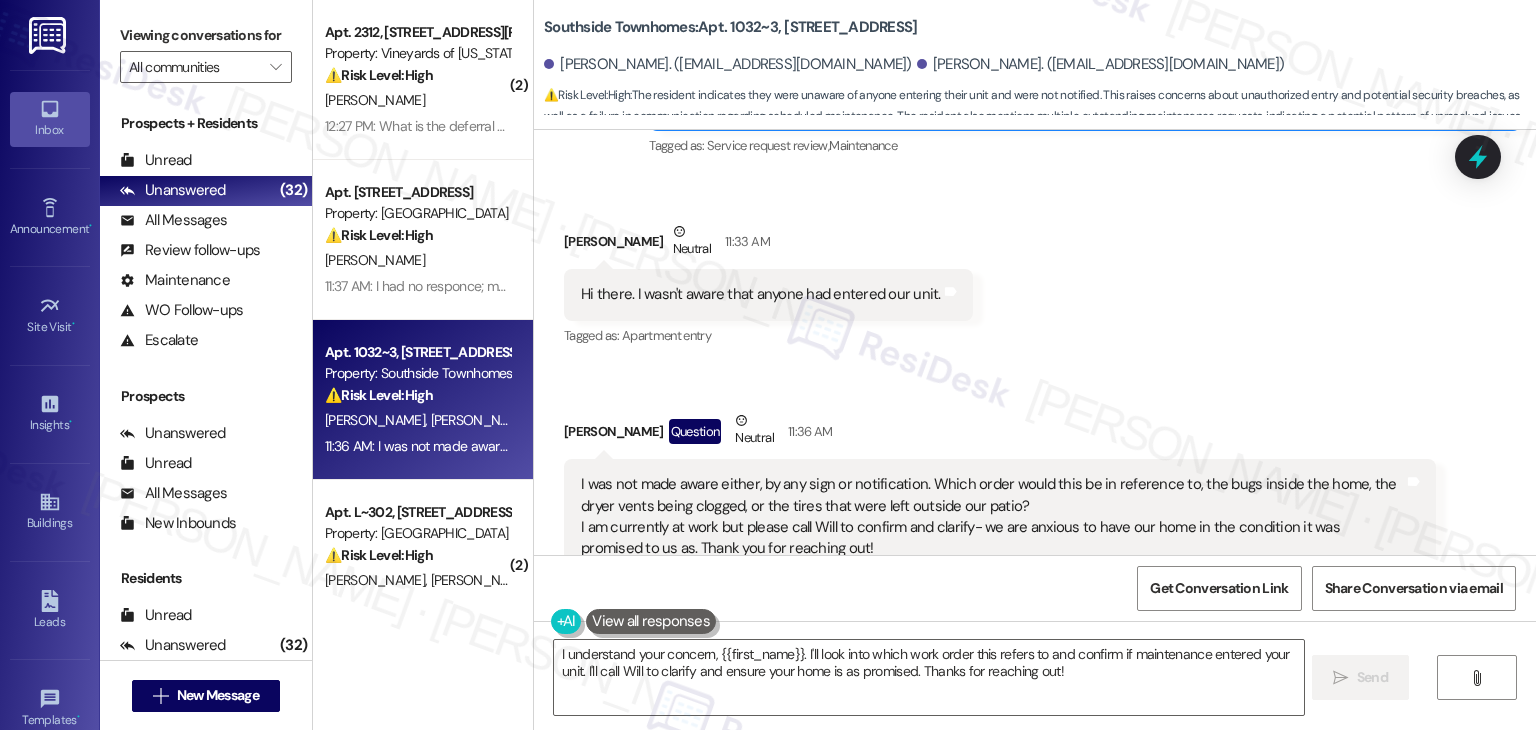 click on "Received via SMS [PERSON_NAME]   Neutral 11:33 AM Hi there. I wasn't aware that anyone had entered our unit. Tags and notes Tagged as:   Apartment entry Click to highlight conversations about Apartment entry Received via SMS [PERSON_NAME] Question   Neutral 11:36 AM I was not made aware either, by any sign or notification. Which order would this be in reference to, the bugs inside the home, the dryer vents being clogged, or the tires that were left outside our patio?
I am currently at work but please call Will to confirm and clarify- we are anxious to have our home in the condition it was promised to us as. Thank you for reaching out! Tags and notes Tagged as:   Pest control ,  Click to highlight conversations about Pest control Bad experience ,  Click to highlight conversations about Bad experience Call request ,  Click to highlight conversations about Call request [PERSON_NAME] ,  Click to highlight conversations about Bugs Maintenance request Click to highlight conversations about Maintenance request" at bounding box center [1035, 427] 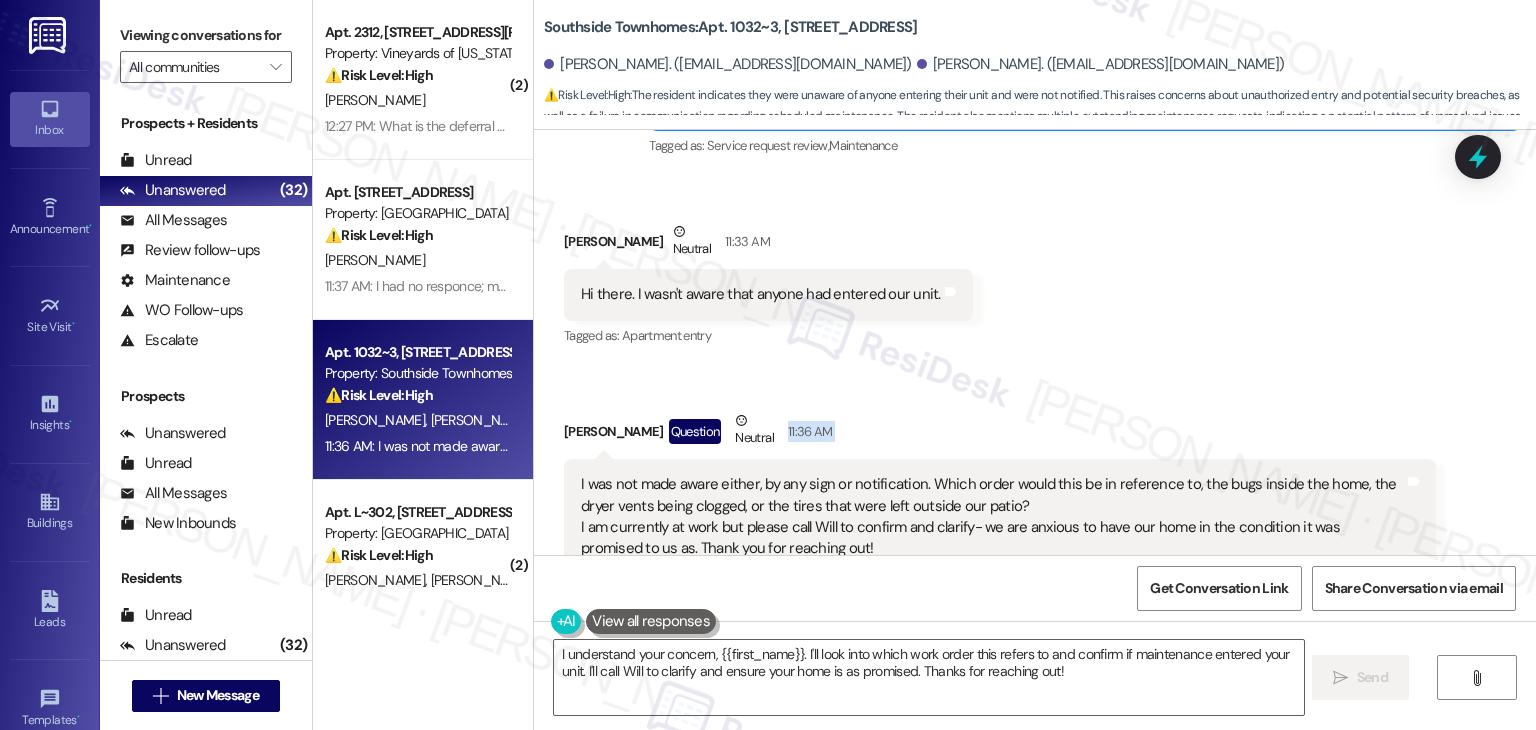 click on "Received via SMS [PERSON_NAME]   Neutral 11:33 AM Hi there. I wasn't aware that anyone had entered our unit. Tags and notes Tagged as:   Apartment entry Click to highlight conversations about Apartment entry Received via SMS [PERSON_NAME] Question   Neutral 11:36 AM I was not made aware either, by any sign or notification. Which order would this be in reference to, the bugs inside the home, the dryer vents being clogged, or the tires that were left outside our patio?
I am currently at work but please call Will to confirm and clarify- we are anxious to have our home in the condition it was promised to us as. Thank you for reaching out! Tags and notes Tagged as:   Pest control ,  Click to highlight conversations about Pest control Bad experience ,  Click to highlight conversations about Bad experience Call request ,  Click to highlight conversations about Call request [PERSON_NAME] ,  Click to highlight conversations about Bugs Maintenance request Click to highlight conversations about Maintenance request" at bounding box center (1035, 427) 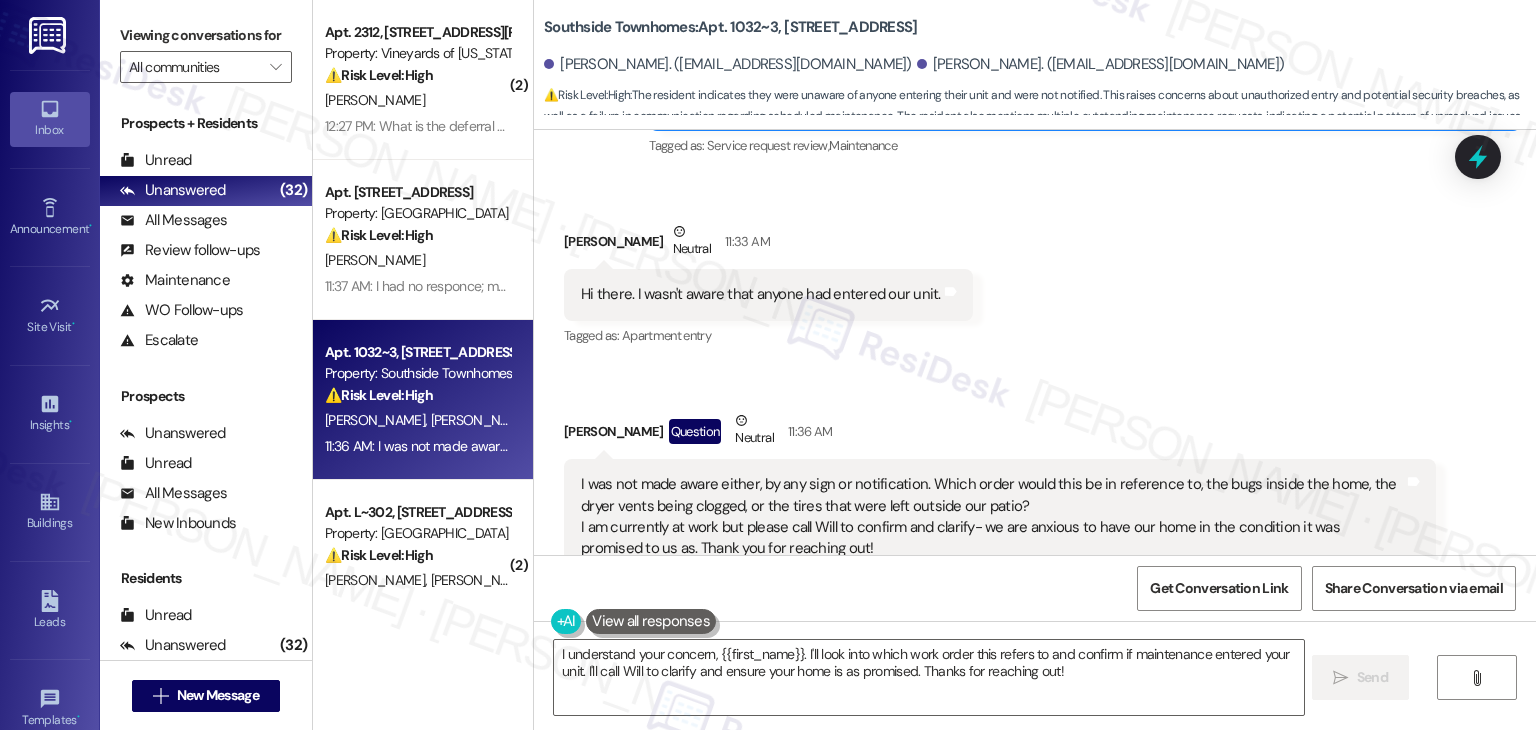 click on "Received via SMS [PERSON_NAME]   Neutral 11:33 AM Hi there. I wasn't aware that anyone had entered our unit. Tags and notes Tagged as:   Apartment entry Click to highlight conversations about Apartment entry Received via SMS [PERSON_NAME] Question   Neutral 11:36 AM I was not made aware either, by any sign or notification. Which order would this be in reference to, the bugs inside the home, the dryer vents being clogged, or the tires that were left outside our patio?
I am currently at work but please call Will to confirm and clarify- we are anxious to have our home in the condition it was promised to us as. Thank you for reaching out! Tags and notes Tagged as:   Pest control ,  Click to highlight conversations about Pest control Bad experience ,  Click to highlight conversations about Bad experience Call request ,  Click to highlight conversations about Call request [PERSON_NAME] ,  Click to highlight conversations about Bugs Maintenance request Click to highlight conversations about Maintenance request" at bounding box center [1035, 427] 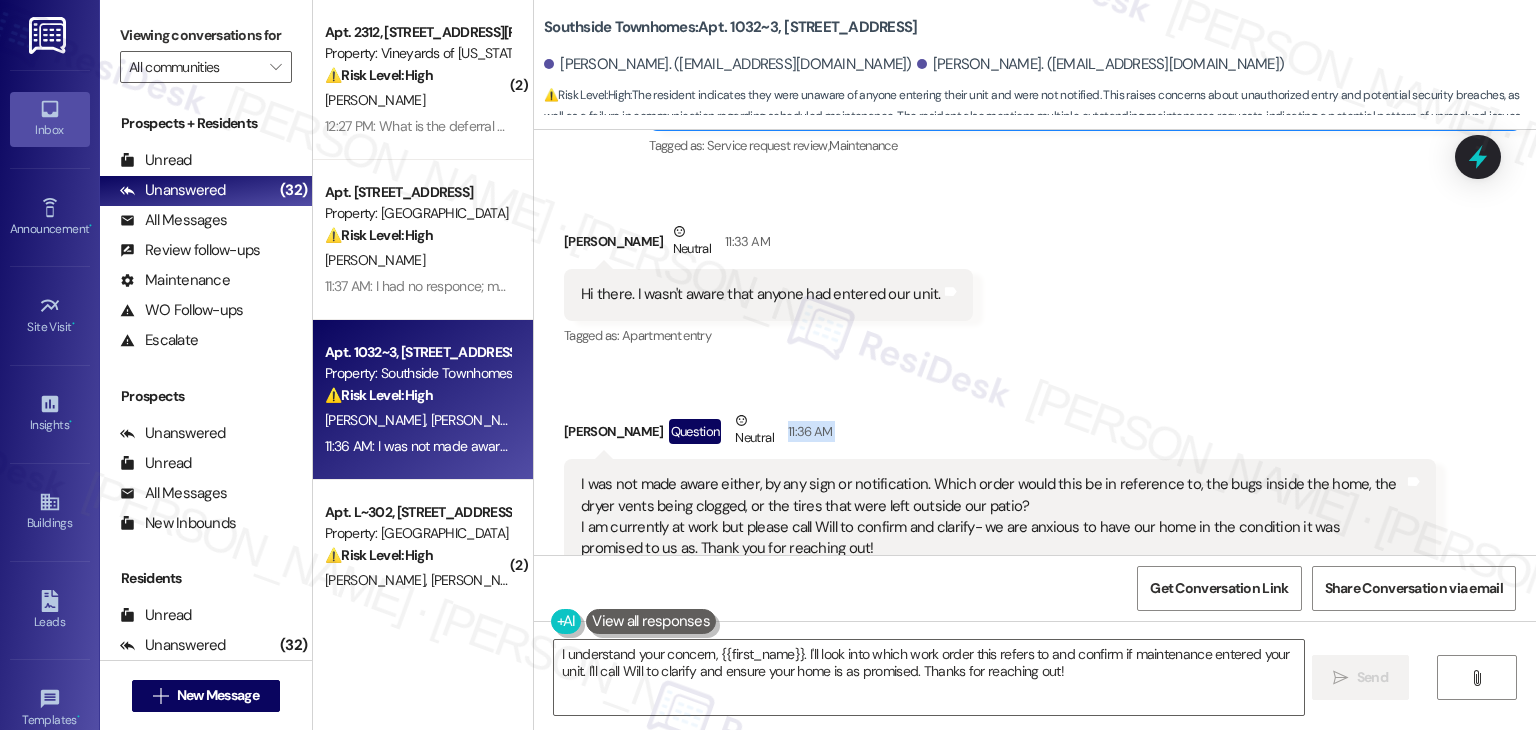 click on "Received via SMS [PERSON_NAME]   Neutral 11:33 AM Hi there. I wasn't aware that anyone had entered our unit. Tags and notes Tagged as:   Apartment entry Click to highlight conversations about Apartment entry Received via SMS [PERSON_NAME] Question   Neutral 11:36 AM I was not made aware either, by any sign or notification. Which order would this be in reference to, the bugs inside the home, the dryer vents being clogged, or the tires that were left outside our patio?
I am currently at work but please call Will to confirm and clarify- we are anxious to have our home in the condition it was promised to us as. Thank you for reaching out! Tags and notes Tagged as:   Pest control ,  Click to highlight conversations about Pest control Bad experience ,  Click to highlight conversations about Bad experience Call request ,  Click to highlight conversations about Call request [PERSON_NAME] ,  Click to highlight conversations about Bugs Maintenance request Click to highlight conversations about Maintenance request" at bounding box center [1035, 427] 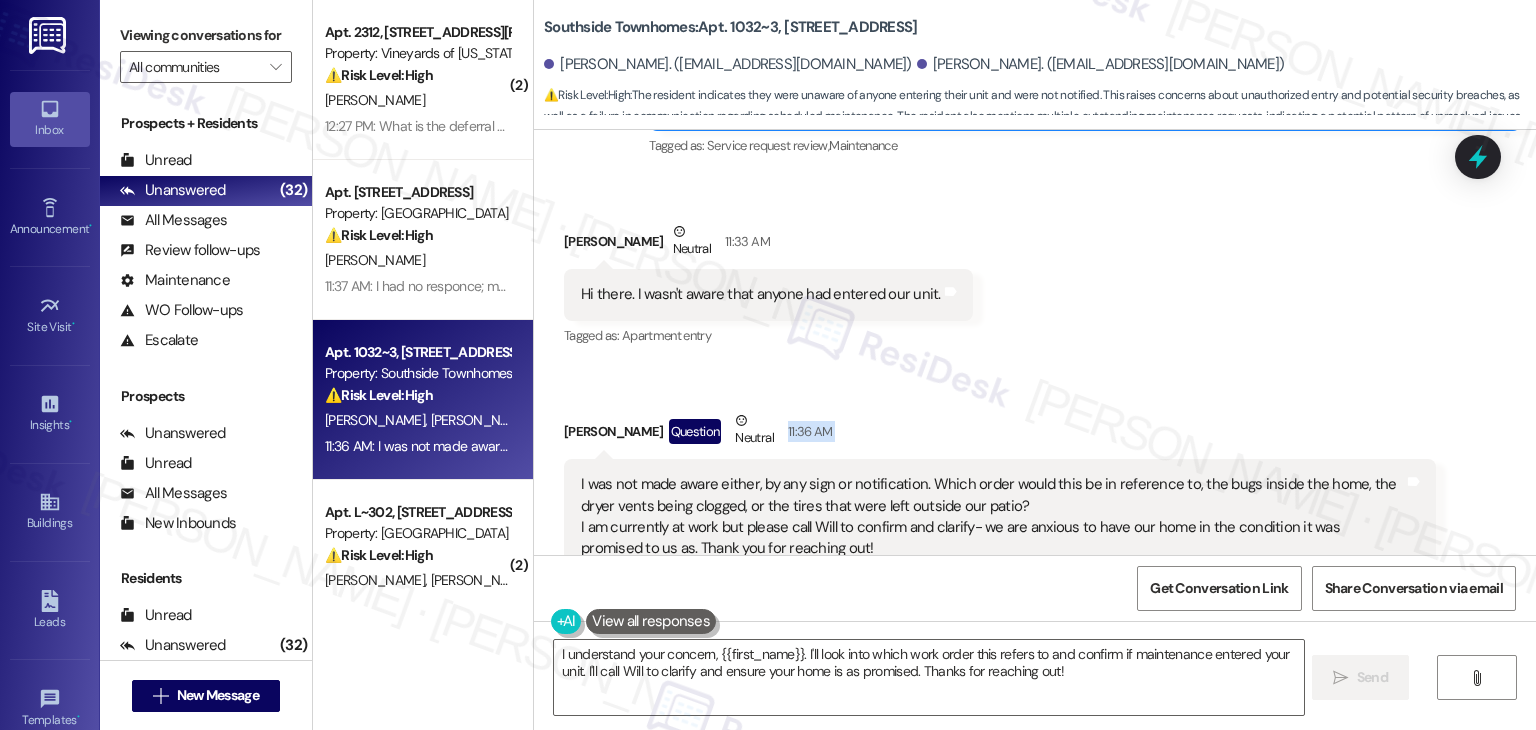 click on "Received via SMS [PERSON_NAME]   Neutral 11:33 AM Hi there. I wasn't aware that anyone had entered our unit. Tags and notes Tagged as:   Apartment entry Click to highlight conversations about Apartment entry Received via SMS [PERSON_NAME] Question   Neutral 11:36 AM I was not made aware either, by any sign or notification. Which order would this be in reference to, the bugs inside the home, the dryer vents being clogged, or the tires that were left outside our patio?
I am currently at work but please call Will to confirm and clarify- we are anxious to have our home in the condition it was promised to us as. Thank you for reaching out! Tags and notes Tagged as:   Pest control ,  Click to highlight conversations about Pest control Bad experience ,  Click to highlight conversations about Bad experience Call request ,  Click to highlight conversations about Call request [PERSON_NAME] ,  Click to highlight conversations about Bugs Maintenance request Click to highlight conversations about Maintenance request" at bounding box center (1035, 427) 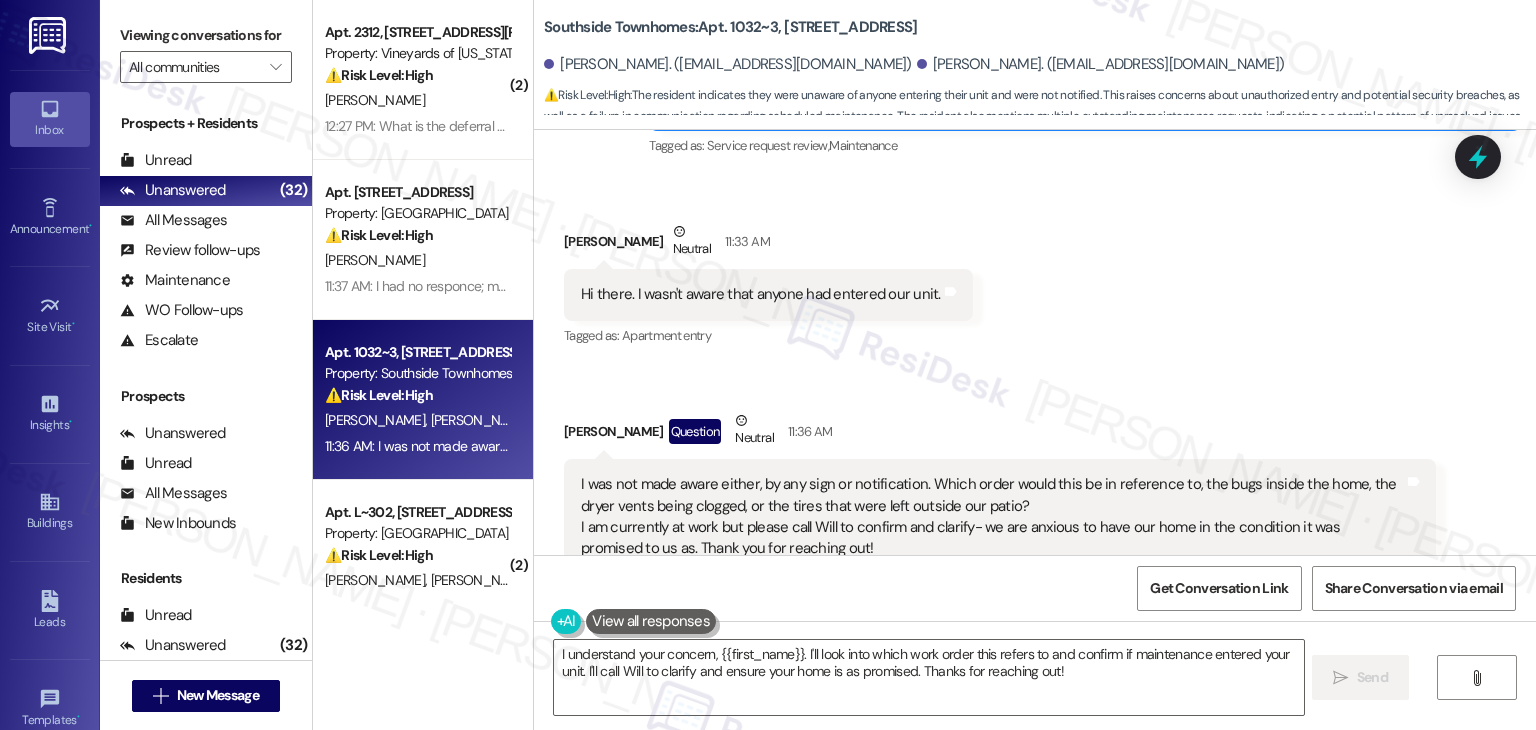 click on "Received via SMS [PERSON_NAME]   Neutral 11:33 AM Hi there. I wasn't aware that anyone had entered our unit. Tags and notes Tagged as:   Apartment entry Click to highlight conversations about Apartment entry Received via SMS [PERSON_NAME] Question   Neutral 11:36 AM I was not made aware either, by any sign or notification. Which order would this be in reference to, the bugs inside the home, the dryer vents being clogged, or the tires that were left outside our patio?
I am currently at work but please call Will to confirm and clarify- we are anxious to have our home in the condition it was promised to us as. Thank you for reaching out! Tags and notes Tagged as:   Pest control ,  Click to highlight conversations about Pest control Bad experience ,  Click to highlight conversations about Bad experience Call request ,  Click to highlight conversations about Call request [PERSON_NAME] ,  Click to highlight conversations about Bugs Maintenance request Click to highlight conversations about Maintenance request" at bounding box center [1035, 427] 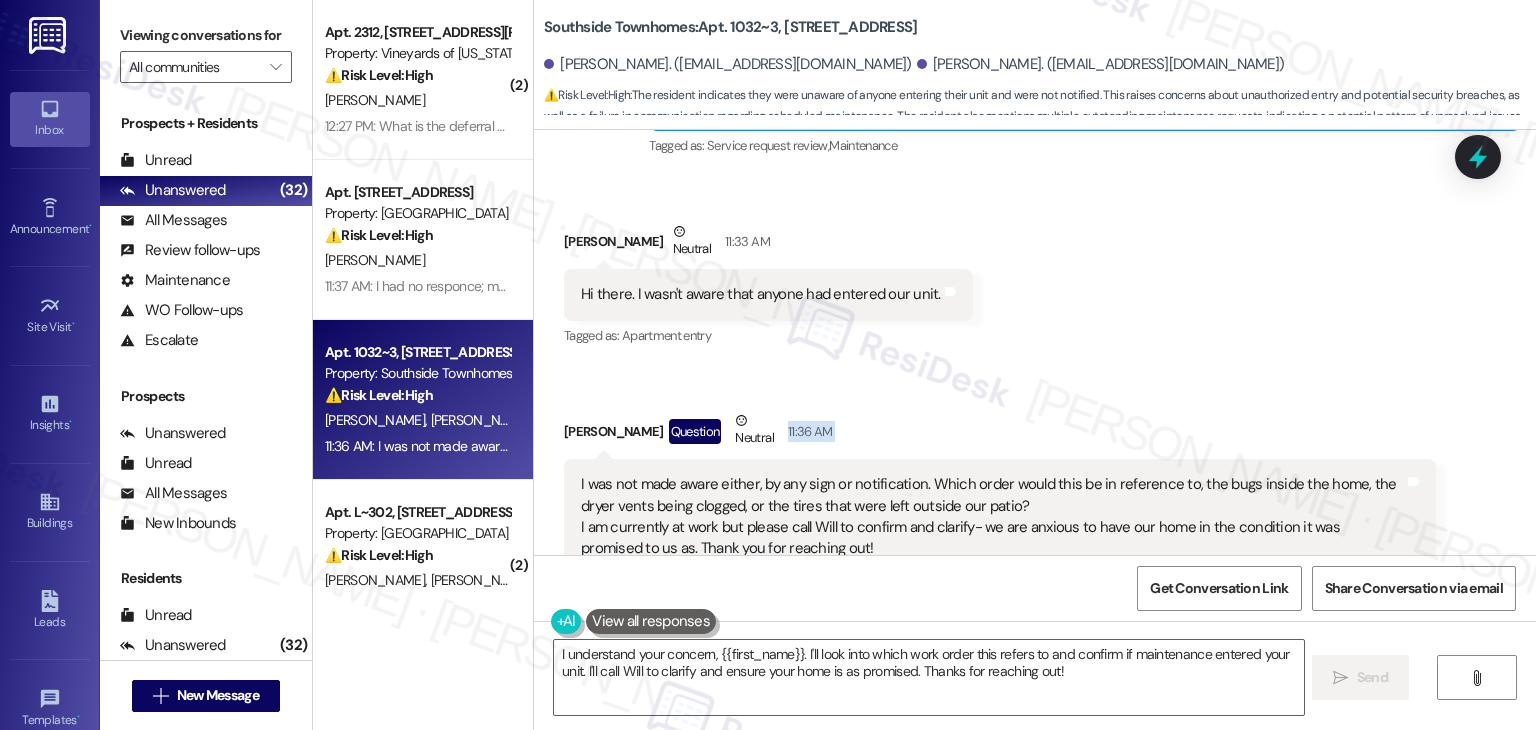 click on "Received via SMS [PERSON_NAME]   Neutral 11:33 AM Hi there. I wasn't aware that anyone had entered our unit. Tags and notes Tagged as:   Apartment entry Click to highlight conversations about Apartment entry Received via SMS [PERSON_NAME] Question   Neutral 11:36 AM I was not made aware either, by any sign or notification. Which order would this be in reference to, the bugs inside the home, the dryer vents being clogged, or the tires that were left outside our patio?
I am currently at work but please call Will to confirm and clarify- we are anxious to have our home in the condition it was promised to us as. Thank you for reaching out! Tags and notes Tagged as:   Pest control ,  Click to highlight conversations about Pest control Bad experience ,  Click to highlight conversations about Bad experience Call request ,  Click to highlight conversations about Call request [PERSON_NAME] ,  Click to highlight conversations about Bugs Maintenance request Click to highlight conversations about Maintenance request" at bounding box center (1035, 427) 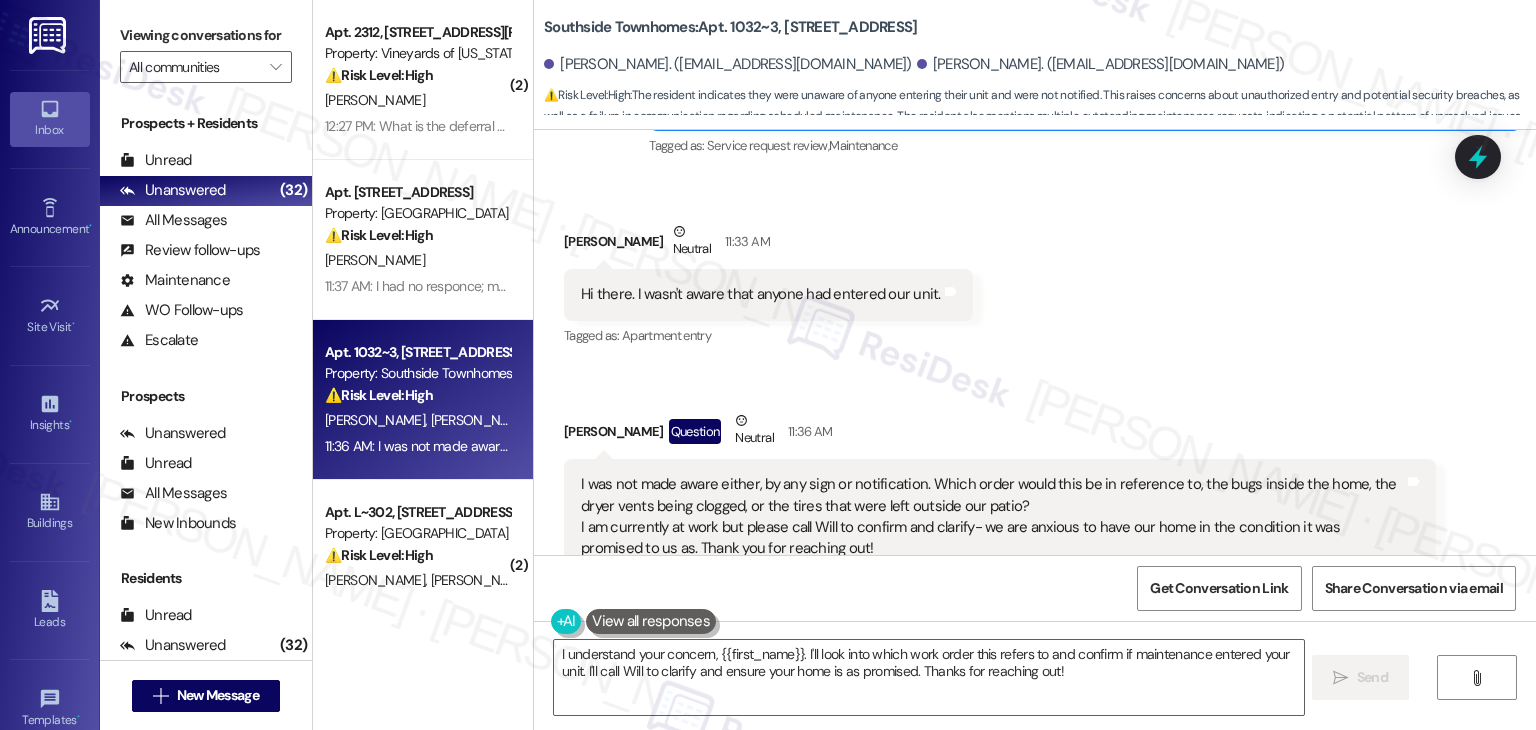 click on "Received via SMS [PERSON_NAME]   Neutral 11:33 AM Hi there. I wasn't aware that anyone had entered our unit. Tags and notes Tagged as:   Apartment entry Click to highlight conversations about Apartment entry Received via SMS [PERSON_NAME] Question   Neutral 11:36 AM I was not made aware either, by any sign or notification. Which order would this be in reference to, the bugs inside the home, the dryer vents being clogged, or the tires that were left outside our patio?
I am currently at work but please call Will to confirm and clarify- we are anxious to have our home in the condition it was promised to us as. Thank you for reaching out! Tags and notes Tagged as:   Pest control ,  Click to highlight conversations about Pest control Bad experience ,  Click to highlight conversations about Bad experience Call request ,  Click to highlight conversations about Call request [PERSON_NAME] ,  Click to highlight conversations about Bugs Maintenance request Click to highlight conversations about Maintenance request" at bounding box center [1035, 427] 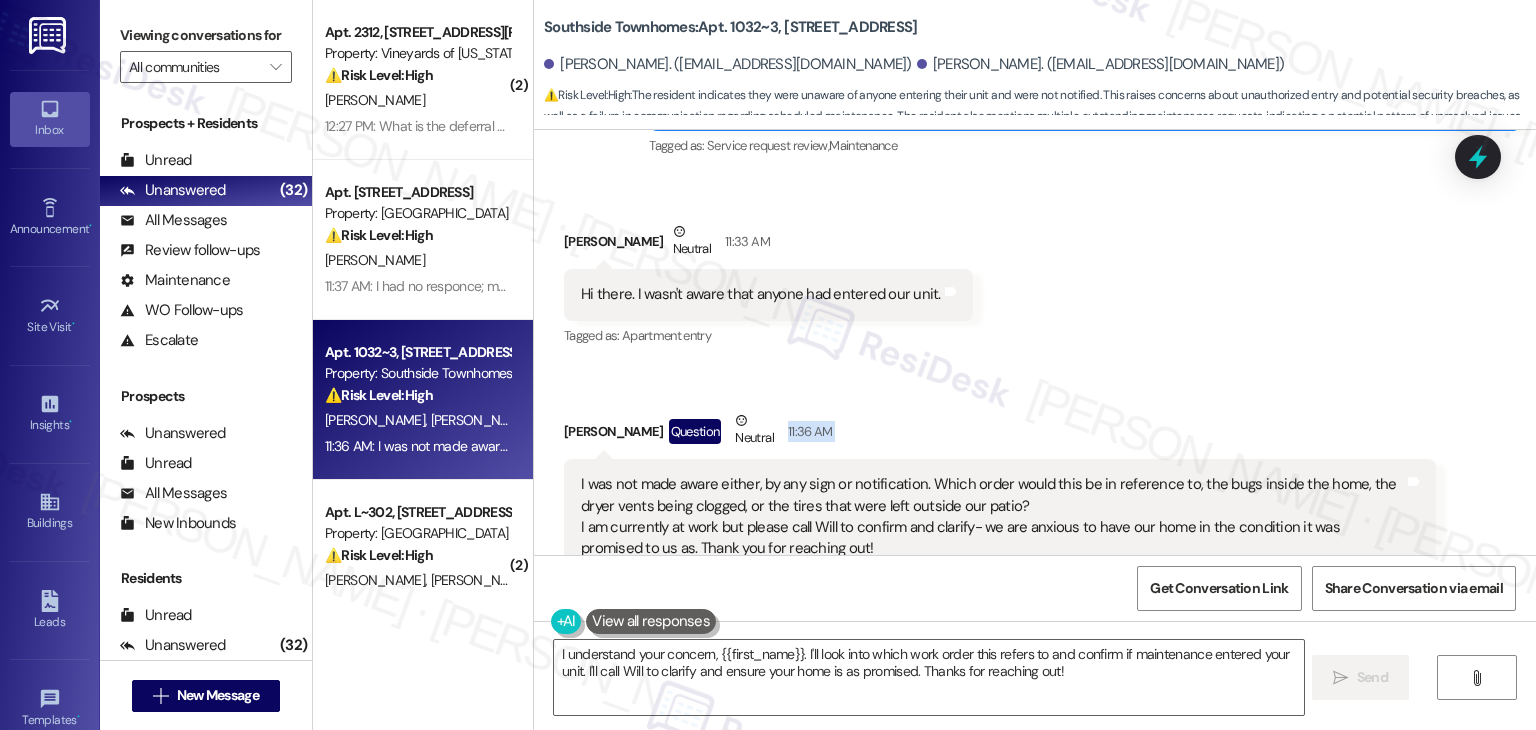 click on "Received via SMS [PERSON_NAME]   Neutral 11:33 AM Hi there. I wasn't aware that anyone had entered our unit. Tags and notes Tagged as:   Apartment entry Click to highlight conversations about Apartment entry Received via SMS [PERSON_NAME] Question   Neutral 11:36 AM I was not made aware either, by any sign or notification. Which order would this be in reference to, the bugs inside the home, the dryer vents being clogged, or the tires that were left outside our patio?
I am currently at work but please call Will to confirm and clarify- we are anxious to have our home in the condition it was promised to us as. Thank you for reaching out! Tags and notes Tagged as:   Pest control ,  Click to highlight conversations about Pest control Bad experience ,  Click to highlight conversations about Bad experience Call request ,  Click to highlight conversations about Call request [PERSON_NAME] ,  Click to highlight conversations about Bugs Maintenance request Click to highlight conversations about Maintenance request" at bounding box center [1035, 427] 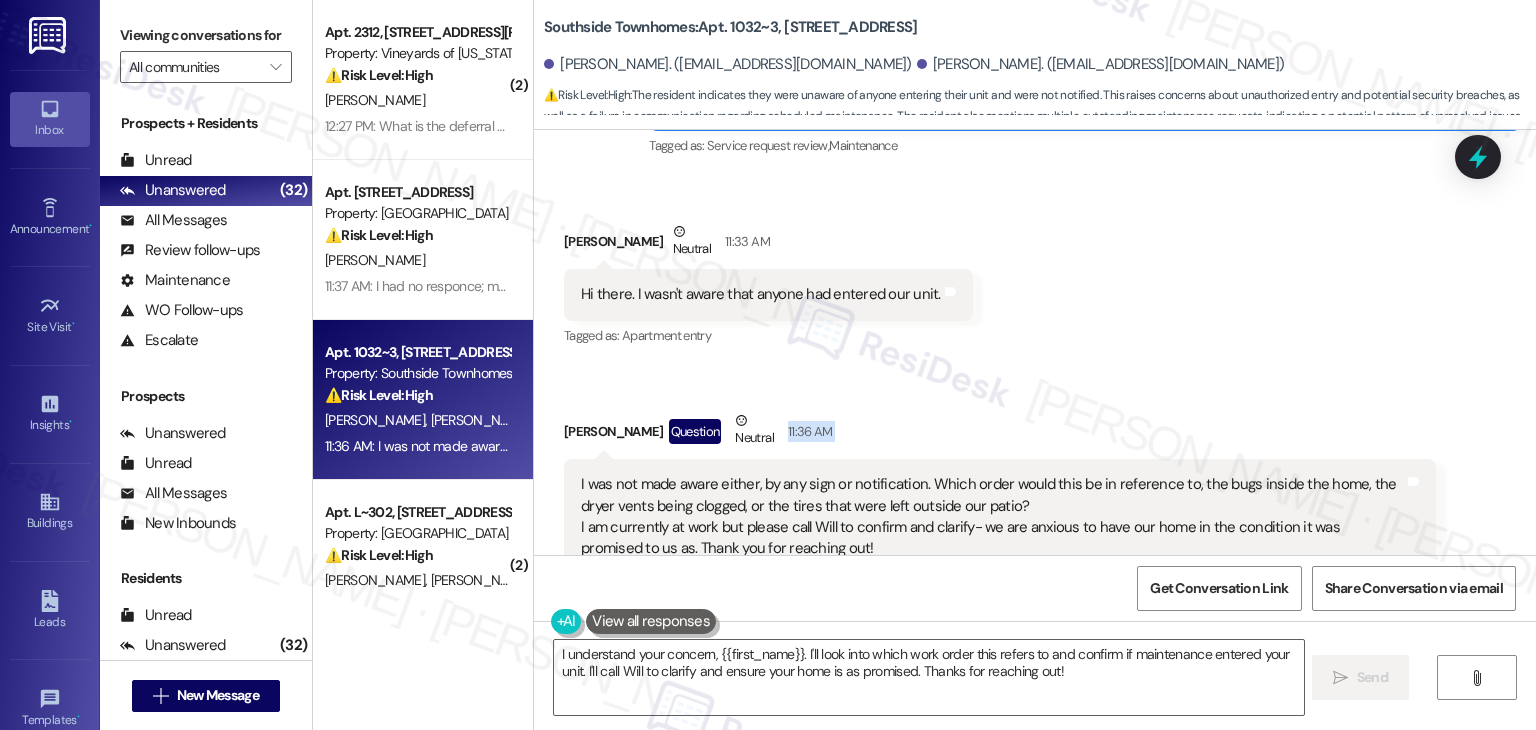 click on "Received via SMS [PERSON_NAME]   Neutral 11:33 AM Hi there. I wasn't aware that anyone had entered our unit. Tags and notes Tagged as:   Apartment entry Click to highlight conversations about Apartment entry Received via SMS [PERSON_NAME] Question   Neutral 11:36 AM I was not made aware either, by any sign or notification. Which order would this be in reference to, the bugs inside the home, the dryer vents being clogged, or the tires that were left outside our patio?
I am currently at work but please call Will to confirm and clarify- we are anxious to have our home in the condition it was promised to us as. Thank you for reaching out! Tags and notes Tagged as:   Pest control ,  Click to highlight conversations about Pest control Bad experience ,  Click to highlight conversations about Bad experience Call request ,  Click to highlight conversations about Call request [PERSON_NAME] ,  Click to highlight conversations about Bugs Maintenance request Click to highlight conversations about Maintenance request" at bounding box center [1035, 427] 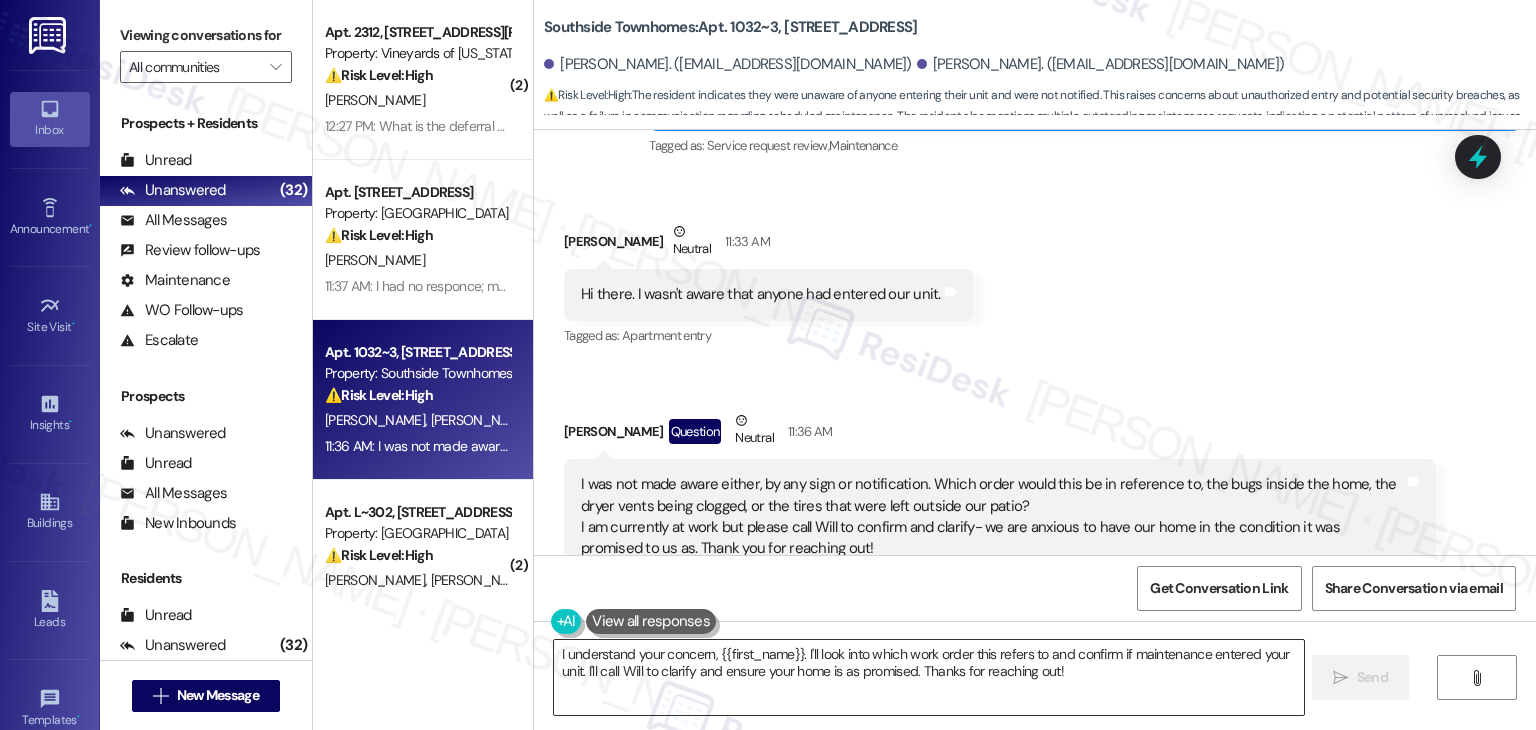 click on "I understand your concern, {{first_name}}. I'll look into which work order this refers to and confirm if maintenance entered your unit. I'll call Will to clarify and ensure your home is as promised. Thanks for reaching out!" at bounding box center (928, 677) 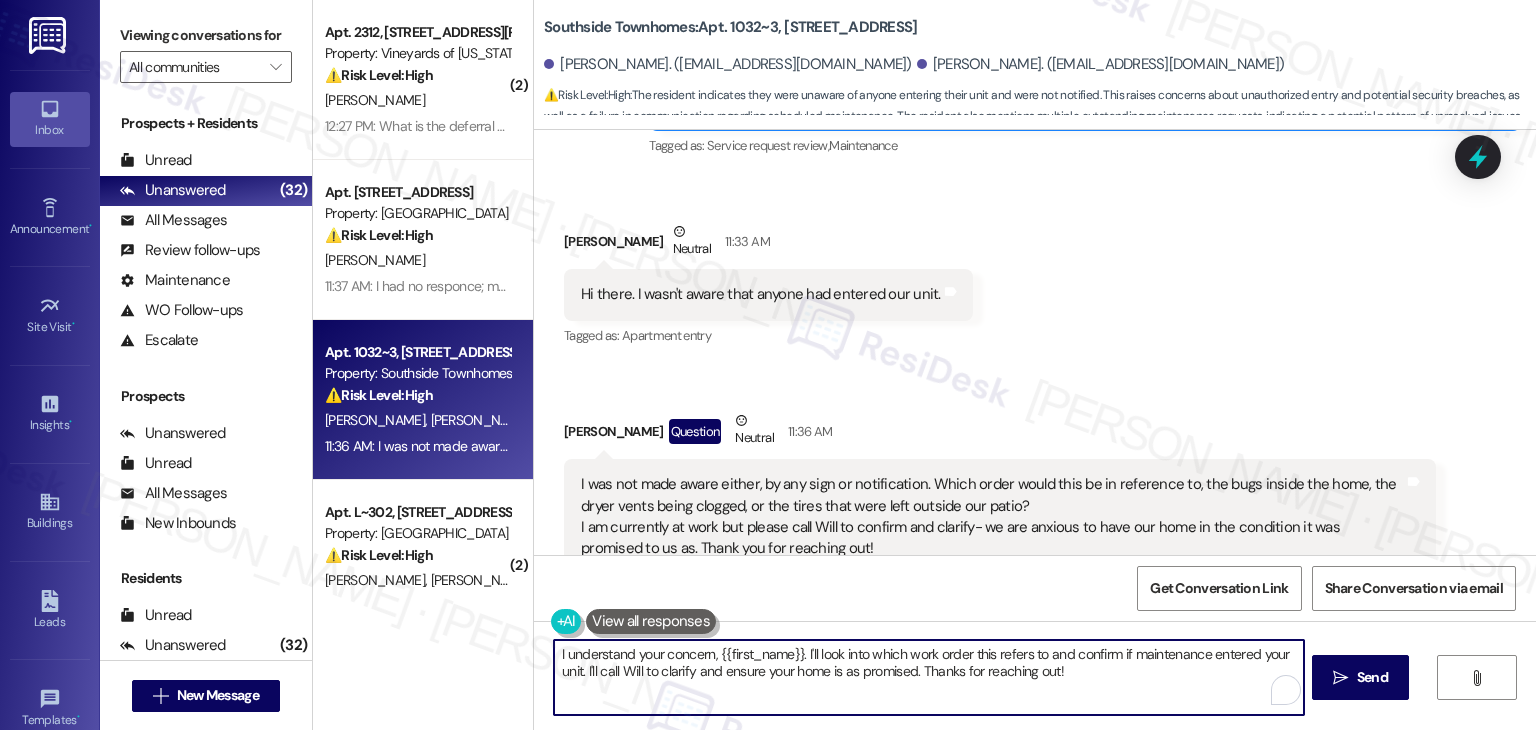 click on "I understand your concern, {{first_name}}. I'll look into which work order this refers to and confirm if maintenance entered your unit. I'll call Will to clarify and ensure your home is as promised. Thanks for reaching out!" at bounding box center [928, 677] 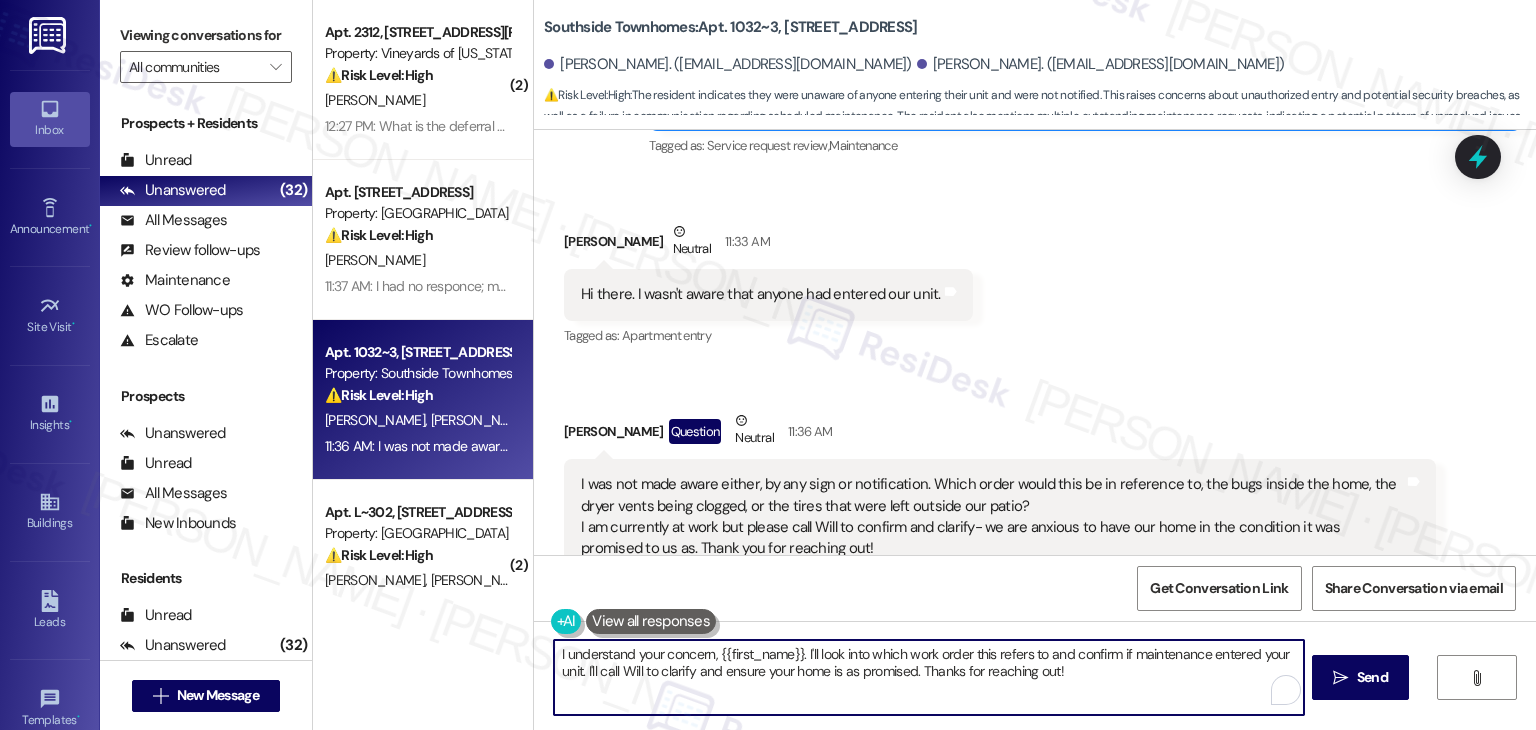 paste on "Thanks for getting back to [GEOGRAPHIC_DATA], [PERSON_NAME]! This follow-up is for the work order about the ants inside the home (ID: 155011). I’ll check with the site team to confirm if anyone entered the unit, and I’ll also make sure they have updates on the other concerns you mentioned. I’ll note that [PERSON_NAME] is the best contact for a call—thank you for letting us know. We understand how important it is to have everything as expected, and we appreciate your patience while we get this addressed." 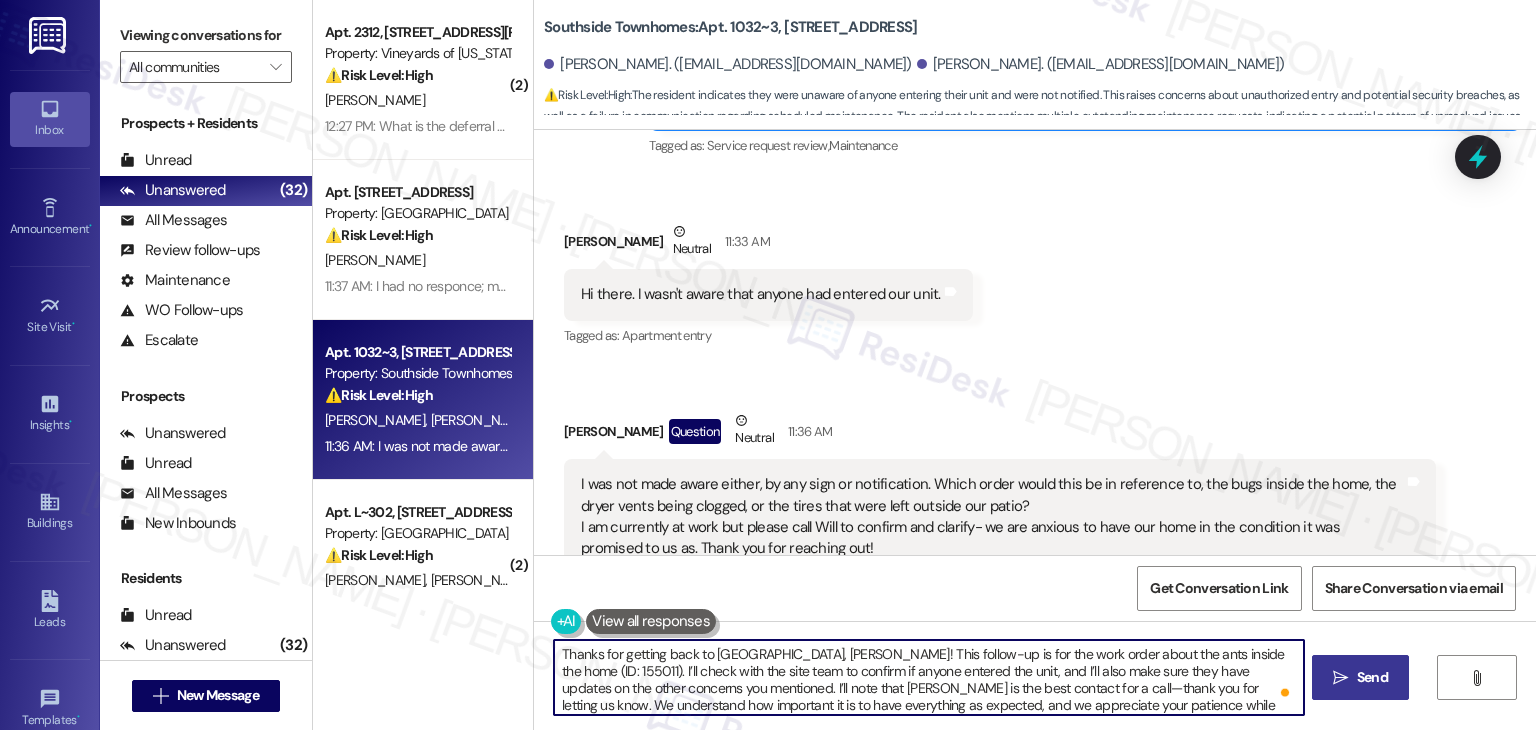 type on "Thanks for getting back to [GEOGRAPHIC_DATA], [PERSON_NAME]! This follow-up is for the work order about the ants inside the home (ID: 155011). I’ll check with the site team to confirm if anyone entered the unit, and I’ll also make sure they have updates on the other concerns you mentioned. I’ll note that [PERSON_NAME] is the best contact for a call—thank you for letting us know. We understand how important it is to have everything as expected, and we appreciate your patience while we get this addressed." 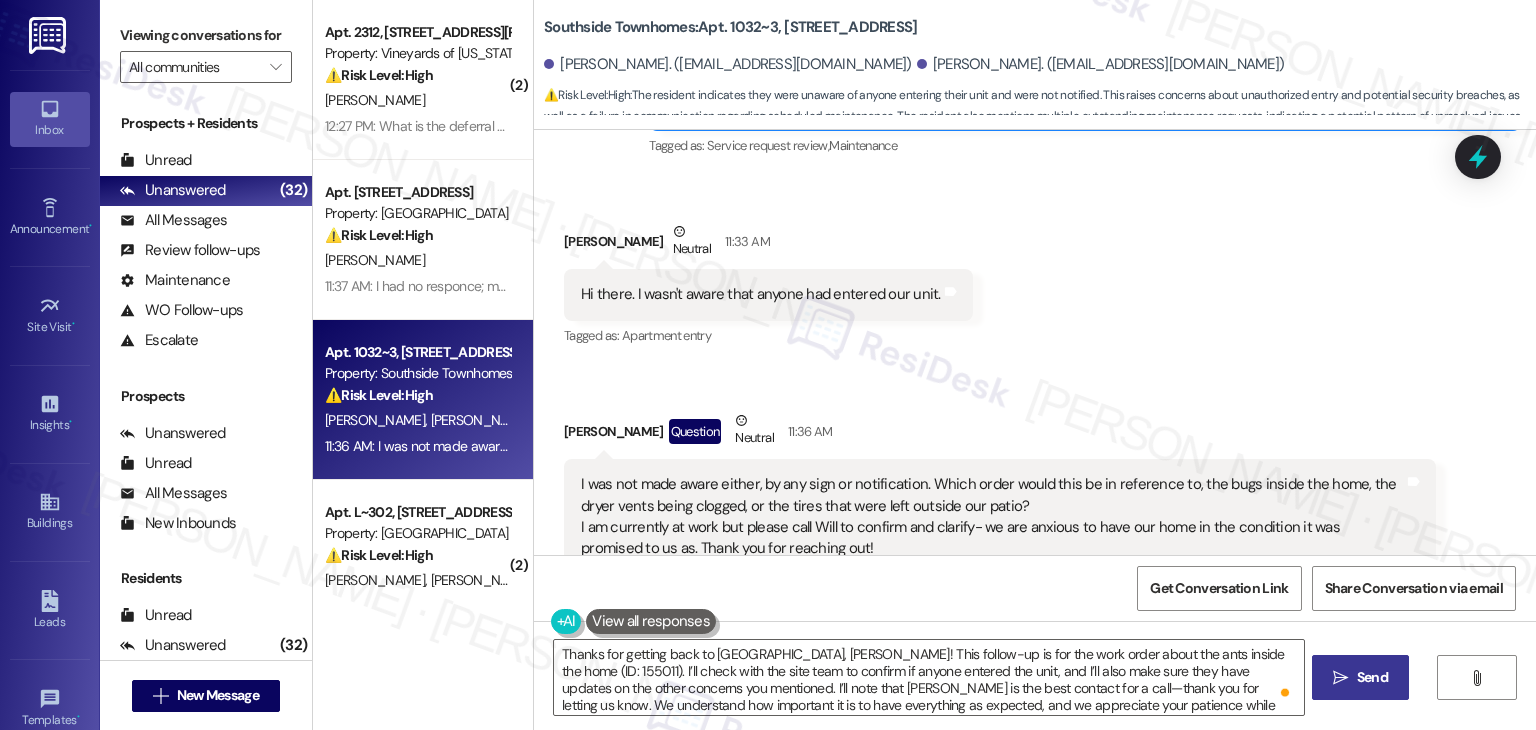 click on " Send" at bounding box center (1360, 677) 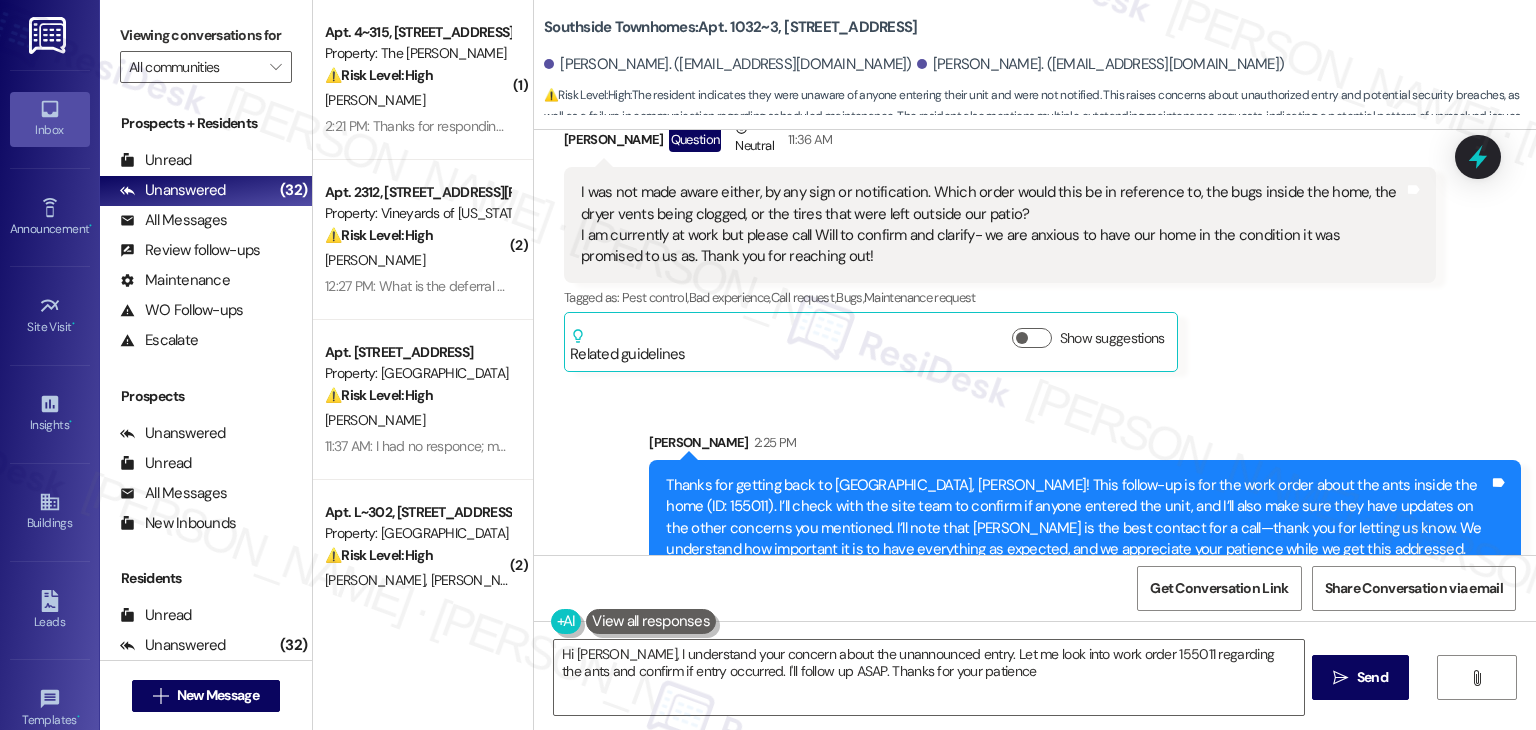 type on "Hi [PERSON_NAME], I understand your concern about the unannounced entry. Let me look into work order 155011 regarding the ants and confirm if entry occurred. I'll follow up ASAP. Thanks for your patience!" 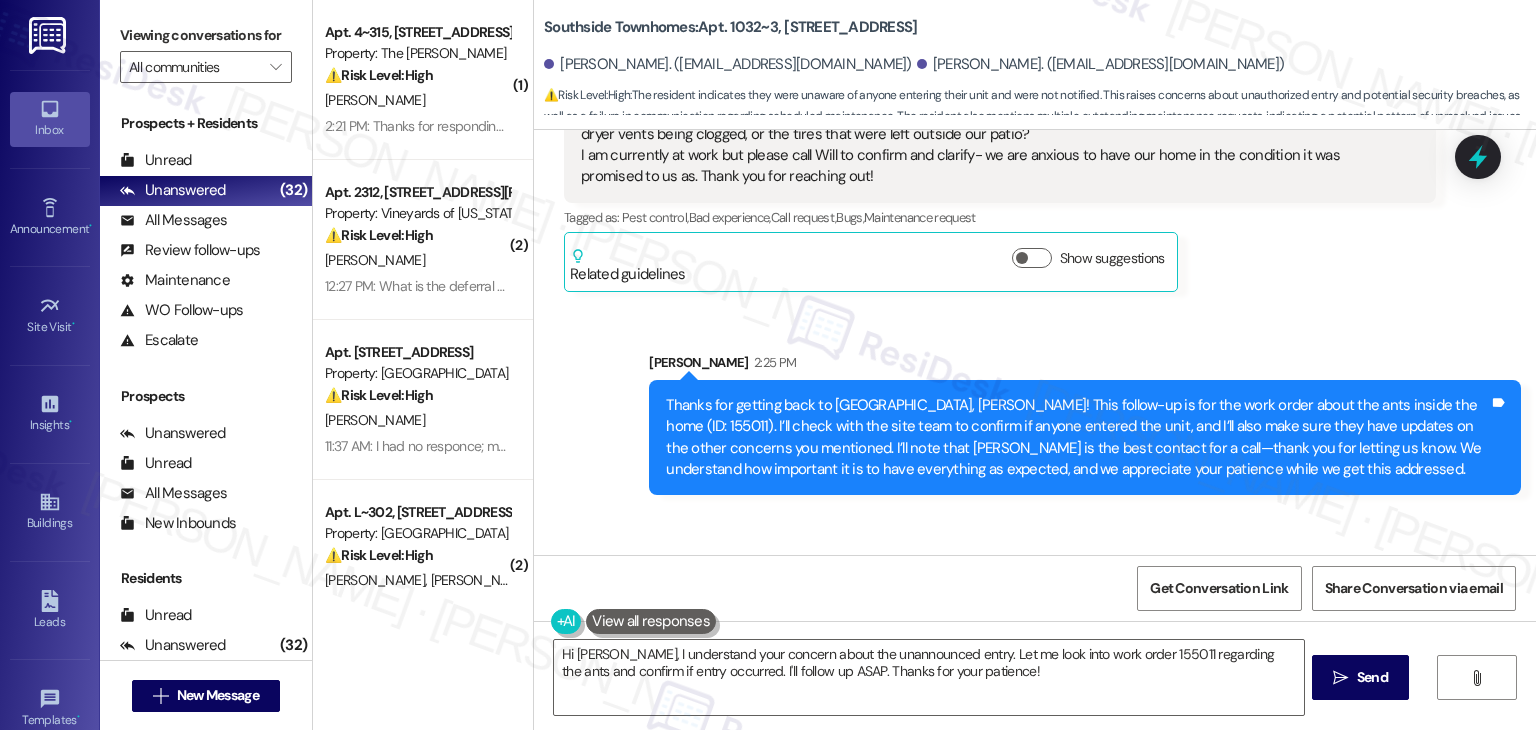 scroll, scrollTop: 745, scrollLeft: 0, axis: vertical 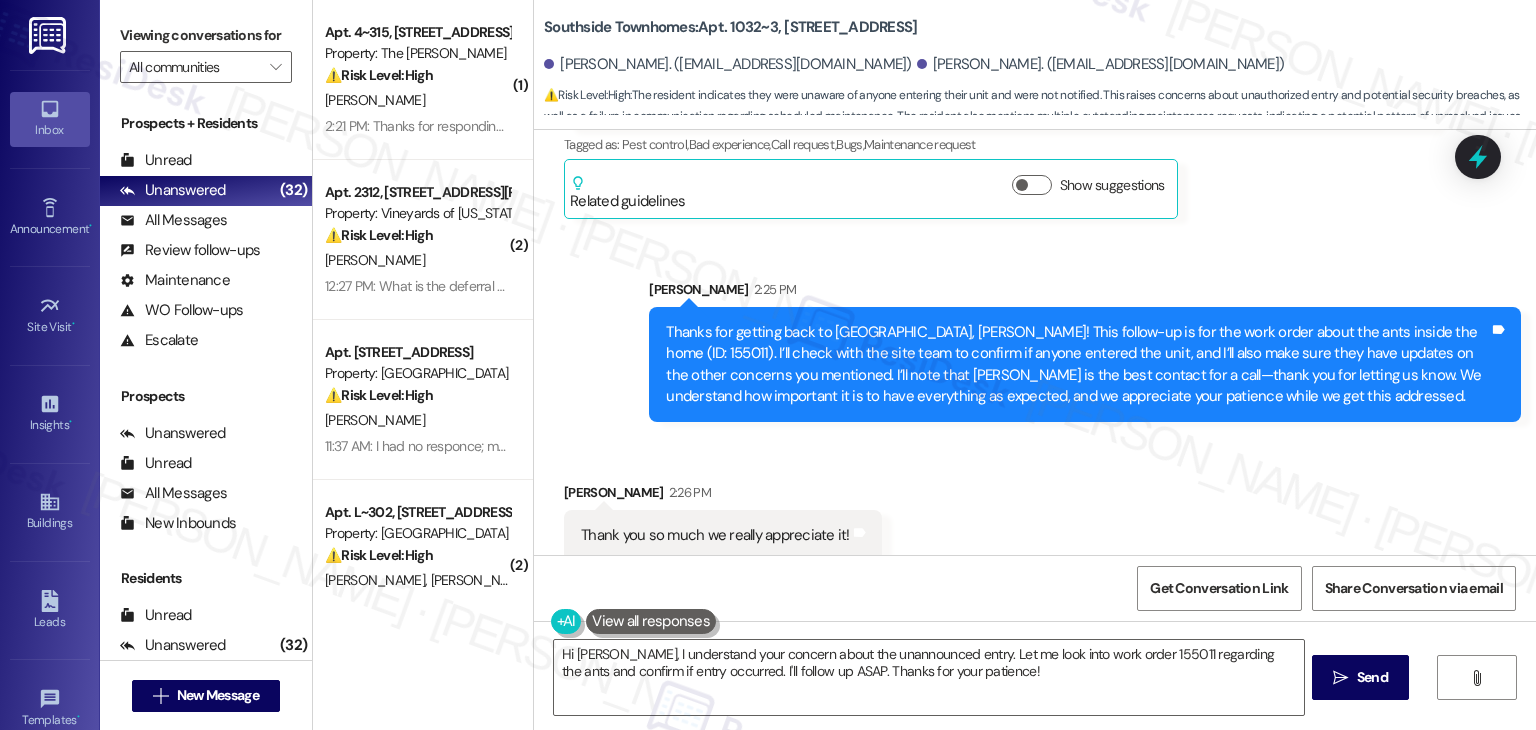 click on "Received via SMS [PERSON_NAME] 2:26 PM Thank you so much we really appreciate it! Tags and notes" at bounding box center [1035, 506] 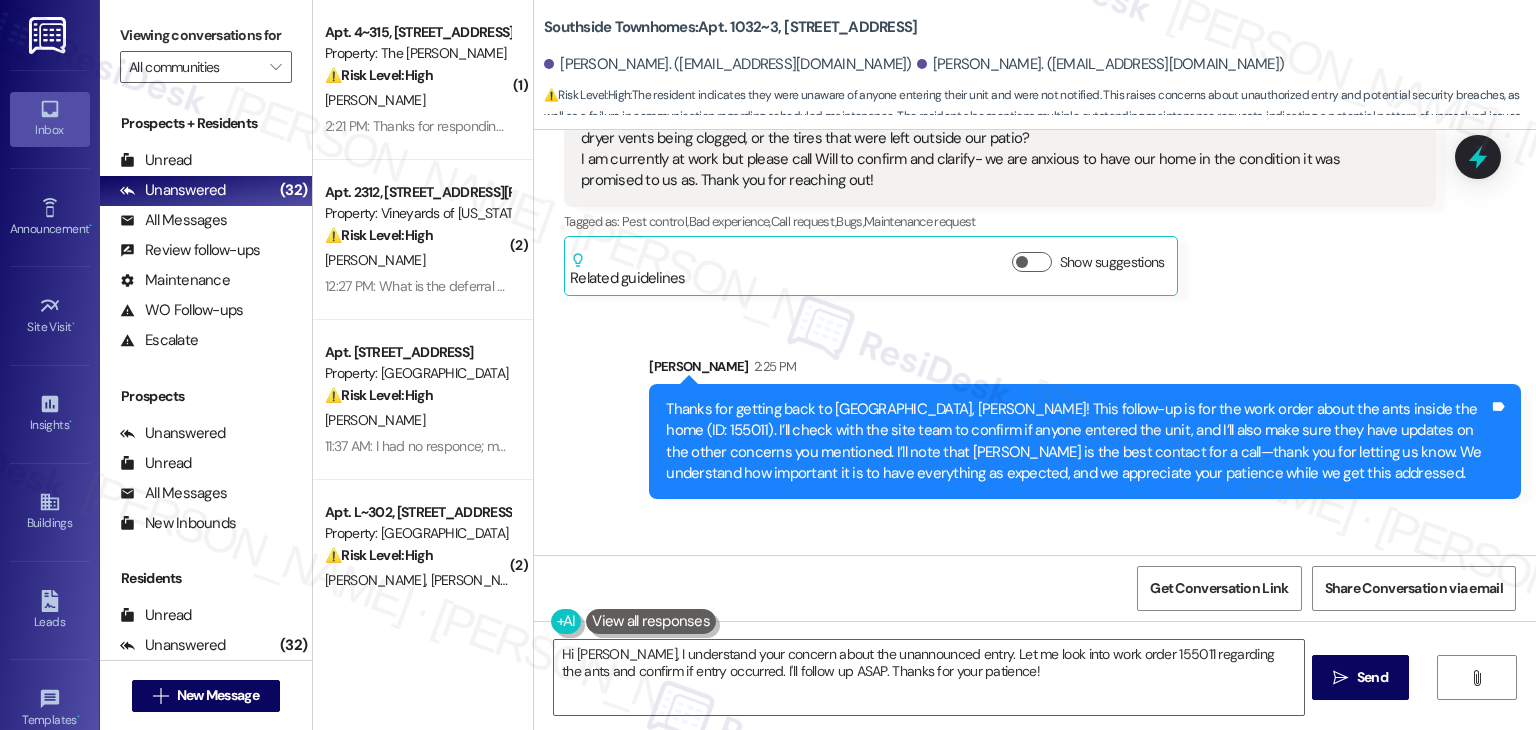 scroll, scrollTop: 746, scrollLeft: 0, axis: vertical 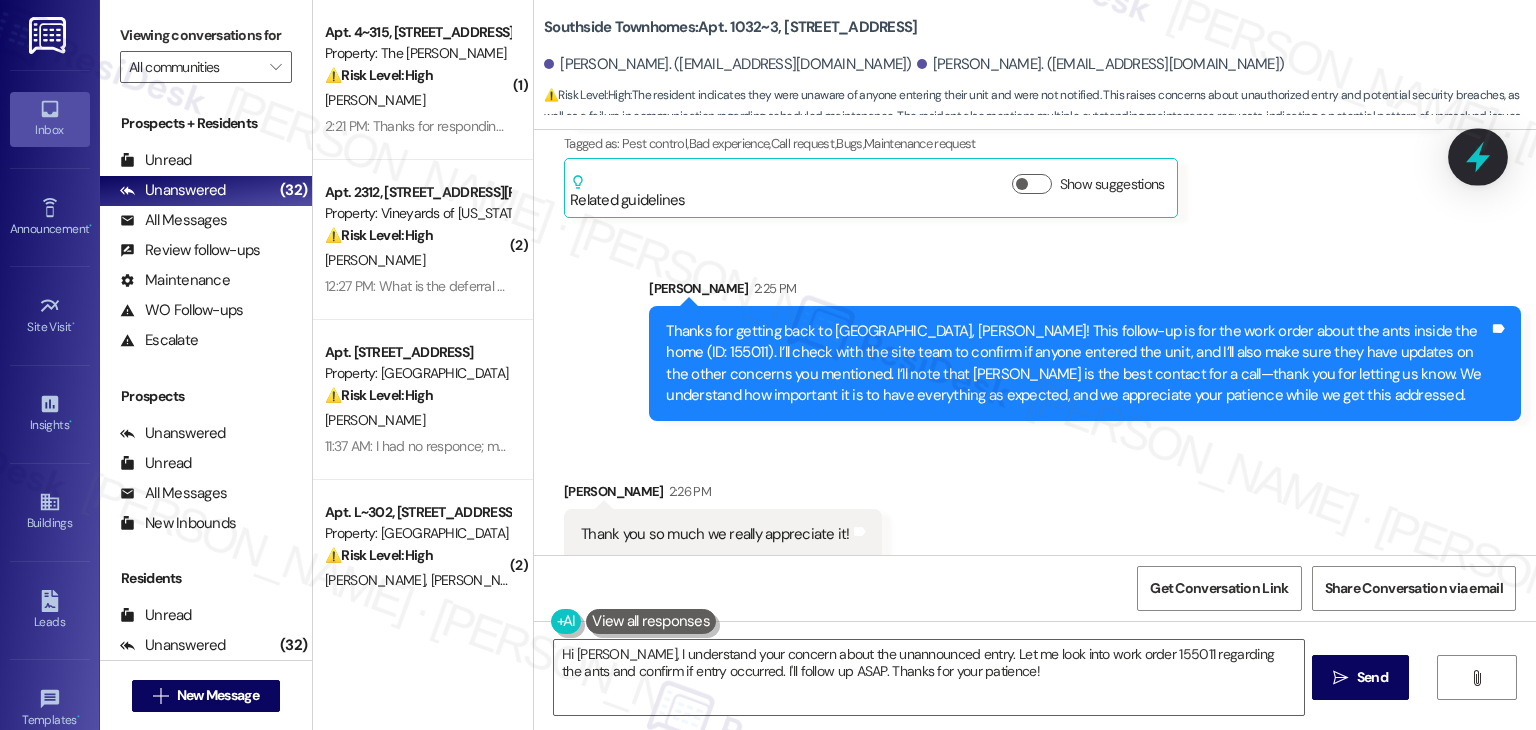 click at bounding box center [1478, 156] 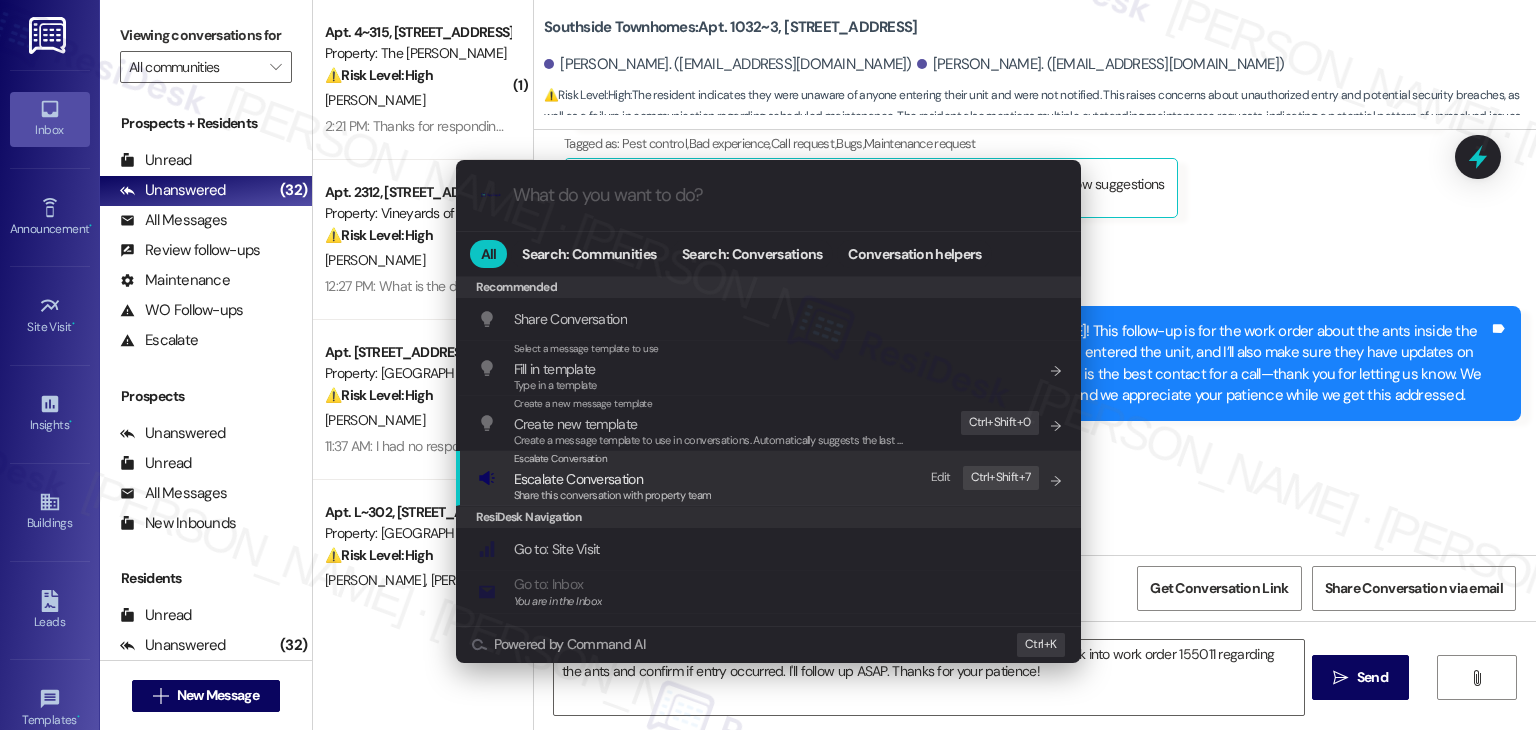 click on "Share this conversation with property team" at bounding box center [613, 495] 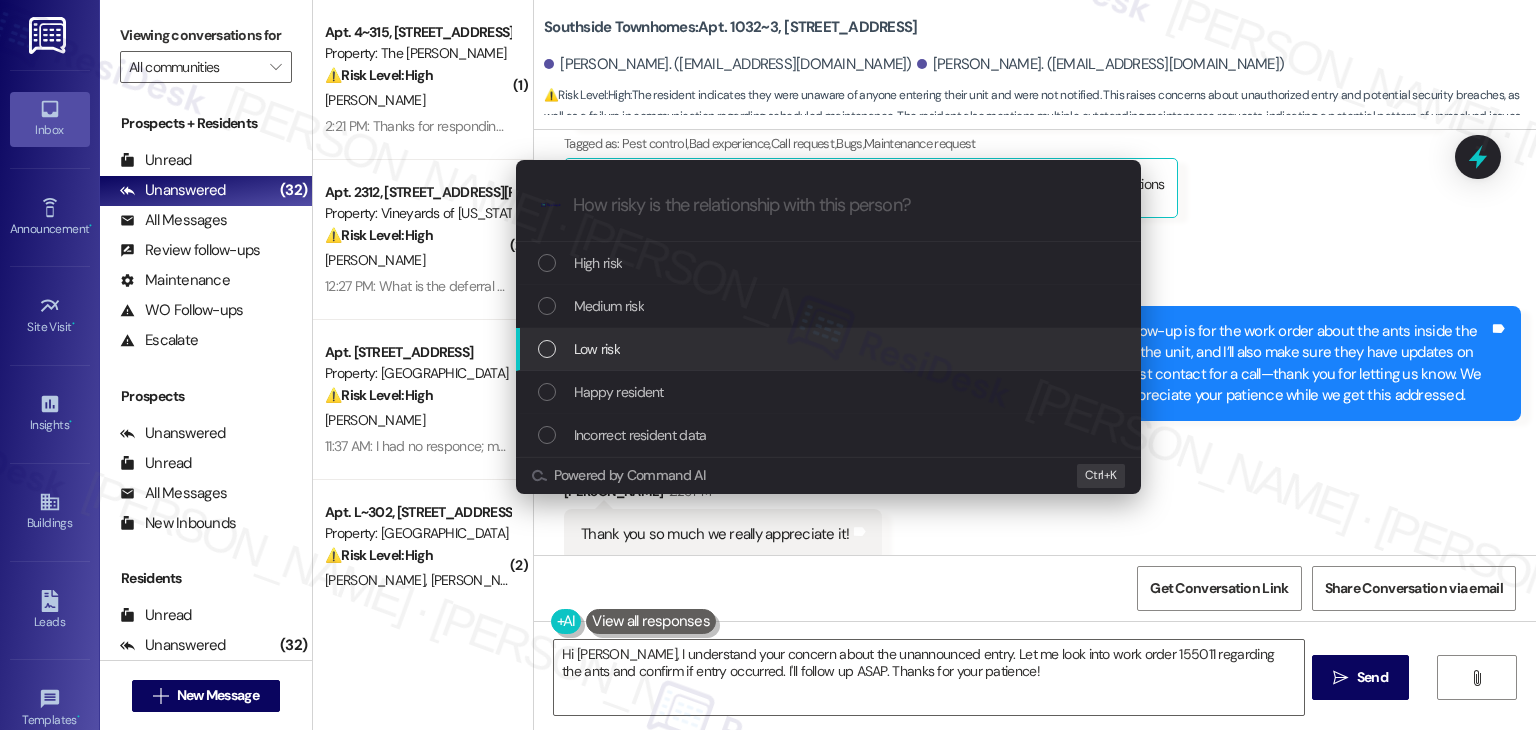 click at bounding box center [547, 349] 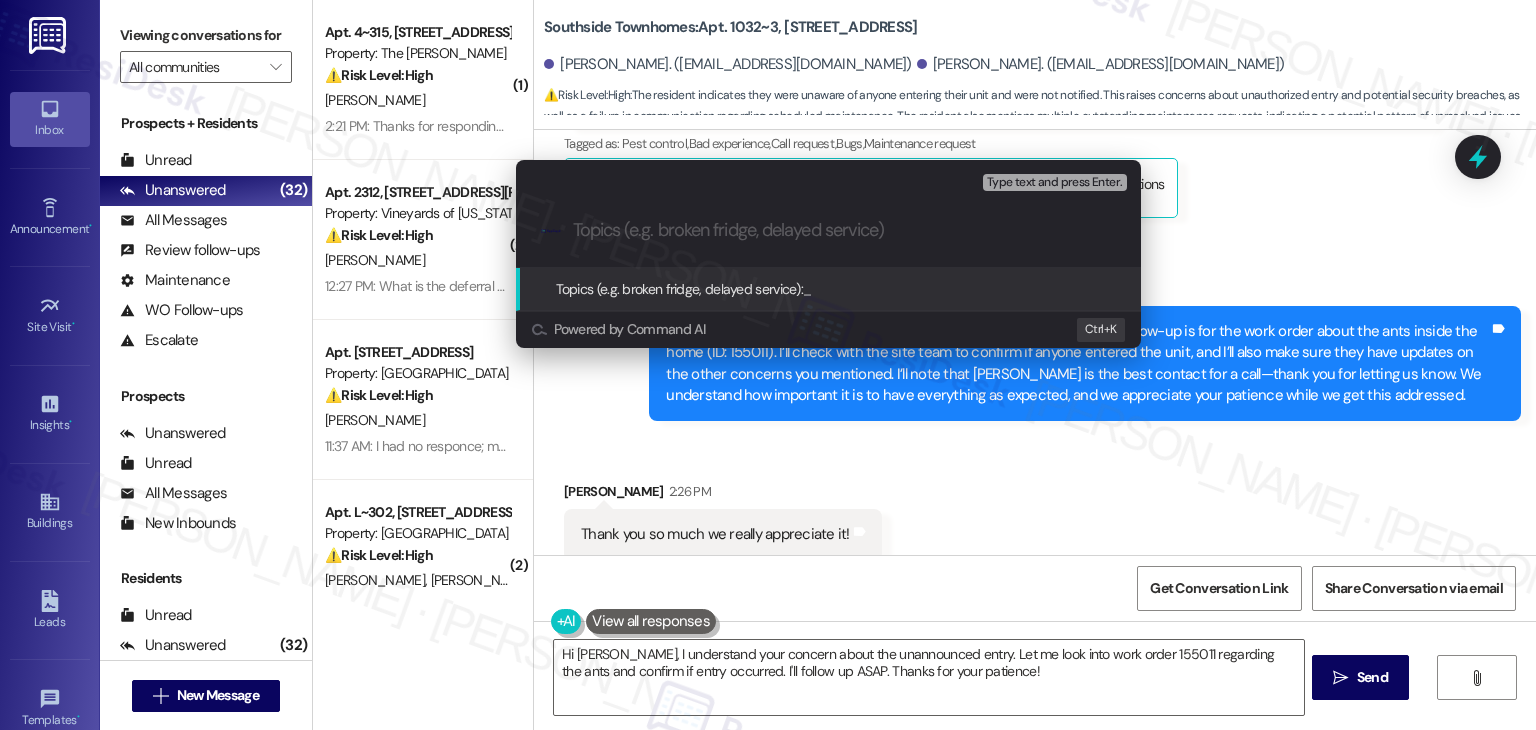 paste on "Follow-Up Needed – Pest Concern, Dryer Vents, and Patio Debris (Unit Access Unconfirmed)" 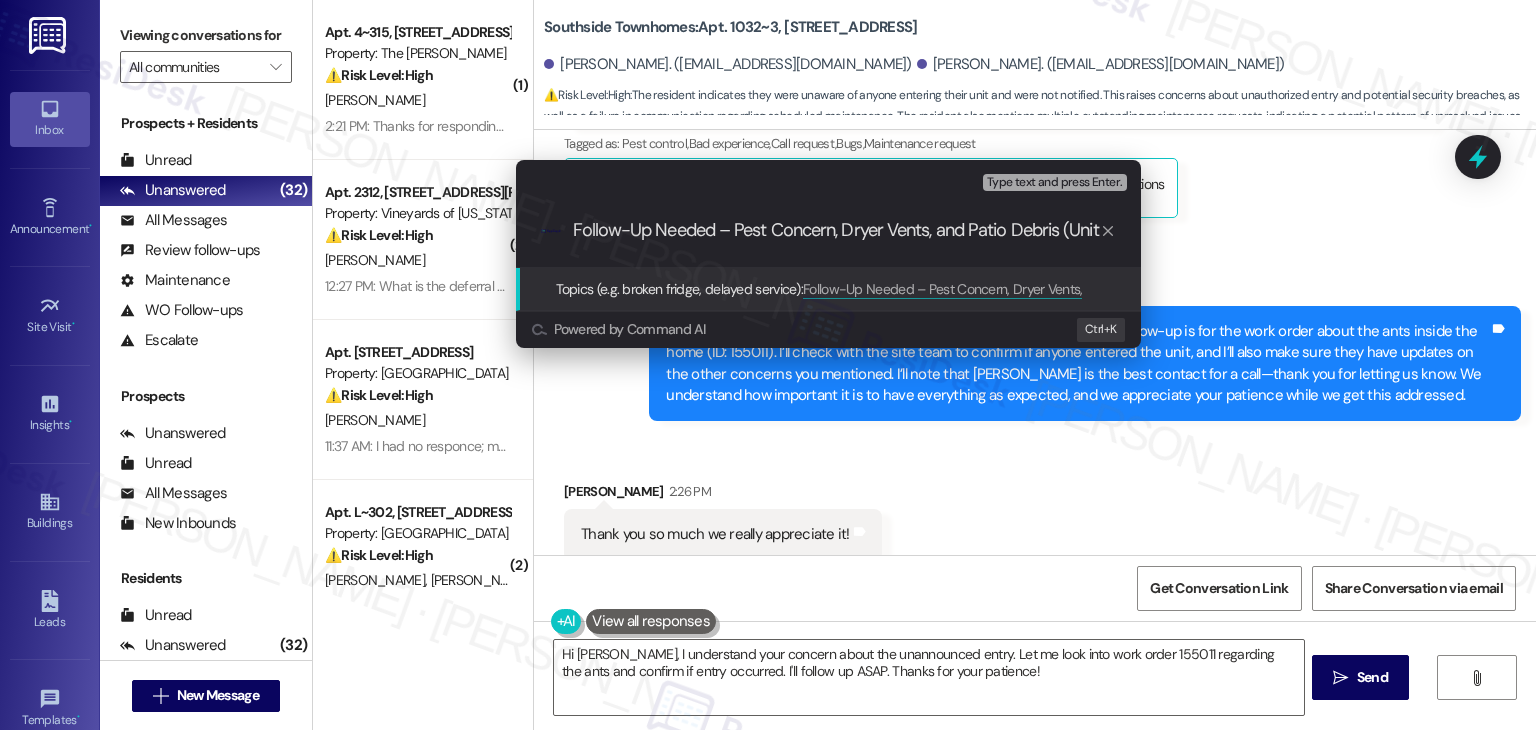 scroll, scrollTop: 0, scrollLeft: 170, axis: horizontal 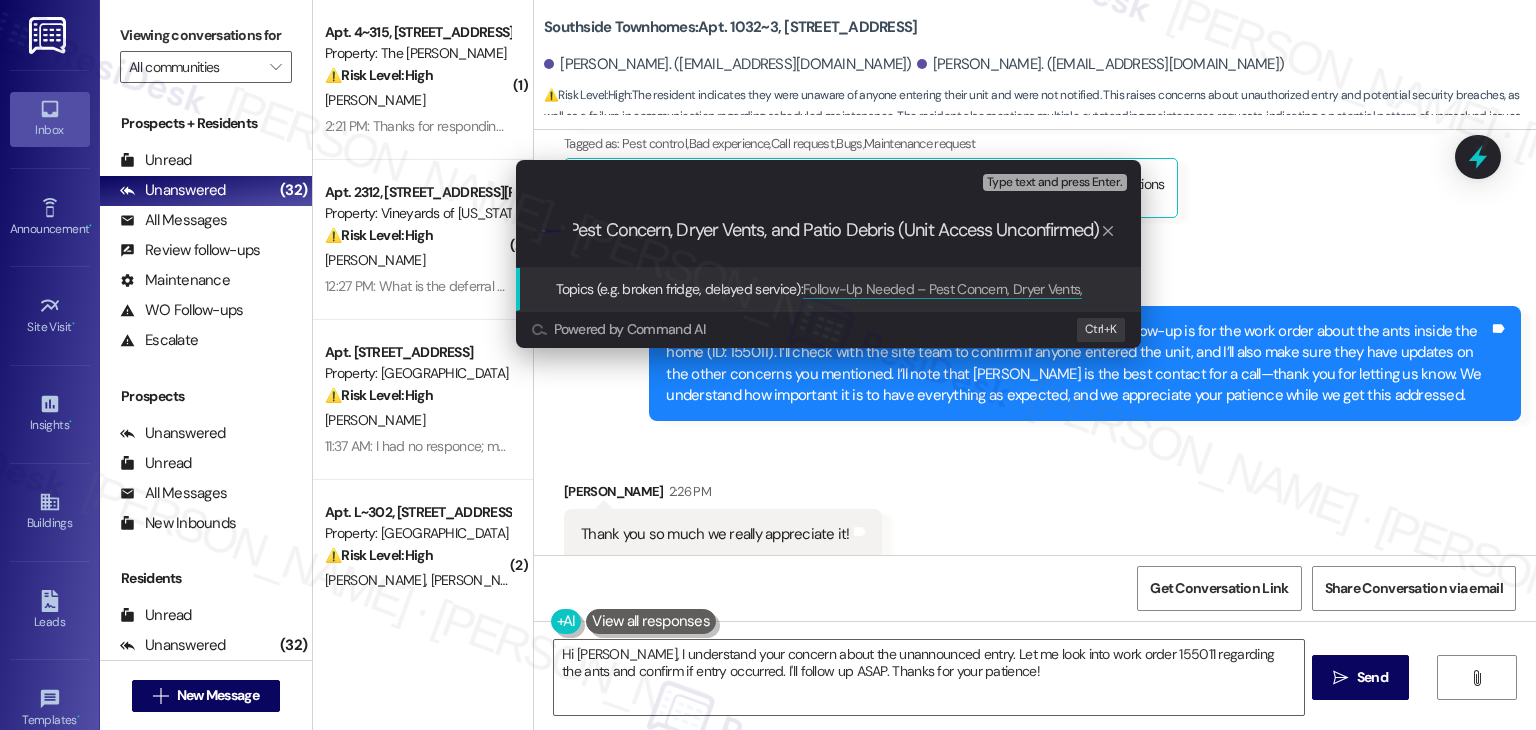 type 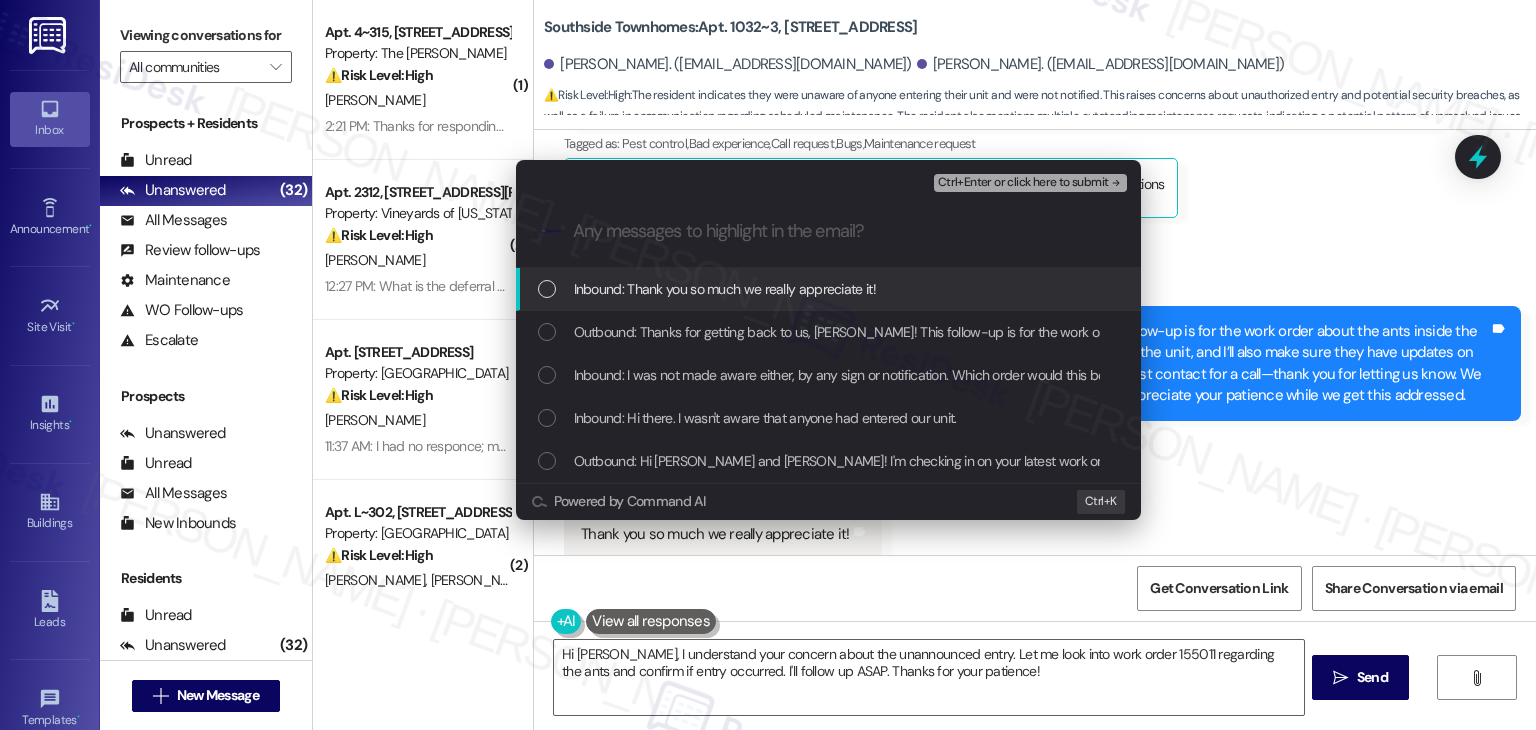 scroll, scrollTop: 0, scrollLeft: 0, axis: both 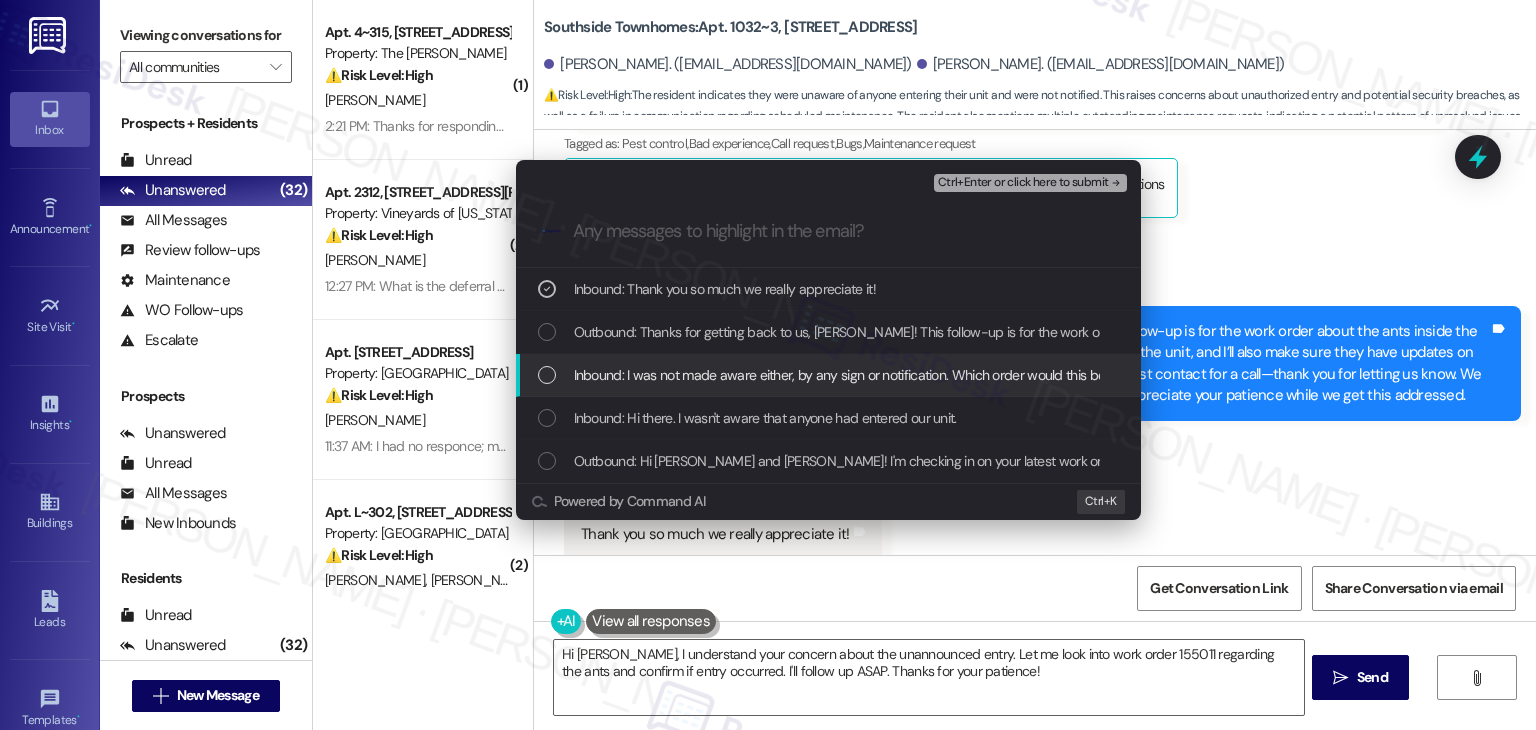 click at bounding box center [547, 375] 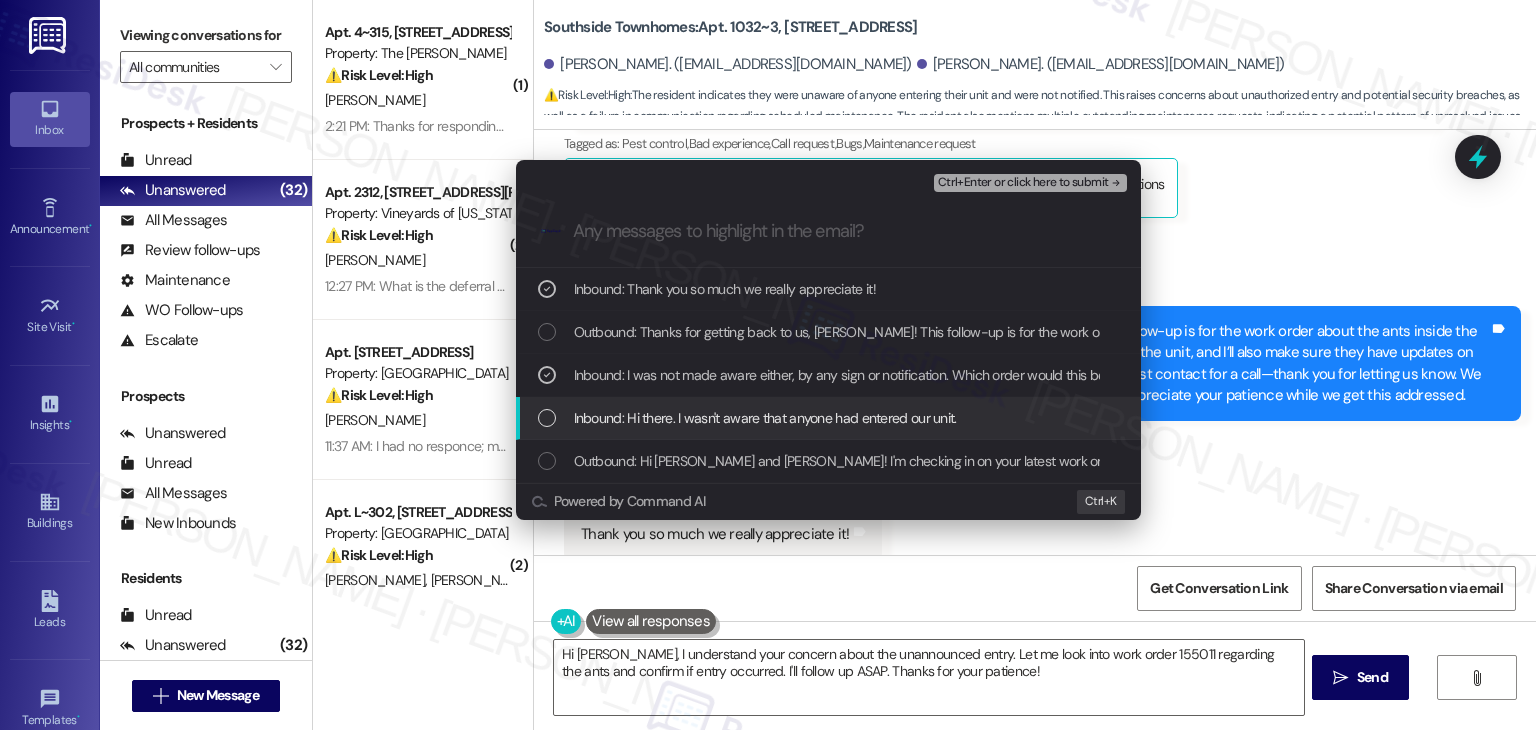 click at bounding box center [547, 418] 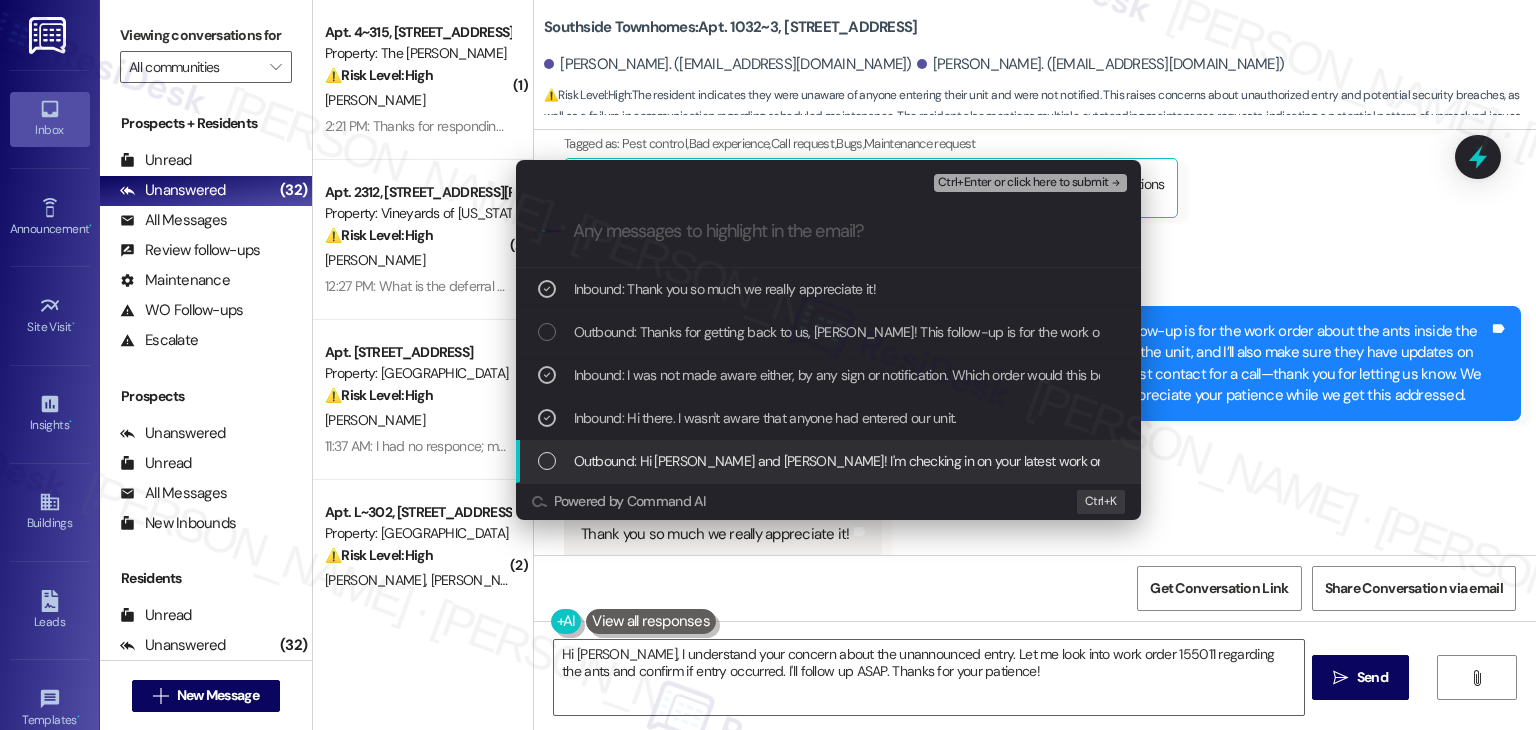click at bounding box center [547, 461] 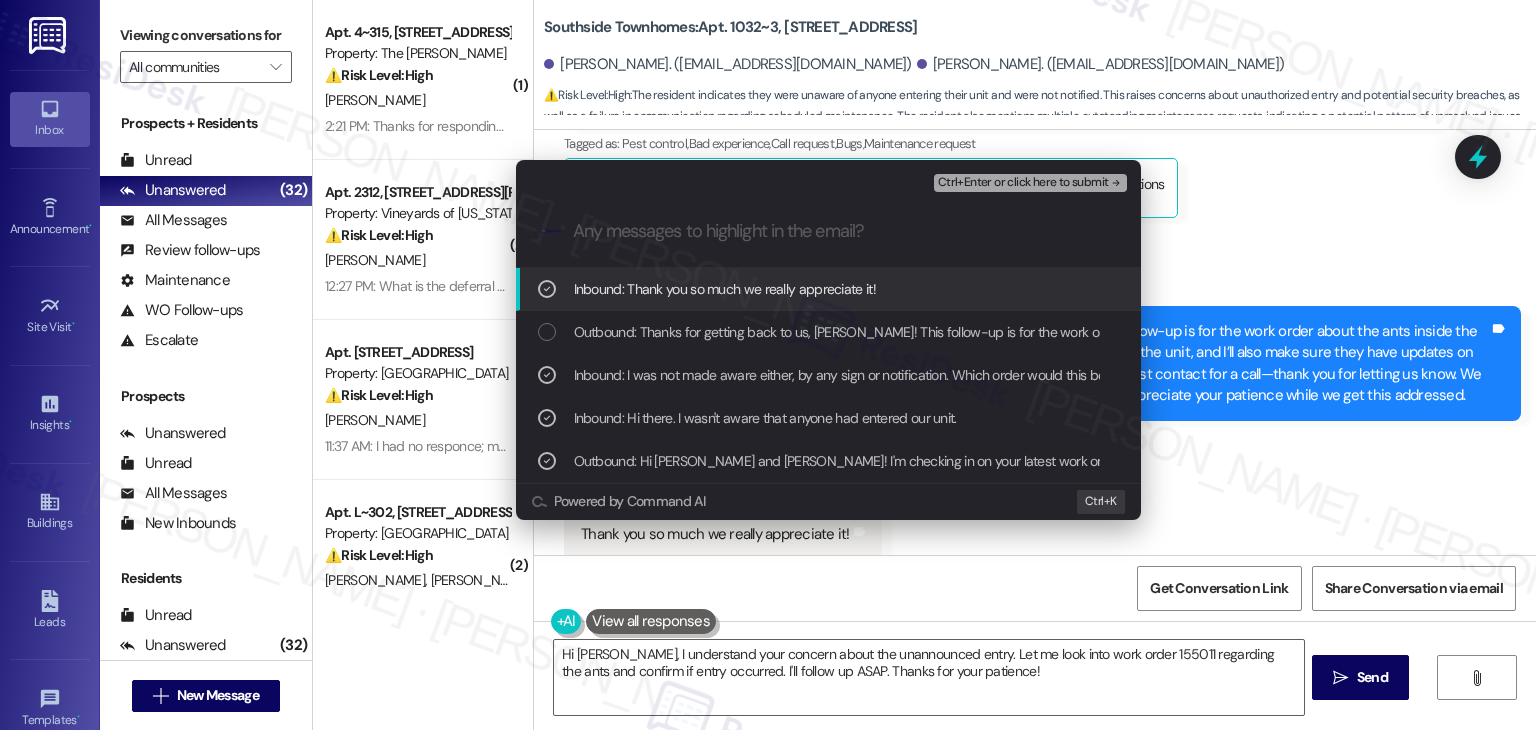 click on "Ctrl+Enter or click here to submit" at bounding box center [1023, 183] 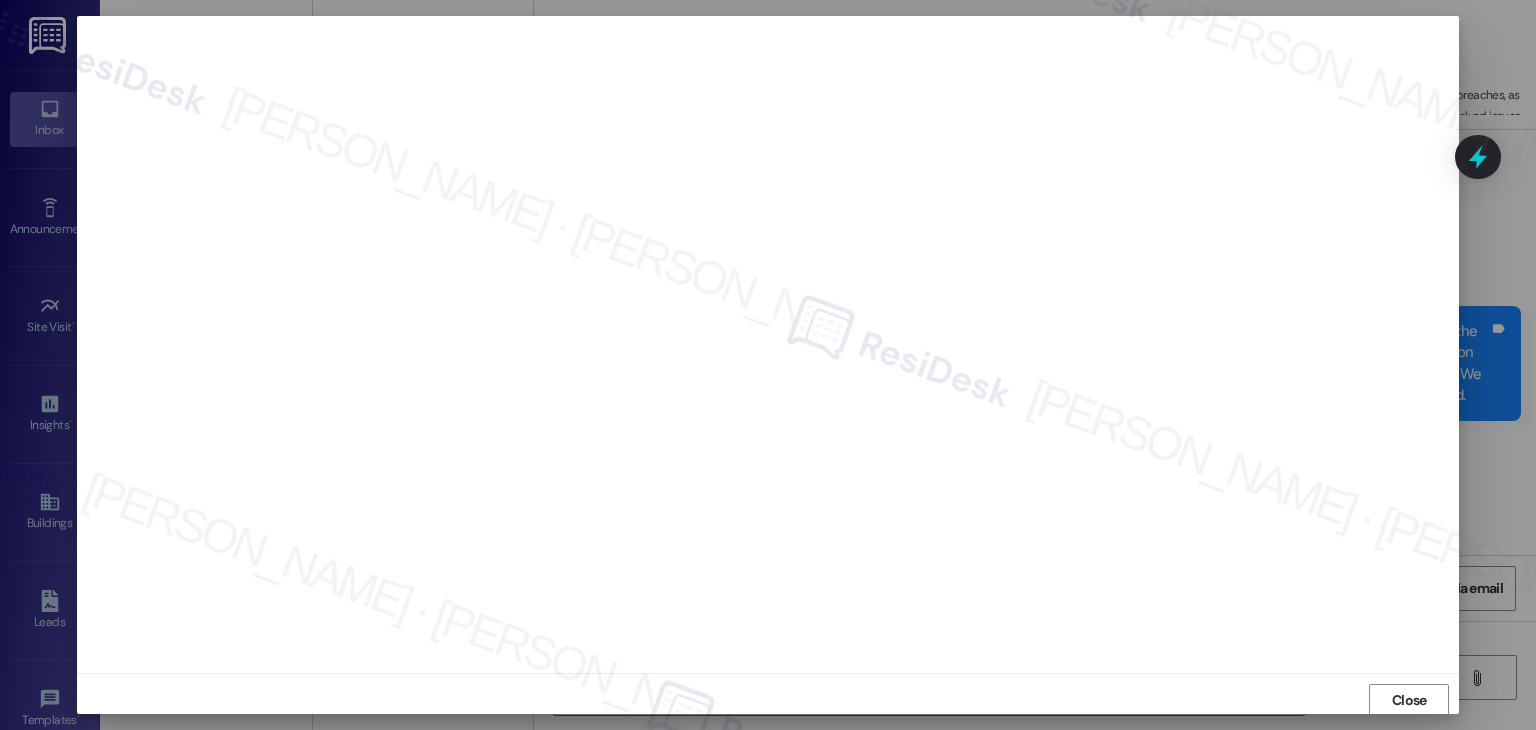 scroll, scrollTop: 1, scrollLeft: 0, axis: vertical 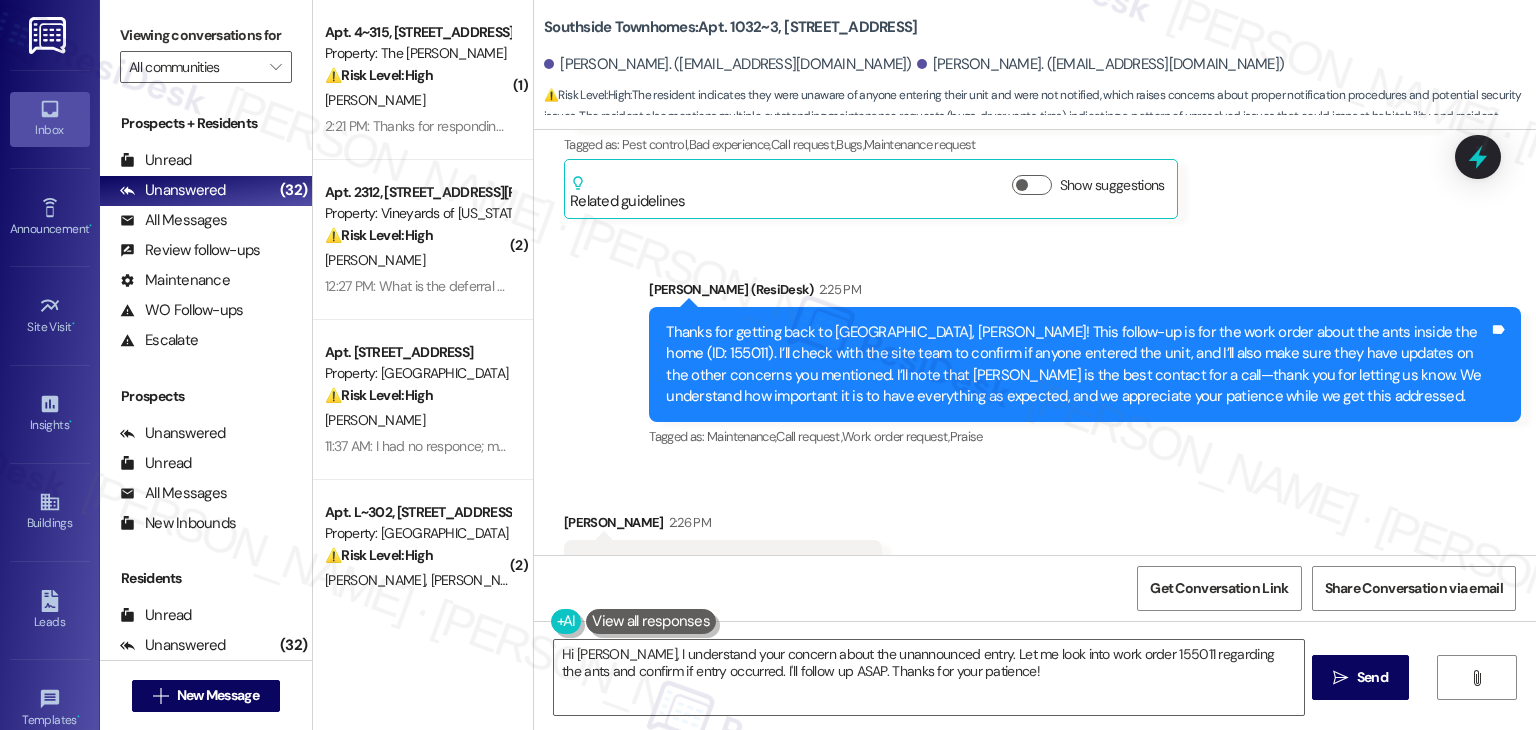 click on "Received via SMS [PERSON_NAME] 2:26 PM Thank you so much we really appreciate it! Tags and notes Tagged as:   Praise ,  Click to highlight conversations about Praise Emailed client ,  Click to highlight conversations about Emailed client Escalation type escalation Click to highlight conversations about Escalation type escalation" at bounding box center [1035, 551] 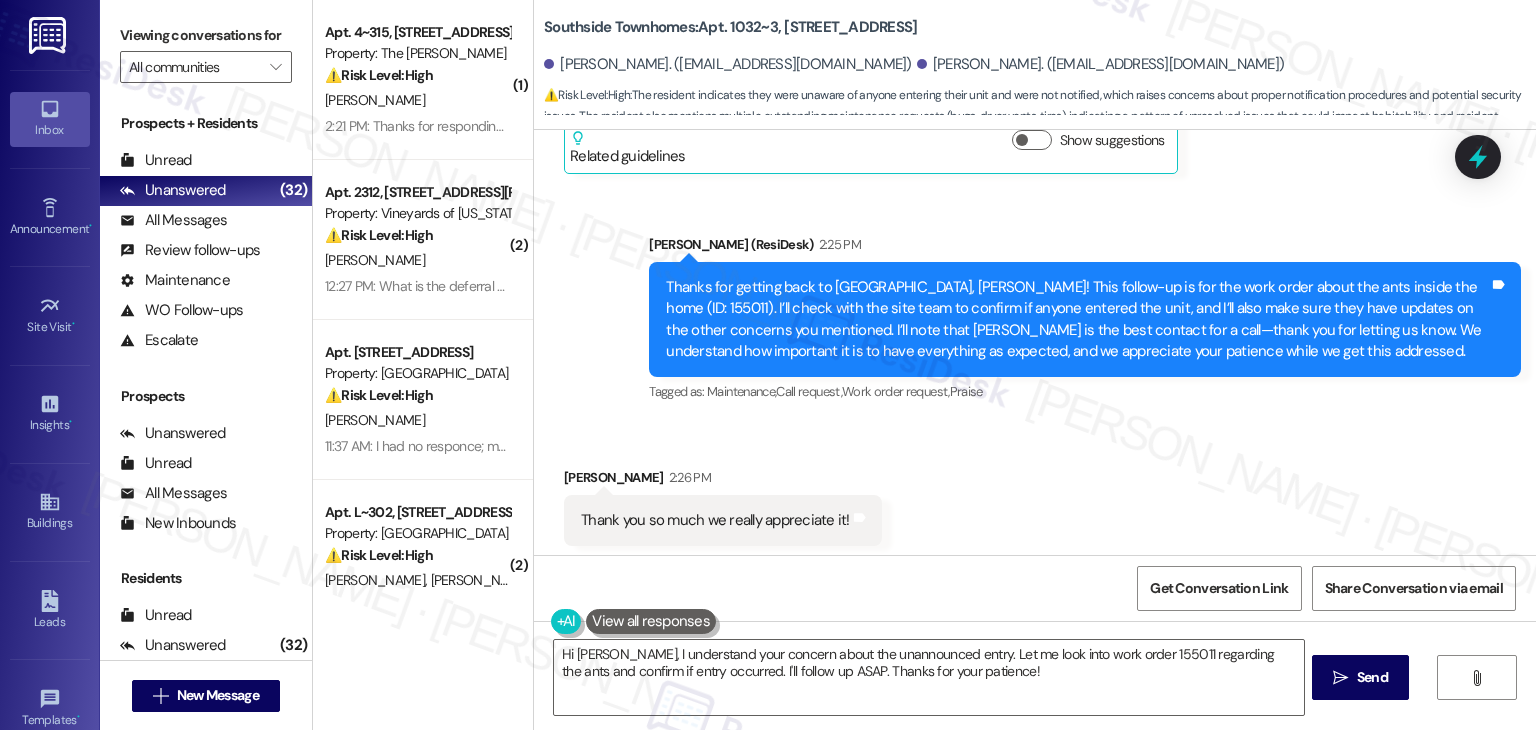 scroll, scrollTop: 804, scrollLeft: 0, axis: vertical 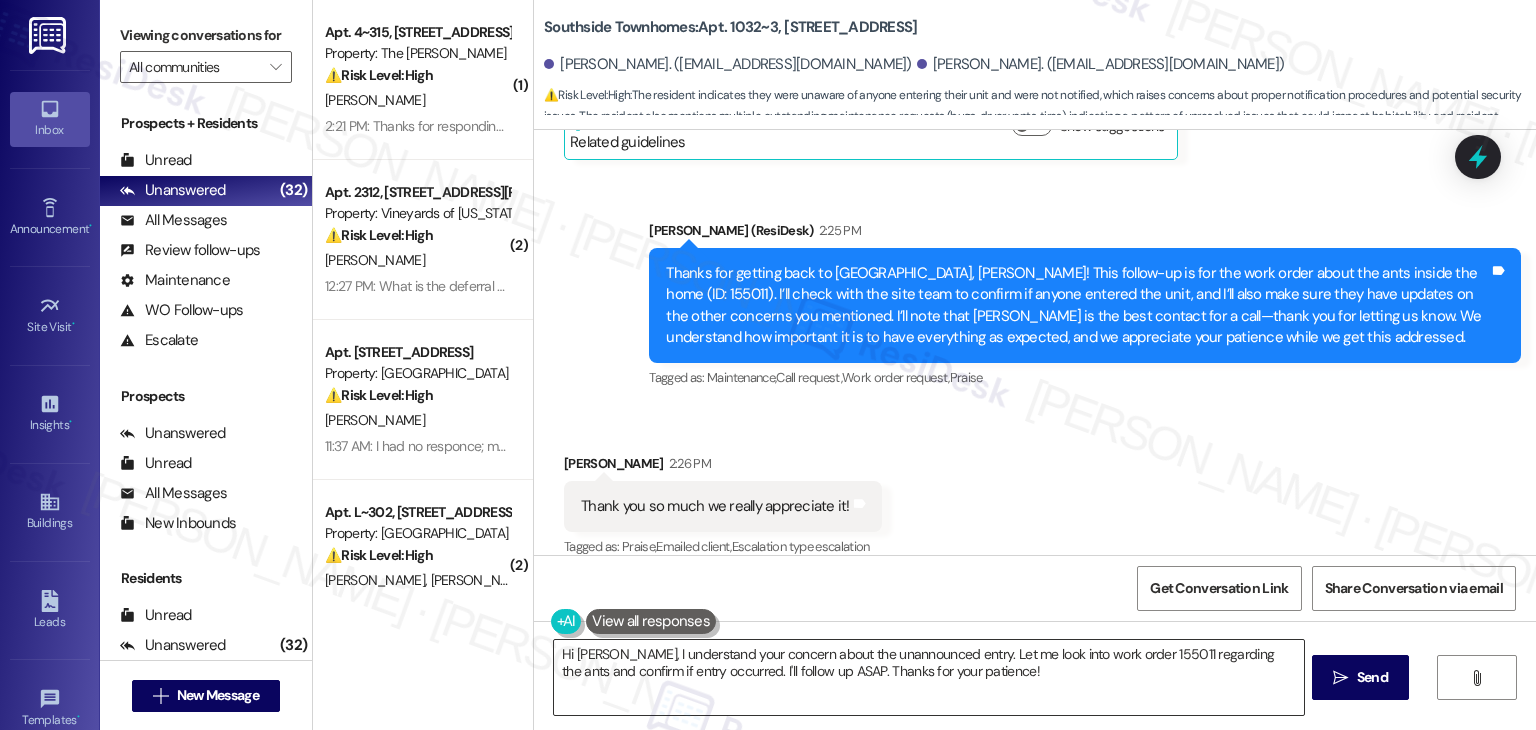 click on "Hi [PERSON_NAME], I understand your concern about the unannounced entry. Let me look into work order 155011 regarding the ants and confirm if entry occurred. I'll follow up ASAP. Thanks for your patience!" at bounding box center (928, 677) 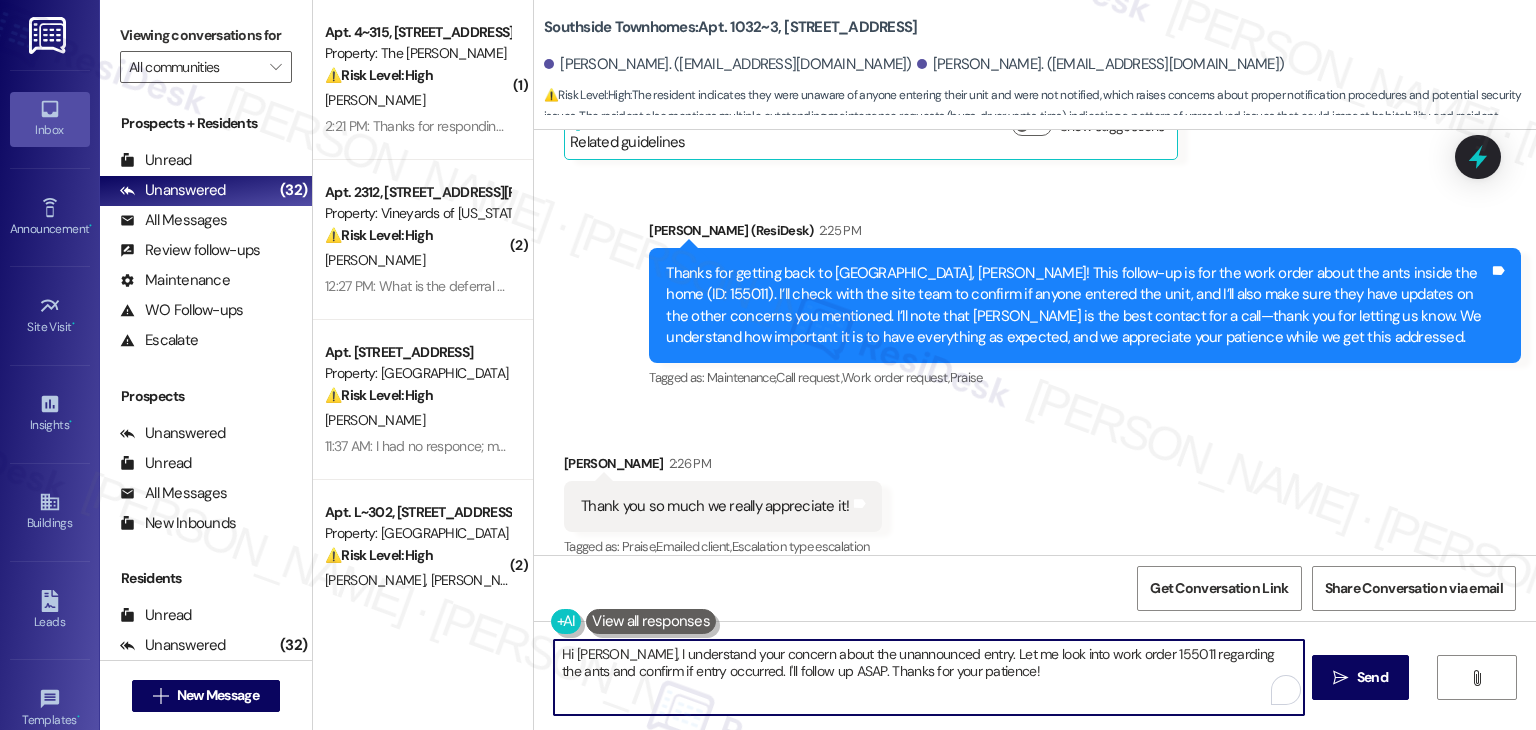 click on "Hi [PERSON_NAME], I understand your concern about the unannounced entry. Let me look into work order 155011 regarding the ants and confirm if entry occurred. I'll follow up ASAP. Thanks for your patience!" at bounding box center (928, 677) 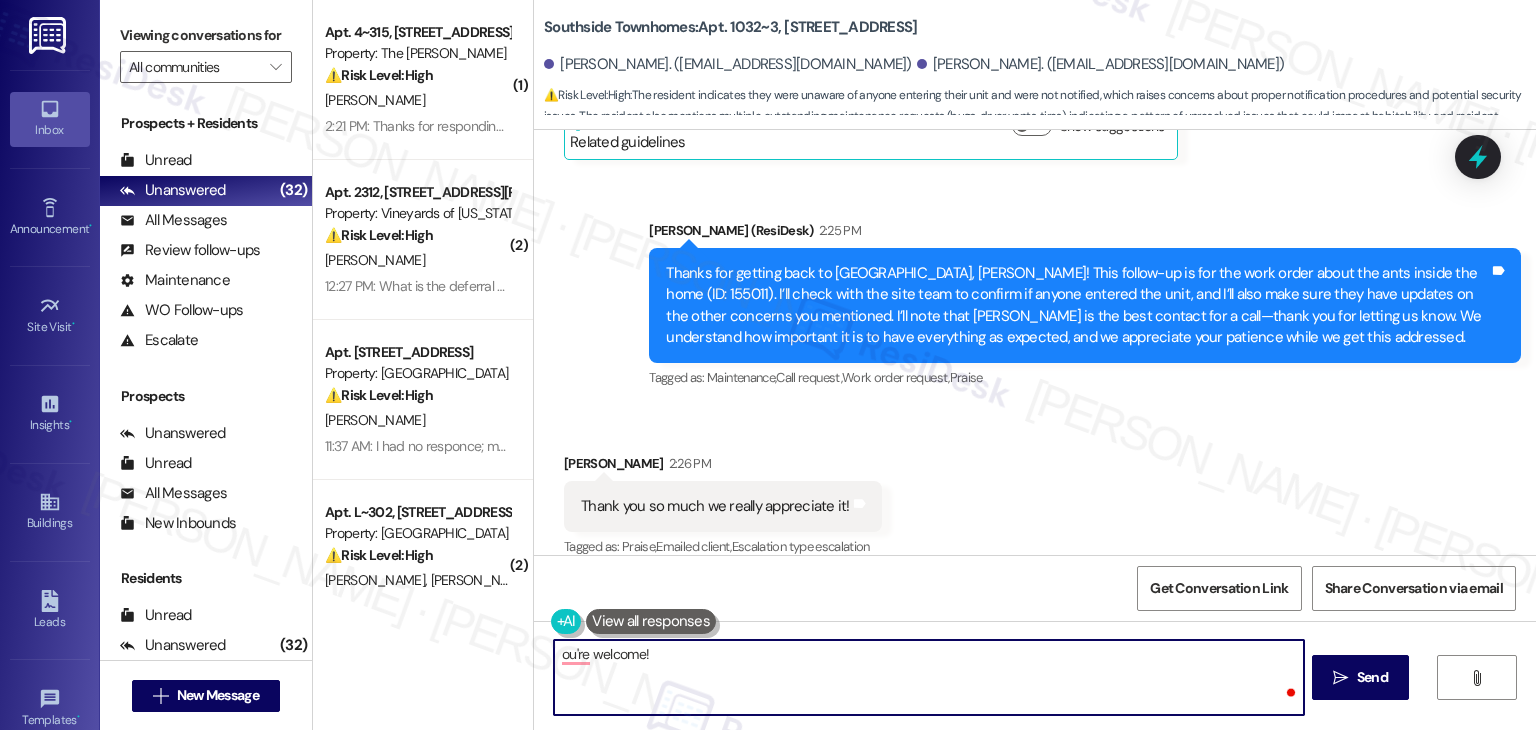 paste on "Should you have any questions or need help with anything else, please don't hesitate to contact us. Have a wonderful day!" 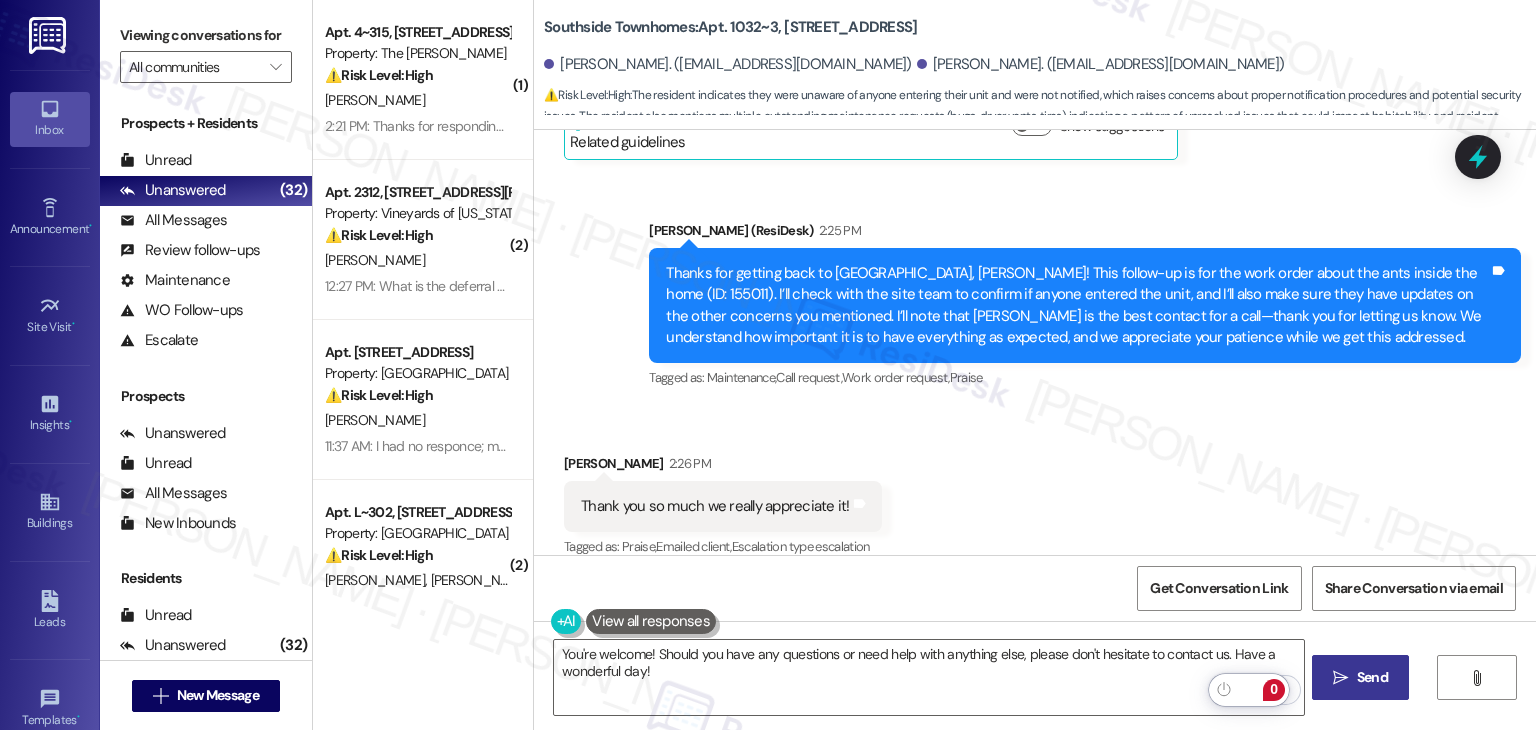 click on "Send" at bounding box center [1372, 677] 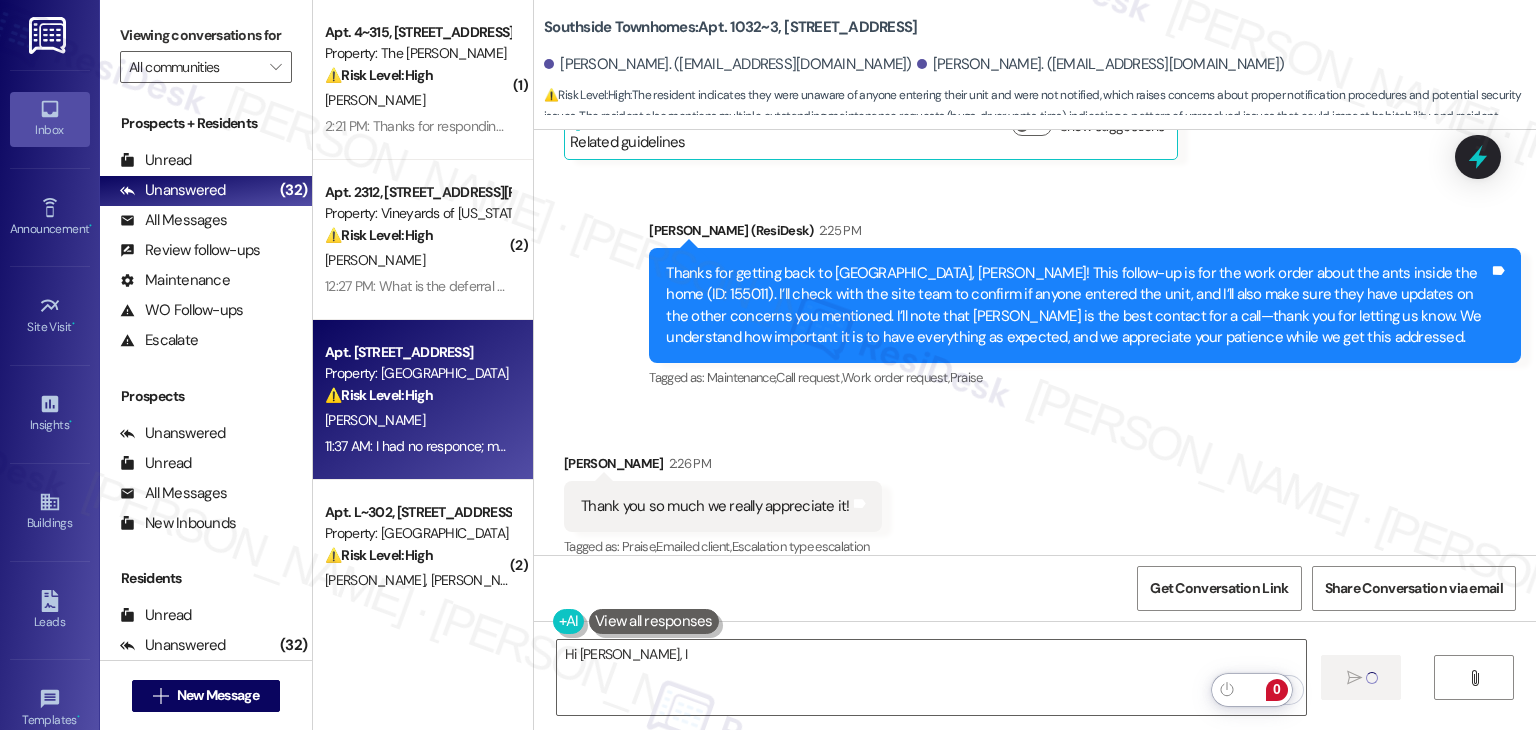 scroll, scrollTop: 804, scrollLeft: 0, axis: vertical 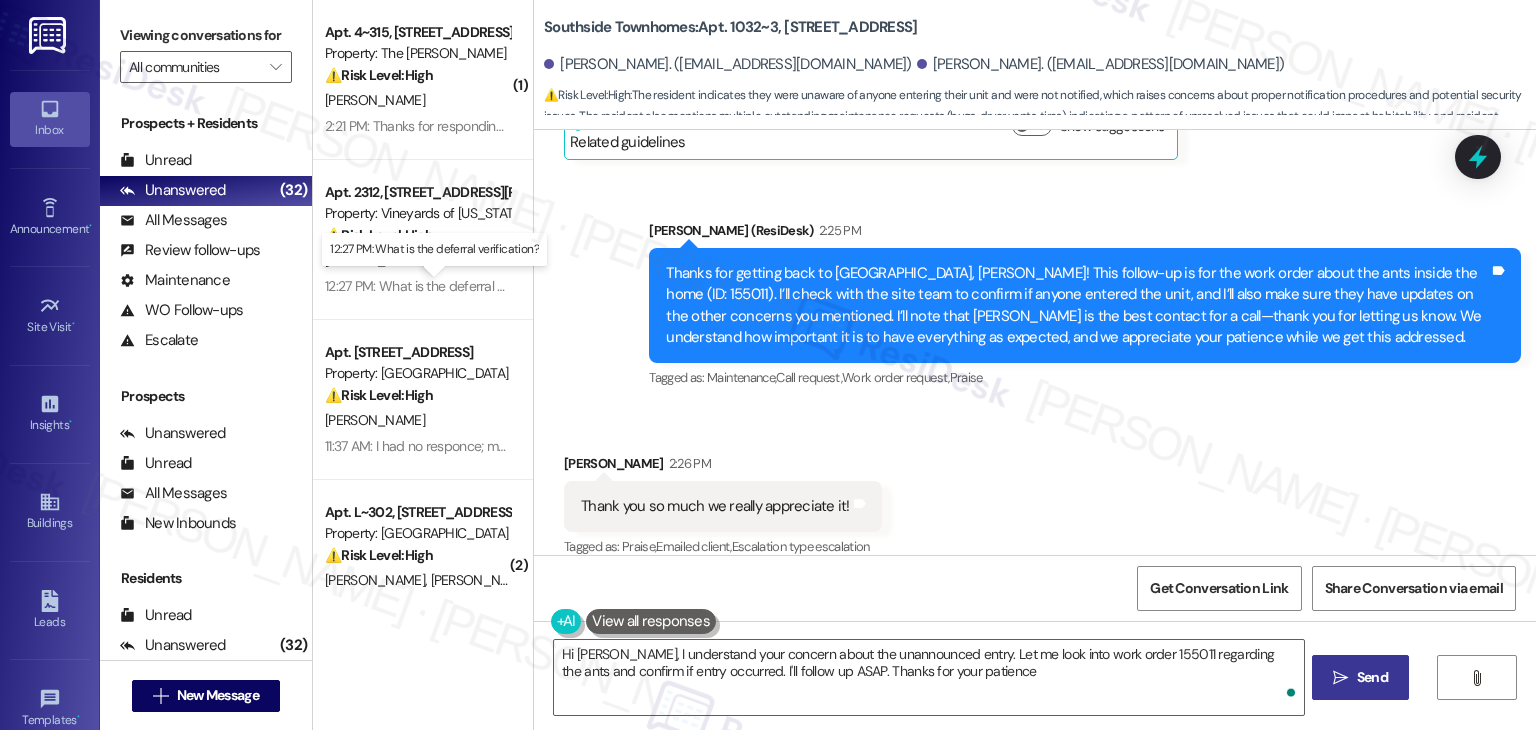 type on "Hi [PERSON_NAME], I understand your concern about the unannounced entry. Let me look into work order 155011 regarding the ants and confirm if entry occurred. I'll follow up ASAP. Thanks for your patience!" 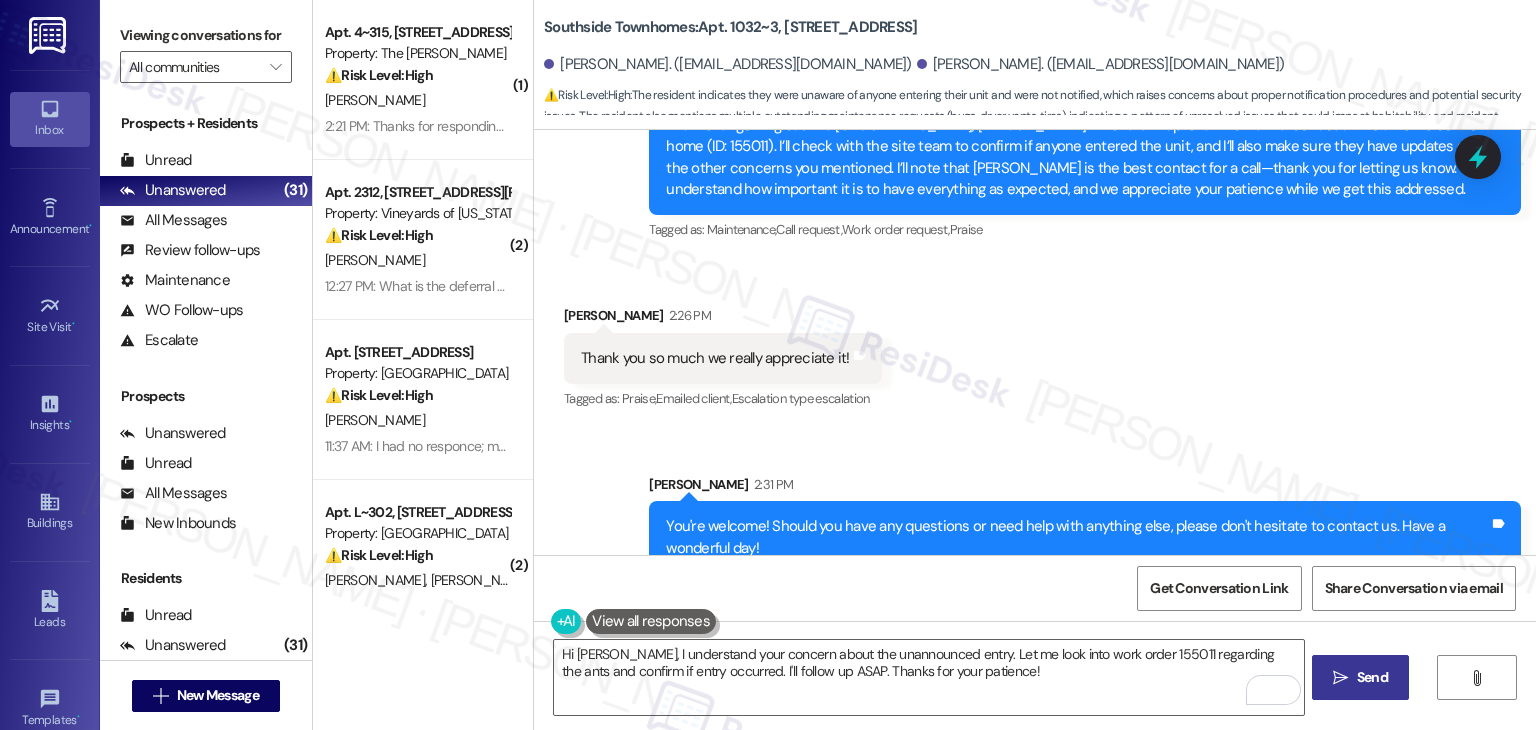 scroll, scrollTop: 965, scrollLeft: 0, axis: vertical 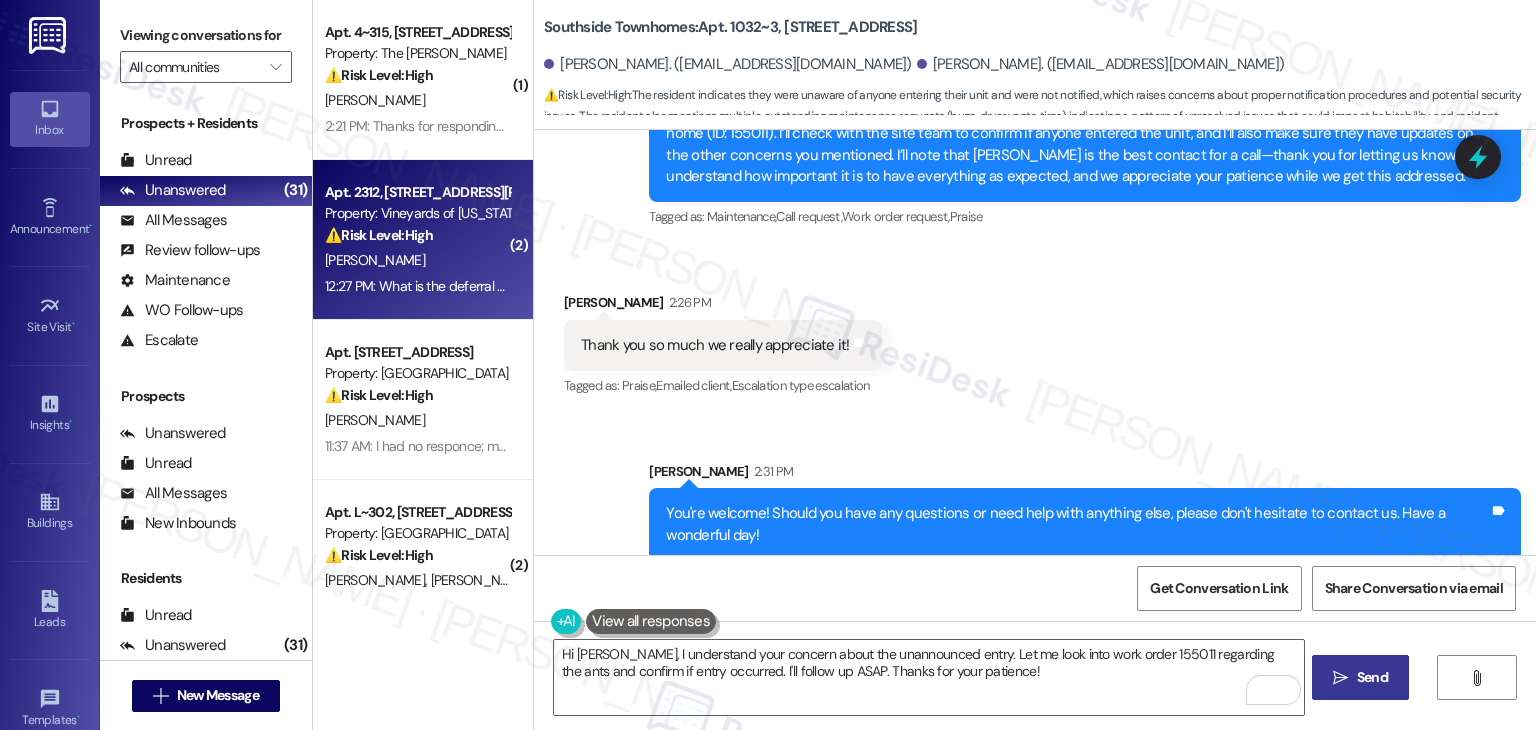 click on "12:27 PM: What is the deferral verification?  12:27 PM: What is the deferral verification?" at bounding box center [445, 286] 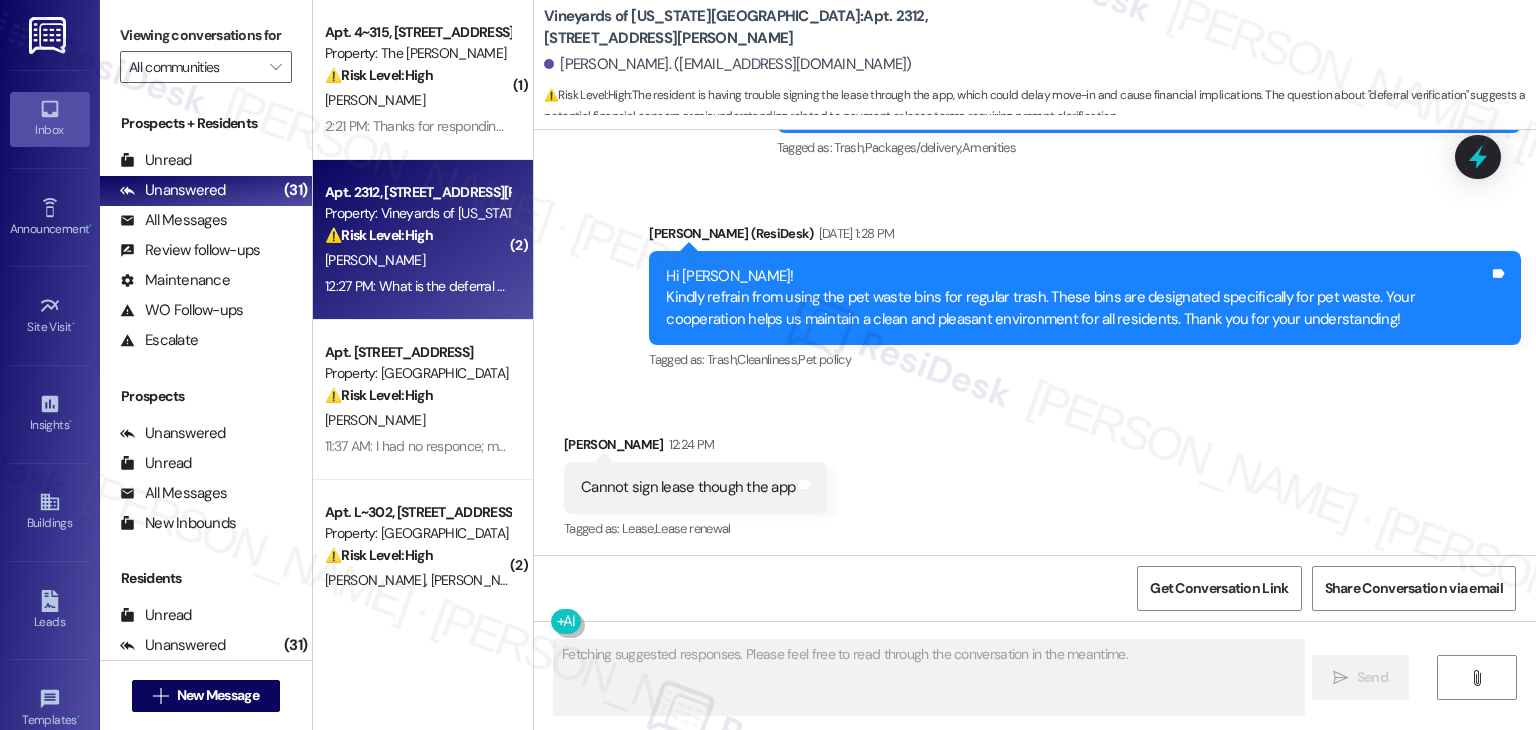 scroll, scrollTop: 4340, scrollLeft: 0, axis: vertical 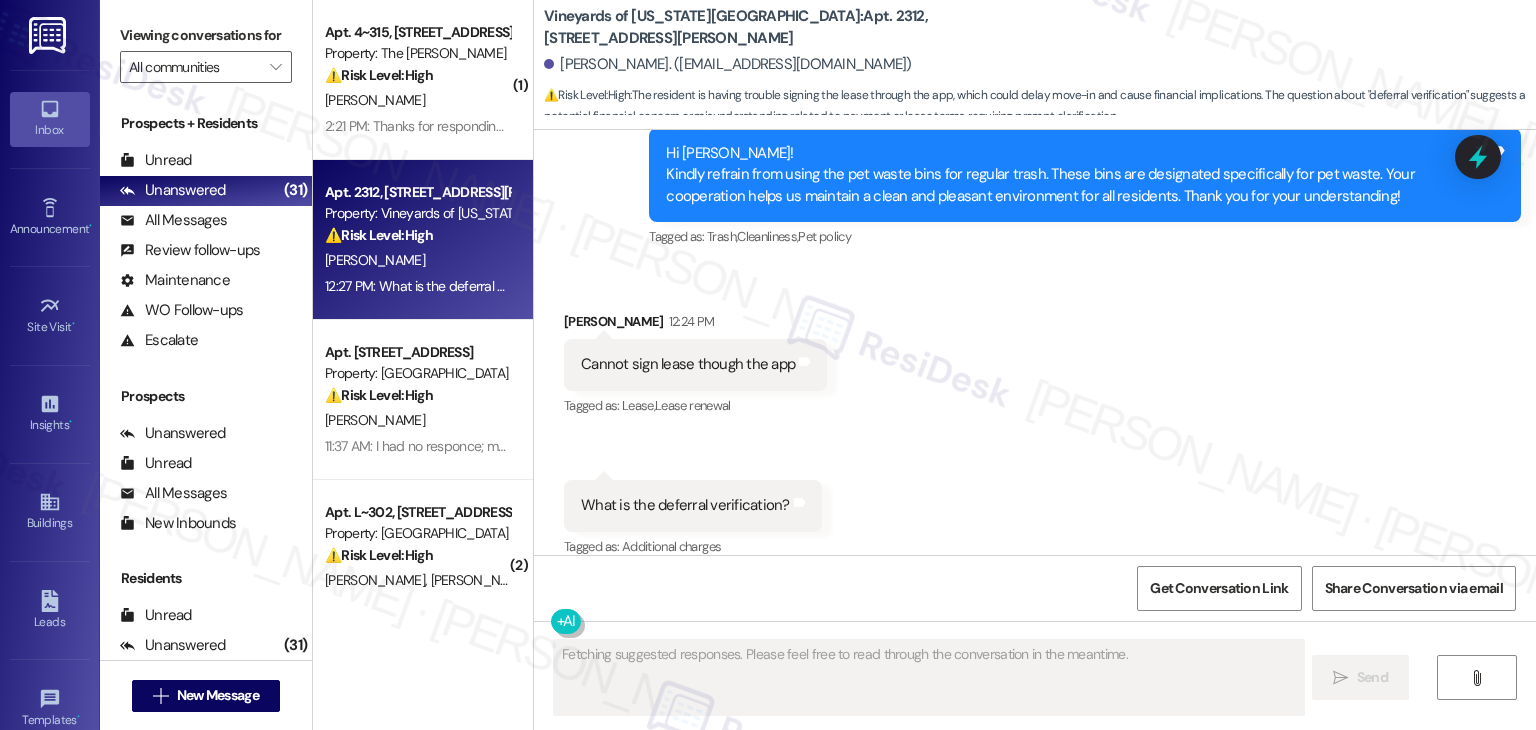 click on "Received via SMS [PERSON_NAME] 12:24 PM Cannot sign lease though the app  Tags and notes Tagged as:   Lease ,  Click to highlight conversations about Lease Lease renewal Click to highlight conversations about Lease renewal Received via SMS 12:27 PM [PERSON_NAME] Question 12:27 PM What is the deferral verification?  Tags and notes Tagged as:   Additional charges Click to highlight conversations about Additional charges" at bounding box center (1035, 421) 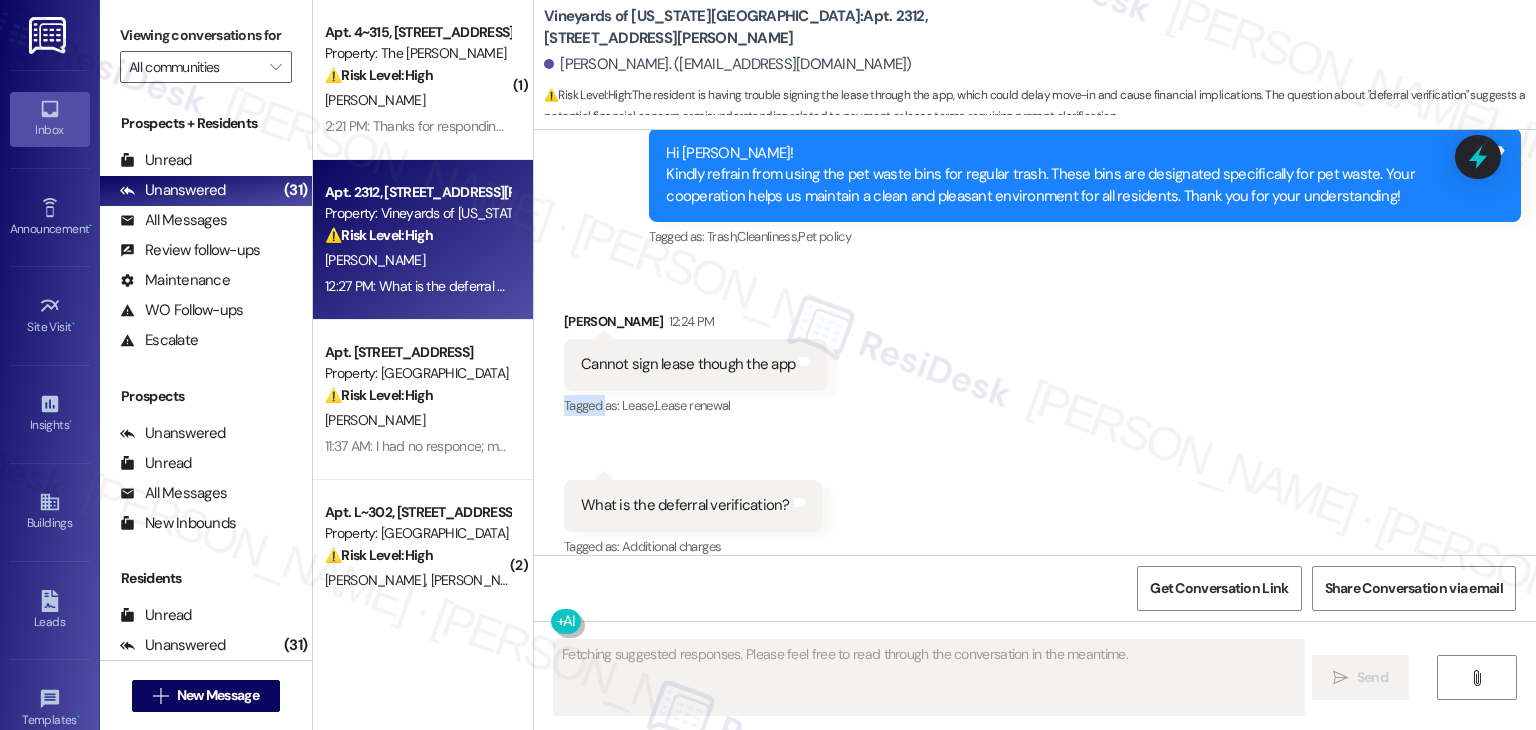 click on "Received via SMS [PERSON_NAME] 12:24 PM Cannot sign lease though the app  Tags and notes Tagged as:   Lease ,  Click to highlight conversations about Lease Lease renewal Click to highlight conversations about Lease renewal Received via SMS 12:27 PM [PERSON_NAME] Question 12:27 PM What is the deferral verification?  Tags and notes Tagged as:   Additional charges Click to highlight conversations about Additional charges" at bounding box center (1035, 421) 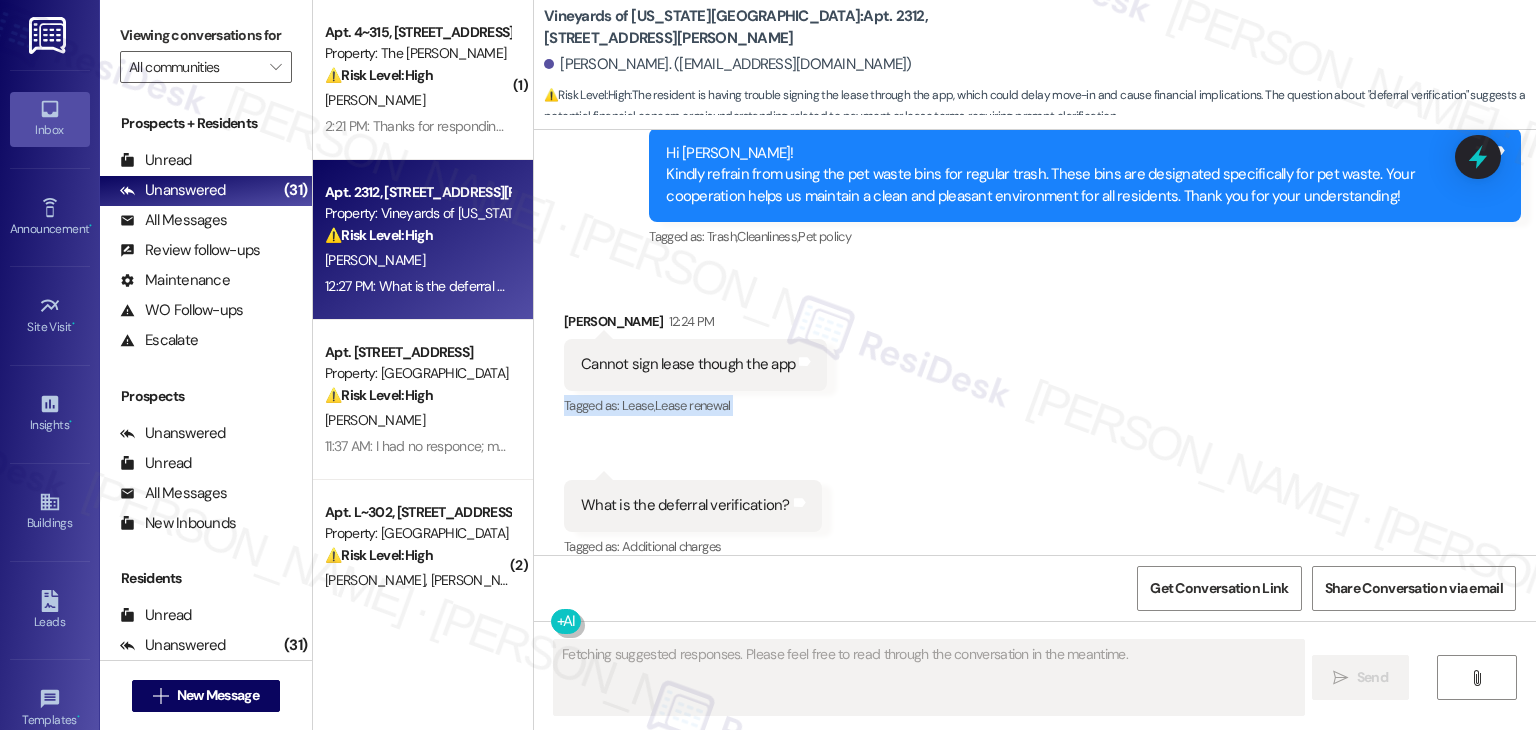 click on "Received via SMS [PERSON_NAME] 12:24 PM Cannot sign lease though the app  Tags and notes Tagged as:   Lease ,  Click to highlight conversations about Lease Lease renewal Click to highlight conversations about Lease renewal Received via SMS 12:27 PM [PERSON_NAME] Question 12:27 PM What is the deferral verification?  Tags and notes Tagged as:   Additional charges Click to highlight conversations about Additional charges" at bounding box center [1035, 421] 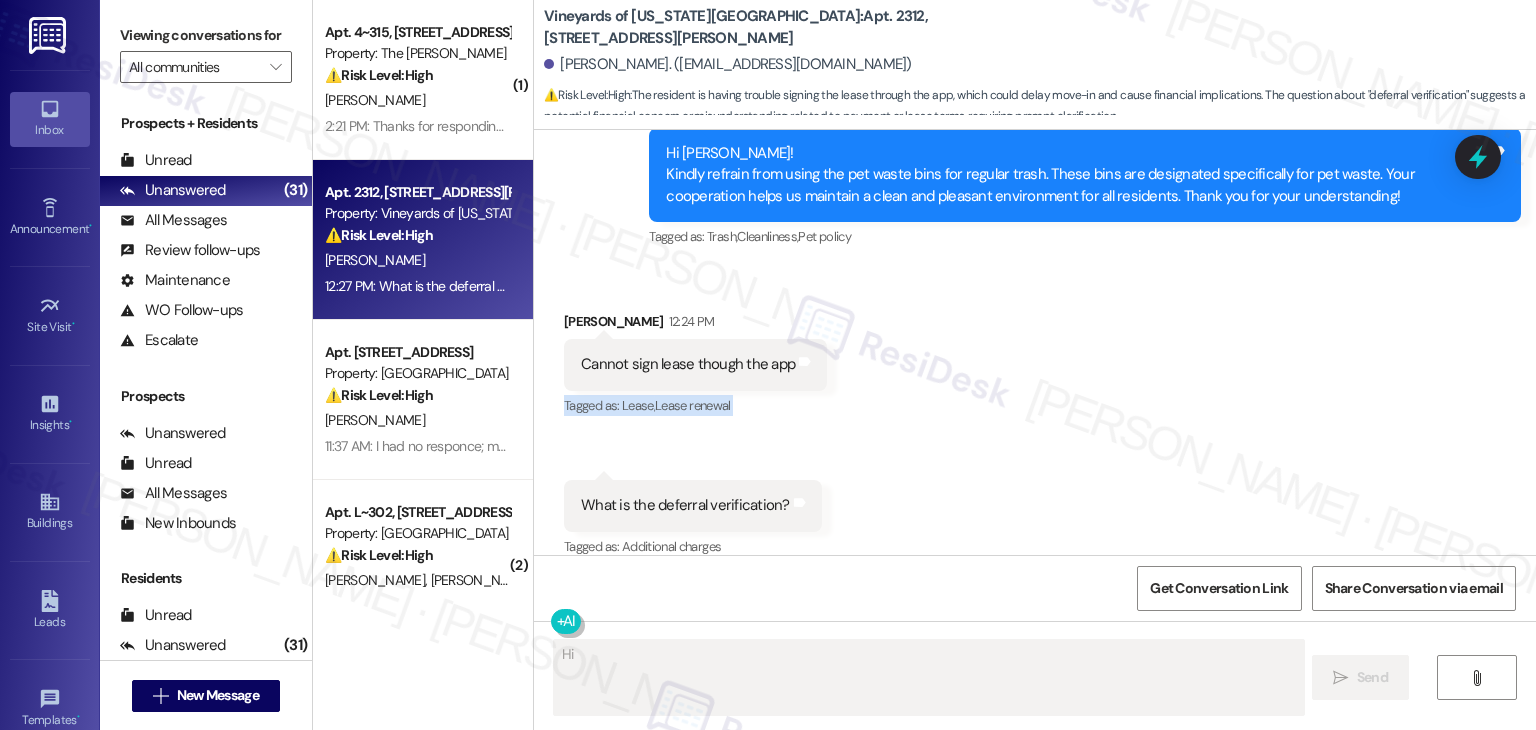 click on "Received via SMS [PERSON_NAME] 12:24 PM Cannot sign lease though the app  Tags and notes Tagged as:   Lease ,  Click to highlight conversations about Lease Lease renewal Click to highlight conversations about Lease renewal Received via SMS 12:27 PM [PERSON_NAME] Question 12:27 PM What is the deferral verification?  Tags and notes Tagged as:   Additional charges Click to highlight conversations about Additional charges" at bounding box center [1035, 421] 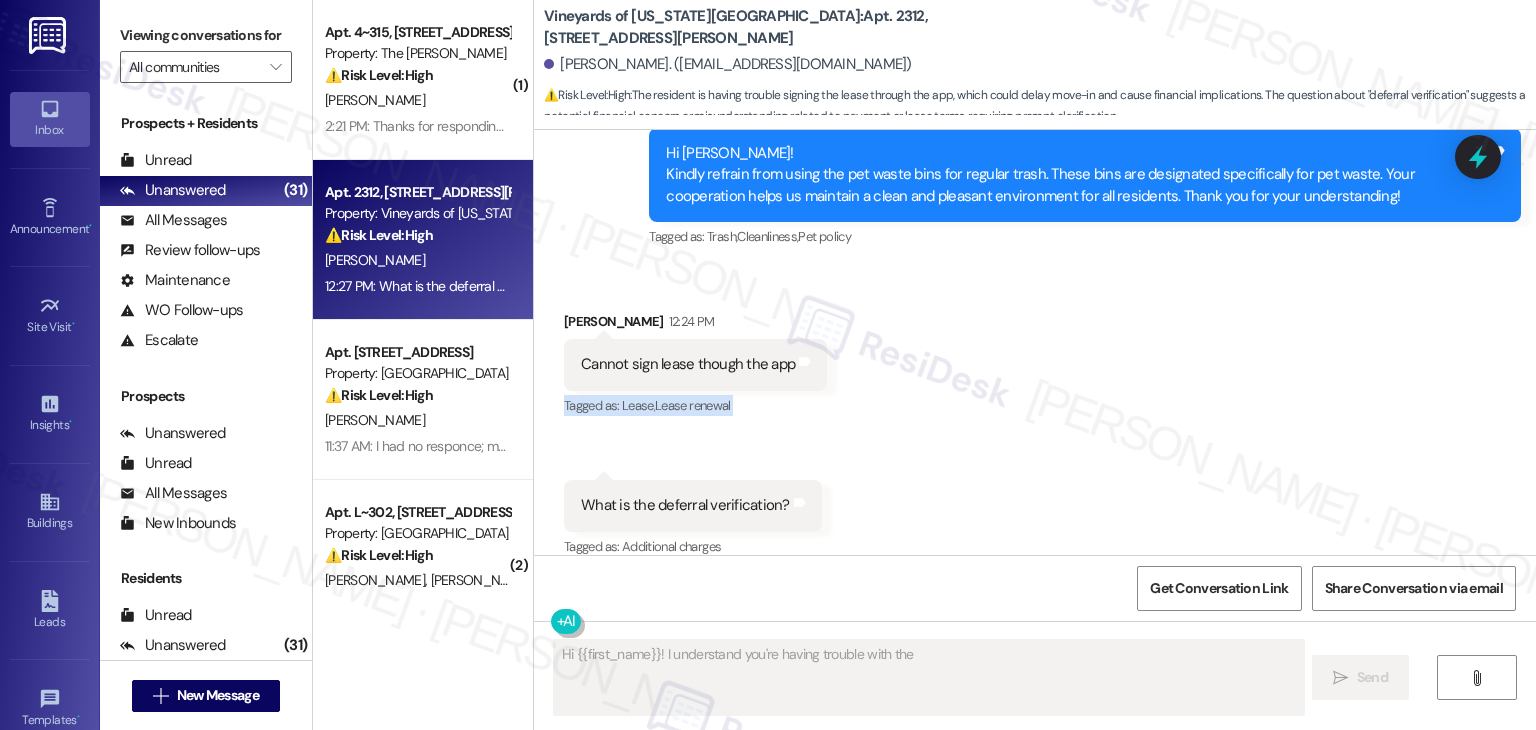 click on "Received via SMS [PERSON_NAME] 12:24 PM Cannot sign lease though the app  Tags and notes Tagged as:   Lease ,  Click to highlight conversations about Lease Lease renewal Click to highlight conversations about Lease renewal Received via SMS 12:27 PM [PERSON_NAME] Question 12:27 PM What is the deferral verification?  Tags and notes Tagged as:   Additional charges Click to highlight conversations about Additional charges" at bounding box center (1035, 421) 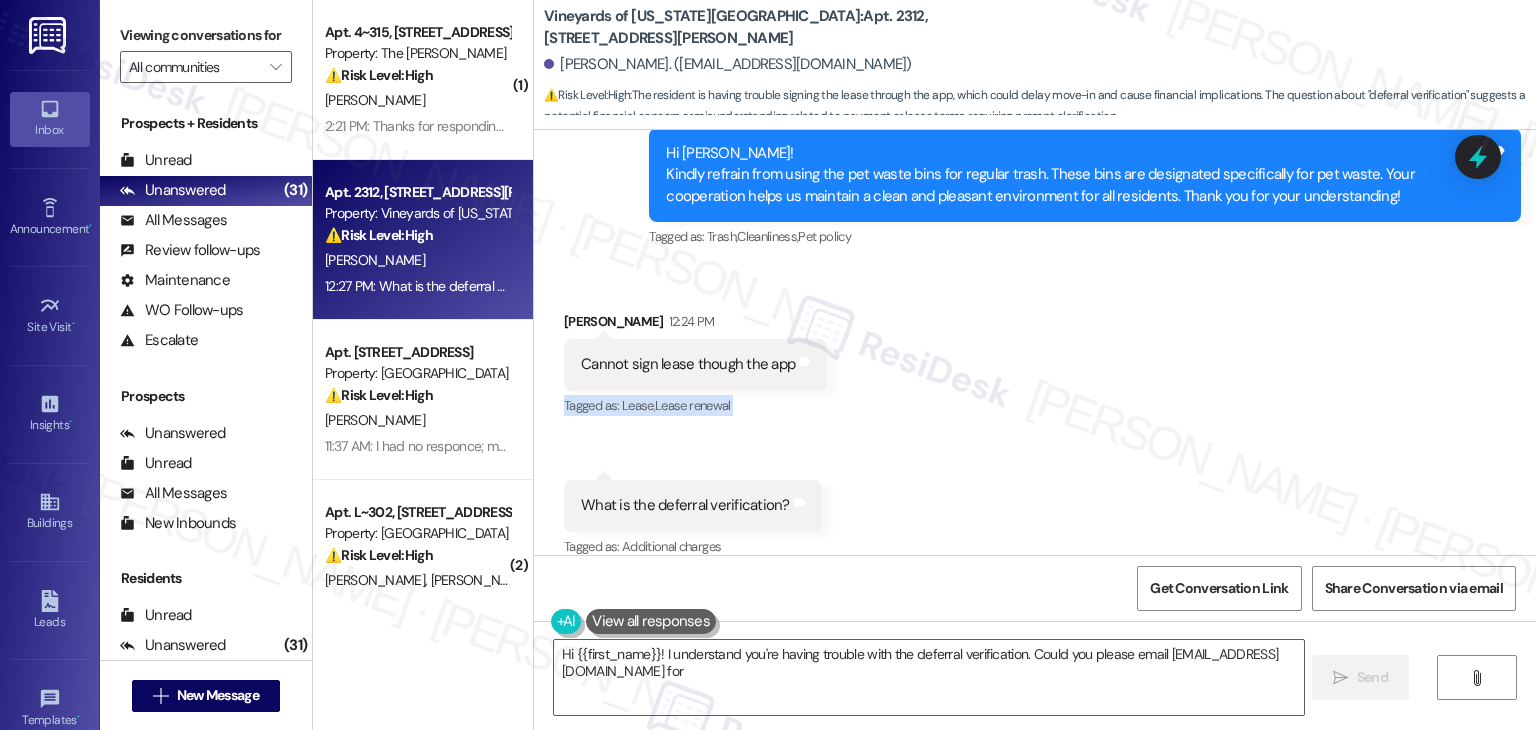 click on "Received via SMS [PERSON_NAME] 12:24 PM Cannot sign lease though the app  Tags and notes Tagged as:   Lease ,  Click to highlight conversations about Lease Lease renewal Click to highlight conversations about Lease renewal Received via SMS 12:27 PM [PERSON_NAME] Question 12:27 PM What is the deferral verification?  Tags and notes Tagged as:   Additional charges Click to highlight conversations about Additional charges" at bounding box center [1035, 421] 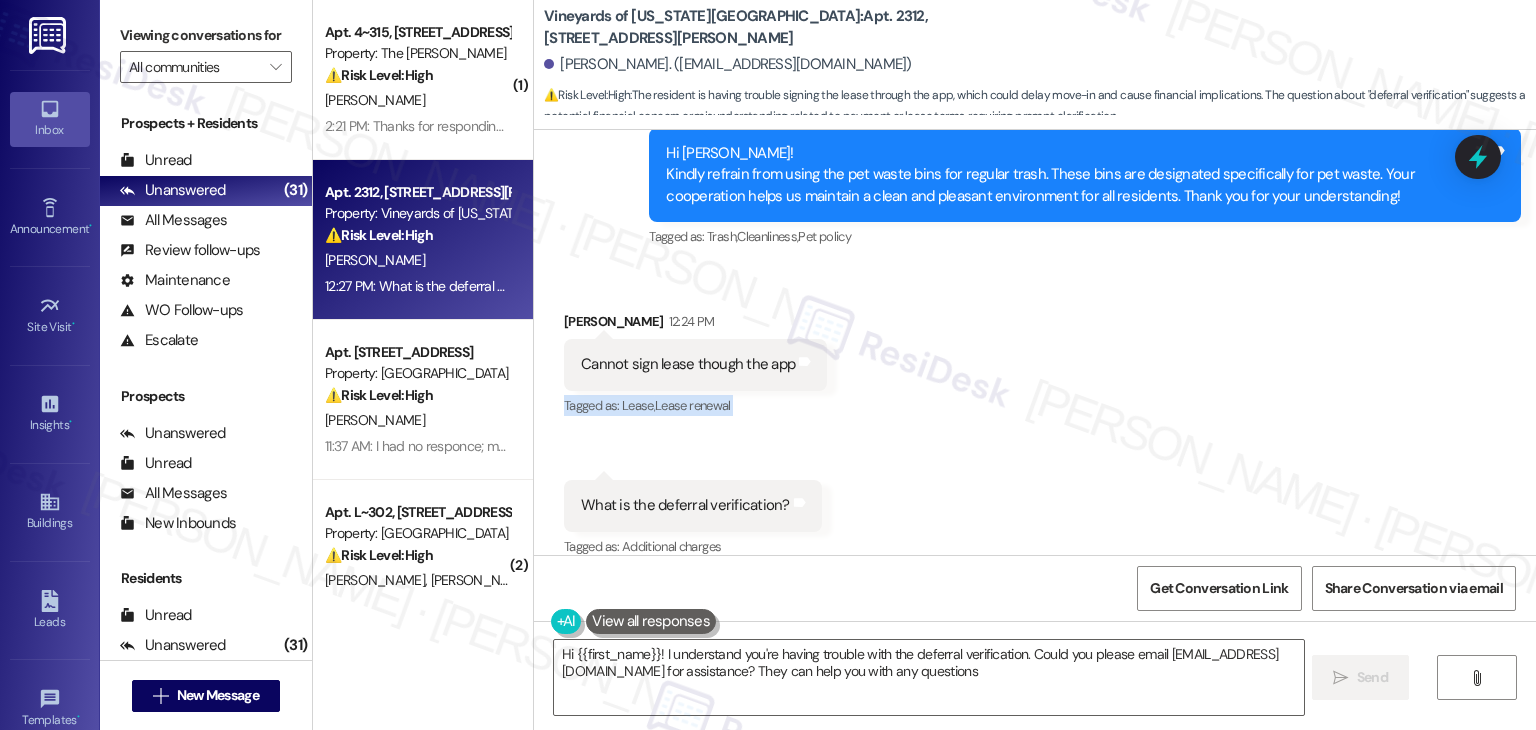 click on "Received via SMS [PERSON_NAME] 12:24 PM Cannot sign lease though the app  Tags and notes Tagged as:   Lease ,  Click to highlight conversations about Lease Lease renewal Click to highlight conversations about Lease renewal Received via SMS 12:27 PM [PERSON_NAME] Question 12:27 PM What is the deferral verification?  Tags and notes Tagged as:   Additional charges Click to highlight conversations about Additional charges" at bounding box center [1035, 421] 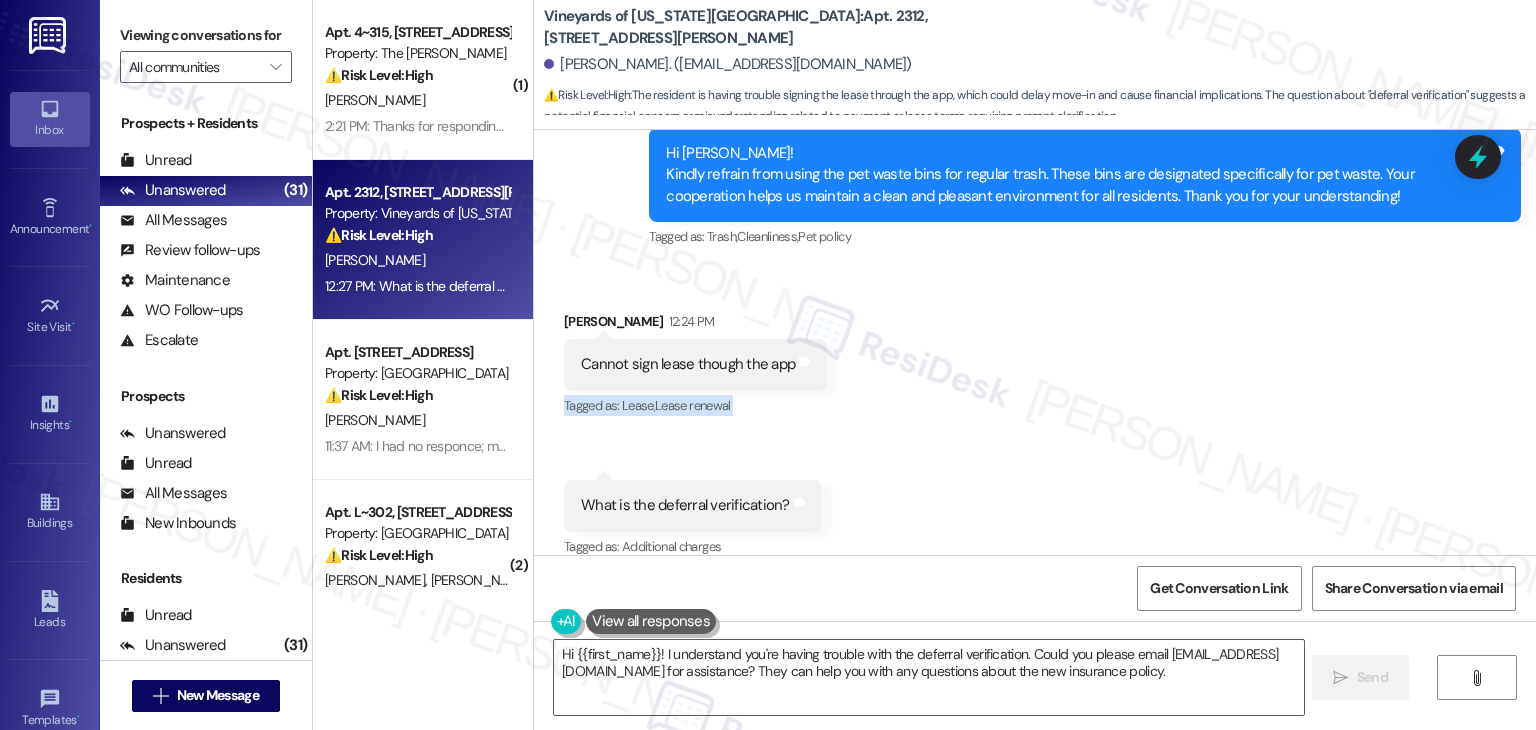 click on "Received via SMS [PERSON_NAME] 12:24 PM Cannot sign lease though the app  Tags and notes Tagged as:   Lease ,  Click to highlight conversations about Lease Lease renewal Click to highlight conversations about Lease renewal Received via SMS 12:27 PM [PERSON_NAME] Question 12:27 PM What is the deferral verification?  Tags and notes Tagged as:   Additional charges Click to highlight conversations about Additional charges" at bounding box center [1035, 421] 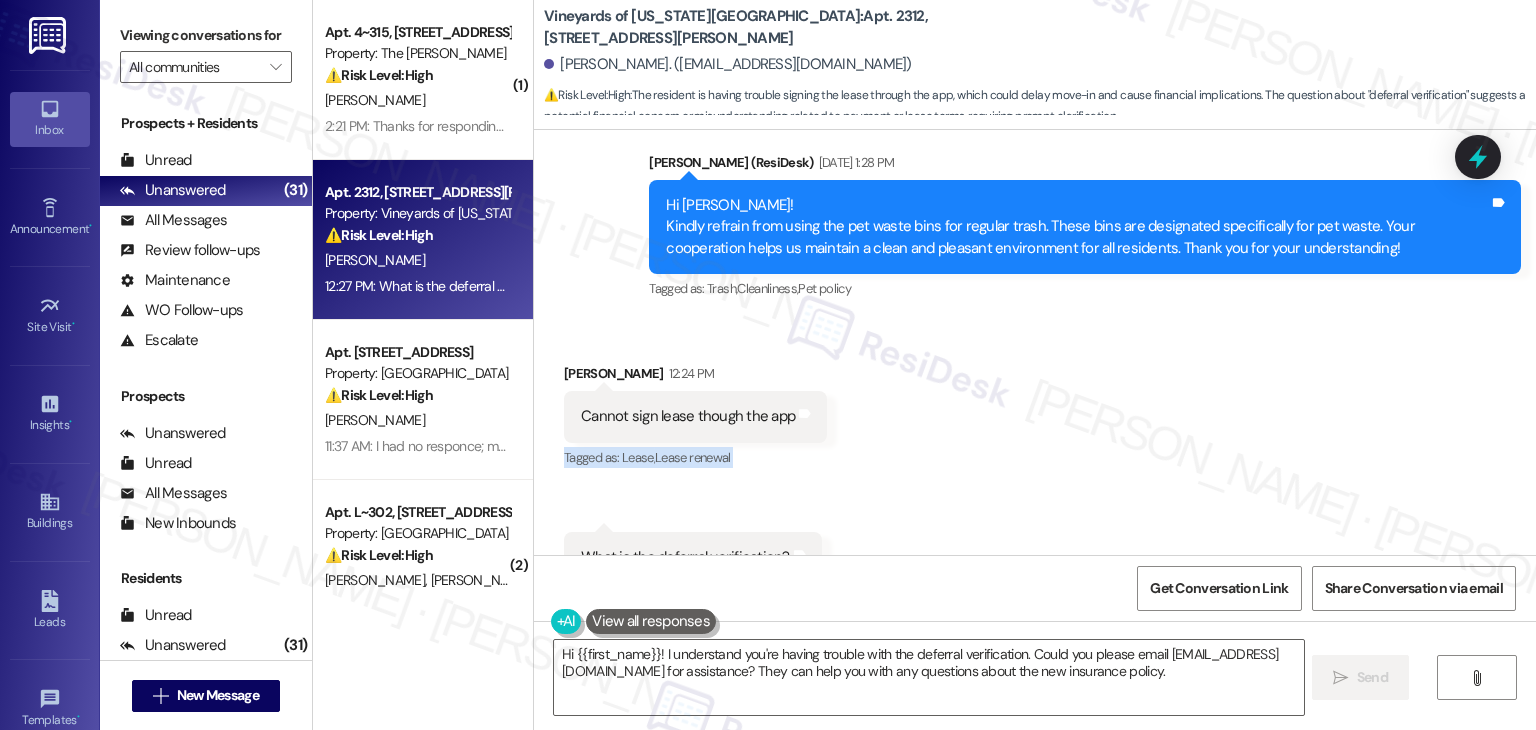 scroll, scrollTop: 4240, scrollLeft: 0, axis: vertical 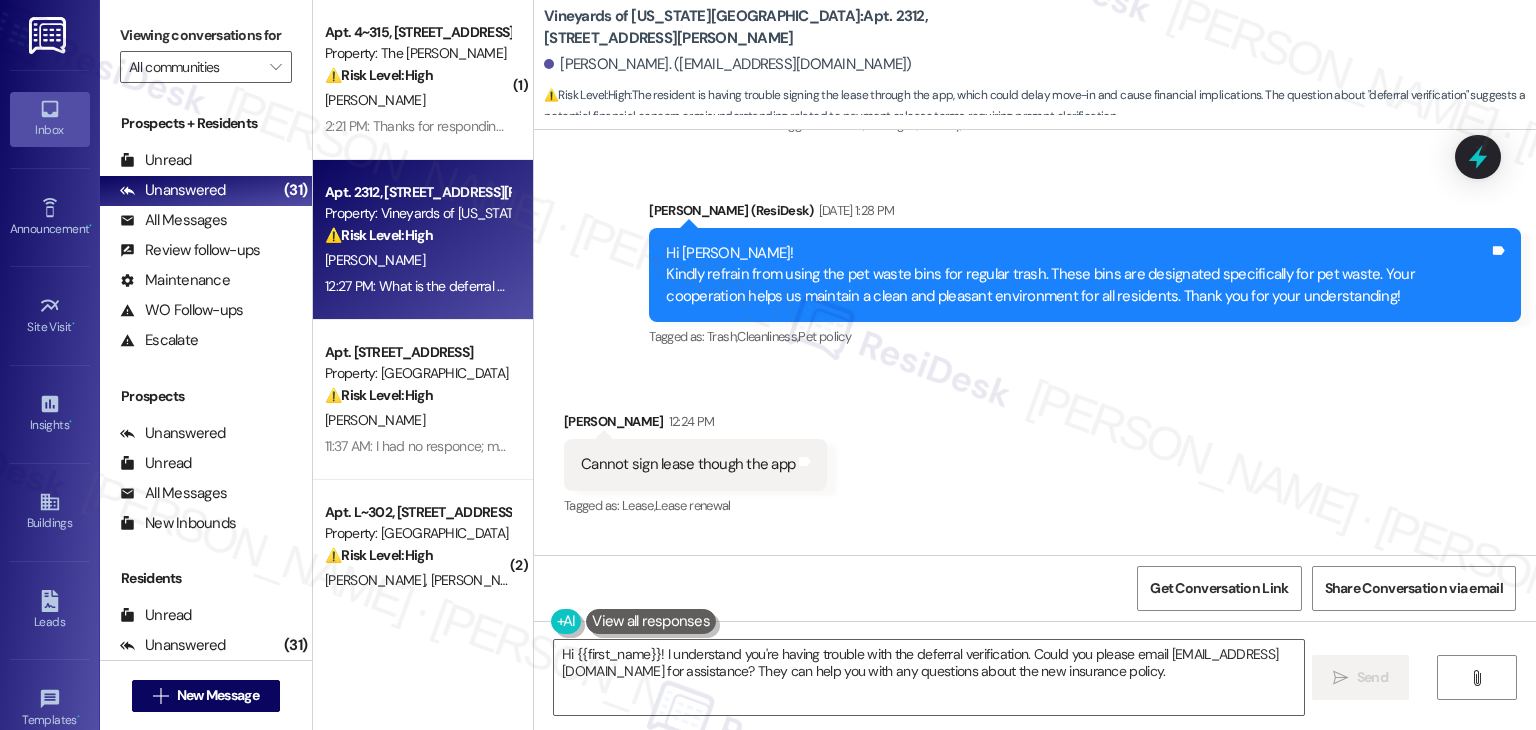 click on "Received via SMS [PERSON_NAME] 12:24 PM Cannot sign lease though the app  Tags and notes Tagged as:   Lease ,  Click to highlight conversations about Lease Lease renewal Click to highlight conversations about Lease renewal Received via SMS 12:27 PM [PERSON_NAME] Question 12:27 PM What is the deferral verification?  Tags and notes Tagged as:   Additional charges Click to highlight conversations about Additional charges" at bounding box center [1035, 521] 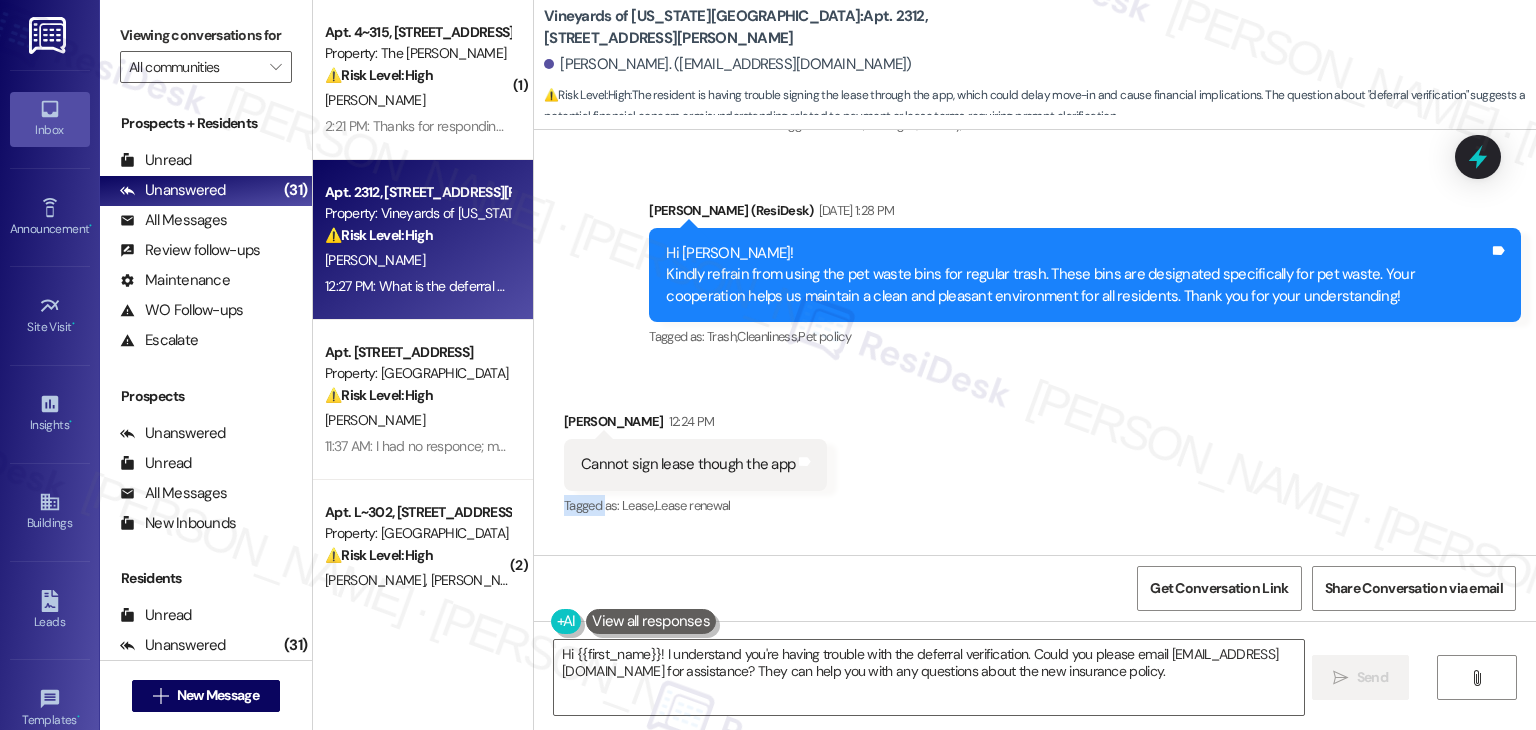 click on "Received via SMS [PERSON_NAME] 12:24 PM Cannot sign lease though the app  Tags and notes Tagged as:   Lease ,  Click to highlight conversations about Lease Lease renewal Click to highlight conversations about Lease renewal Received via SMS 12:27 PM [PERSON_NAME] Question 12:27 PM What is the deferral verification?  Tags and notes Tagged as:   Additional charges Click to highlight conversations about Additional charges" at bounding box center (1035, 521) 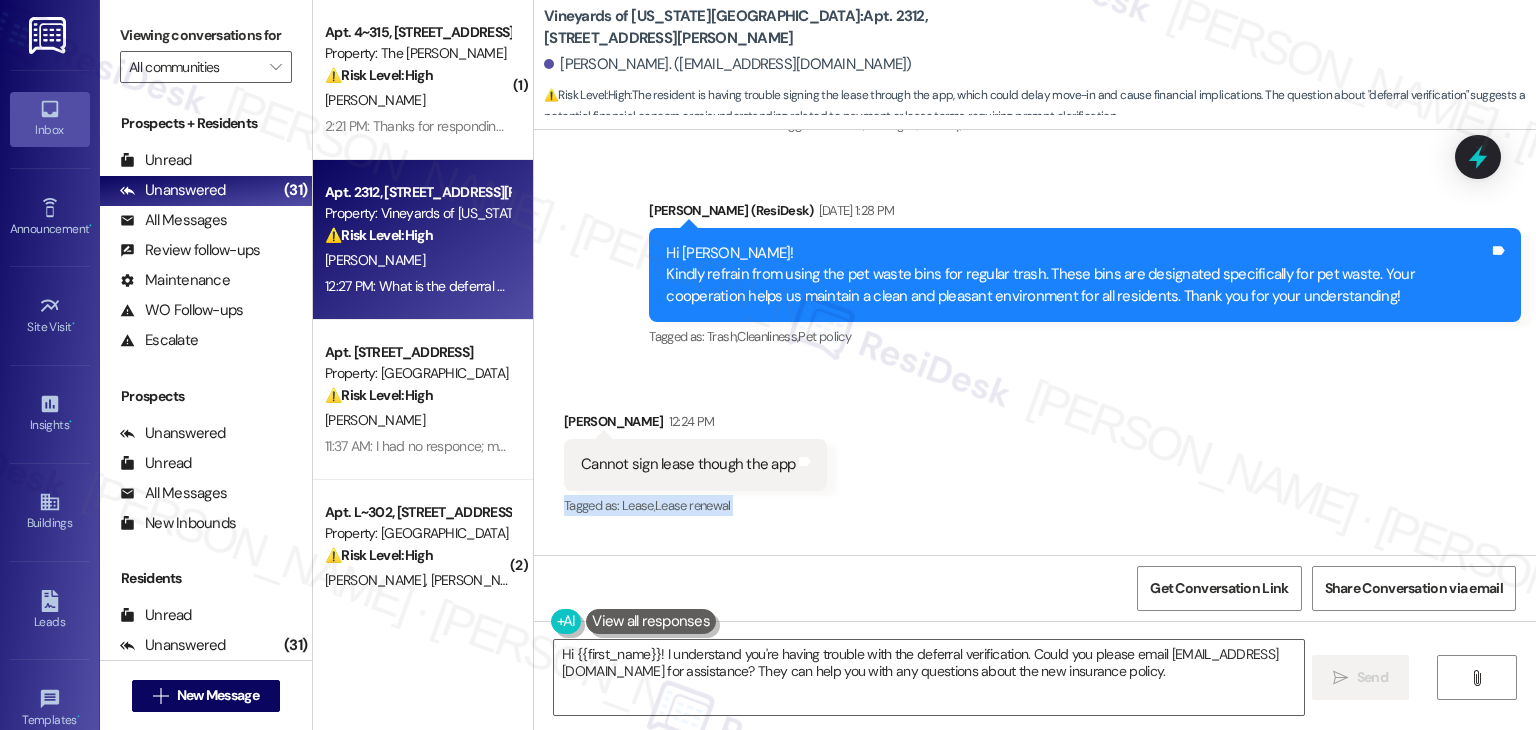 click on "Received via SMS [PERSON_NAME] 12:24 PM Cannot sign lease though the app  Tags and notes Tagged as:   Lease ,  Click to highlight conversations about Lease Lease renewal Click to highlight conversations about Lease renewal Received via SMS 12:27 PM [PERSON_NAME] Question 12:27 PM What is the deferral verification?  Tags and notes Tagged as:   Additional charges Click to highlight conversations about Additional charges" at bounding box center (1035, 521) 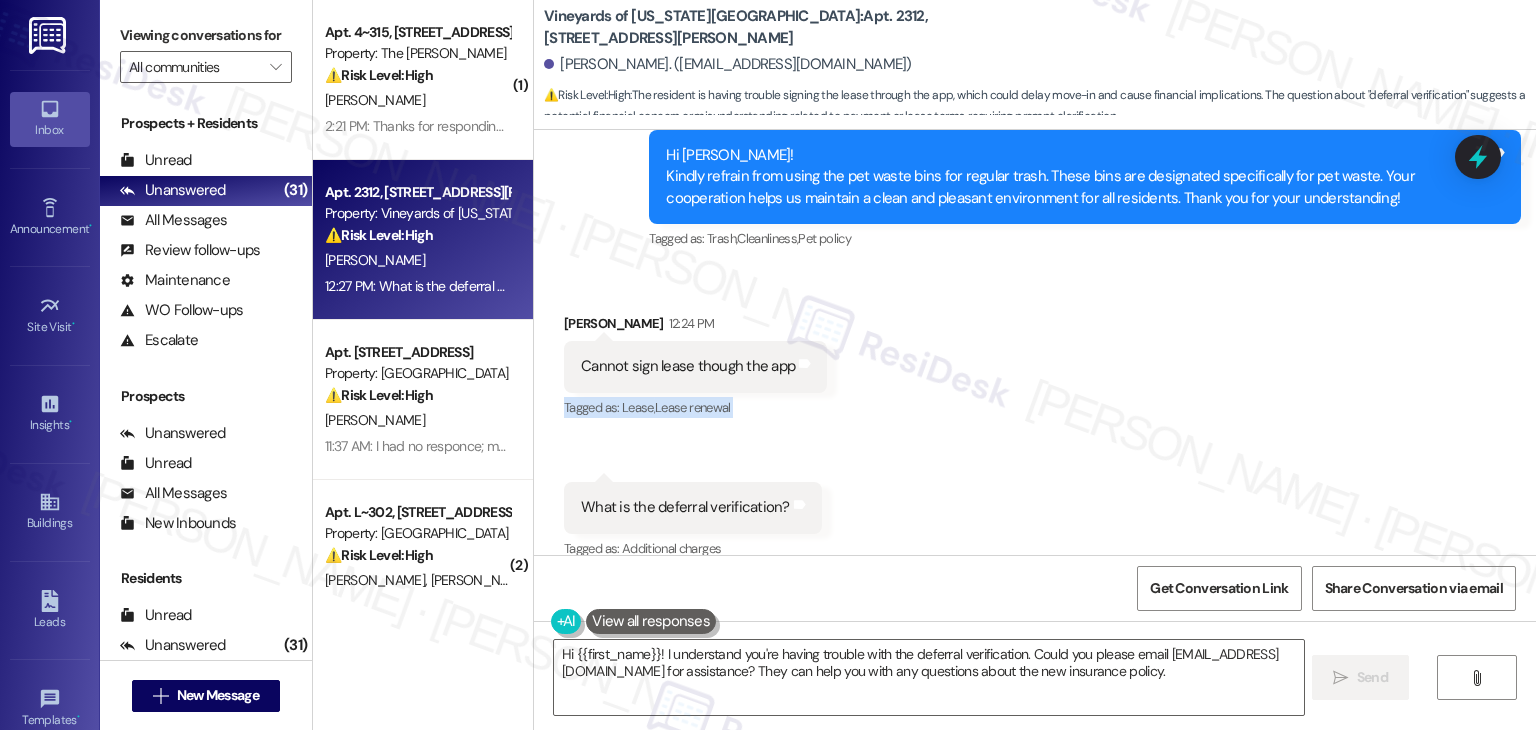 scroll, scrollTop: 4340, scrollLeft: 0, axis: vertical 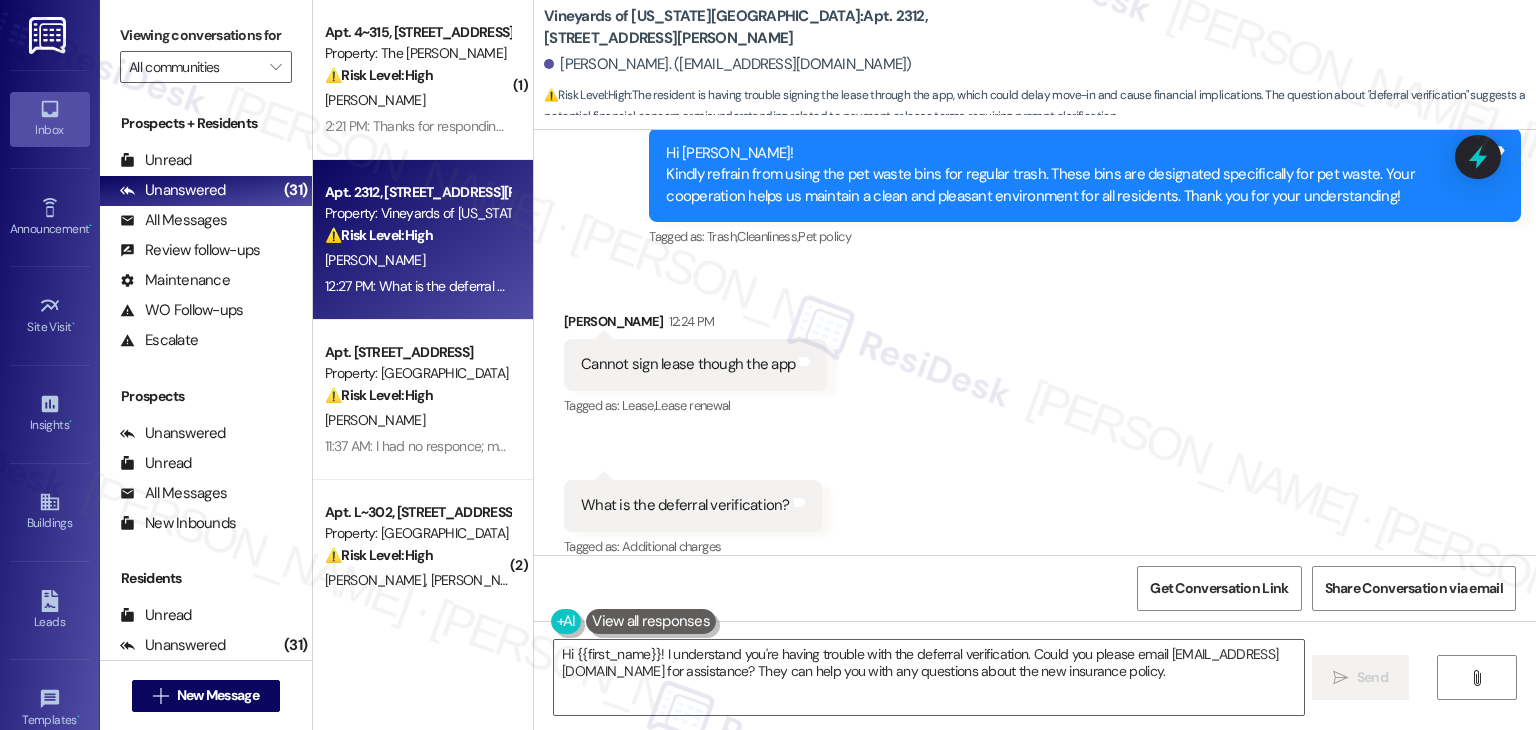 click on "Cannot sign lease though the app" at bounding box center (688, 364) 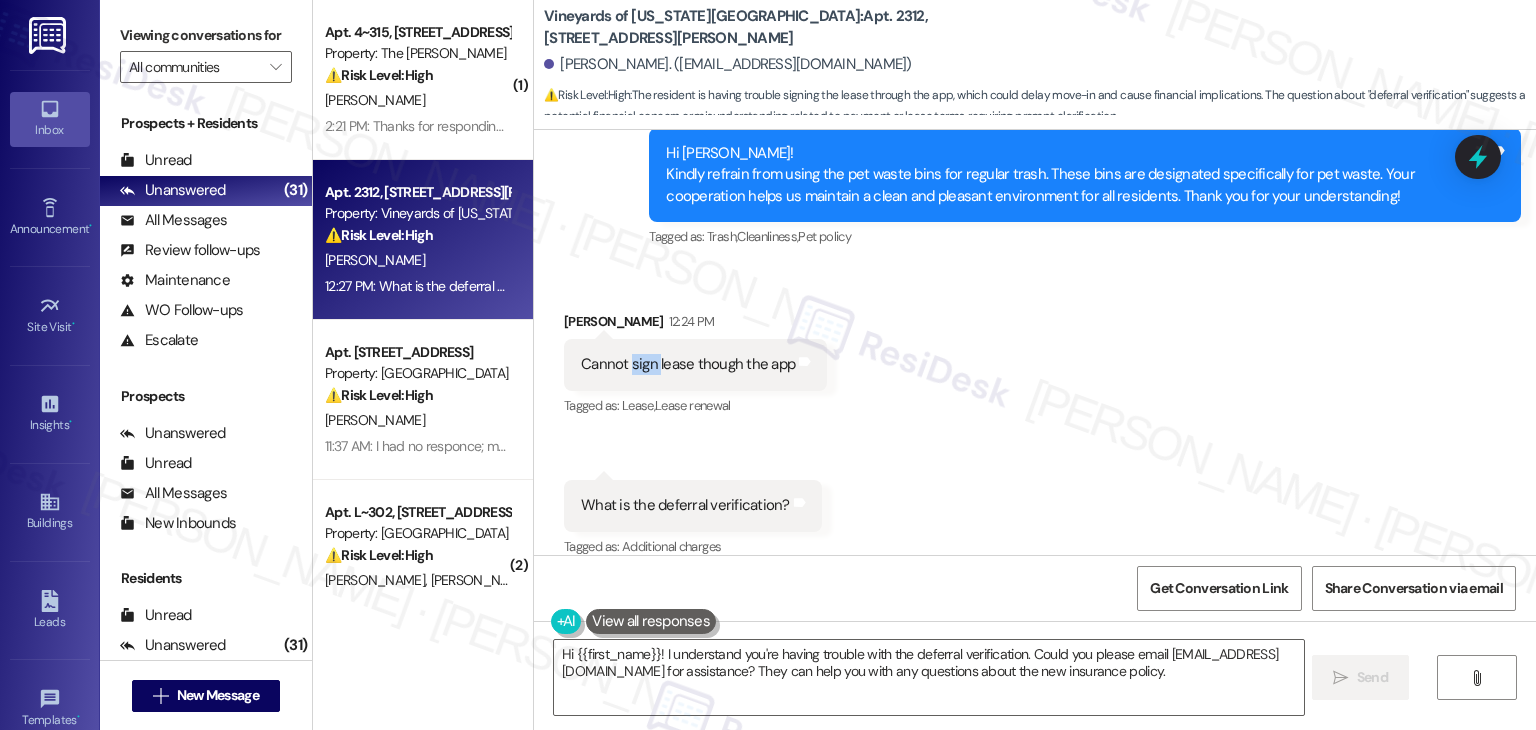 click on "Cannot sign lease though the app" at bounding box center [688, 364] 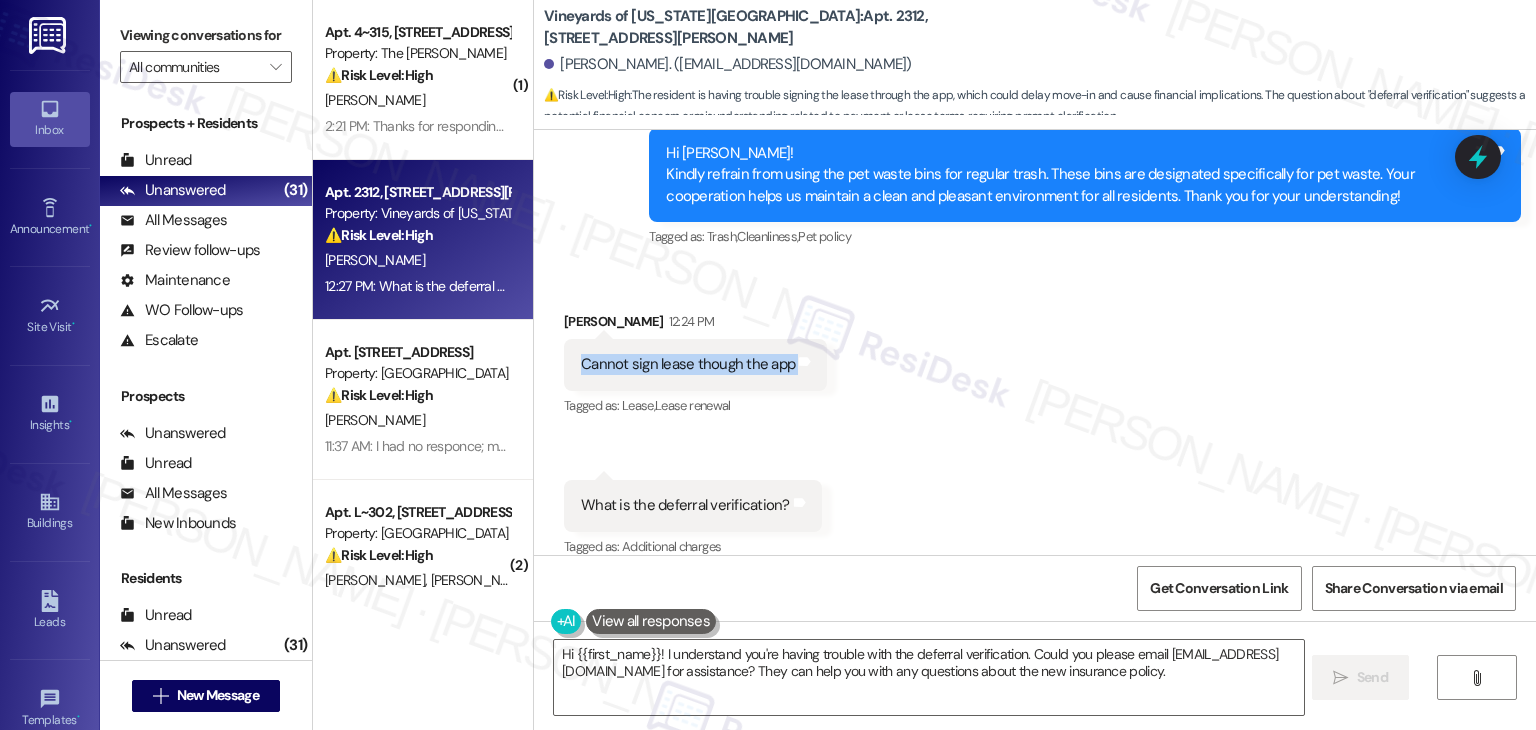 click on "Cannot sign lease though the app" at bounding box center (688, 364) 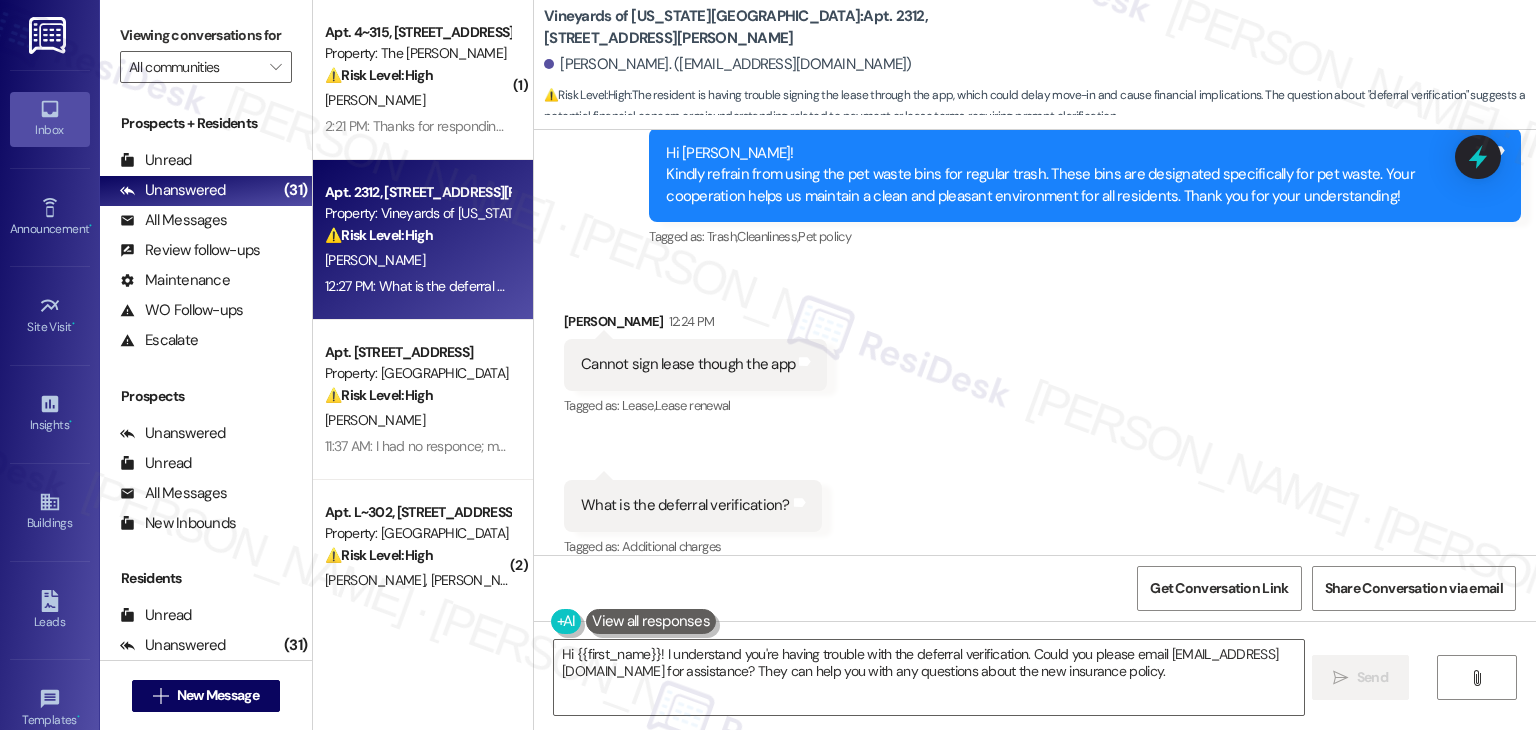 click on "Received via SMS [PERSON_NAME] 12:24 PM Cannot sign lease though the app  Tags and notes Tagged as:   Lease ,  Click to highlight conversations about Lease Lease renewal Click to highlight conversations about Lease renewal Received via SMS 12:27 PM [PERSON_NAME] Question 12:27 PM What is the deferral verification?  Tags and notes Tagged as:   Additional charges Click to highlight conversations about Additional charges" at bounding box center (1035, 421) 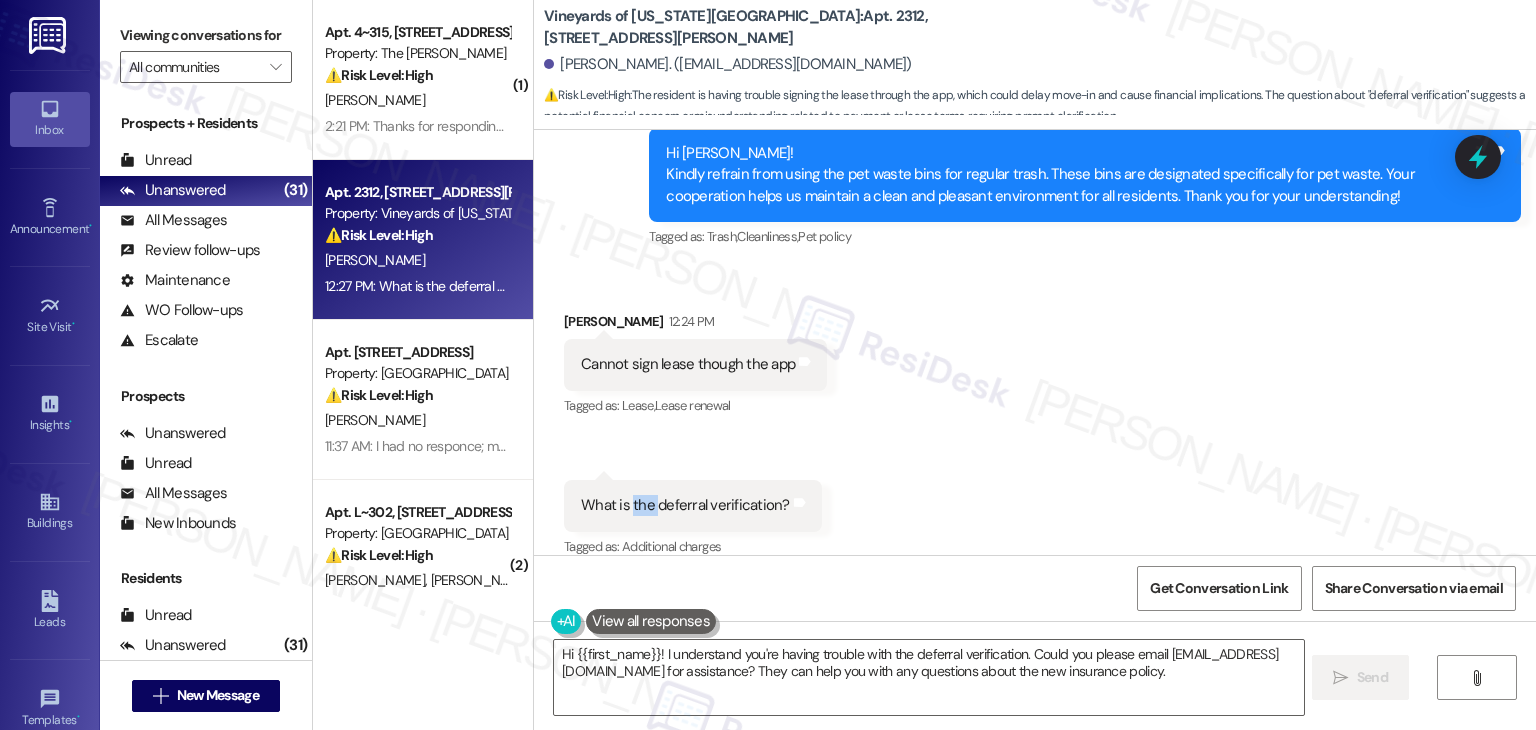 click on "What is the deferral verification?" at bounding box center (685, 505) 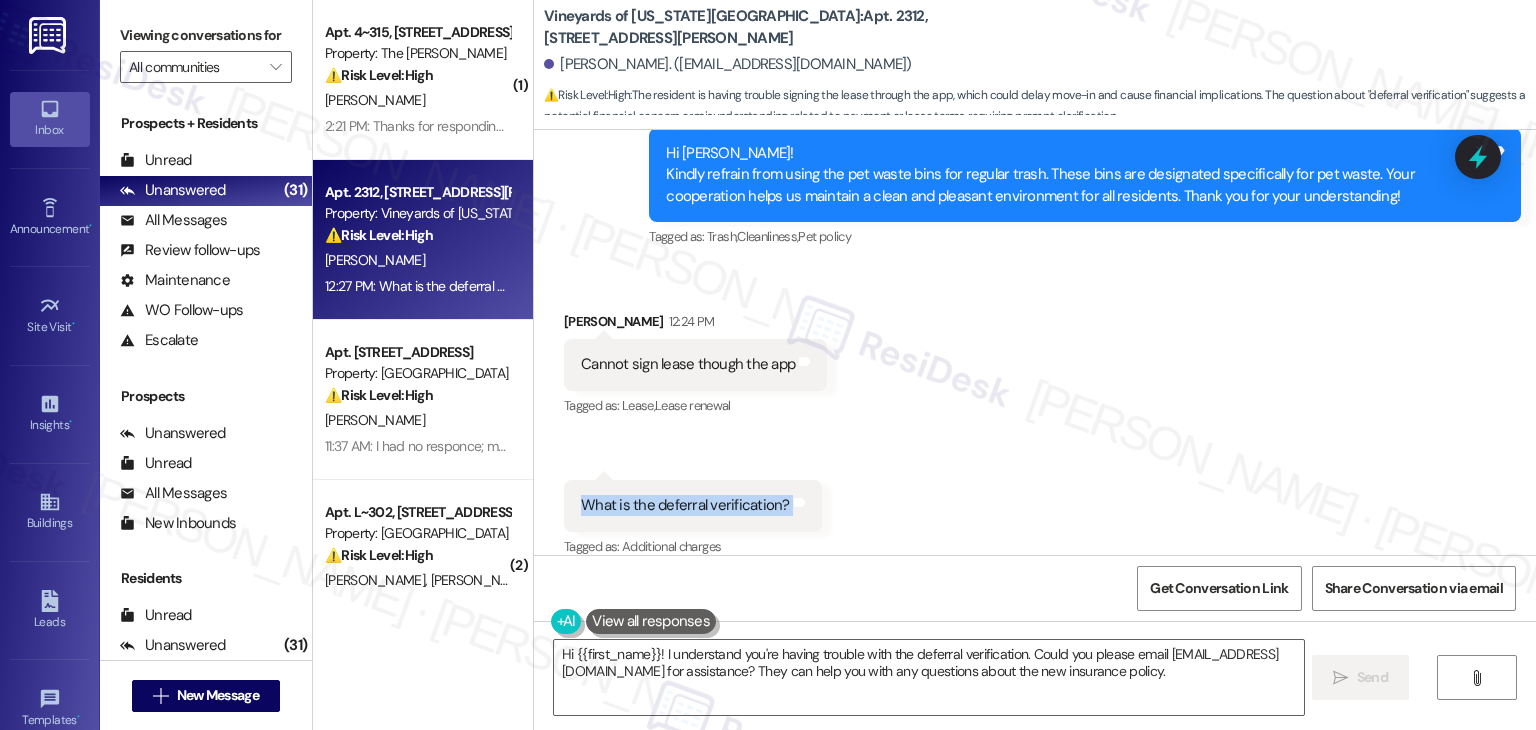 click on "What is the deferral verification?" at bounding box center [685, 505] 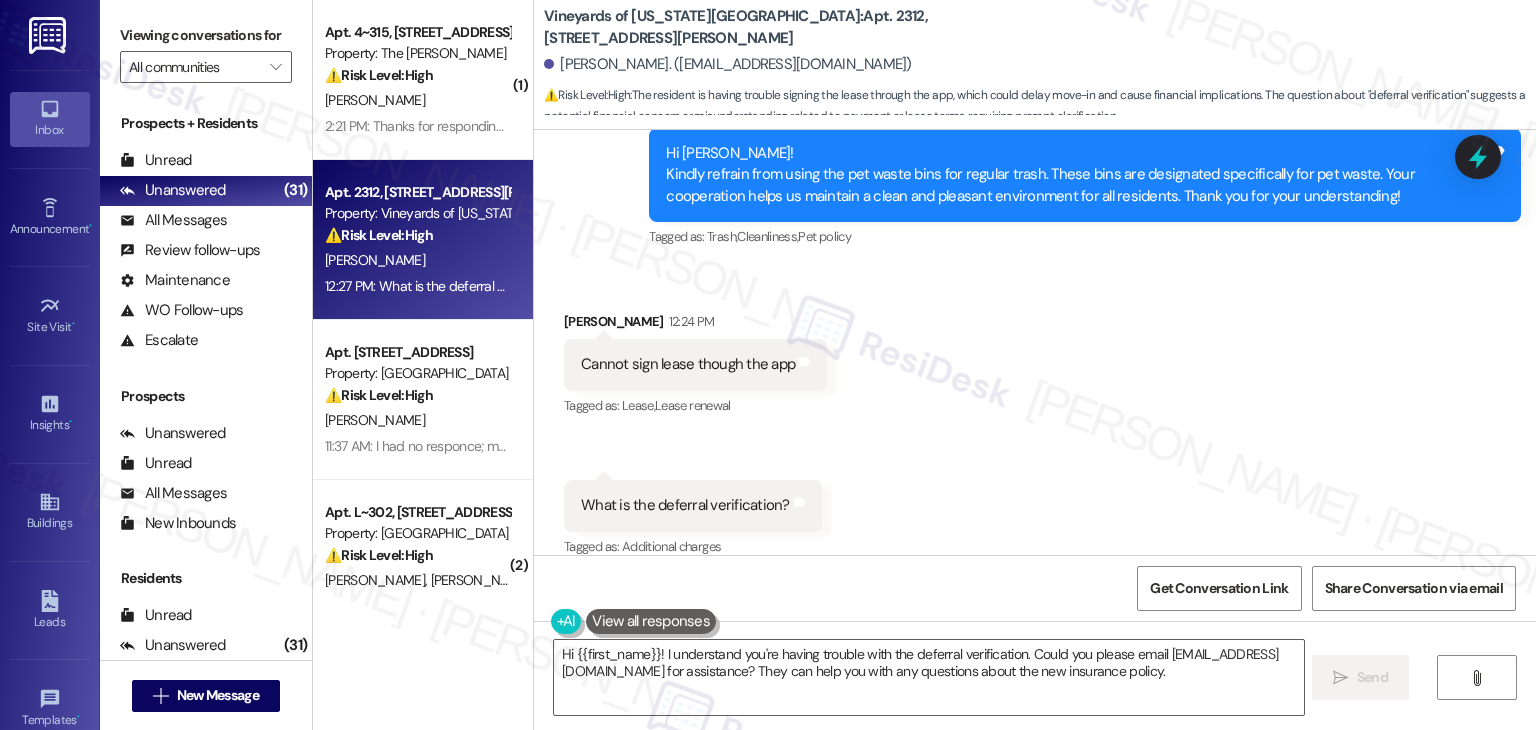 click on "[PERSON_NAME] 12:24 PM" at bounding box center (695, 325) 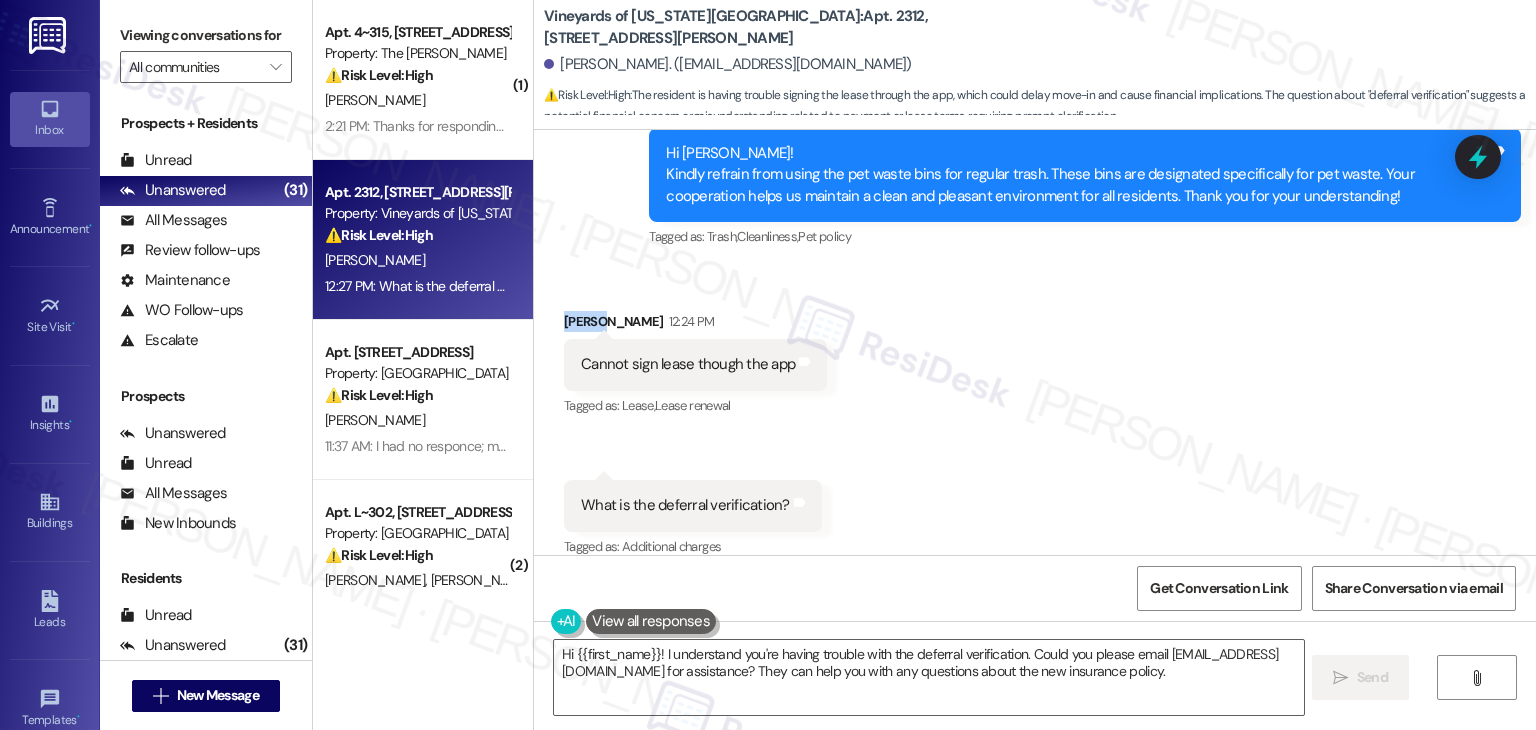 click on "[PERSON_NAME] 12:24 PM" at bounding box center [695, 325] 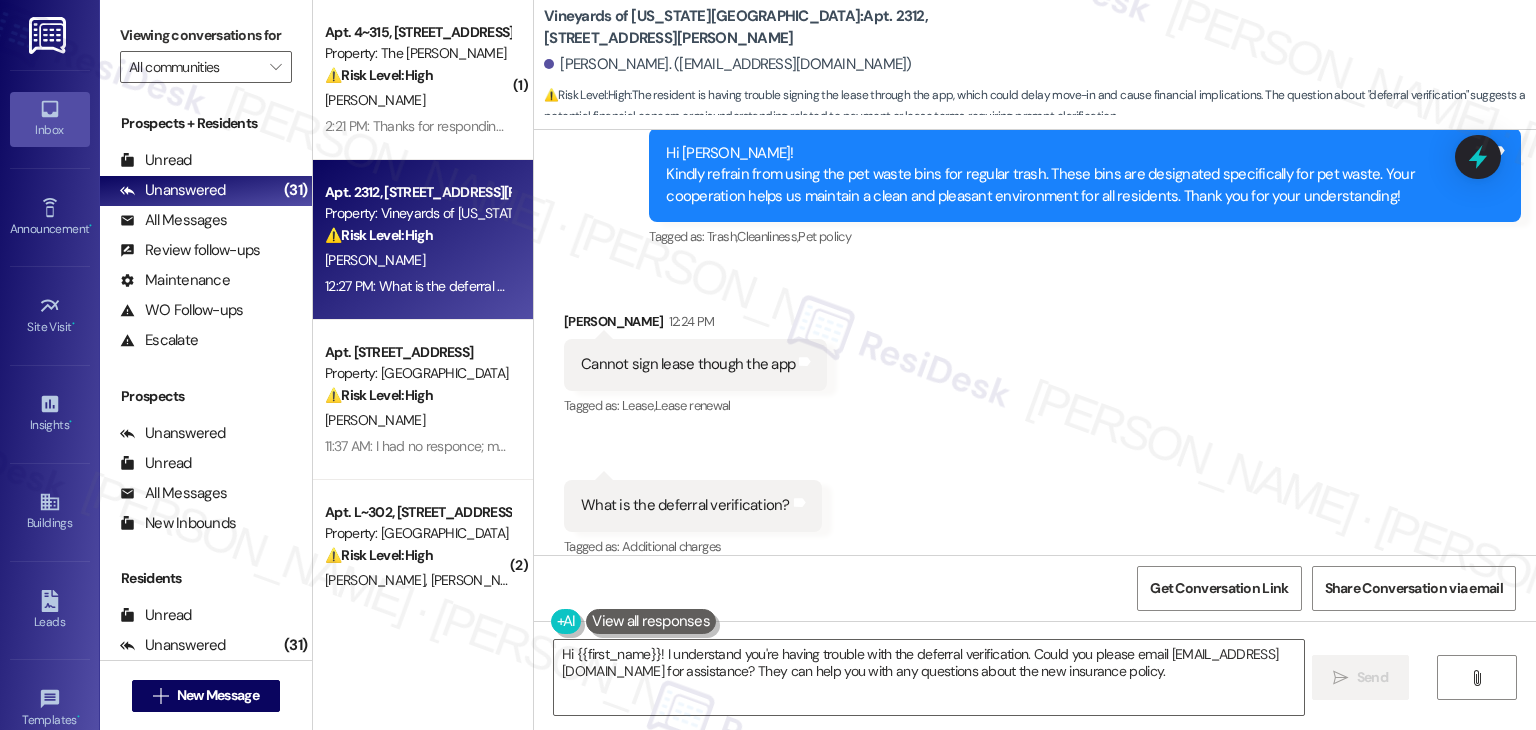 click on "Received via SMS [PERSON_NAME] 12:24 PM Cannot sign lease though the app  Tags and notes Tagged as:   Lease ,  Click to highlight conversations about Lease Lease renewal Click to highlight conversations about Lease renewal Received via SMS 12:27 PM [PERSON_NAME] Question 12:27 PM What is the deferral verification?  Tags and notes Tagged as:   Additional charges Click to highlight conversations about Additional charges" at bounding box center (1035, 421) 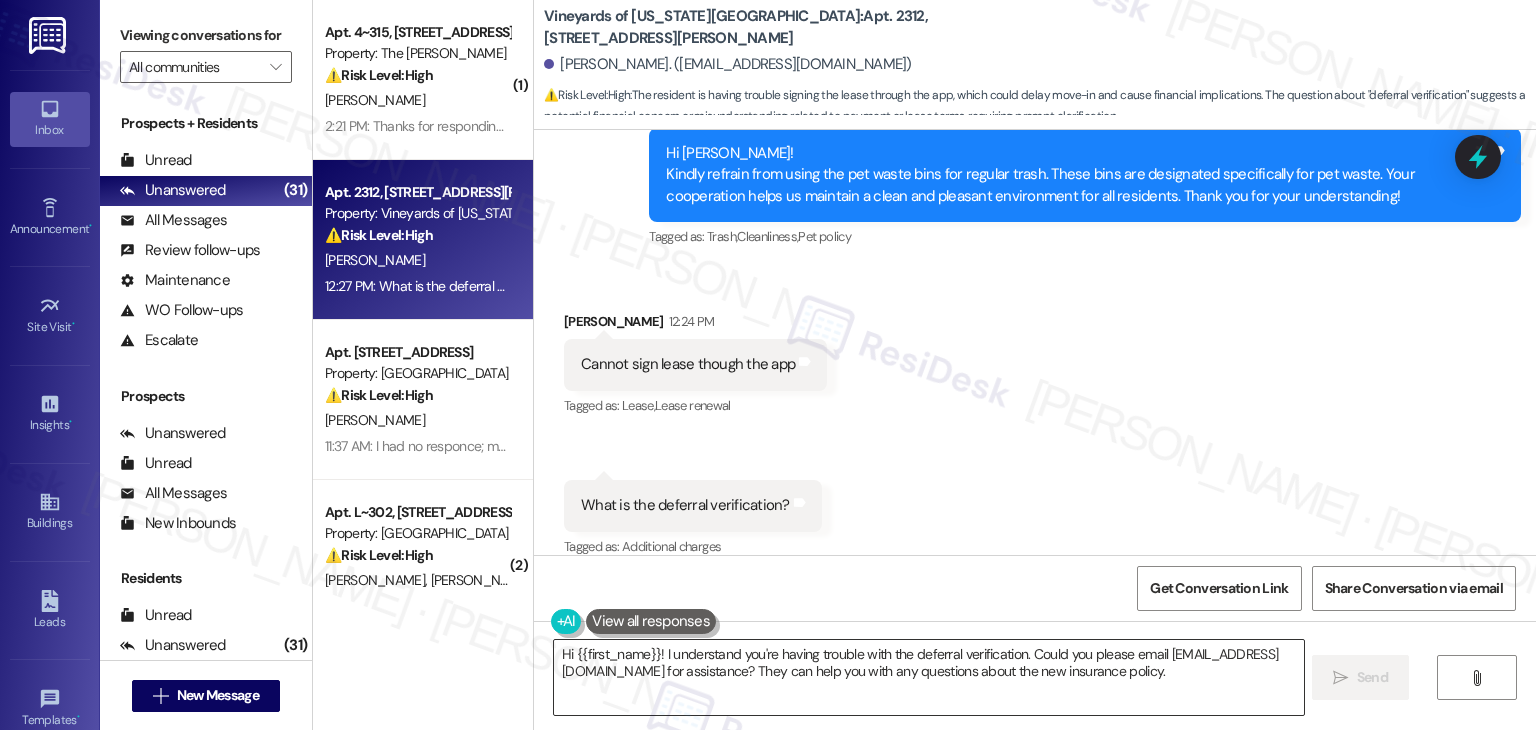click on "Hi {{first_name}}! I understand you're having trouble with the deferral verification. Could you please email [EMAIL_ADDRESS][DOMAIN_NAME] for assistance? They can help you with any questions about the new insurance policy." at bounding box center [928, 677] 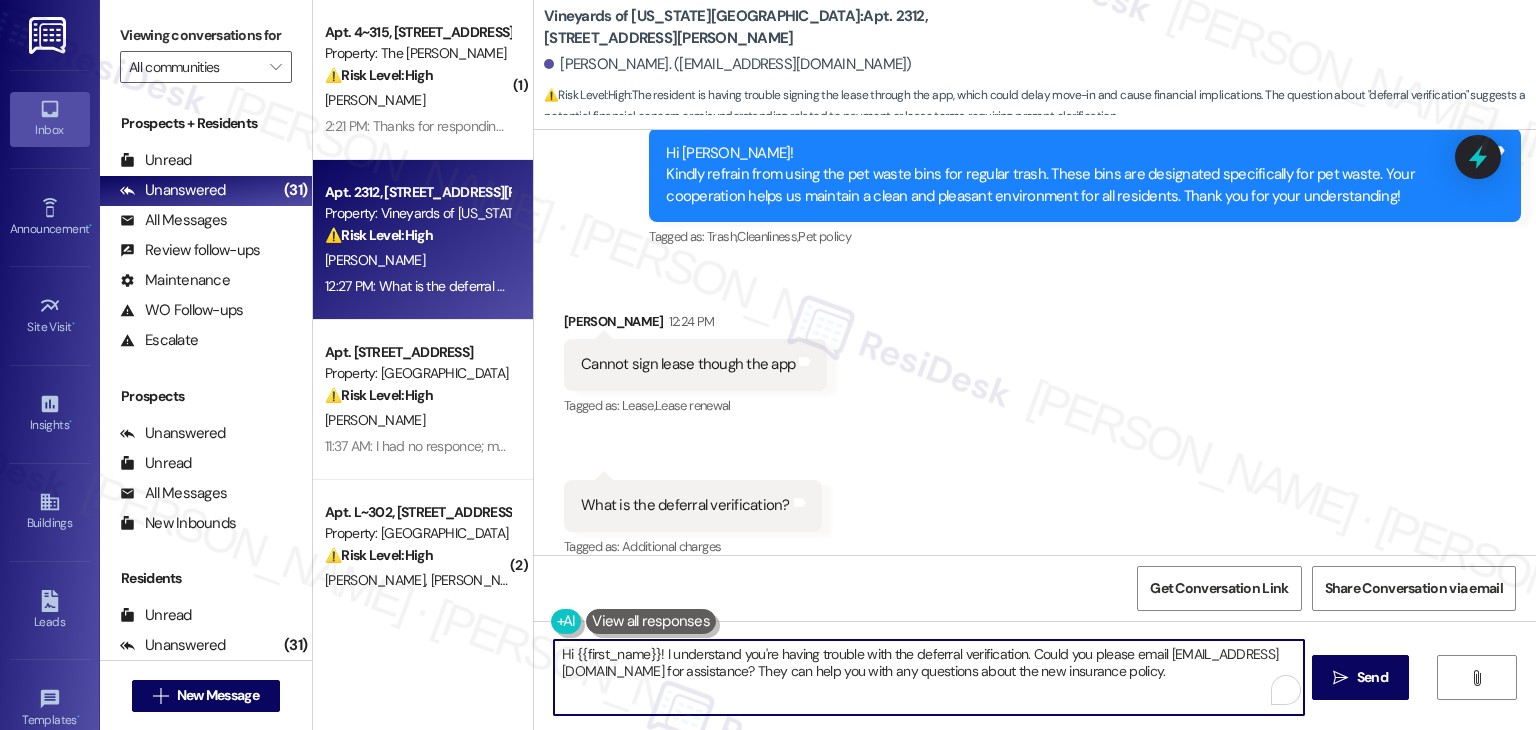 click on "Hi {{first_name}}! I understand you're having trouble with the deferral verification. Could you please email [EMAIL_ADDRESS][DOMAIN_NAME] for assistance? They can help you with any questions about the new insurance policy." at bounding box center [928, 677] 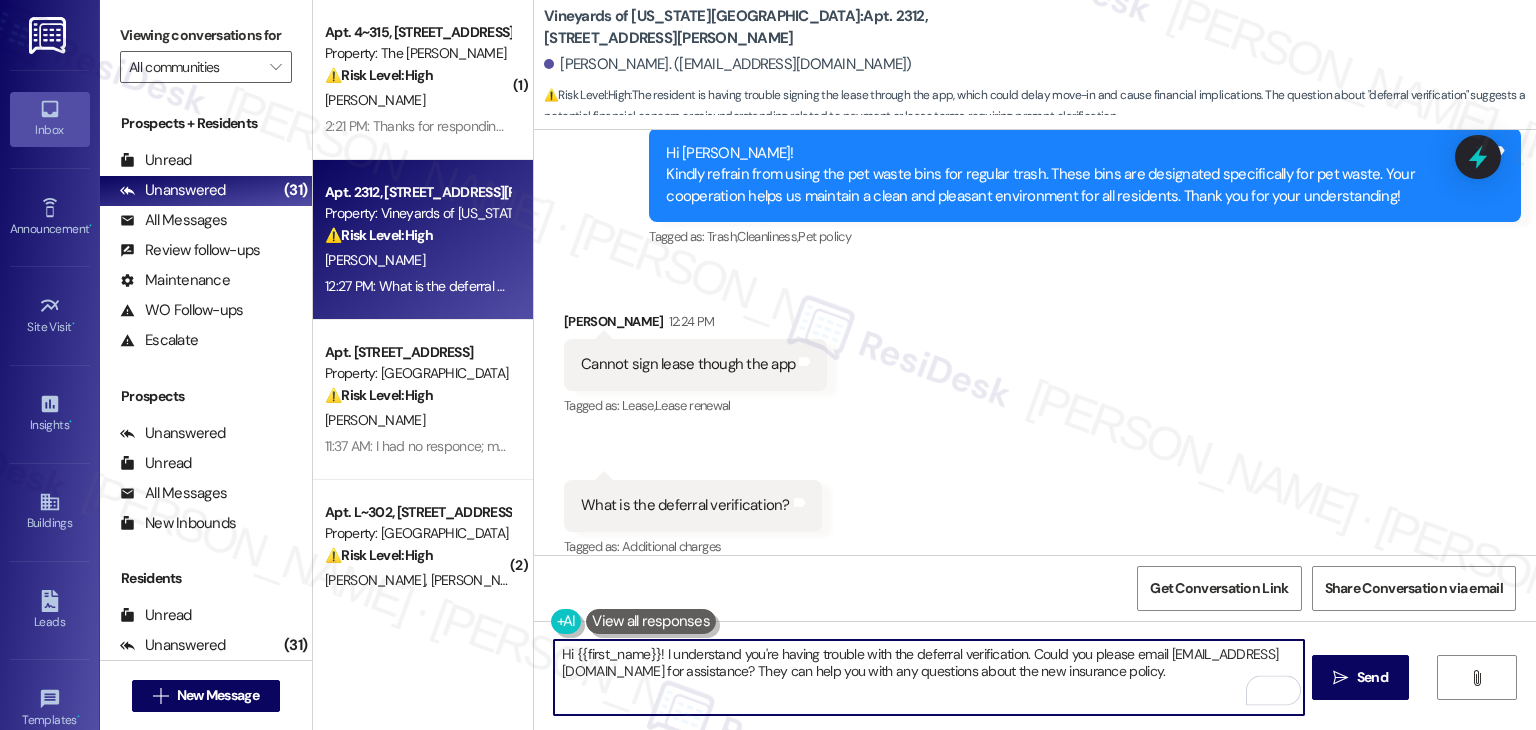 paste on "Milly! Thanks for reaching out. I don’t have access to your lease or the app, so I recommend contacting the leasing office directly to check on your lease status and get clarification about the deferral verification. I’ll also forward your concern to them and let you know as soon as I hear back. Thanks for your patience!
Ask ChatGPT" 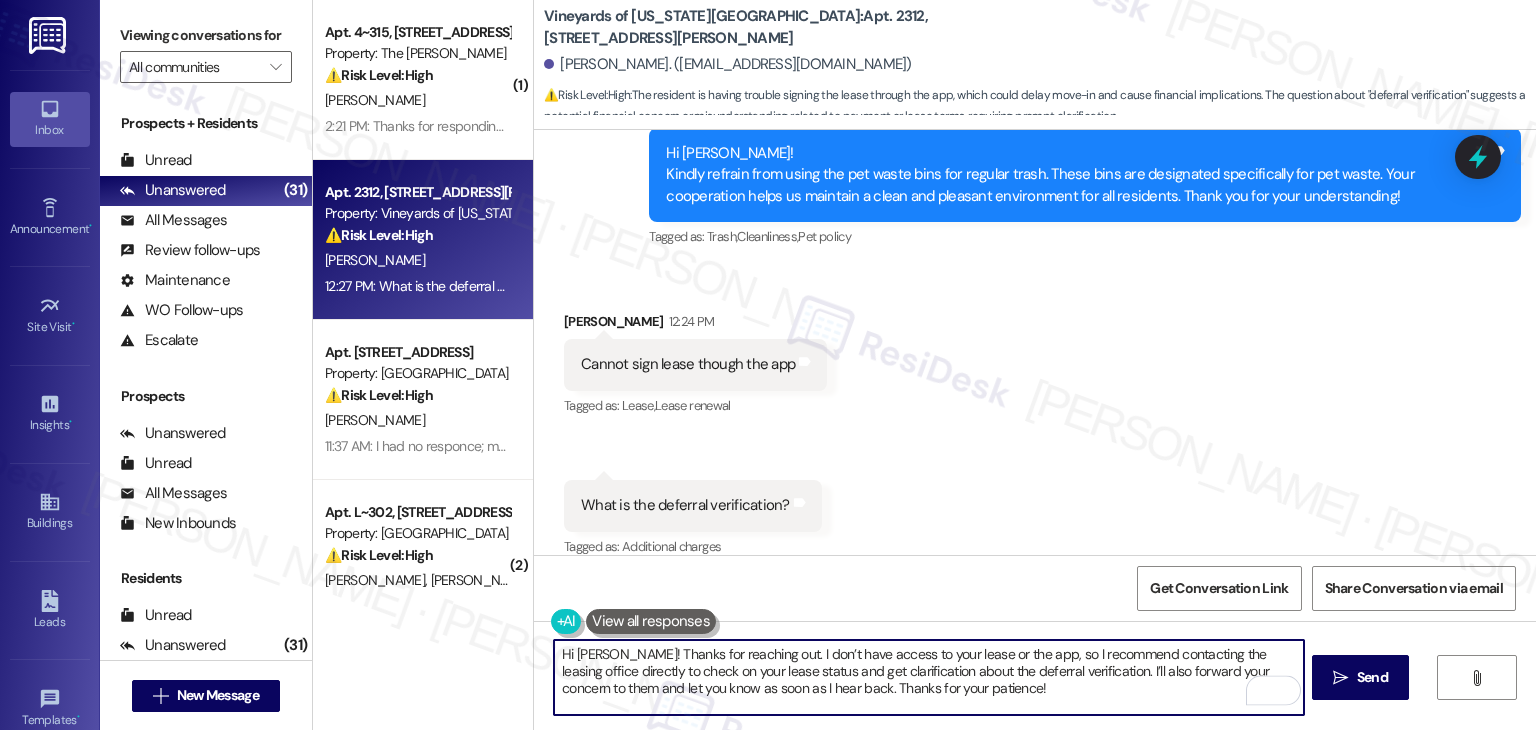 scroll, scrollTop: 135, scrollLeft: 0, axis: vertical 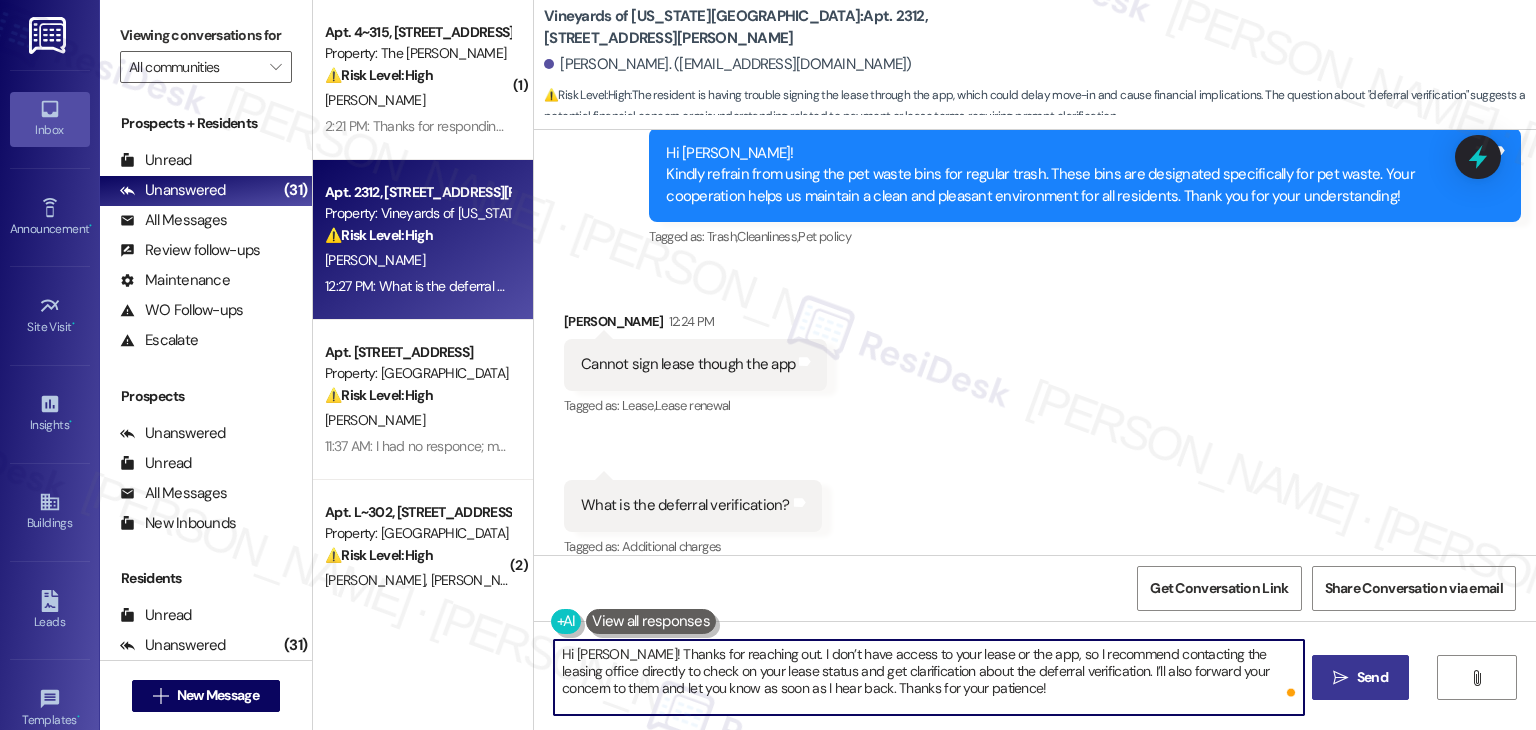 type on "Hi [PERSON_NAME]! Thanks for reaching out. I don’t have access to your lease or the app, so I recommend contacting the leasing office directly to check on your lease status and get clarification about the deferral verification. I’ll also forward your concern to them and let you know as soon as I hear back. Thanks for your patience!" 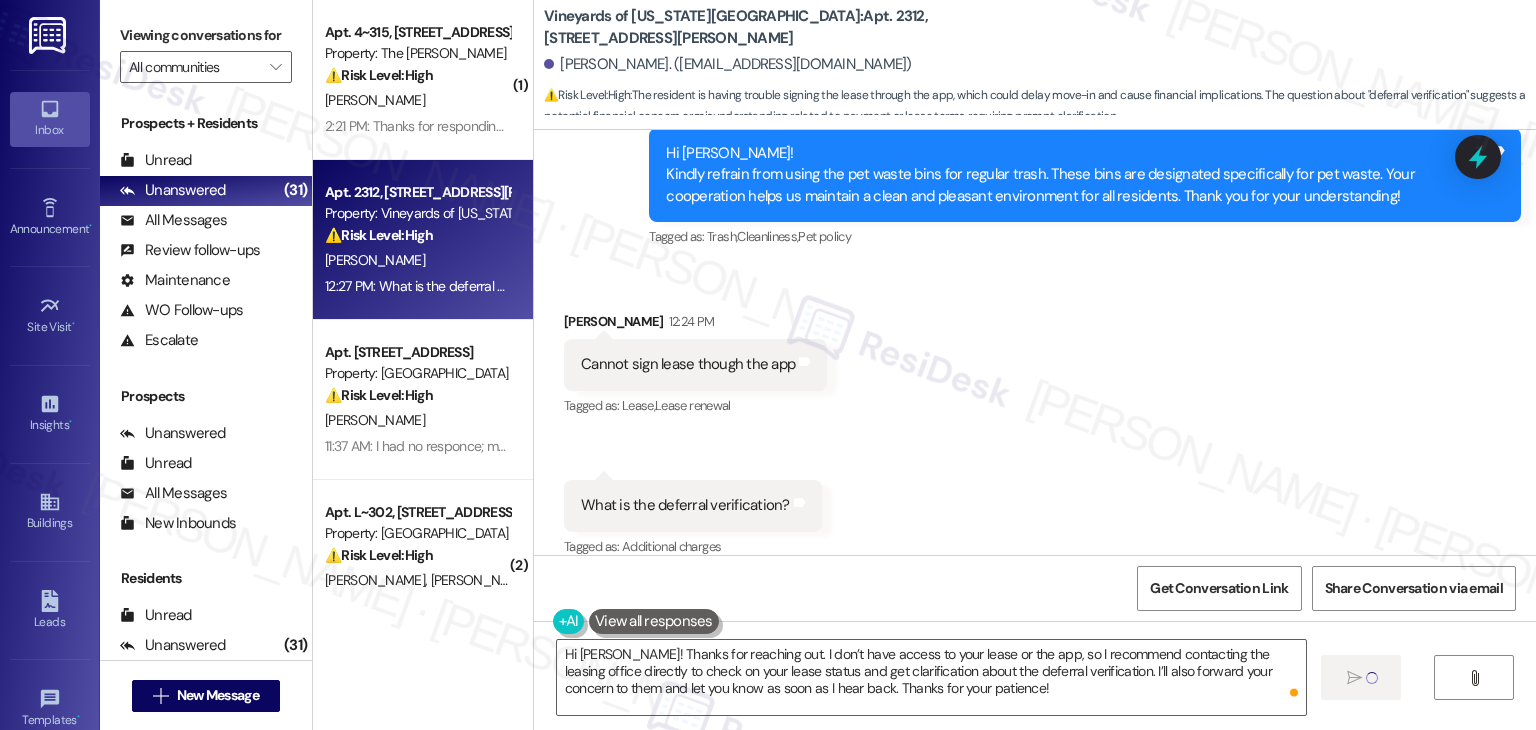 type 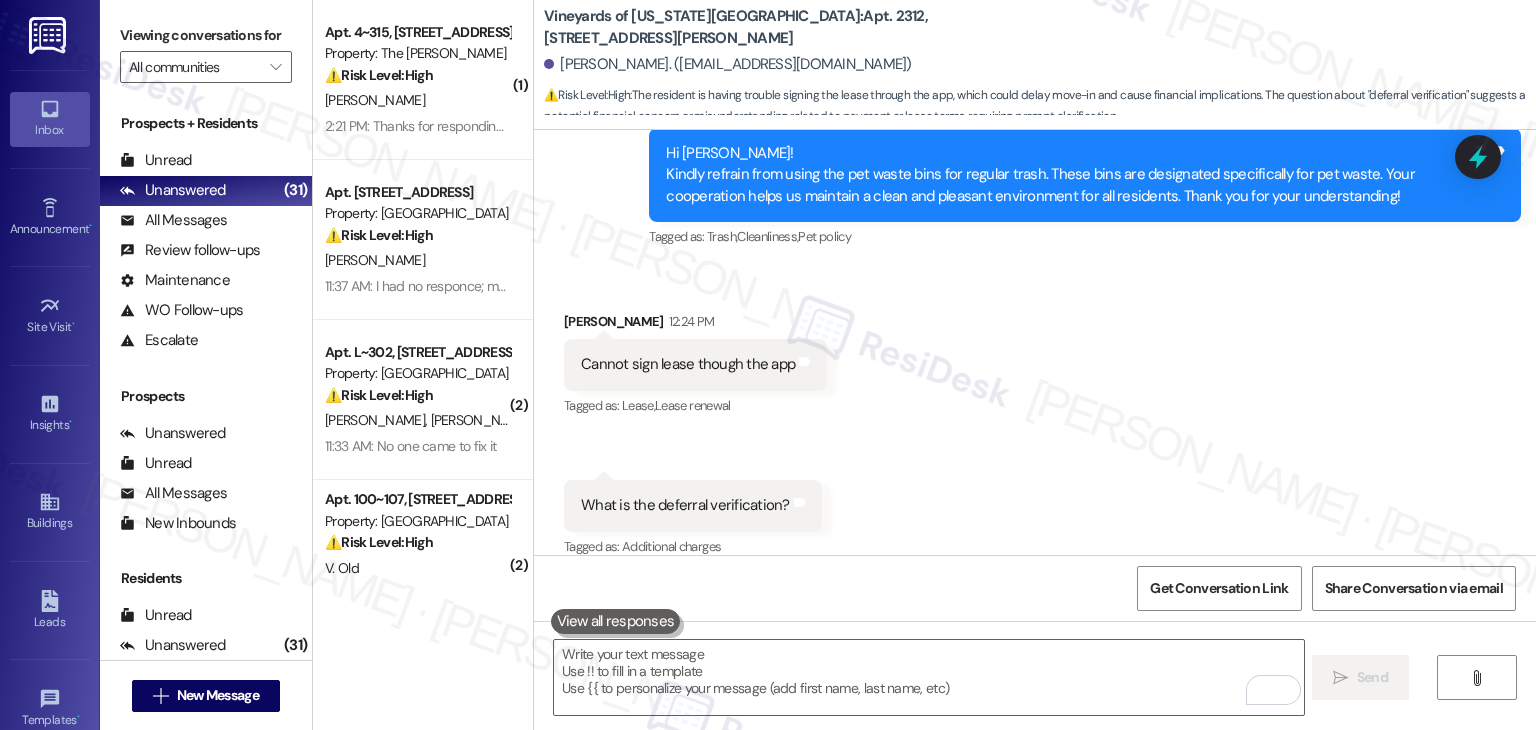 click on "Received via SMS [PERSON_NAME] 12:24 PM Cannot sign lease though the app  Tags and notes Tagged as:   Lease ,  Click to highlight conversations about Lease Lease renewal Click to highlight conversations about Lease renewal Received via SMS 12:27 PM [PERSON_NAME] Question 12:27 PM What is the deferral verification?  Tags and notes Tagged as:   Additional charges Click to highlight conversations about Additional charges" at bounding box center (1035, 421) 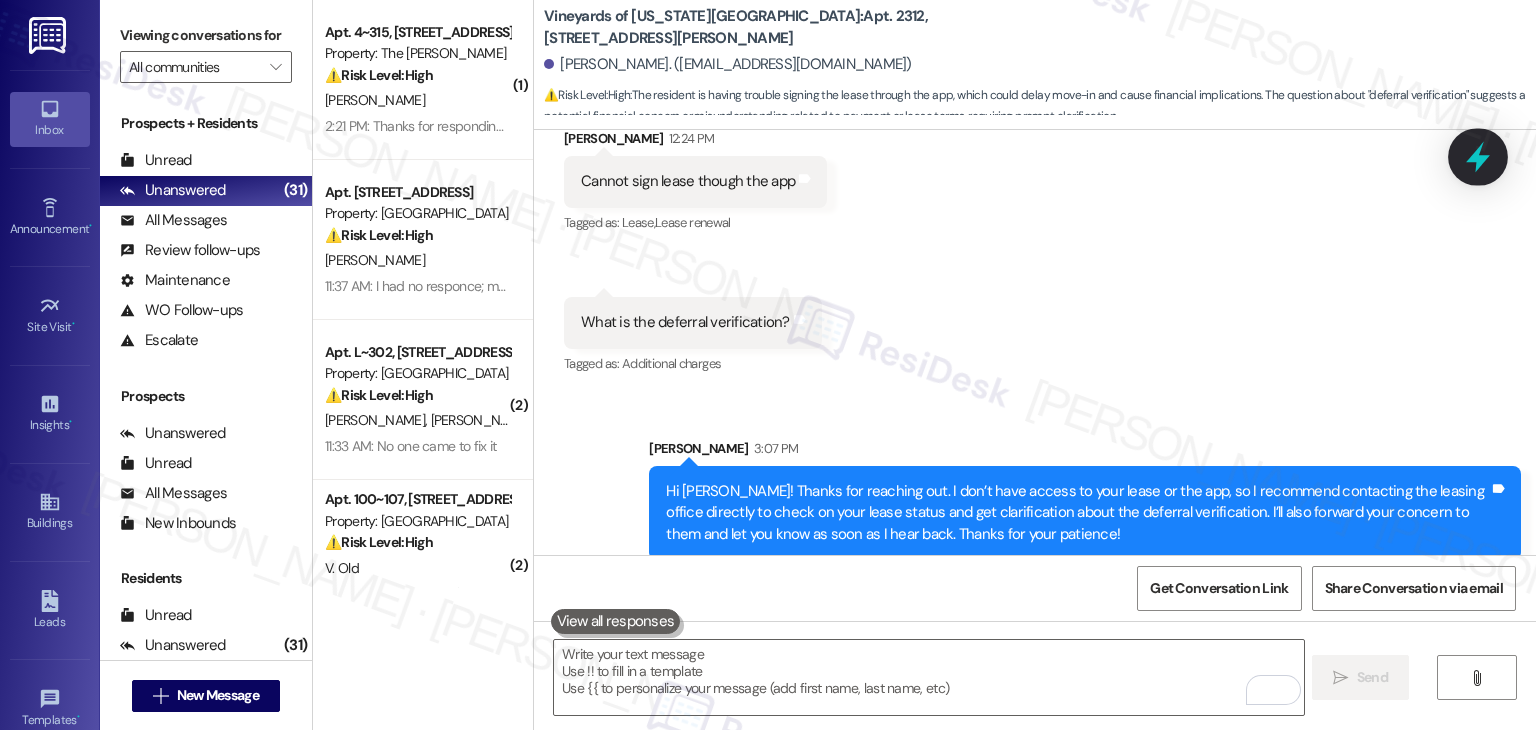 click 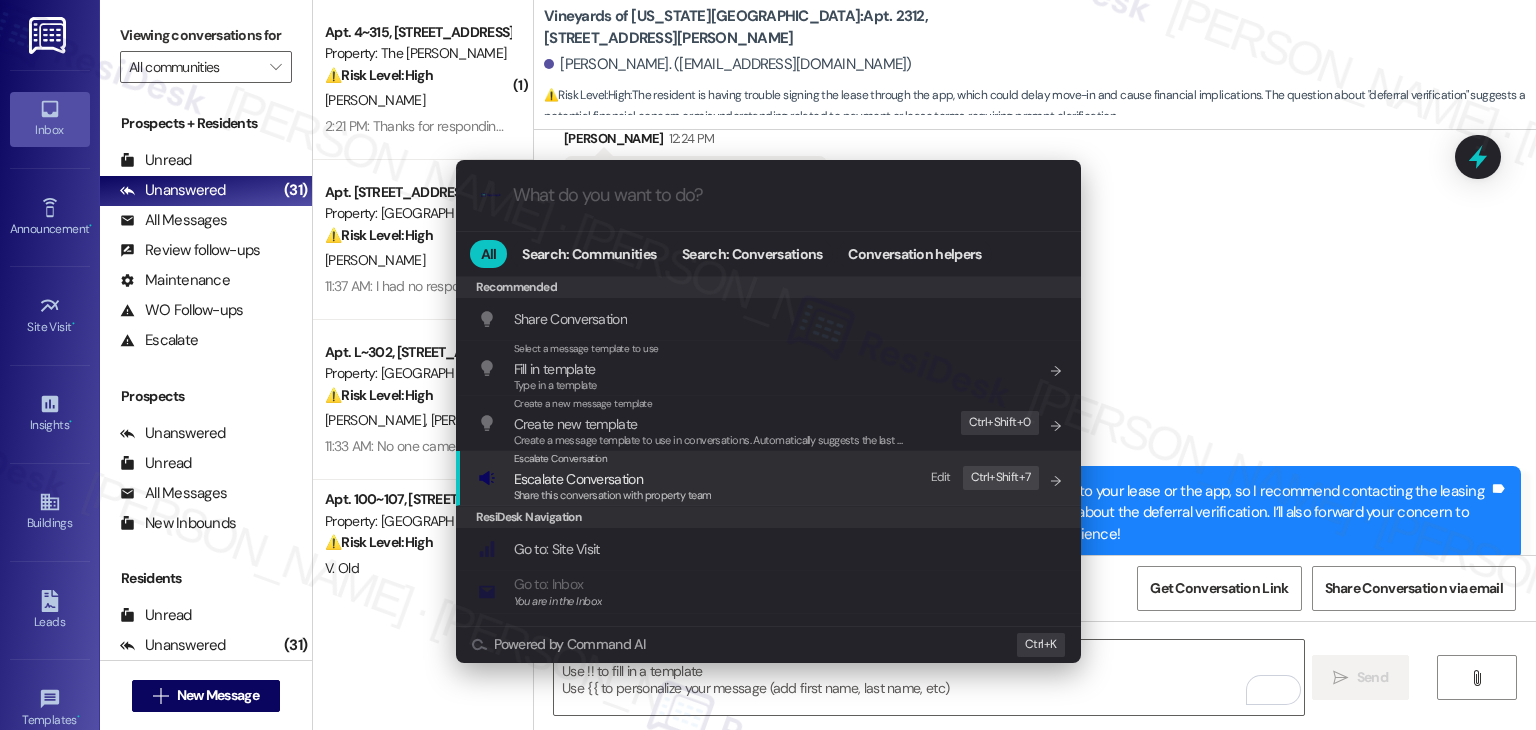 click on "Escalate Conversation" at bounding box center (578, 479) 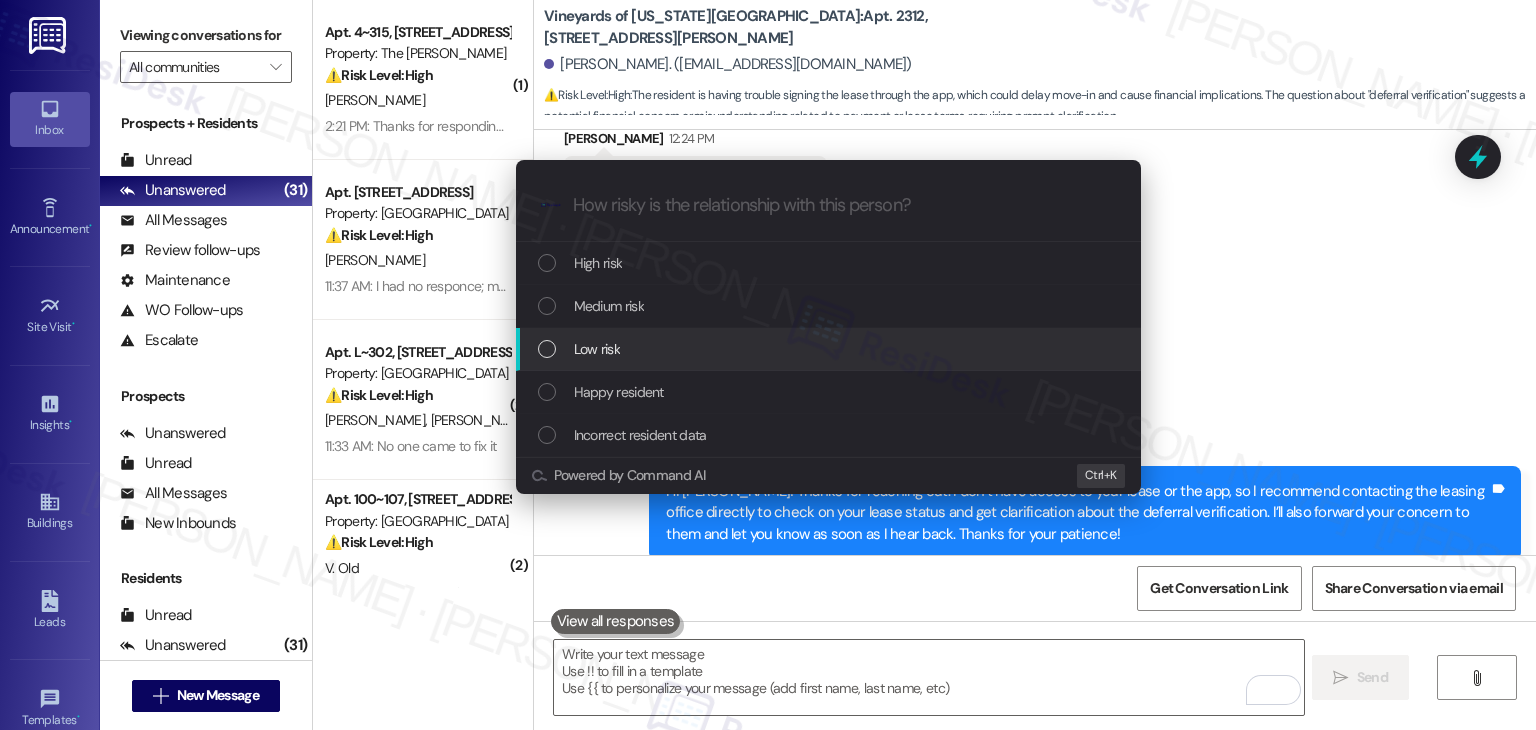click at bounding box center [547, 349] 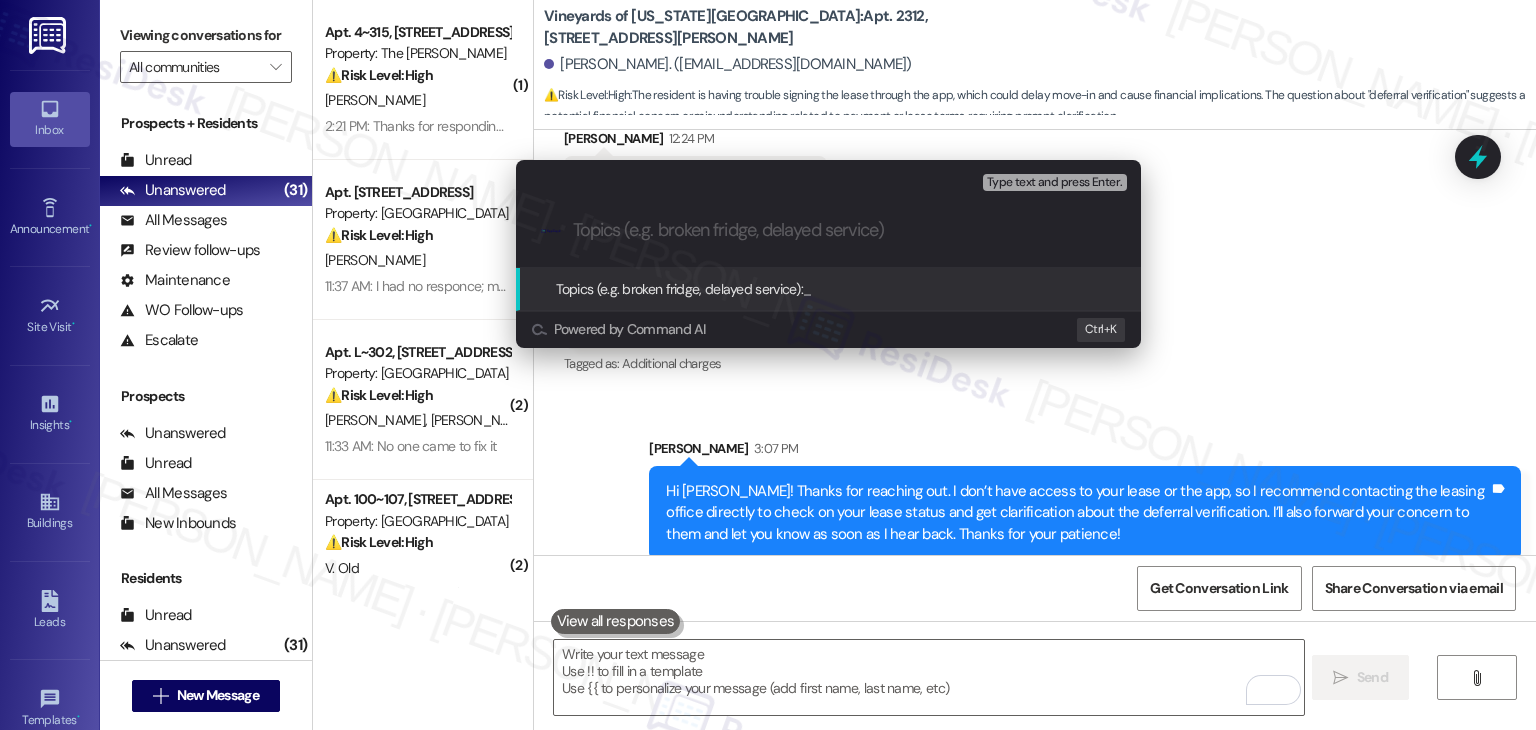 paste on "App Access Issue & Deferral Verification Question – Lease Assistance Needed" 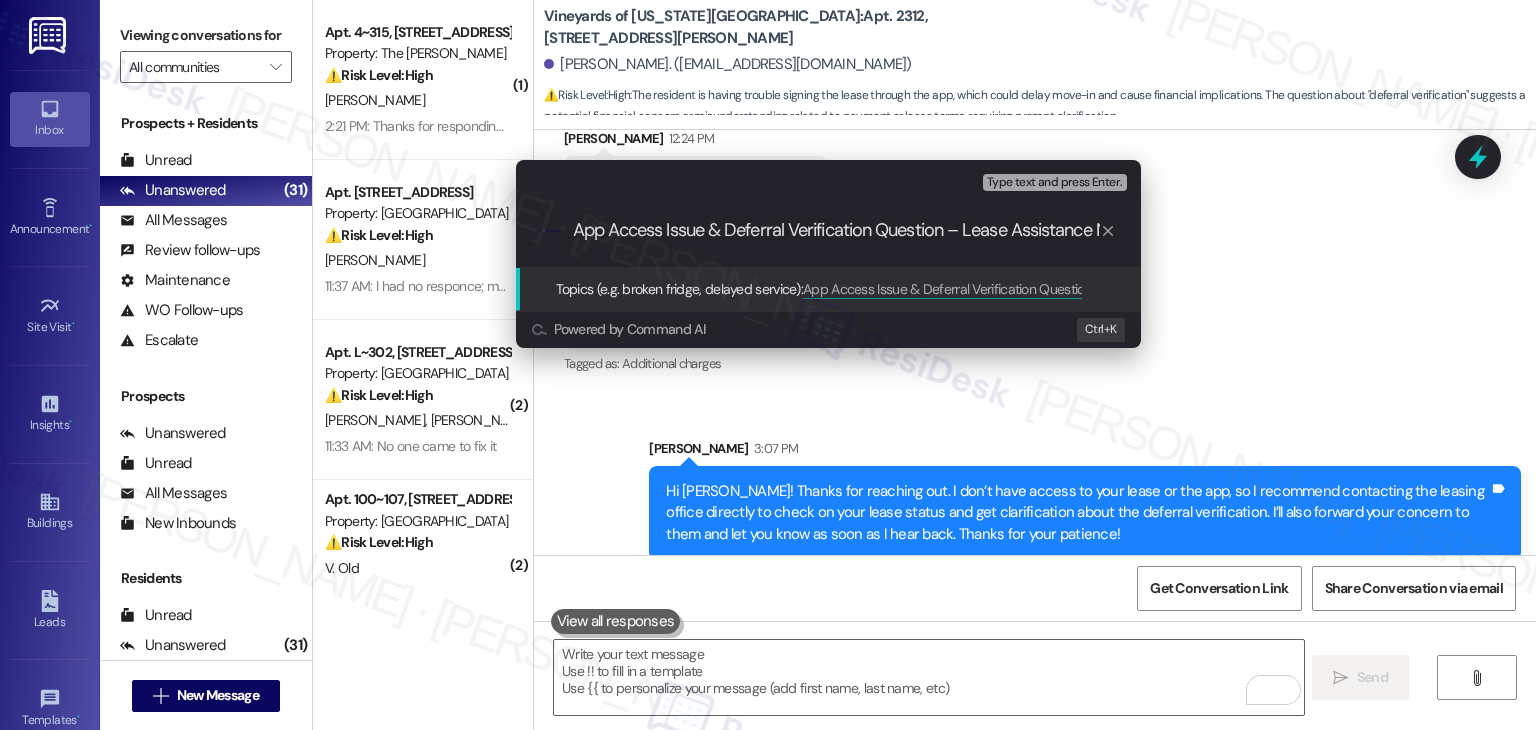 scroll, scrollTop: 0, scrollLeft: 63, axis: horizontal 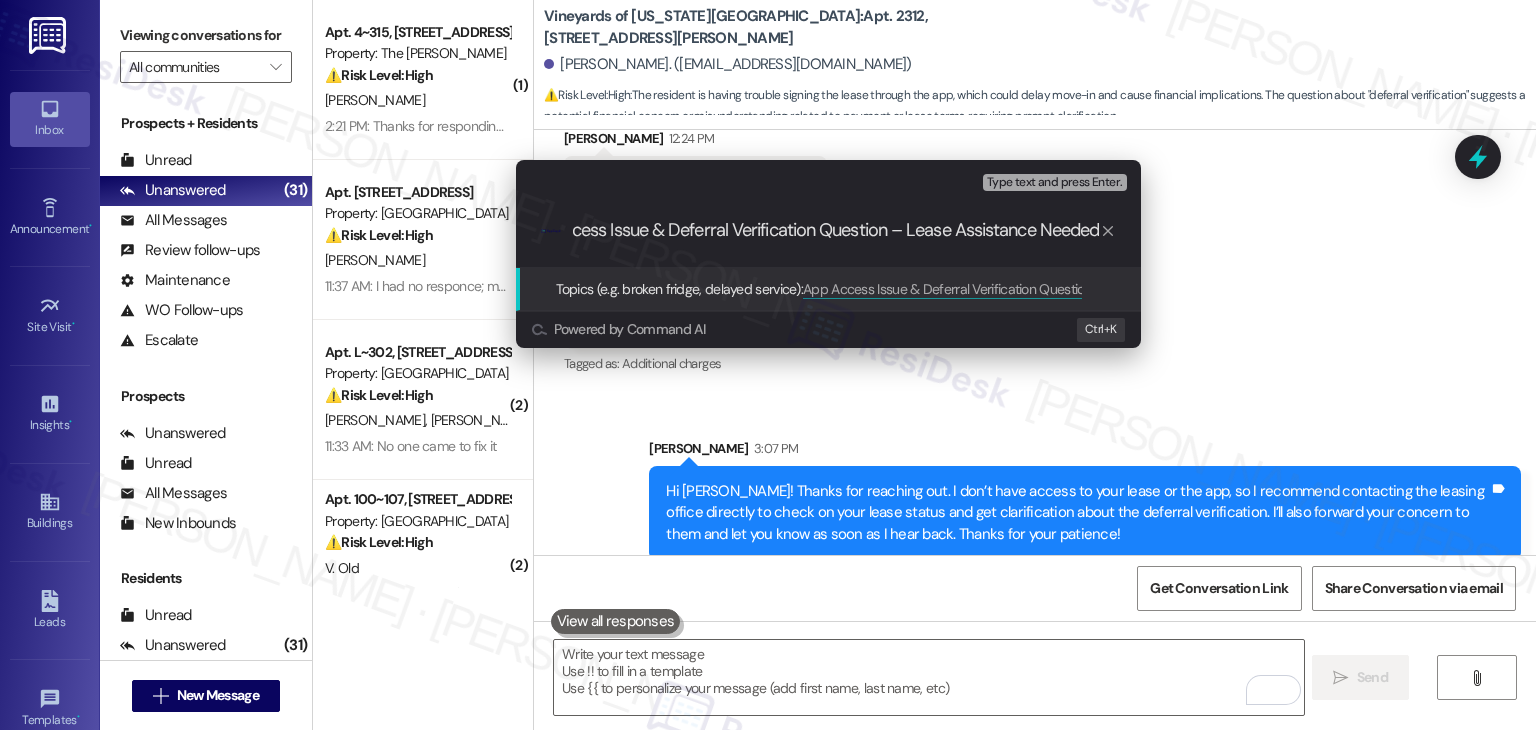 type 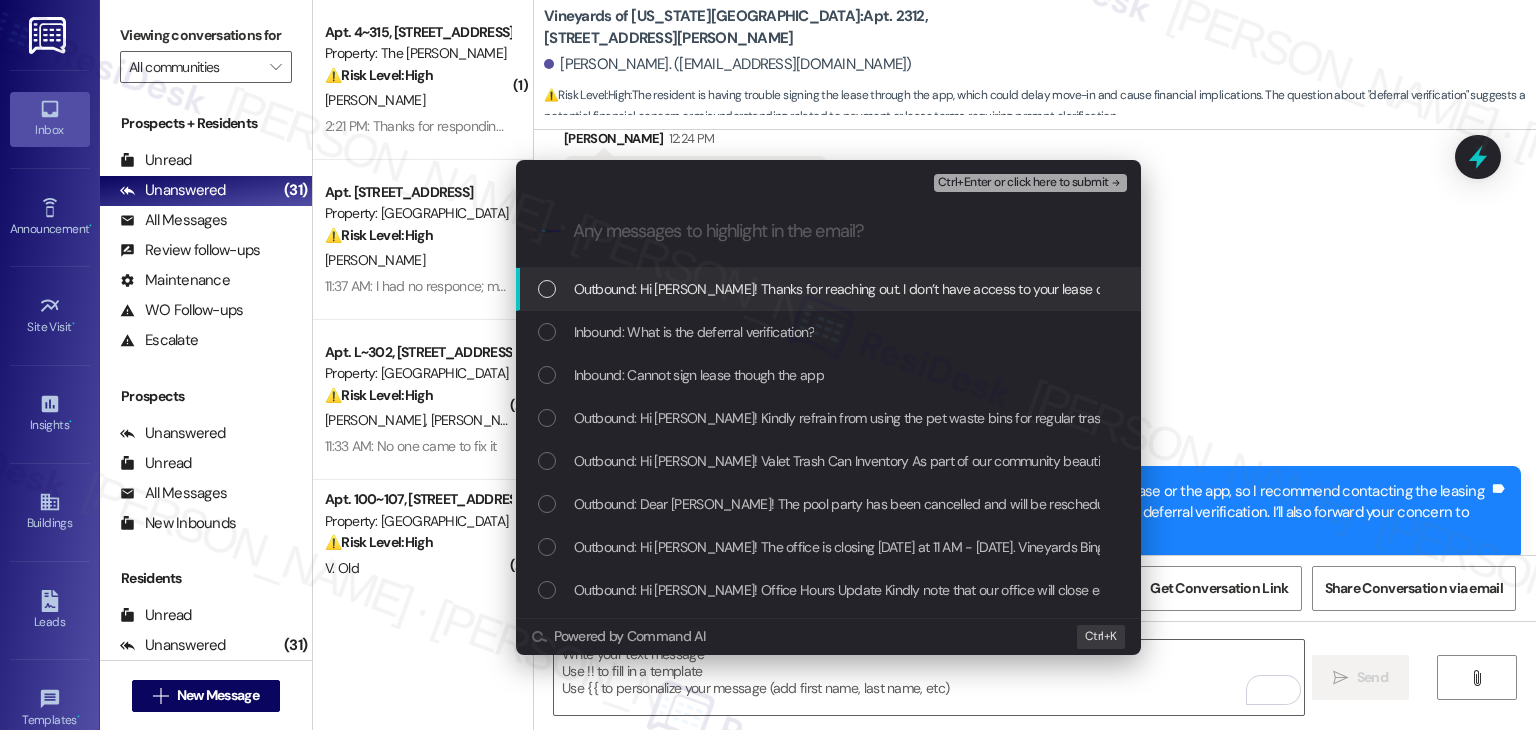 scroll, scrollTop: 0, scrollLeft: 0, axis: both 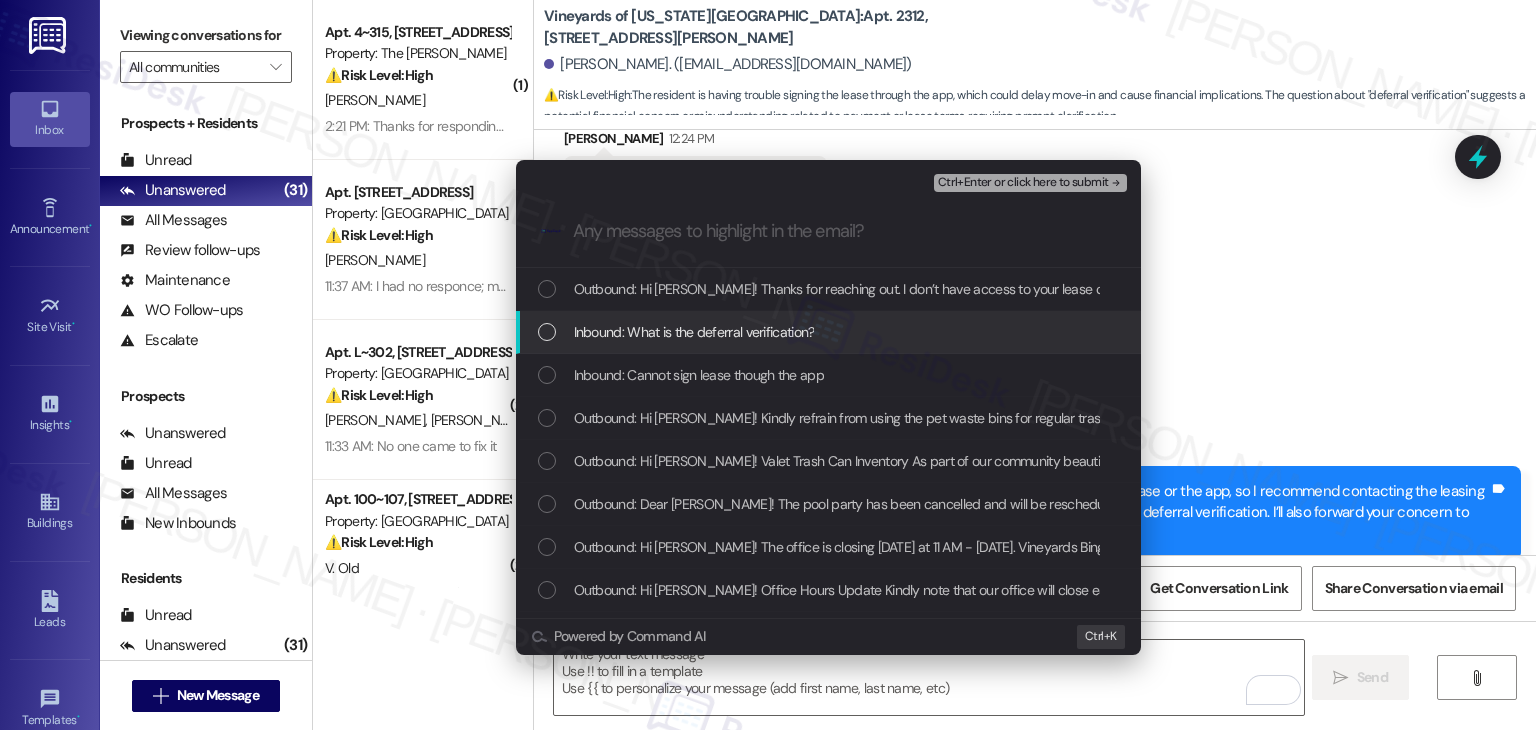 click at bounding box center [547, 332] 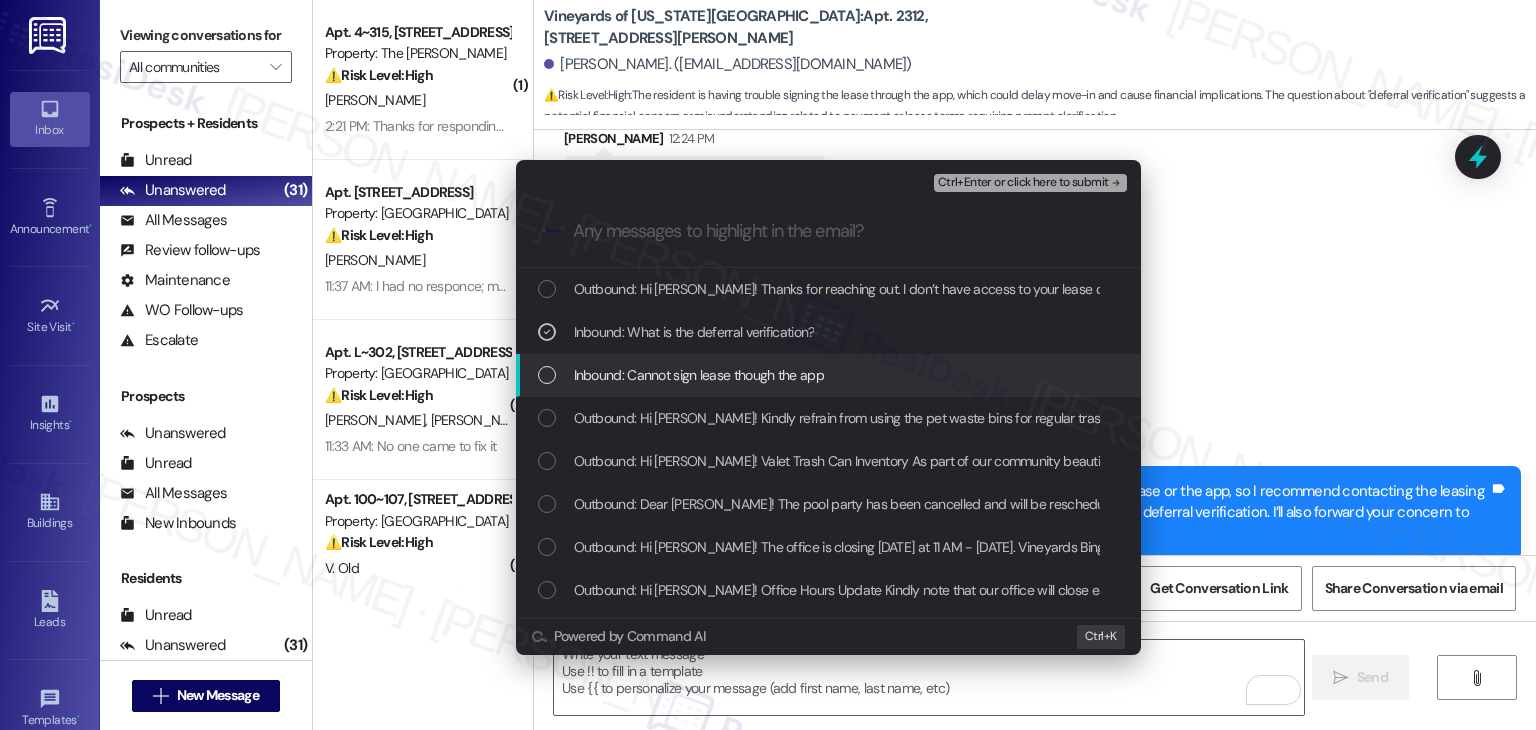 click at bounding box center [547, 375] 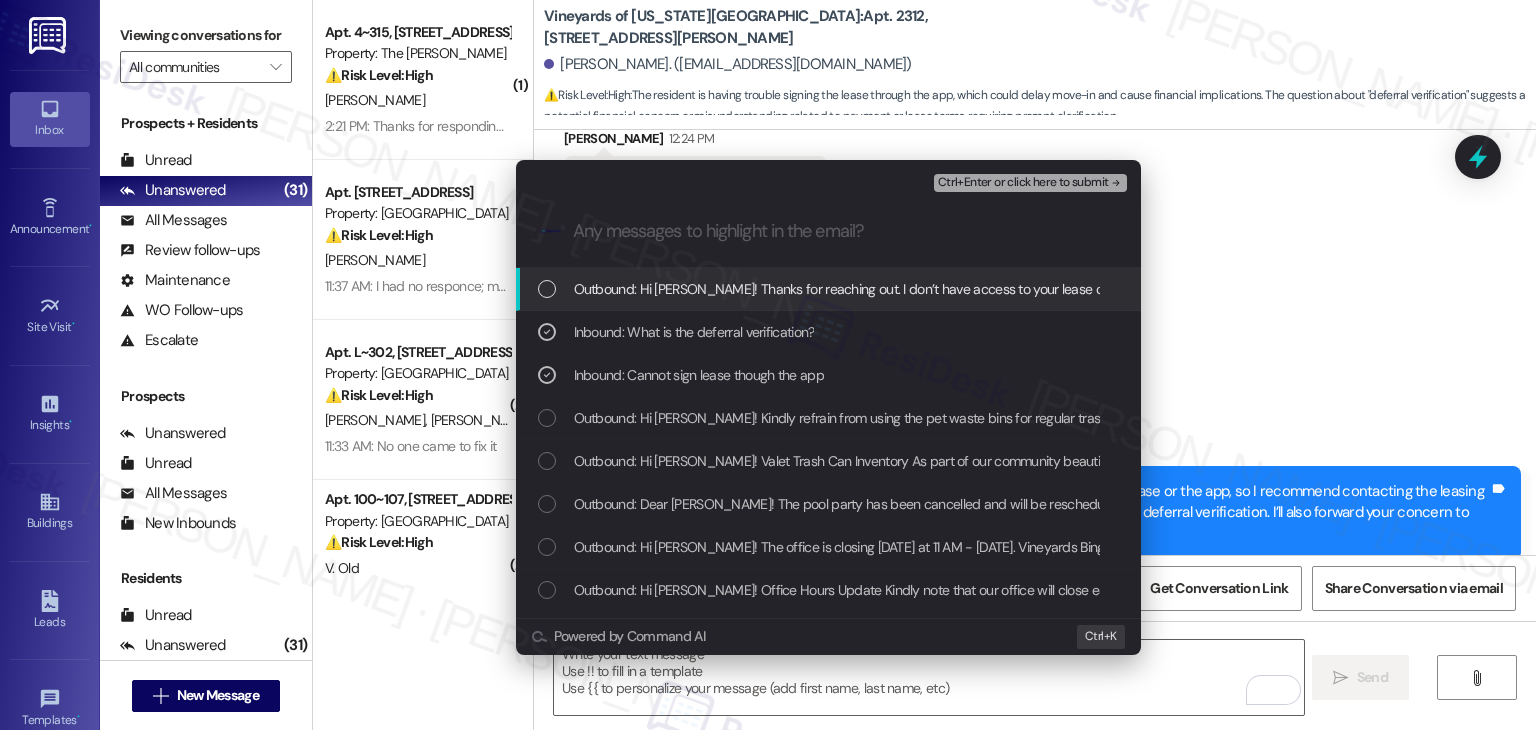 click on "Ctrl+Enter or click here to submit" at bounding box center [1023, 183] 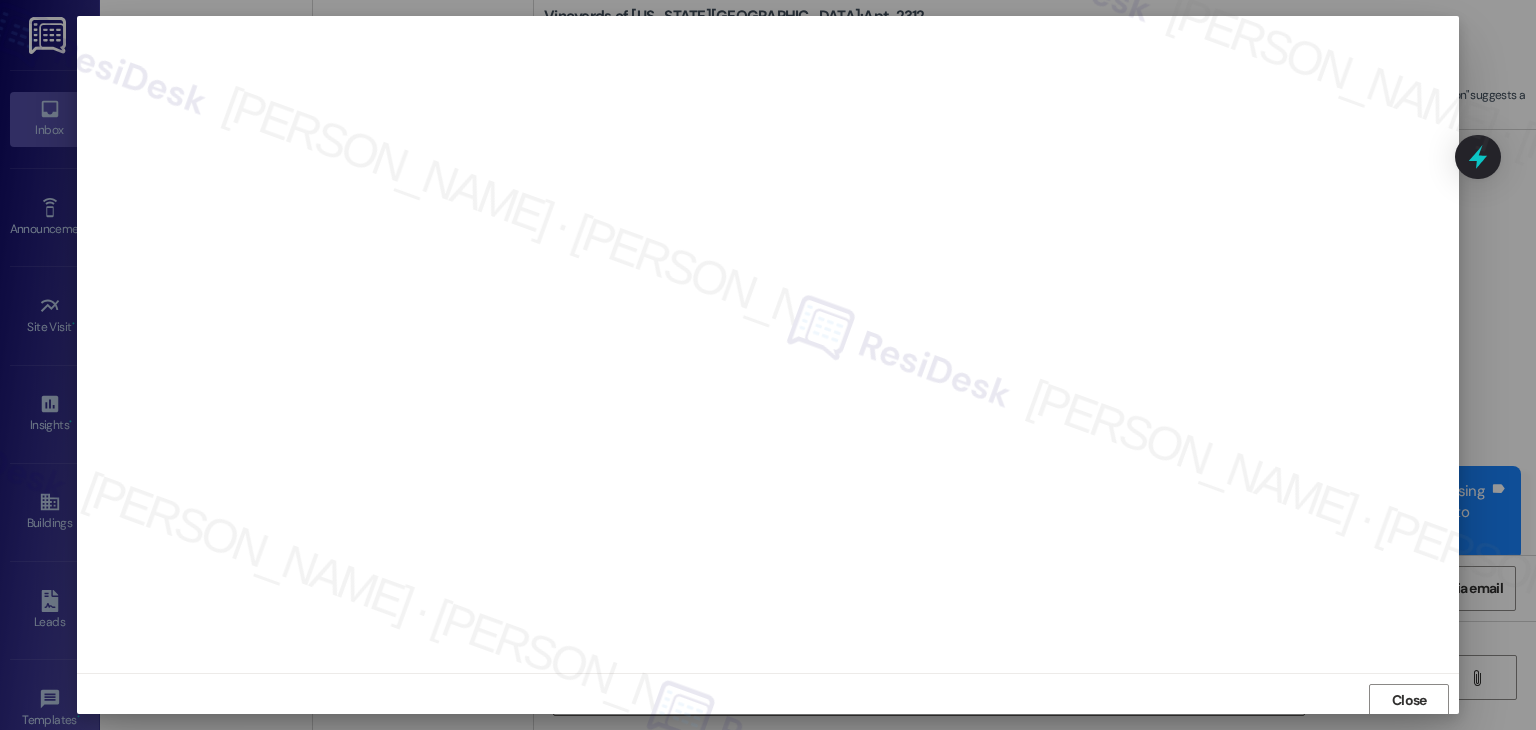 scroll, scrollTop: 1, scrollLeft: 0, axis: vertical 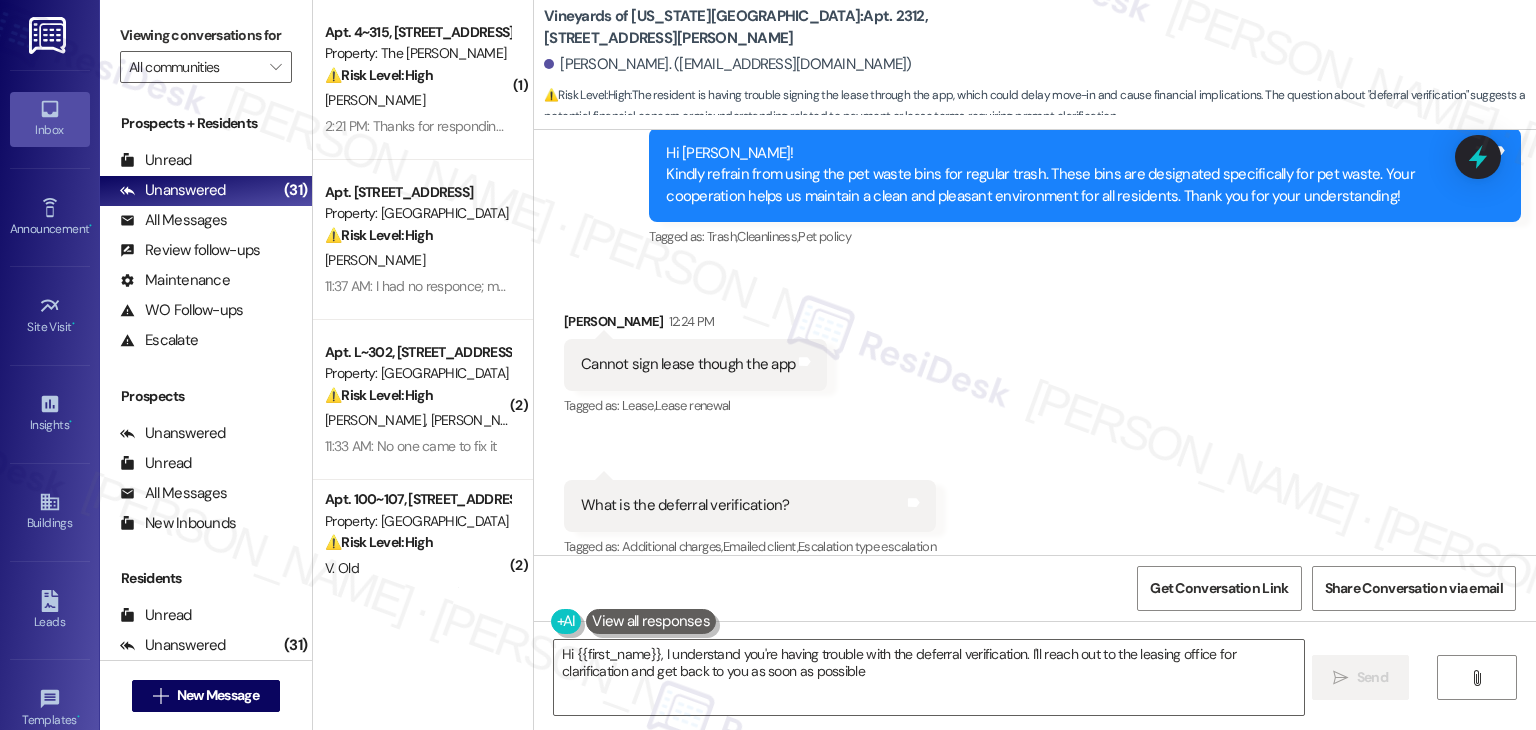 type on "Hi {{first_name}}, I understand you're having trouble with the deferral verification. I'll reach out to the leasing office for clarification and get back to you as soon as possible!" 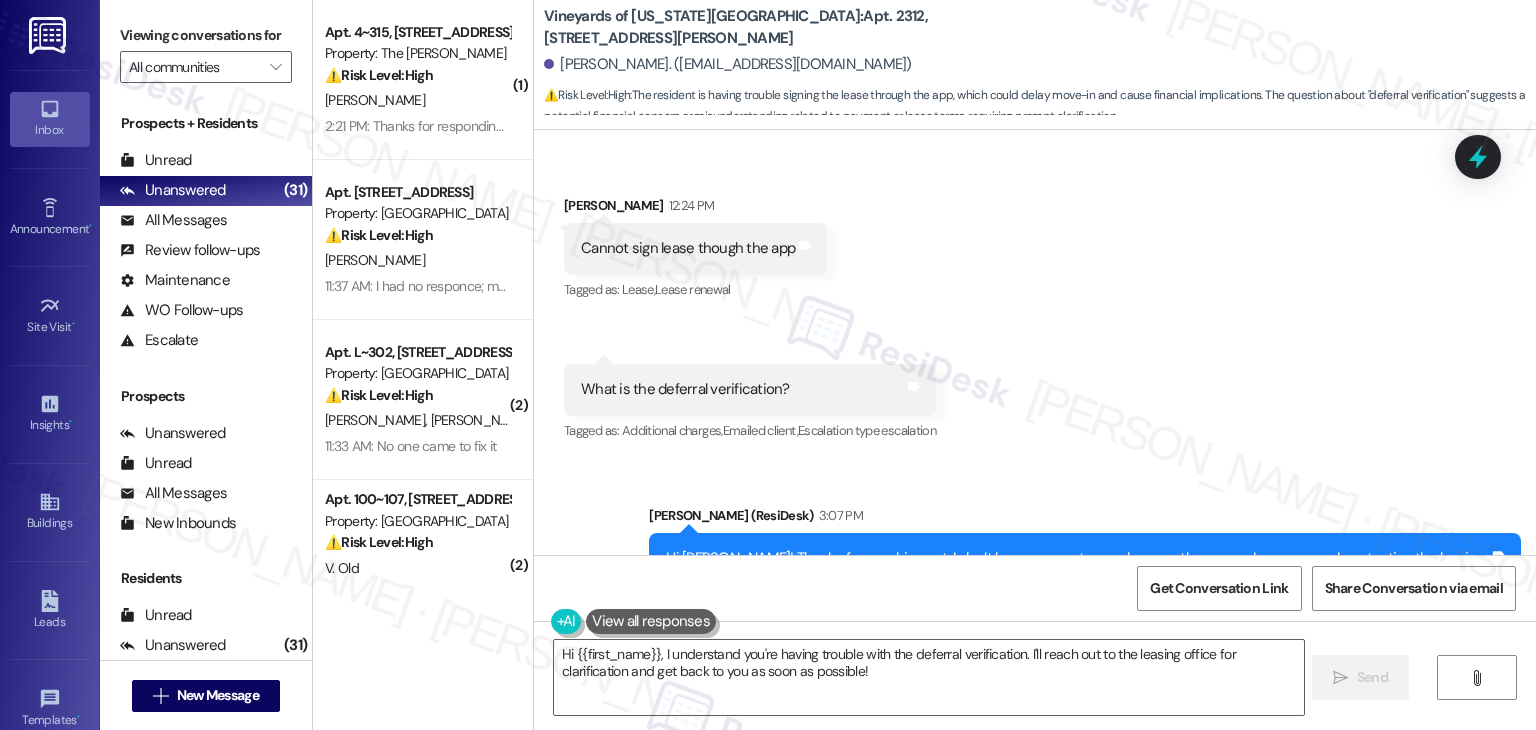scroll, scrollTop: 4452, scrollLeft: 0, axis: vertical 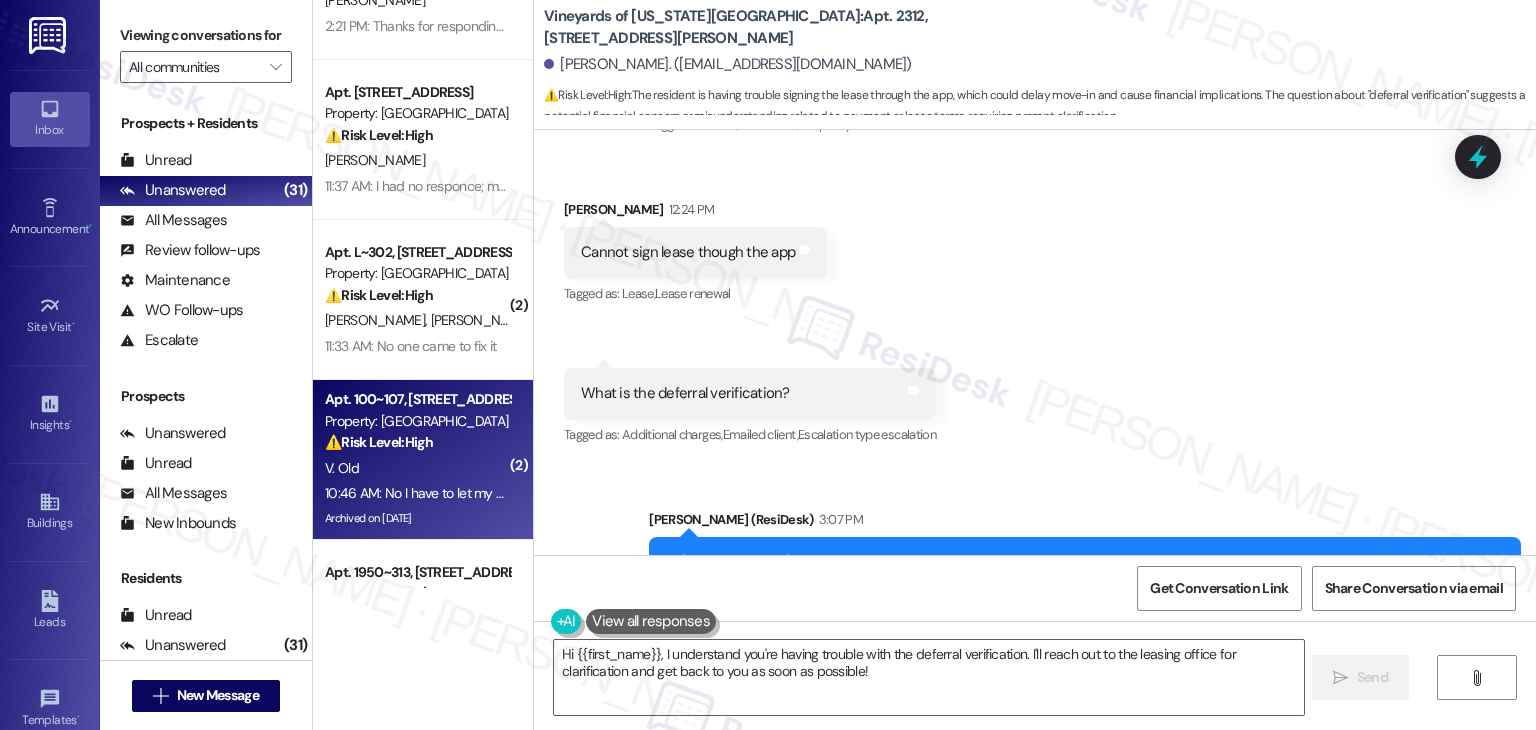 click on "Archived on [DATE]" at bounding box center (417, 518) 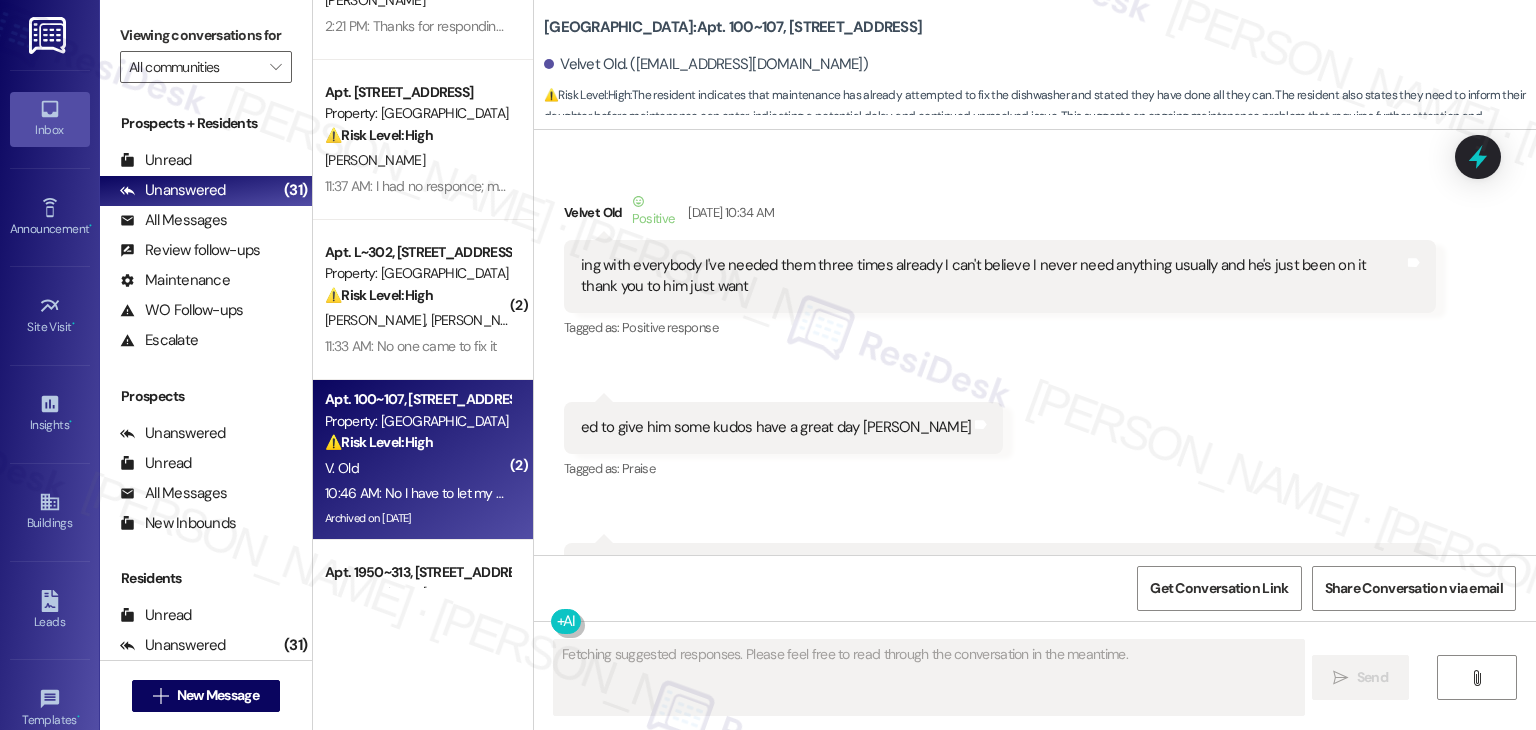 scroll, scrollTop: 13424, scrollLeft: 0, axis: vertical 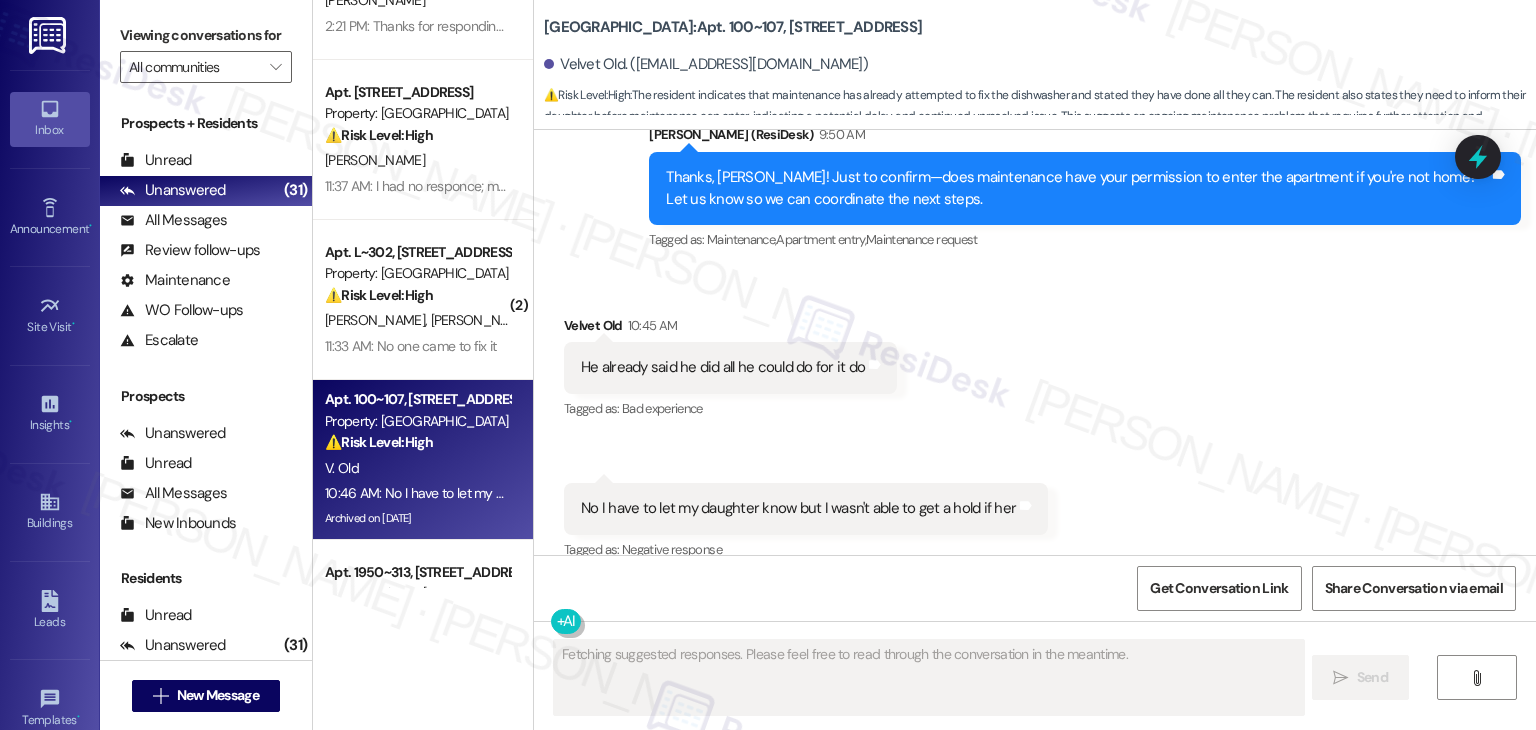 click on "Received via SMS Velvet Old 10:45 AM He already said he did all he could do for it do Tags and notes Tagged as:   Bad experience Click to highlight conversations about Bad experience Received via SMS 10:46 AM Velvet Old Question 10:46 AM No  I have to let my daughter know but I wasn't able to get a hold if her Tags and notes Tagged as:   Negative response Click to highlight conversations about Negative response" at bounding box center (1035, 425) 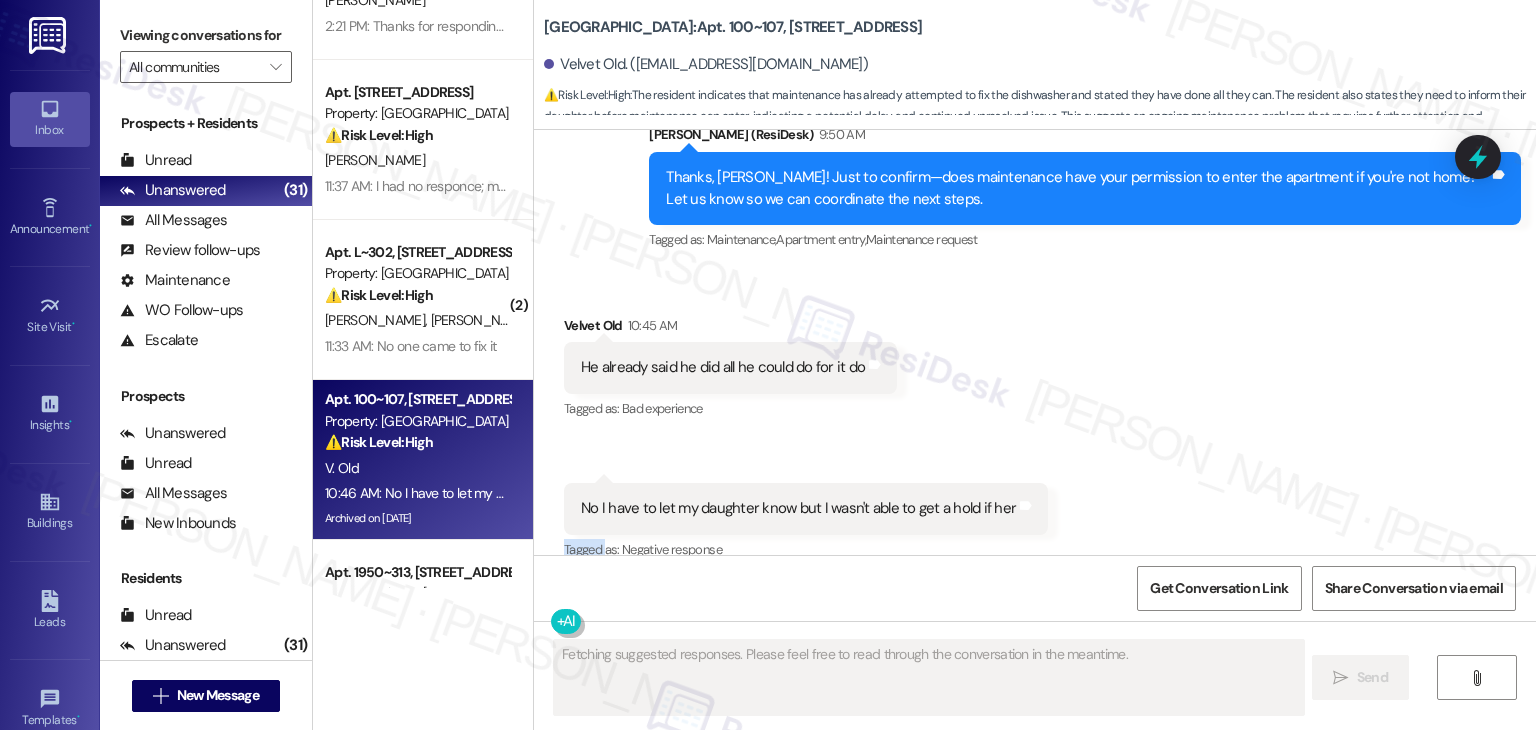 click on "Received via SMS Velvet Old 10:45 AM He already said he did all he could do for it do Tags and notes Tagged as:   Bad experience Click to highlight conversations about Bad experience Received via SMS 10:46 AM Velvet Old Question 10:46 AM No  I have to let my daughter know but I wasn't able to get a hold if her Tags and notes Tagged as:   Negative response Click to highlight conversations about Negative response" at bounding box center [1035, 425] 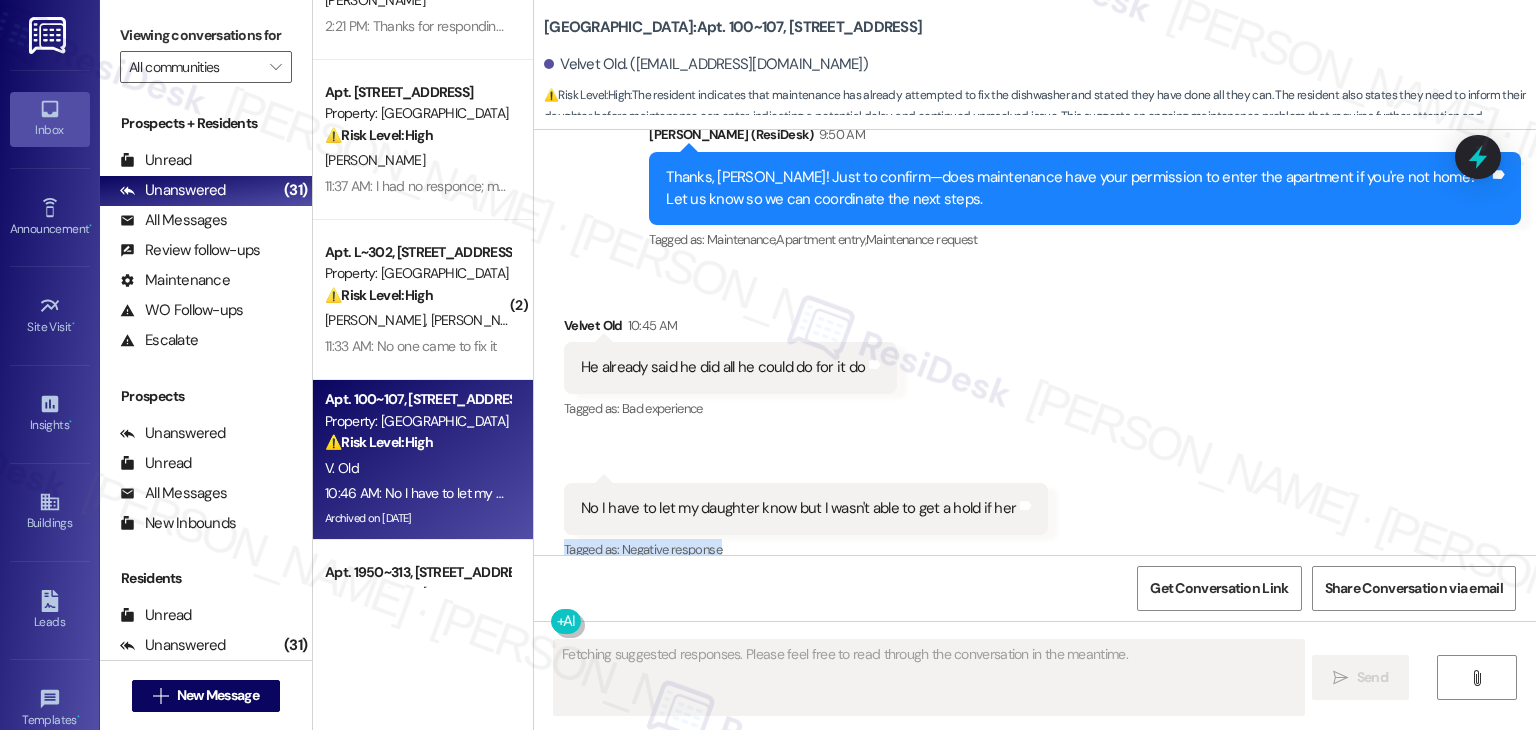 click on "Received via SMS Velvet Old 10:45 AM He already said he did all he could do for it do Tags and notes Tagged as:   Bad experience Click to highlight conversations about Bad experience Received via SMS 10:46 AM Velvet Old Question 10:46 AM No  I have to let my daughter know but I wasn't able to get a hold if her Tags and notes Tagged as:   Negative response Click to highlight conversations about Negative response" at bounding box center (1035, 425) 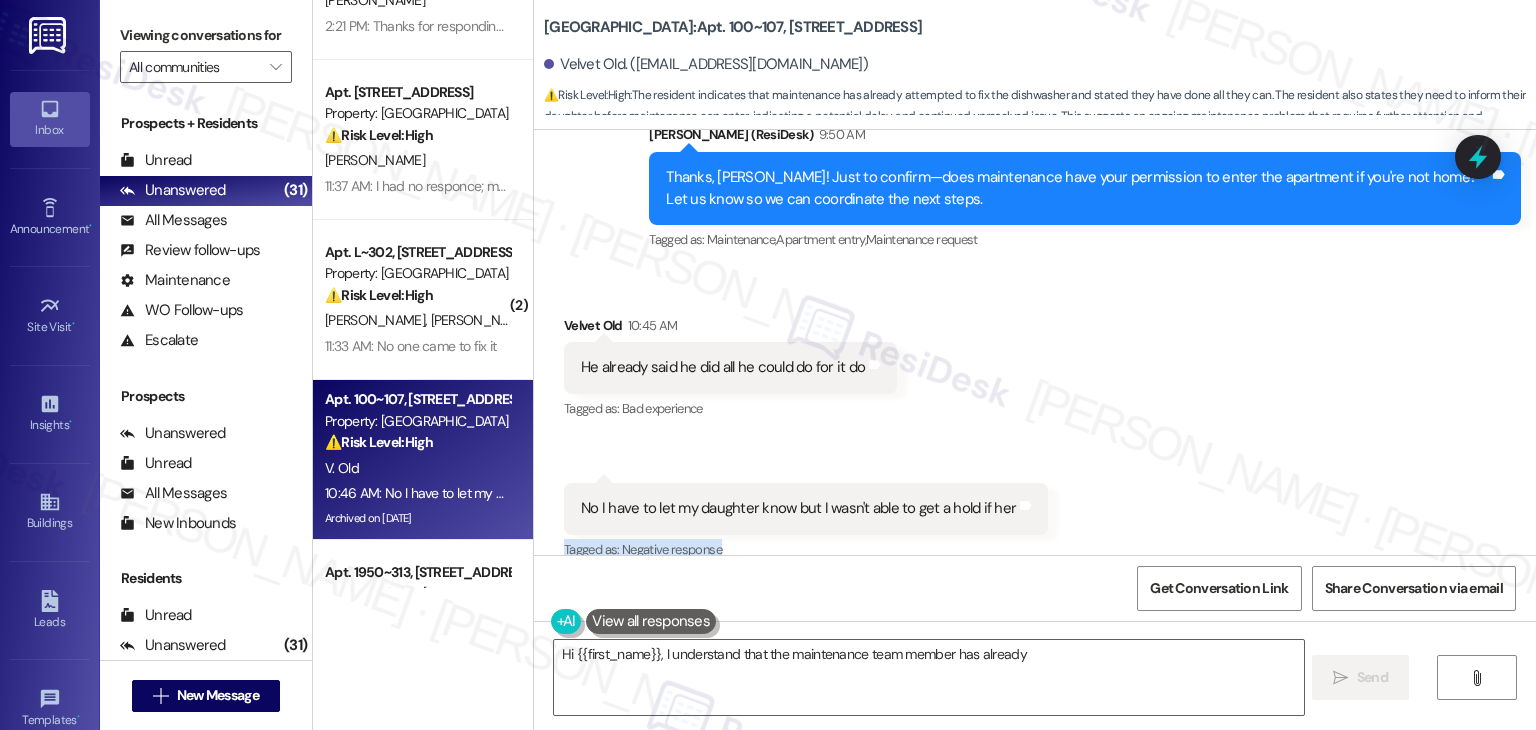 click on "Received via SMS Velvet Old 10:45 AM He already said he did all he could do for it do Tags and notes Tagged as:   Bad experience Click to highlight conversations about Bad experience Received via SMS 10:46 AM Velvet Old Question 10:46 AM No  I have to let my daughter know but I wasn't able to get a hold if her Tags and notes Tagged as:   Negative response Click to highlight conversations about Negative response" at bounding box center (1035, 425) 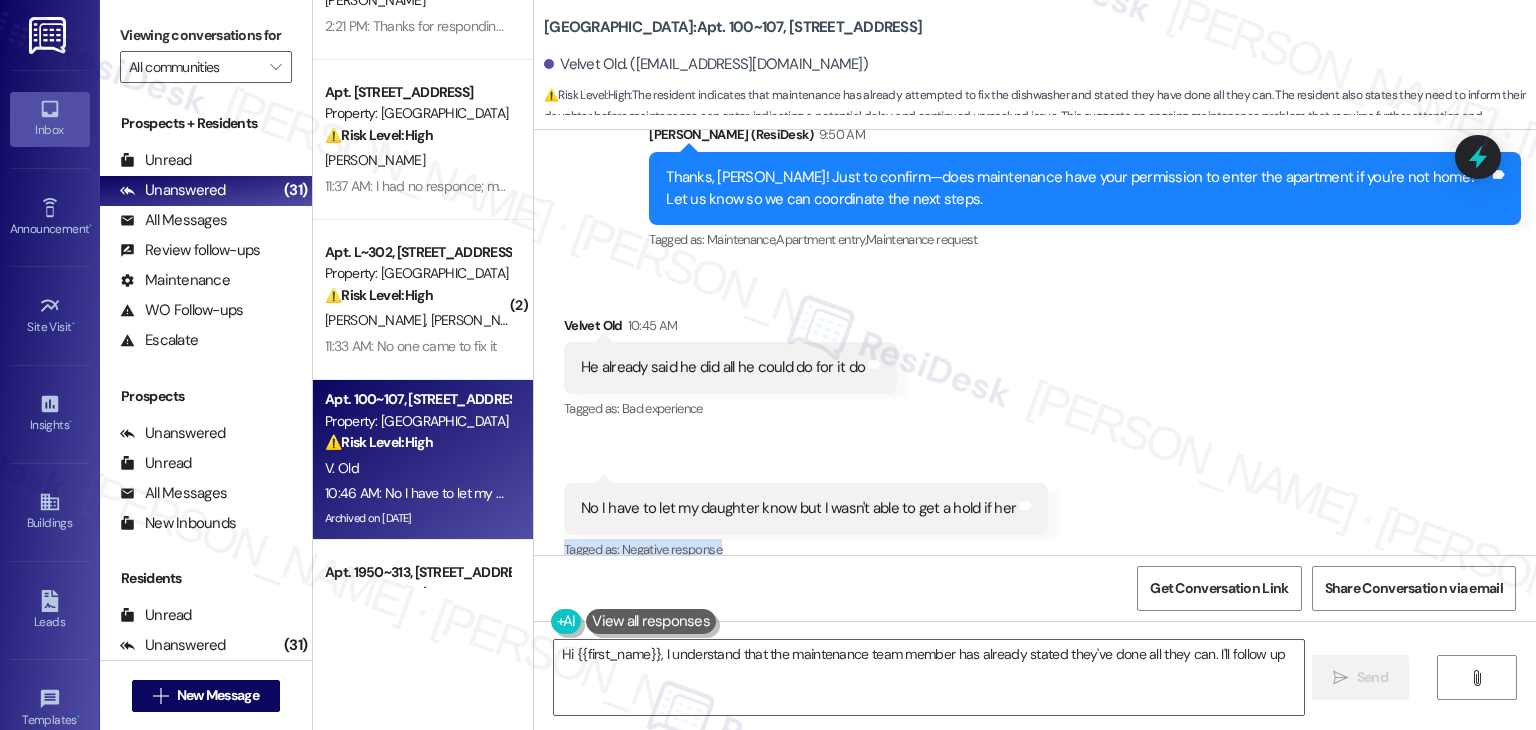 click on "Received via SMS Velvet Old 10:45 AM He already said he did all he could do for it do Tags and notes Tagged as:   Bad experience Click to highlight conversations about Bad experience Received via SMS 10:46 AM Velvet Old Question 10:46 AM No  I have to let my daughter know but I wasn't able to get a hold if her Tags and notes Tagged as:   Negative response Click to highlight conversations about Negative response" at bounding box center (1035, 425) 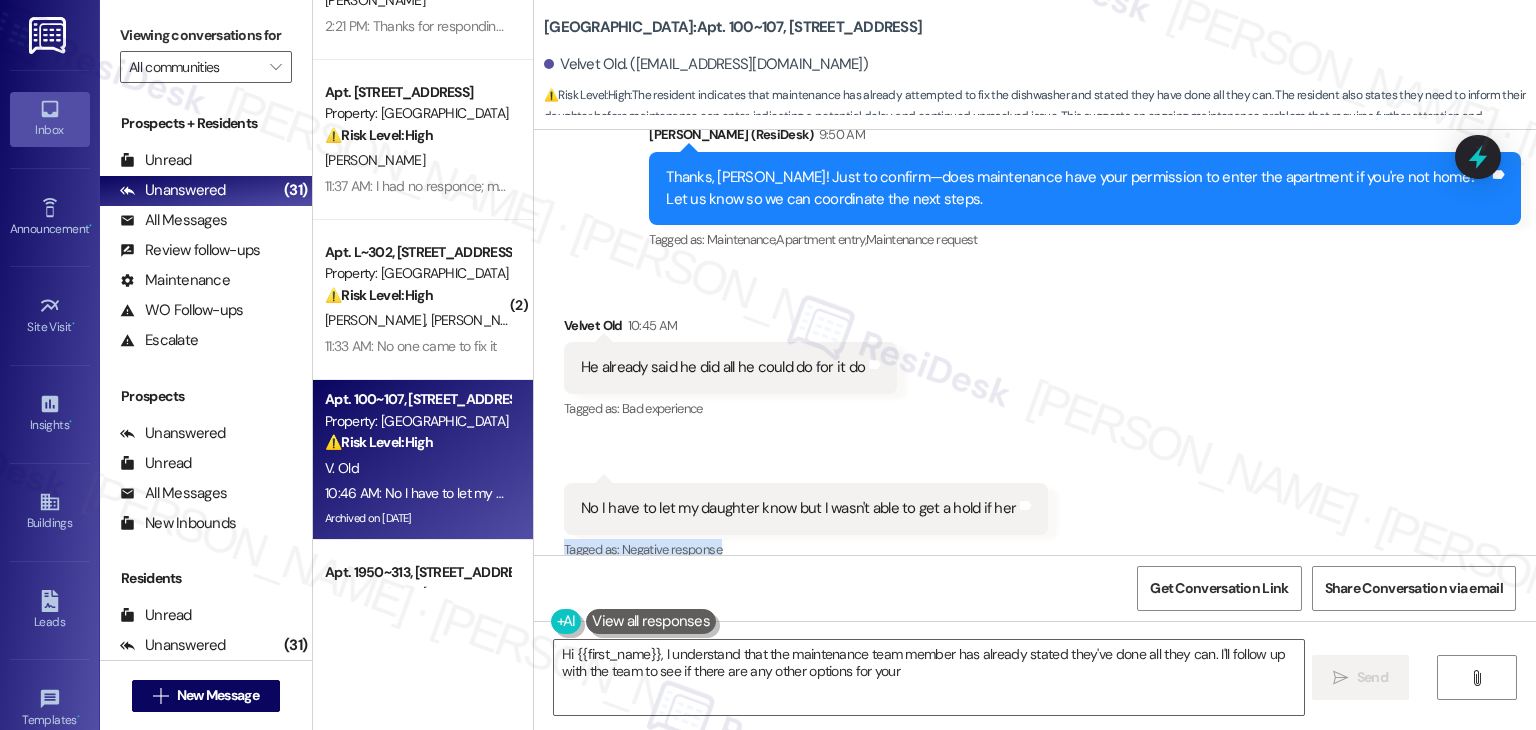 click on "Received via SMS Velvet Old 10:45 AM He already said he did all he could do for it do Tags and notes Tagged as:   Bad experience Click to highlight conversations about Bad experience Received via SMS 10:46 AM Velvet Old Question 10:46 AM No  I have to let my daughter know but I wasn't able to get a hold if her Tags and notes Tagged as:   Negative response Click to highlight conversations about Negative response" at bounding box center [1035, 425] 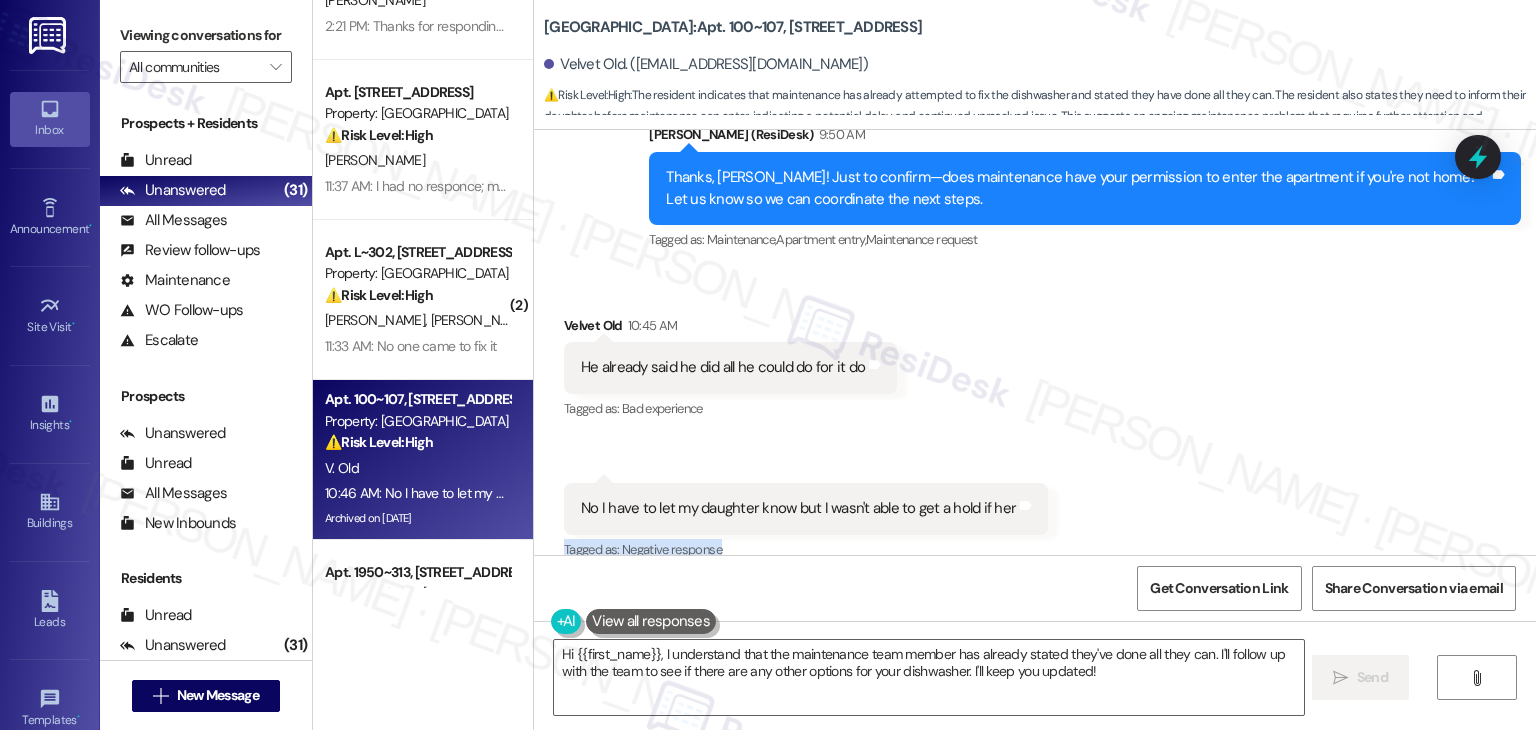 click on "Received via SMS Velvet Old 10:45 AM He already said he did all he could do for it do Tags and notes Tagged as:   Bad experience Click to highlight conversations about Bad experience Received via SMS 10:46 AM Velvet Old Question 10:46 AM No  I have to let my daughter know but I wasn't able to get a hold if her Tags and notes Tagged as:   Negative response Click to highlight conversations about Negative response" at bounding box center [1035, 425] 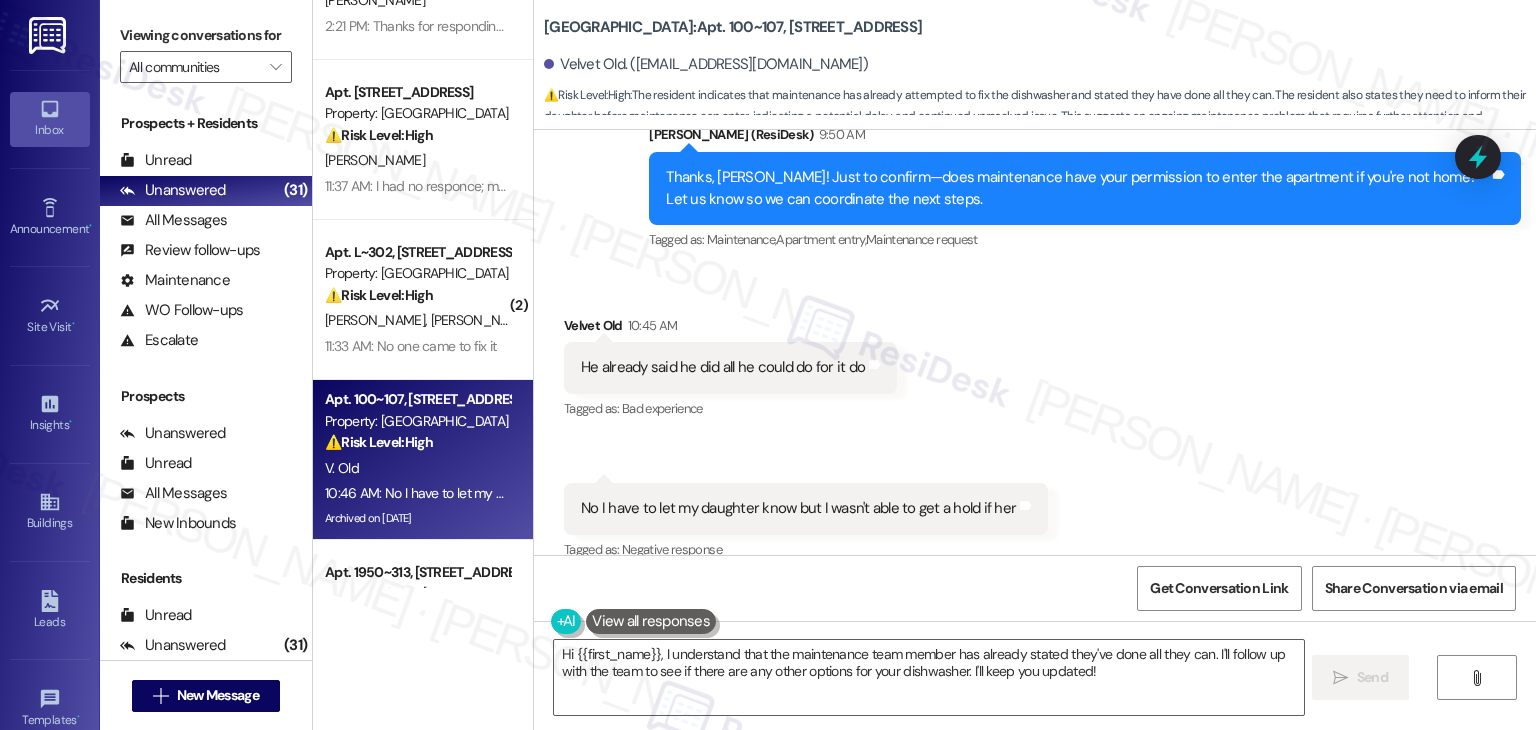 click on "Received via SMS Velvet Old 10:45 AM He already said he did all he could do for it do Tags and notes Tagged as:   Bad experience Click to highlight conversations about Bad experience Received via SMS 10:46 AM Velvet Old Question 10:46 AM No  I have to let my daughter know but I wasn't able to get a hold if her Tags and notes Tagged as:   Negative response Click to highlight conversations about Negative response" at bounding box center (1035, 425) 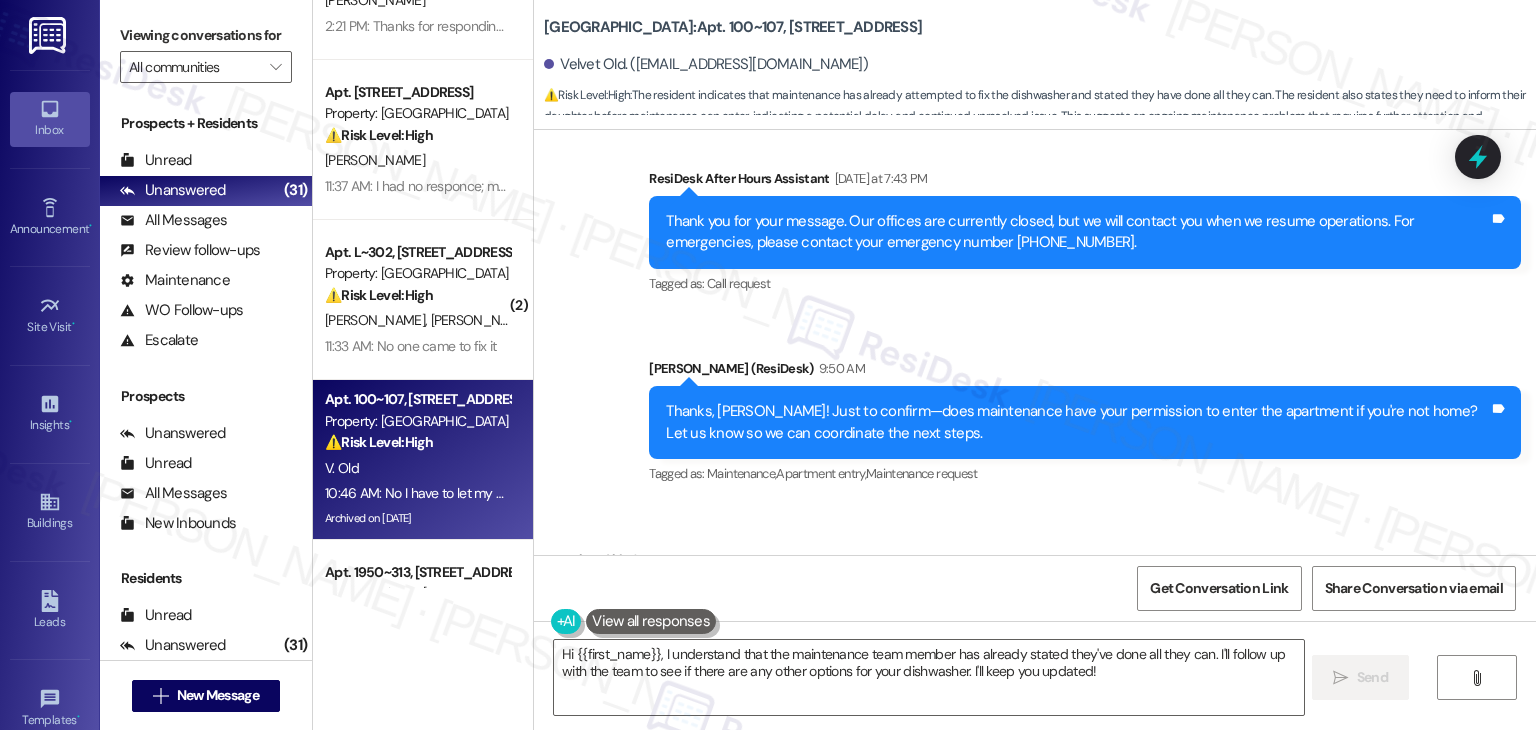 scroll, scrollTop: 13224, scrollLeft: 0, axis: vertical 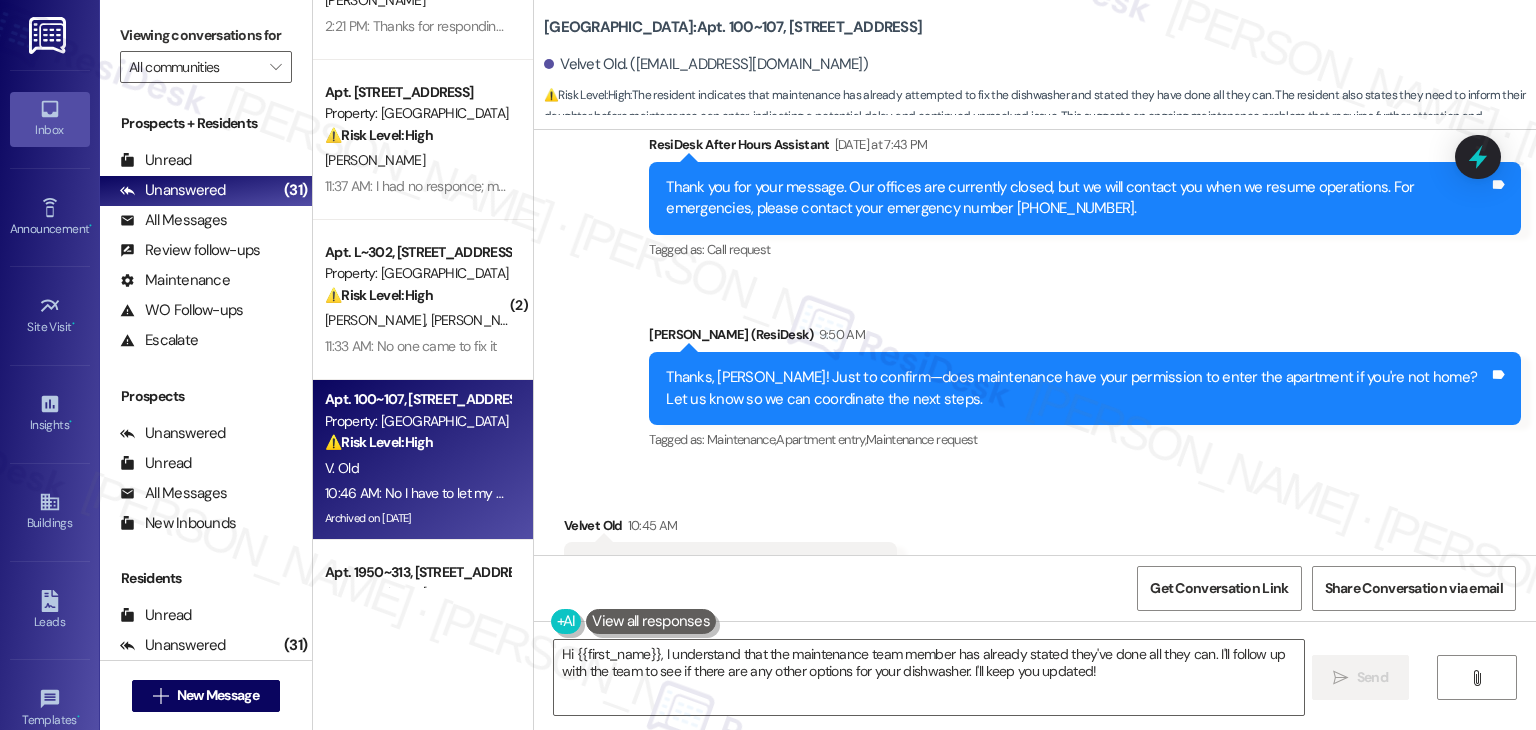 click on "Received via SMS Velvet Old 10:45 AM He already said he did all he could do for it do Tags and notes Tagged as:   Bad experience Click to highlight conversations about Bad experience Received via SMS 10:46 AM Velvet Old Question 10:46 AM No  I have to let my daughter know but I wasn't able to get a hold if her Tags and notes Tagged as:   Negative response Click to highlight conversations about Negative response" at bounding box center [1035, 625] 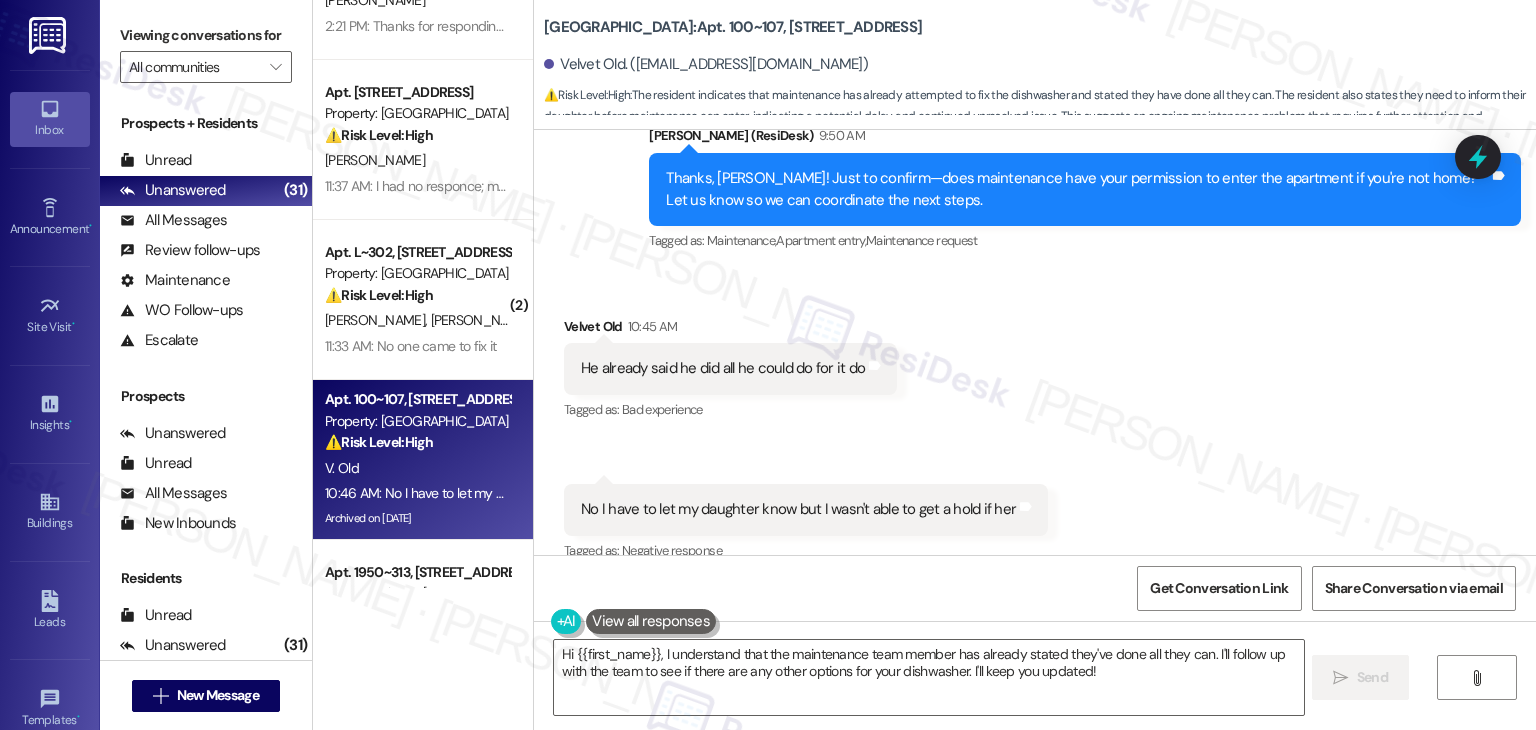 scroll, scrollTop: 13424, scrollLeft: 0, axis: vertical 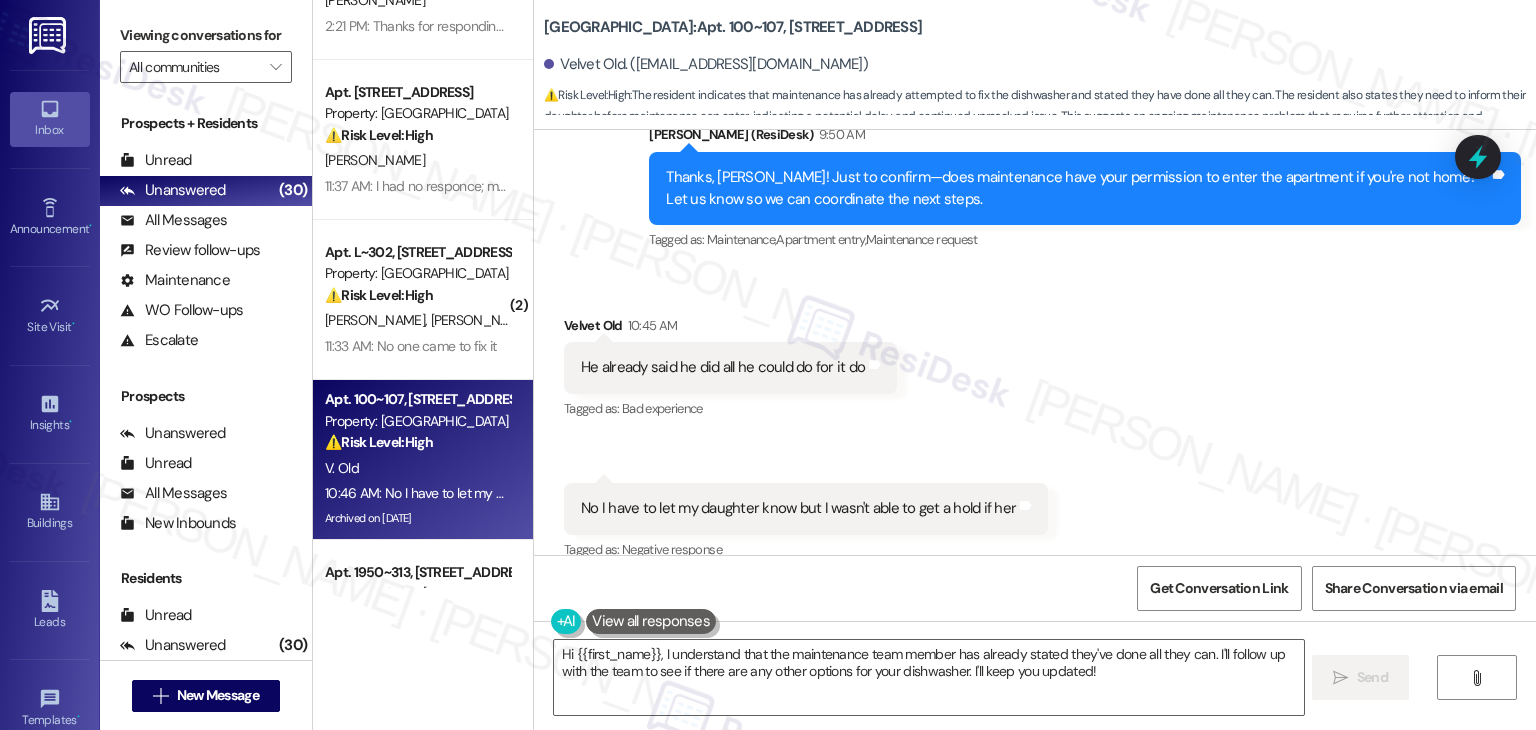 click on "Received via SMS Velvet Old 10:45 AM He already said he did all he could do for it do Tags and notes Tagged as:   Bad experience Click to highlight conversations about Bad experience Received via SMS 10:46 AM Velvet Old Question 10:46 AM No  I have to let my daughter know but I wasn't able to get a hold if her Tags and notes Tagged as:   Negative response Click to highlight conversations about Negative response" at bounding box center [1035, 425] 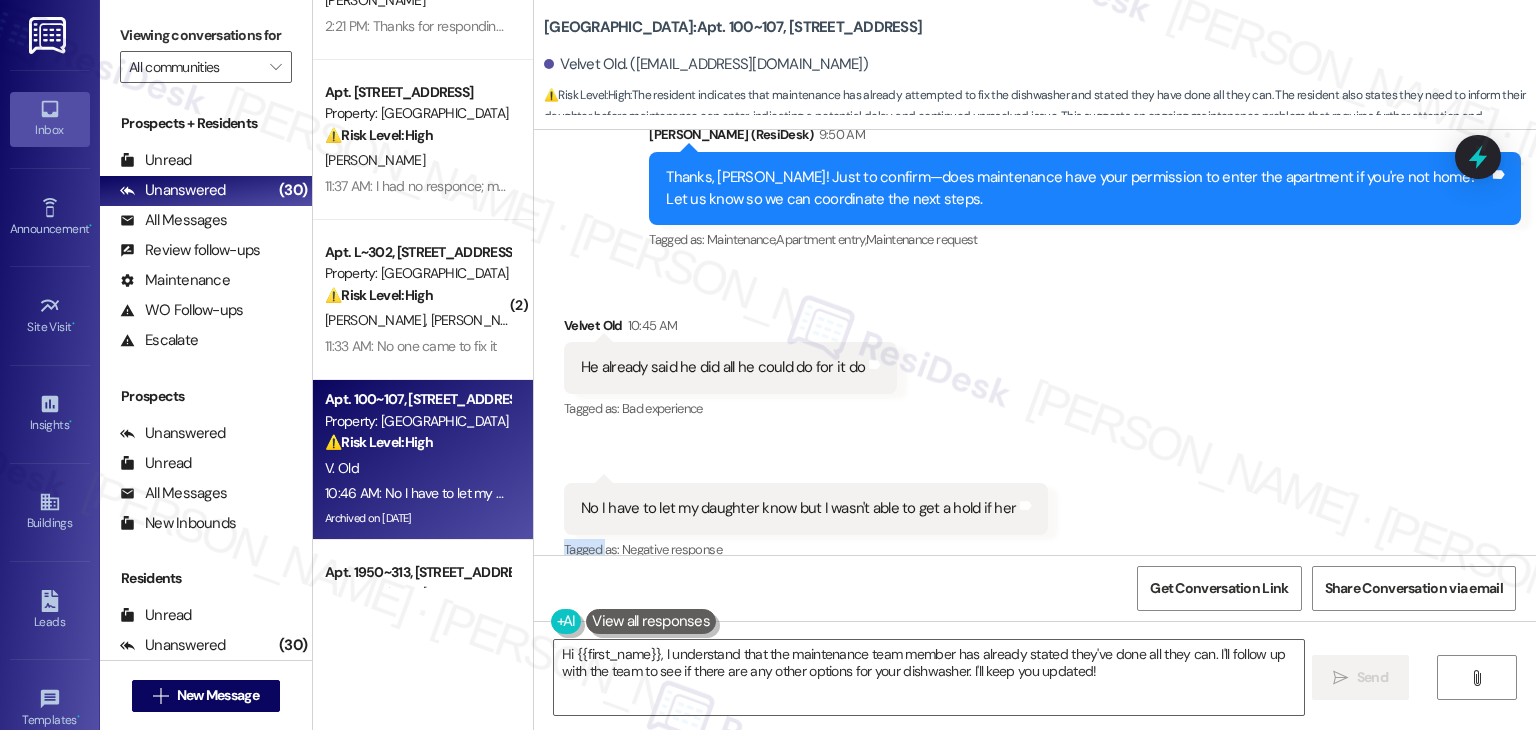 click on "Received via SMS Velvet Old 10:45 AM He already said he did all he could do for it do Tags and notes Tagged as:   Bad experience Click to highlight conversations about Bad experience Received via SMS 10:46 AM Velvet Old Question 10:46 AM No  I have to let my daughter know but I wasn't able to get a hold if her Tags and notes Tagged as:   Negative response Click to highlight conversations about Negative response" at bounding box center [1035, 425] 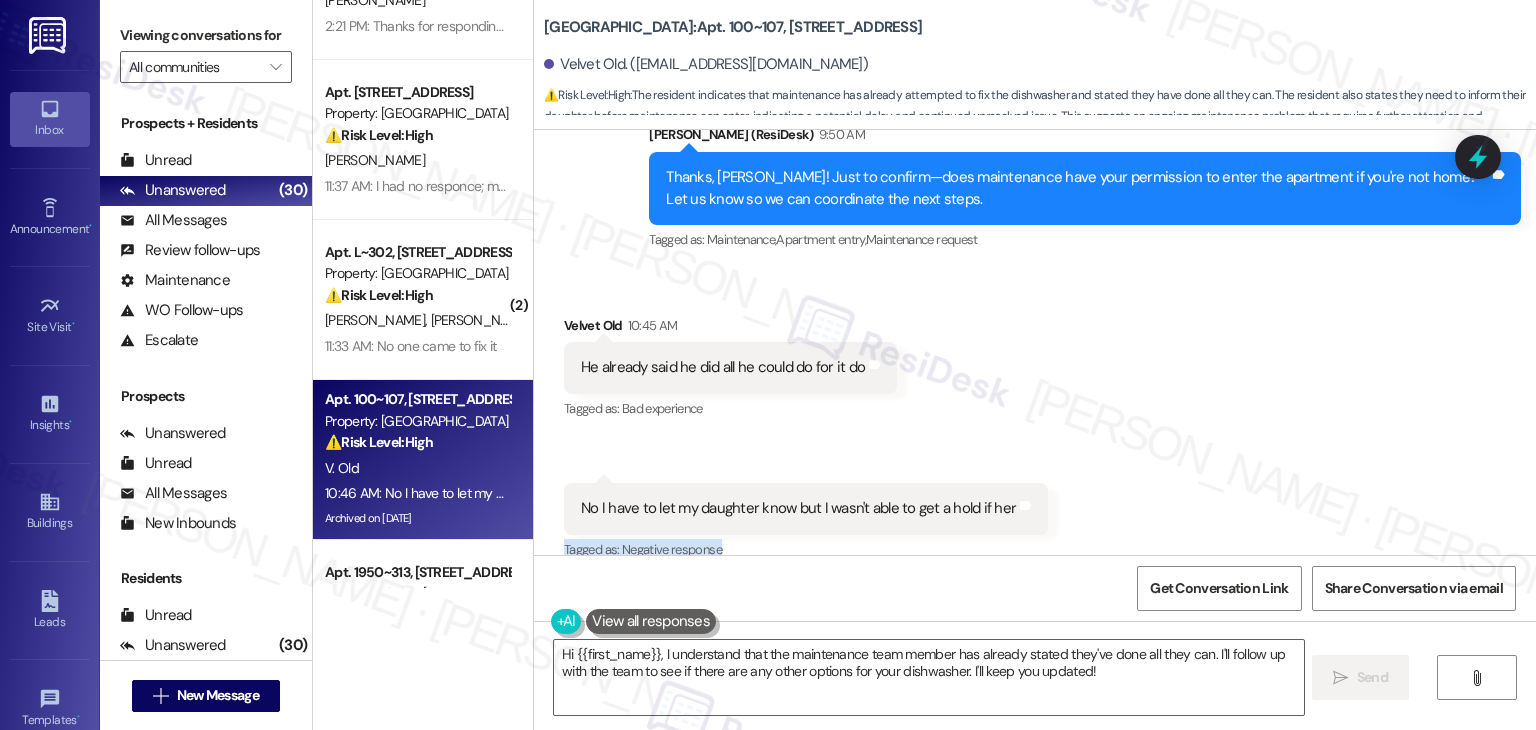 click on "Received via SMS Velvet Old 10:45 AM He already said he did all he could do for it do Tags and notes Tagged as:   Bad experience Click to highlight conversations about Bad experience Received via SMS 10:46 AM Velvet Old Question 10:46 AM No  I have to let my daughter know but I wasn't able to get a hold if her Tags and notes Tagged as:   Negative response Click to highlight conversations about Negative response" at bounding box center (1035, 425) 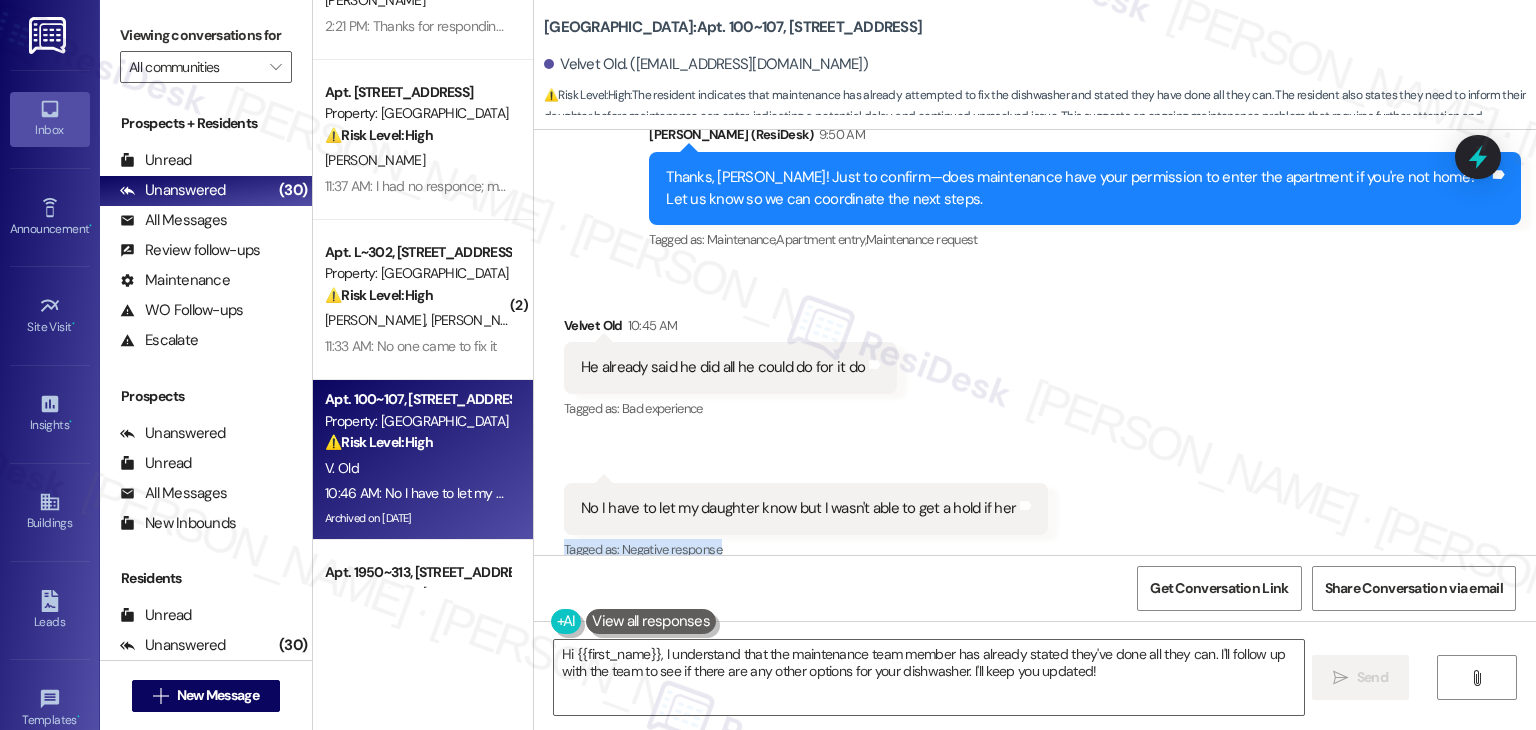 click on "Received via SMS Velvet Old 10:45 AM He already said he did all he could do for it do Tags and notes Tagged as:   Bad experience Click to highlight conversations about Bad experience Received via SMS 10:46 AM Velvet Old Question 10:46 AM No  I have to let my daughter know but I wasn't able to get a hold if her Tags and notes Tagged as:   Negative response Click to highlight conversations about Negative response" at bounding box center [1035, 425] 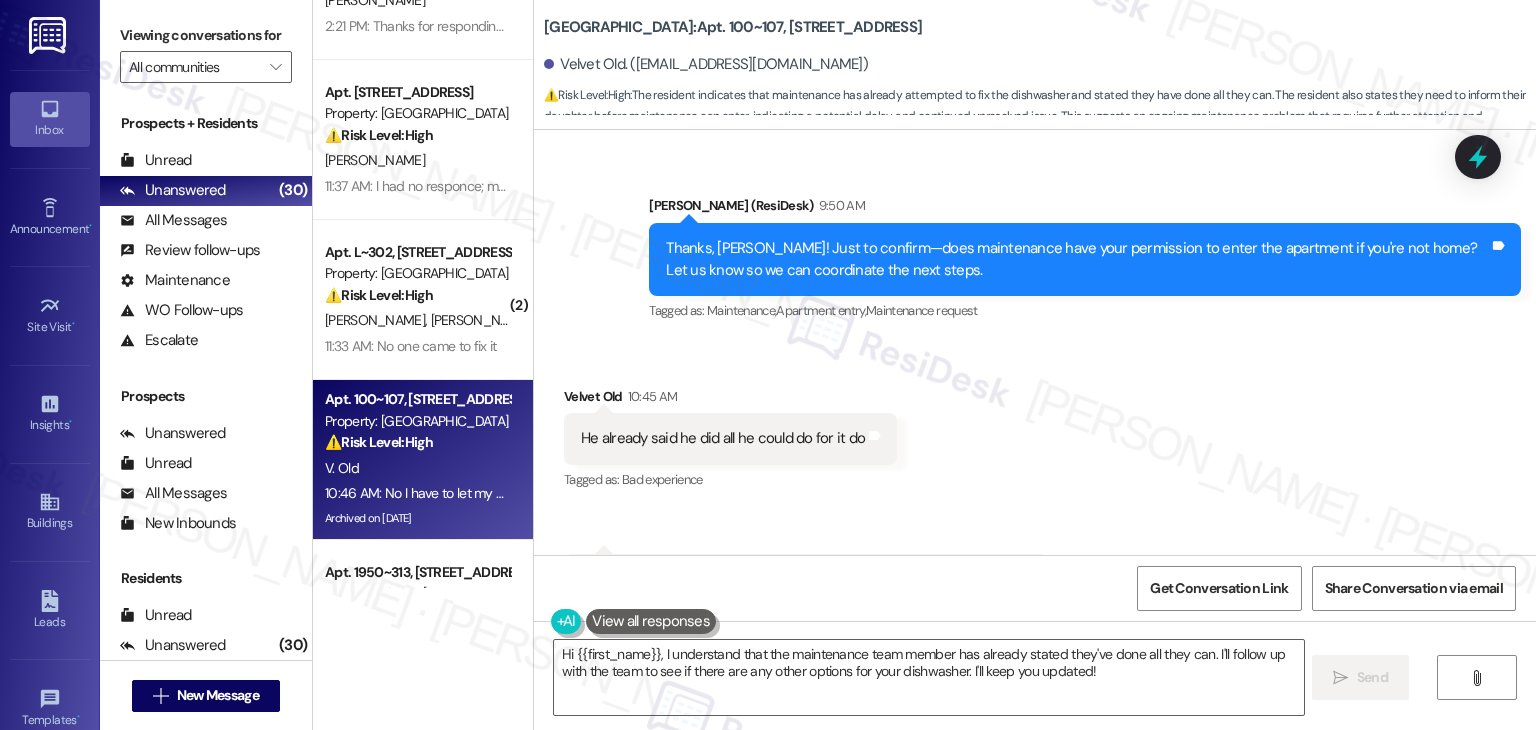scroll, scrollTop: 13324, scrollLeft: 0, axis: vertical 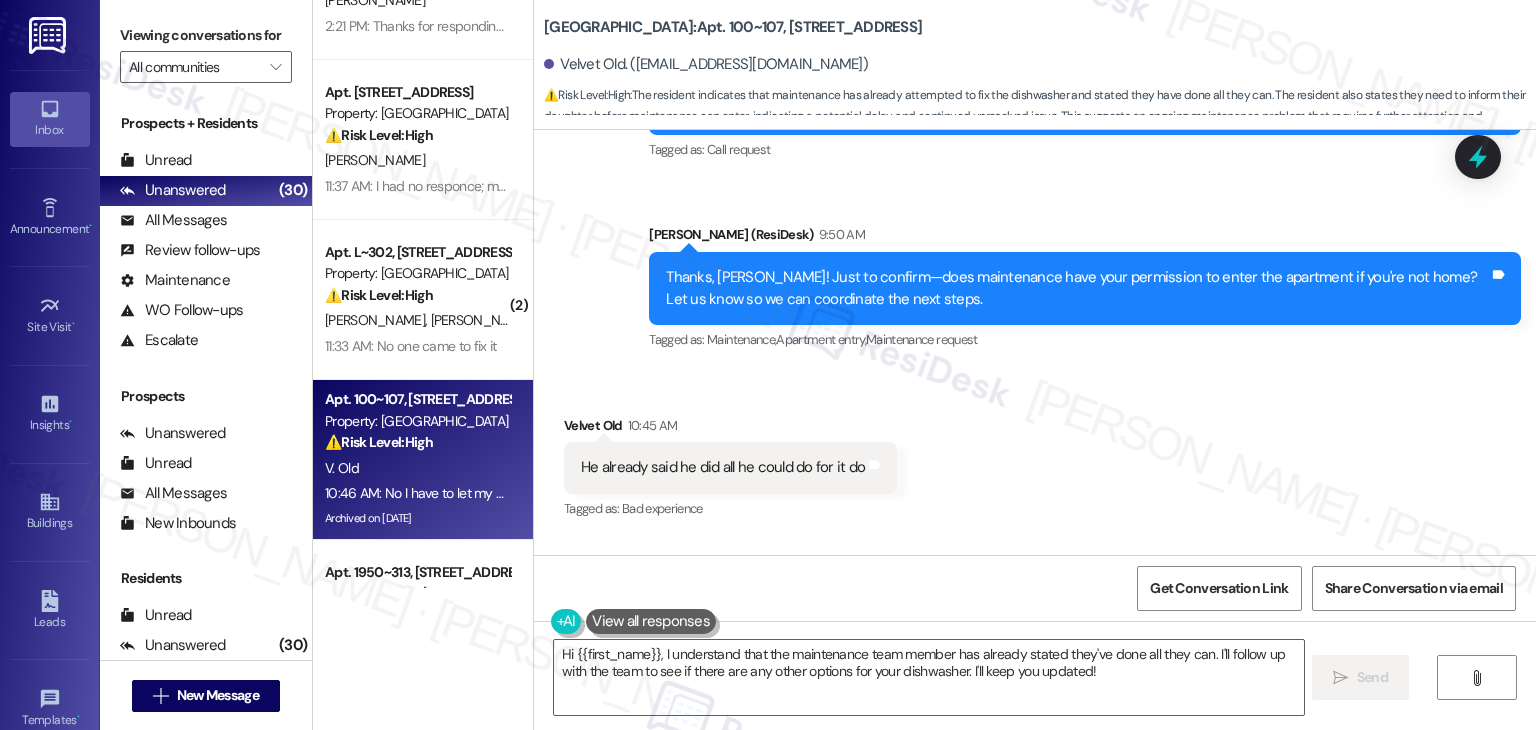 click on "Thanks, [PERSON_NAME]! Just to confirm—does maintenance have your permission to enter the apartment if you're not home? Let us know so we can coordinate the next steps." at bounding box center (1077, 288) 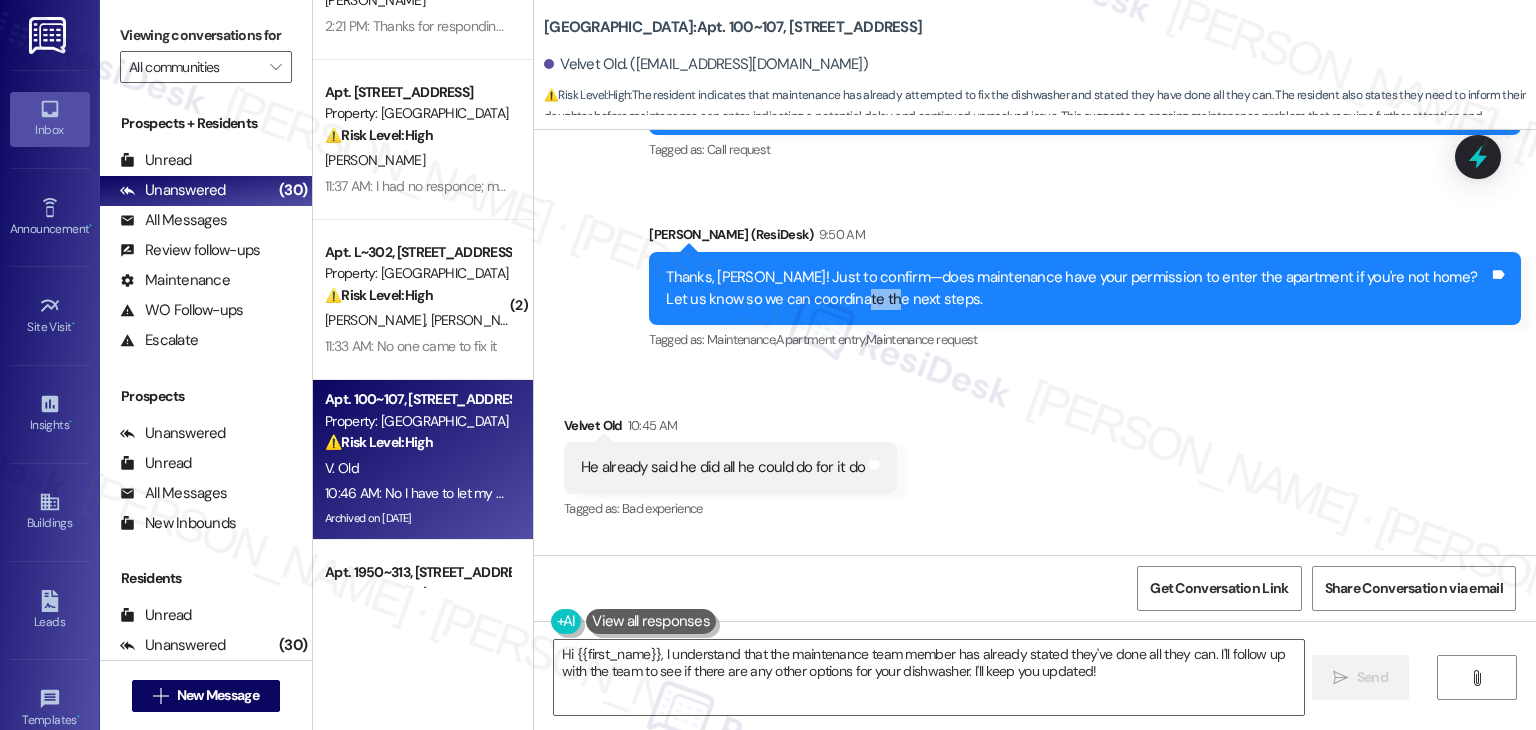 click on "Thanks, [PERSON_NAME]! Just to confirm—does maintenance have your permission to enter the apartment if you're not home? Let us know so we can coordinate the next steps." at bounding box center [1077, 288] 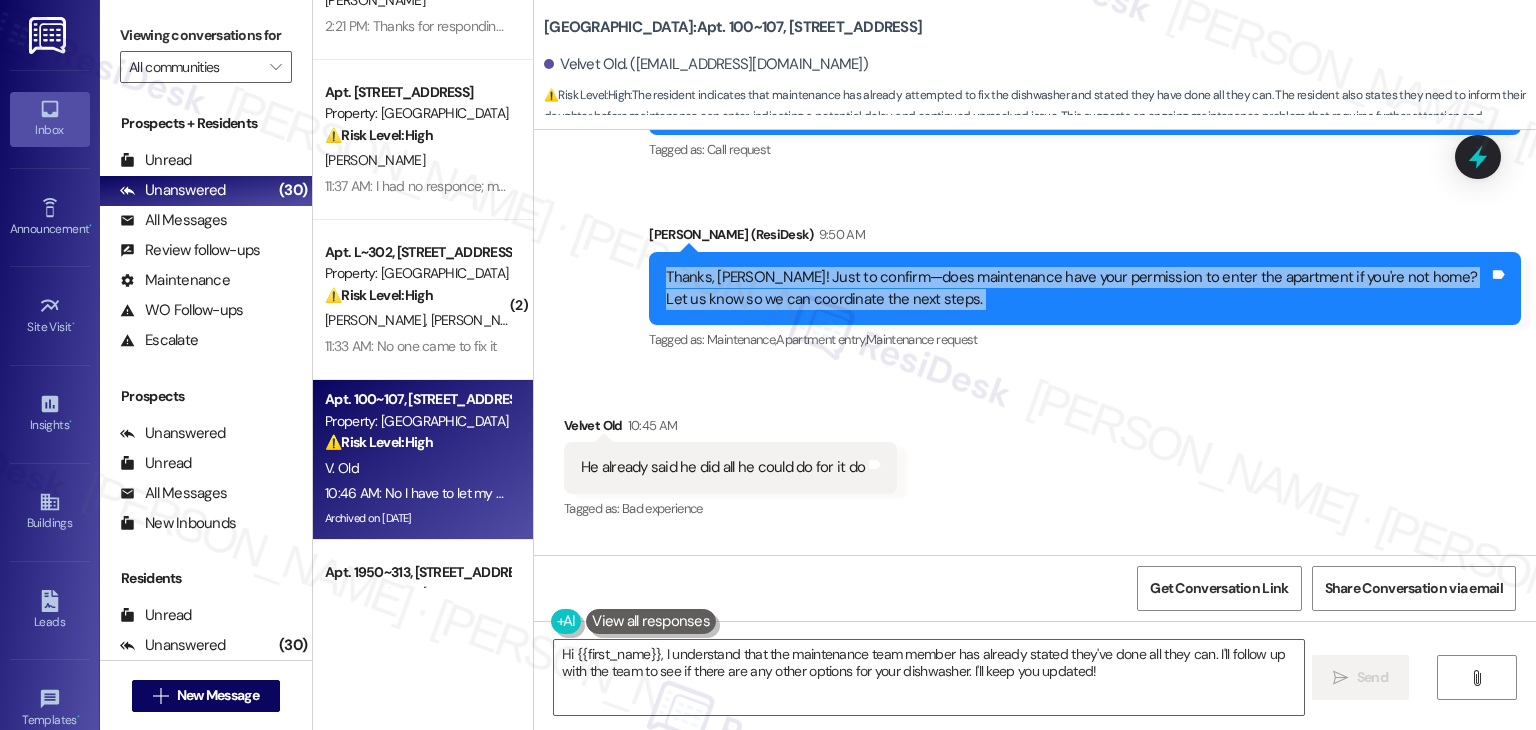 click on "Thanks, [PERSON_NAME]! Just to confirm—does maintenance have your permission to enter the apartment if you're not home? Let us know so we can coordinate the next steps." at bounding box center (1077, 288) 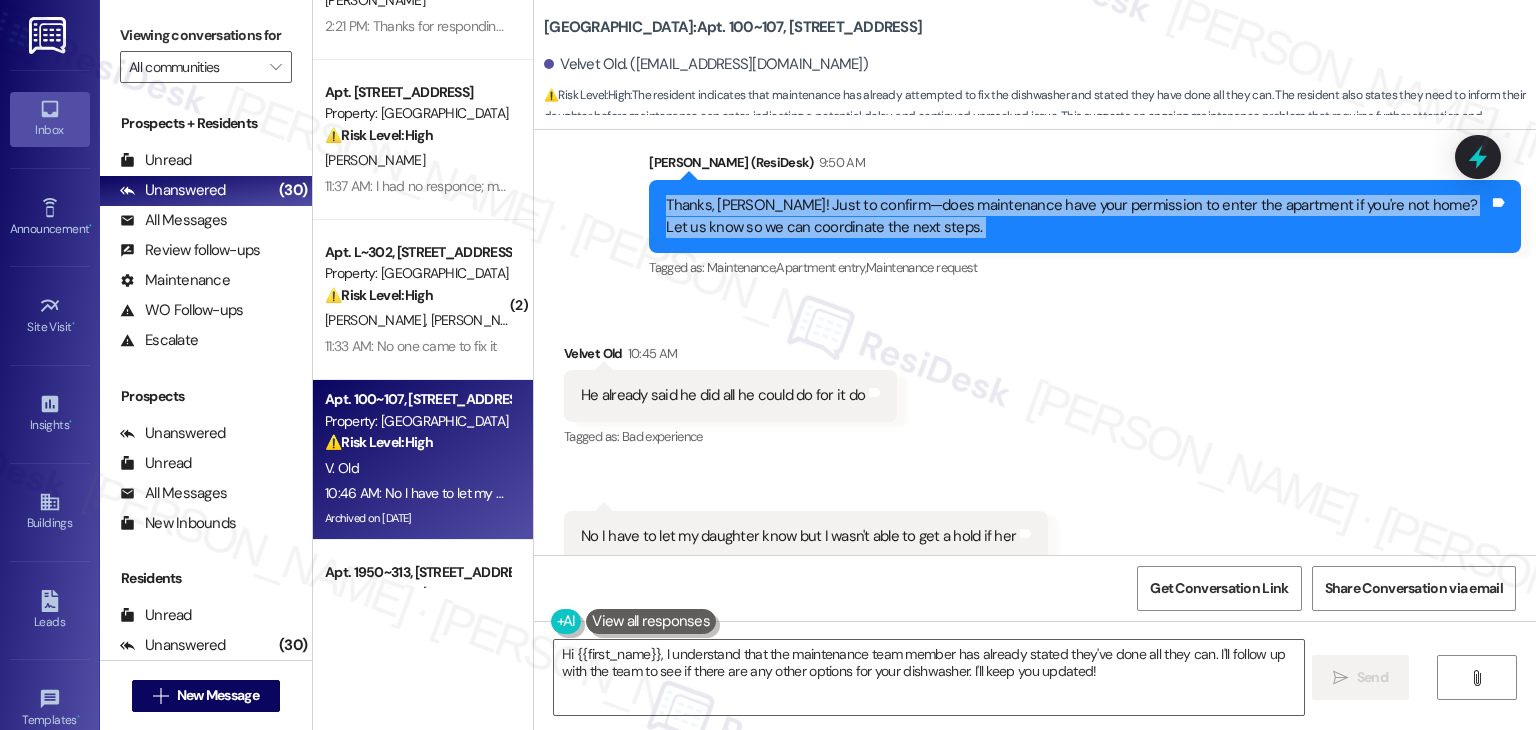 scroll, scrollTop: 13424, scrollLeft: 0, axis: vertical 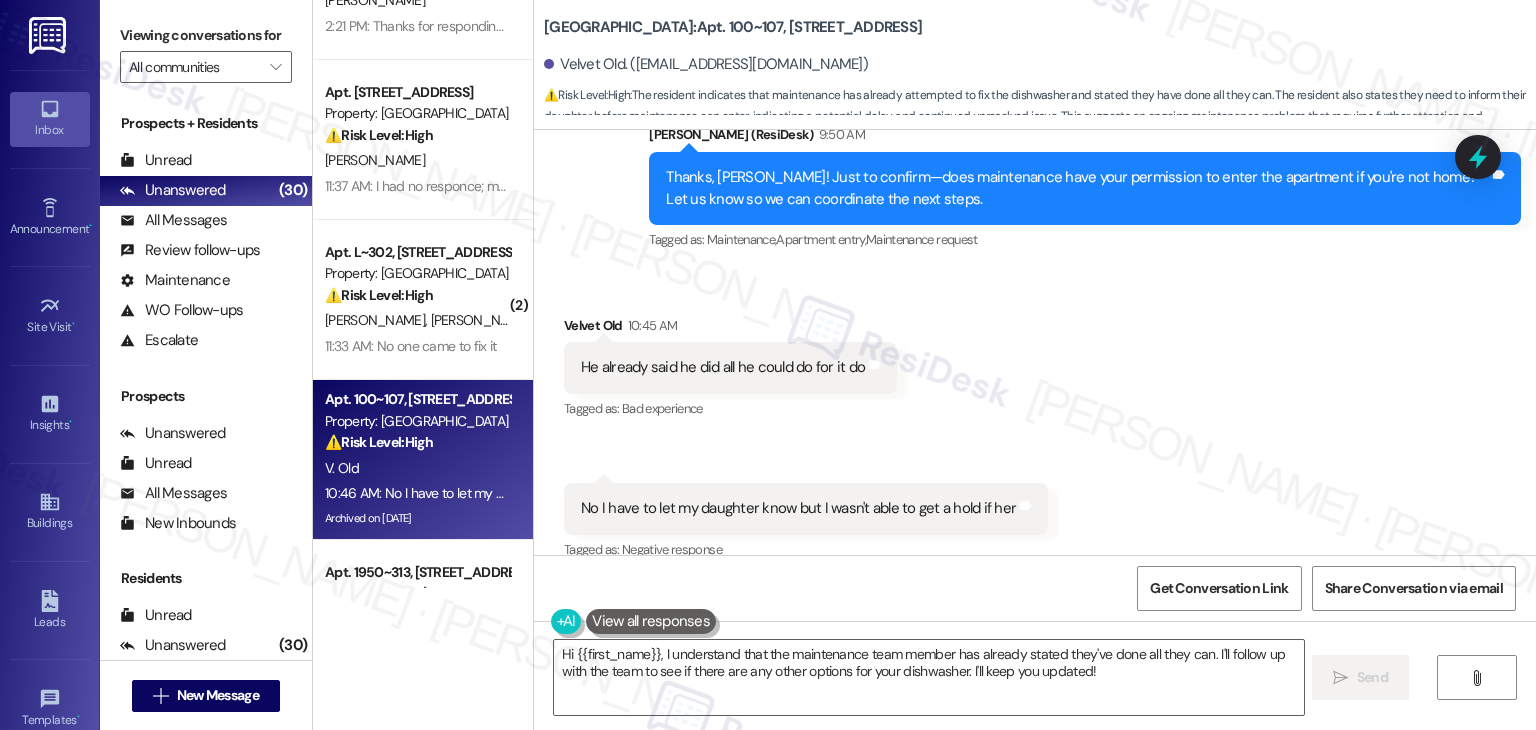 click on "Received via SMS Velvet Old 10:45 AM He already said he did all he could do for it do Tags and notes Tagged as:   Bad experience Click to highlight conversations about Bad experience Received via SMS 10:46 AM Velvet Old Question 10:46 AM No  I have to let my daughter know but I wasn't able to get a hold if her Tags and notes Tagged as:   Negative response Click to highlight conversations about Negative response" at bounding box center (1035, 425) 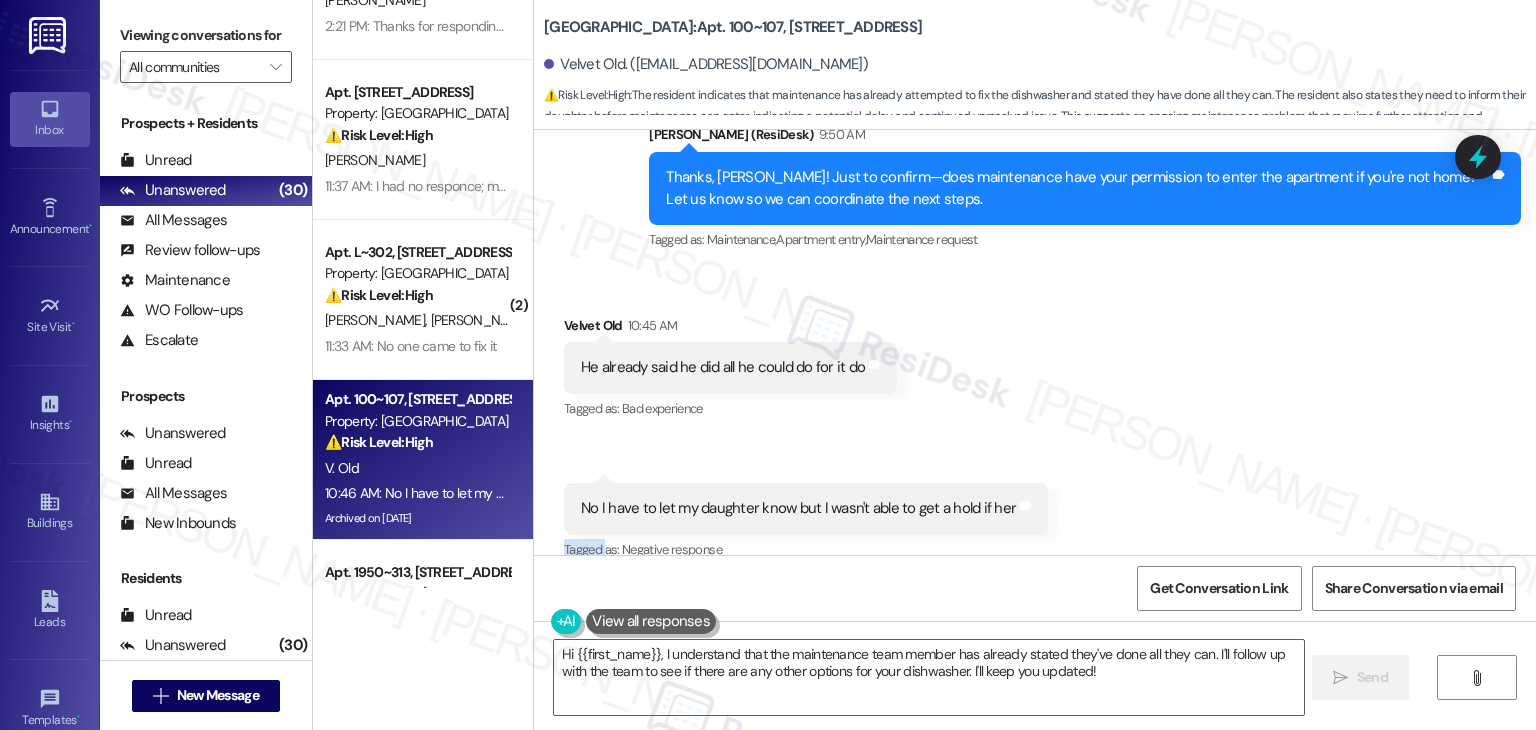 click on "Received via SMS Velvet Old 10:45 AM He already said he did all he could do for it do Tags and notes Tagged as:   Bad experience Click to highlight conversations about Bad experience Received via SMS 10:46 AM Velvet Old Question 10:46 AM No  I have to let my daughter know but I wasn't able to get a hold if her Tags and notes Tagged as:   Negative response Click to highlight conversations about Negative response" at bounding box center (1035, 425) 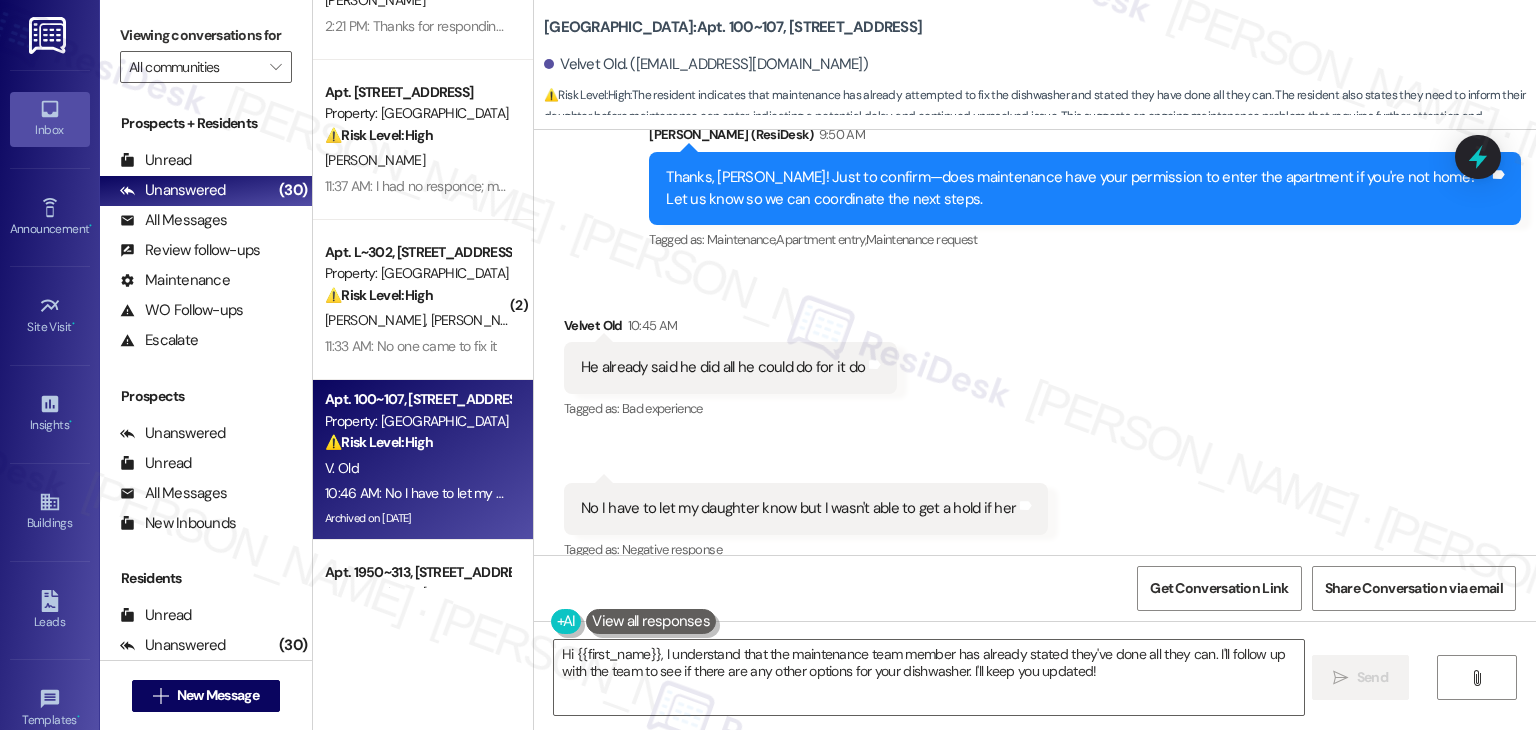 click on "He already said he did all he could do for it do" at bounding box center [723, 367] 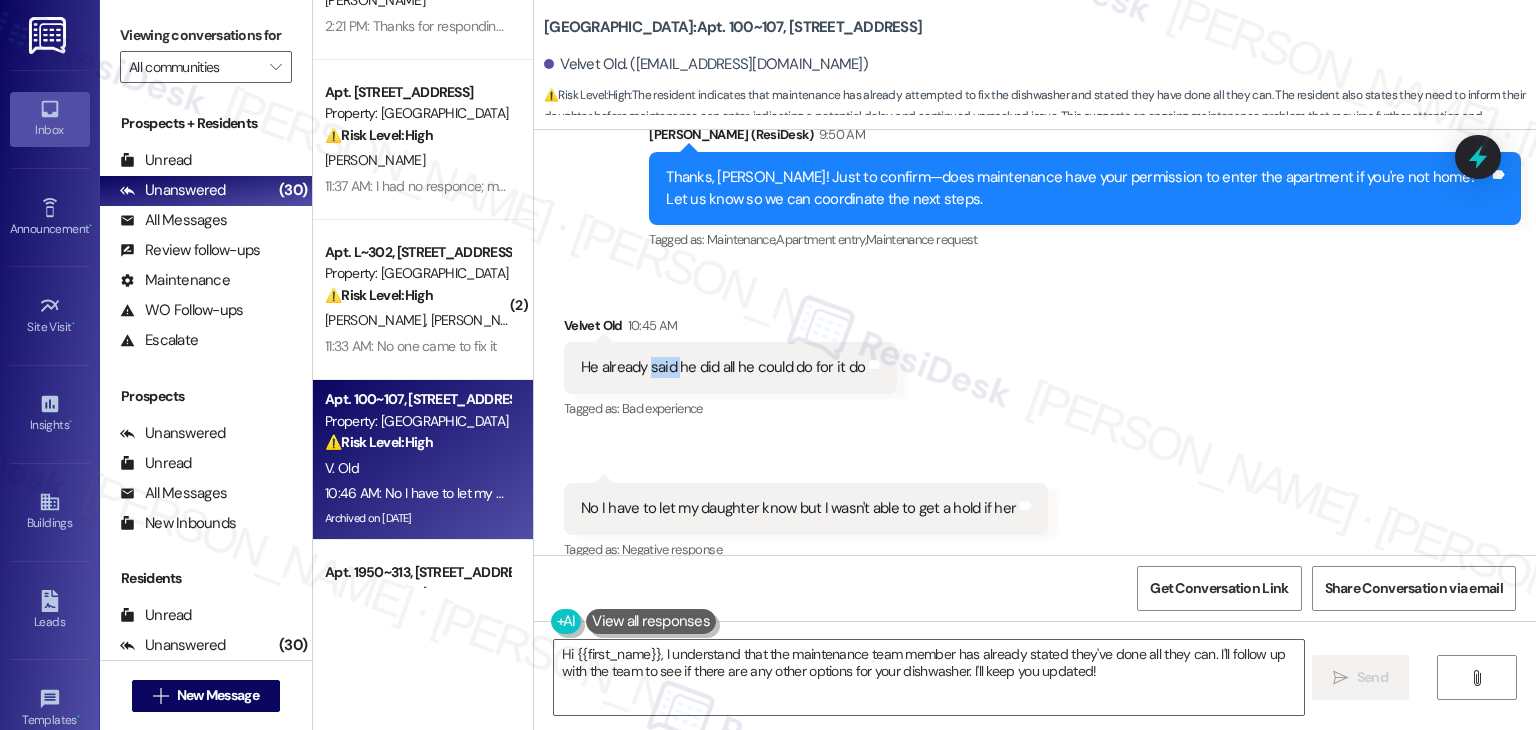 click on "He already said he did all he could do for it do" at bounding box center (723, 367) 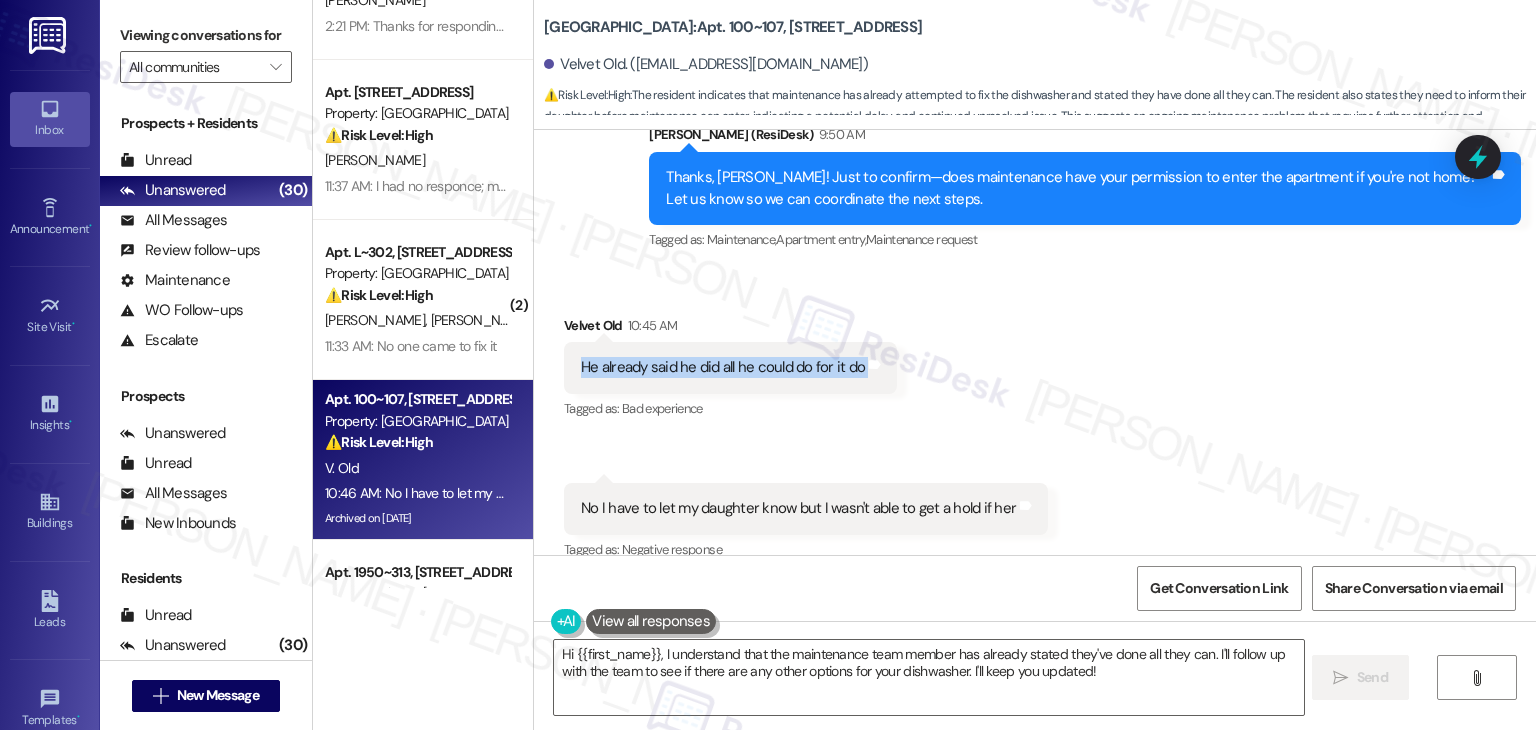 click on "He already said he did all he could do for it do" at bounding box center (723, 367) 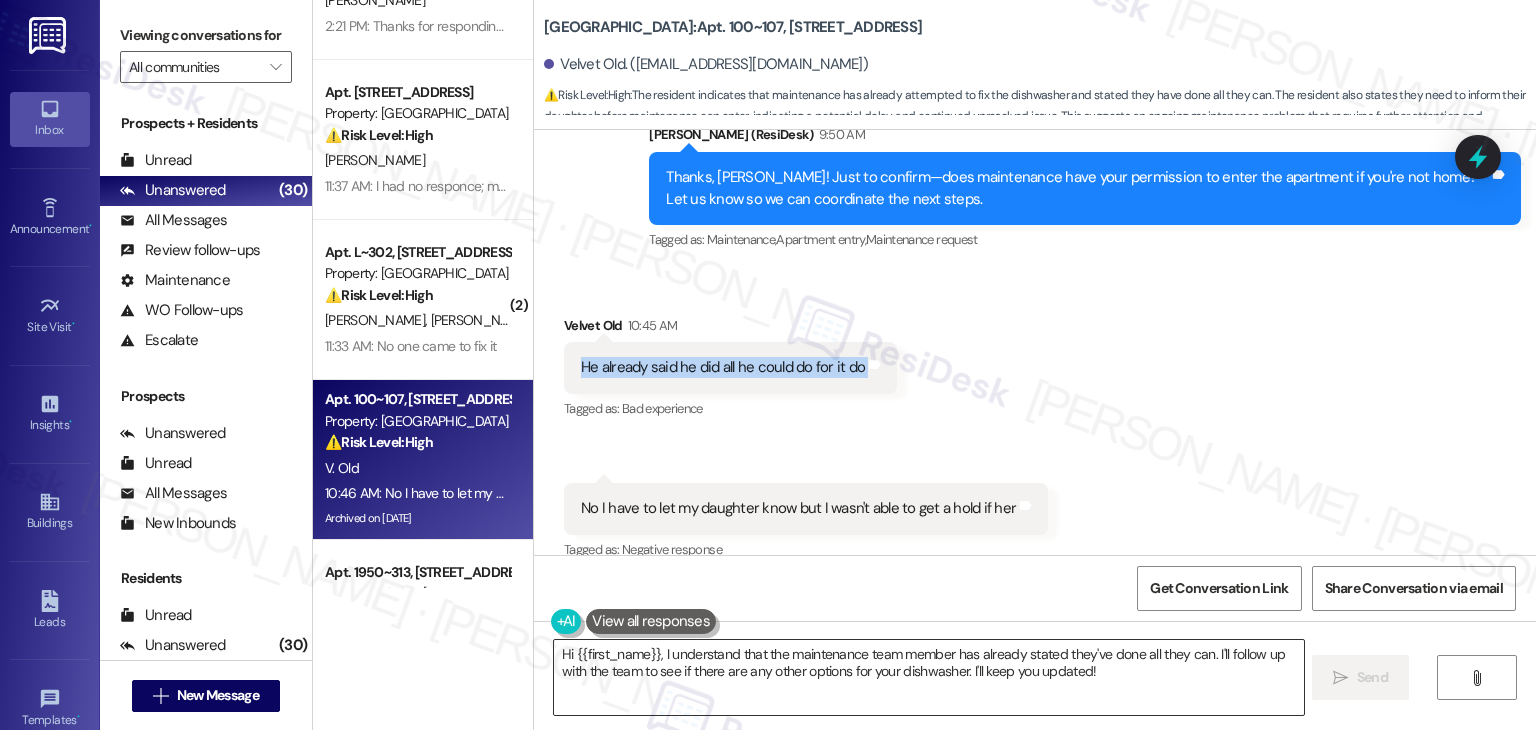 click on "Hi {{first_name}}, I understand that the maintenance team member has already stated they've done all they can. I'll follow up with the team to see if there are any other options for your dishwasher. I'll keep you updated!" at bounding box center (928, 677) 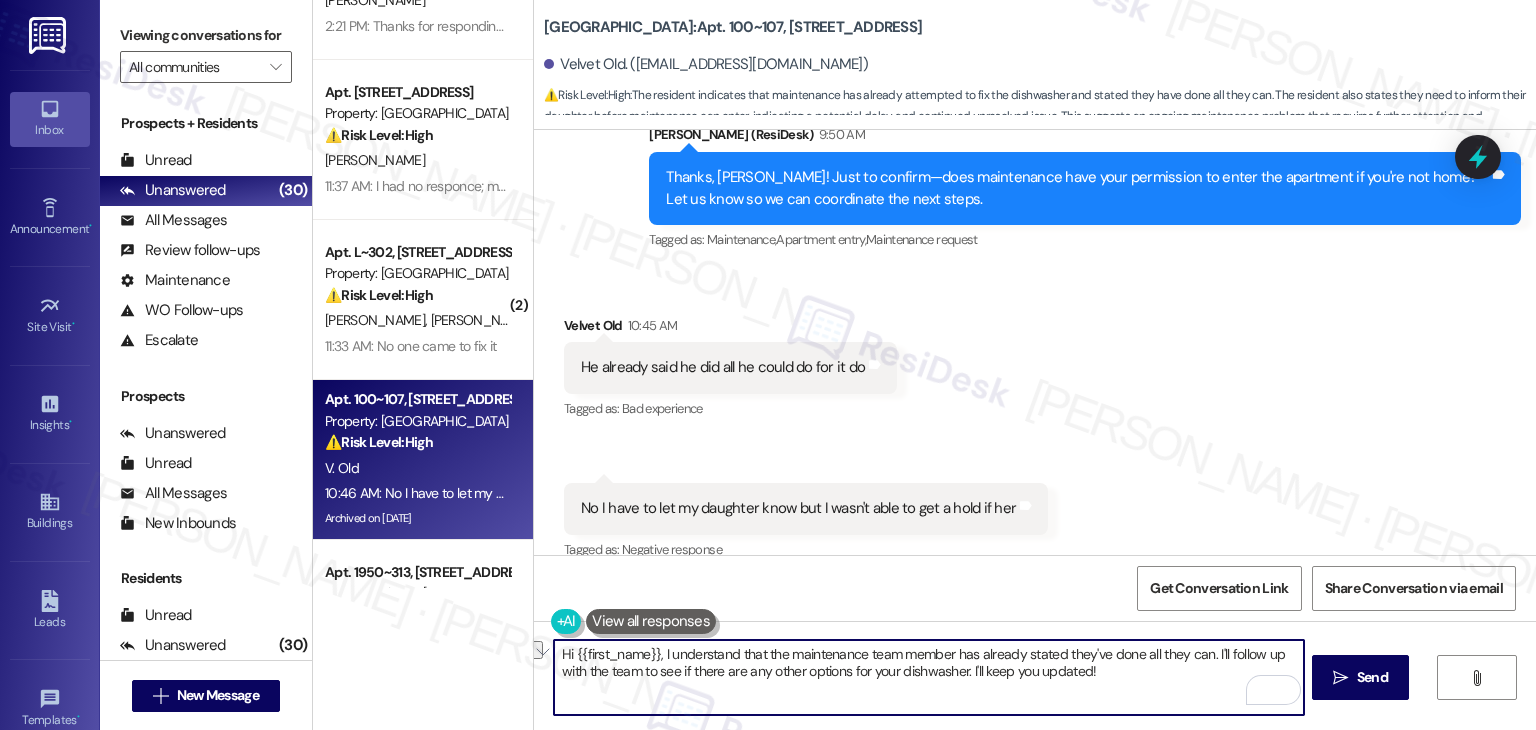 drag, startPoint x: 1148, startPoint y: 676, endPoint x: 962, endPoint y: 676, distance: 186 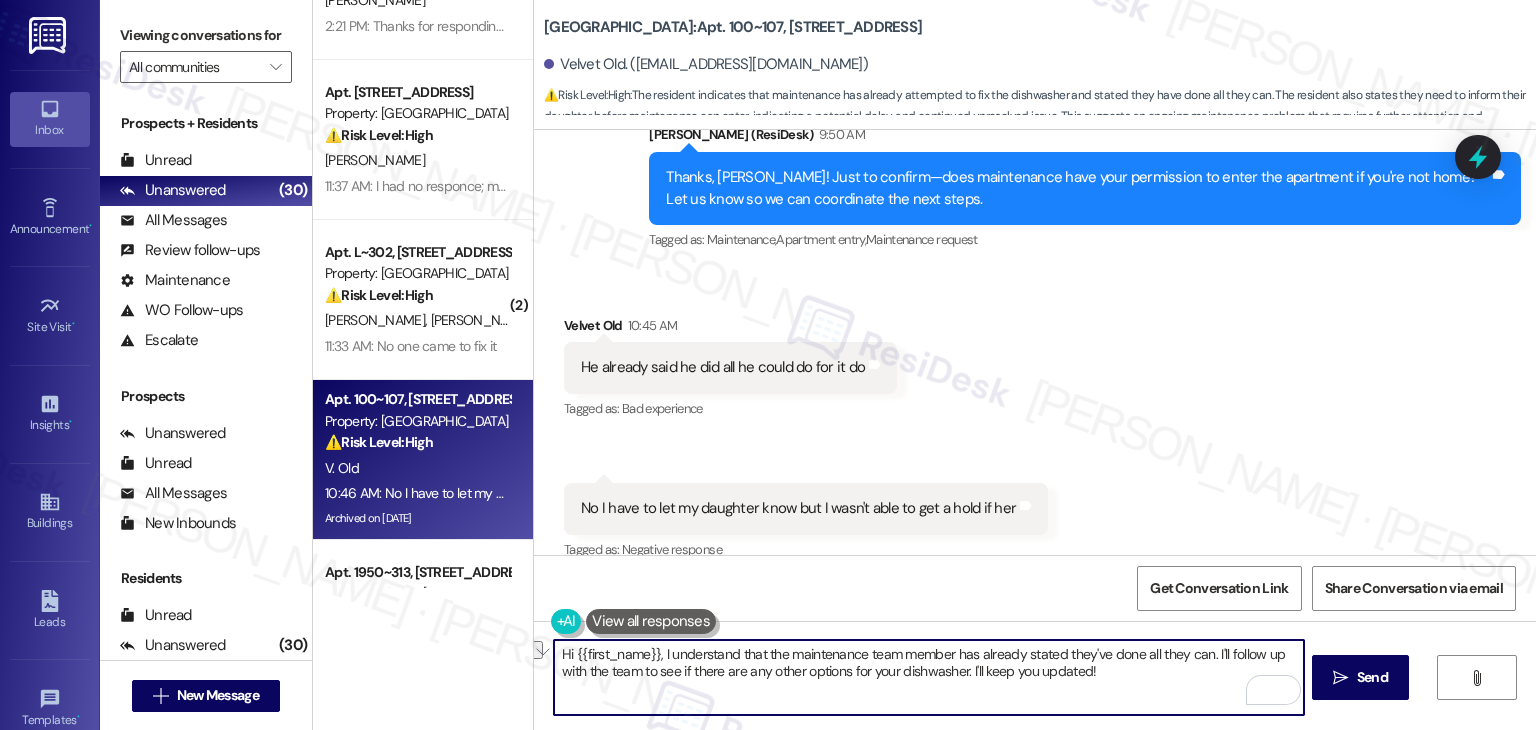 click on "Hi {{first_name}}, I understand that the maintenance team member has already stated they've done all they can. I'll follow up with the team to see if there are any other options for your dishwasher. I'll keep you updated!" at bounding box center [928, 677] 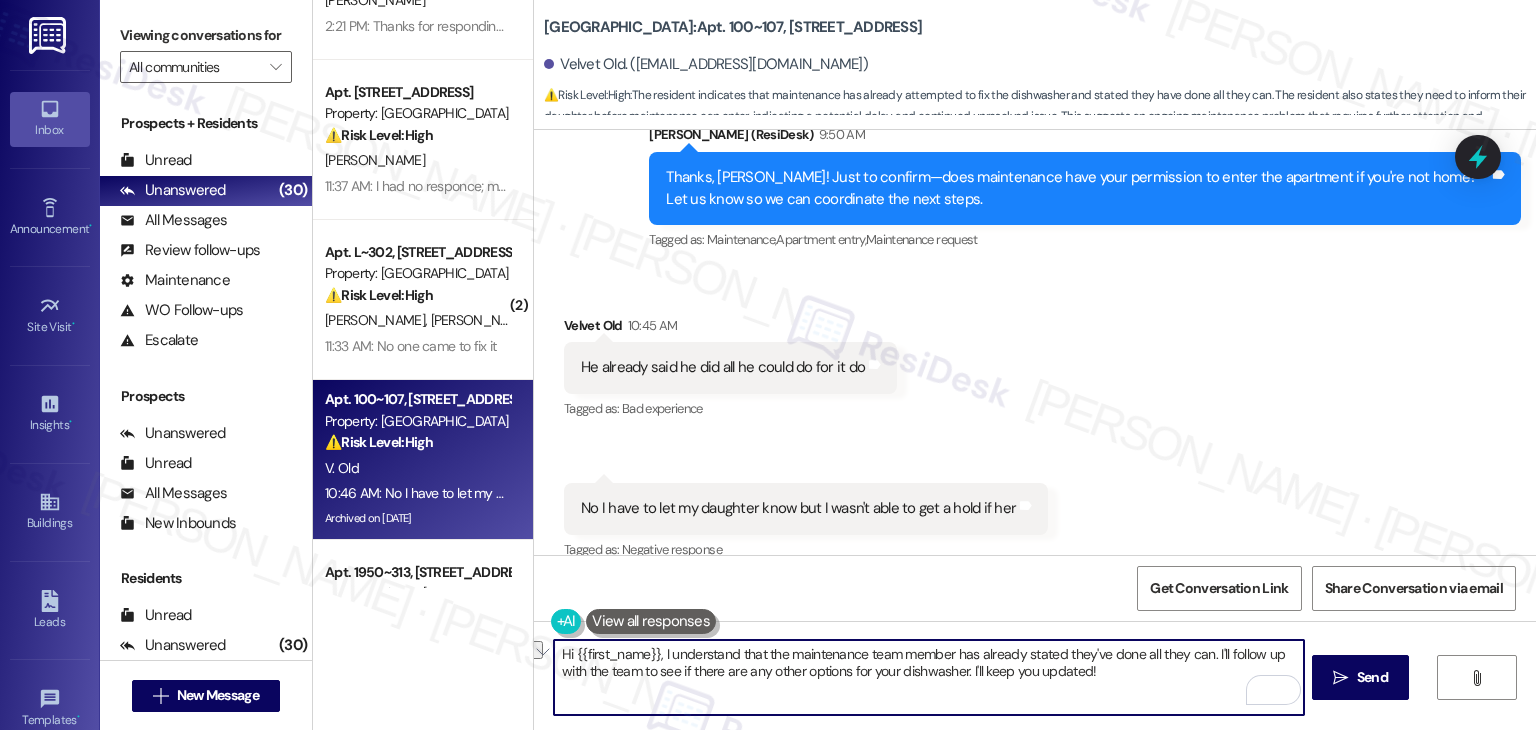 paste on "Let us know if there's anything else we can assist you with!" 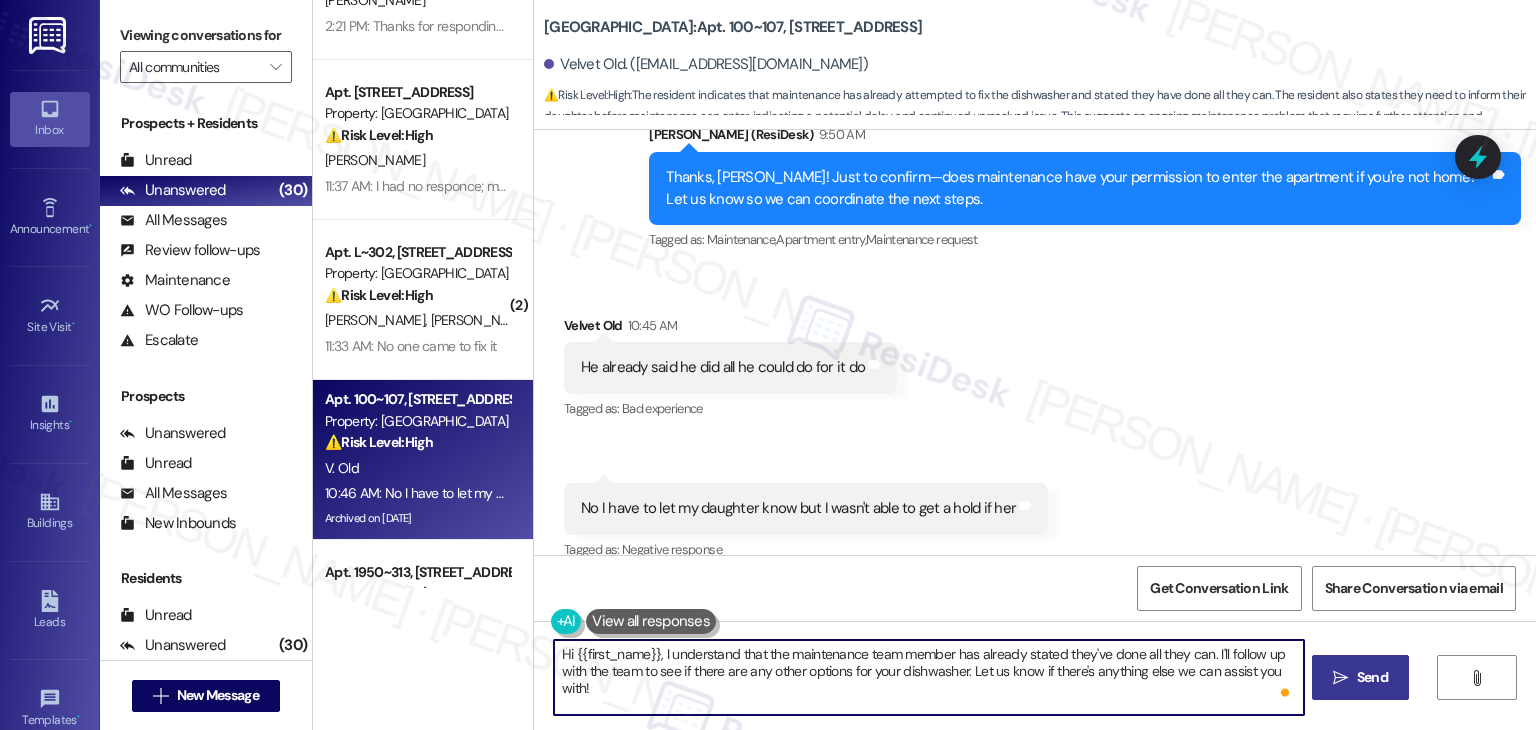 type on "Hi {{first_name}}, I understand that the maintenance team member has already stated they've done all they can. I'll follow up with the team to see if there are any other options for your dishwasher. Let us know if there's anything else we can assist you with!" 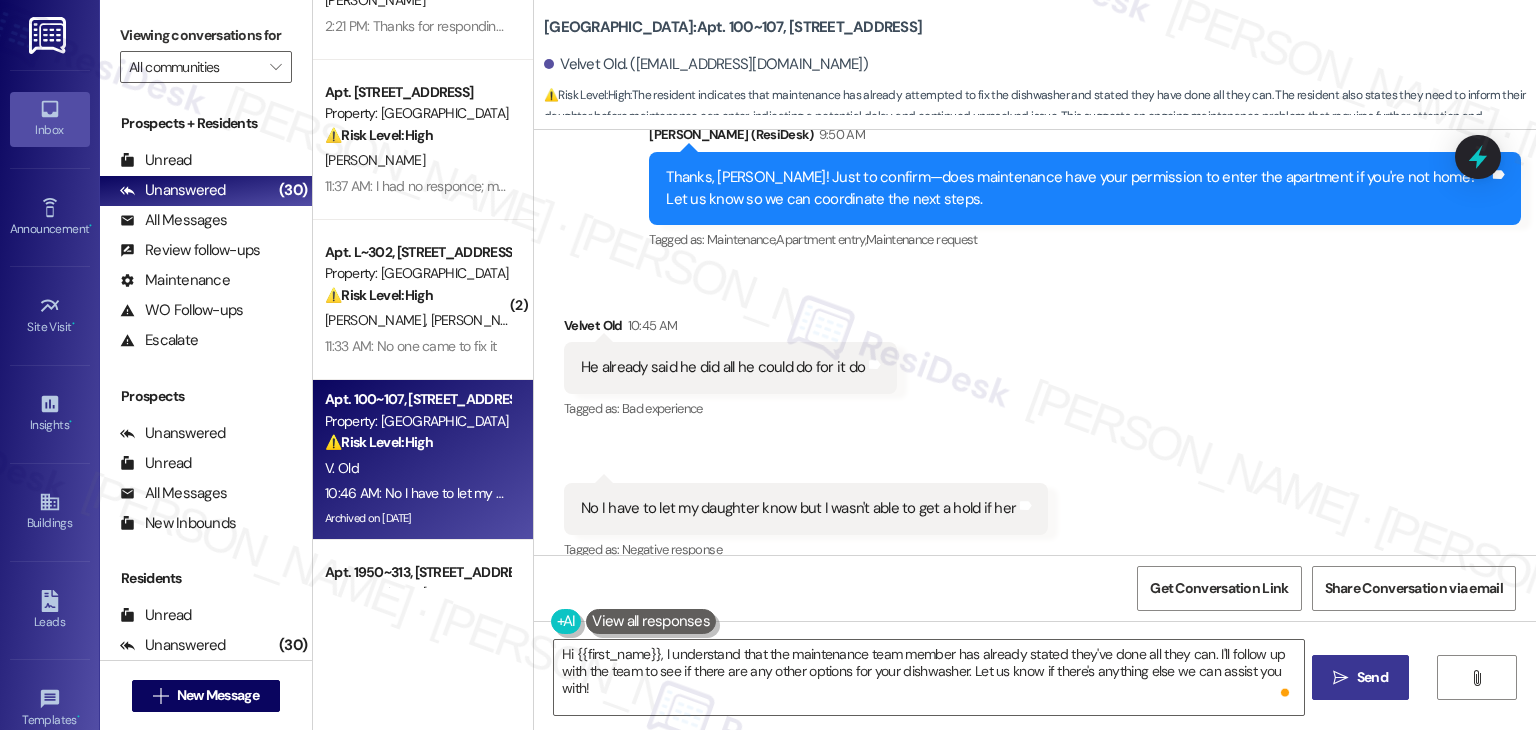 click on "Send" at bounding box center [1372, 677] 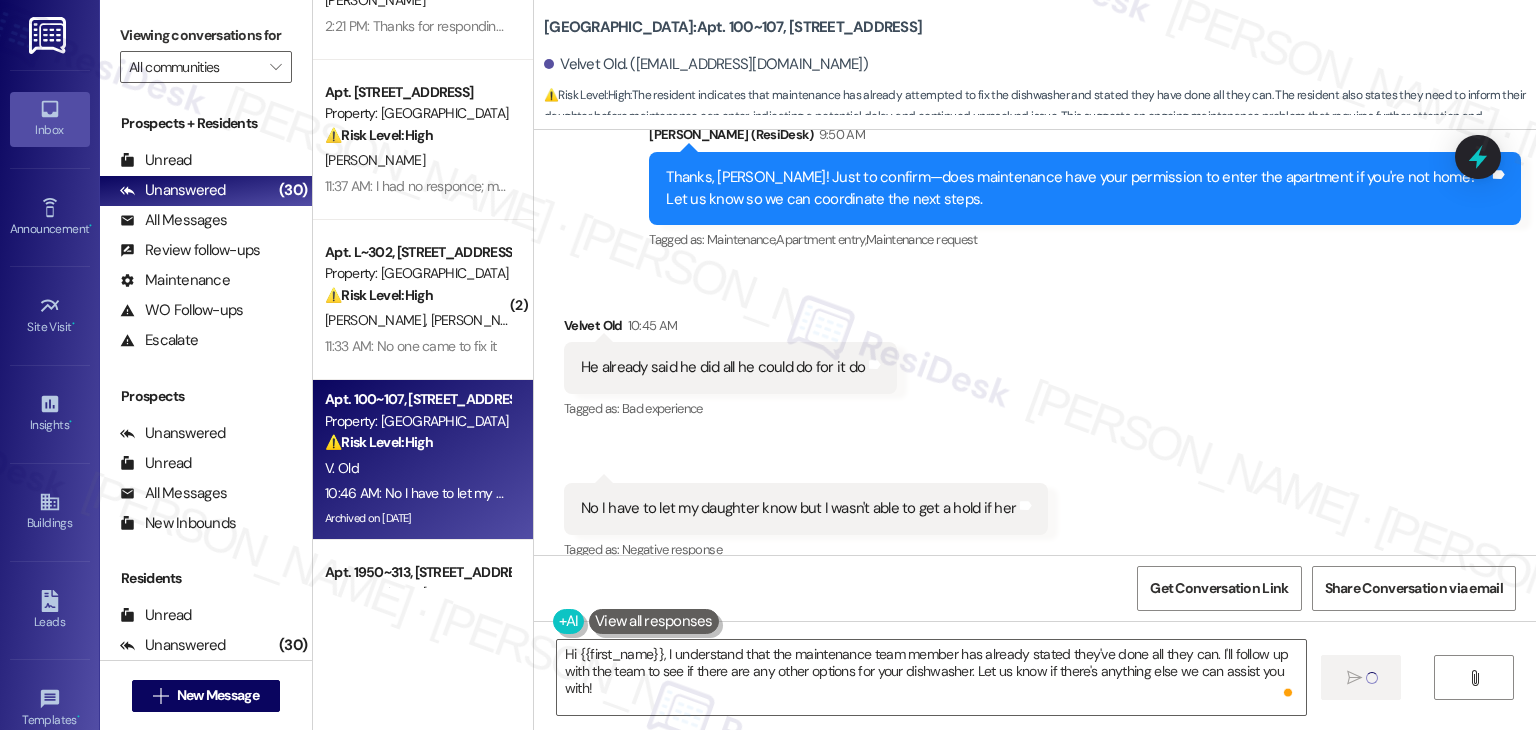 type 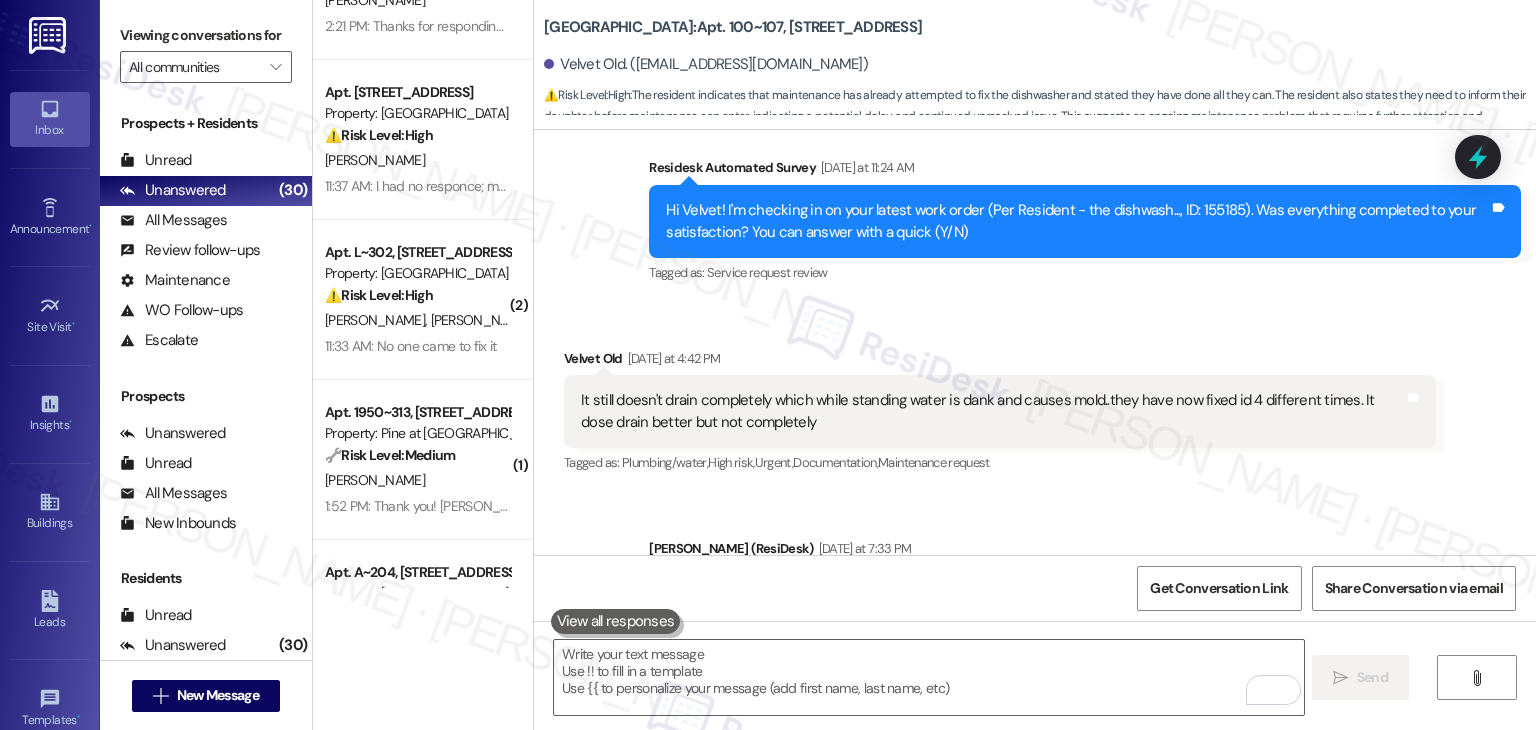 scroll, scrollTop: 12323, scrollLeft: 0, axis: vertical 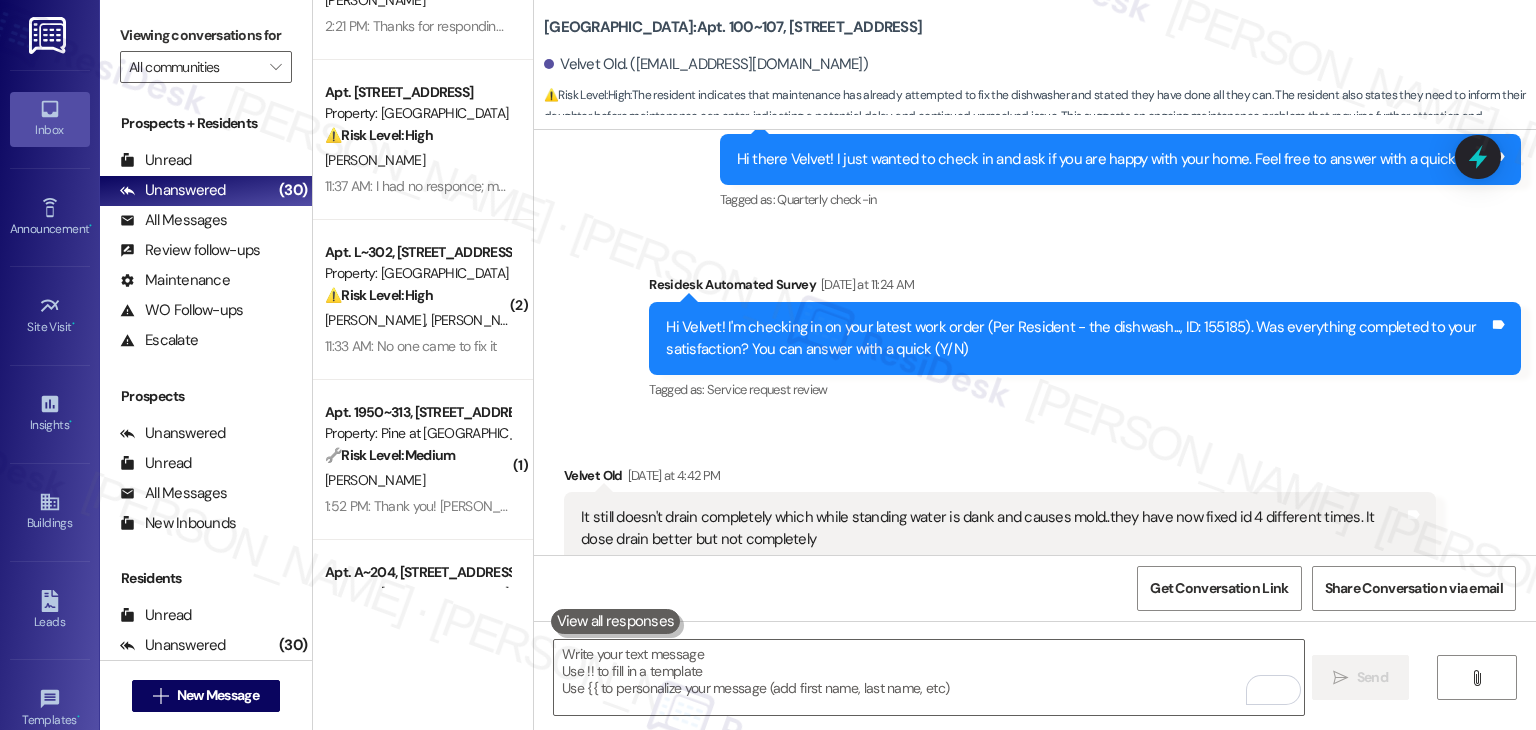 click on "Hi Velvet! I'm checking in on your latest work order (Per Resident - the dishwash..., ID: 155185). Was everything completed to your satisfaction? You can answer with a quick (Y/N)" at bounding box center (1077, 338) 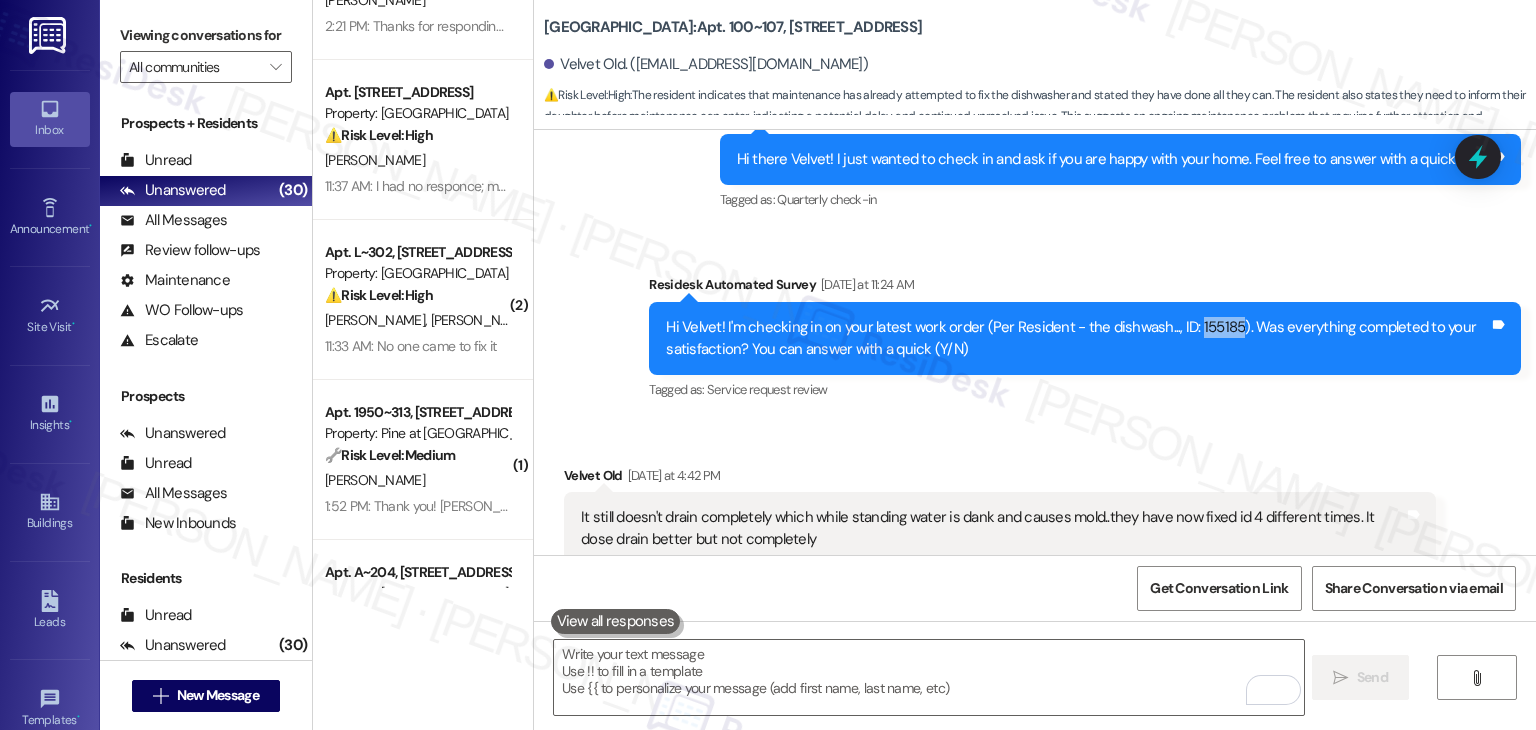 click on "Hi Velvet! I'm checking in on your latest work order (Per Resident - the dishwash..., ID: 155185). Was everything completed to your satisfaction? You can answer with a quick (Y/N)" at bounding box center [1077, 338] 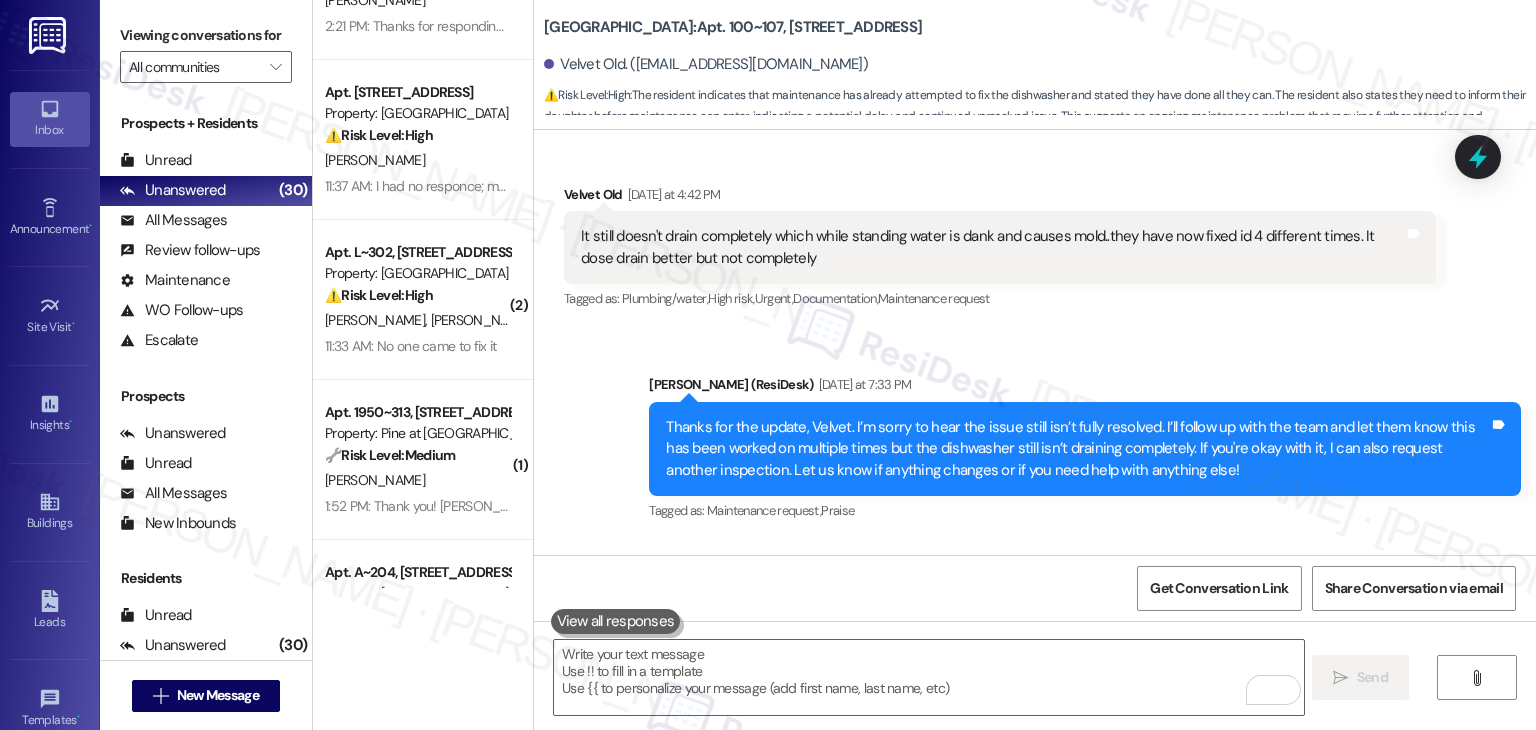 scroll, scrollTop: 12623, scrollLeft: 0, axis: vertical 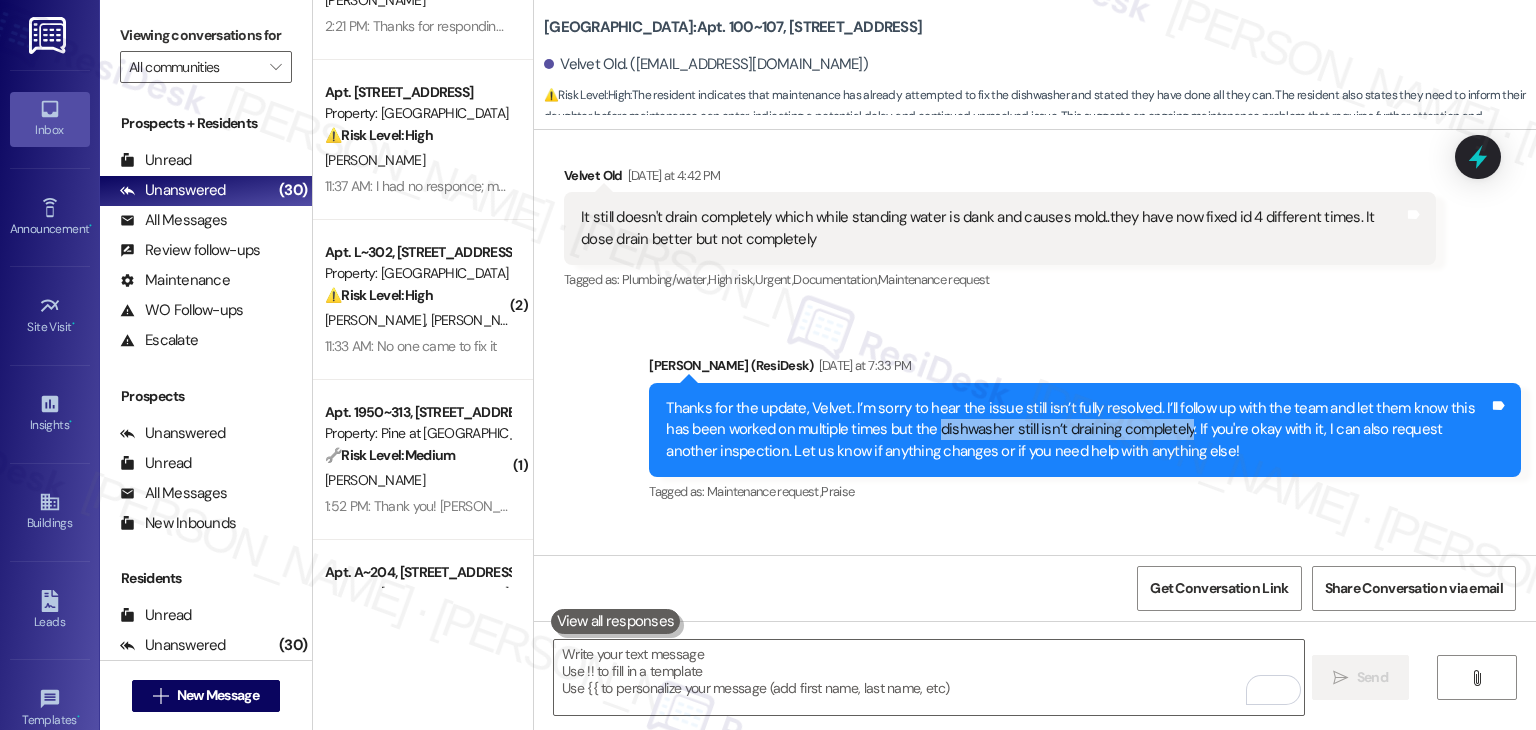drag, startPoint x: 899, startPoint y: 403, endPoint x: 1147, endPoint y: 401, distance: 248.00807 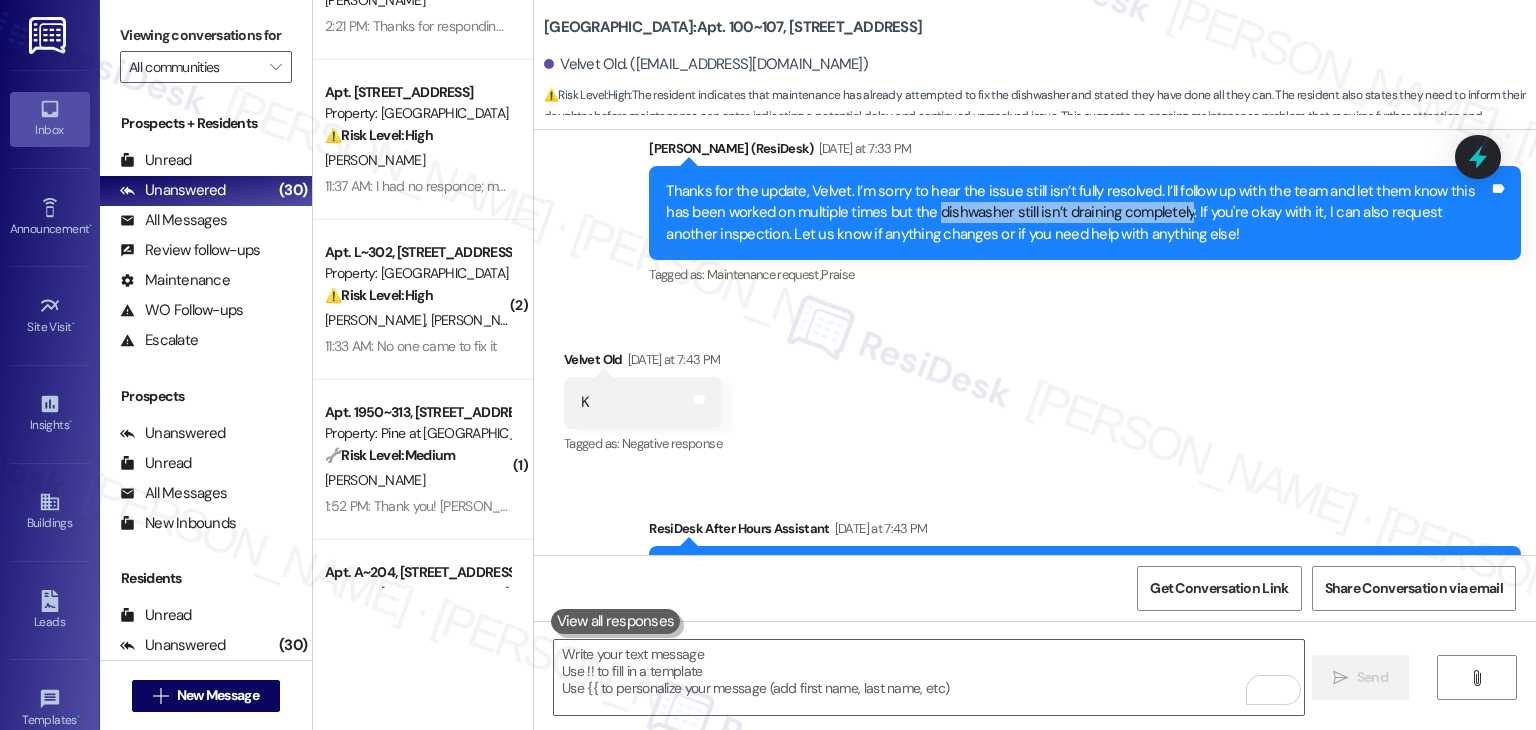 scroll, scrollTop: 13584, scrollLeft: 0, axis: vertical 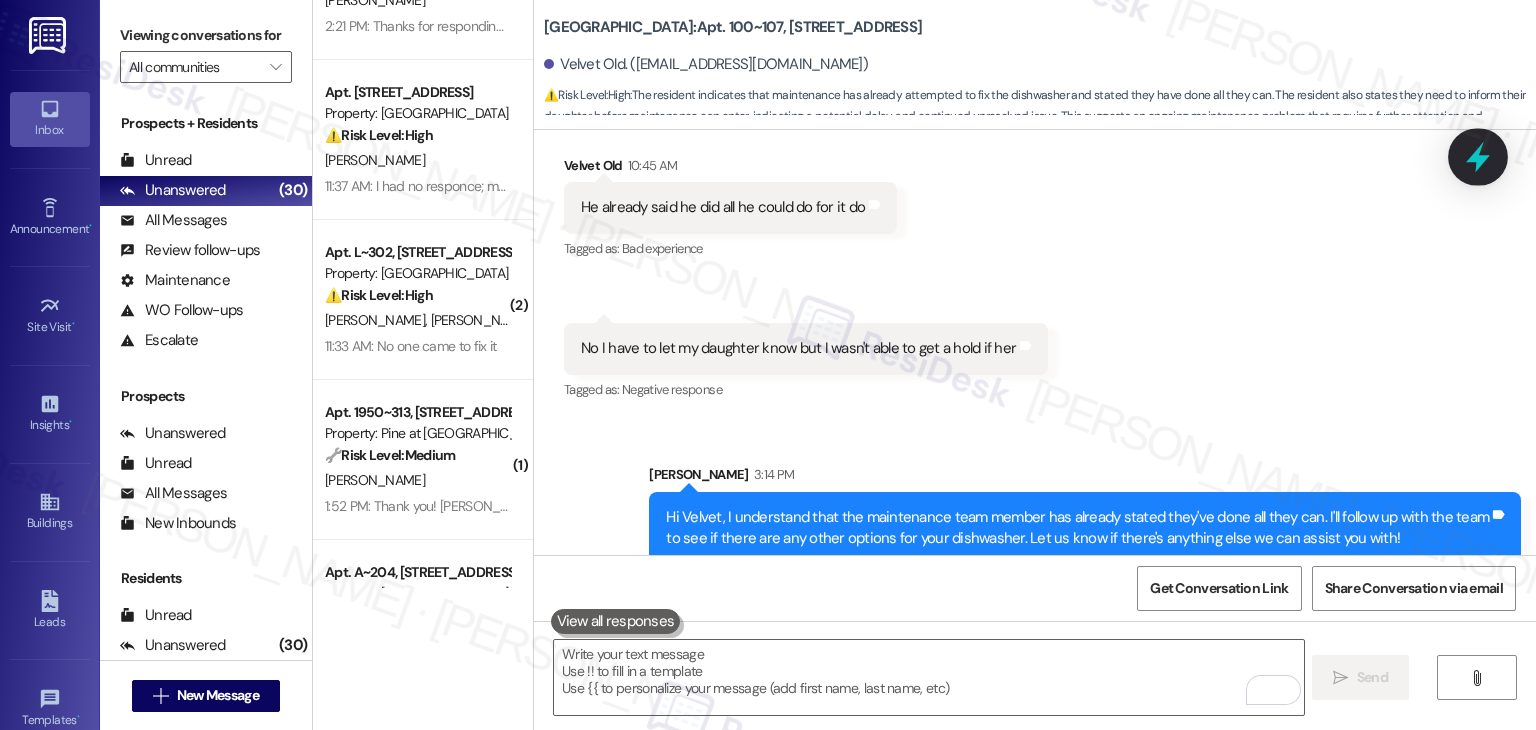click 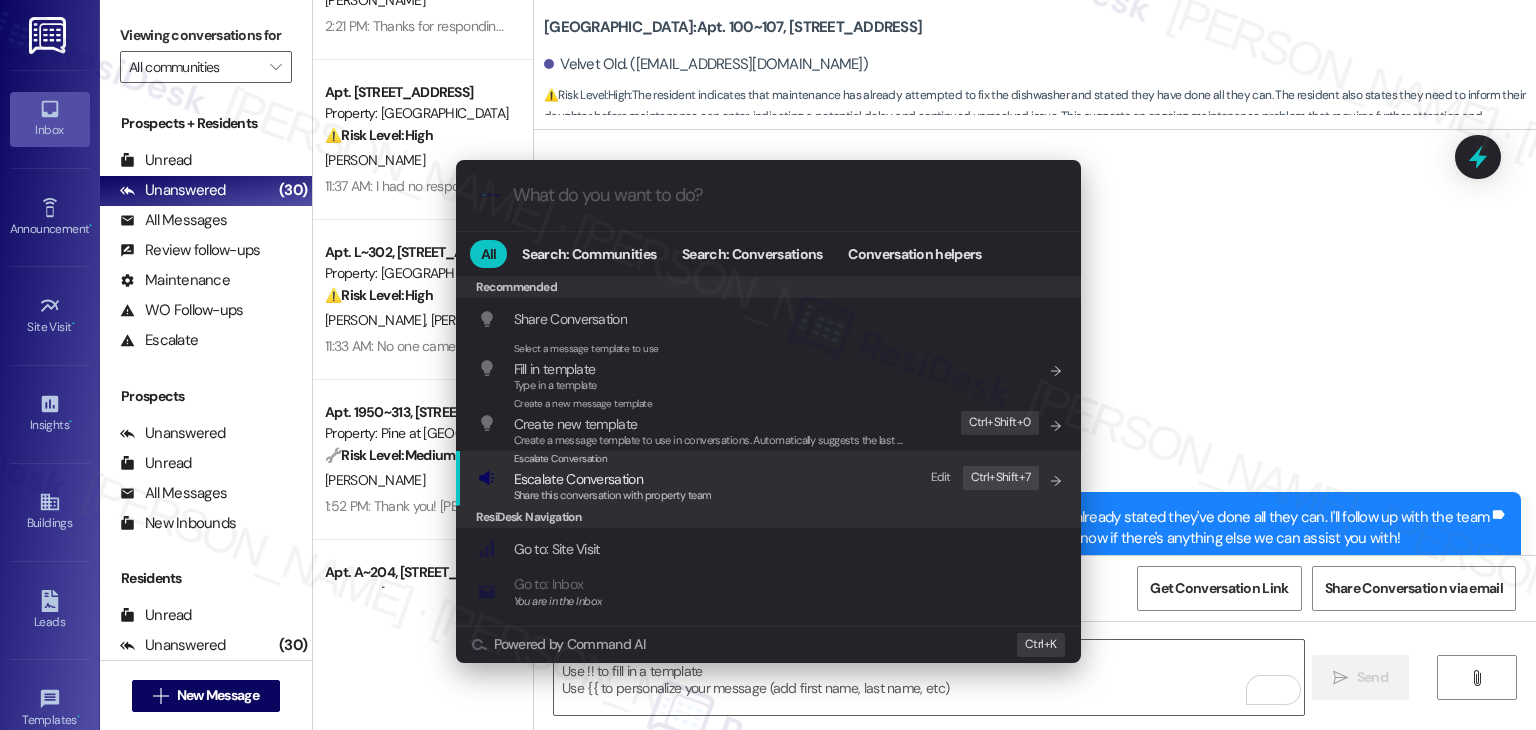 click on "Escalate Conversation" at bounding box center (578, 479) 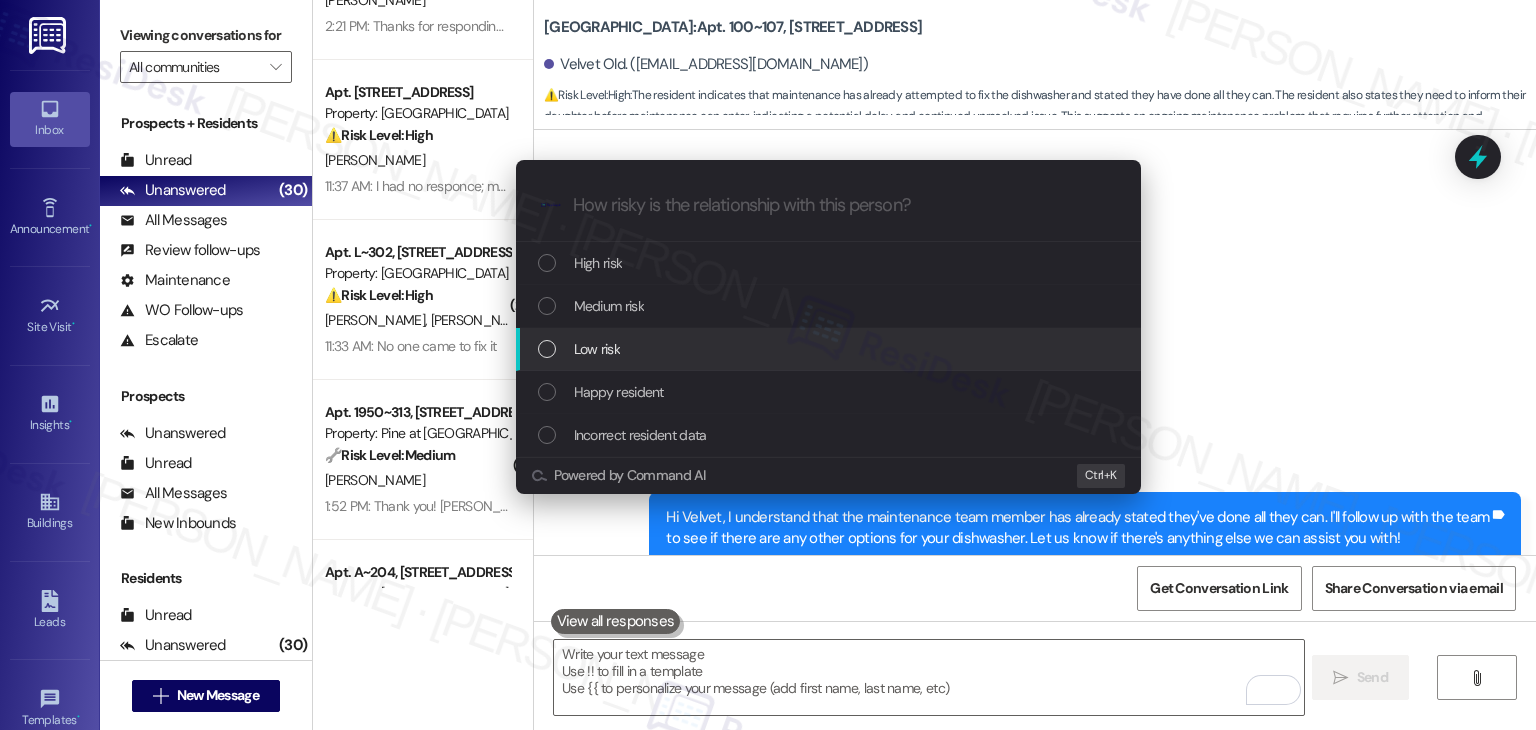 click at bounding box center [547, 349] 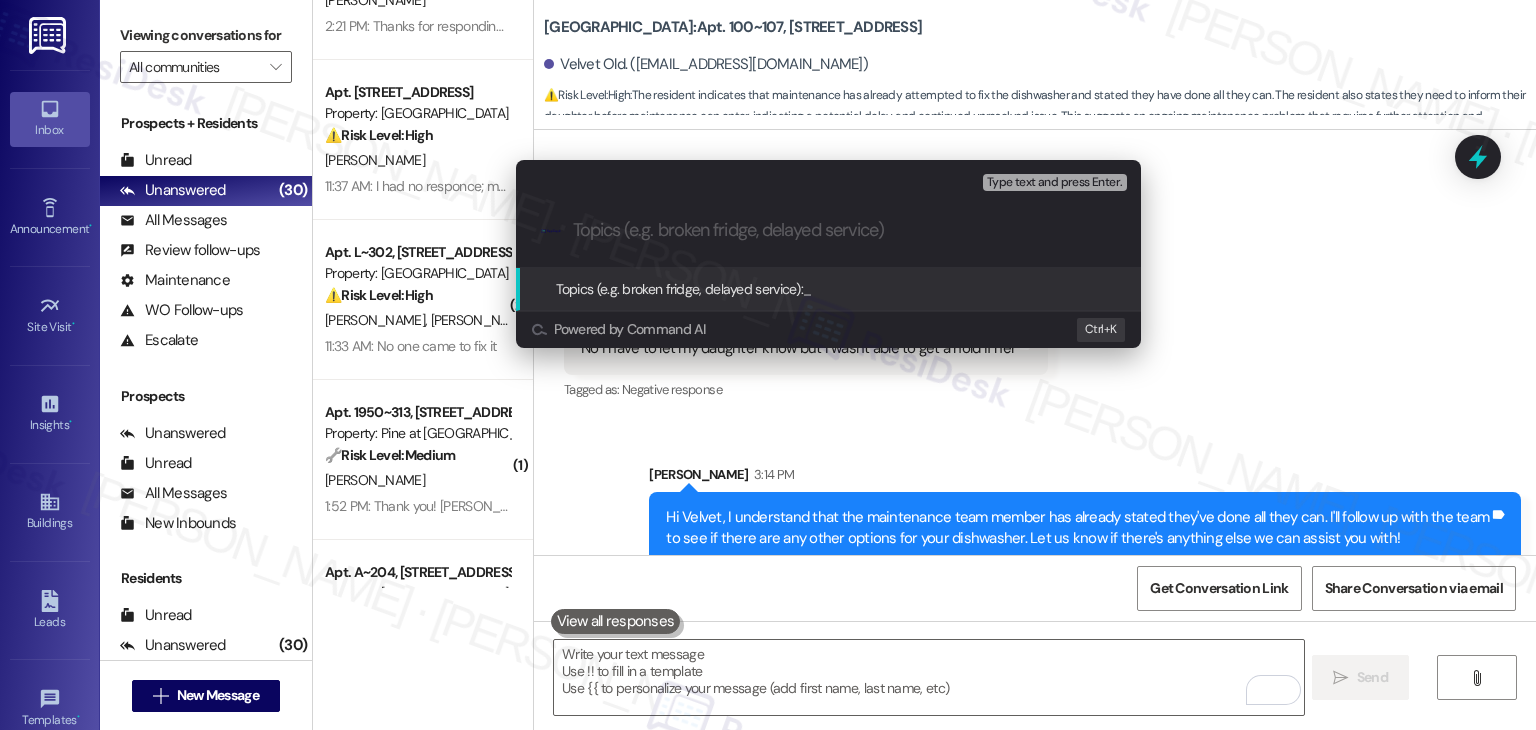 paste on "Maintenance Follow-Up WO#155185 - Dishwasher still isn’t draining completely" 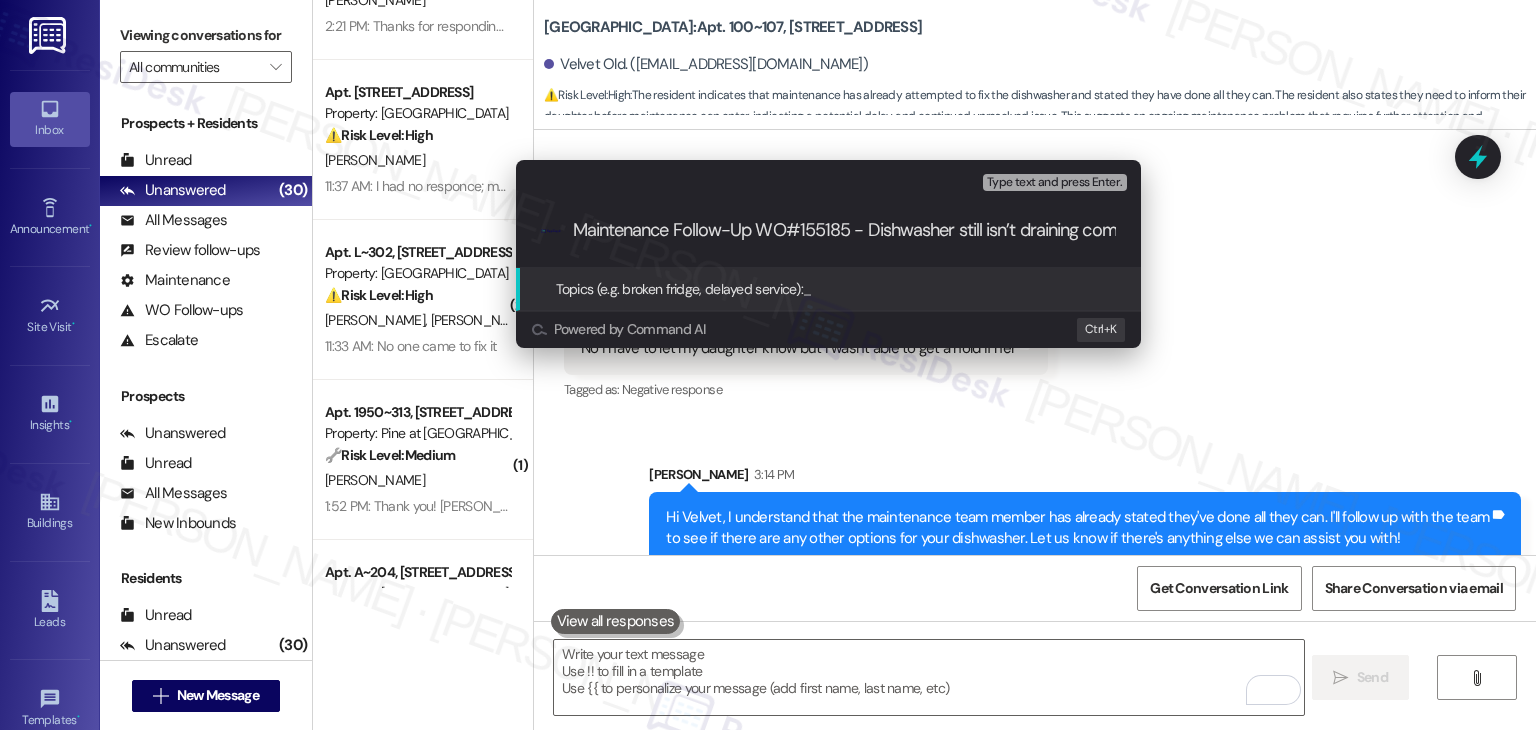 scroll, scrollTop: 0, scrollLeft: 70, axis: horizontal 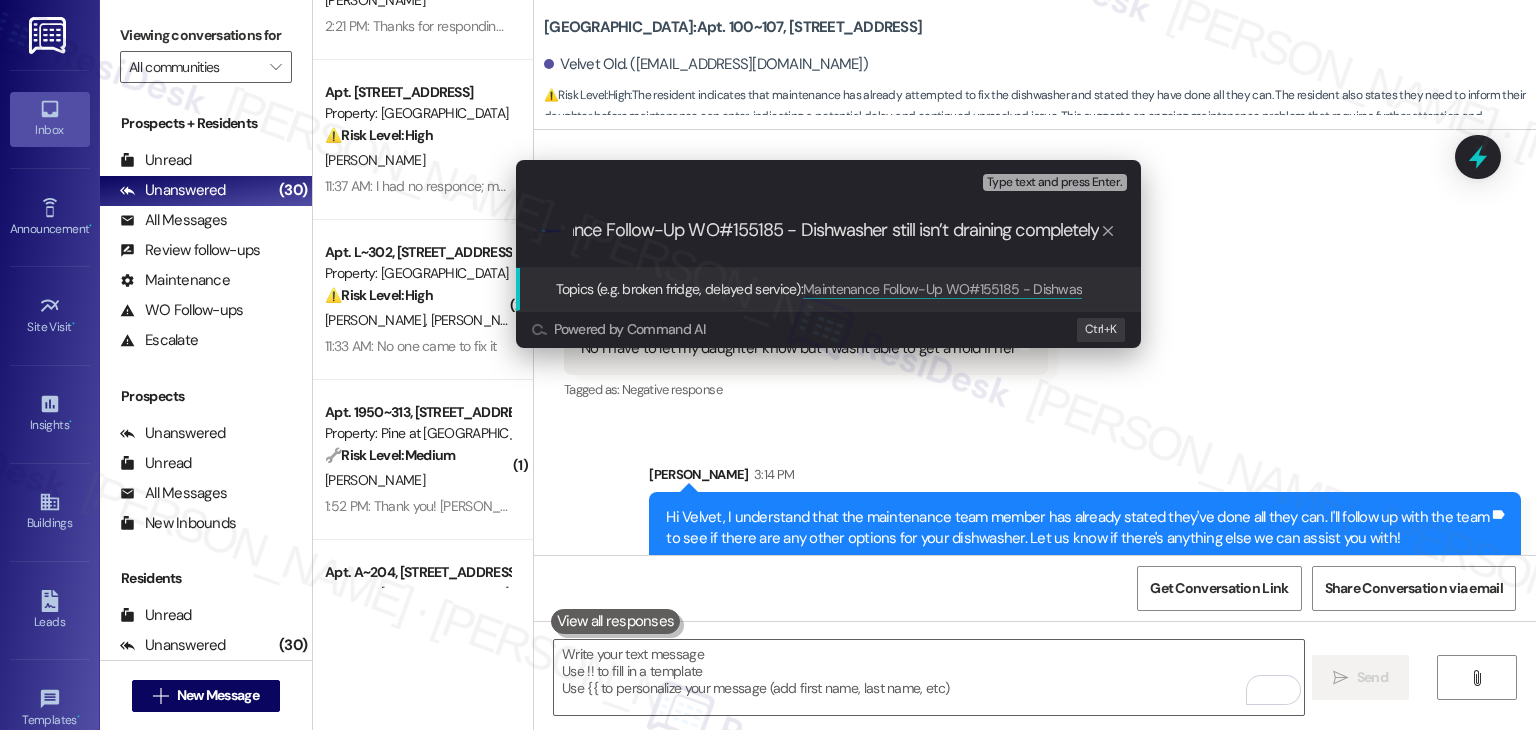 type 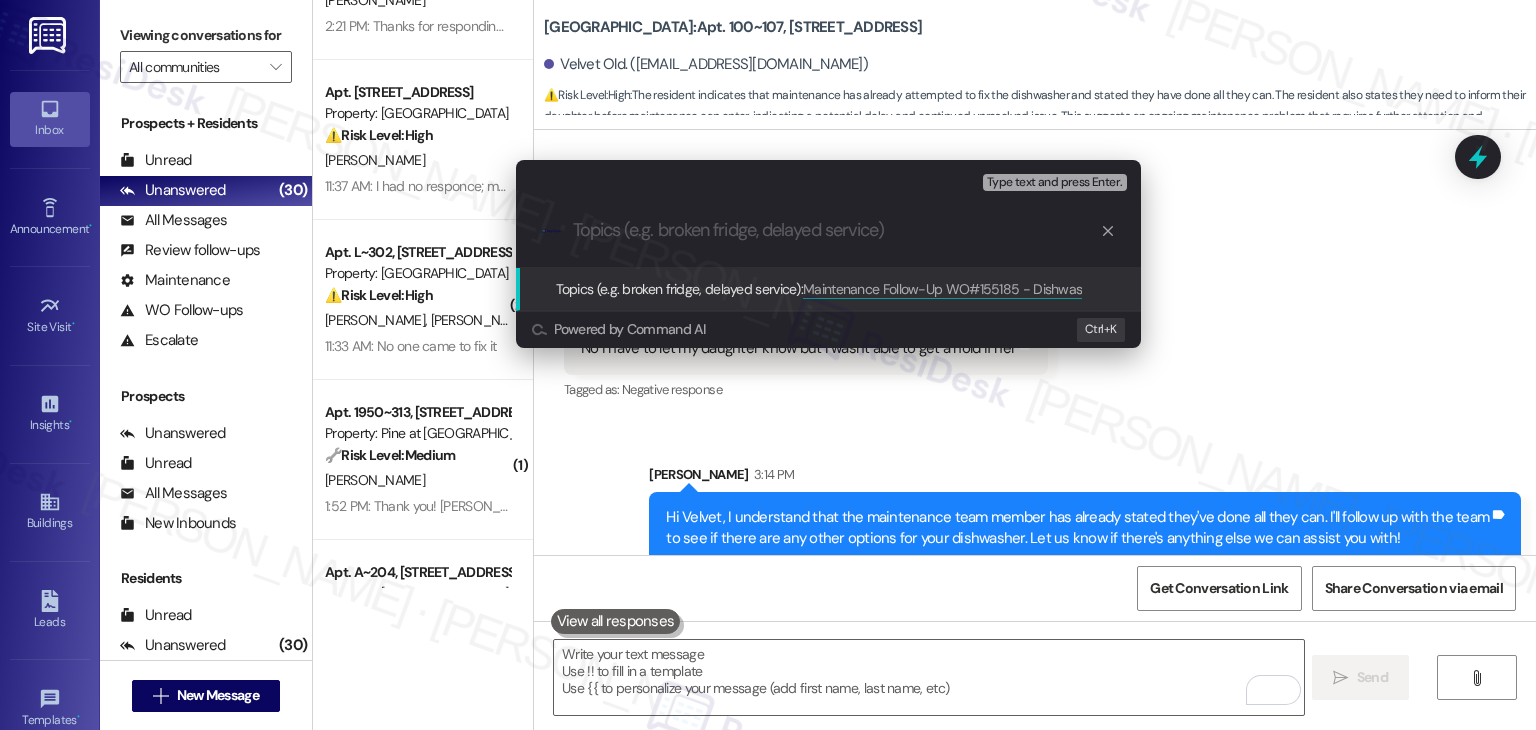 scroll, scrollTop: 0, scrollLeft: 0, axis: both 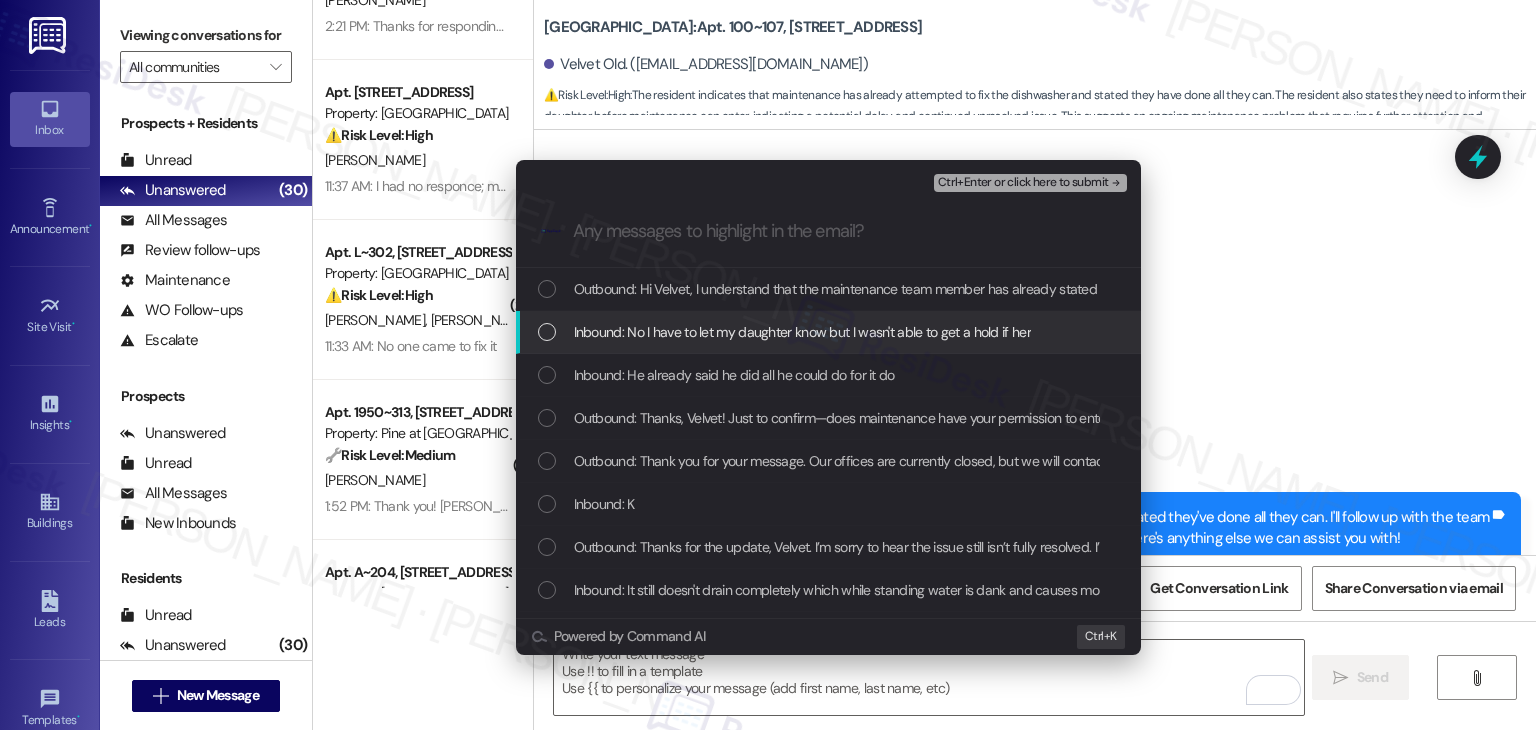 click at bounding box center [547, 332] 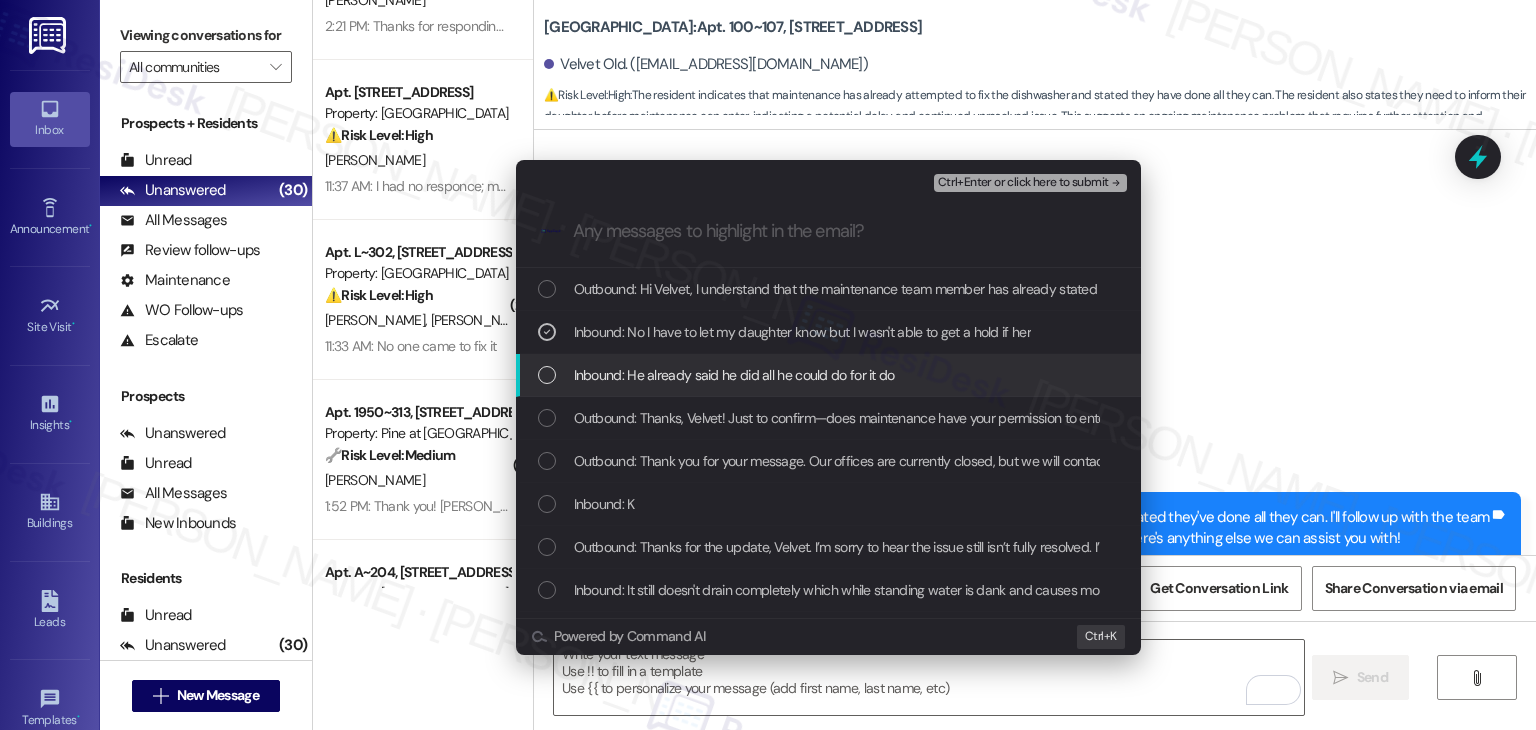 click at bounding box center (547, 375) 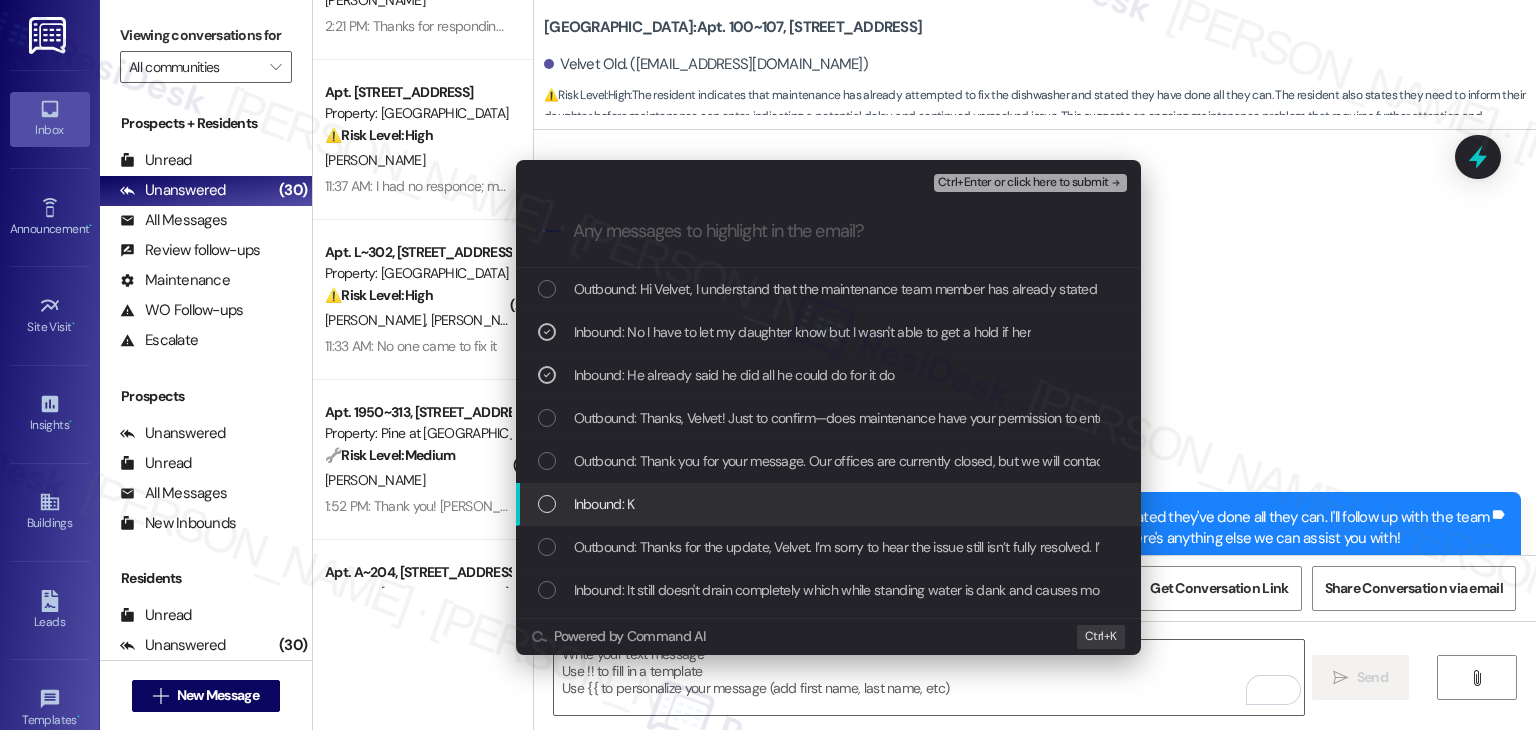 click at bounding box center [547, 504] 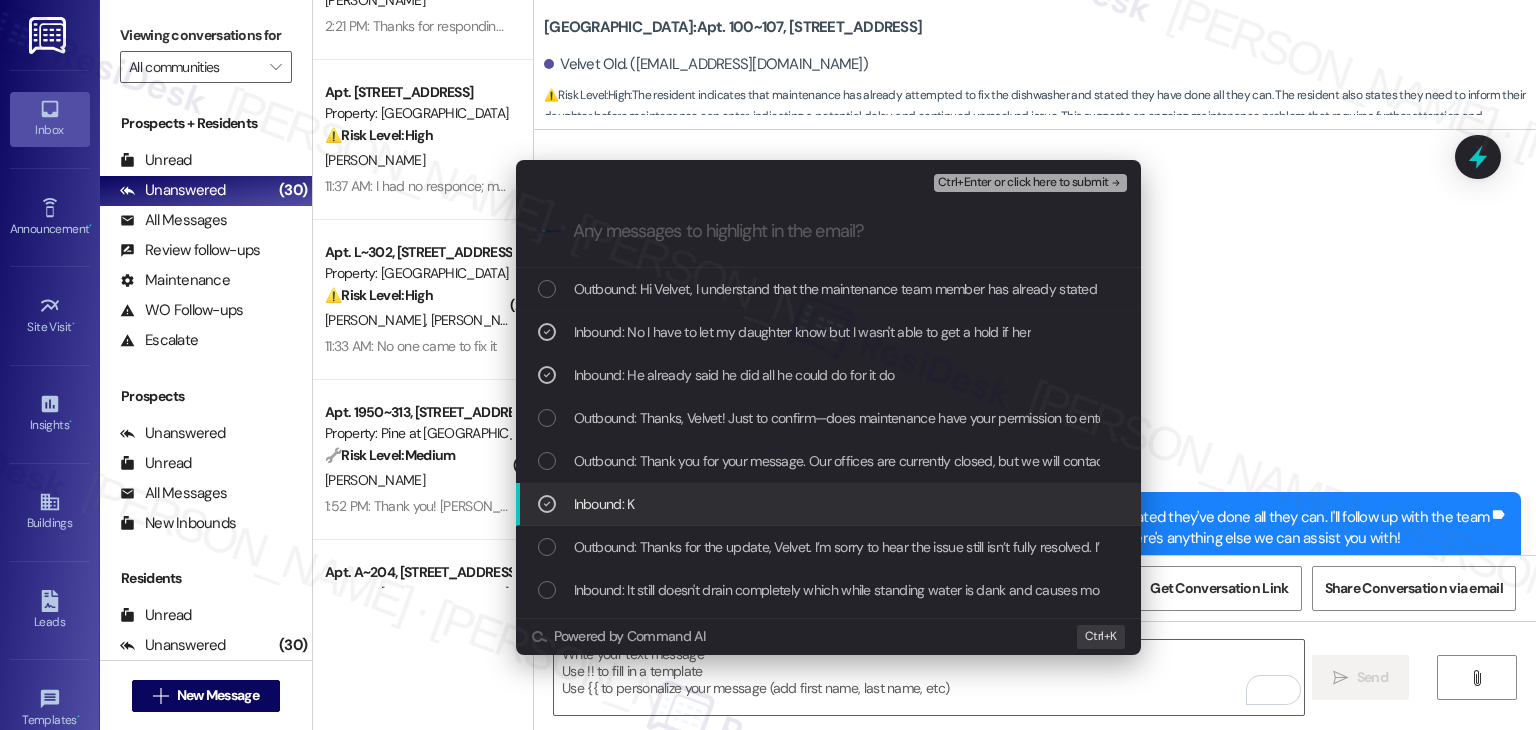 scroll, scrollTop: 100, scrollLeft: 0, axis: vertical 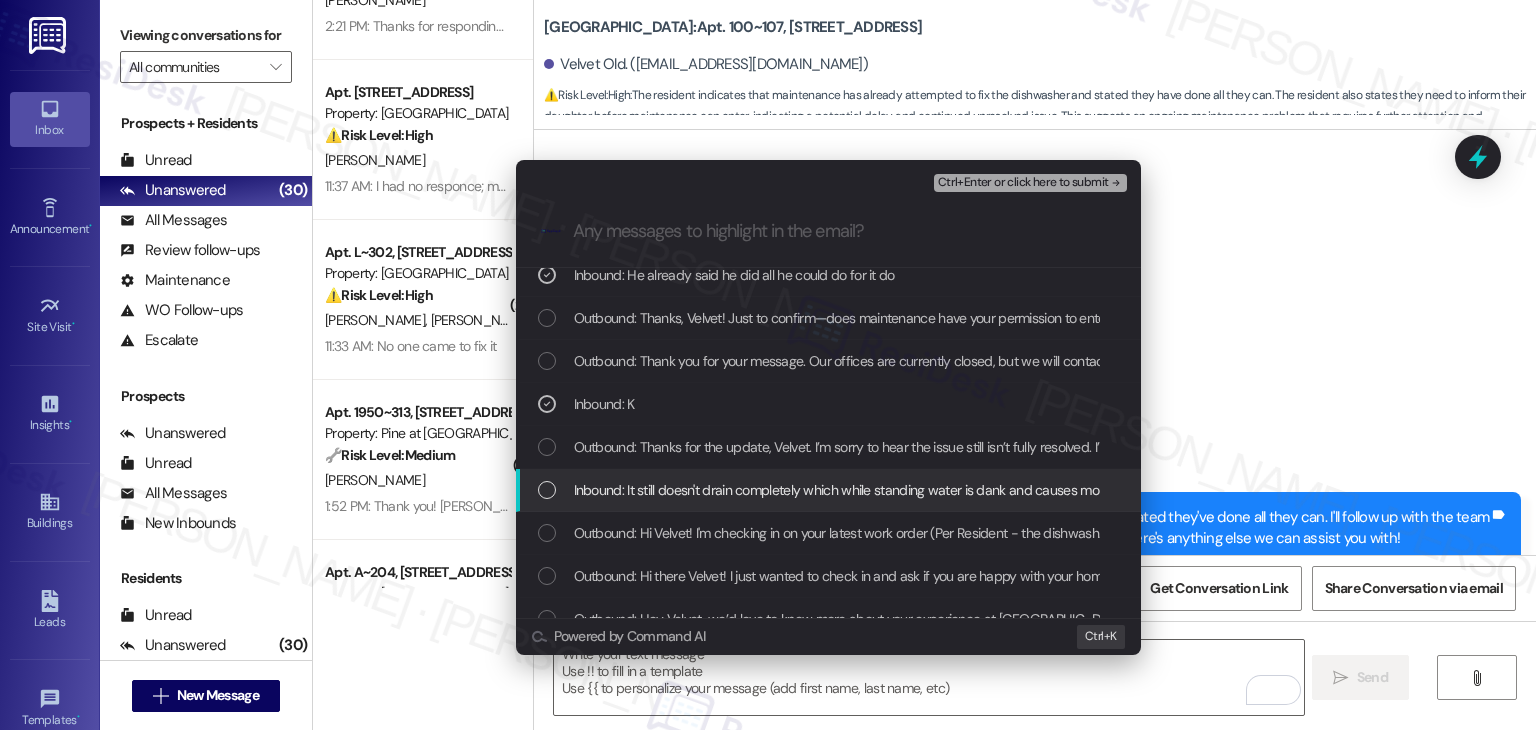 click at bounding box center (547, 490) 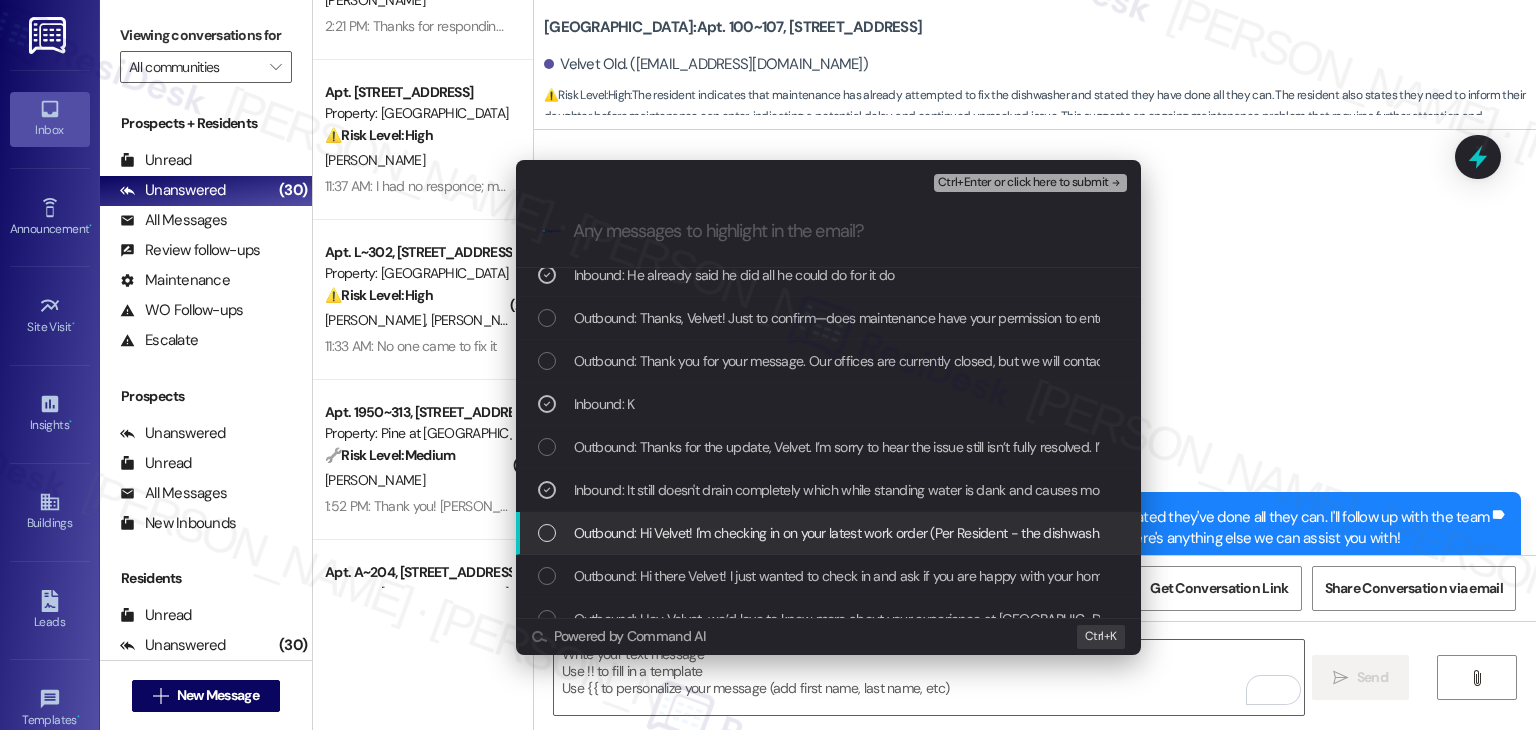 click at bounding box center [547, 533] 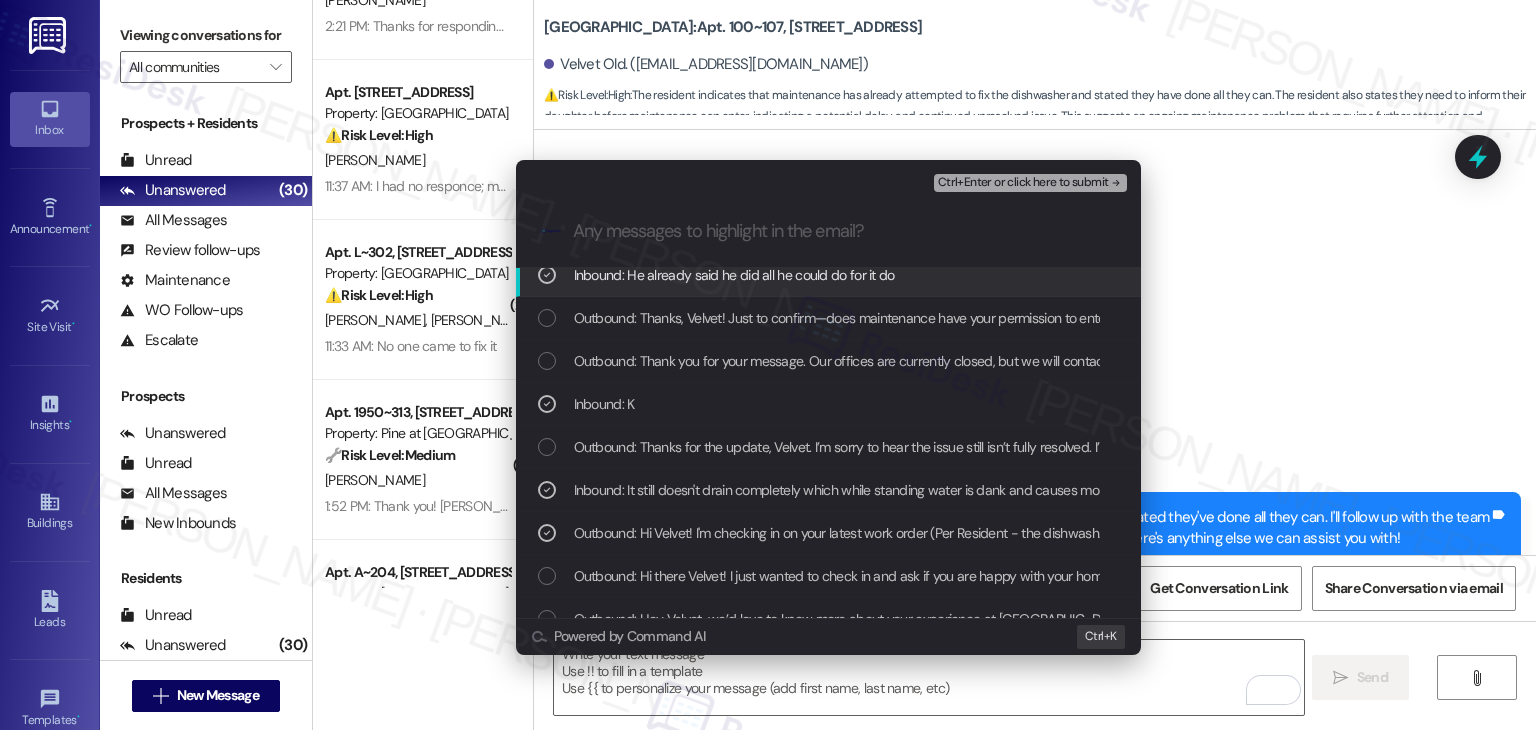 click on "Ctrl+Enter or click here to submit" at bounding box center [1023, 183] 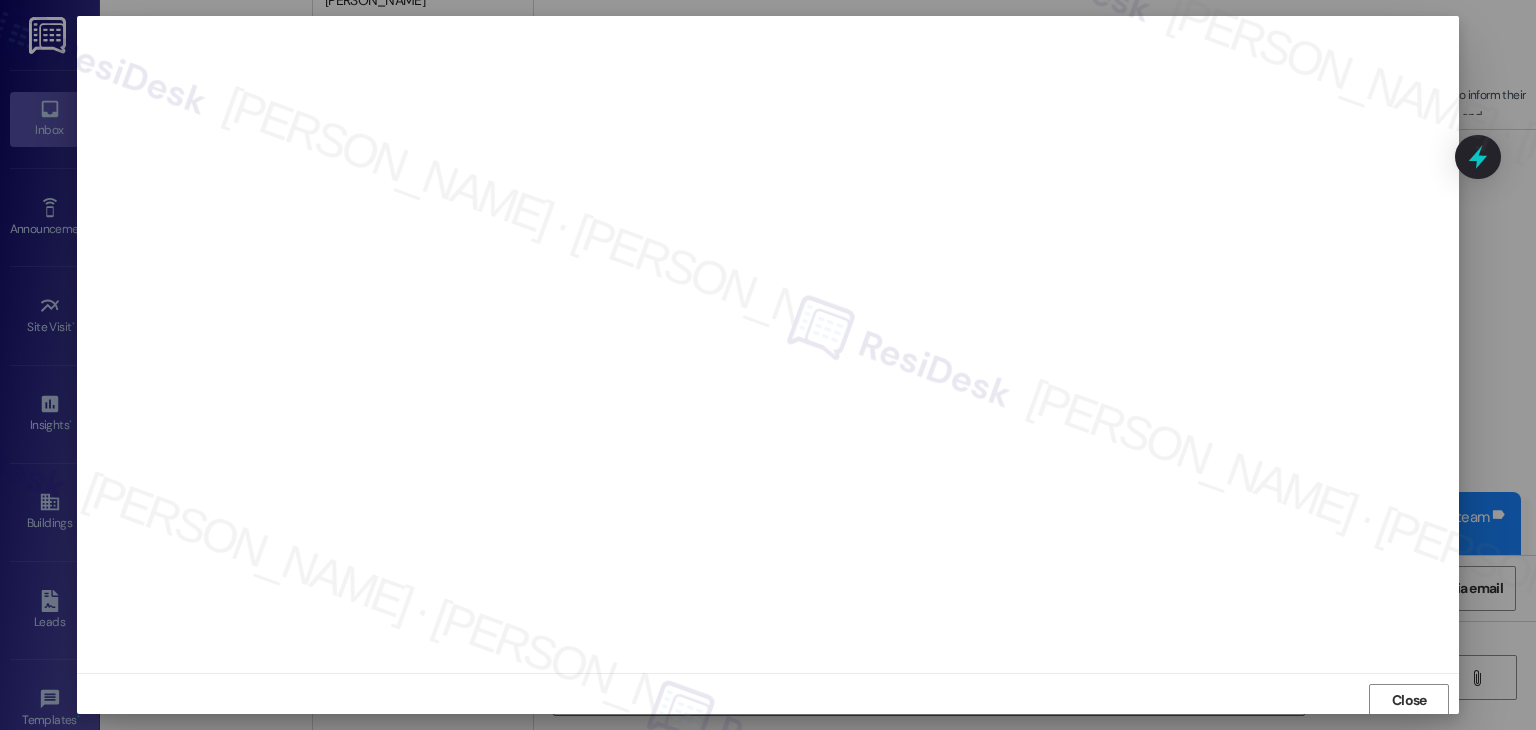 scroll, scrollTop: 1, scrollLeft: 0, axis: vertical 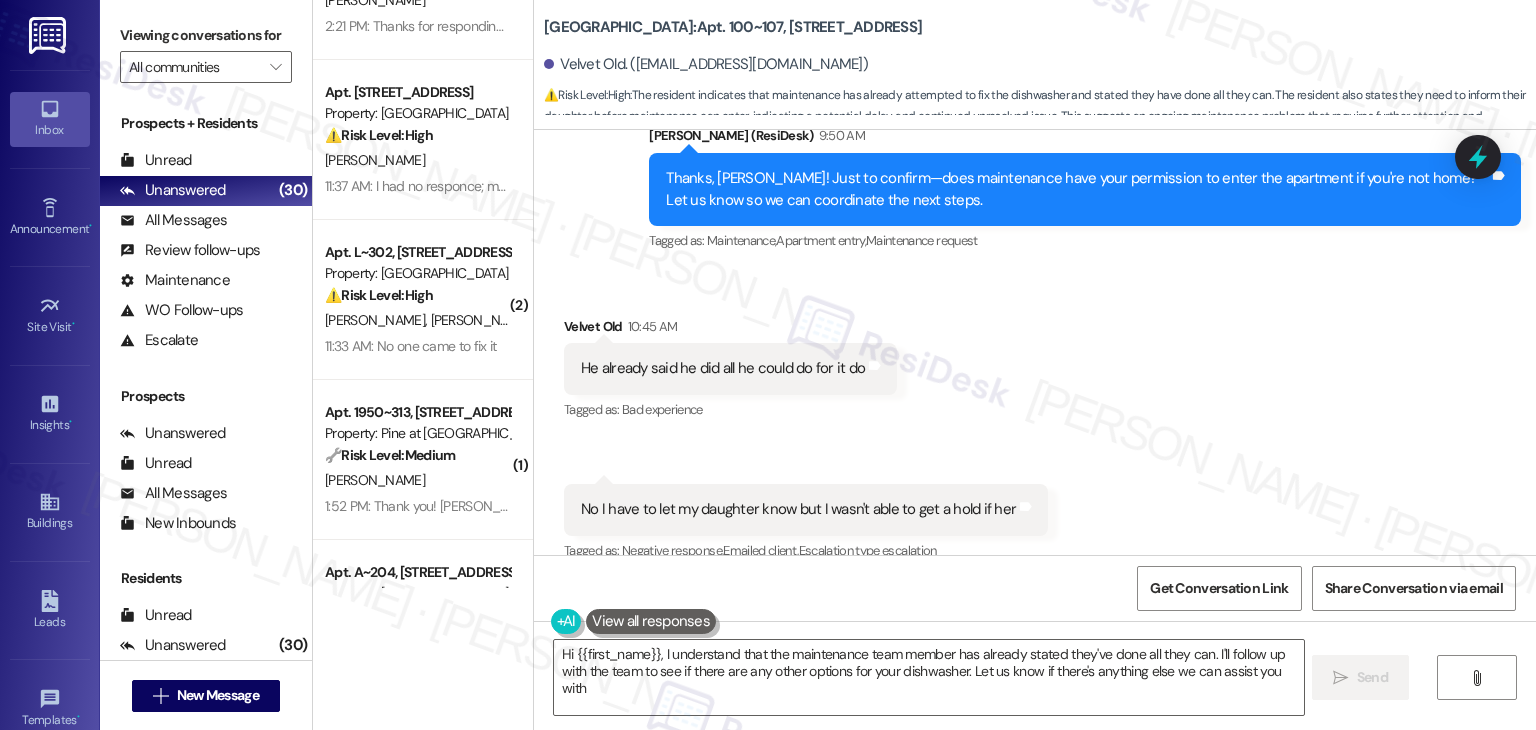 type on "Hi {{first_name}}, I understand that the maintenance team member has already stated they've done all they can. I'll follow up with the team to see if there are any other options for your dishwasher. Let us know if there's anything else we can assist you with!" 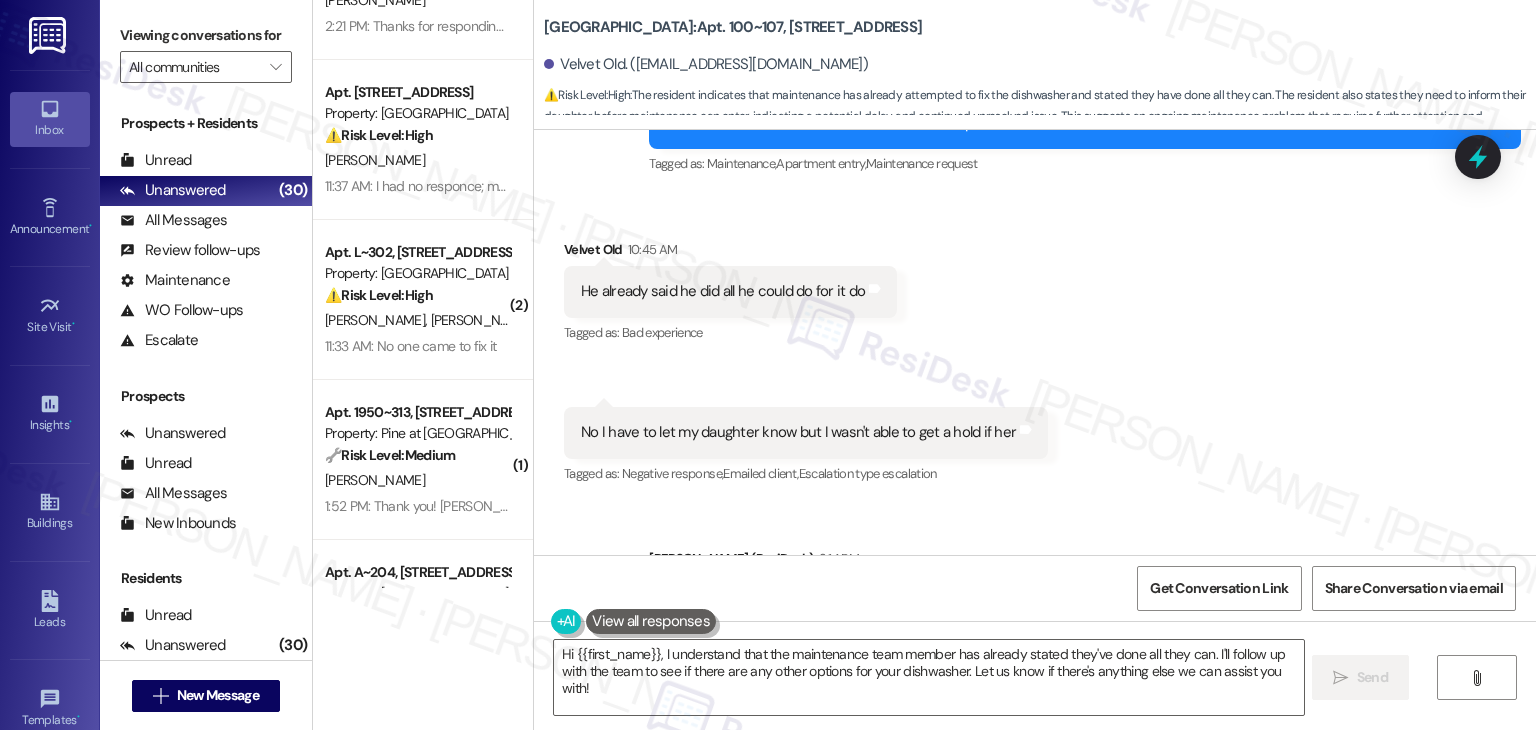 scroll, scrollTop: 13613, scrollLeft: 0, axis: vertical 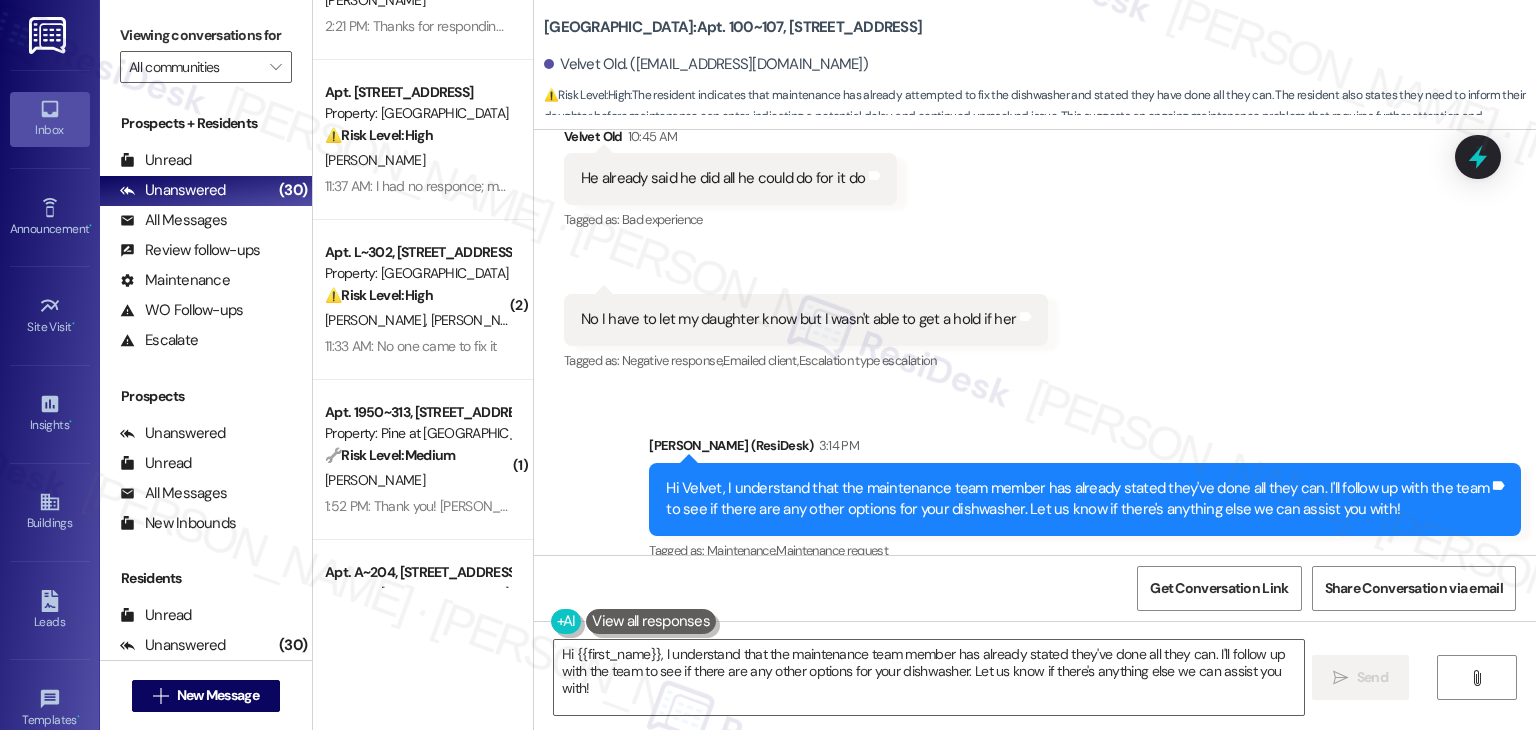 click on "Received via SMS Velvet Old 10:45 AM He already said he did all he could do for it do Tags and notes Tagged as:   Bad experience Click to highlight conversations about Bad experience Received via SMS 10:46 AM Velvet Old Question 10:46 AM No  I have to let my daughter know but I wasn't able to get a hold if her Tags and notes Tagged as:   Negative response ,  Click to highlight conversations about Negative response Emailed client ,  Click to highlight conversations about Emailed client Escalation type escalation Click to highlight conversations about Escalation type escalation" at bounding box center [1035, 236] 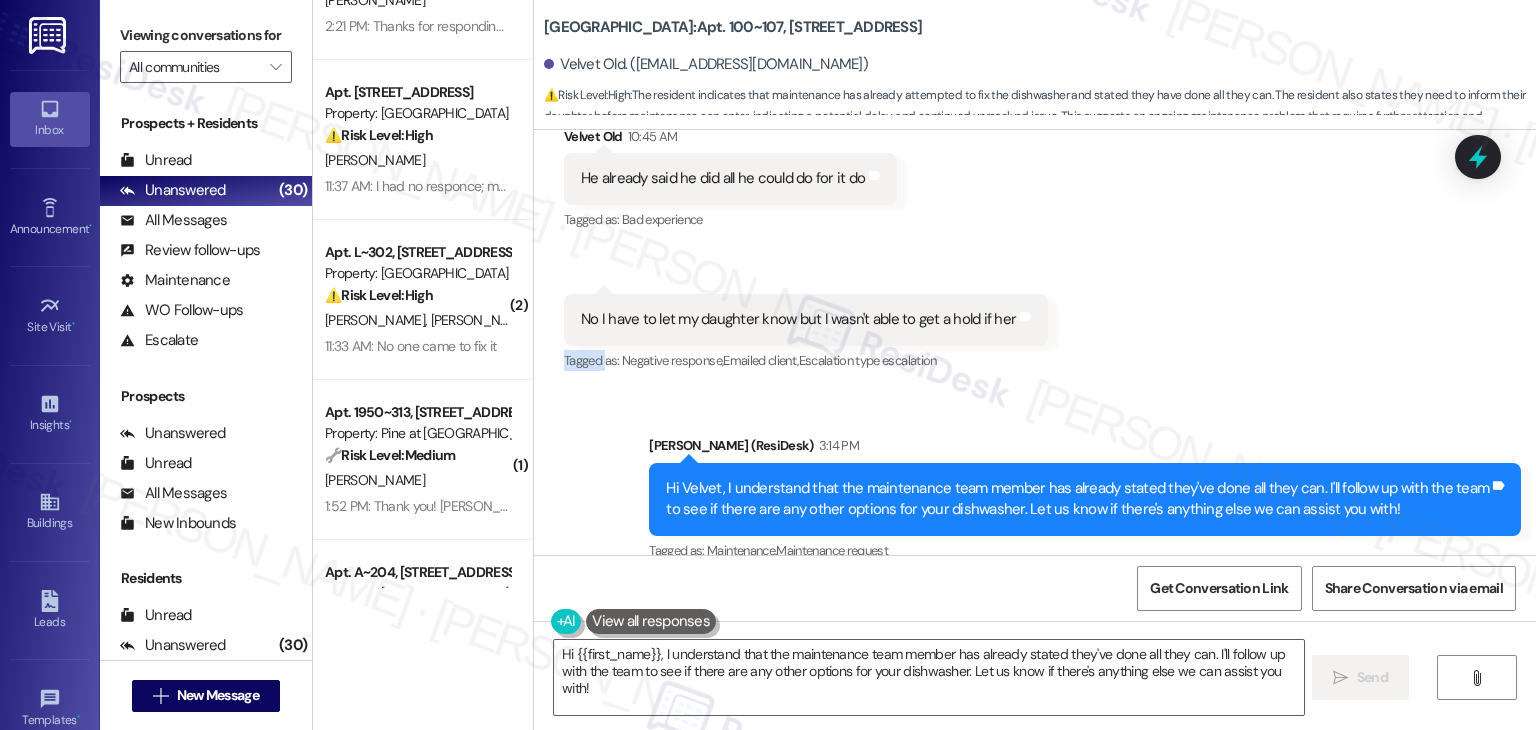 click on "Received via SMS Velvet Old 10:45 AM He already said he did all he could do for it do Tags and notes Tagged as:   Bad experience Click to highlight conversations about Bad experience Received via SMS 10:46 AM Velvet Old Question 10:46 AM No  I have to let my daughter know but I wasn't able to get a hold if her Tags and notes Tagged as:   Negative response ,  Click to highlight conversations about Negative response Emailed client ,  Click to highlight conversations about Emailed client Escalation type escalation Click to highlight conversations about Escalation type escalation" at bounding box center (1035, 236) 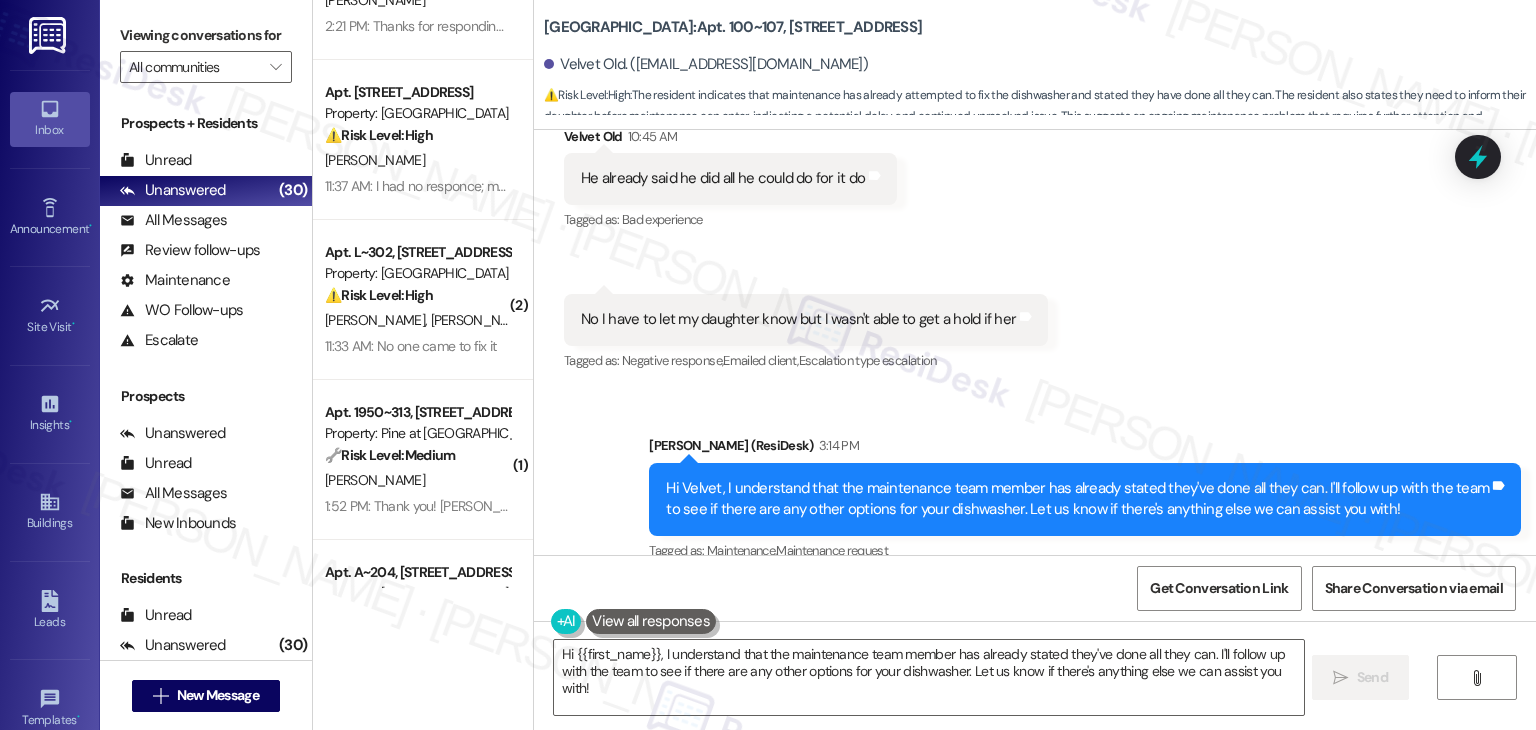click on "Received via SMS Velvet Old 10:45 AM He already said he did all he could do for it do Tags and notes Tagged as:   Bad experience Click to highlight conversations about Bad experience Received via SMS 10:46 AM Velvet Old Question 10:46 AM No  I have to let my daughter know but I wasn't able to get a hold if her Tags and notes Tagged as:   Negative response ,  Click to highlight conversations about Negative response Emailed client ,  Click to highlight conversations about Emailed client Escalation type escalation Click to highlight conversations about Escalation type escalation" at bounding box center (1035, 236) 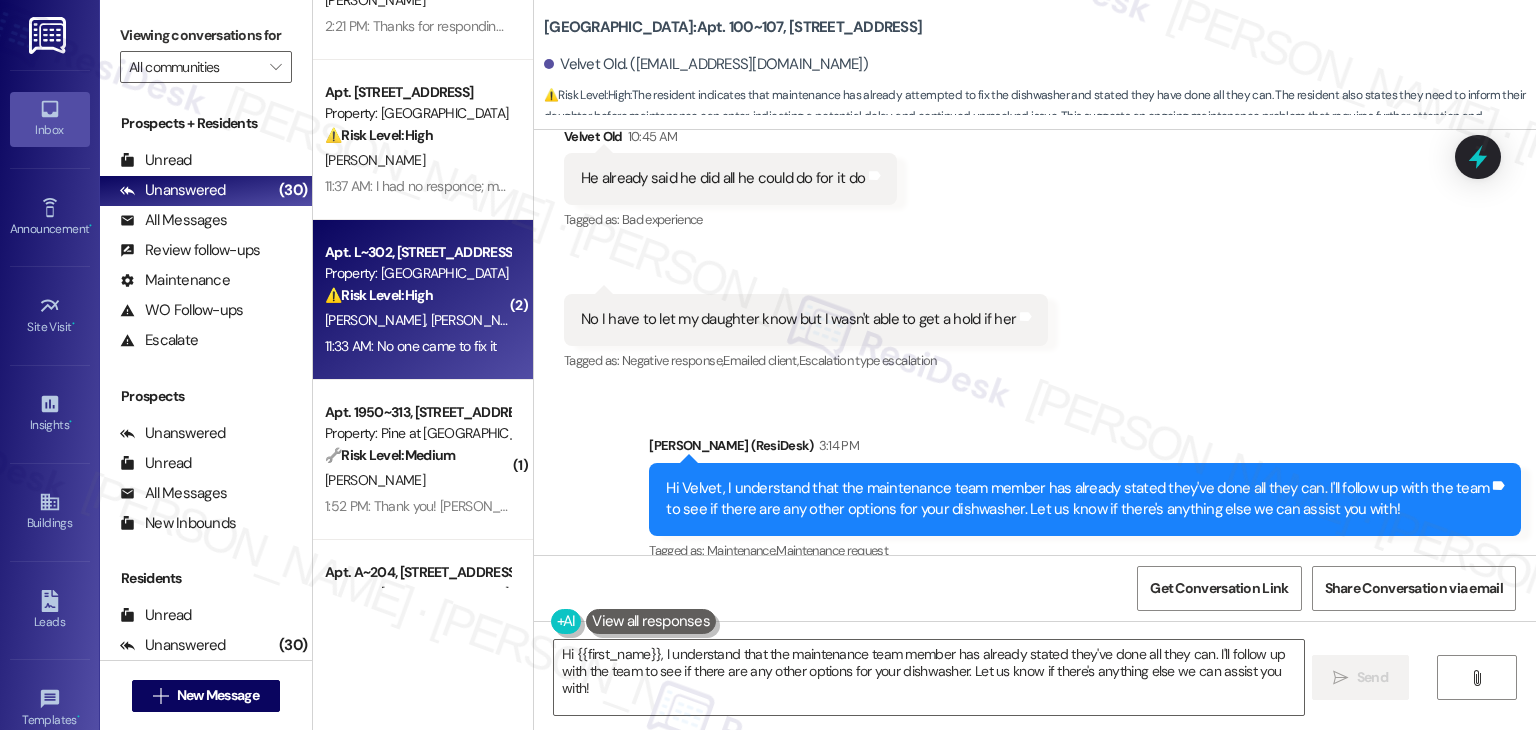 click on "Apt. L~302, 3304 N Lakeharbor Lane Property: Edgewater ⚠️  Risk Level:  High The resident indicates that a previously submitted work order (smoke detector repair) was not completed. This suggests a potential safety issue (non-functional smoke detector) and requires urgent attention. J. Bolin H. Halteman 11:33 AM: No one came to fix it 11:33 AM: No one came to fix it" at bounding box center (423, 300) 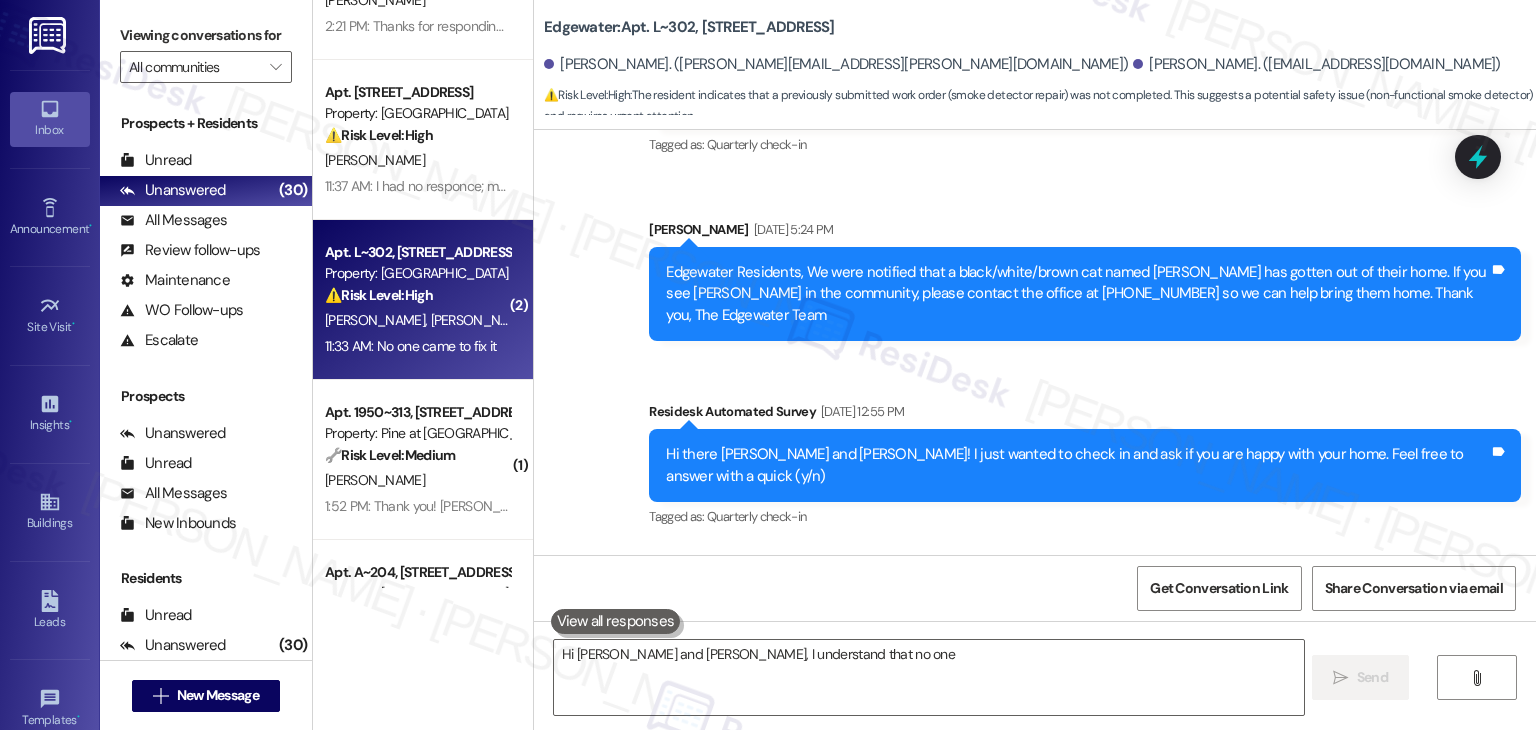click on "Edgewater:  Apt. L~302, 3304 N Lakeharbor Lane       Haley Halteman. (haley.halteman@gmail.com)     Jordan Bolin. (jordanmbolin@gmail.com)   ⚠️  Risk Level:  High :  The resident indicates that a previously submitted work order (smoke detector repair) was not completed. This suggests a potential safety issue (non-functional smoke detector) and requires urgent attention." at bounding box center [1035, 60] 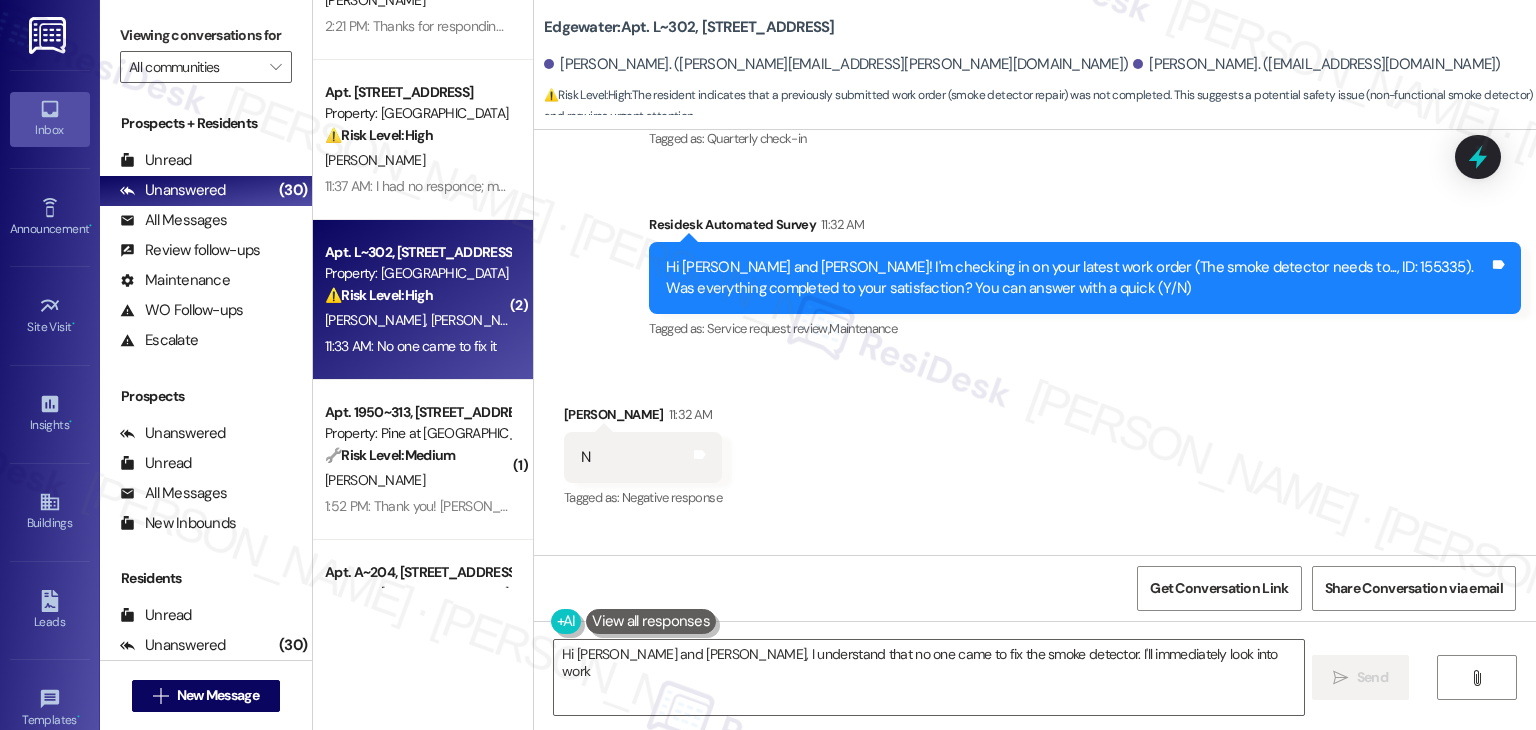 scroll, scrollTop: 897, scrollLeft: 0, axis: vertical 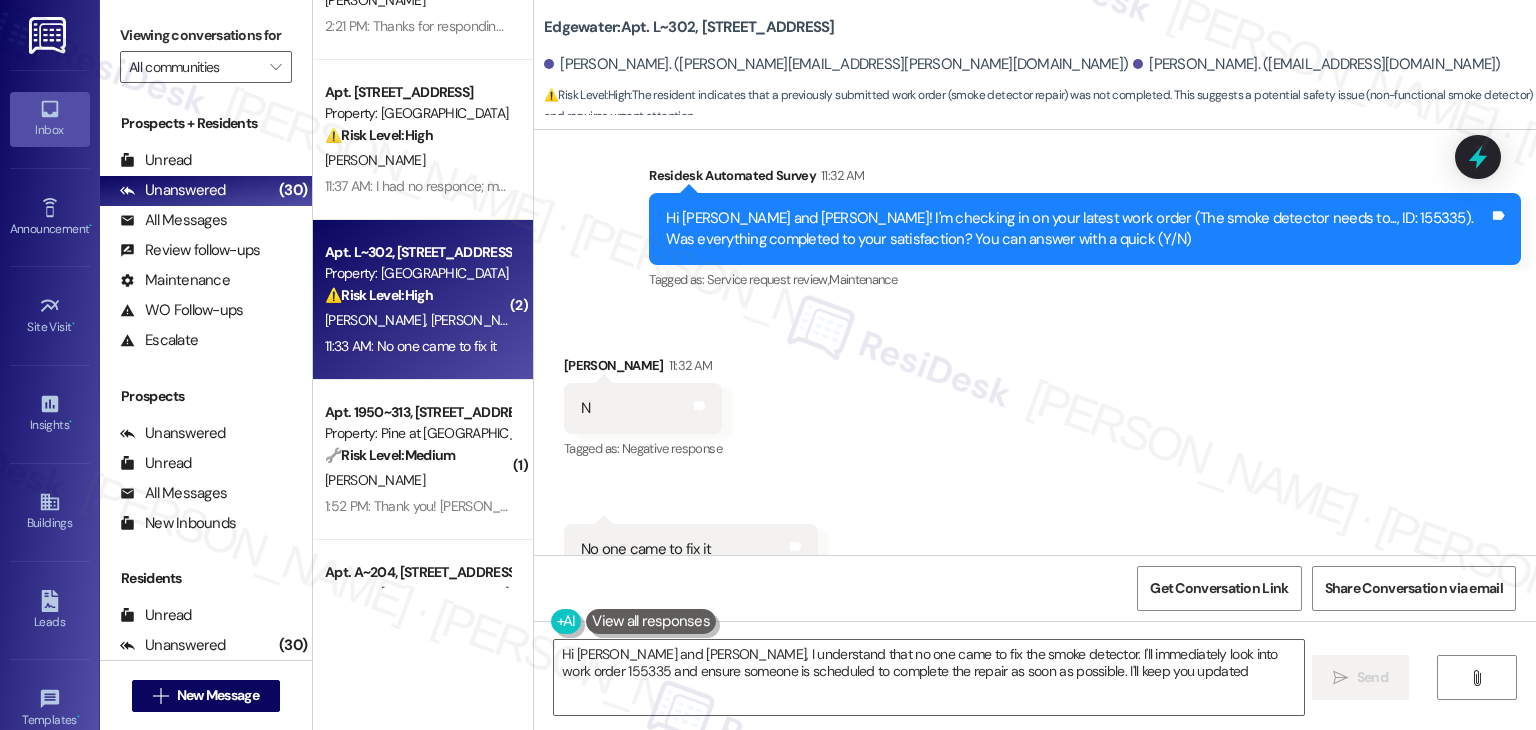 type on "Hi Haley and Jordan, I understand that no one came to fix the smoke detector. I'll immediately look into work order 155335 and ensure someone is scheduled to complete the repair as soon as possible. I'll keep you updated!" 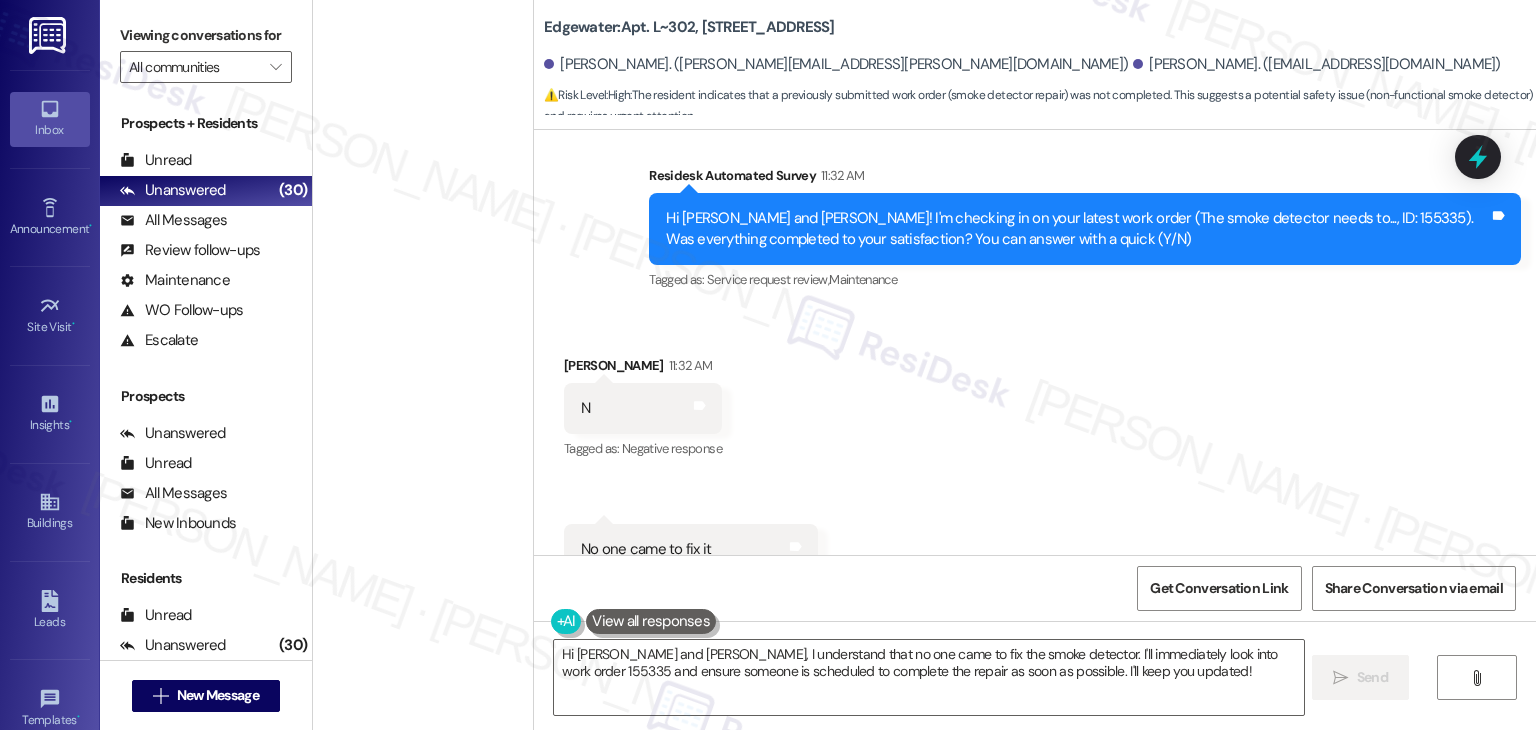 scroll, scrollTop: 4212, scrollLeft: 0, axis: vertical 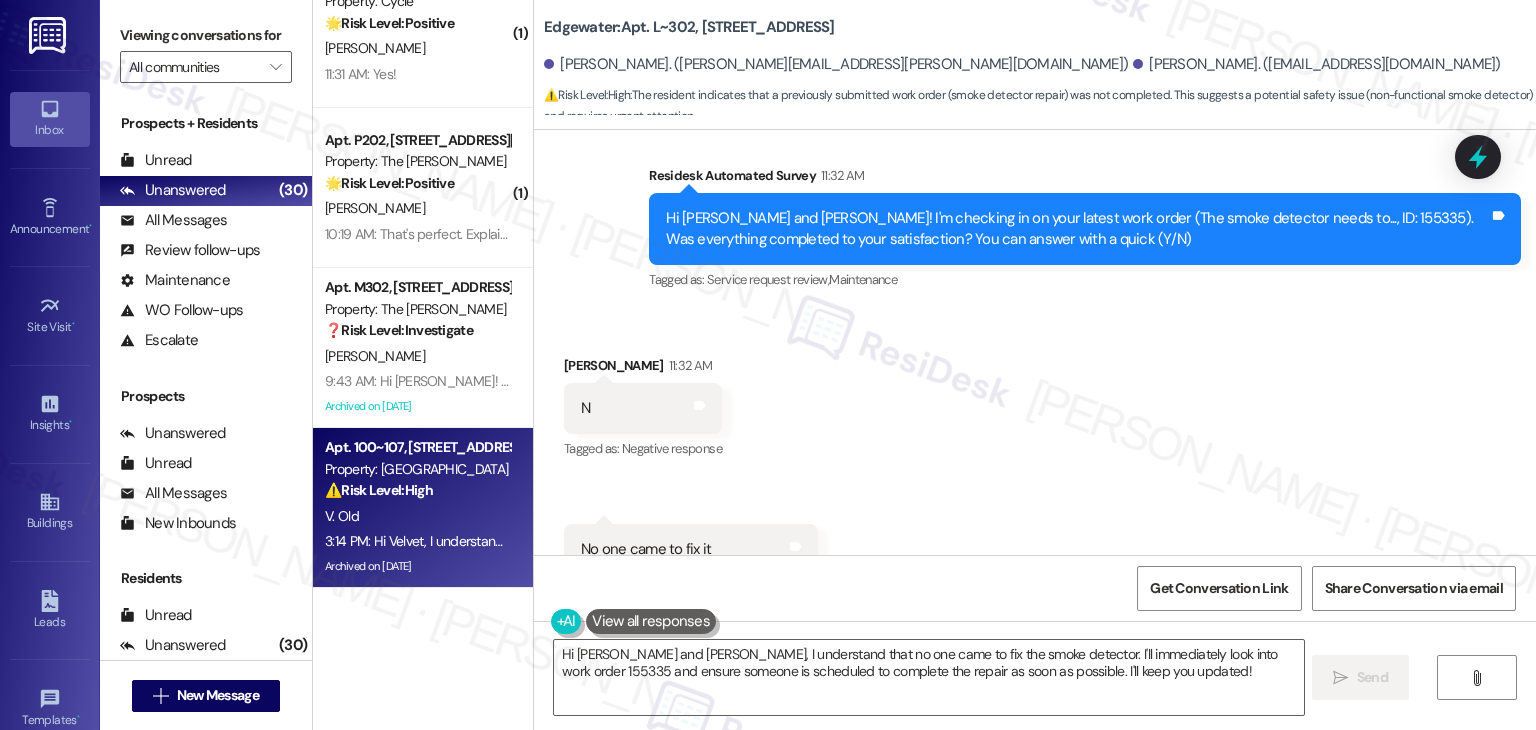 click on "Archived on [DATE]" at bounding box center (417, 566) 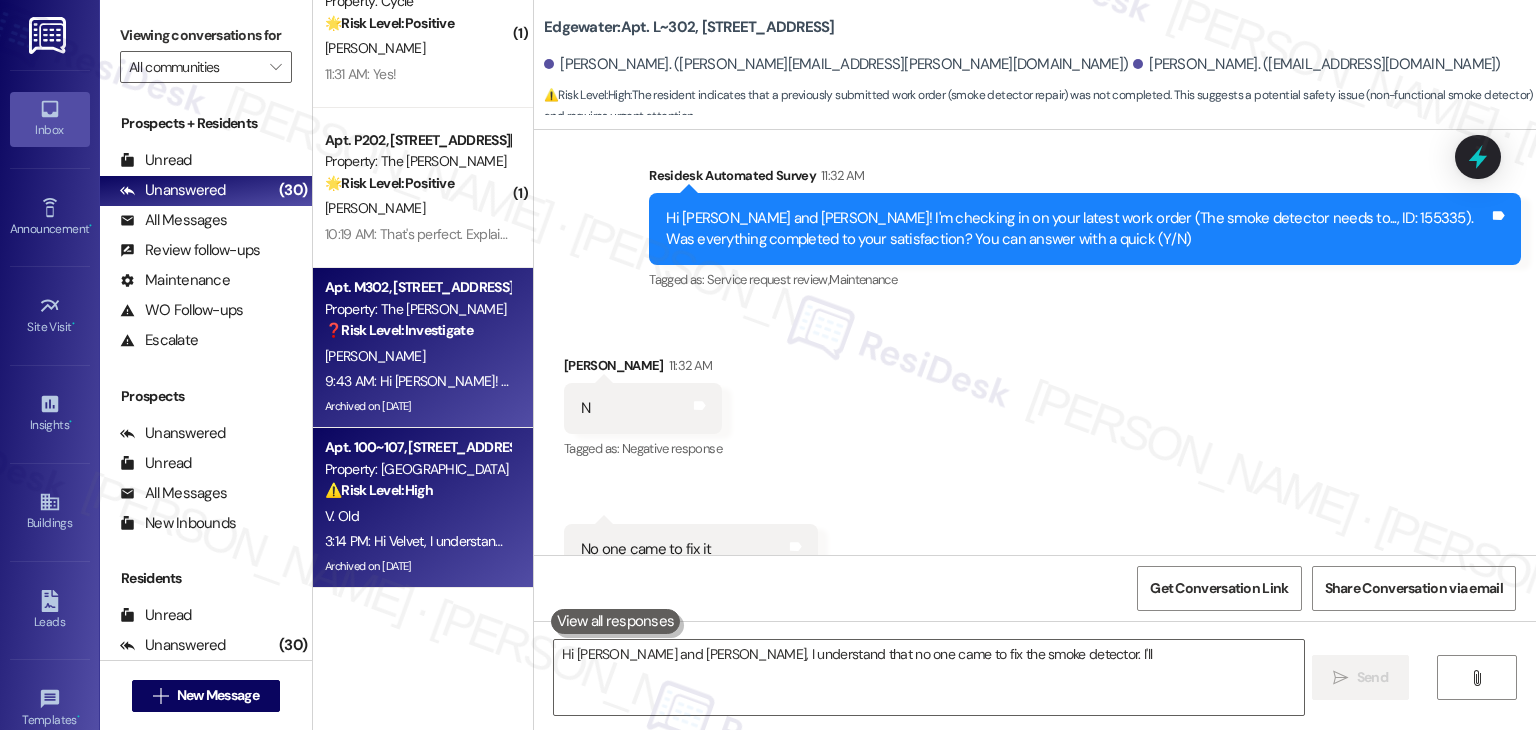 type on "Hi Haley and Jordan, I understand that no one came to fix the smoke detector. I'll immediately" 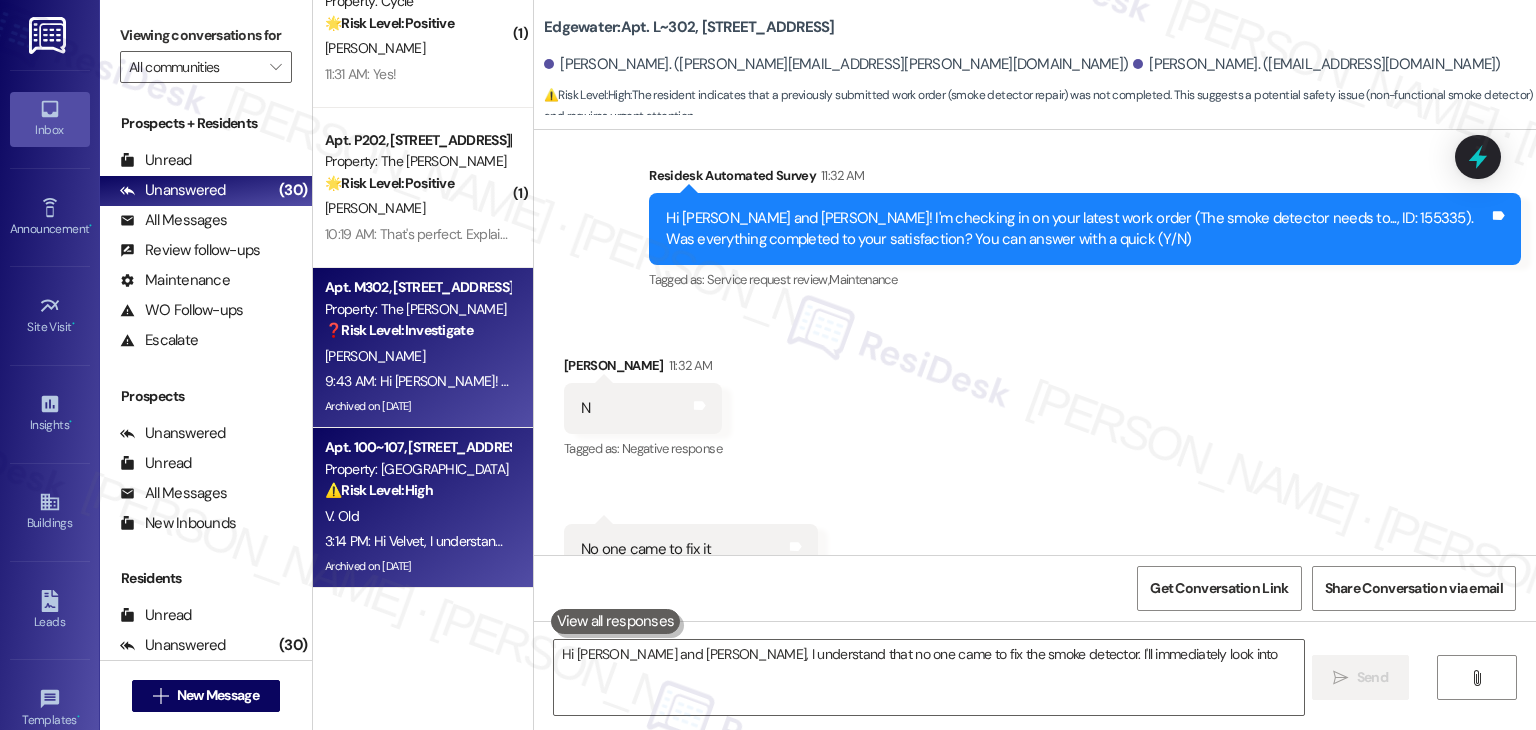 click on "Archived on [DATE]" at bounding box center (417, 406) 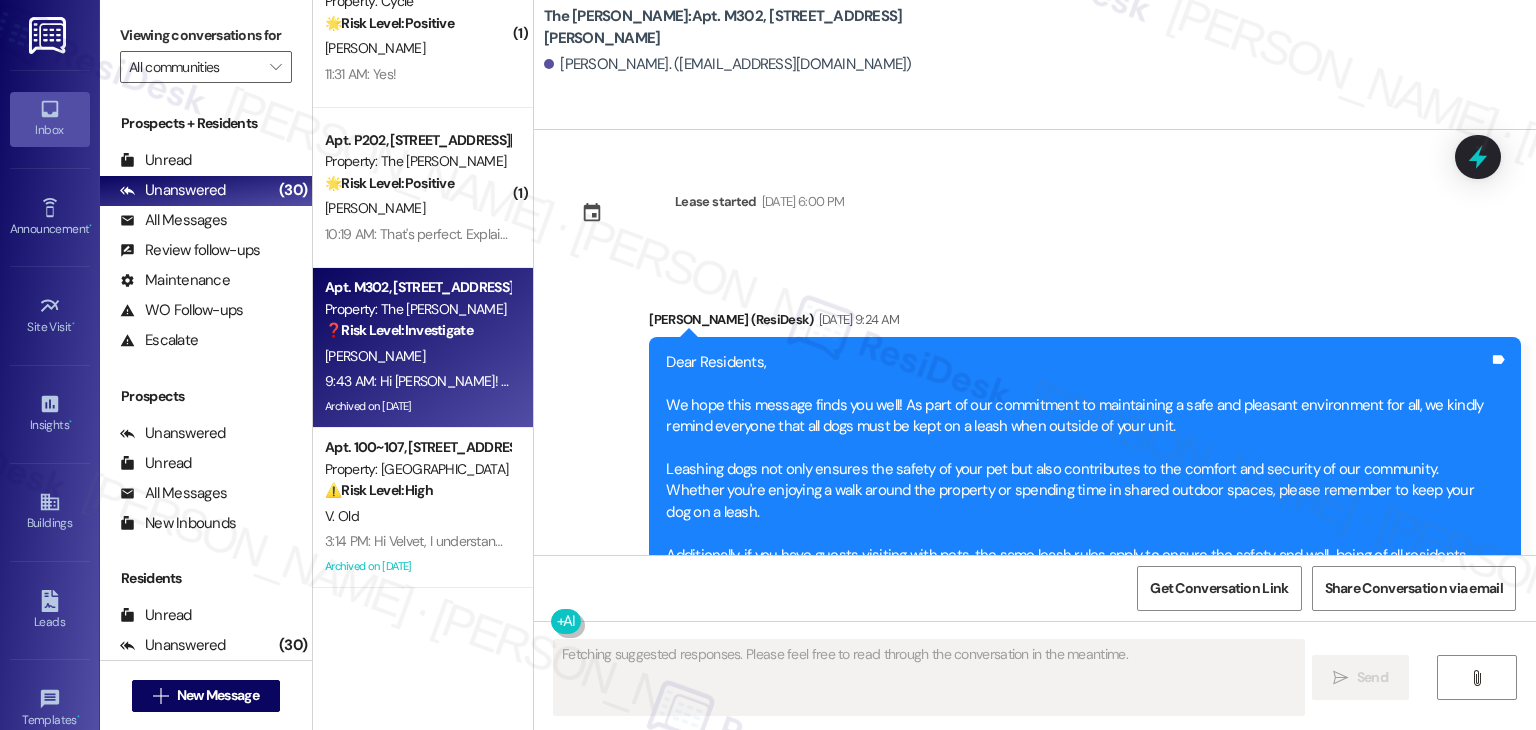 scroll, scrollTop: 24456, scrollLeft: 0, axis: vertical 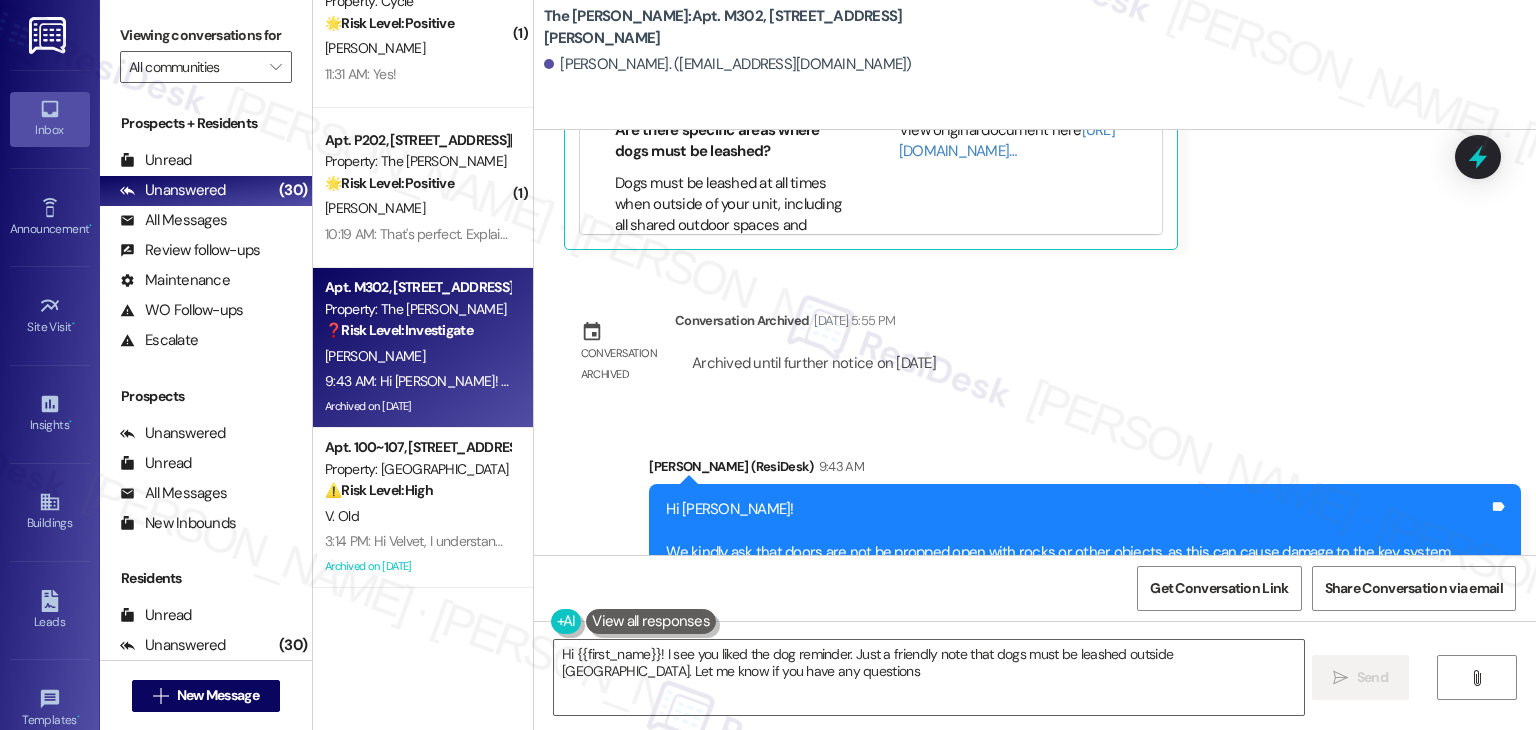 type on "Hi {{first_name}}! I see you liked the dog reminder. Just a friendly note that dogs must be leashed outside units. Let me know if you have any questions!" 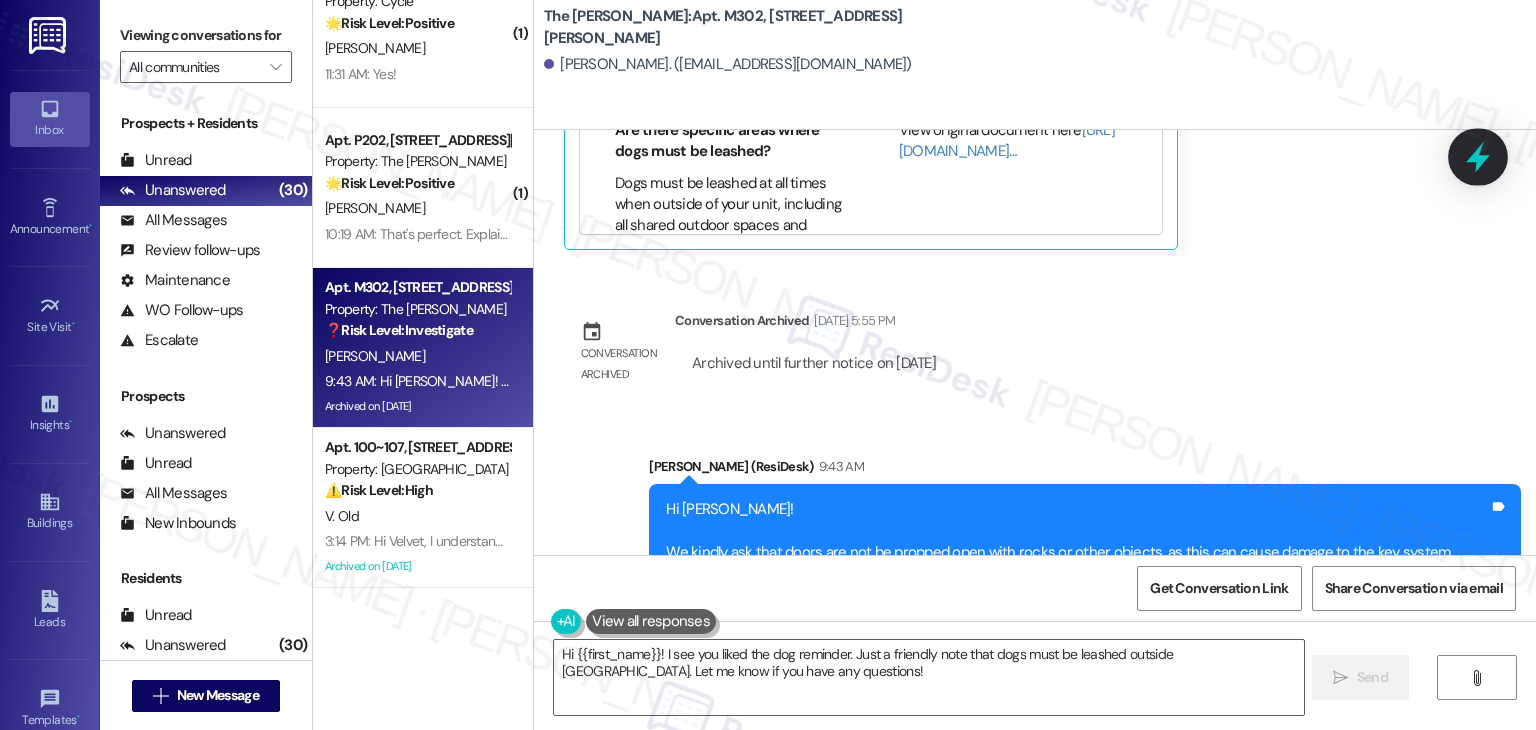 click 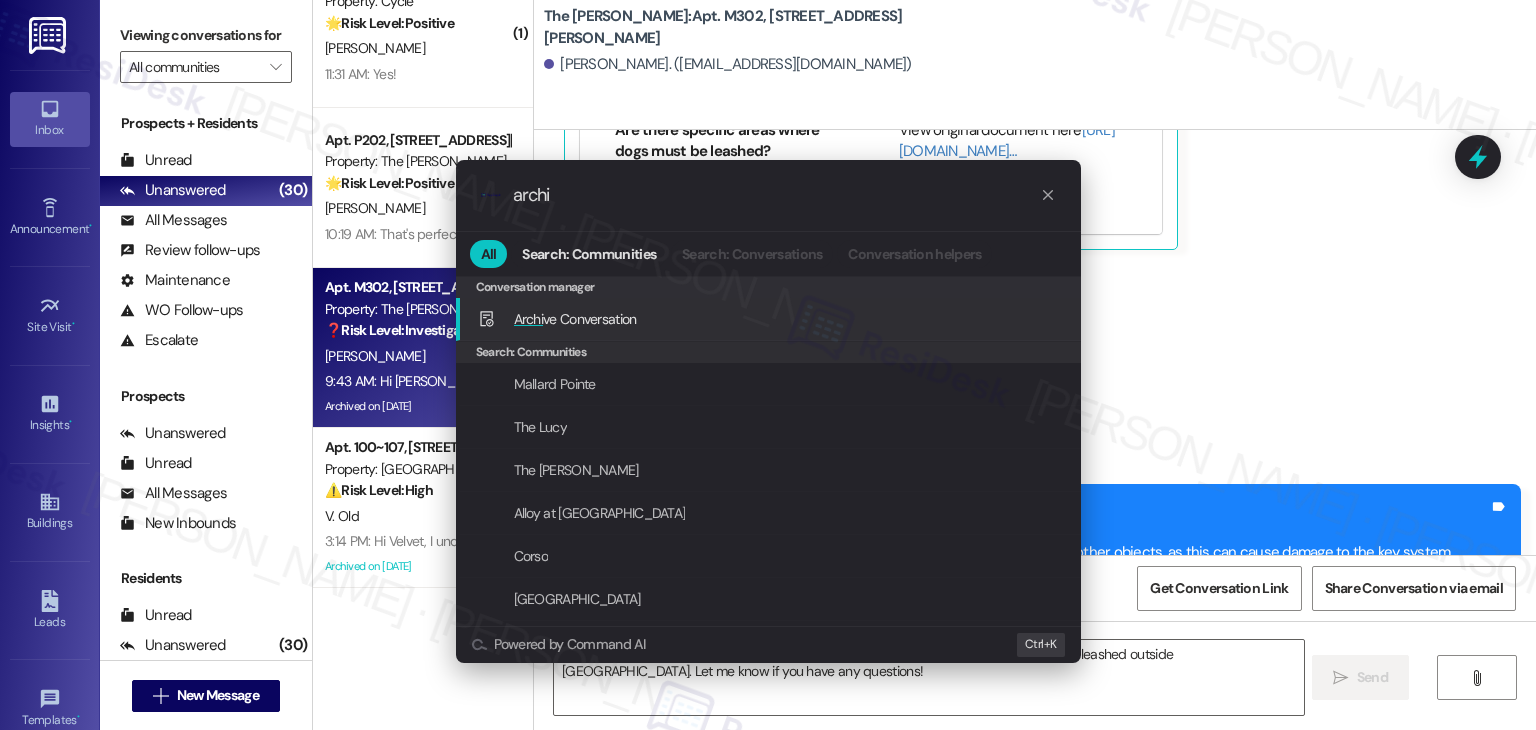 type on "archi" 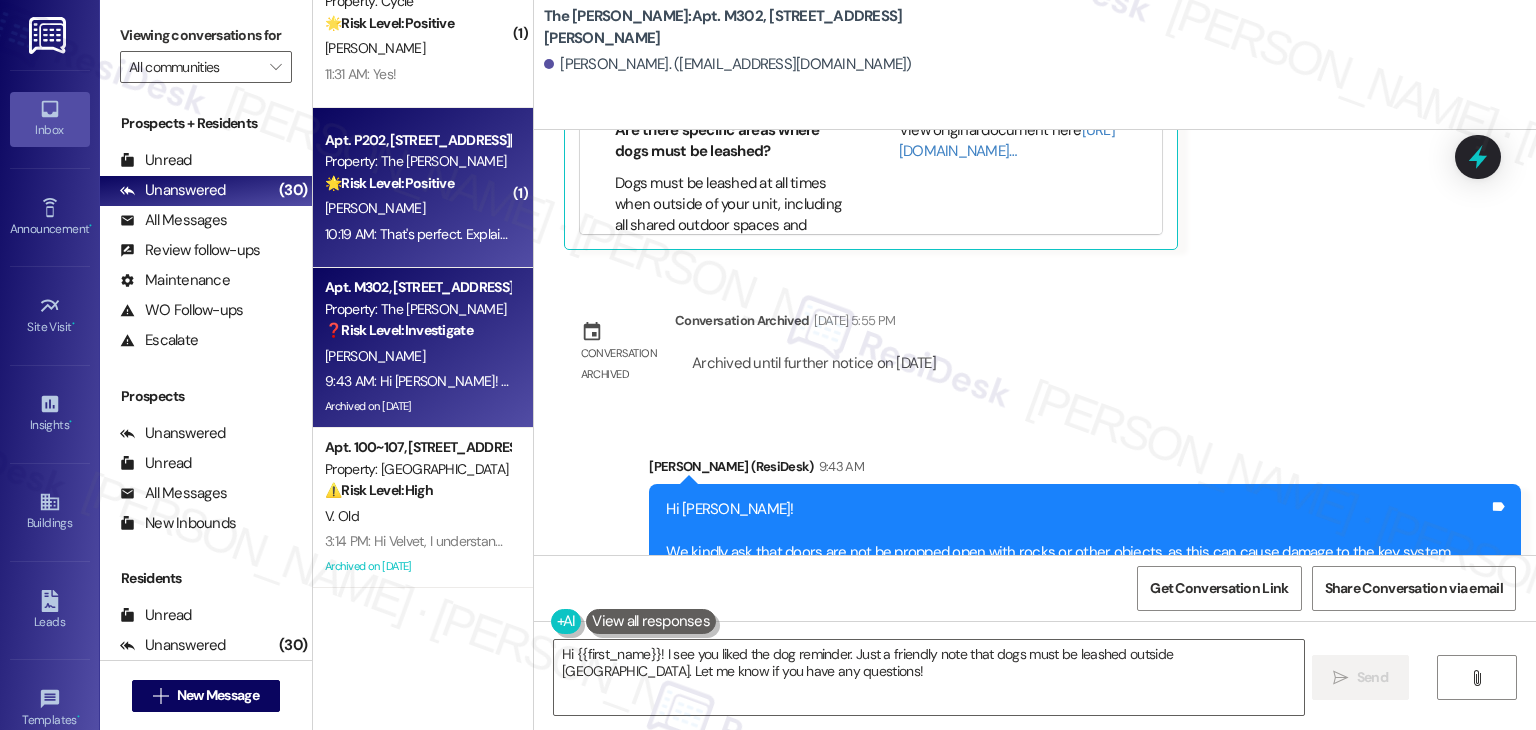 click on "10:19 AM: That's perfect.  Explains why I haven't seen any more bugs lately.
Much appreciated!
Thank you 10:19 AM: That's perfect.  Explains why I haven't seen any more bugs lately.
Much appreciated!
Thank you" at bounding box center (417, 234) 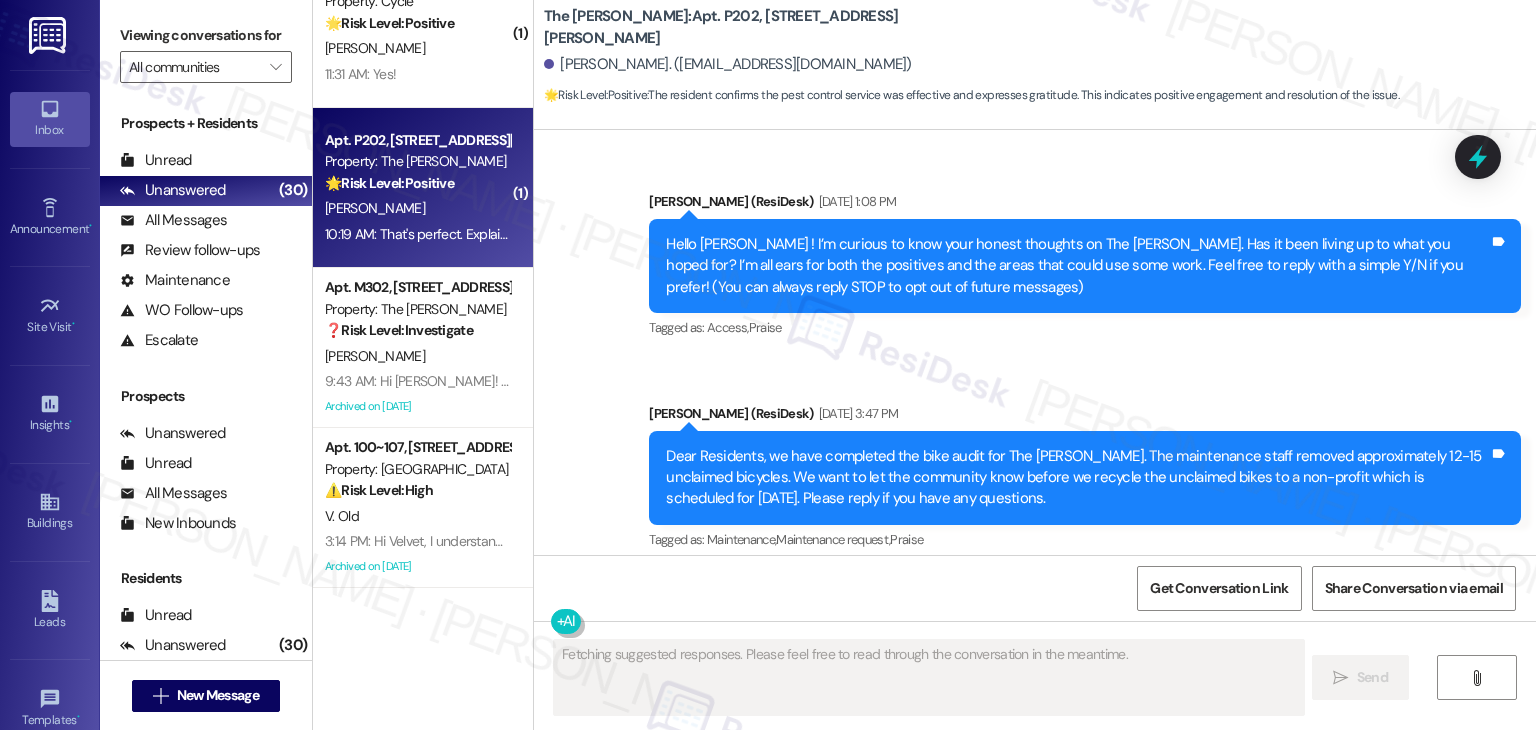 scroll, scrollTop: 42390, scrollLeft: 0, axis: vertical 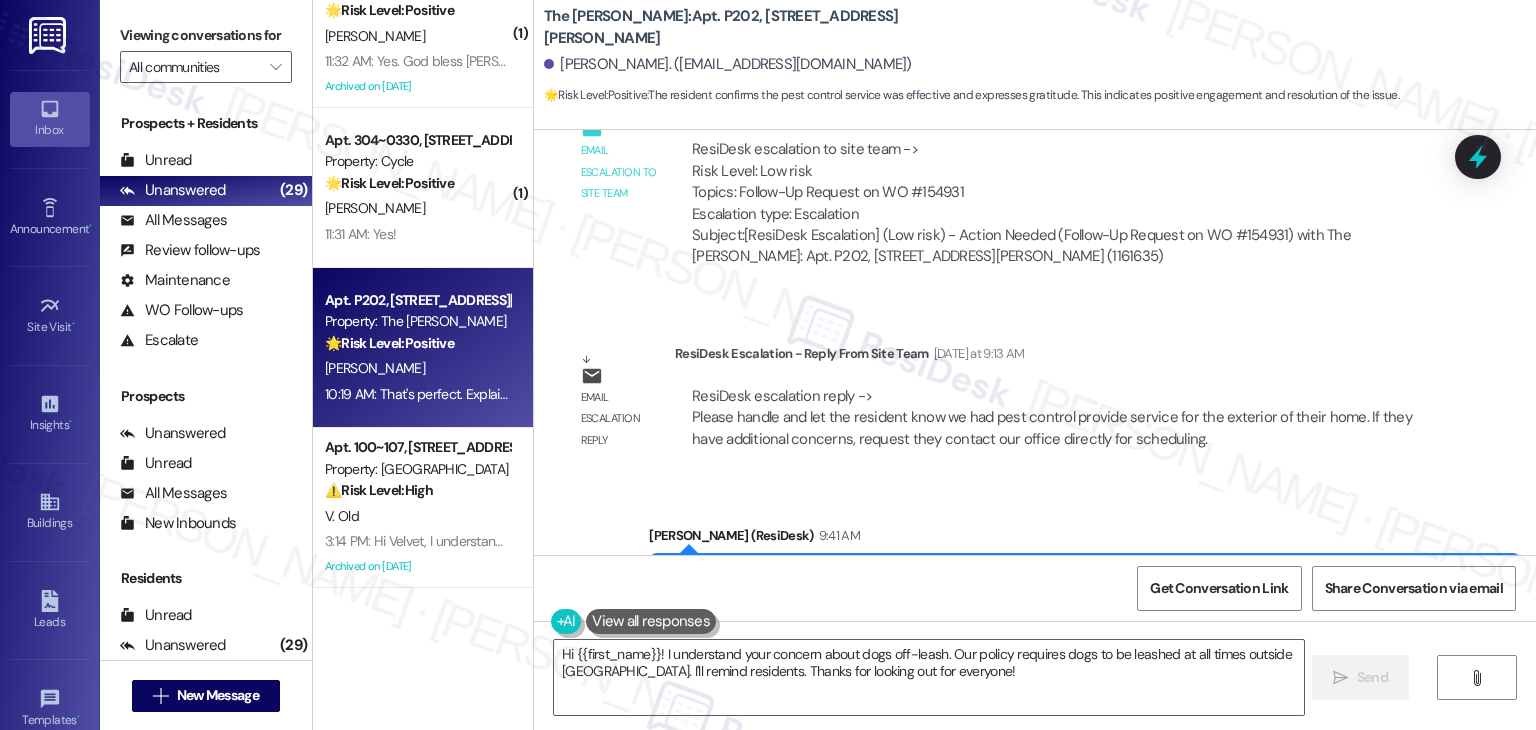 click on "Received via SMS Gloria Urwin   Neutral 10:19 AM That's perfect.  Explains why I haven't seen any more bugs lately.
Much appreciated!
Thank you Tags and notes Tagged as:   Pest control ,  Click to highlight conversations about Pest control Praise Click to highlight conversations about Praise" at bounding box center (1035, 808) 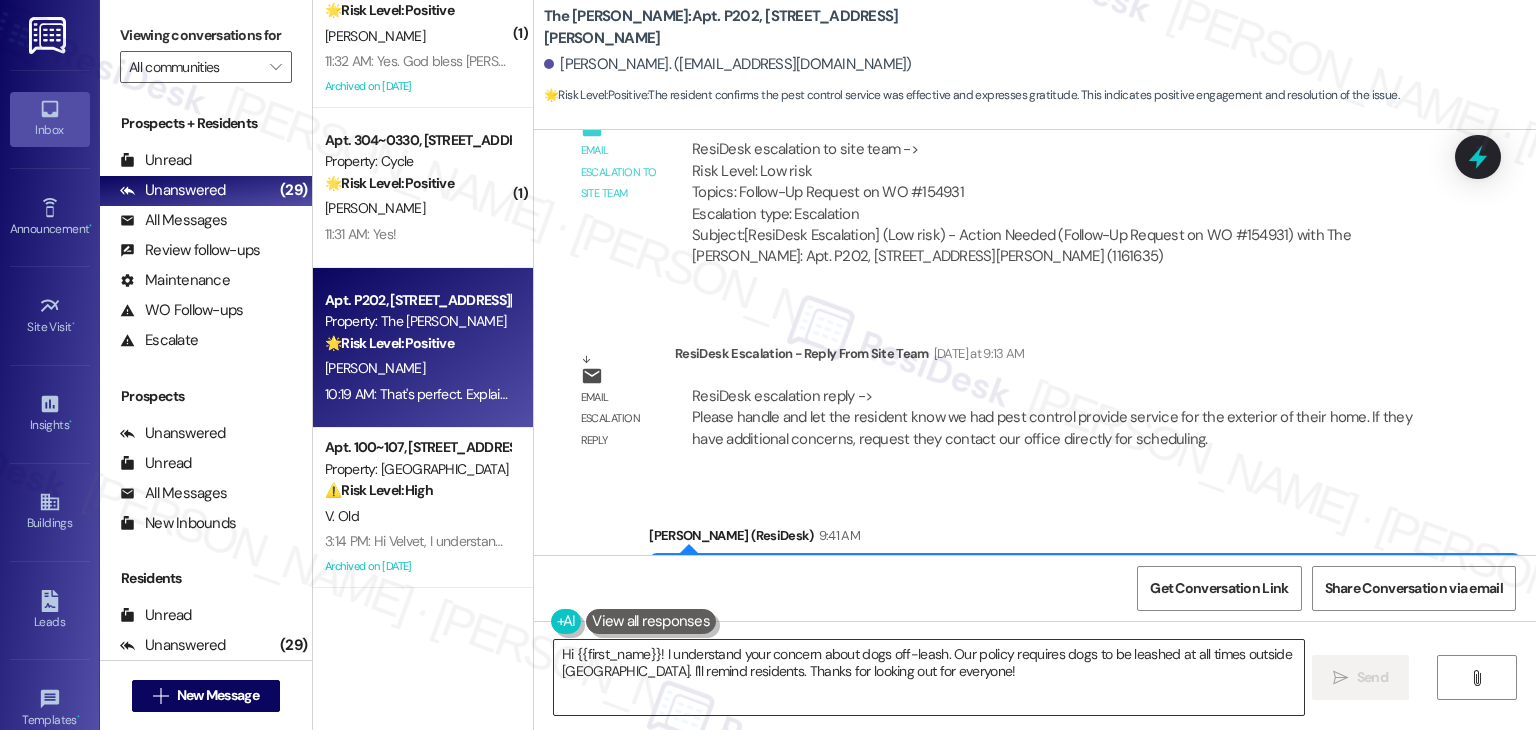 click on "Hi {{first_name}}! I understand your concern about dogs off-leash. Our policy requires dogs to be leashed at all times outside units. I'll remind residents. Thanks for looking out for everyone!" at bounding box center (928, 677) 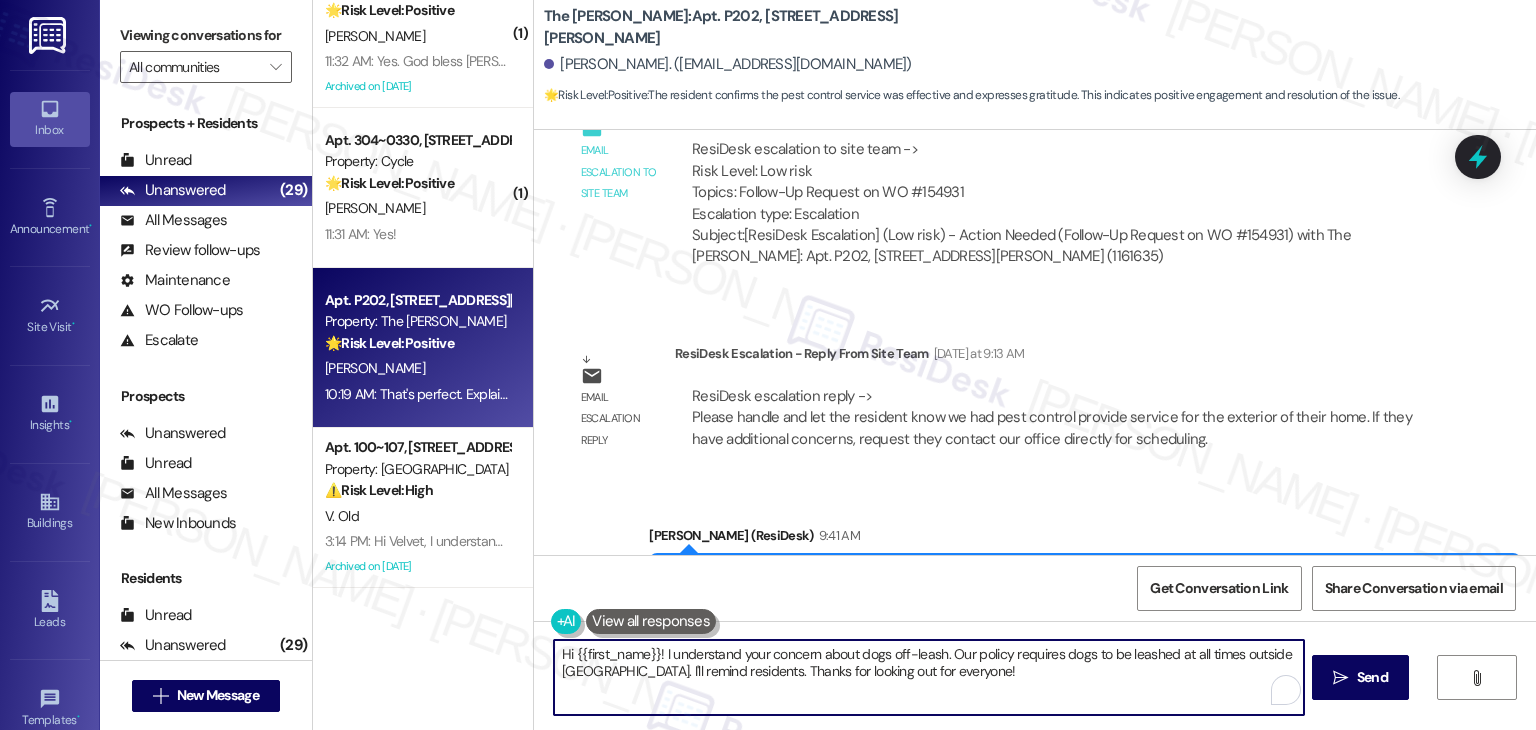 click on "Hi {{first_name}}! I understand your concern about dogs off-leash. Our policy requires dogs to be leashed at all times outside units. I'll remind residents. Thanks for looking out for everyone!" at bounding box center [928, 677] 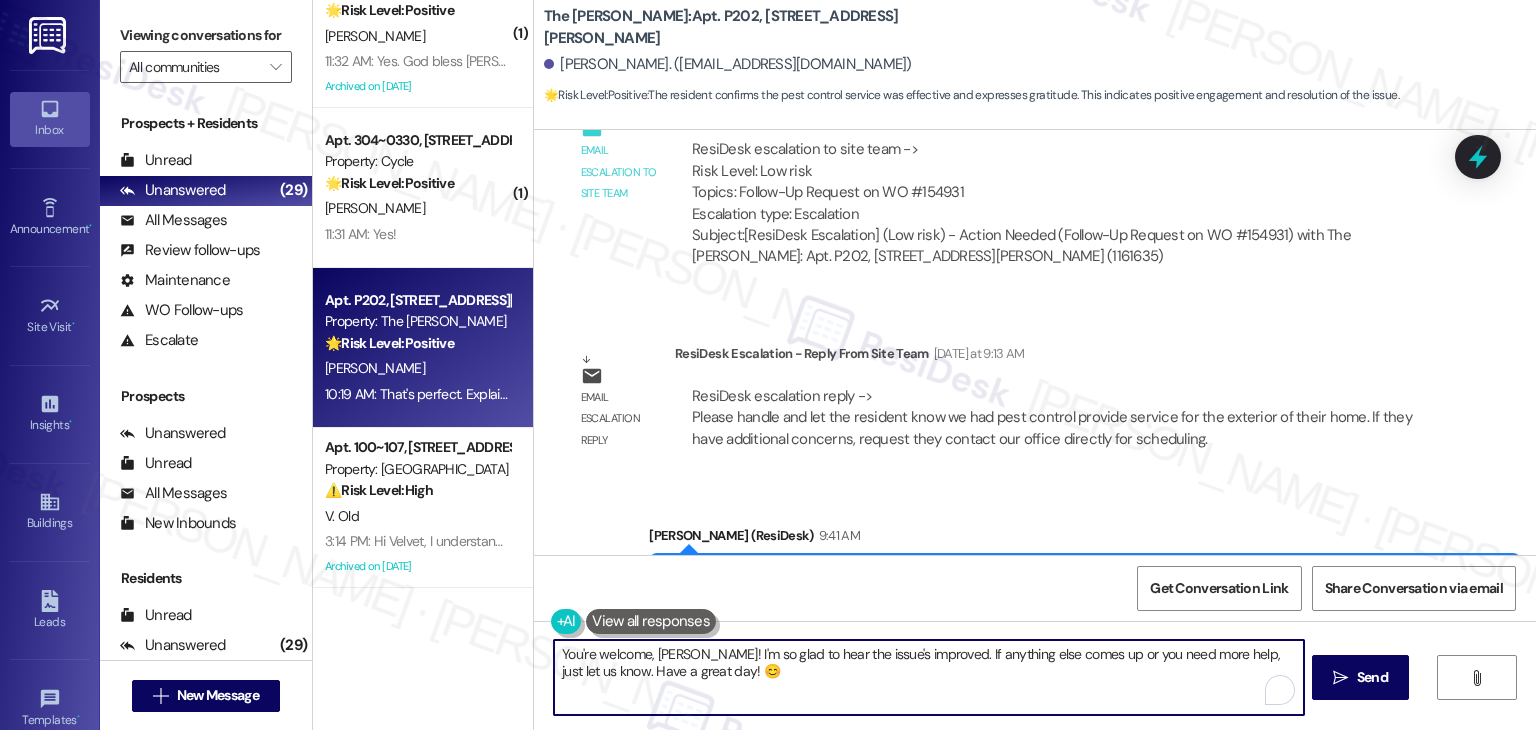 scroll, scrollTop: 118, scrollLeft: 0, axis: vertical 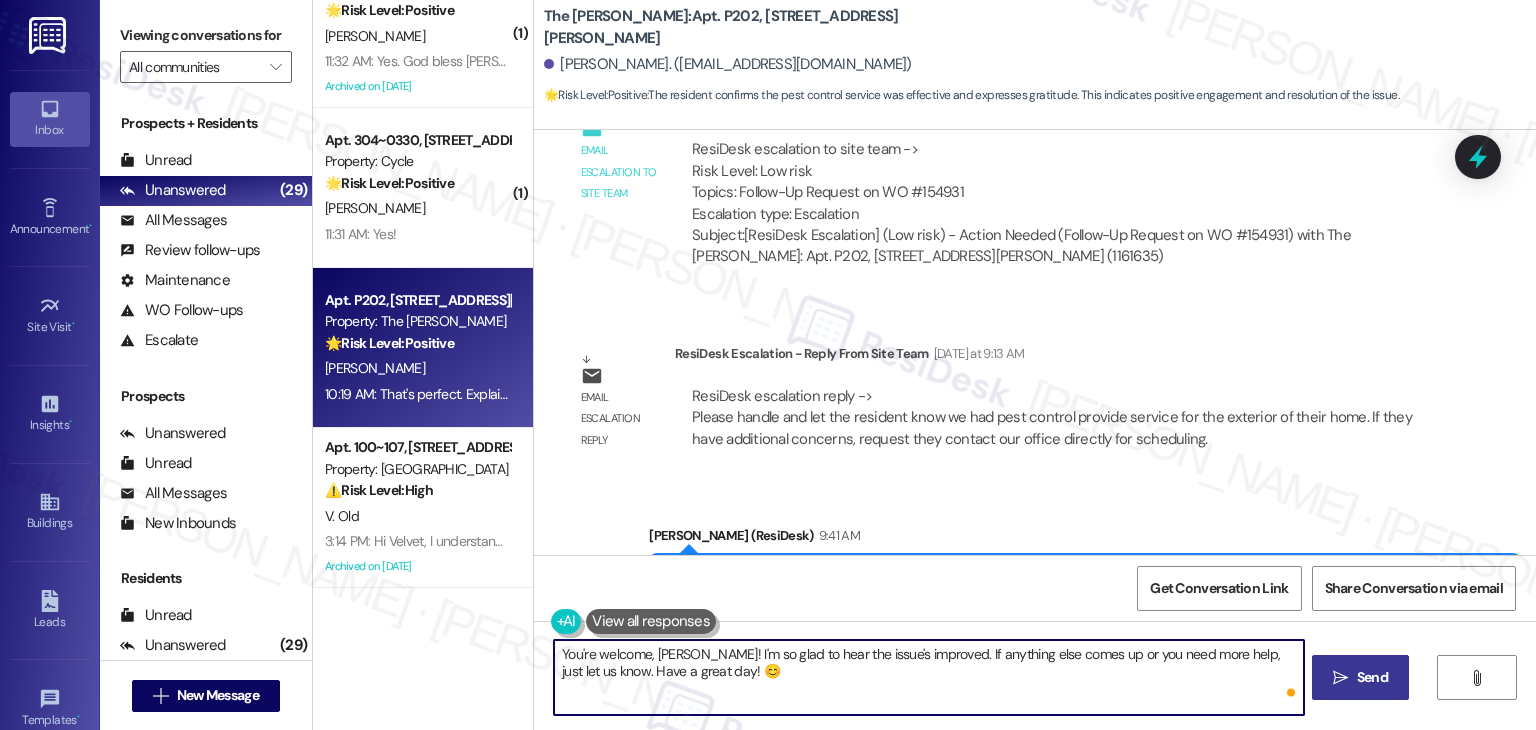 type on "You're welcome, Gloria! I'm so glad to hear the issue's improved. If anything else comes up or you need more help, just let us know. Have a great day! 😊" 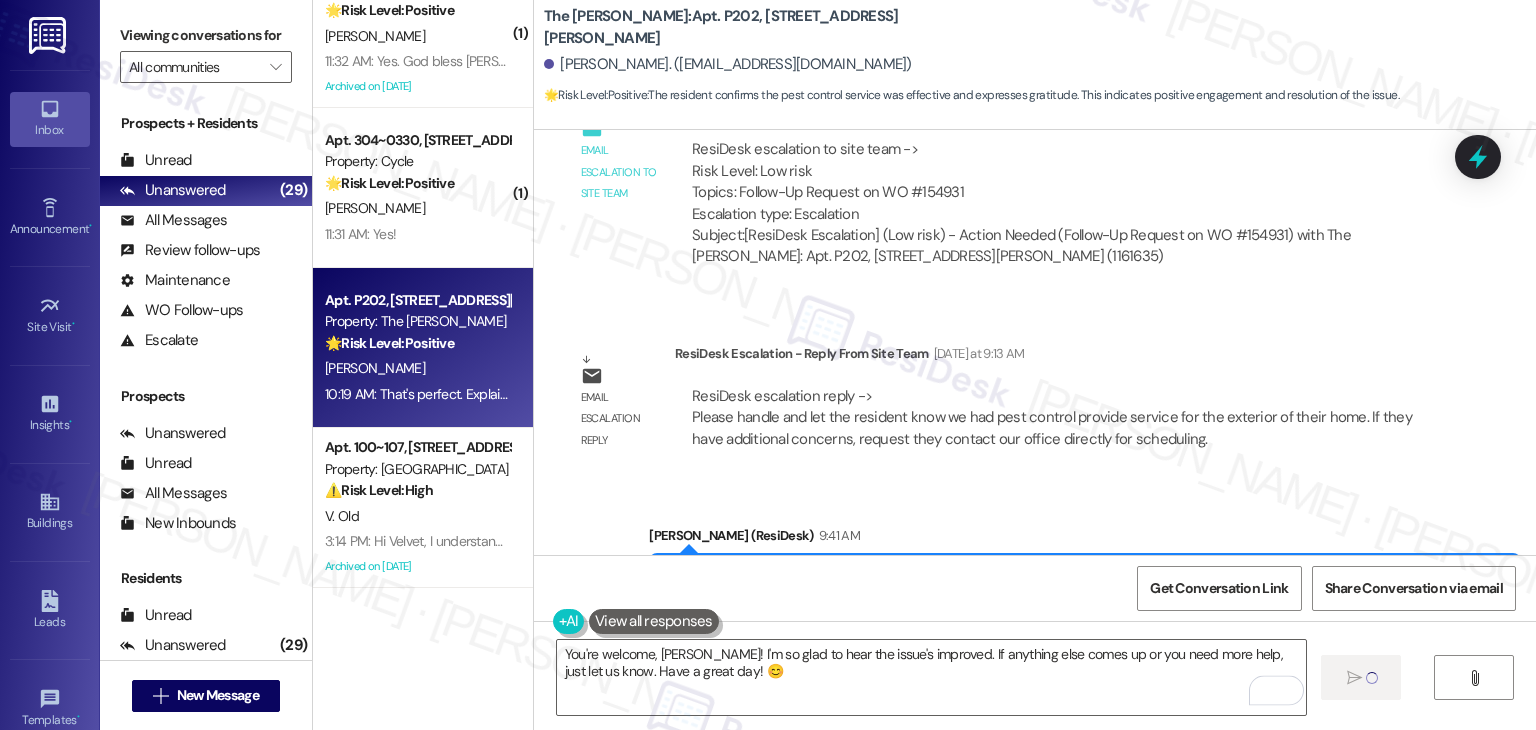 type 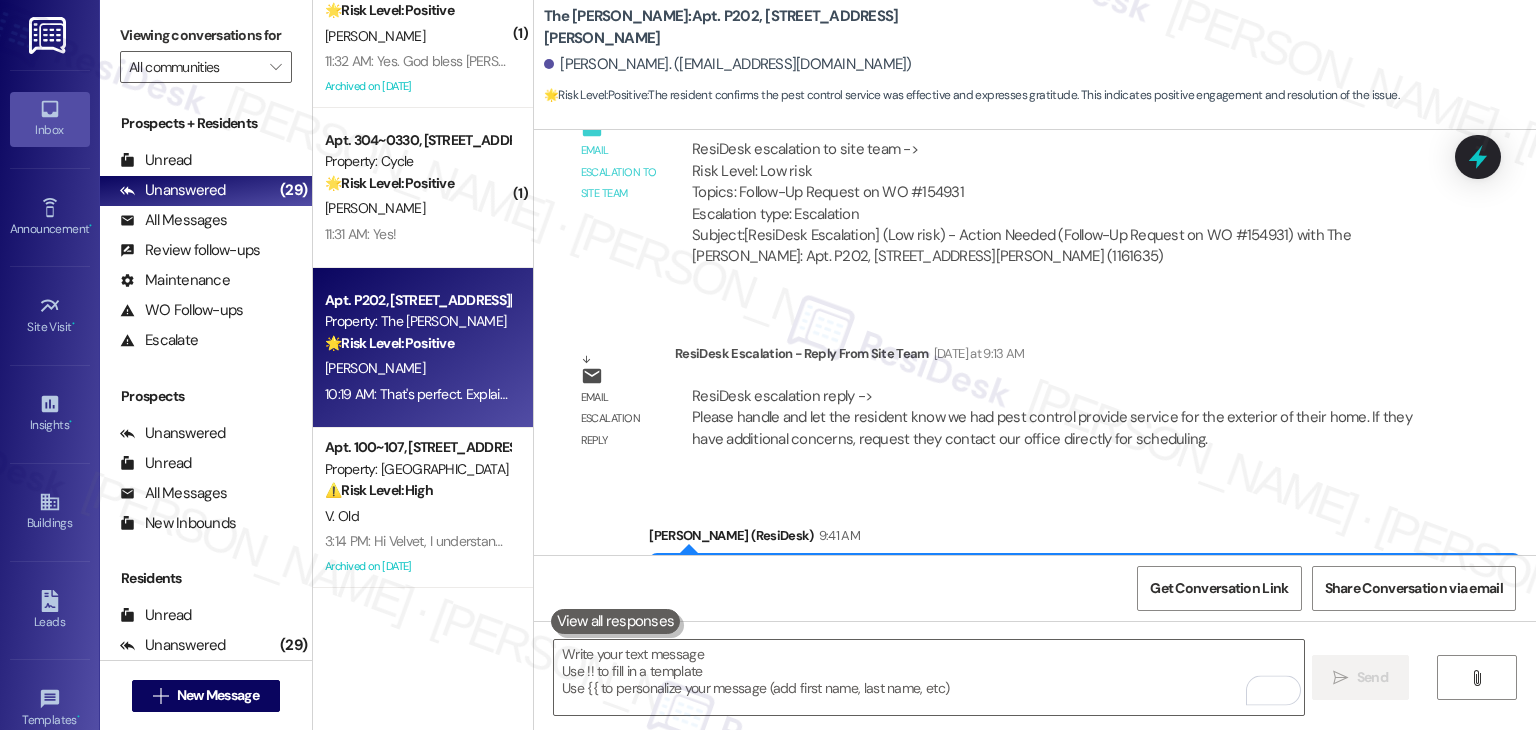 click on "Received via SMS Gloria Urwin   Neutral 10:19 AM That's perfect.  Explains why I haven't seen any more bugs lately.
Much appreciated!
Thank you Tags and notes Tagged as:   Pest control ,  Click to highlight conversations about Pest control Praise Click to highlight conversations about Praise" at bounding box center (1035, 808) 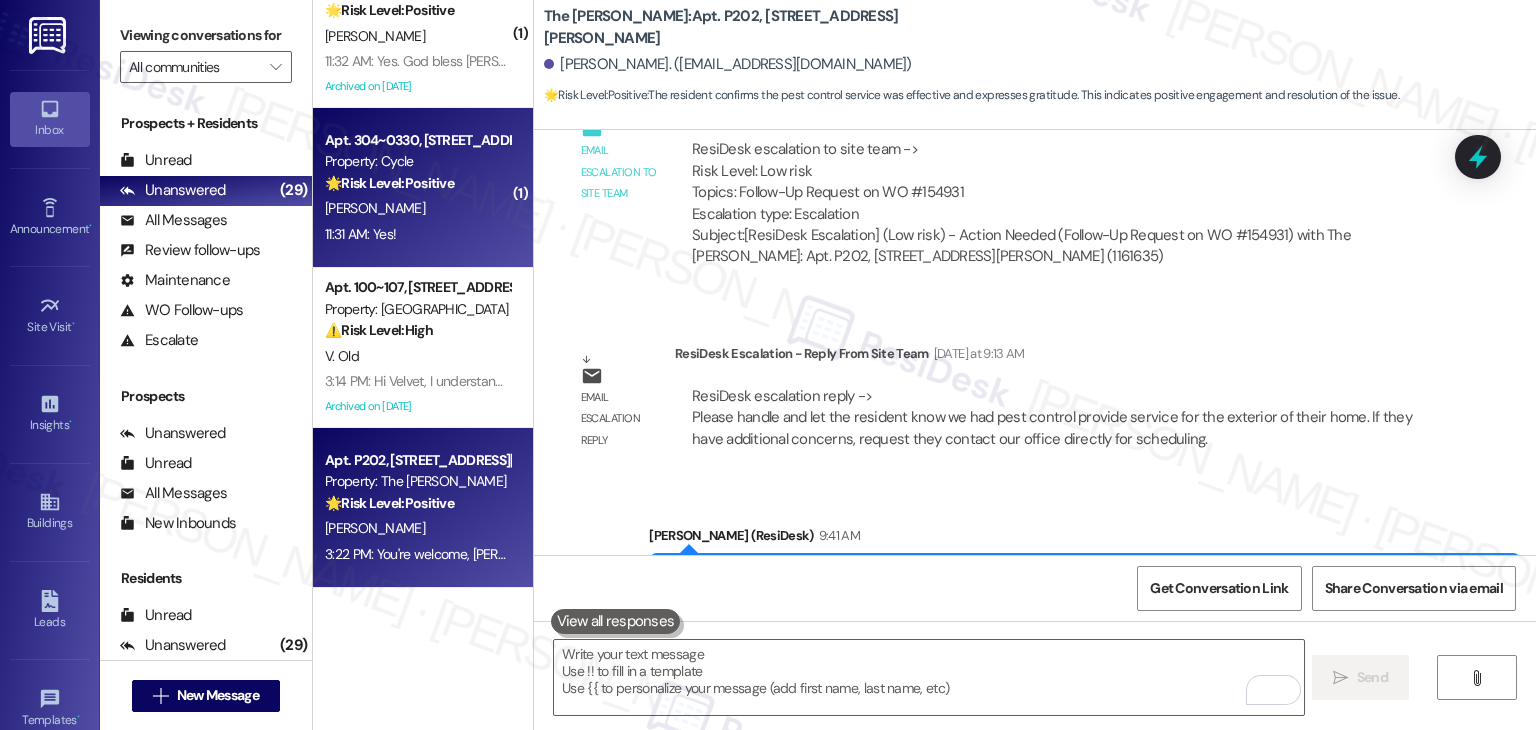 click on "11:31 AM: Yes!  11:31 AM: Yes!" at bounding box center (417, 234) 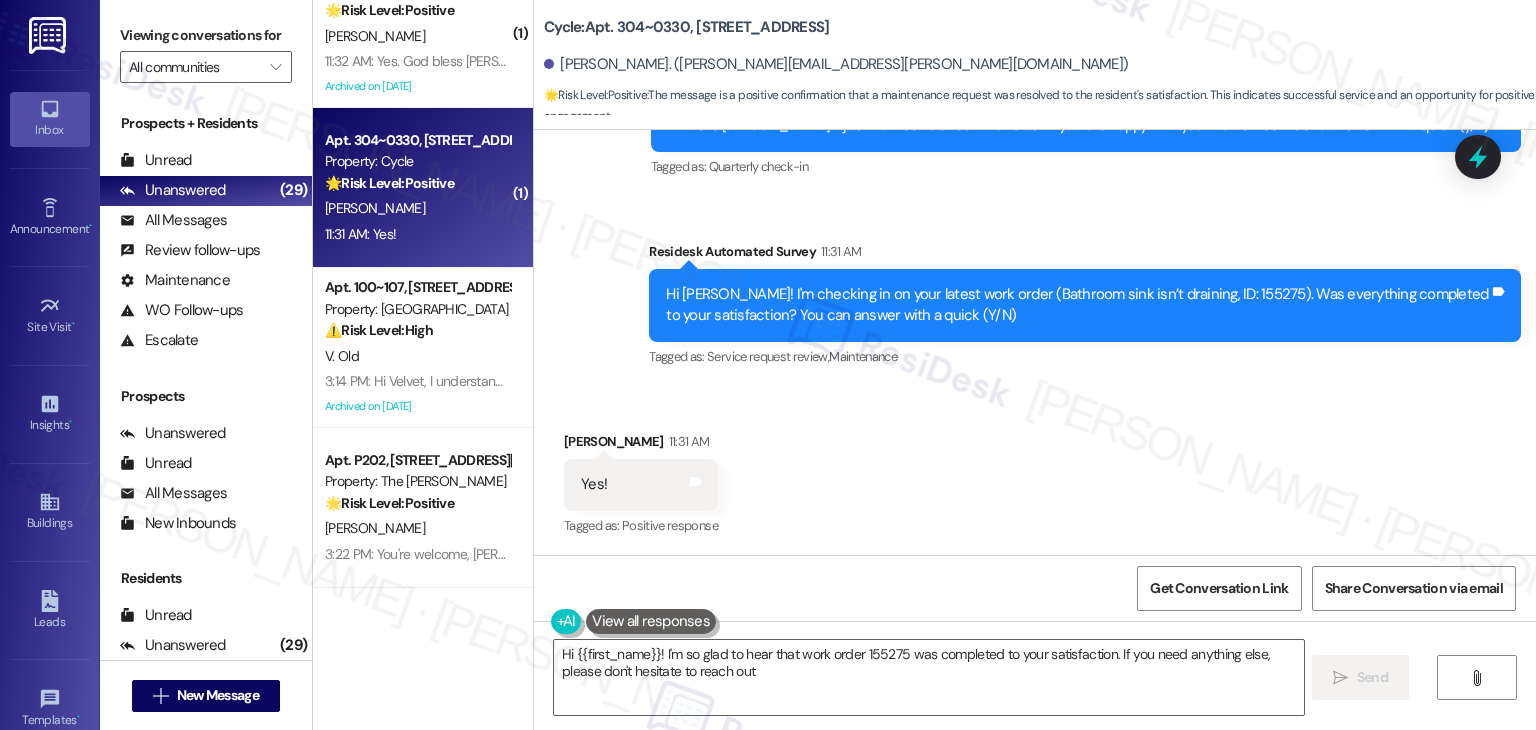 type on "Hi {{first_name}}! I'm so glad to hear that work order 155275 was completed to your satisfaction. If you need anything else, please don't hesitate to reach out!" 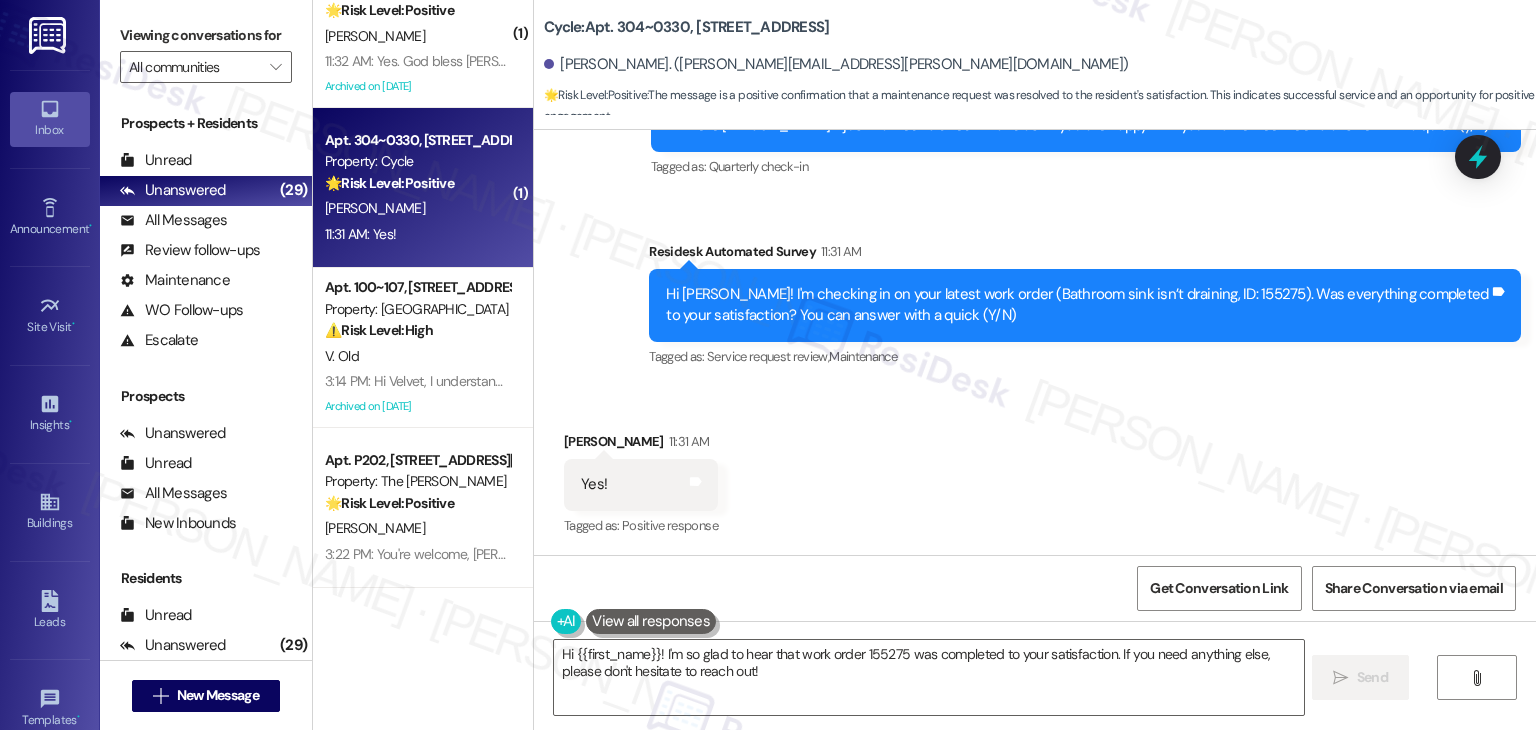 click on "Received via SMS Lilly Cromwell 11:31 AM Yes!  Tags and notes Tagged as:   Positive response Click to highlight conversations about Positive response" at bounding box center (1035, 470) 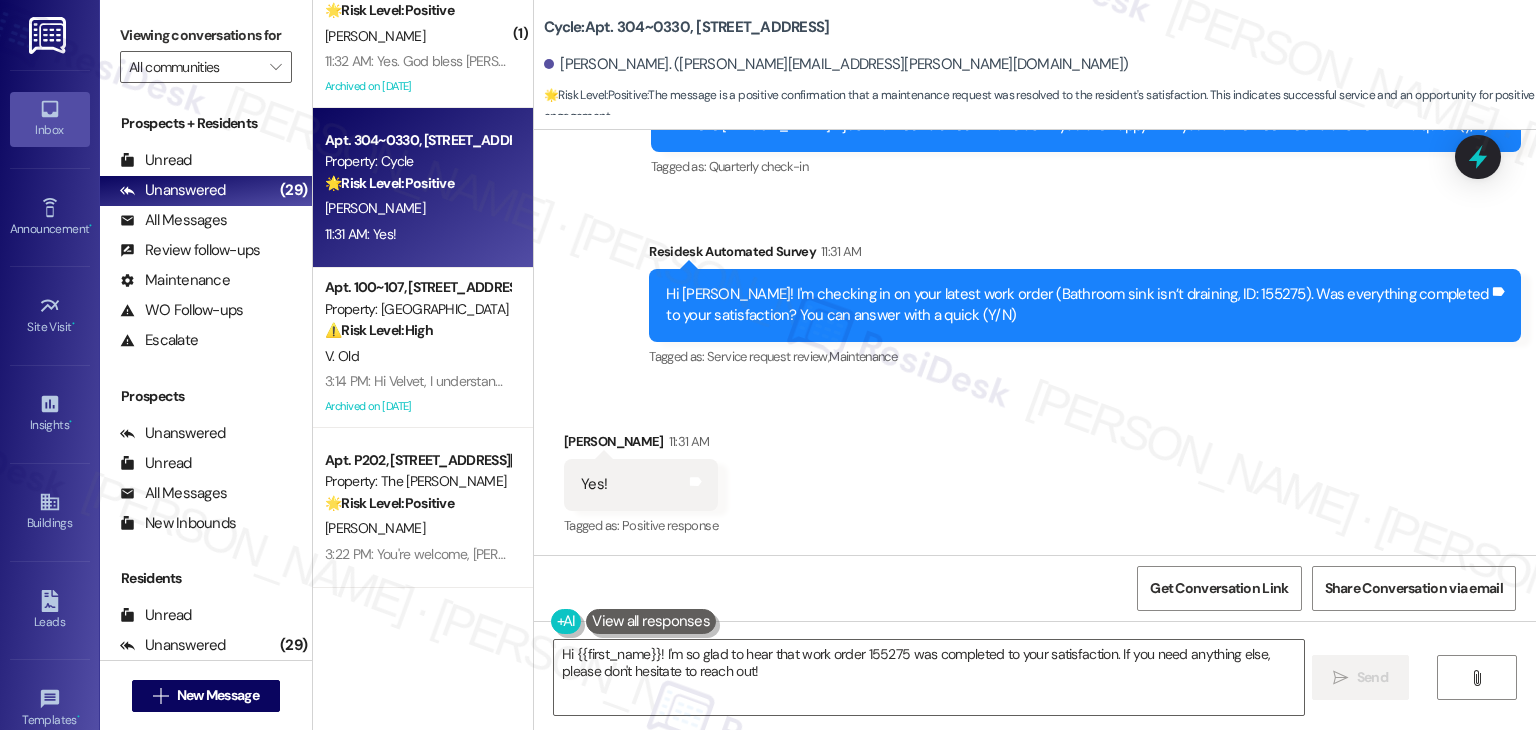click on "Received via SMS Lilly Cromwell 11:31 AM Yes!  Tags and notes Tagged as:   Positive response Click to highlight conversations about Positive response" at bounding box center [1035, 470] 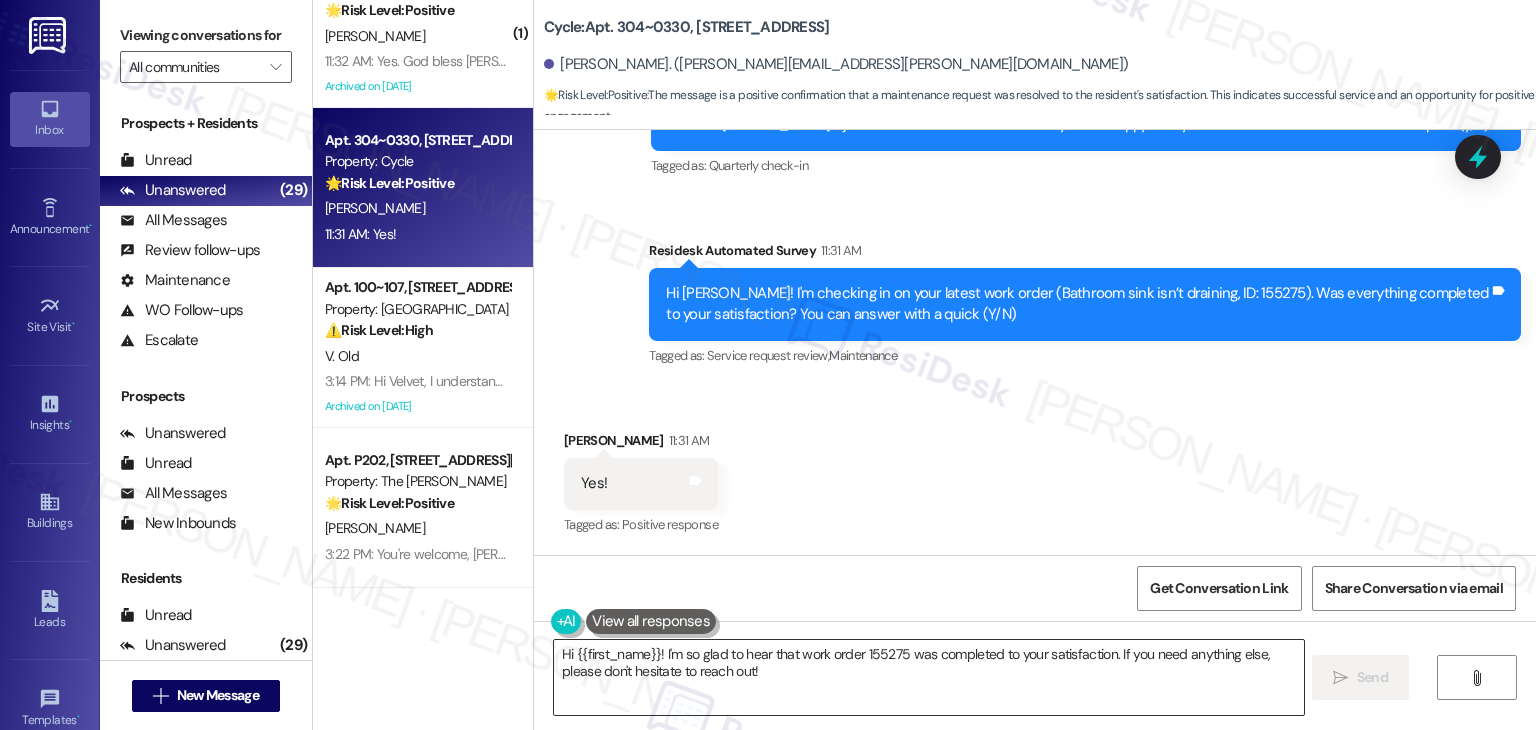 click on "Hi {{first_name}}! I'm so glad to hear that work order 155275 was completed to your satisfaction. If you need anything else, please don't hesitate to reach out!" at bounding box center [928, 677] 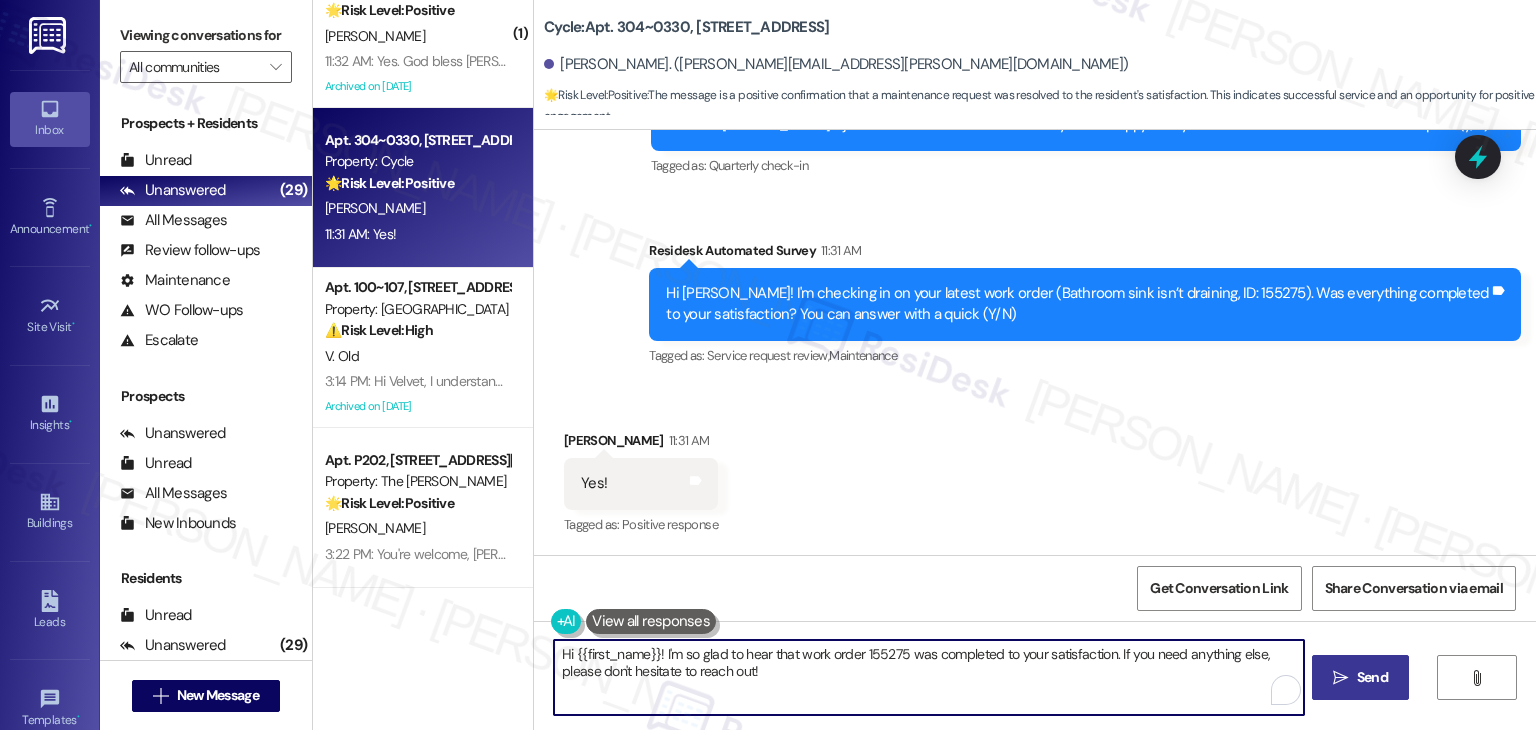 click on "Send" at bounding box center [1372, 677] 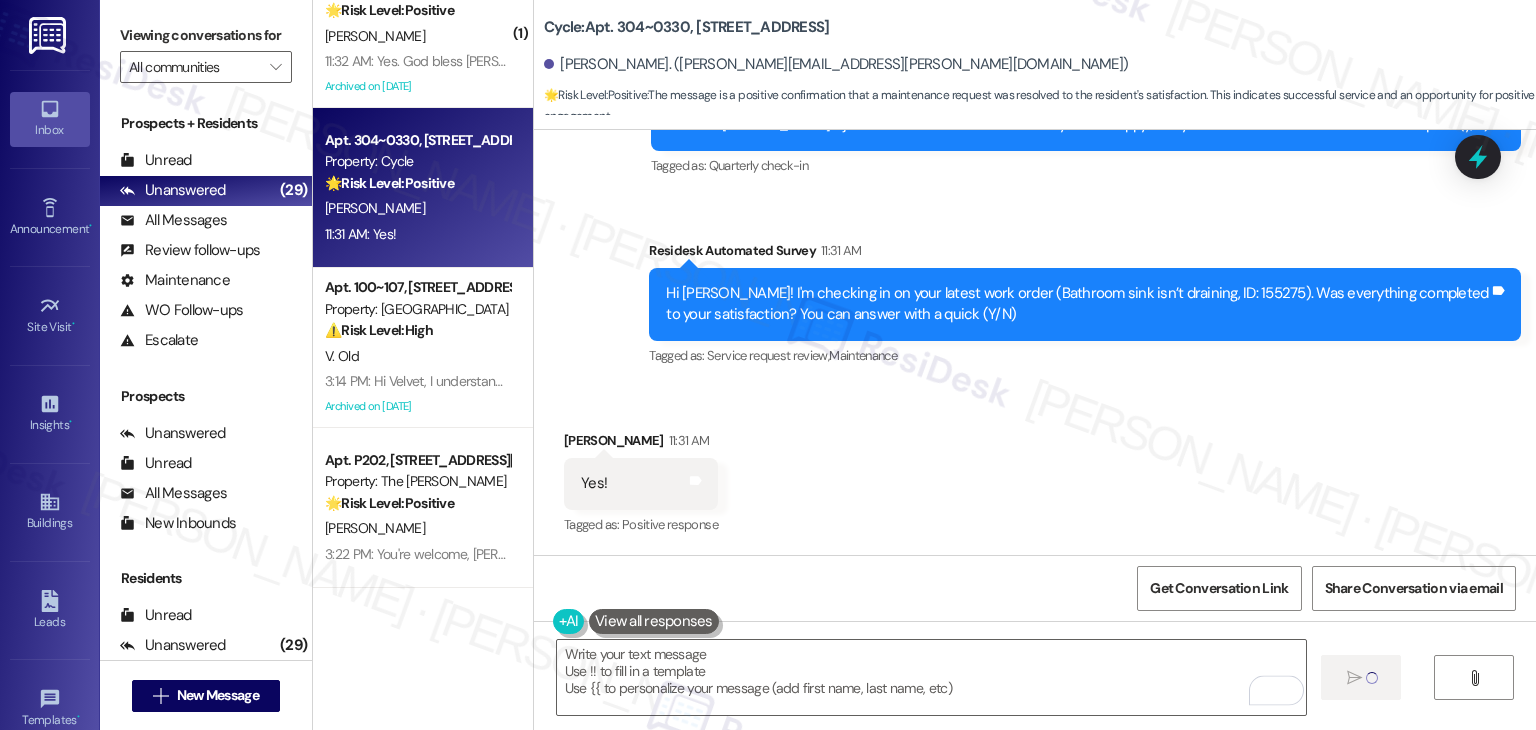 type on "Fetching suggested responses. Please feel free to read through the conversation in the meantime." 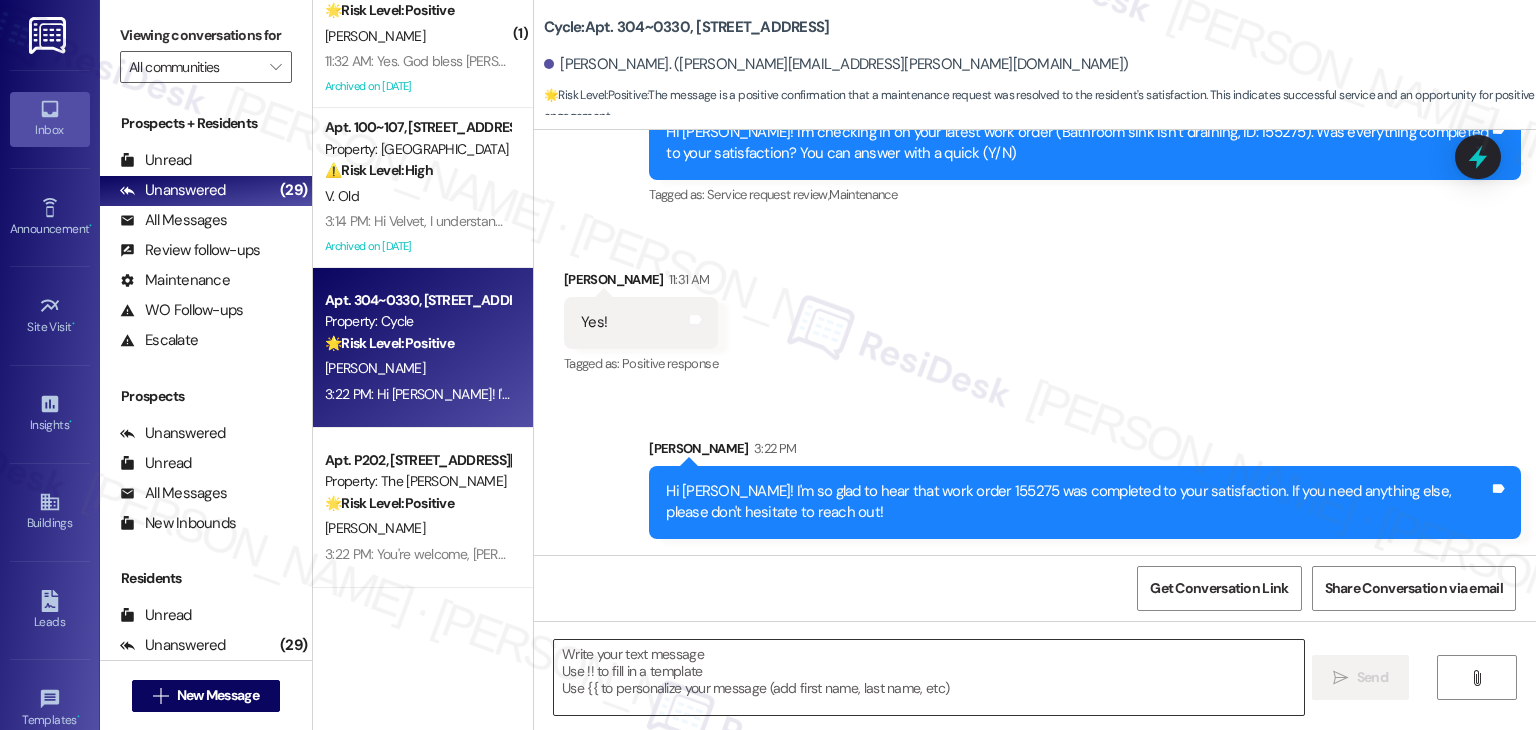 click at bounding box center [928, 677] 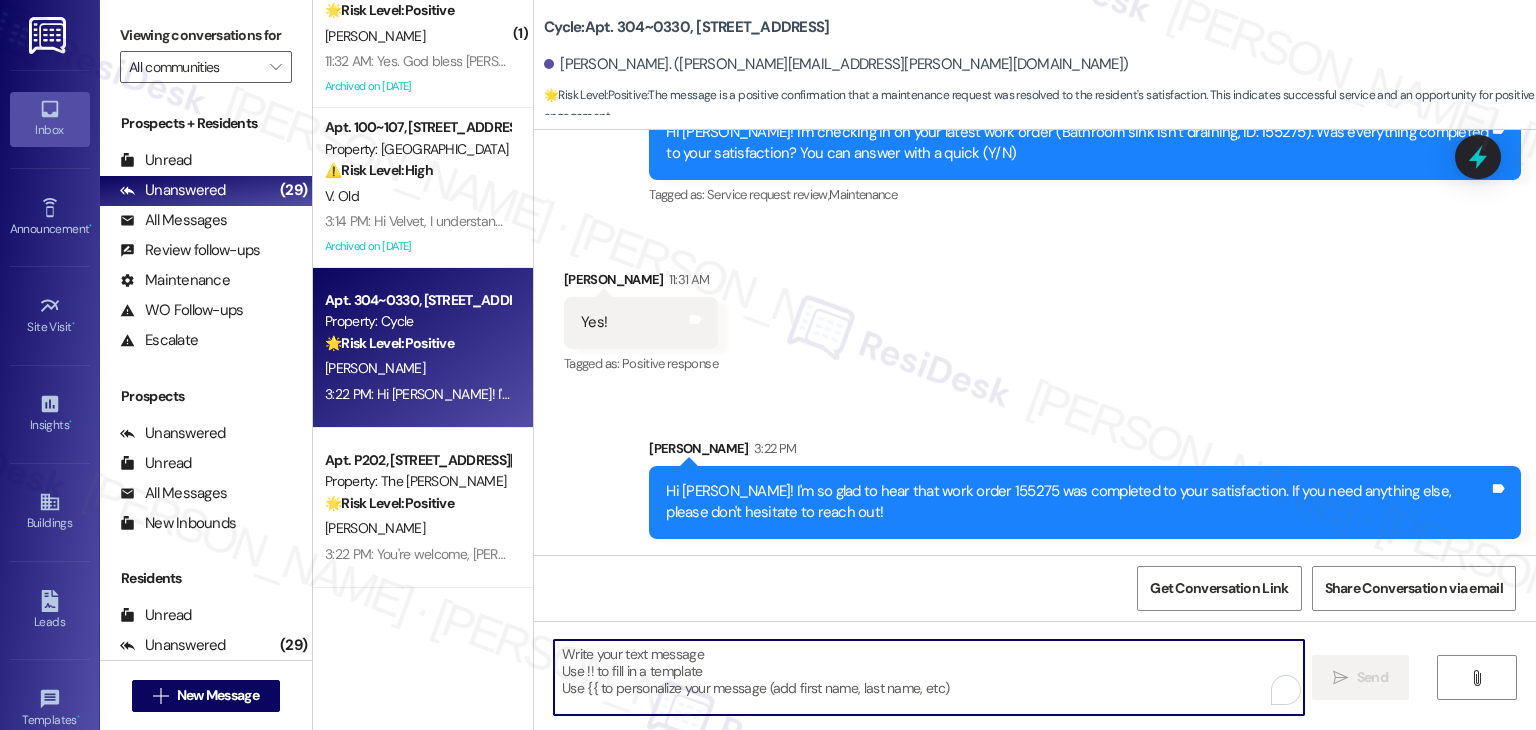 paste on "If you don’t mind sharing, has {{property}} lived up to your expectations so far? We value your feedback and would love to hear about your experience. Thanks, and hope you have a great day! 😊" 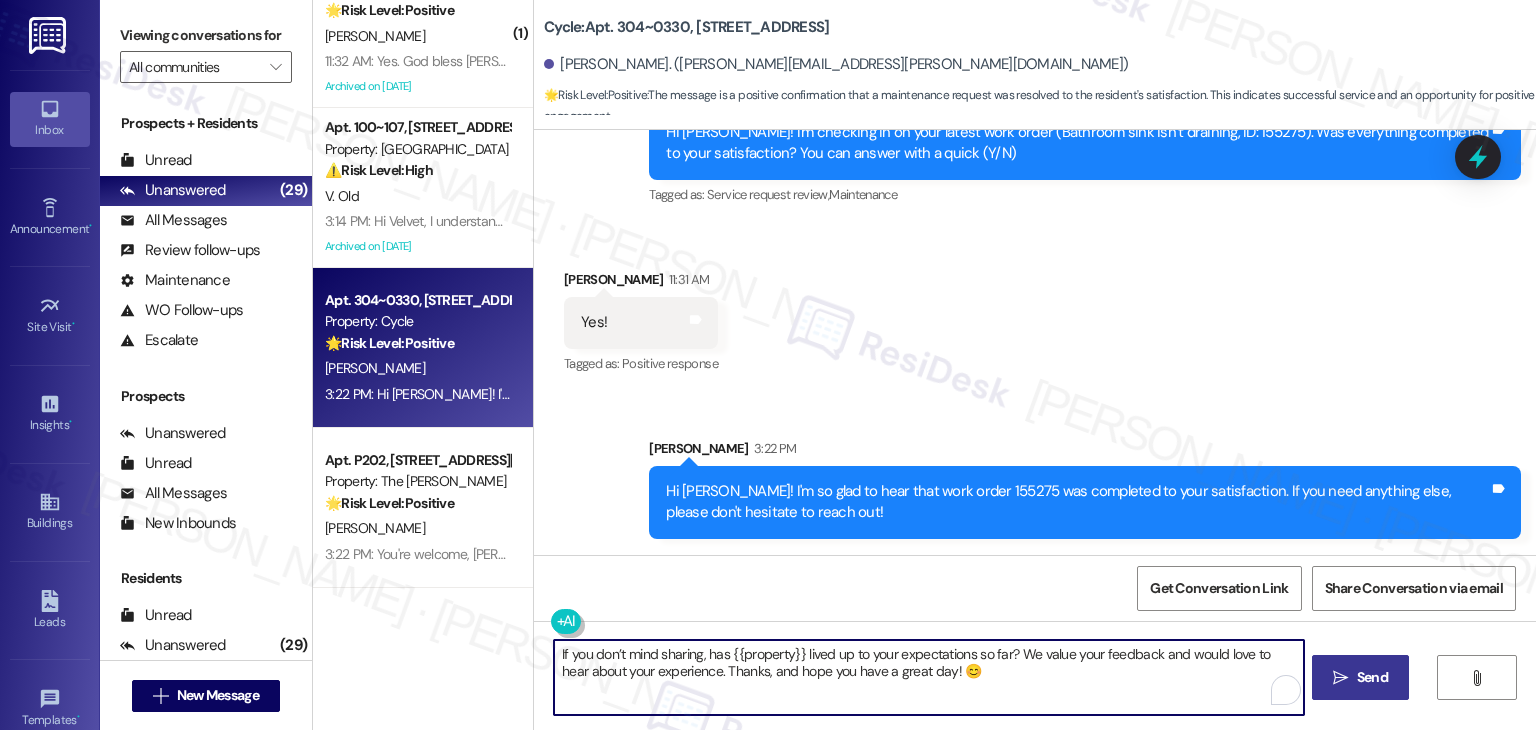 type on "If you don’t mind sharing, has {{property}} lived up to your expectations so far? We value your feedback and would love to hear about your experience. Thanks, and hope you have a great day! 😊" 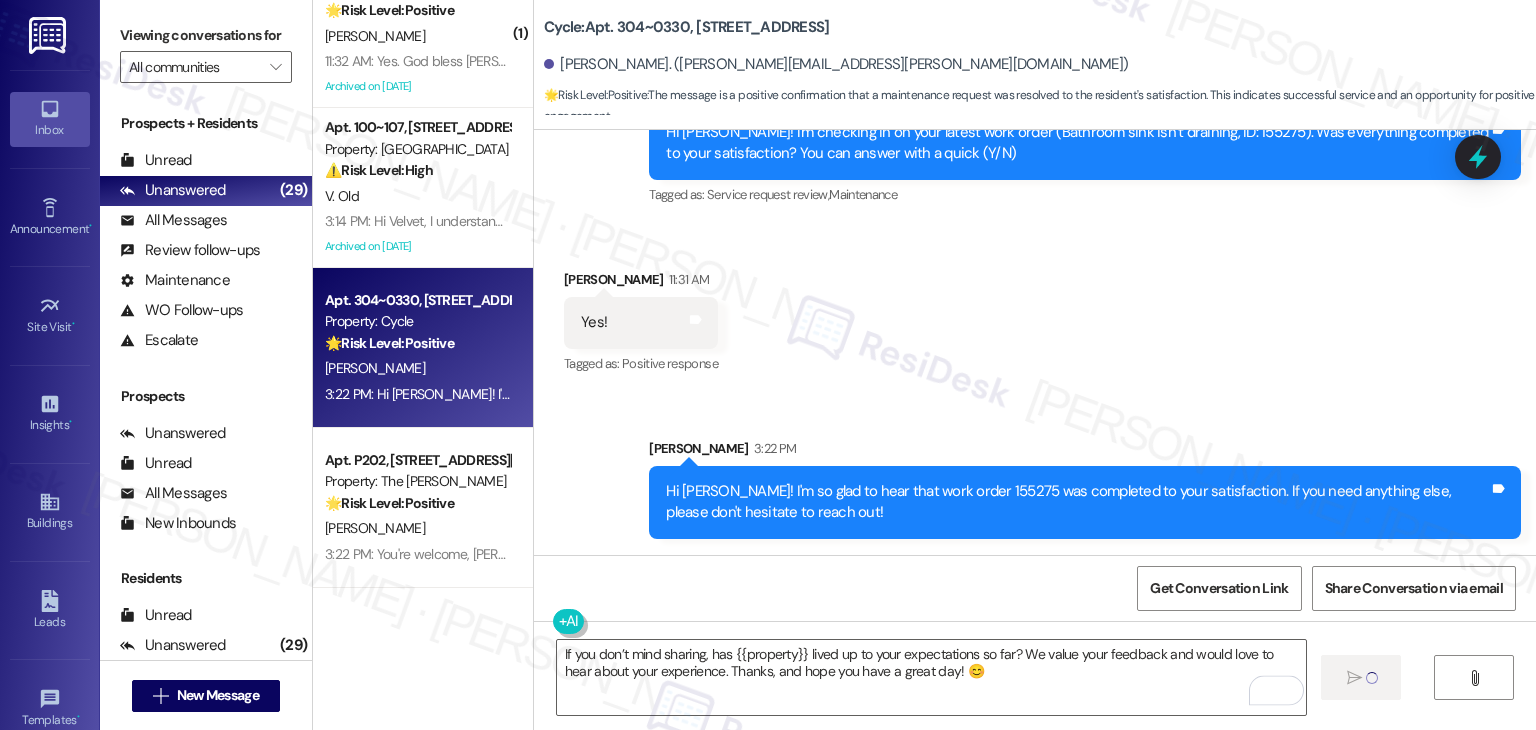 type 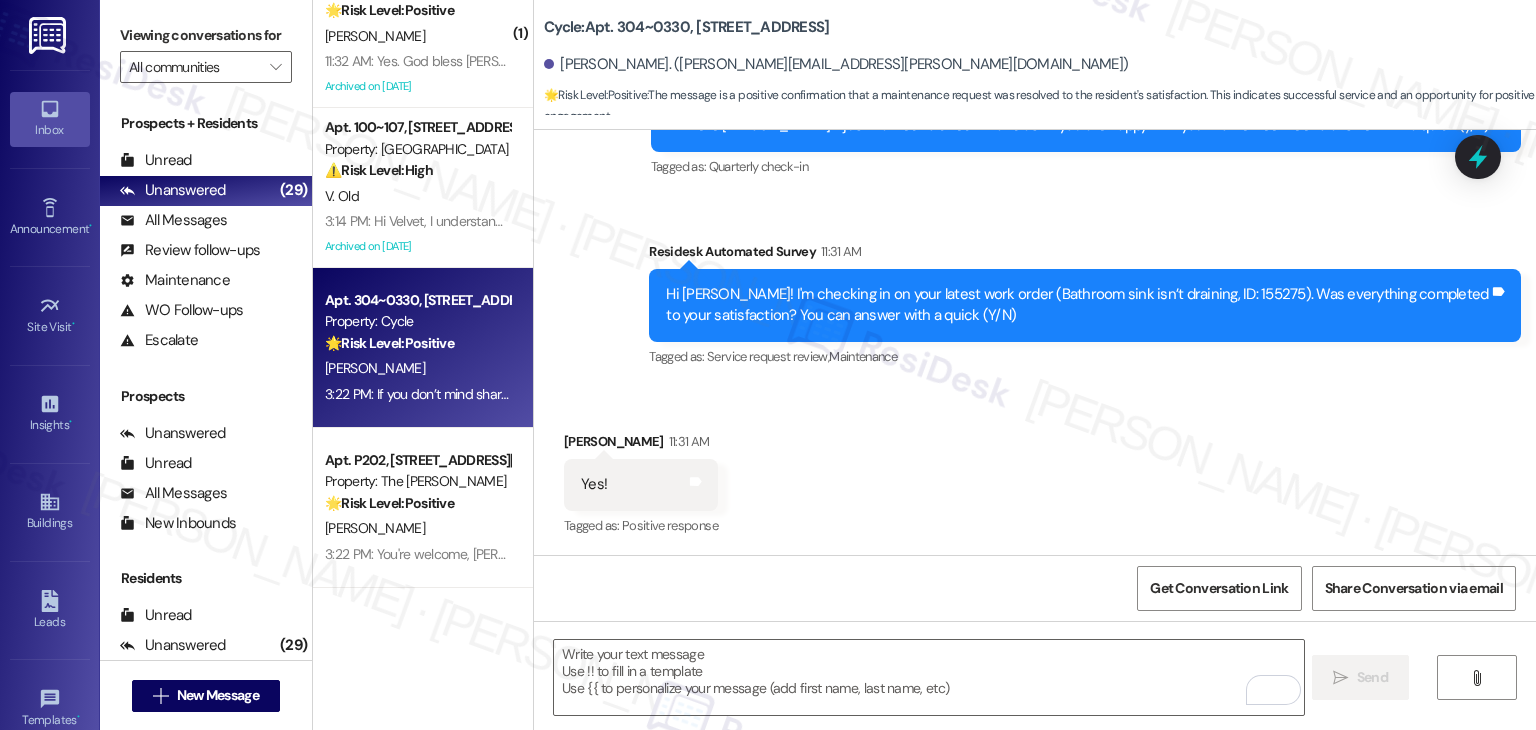 click on "Received via SMS Lilly Cromwell 11:31 AM Yes!  Tags and notes Tagged as:   Positive response Click to highlight conversations about Positive response" at bounding box center [1035, 470] 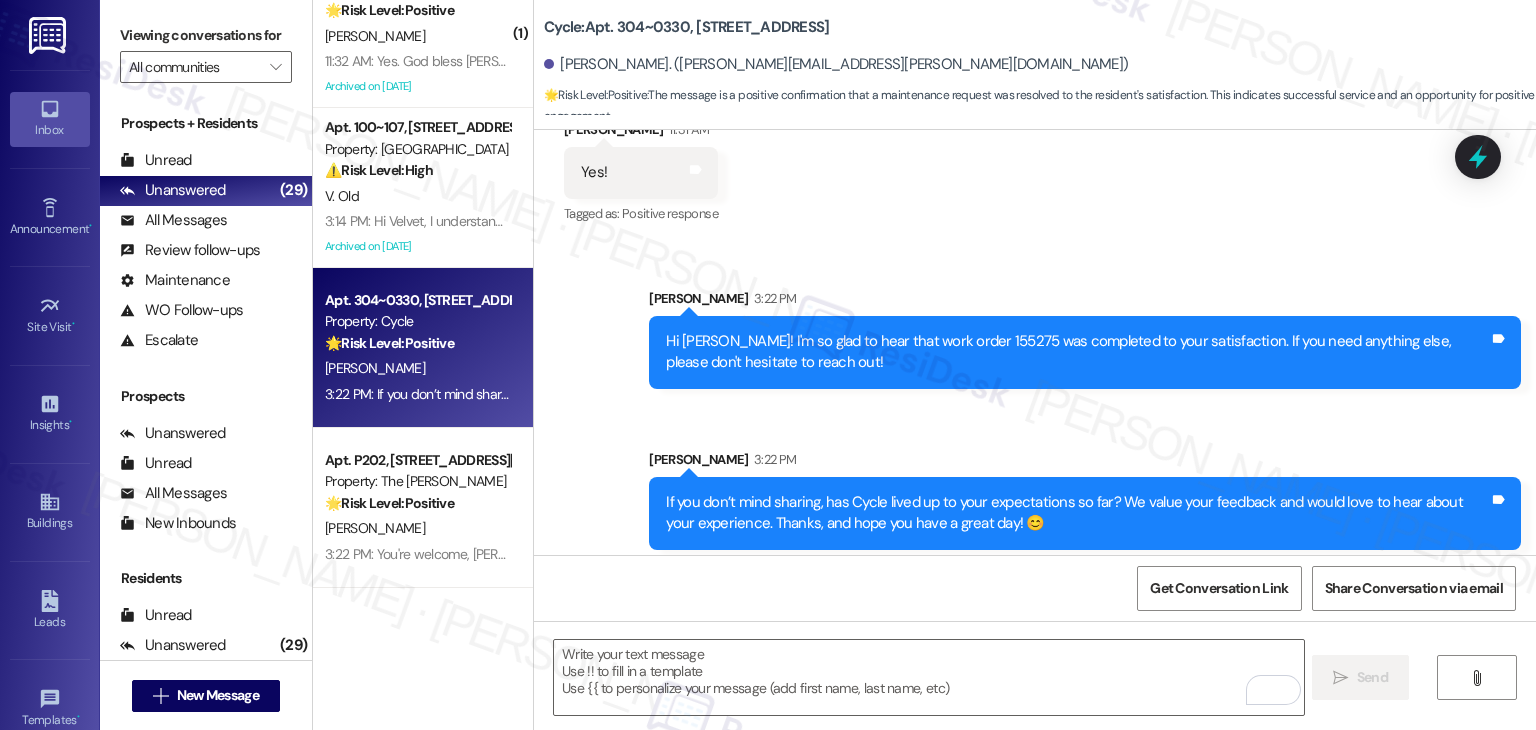 scroll, scrollTop: 940, scrollLeft: 0, axis: vertical 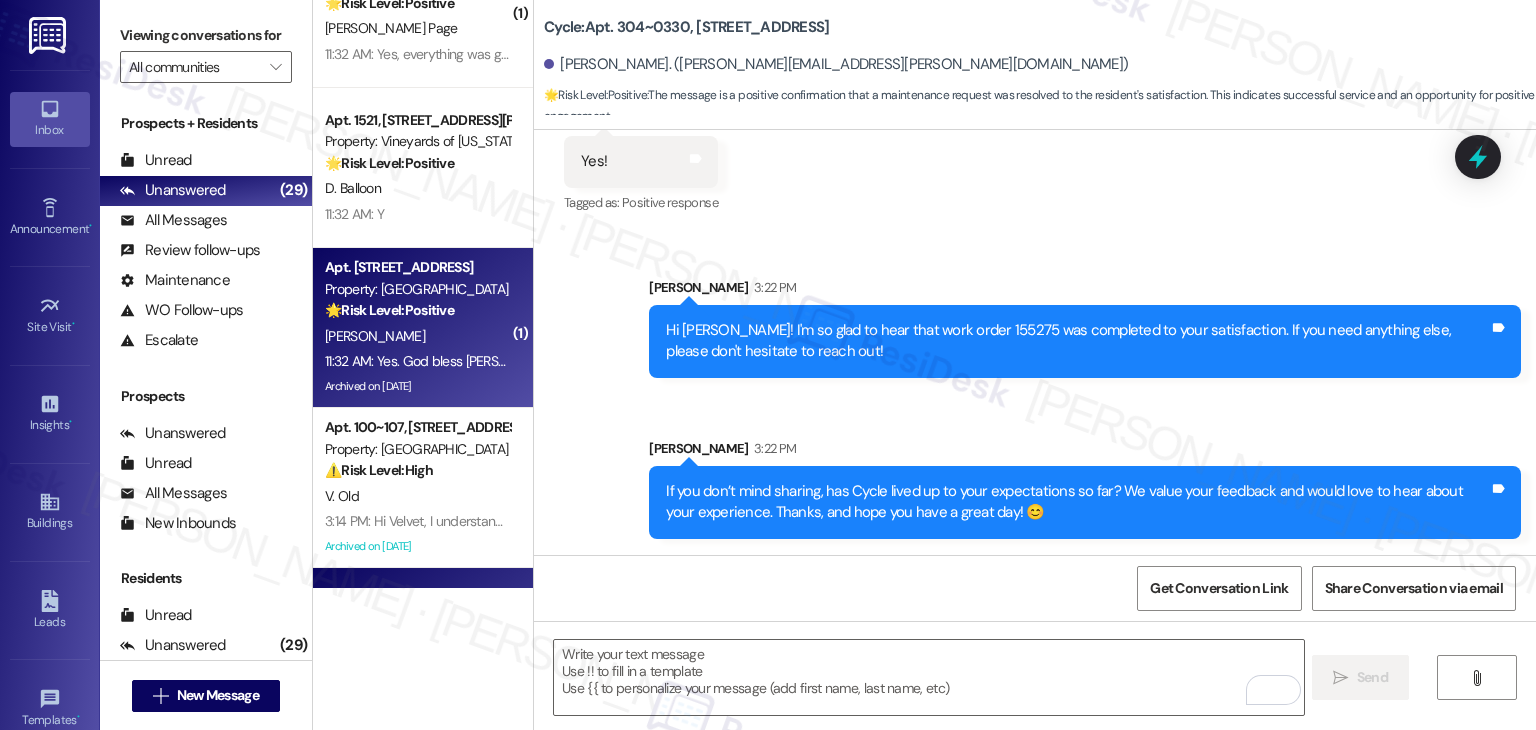 click on "11:32 AM: Yes. God bless Tom!  11:32 AM: Yes. God bless Tom!" at bounding box center (447, 361) 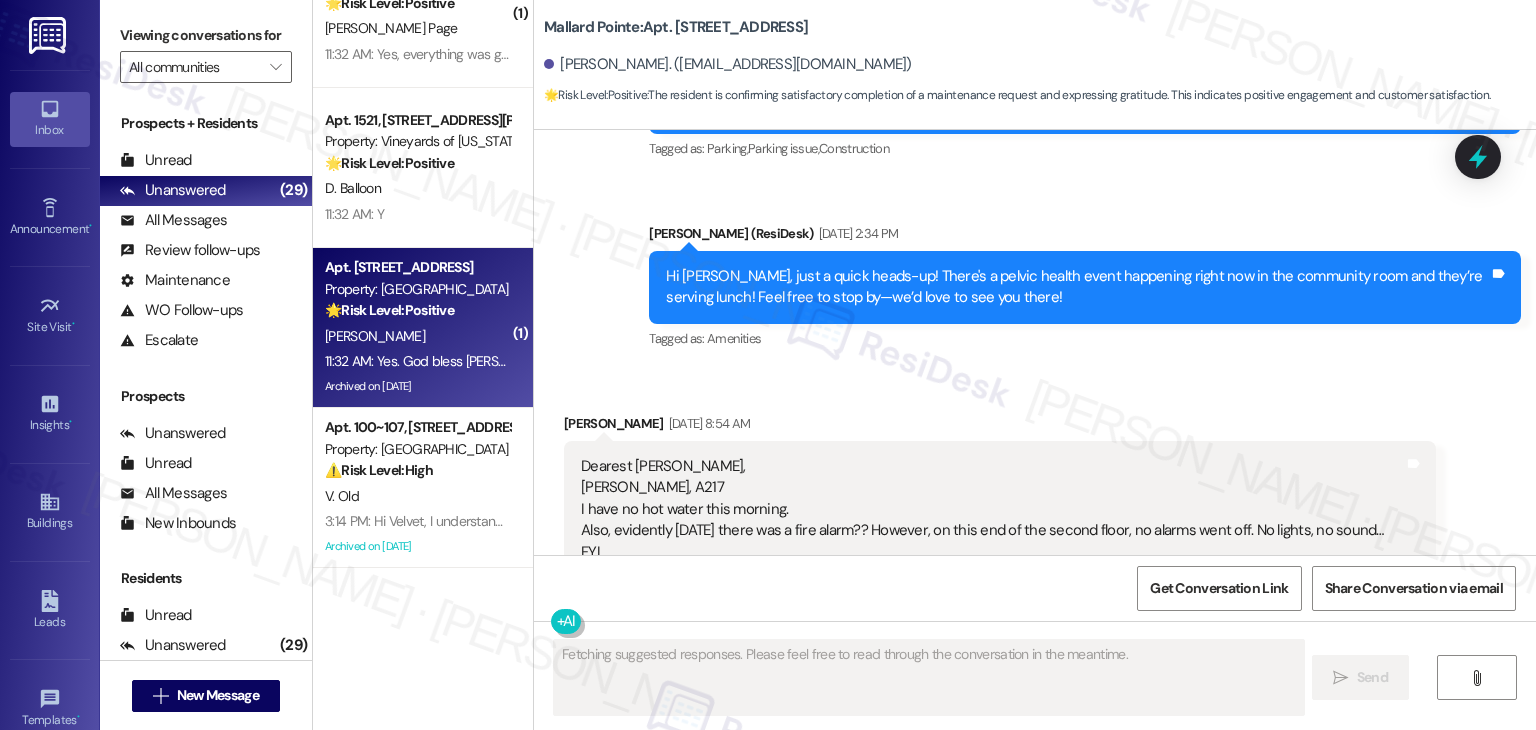 scroll, scrollTop: 14084, scrollLeft: 0, axis: vertical 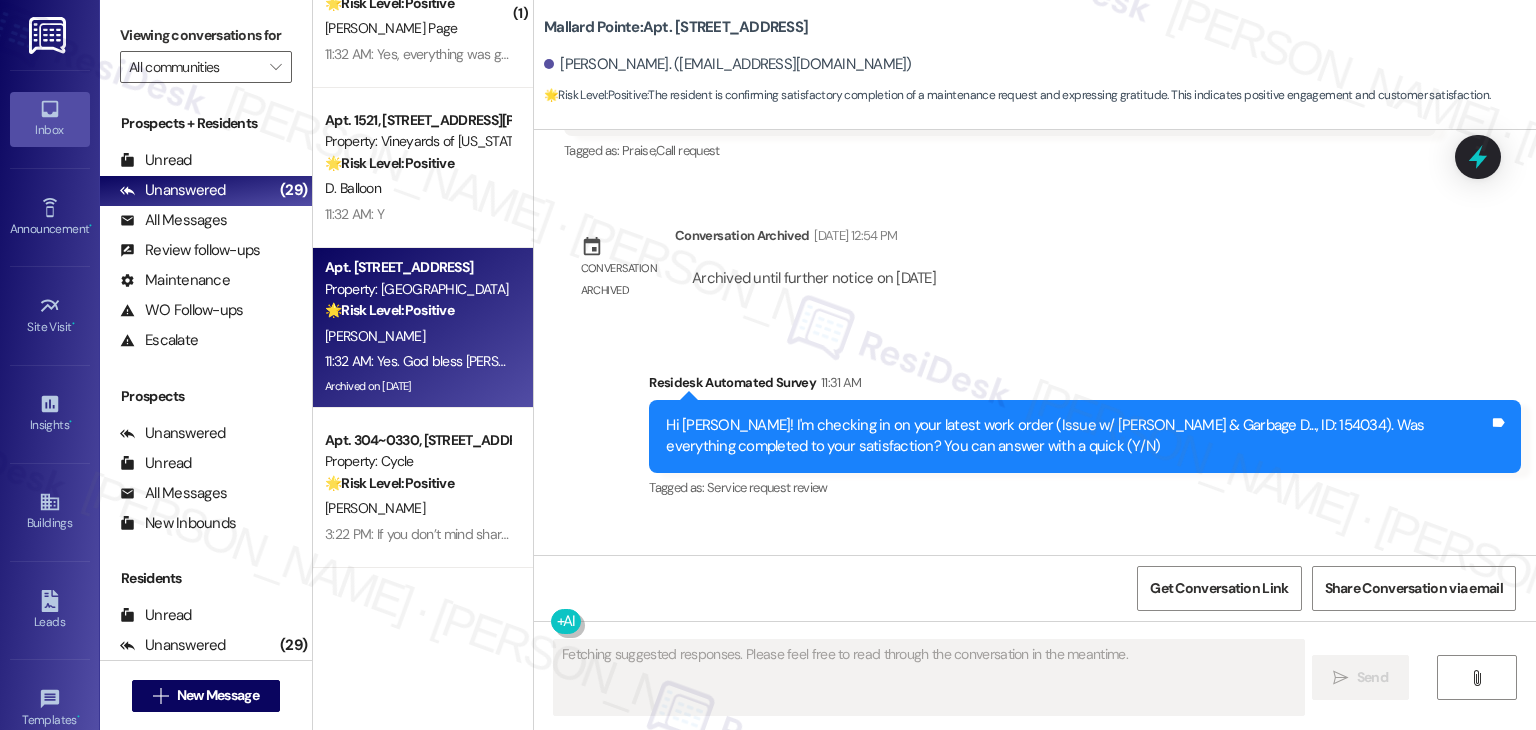 click on "Received via SMS Janice French 11:32 AM Yes. God bless Tom!  Tags and notes Tagged as:   Positive response Click to highlight conversations about Positive response" at bounding box center (1035, 601) 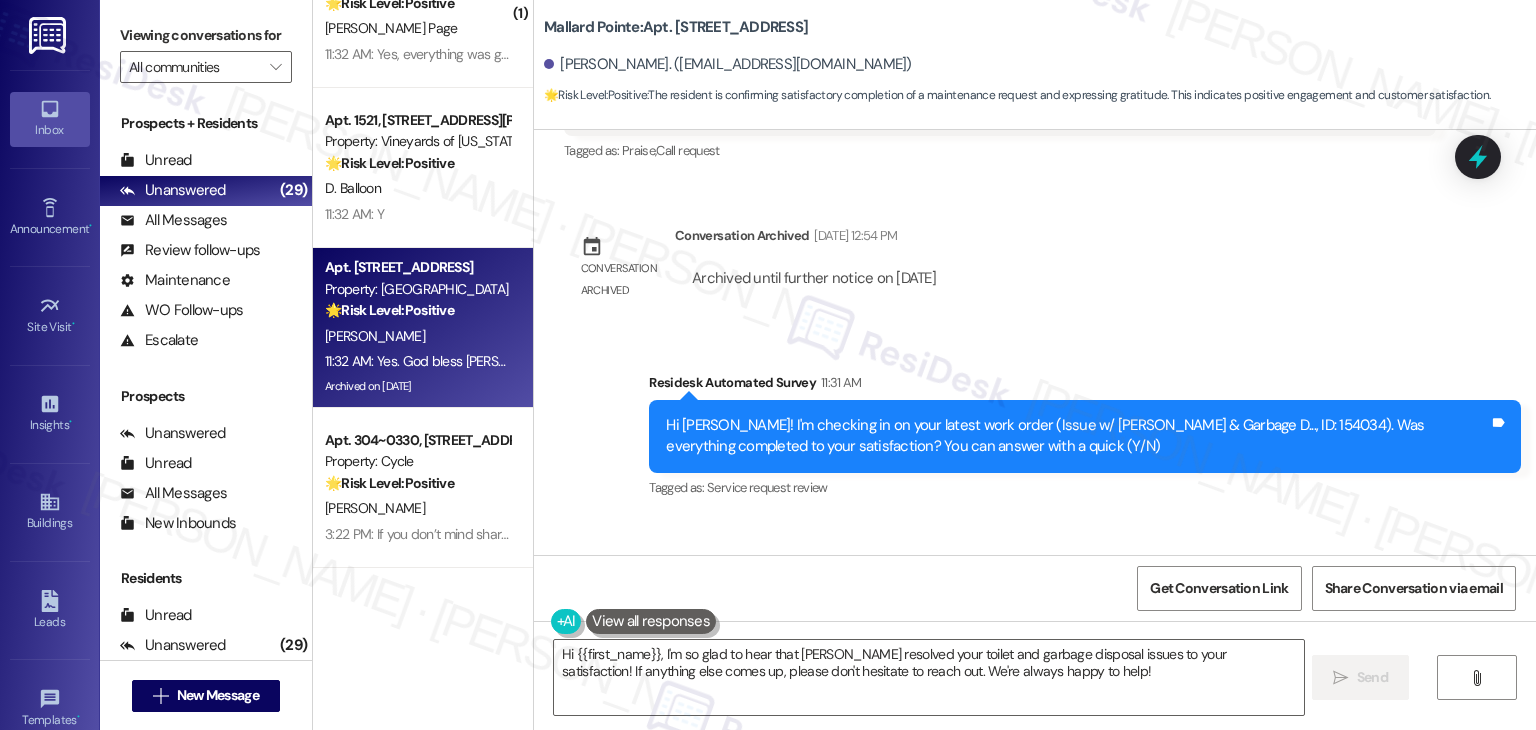 click on "Received via SMS Janice French 11:32 AM Yes. God bless Tom!  Tags and notes Tagged as:   Positive response Click to highlight conversations about Positive response" at bounding box center [1035, 601] 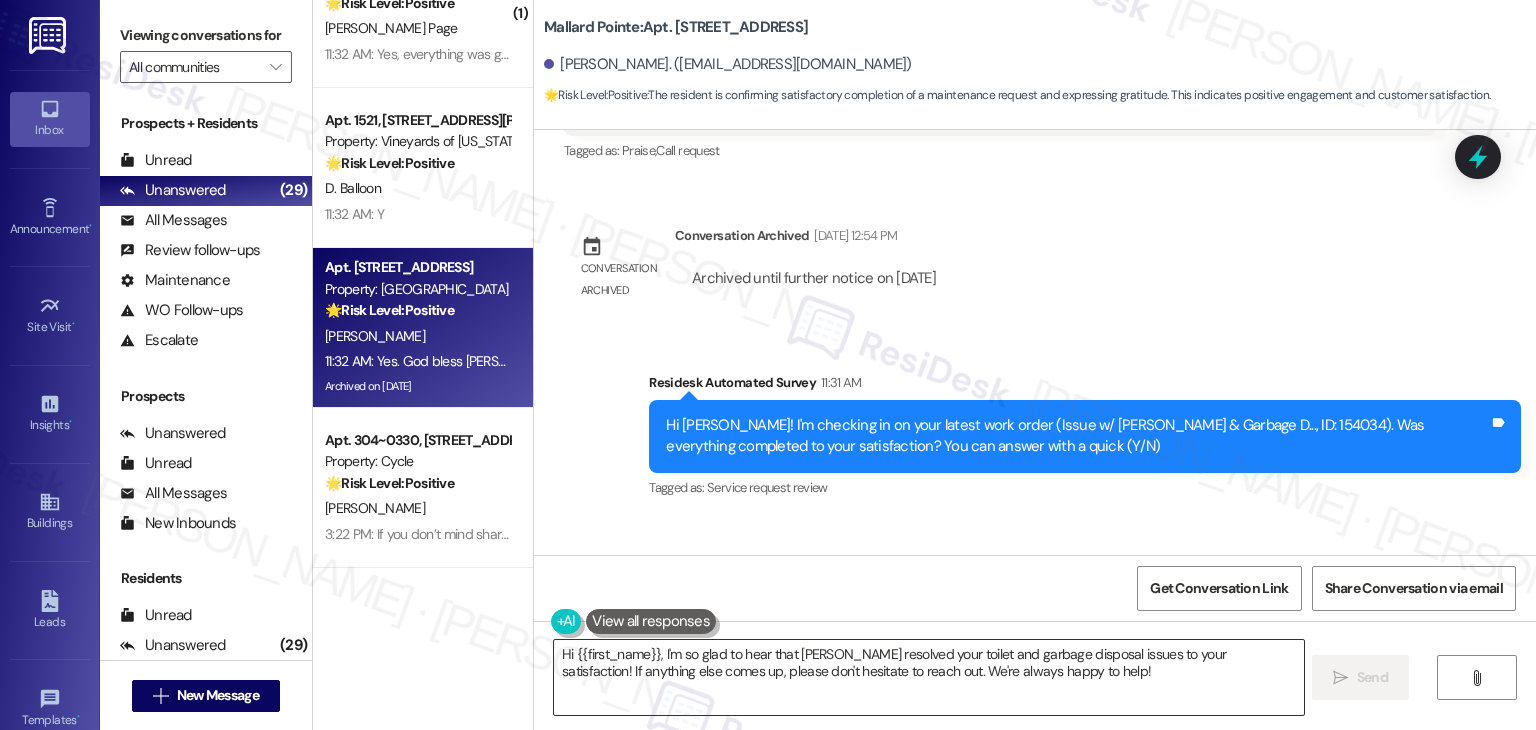 click on "Hi {{first_name}}, I'm so glad to hear that Tom resolved your toilet and garbage disposal issues to your satisfaction! If anything else comes up, please don't hesitate to reach out. We're always happy to help!" at bounding box center [928, 677] 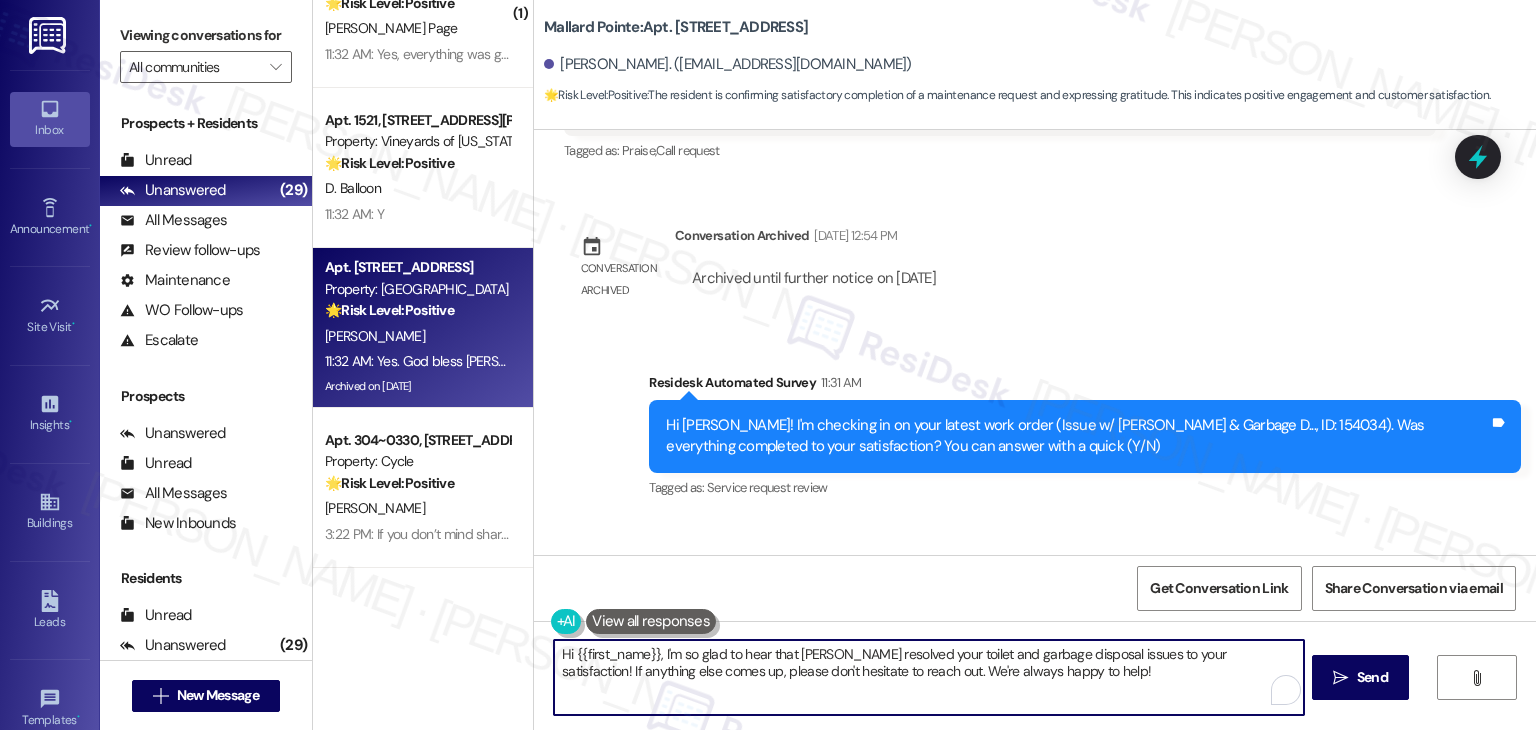 click on "Hi {{first_name}}, I'm so glad to hear that Tom resolved your toilet and garbage disposal issues to your satisfaction! If anything else comes up, please don't hesitate to reach out. We're always happy to help!" at bounding box center (928, 677) 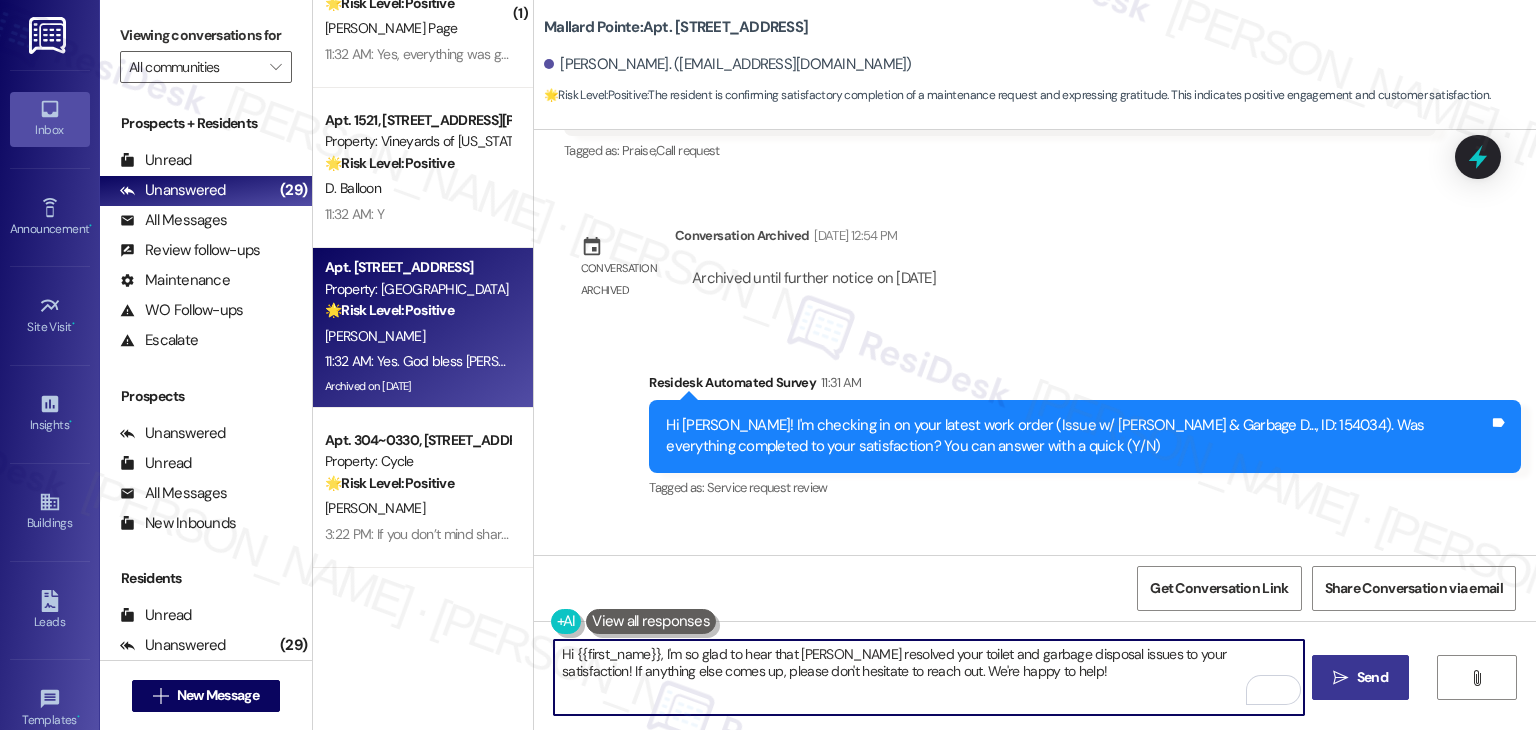 type on "Hi {{first_name}}, I'm so glad to hear that Tom resolved your toilet and garbage disposal issues to your satisfaction! If anything else comes up, please don't hesitate to reach out. We're happy to help!" 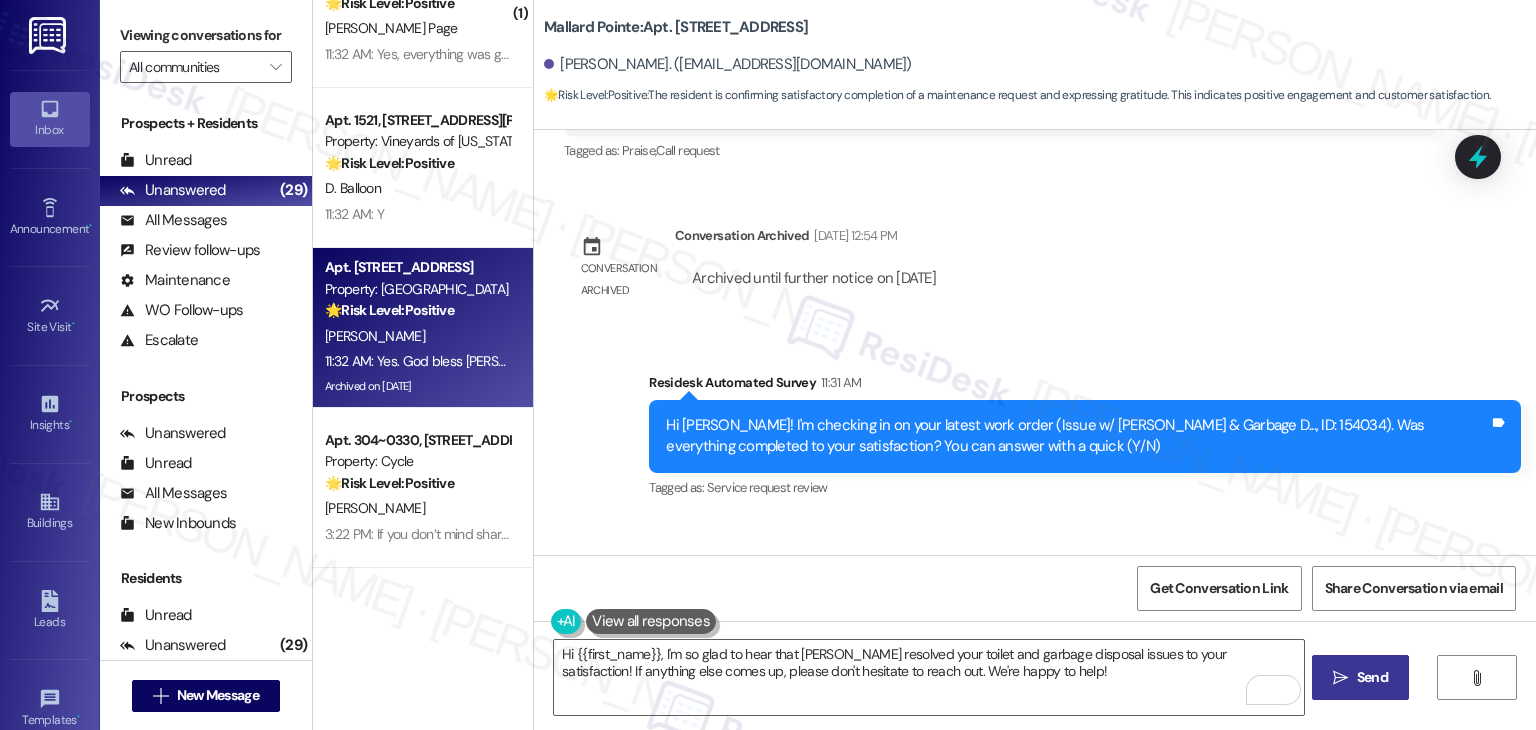click on "Send" at bounding box center (1372, 677) 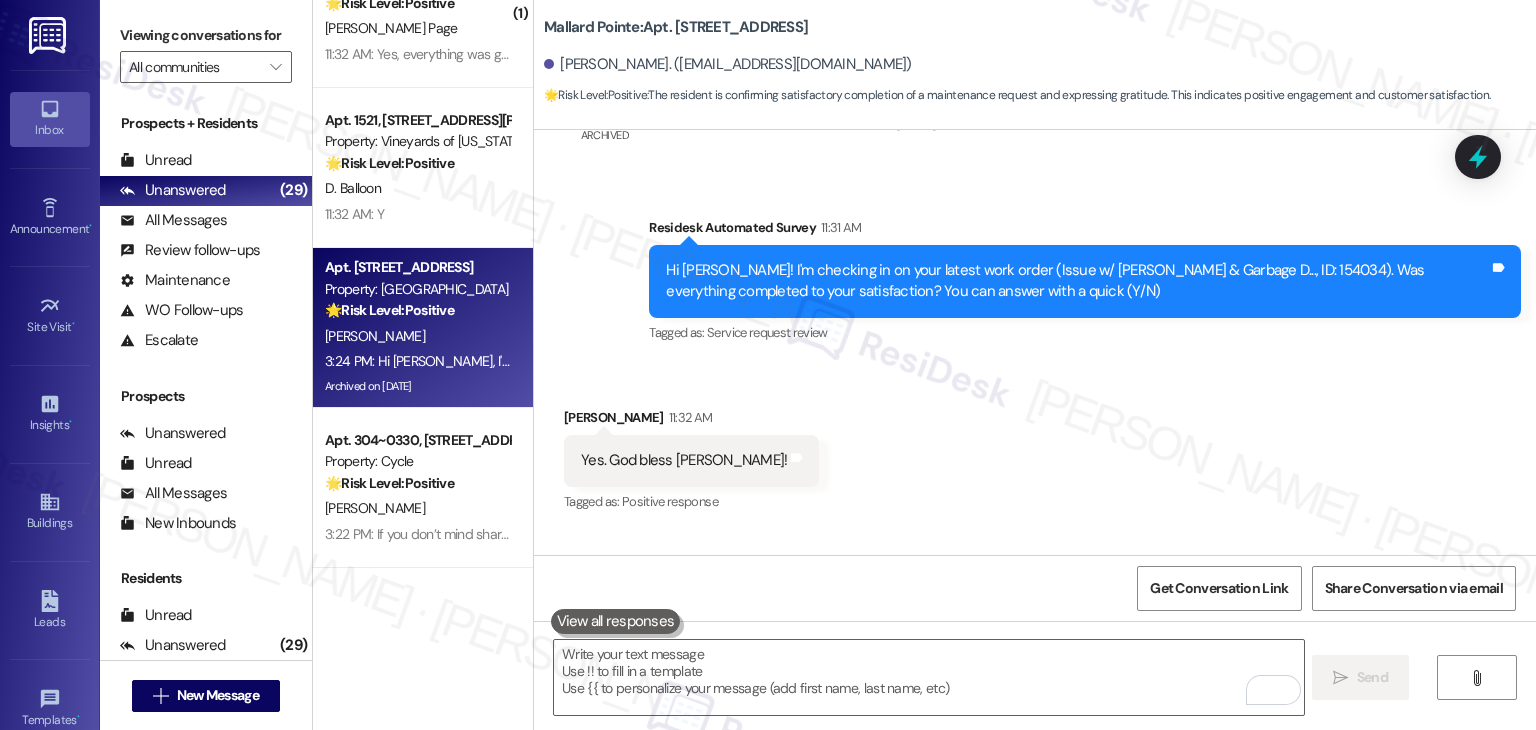 scroll, scrollTop: 14245, scrollLeft: 0, axis: vertical 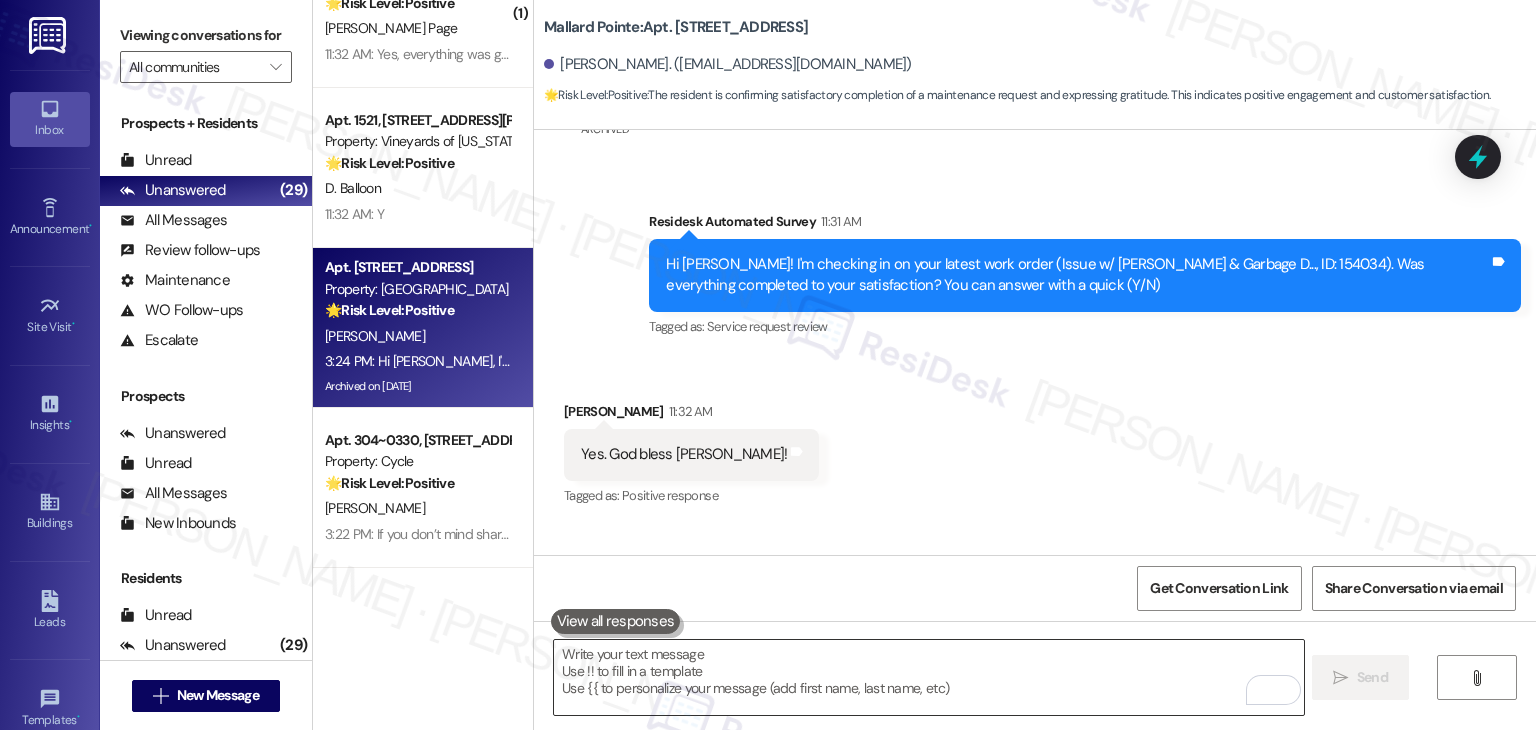 click at bounding box center (928, 677) 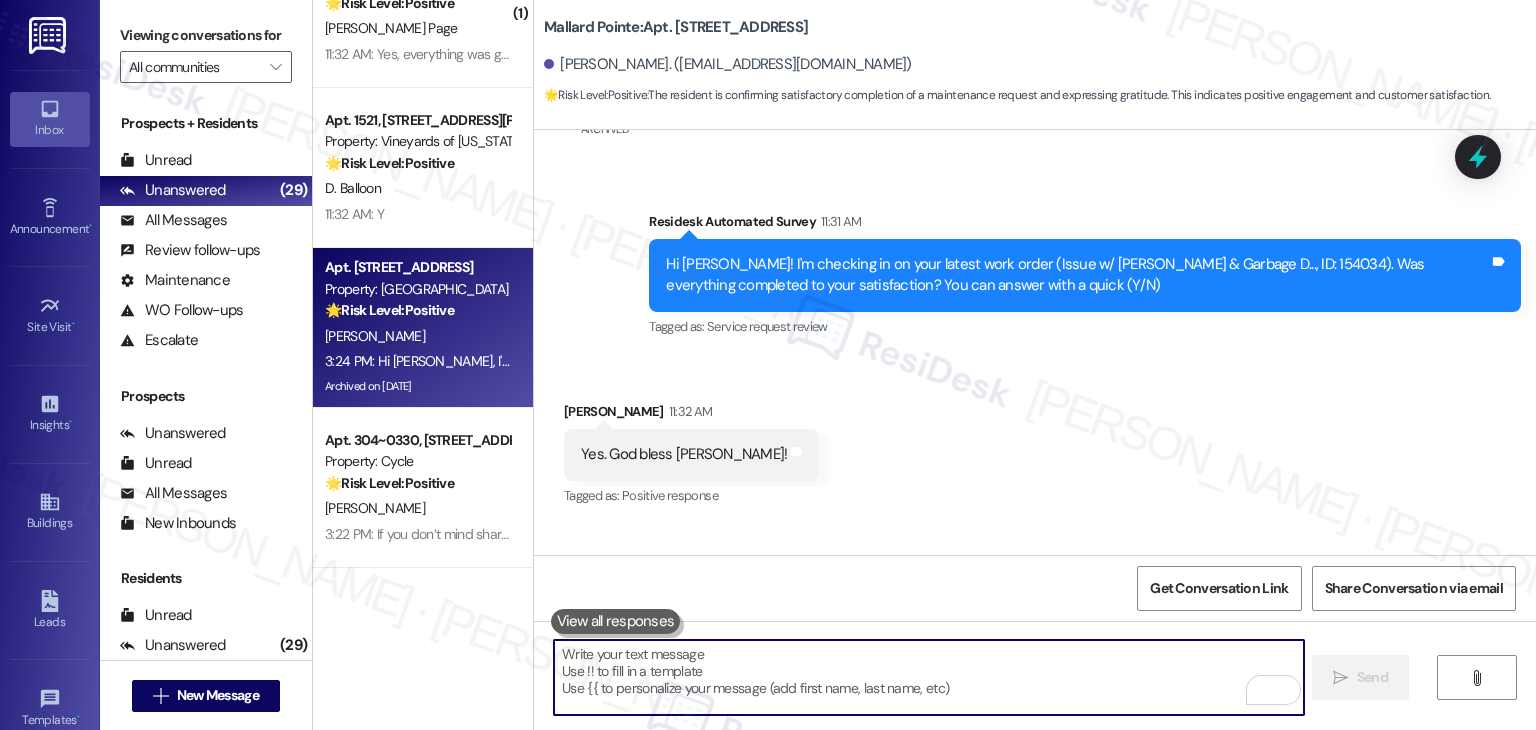 paste on "If you don’t mind sharing, has {{property}} lived up to your expectations so far? We value your feedback and would love to hear about your experience. Thanks, and hope you have a great day! 😊" 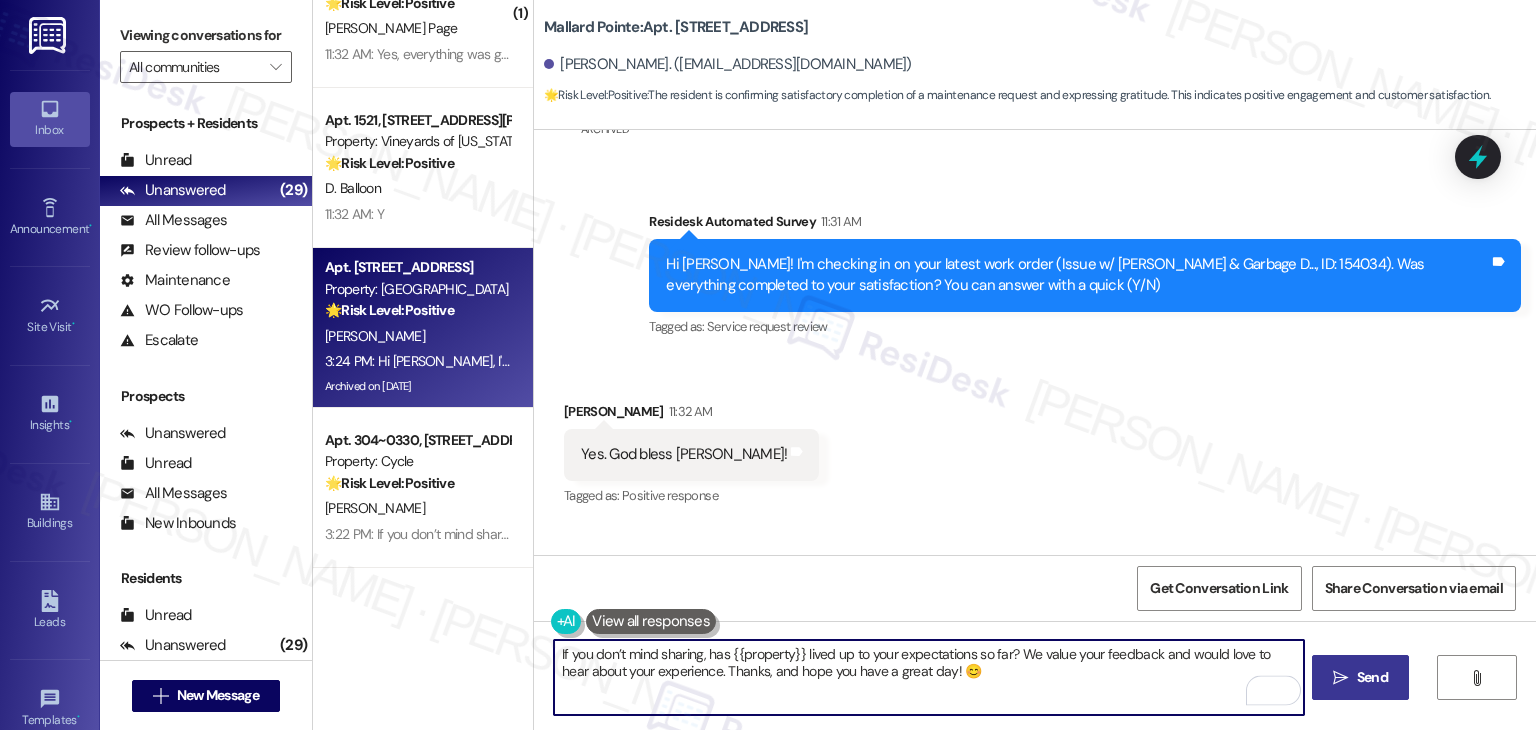 type on "If you don’t mind sharing, has {{property}} lived up to your expectations so far? We value your feedback and would love to hear about your experience. Thanks, and hope you have a great day! 😊" 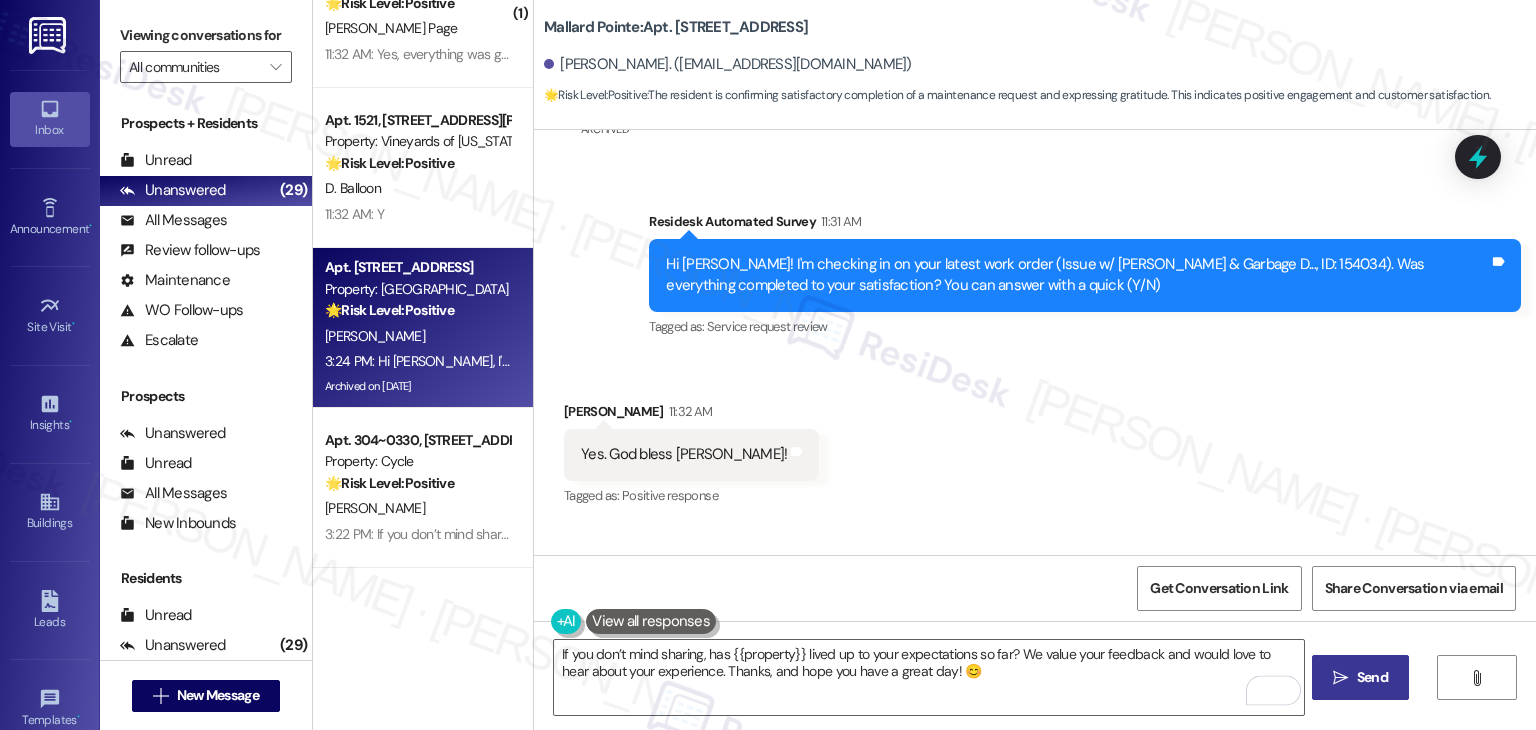 click on "Send" at bounding box center (1372, 677) 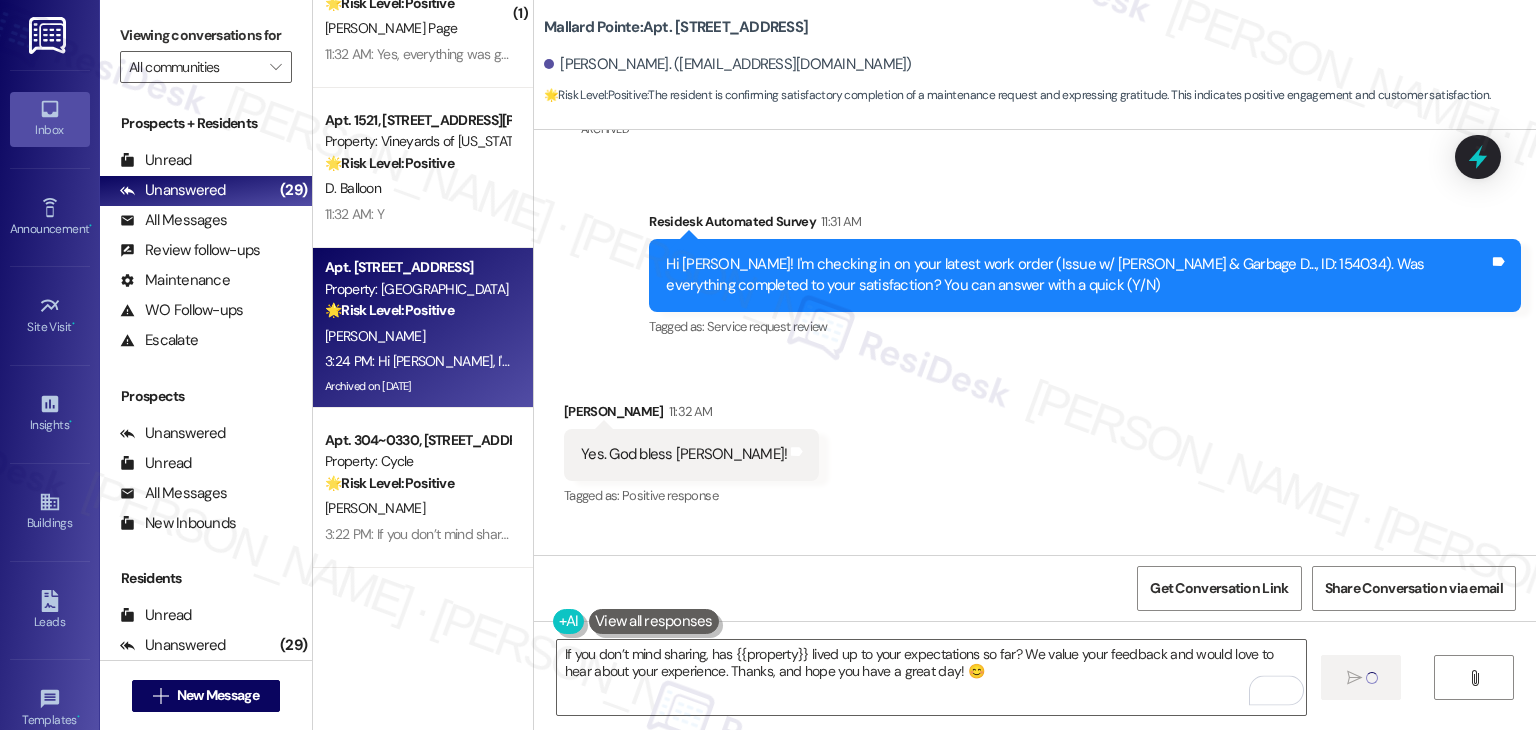 type 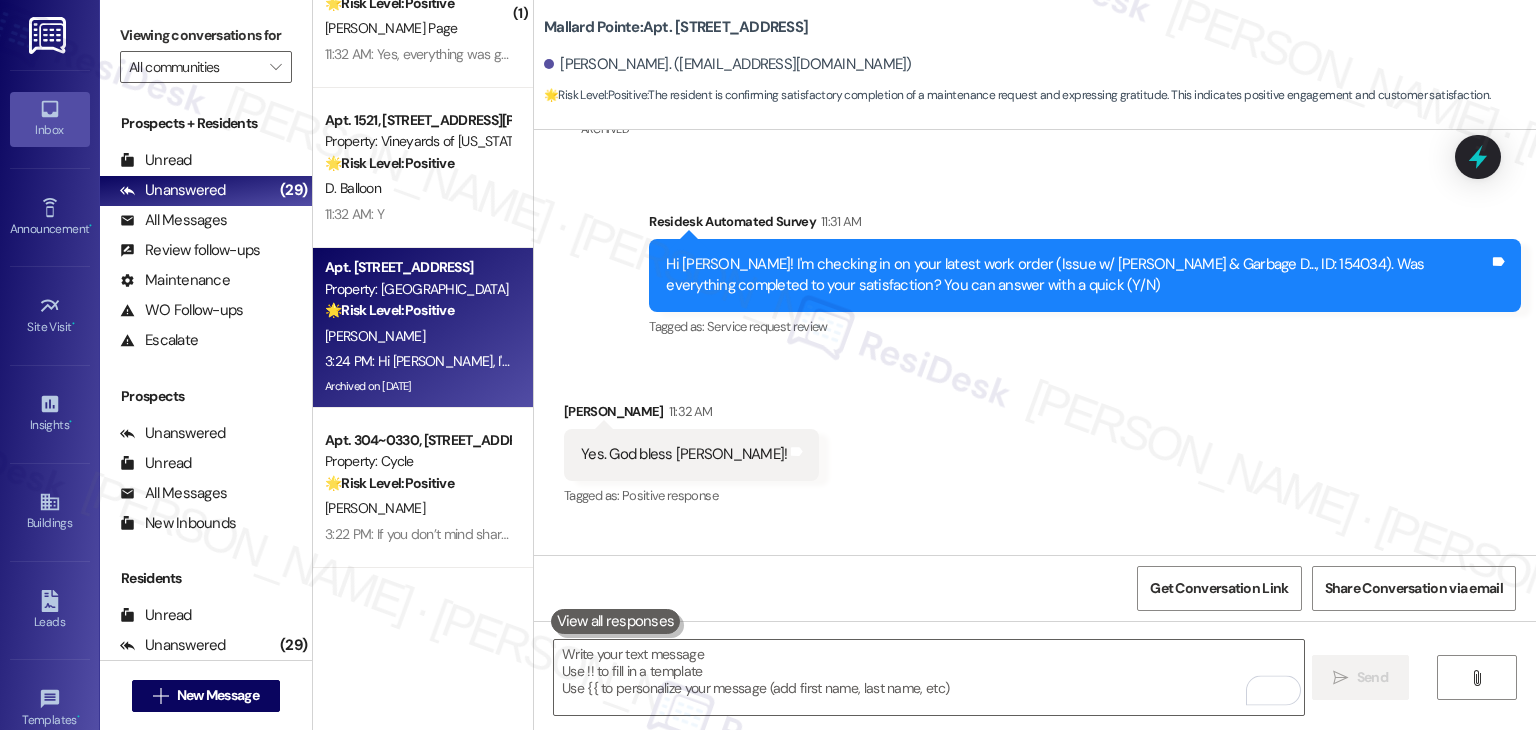 scroll, scrollTop: 14084, scrollLeft: 0, axis: vertical 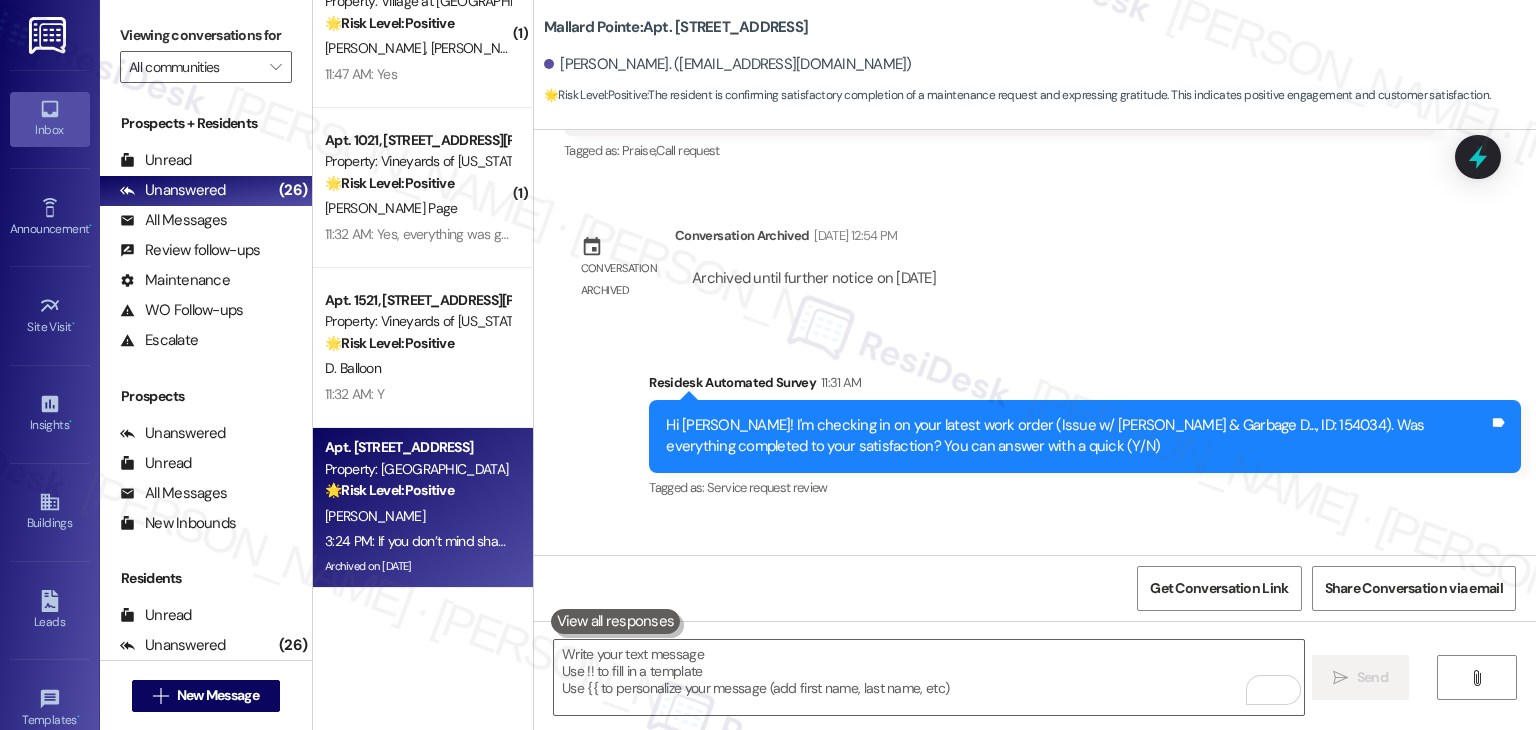 click on "Received via SMS Janice French 11:32 AM Yes. God bless Tom!  Tags and notes Tagged as:   Positive response Click to highlight conversations about Positive response" at bounding box center [1035, 601] 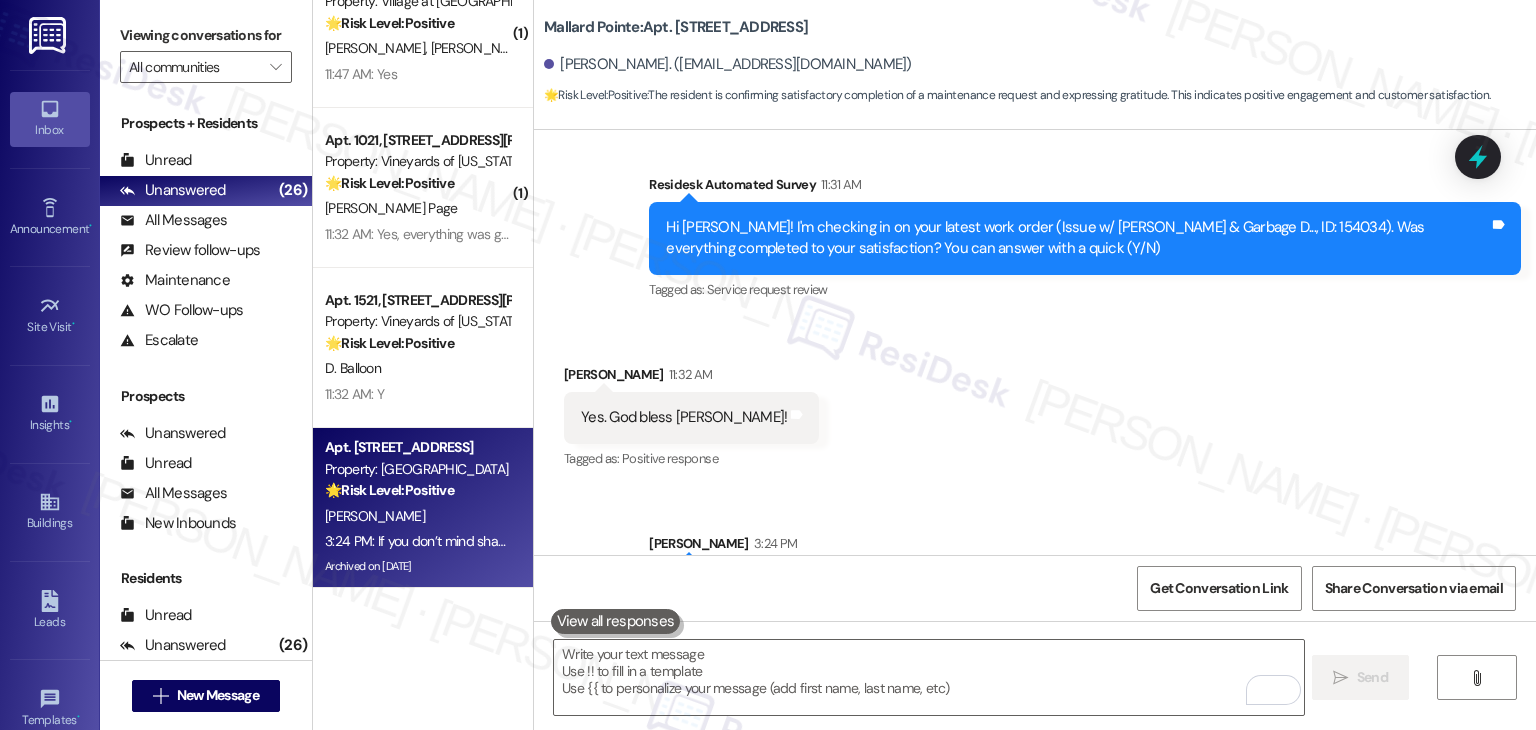 scroll, scrollTop: 14384, scrollLeft: 0, axis: vertical 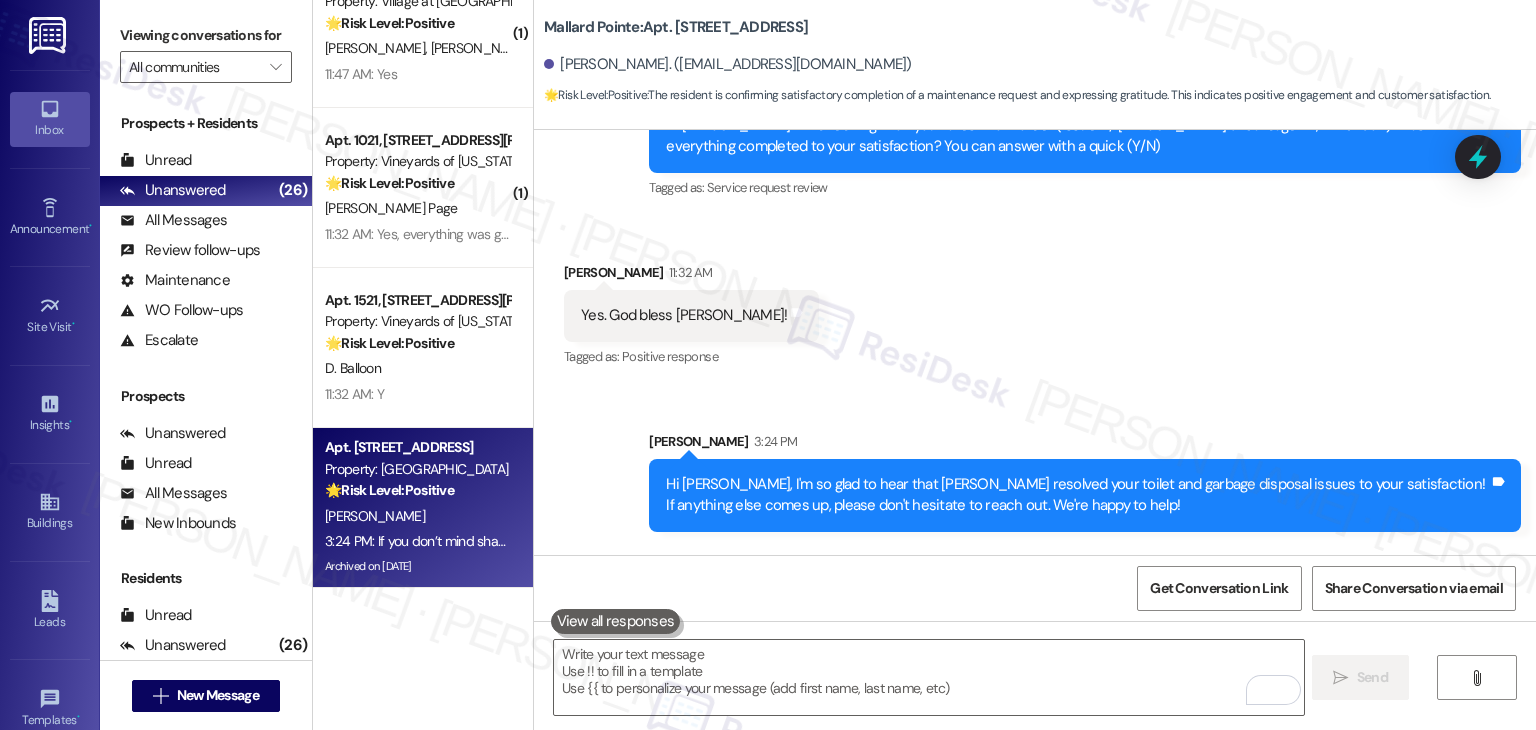 click on "Sent via SMS Sarah 3:24 PM Hi Janice, I'm so glad to hear that Tom resolved your toilet and garbage disposal issues to your satisfaction! If anything else comes up, please don't hesitate to reach out. We're happy to help! Tags and notes Sent via SMS Sarah 3:24 PM If you don’t mind sharing, has Mallard Pointe lived up to your expectations so far? We value your feedback and would love to hear about your experience. Thanks, and hope you have a great day! 😊 Tags and notes" at bounding box center [1035, 547] 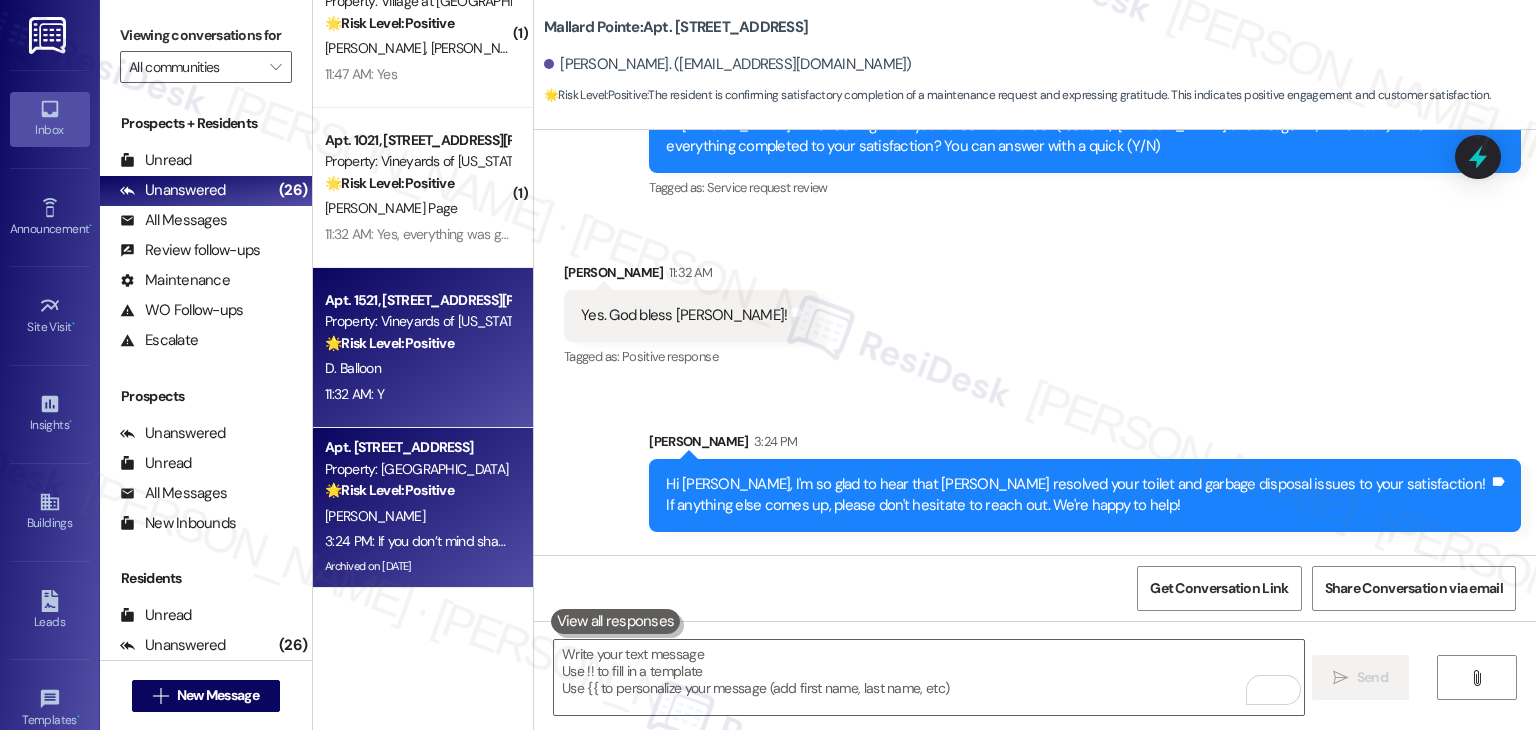 click on "11:32 AM: Y  11:32 AM: Y" at bounding box center [417, 394] 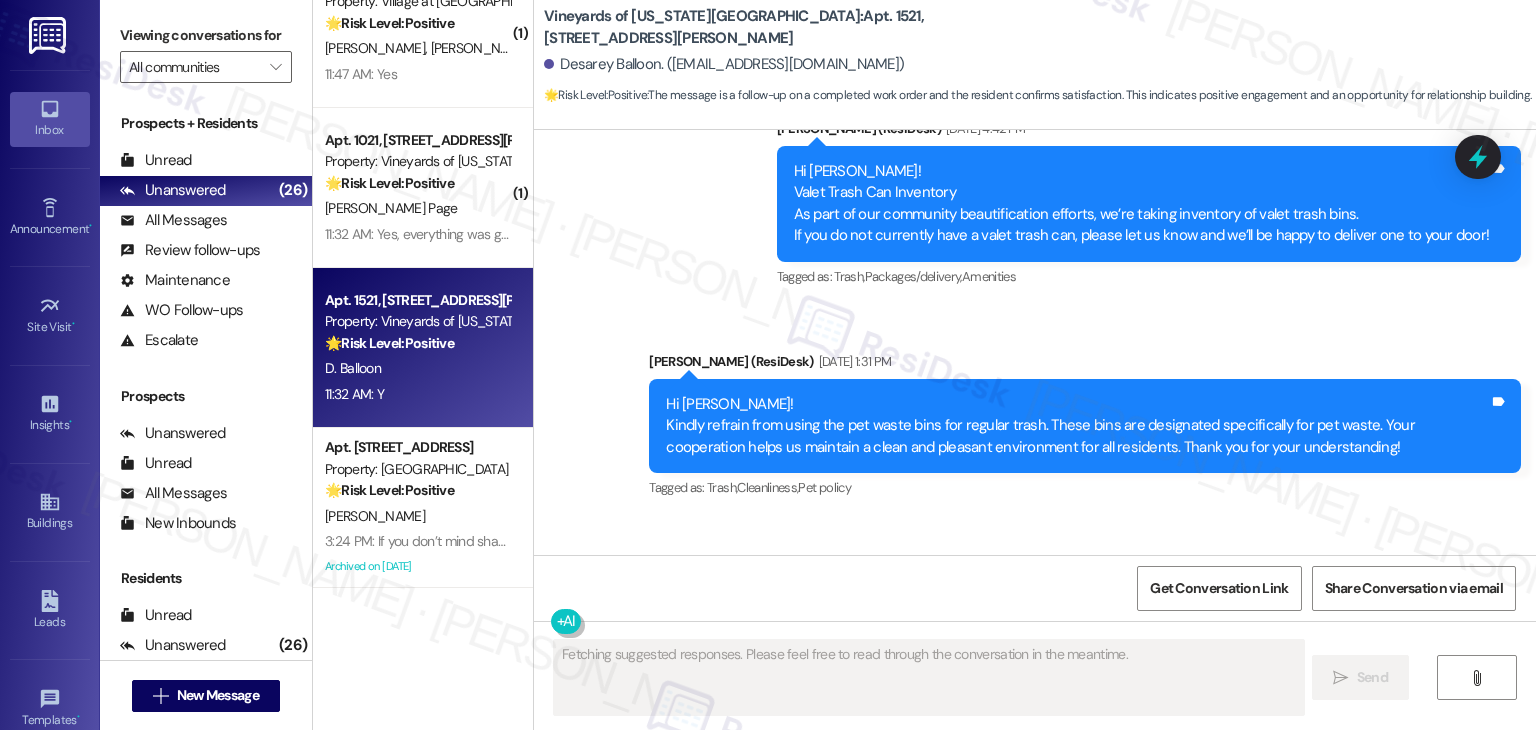 scroll, scrollTop: 4064, scrollLeft: 0, axis: vertical 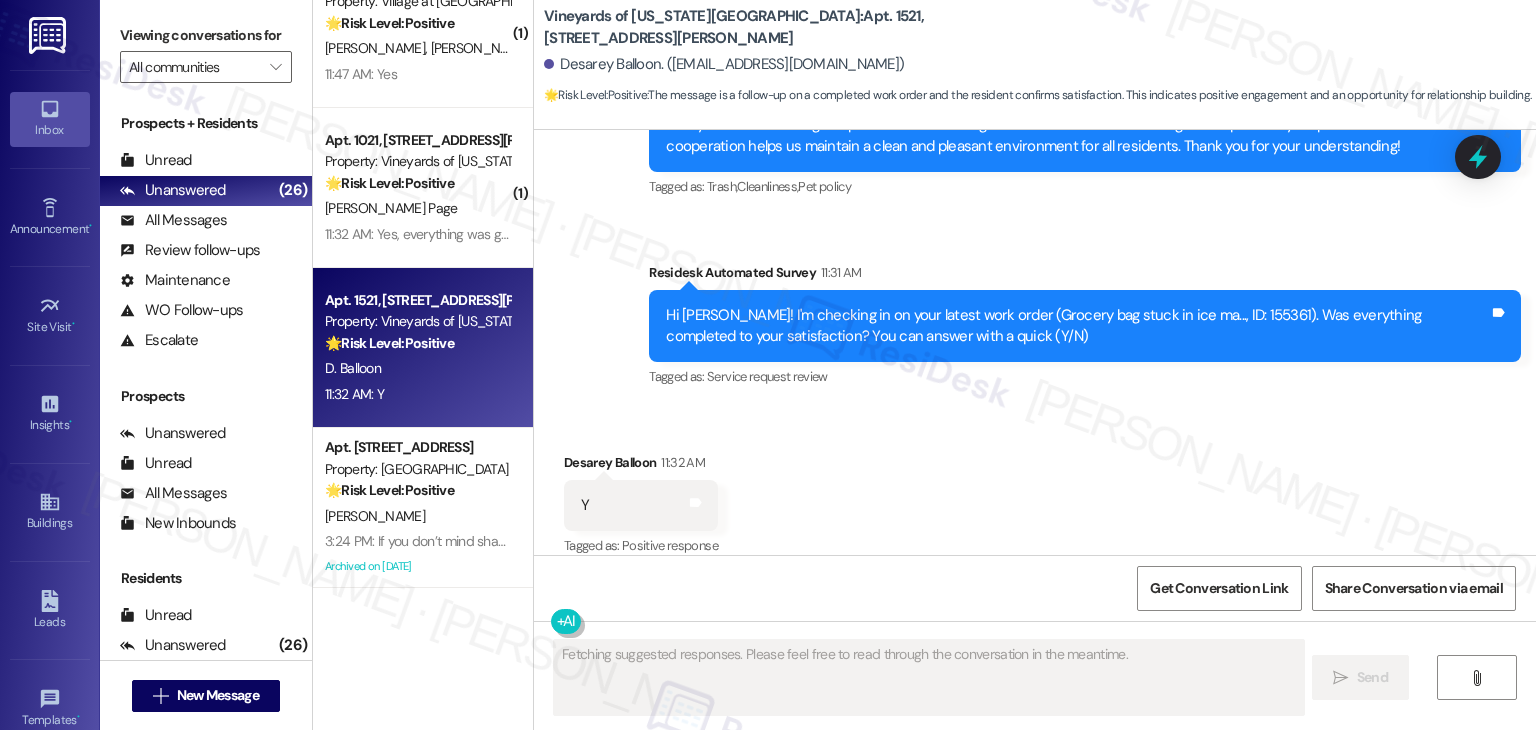 click on "Received via SMS Desarey Balloon 11:32 AM Y  Tags and notes Tagged as:   Positive response Click to highlight conversations about Positive response" at bounding box center (1035, 491) 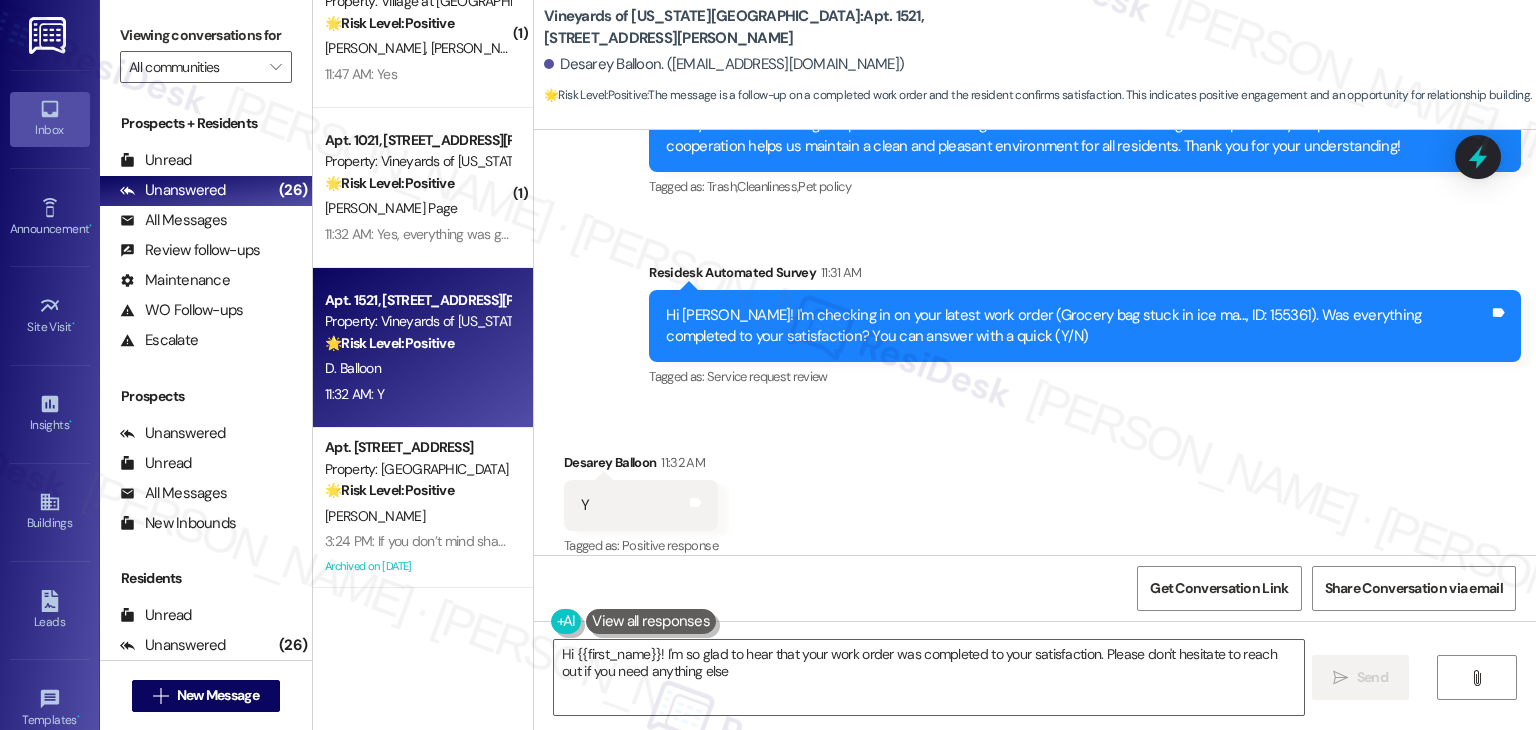 type on "Hi {{first_name}}! I'm so glad to hear that your work order was completed to your satisfaction. Please don't hesitate to reach out if you need anything else!" 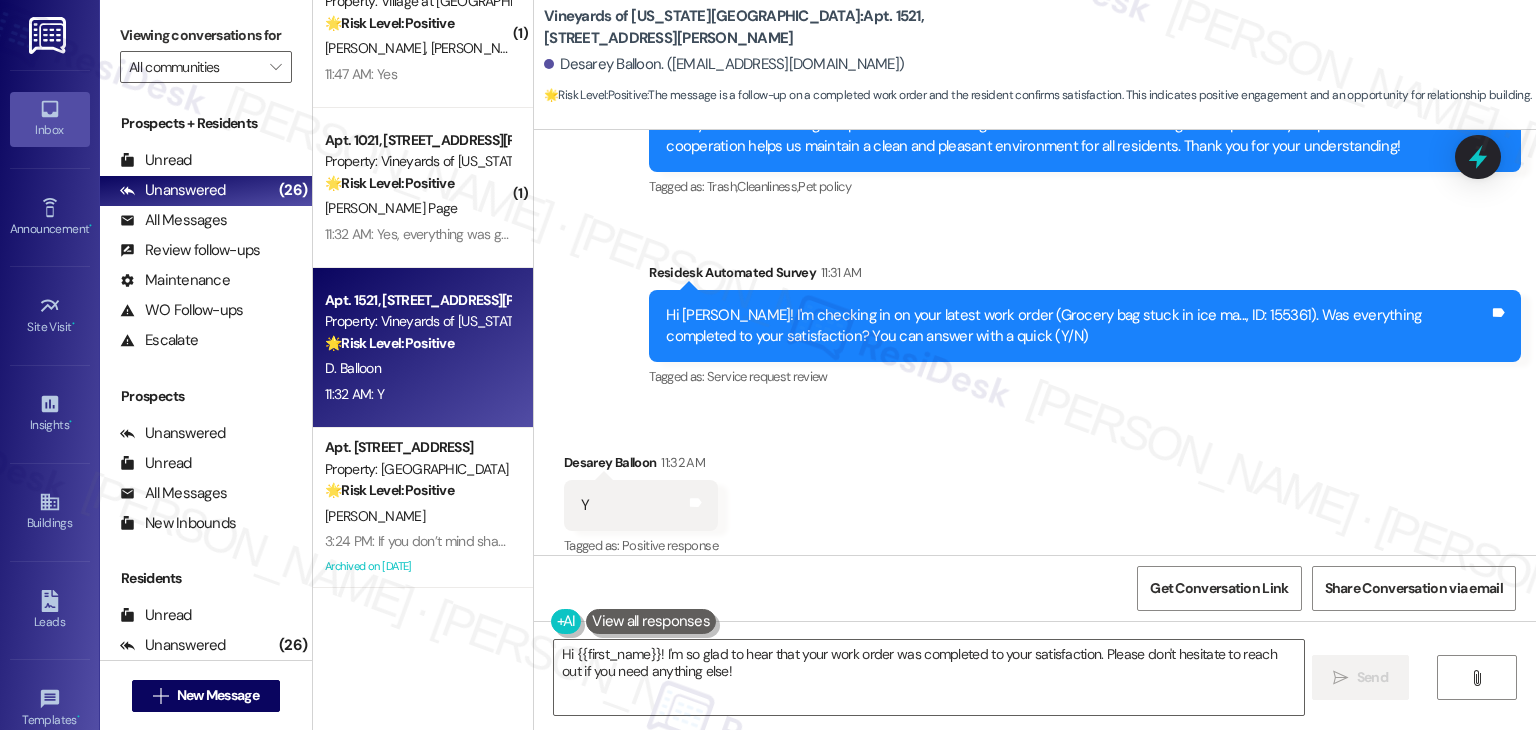 click on "Vineyards of Colorado Springs:  Apt. 1521, 4350 Mira Linda Point       Desarey Balloon. (desarey.balloon@icloud.com)   🌟  Risk Level:  Positive :  The message is a follow-up on a completed work order and the resident confirms satisfaction. This indicates positive engagement and an opportunity for relationship building." at bounding box center (1040, 55) 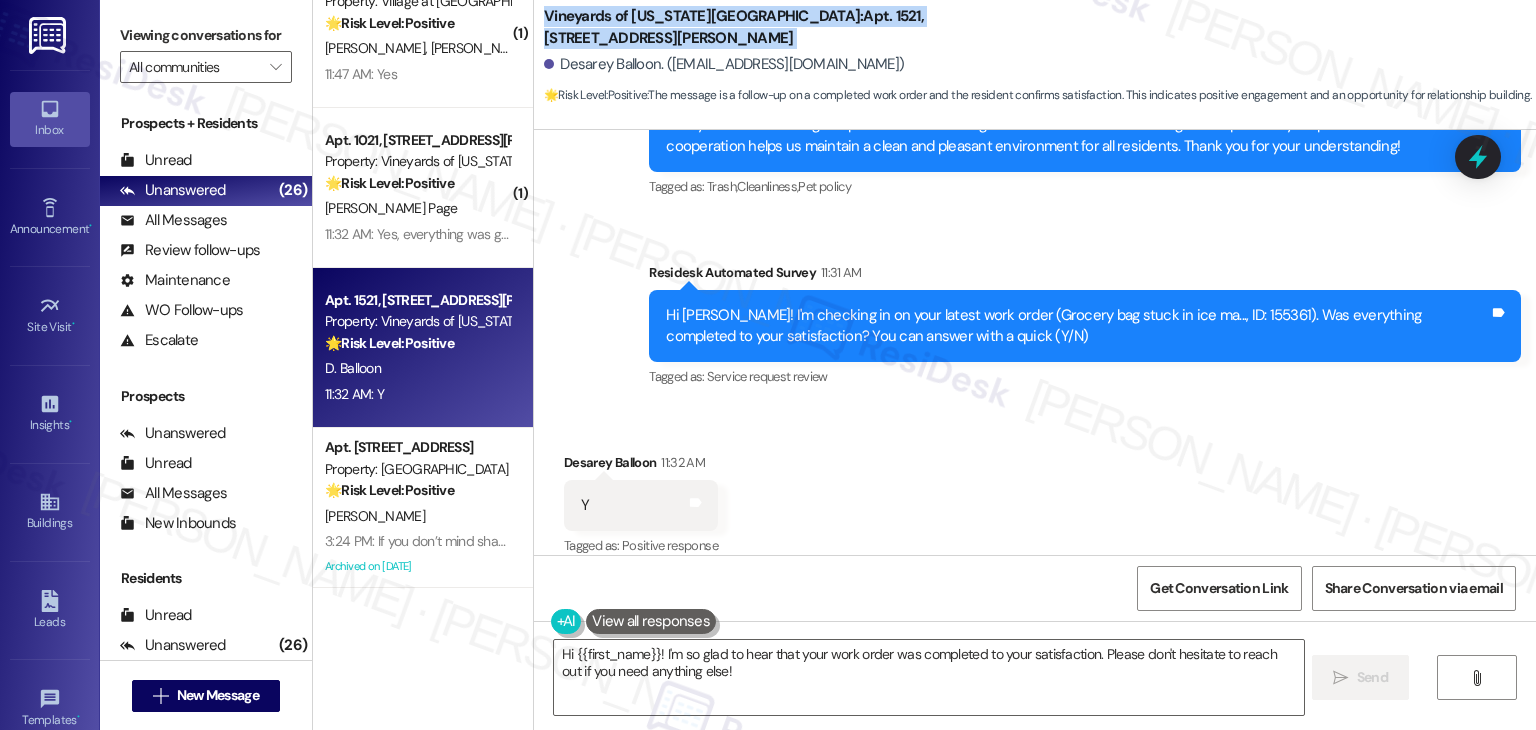 click on "Vineyards of Colorado Springs:  Apt. 1521, 4350 Mira Linda Point       Desarey Balloon. (desarey.balloon@icloud.com)   🌟  Risk Level:  Positive :  The message is a follow-up on a completed work order and the resident confirms satisfaction. This indicates positive engagement and an opportunity for relationship building." at bounding box center (1040, 55) 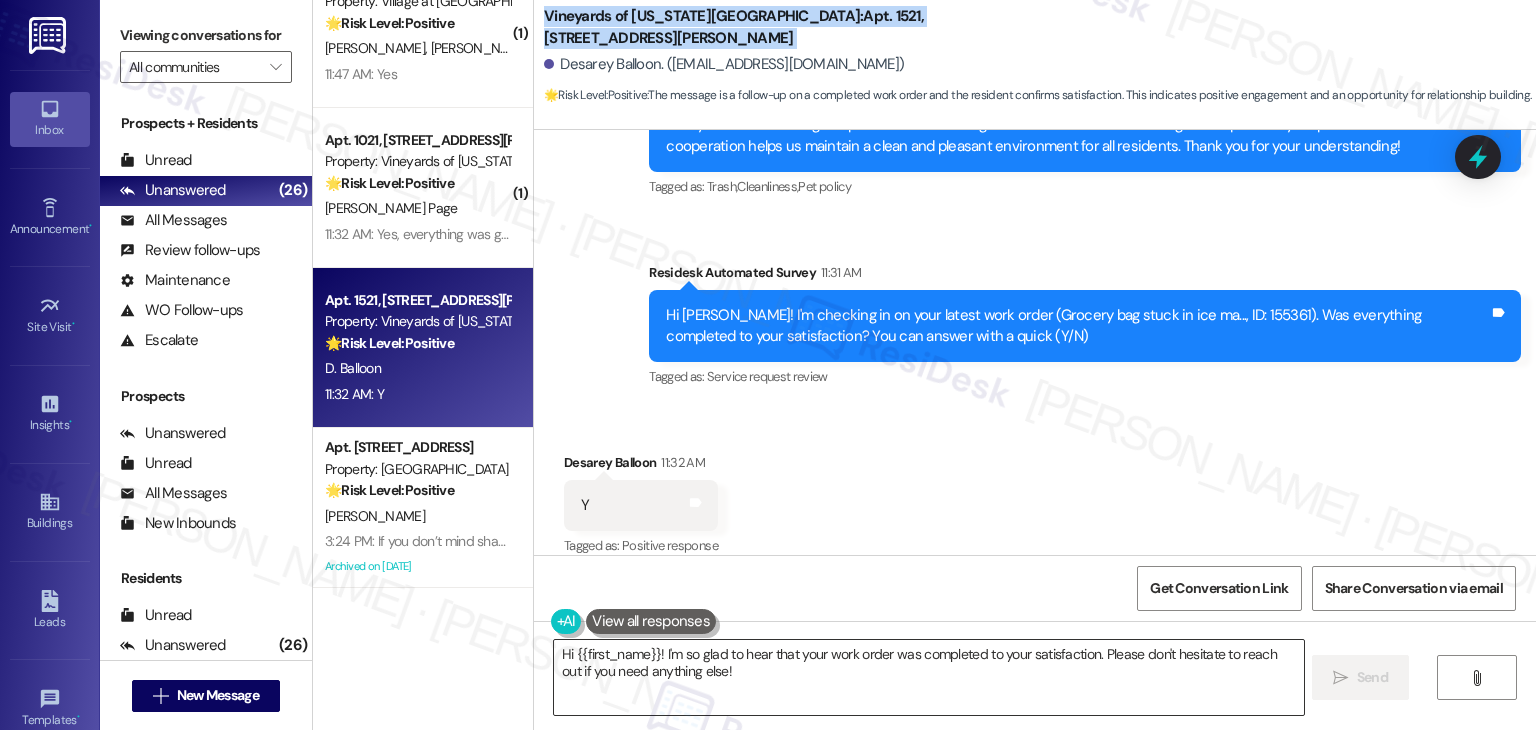 click on "Hi {{first_name}}! I'm so glad to hear that your work order was completed to your satisfaction. Please don't hesitate to reach out if you need anything else!" at bounding box center (928, 677) 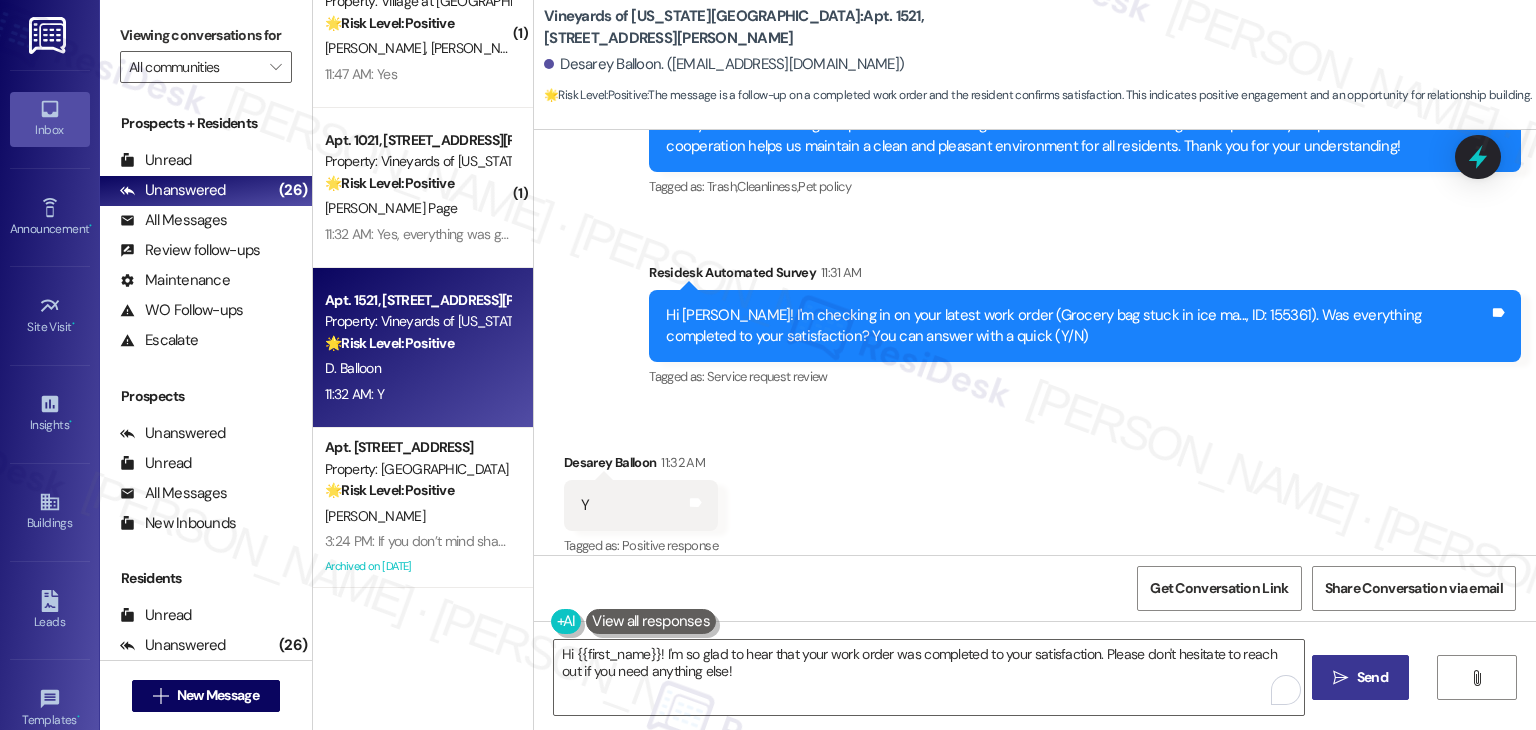 click on " Send" at bounding box center [1360, 677] 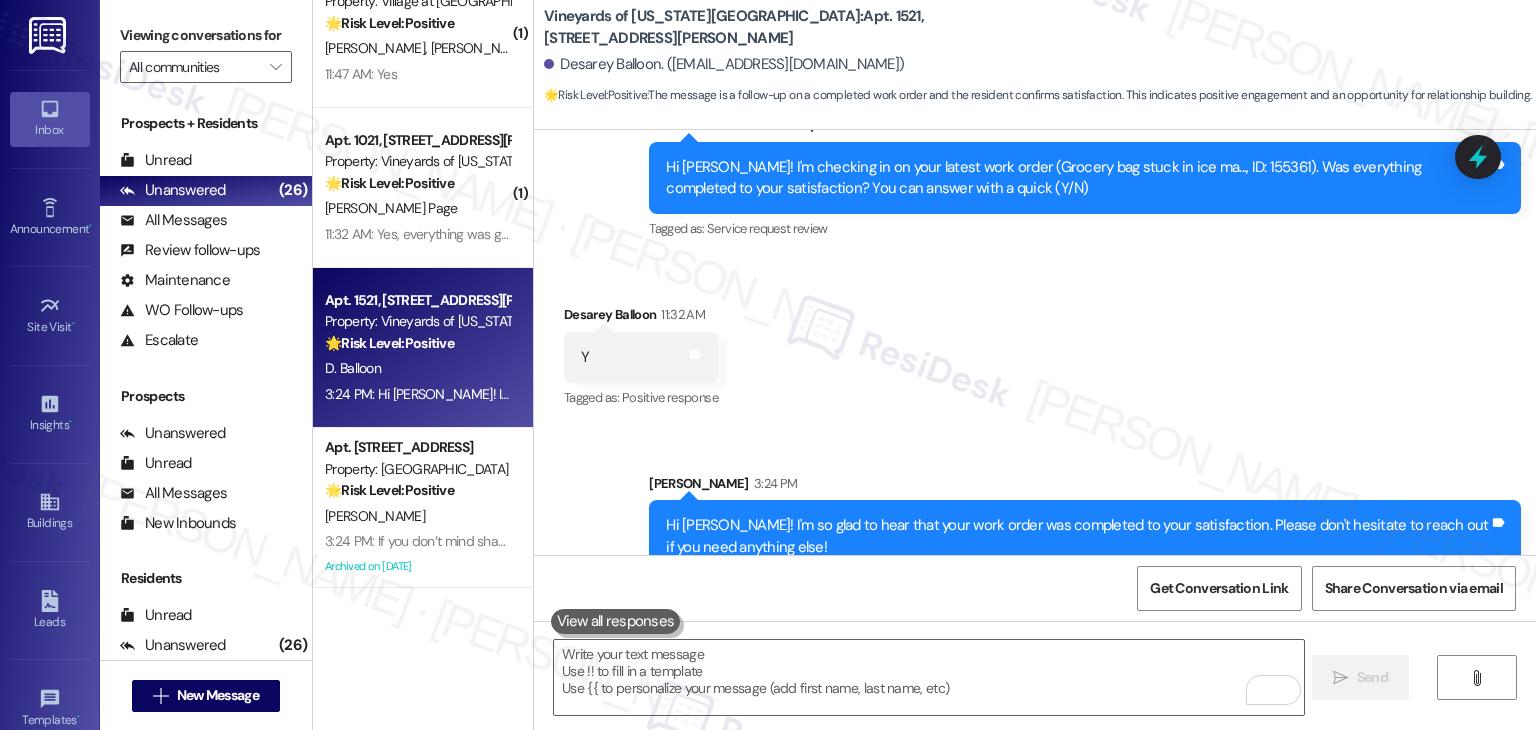 scroll, scrollTop: 4225, scrollLeft: 0, axis: vertical 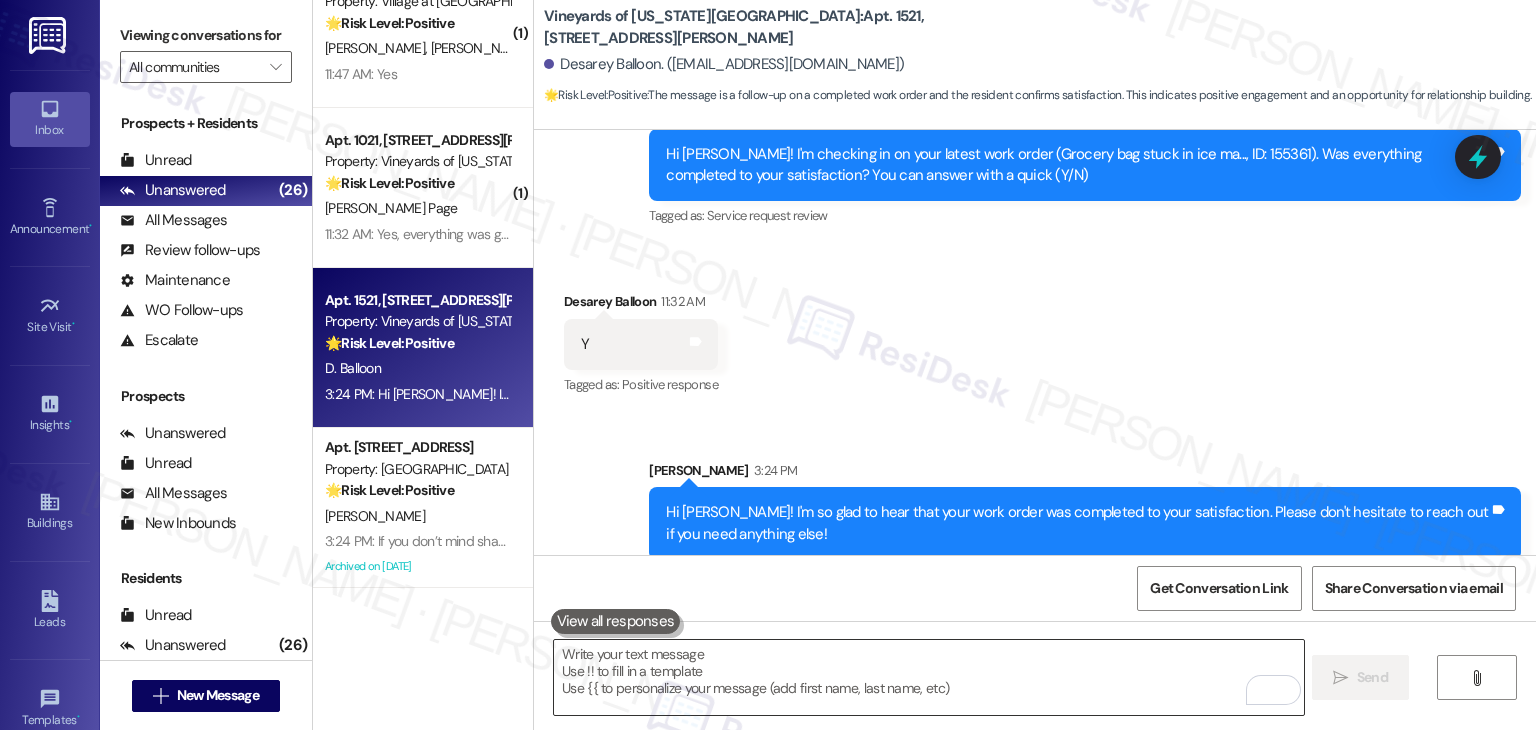 click at bounding box center [928, 677] 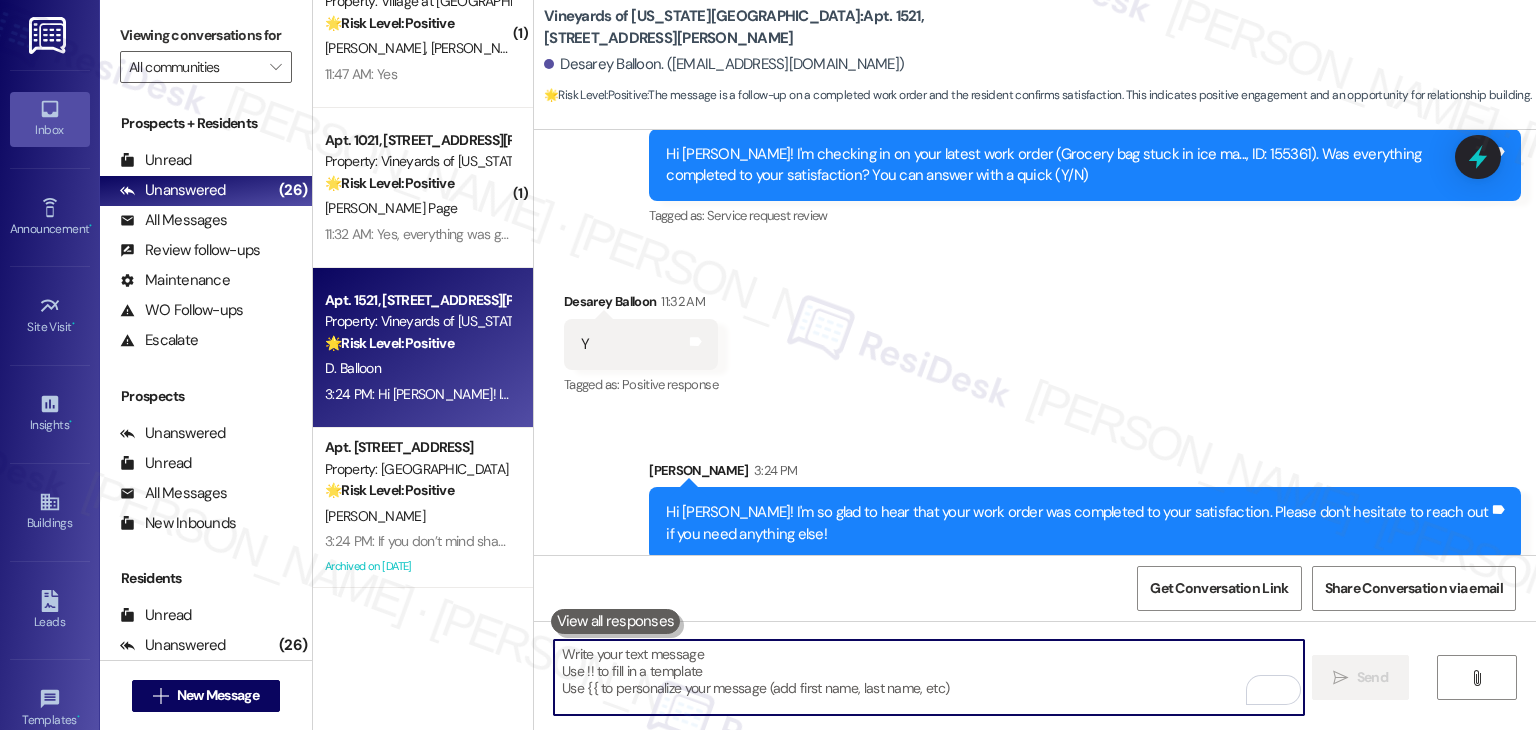 paste on "If you don’t mind sharing, has {{property}} lived up to your expectations so far? We value your feedback and would love to hear about your experience. Thanks, and hope you have a great day! 😊" 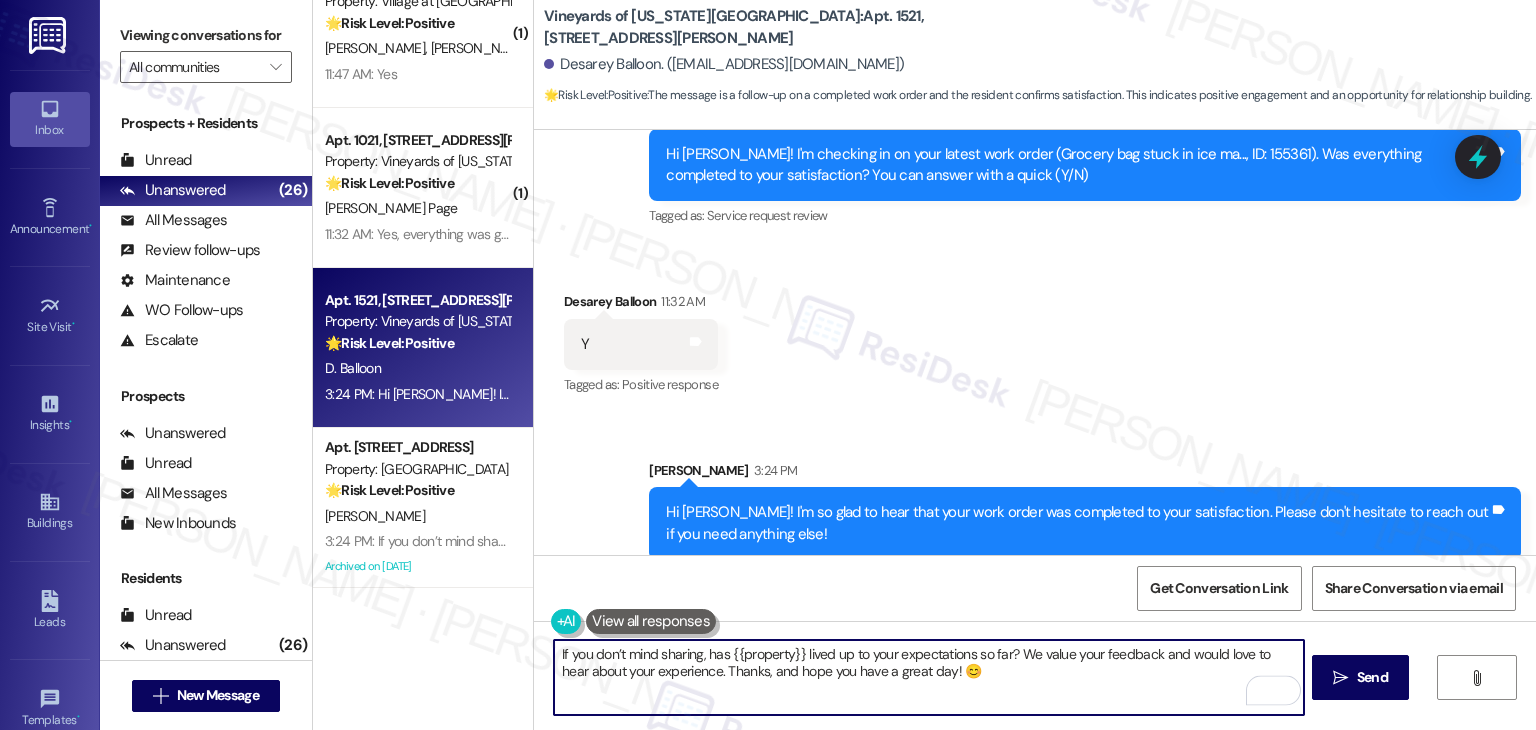 type on "If you don’t mind sharing, has {{property}} lived up to your expectations so far? We value your feedback and would love to hear about your experience. Thanks, and hope you have a great day! 😊" 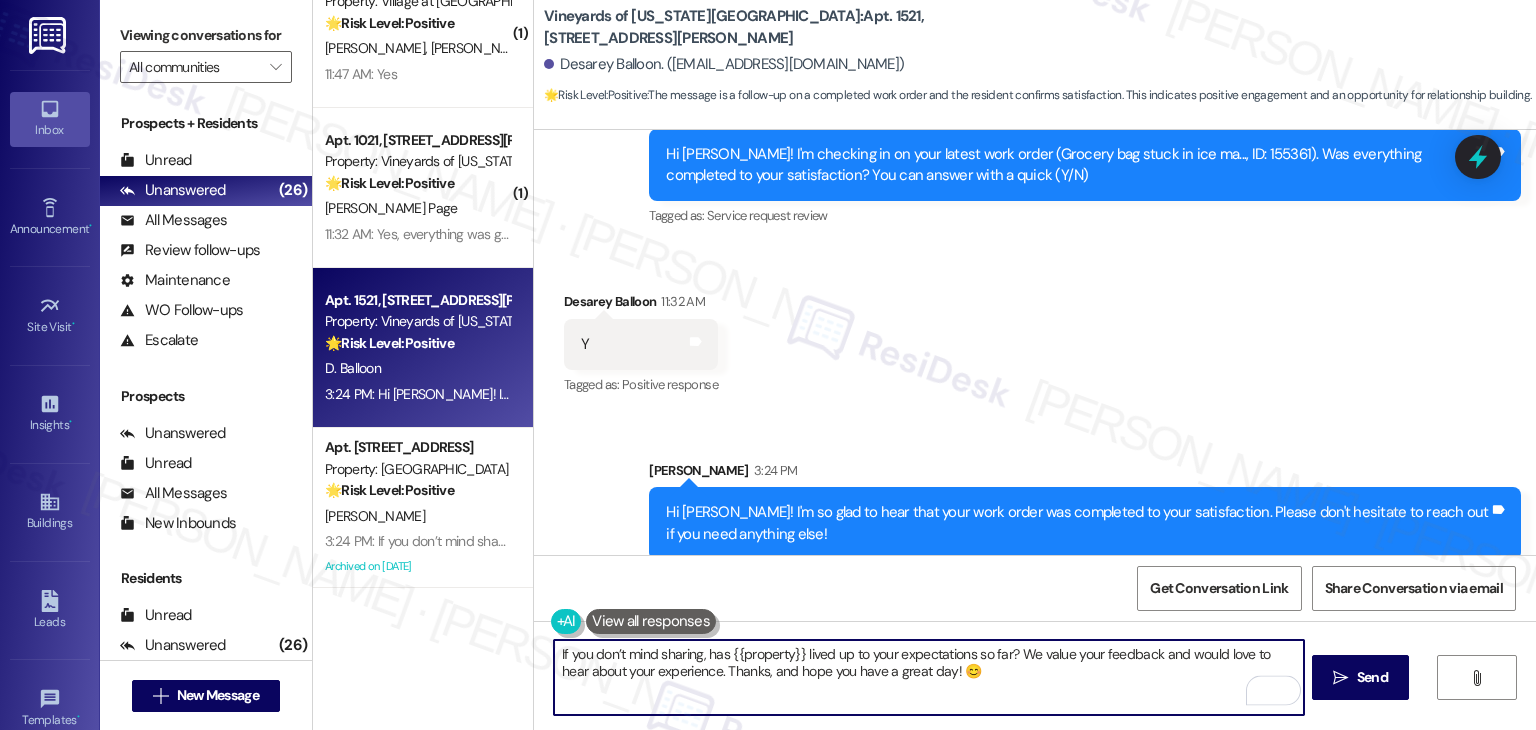 click on "Get Conversation Link Share Conversation via email" at bounding box center [1035, 588] 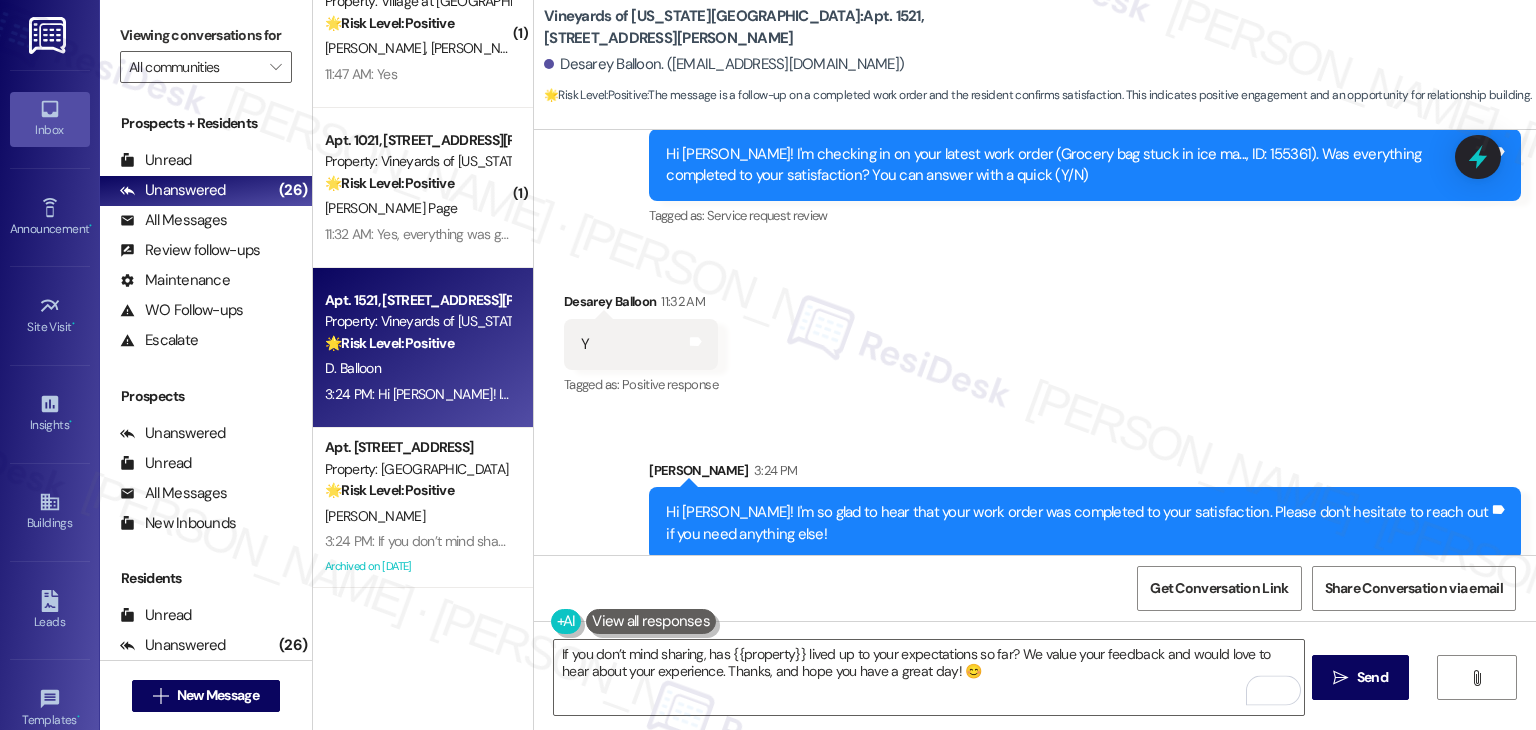 click on "Get Conversation Link Share Conversation via email" at bounding box center [1035, 588] 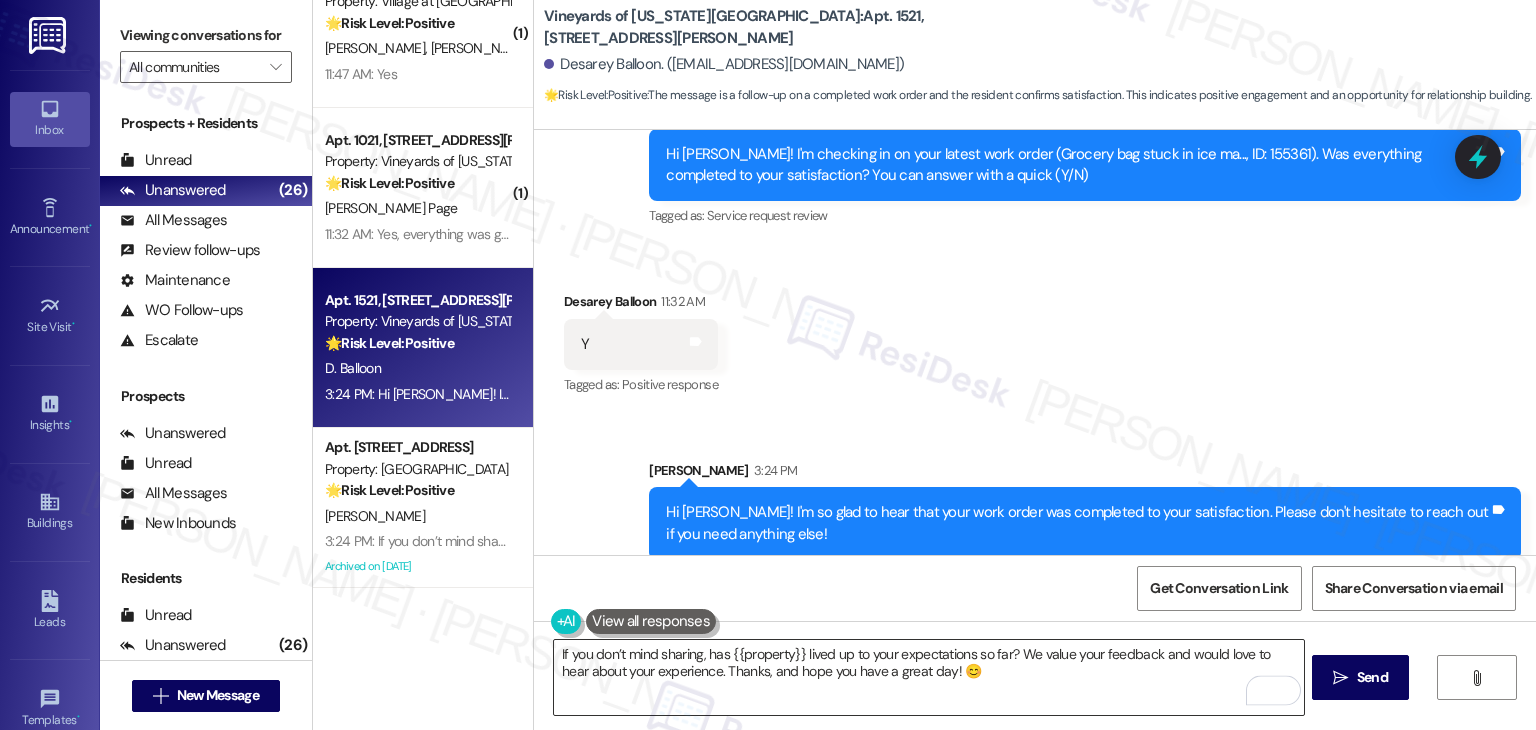 click on "If you don’t mind sharing, has {{property}} lived up to your expectations so far? We value your feedback and would love to hear about your experience. Thanks, and hope you have a great day! 😊" at bounding box center [928, 677] 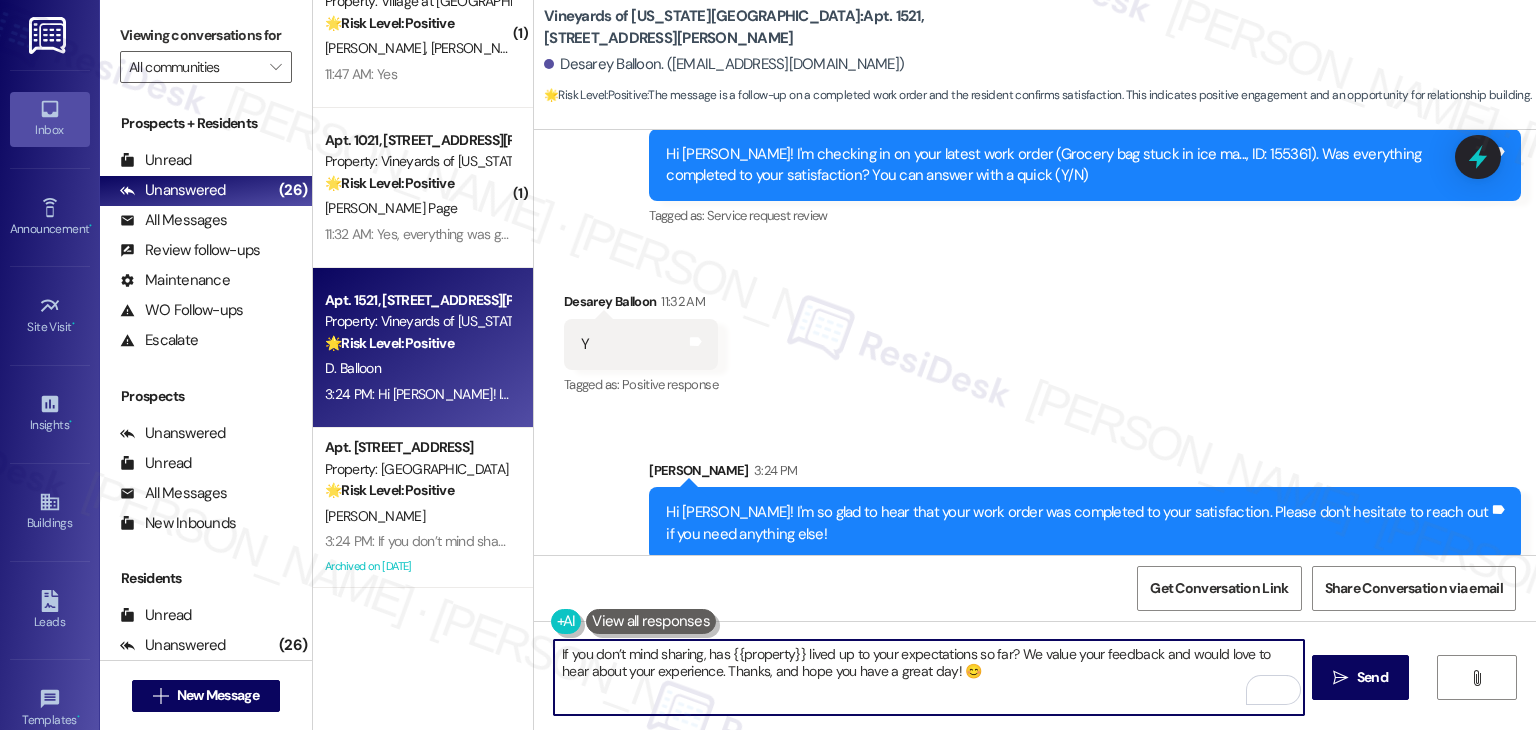 click on "If you don’t mind sharing, has {{property}} lived up to your expectations so far? We value your feedback and would love to hear about your experience. Thanks, and hope you have a great day! 😊" at bounding box center (928, 677) 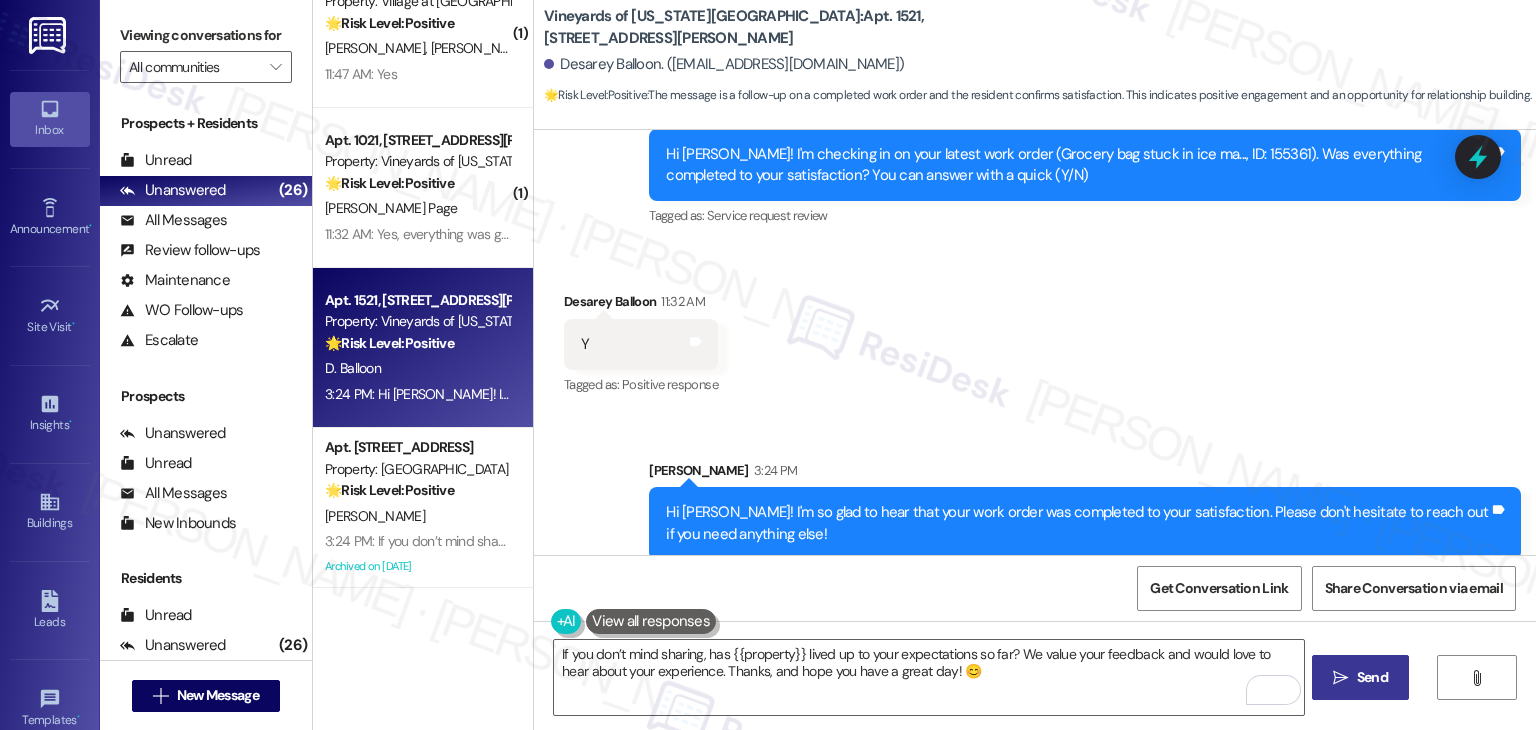 click on "Send" at bounding box center (1372, 677) 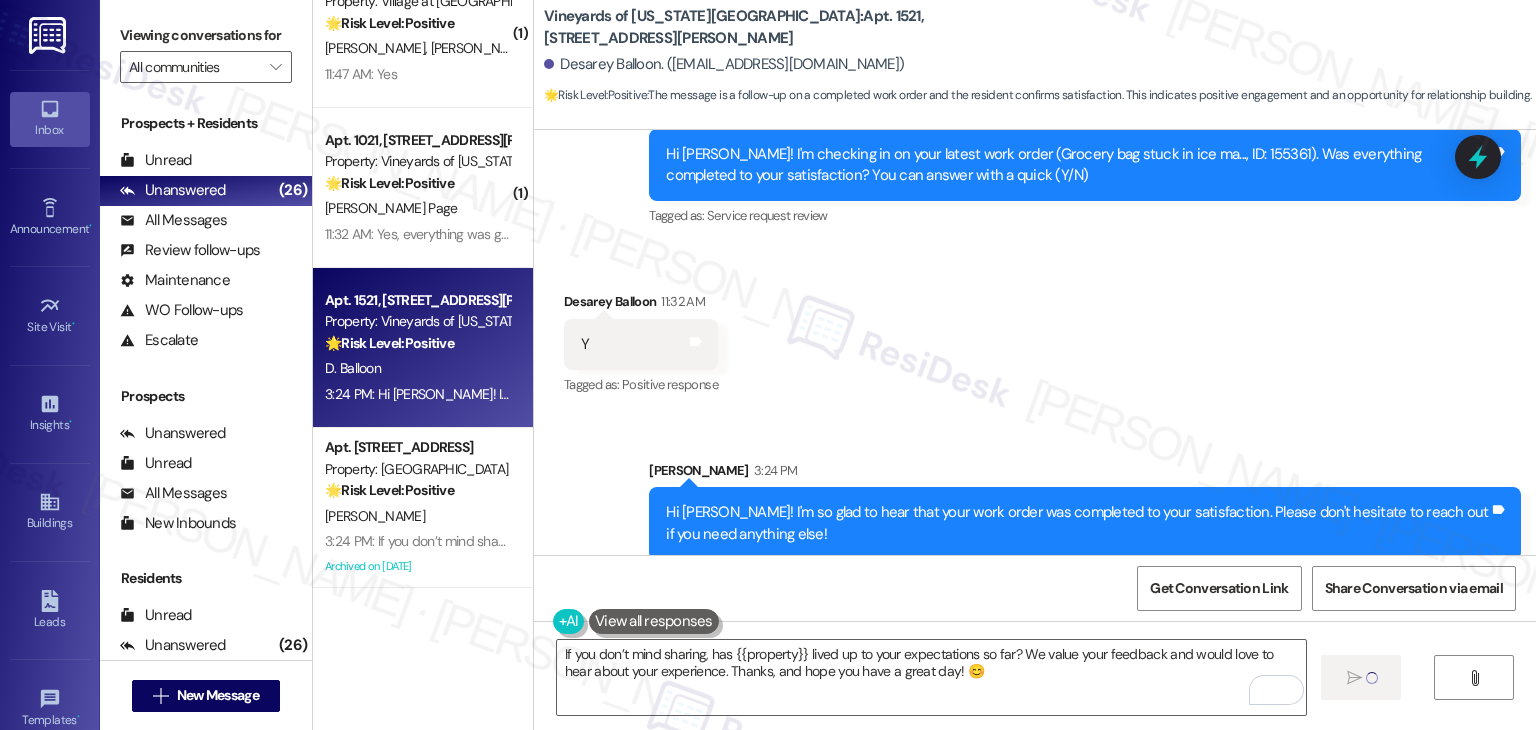type 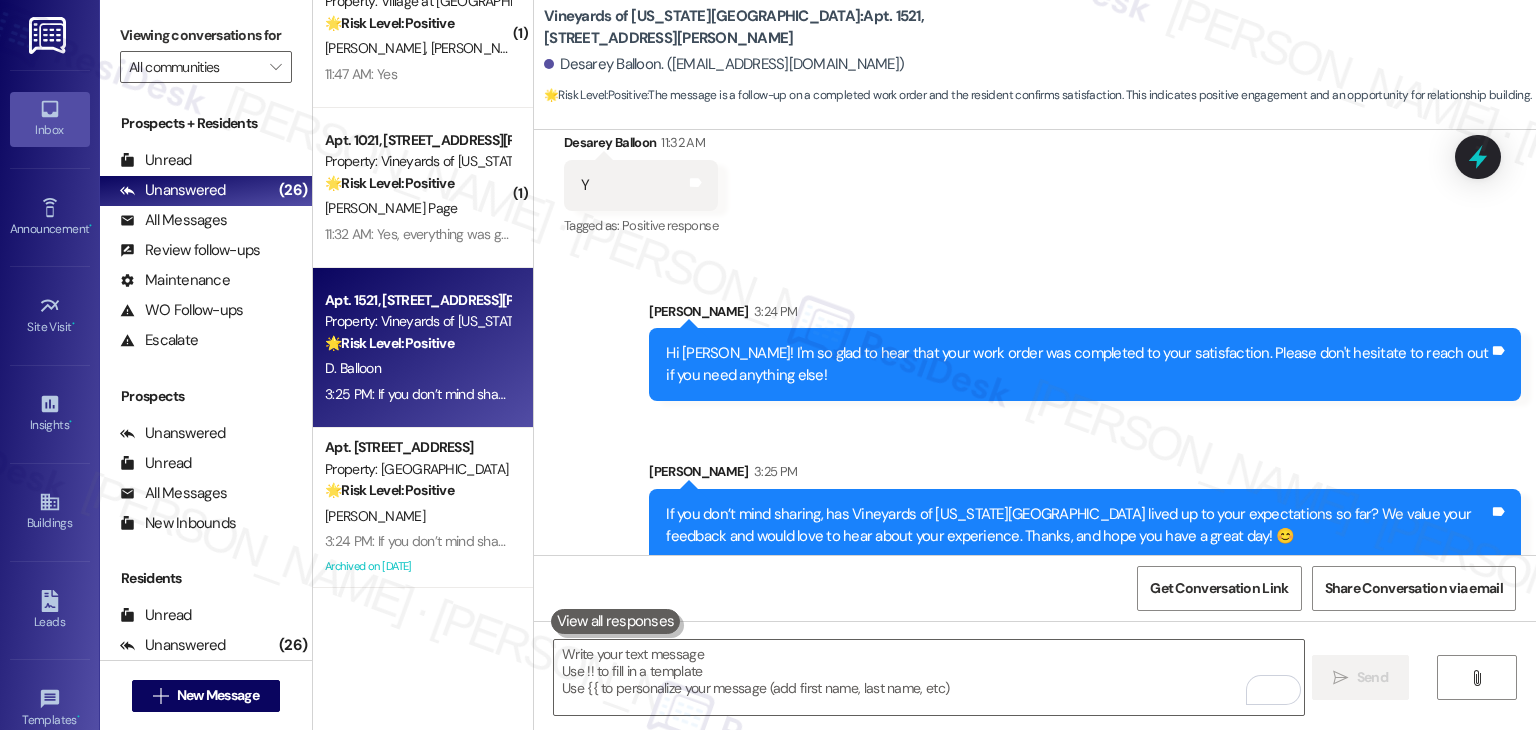 scroll, scrollTop: 4386, scrollLeft: 0, axis: vertical 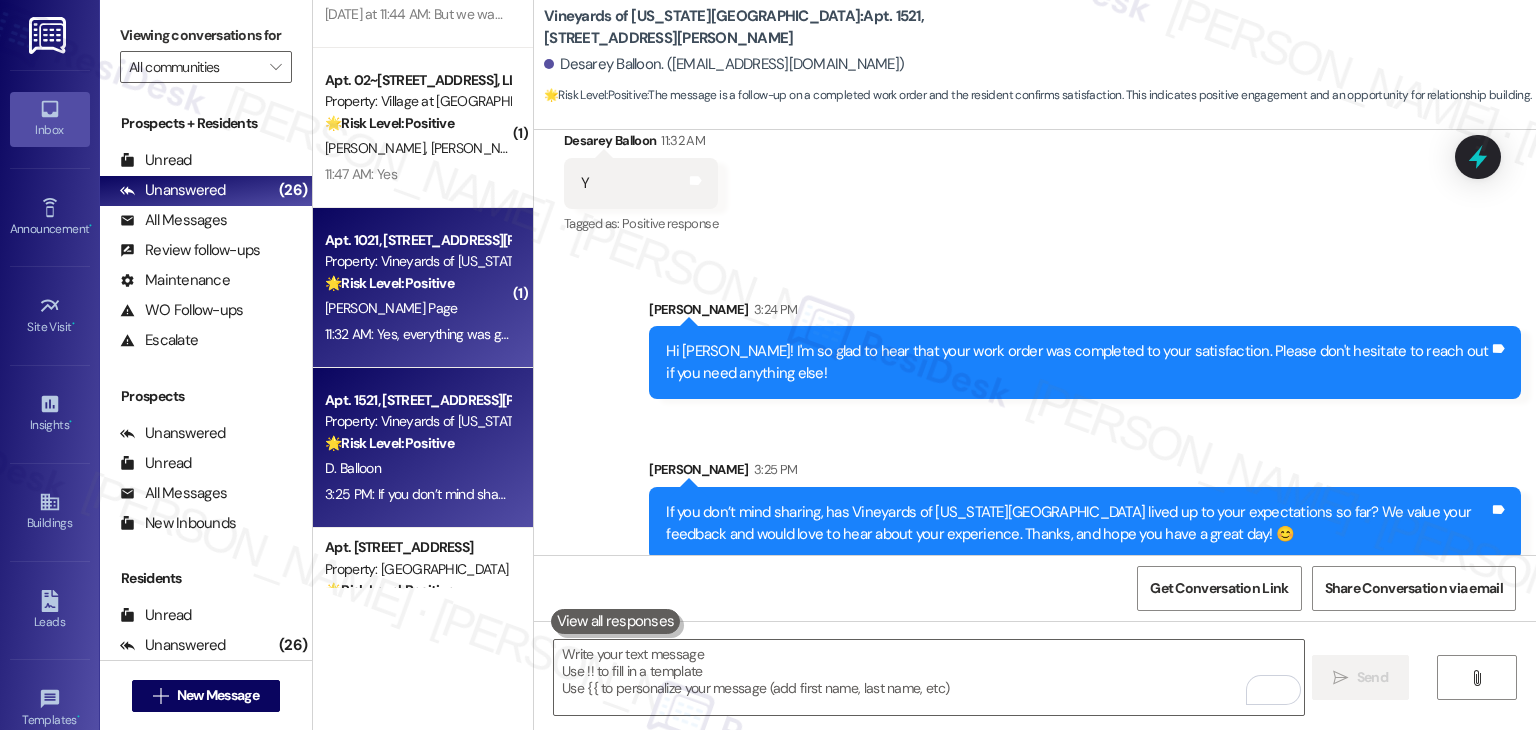 click on "[PERSON_NAME] Page" at bounding box center (417, 308) 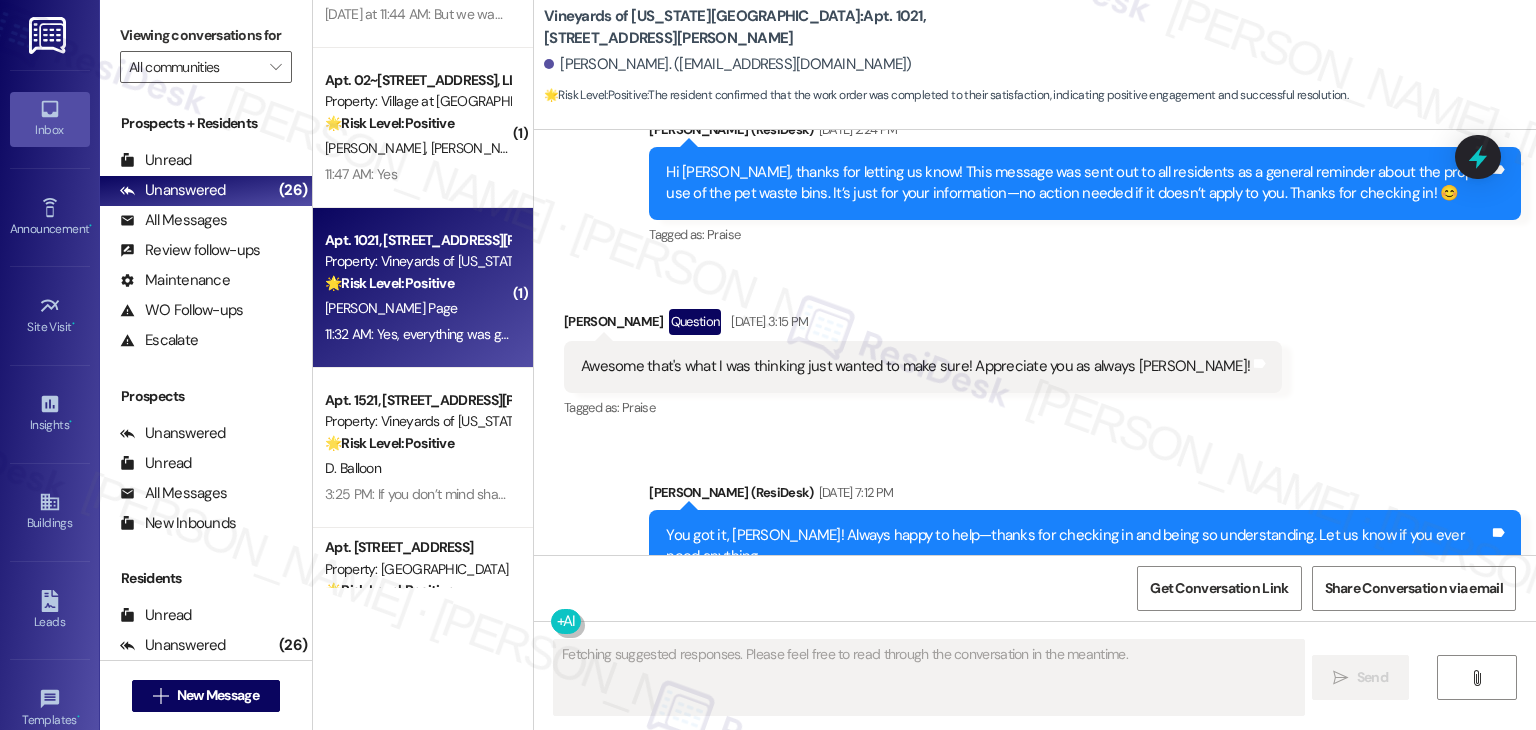 scroll, scrollTop: 9392, scrollLeft: 0, axis: vertical 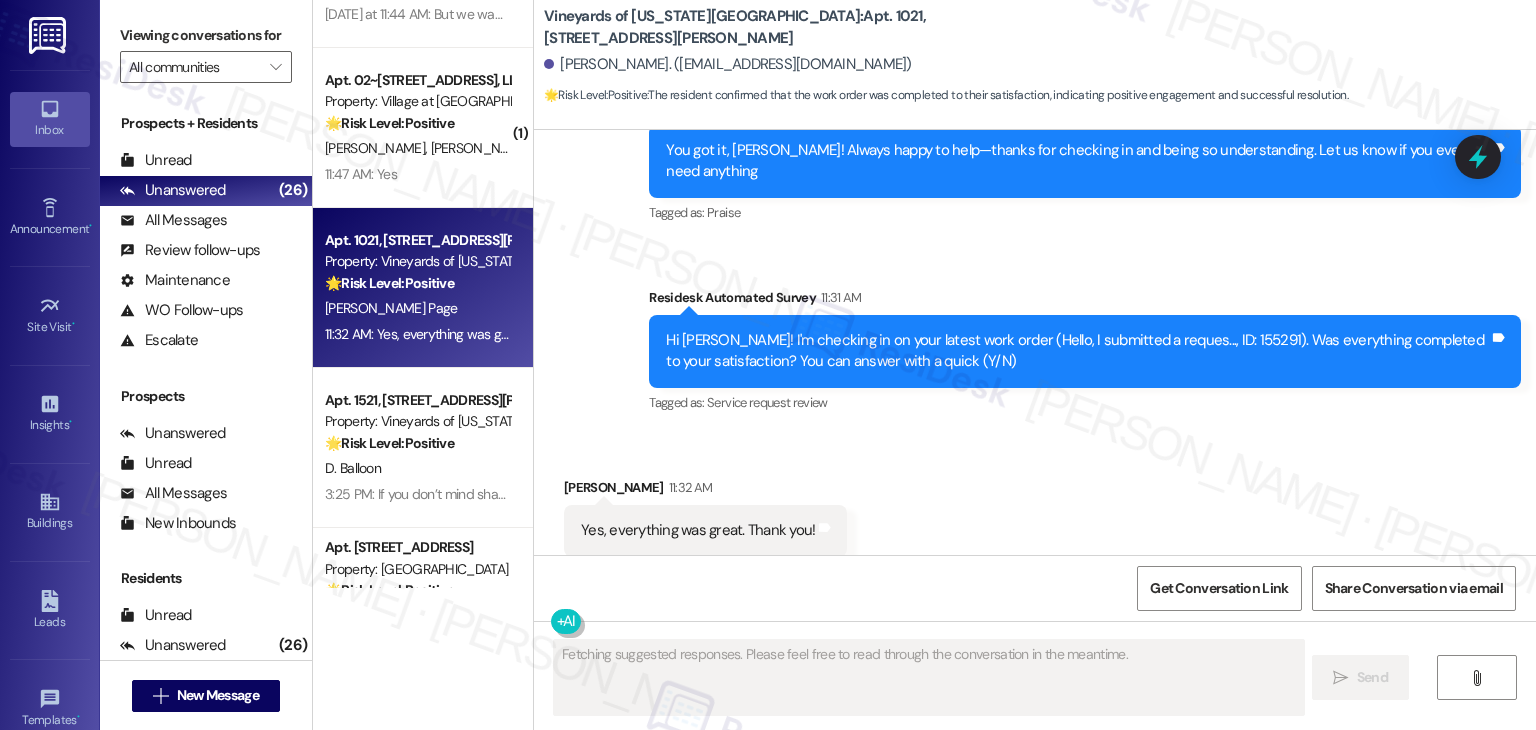 click on "Received via SMS Jared Page 11:32 AM Yes, everything was great. Thank you! Tags and notes Tagged as:   Praise ,  Click to highlight conversations about Praise Positive response Click to highlight conversations about Positive response" at bounding box center (1035, 516) 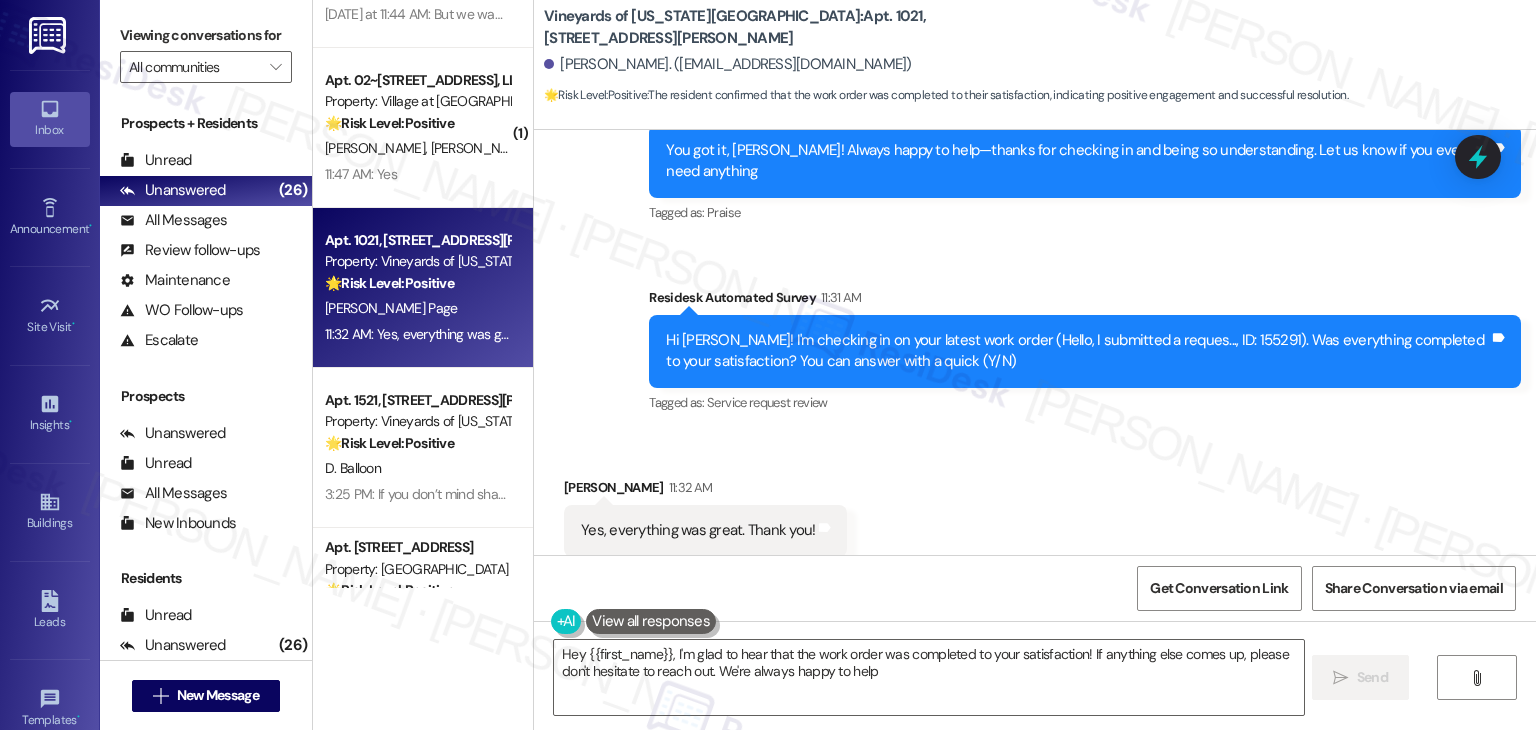 type on "Hey {{first_name}}, I'm glad to hear that the work order was completed to your satisfaction! If anything else comes up, please don't hesitate to reach out. We're always happy to help!" 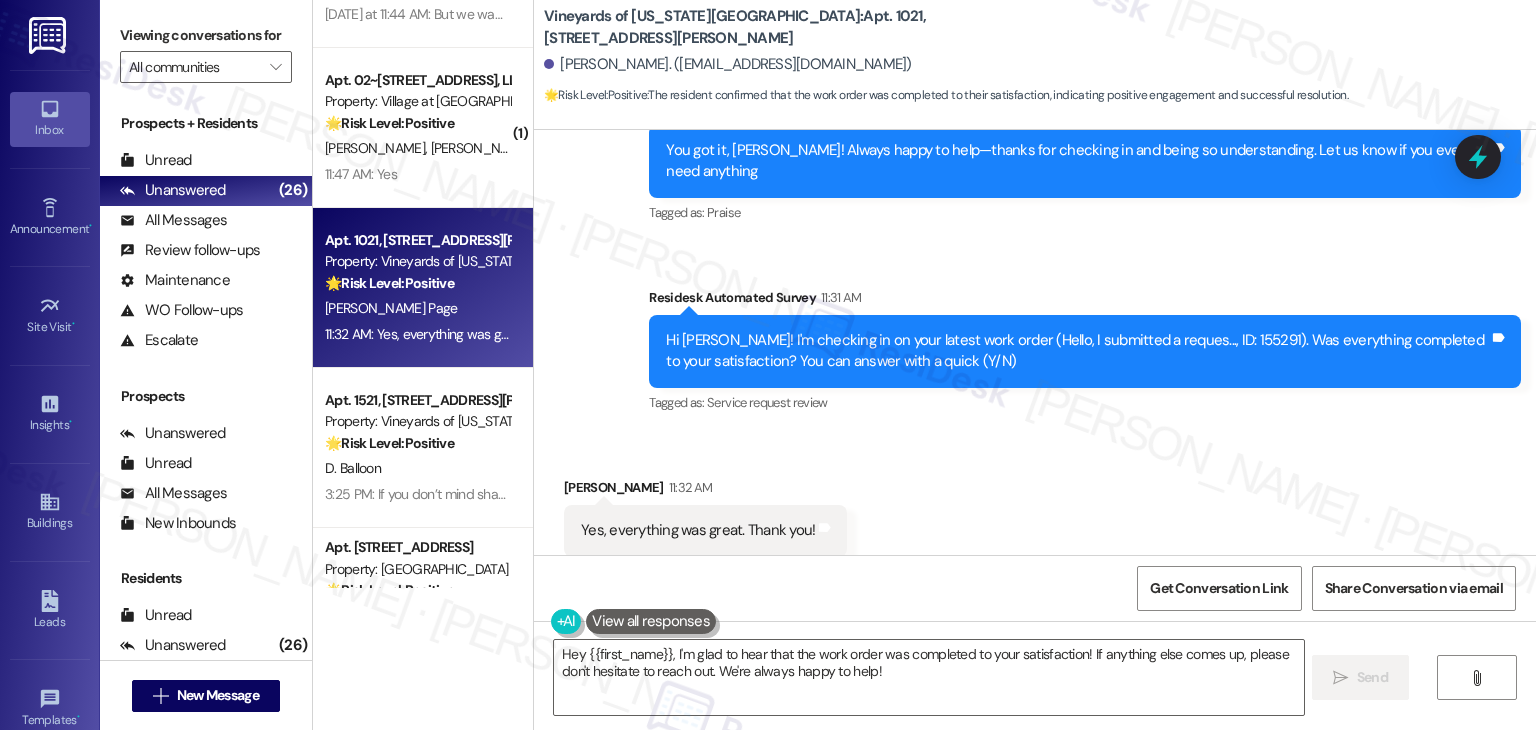 click on "Received via SMS Jared Page 11:32 AM Yes, everything was great. Thank you! Tags and notes Tagged as:   Praise ,  Click to highlight conversations about Praise Positive response Click to highlight conversations about Positive response" at bounding box center (1035, 516) 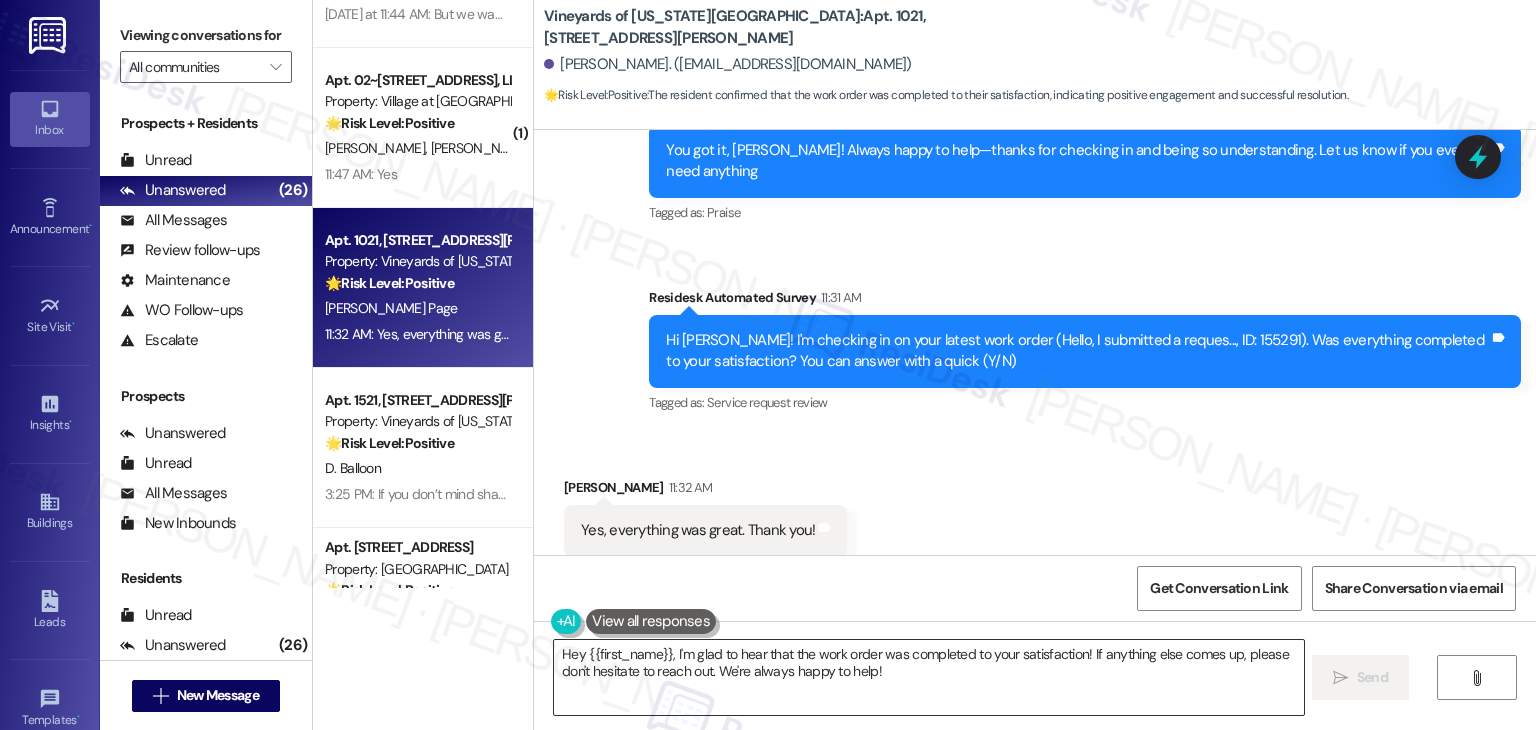 click on "Hey {{first_name}}, I'm glad to hear that the work order was completed to your satisfaction! If anything else comes up, please don't hesitate to reach out. We're always happy to help!" at bounding box center [928, 677] 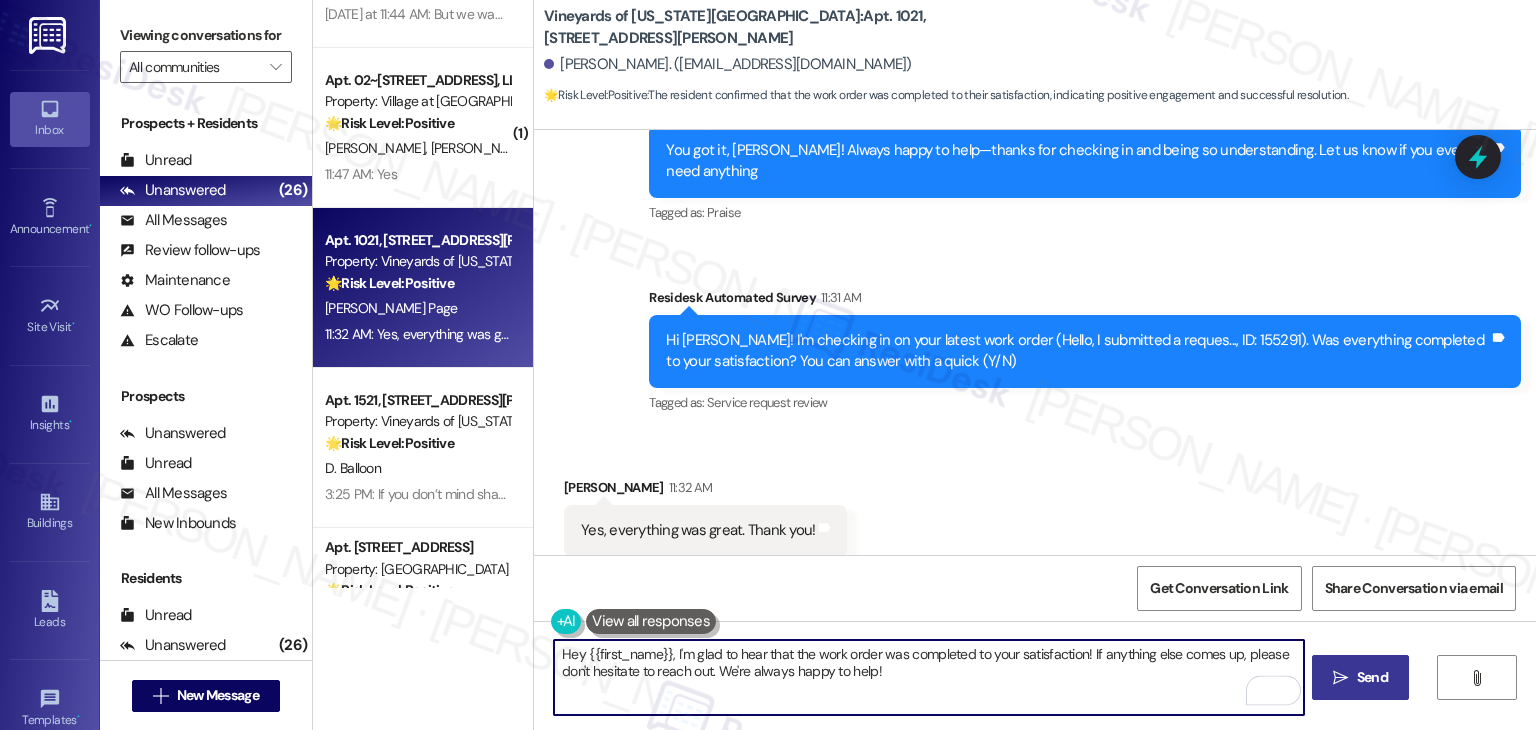 click on "Send" at bounding box center (1372, 677) 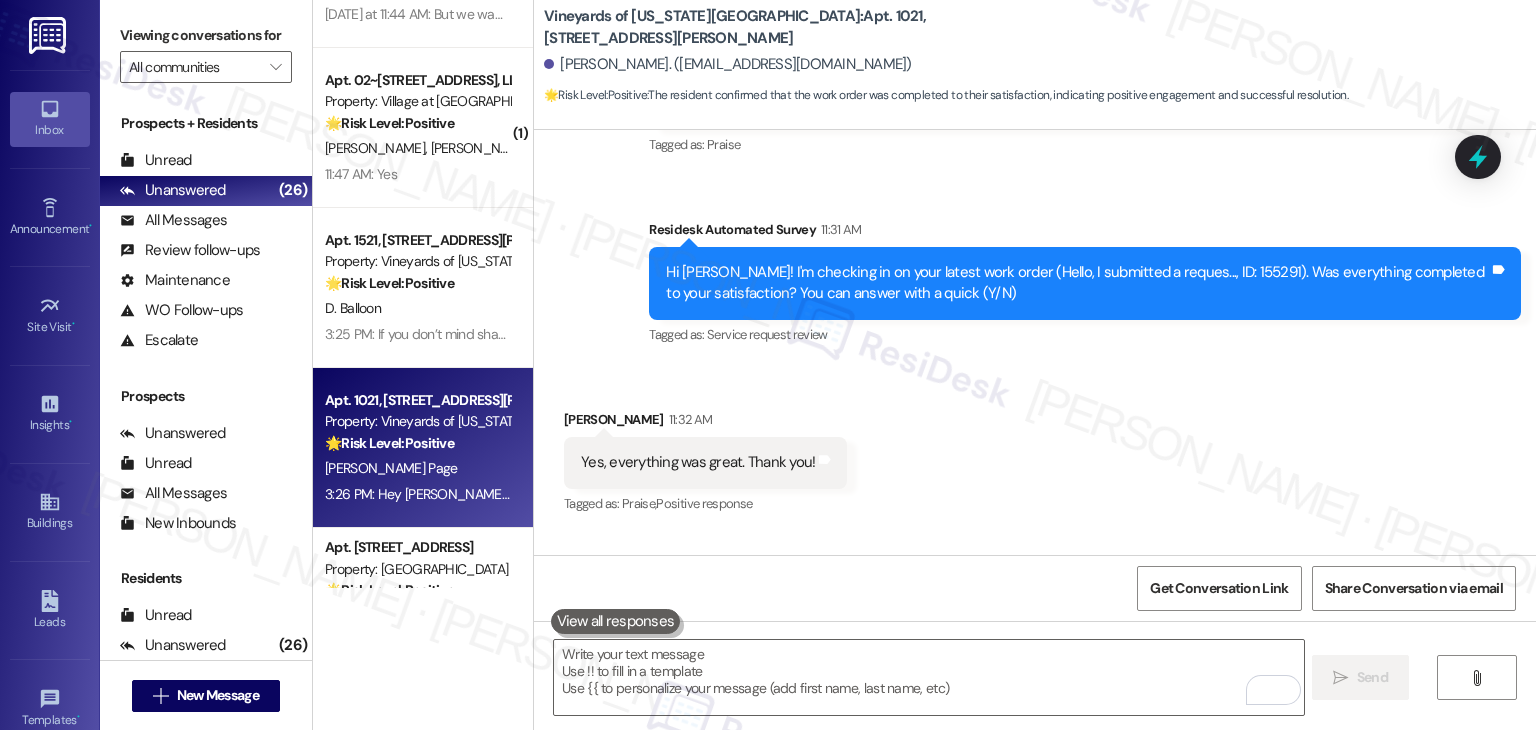 scroll, scrollTop: 9554, scrollLeft: 0, axis: vertical 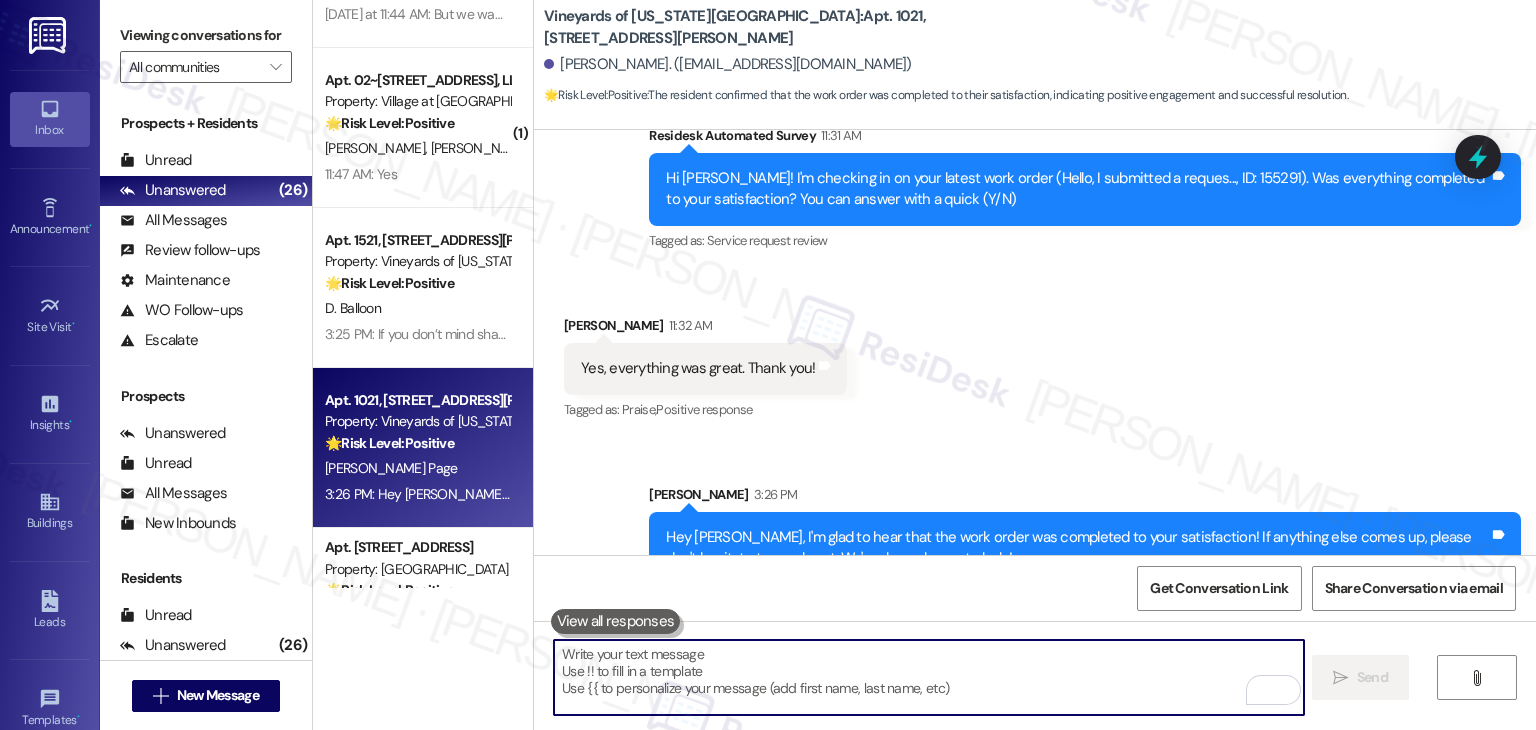 click at bounding box center (928, 677) 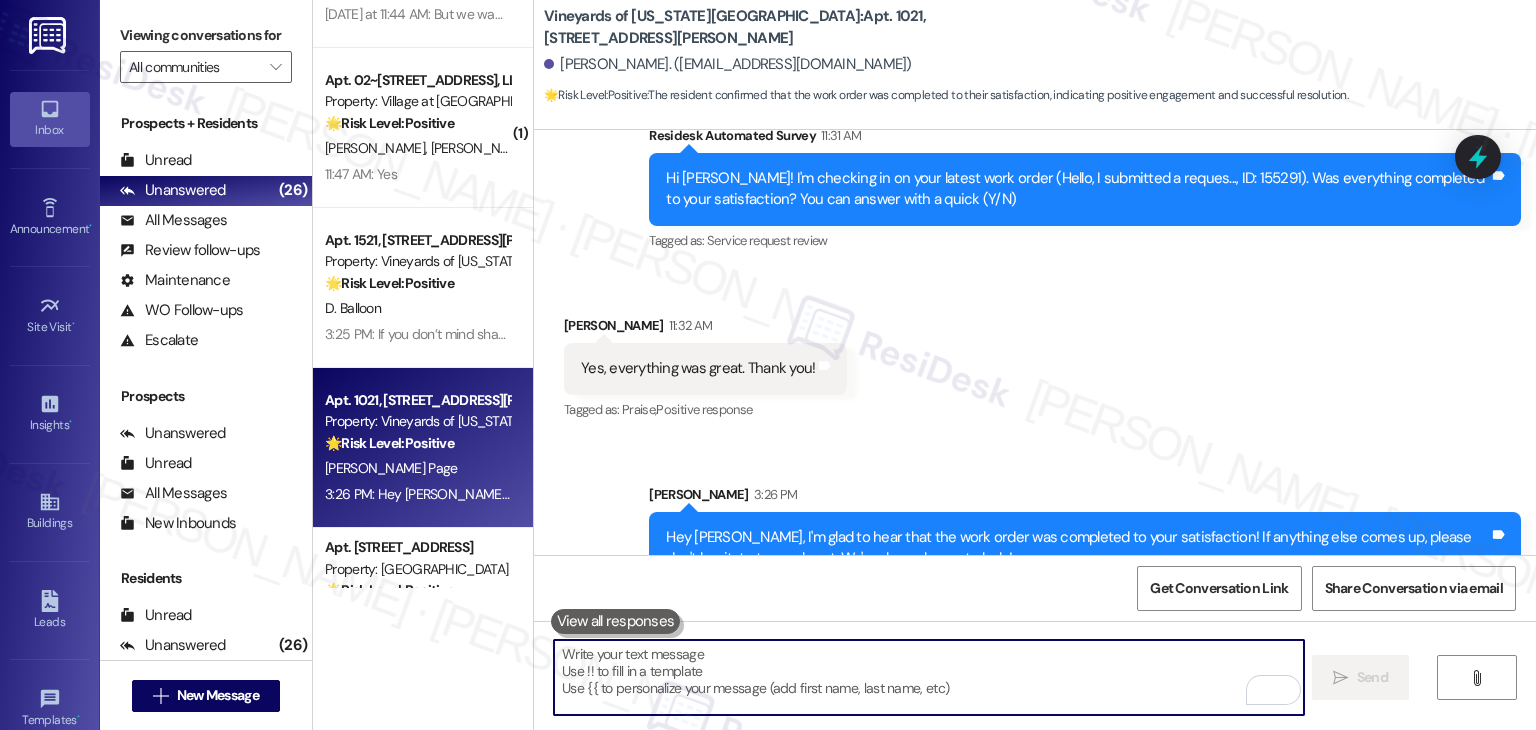 paste on "If you don’t mind sharing, has {{property}} lived up to your expectations so far? We value your feedback and would love to hear about your experience. Thanks, and hope you have a great day! 😊" 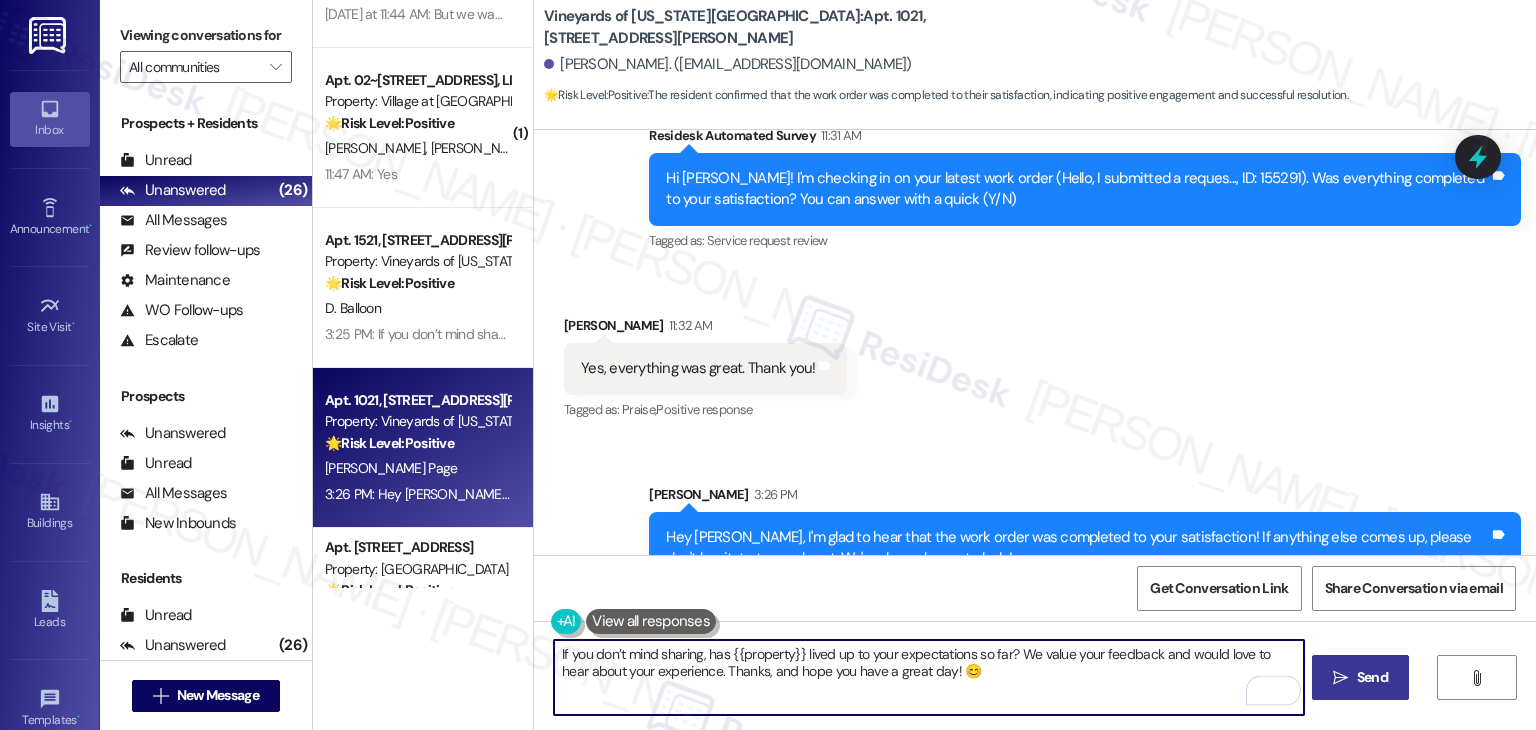 type on "If you don’t mind sharing, has {{property}} lived up to your expectations so far? We value your feedback and would love to hear about your experience. Thanks, and hope you have a great day! 😊" 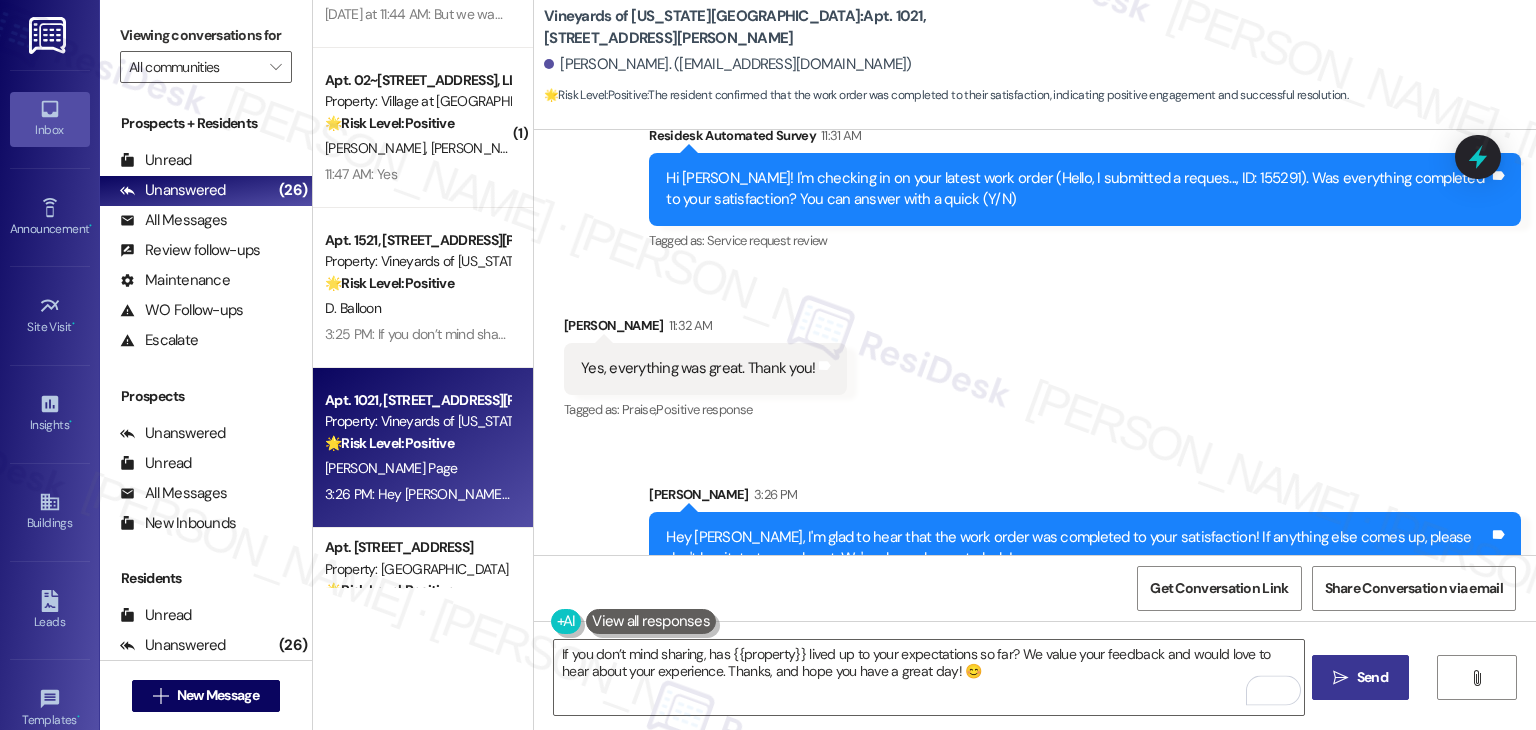 click on "Send" at bounding box center (1372, 677) 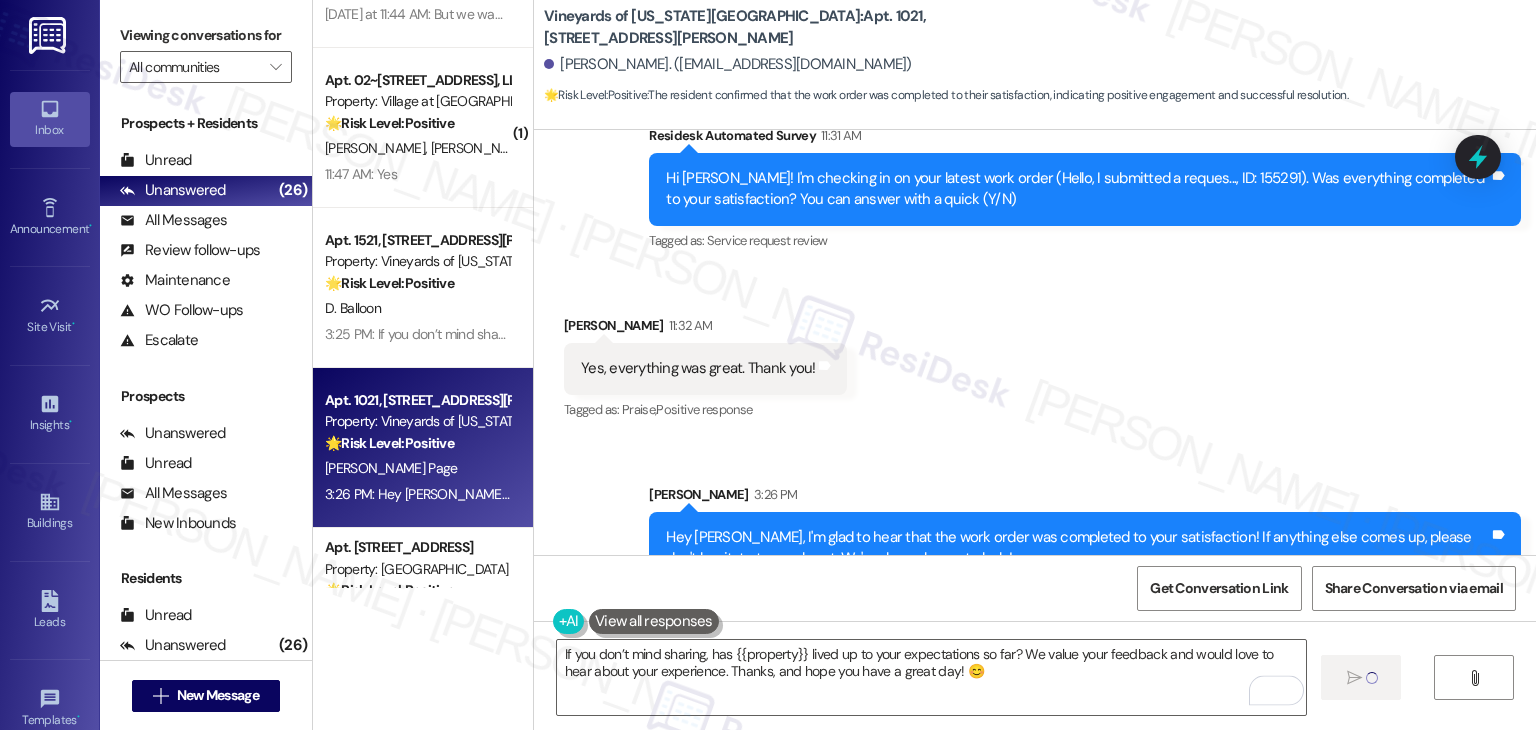 type 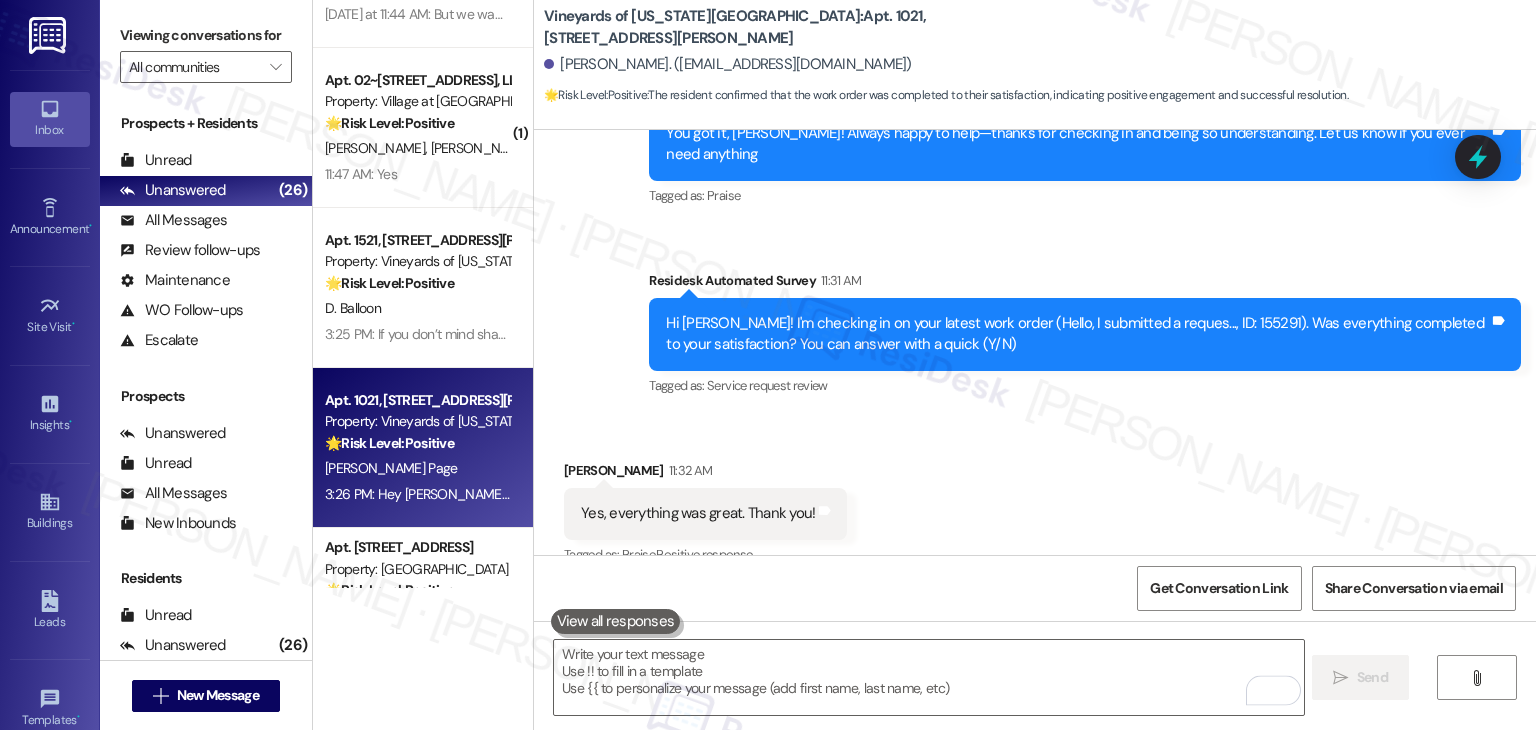 scroll, scrollTop: 9392, scrollLeft: 0, axis: vertical 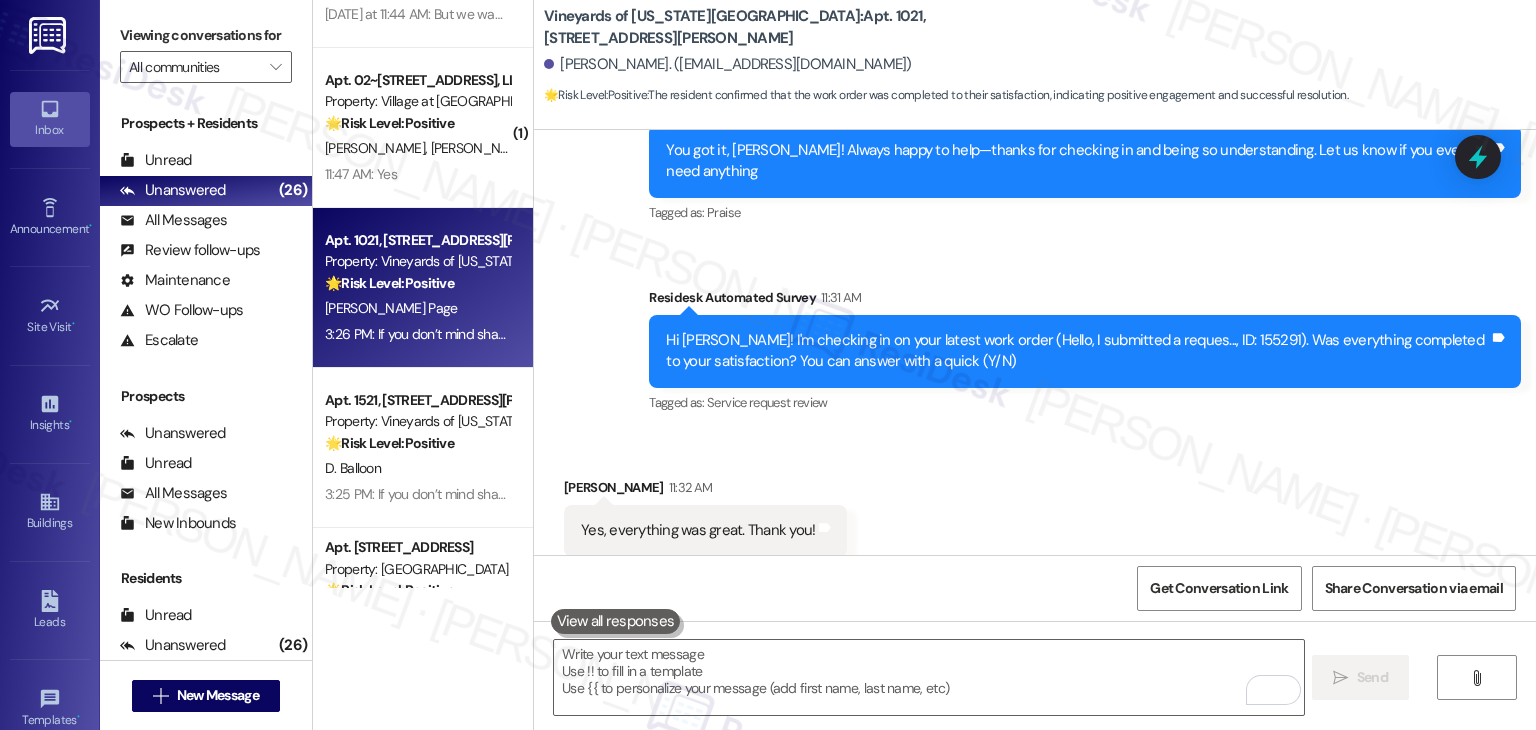 click on "Received via SMS Jared Page 11:32 AM Yes, everything was great. Thank you! Tags and notes Tagged as:   Praise ,  Click to highlight conversations about Praise Positive response Click to highlight conversations about Positive response" at bounding box center (1035, 516) 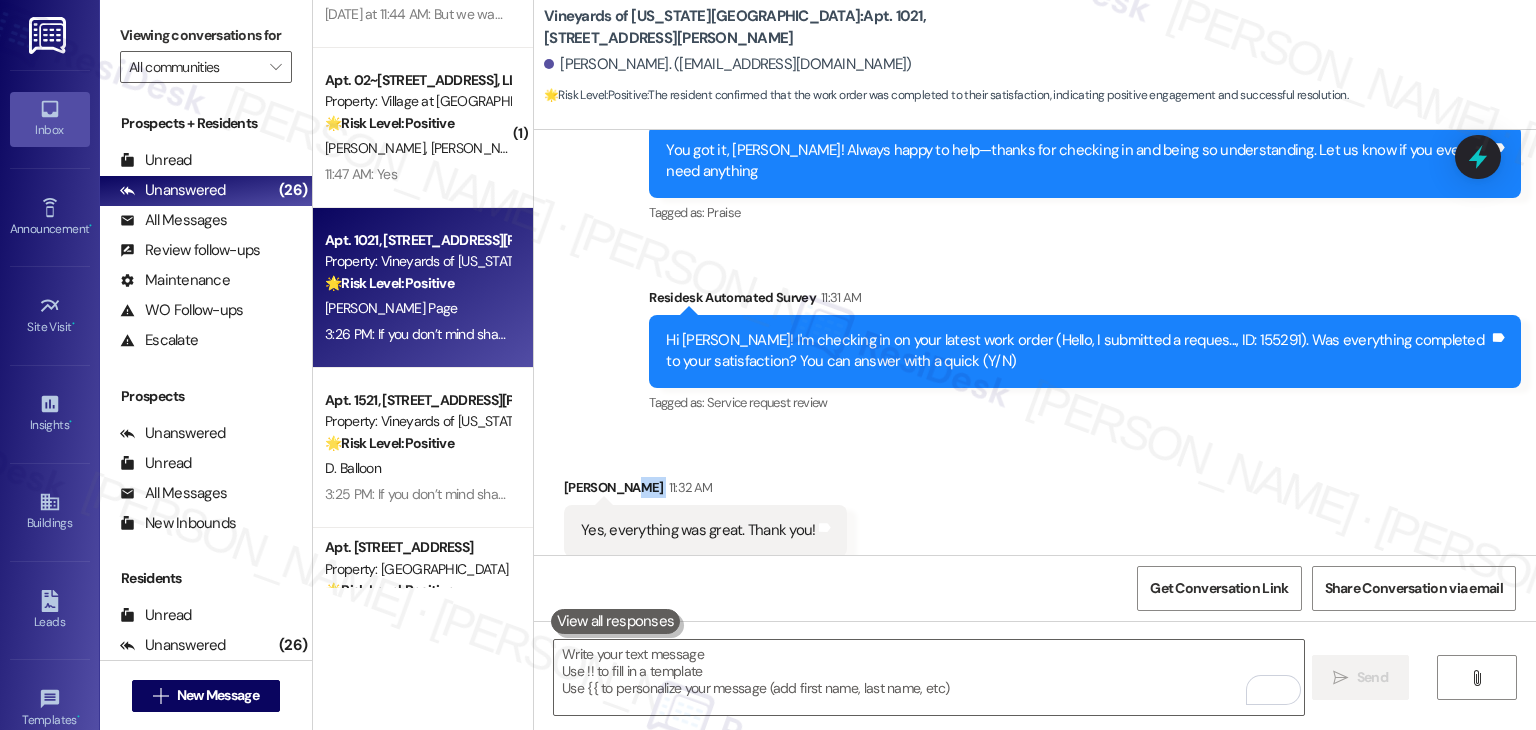 click on "Received via SMS Jared Page 11:32 AM Yes, everything was great. Thank you! Tags and notes Tagged as:   Praise ,  Click to highlight conversations about Praise Positive response Click to highlight conversations about Positive response" at bounding box center [1035, 516] 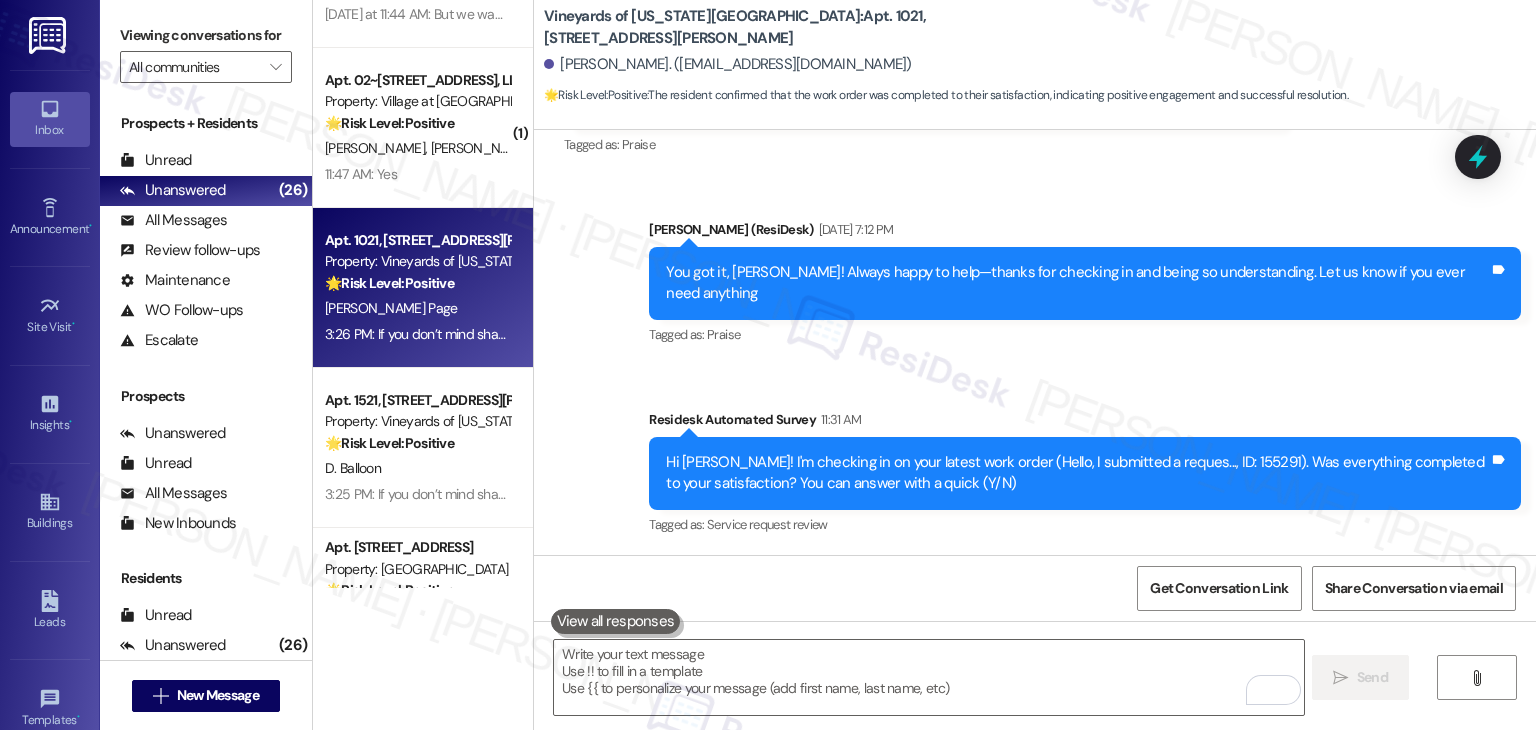 scroll, scrollTop: 9292, scrollLeft: 0, axis: vertical 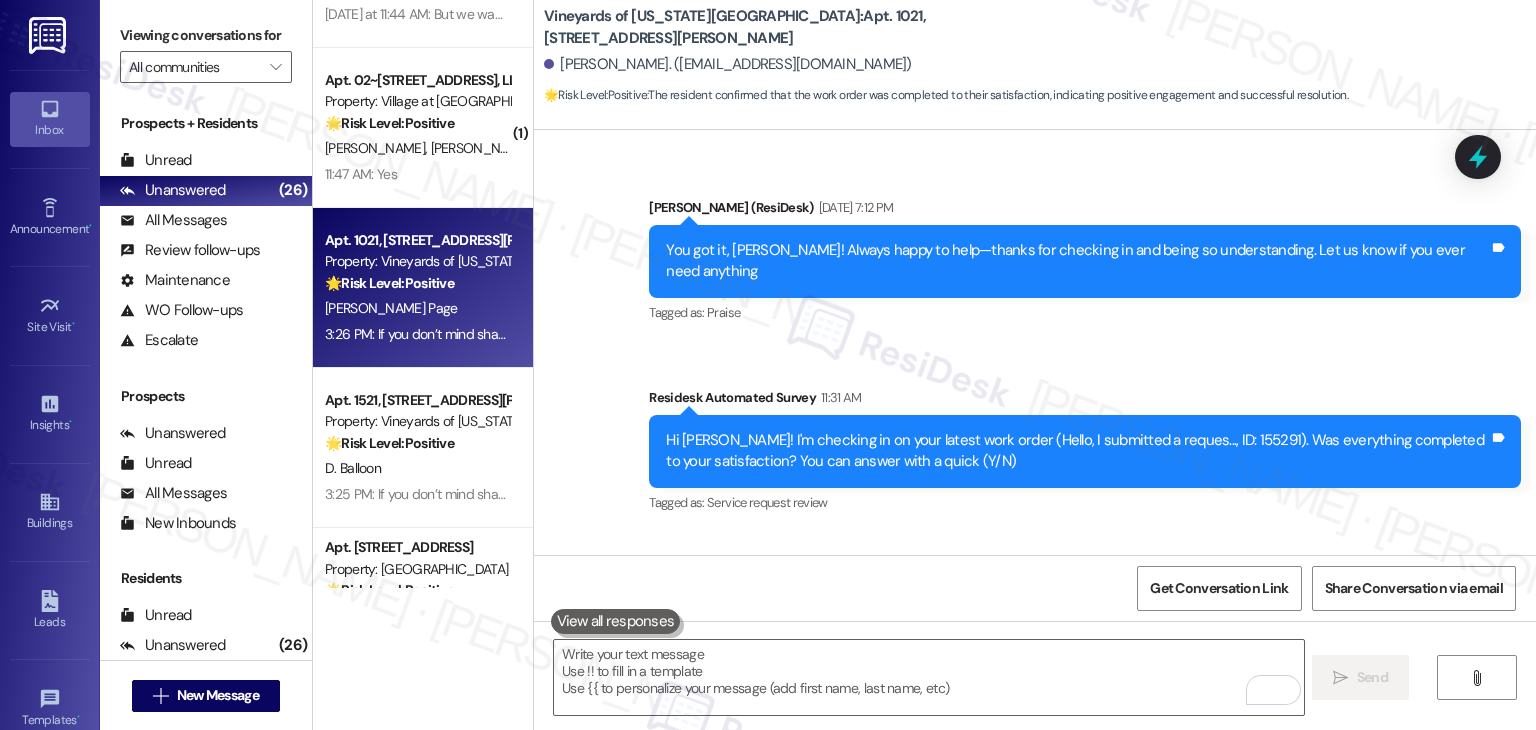 click on "Received via SMS Jared Page 11:32 AM Yes, everything was great. Thank you! Tags and notes Tagged as:   Praise ,  Click to highlight conversations about Praise Positive response Click to highlight conversations about Positive response" at bounding box center [1035, 616] 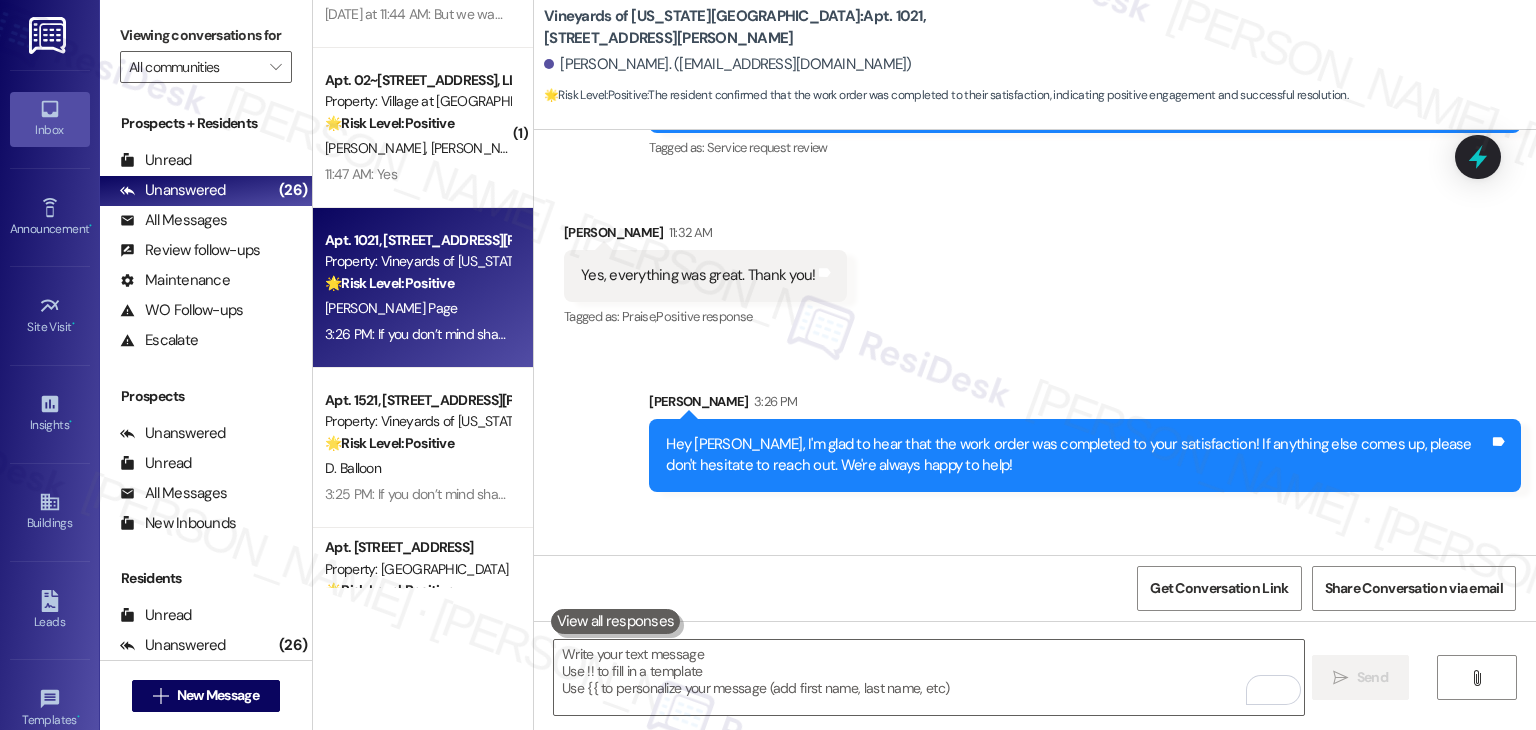 scroll, scrollTop: 9715, scrollLeft: 0, axis: vertical 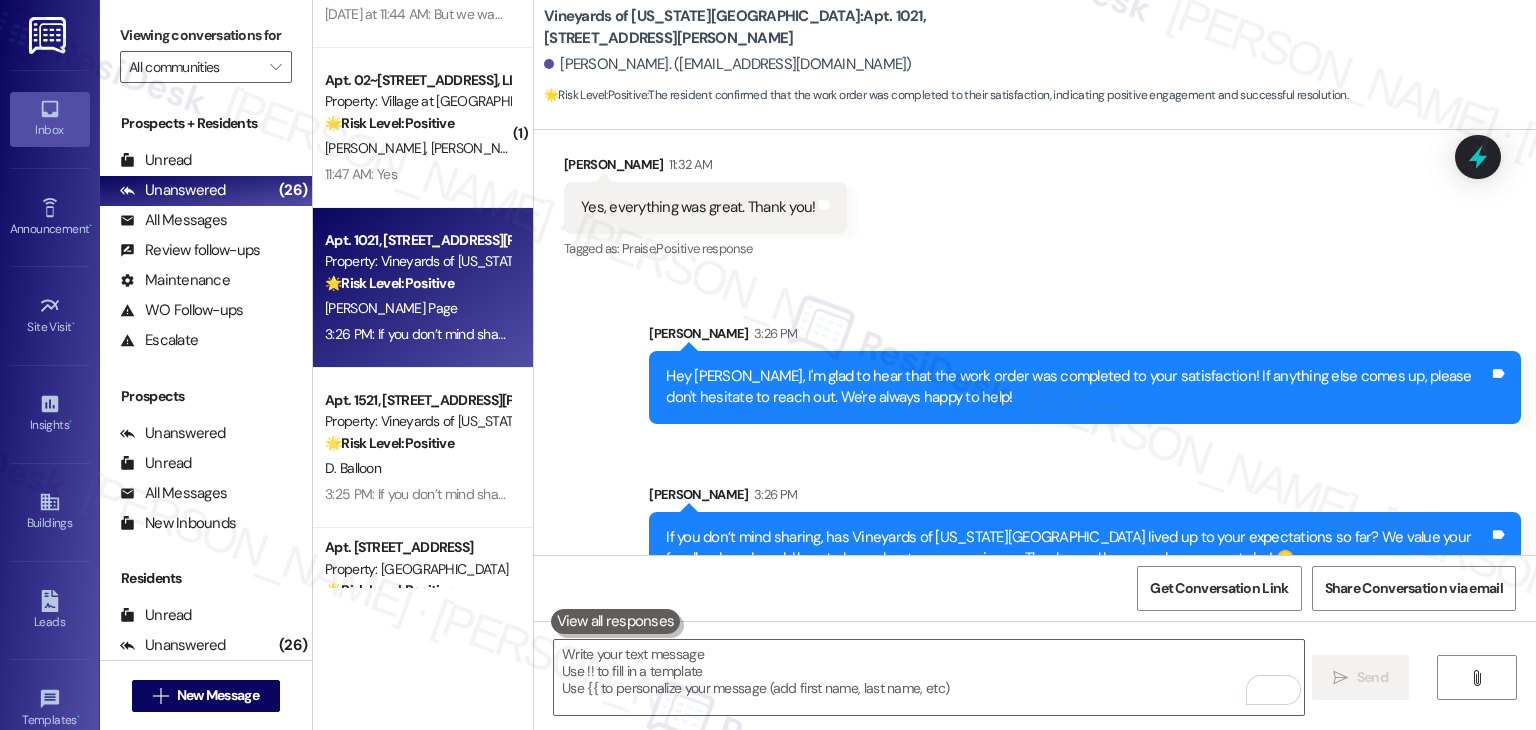 click on "Sent via SMS Sarah 3:26 PM Hey Jared, I'm glad to hear that the work order was completed to your satisfaction! If anything else comes up, please don't hesitate to reach out. We're always happy to help! Tags and notes Sent via SMS Sarah 3:26 PM If you don’t mind sharing, has Vineyards of Colorado Springs lived up to your expectations so far? We value your feedback and would love to hear about your experience. Thanks, and hope you have a great day! 😊 Tags and notes" at bounding box center (1035, 439) 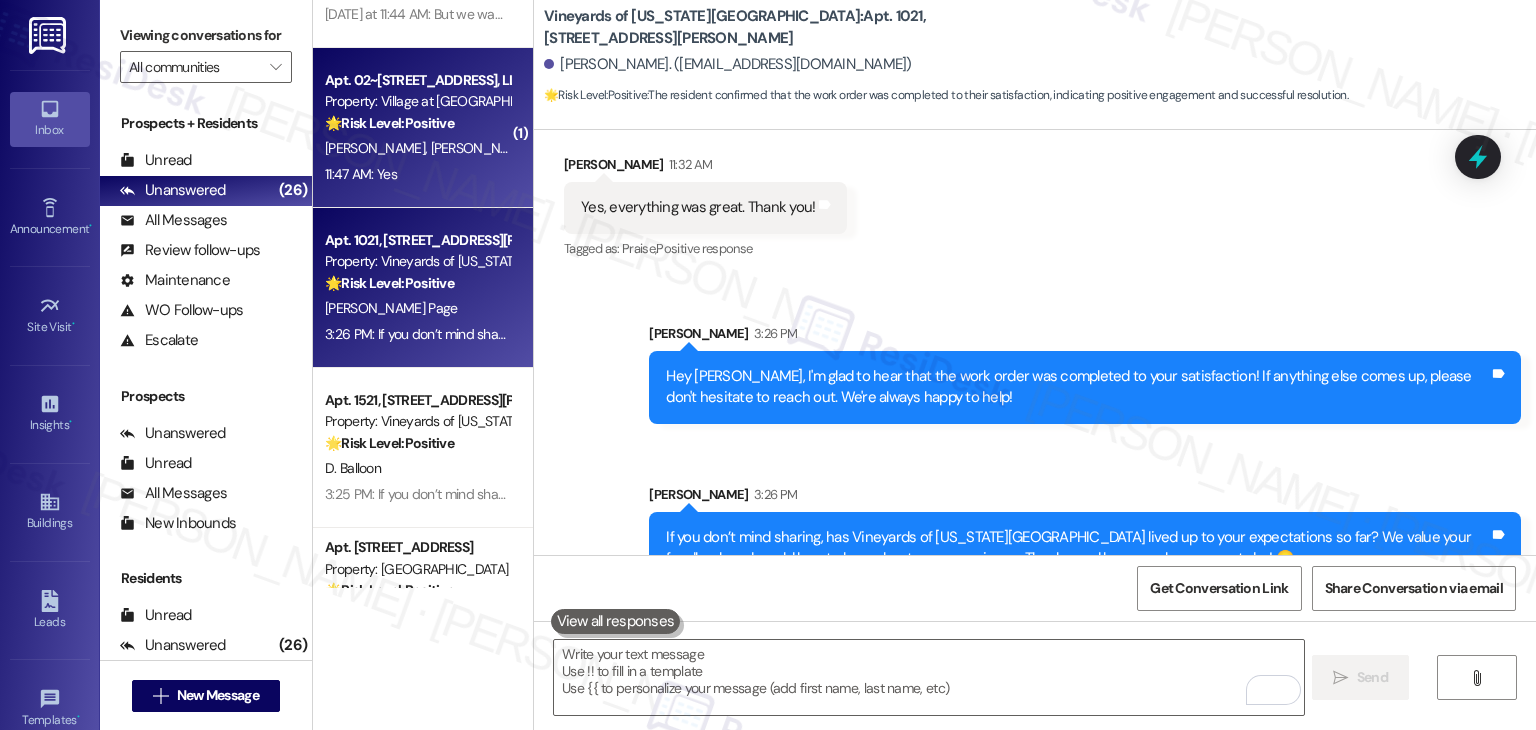 click on "11:47 AM: Yes 11:47 AM: Yes" at bounding box center [417, 174] 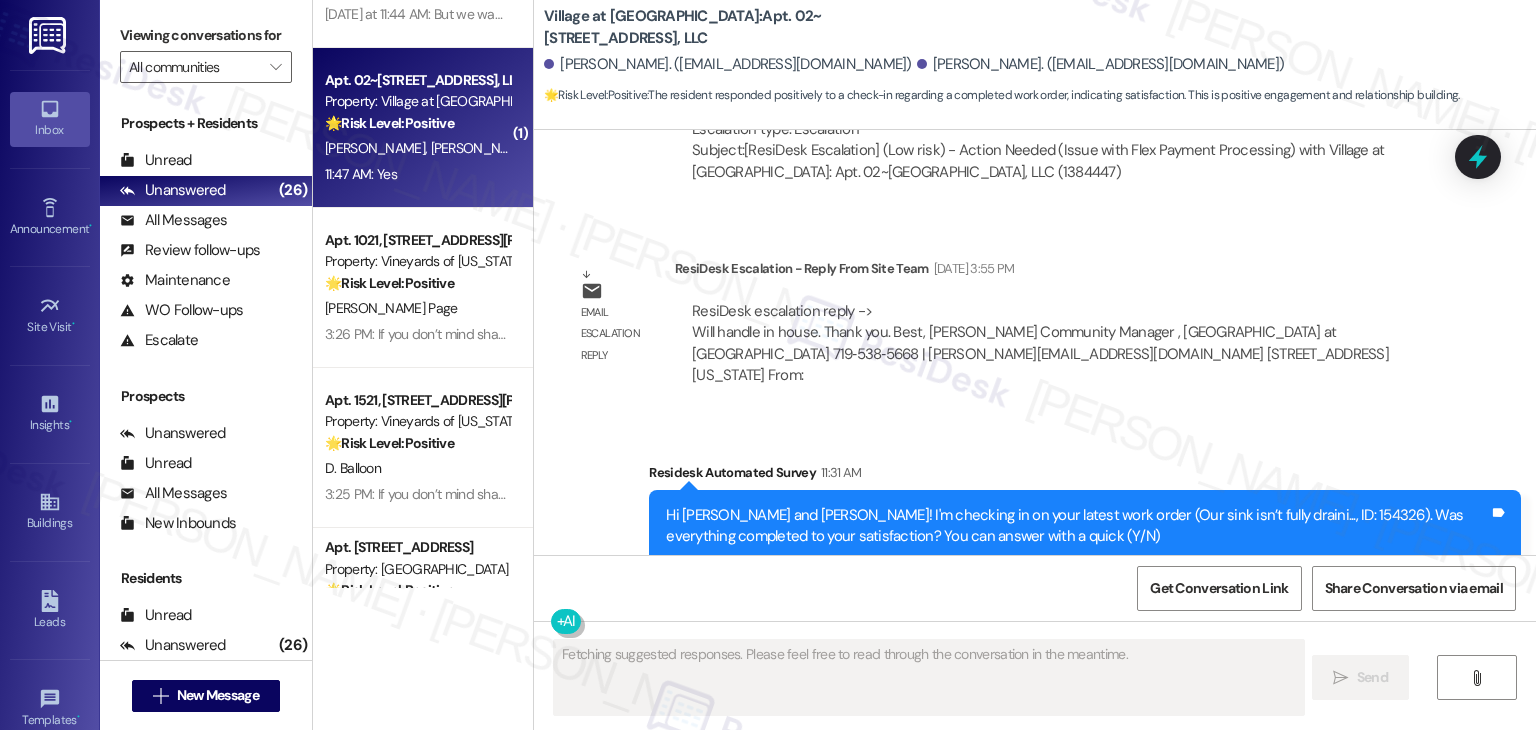 scroll, scrollTop: 4835, scrollLeft: 0, axis: vertical 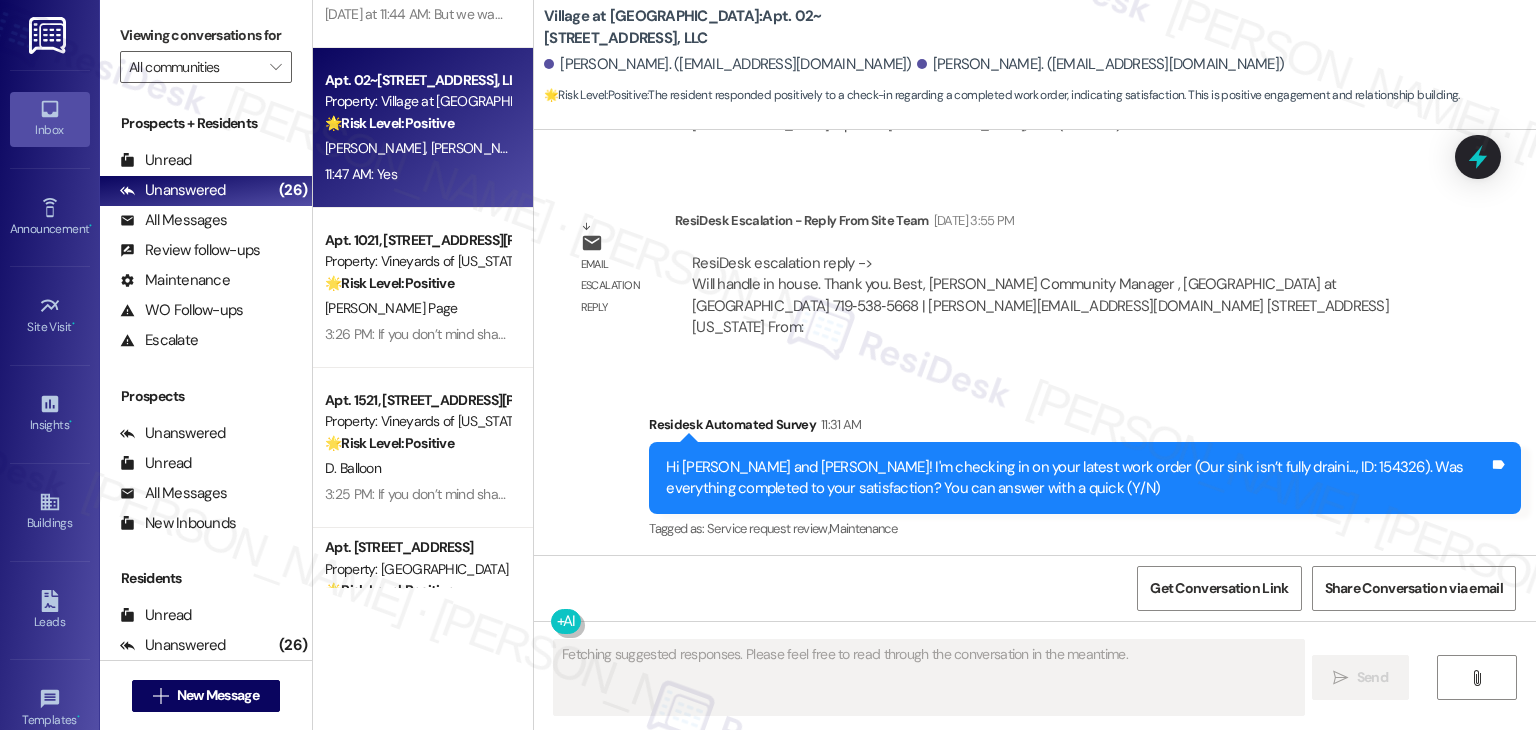 click on "Received via SMS Caitlyn Garcia 11:47 AM Yes Tags and notes Tagged as:   Positive response Click to highlight conversations about Positive response" at bounding box center [1035, 643] 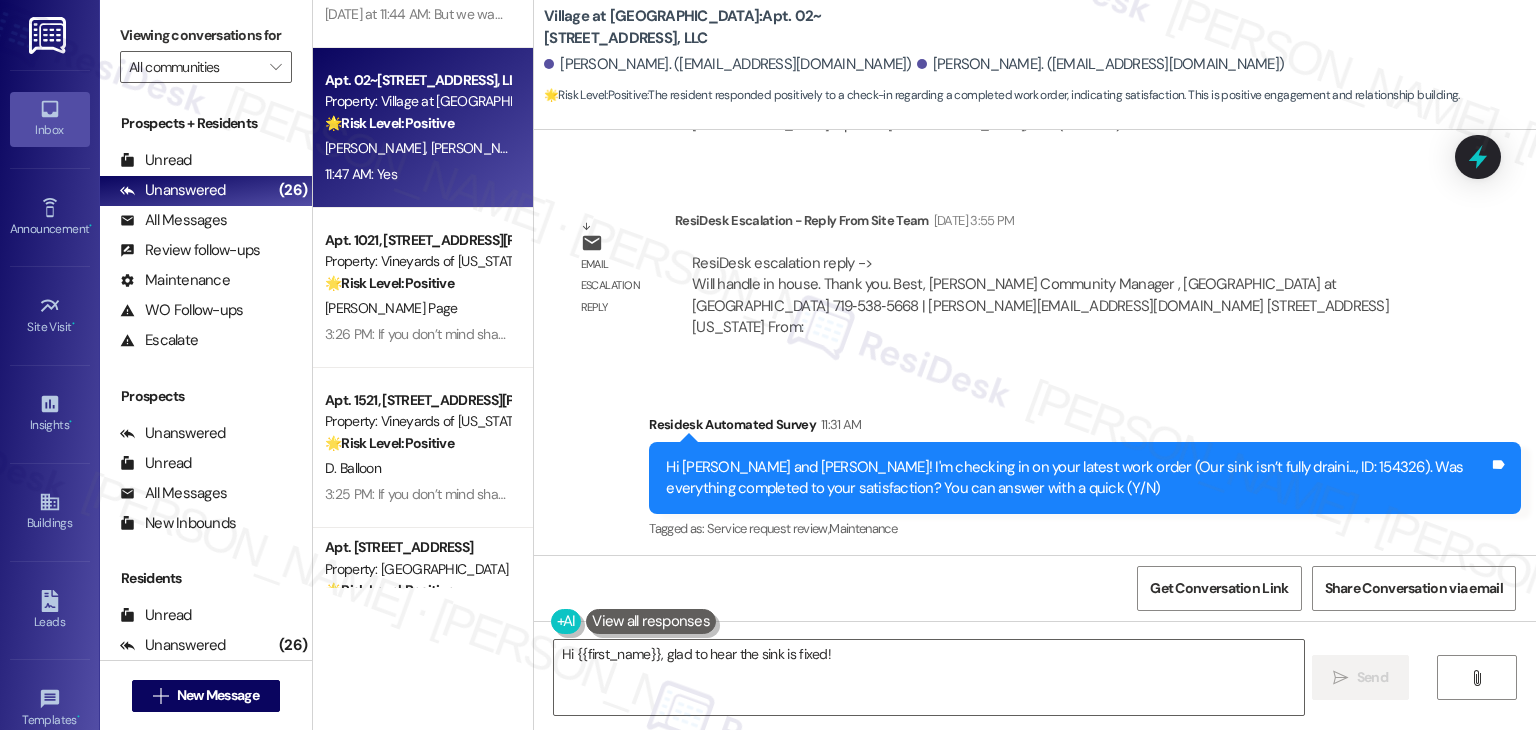 click on "Received via SMS Caitlyn Garcia 11:47 AM Yes Tags and notes Tagged as:   Positive response Click to highlight conversations about Positive response" at bounding box center (1035, 643) 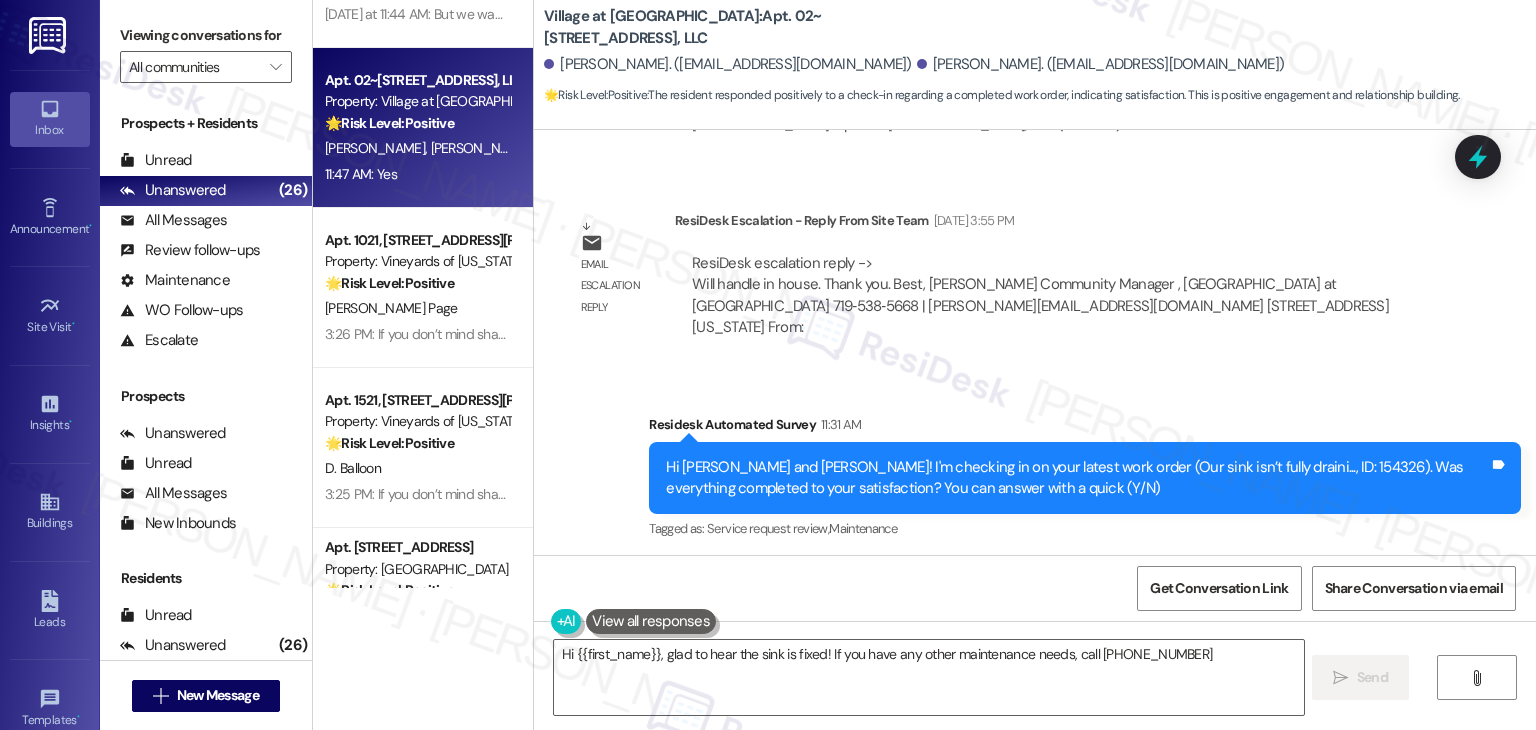 click on "Received via SMS Caitlyn Garcia 11:47 AM Yes Tags and notes Tagged as:   Positive response Click to highlight conversations about Positive response" at bounding box center (1035, 643) 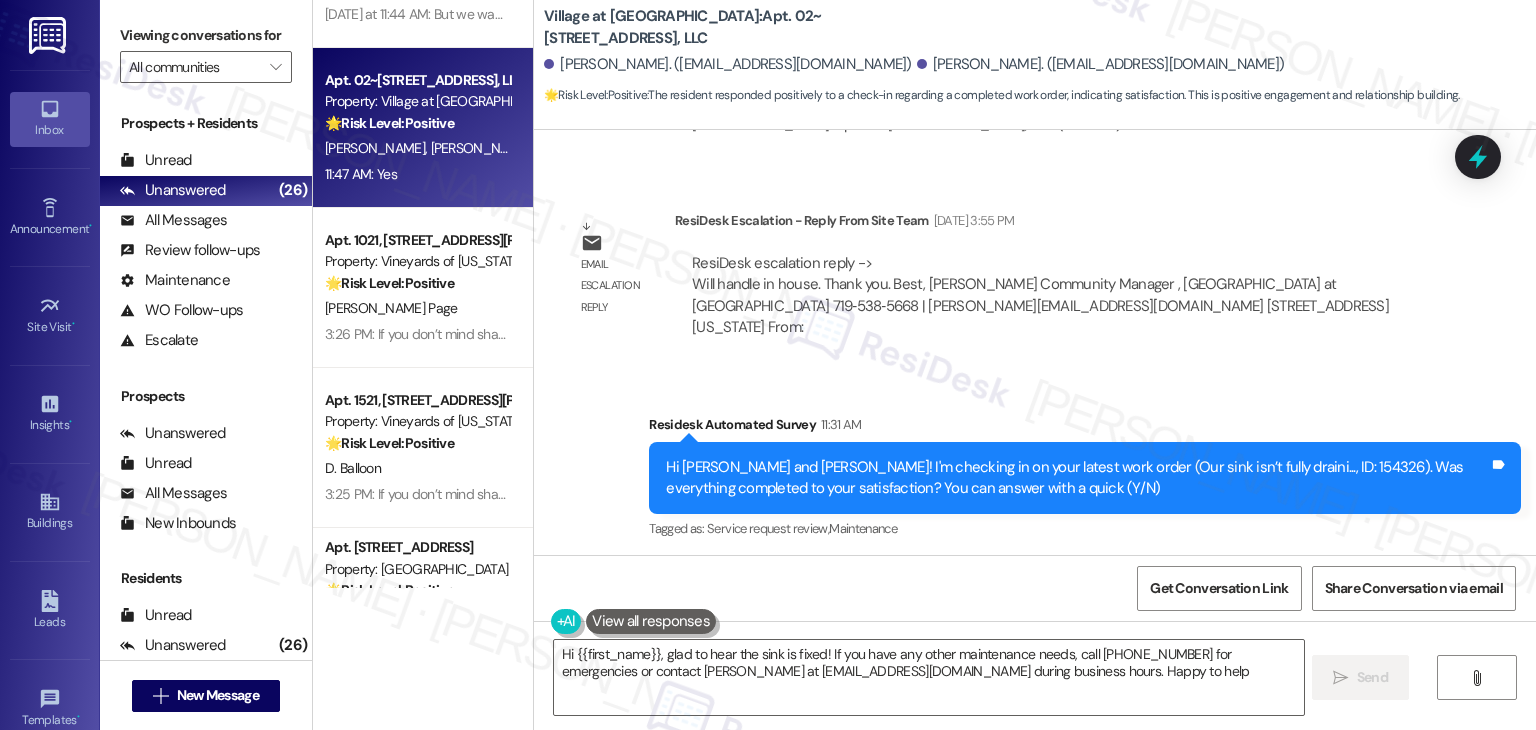 click on "Received via SMS Caitlyn Garcia 11:47 AM Yes Tags and notes Tagged as:   Positive response Click to highlight conversations about Positive response" at bounding box center [1035, 643] 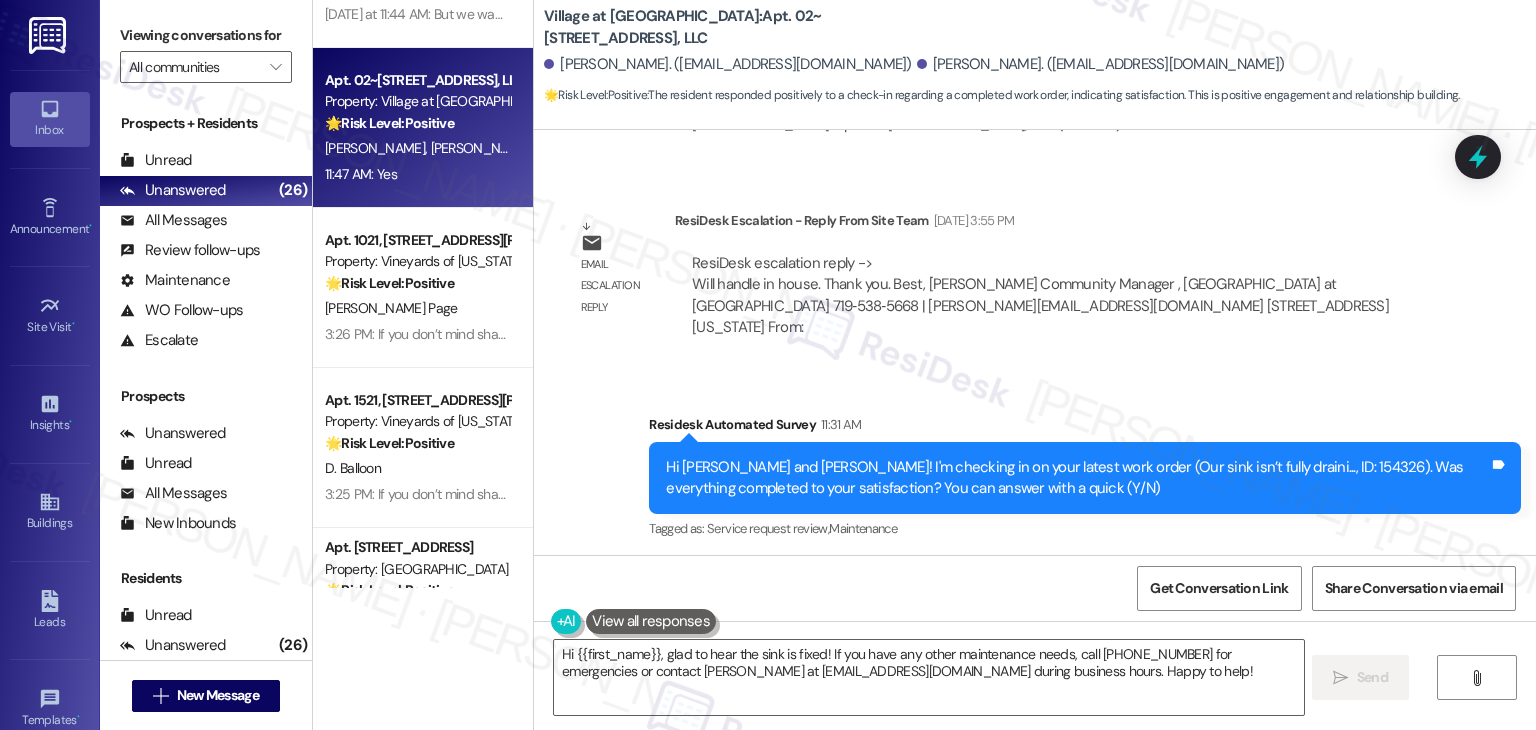 click on "Received via SMS Caitlyn Garcia 11:47 AM Yes Tags and notes Tagged as:   Positive response Click to highlight conversations about Positive response" at bounding box center [1035, 643] 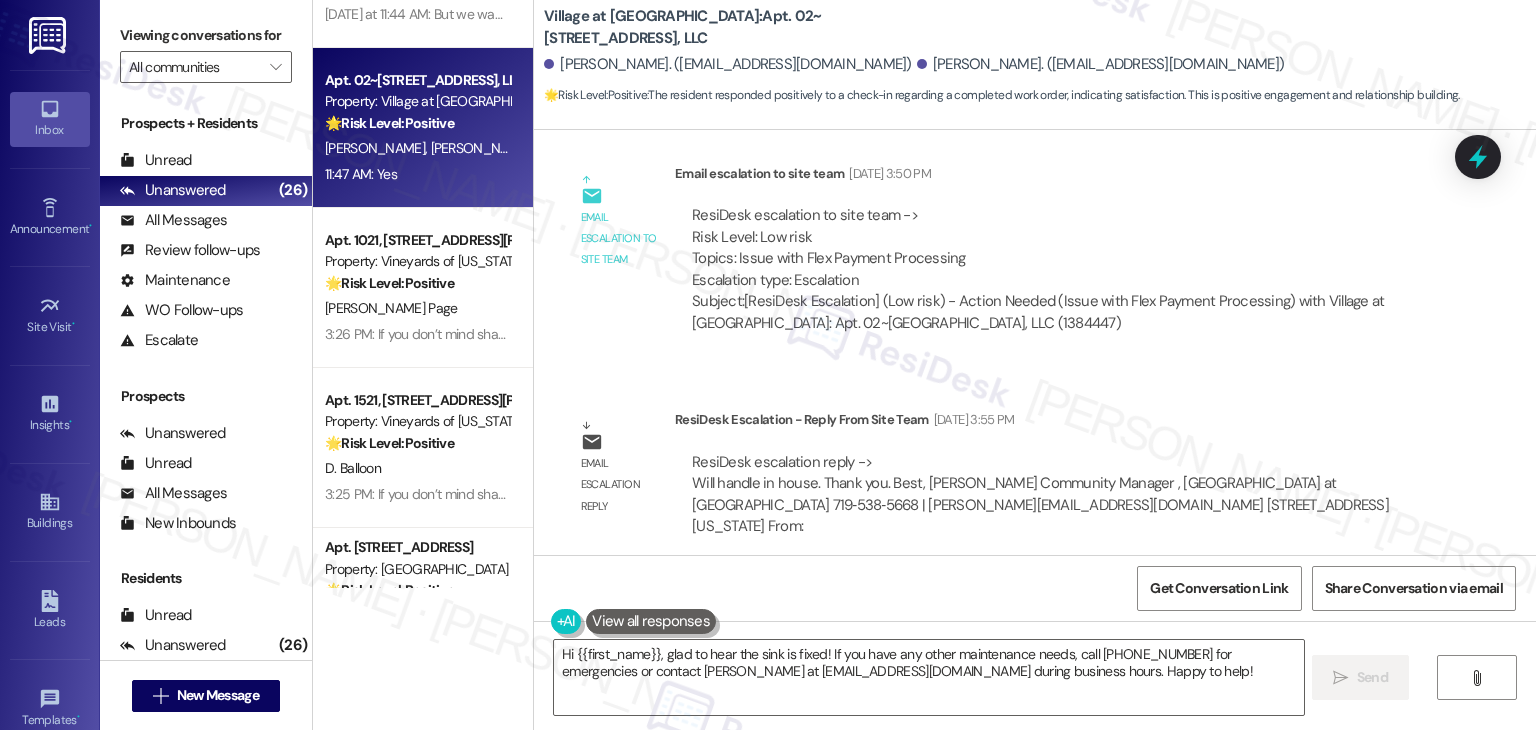 scroll, scrollTop: 4736, scrollLeft: 0, axis: vertical 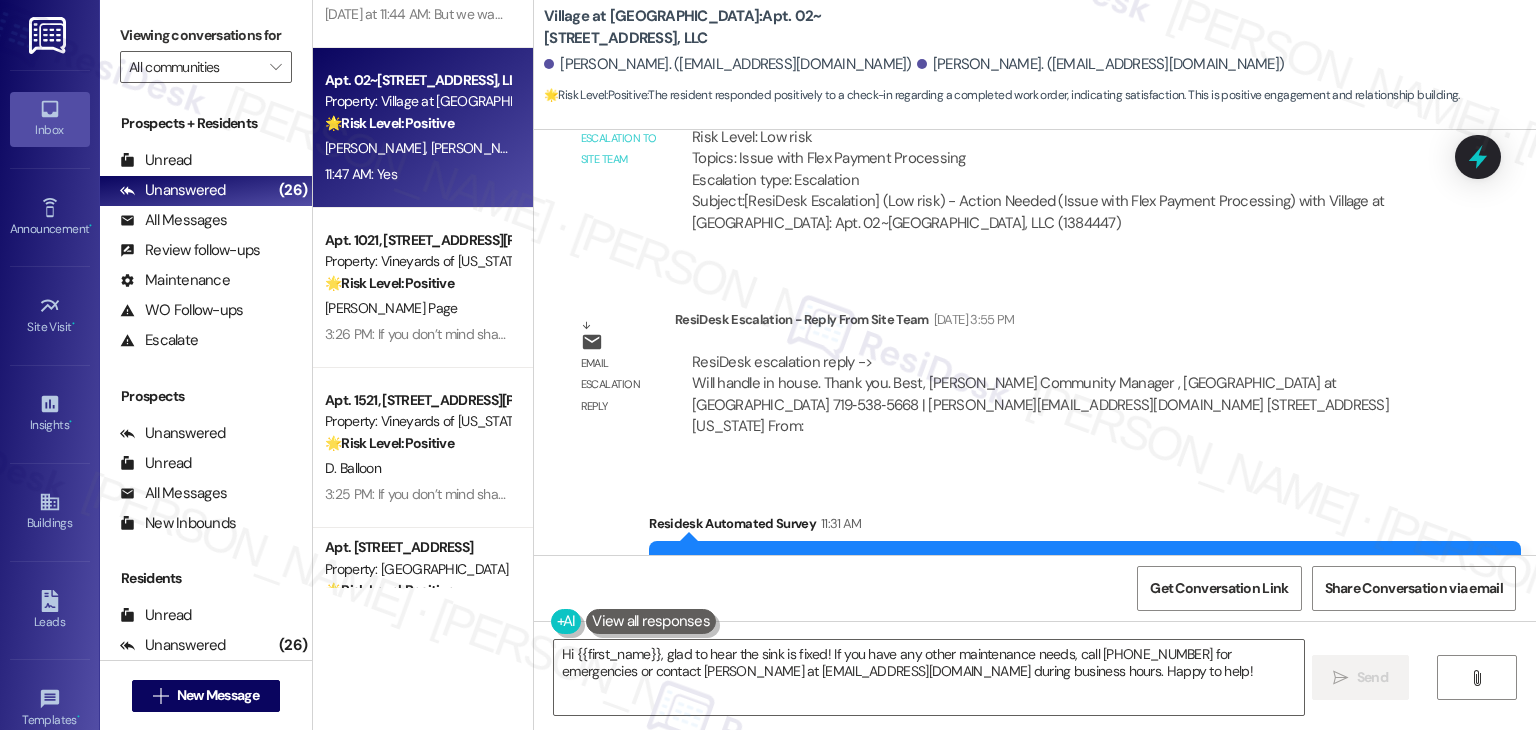 click on "Received via SMS Caitlyn Garcia 11:47 AM Yes Tags and notes Tagged as:   Positive response Click to highlight conversations about Positive response" at bounding box center [1035, 742] 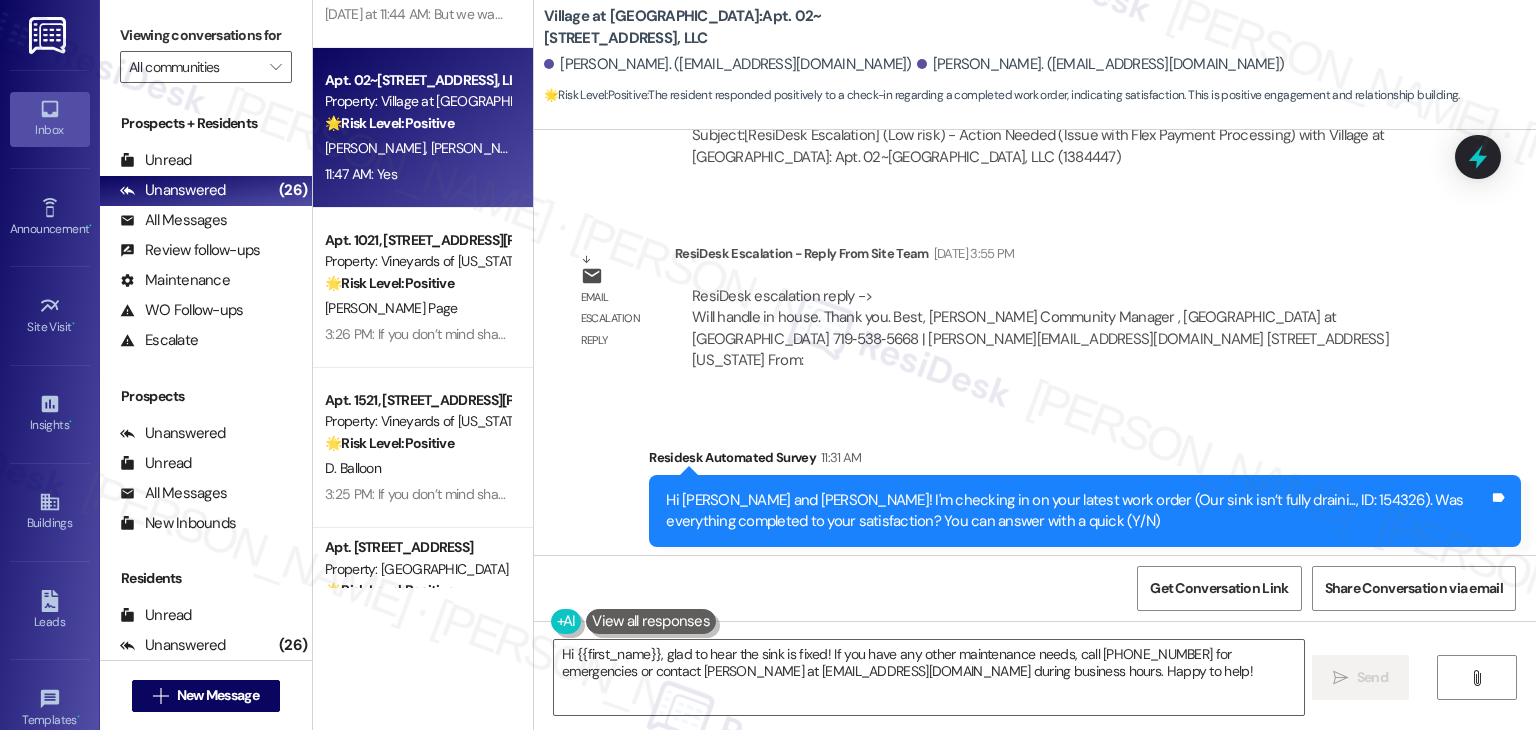 scroll, scrollTop: 4836, scrollLeft: 0, axis: vertical 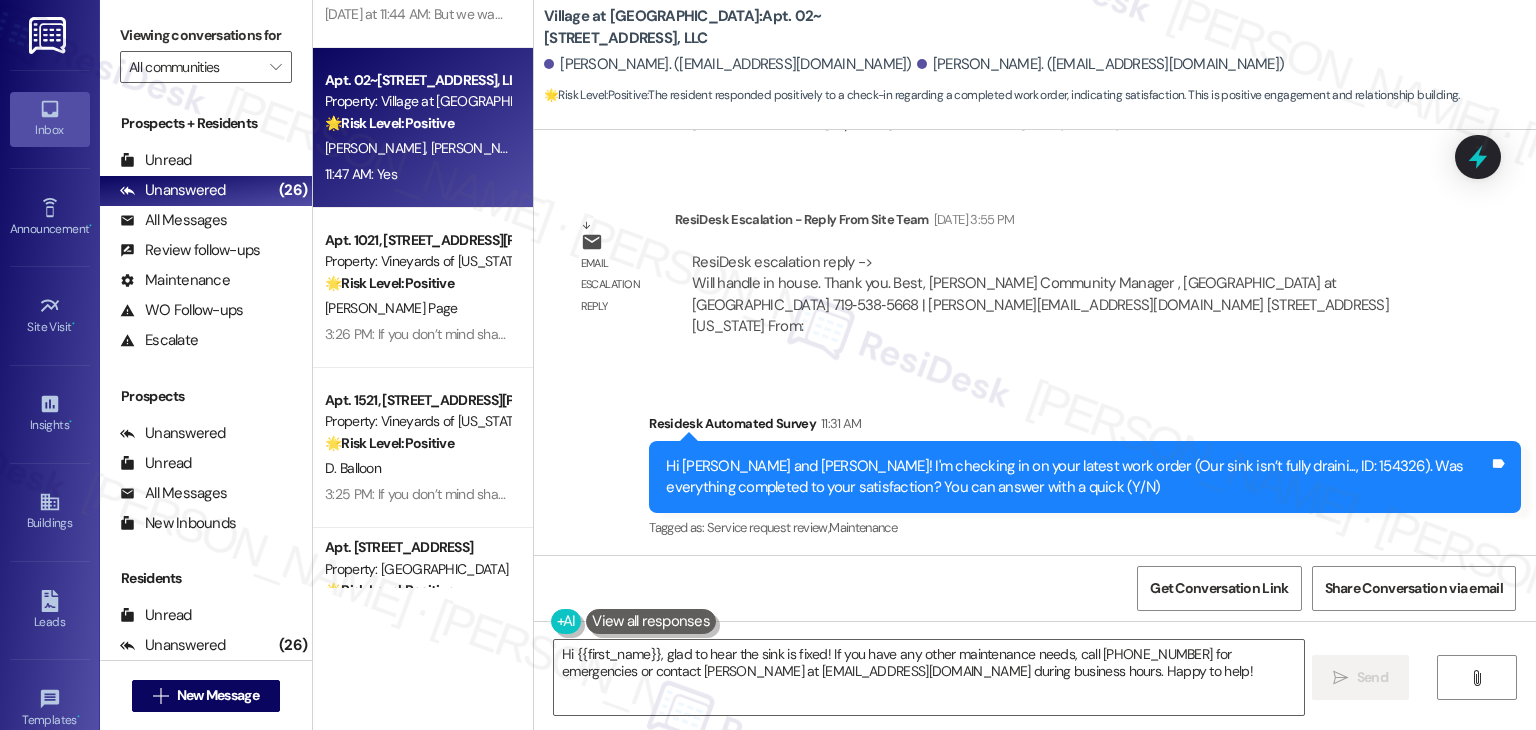click on "Received via SMS Caitlyn Garcia 11:47 AM Yes Tags and notes Tagged as:   Positive response Click to highlight conversations about Positive response" at bounding box center (1035, 642) 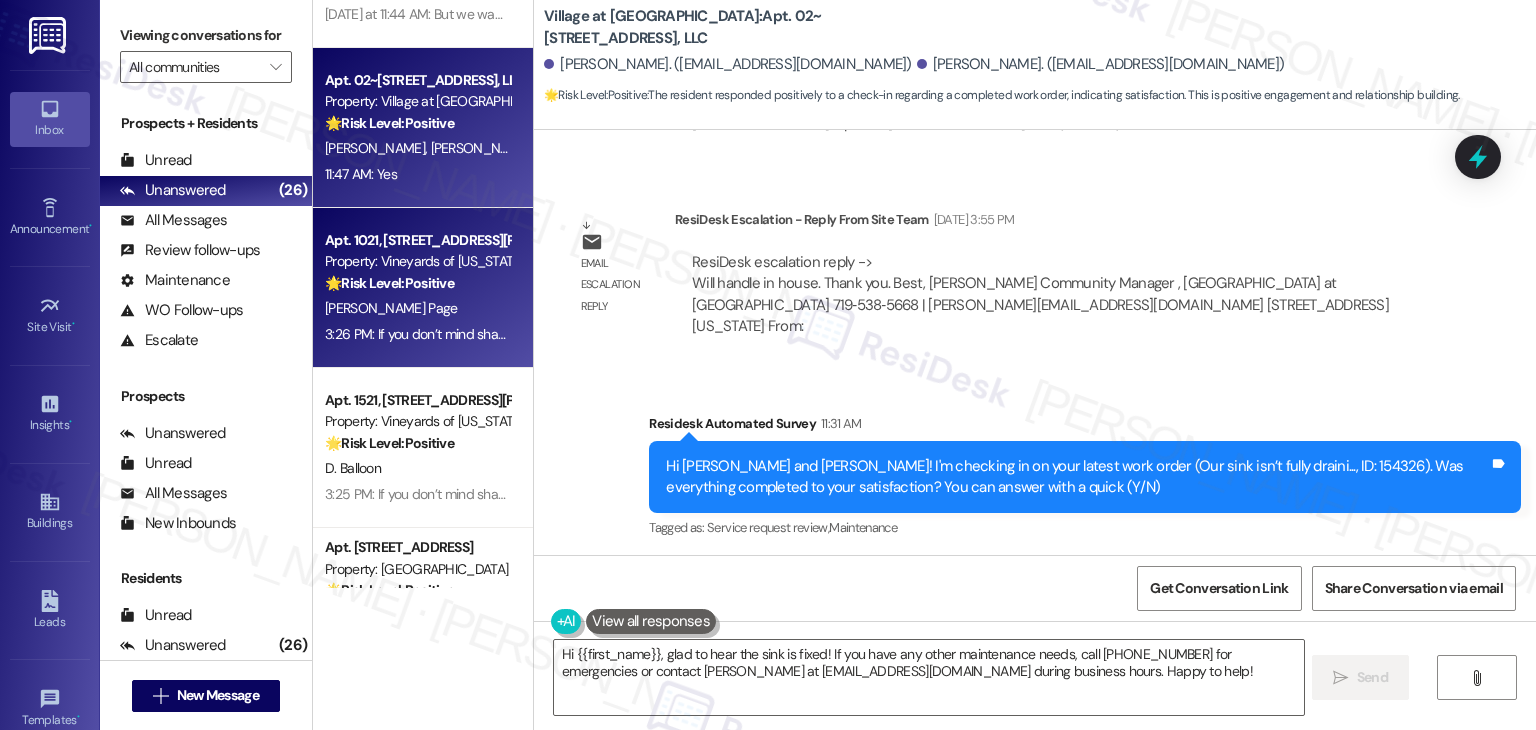 click on "[PERSON_NAME] Page" at bounding box center (417, 308) 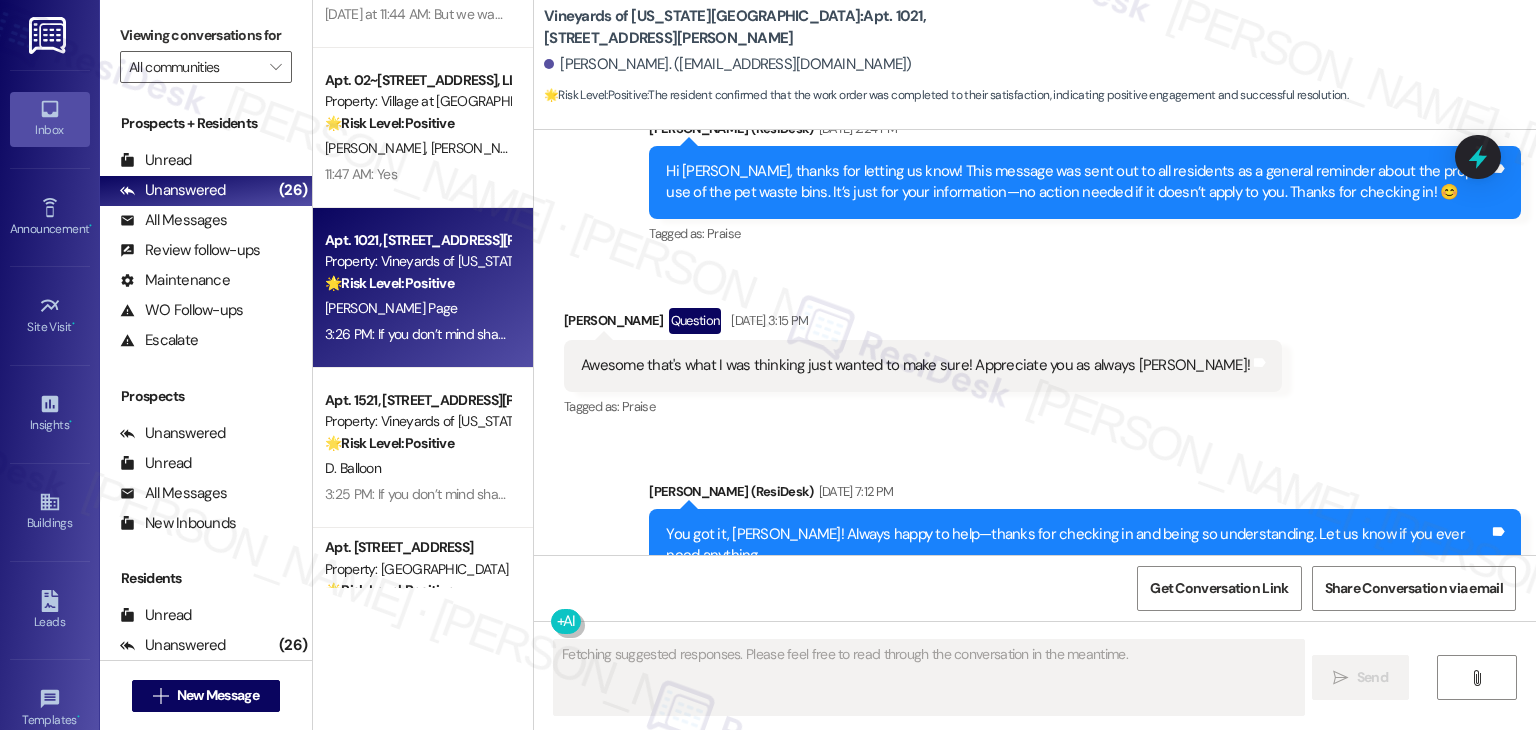 scroll, scrollTop: 9392, scrollLeft: 0, axis: vertical 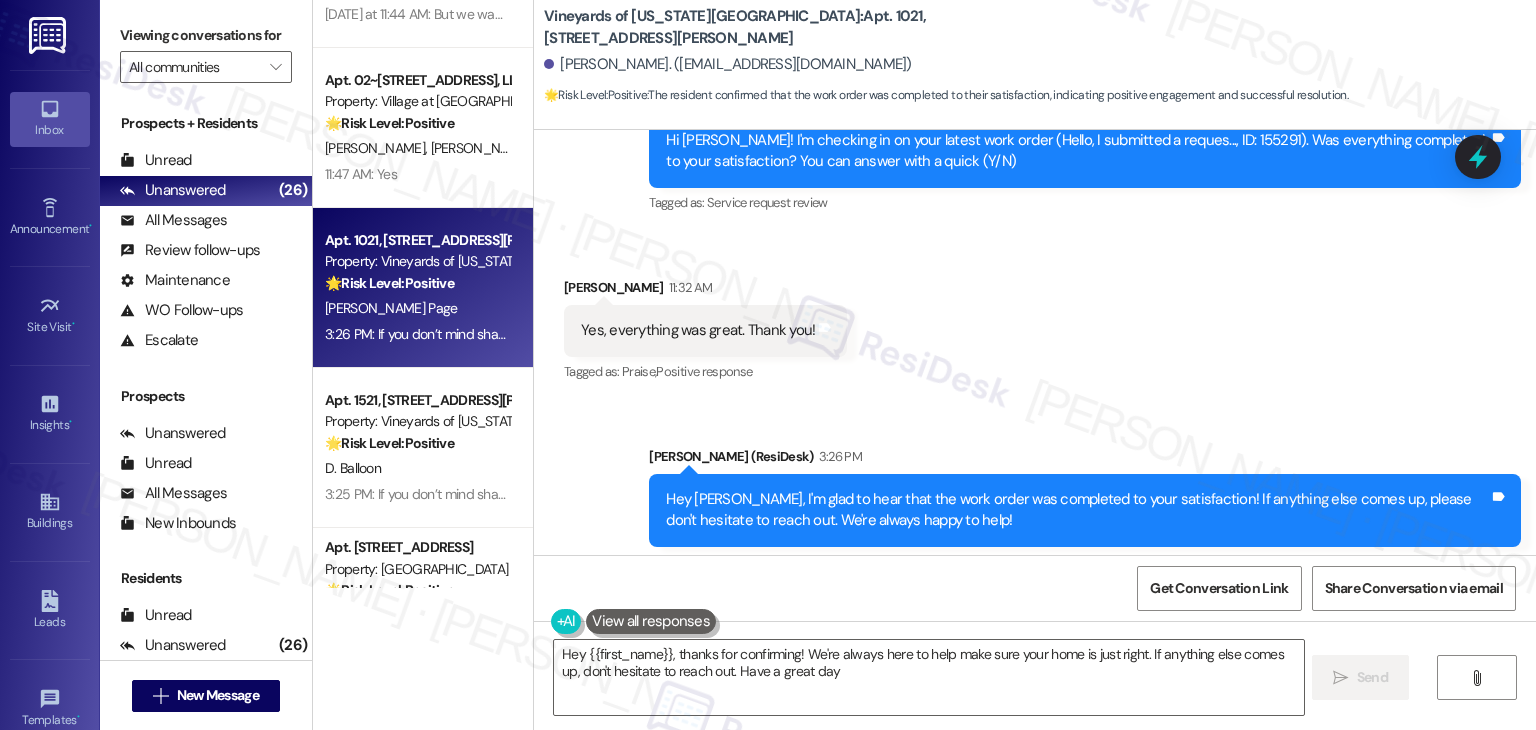 type on "Hey {{first_name}}, thanks for confirming! We're always here to help make sure your home is just right. If anything else comes up, don't hesitate to reach out. Have a great day!" 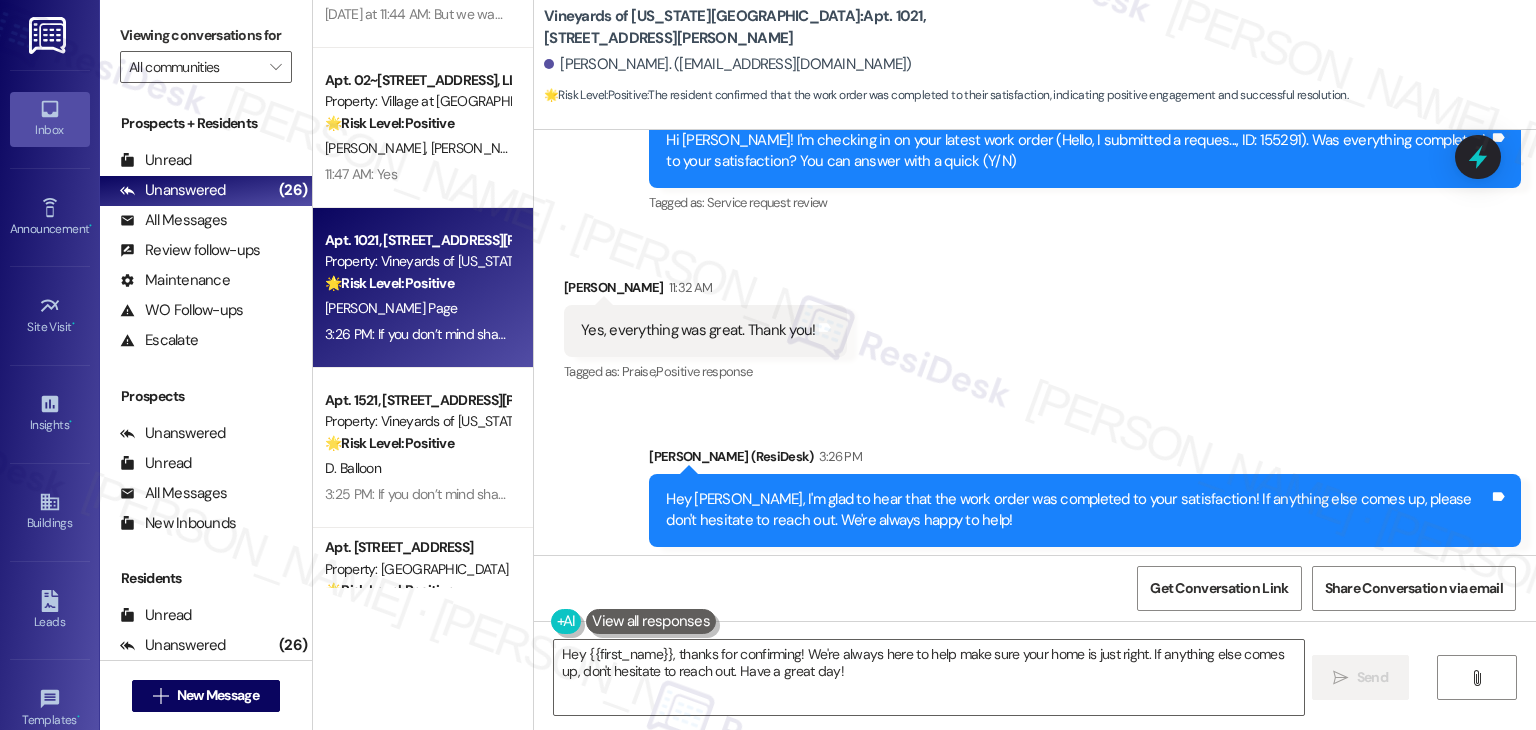 scroll, scrollTop: 9692, scrollLeft: 0, axis: vertical 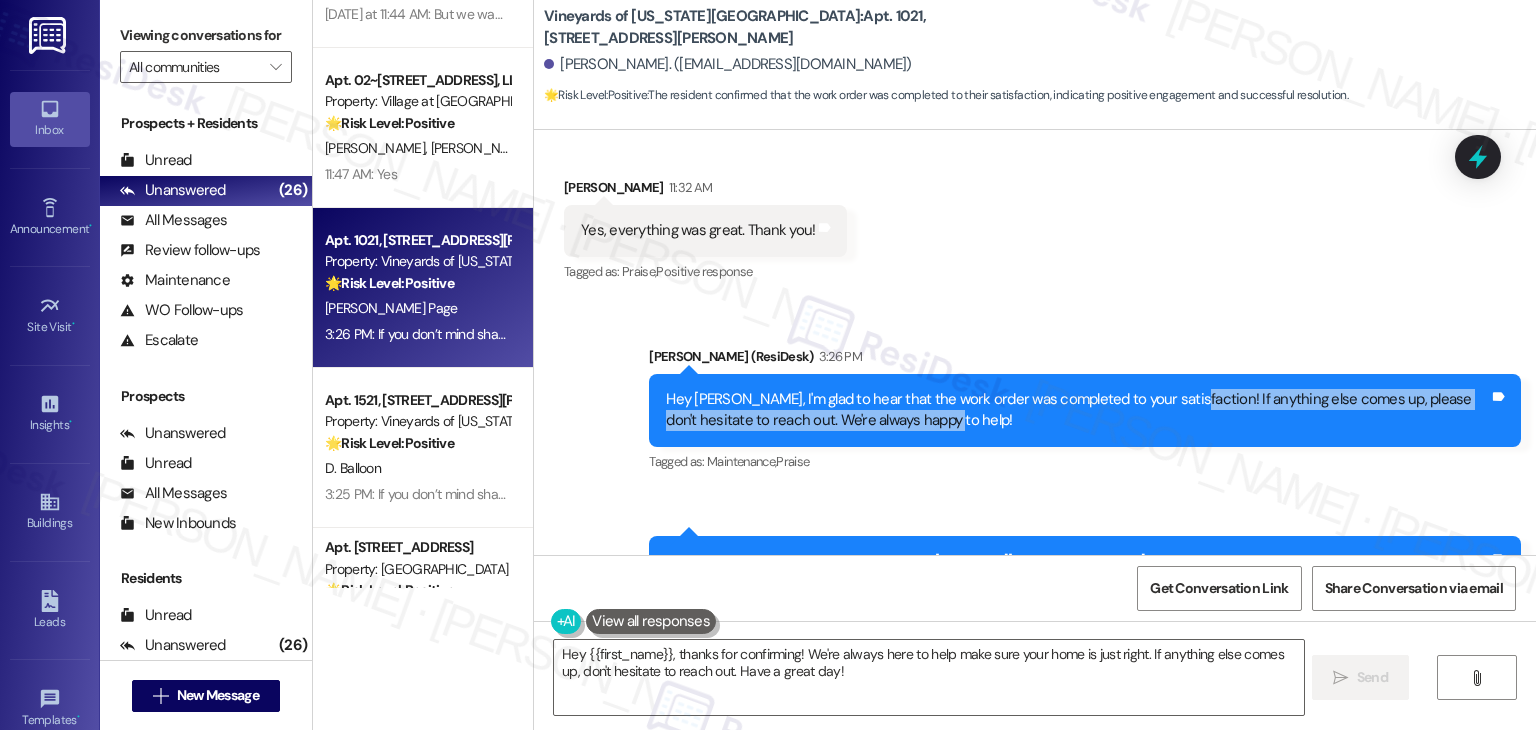 drag, startPoint x: 936, startPoint y: 384, endPoint x: 1164, endPoint y: 357, distance: 229.59312 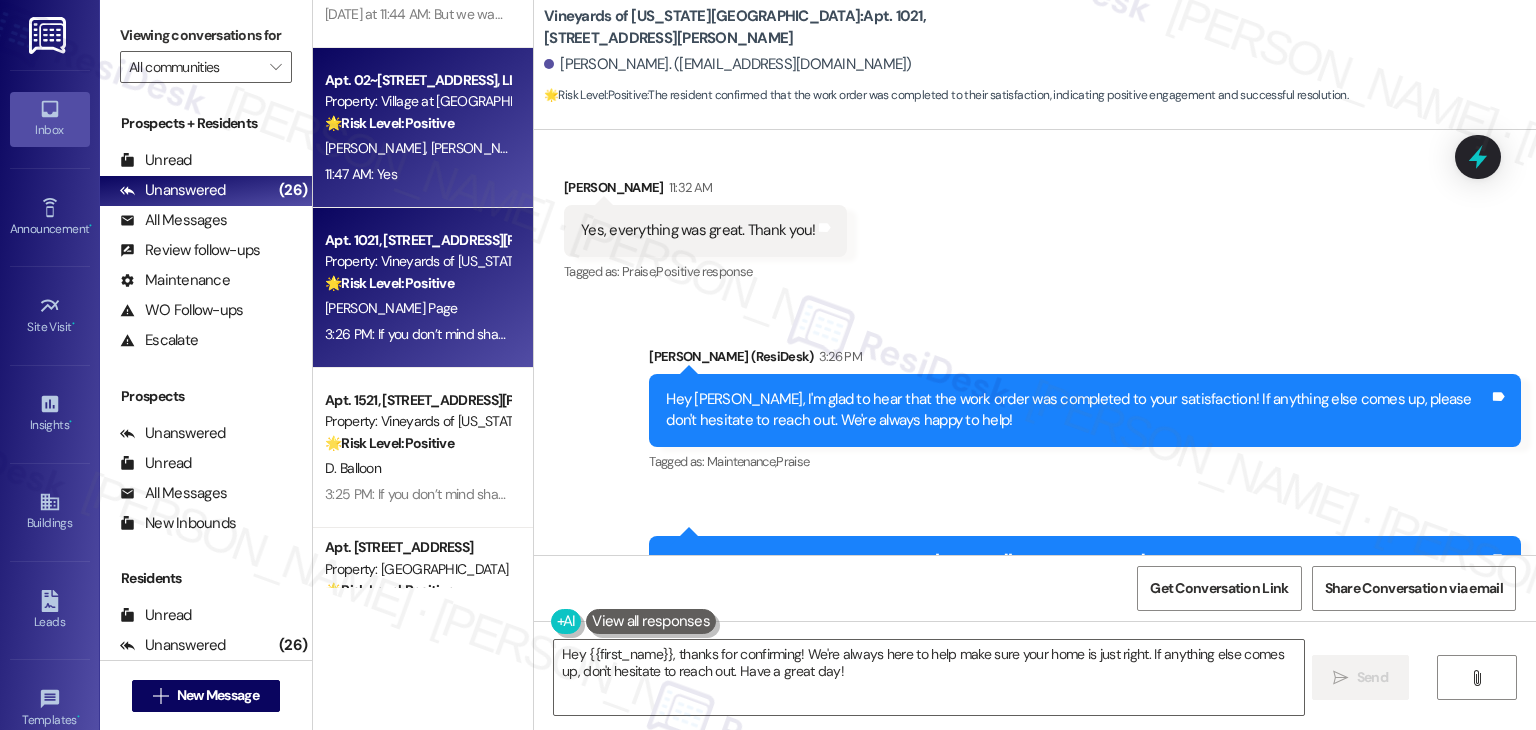 click on "C. Garcia B. Garcia" at bounding box center [417, 148] 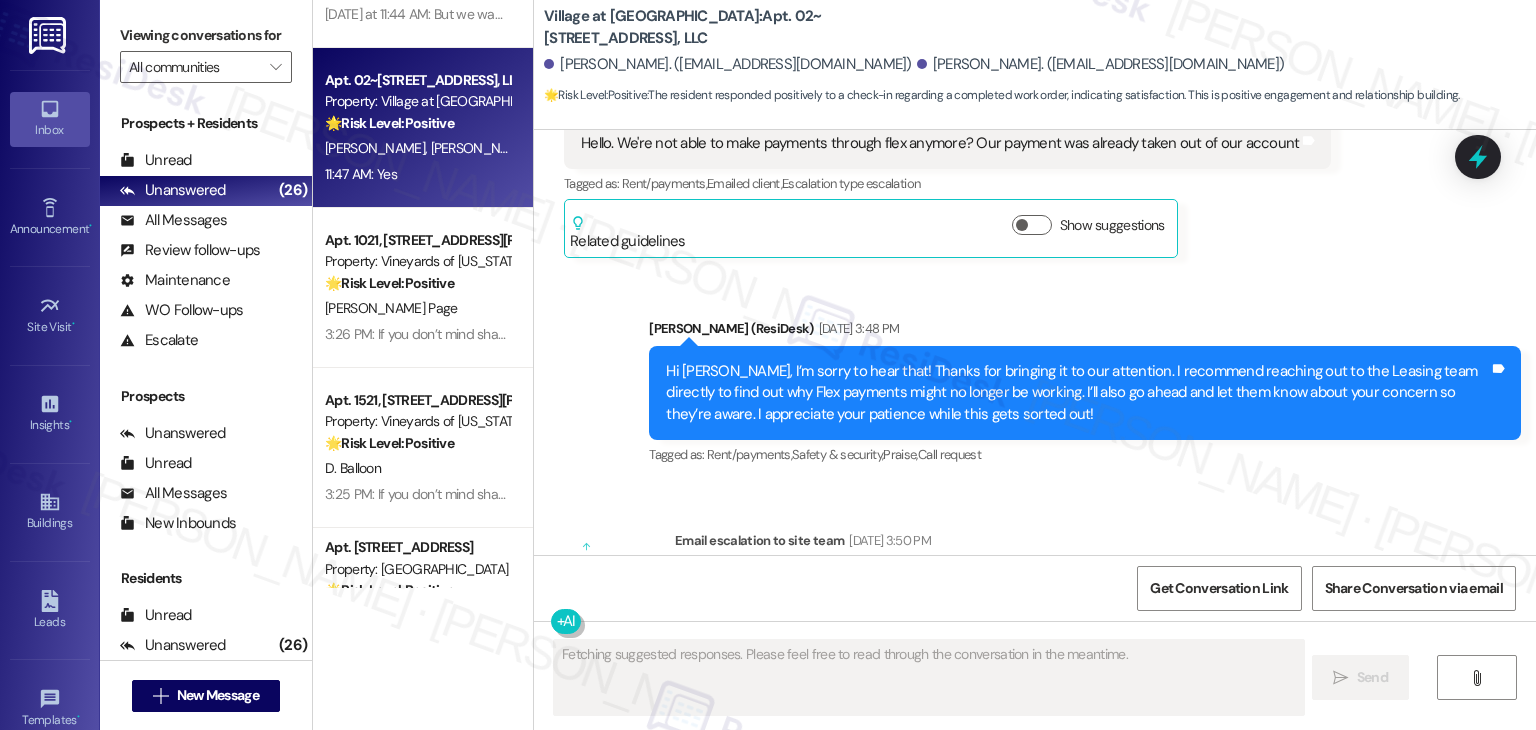 scroll, scrollTop: 4835, scrollLeft: 0, axis: vertical 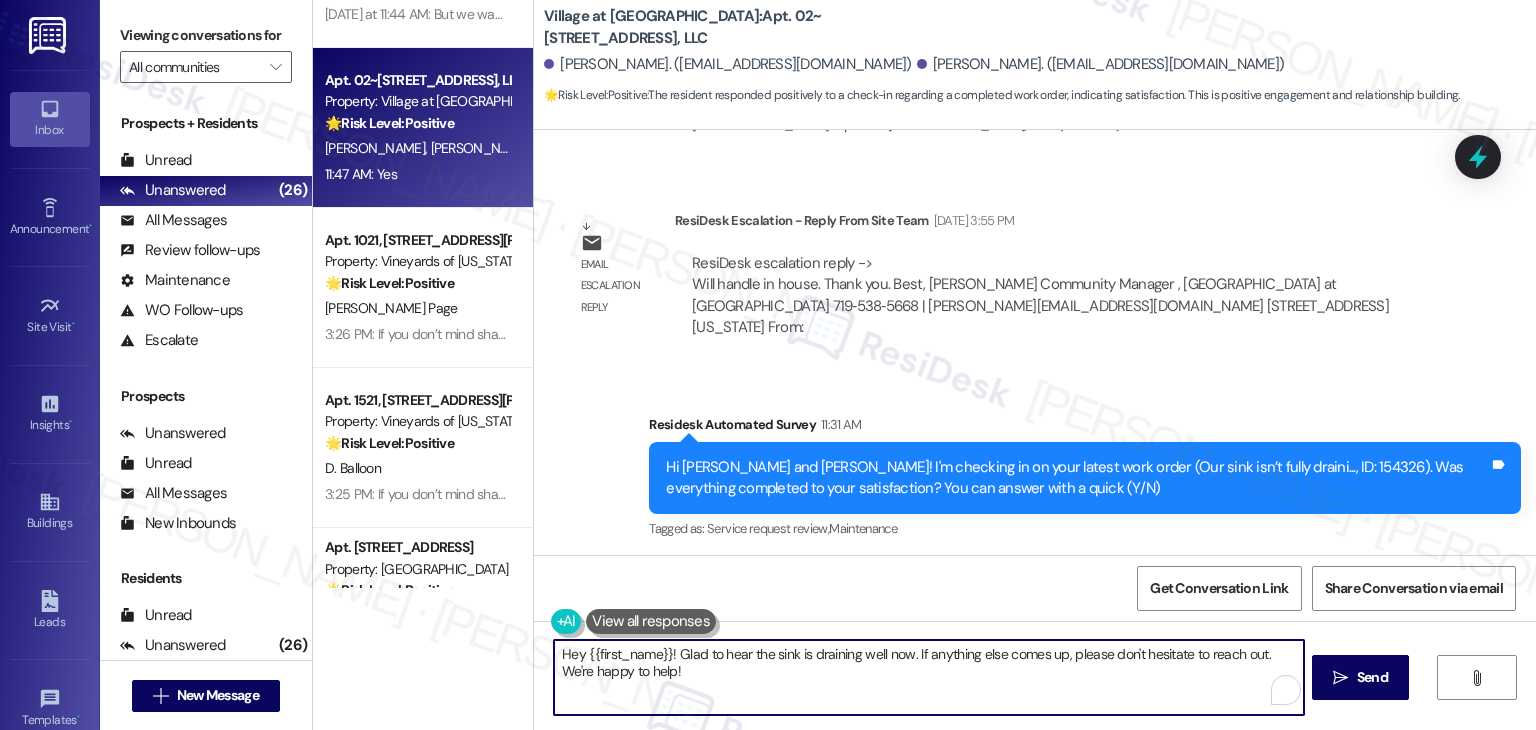 click on "Hey {{first_name}}! Glad to hear the sink is draining well now. If anything else comes up, please don't hesitate to reach out. We're happy to help!" at bounding box center (928, 677) 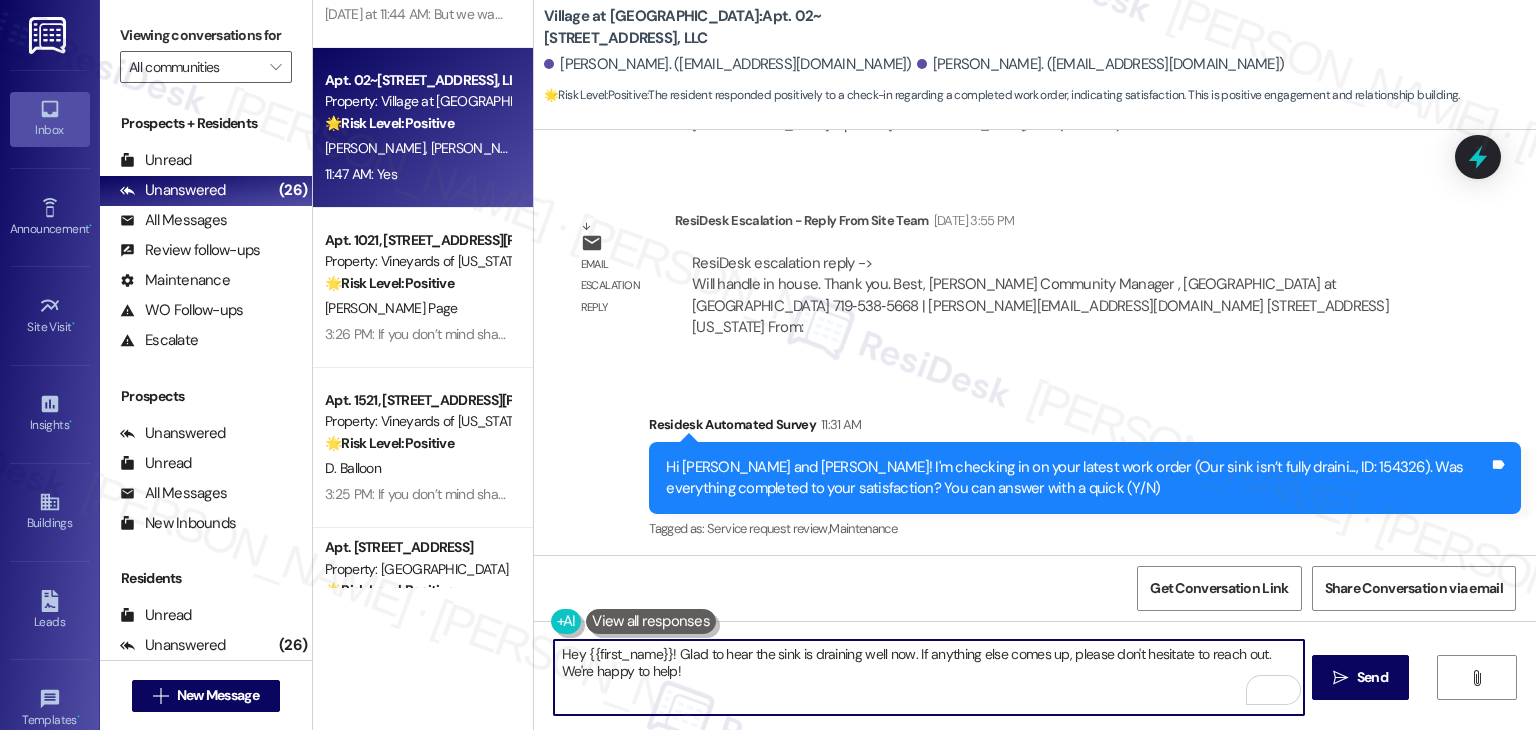 drag, startPoint x: 658, startPoint y: 653, endPoint x: 576, endPoint y: 653, distance: 82 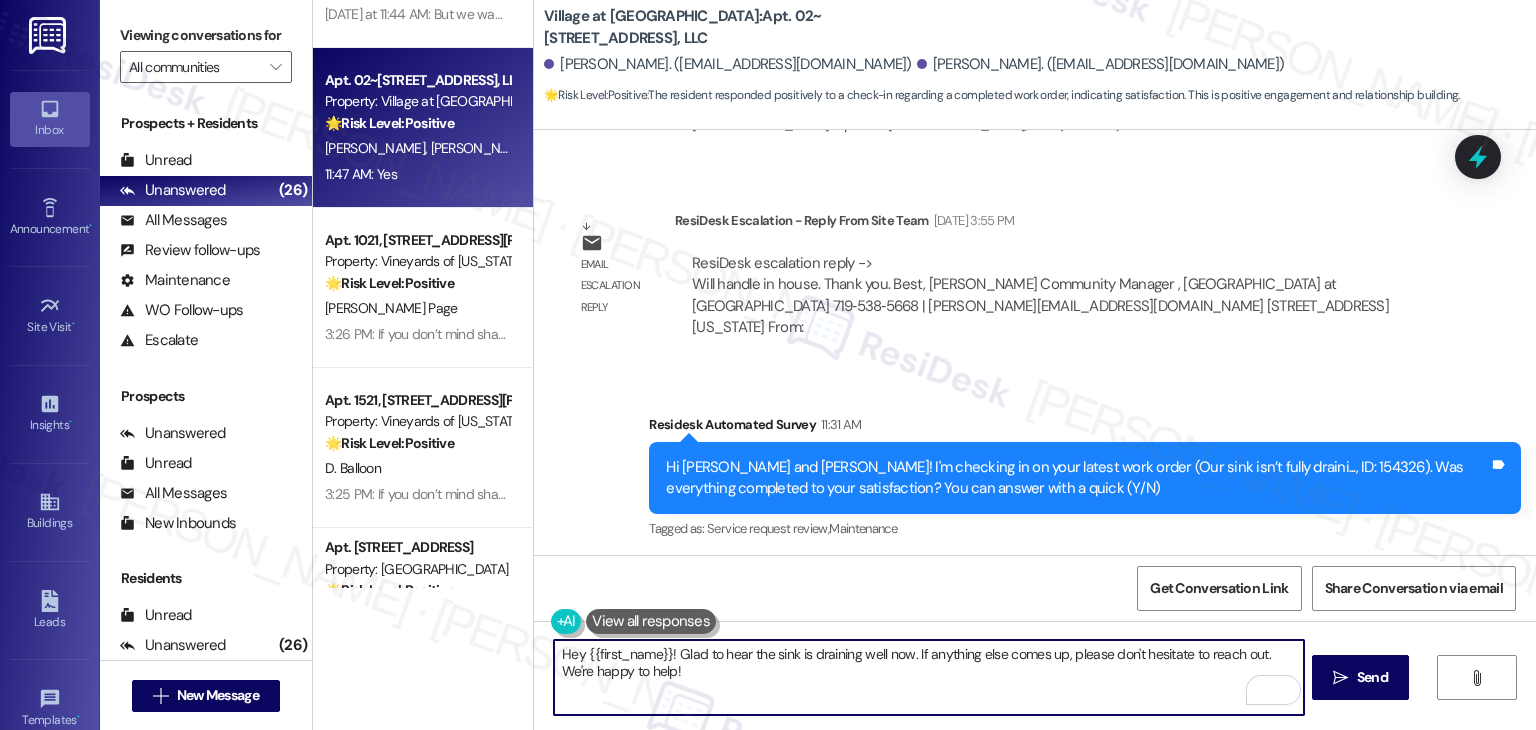 click on "Hey {{first_name}}! Glad to hear the sink is draining well now. If anything else comes up, please don't hesitate to reach out. We're happy to help!" at bounding box center [928, 677] 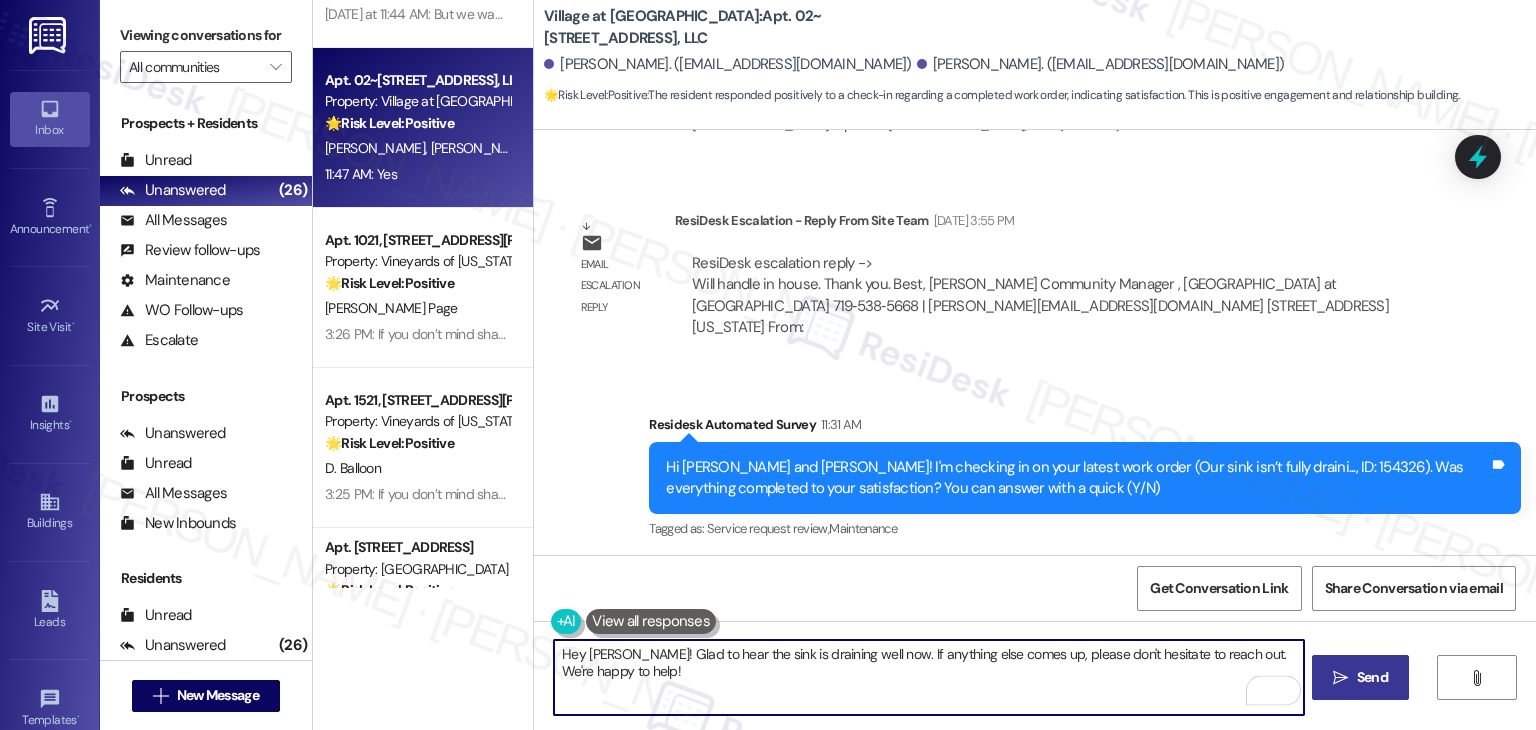type on "Hey Caitlyn! Glad to hear the sink is draining well now. If anything else comes up, please don't hesitate to reach out. We're happy to help!" 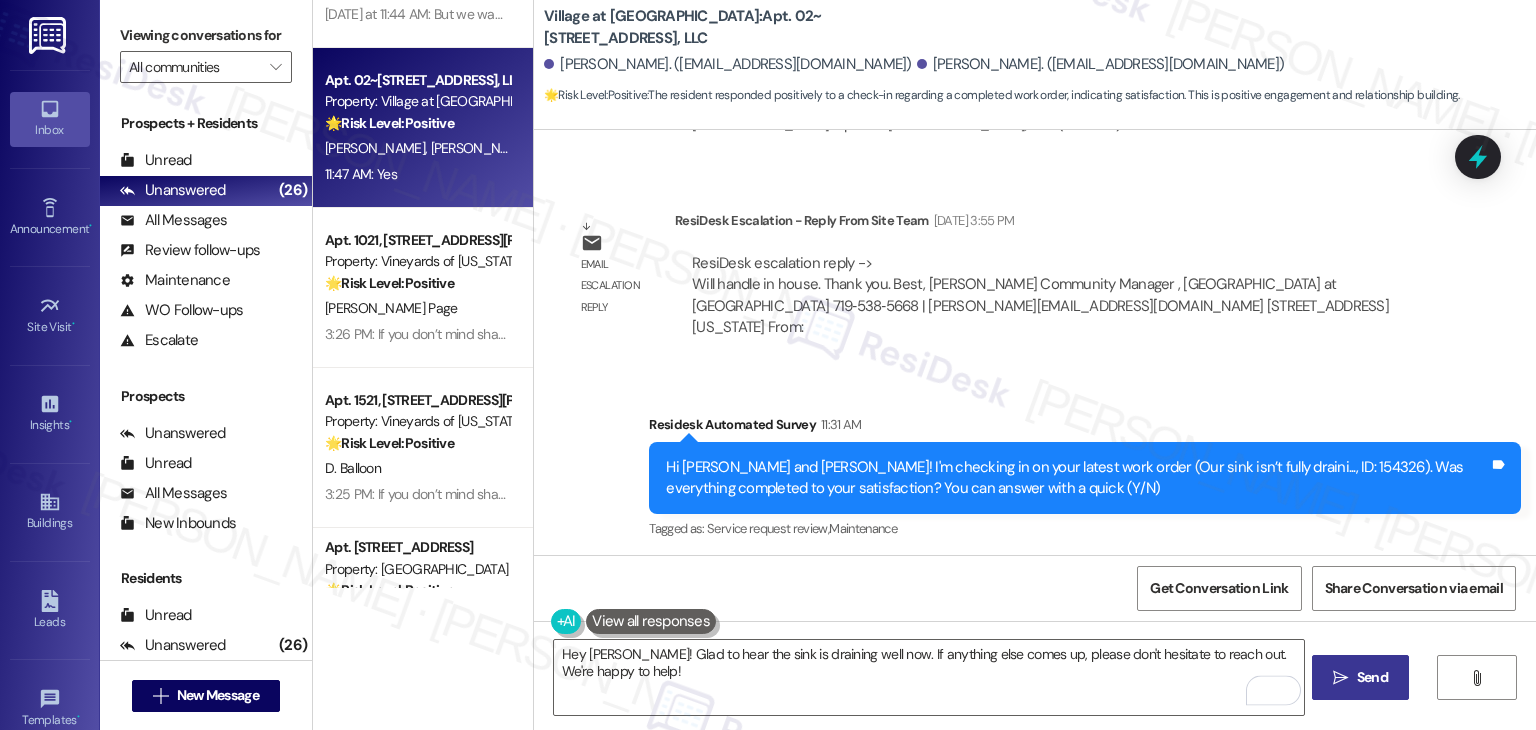 click on "Send" at bounding box center (1372, 677) 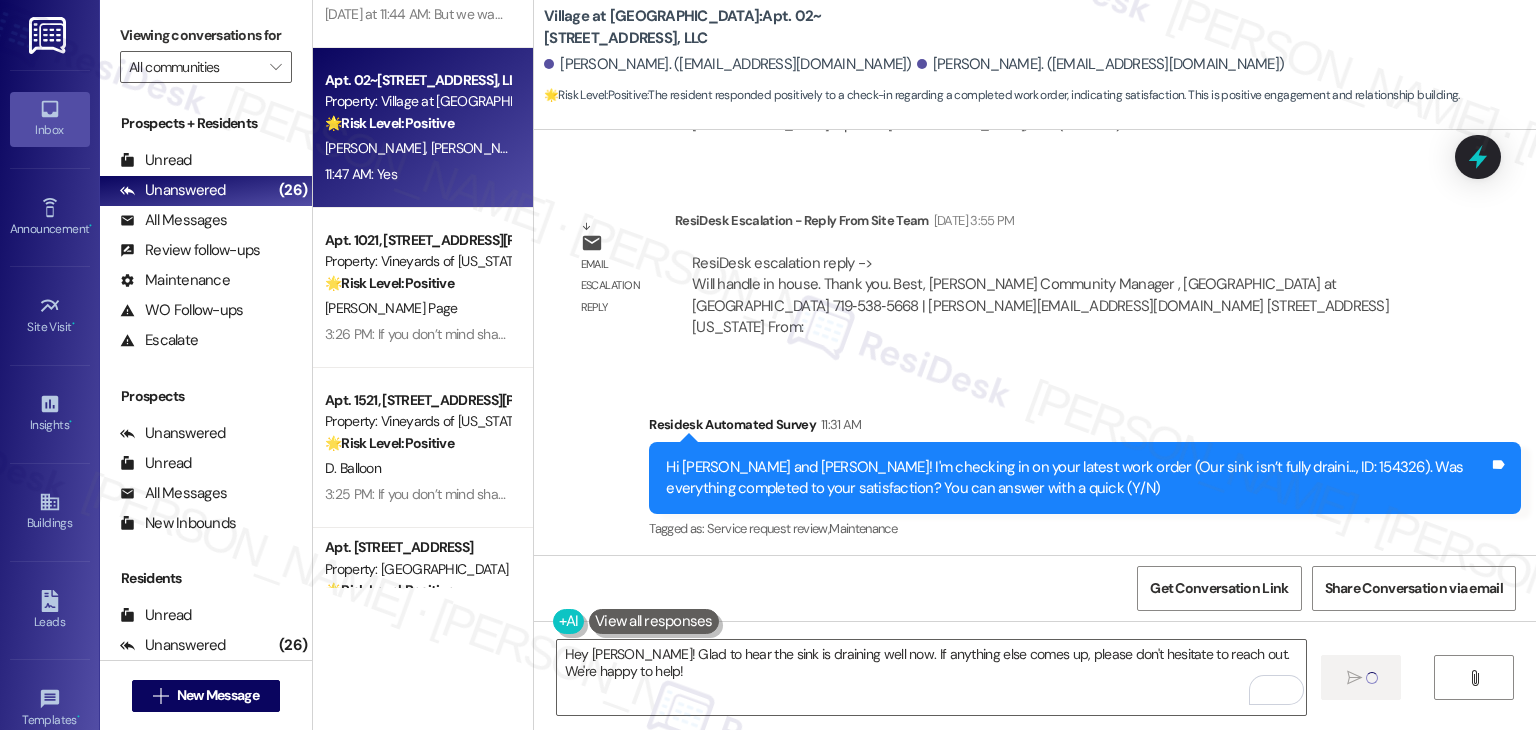type 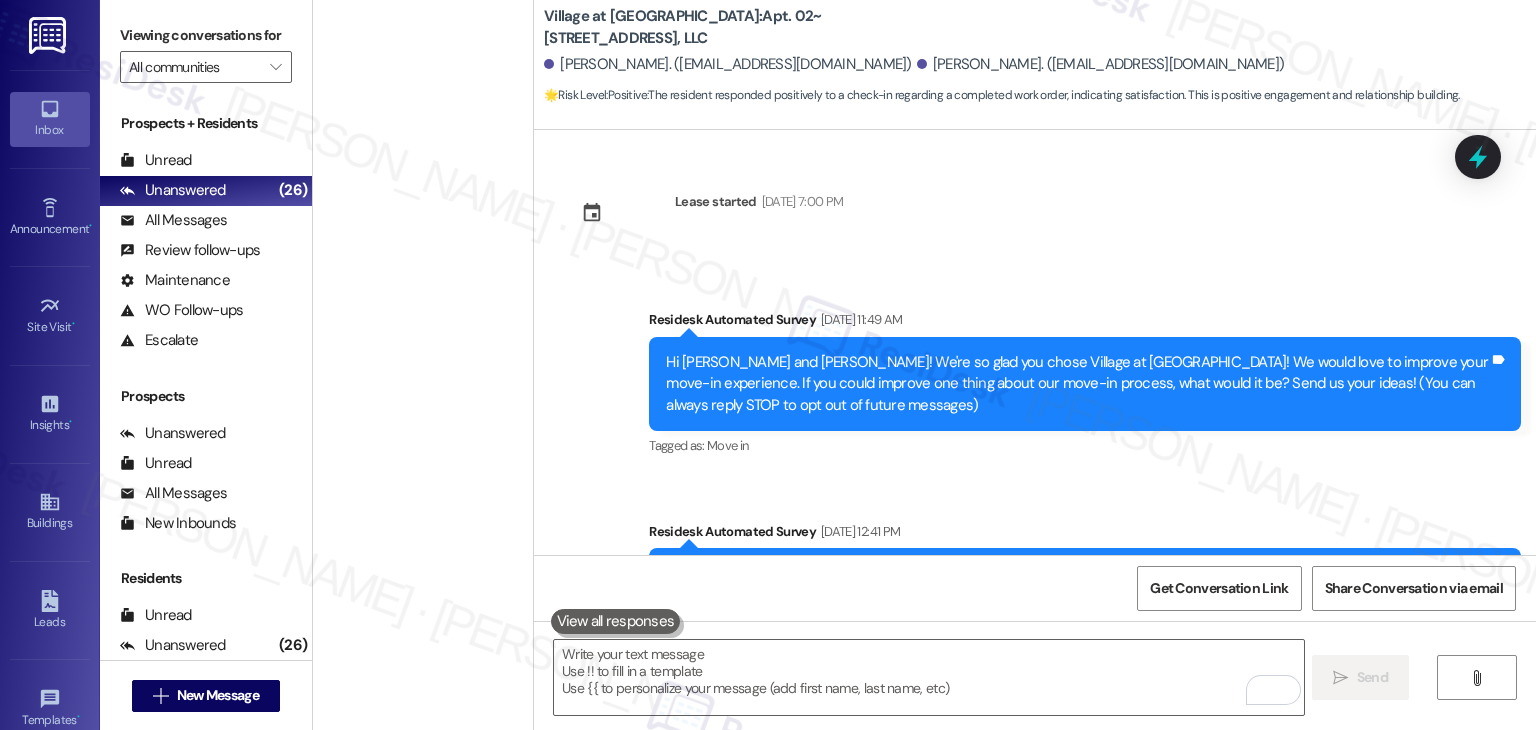 scroll, scrollTop: 0, scrollLeft: 0, axis: both 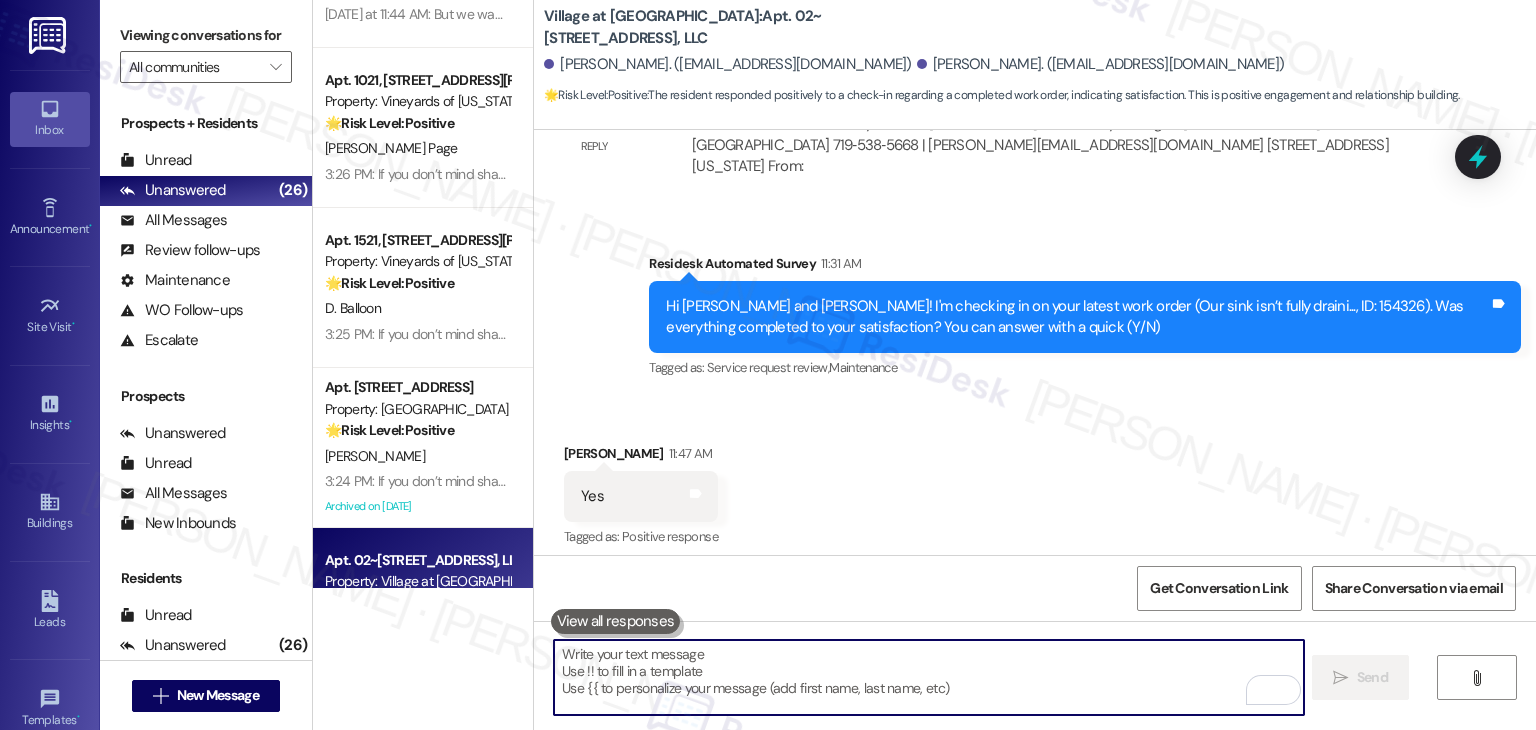 click at bounding box center (928, 677) 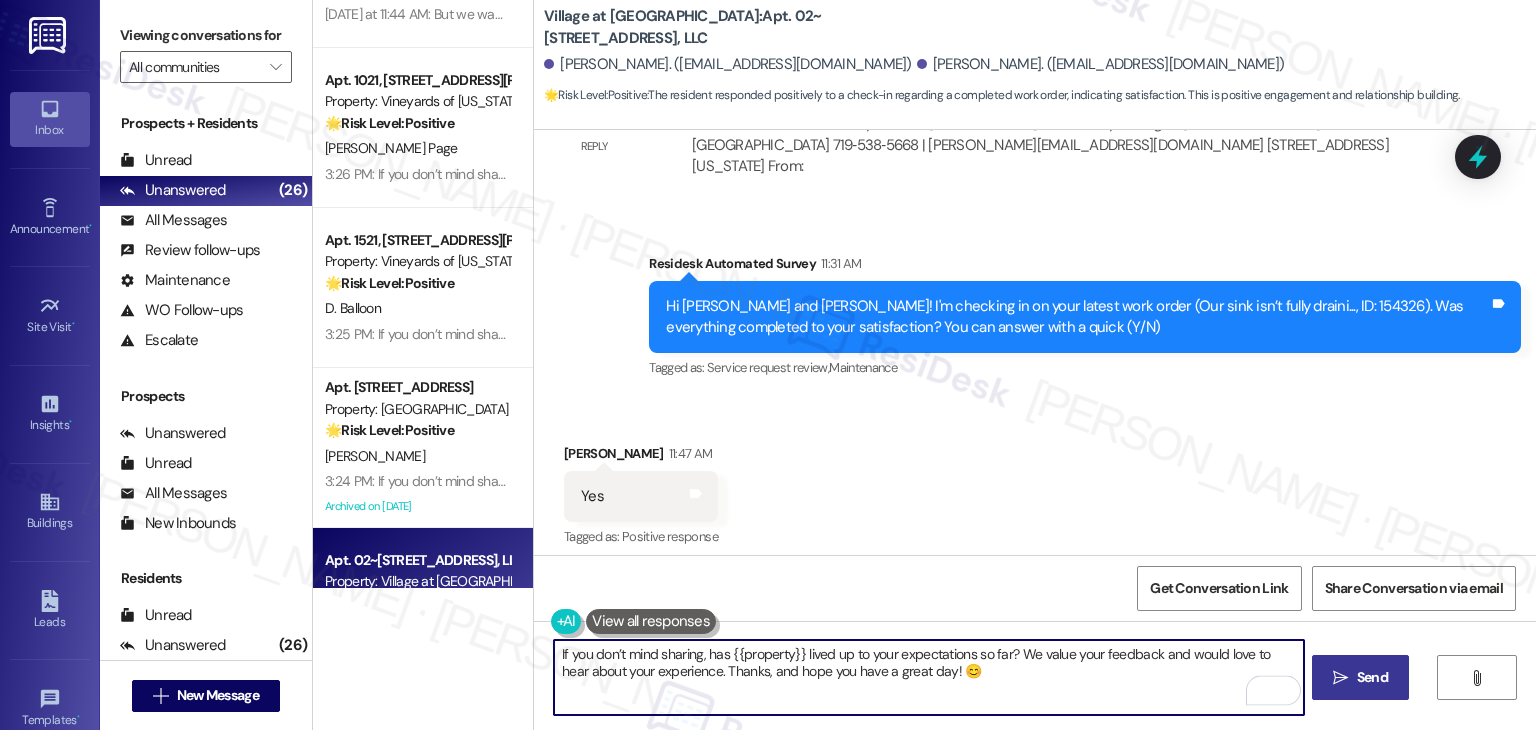 type on "If you don’t mind sharing, has {{property}} lived up to your expectations so far? We value your feedback and would love to hear about your experience. Thanks, and hope you have a great day! 😊" 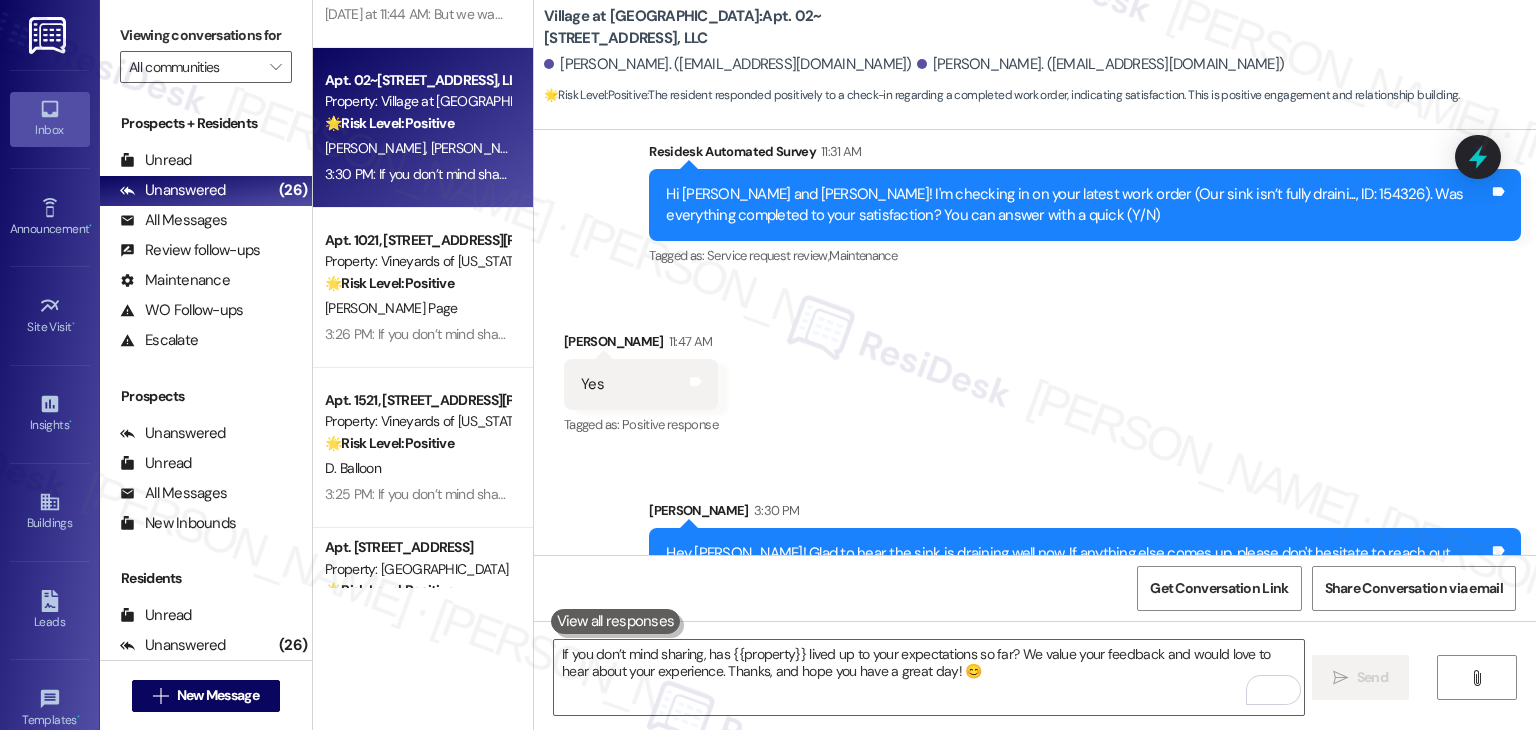 scroll, scrollTop: 5157, scrollLeft: 0, axis: vertical 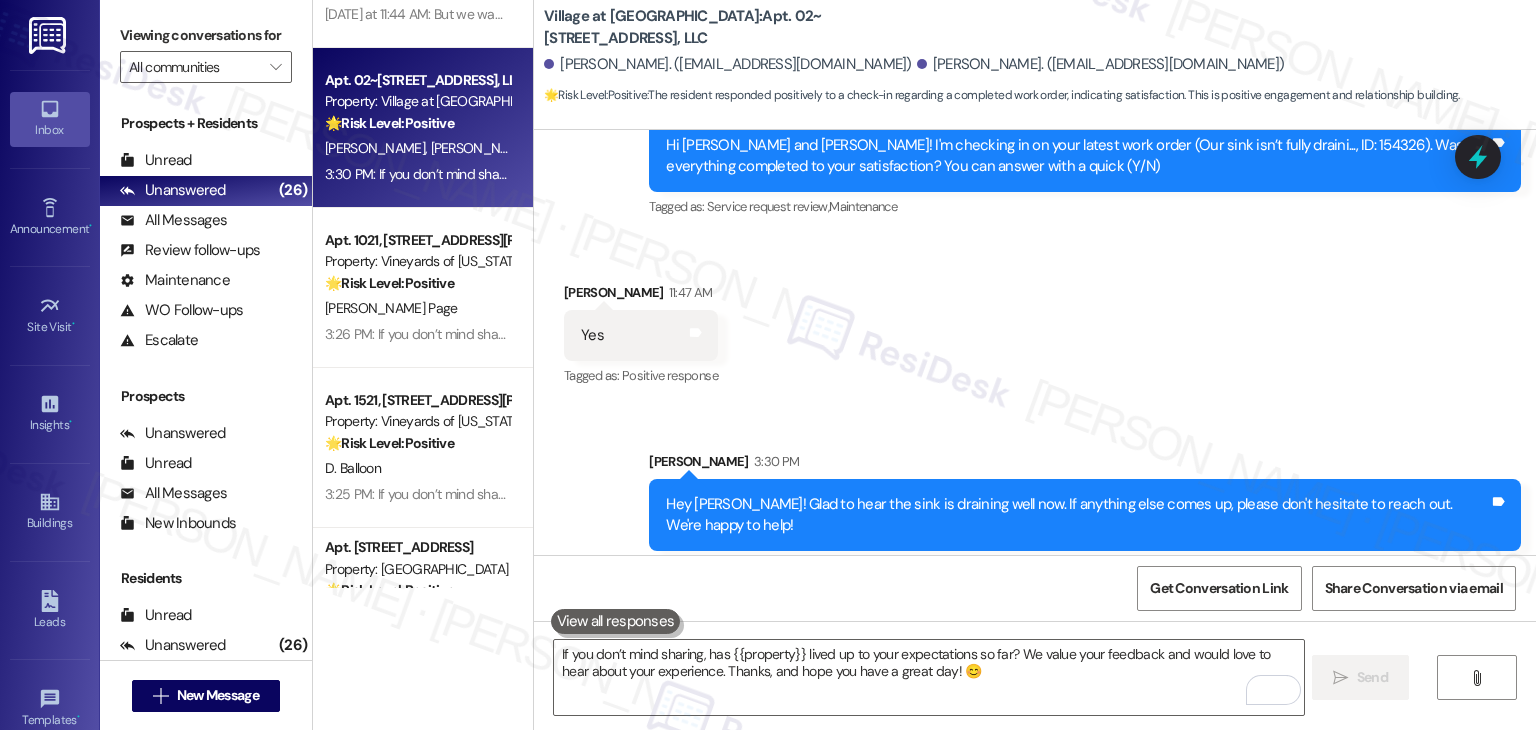 click on "Sent via SMS Sarah 3:30 PM Hey Caitlyn! Glad to hear the sink is draining well now. If anything else comes up, please don't hesitate to reach out. We're happy to help! Tags and notes Sent via SMS Sarah 3:30 PM If you don’t mind sharing, has Village at Westmeadow lived up to your expectations so far? We value your feedback and would love to hear about your experience. Thanks, and hope you have a great day! 😊 Tags and notes" at bounding box center [1035, 567] 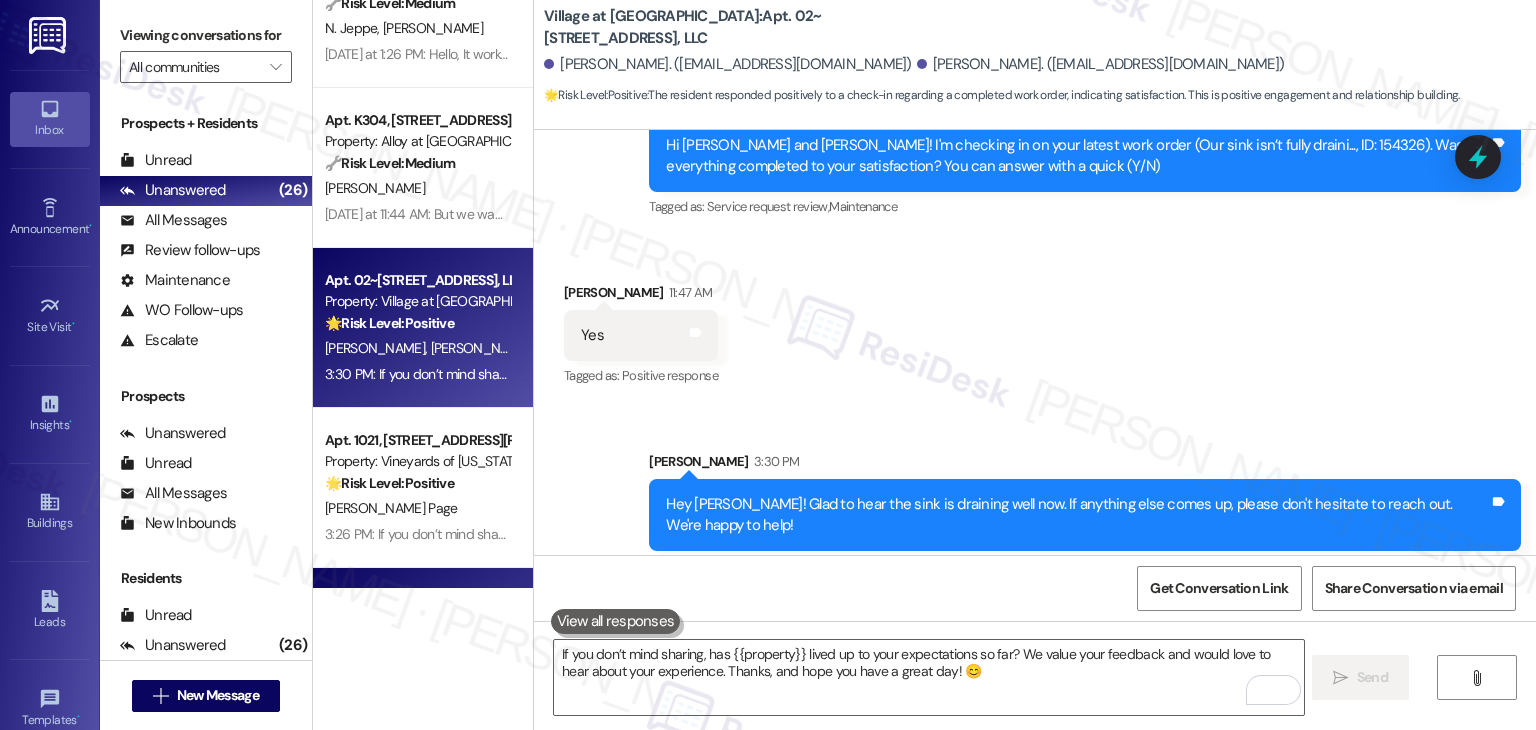 scroll, scrollTop: 3172, scrollLeft: 0, axis: vertical 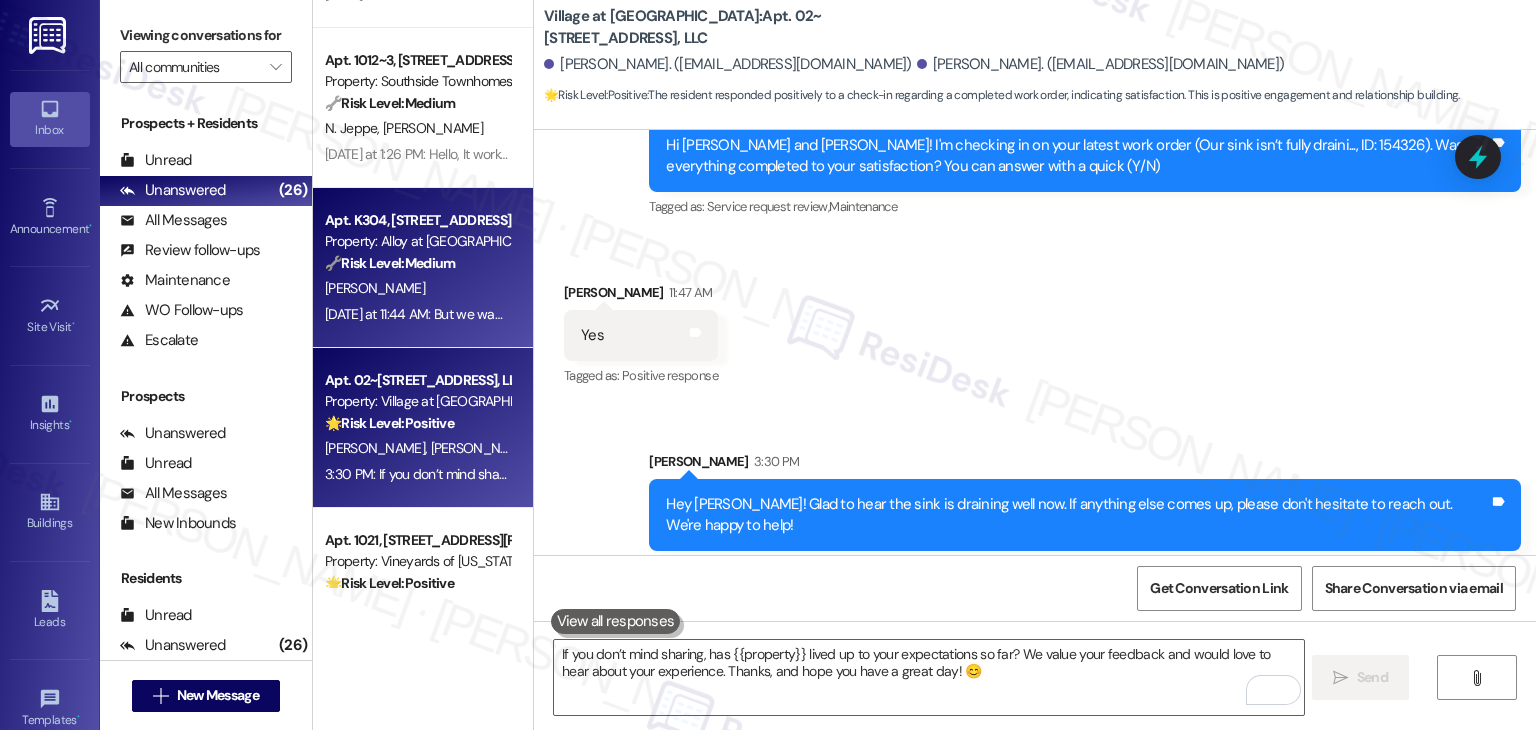 click on "Yesterday at 11:44 AM: But we wanted to put in a work order for the living room blinds. One of them came off. It seems like it needs the plastic over the hole that connects to the blind mechanism. The paper tore off without it.  Yesterday at 11:44 AM: But we wanted to put in a work order for the living room blinds. One of them came off. It seems like it needs the plastic over the hole that connects to the blind mechanism. The paper tore off without it." at bounding box center [957, 314] 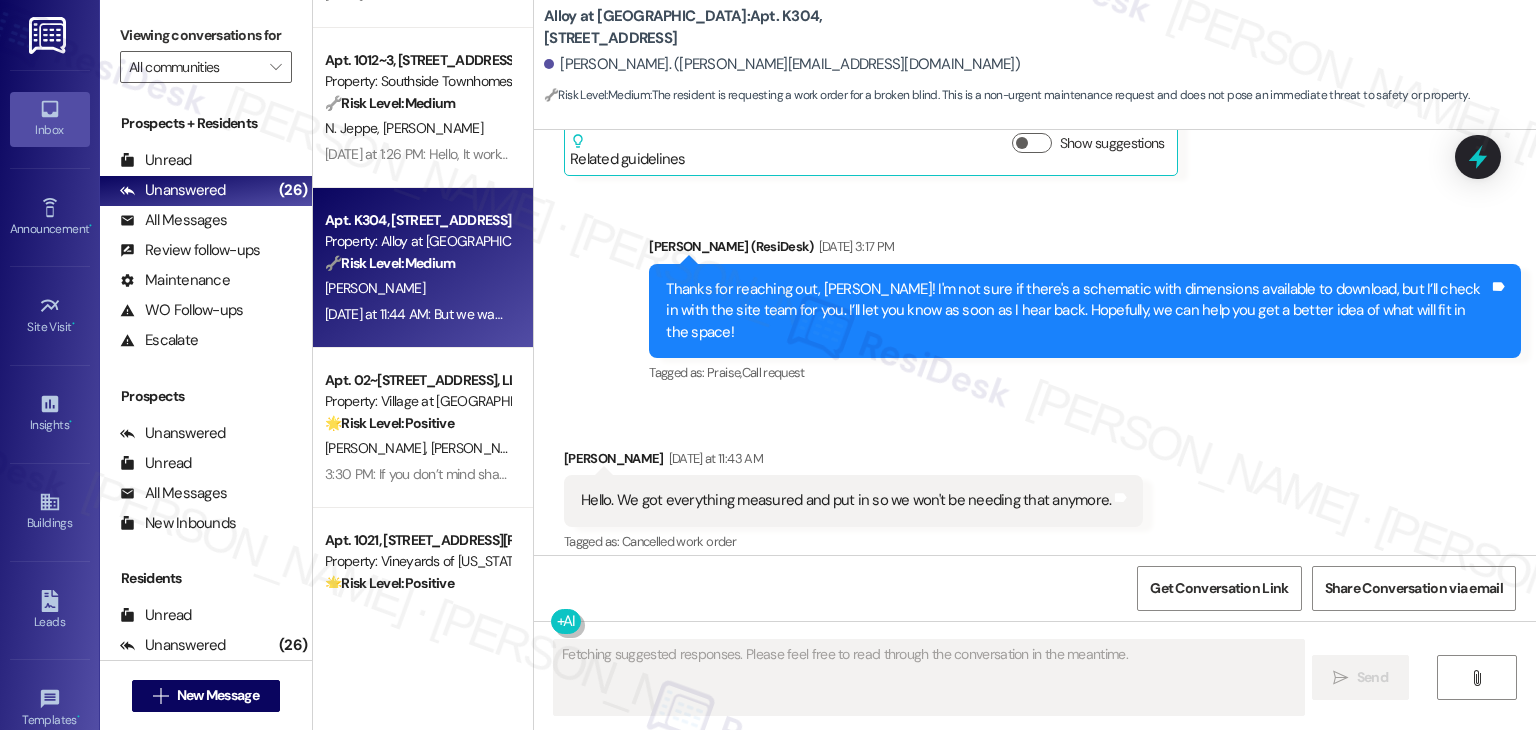 scroll, scrollTop: 560, scrollLeft: 0, axis: vertical 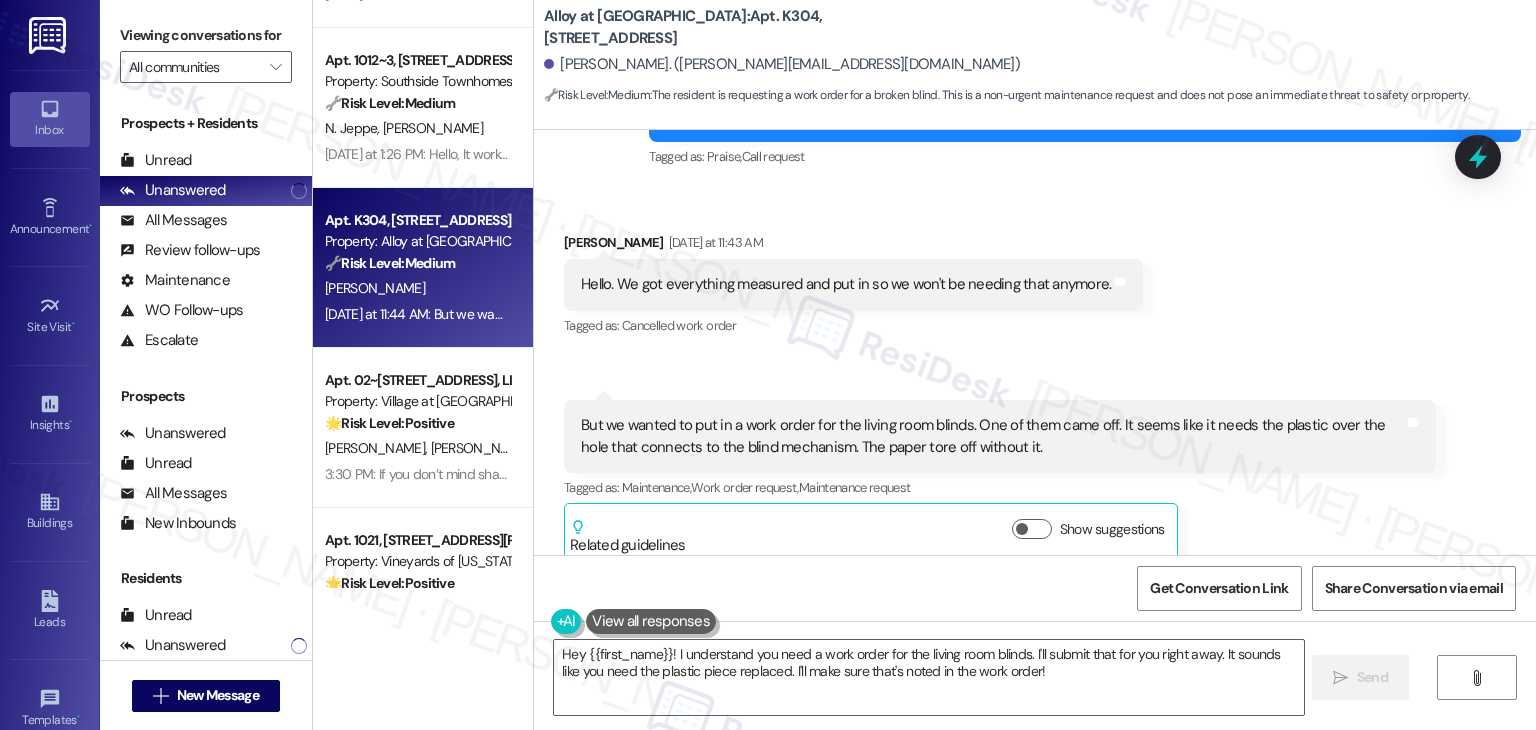 click on "Received via SMS Ryan Calabaza Yesterday at 11:43 AM Hello. We got everything measured and put in so we won't be needing that anymore. Tags and notes Tagged as:   Cancelled work order Click to highlight conversations about Cancelled work order Received via SMS 11:44 AM Ryan Calabaza Question Yesterday at 11:44 AM But we wanted to put in a work order for the living room blinds. One of them came off. It seems like it needs the plastic over the hole that connects to the blind mechanism. The paper tore off without it.  Tags and notes Tagged as:   Maintenance ,  Click to highlight conversations about Maintenance Work order request ,  Click to highlight conversations about Work order request Maintenance request Click to highlight conversations about Maintenance request  Related guidelines Show suggestions" at bounding box center (1035, 382) 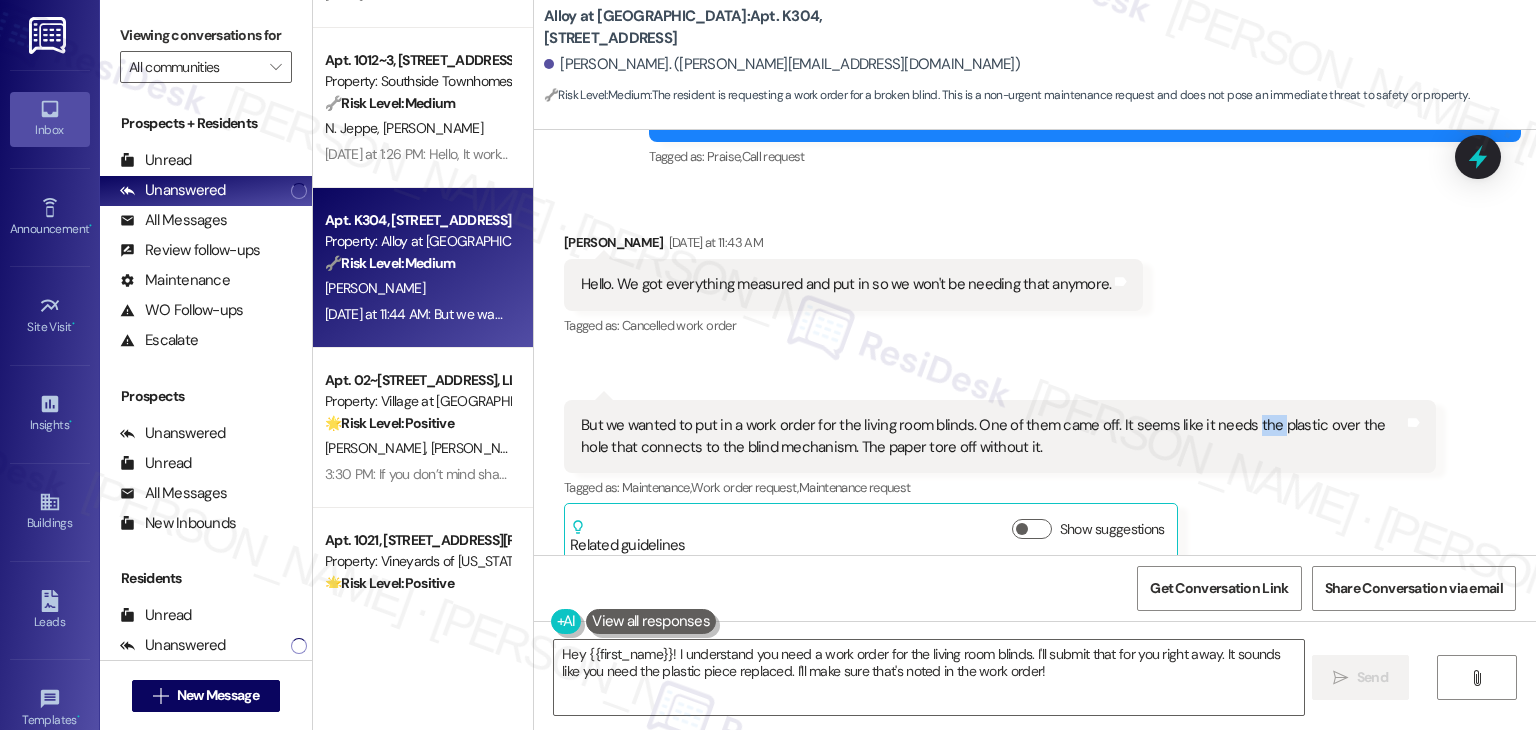 click on "Received via SMS Ryan Calabaza Yesterday at 11:43 AM Hello. We got everything measured and put in so we won't be needing that anymore. Tags and notes Tagged as:   Cancelled work order Click to highlight conversations about Cancelled work order Received via SMS 11:44 AM Ryan Calabaza Question Yesterday at 11:44 AM But we wanted to put in a work order for the living room blinds. One of them came off. It seems like it needs the plastic over the hole that connects to the blind mechanism. The paper tore off without it.  Tags and notes Tagged as:   Maintenance ,  Click to highlight conversations about Maintenance Work order request ,  Click to highlight conversations about Work order request Maintenance request Click to highlight conversations about Maintenance request  Related guidelines Show suggestions" at bounding box center (1035, 382) 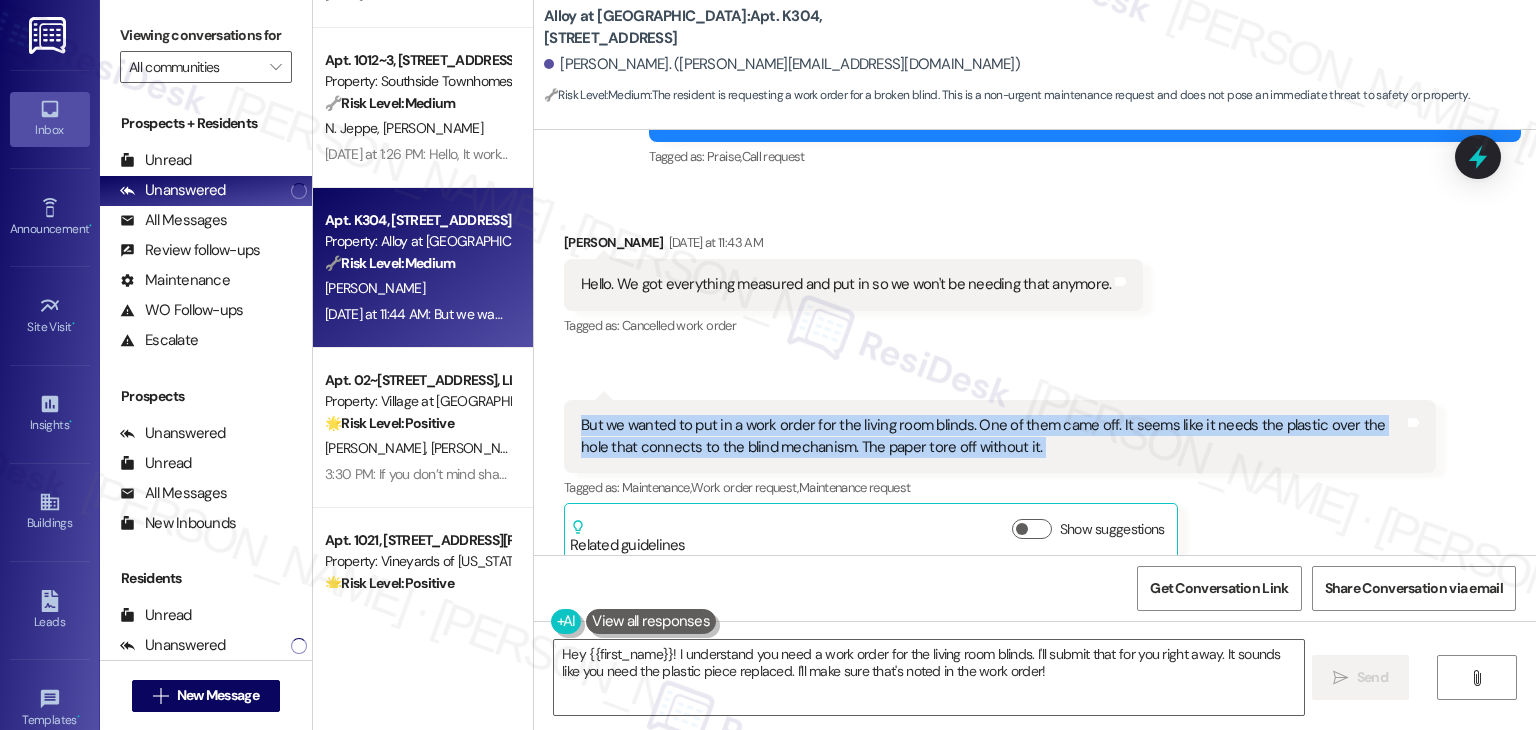 click on "Received via SMS Ryan Calabaza Yesterday at 11:43 AM Hello. We got everything measured and put in so we won't be needing that anymore. Tags and notes Tagged as:   Cancelled work order Click to highlight conversations about Cancelled work order Received via SMS 11:44 AM Ryan Calabaza Question Yesterday at 11:44 AM But we wanted to put in a work order for the living room blinds. One of them came off. It seems like it needs the plastic over the hole that connects to the blind mechanism. The paper tore off without it.  Tags and notes Tagged as:   Maintenance ,  Click to highlight conversations about Maintenance Work order request ,  Click to highlight conversations about Work order request Maintenance request Click to highlight conversations about Maintenance request  Related guidelines Show suggestions" at bounding box center (1035, 382) 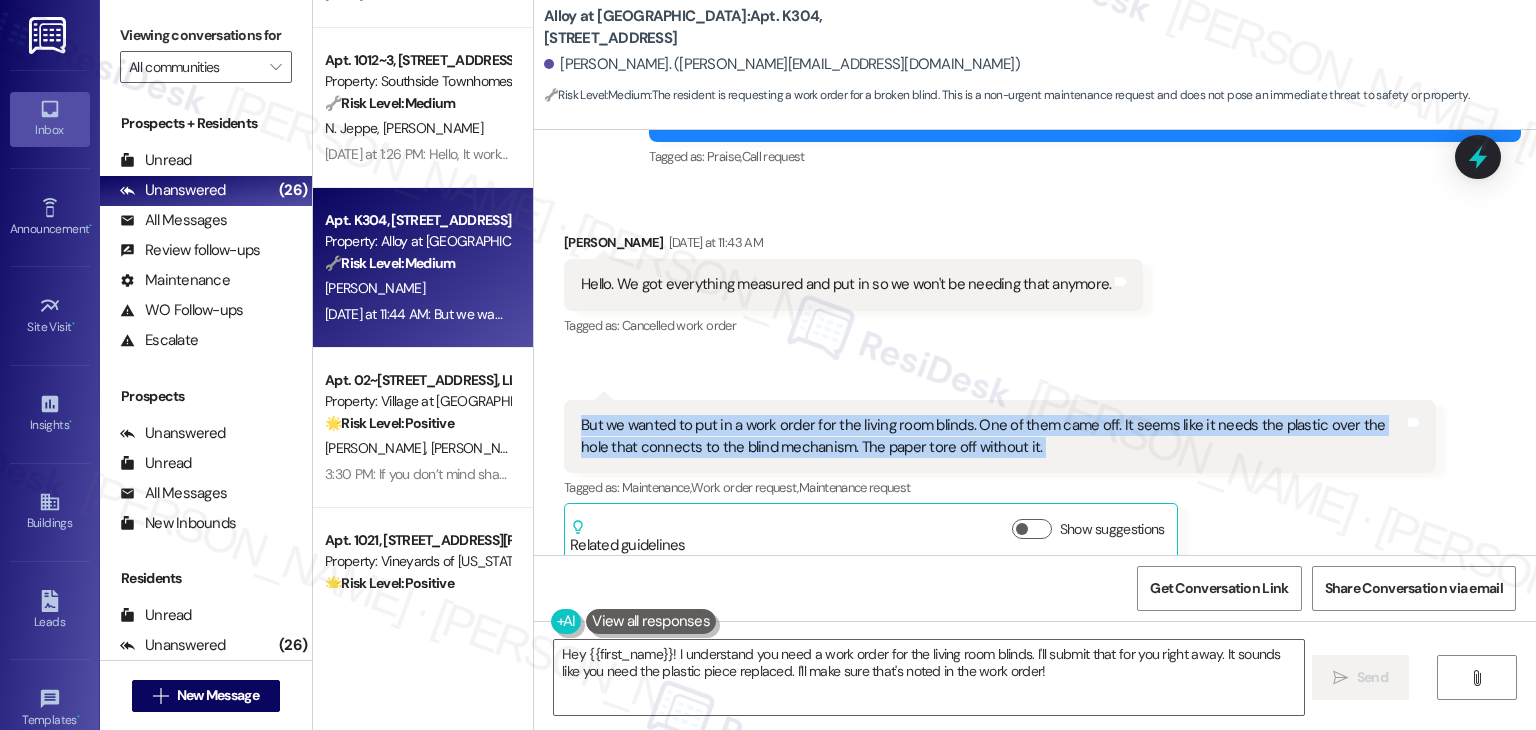 click on "Received via SMS Ryan Calabaza Yesterday at 11:43 AM Hello. We got everything measured and put in so we won't be needing that anymore. Tags and notes Tagged as:   Cancelled work order Click to highlight conversations about Cancelled work order Received via SMS 11:44 AM Ryan Calabaza Question Yesterday at 11:44 AM But we wanted to put in a work order for the living room blinds. One of them came off. It seems like it needs the plastic over the hole that connects to the blind mechanism. The paper tore off without it.  Tags and notes Tagged as:   Maintenance ,  Click to highlight conversations about Maintenance Work order request ,  Click to highlight conversations about Work order request Maintenance request Click to highlight conversations about Maintenance request  Related guidelines Show suggestions" at bounding box center [1035, 382] 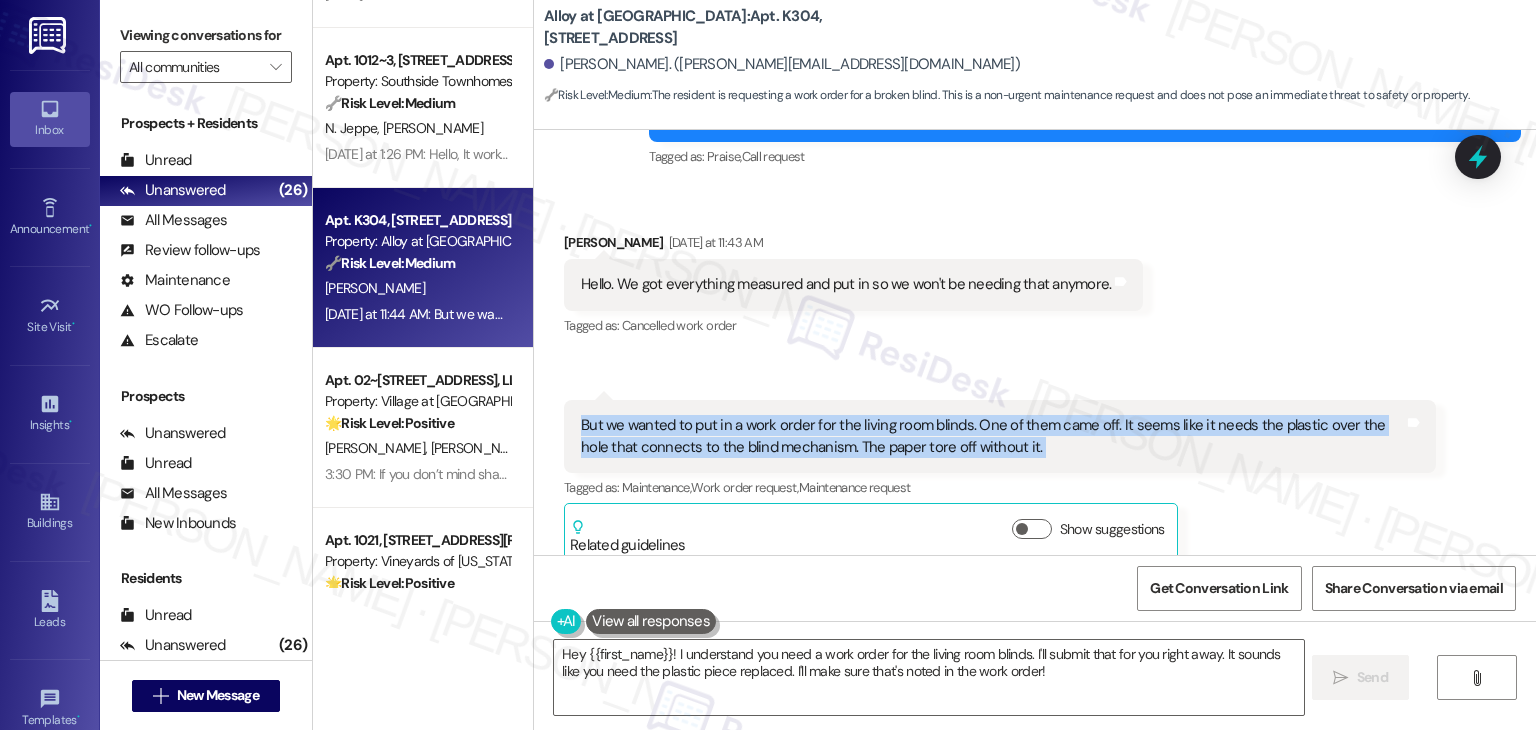click on "Received via SMS Ryan Calabaza Yesterday at 11:43 AM Hello. We got everything measured and put in so we won't be needing that anymore. Tags and notes Tagged as:   Cancelled work order Click to highlight conversations about Cancelled work order Received via SMS 11:44 AM Ryan Calabaza Question Yesterday at 11:44 AM But we wanted to put in a work order for the living room blinds. One of them came off. It seems like it needs the plastic over the hole that connects to the blind mechanism. The paper tore off without it.  Tags and notes Tagged as:   Maintenance ,  Click to highlight conversations about Maintenance Work order request ,  Click to highlight conversations about Work order request Maintenance request Click to highlight conversations about Maintenance request  Related guidelines Show suggestions" at bounding box center (1035, 382) 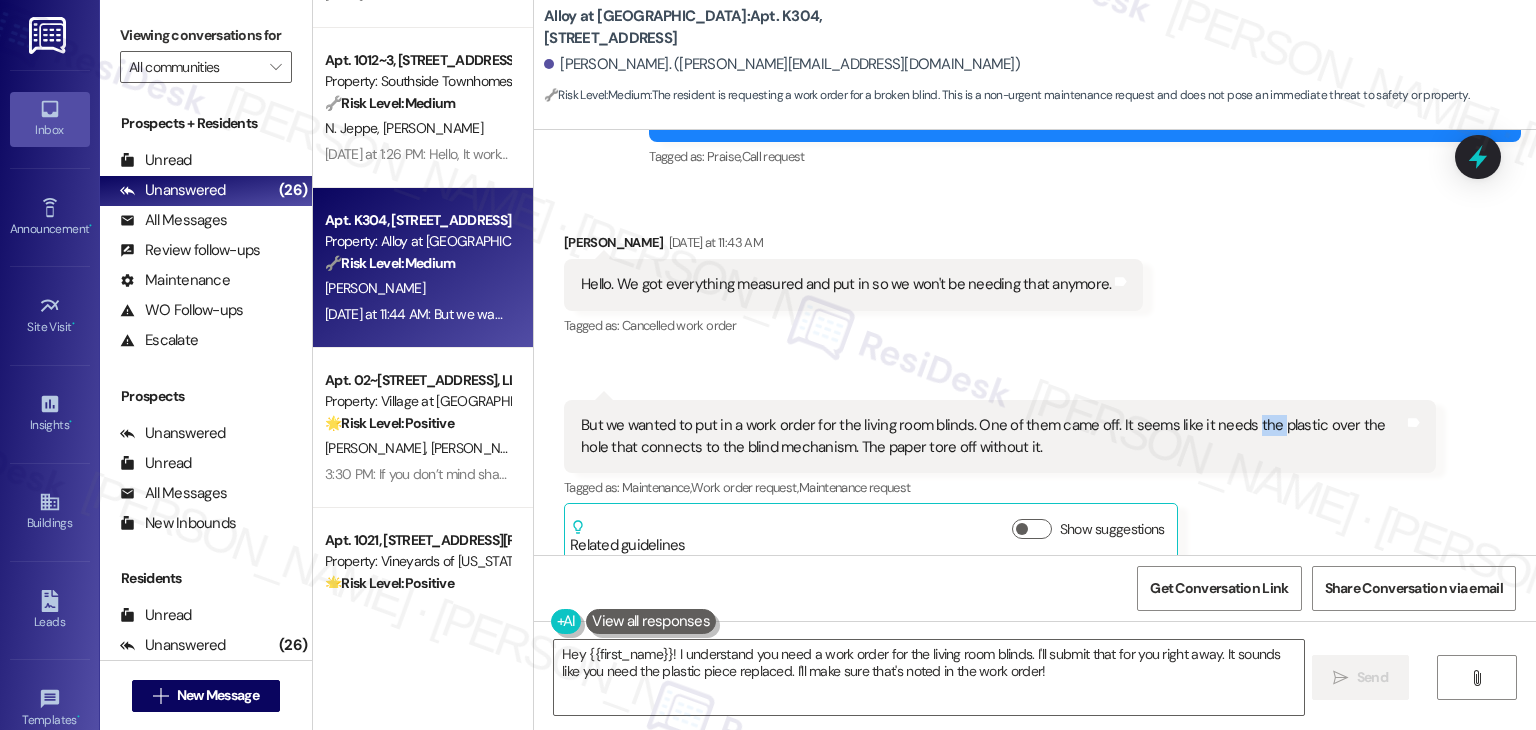 click on "Received via SMS Ryan Calabaza Yesterday at 11:43 AM Hello. We got everything measured and put in so we won't be needing that anymore. Tags and notes Tagged as:   Cancelled work order Click to highlight conversations about Cancelled work order Received via SMS 11:44 AM Ryan Calabaza Question Yesterday at 11:44 AM But we wanted to put in a work order for the living room blinds. One of them came off. It seems like it needs the plastic over the hole that connects to the blind mechanism. The paper tore off without it.  Tags and notes Tagged as:   Maintenance ,  Click to highlight conversations about Maintenance Work order request ,  Click to highlight conversations about Work order request Maintenance request Click to highlight conversations about Maintenance request  Related guidelines Show suggestions" at bounding box center (1035, 382) 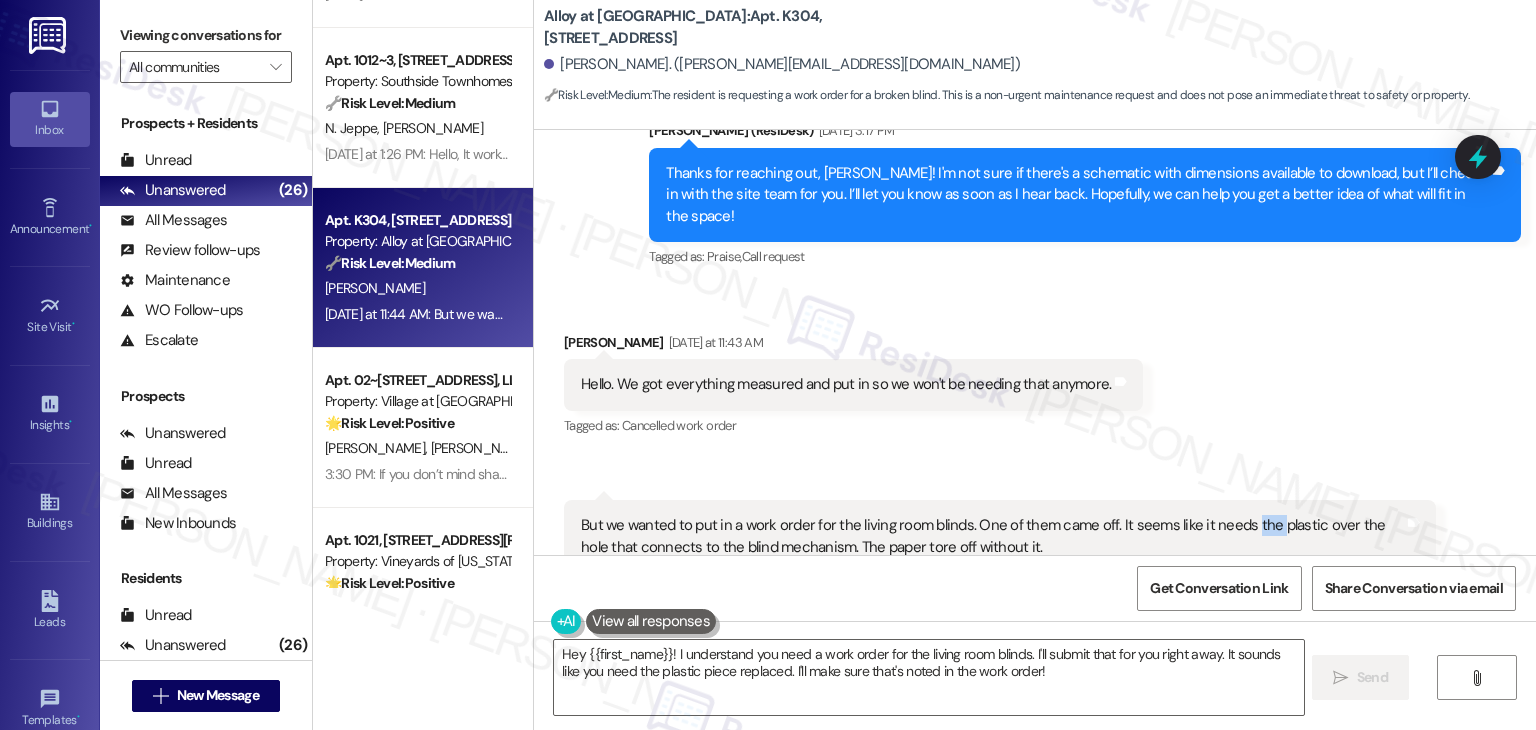 scroll, scrollTop: 460, scrollLeft: 0, axis: vertical 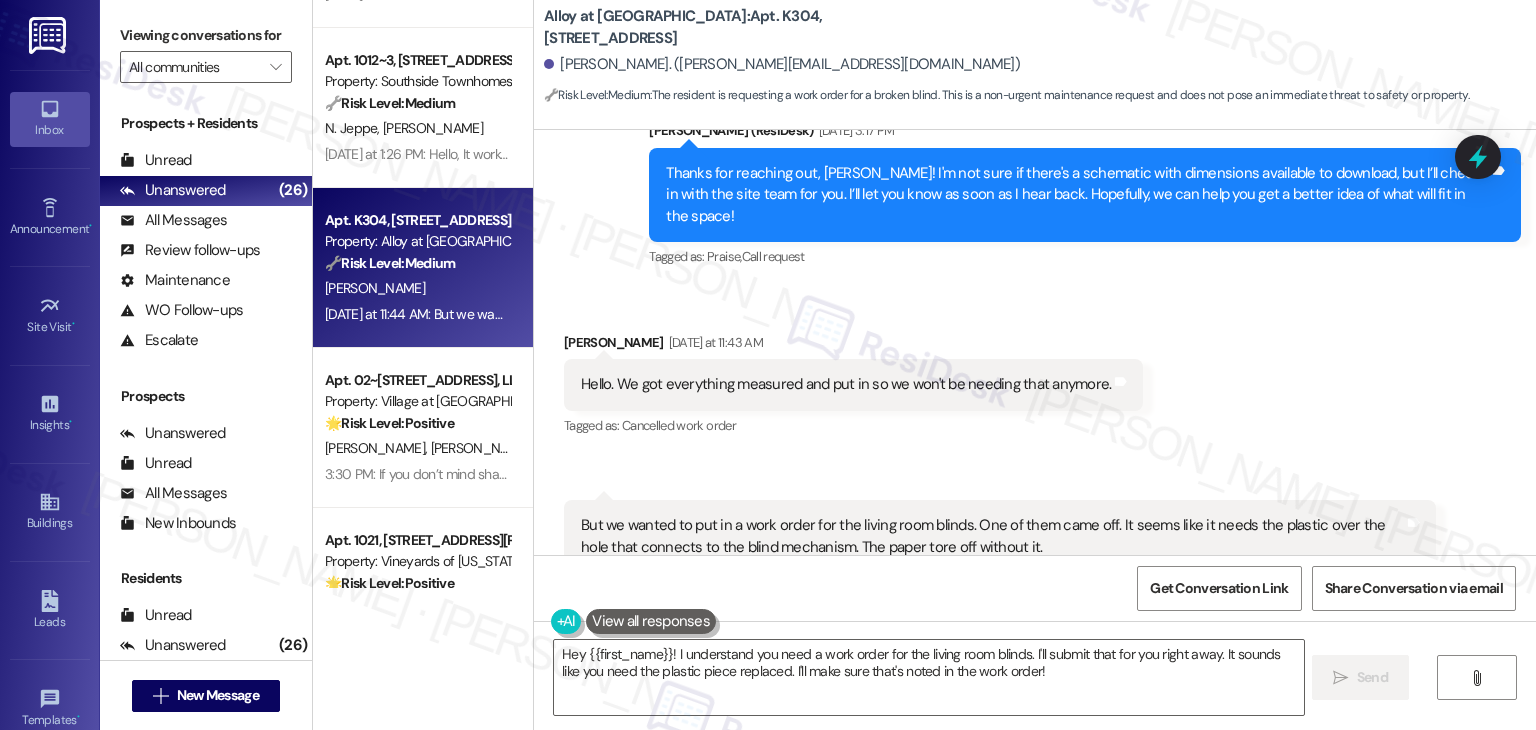 click on "Received via SMS Ryan Calabaza Yesterday at 11:43 AM Hello. We got everything measured and put in so we won't be needing that anymore. Tags and notes Tagged as:   Cancelled work order Click to highlight conversations about Cancelled work order Received via SMS 11:44 AM Ryan Calabaza Question Yesterday at 11:44 AM But we wanted to put in a work order for the living room blinds. One of them came off. It seems like it needs the plastic over the hole that connects to the blind mechanism. The paper tore off without it.  Tags and notes Tagged as:   Maintenance ,  Click to highlight conversations about Maintenance Work order request ,  Click to highlight conversations about Work order request Maintenance request Click to highlight conversations about Maintenance request  Related guidelines Show suggestions" at bounding box center [1035, 482] 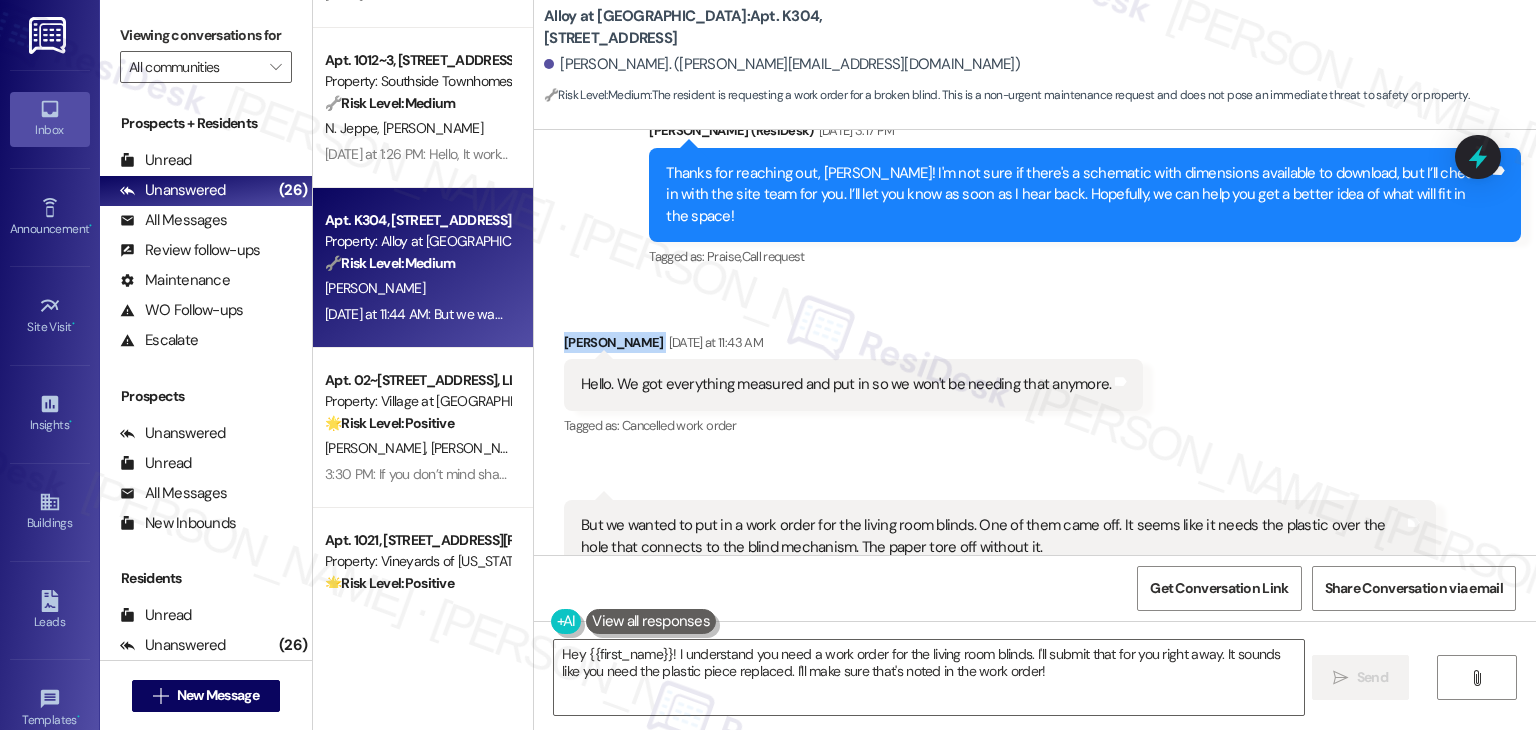 click on "Received via SMS Ryan Calabaza Yesterday at 11:43 AM Hello. We got everything measured and put in so we won't be needing that anymore. Tags and notes Tagged as:   Cancelled work order Click to highlight conversations about Cancelled work order Received via SMS 11:44 AM Ryan Calabaza Question Yesterday at 11:44 AM But we wanted to put in a work order for the living room blinds. One of them came off. It seems like it needs the plastic over the hole that connects to the blind mechanism. The paper tore off without it.  Tags and notes Tagged as:   Maintenance ,  Click to highlight conversations about Maintenance Work order request ,  Click to highlight conversations about Work order request Maintenance request Click to highlight conversations about Maintenance request  Related guidelines Show suggestions" at bounding box center (1035, 482) 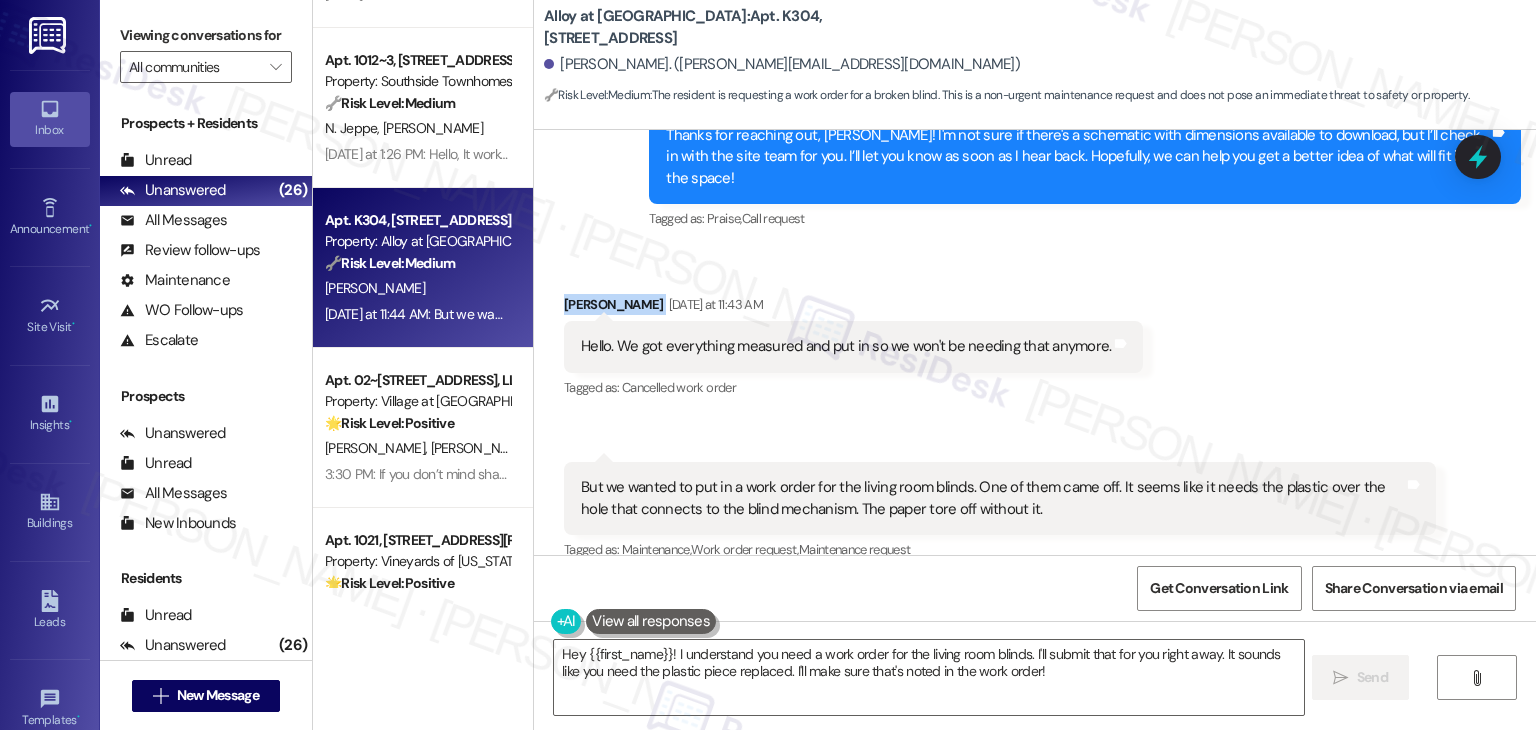 scroll, scrollTop: 560, scrollLeft: 0, axis: vertical 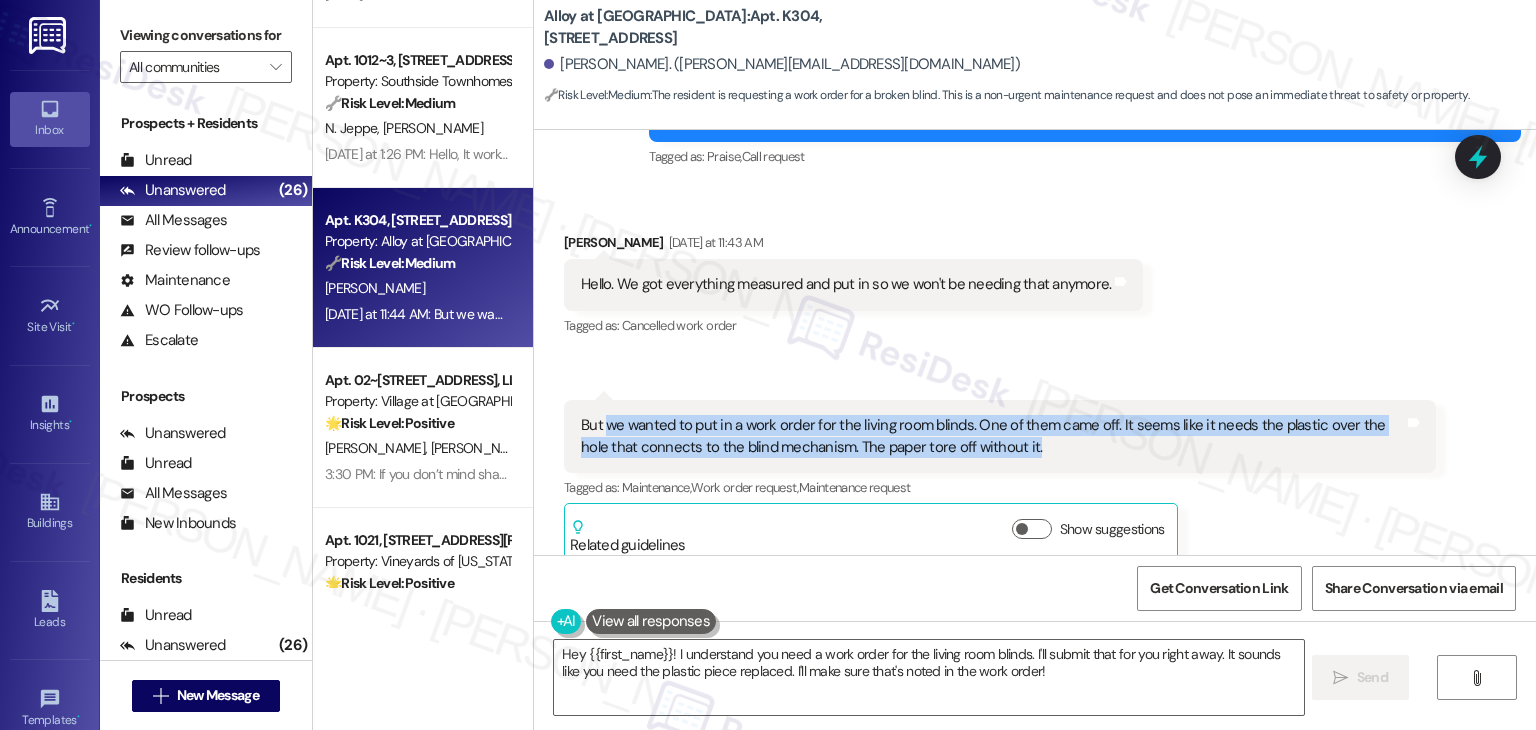 drag, startPoint x: 598, startPoint y: 401, endPoint x: 1006, endPoint y: 424, distance: 408.64777 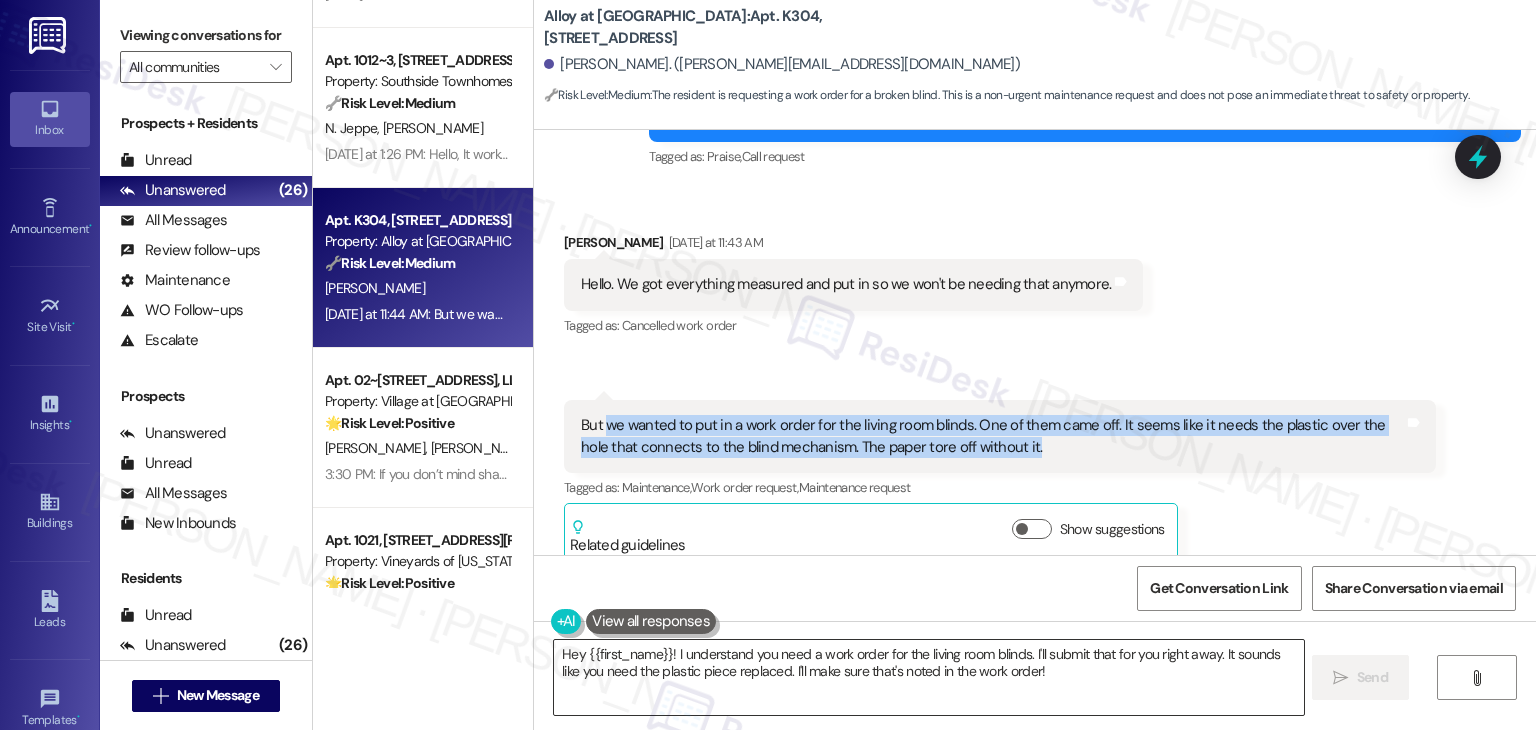 click on "Hey {{first_name}}! I understand you need a work order for the living room blinds. I'll submit that for you right away. It sounds like you need the plastic piece replaced. I'll make sure that's noted in the work order!" at bounding box center (928, 677) 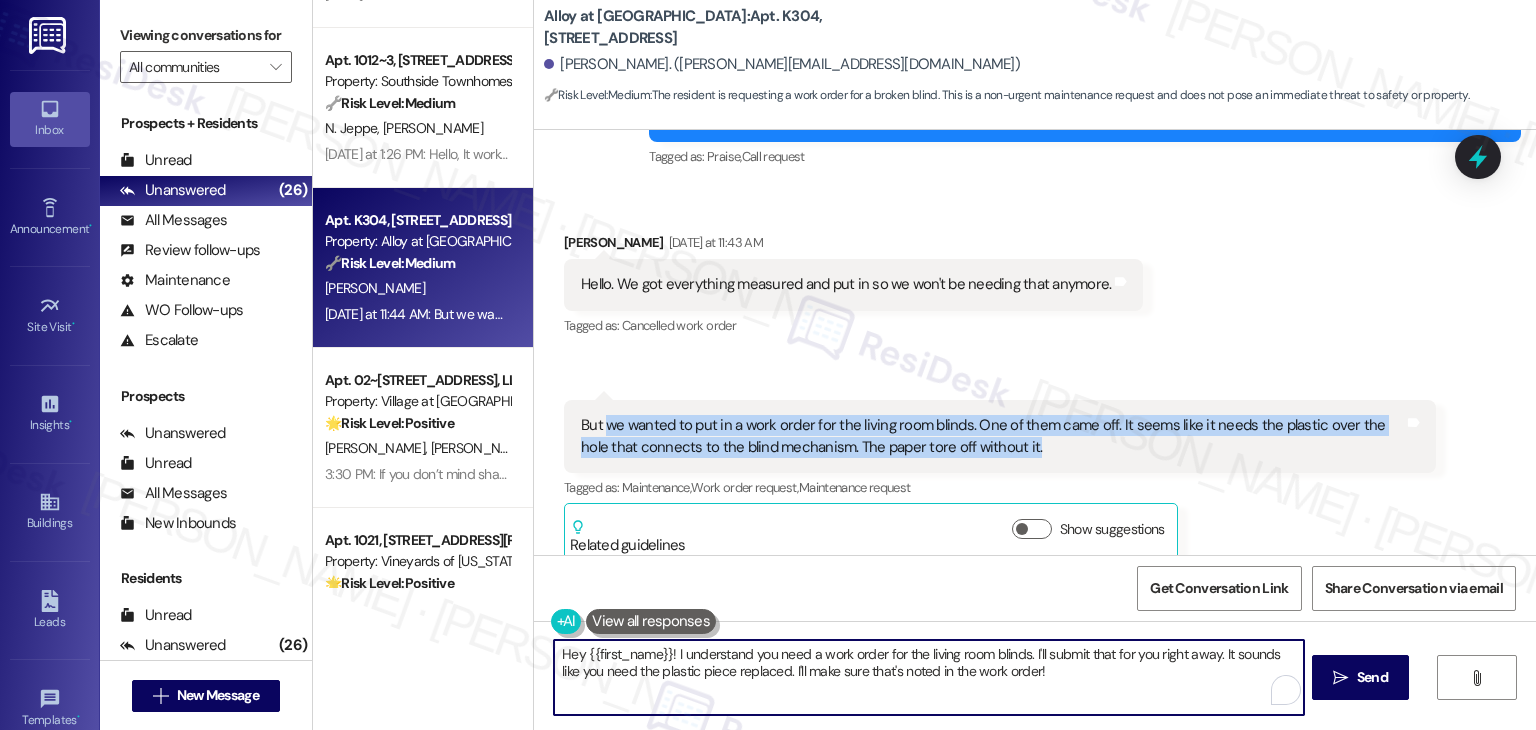 click on "Hey {{first_name}}! I understand you need a work order for the living room blinds. I'll submit that for you right away. It sounds like you need the plastic piece replaced. I'll make sure that's noted in the work order!" at bounding box center [928, 677] 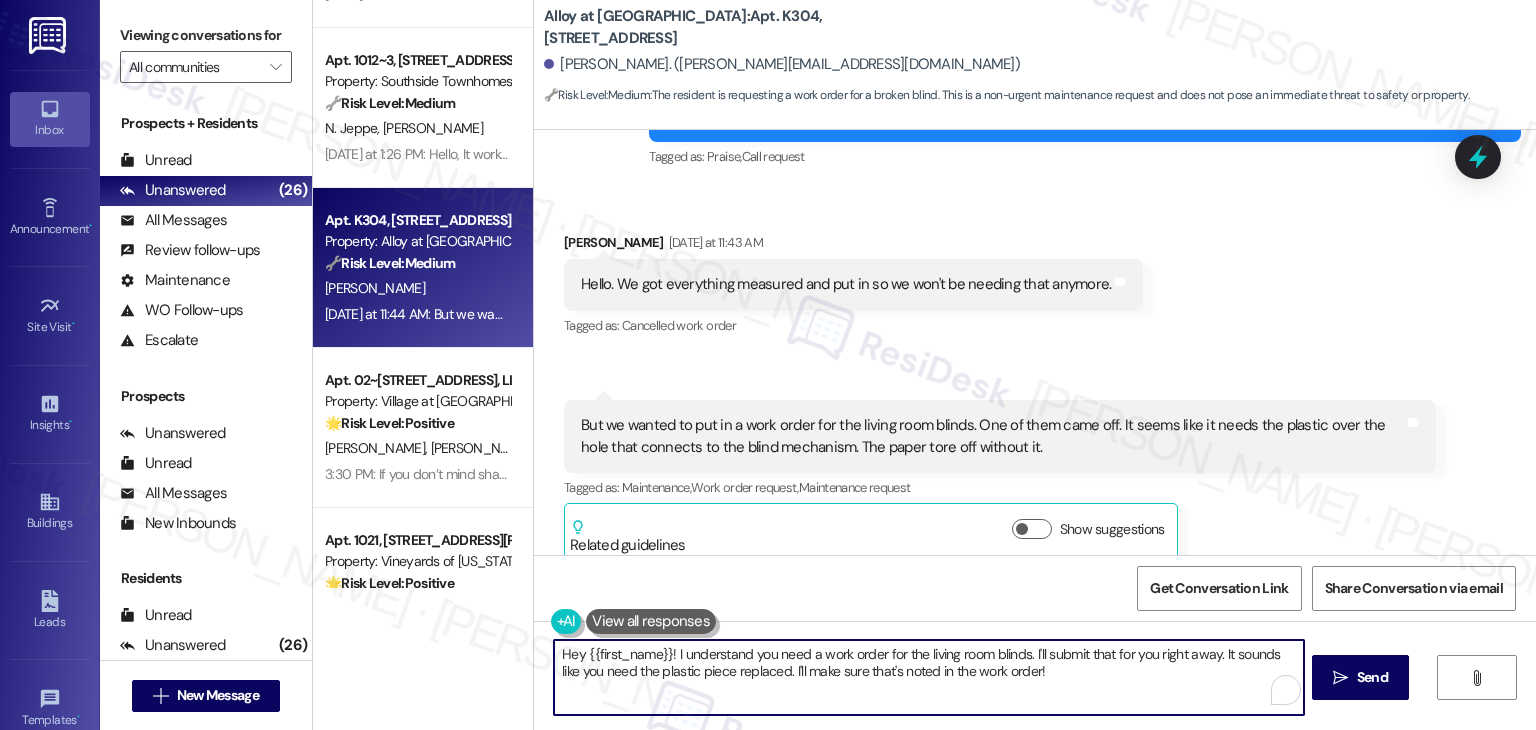 paste on "Thanks for letting us know, Ryan! Just to confirm, did several of the blinds come off, or is it just one? And do we have your permission to enter the unit when maintenance is available to take a look? I  appreciate your patience while we work on getting this fixed" 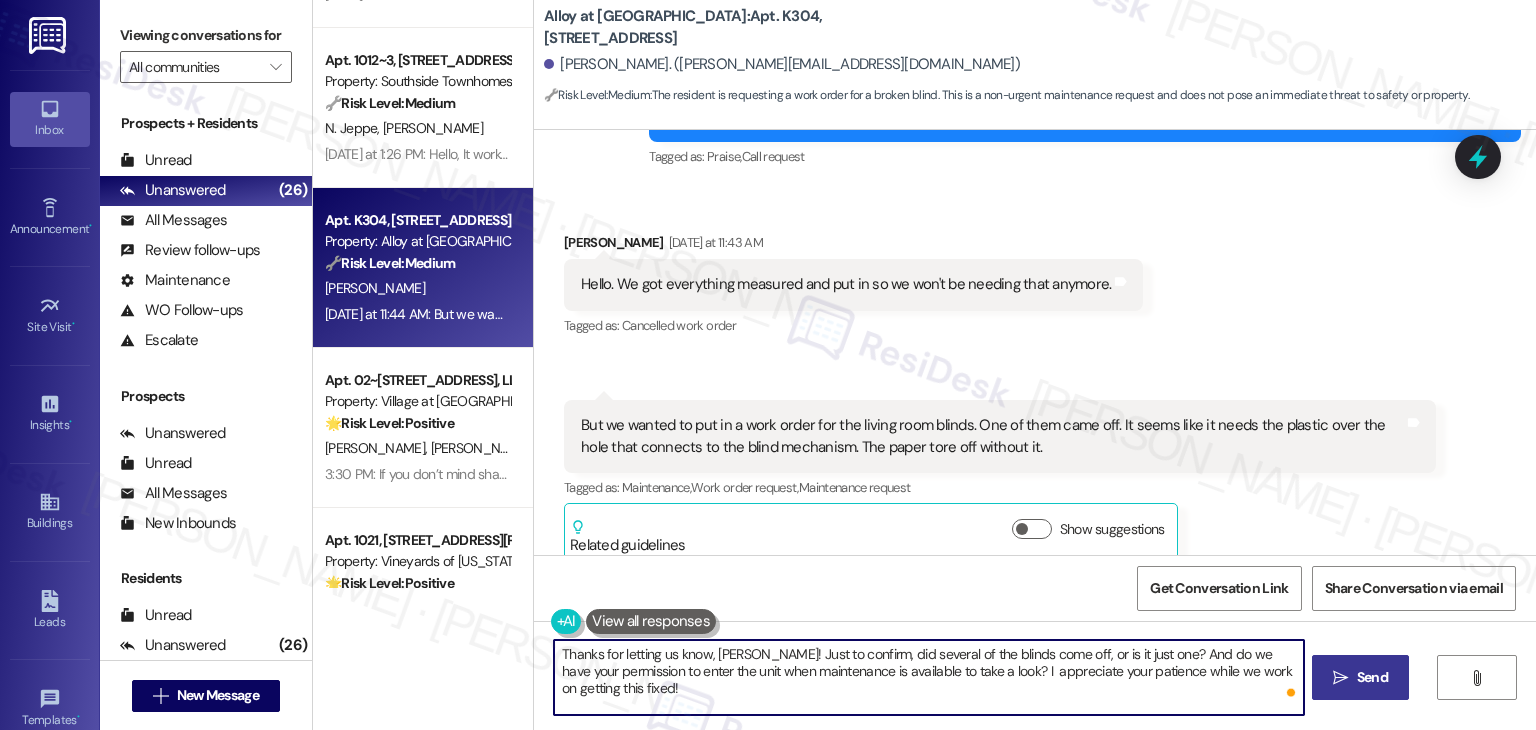 type on "Thanks for letting us know, Ryan! Just to confirm, did several of the blinds come off, or is it just one? And do we have your permission to enter the unit when maintenance is available to take a look? I  appreciate your patience while we work on getting this fixed!" 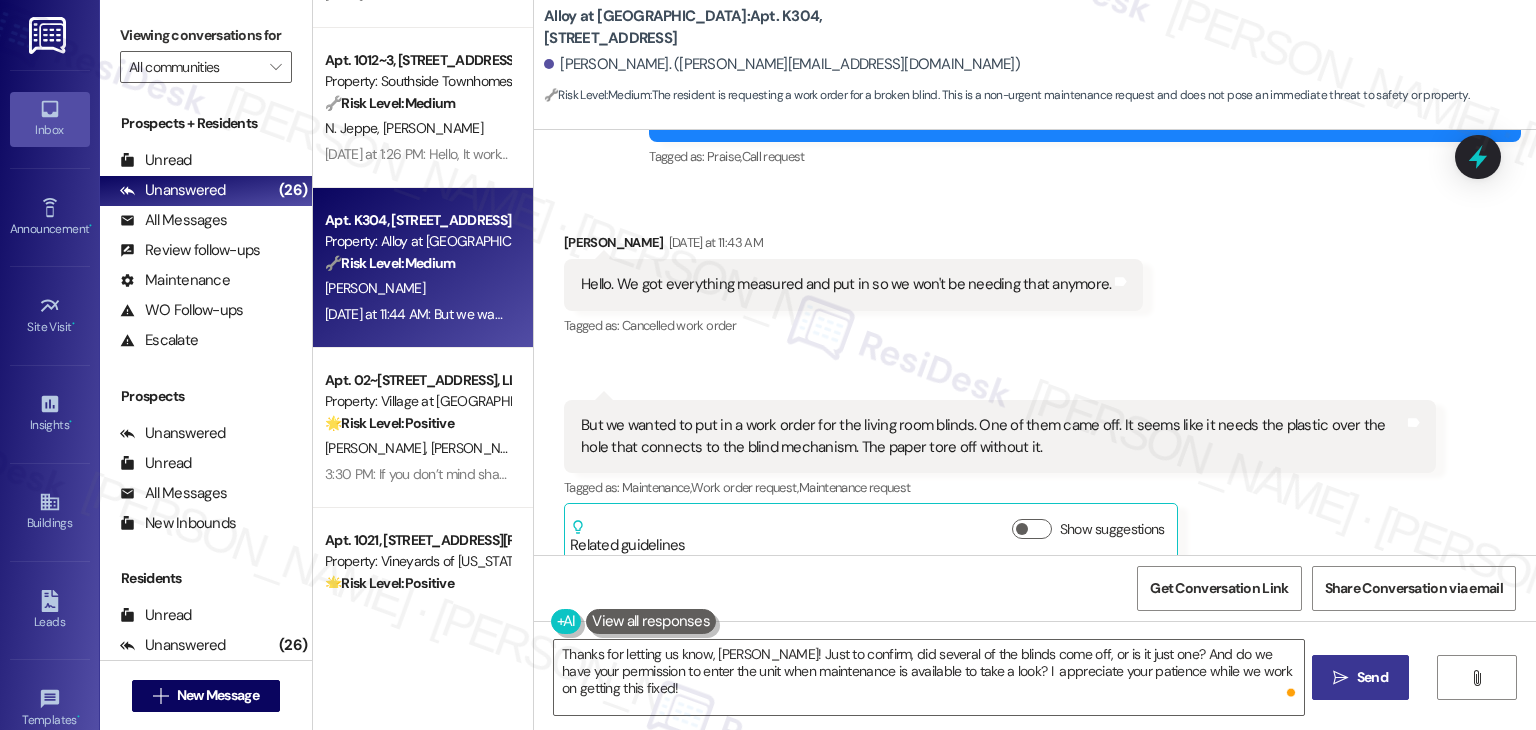 click on "Send" at bounding box center (1372, 677) 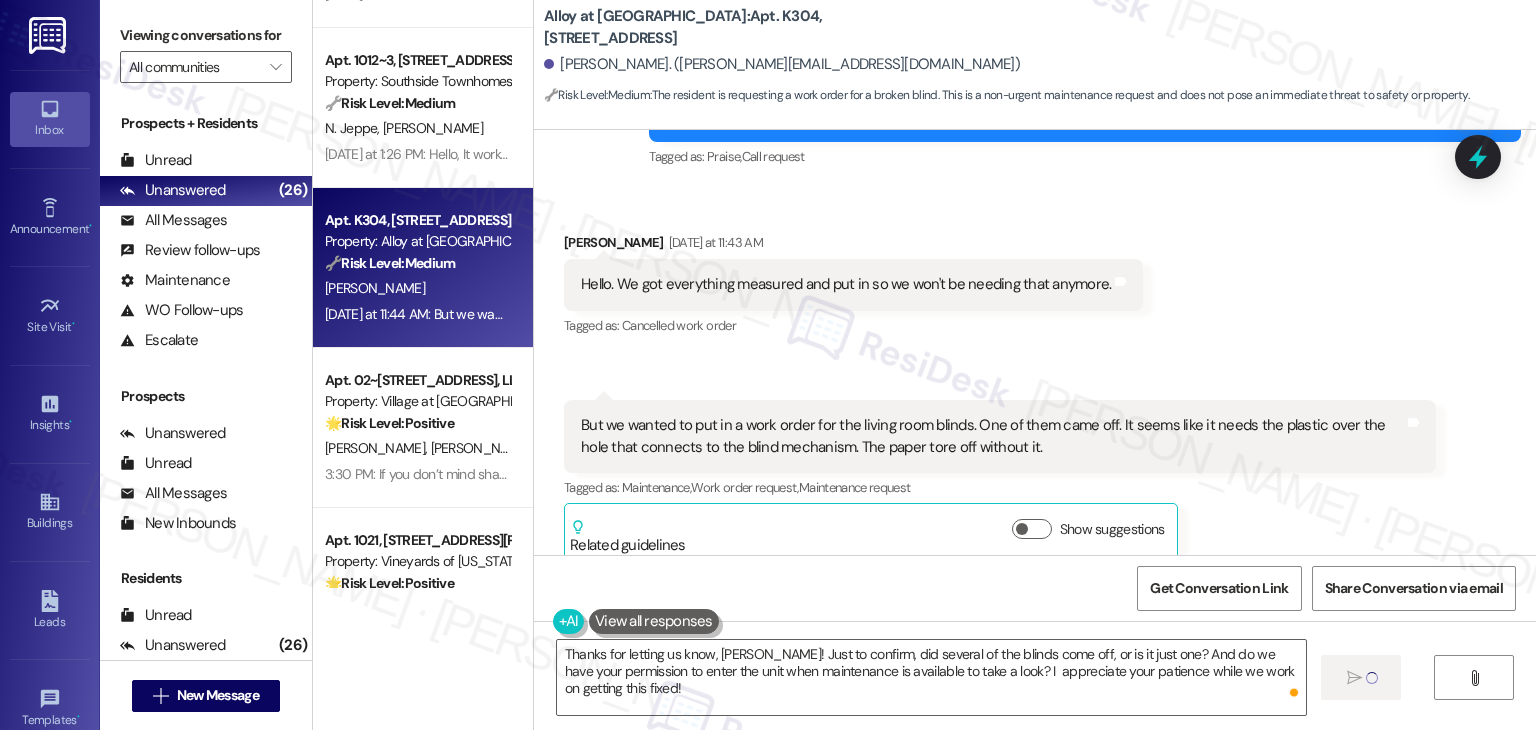 type 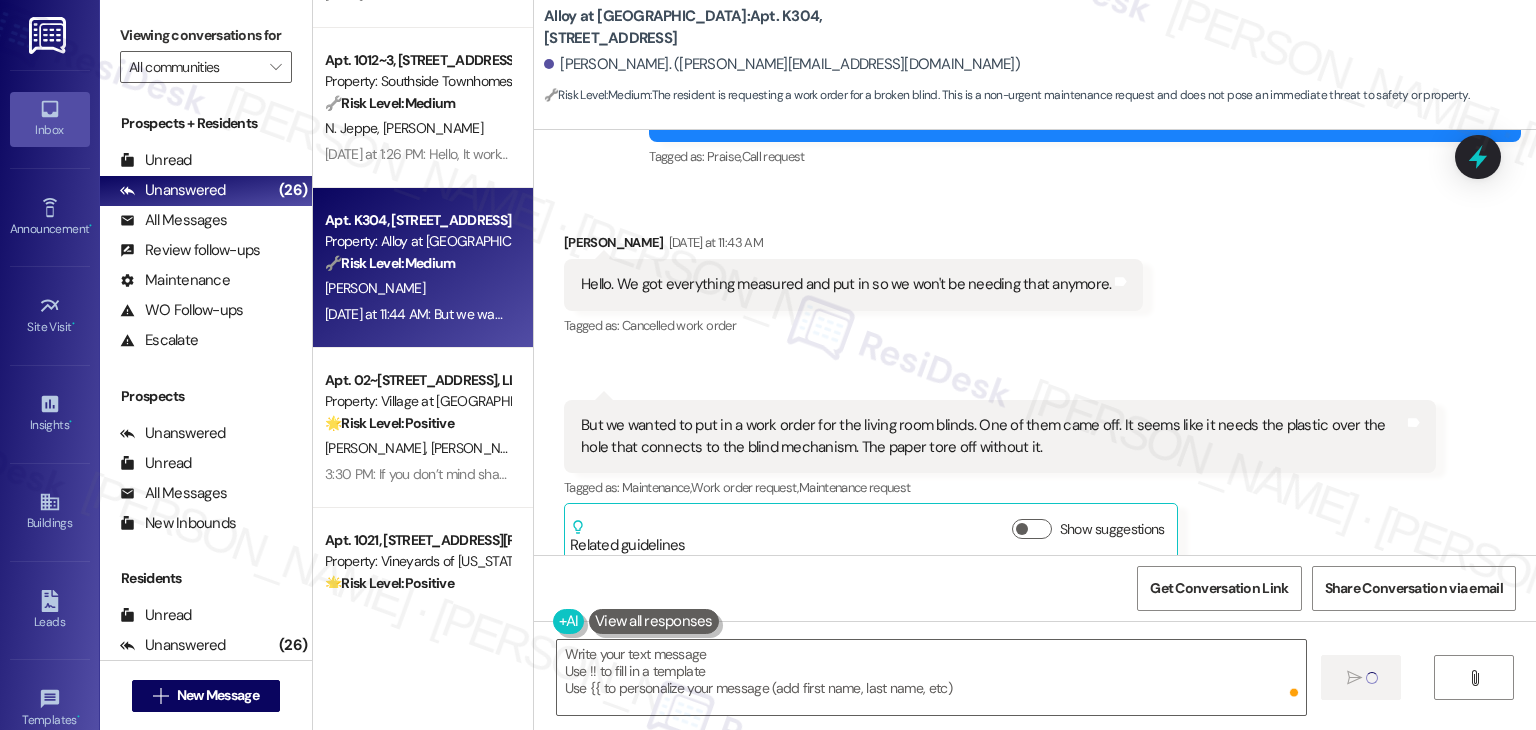 click on "Get Conversation Link Share Conversation via email" at bounding box center (1035, 588) 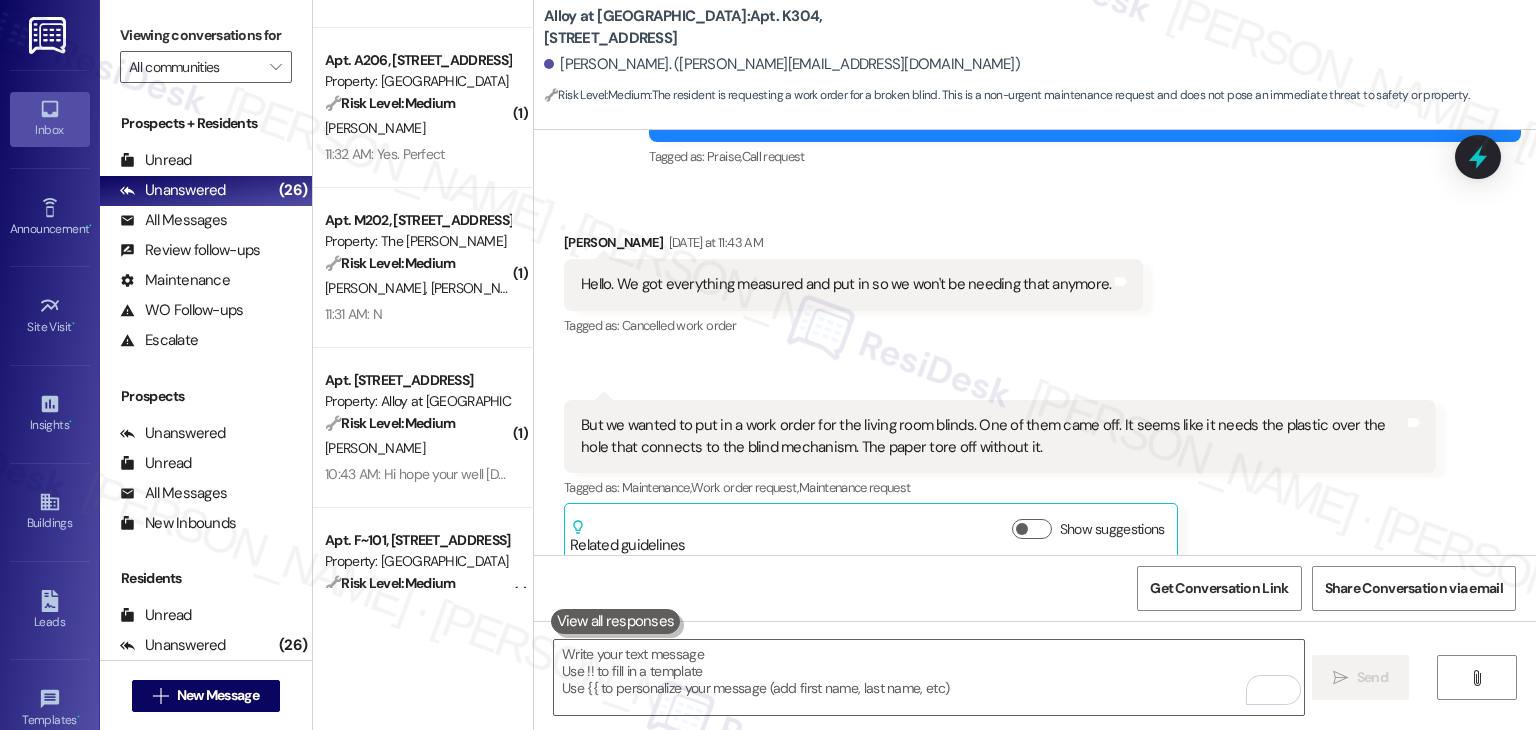 scroll, scrollTop: 2432, scrollLeft: 0, axis: vertical 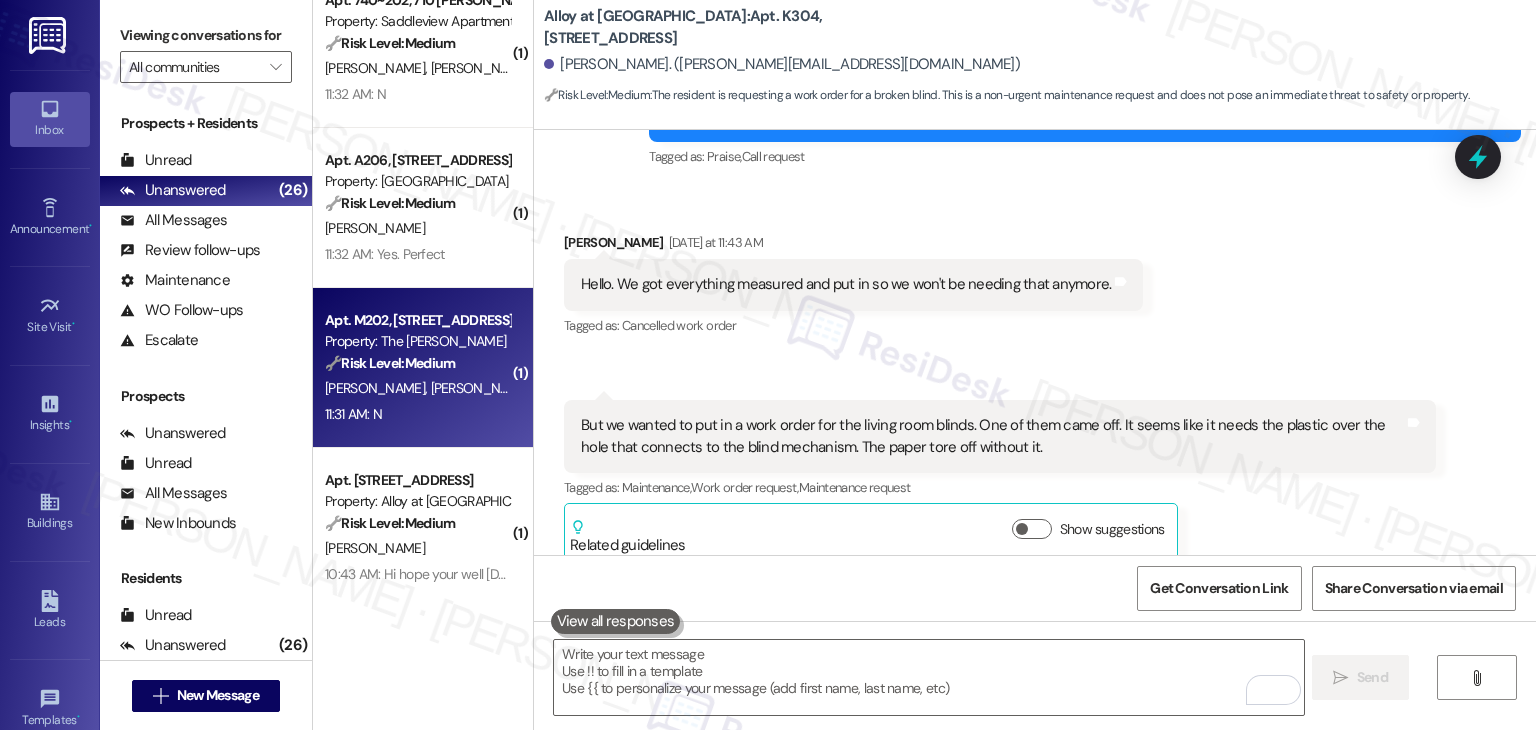 click on "11:31 AM: N 11:31 AM: N" at bounding box center [417, 414] 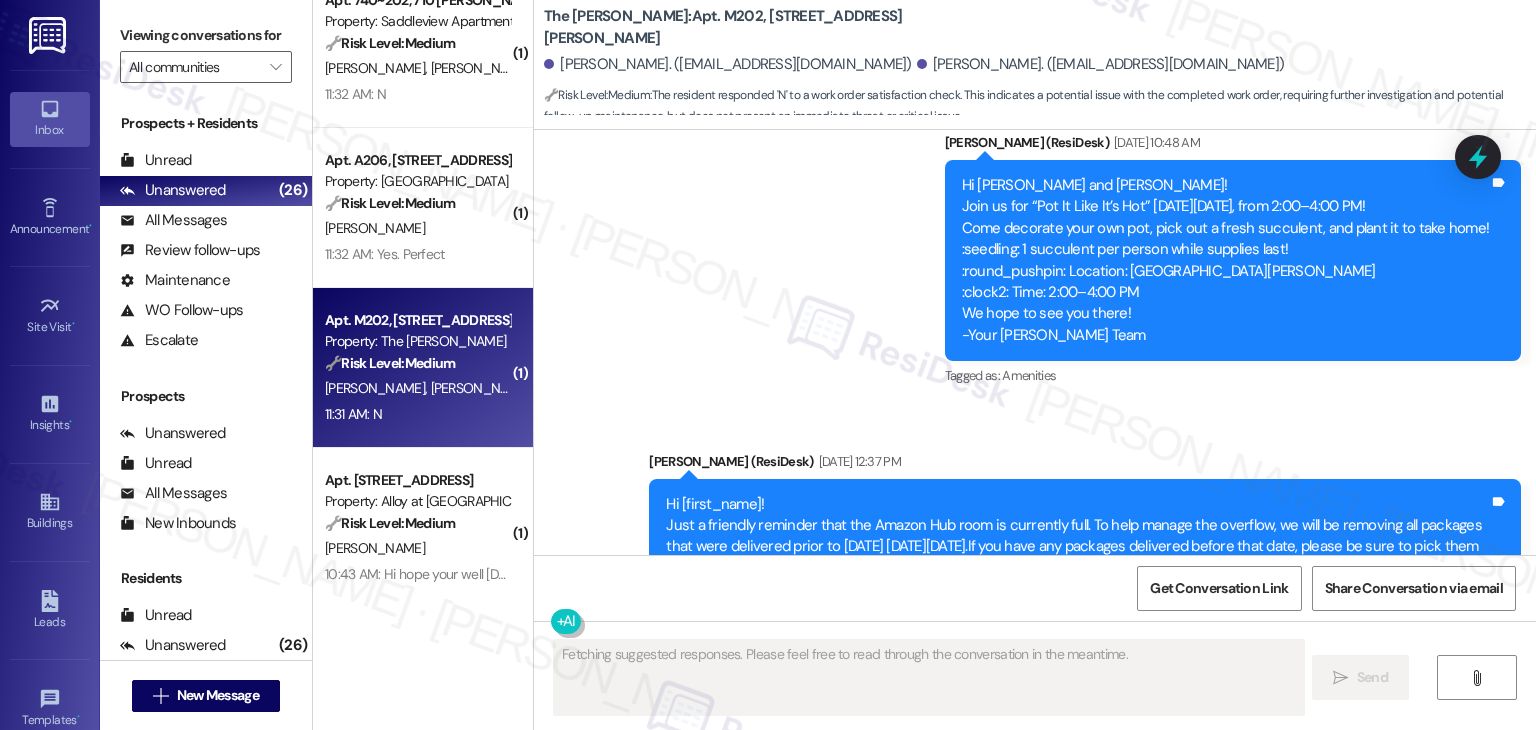 scroll, scrollTop: 8920, scrollLeft: 0, axis: vertical 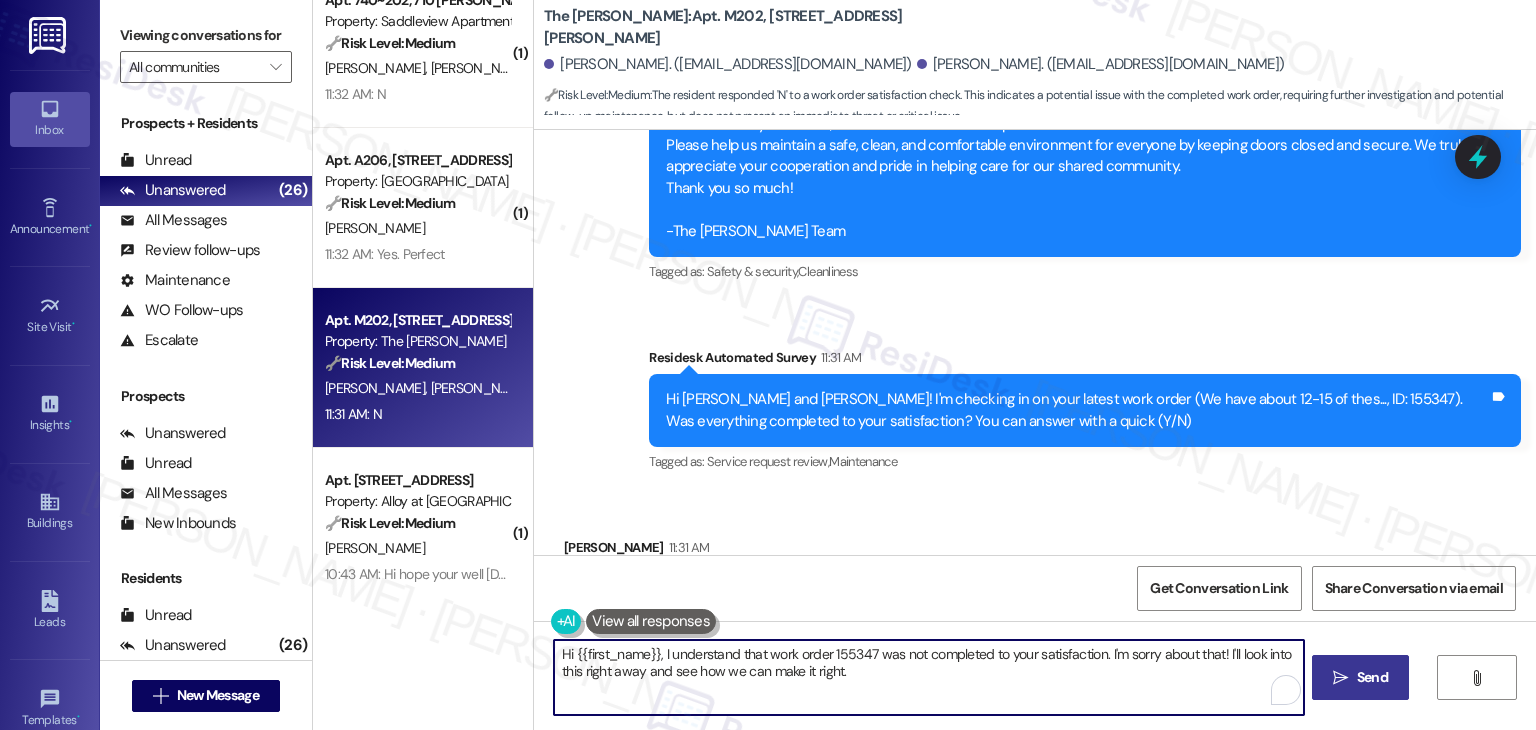 drag, startPoint x: 1001, startPoint y: 688, endPoint x: 704, endPoint y: 665, distance: 297.88925 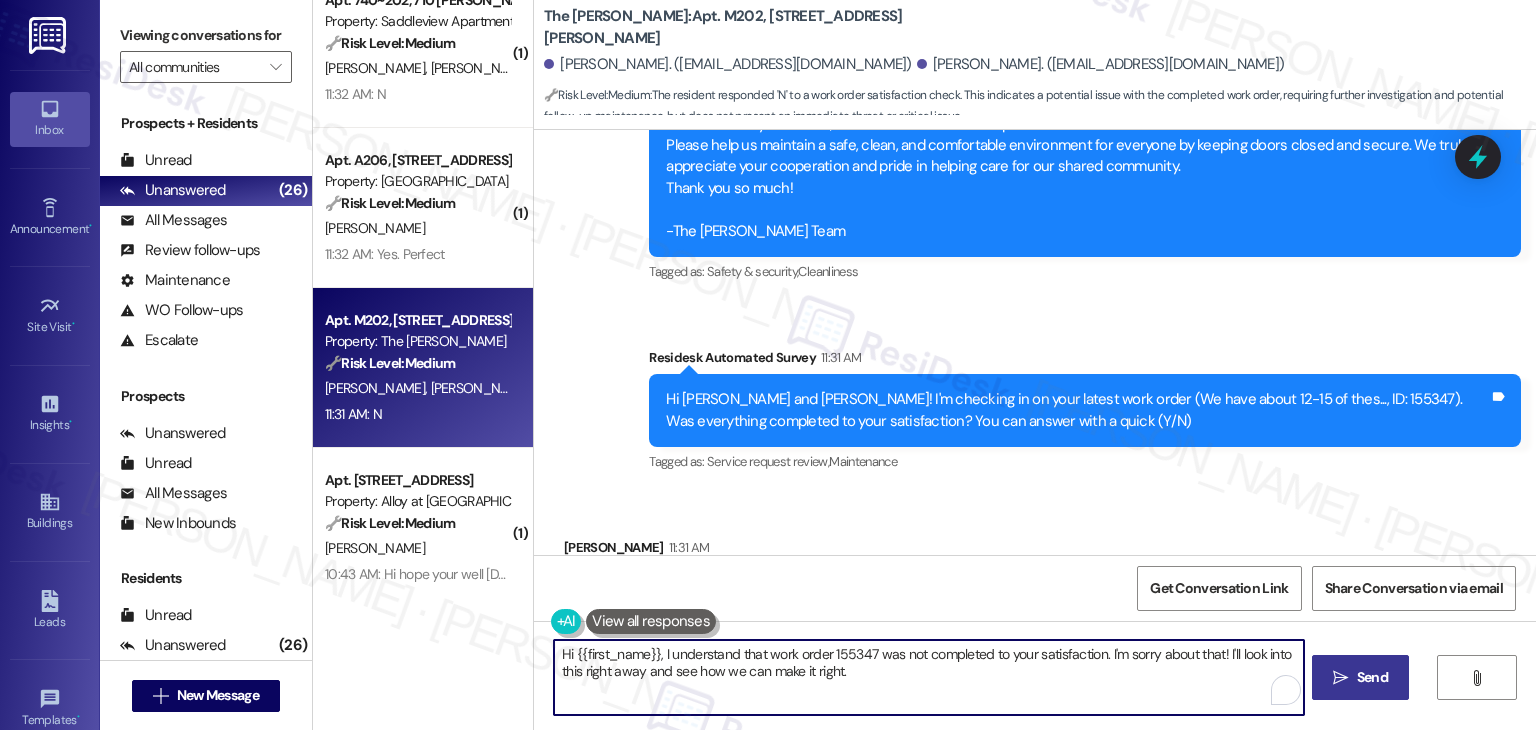 click on "Hi {{first_name}}, I understand that work order 155347 was not completed to your satisfaction. I'm sorry about that! I'll look into this right away and see how we can make it right." at bounding box center [928, 677] 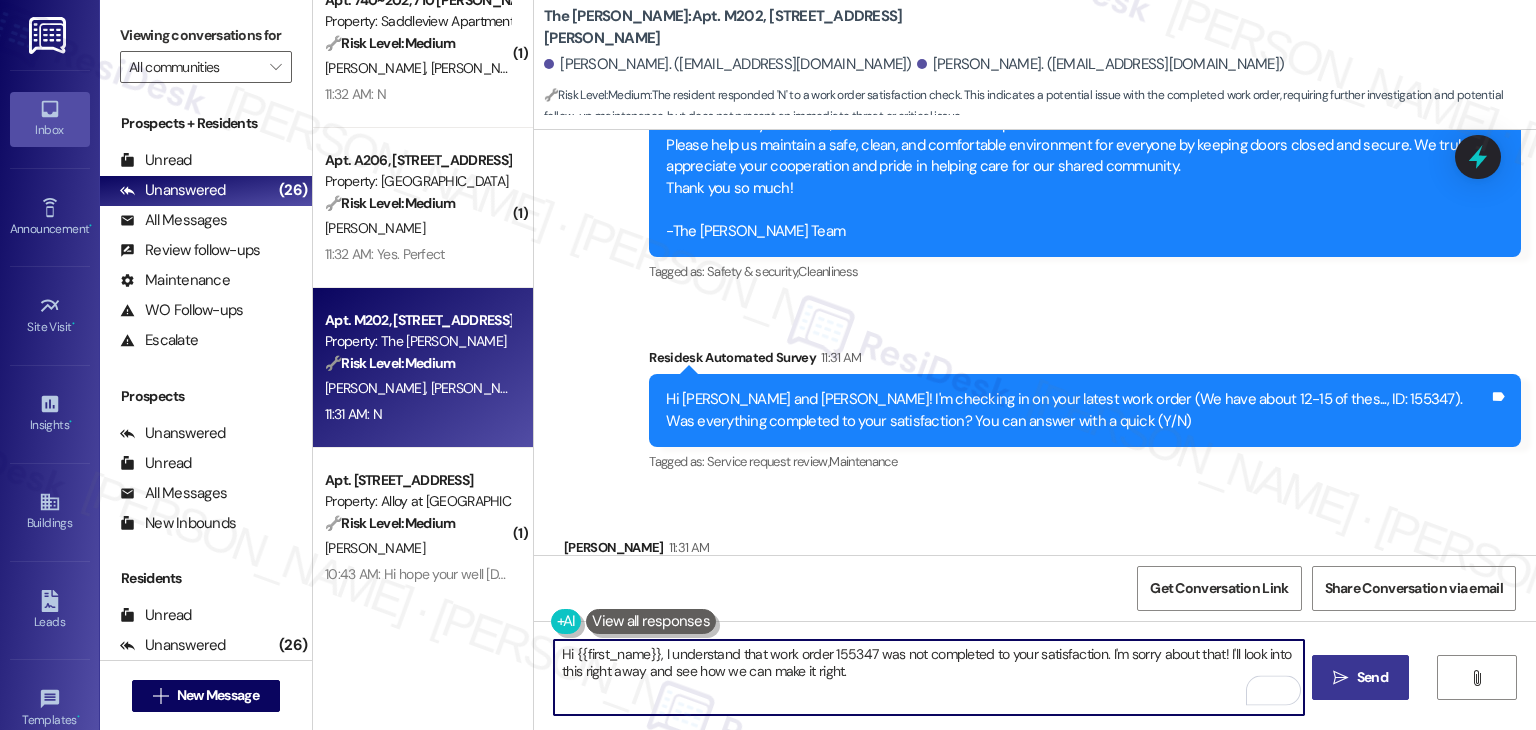 drag, startPoint x: 852, startPoint y: 670, endPoint x: 564, endPoint y: 645, distance: 289.08304 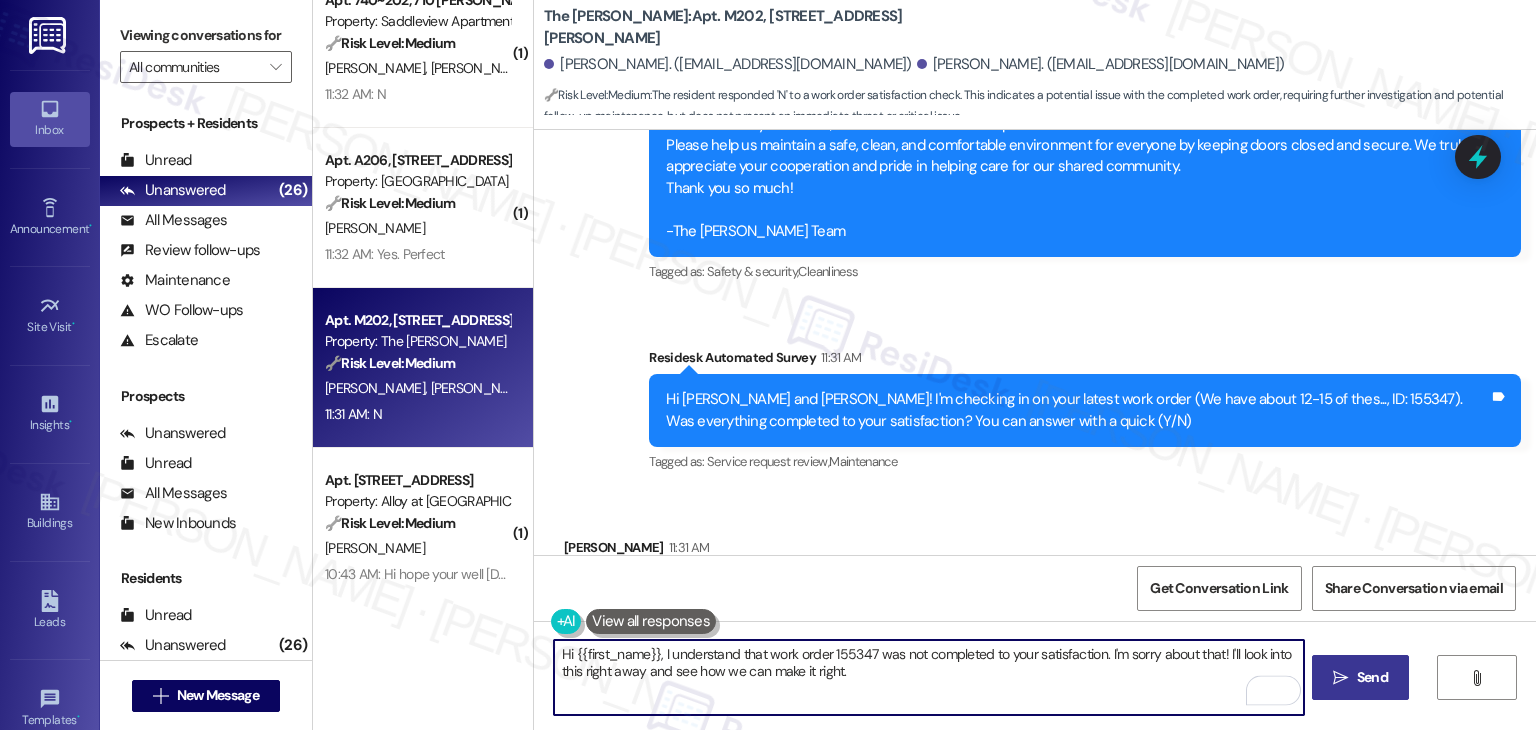 click on "Hi {{first_name}}, I understand that work order 155347 was not completed to your satisfaction. I'm sorry about that! I'll look into this right away and see how we can make it right." at bounding box center [928, 677] 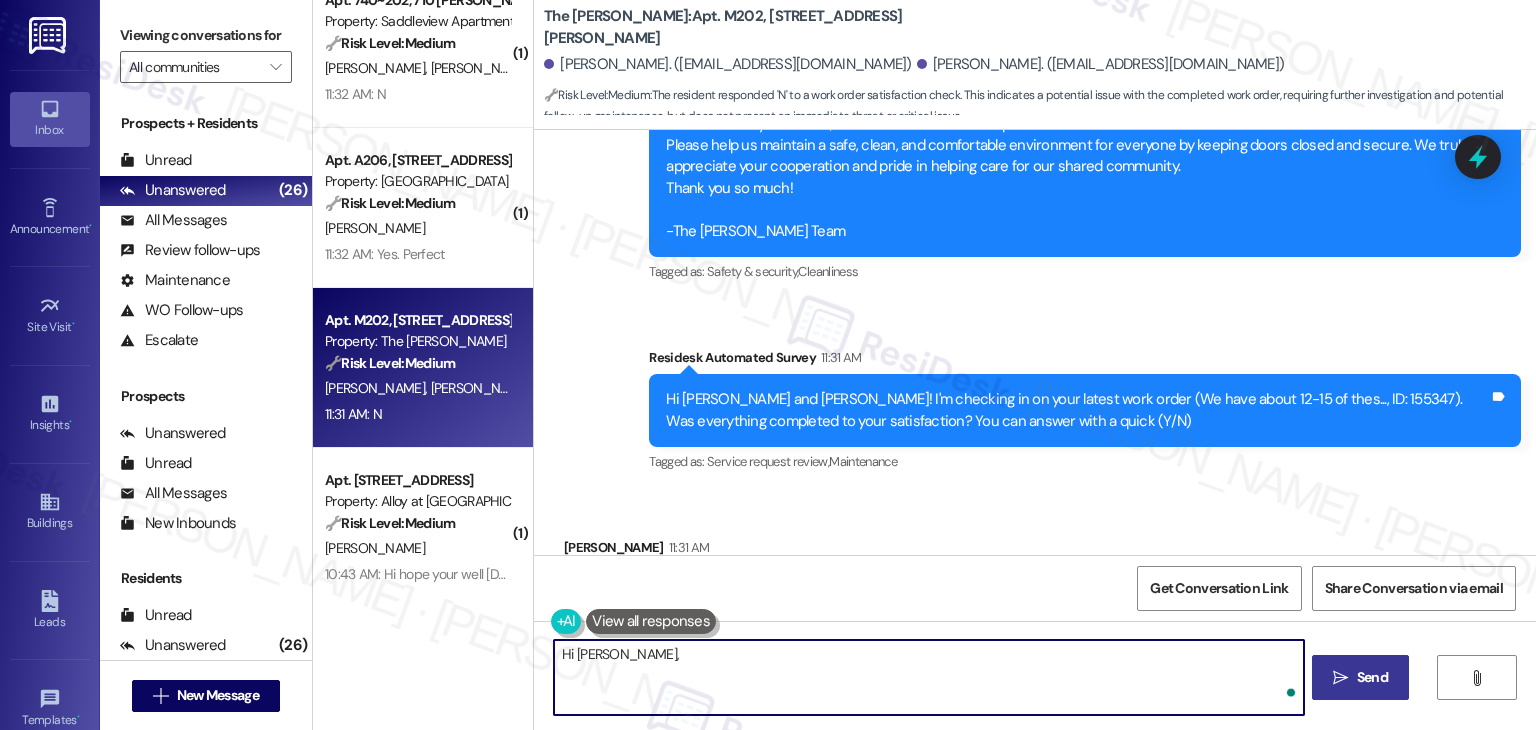 paste on "I understand the work order wasn't completed to your satisfaction. Can you provide more details about what wasn't addressed so I can follow up appropriately? Thank you, and I appreciate your patience." 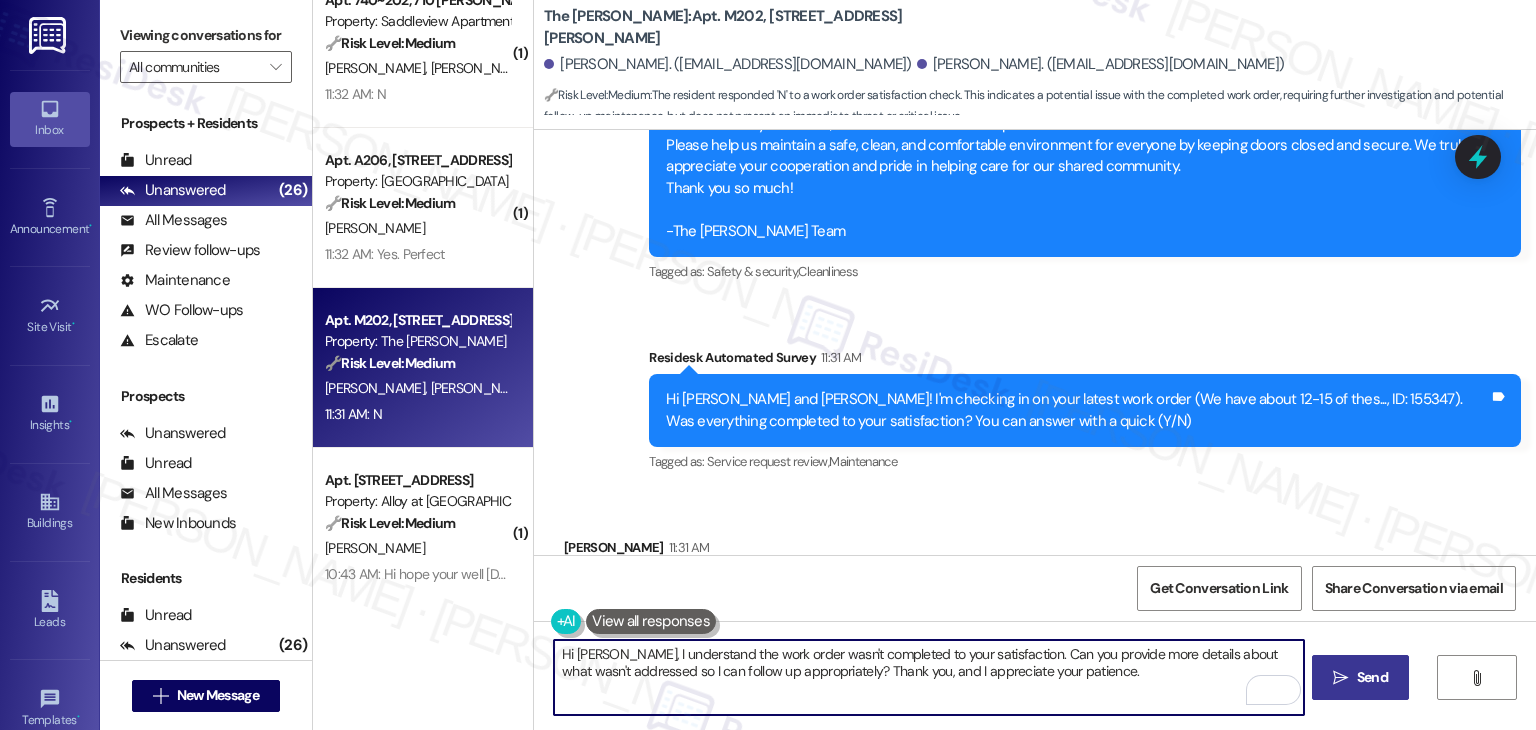 type on "Hi Cole, I understand the work order wasn't completed to your satisfaction. Can you provide more details about what wasn't addressed so I can follow up appropriately? Thank you, and I appreciate your patience." 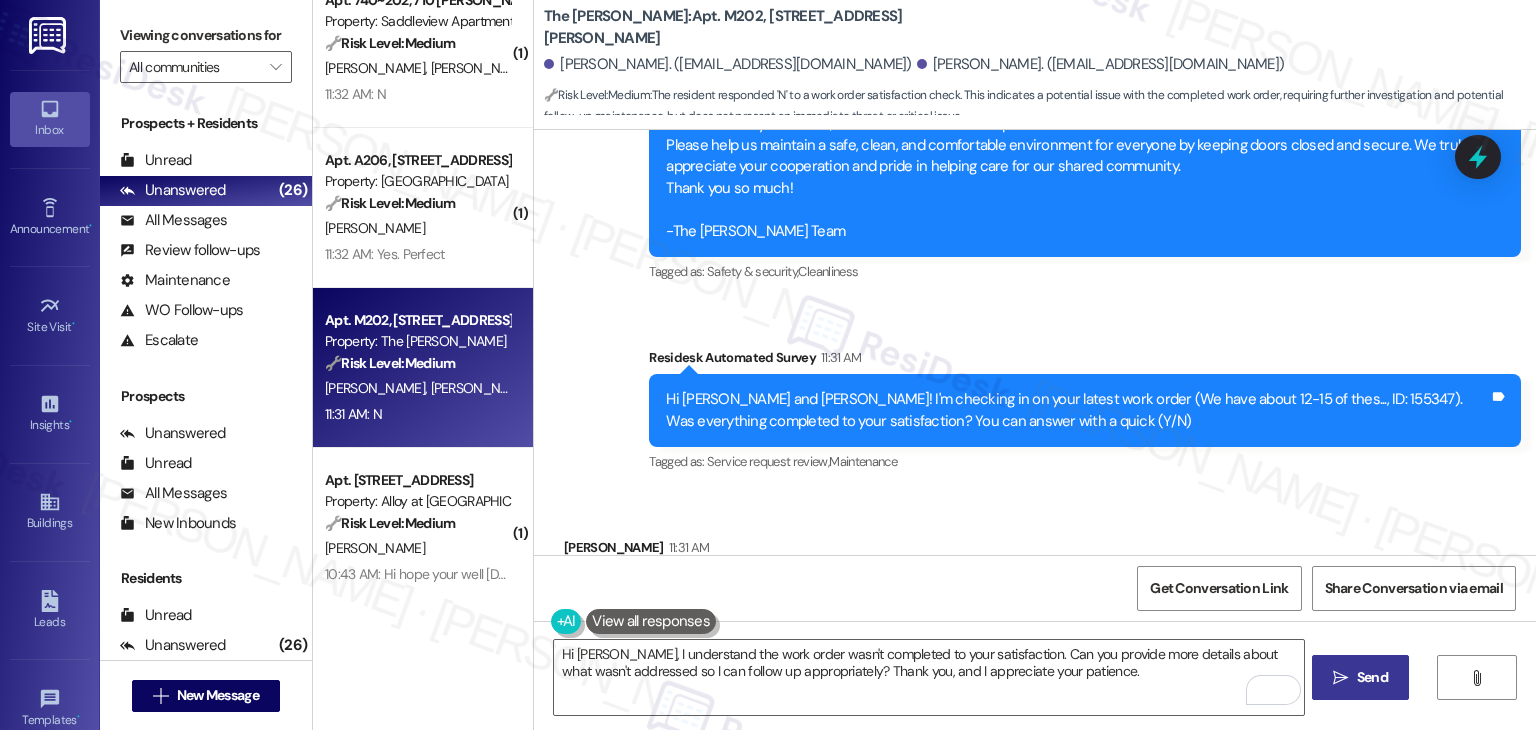 click on "Send" at bounding box center (1372, 677) 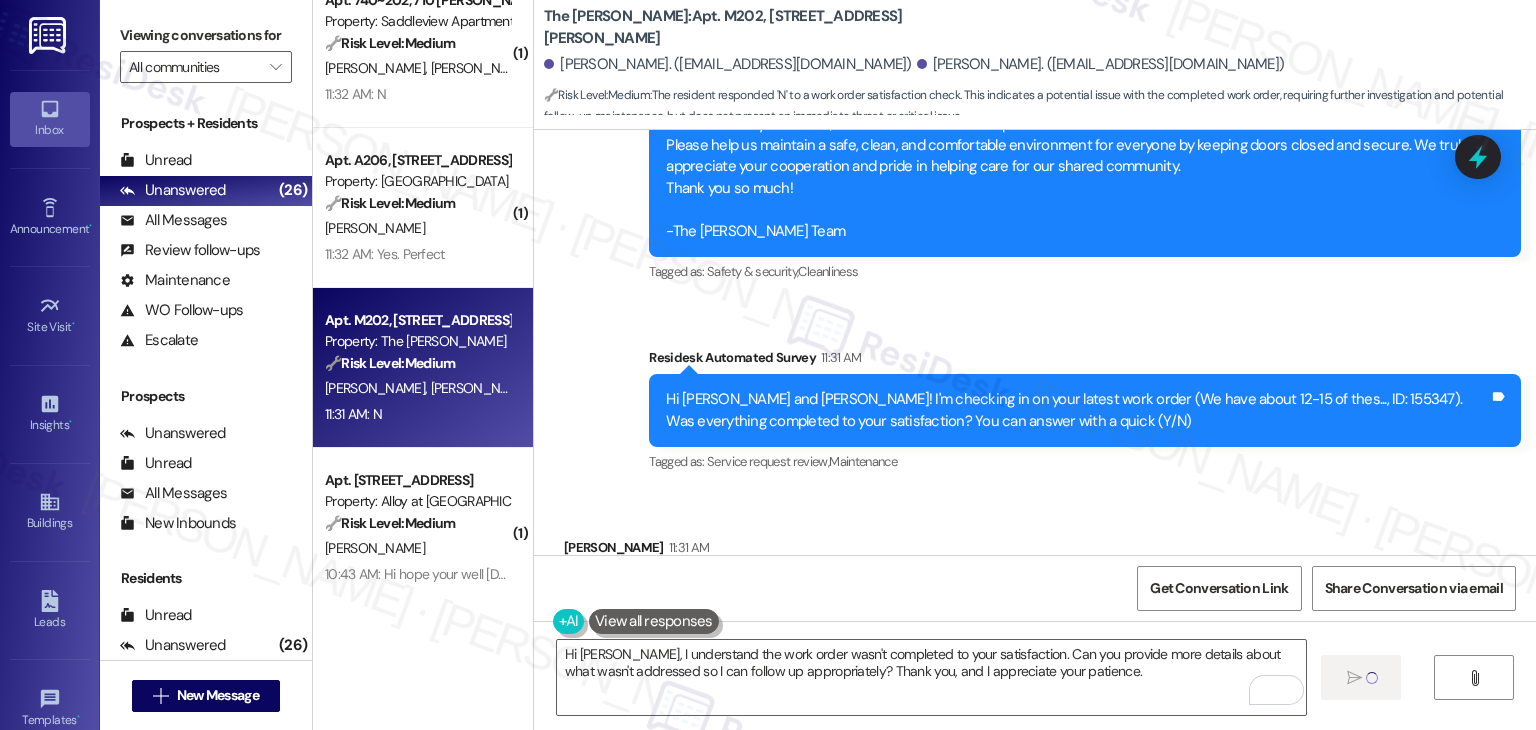 type 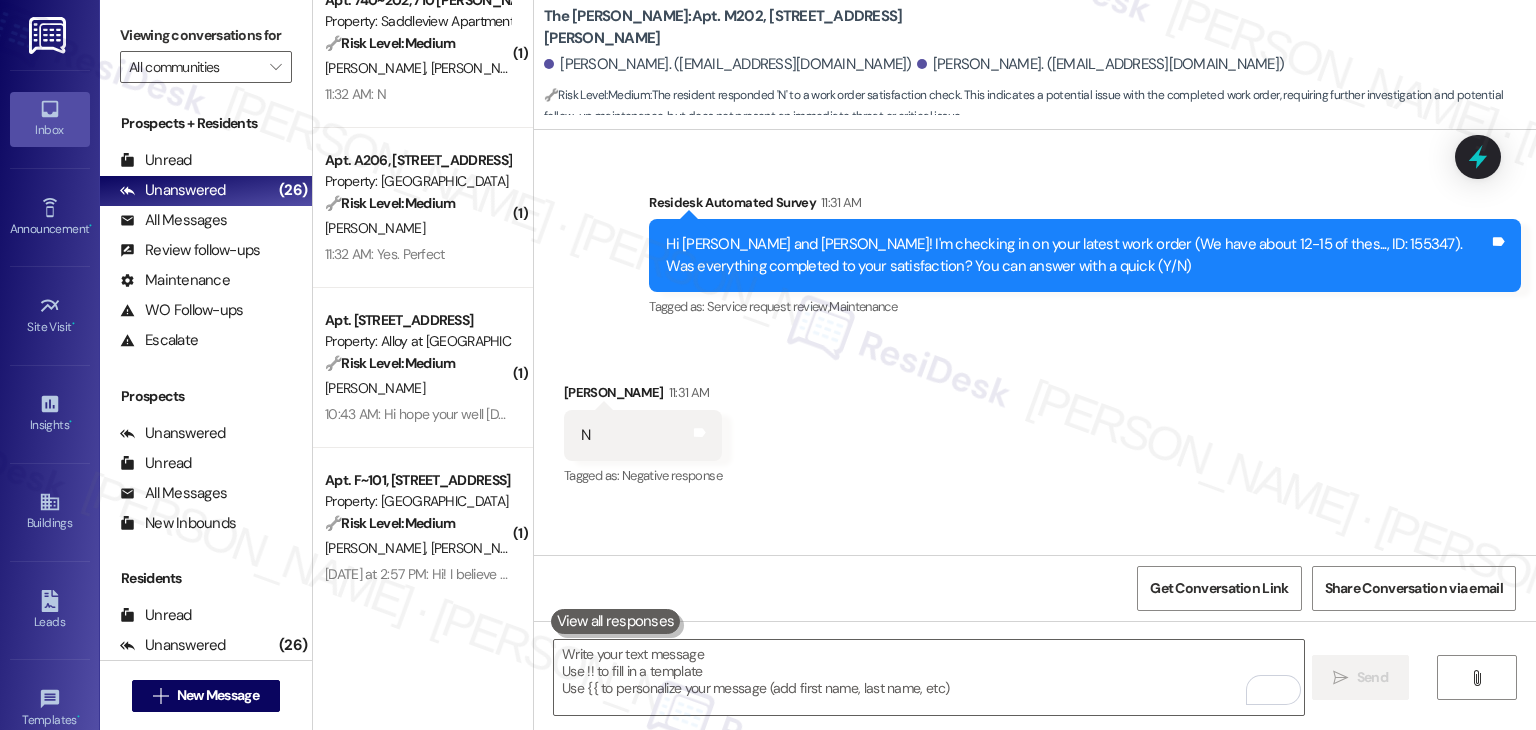 scroll, scrollTop: 9080, scrollLeft: 0, axis: vertical 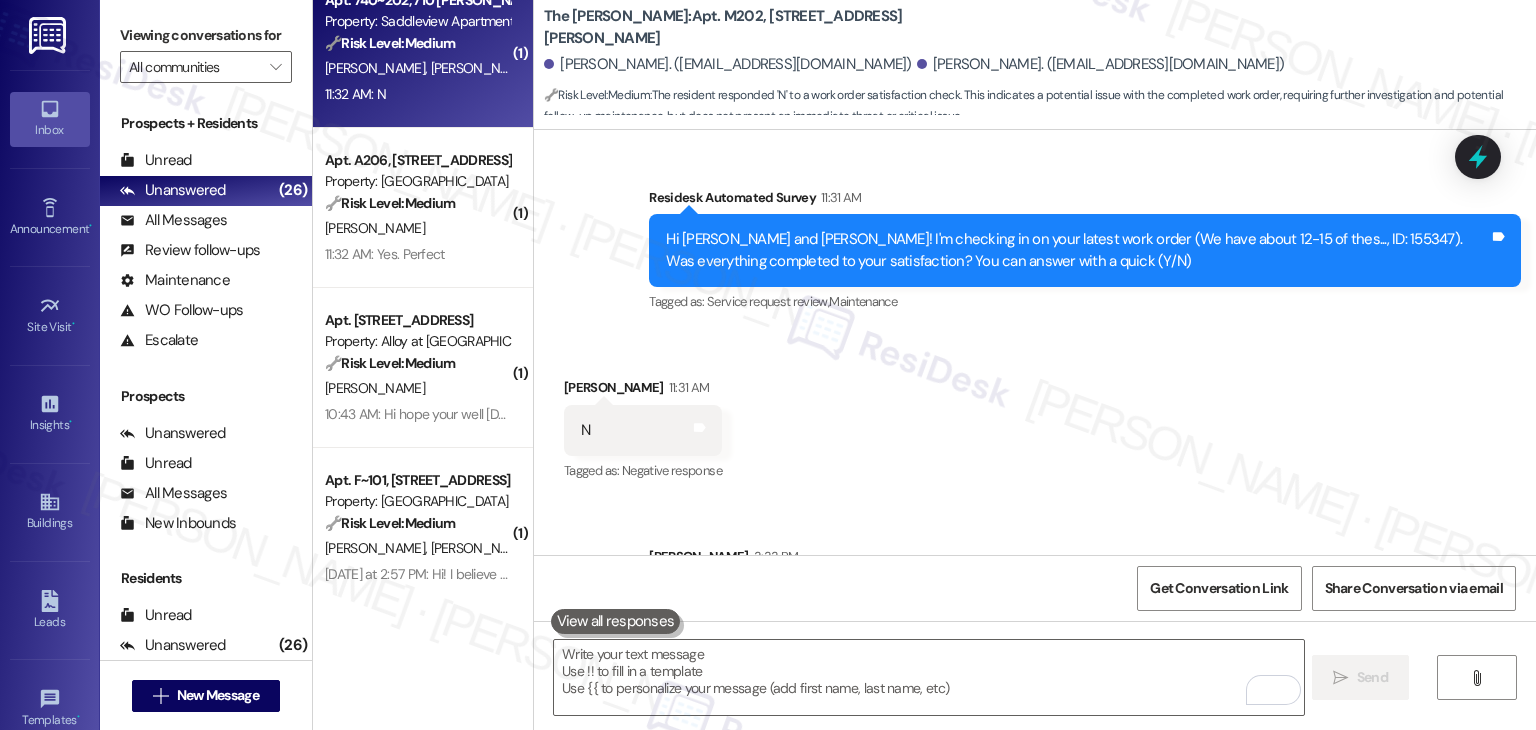 click on "11:32 AM: N 11:32 AM: N" at bounding box center (417, 94) 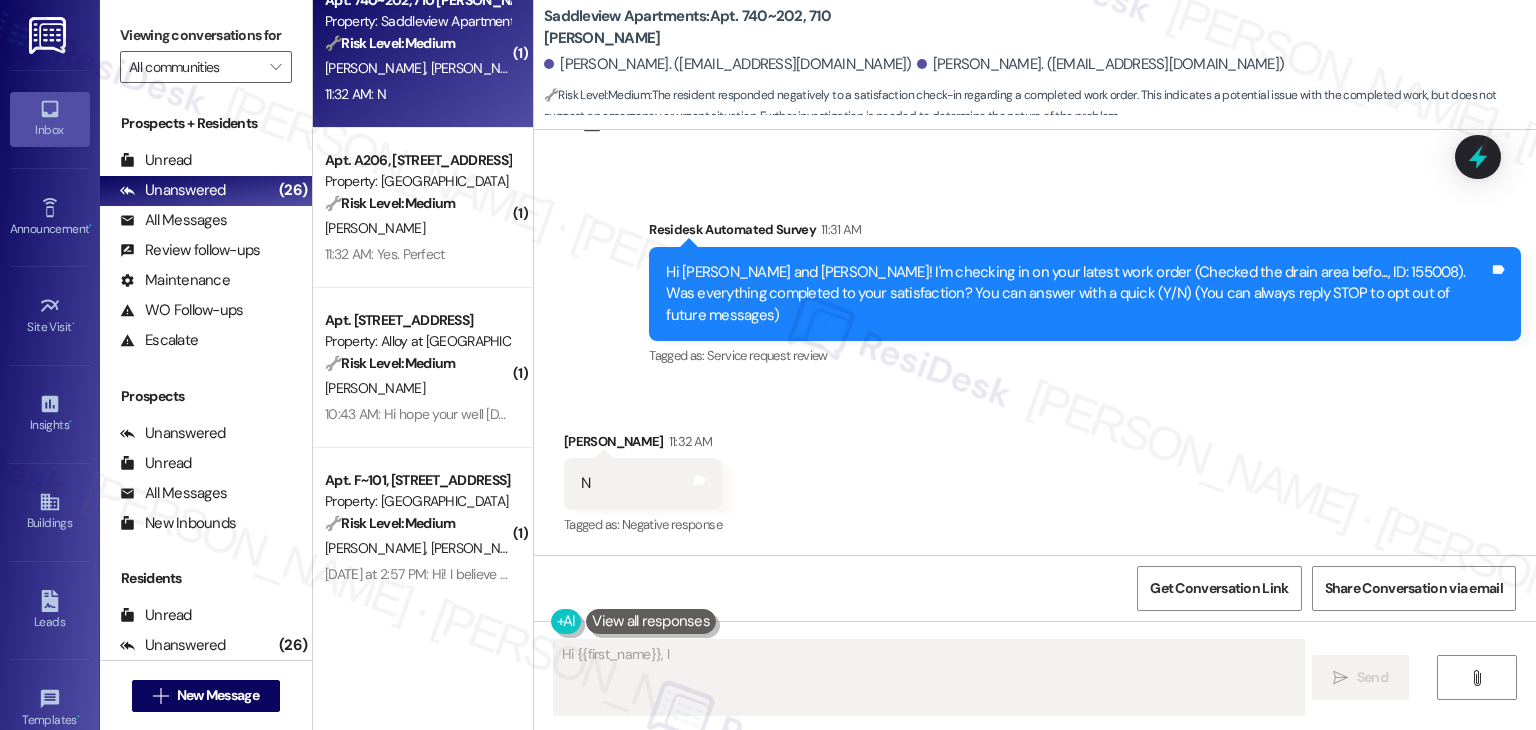 scroll, scrollTop: 68, scrollLeft: 0, axis: vertical 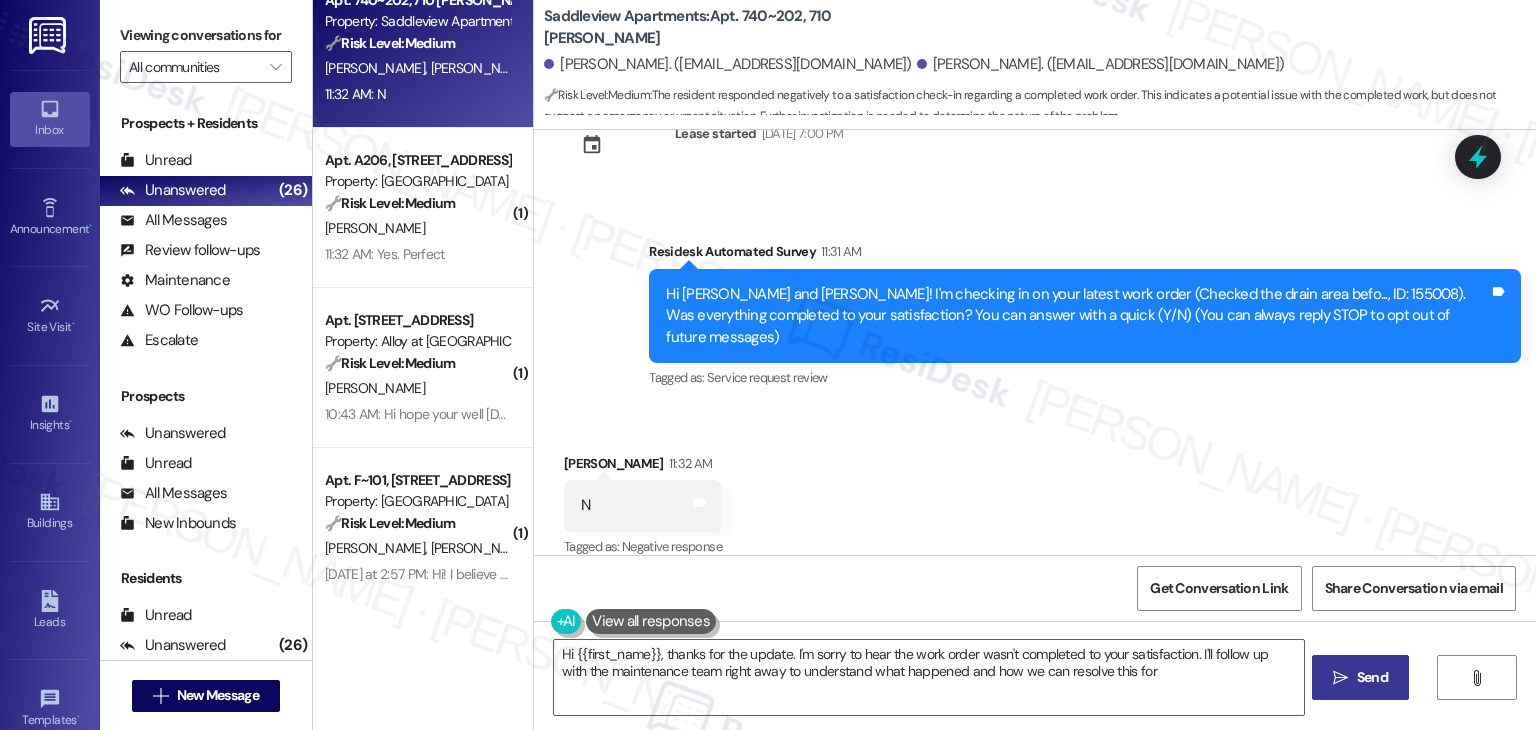 click on "Received via SMS Lucas Thatcher 11:32 AM N Tags and notes Tagged as:   Negative response Click to highlight conversations about Negative response" at bounding box center [1035, 492] 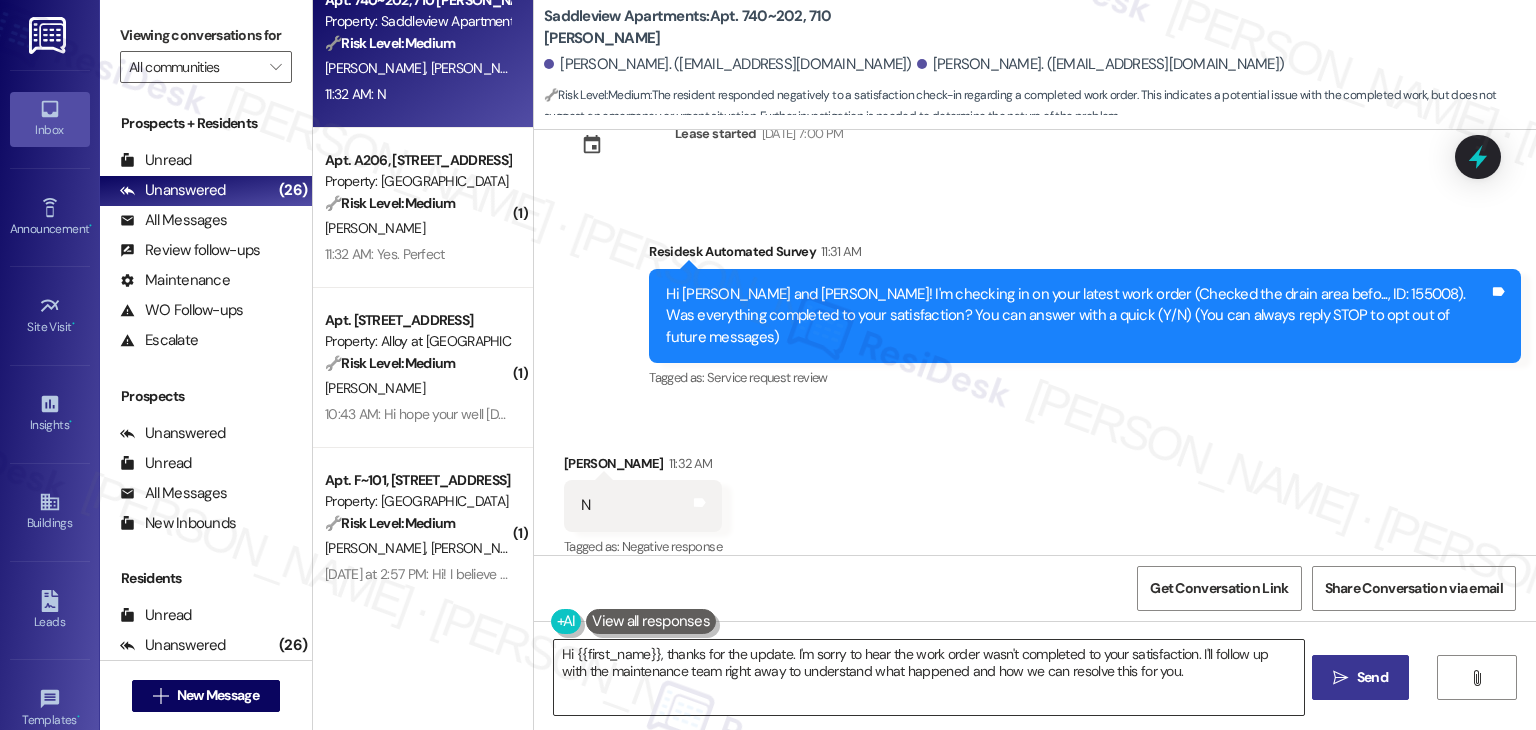 click on "Hi {{first_name}}, thanks for the update. I'm sorry to hear the work order wasn't completed to your satisfaction. I'll follow up with the maintenance team right away to understand what happened and how we can resolve this for you." at bounding box center [928, 677] 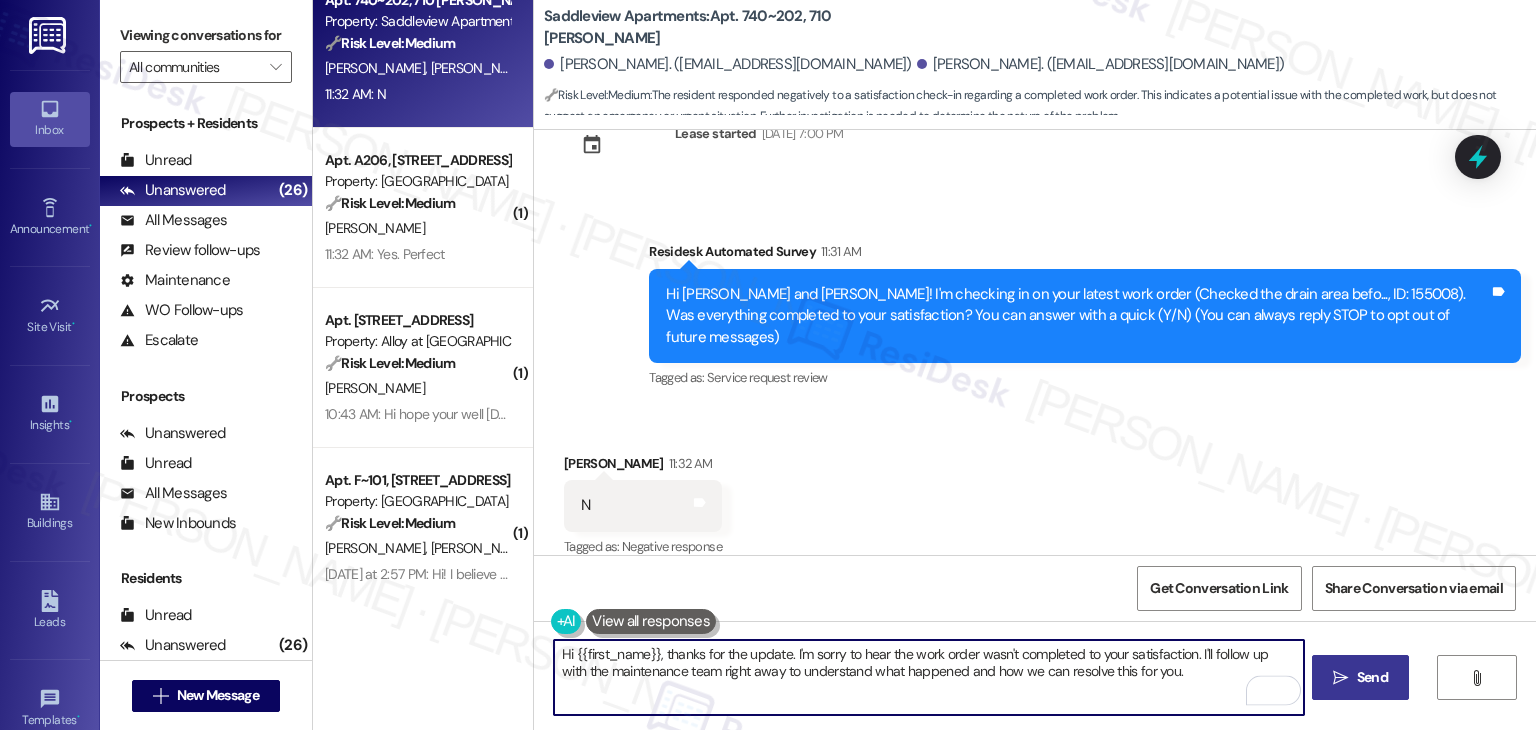 drag, startPoint x: 1161, startPoint y: 673, endPoint x: 644, endPoint y: 681, distance: 517.0619 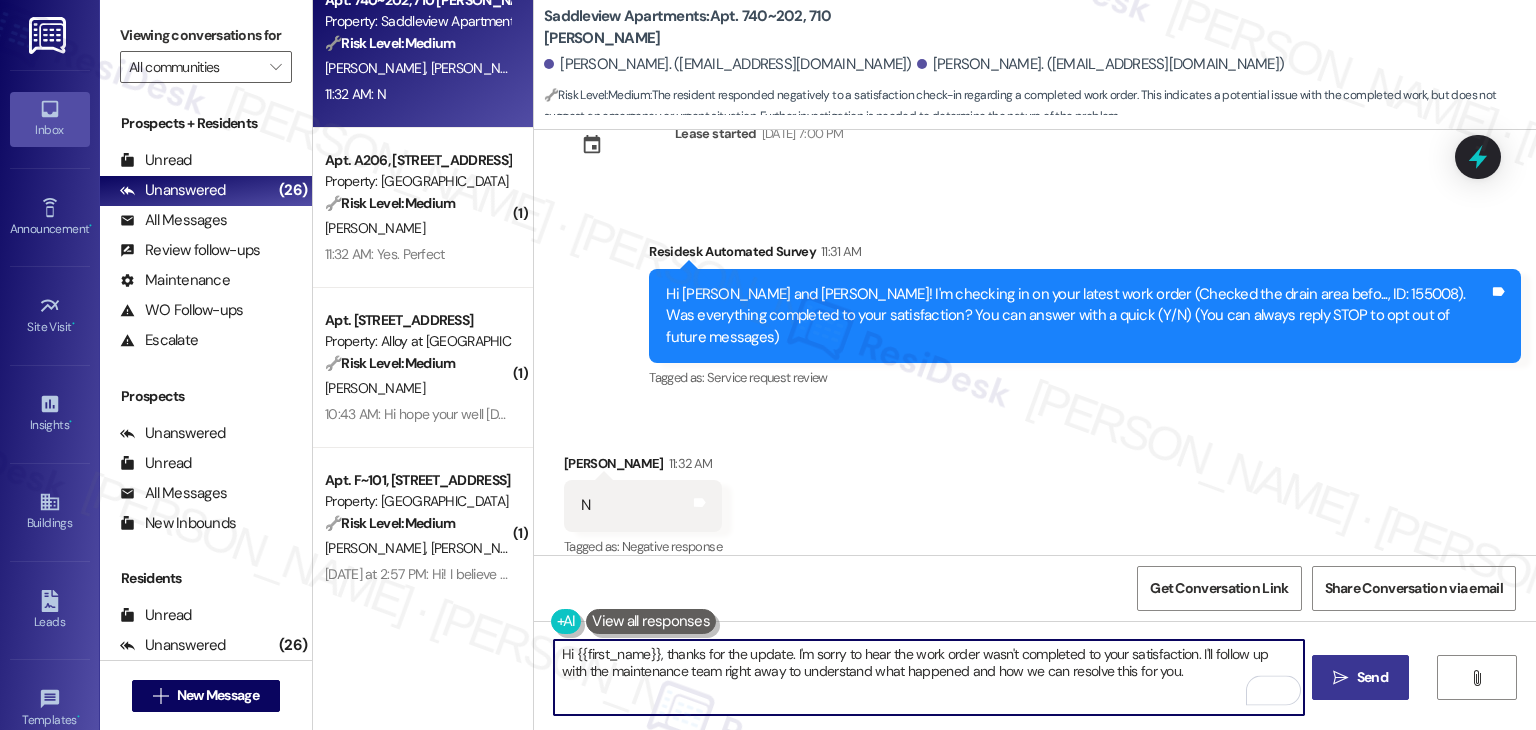 click on "Hi {{first_name}}, thanks for the update. I'm sorry to hear the work order wasn't completed to your satisfaction. I'll follow up with the maintenance team right away to understand what happened and how we can resolve this for you." at bounding box center [928, 677] 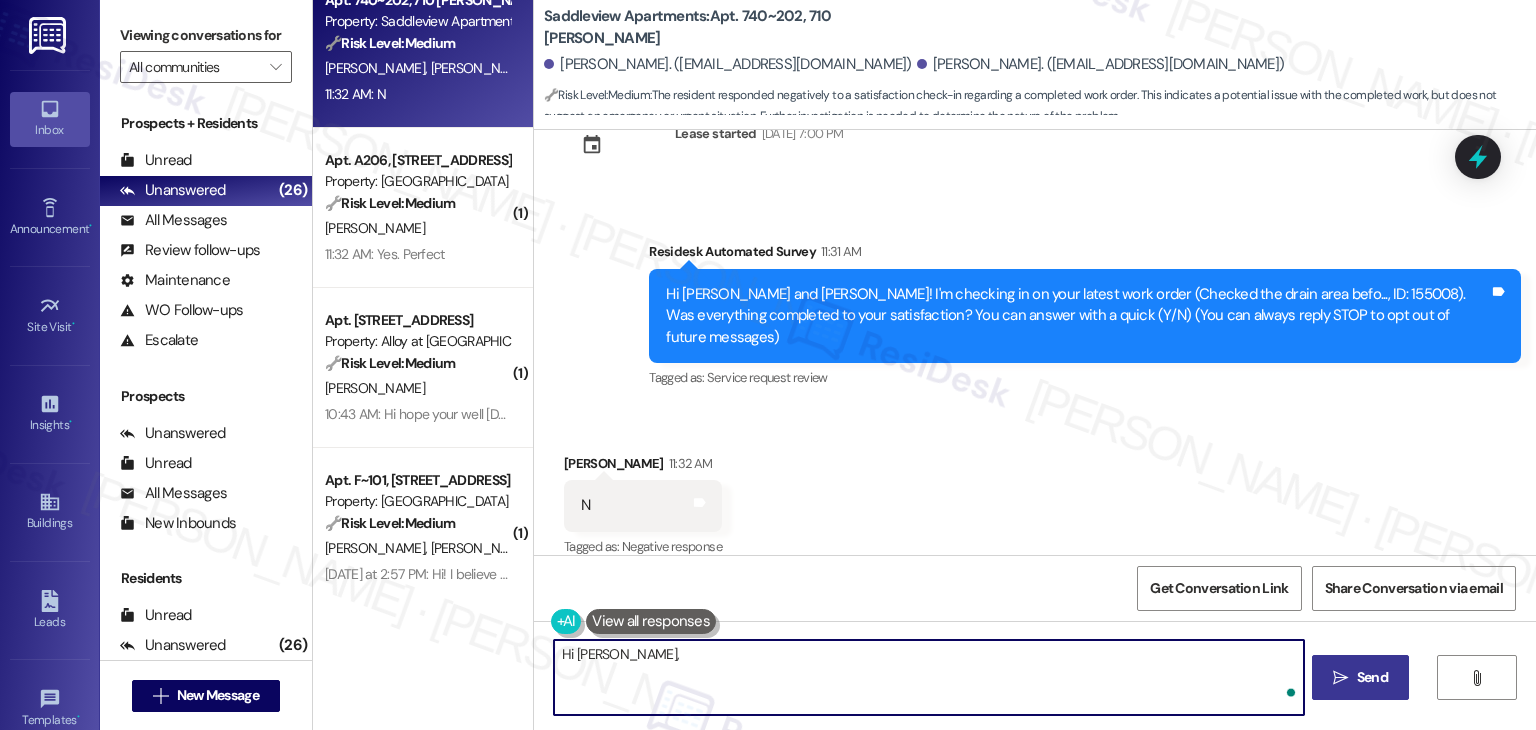 paste on "I understand the work order wasn't completed to your satisfaction. Can you provide more details about what wasn't addressed so I can follow up appropriately? Thank you, and I appreciate your patience." 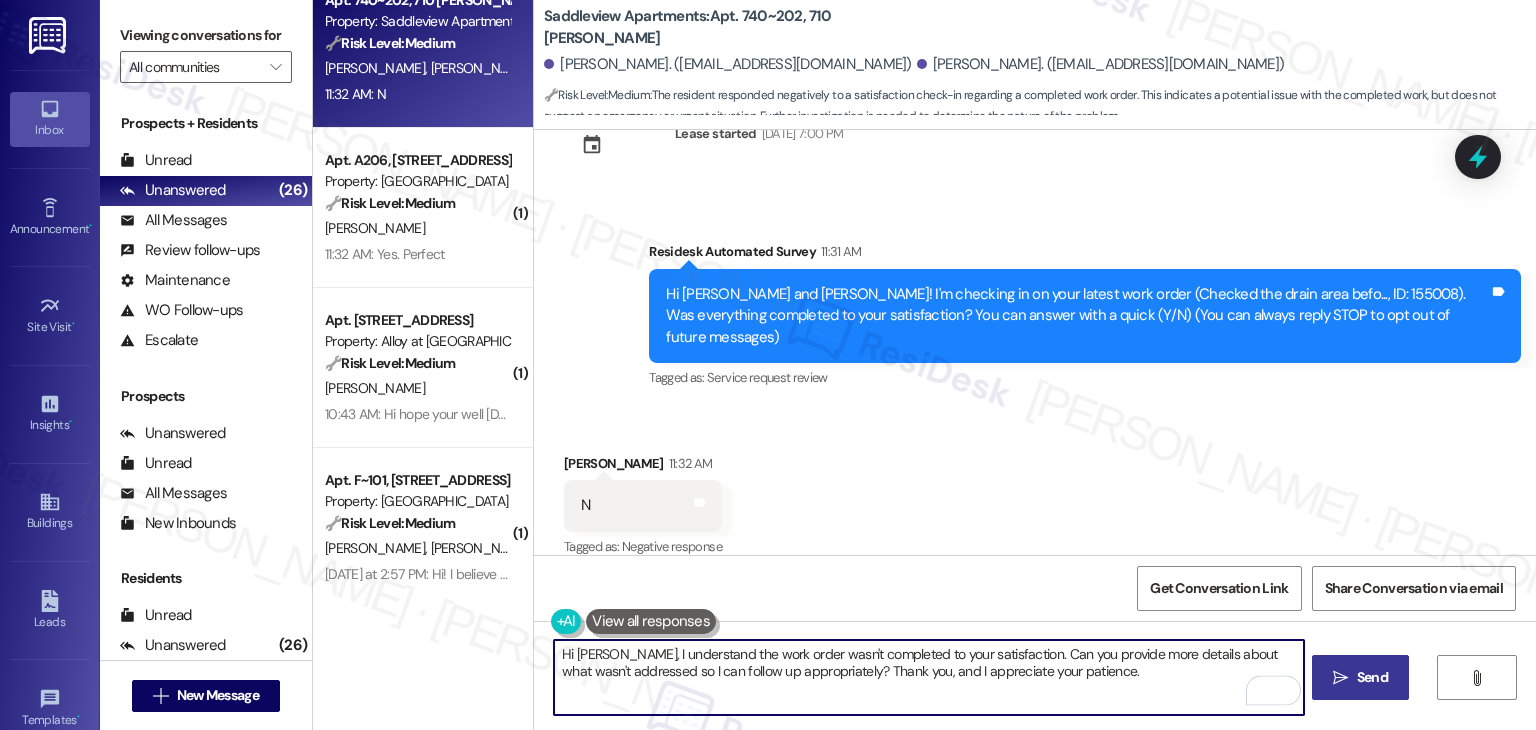 type on "Hi Lucas, I understand the work order wasn't completed to your satisfaction. Can you provide more details about what wasn't addressed so I can follow up appropriately? Thank you, and I appreciate your patience." 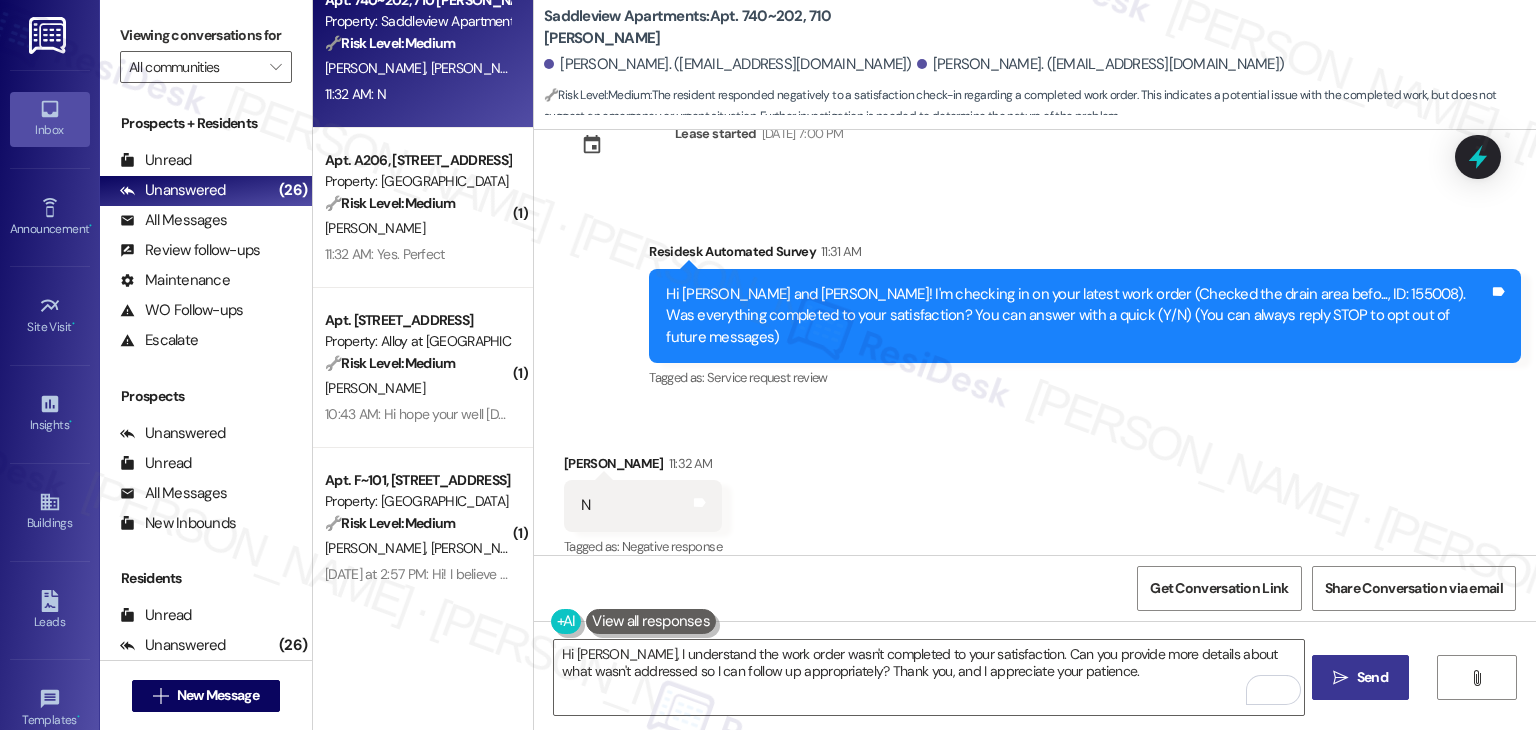 click on "Send" at bounding box center [1372, 677] 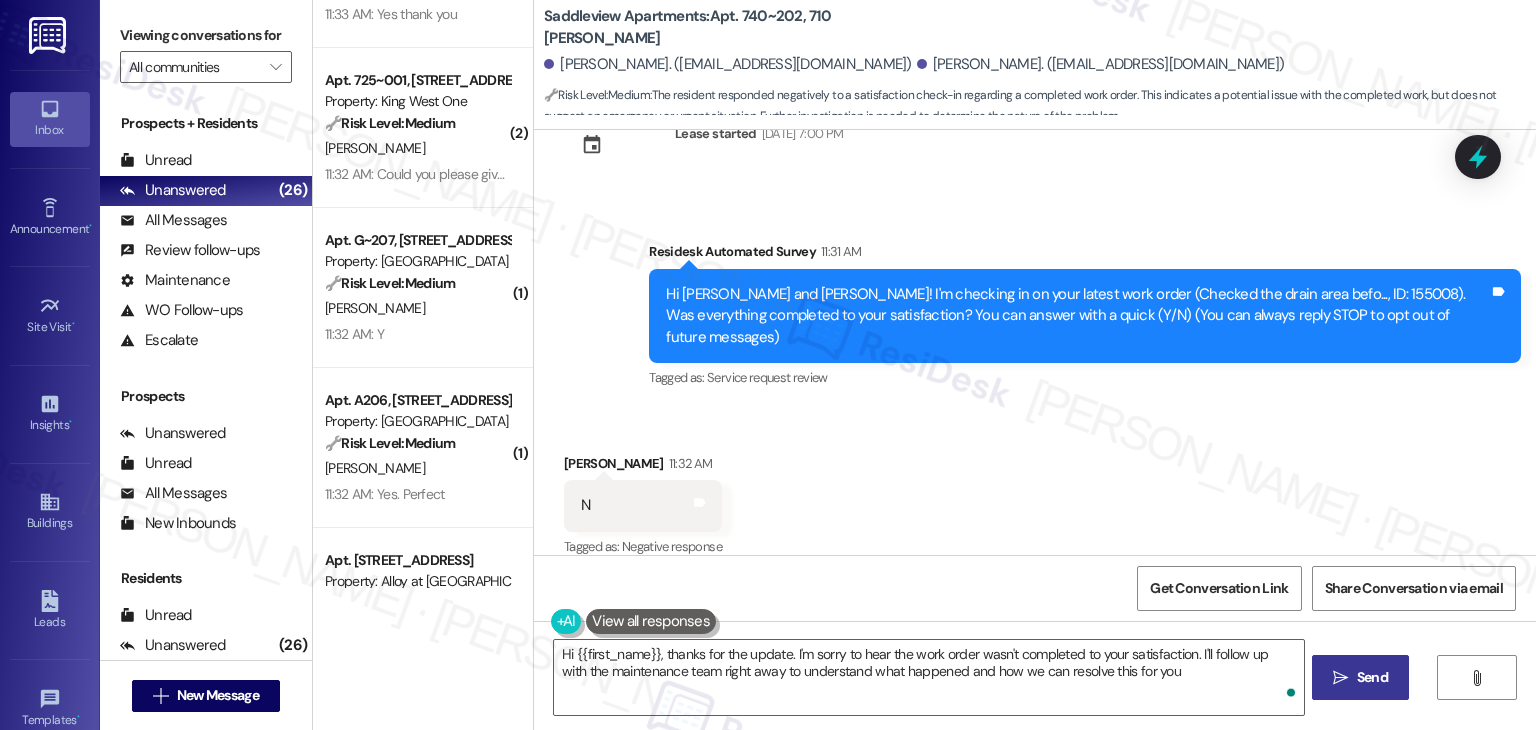 type on "Hi {{first_name}}, thanks for the update. I'm sorry to hear the work order wasn't completed to your satisfaction. I'll follow up with the maintenance team right away to understand what happened and how we can resolve this for you." 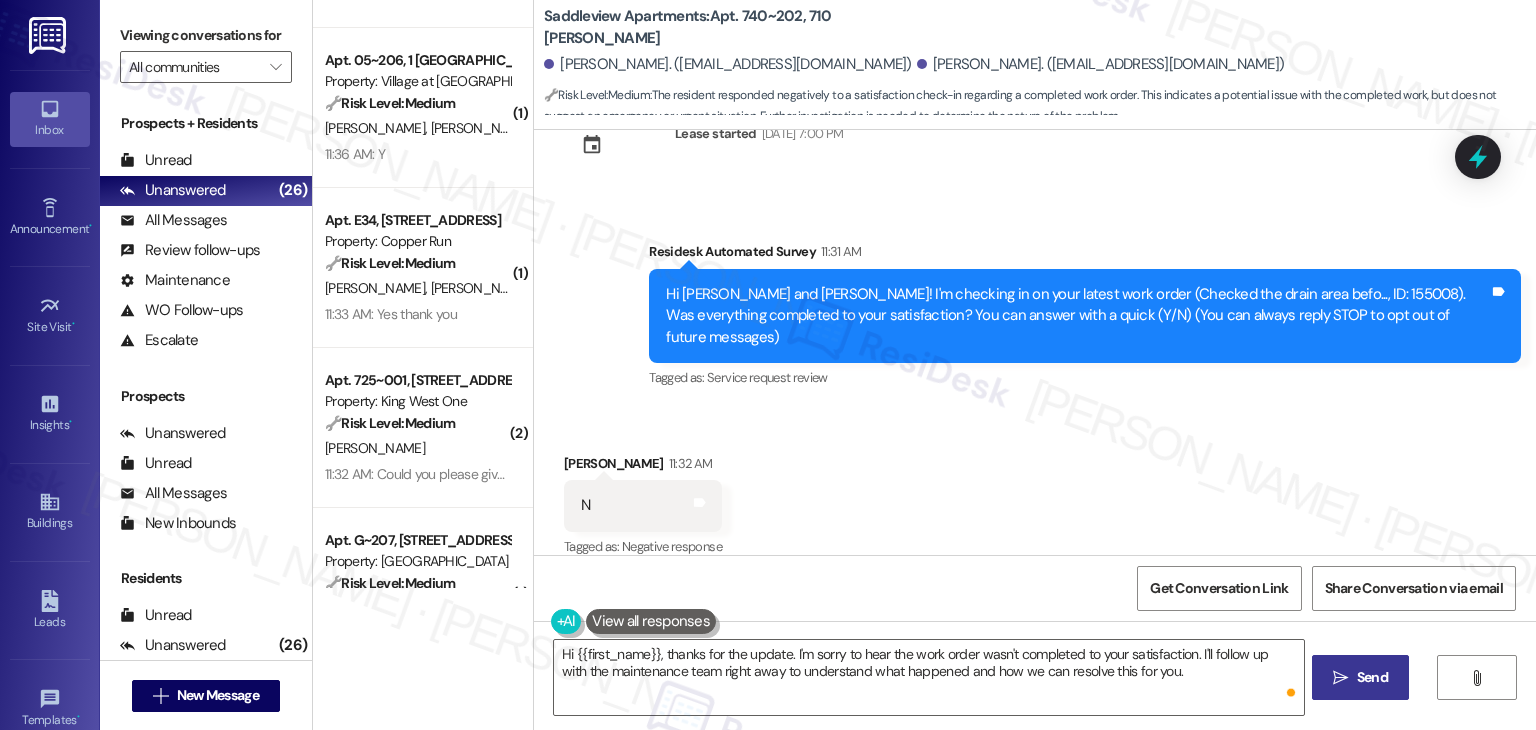 scroll, scrollTop: 1732, scrollLeft: 0, axis: vertical 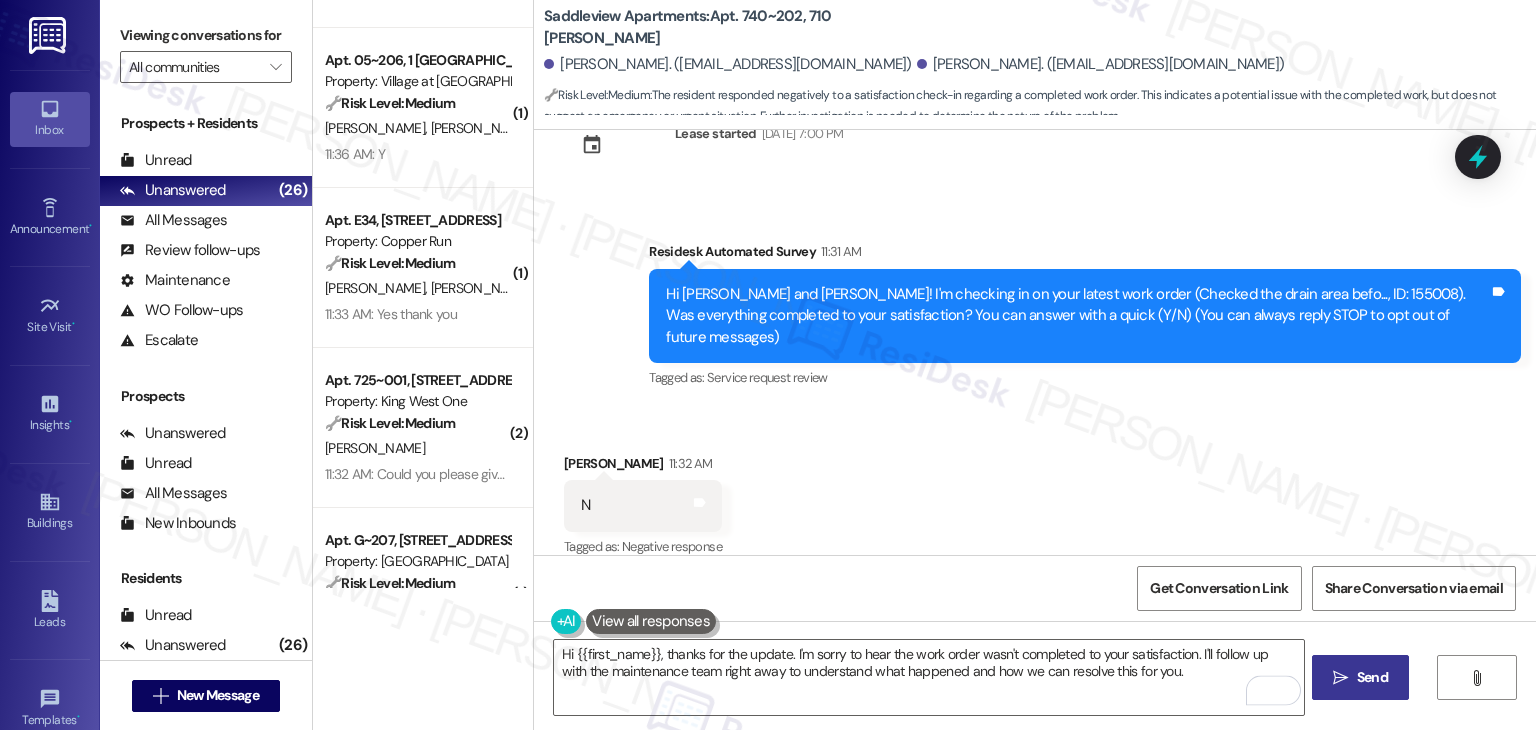 click on "Received via SMS Lucas Thatcher 11:32 AM N Tags and notes Tagged as:   Negative response Click to highlight conversations about Negative response" at bounding box center [1035, 492] 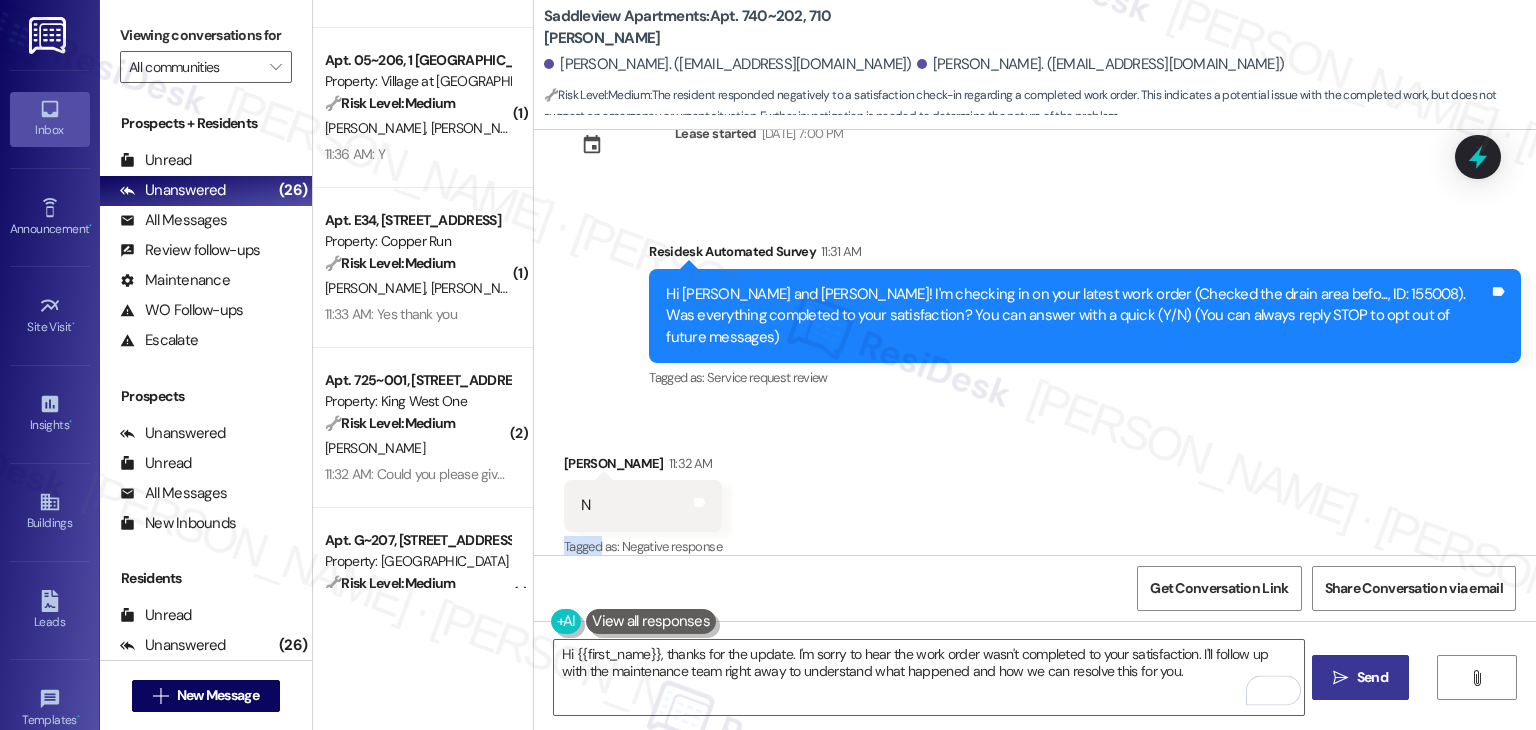 click on "Received via SMS Lucas Thatcher 11:32 AM N Tags and notes Tagged as:   Negative response Click to highlight conversations about Negative response" at bounding box center [1035, 492] 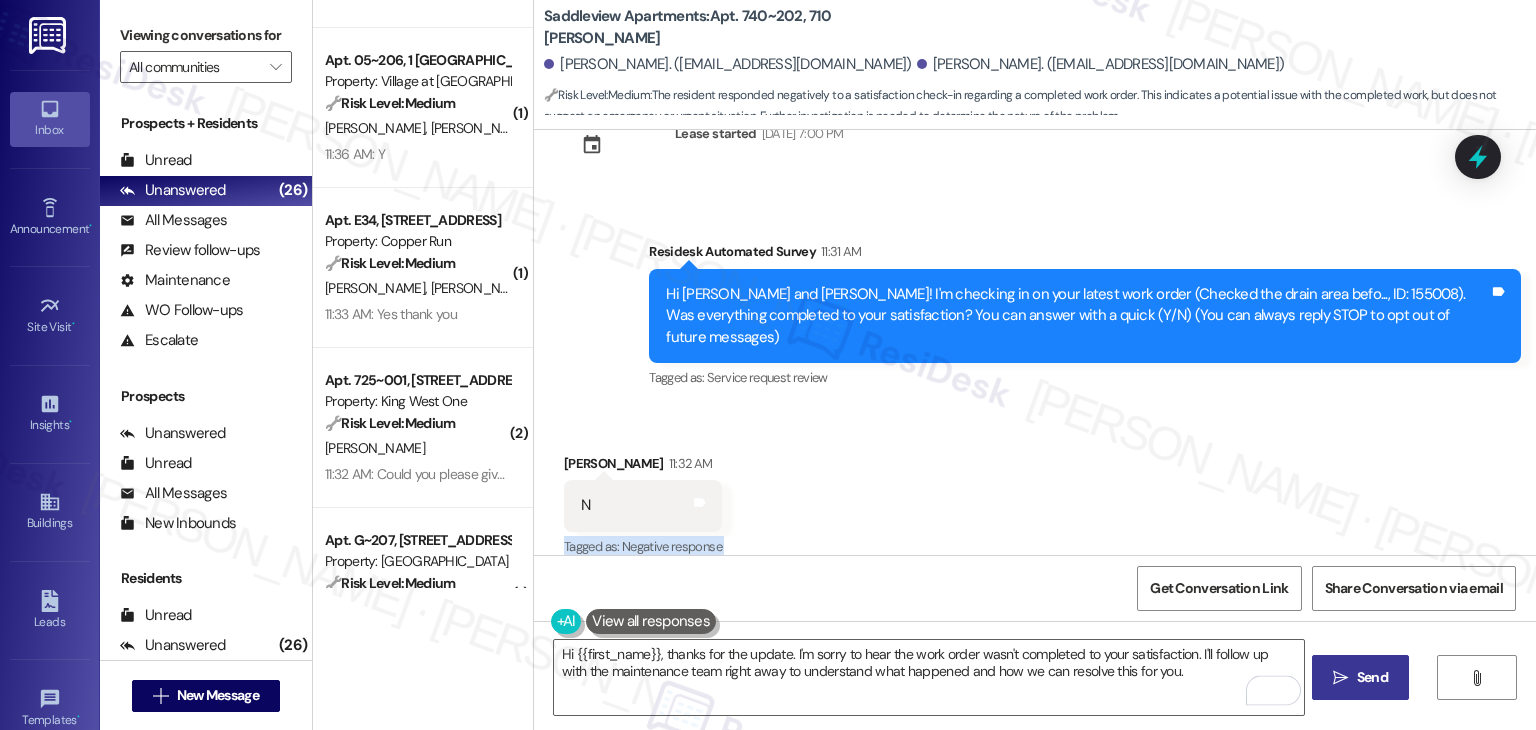 click on "Received via SMS Lucas Thatcher 11:32 AM N Tags and notes Tagged as:   Negative response Click to highlight conversations about Negative response" at bounding box center (1035, 492) 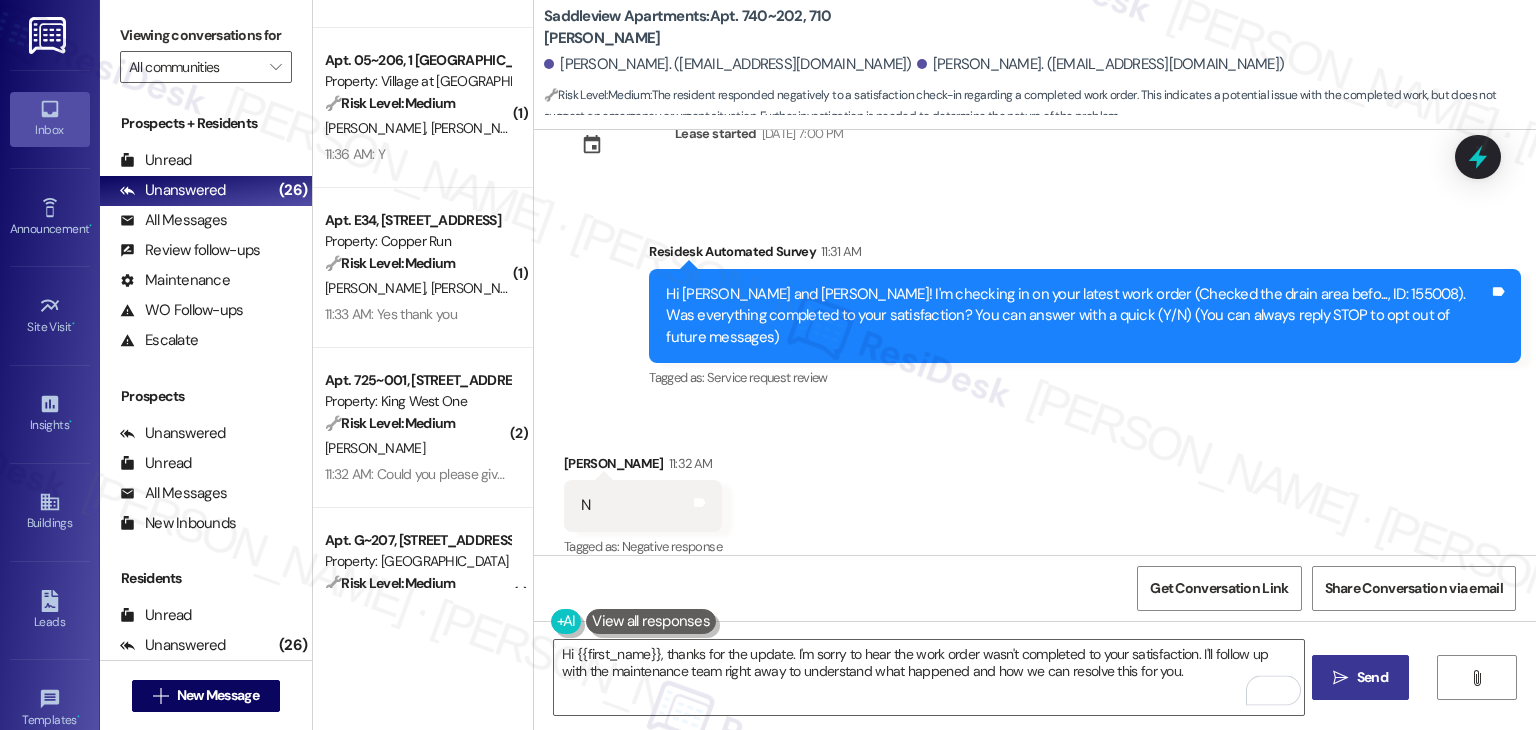 click on "Received via SMS Lucas Thatcher 11:32 AM N Tags and notes Tagged as:   Negative response Click to highlight conversations about Negative response" at bounding box center (1035, 492) 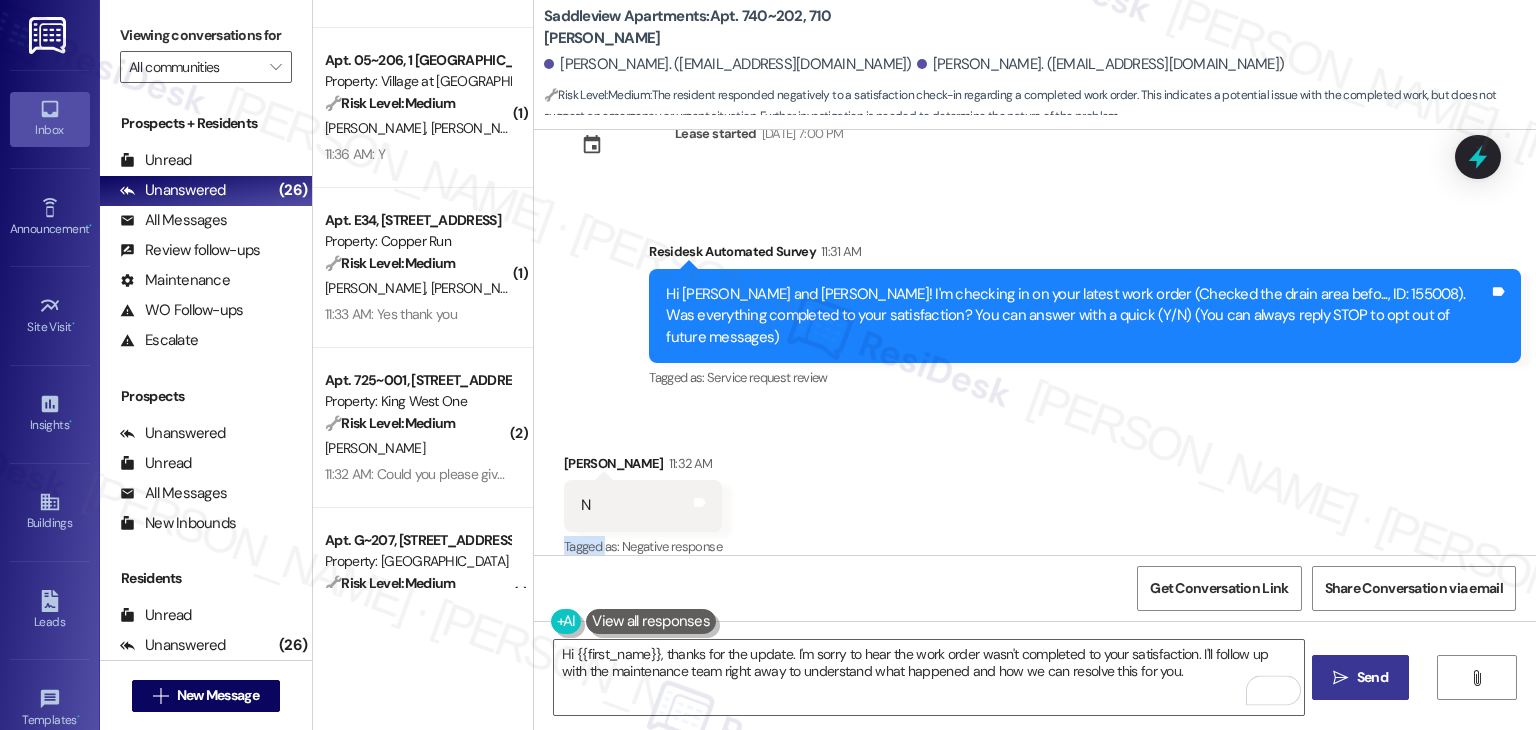 click on "Received via SMS Lucas Thatcher 11:32 AM N Tags and notes Tagged as:   Negative response Click to highlight conversations about Negative response" at bounding box center [1035, 492] 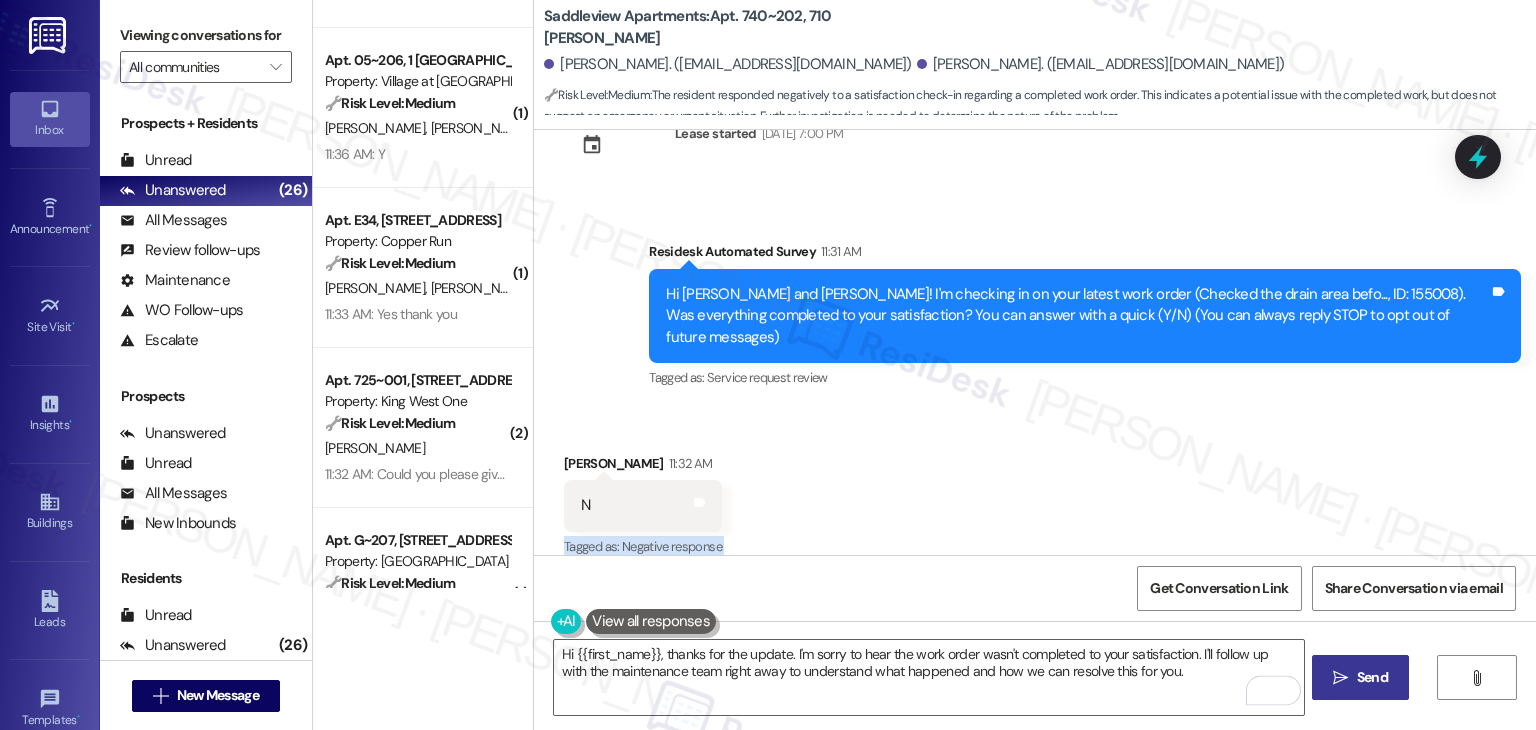 click on "Received via SMS Lucas Thatcher 11:32 AM N Tags and notes Tagged as:   Negative response Click to highlight conversations about Negative response" at bounding box center (1035, 492) 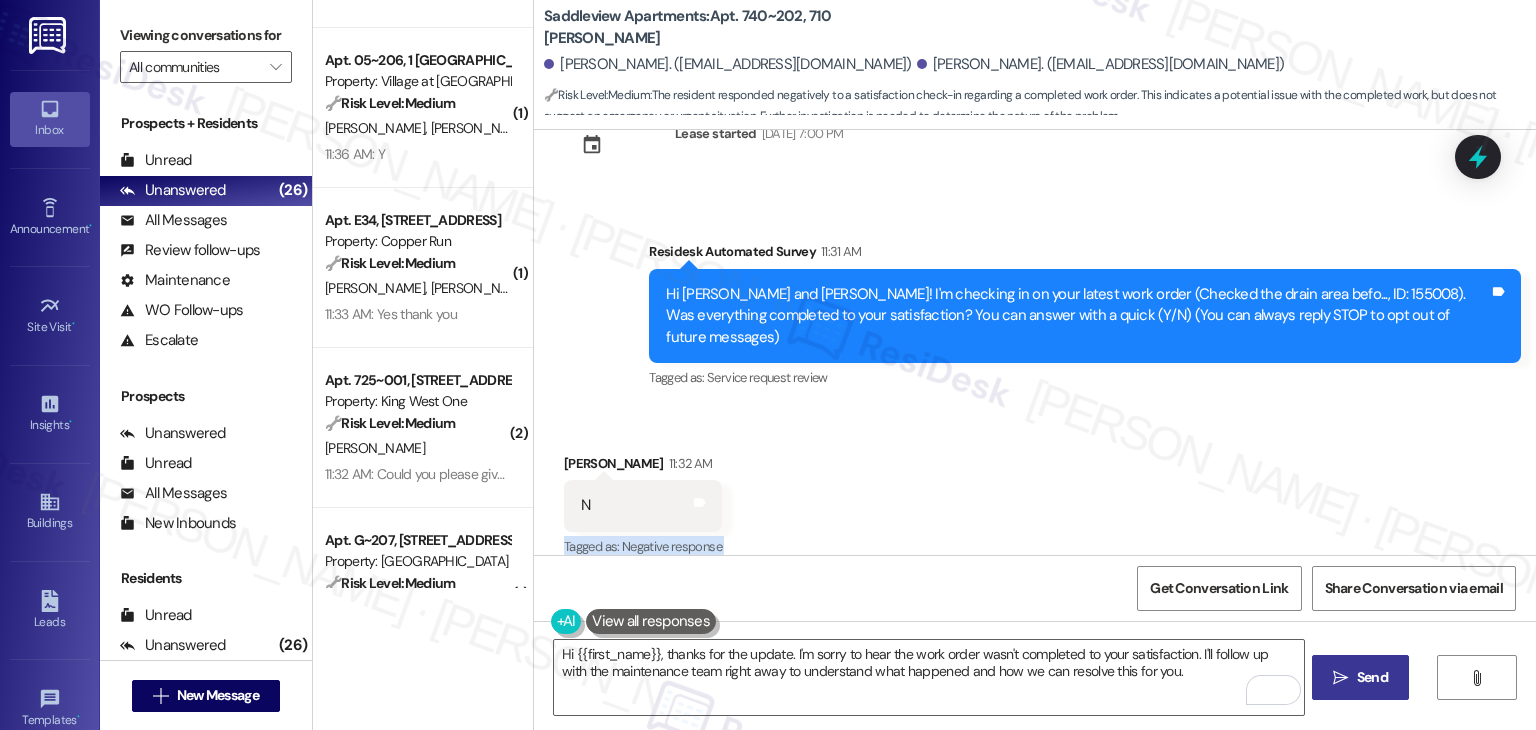 click on "Received via SMS Lucas Thatcher 11:32 AM N Tags and notes Tagged as:   Negative response Click to highlight conversations about Negative response" at bounding box center [1035, 492] 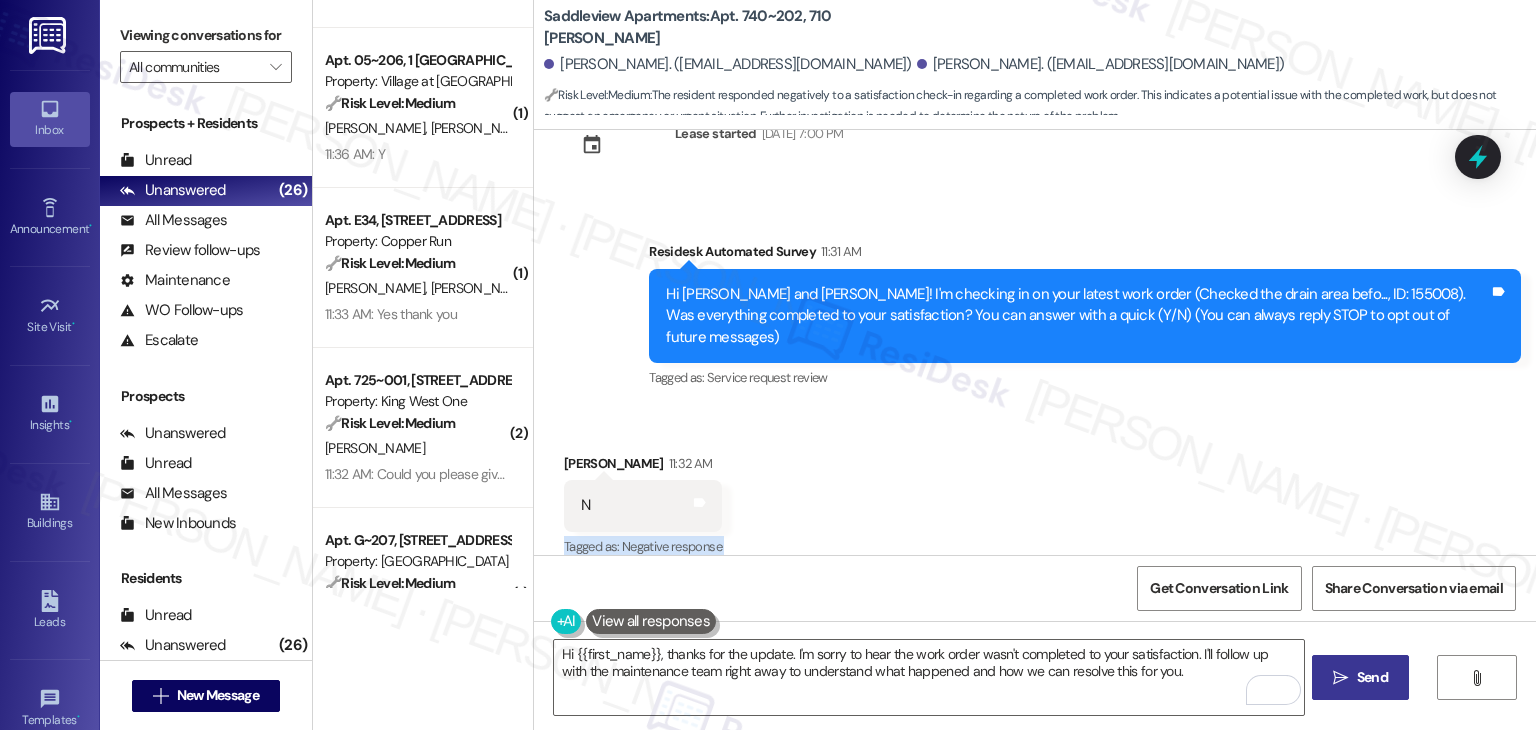 click on "Received via SMS Lucas Thatcher 11:32 AM N Tags and notes Tagged as:   Negative response Click to highlight conversations about Negative response" at bounding box center (1035, 492) 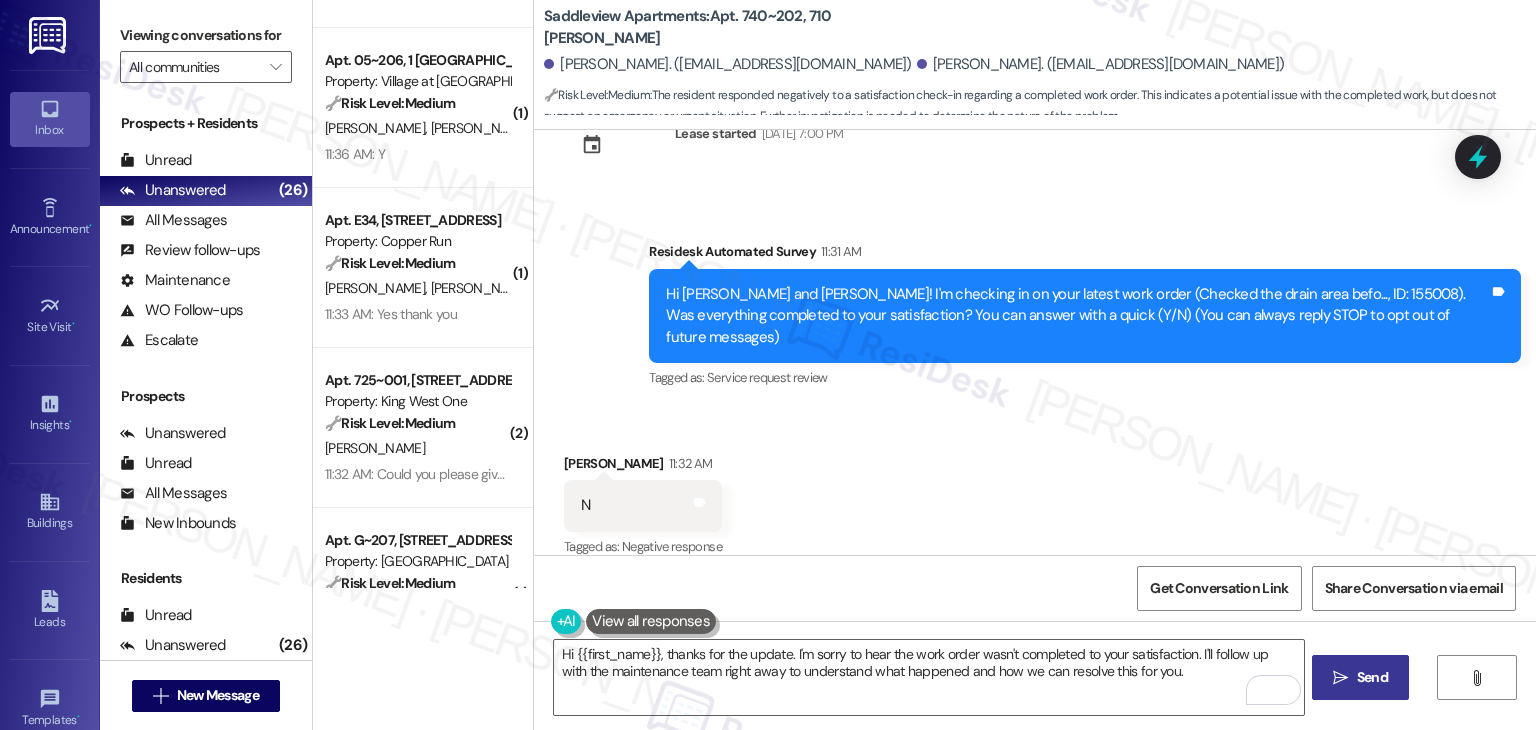 click on "Received via SMS Lucas Thatcher 11:32 AM N Tags and notes Tagged as:   Negative response Click to highlight conversations about Negative response" at bounding box center [1035, 492] 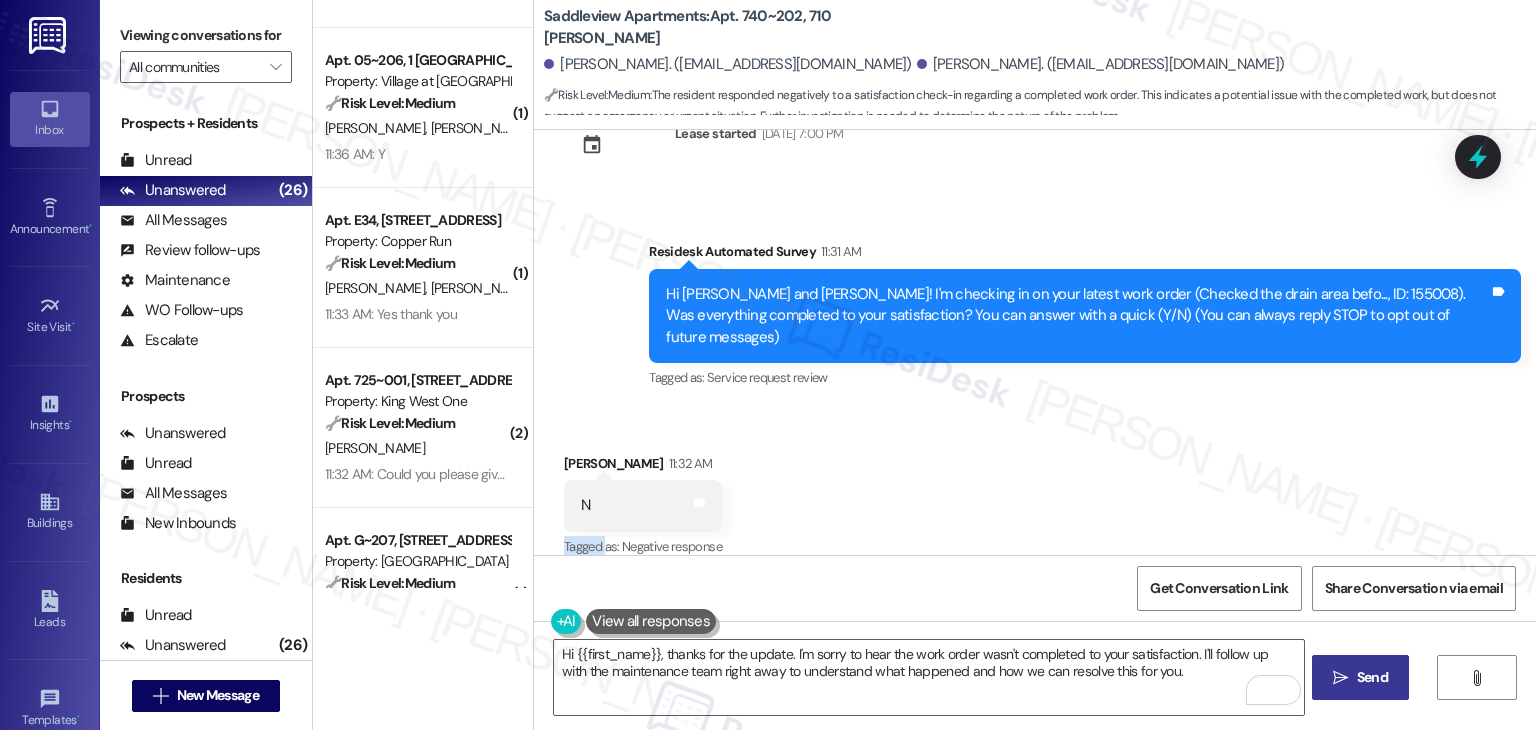 click on "Received via SMS Lucas Thatcher 11:32 AM N Tags and notes Tagged as:   Negative response Click to highlight conversations about Negative response" at bounding box center (1035, 492) 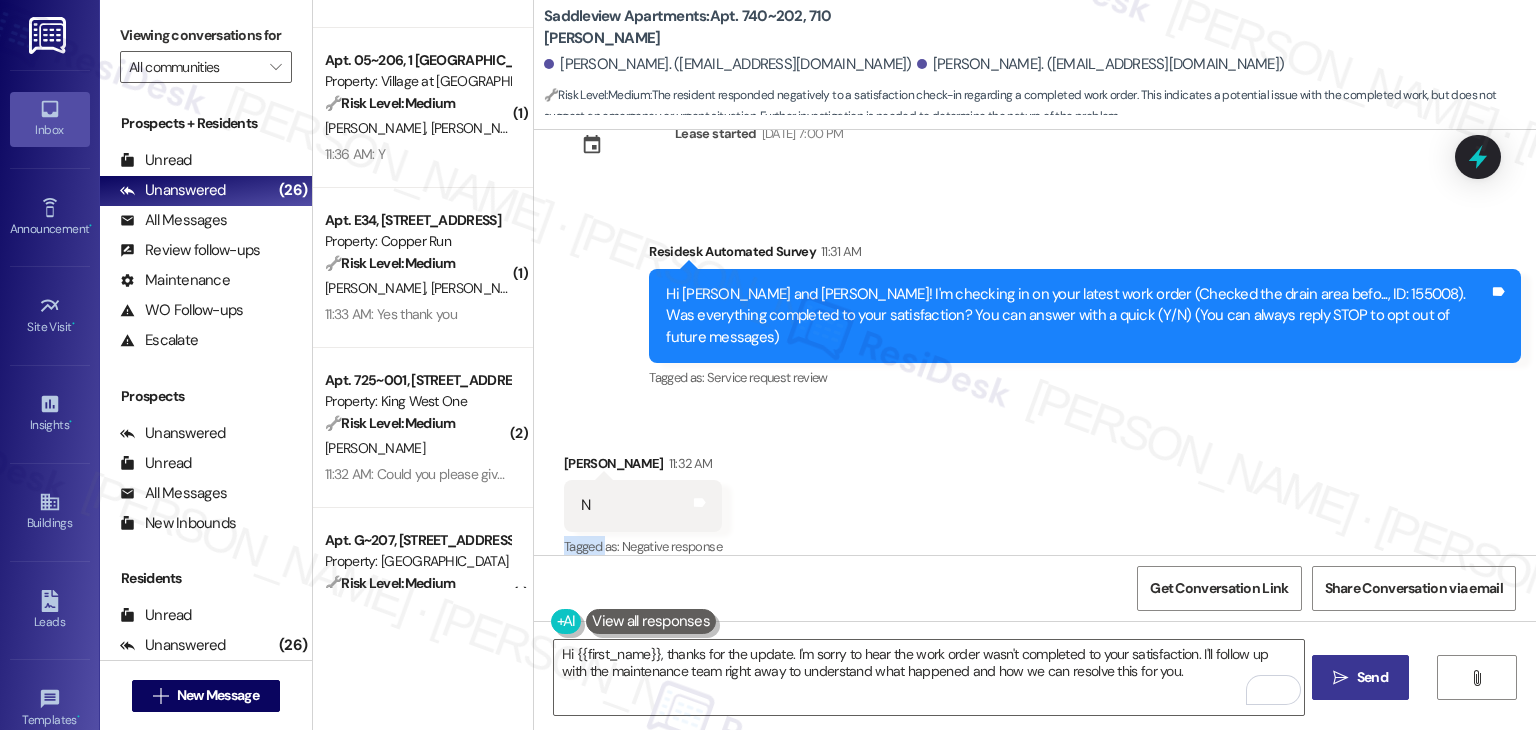 scroll, scrollTop: 229, scrollLeft: 0, axis: vertical 